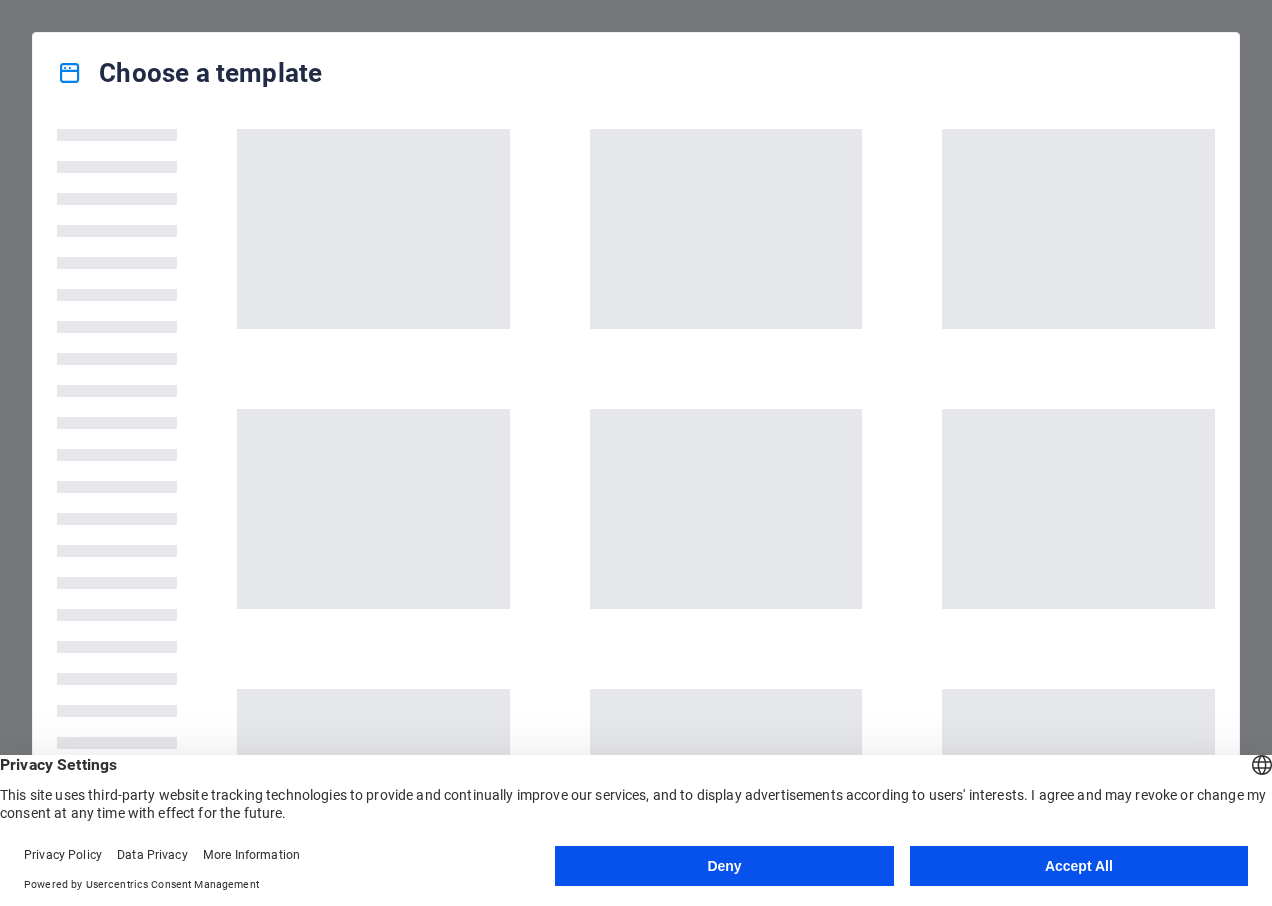scroll, scrollTop: 0, scrollLeft: 0, axis: both 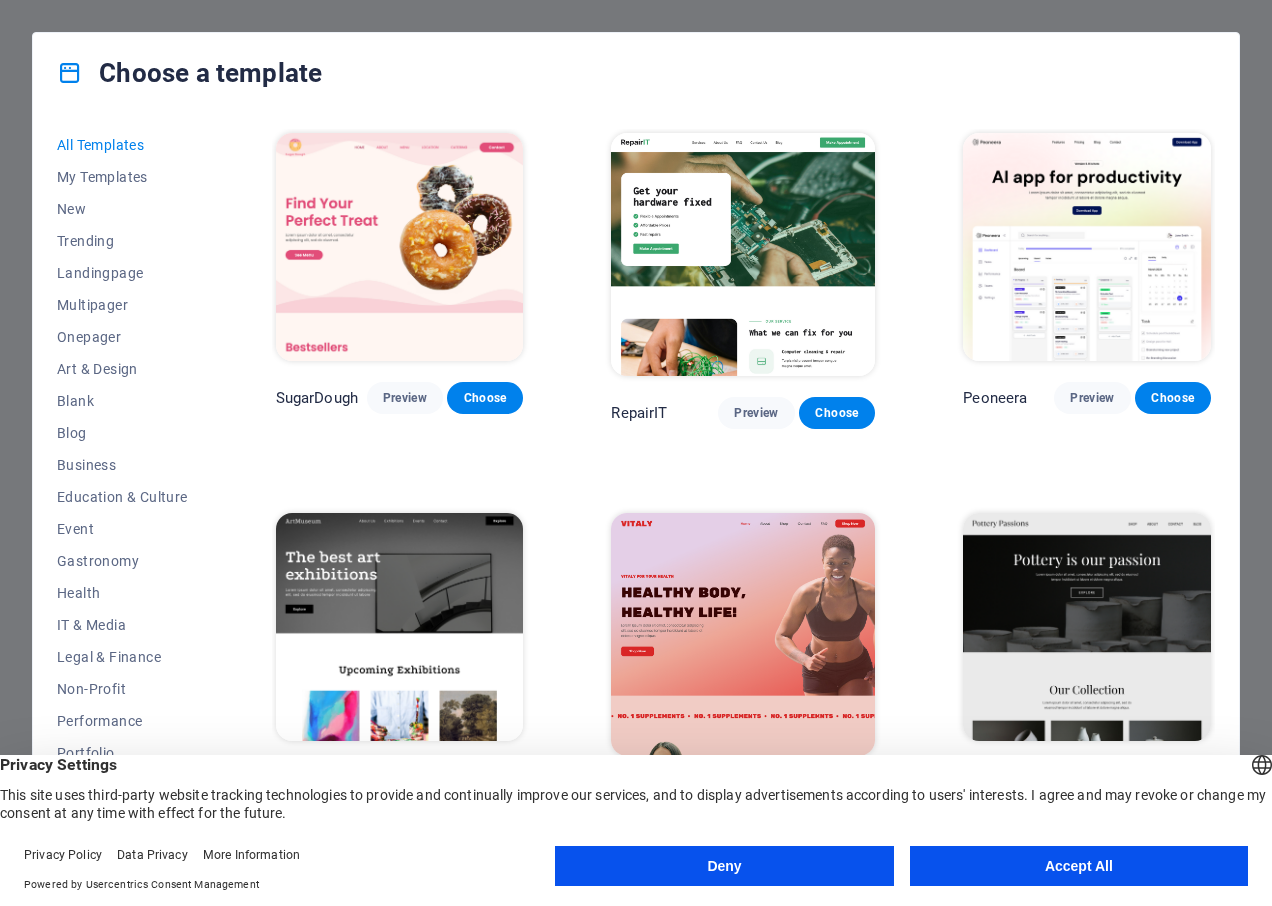 click on "Accept All" at bounding box center (1079, 866) 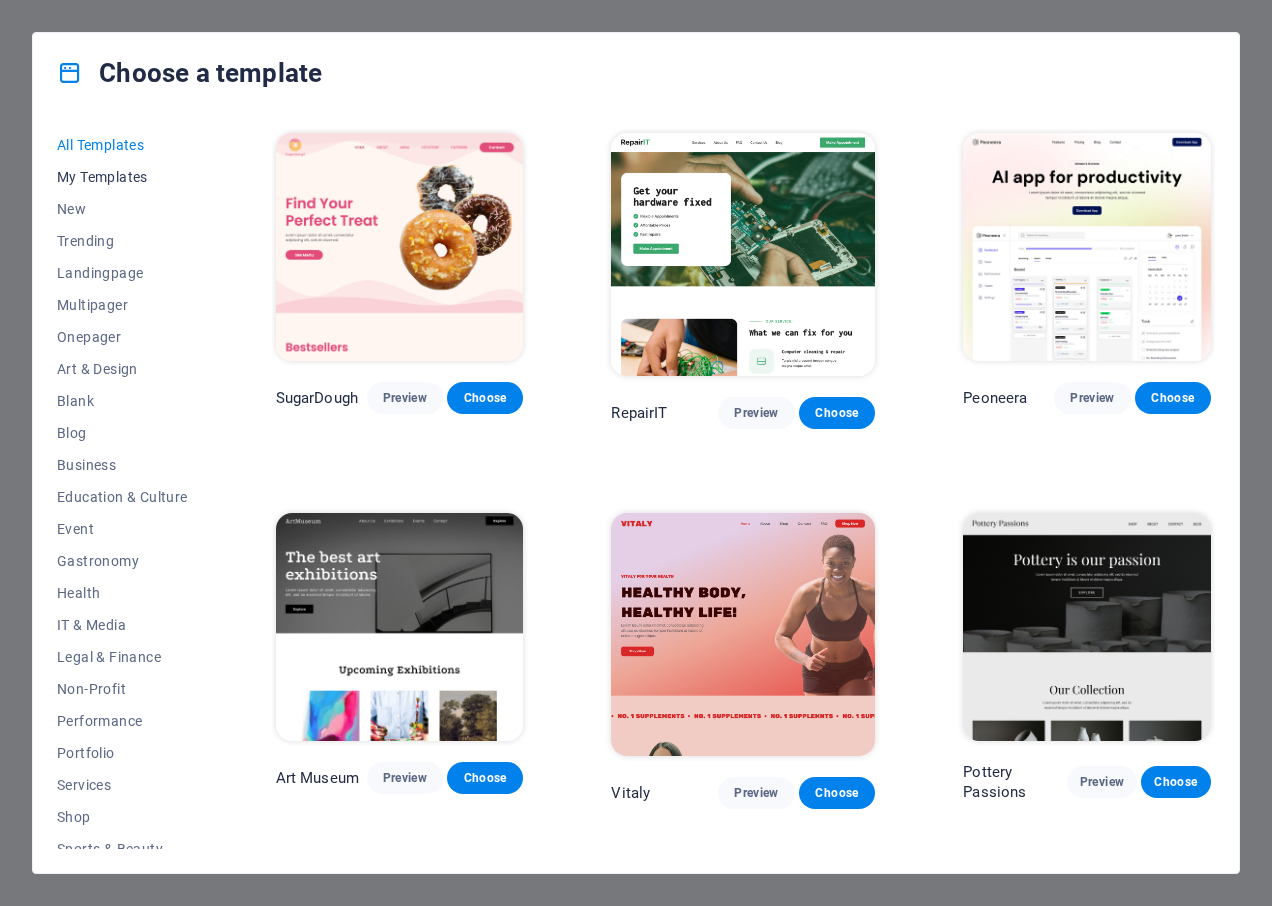 click on "My Templates" at bounding box center [122, 177] 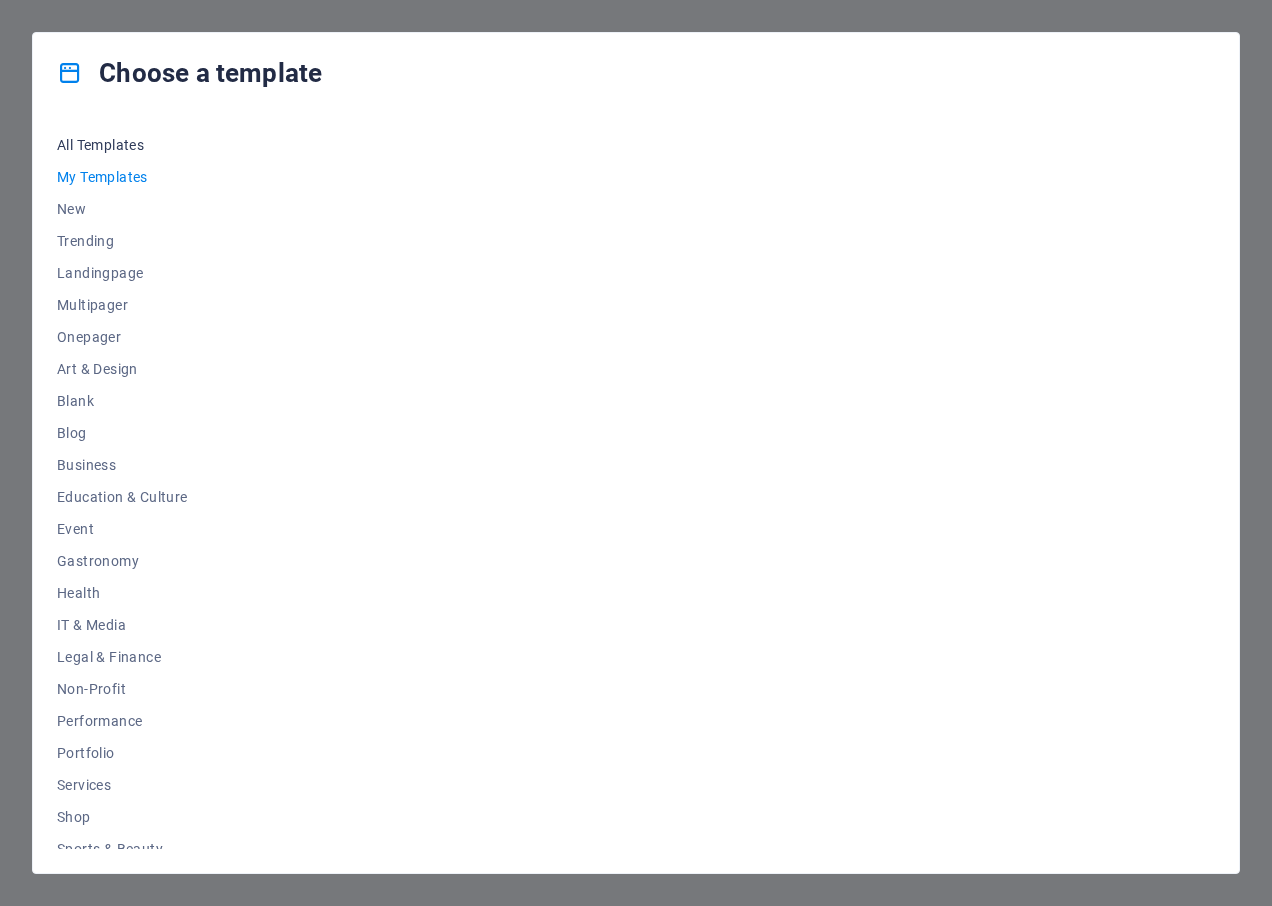 click on "All Templates" at bounding box center [122, 145] 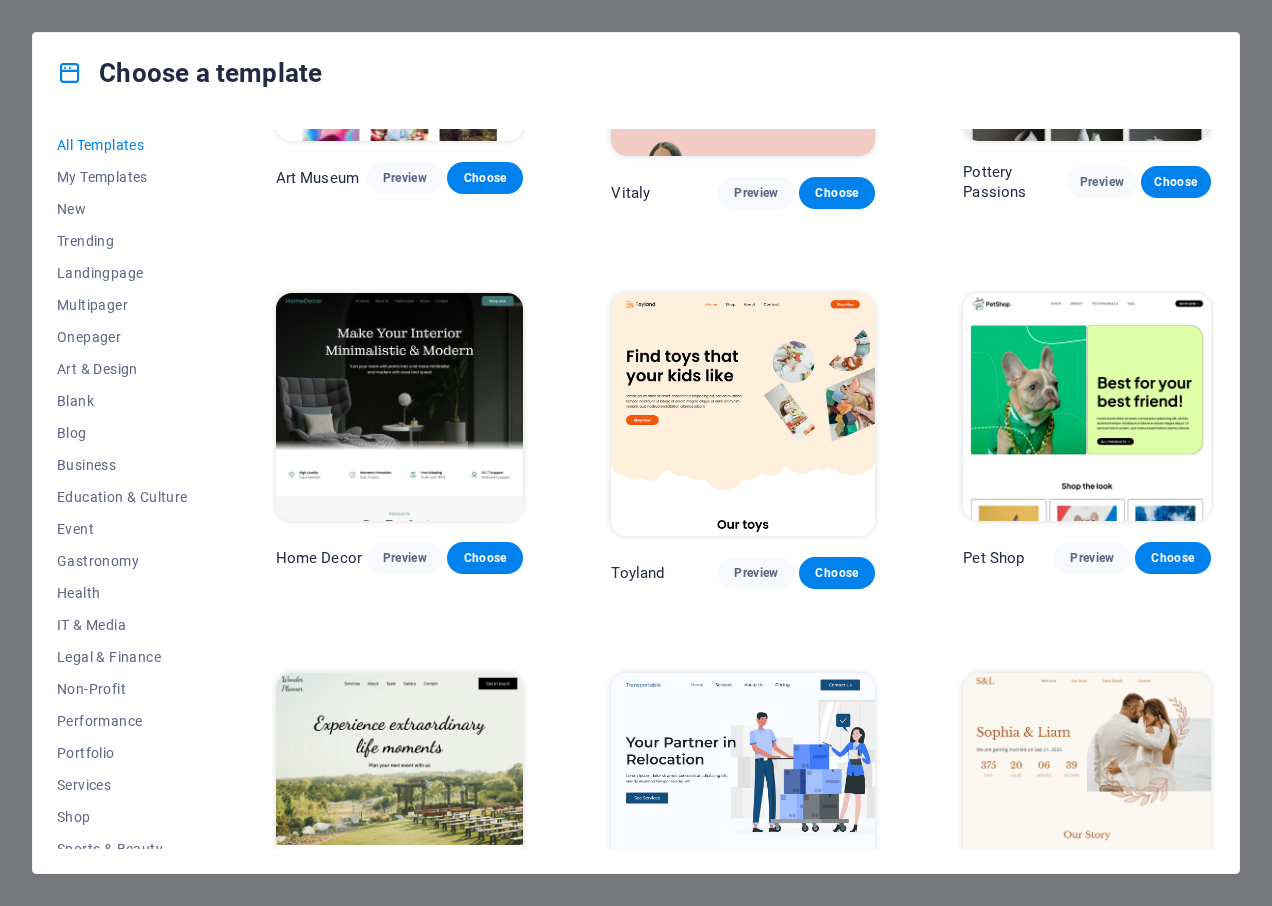 scroll, scrollTop: 900, scrollLeft: 0, axis: vertical 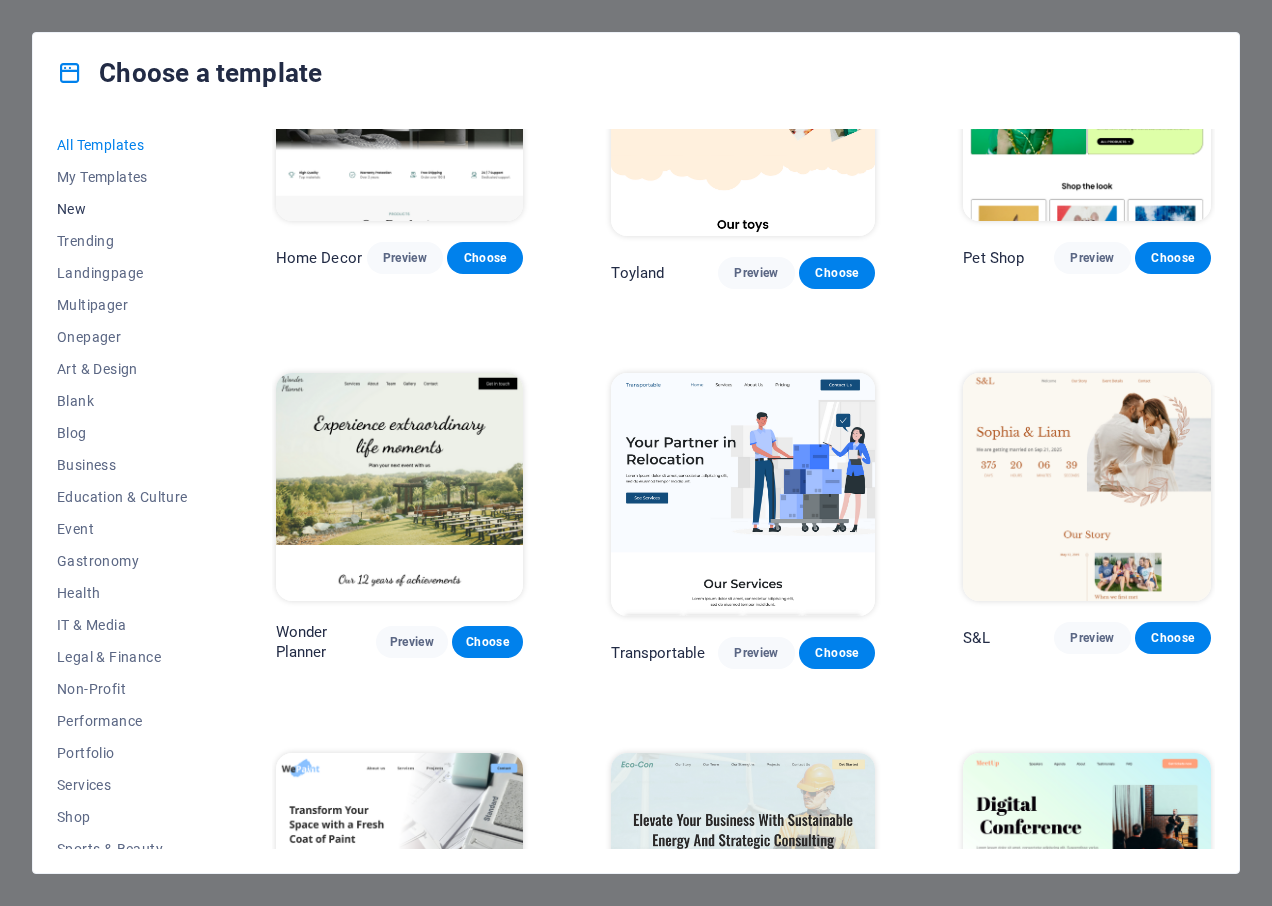 click on "New" at bounding box center [122, 209] 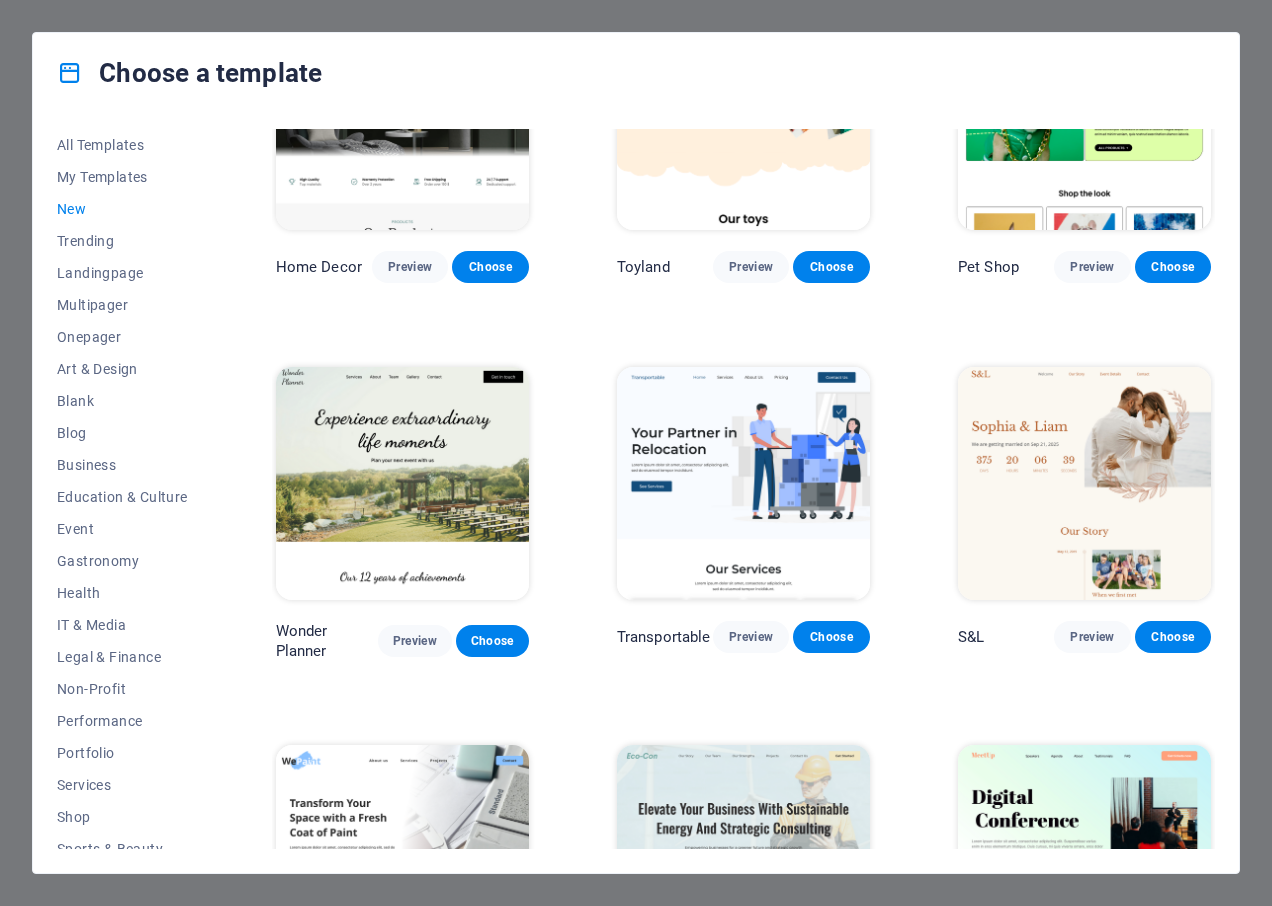 click on "New" at bounding box center [122, 209] 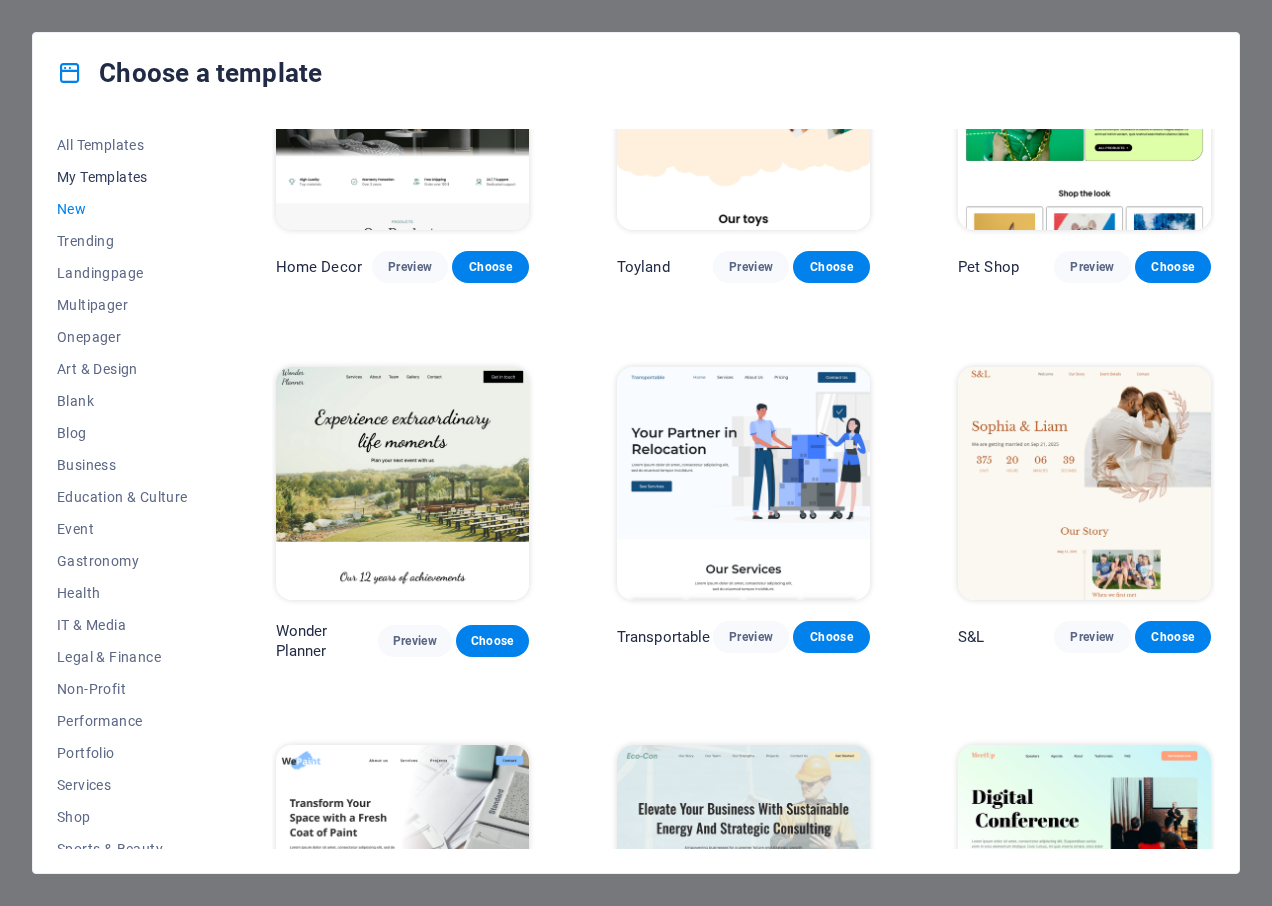 click on "My Templates" at bounding box center [122, 177] 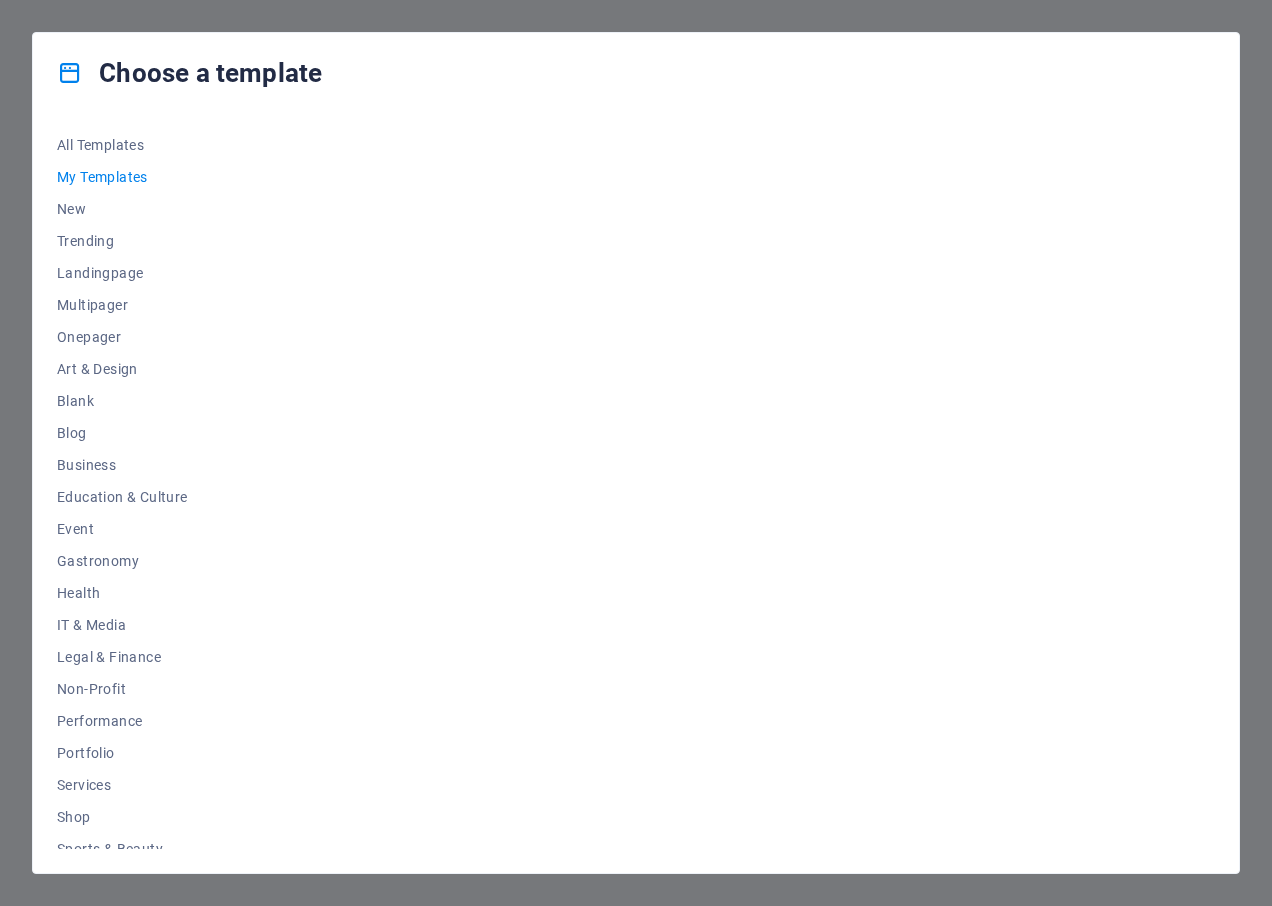 click on "My Templates" at bounding box center [122, 177] 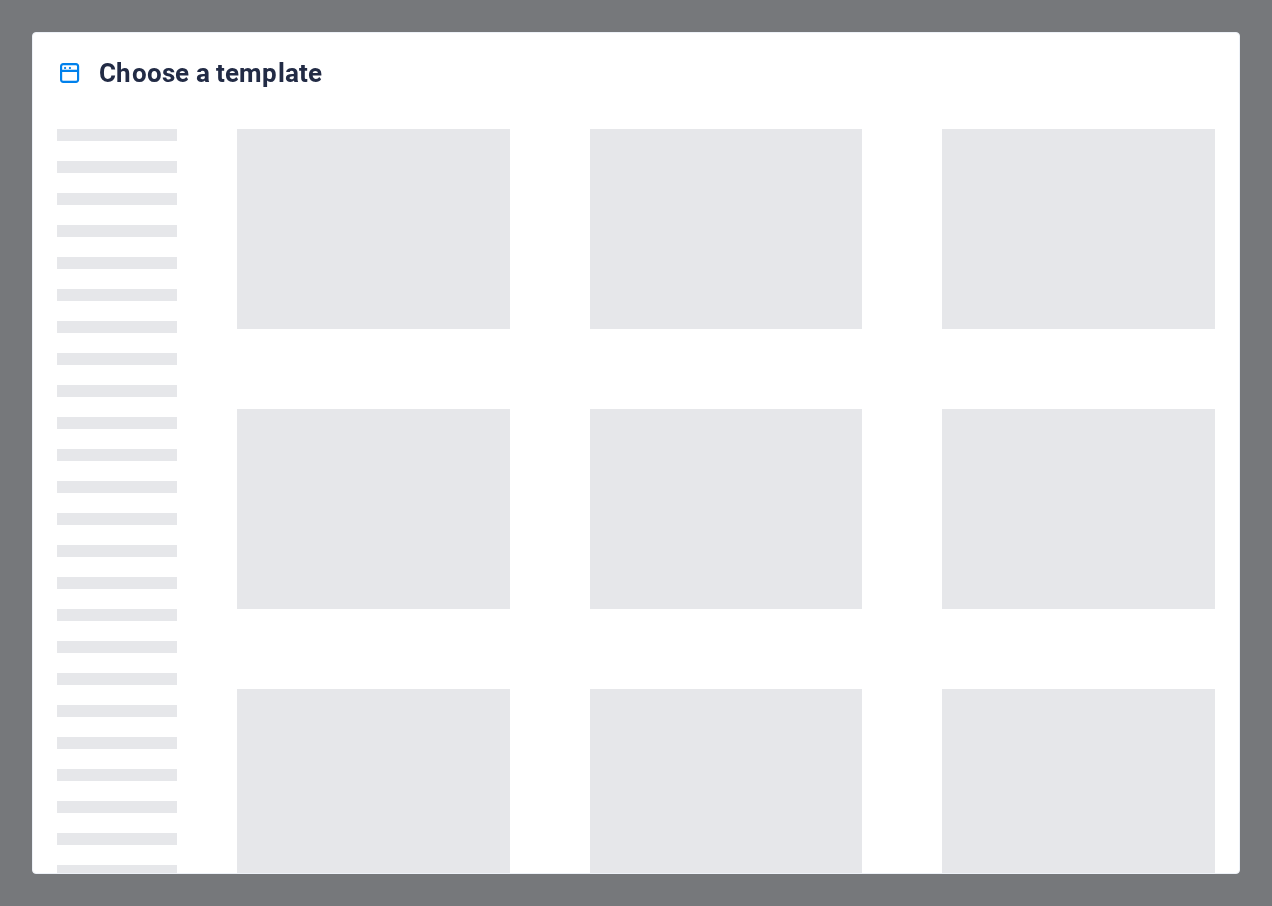 scroll, scrollTop: 0, scrollLeft: 0, axis: both 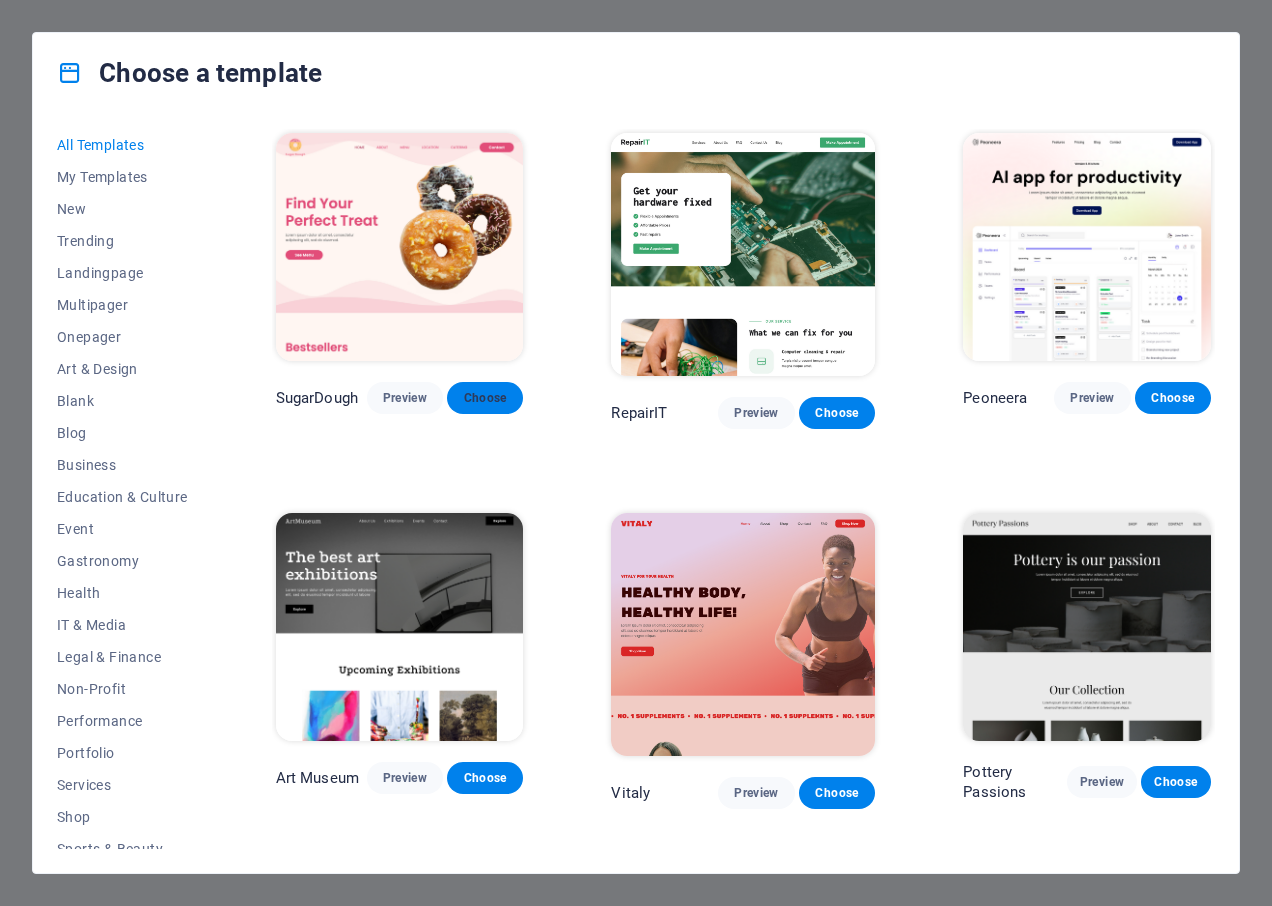 click on "Choose" at bounding box center [485, 398] 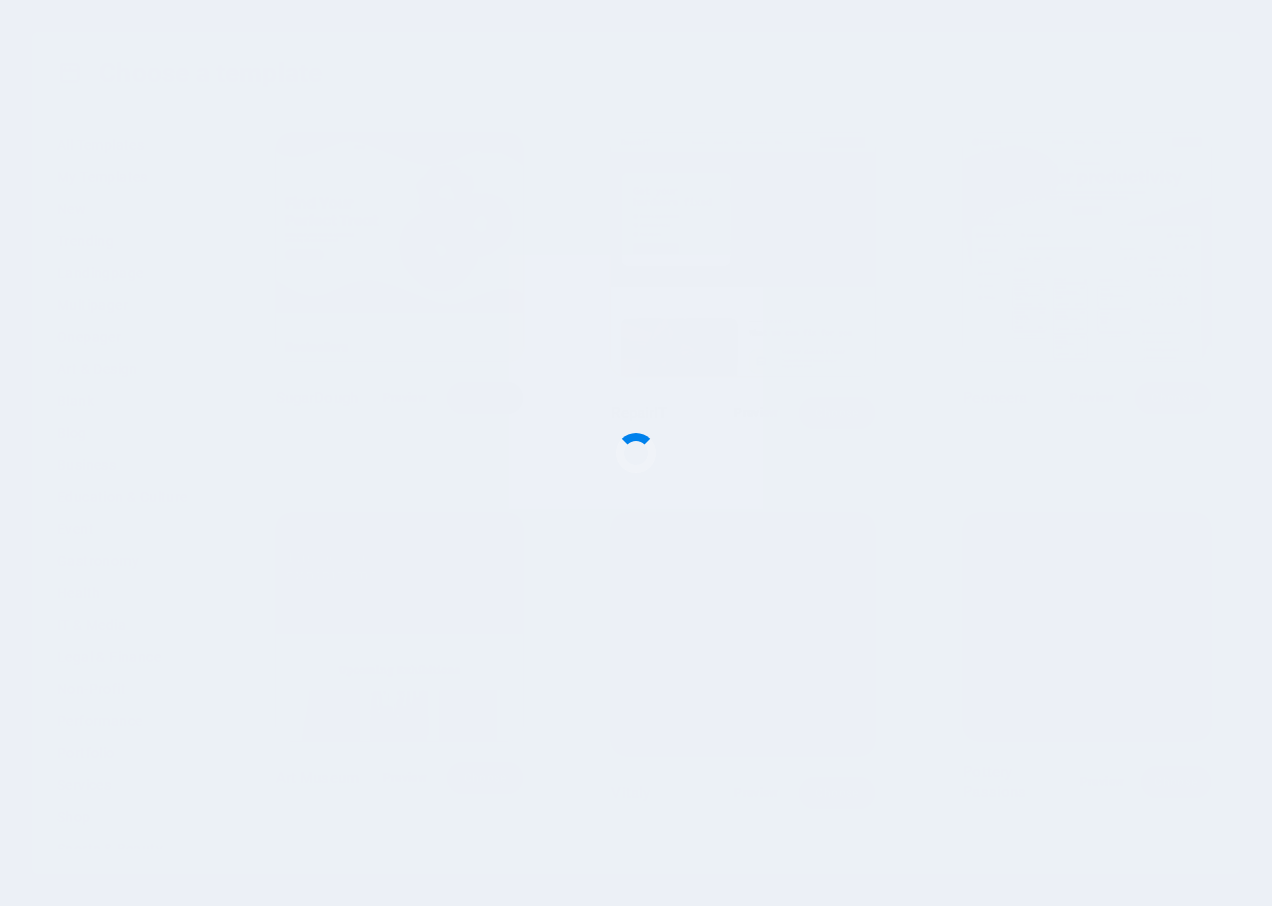 click at bounding box center [636, 453] 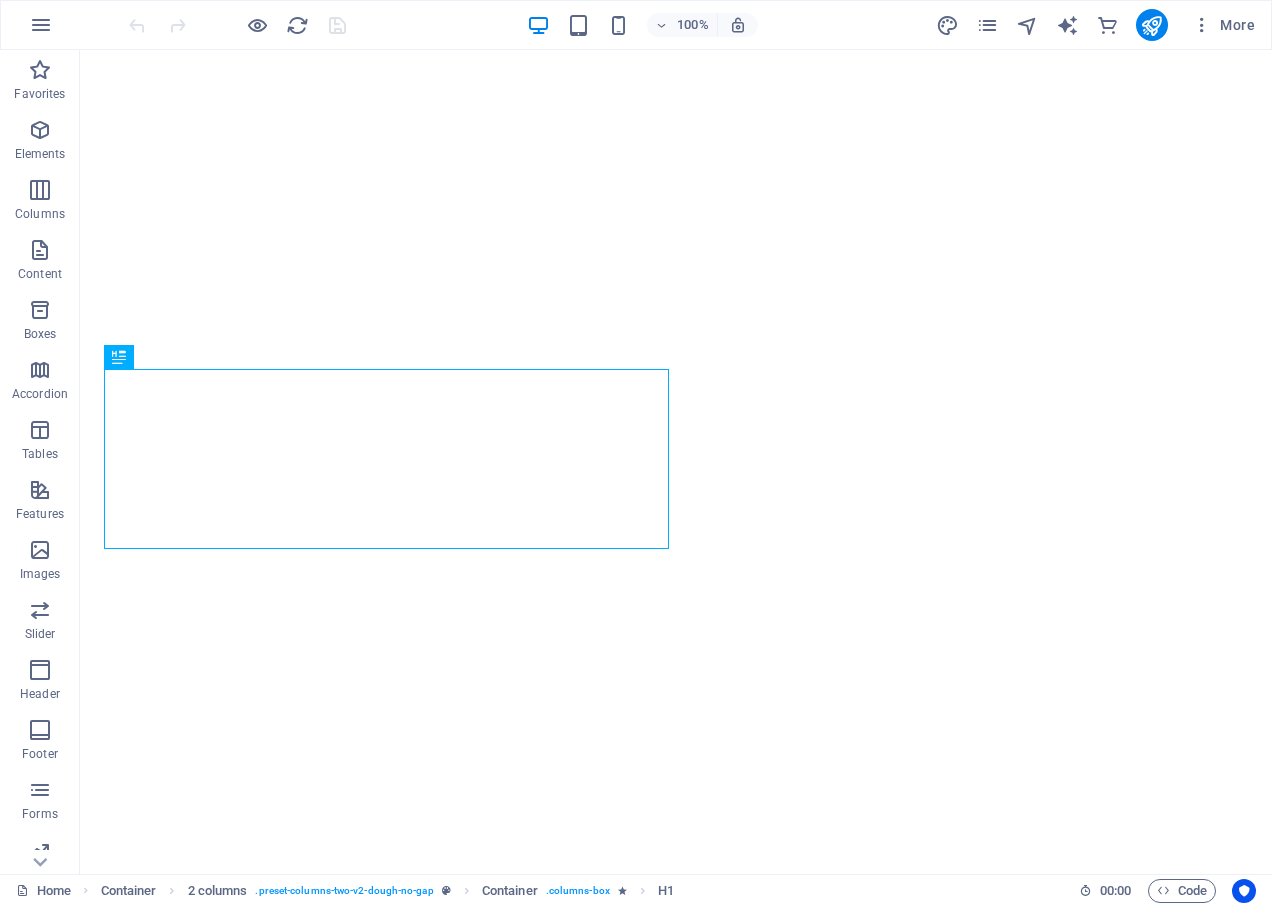 scroll, scrollTop: 0, scrollLeft: 0, axis: both 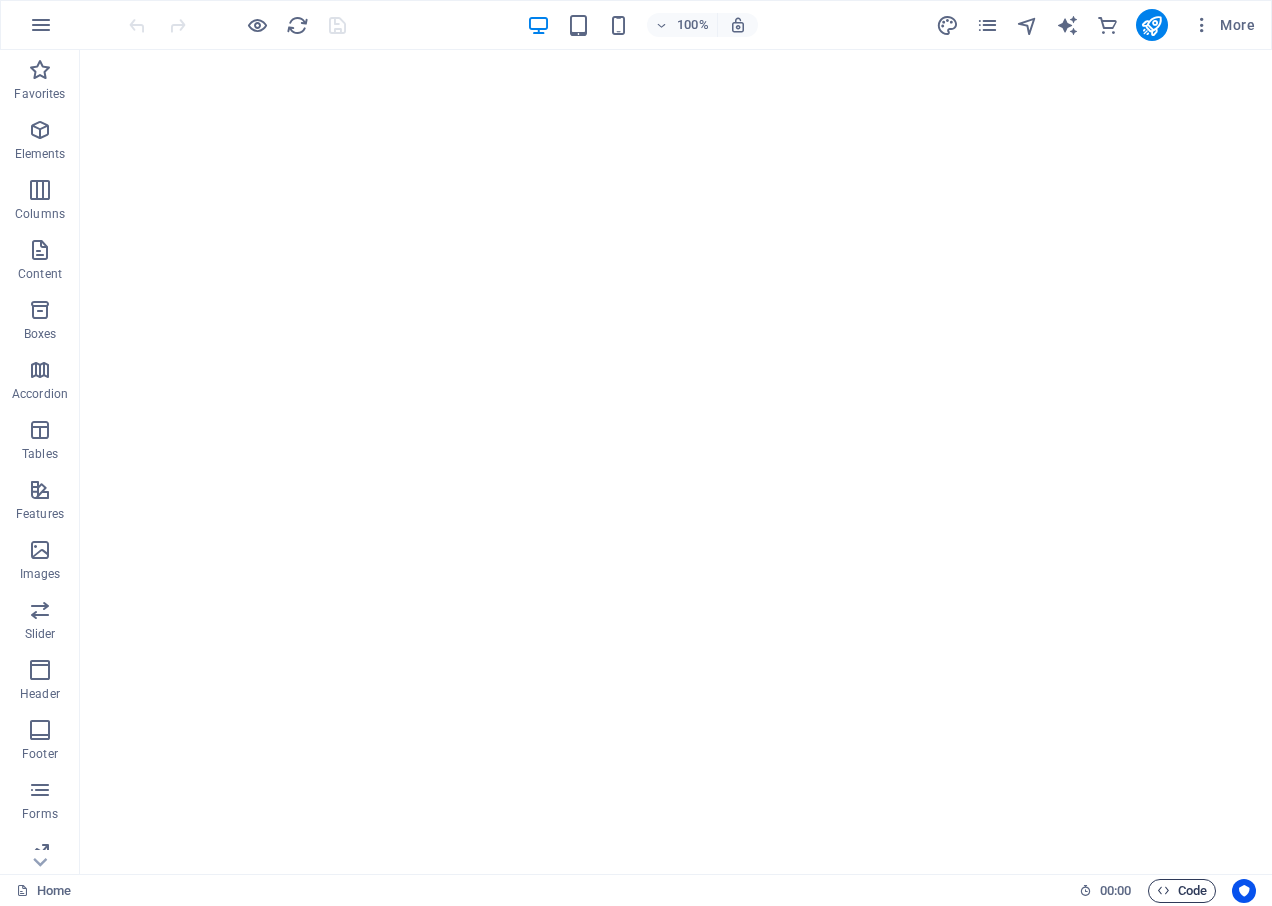 click on "Code" at bounding box center (1182, 891) 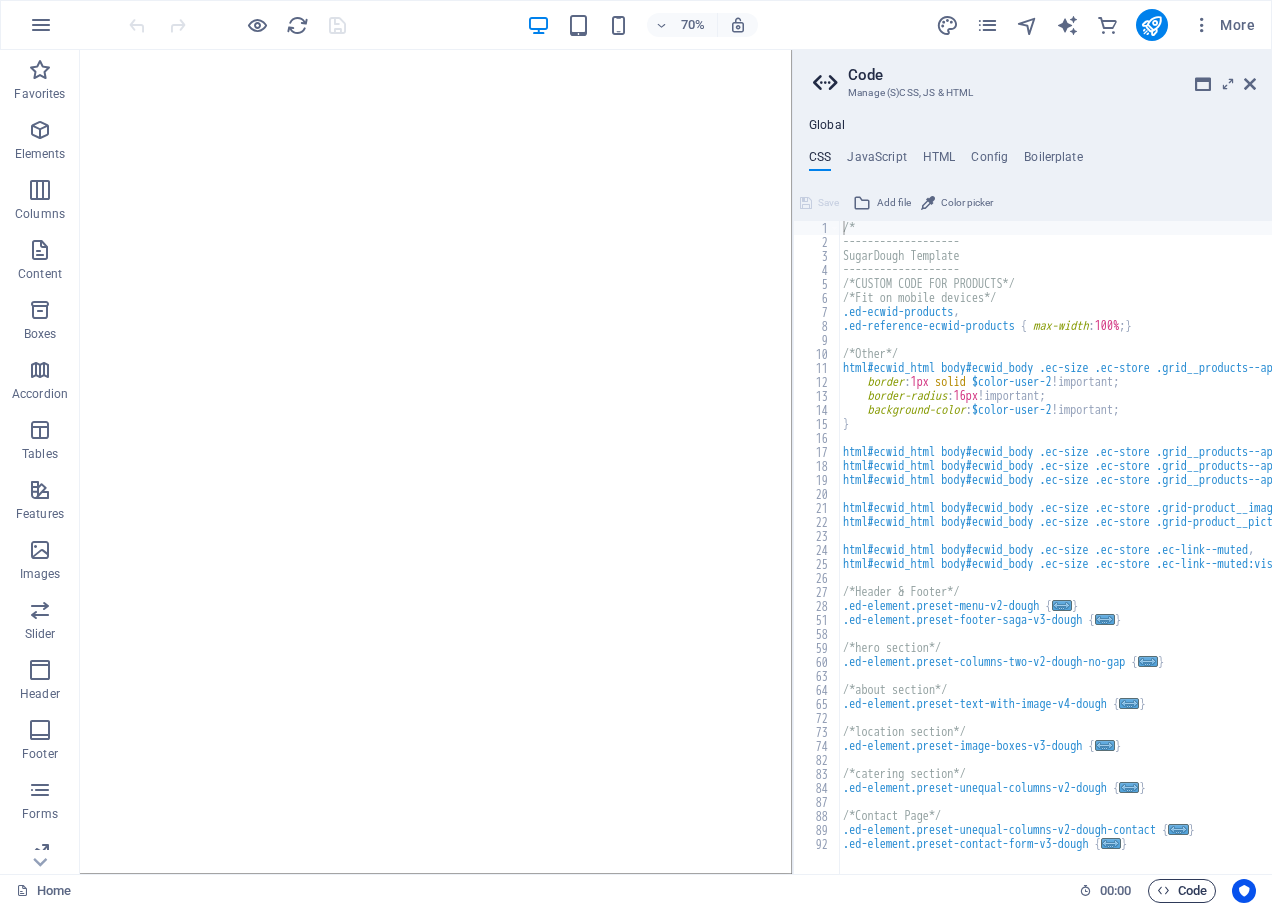 click on "Code" at bounding box center (1182, 891) 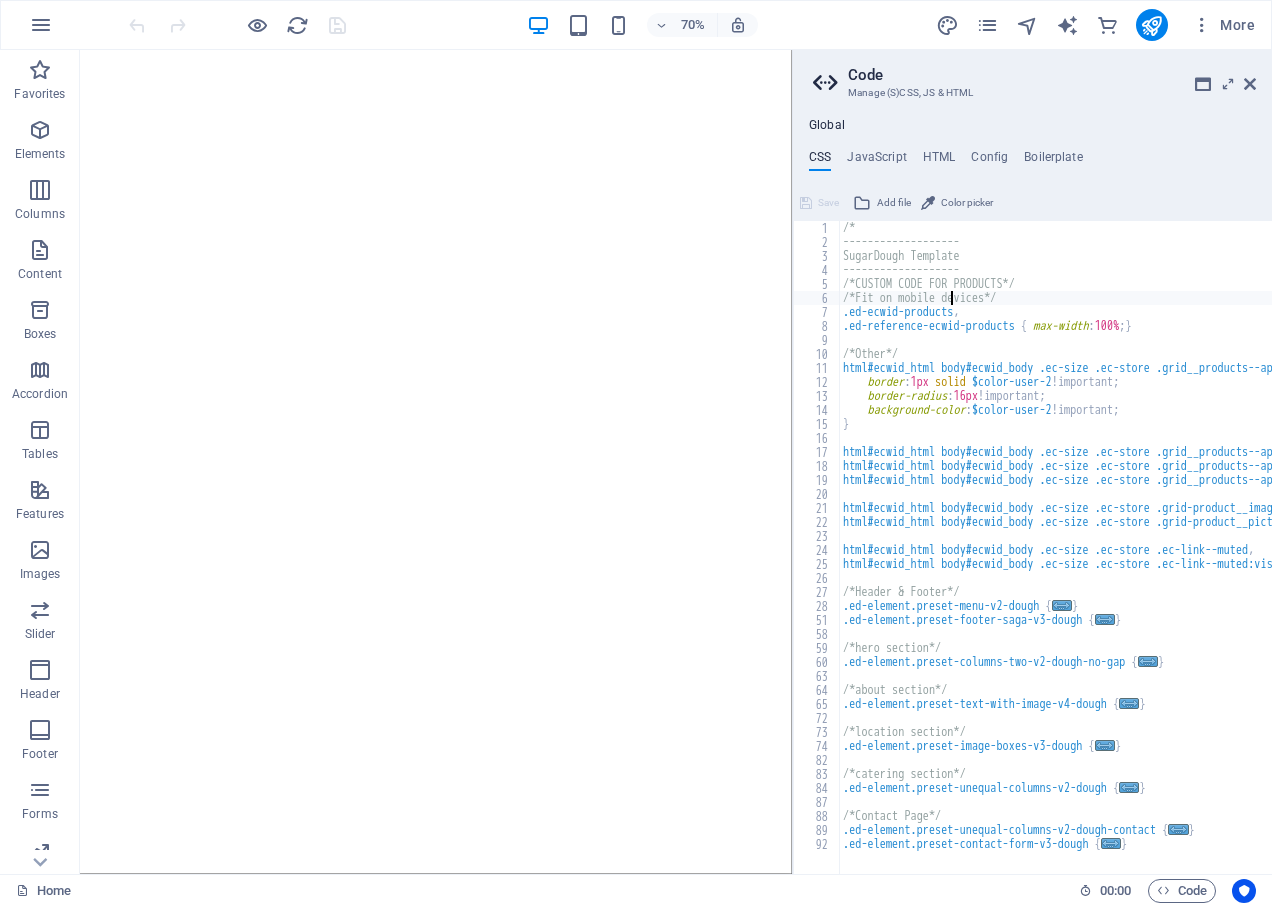 click on "/* ------------------- SugarDough Template ------------------- /*CUSTOM CODE FOR PRODUCTS*/ /*Fit on mobile devices*/ .ed-ecwid-products , .ed-reference-ecwid-products   {   max-width :  100% ;  } /*Other*/ html#ecwid_html   body#ecwid_body   .ec-size   .ec-store   .grid__products--appearance-frame   .grid-product__wrap-inner   {      border :  1px   solid   $color-user-2  !important;      border-radius :  16px  !important;      background-color :  $color-user-2  !important; } html#ecwid_html   body#ecwid_body   .ec-size   .ec-store   .grid__products--appearance-frame   .grid-product__bg , html#ecwid_html   body#ecwid_body   .ec-size   .ec-store   .grid__products--appearance-frame   .grid-product__image-wrap , html#ecwid_html   body#ecwid_body   .ec-size   .ec-store   .grid__products--appearance-frame   .grid-product__shadow   {   border-radius :  16px   16px   0   0  !important;  } html#ecwid_html   body#ecwid_body   .ec-size   .ec-store   .grid-product__image-wrap   {   background-color :  $color-secondary" at bounding box center (1351, 554) 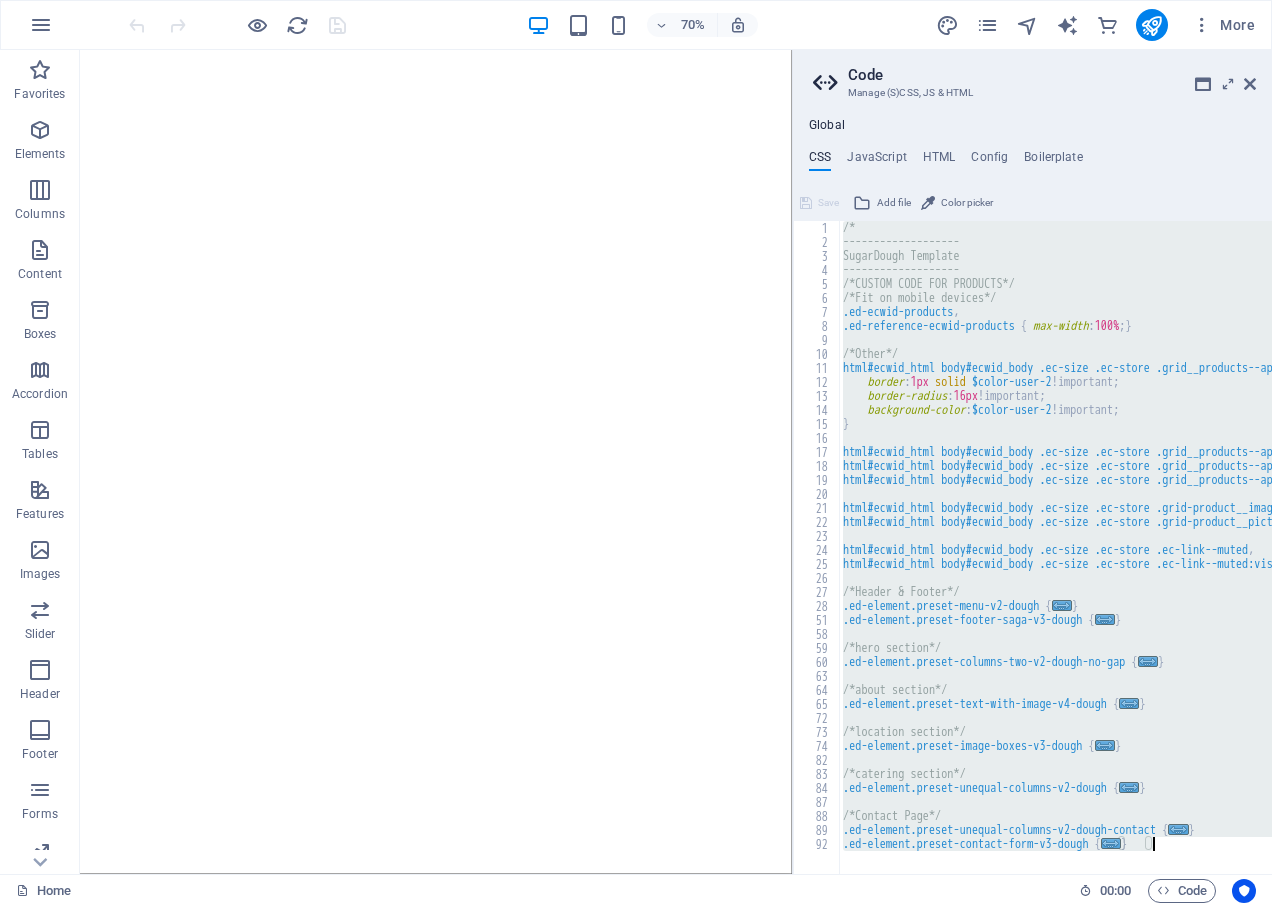 type 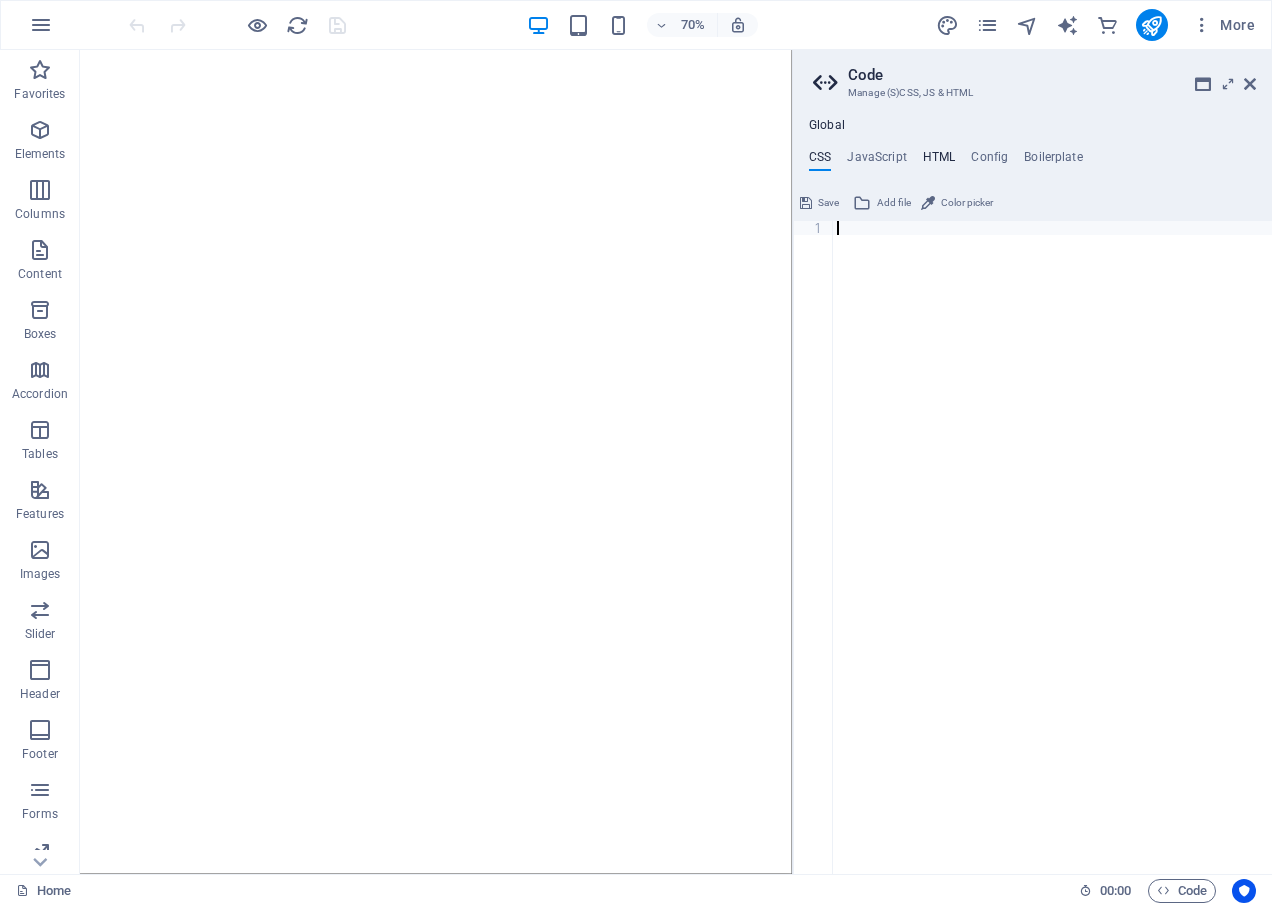 click on "HTML" at bounding box center (939, 161) 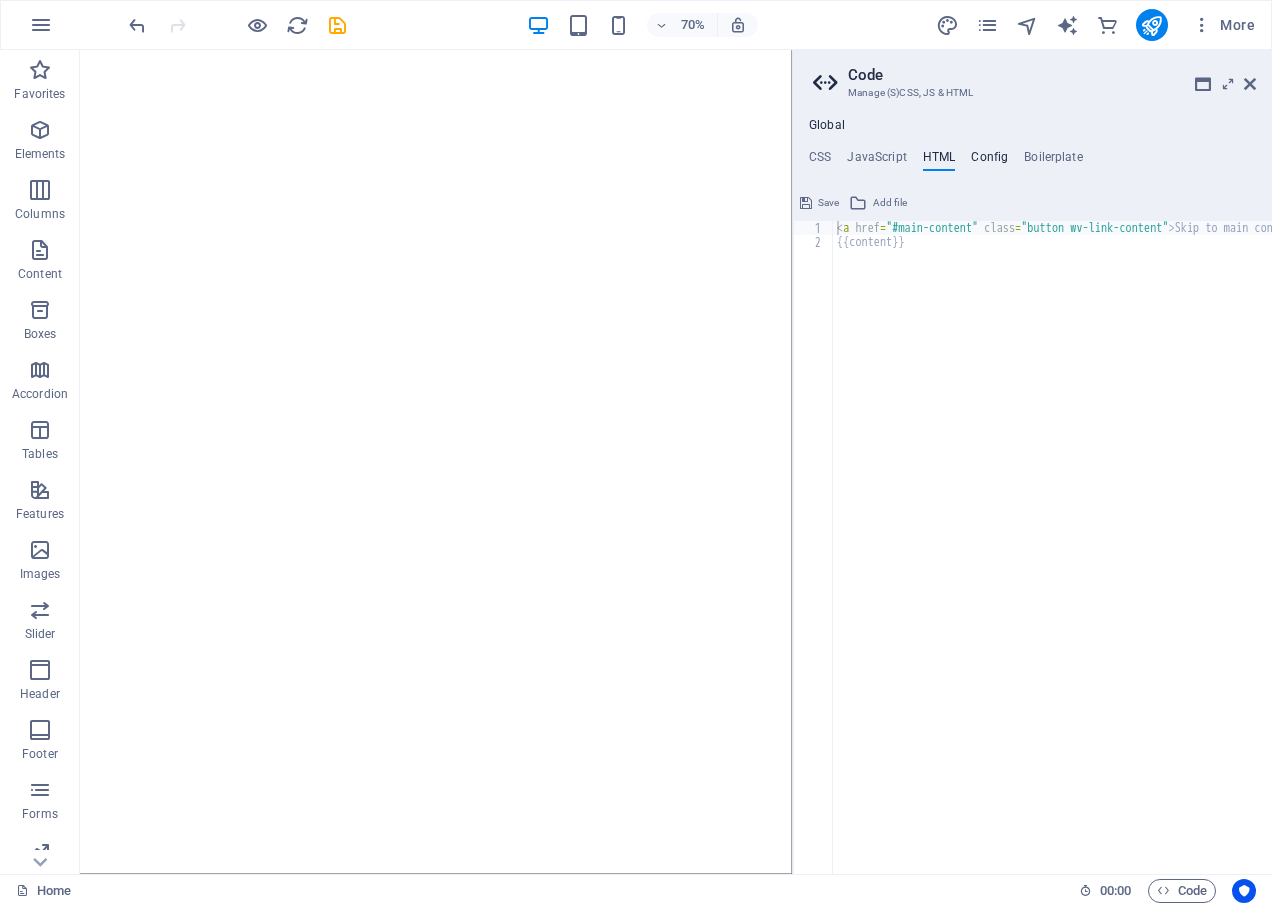 click on "Config" at bounding box center [989, 161] 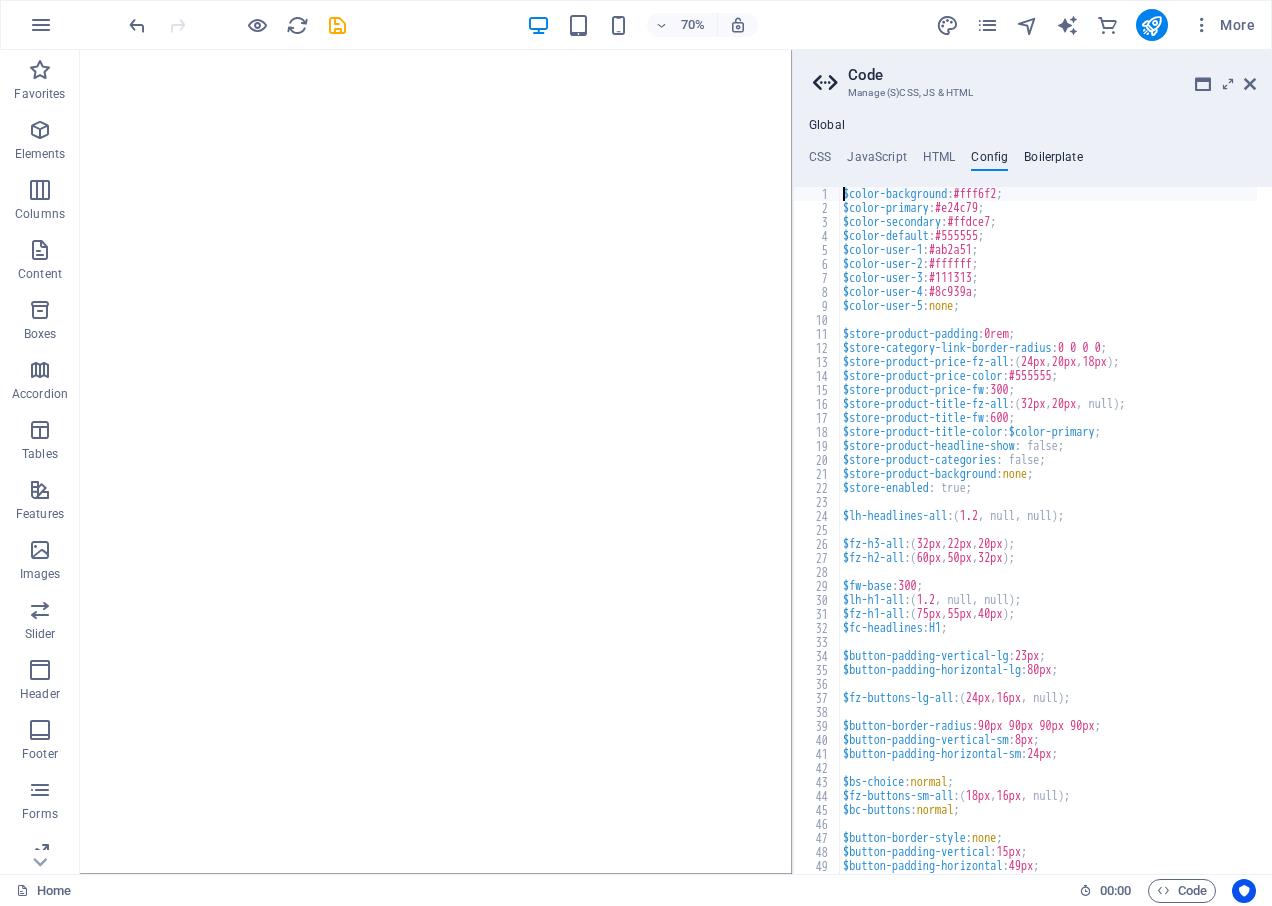 click on "Boilerplate" at bounding box center [1053, 161] 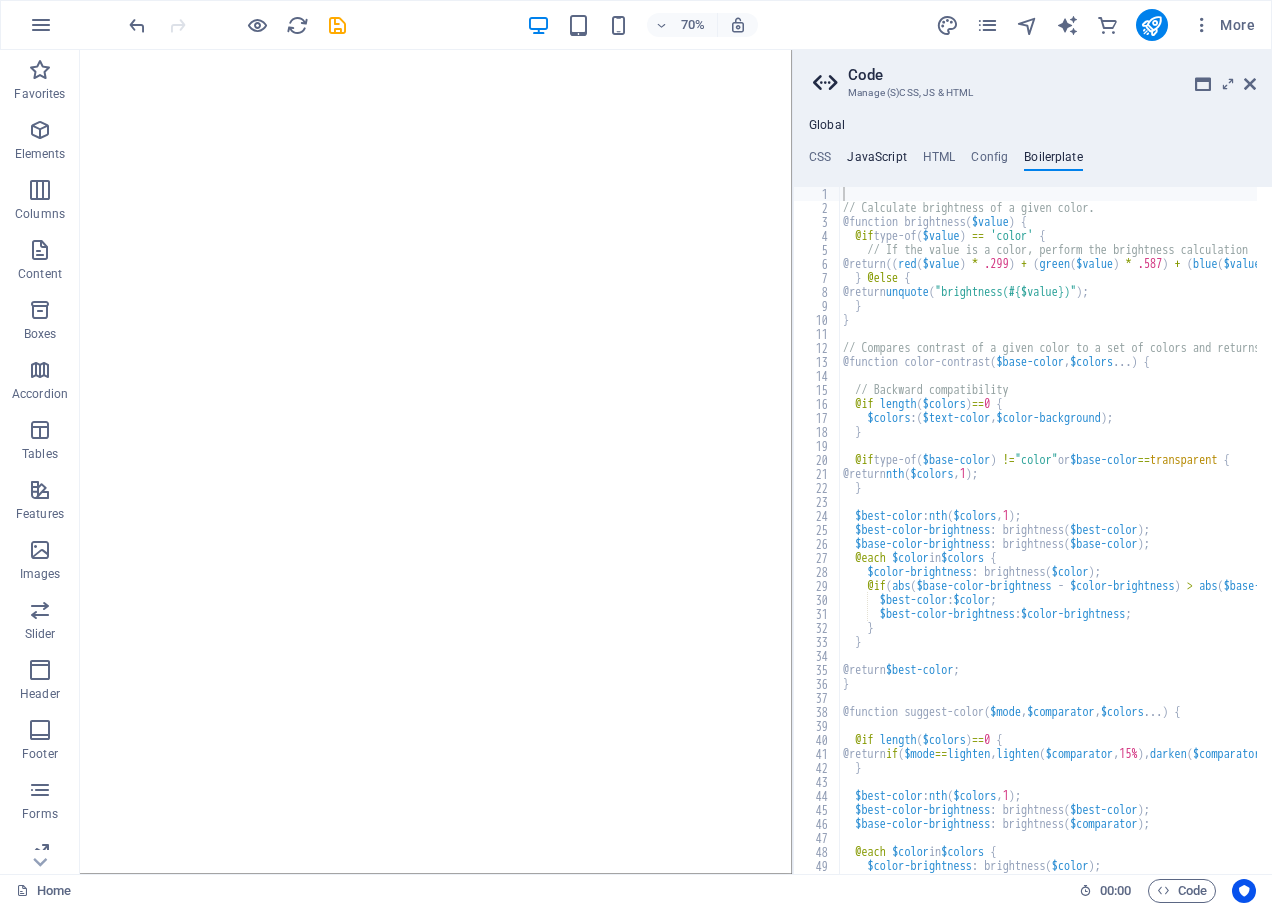 click on "JavaScript" at bounding box center [876, 161] 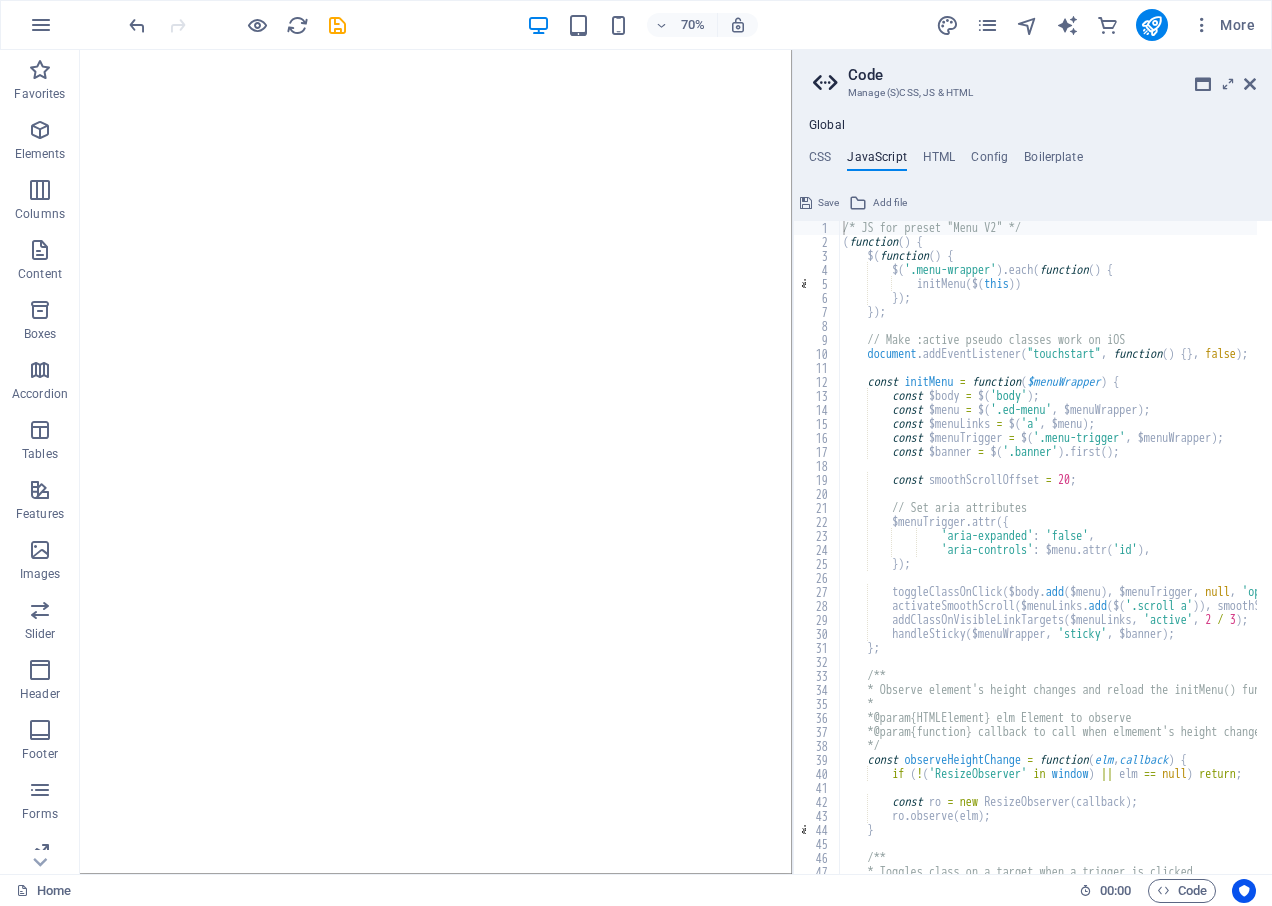 click on "CSS JavaScript HTML Config Boilerplate" at bounding box center [1032, 161] 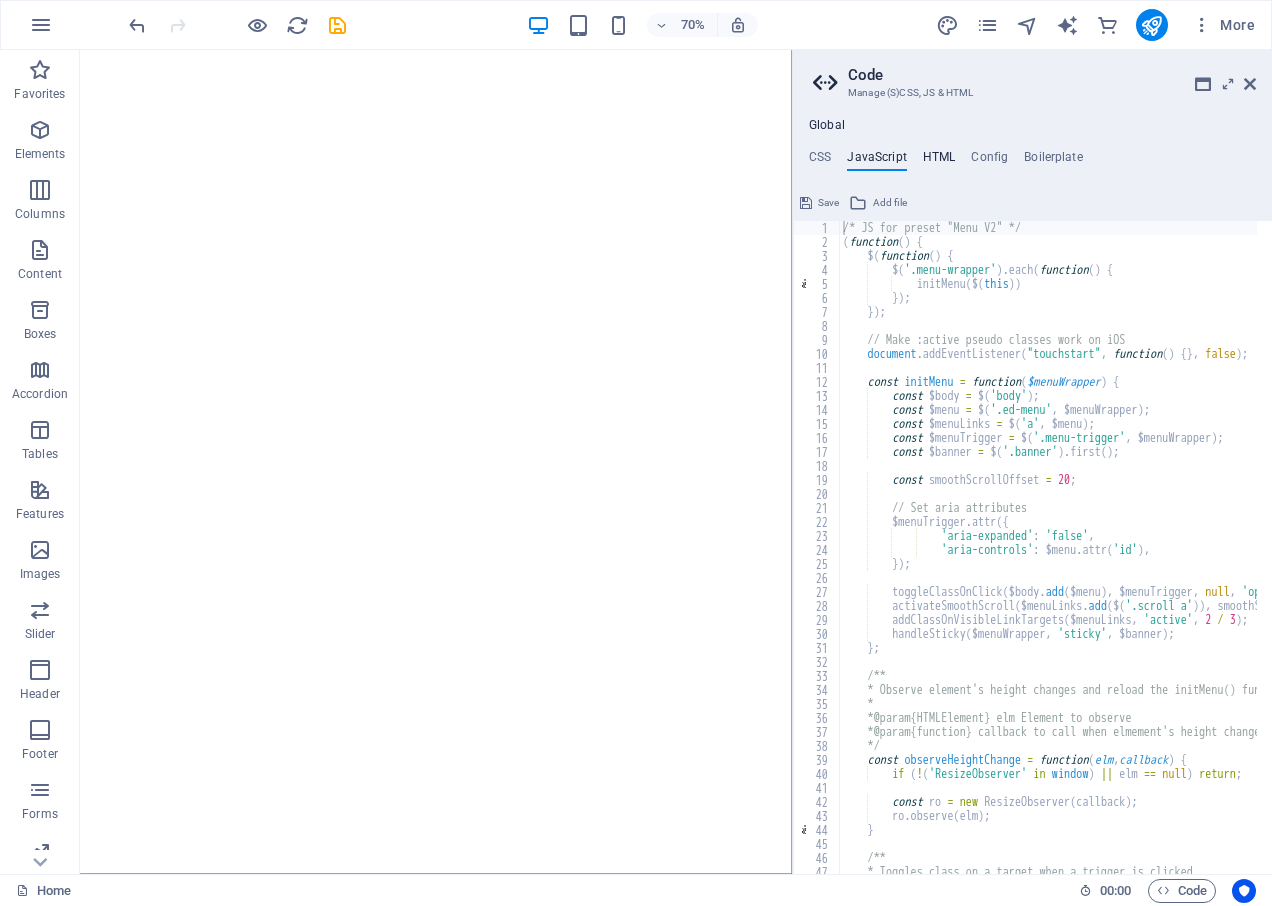 click on "HTML" at bounding box center (939, 161) 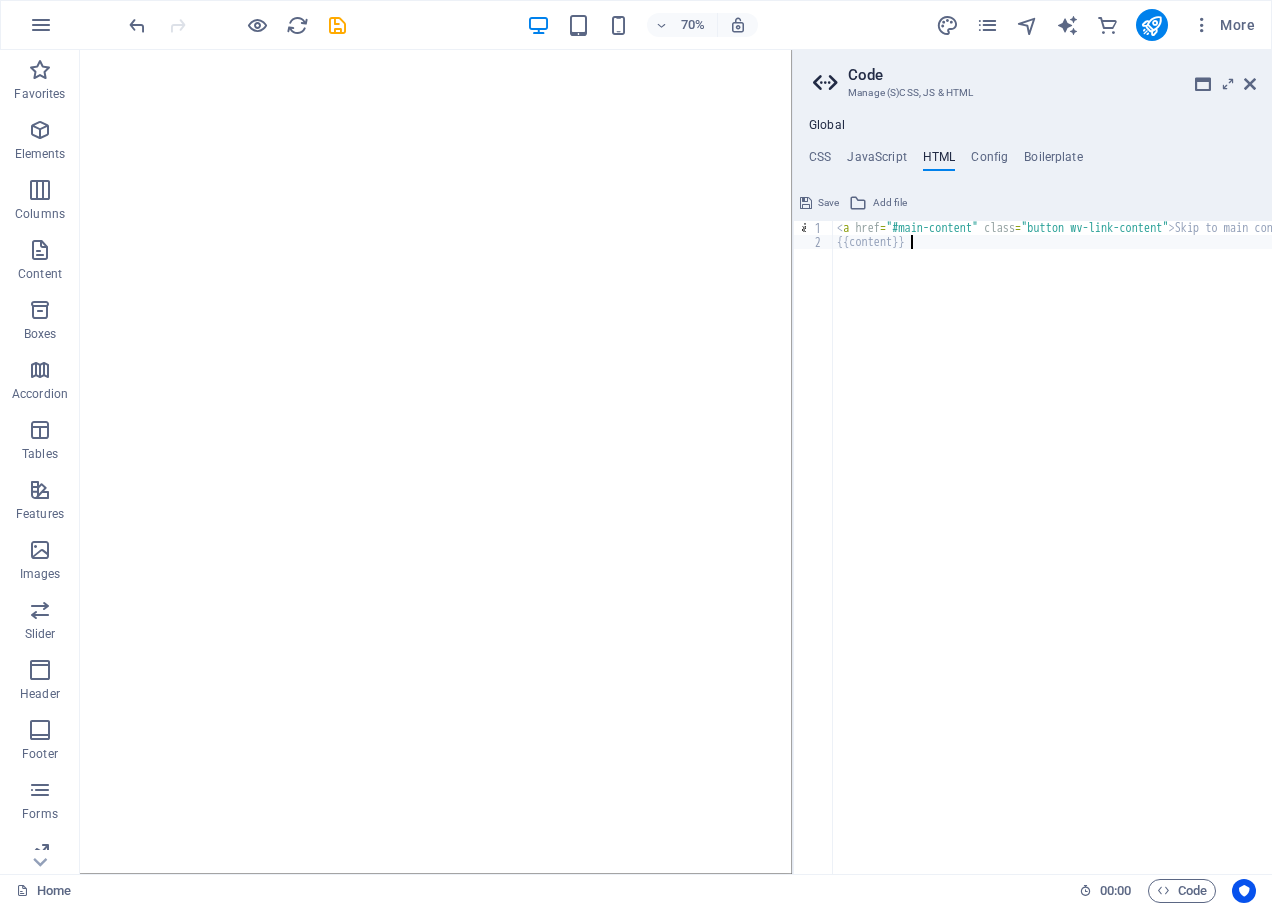 click on "< a   href = "#main-content"   class = "button wv-link-content" > Skip to main content </ a > {{content}}" at bounding box center (1103, 554) 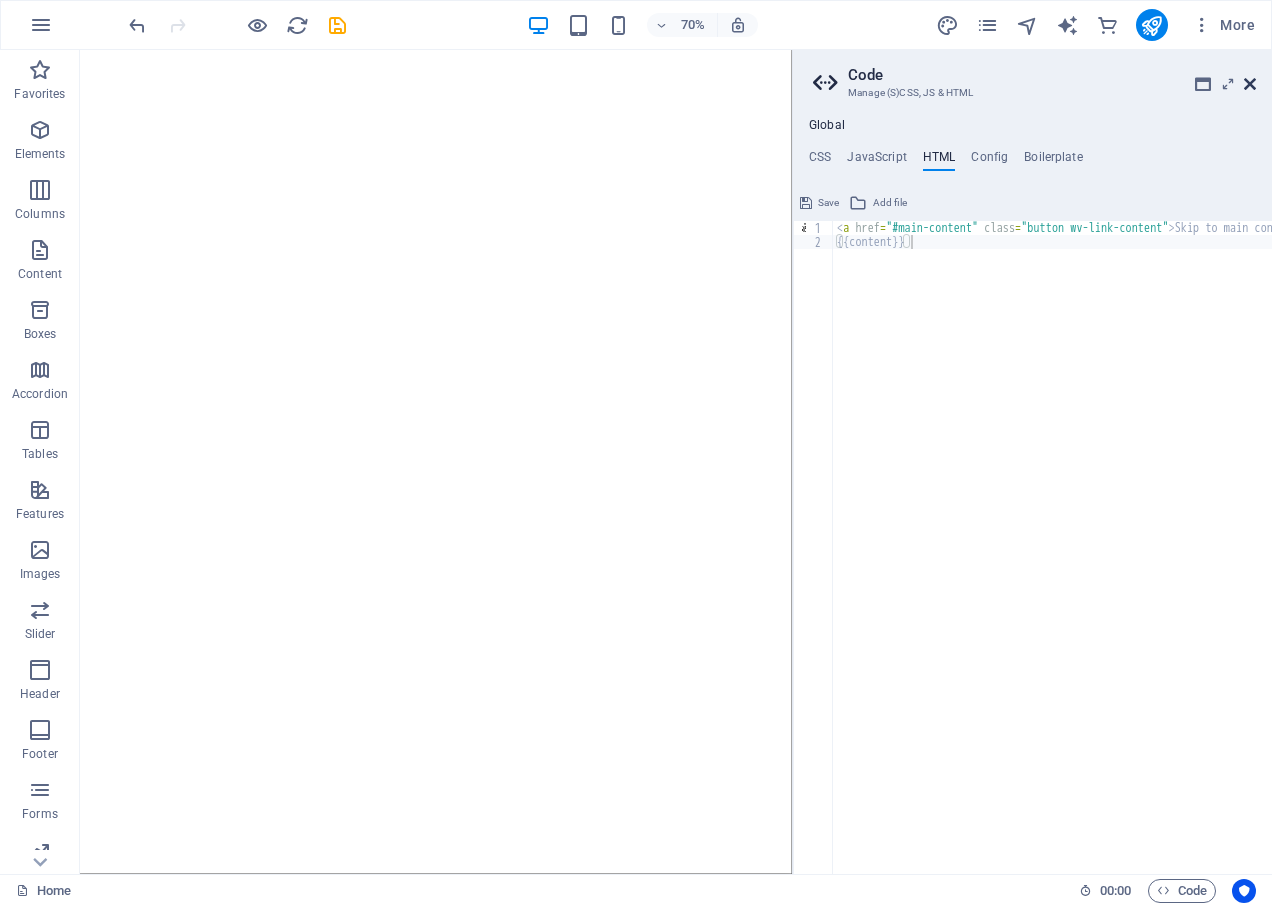 click at bounding box center (1250, 84) 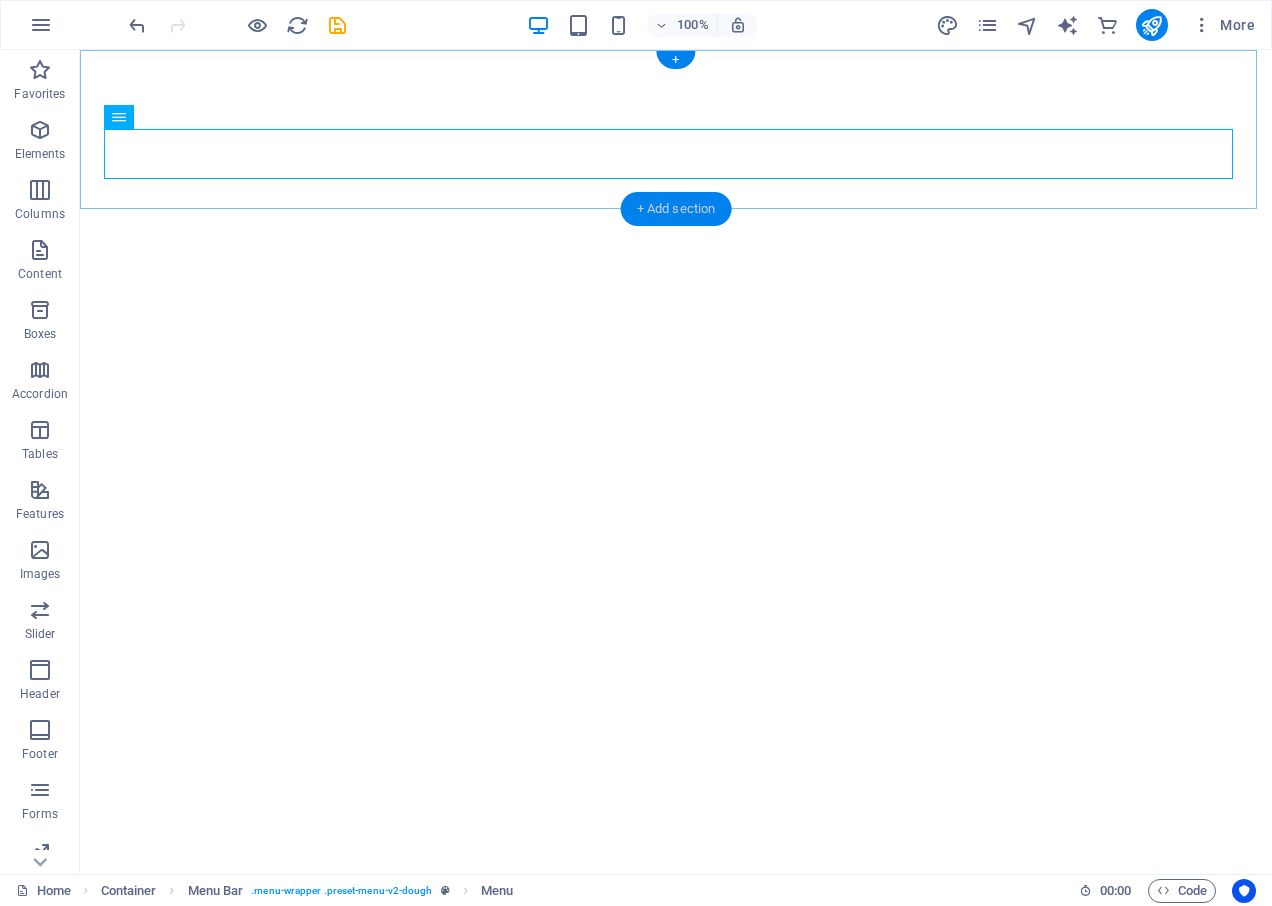 click on "+ Add section" at bounding box center [676, 209] 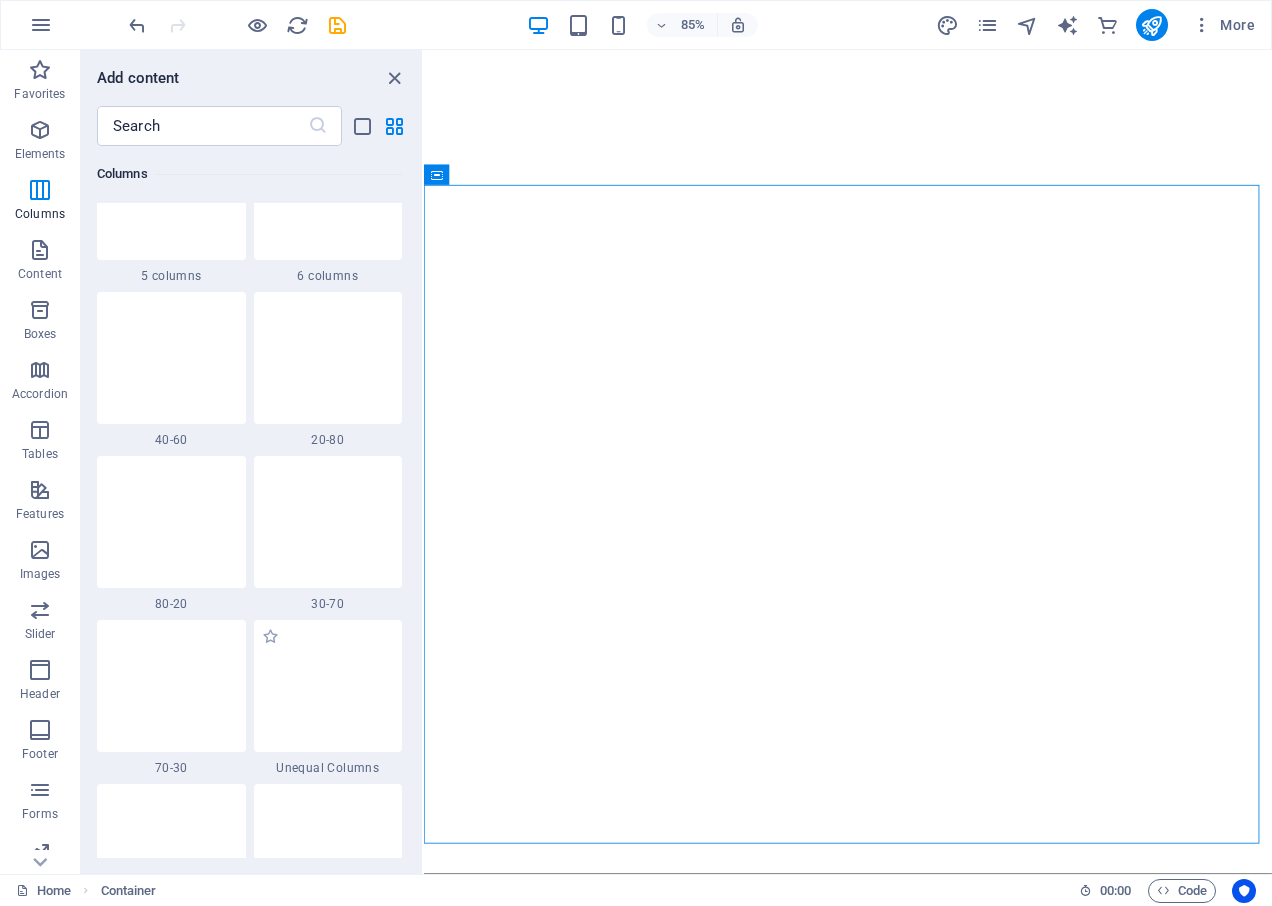 scroll, scrollTop: 1299, scrollLeft: 0, axis: vertical 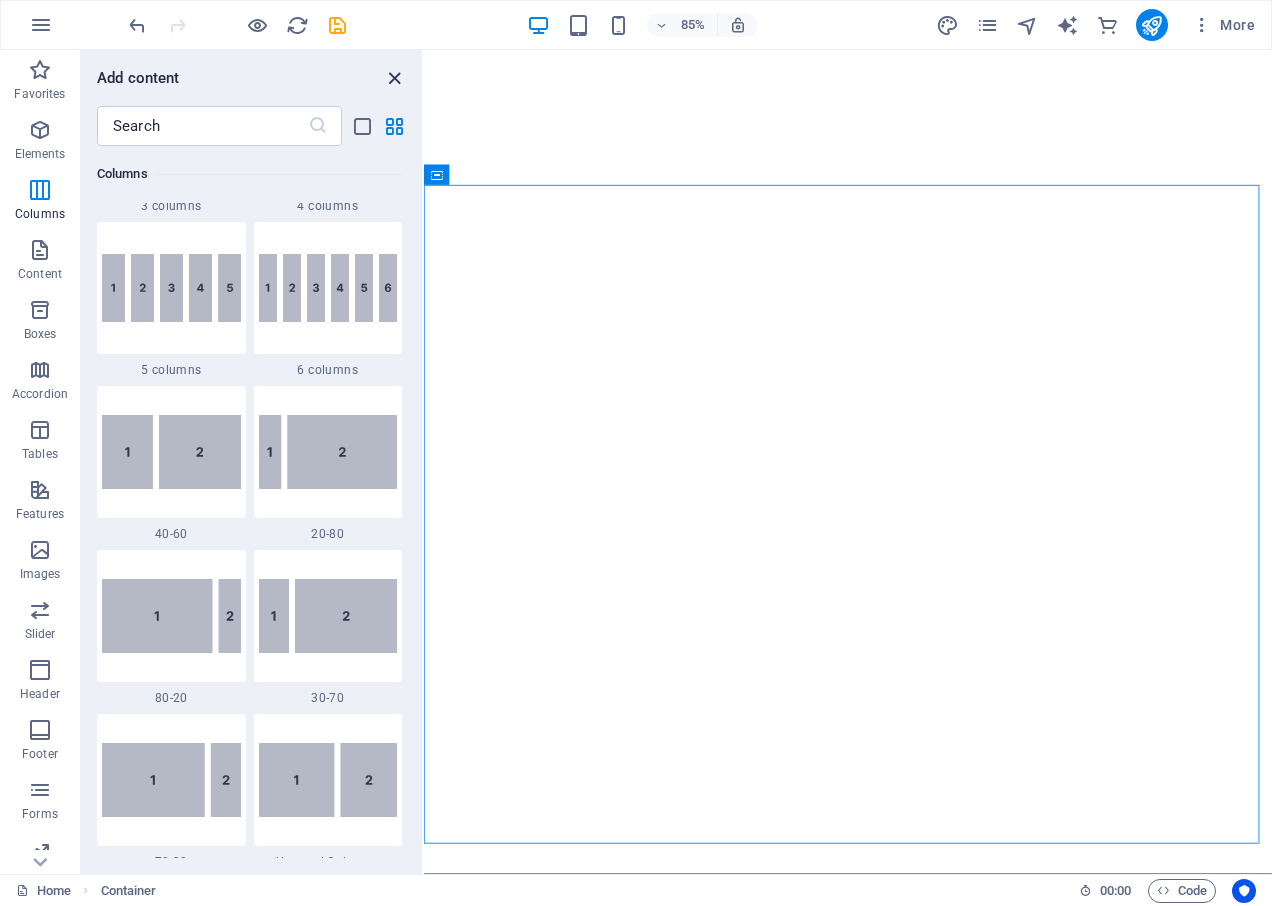 click at bounding box center (394, 78) 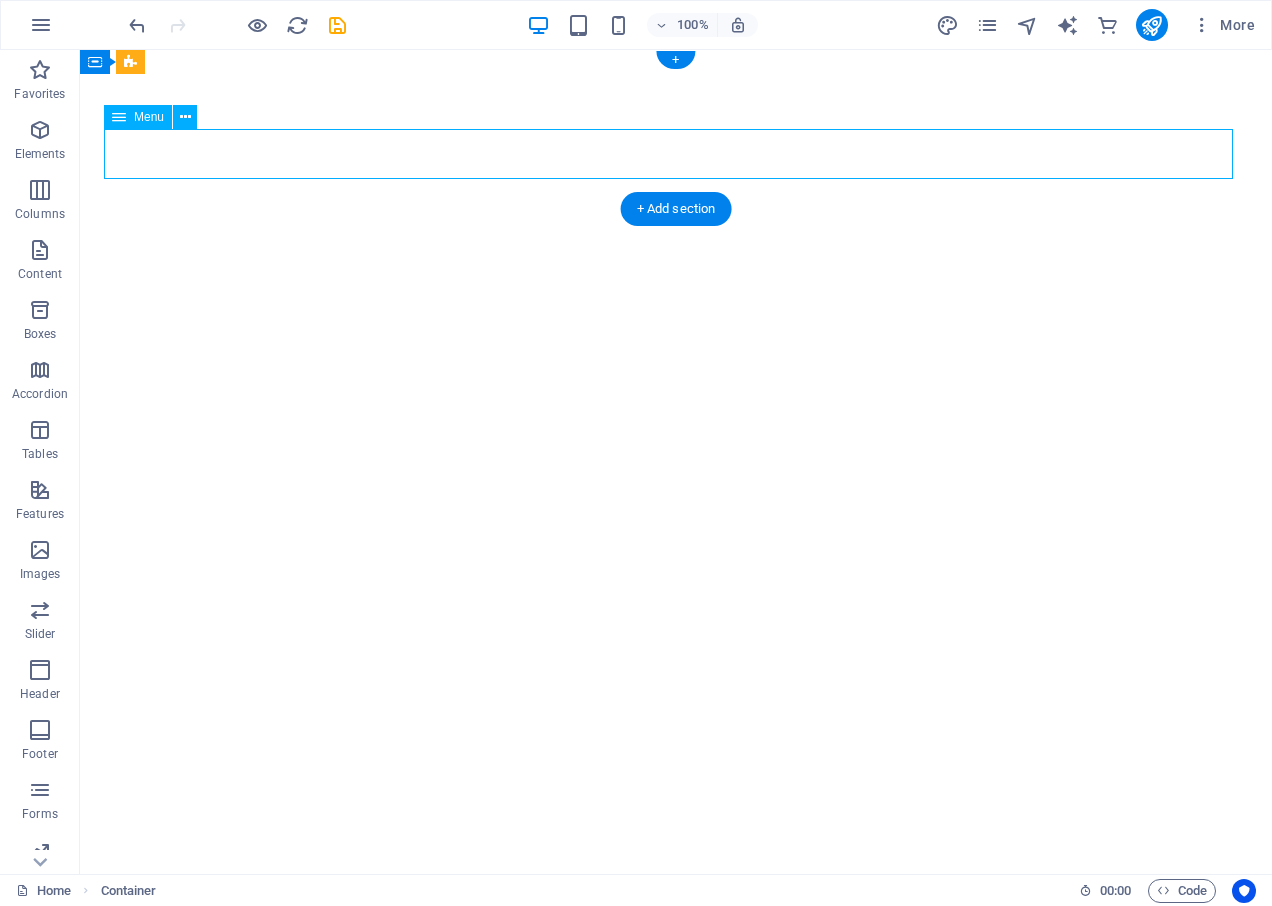 select 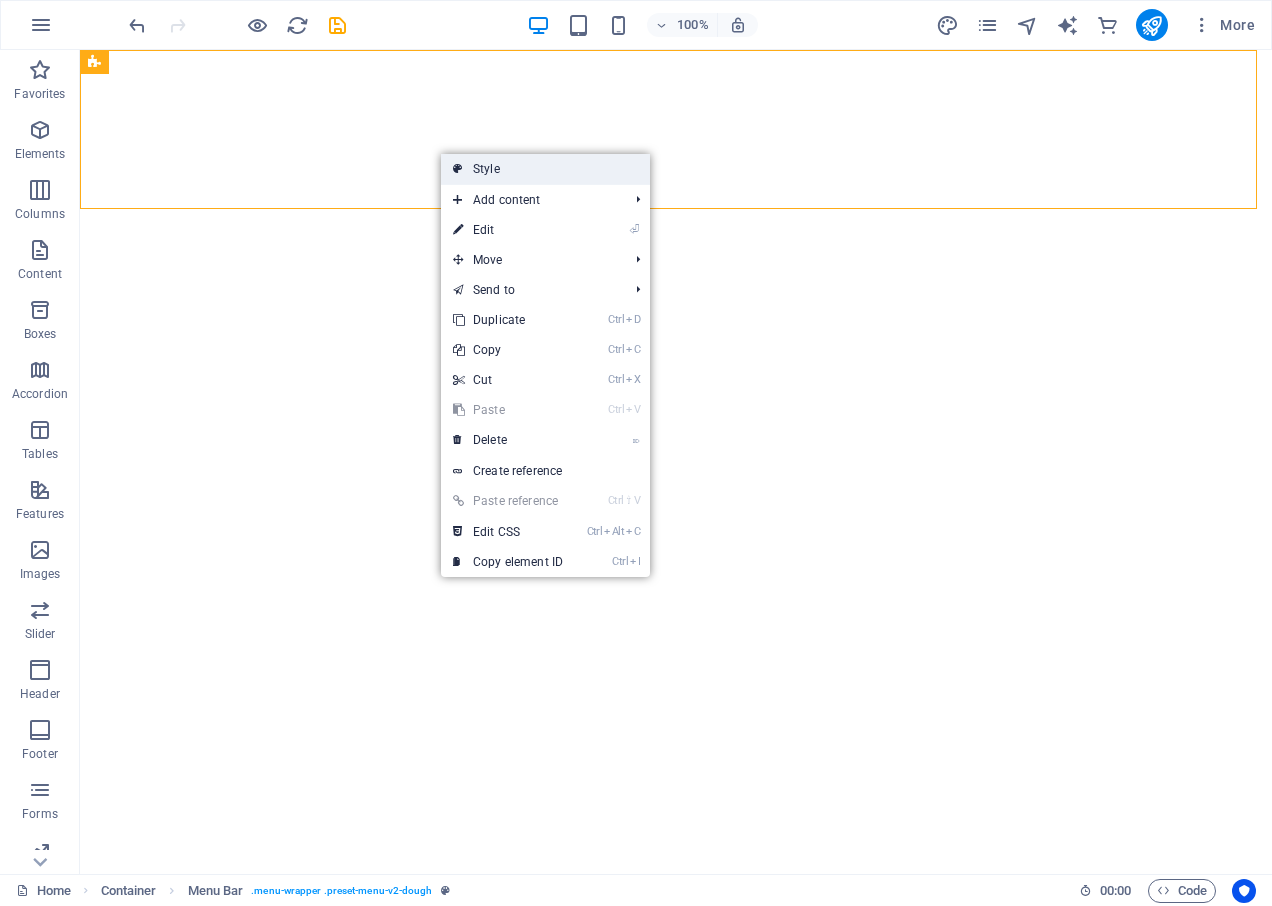 click on "Style" at bounding box center (545, 169) 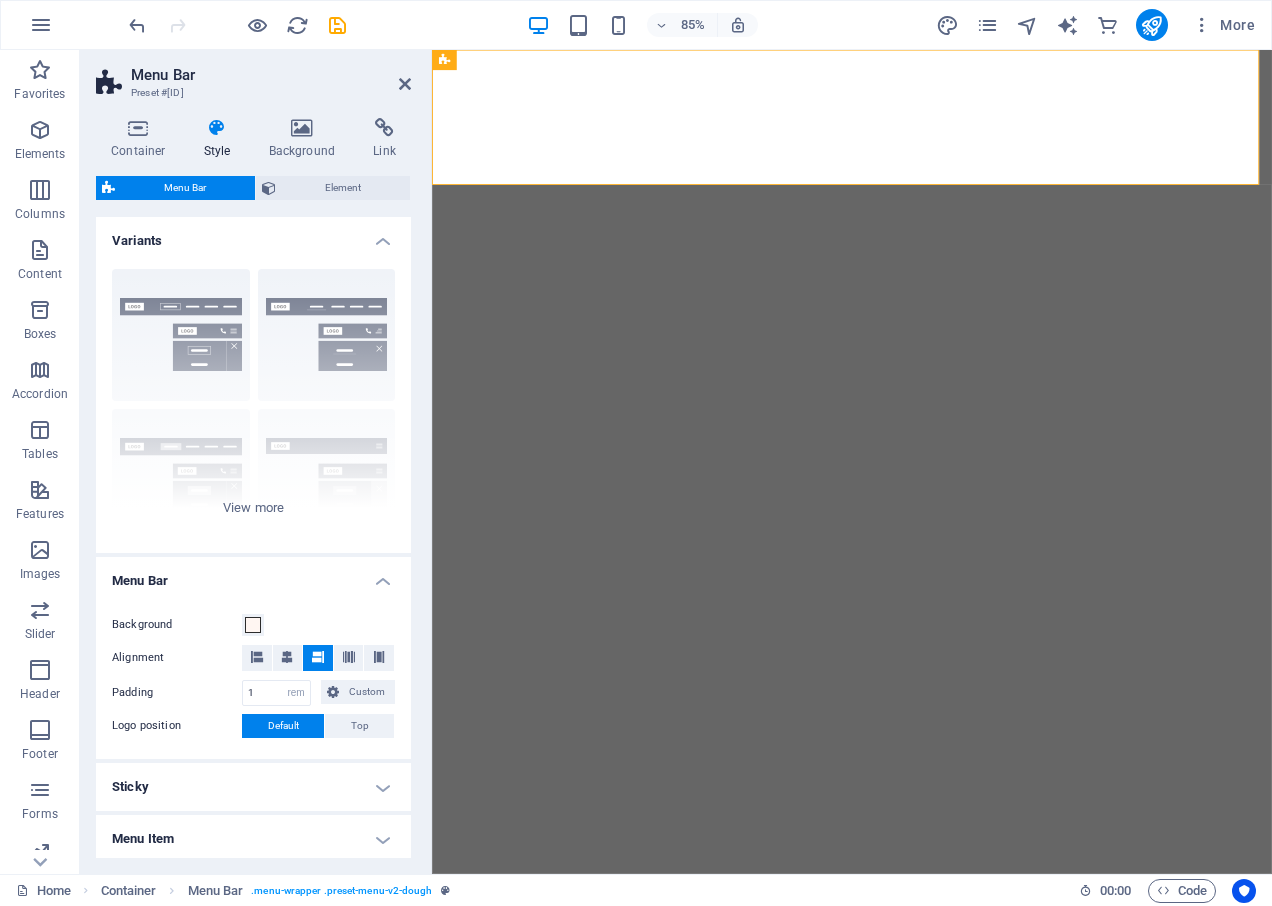 click on "Menu Bar Preset #ed-823814402" at bounding box center [253, 76] 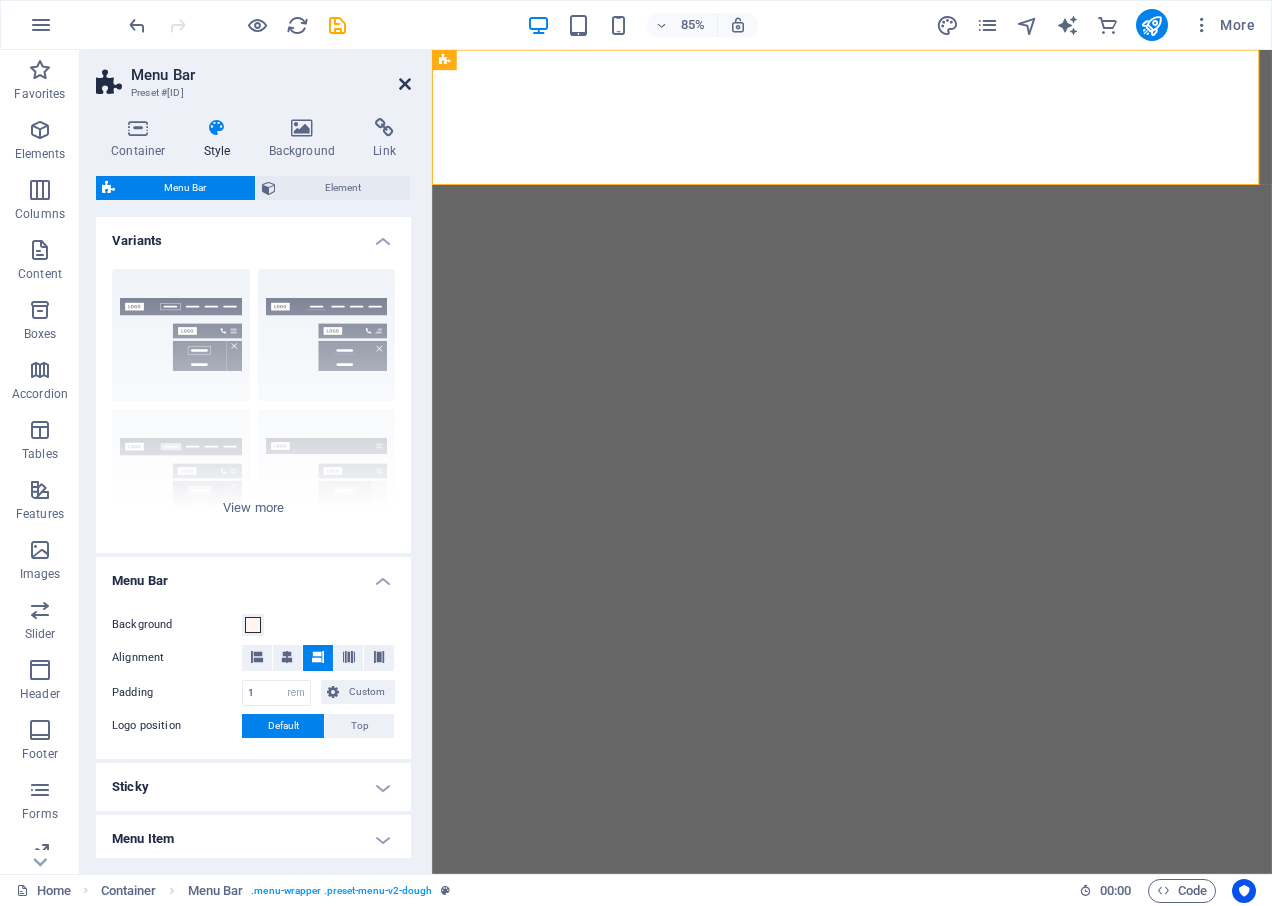 click at bounding box center [405, 84] 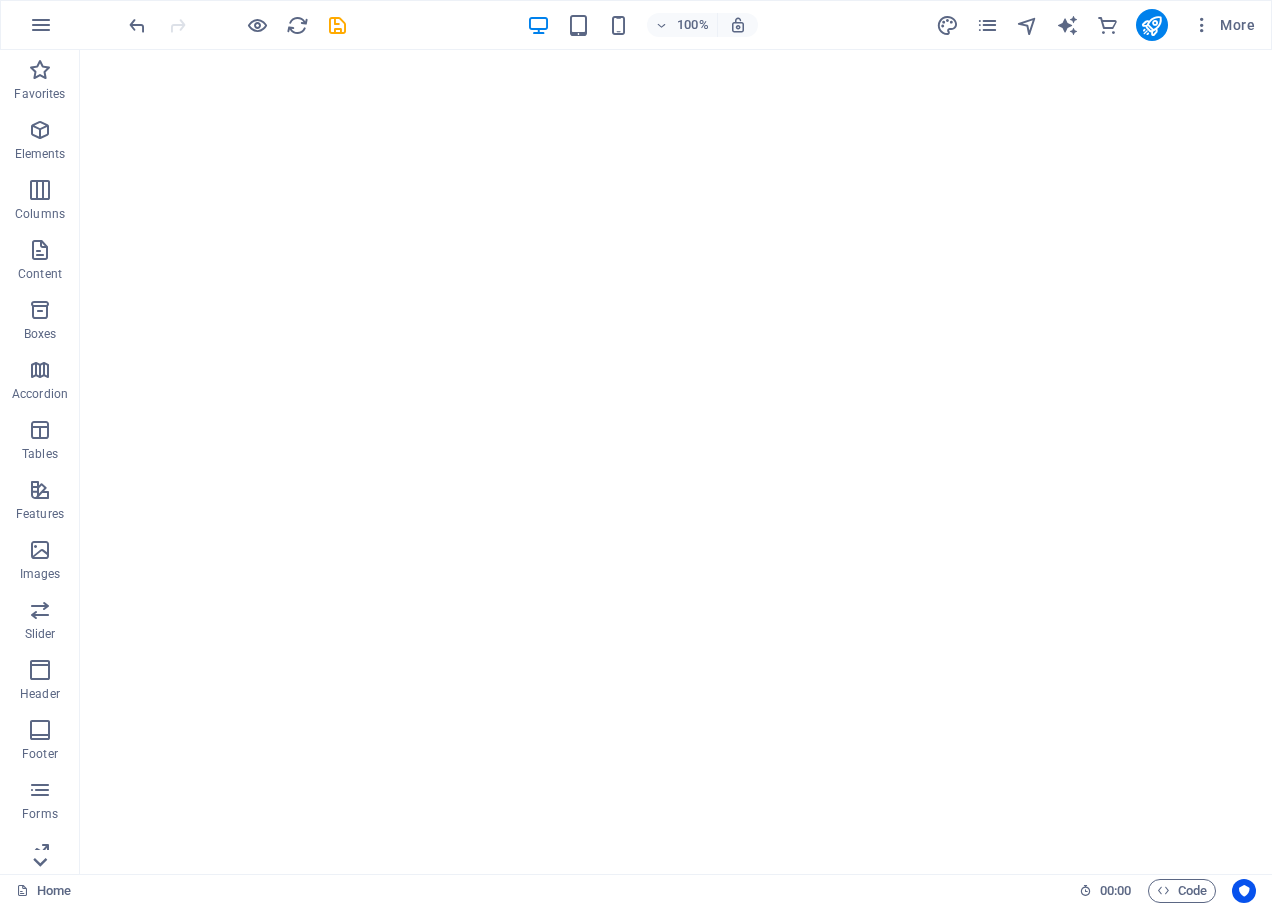 click 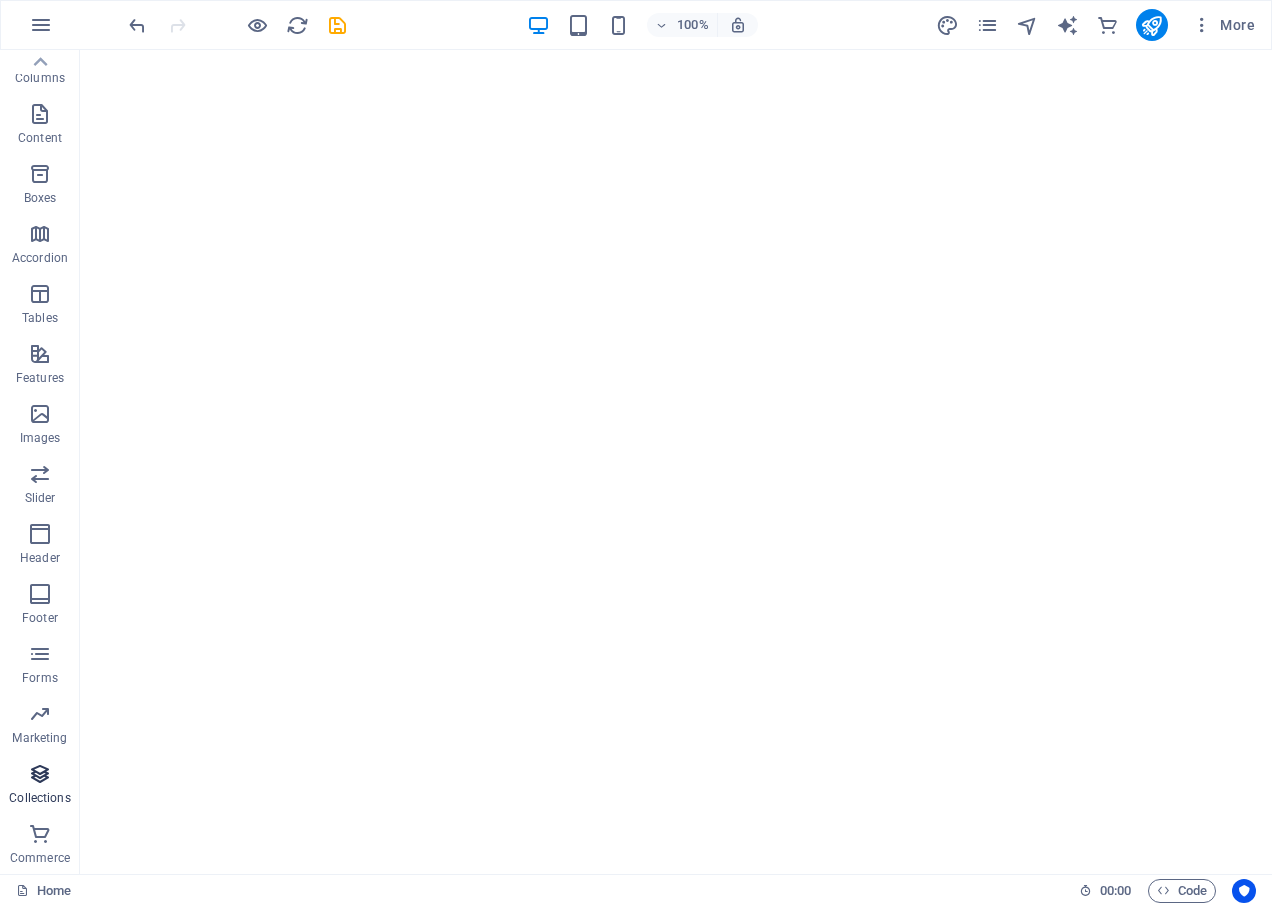 click on "Collections" at bounding box center (39, 798) 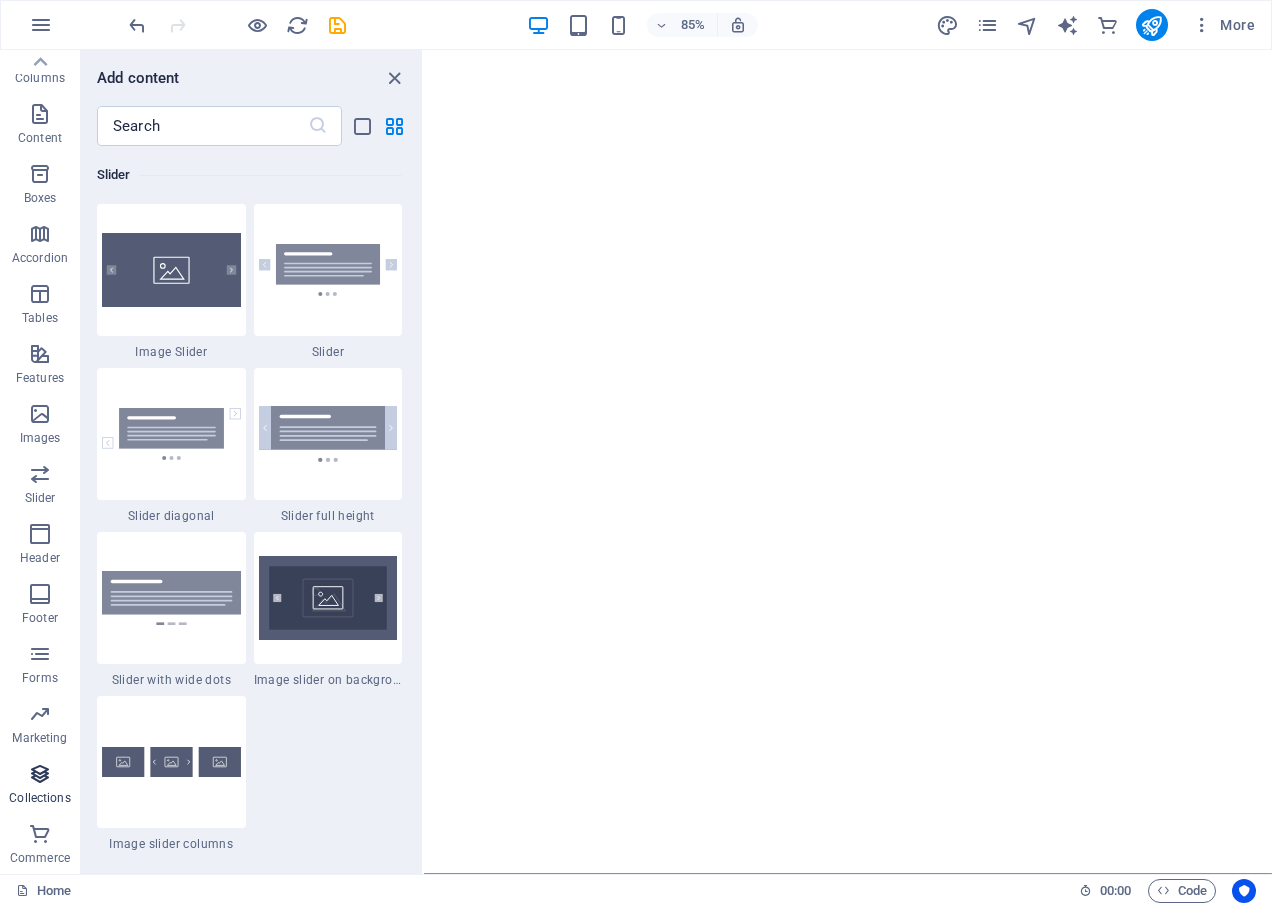 click on "Collections" at bounding box center (39, 798) 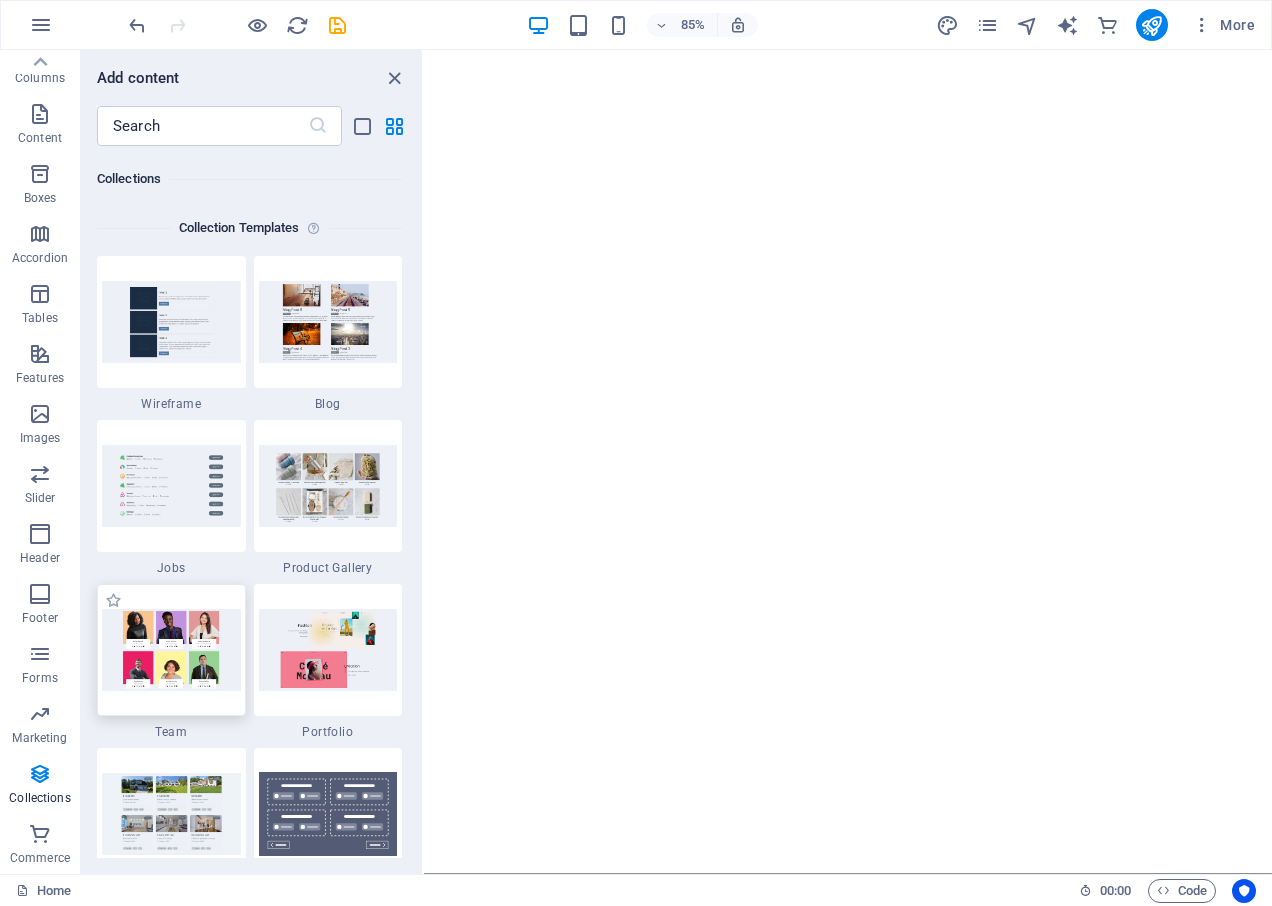 scroll, scrollTop: 18306, scrollLeft: 0, axis: vertical 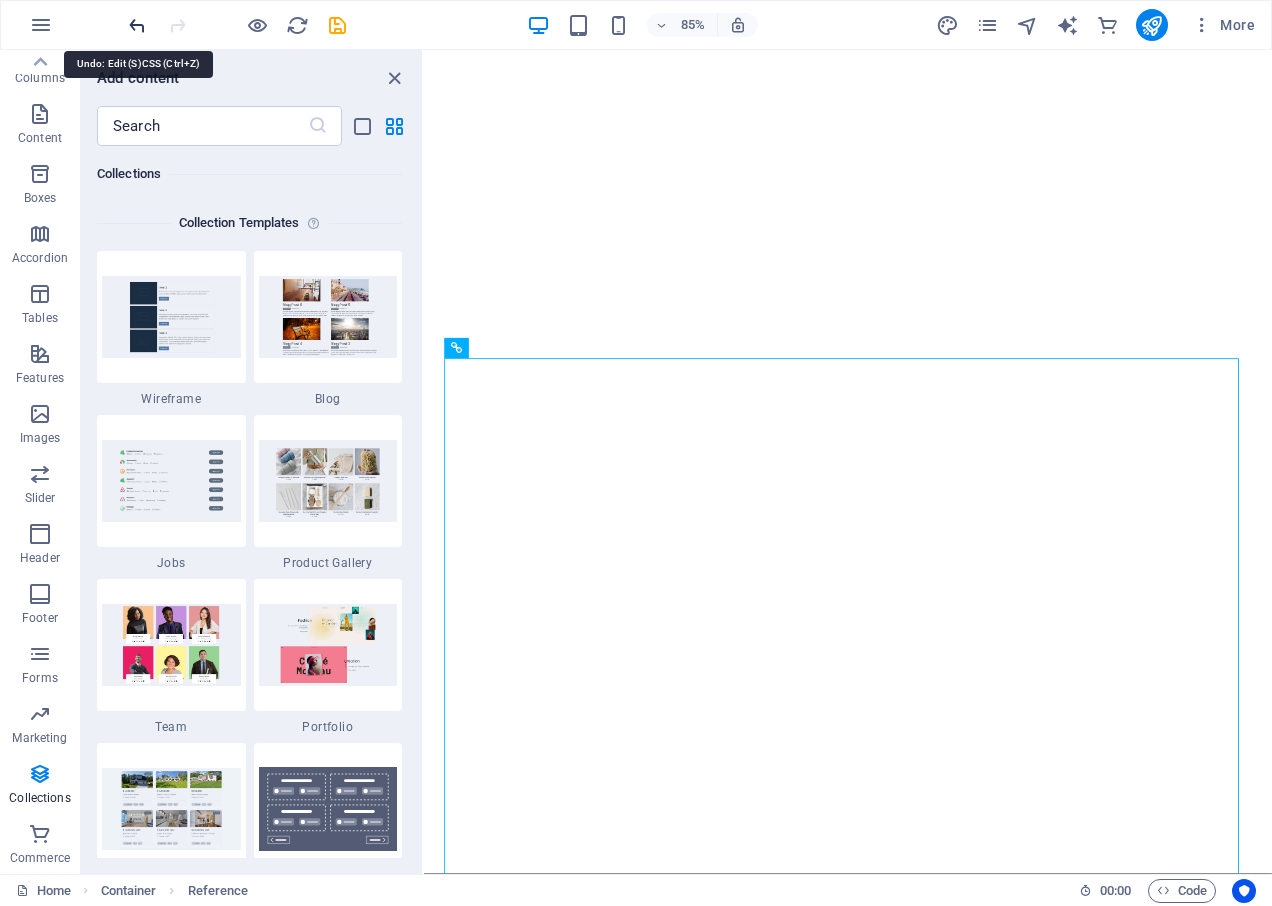 click at bounding box center (137, 25) 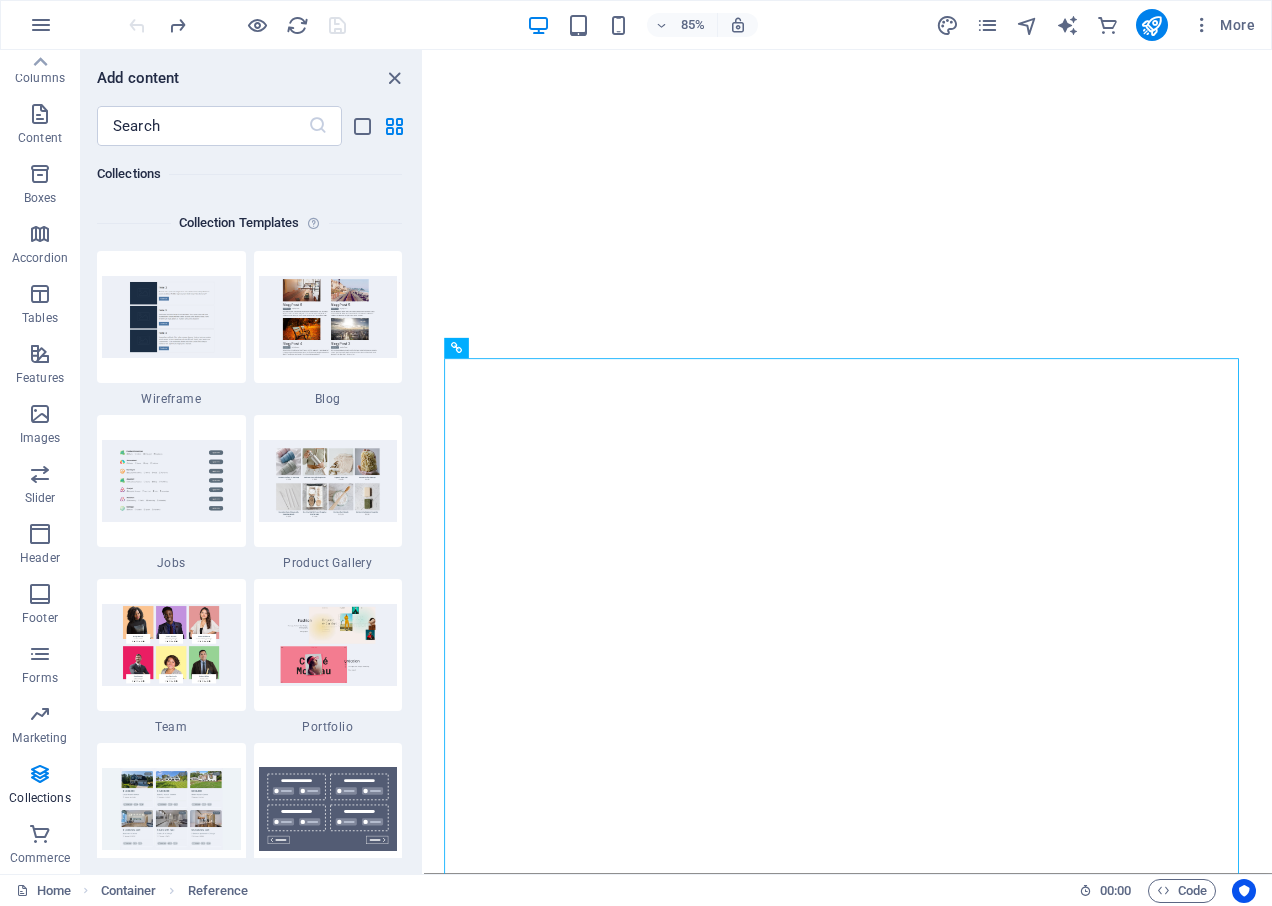 click at bounding box center [237, 25] 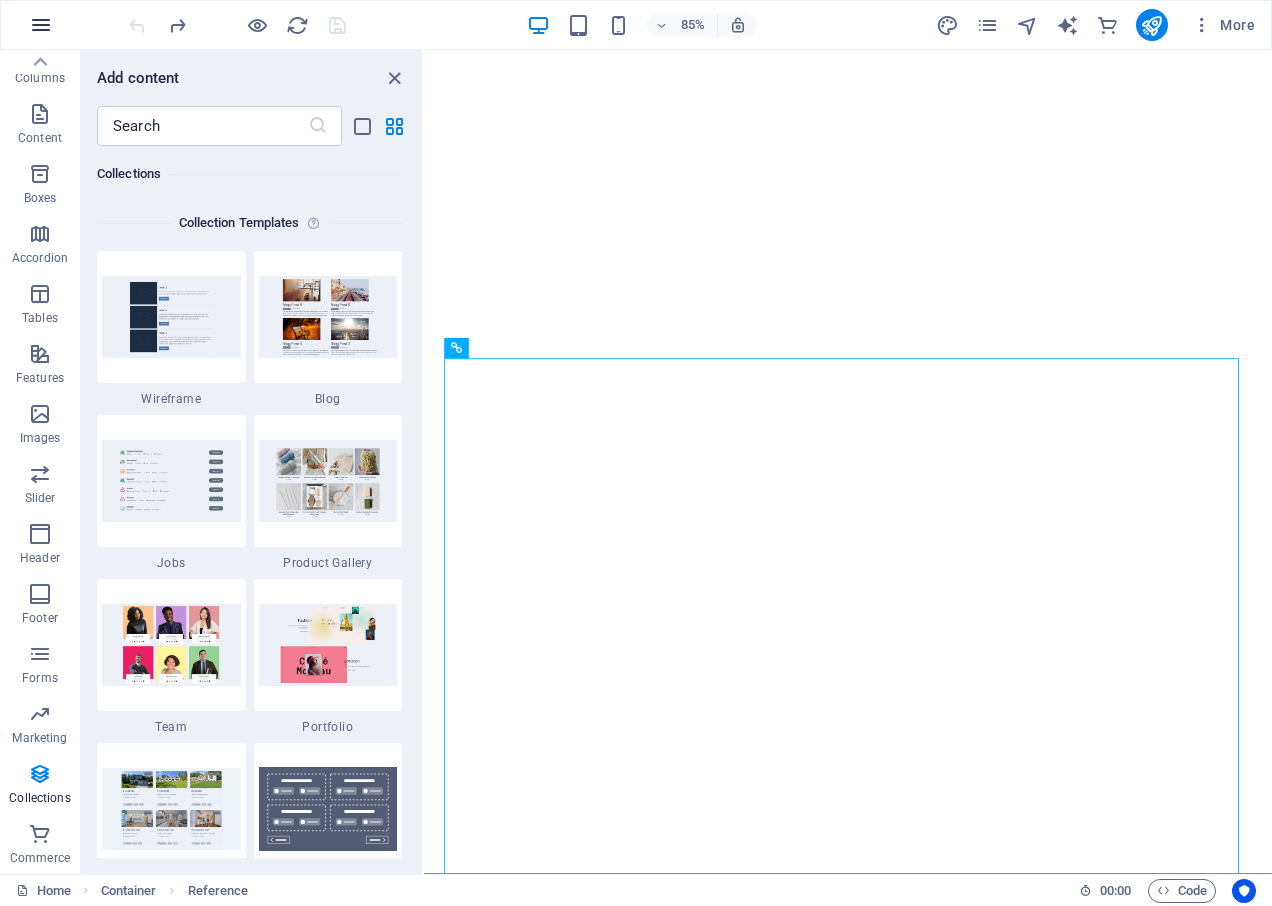 drag, startPoint x: 131, startPoint y: 27, endPoint x: 50, endPoint y: 27, distance: 81 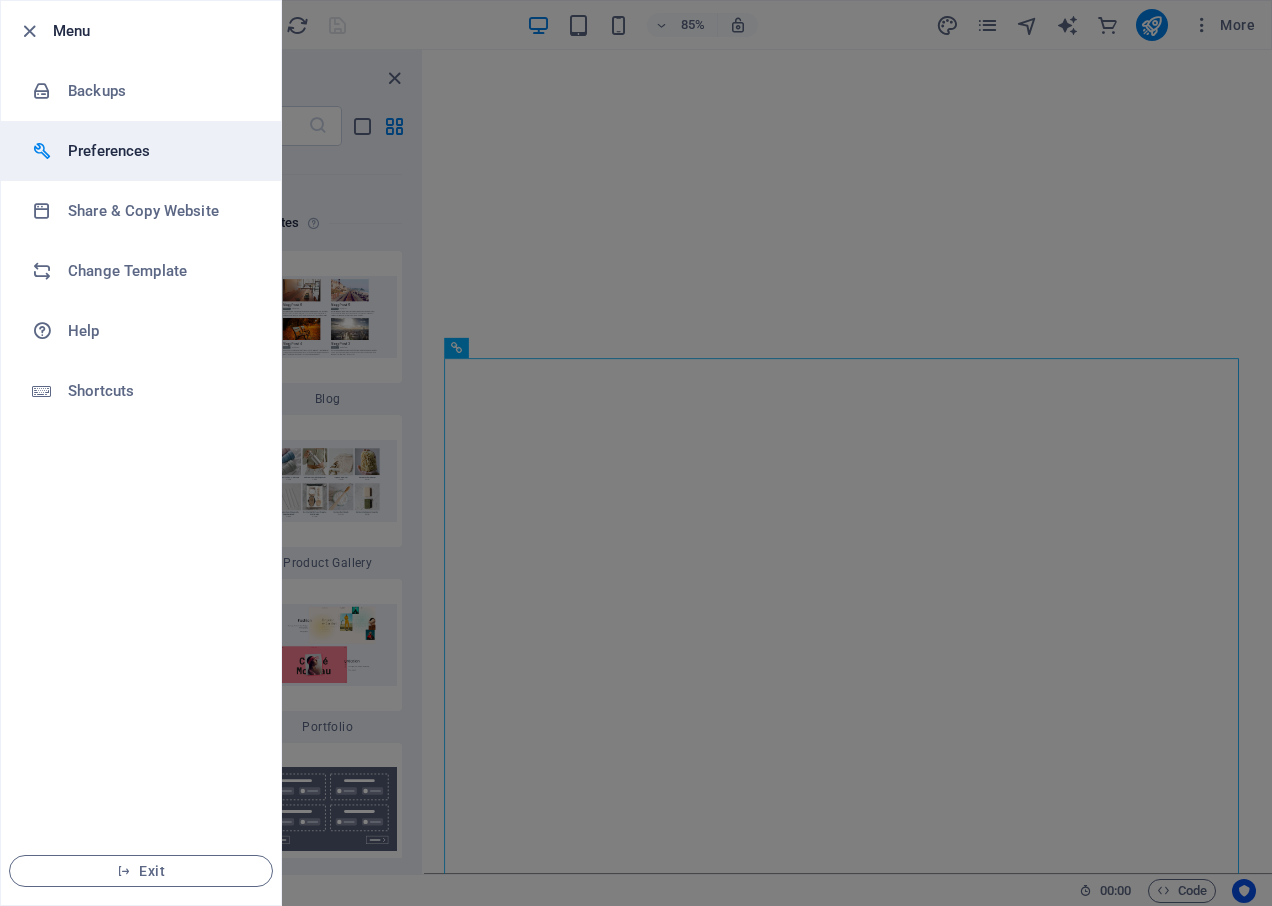 click on "Preferences" at bounding box center [160, 151] 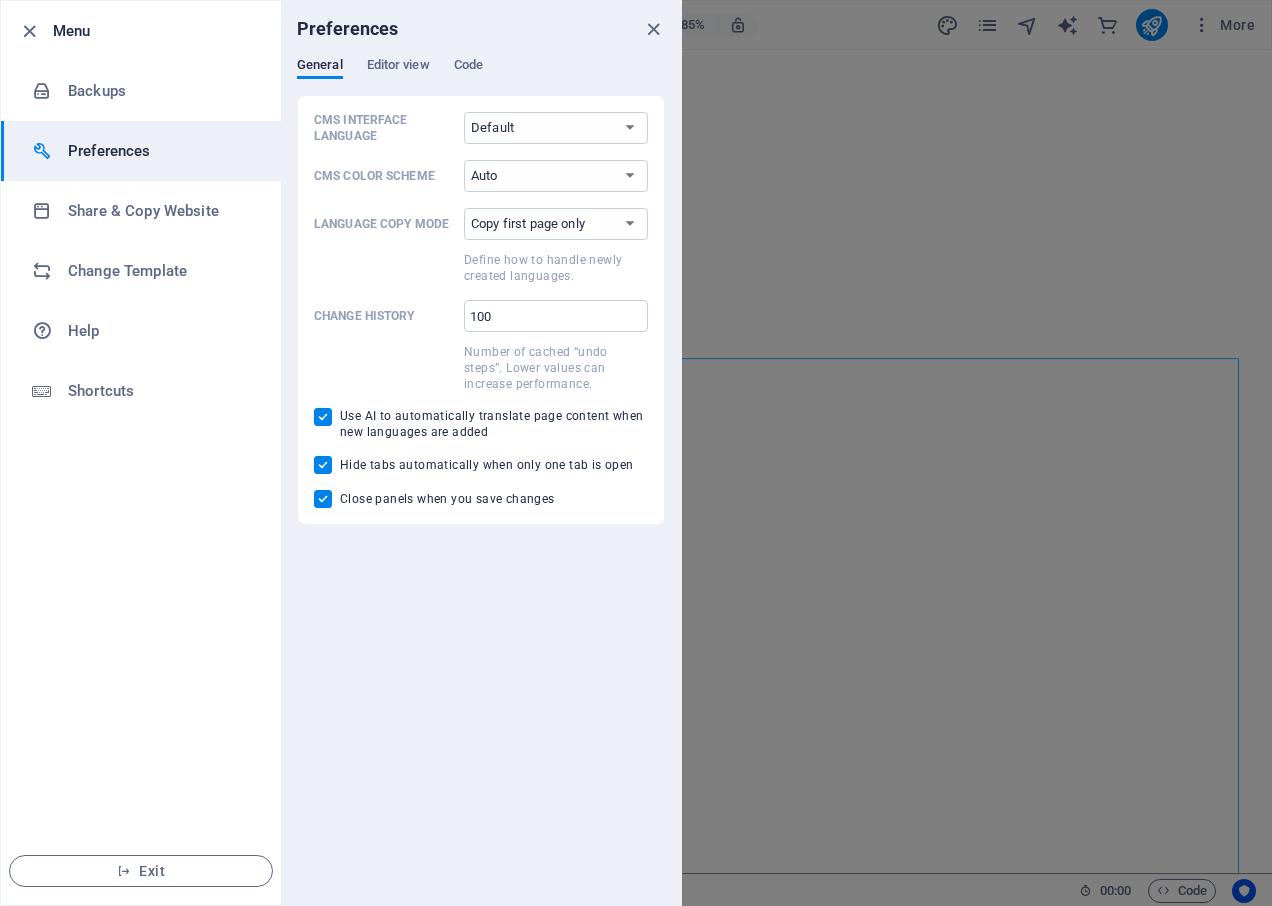 click at bounding box center [653, 29] 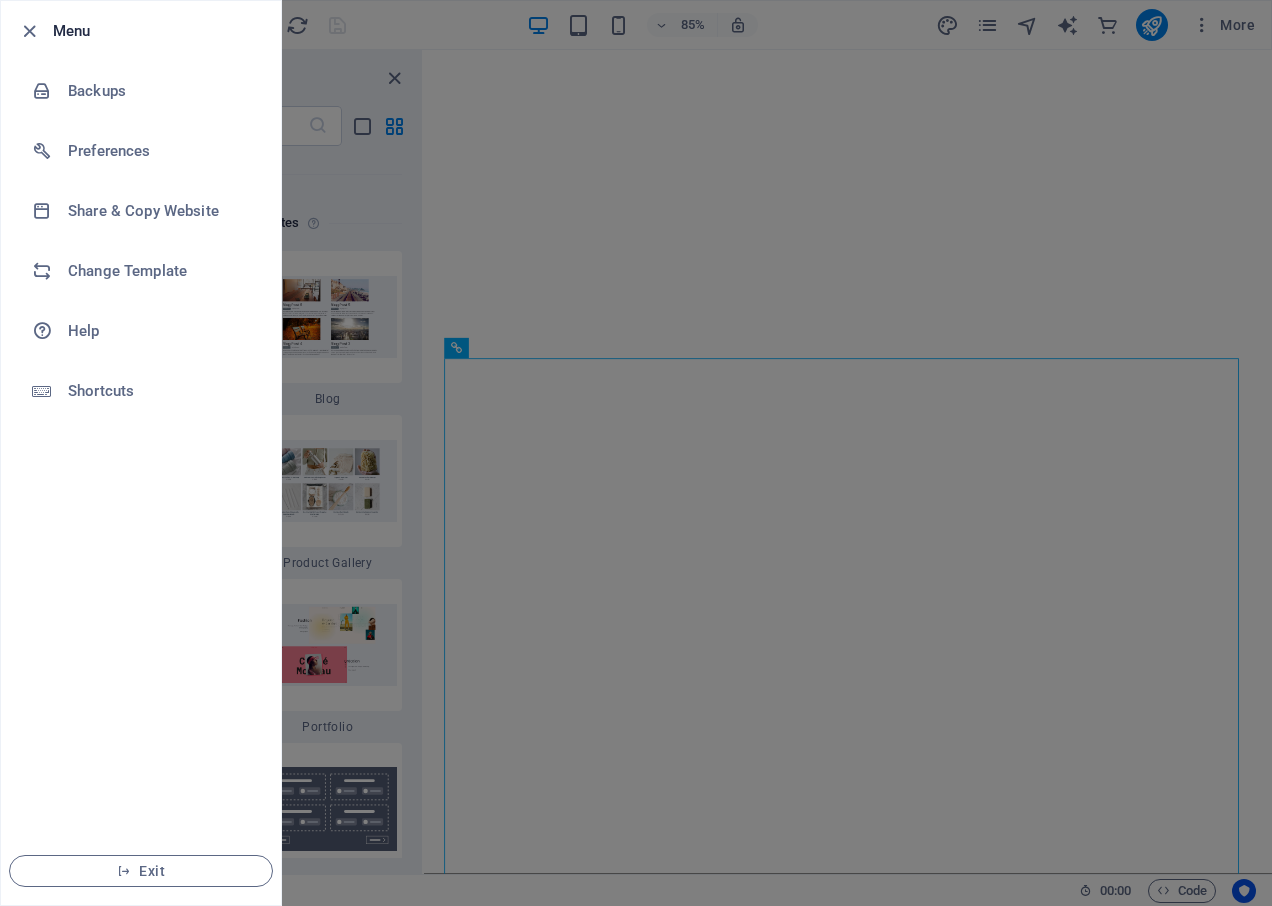 click at bounding box center [636, 453] 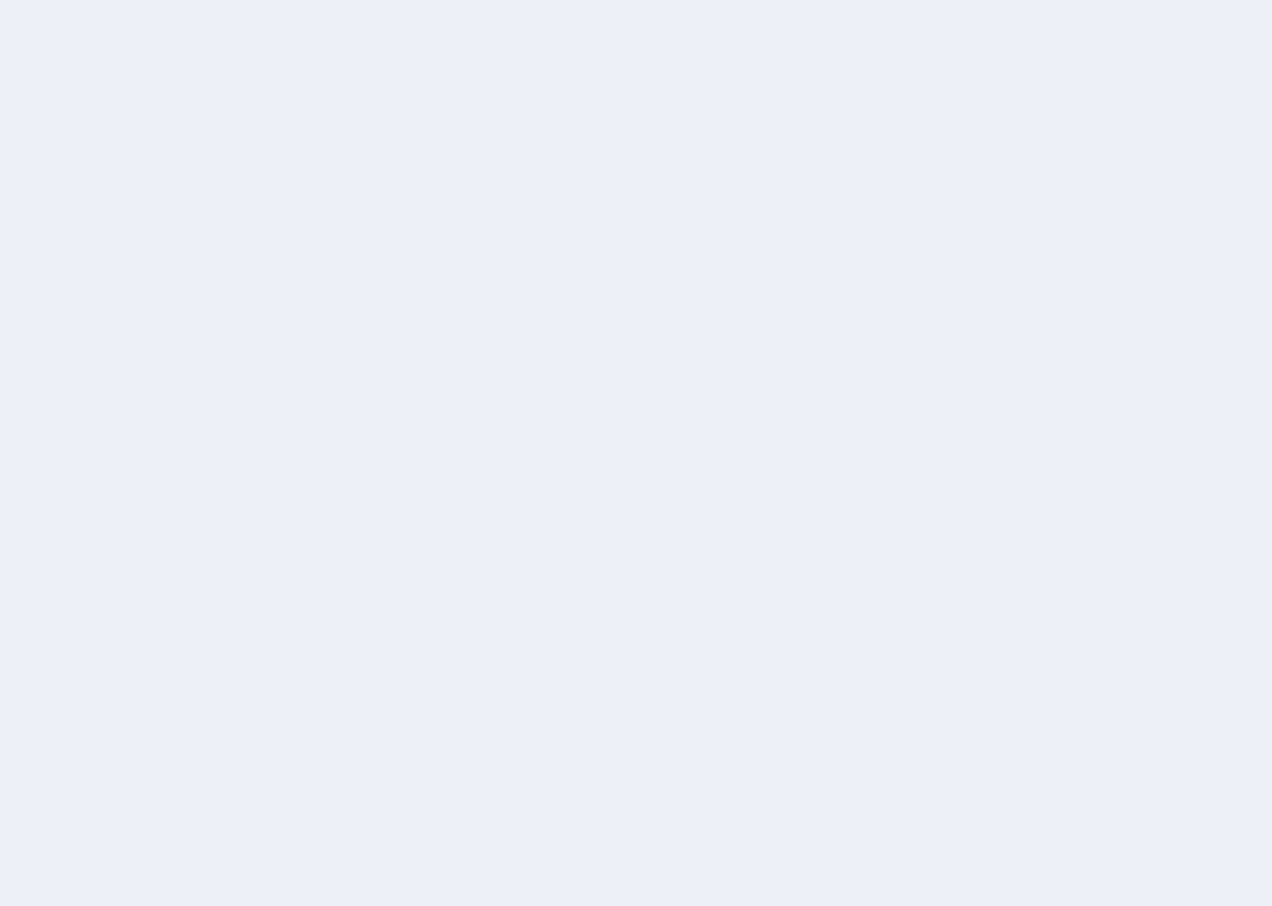 scroll, scrollTop: 0, scrollLeft: 0, axis: both 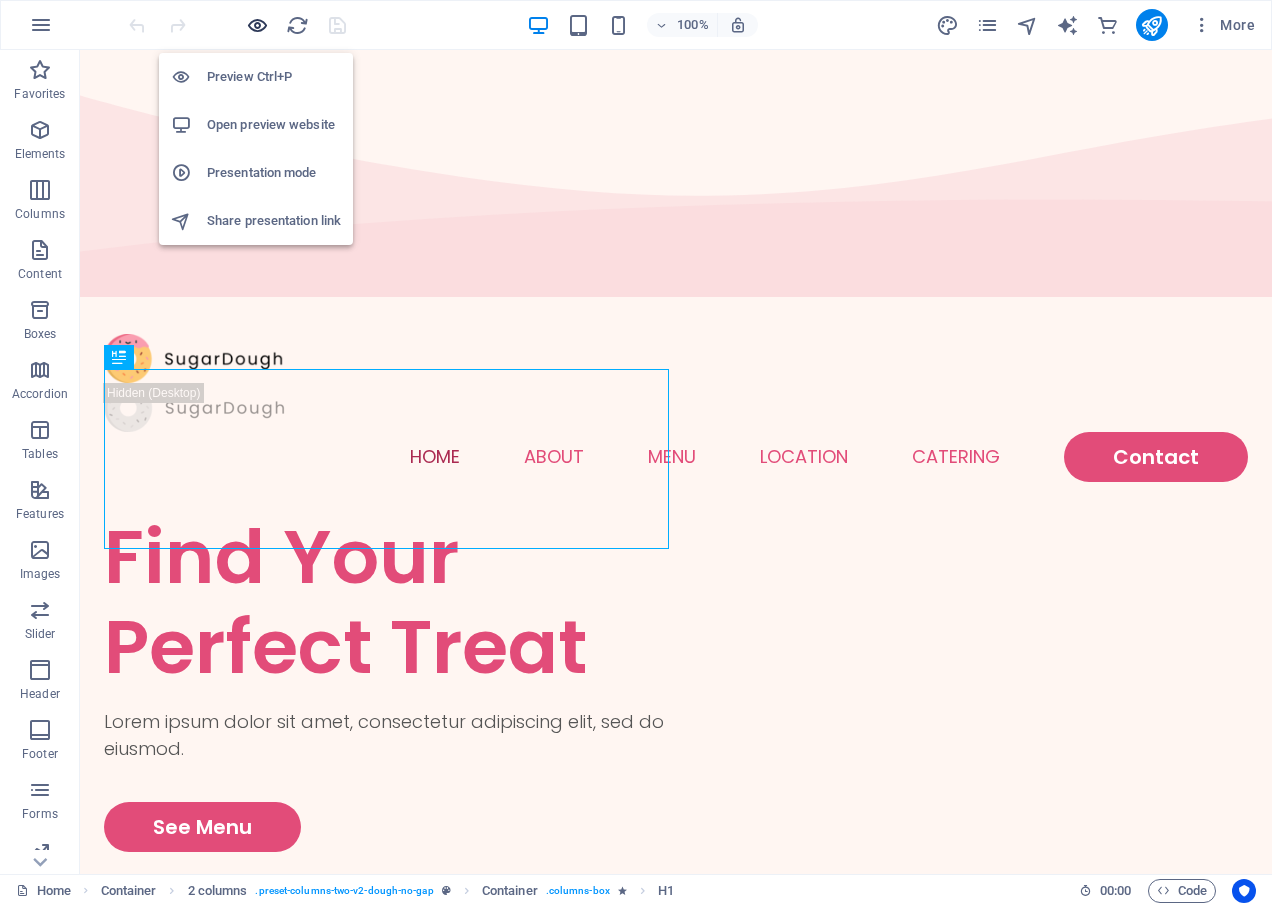 click at bounding box center [257, 25] 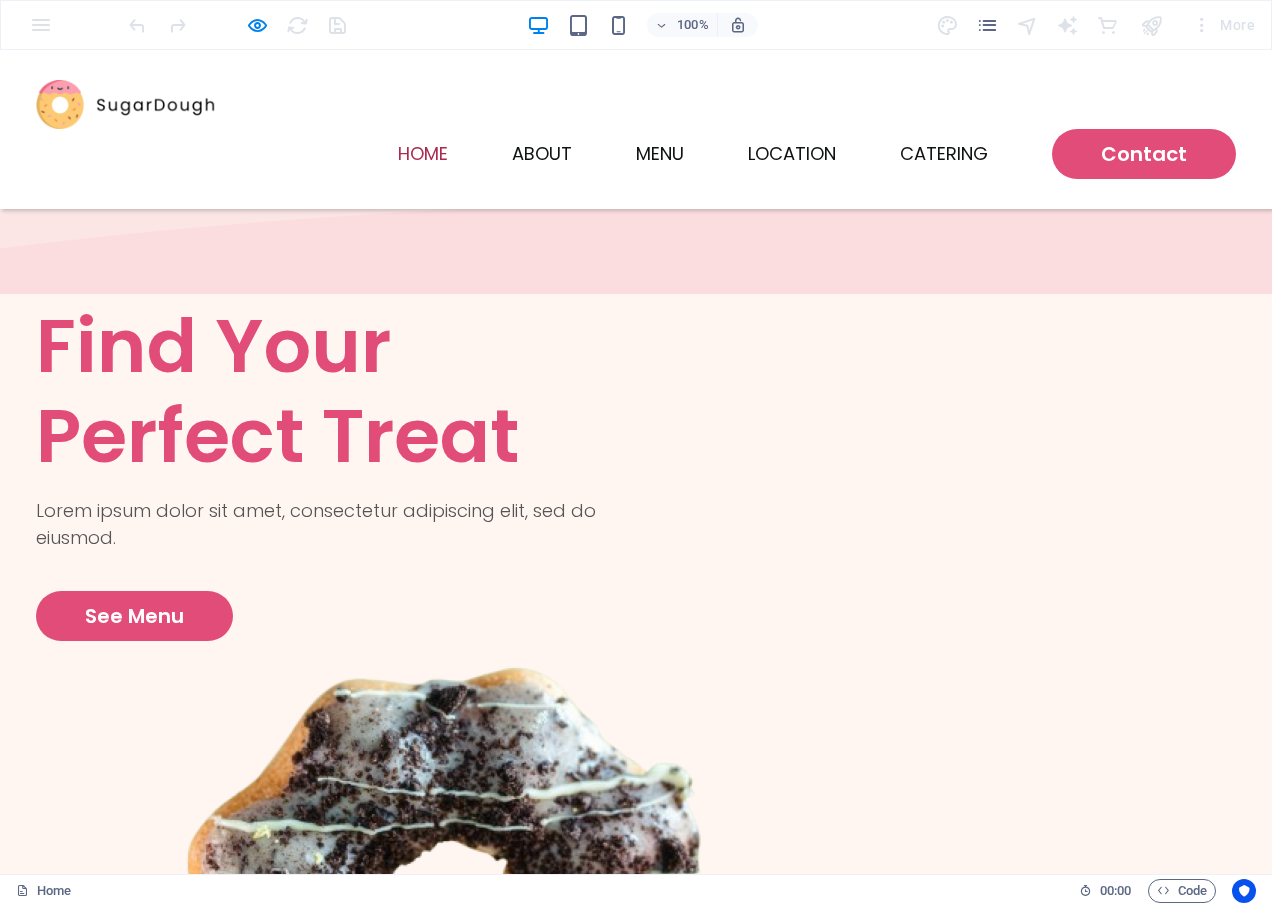scroll, scrollTop: 0, scrollLeft: 0, axis: both 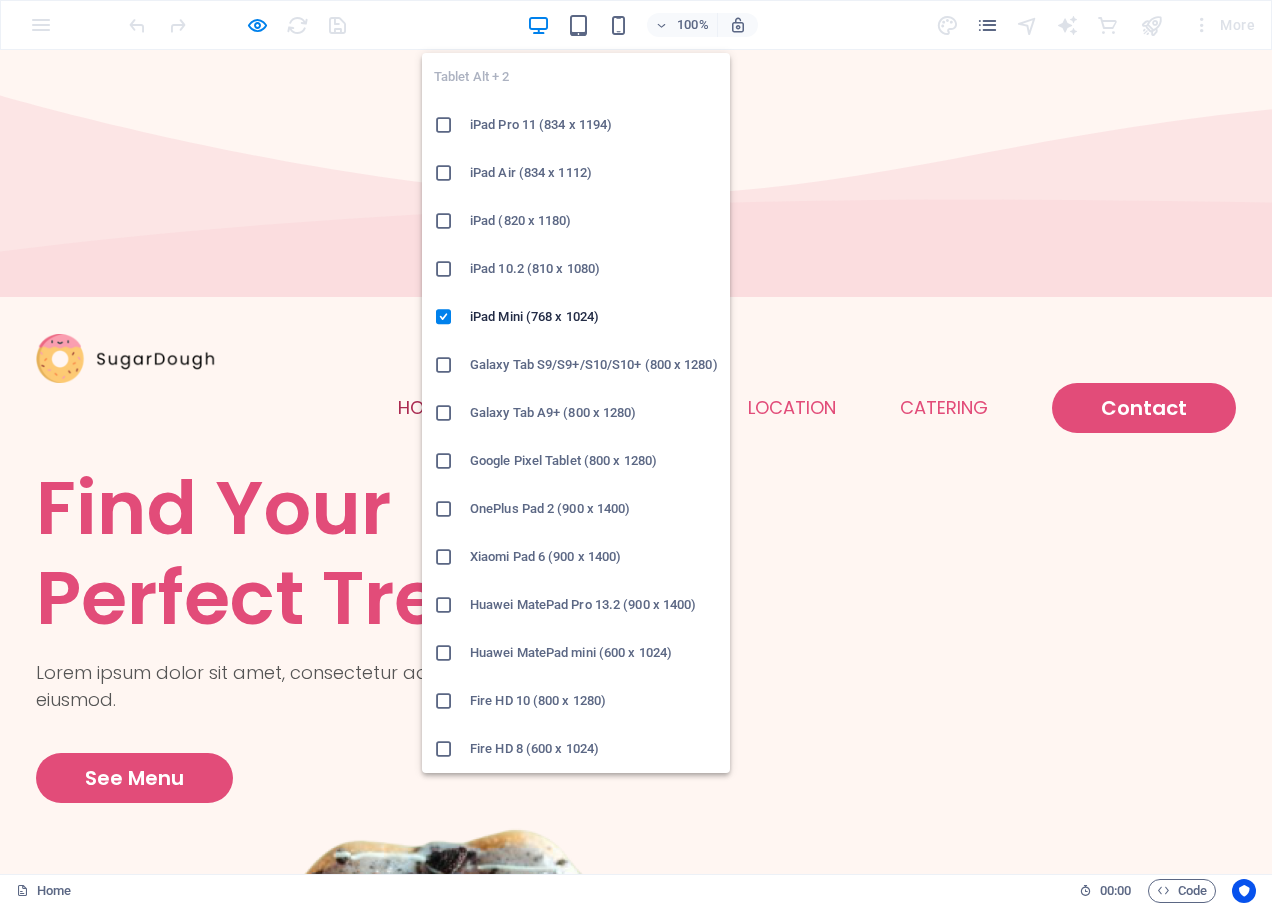 click on "iPad 10.2 (810 x 1080)" at bounding box center (594, 269) 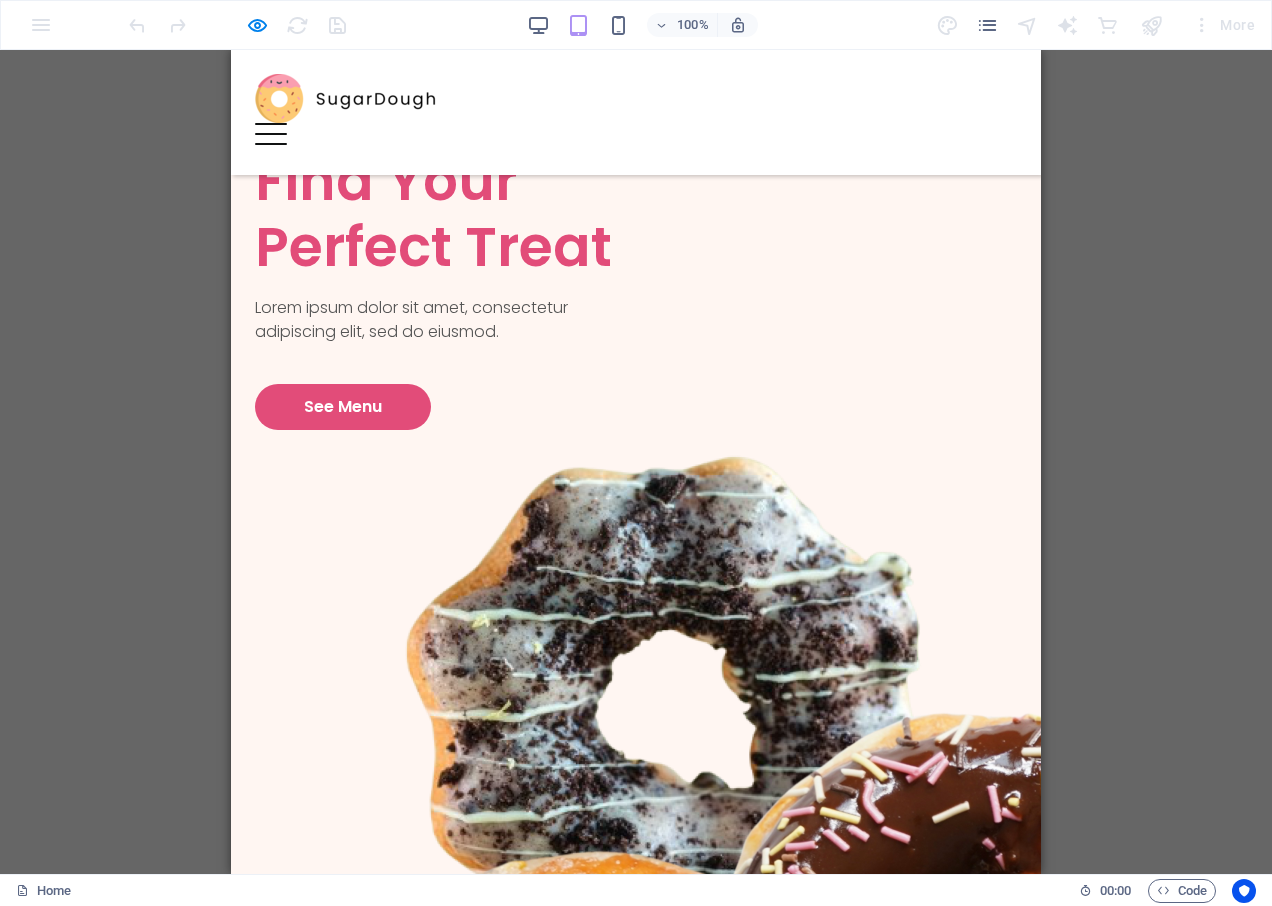 scroll, scrollTop: 0, scrollLeft: 0, axis: both 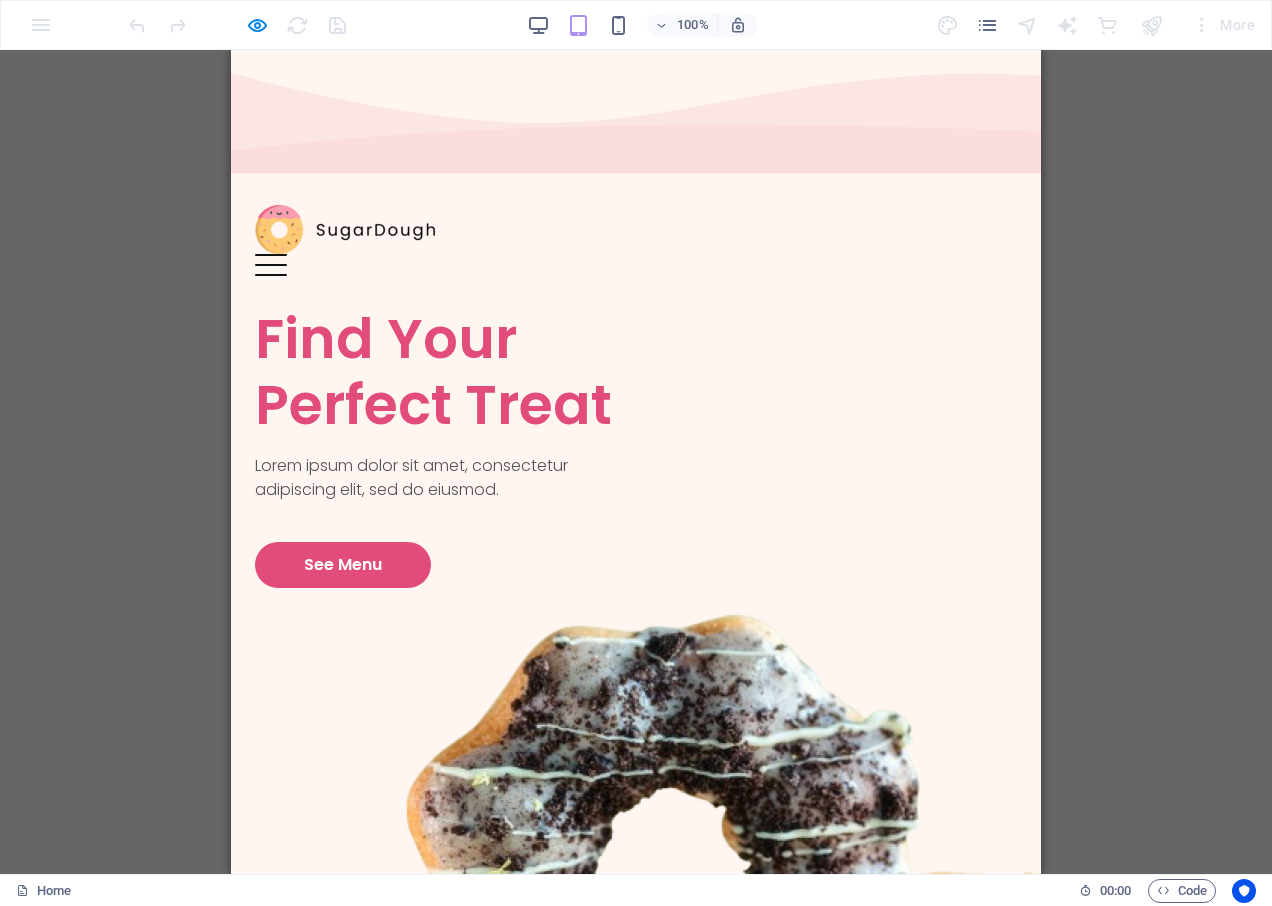 click on "100% More" at bounding box center [636, 25] 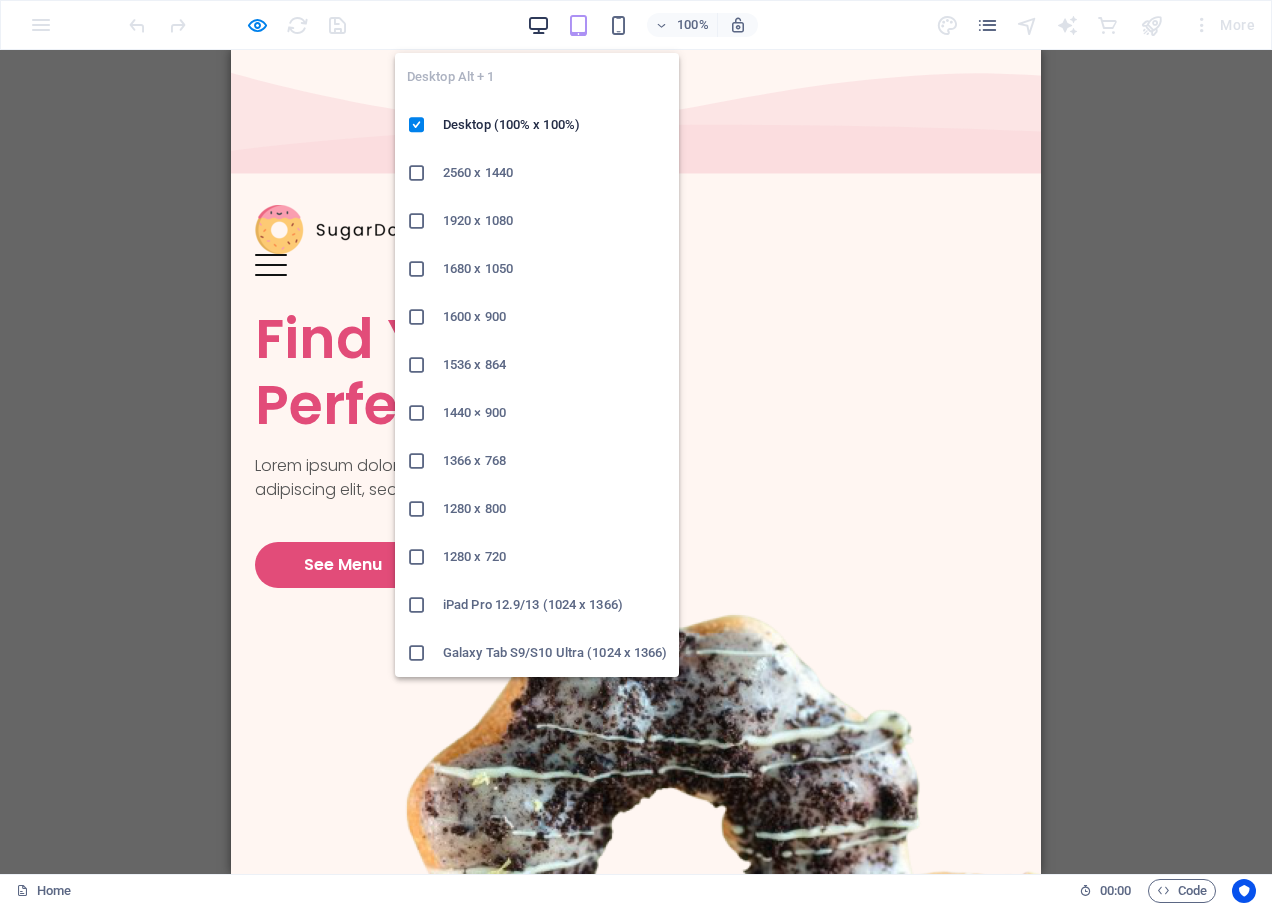 click at bounding box center (538, 25) 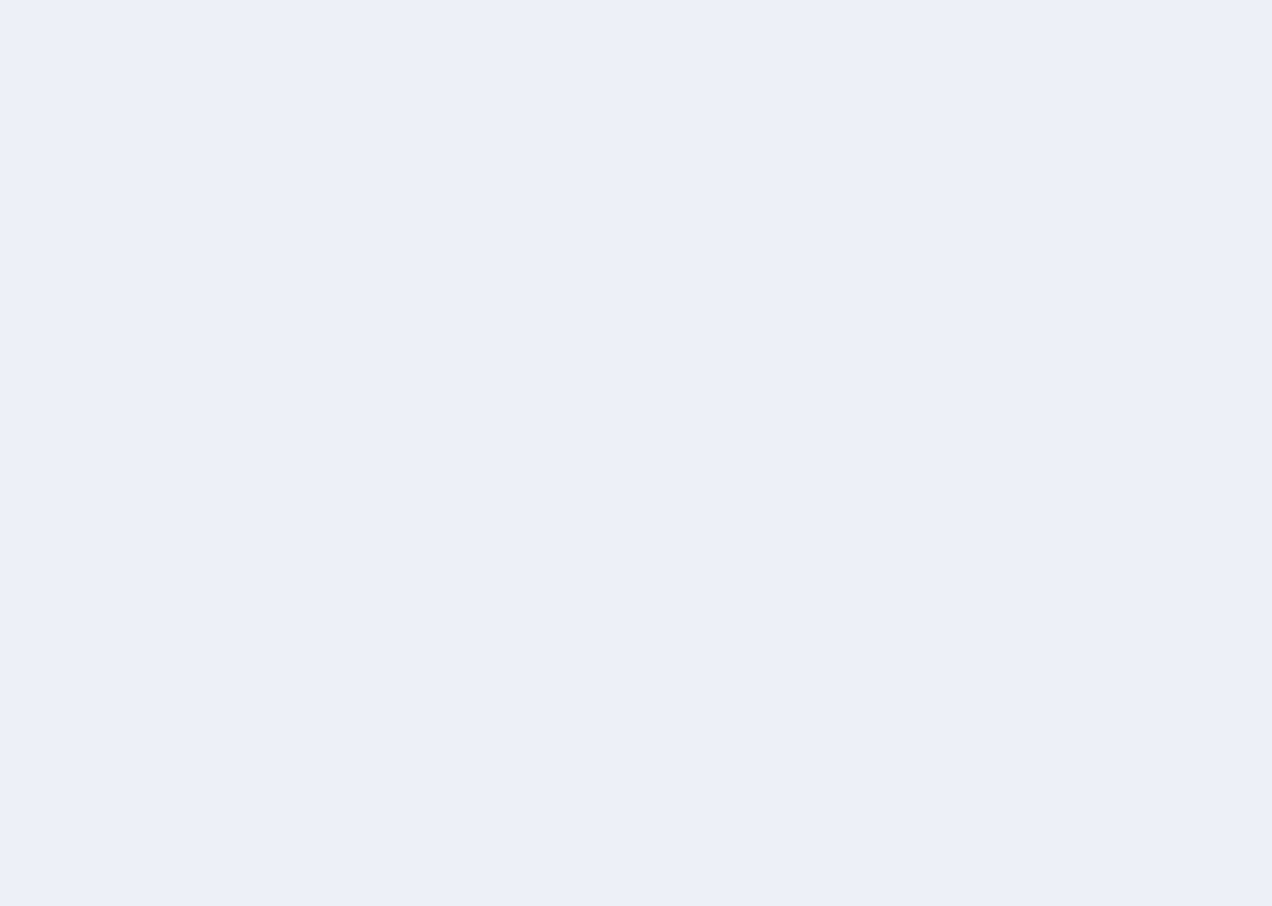 scroll, scrollTop: 0, scrollLeft: 0, axis: both 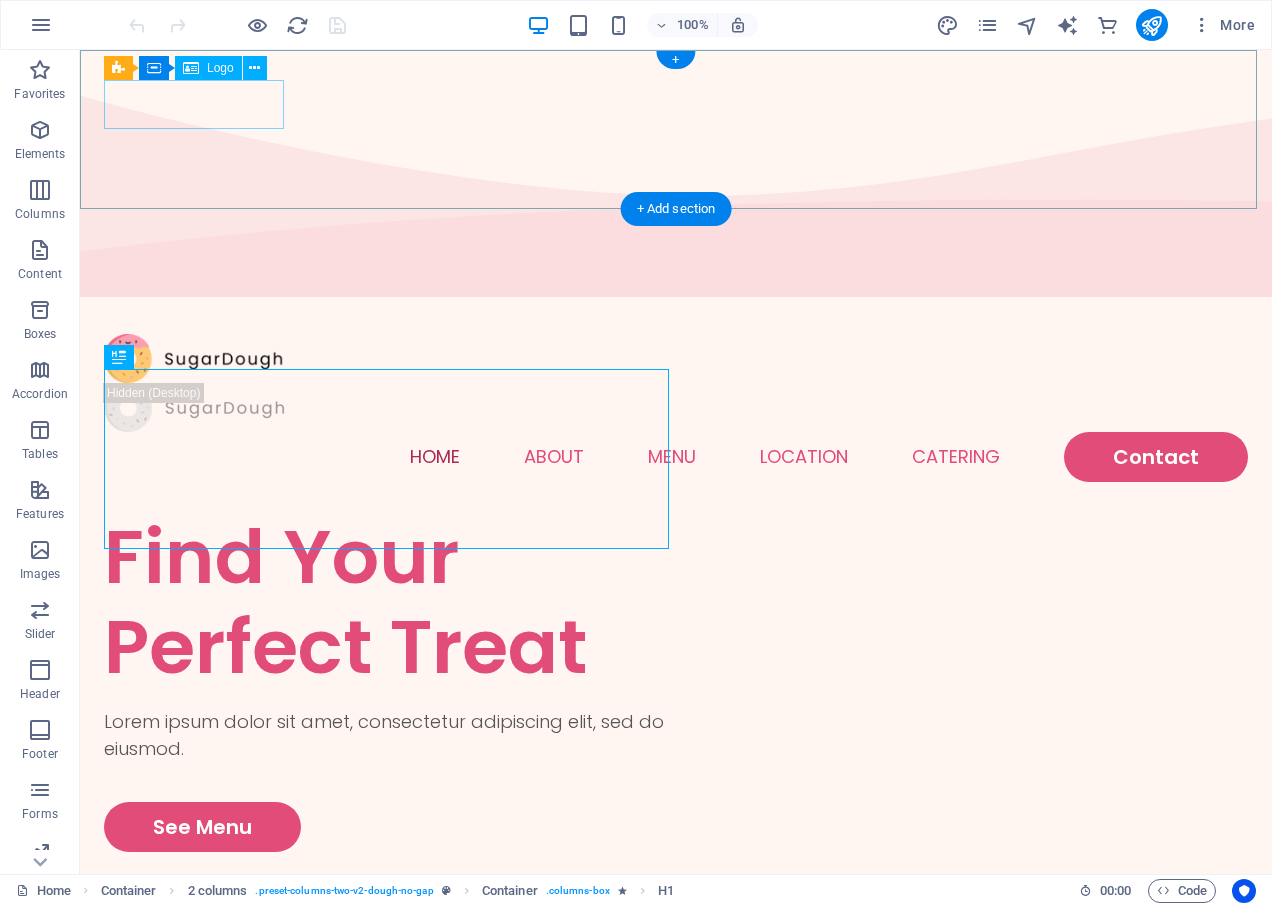 click at bounding box center [676, 358] 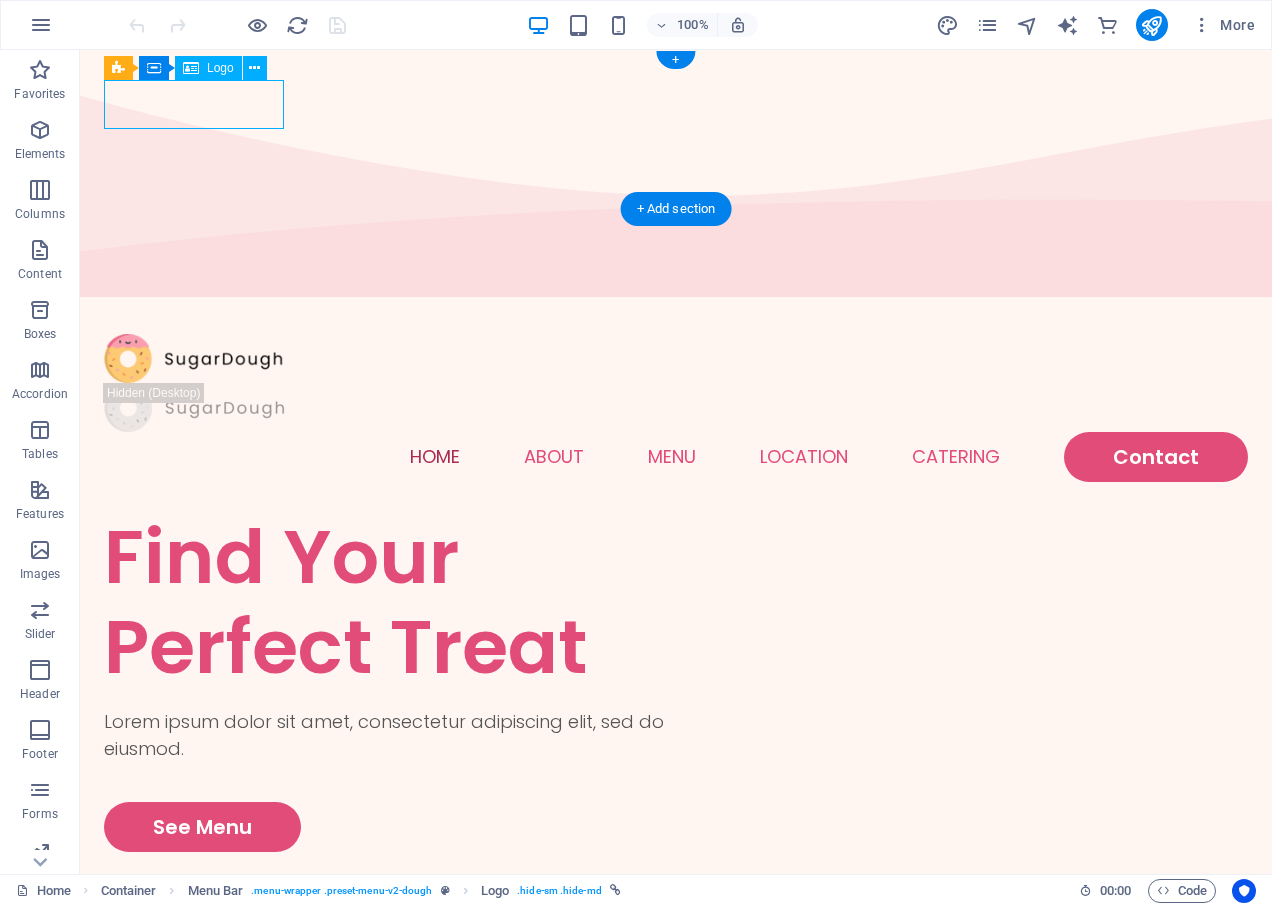 click at bounding box center (676, 358) 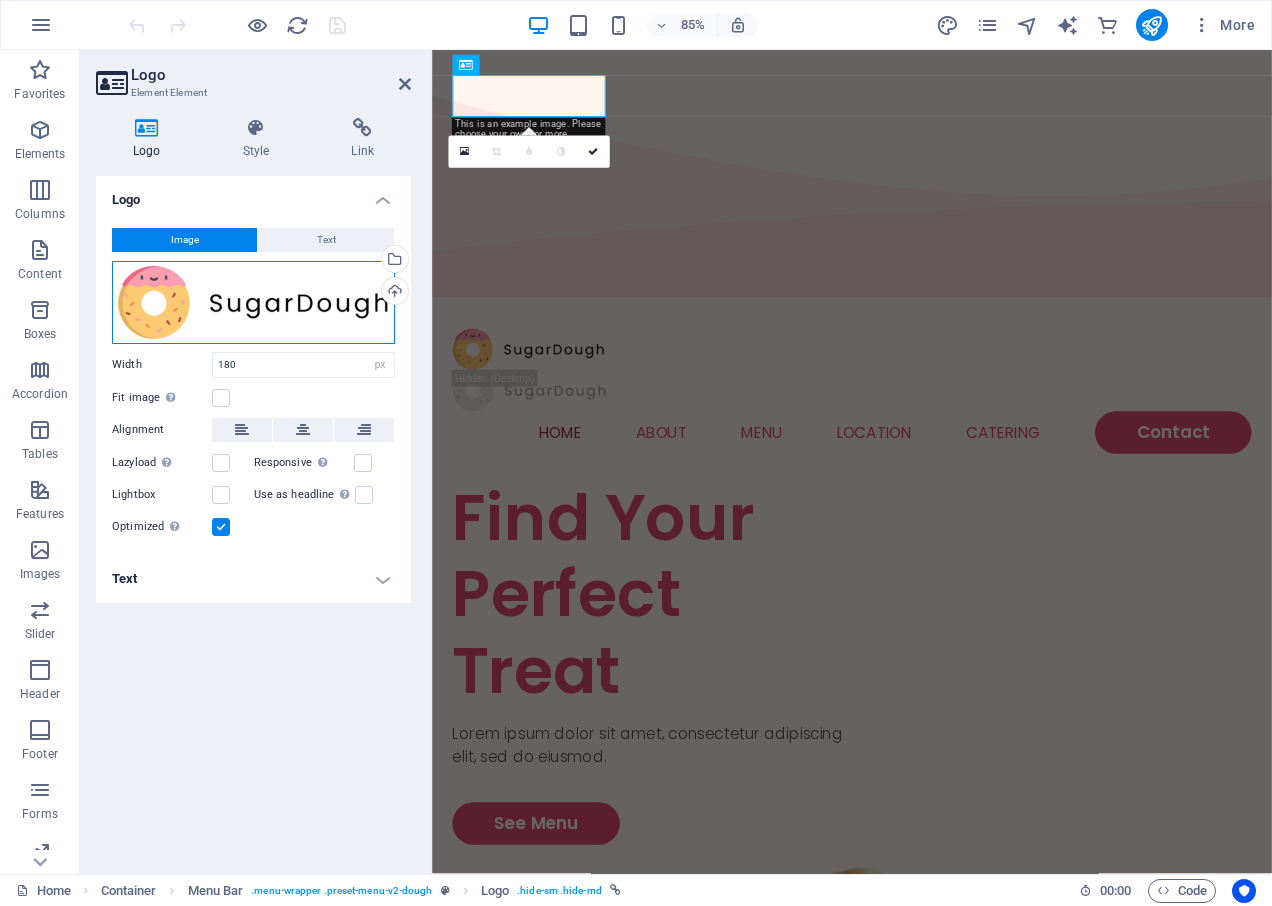 click on "Drag files here, click to choose files or select files from Files or our free stock photos & videos" at bounding box center [253, 302] 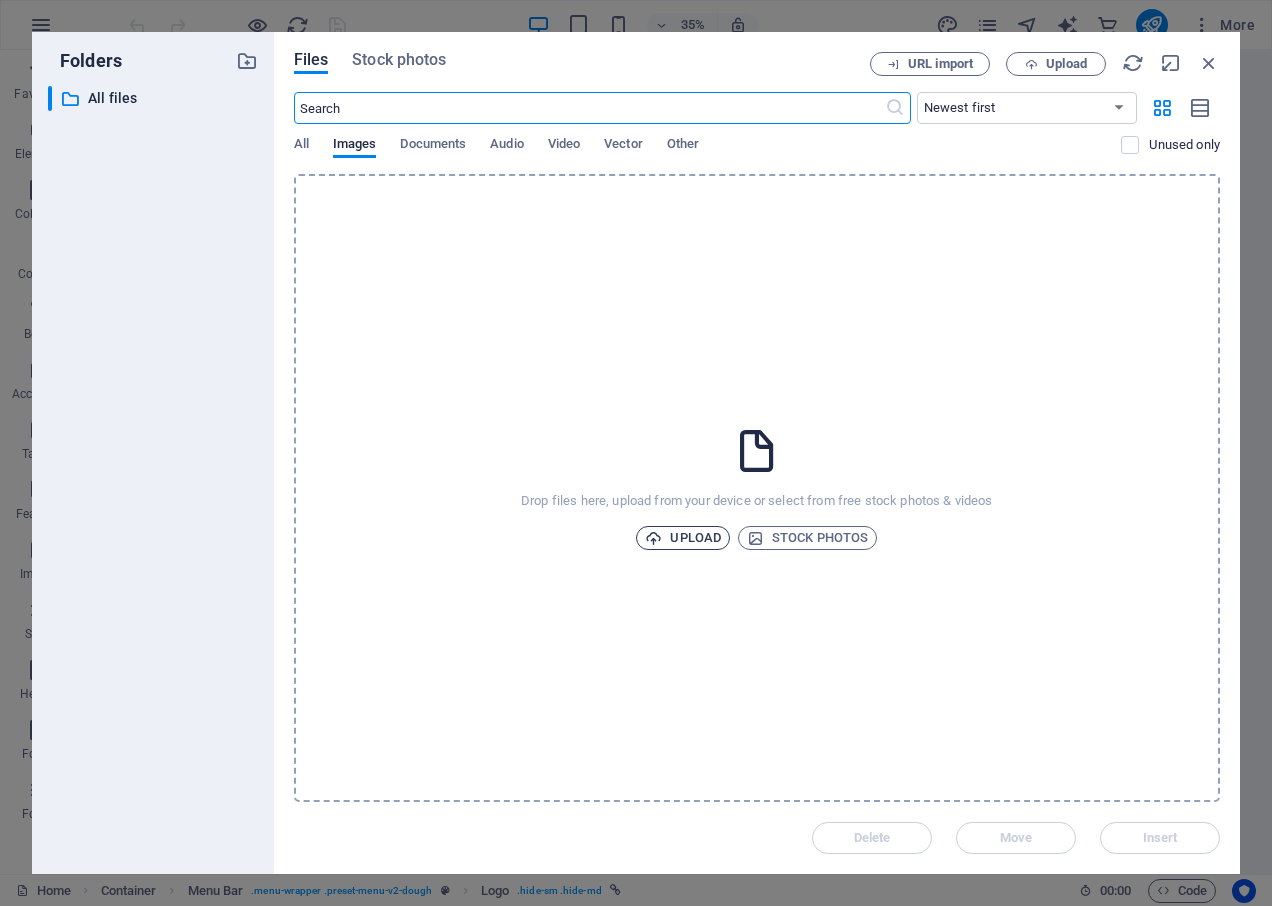 click on "Upload" at bounding box center [683, 538] 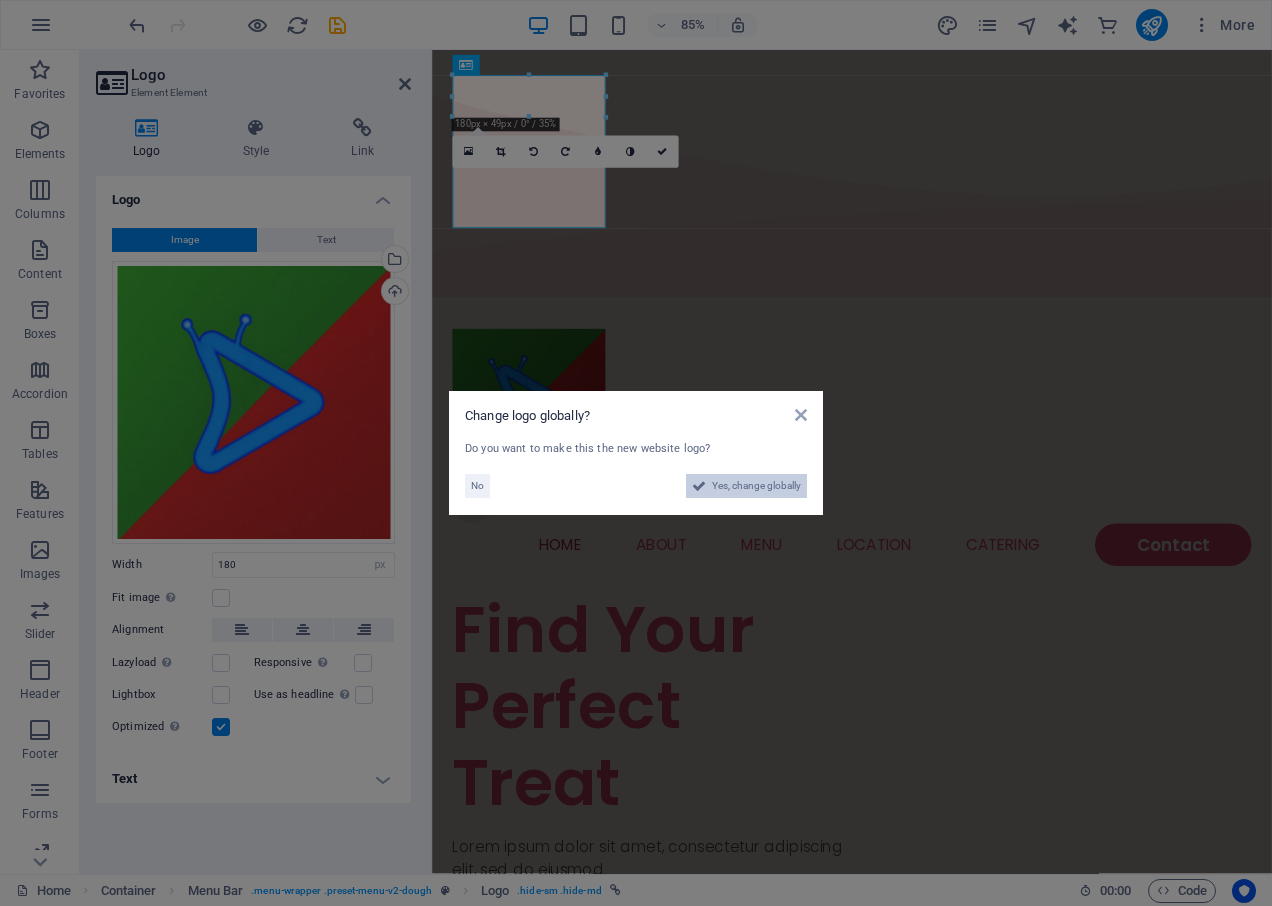 click on "Yes, change globally" at bounding box center (756, 486) 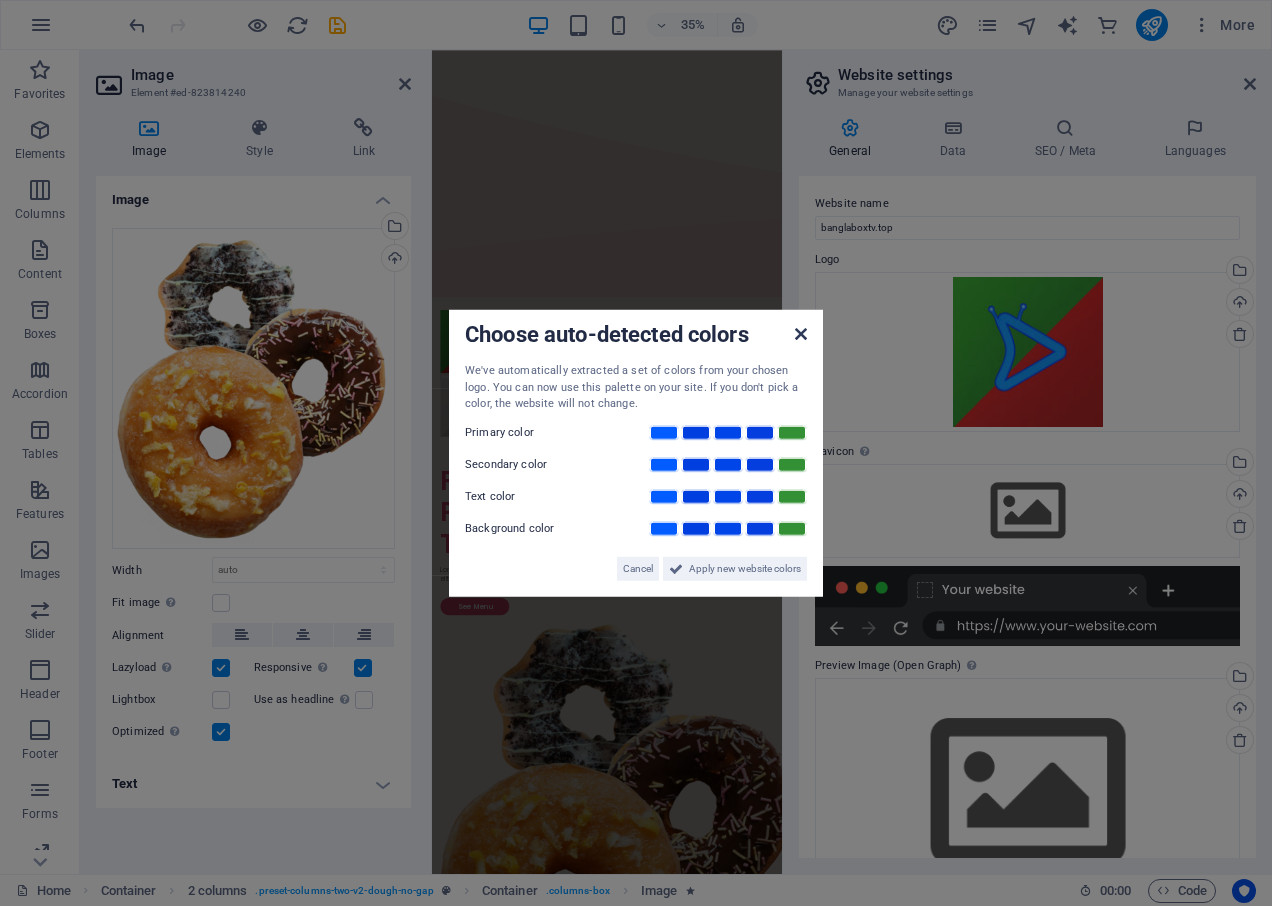 click at bounding box center [801, 334] 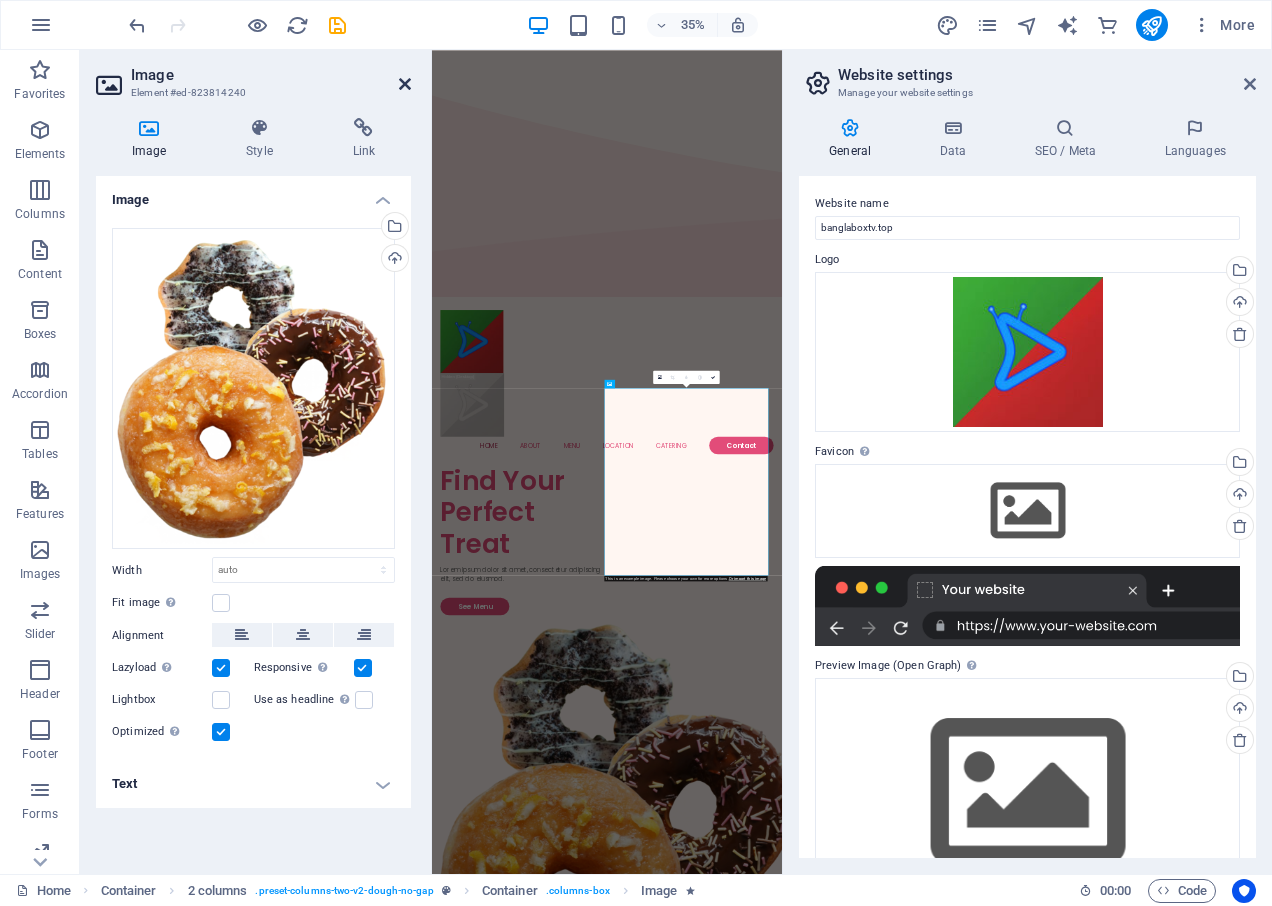 drag, startPoint x: 461, startPoint y: 49, endPoint x: 403, endPoint y: 85, distance: 68.26419 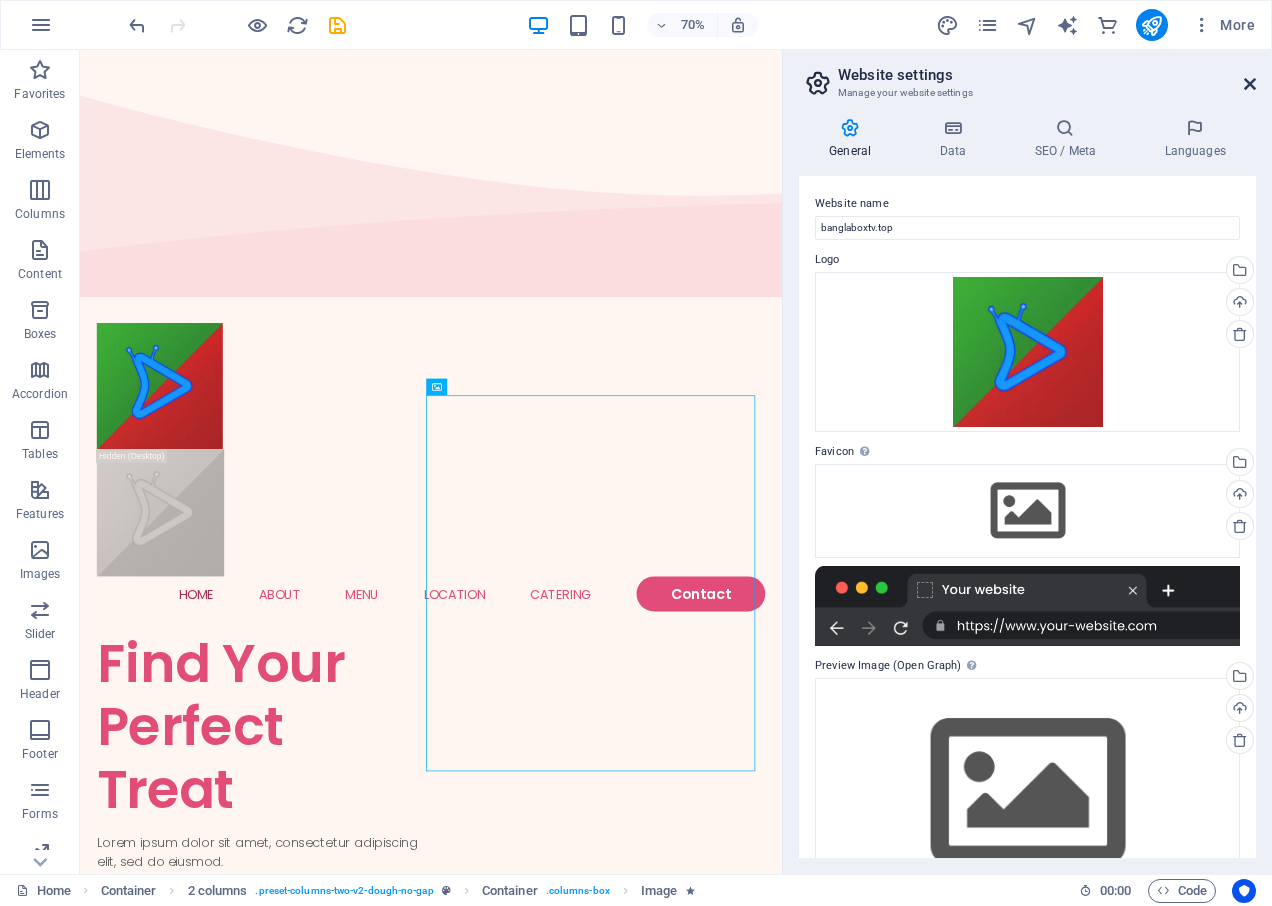 click at bounding box center (1250, 84) 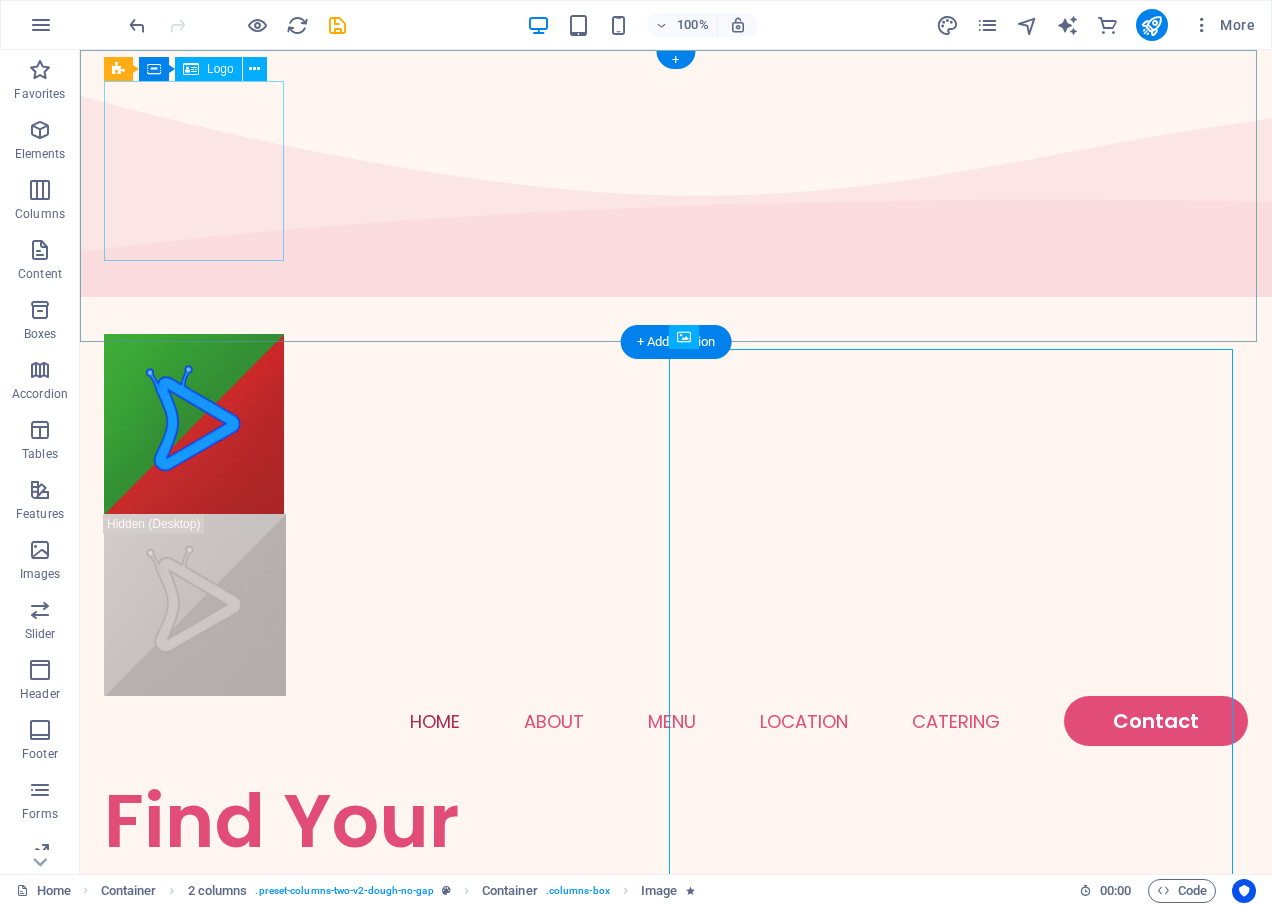 click at bounding box center (676, 424) 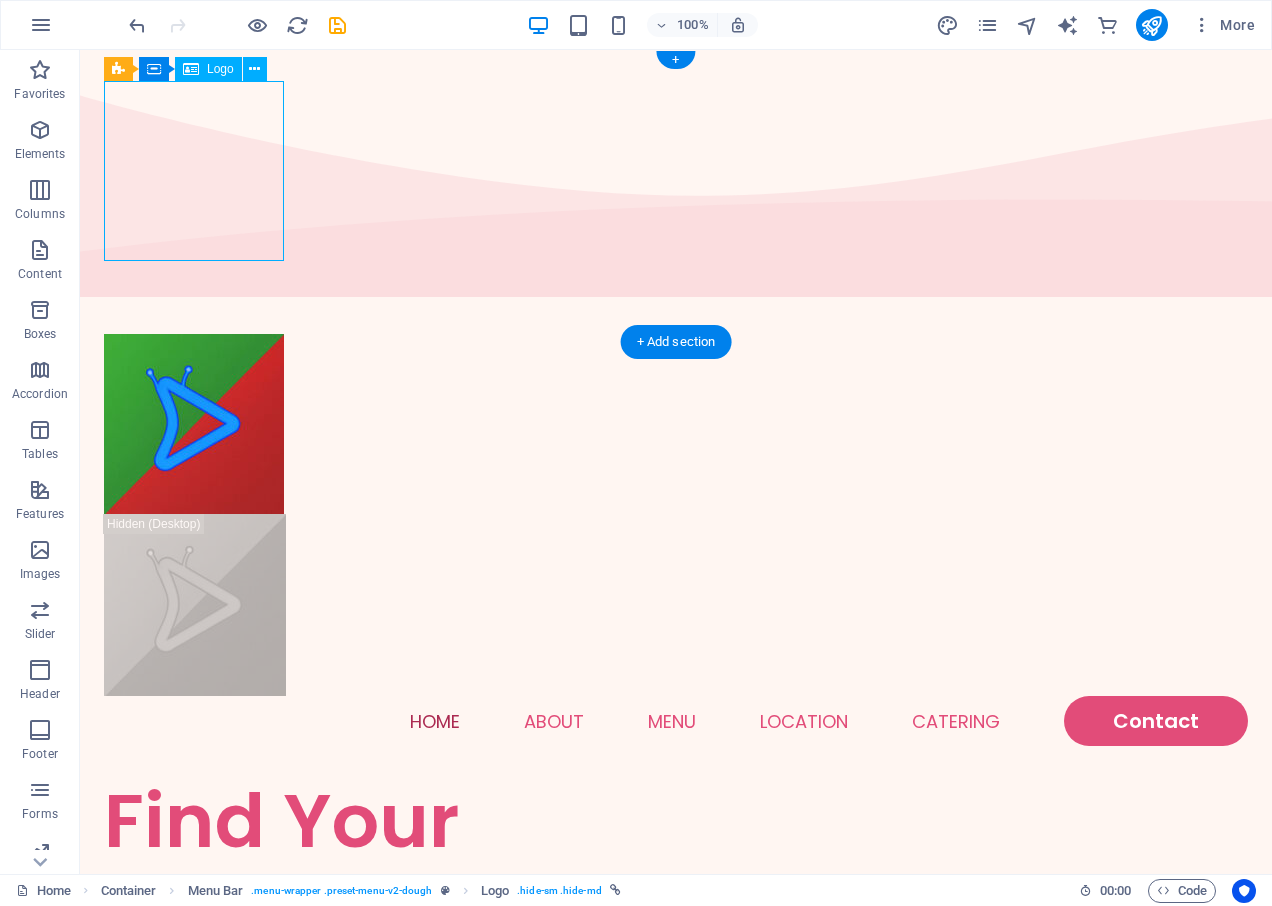 click at bounding box center [676, 424] 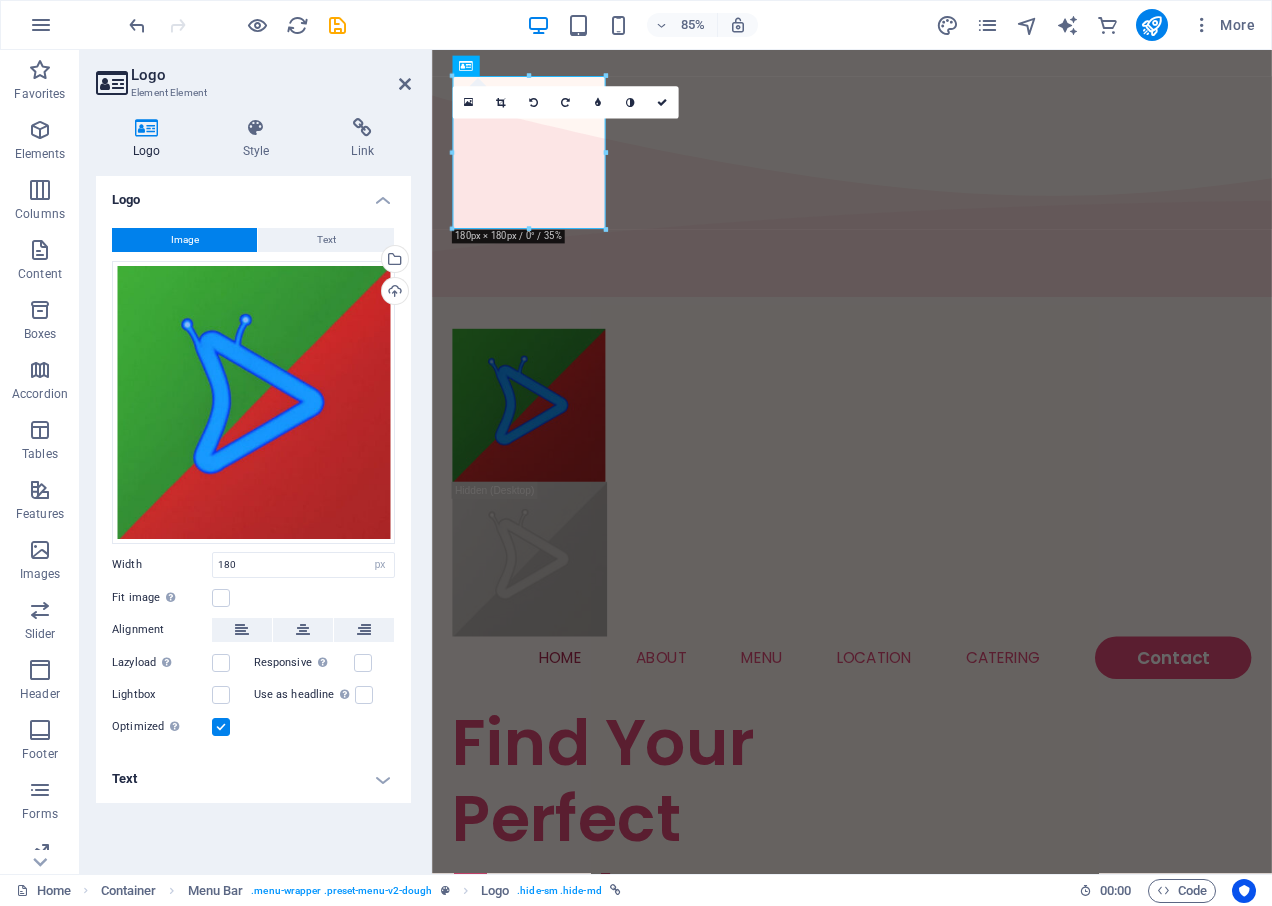 click on "Logo" at bounding box center [253, 194] 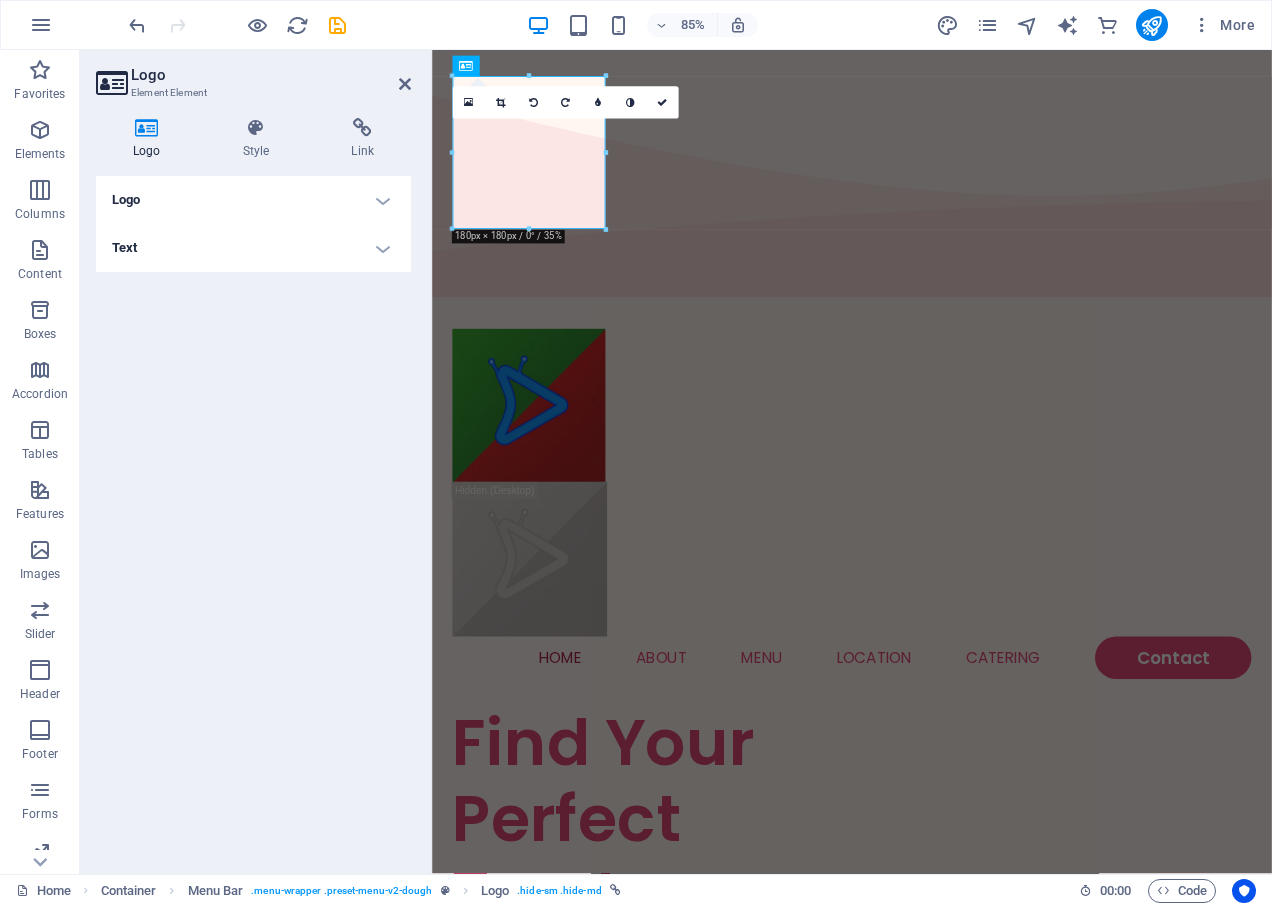 click on "Logo" at bounding box center [253, 200] 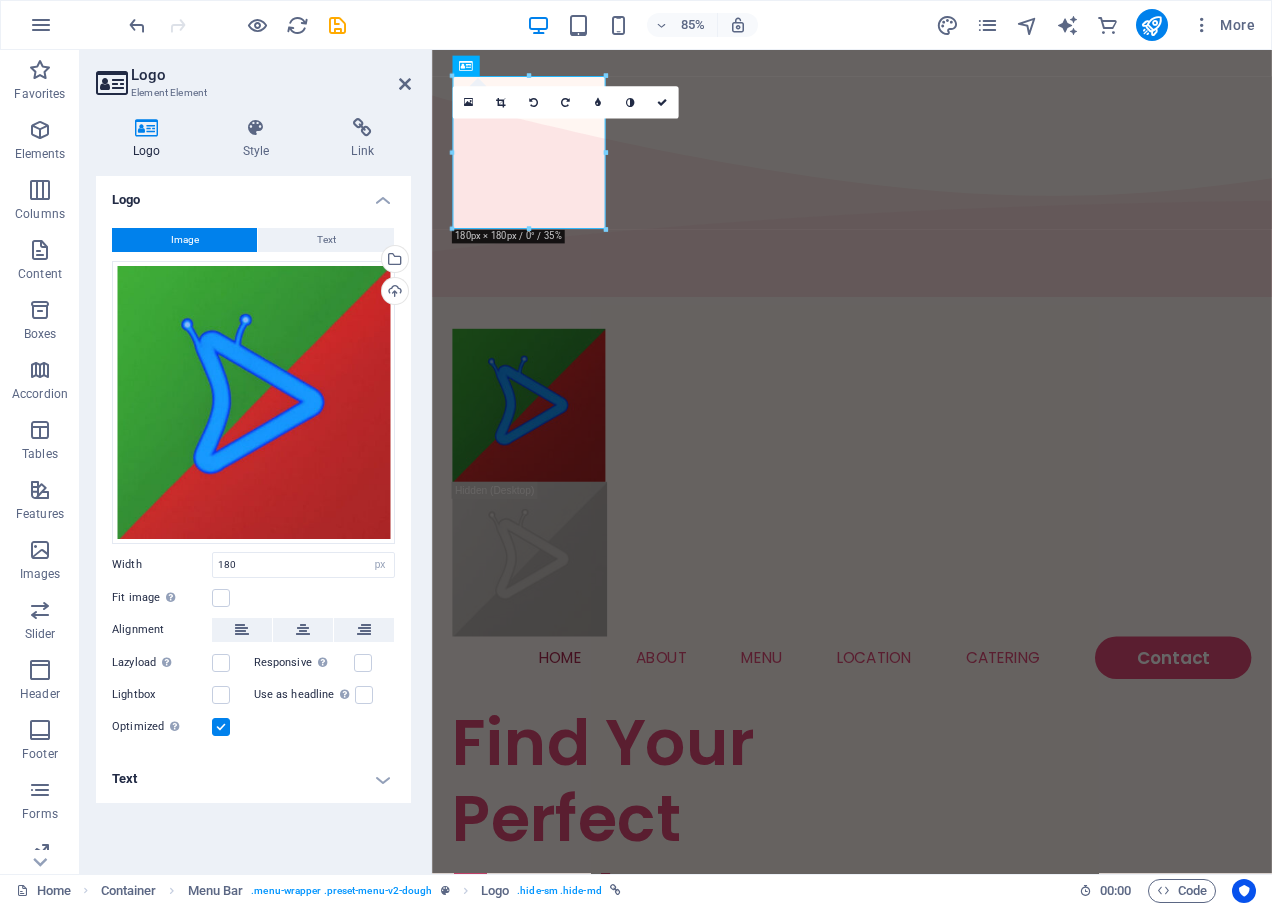 click on "Logo" at bounding box center (253, 194) 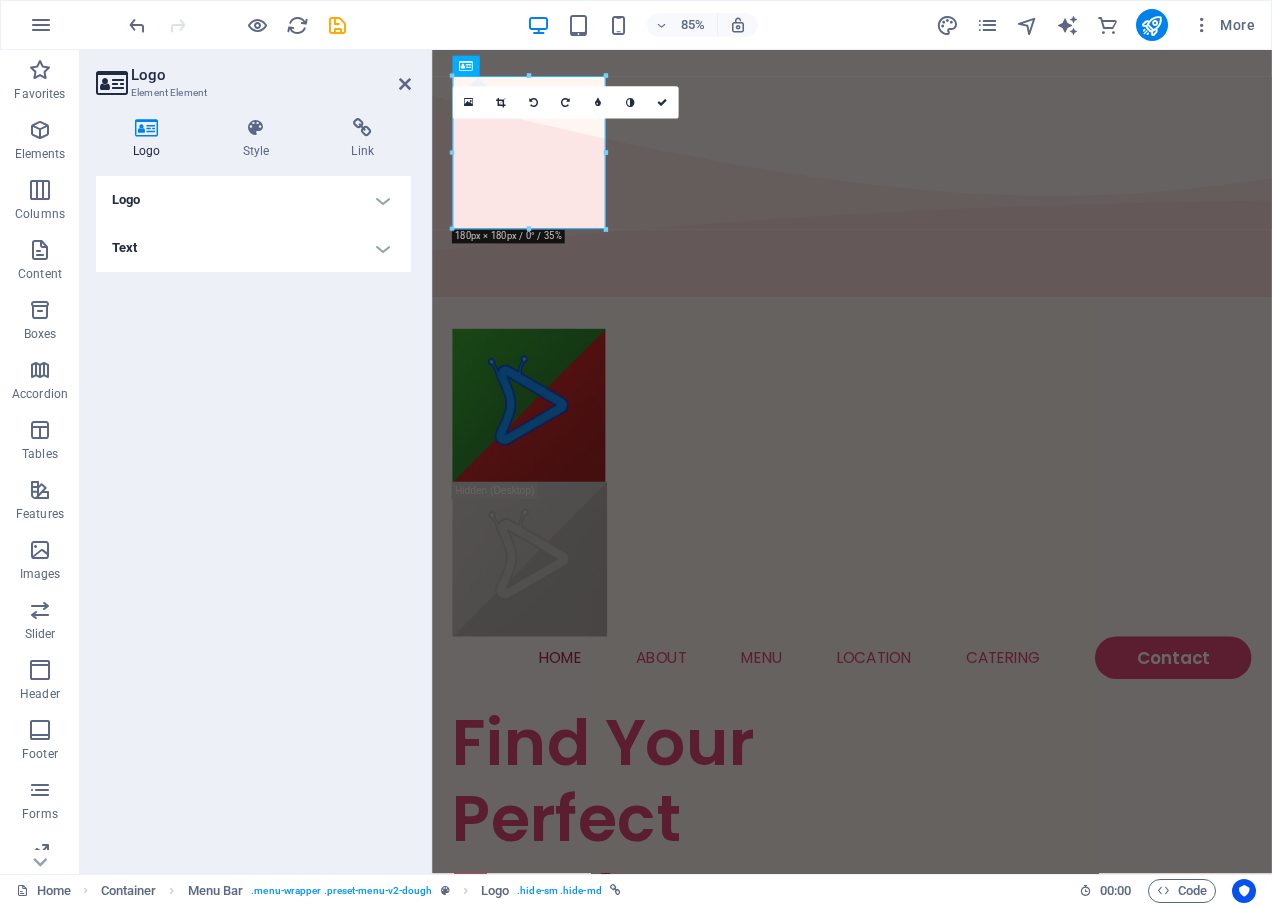 click on "Text" at bounding box center (253, 248) 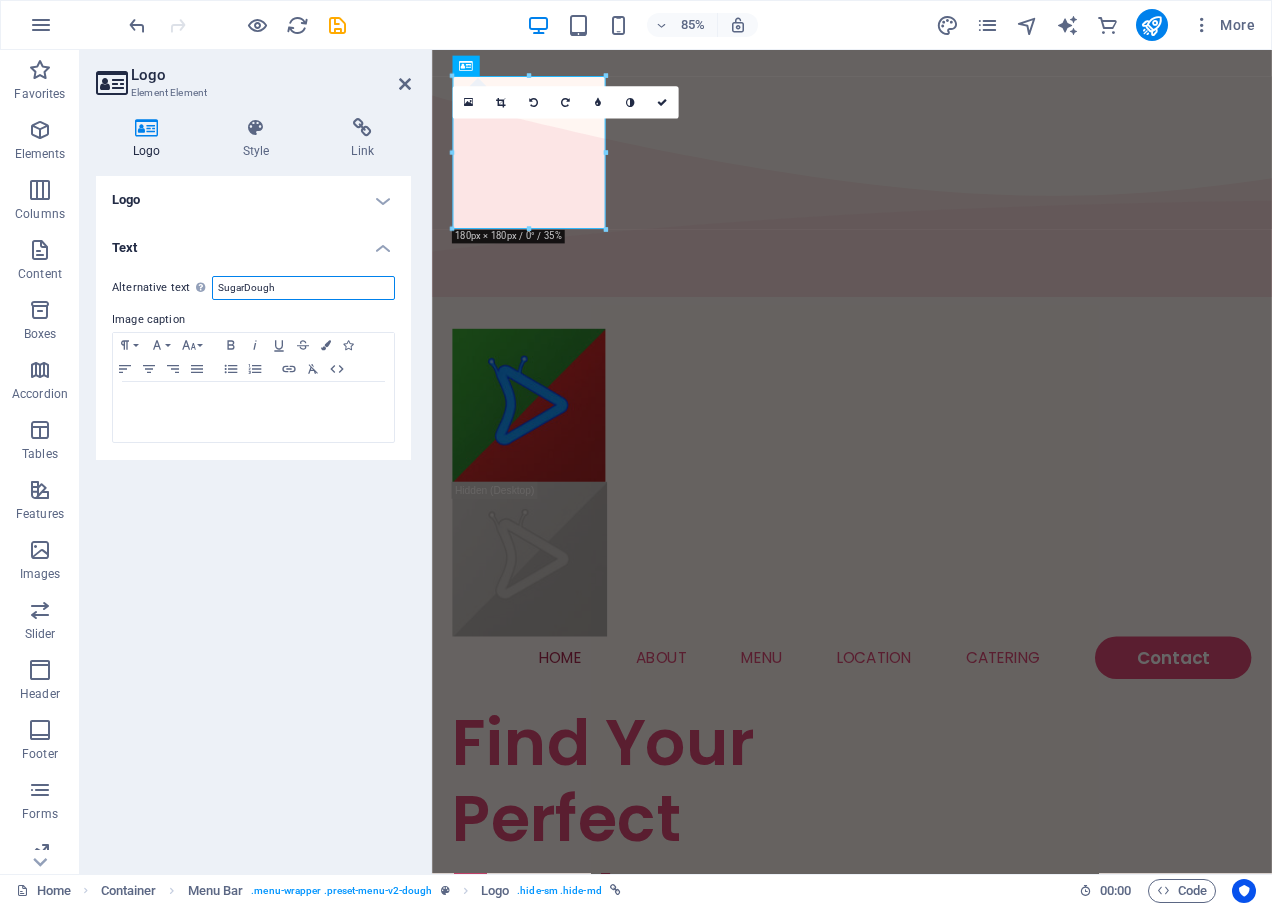 click on "SugarDough" at bounding box center [303, 288] 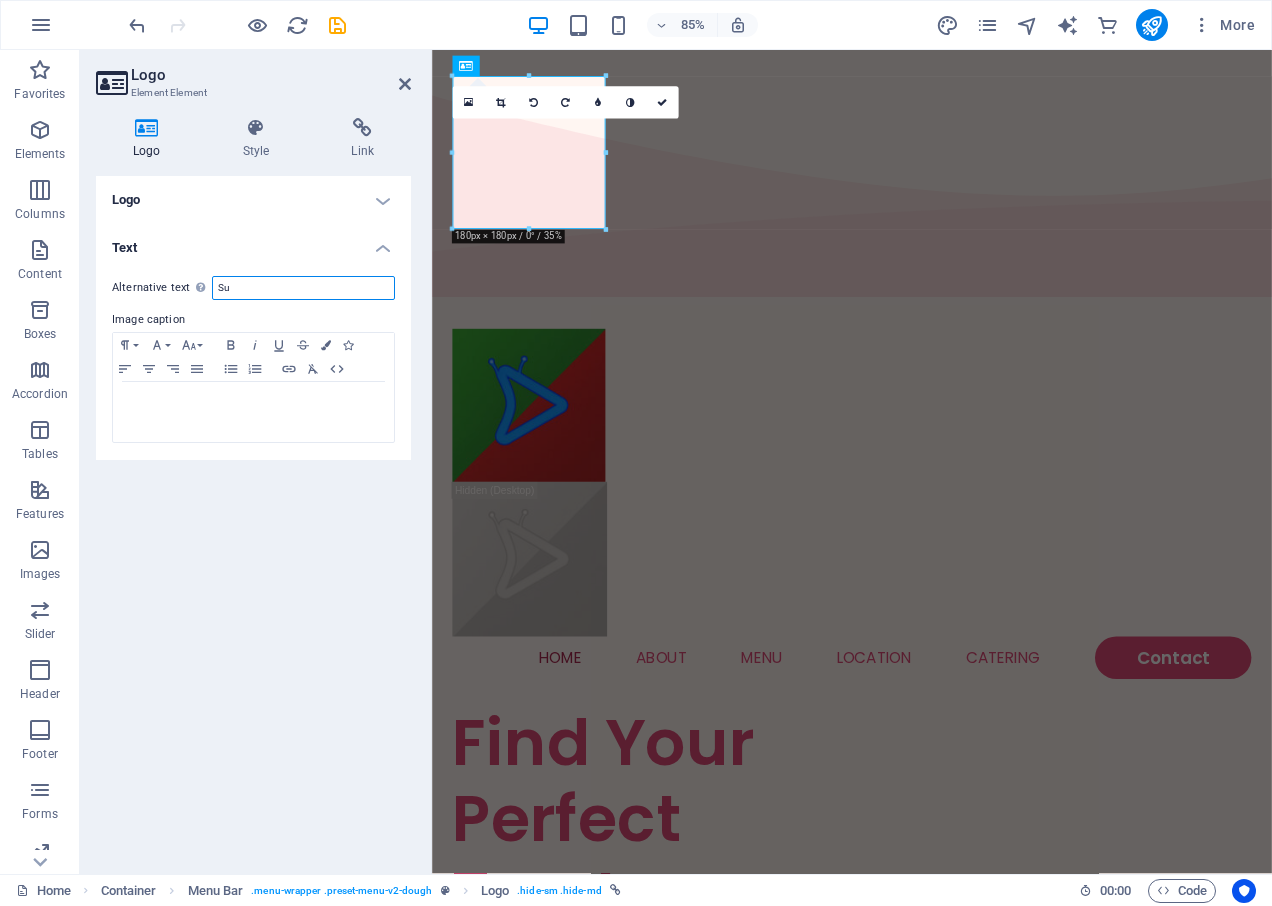 type on "S" 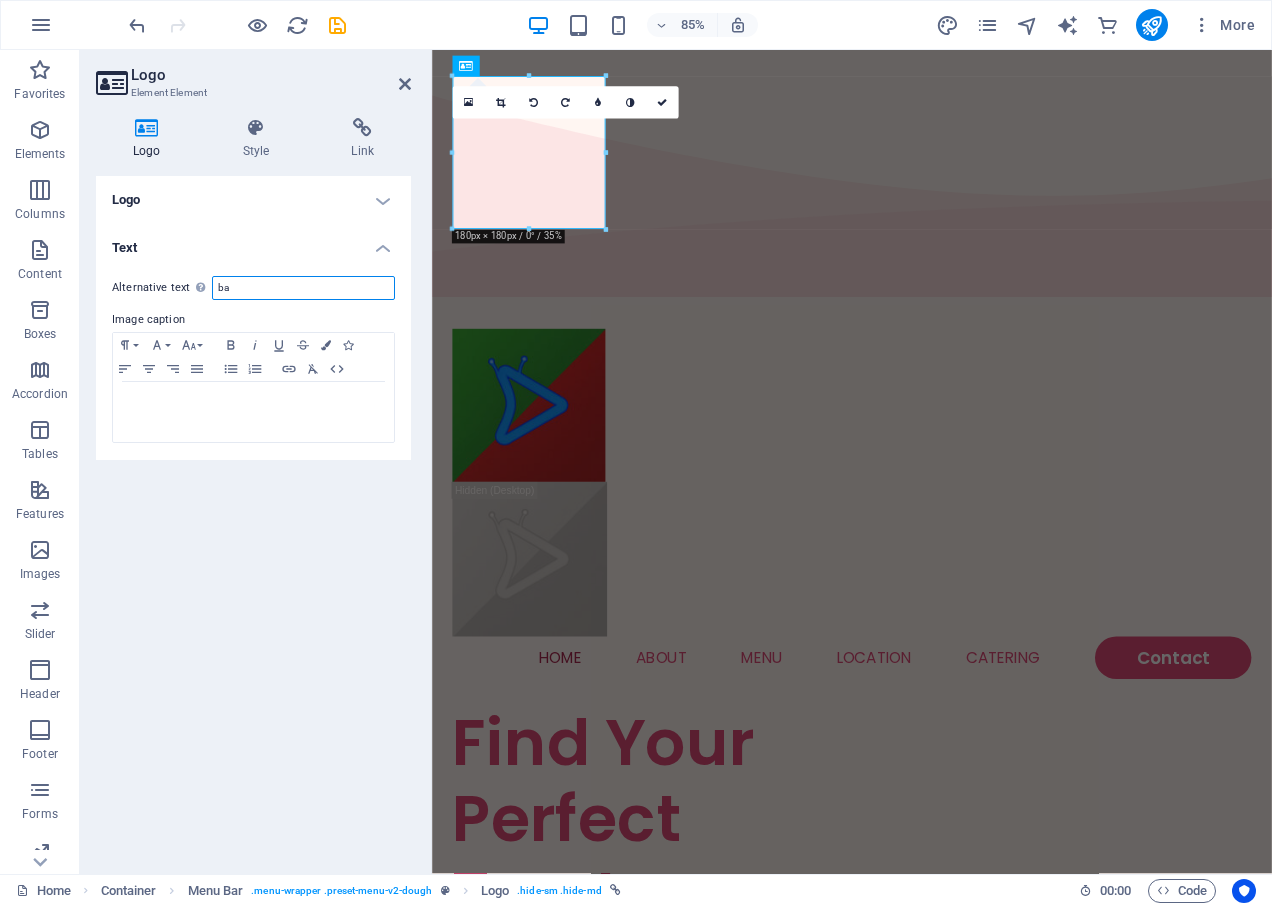type on "b" 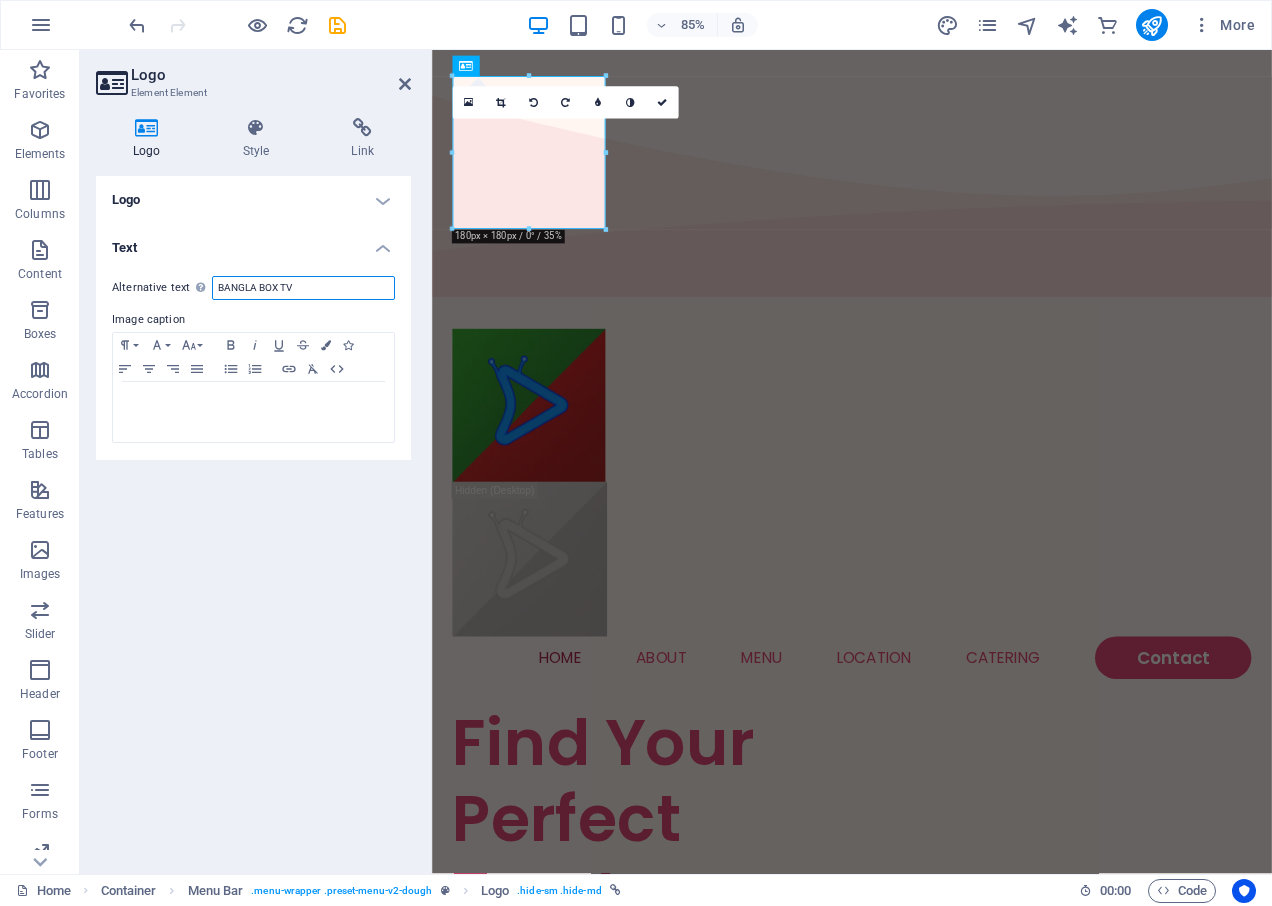 type on "BANGLA BOX TV" 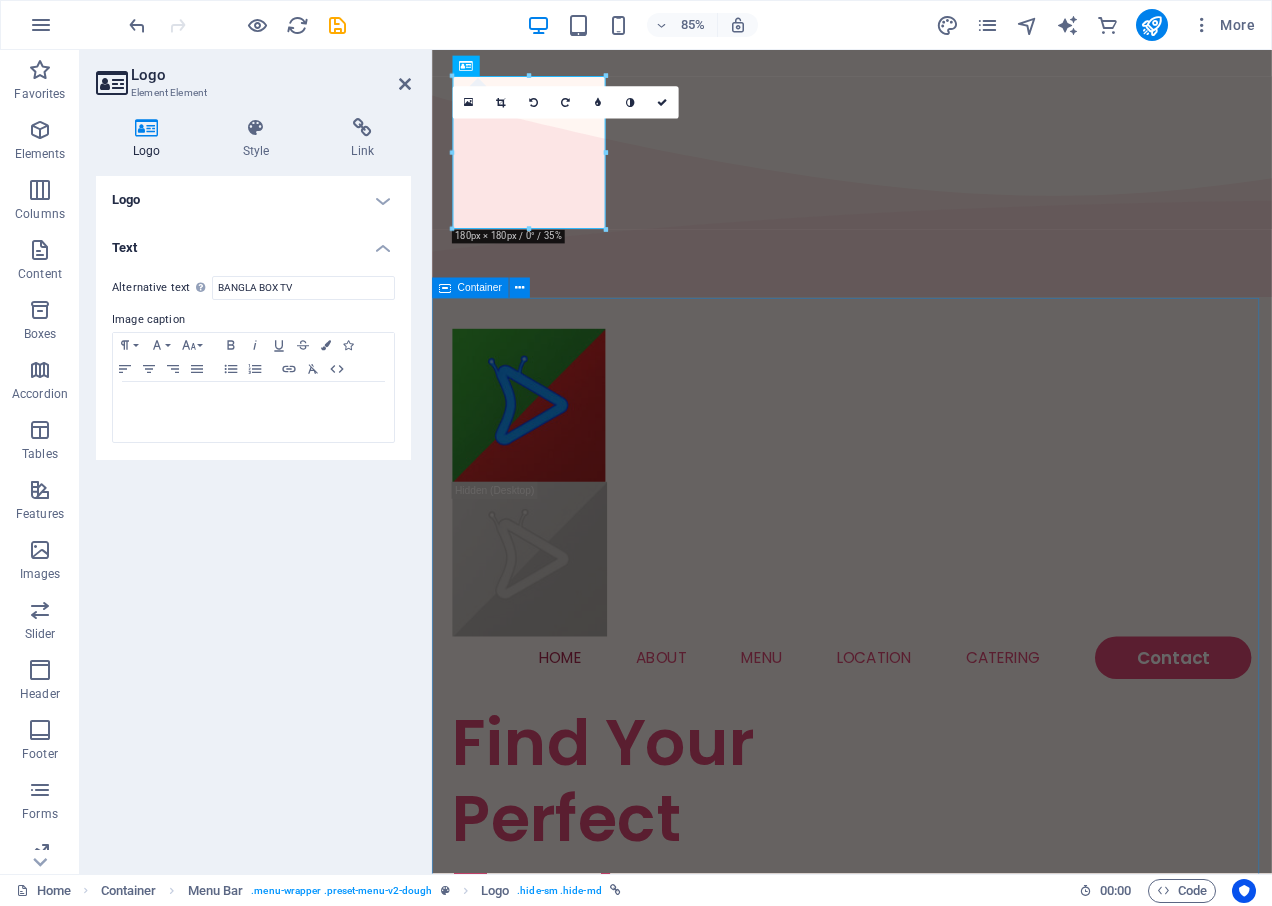 click on "Find Your Perfect Treat Lorem ipsum dolor sit amet, consectetur adipiscing elit, sed do eiusmod. See Menu" at bounding box center [926, 1620] 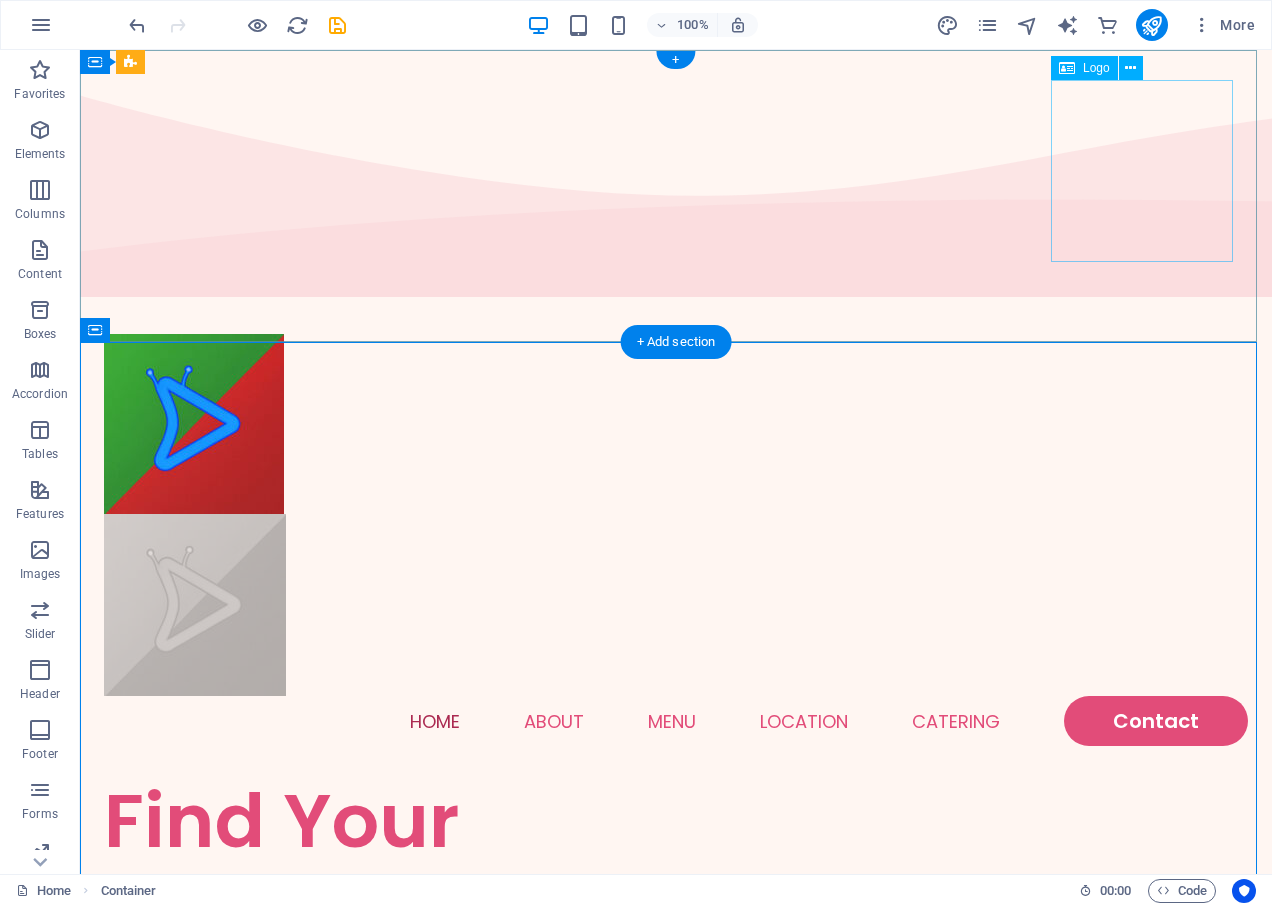 click at bounding box center [676, 605] 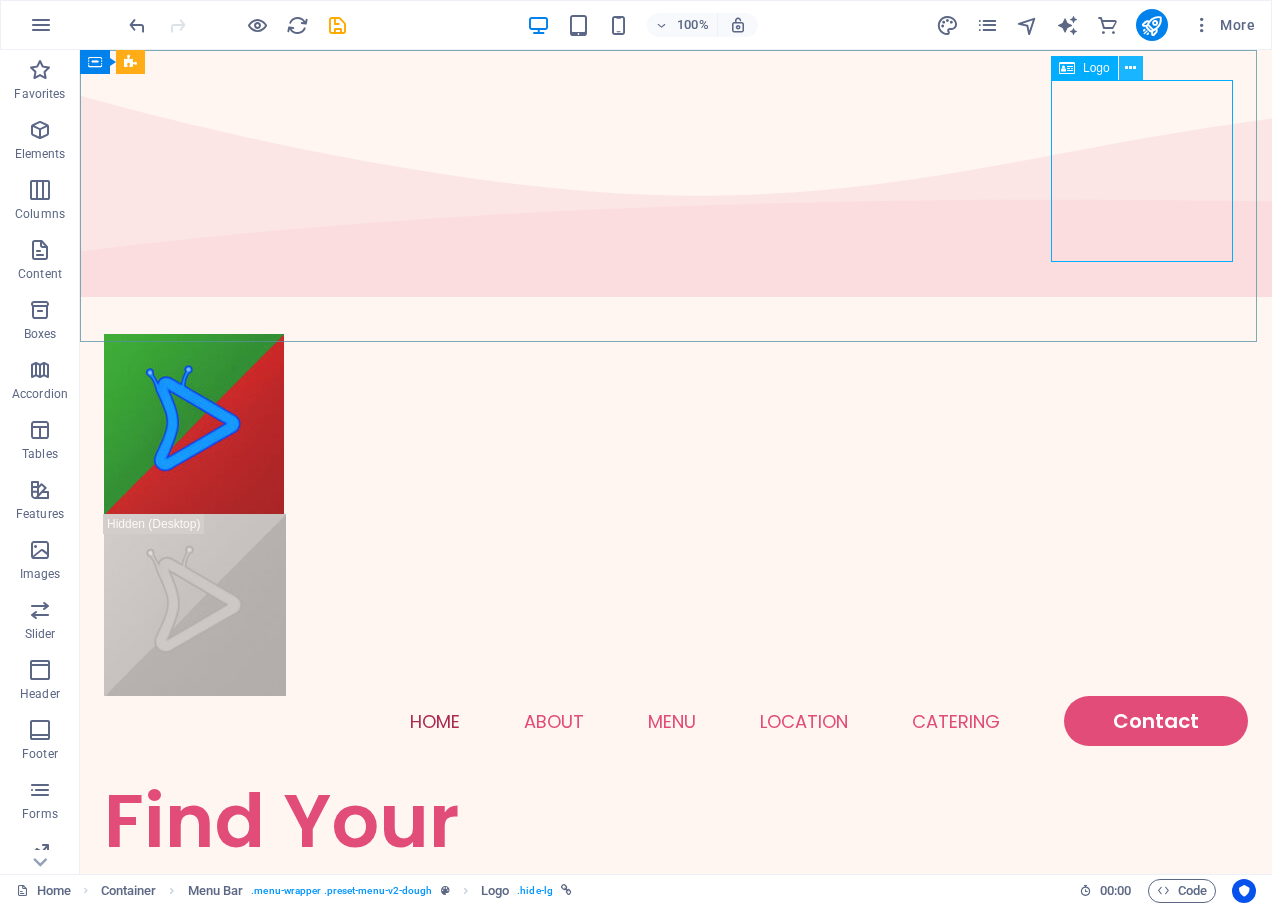 click at bounding box center [1130, 68] 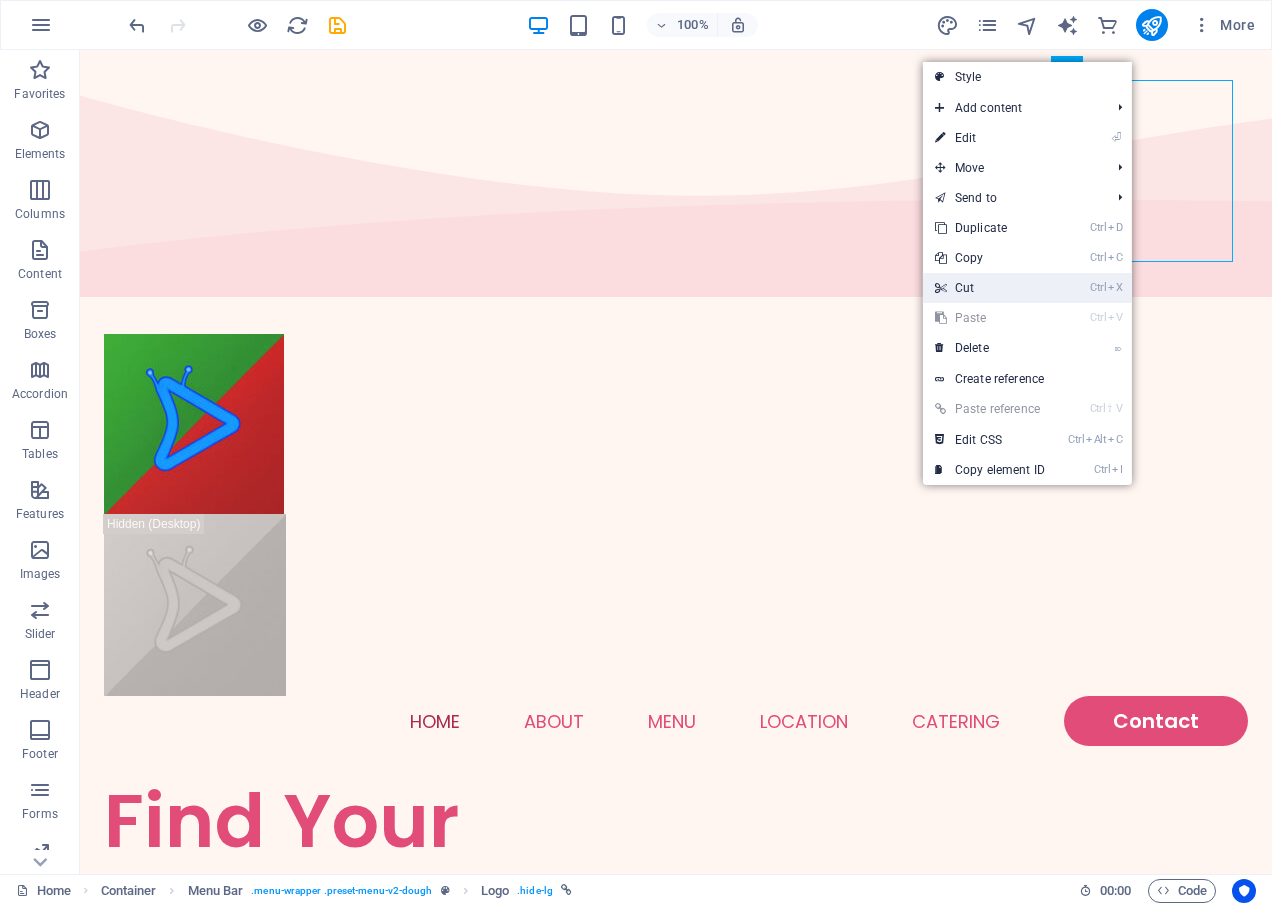 click on "Ctrl X  Cut" at bounding box center [990, 288] 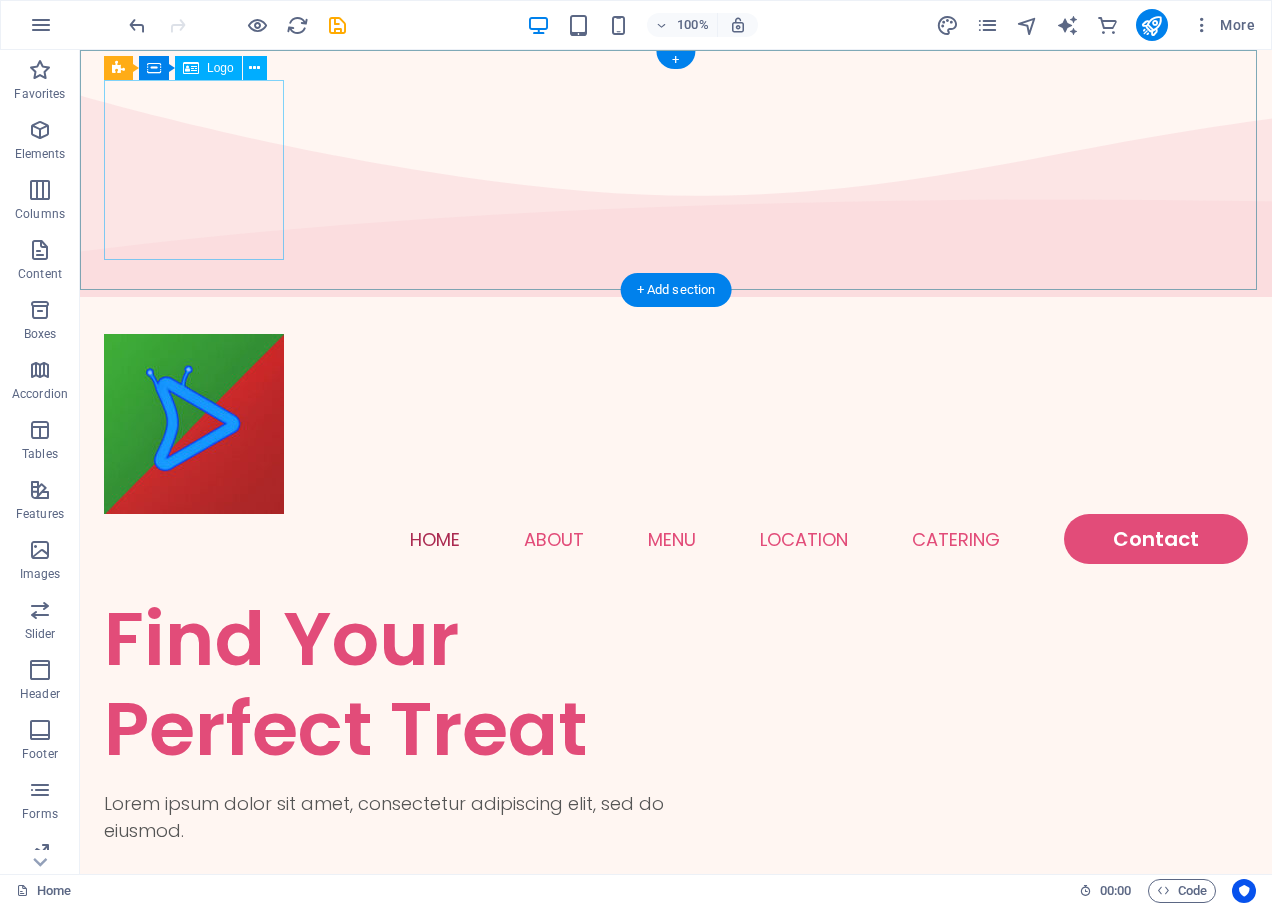 click at bounding box center [676, 424] 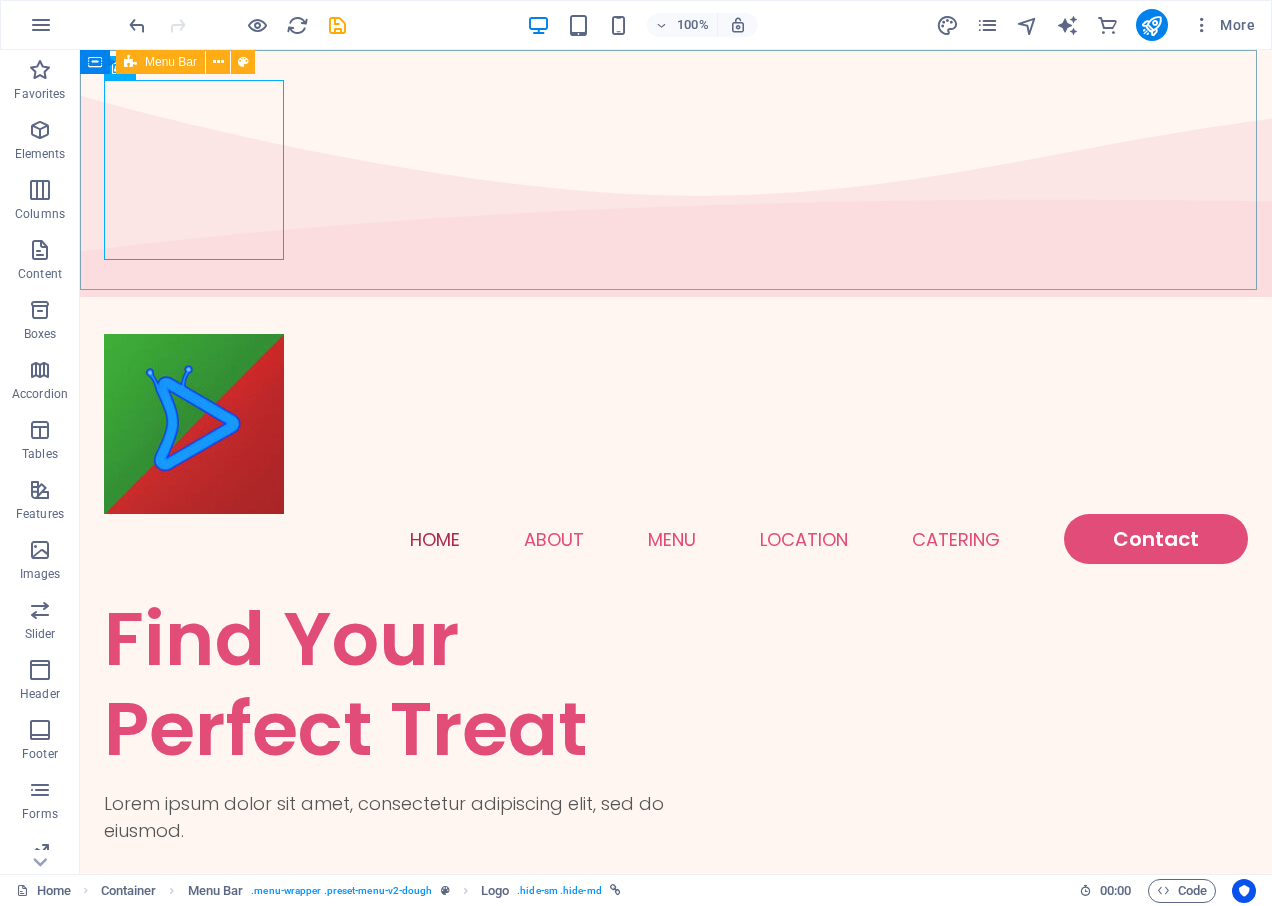 drag, startPoint x: 159, startPoint y: 72, endPoint x: 187, endPoint y: 74, distance: 28.071337 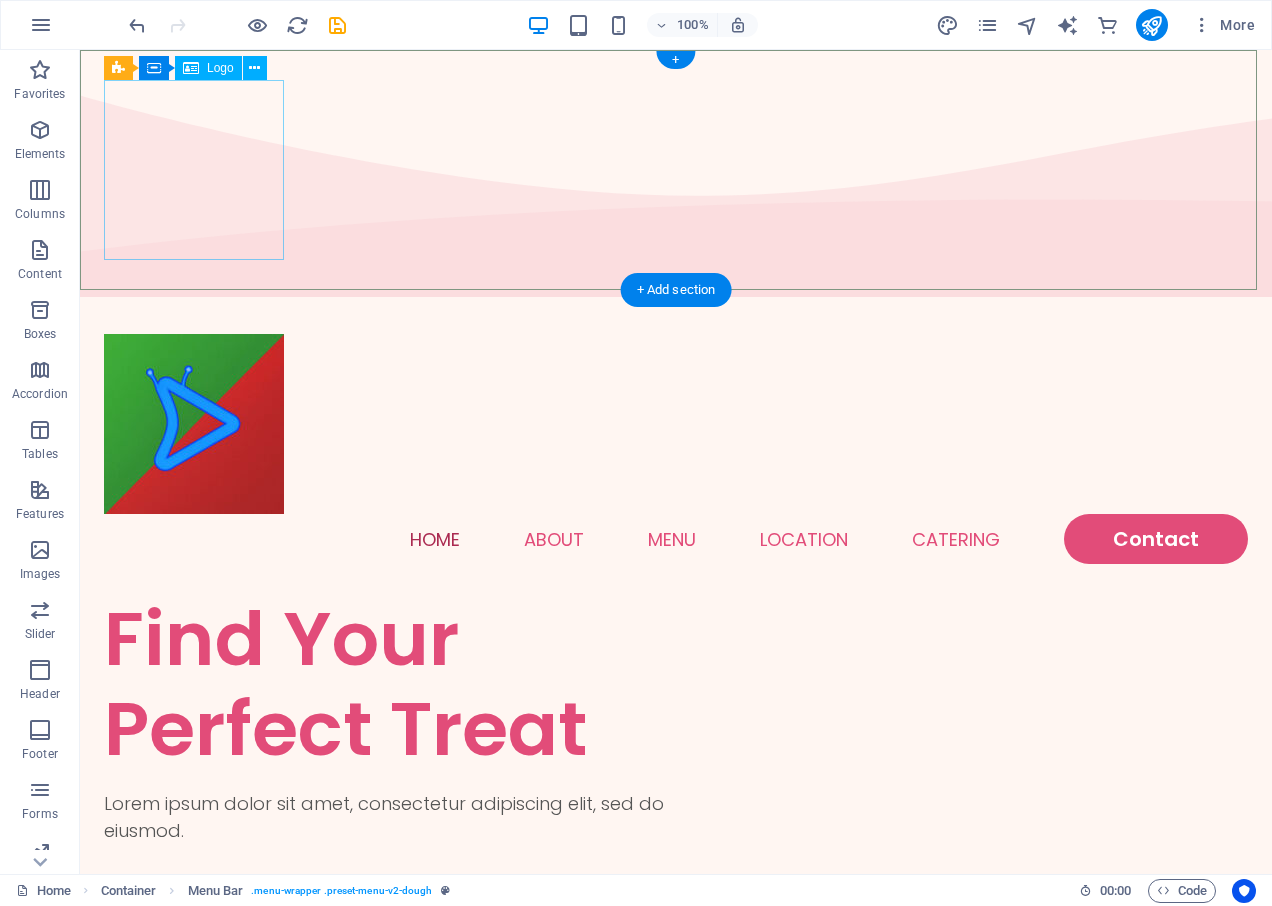 click at bounding box center [676, 424] 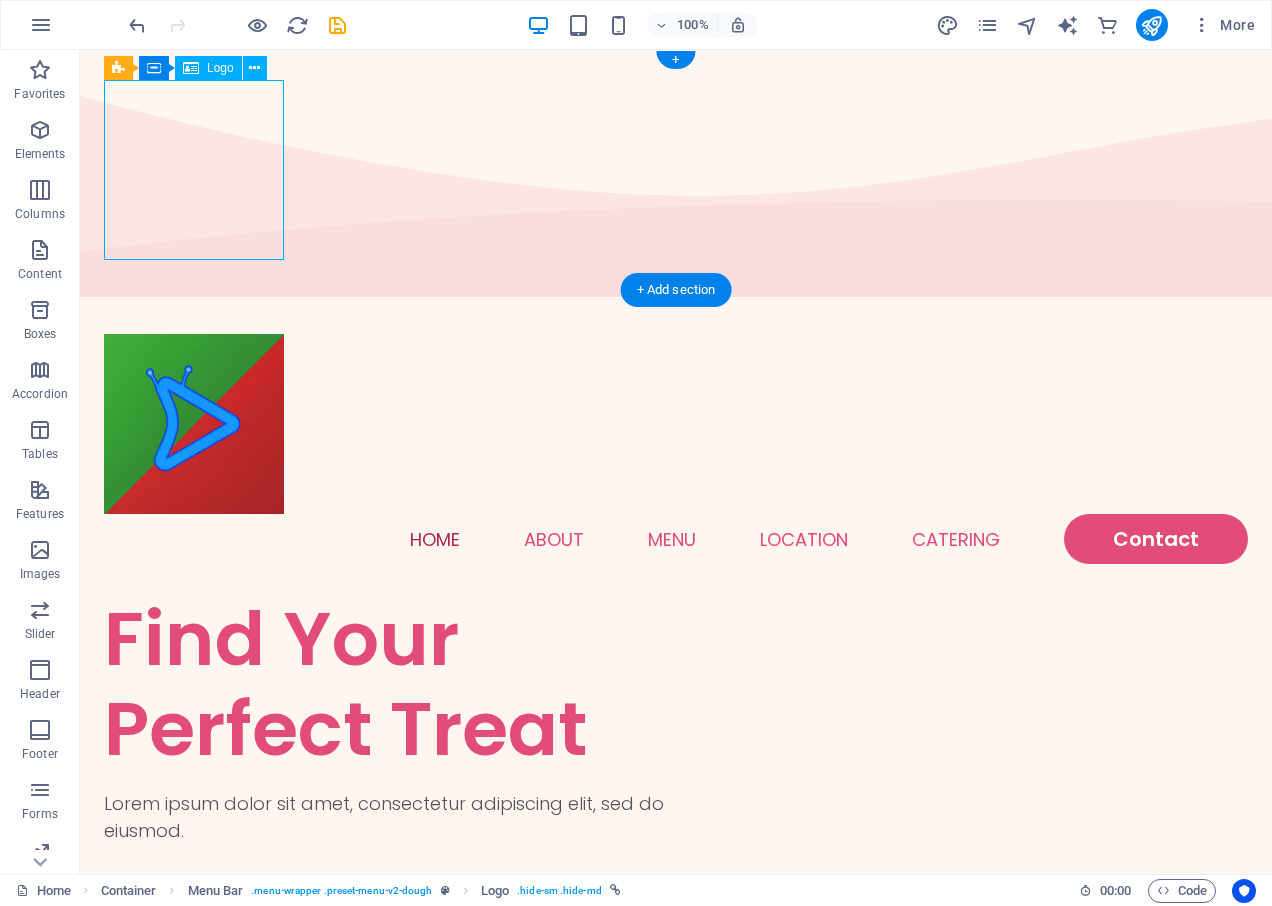 click at bounding box center (676, 424) 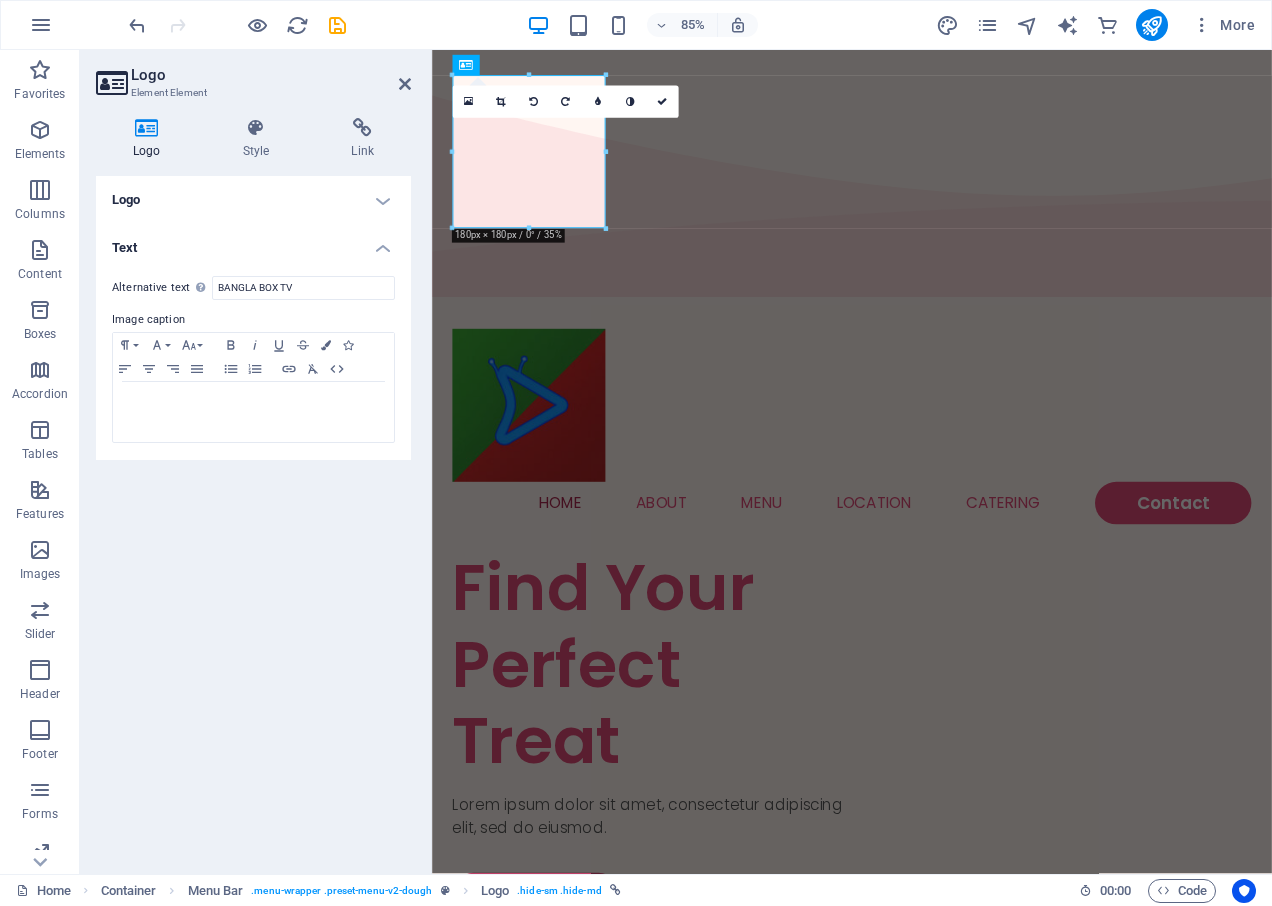 click on "Logo" at bounding box center (253, 200) 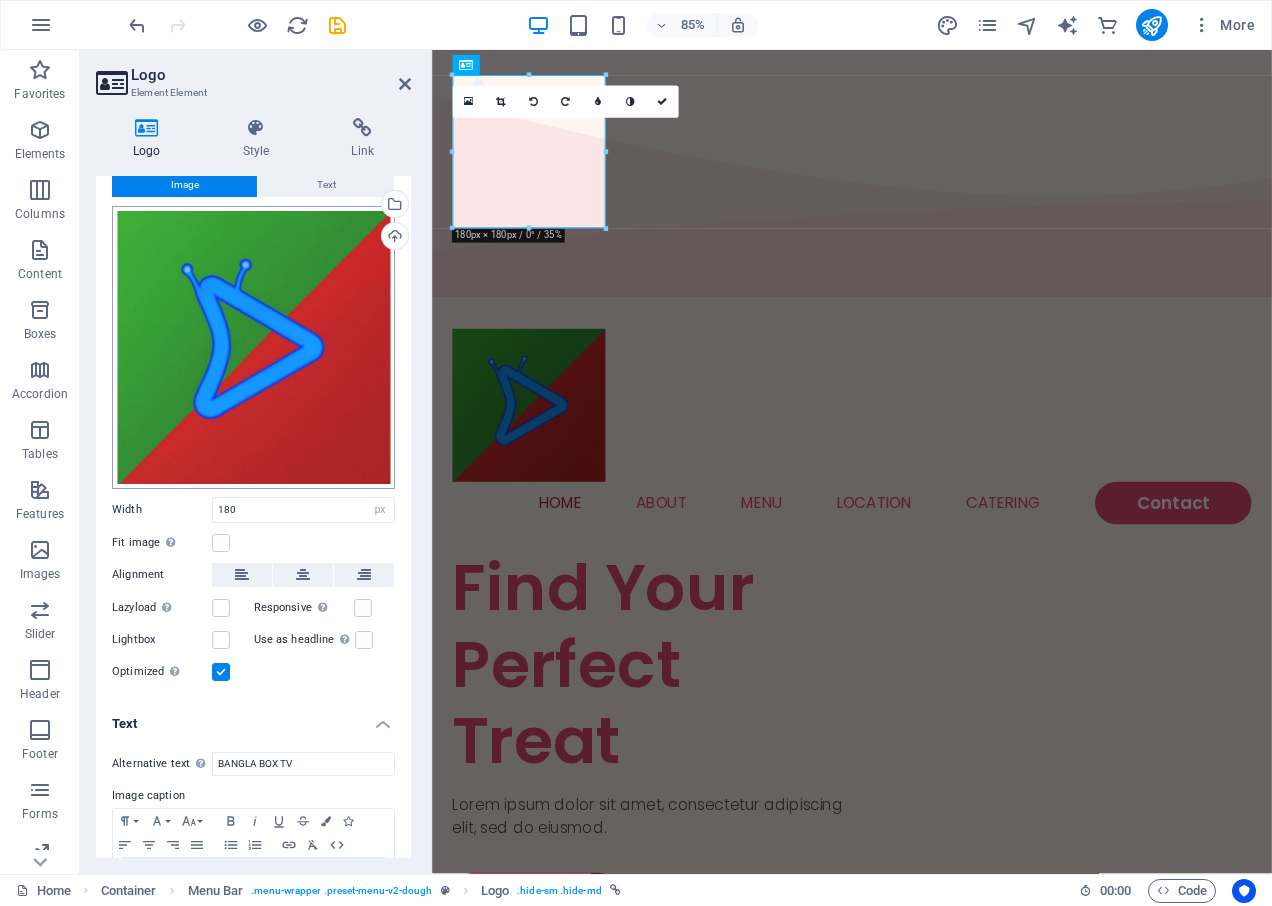 scroll, scrollTop: 129, scrollLeft: 0, axis: vertical 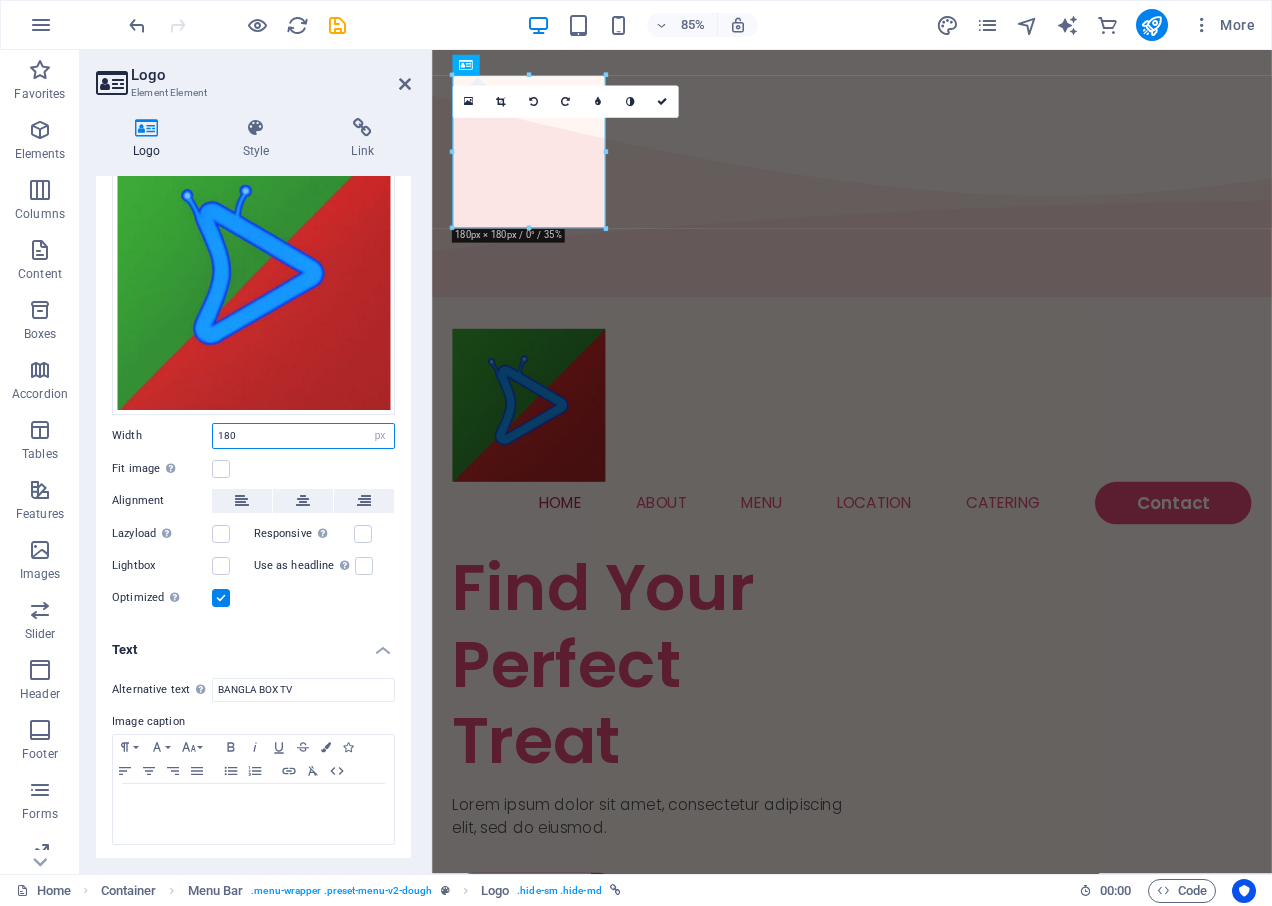 click on "180" at bounding box center (303, 436) 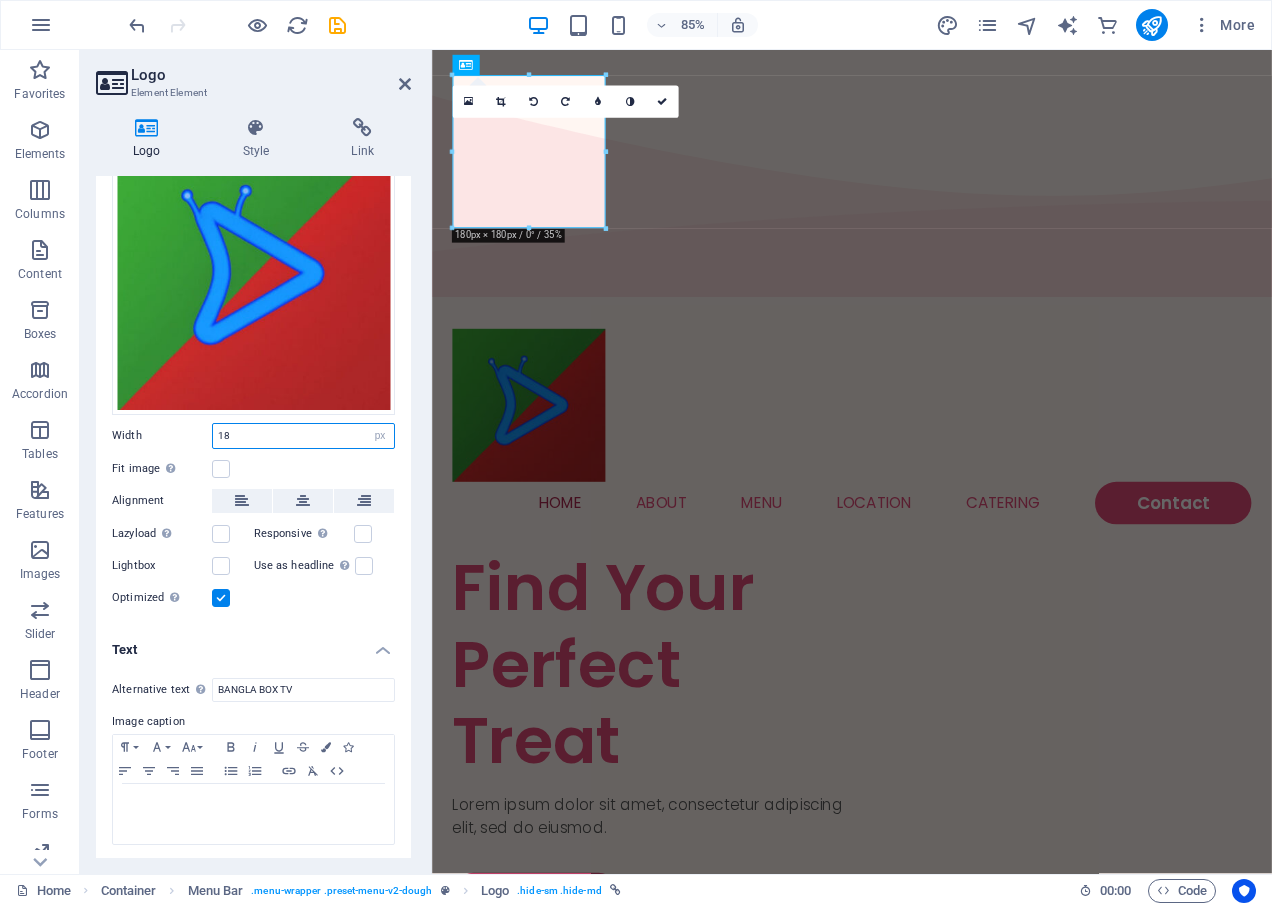 type on "1" 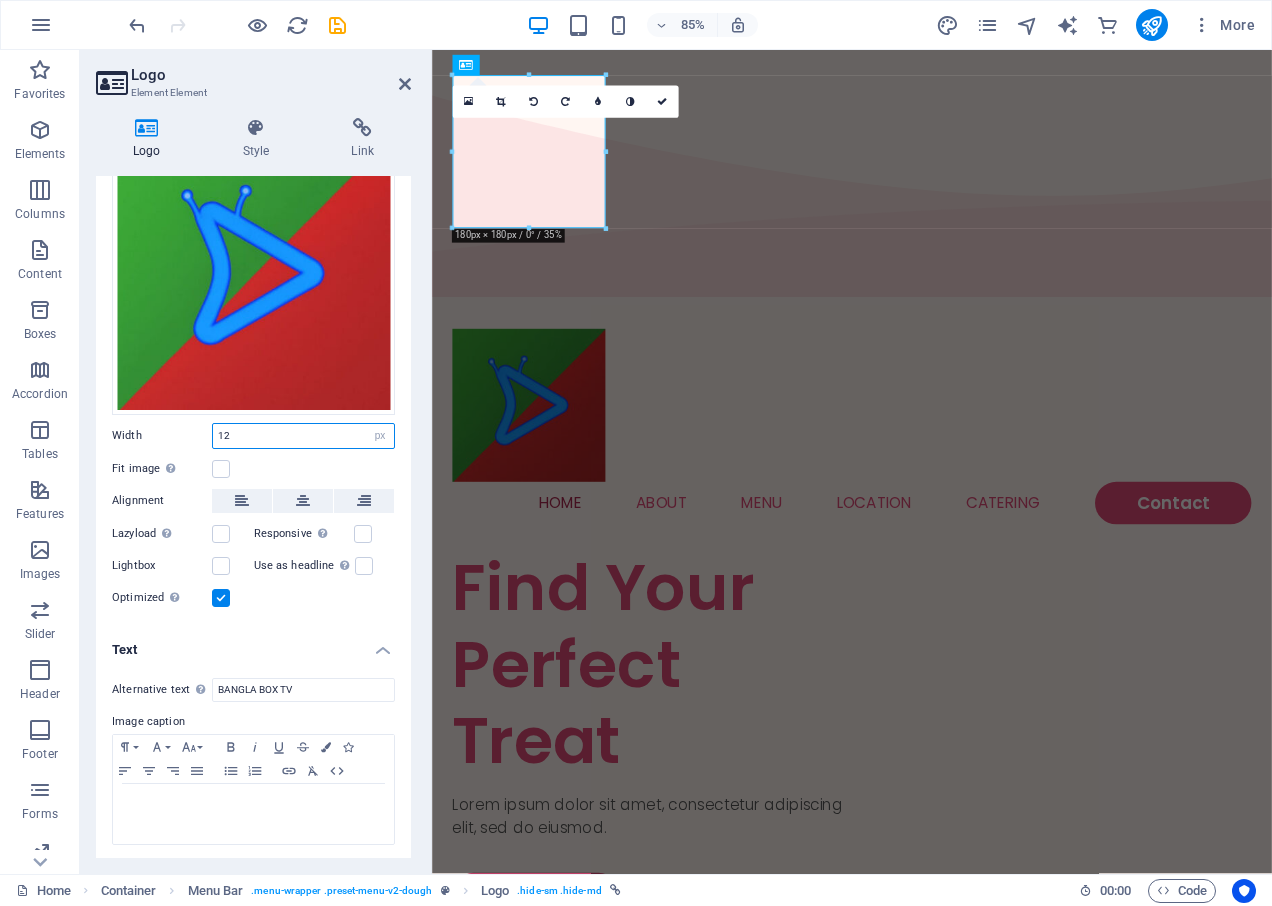 type on "120" 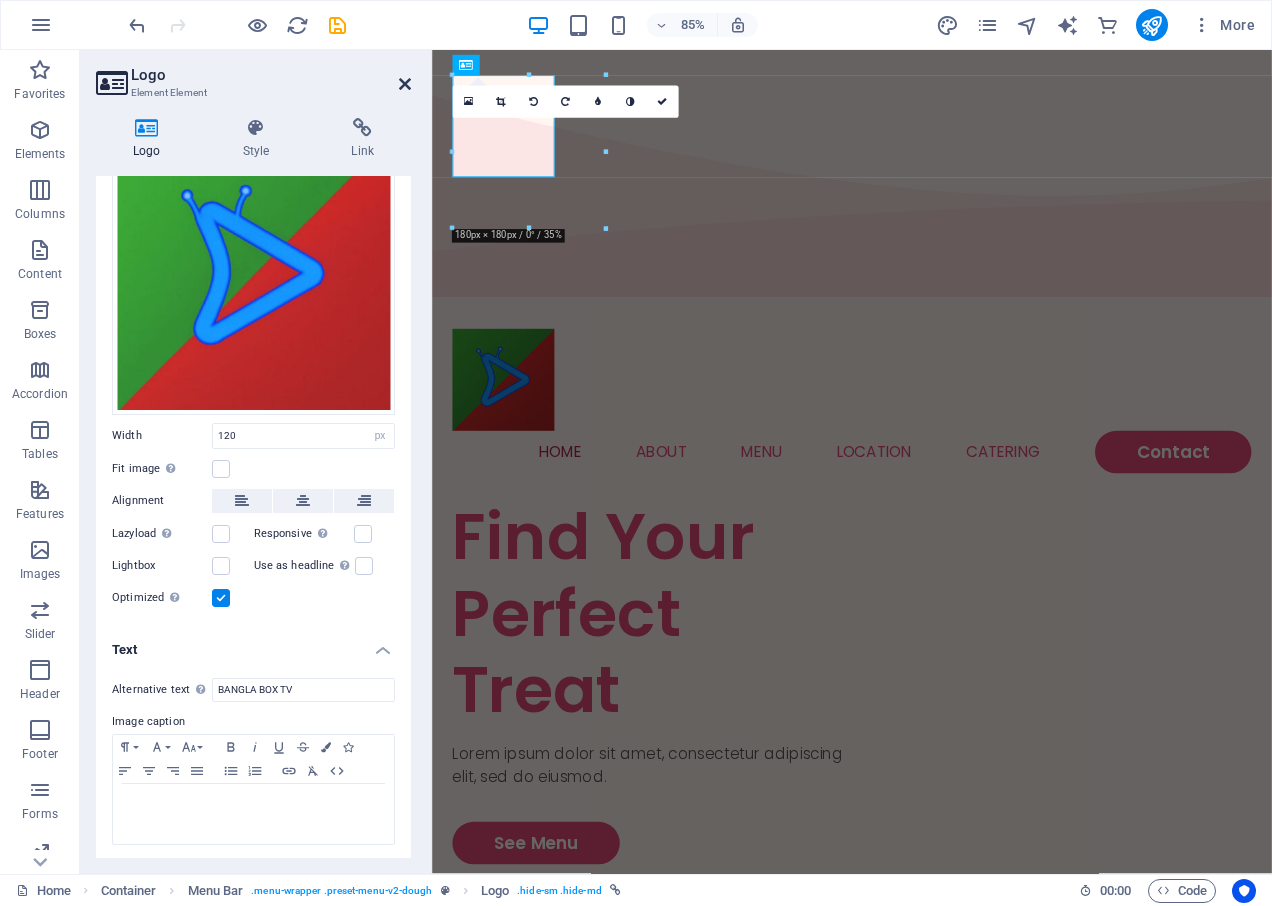 click at bounding box center (405, 84) 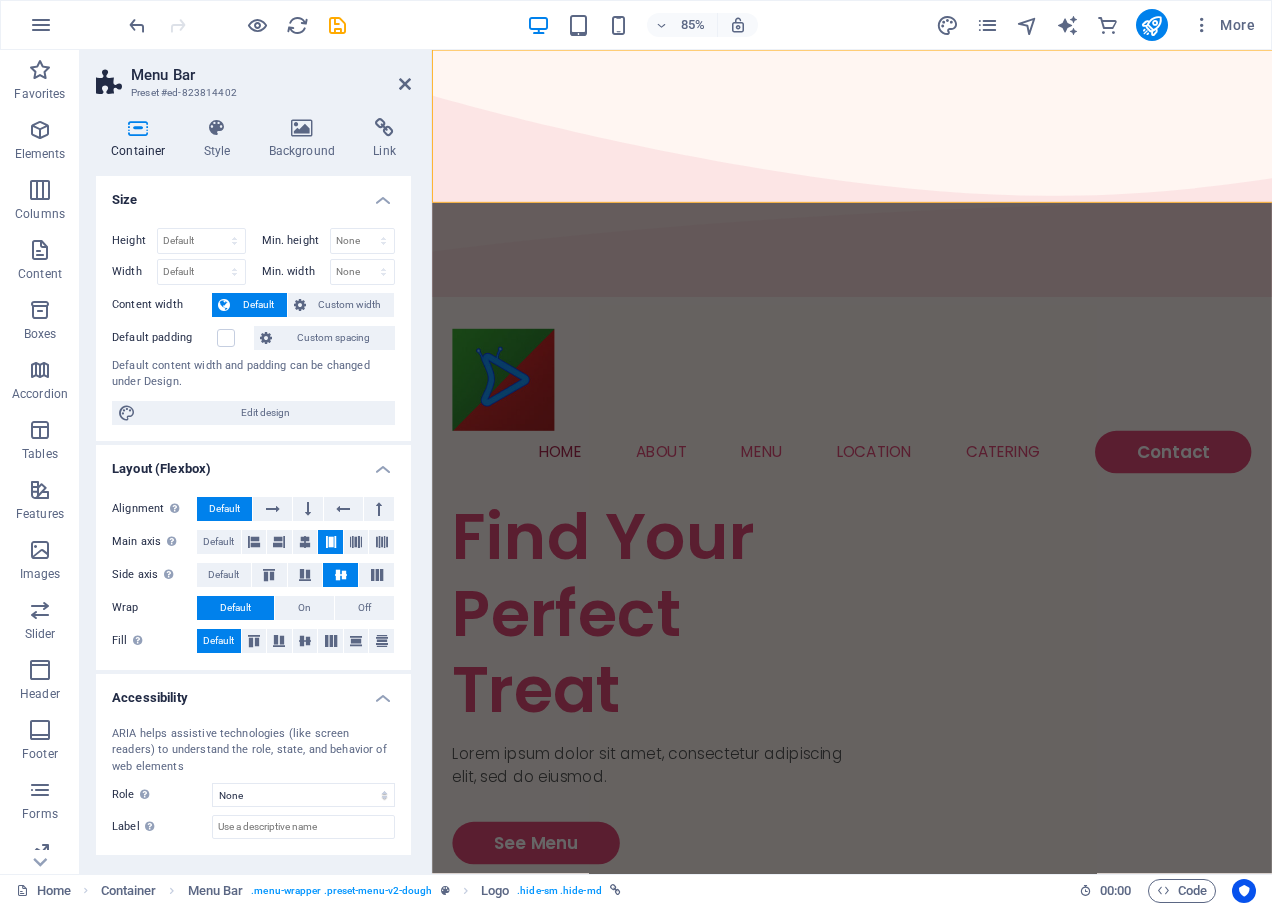 click on "Home About Menu Location Catering Contact" at bounding box center [926, 463] 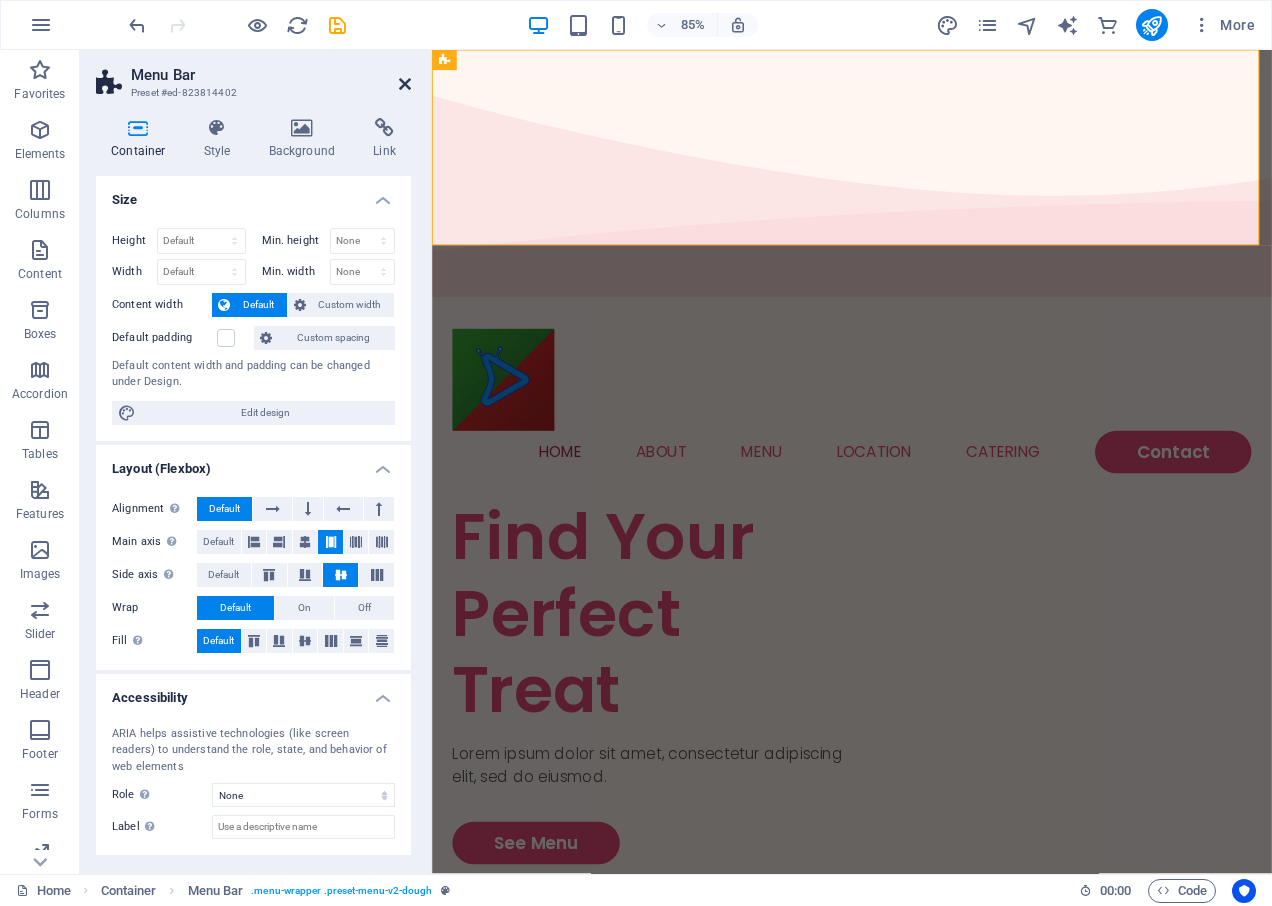 click at bounding box center [405, 84] 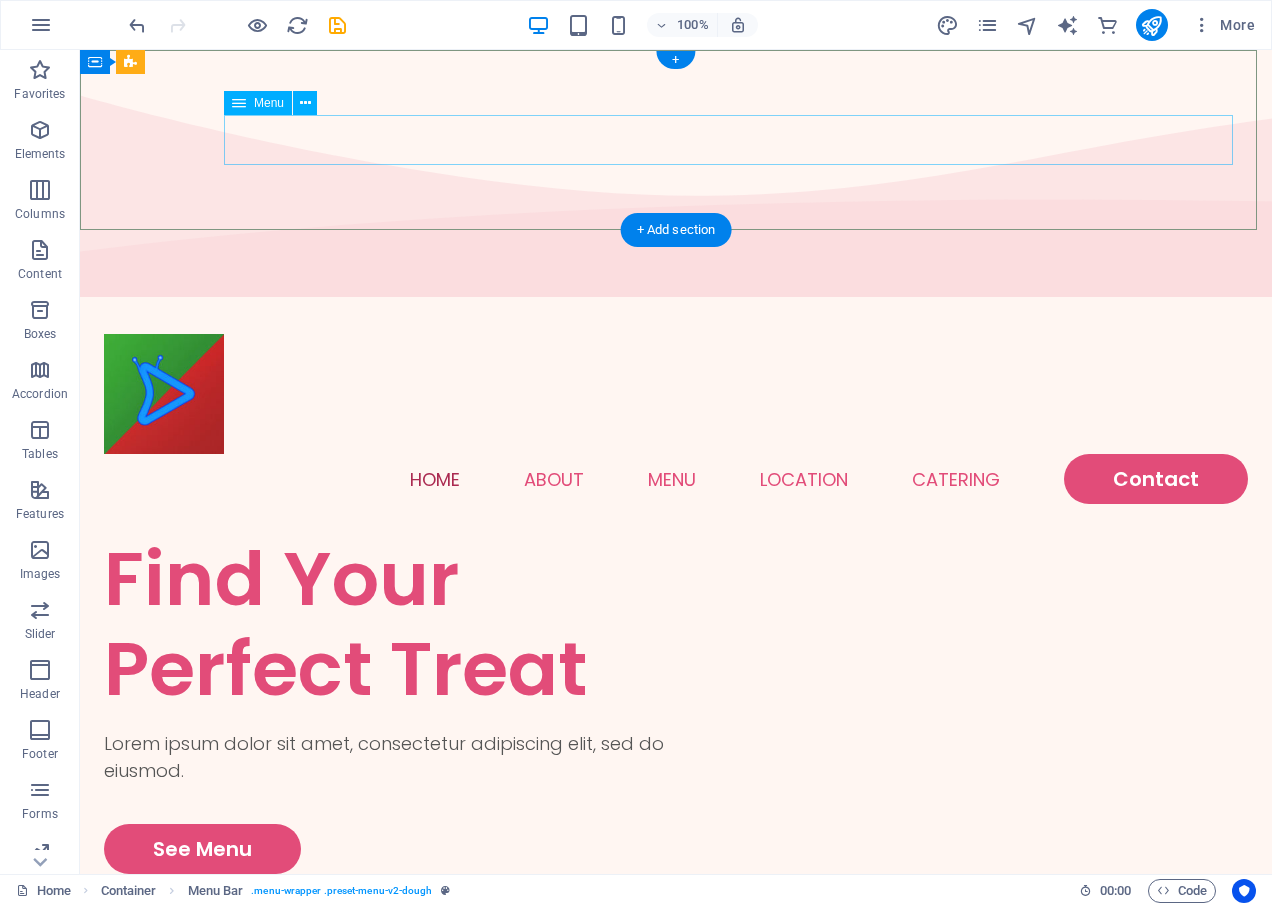 click on "Home About Menu Location Catering Contact" at bounding box center [676, 479] 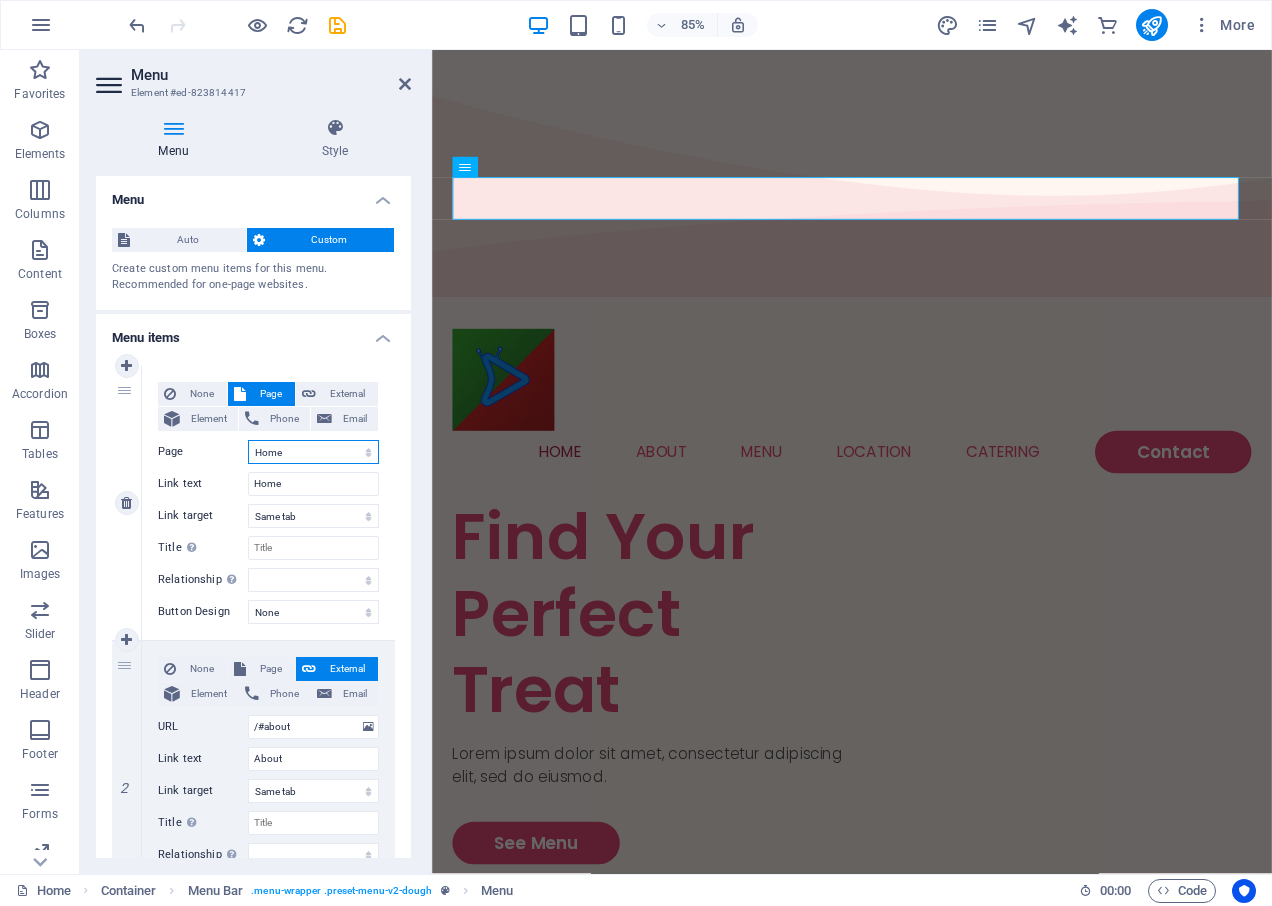 click on "Home Menu Contact Legal Notice Privacy" at bounding box center (313, 452) 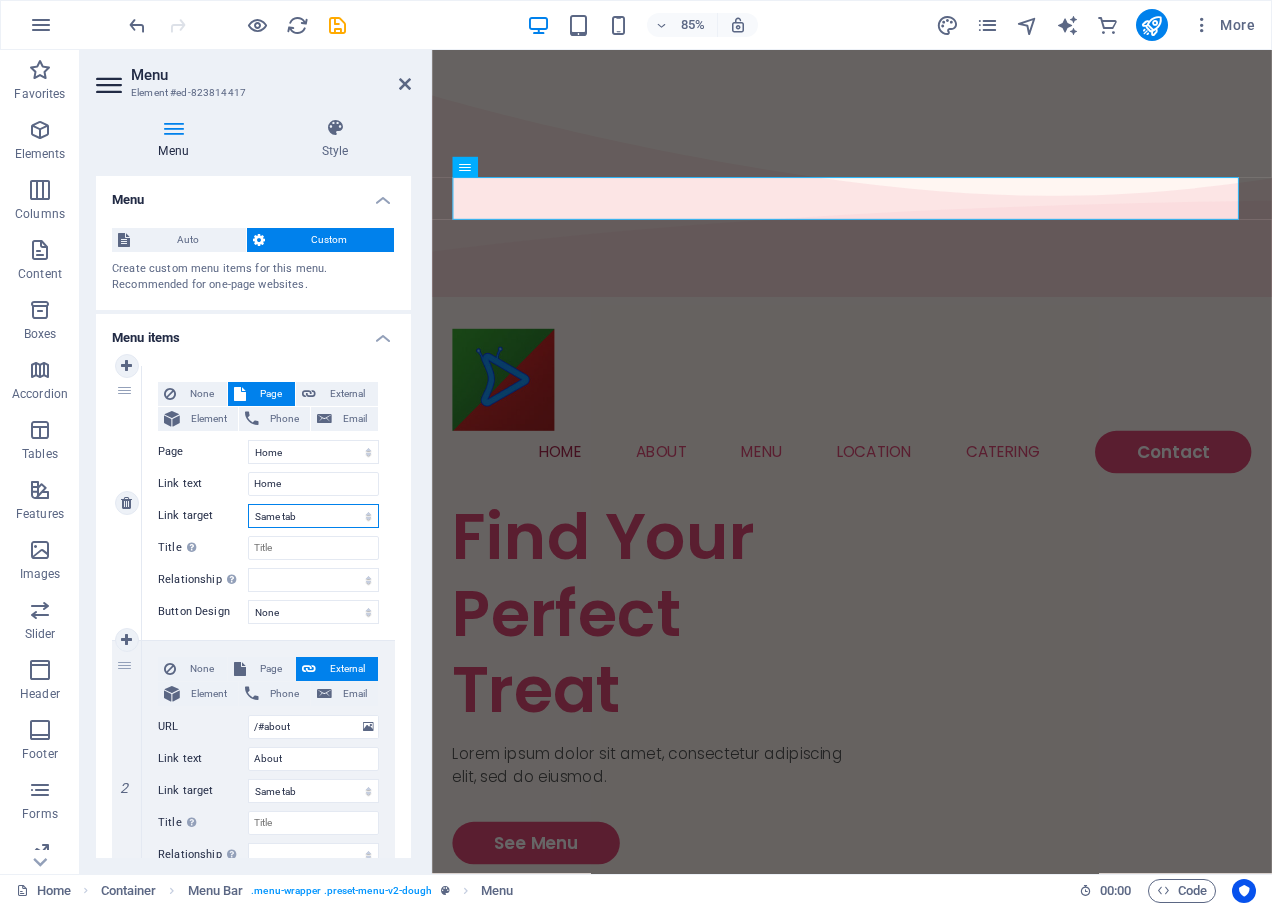 click on "New tab Same tab Overlay" at bounding box center [313, 516] 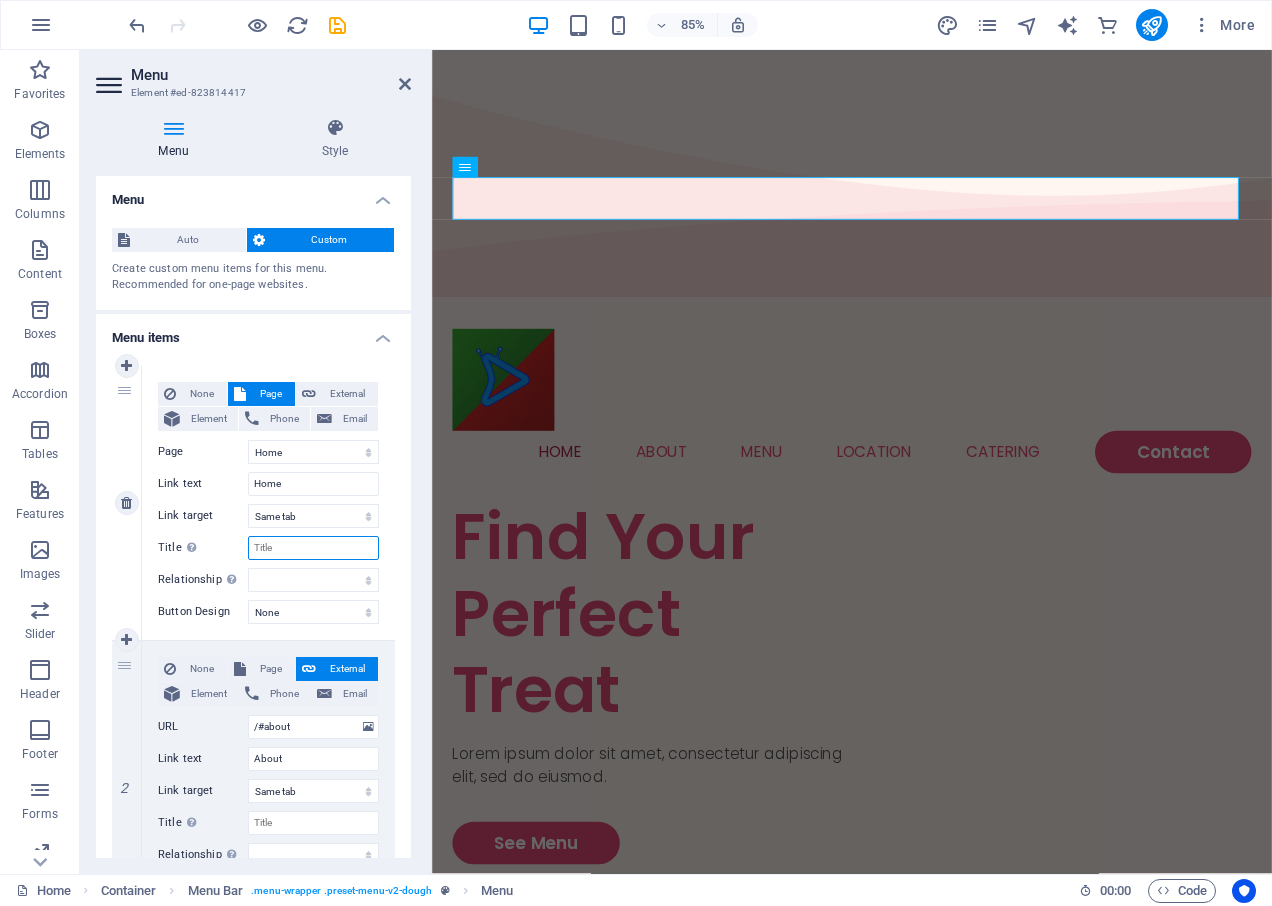 click on "Title Additional link description, should not be the same as the link text. The title is most often shown as a tooltip text when the mouse moves over the element. Leave empty if uncertain." at bounding box center [313, 548] 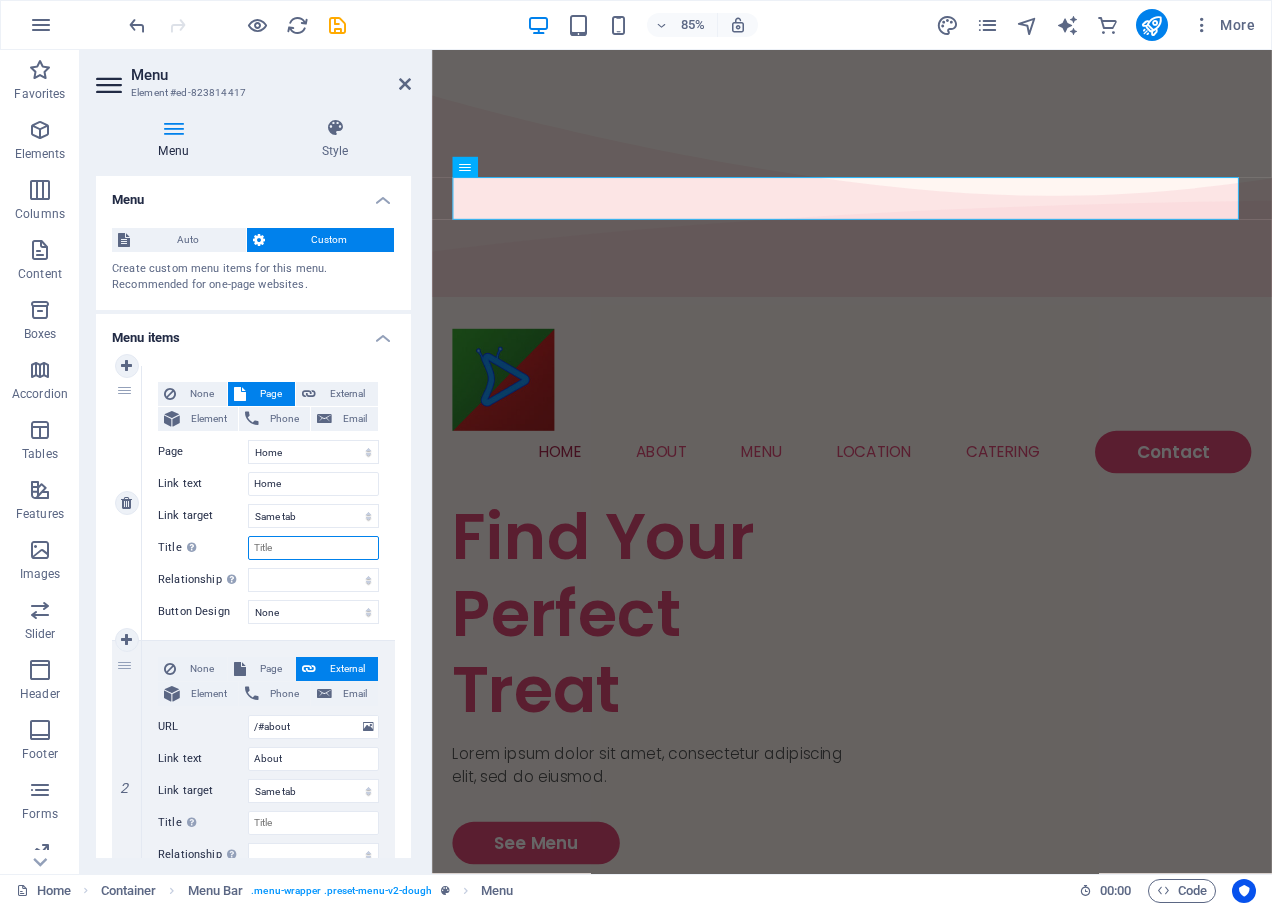 type on "G" 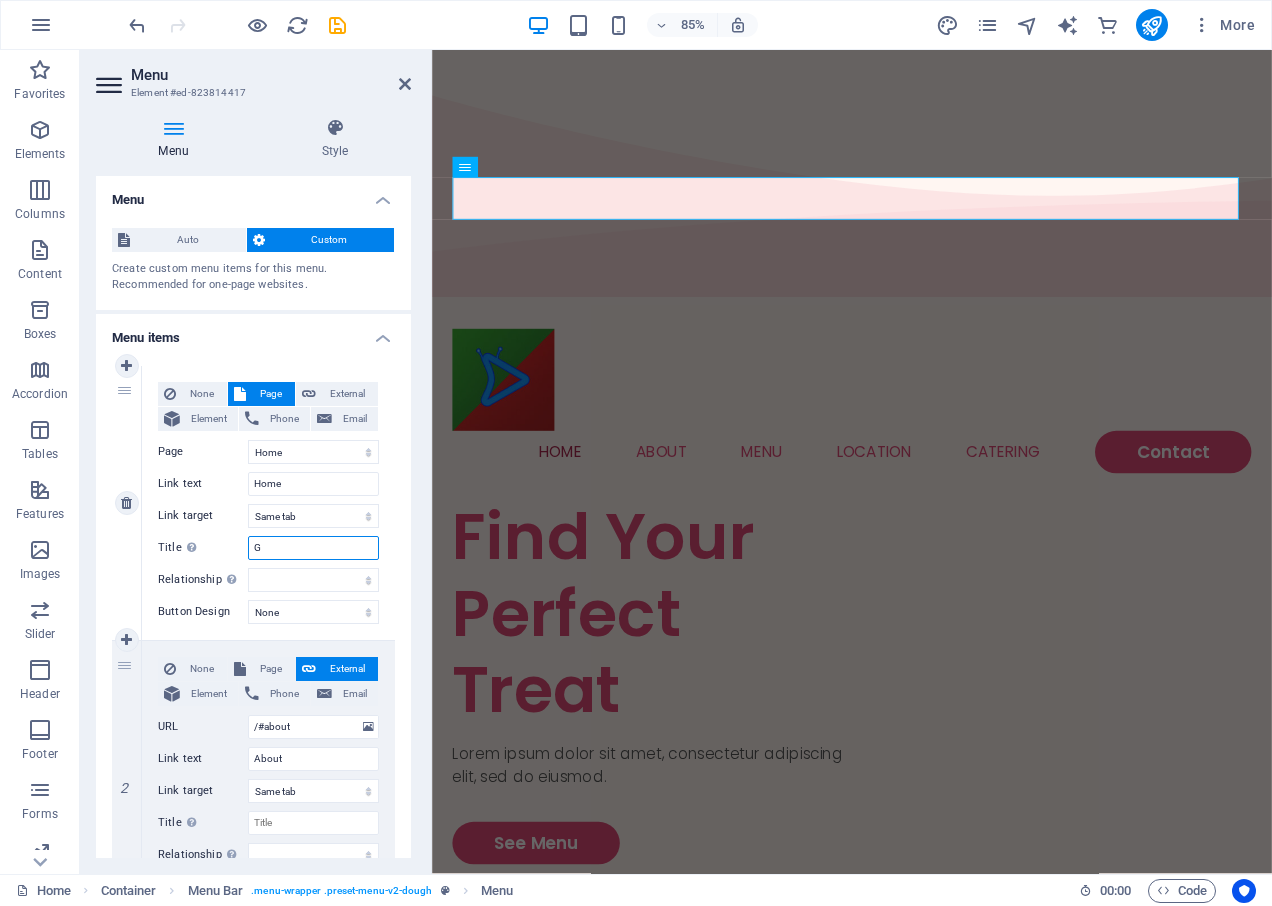 select 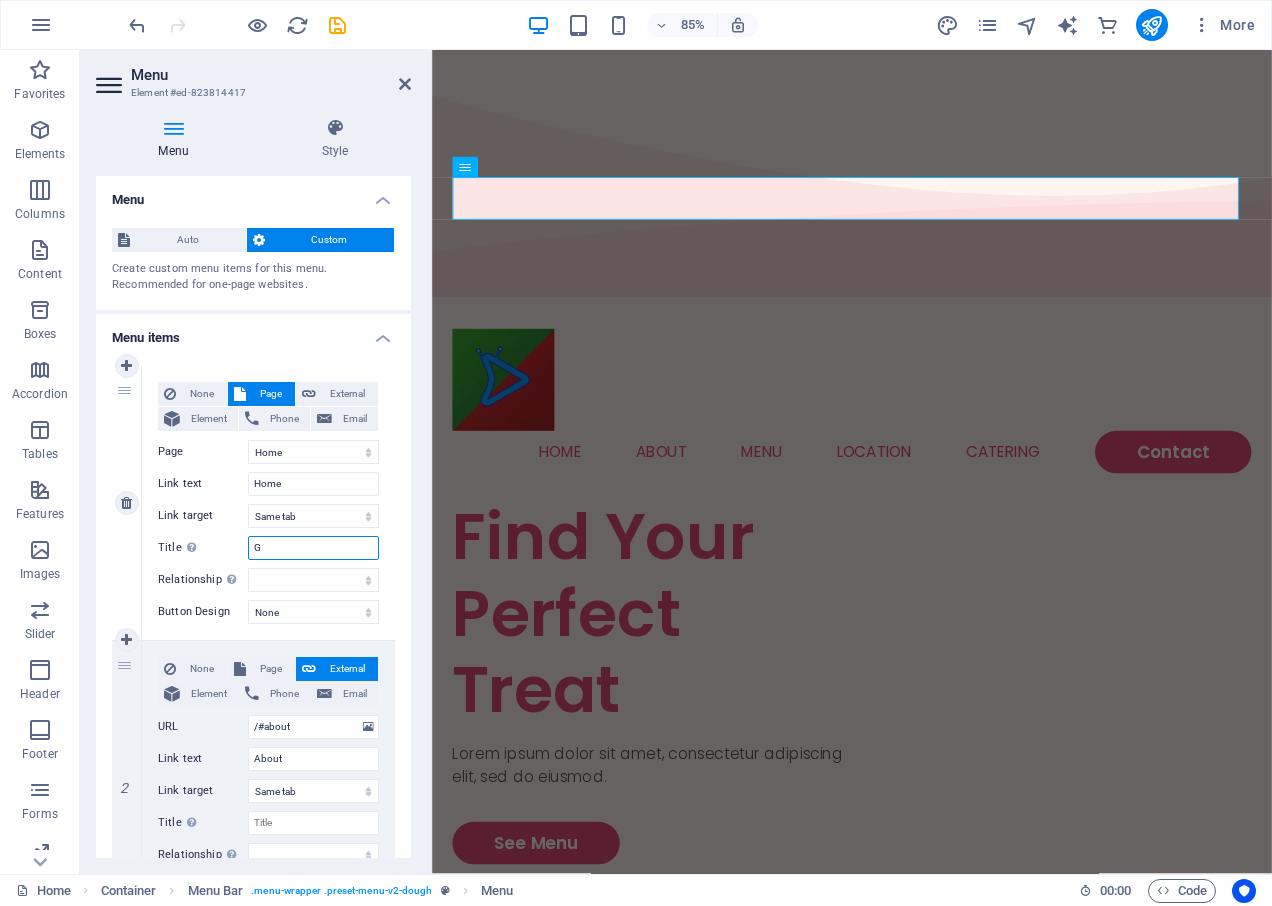 type 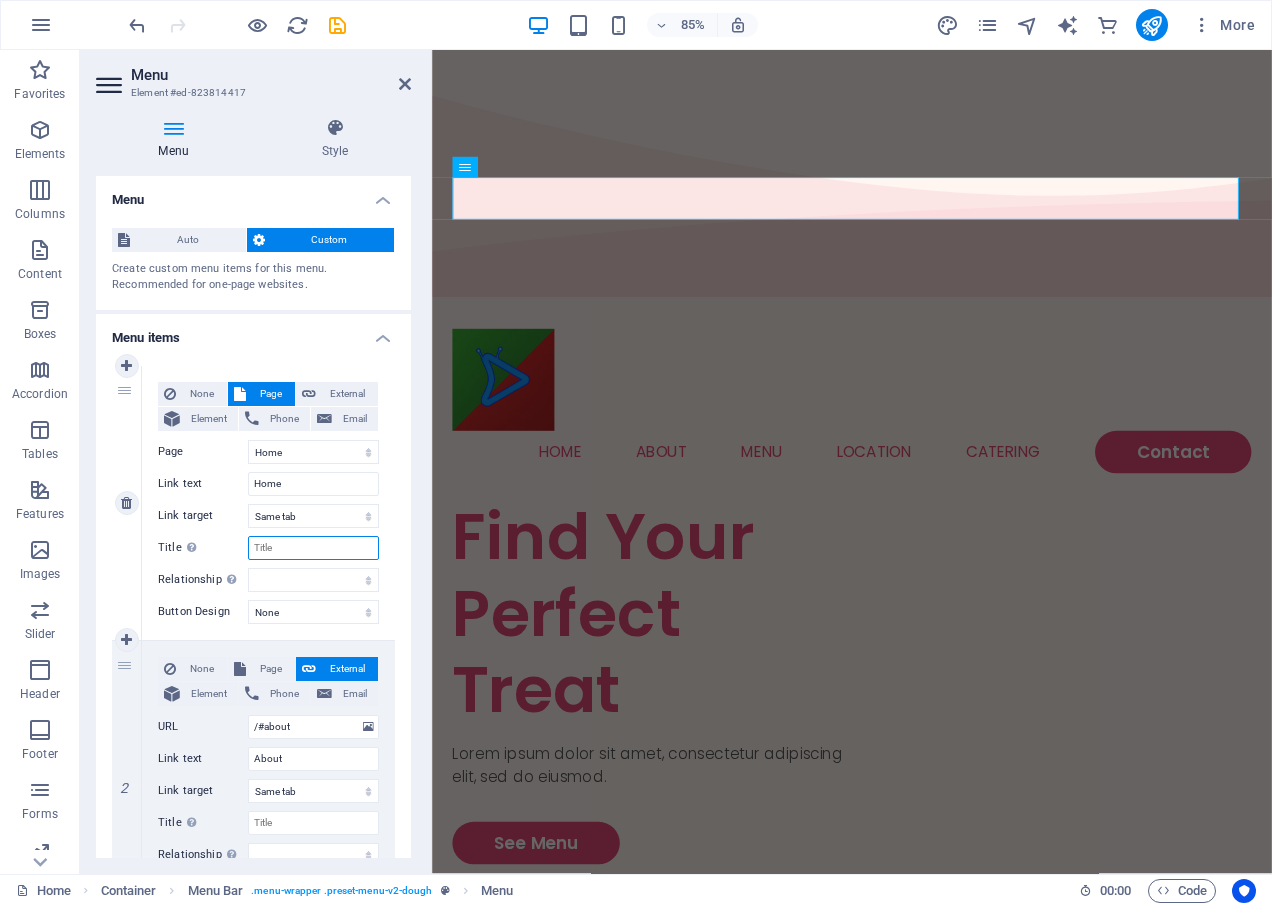 select 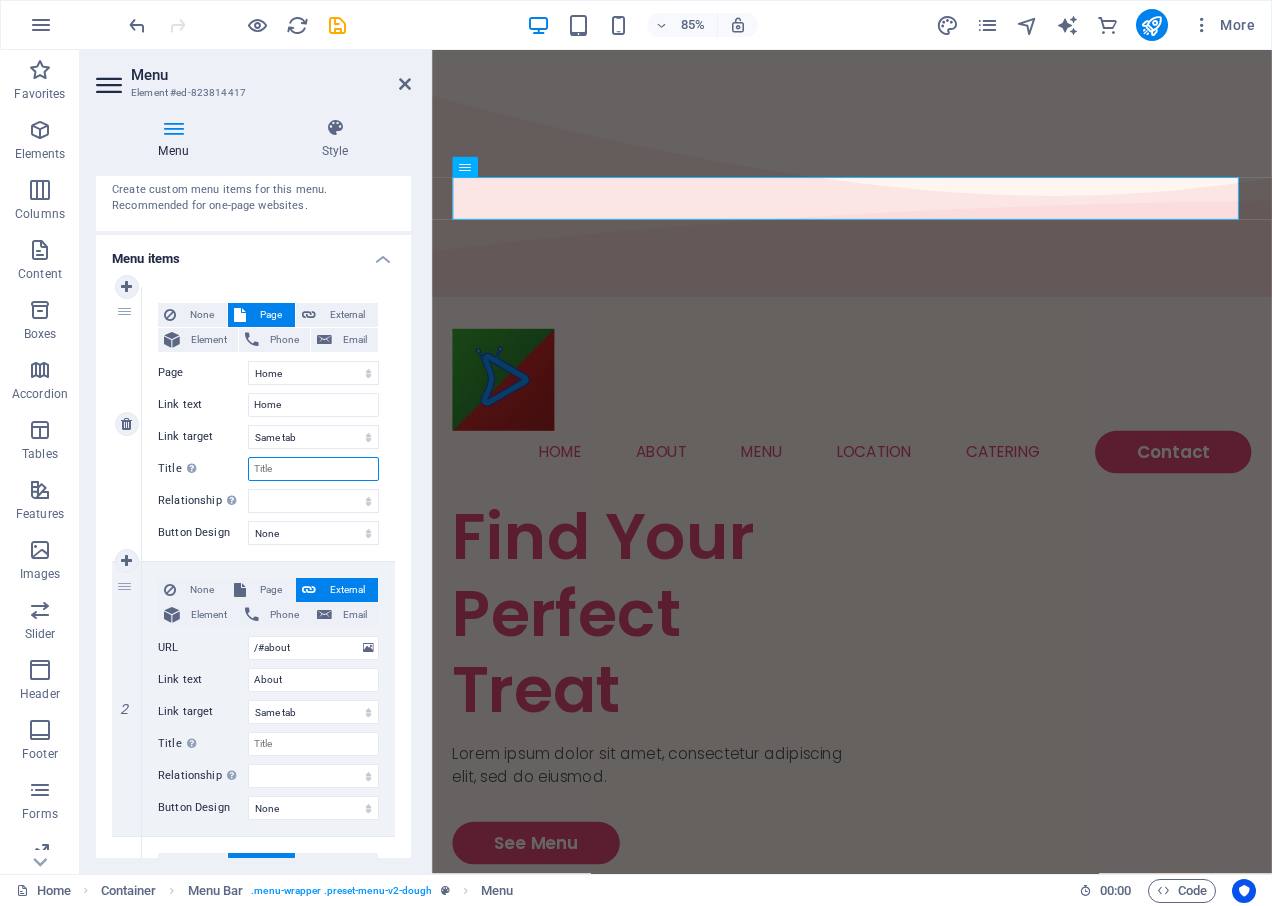 scroll, scrollTop: 300, scrollLeft: 0, axis: vertical 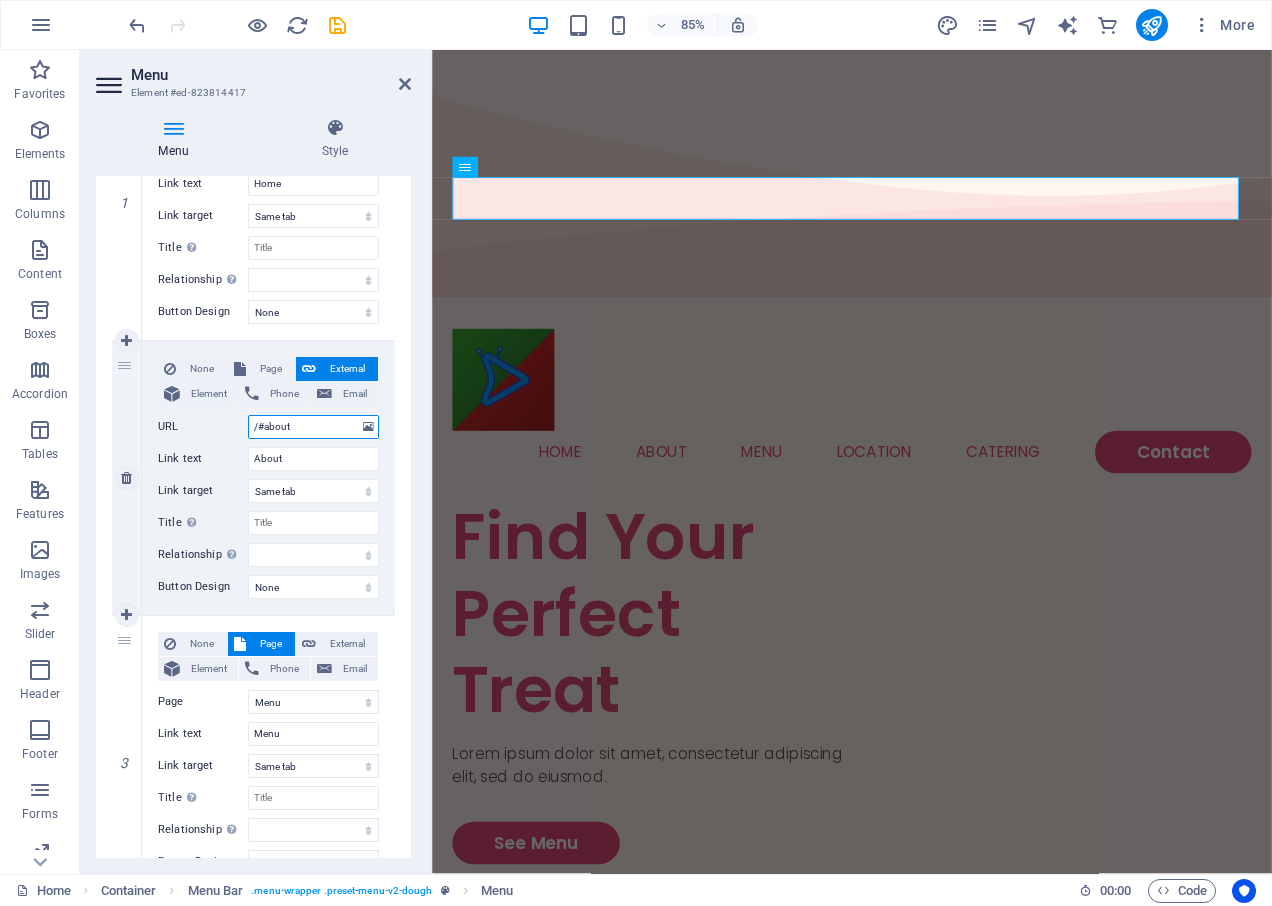 click on "/#about" at bounding box center [313, 427] 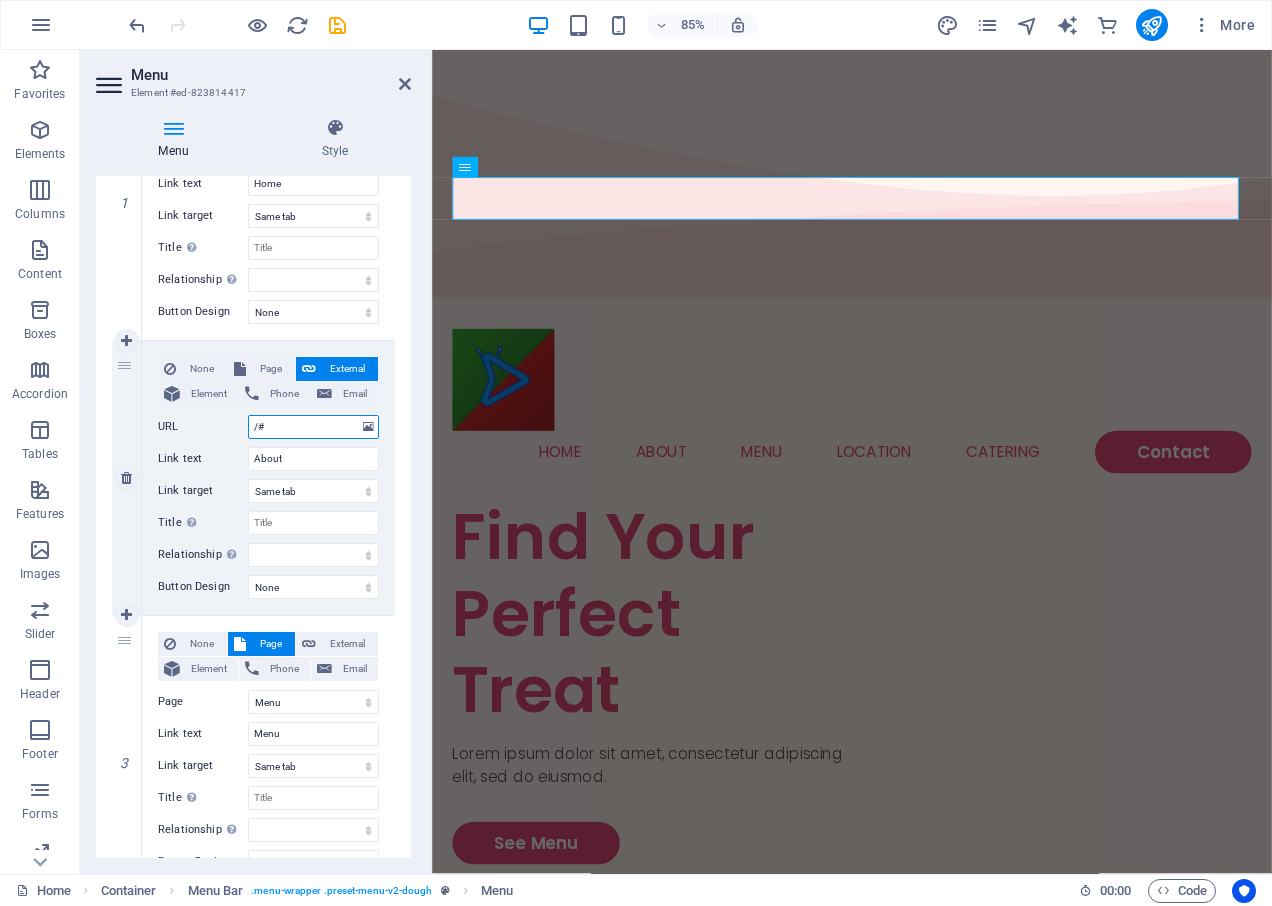 type on "/" 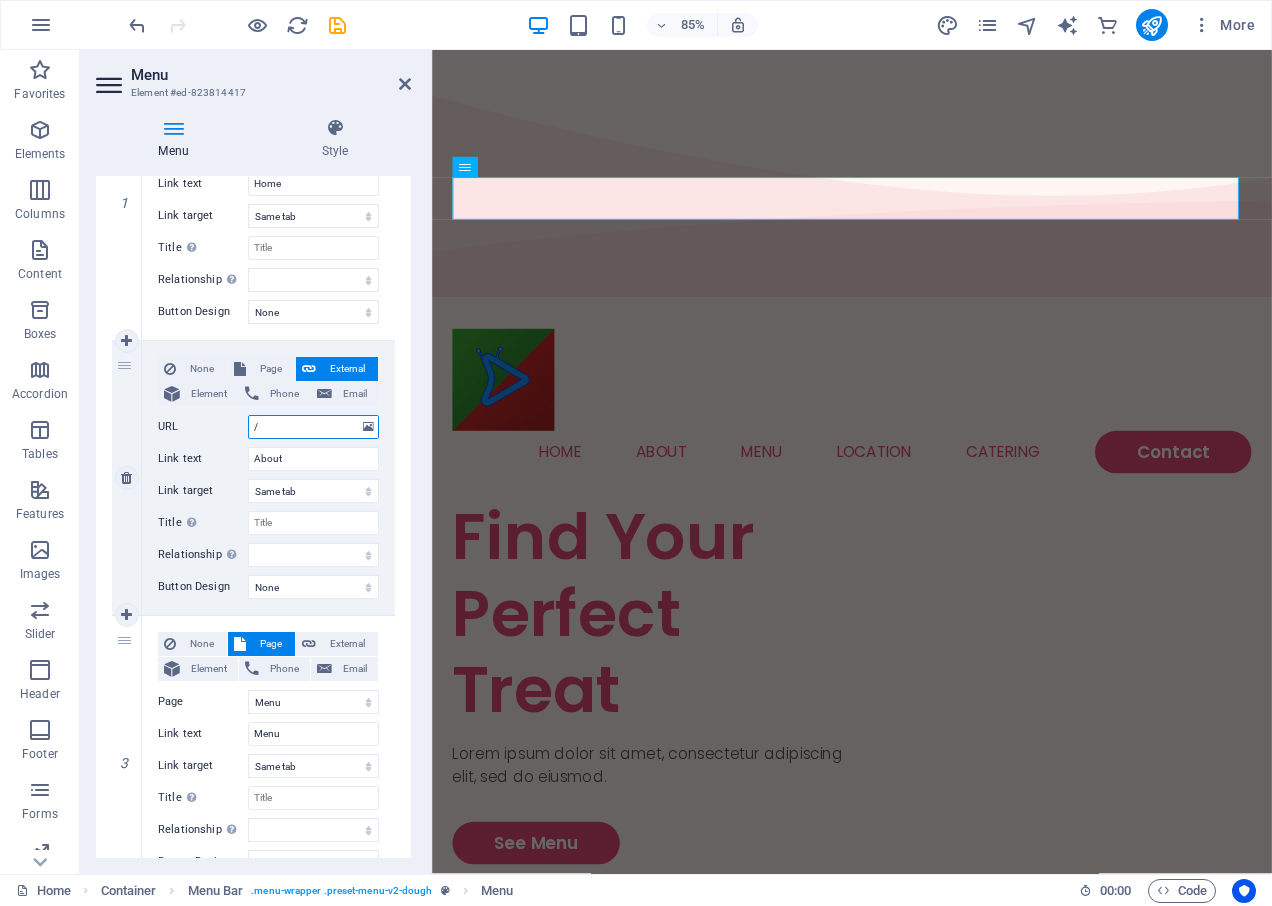 type 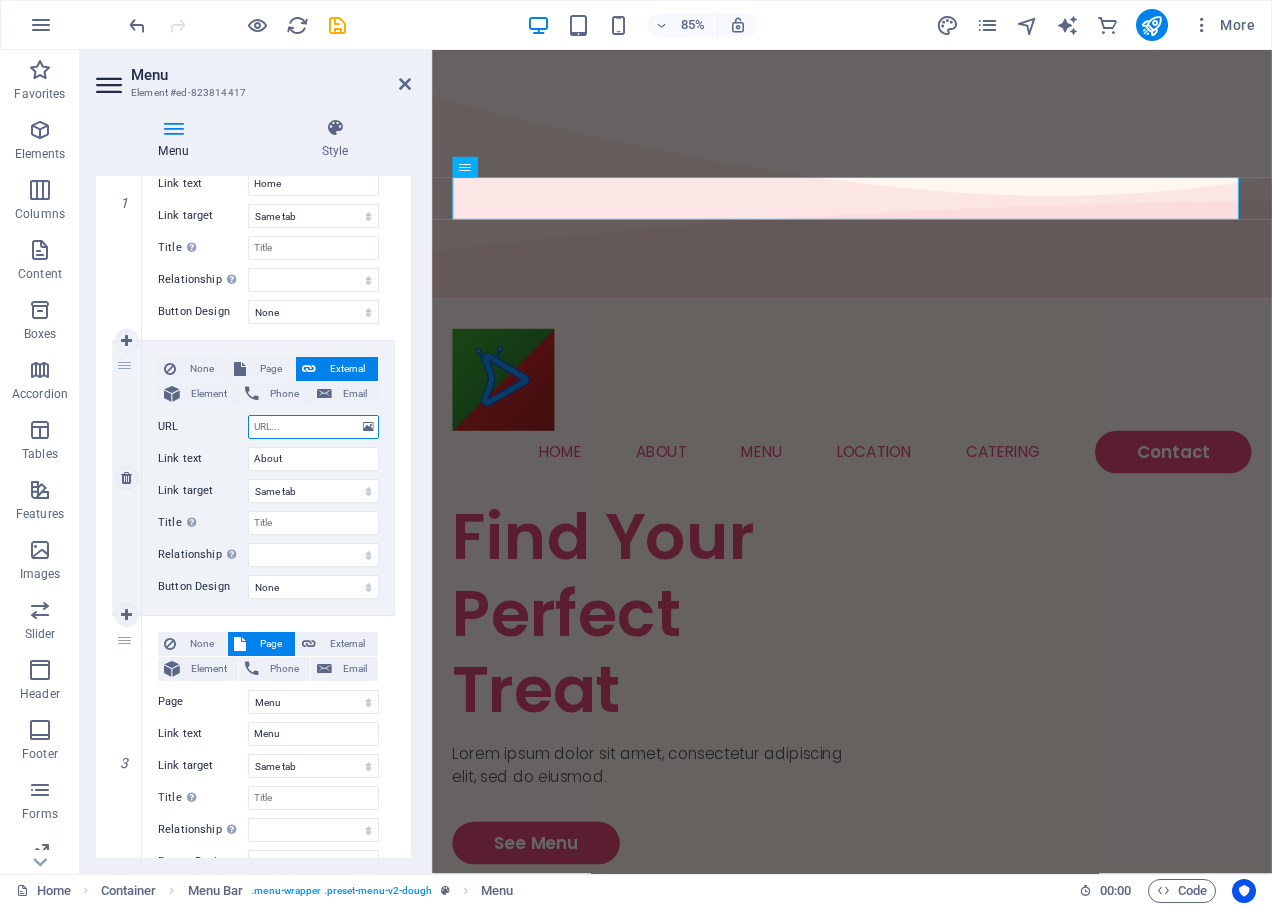 select 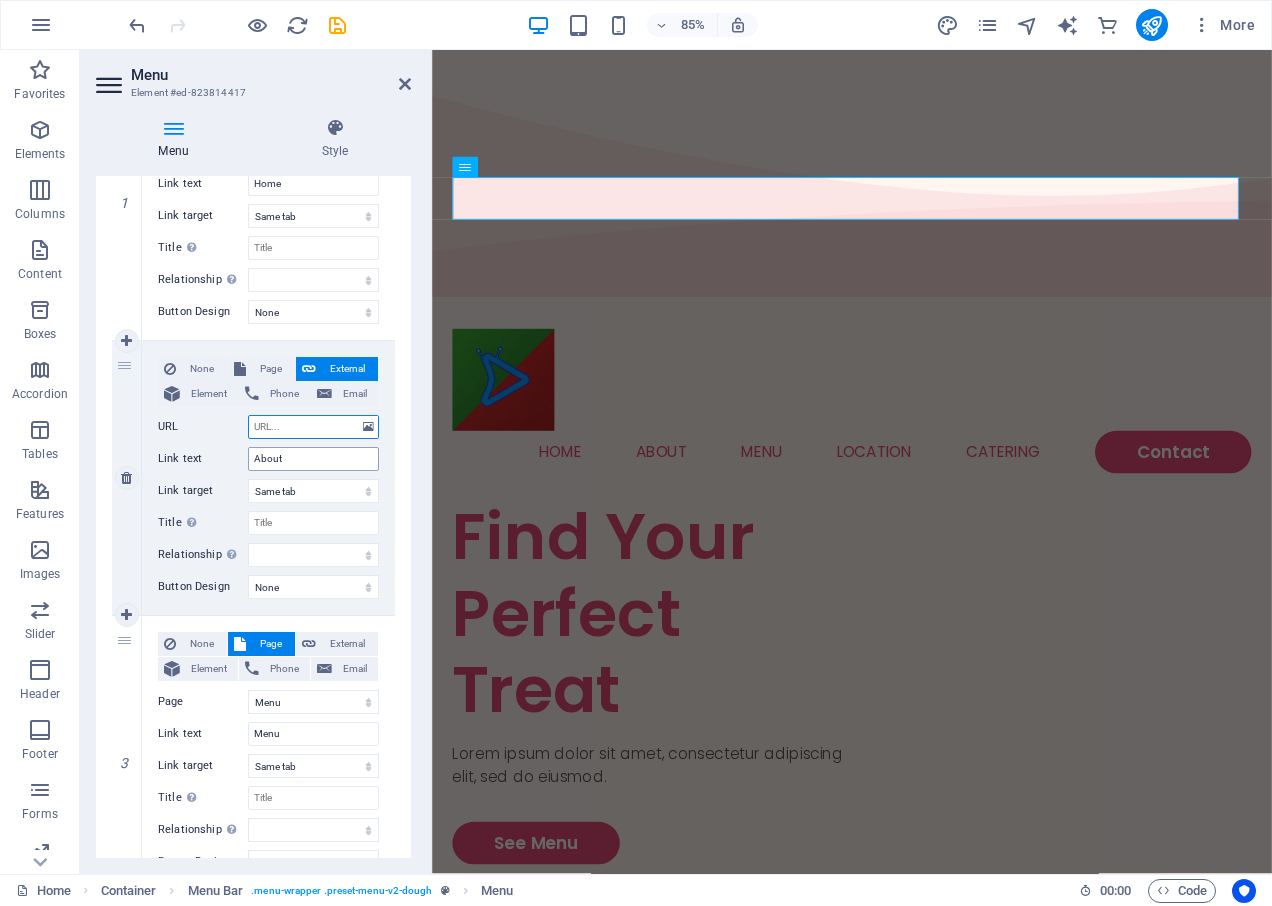 type 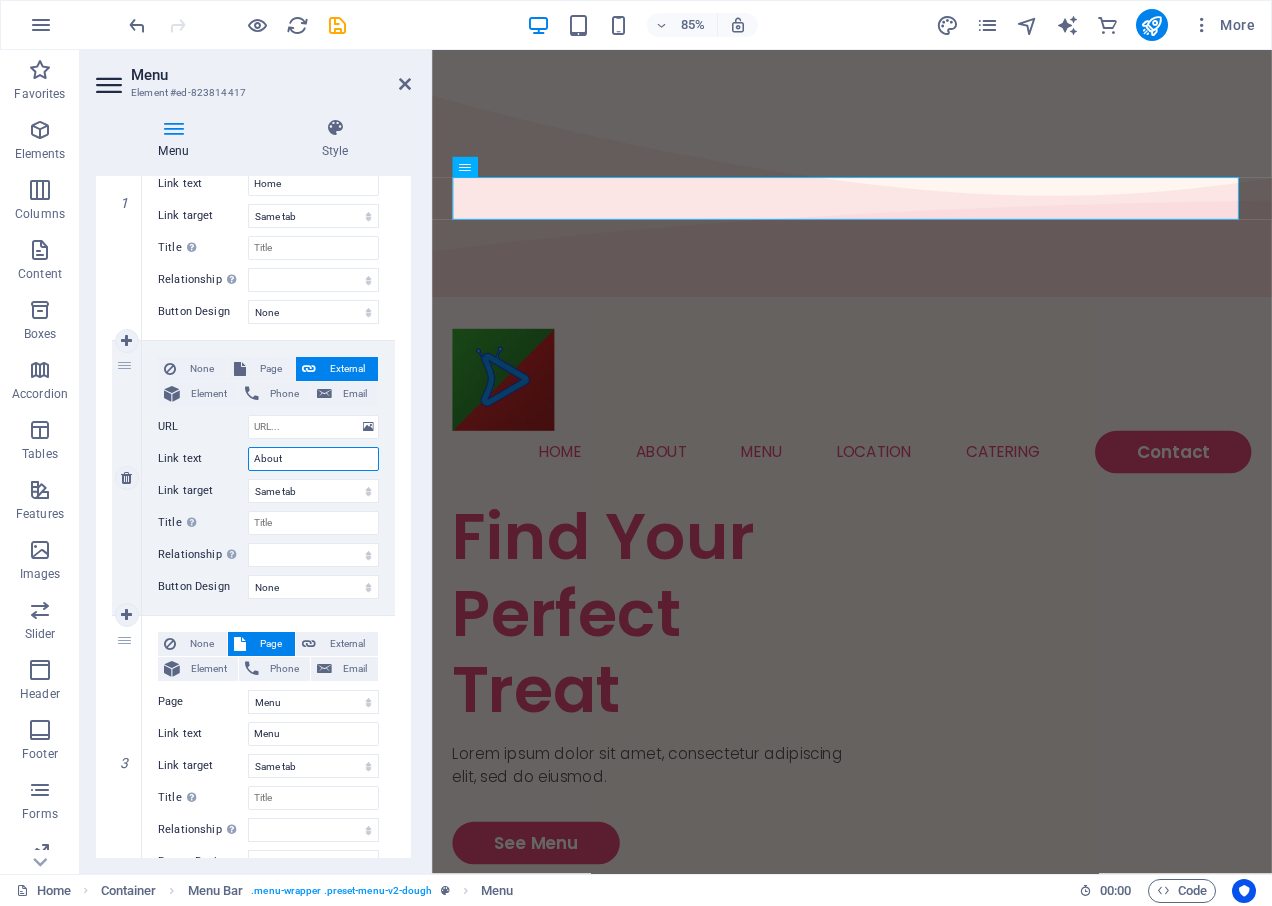 click on "About" at bounding box center (313, 459) 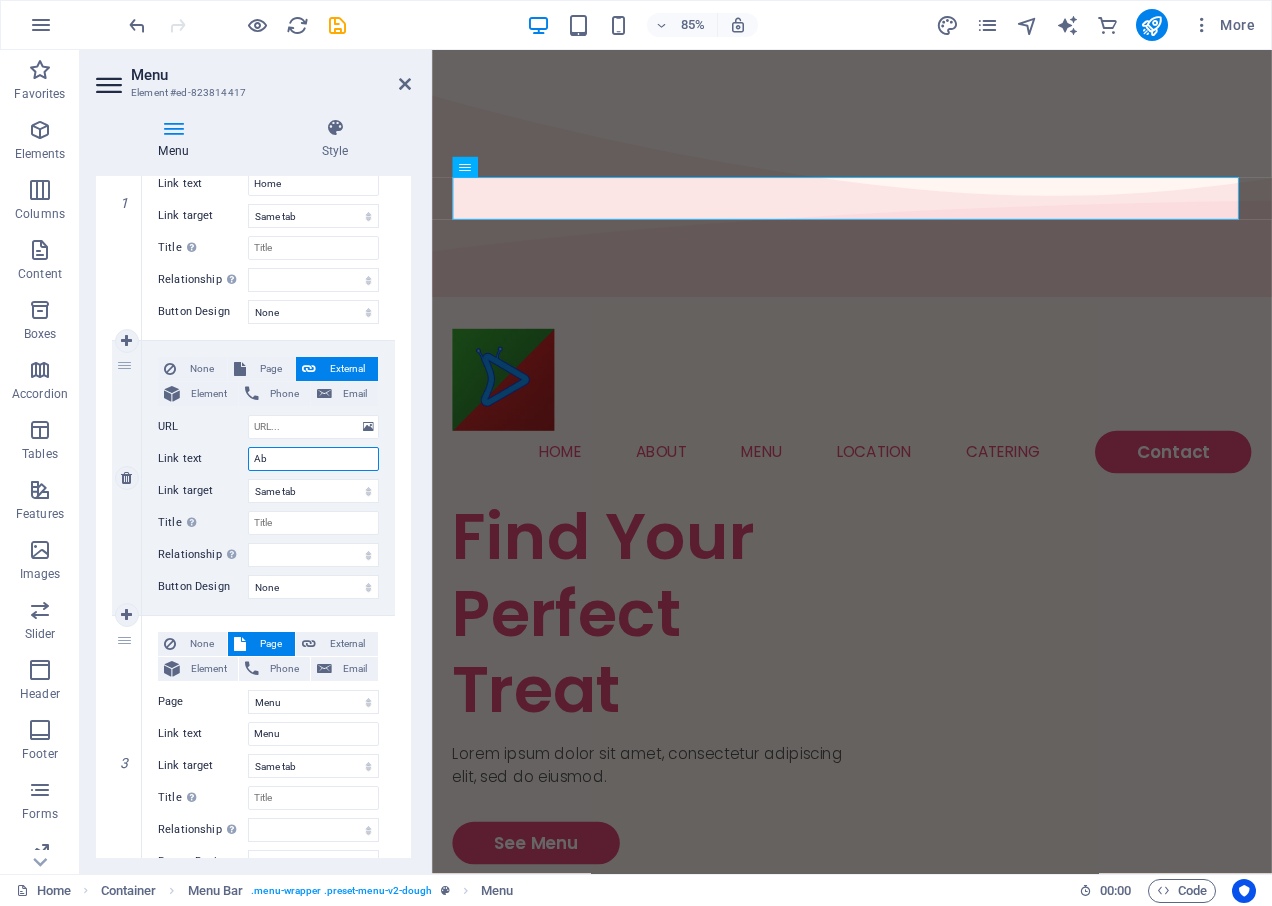 type on "A" 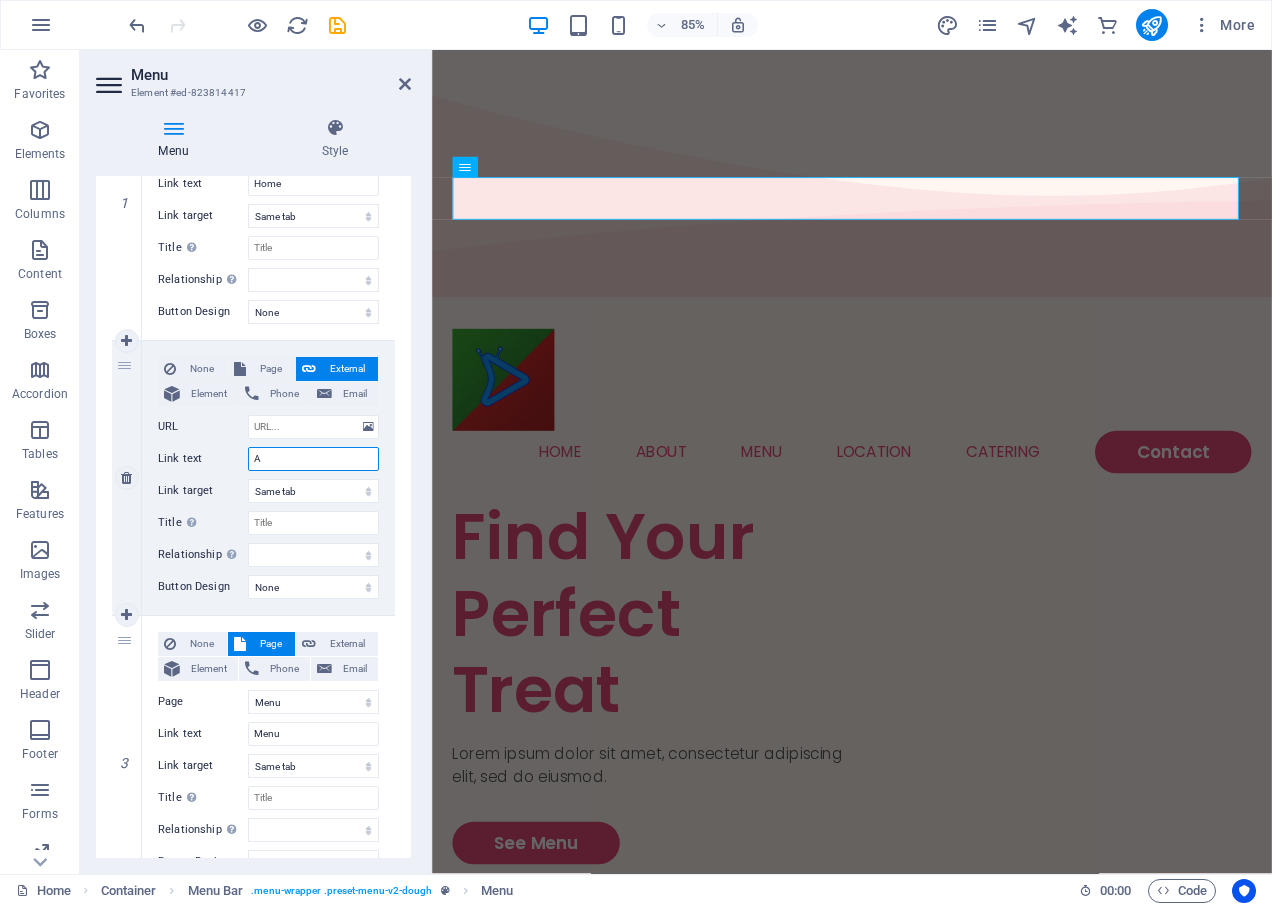 type 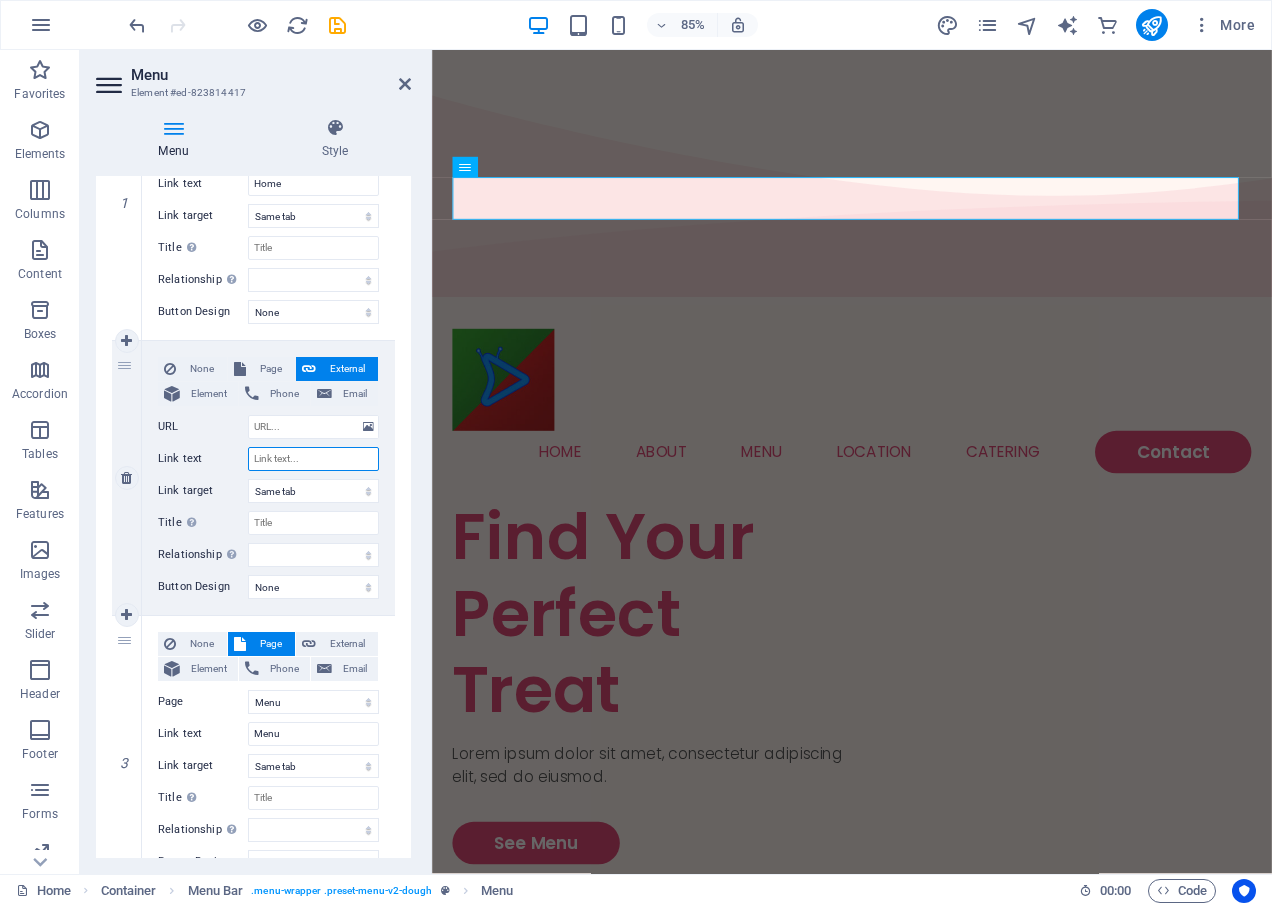 select 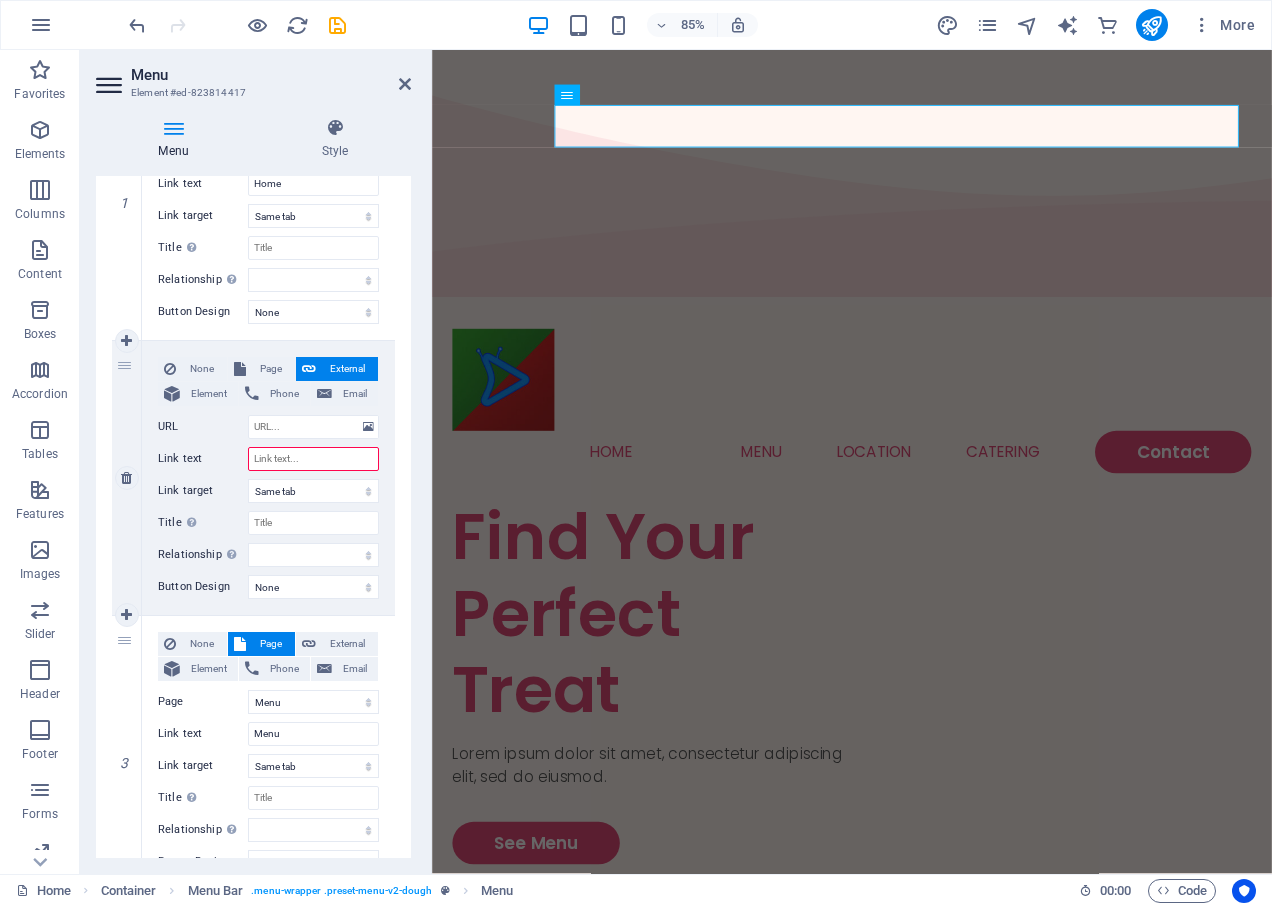 type on "A" 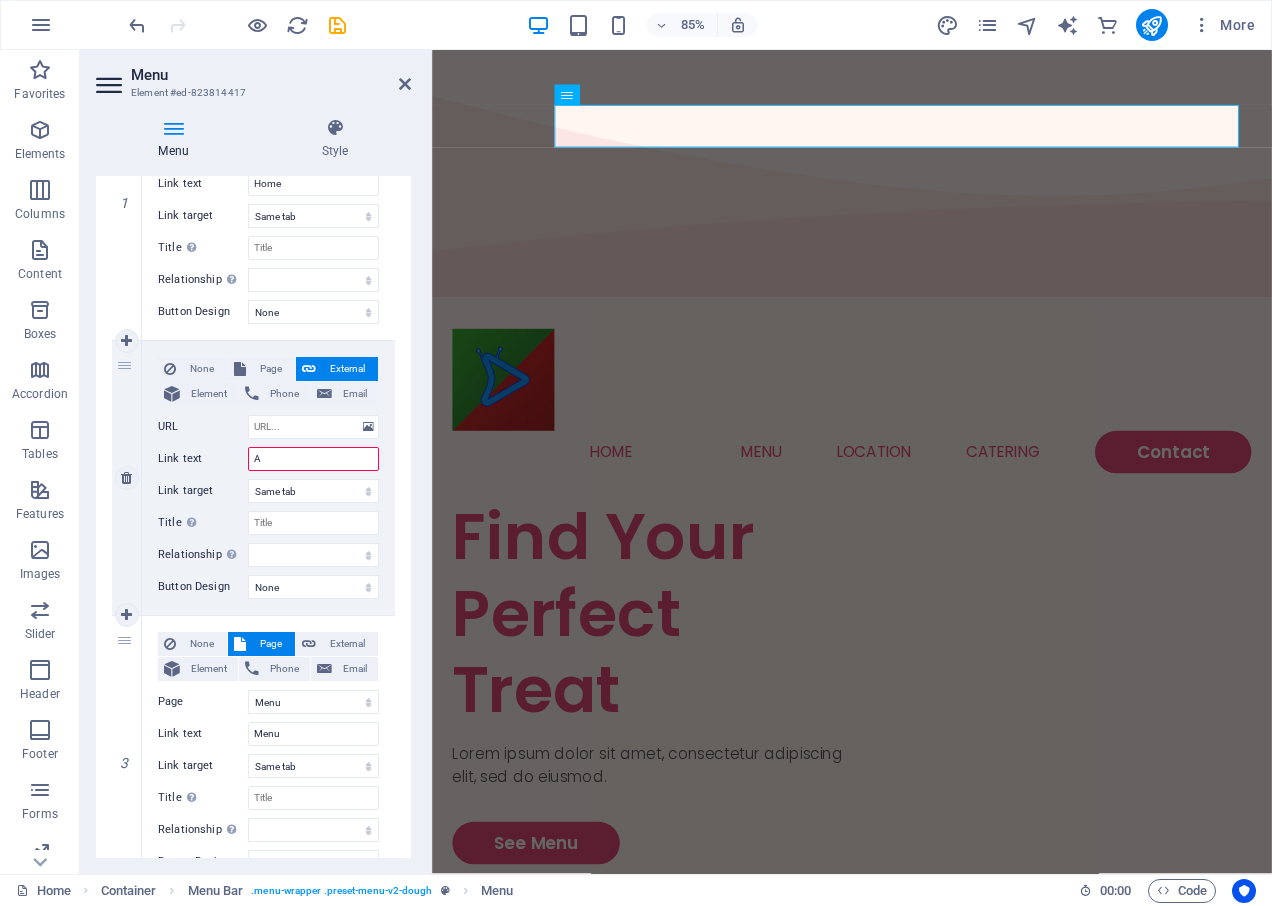 select 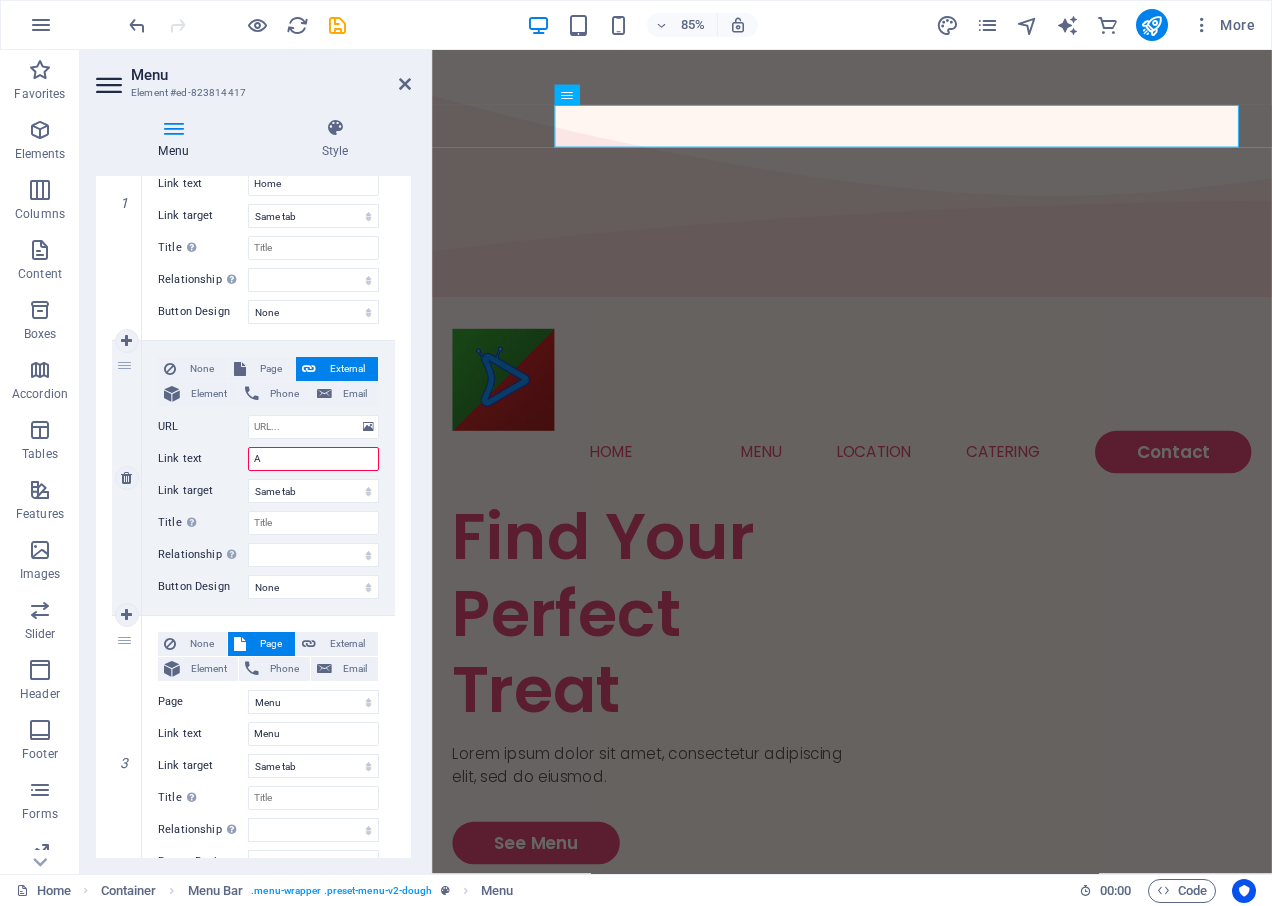 select 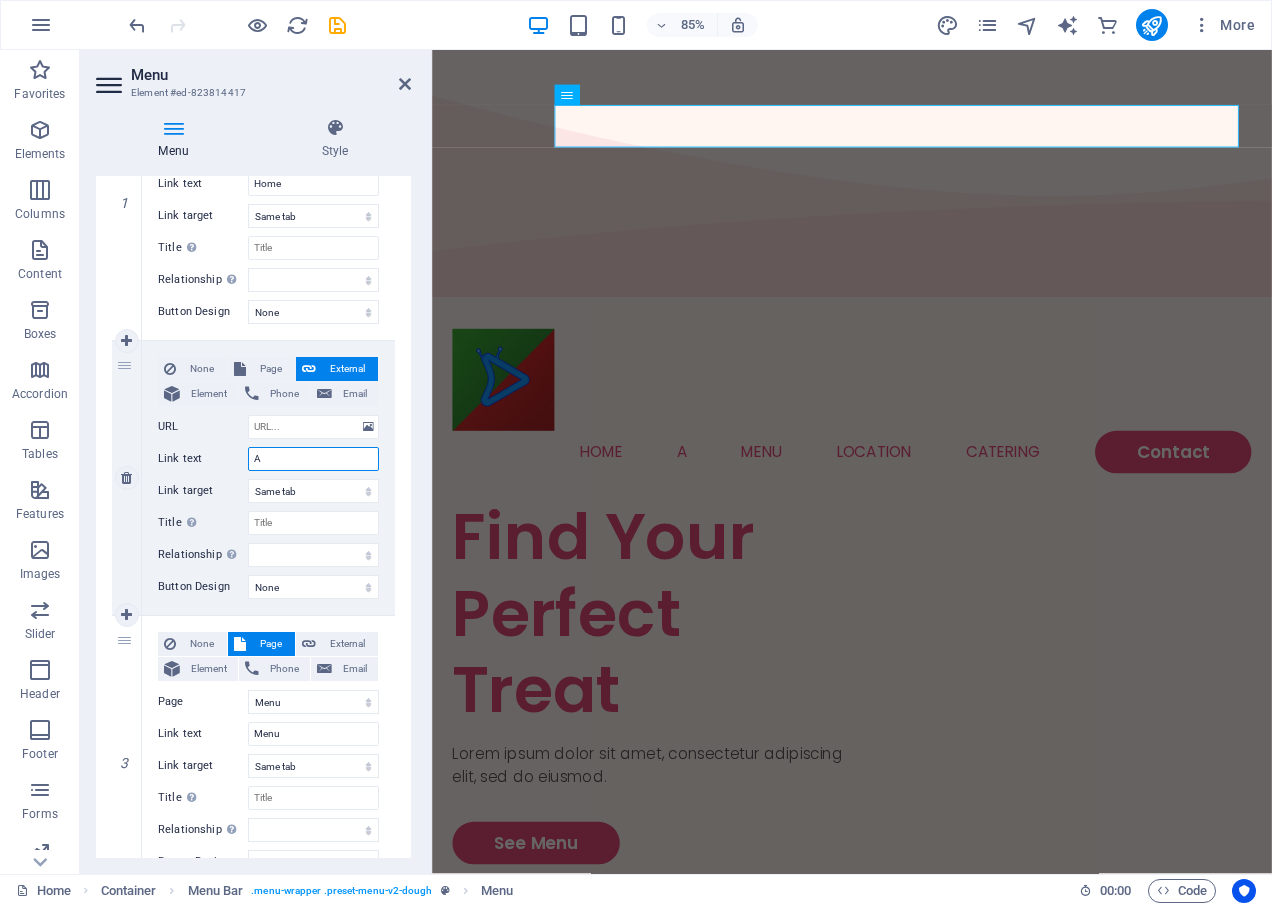 click on "A" at bounding box center [313, 459] 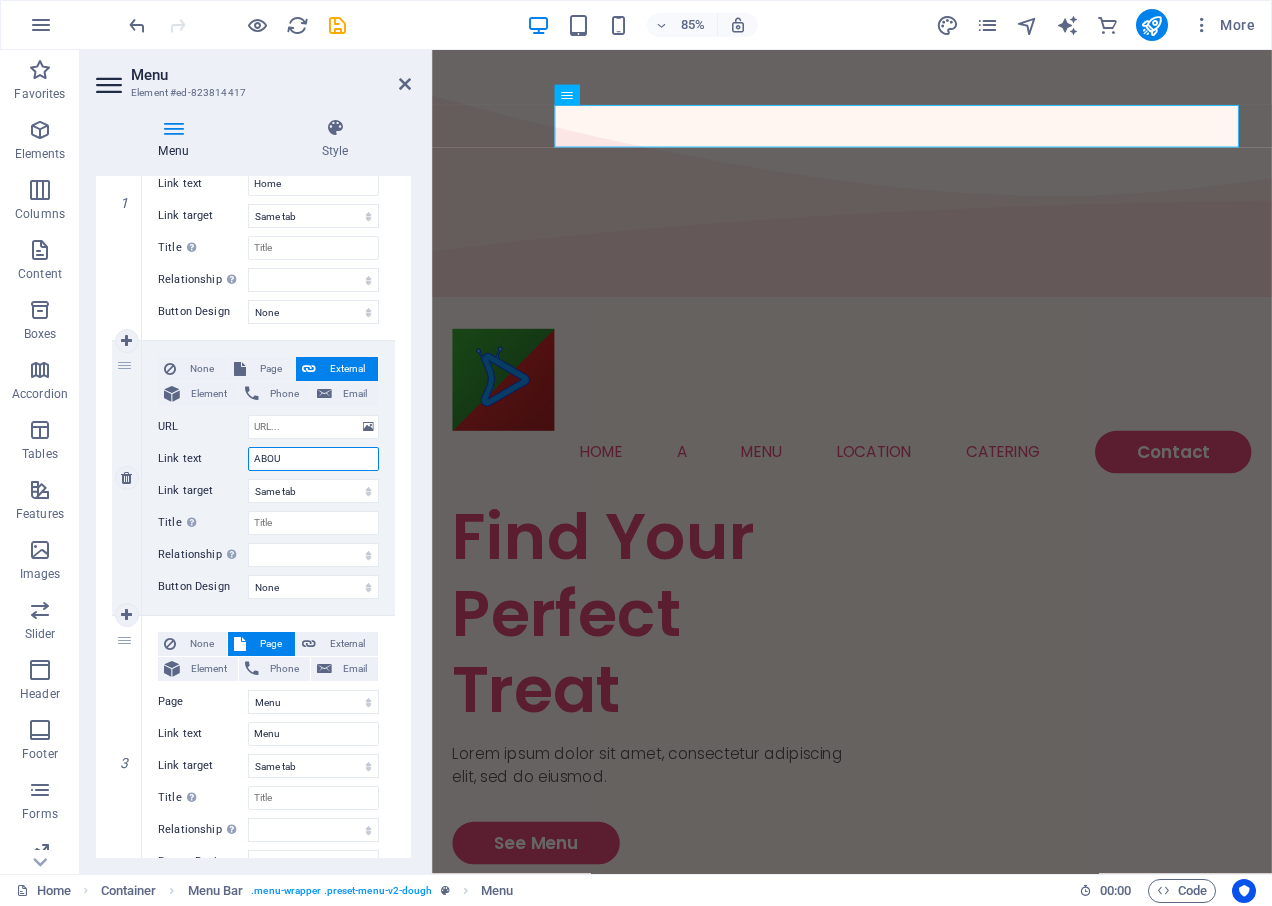 type on "ABOUT" 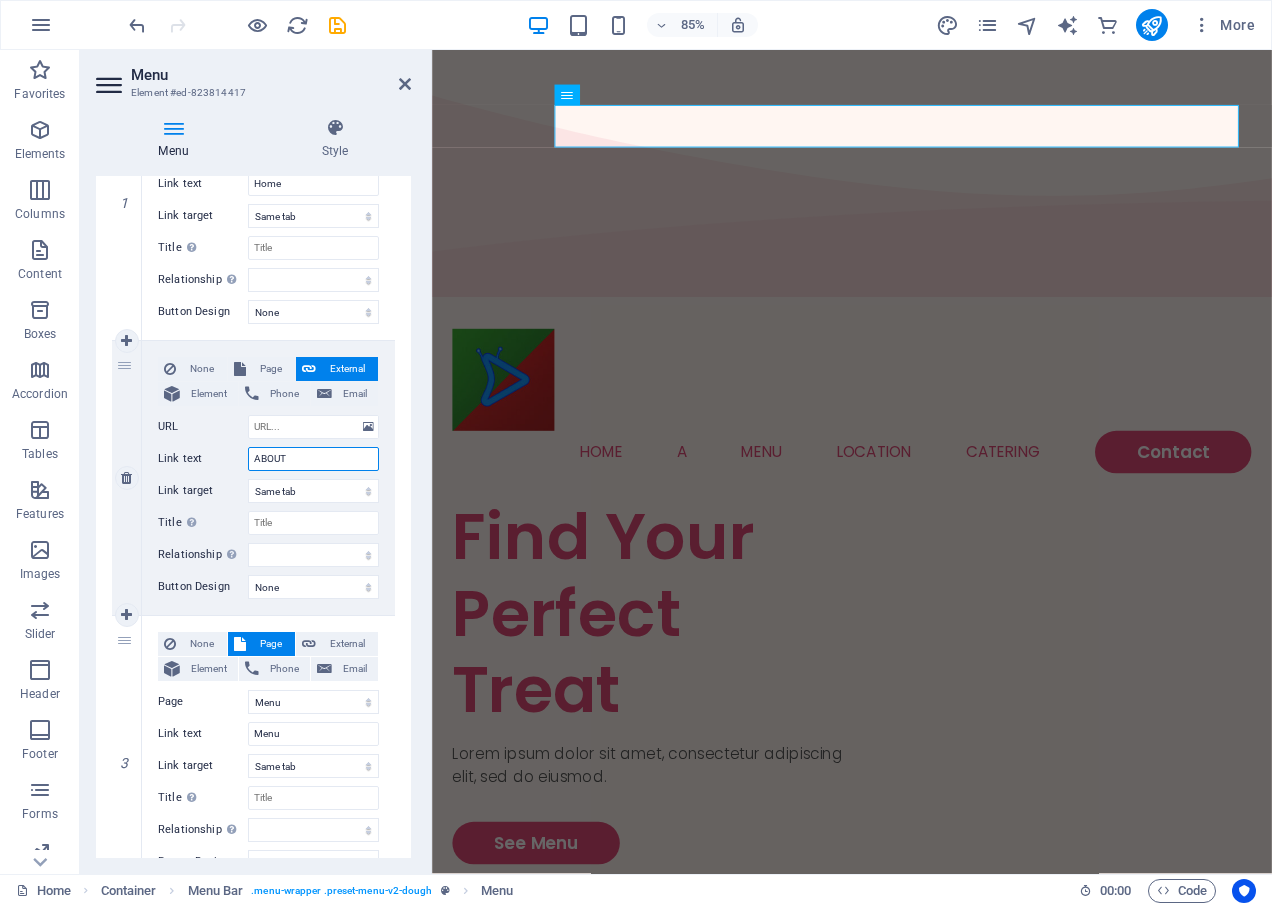 select 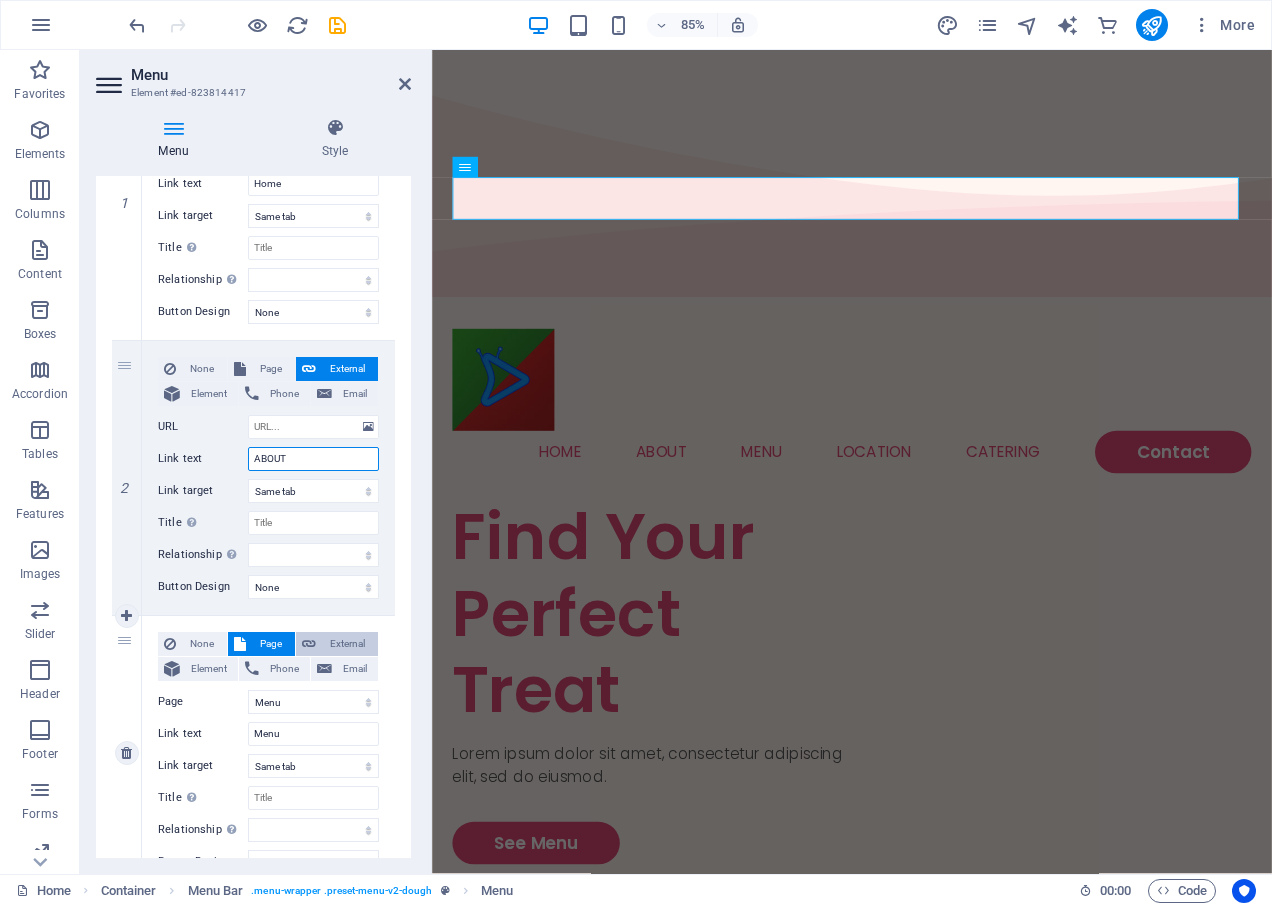 scroll, scrollTop: 400, scrollLeft: 0, axis: vertical 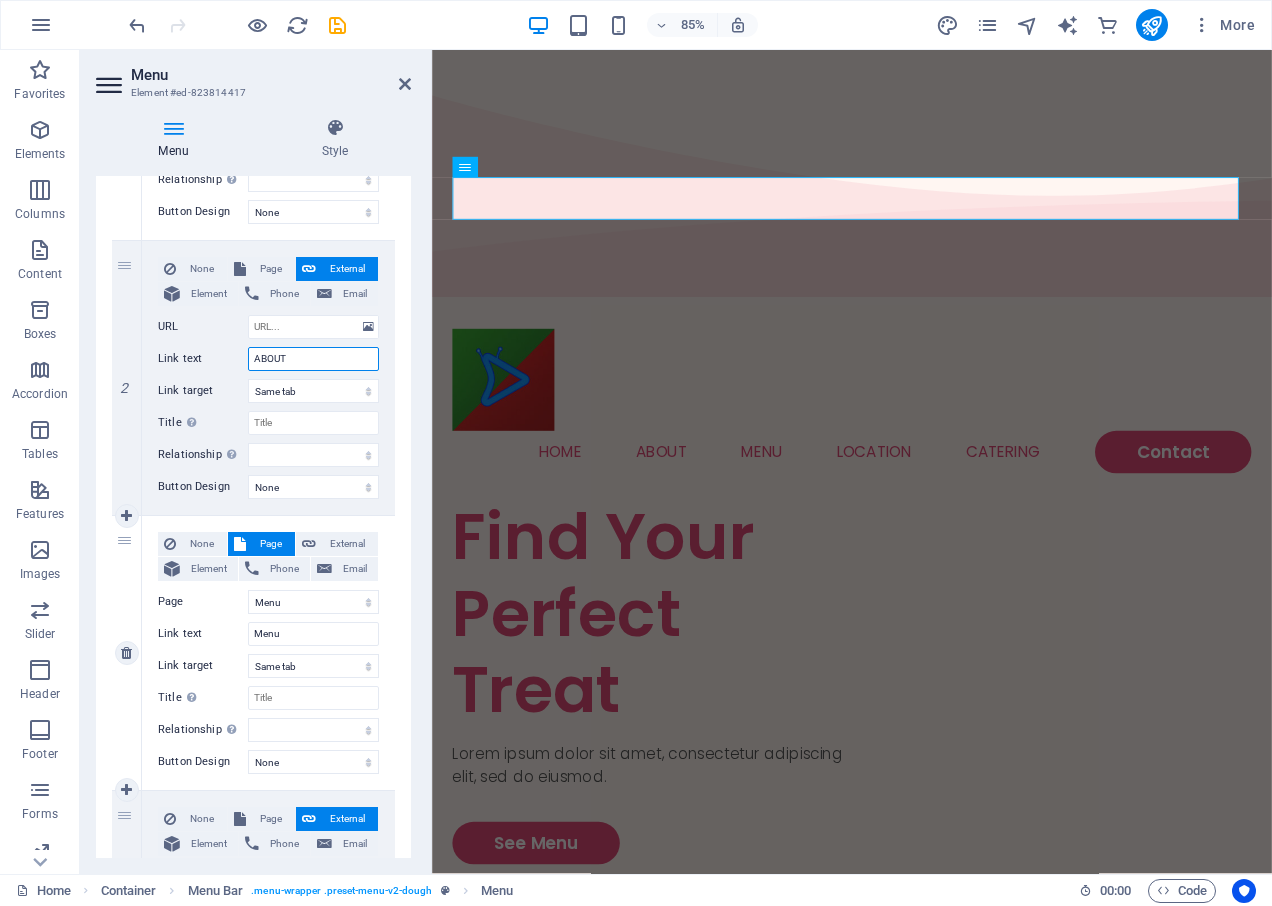 type on "ABOUT" 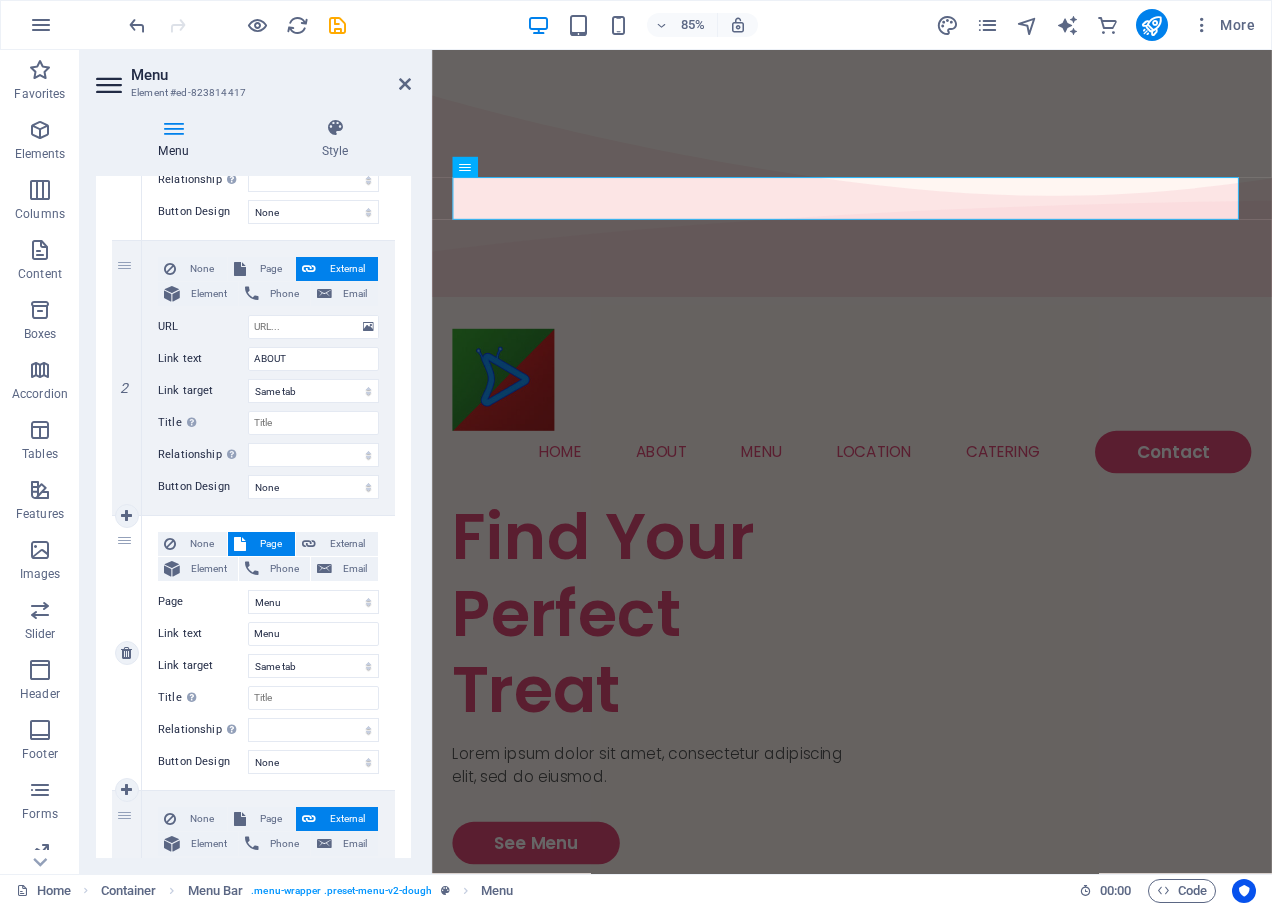 click on "None Page External Element Phone Email Page Home Menu Contact Legal Notice Privacy Element
URL /15857042 Phone Email Link text Menu Link target New tab Same tab Overlay Title Additional link description, should not be the same as the link text. The title is most often shown as a tooltip text when the mouse moves over the element. Leave empty if uncertain. Relationship Sets the  relationship of this link to the link target . For example, the value "nofollow" instructs search engines not to follow the link. Can be left empty. alternate author bookmark external help license next nofollow noreferrer noopener prev search tag" at bounding box center [268, 637] 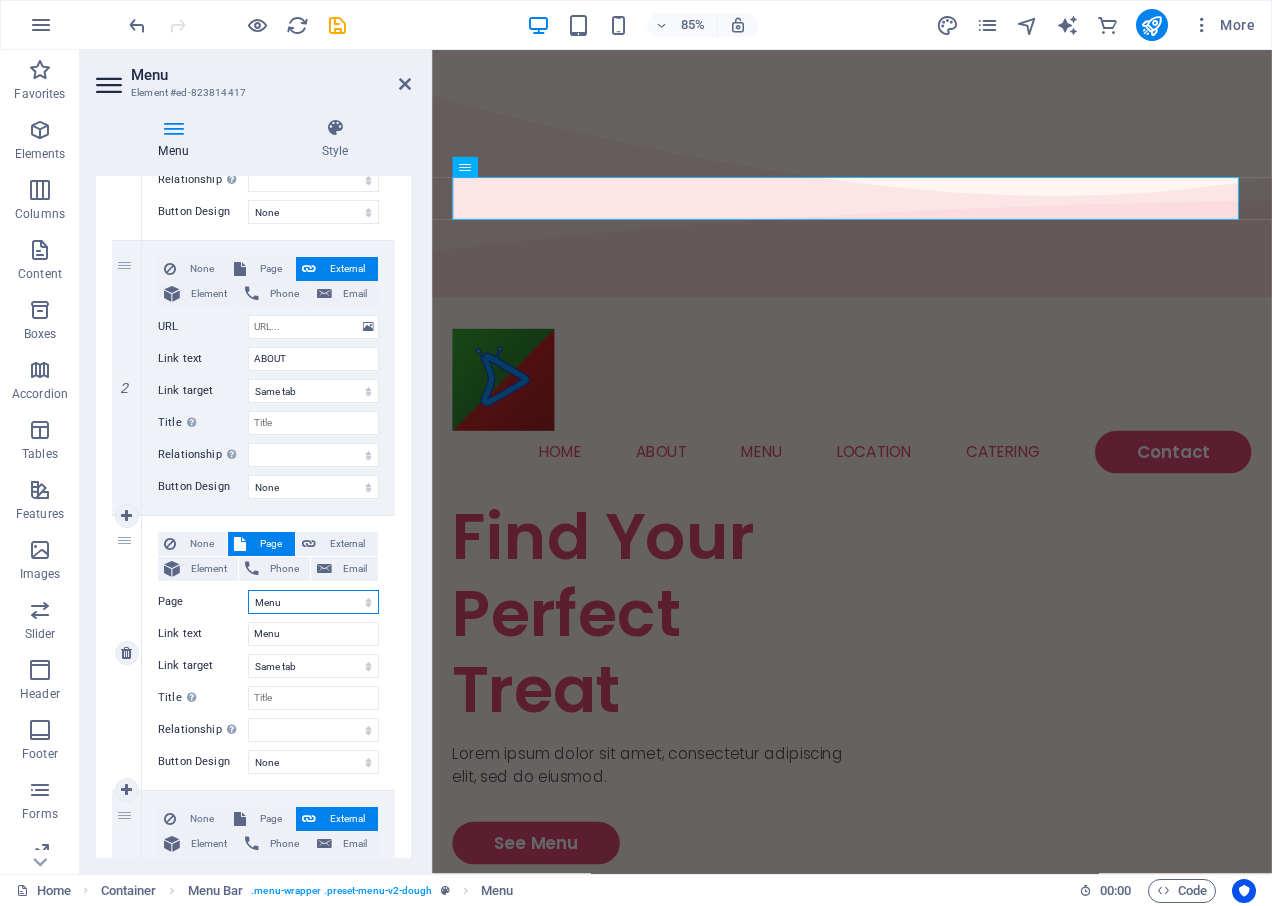 click on "Home Menu Contact Legal Notice Privacy" at bounding box center [313, 602] 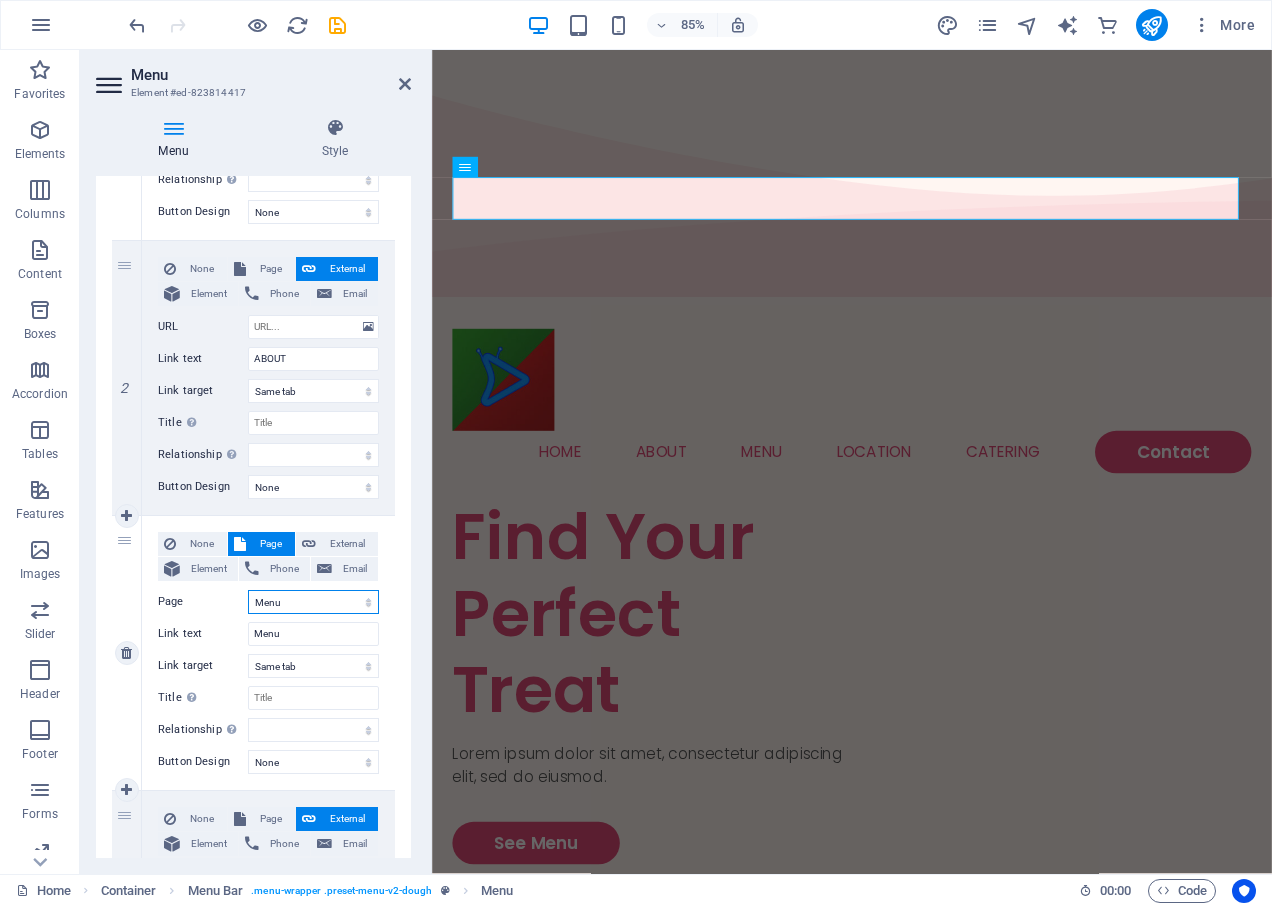 click on "Home Menu Contact Legal Notice Privacy" at bounding box center [313, 602] 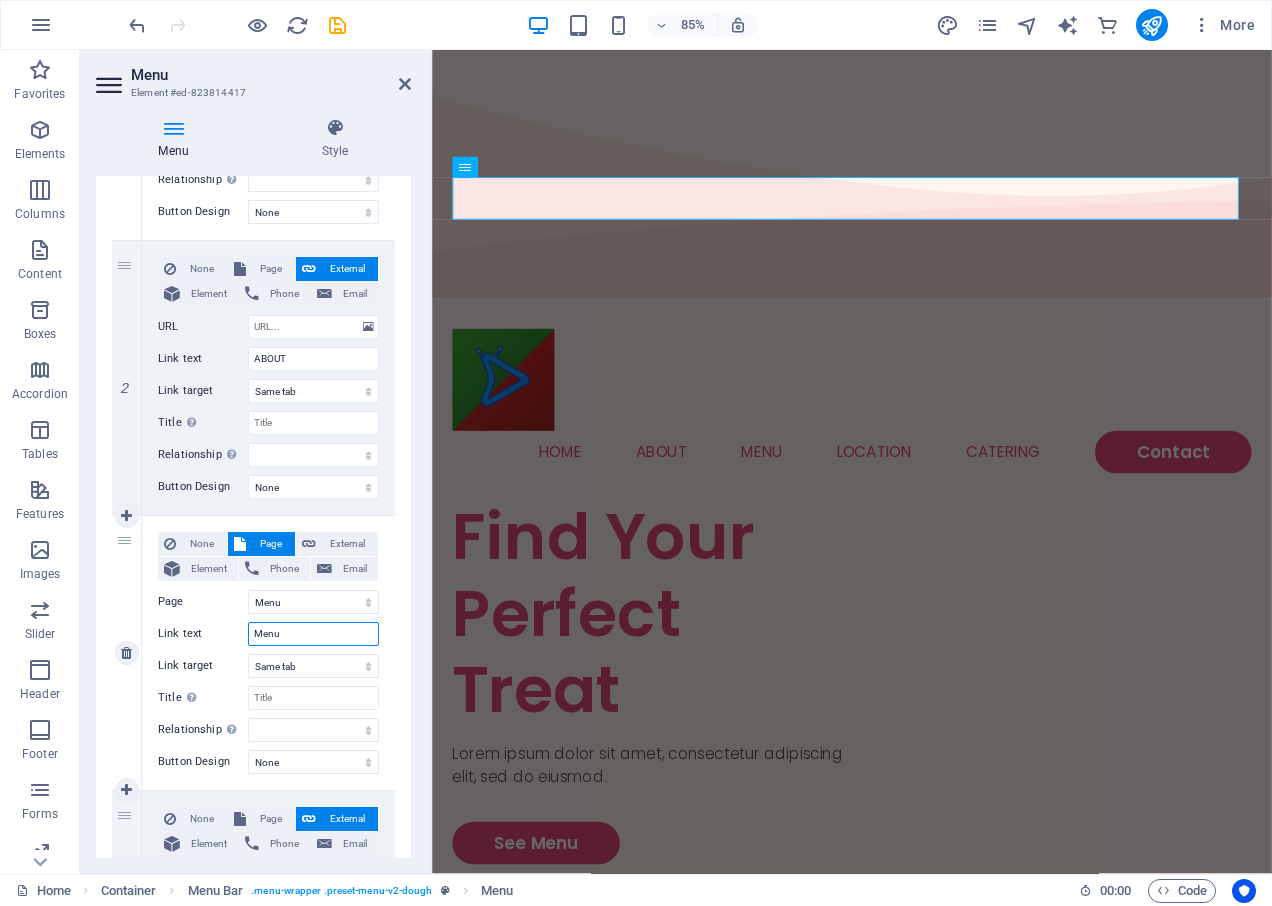 click on "Menu" at bounding box center (313, 634) 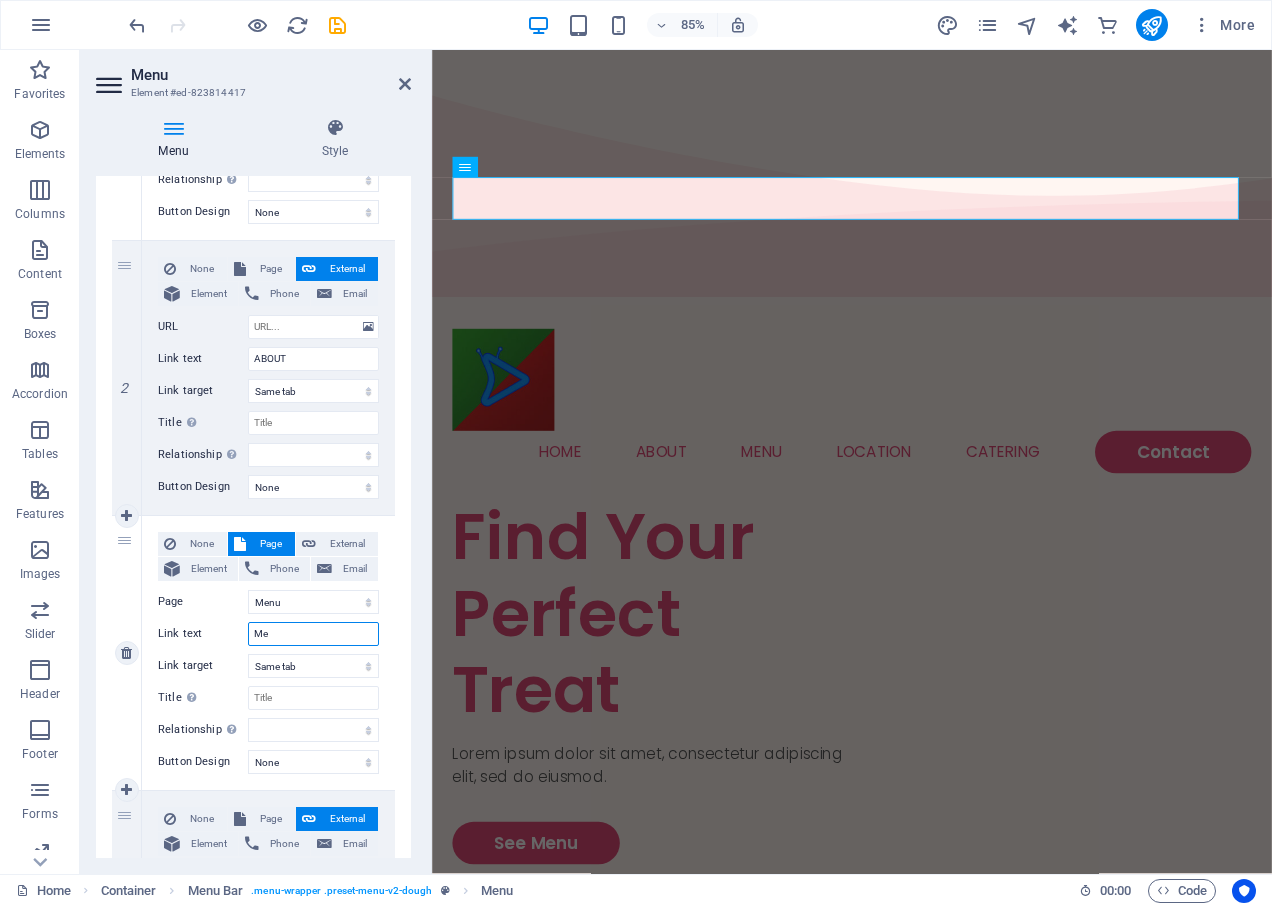 type on "M" 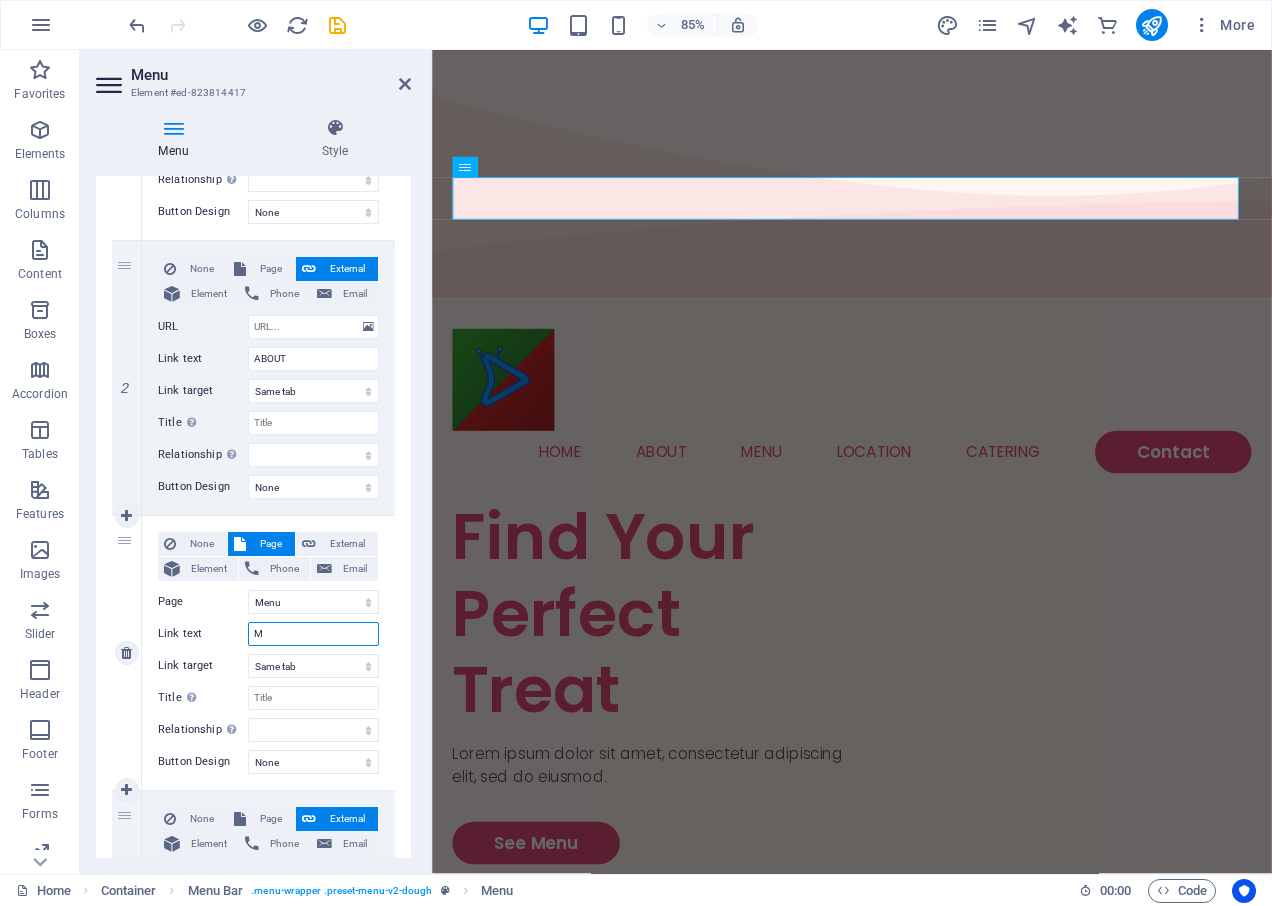 type 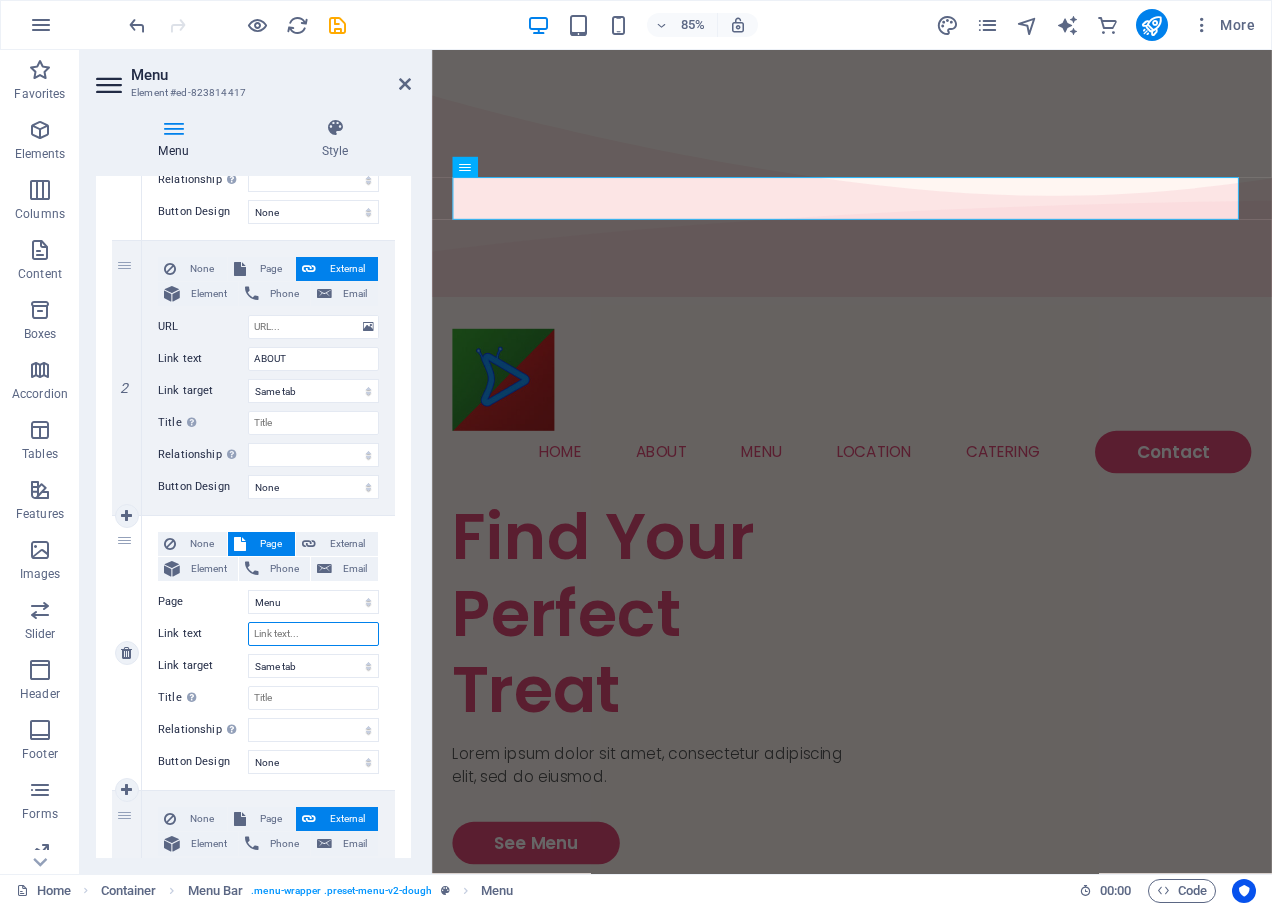 select 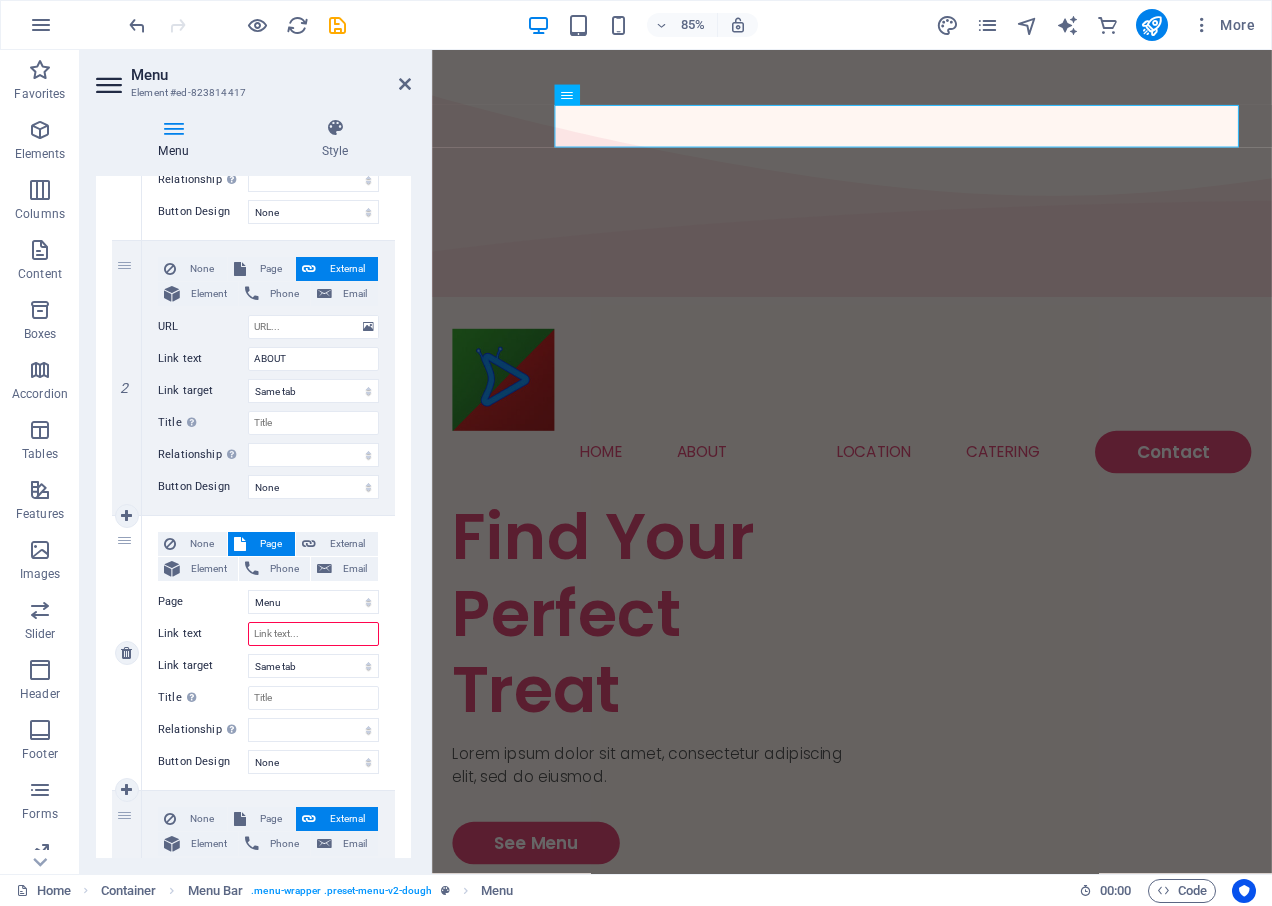 type on "C" 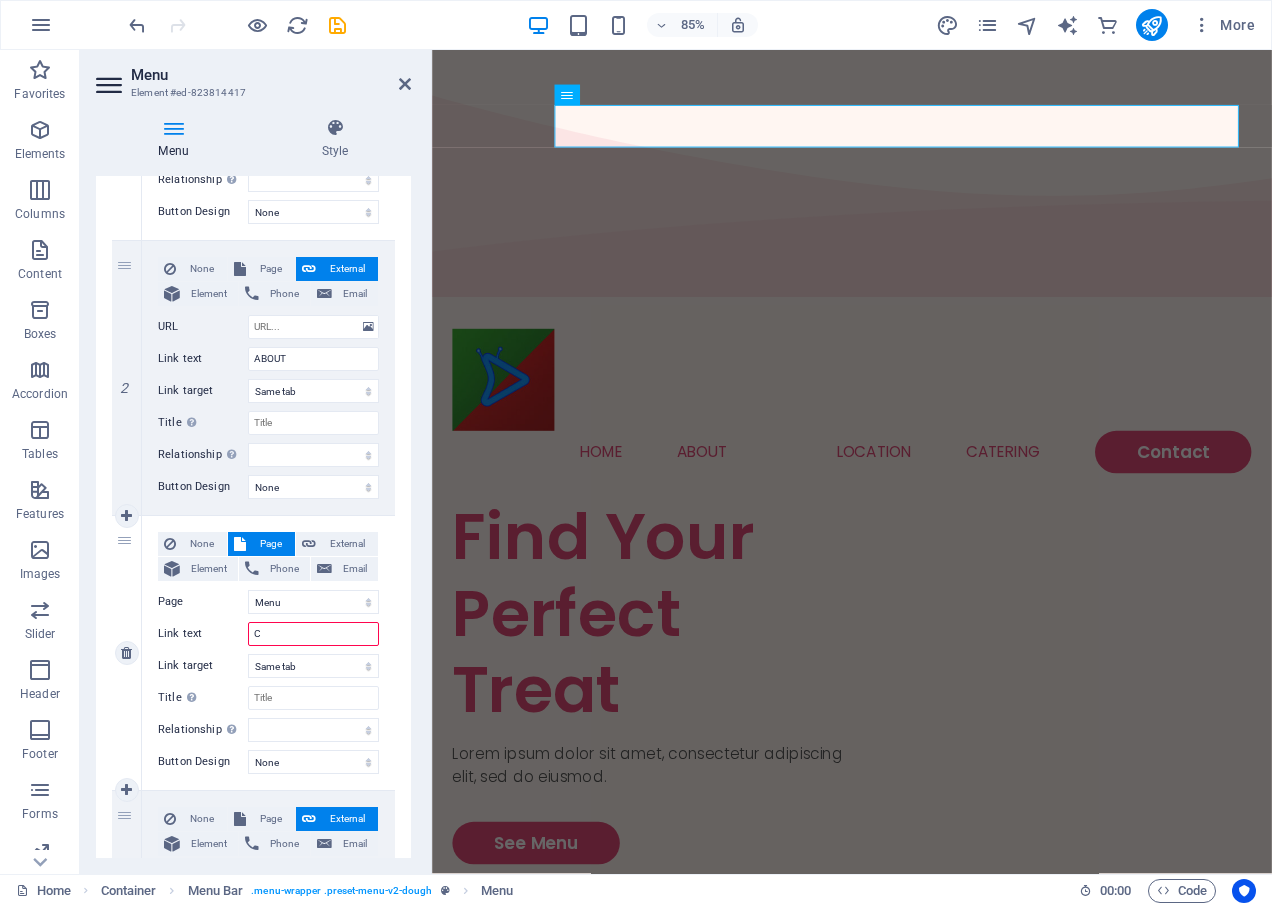 select 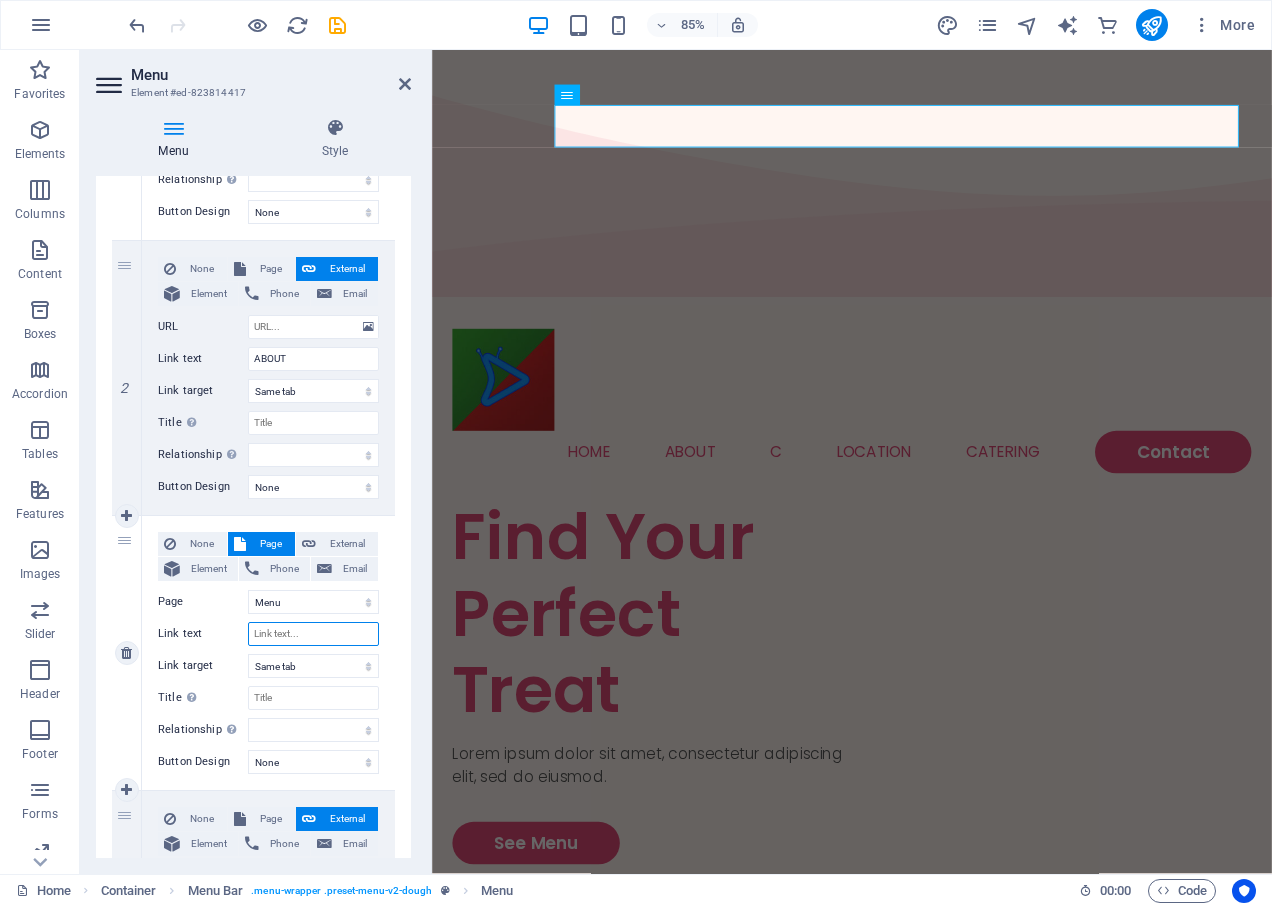 type on "A" 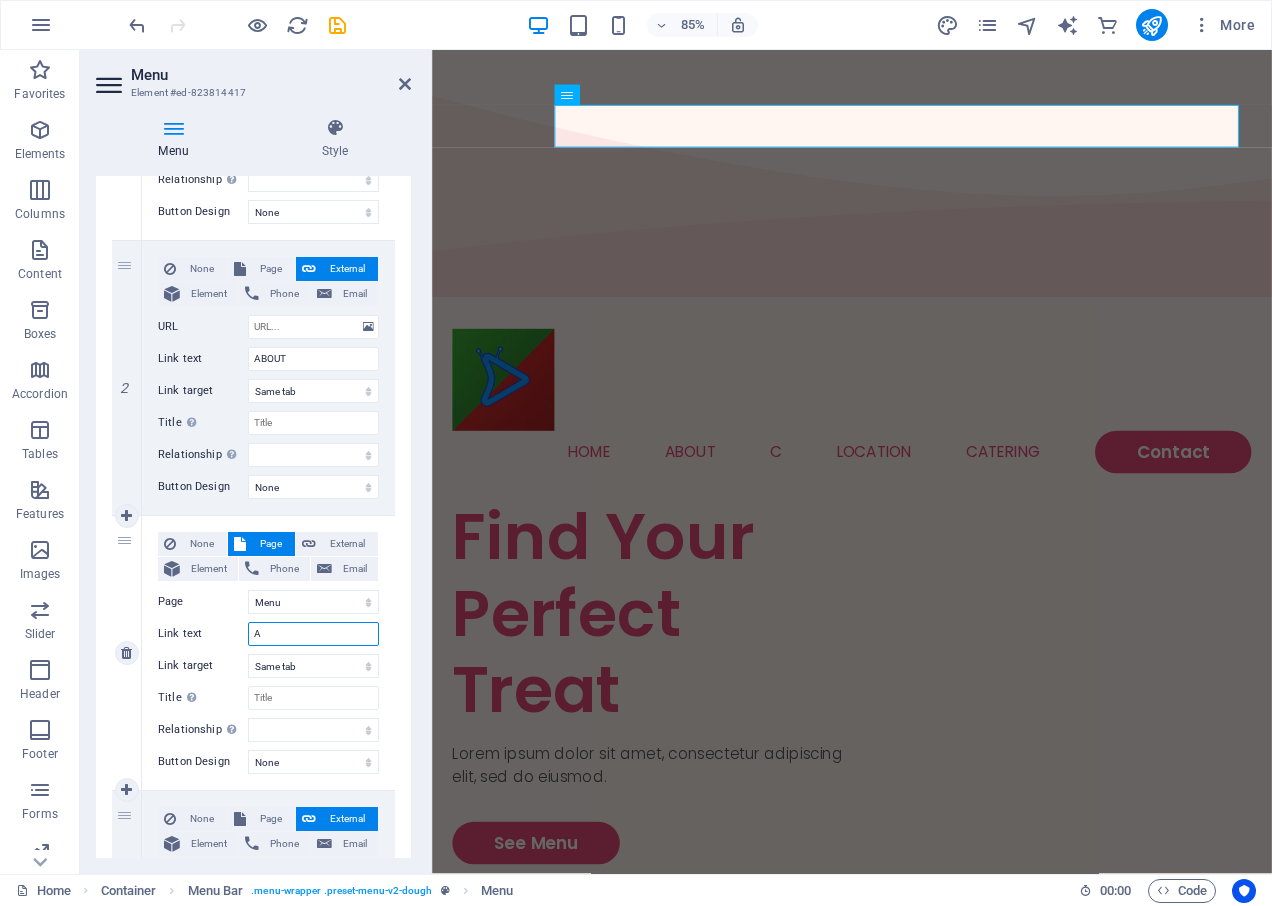 select 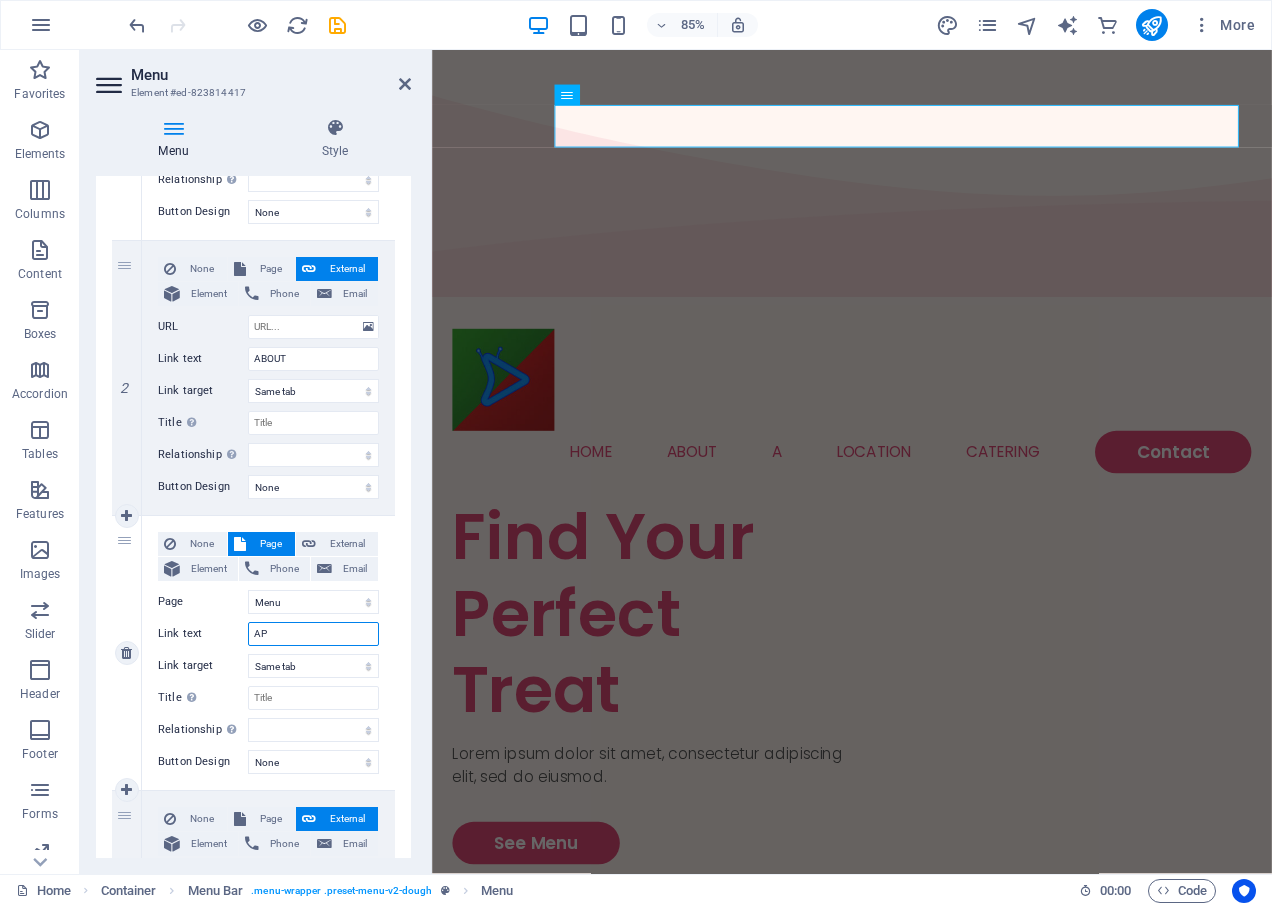 type on "APP" 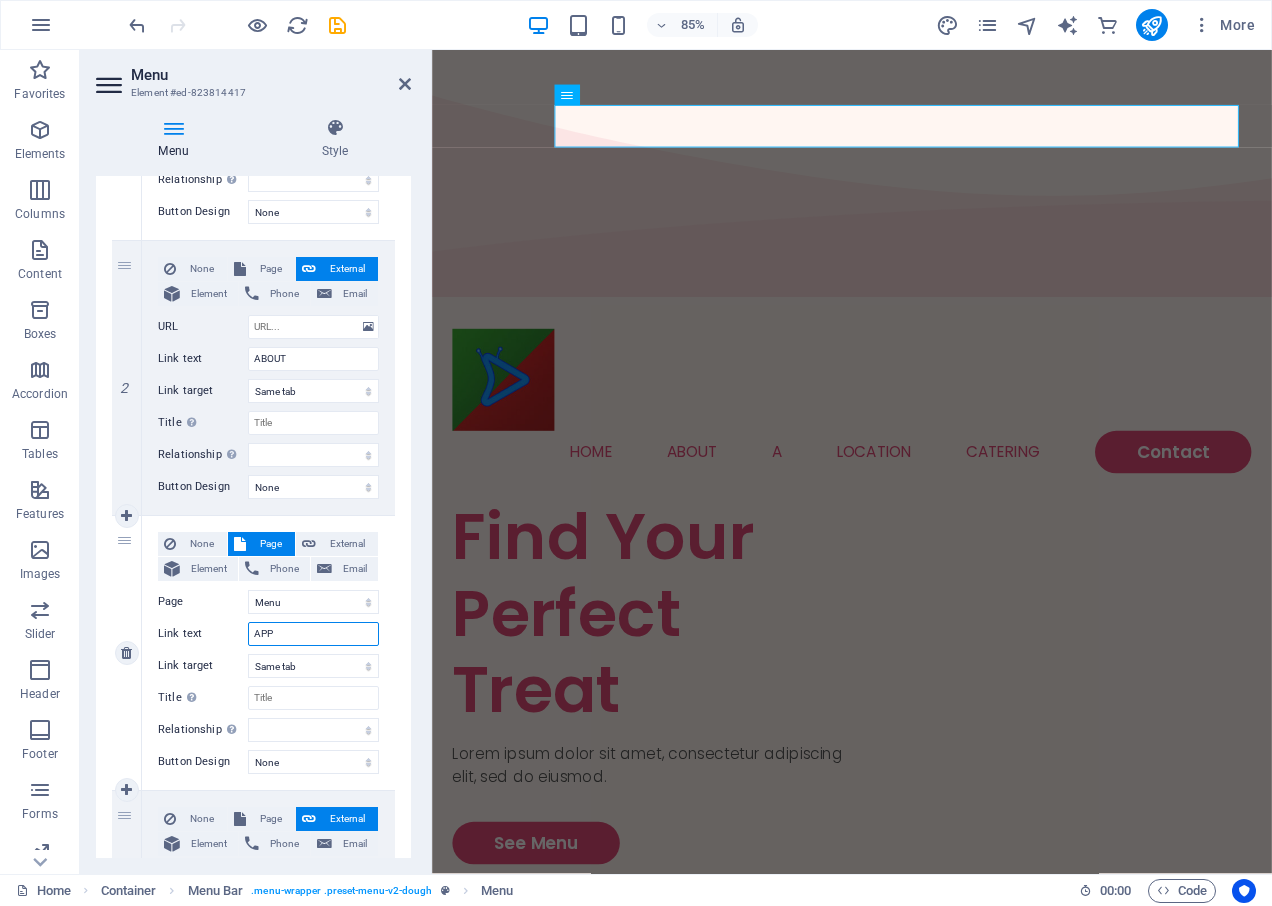 select 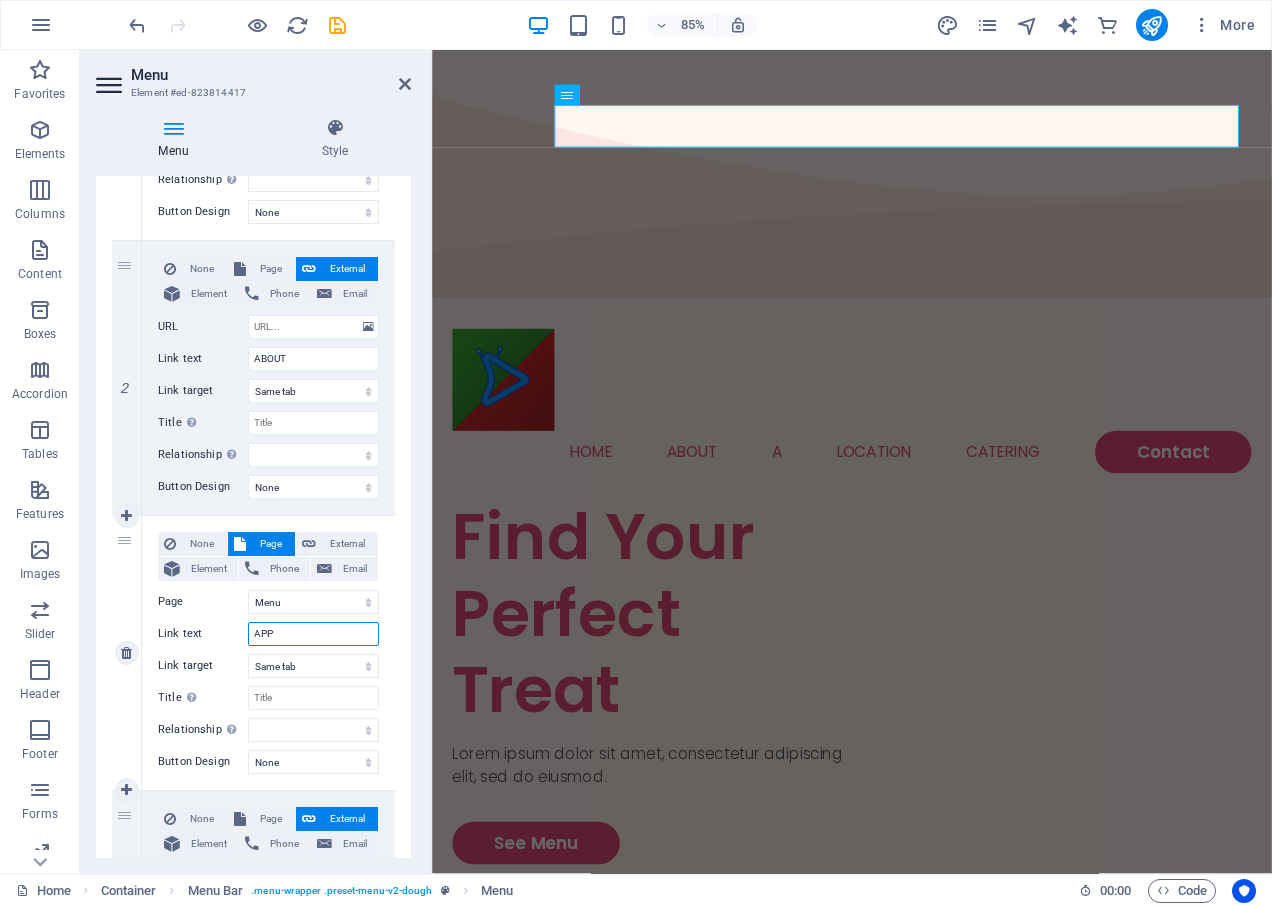 select 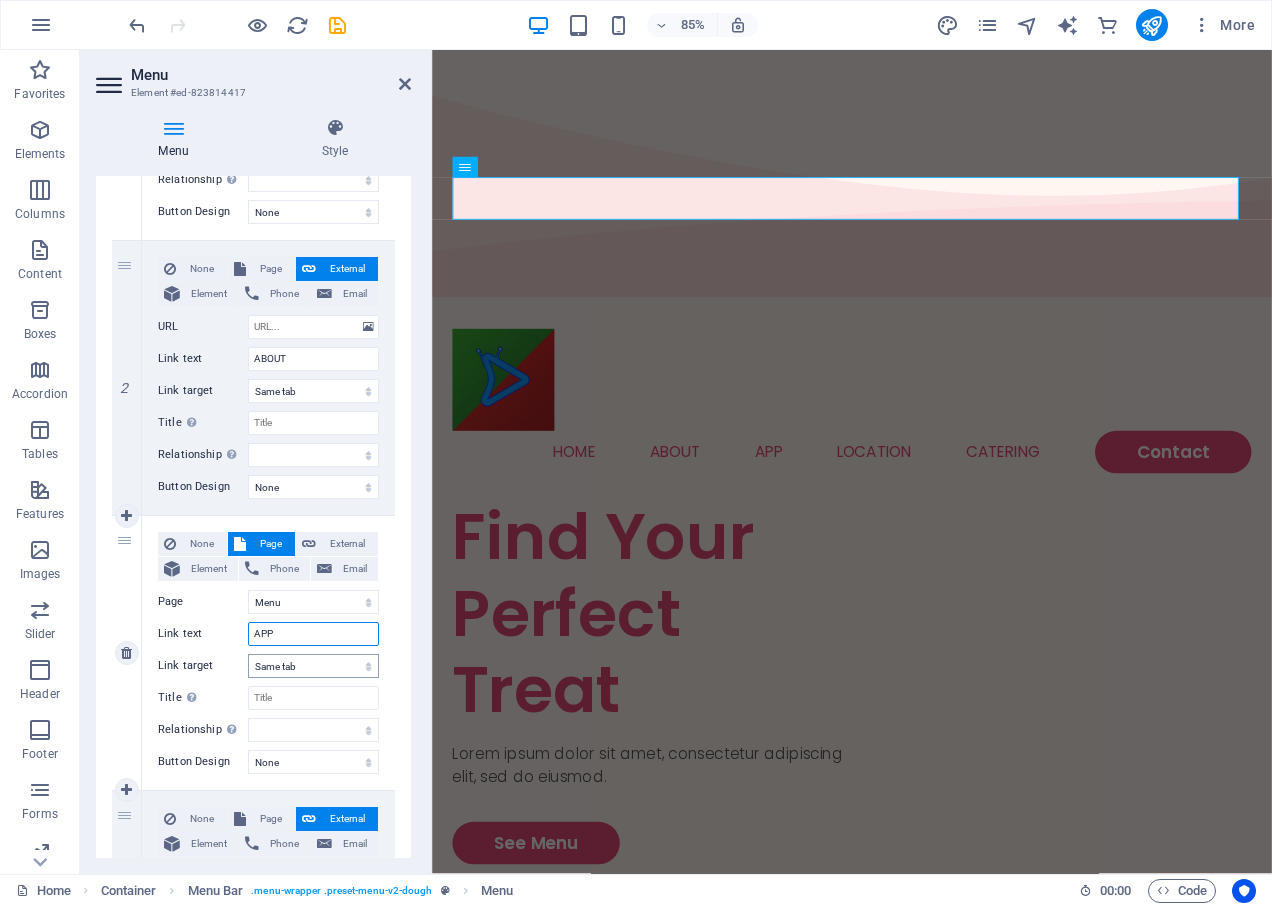 type on "APP" 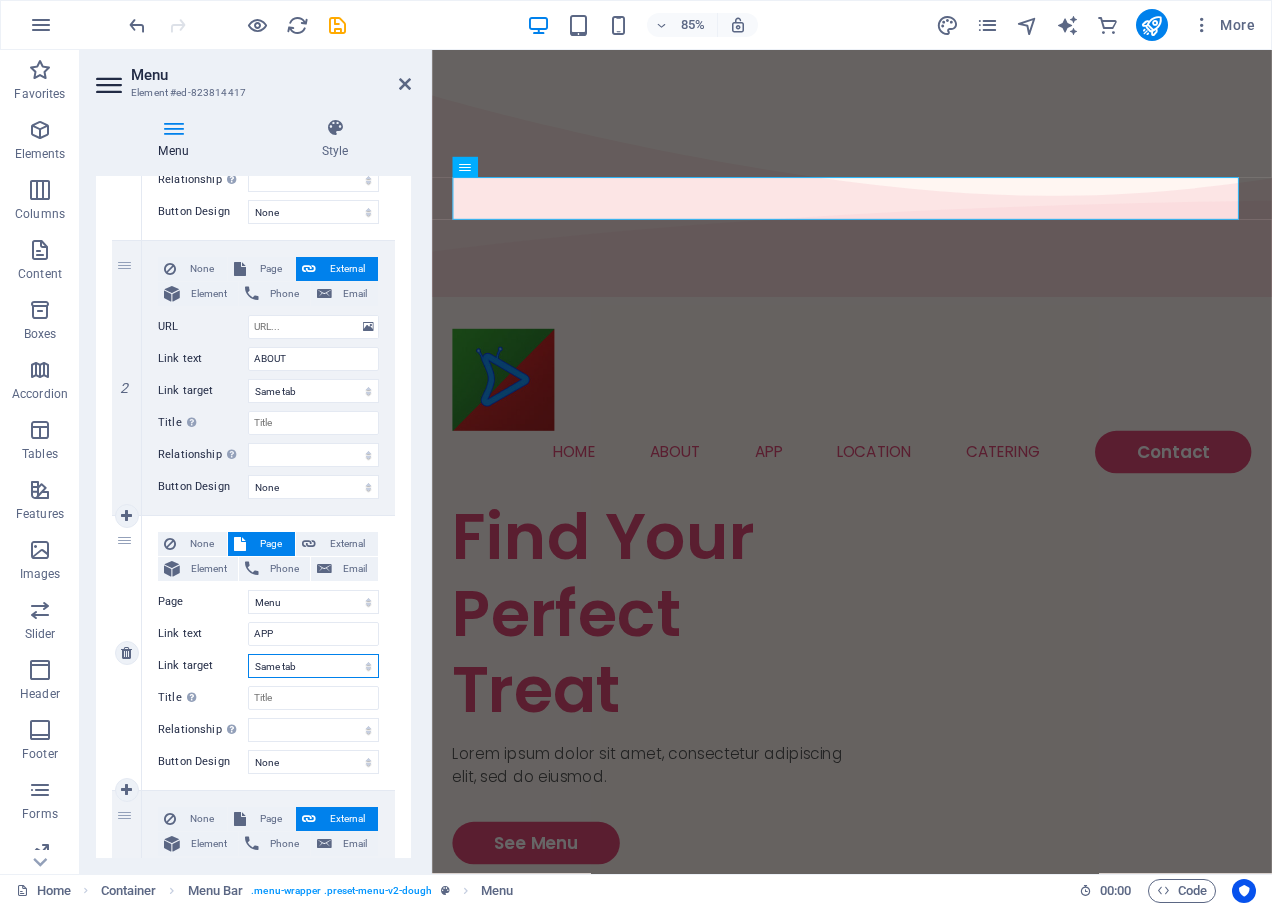 click on "New tab Same tab Overlay" at bounding box center [313, 666] 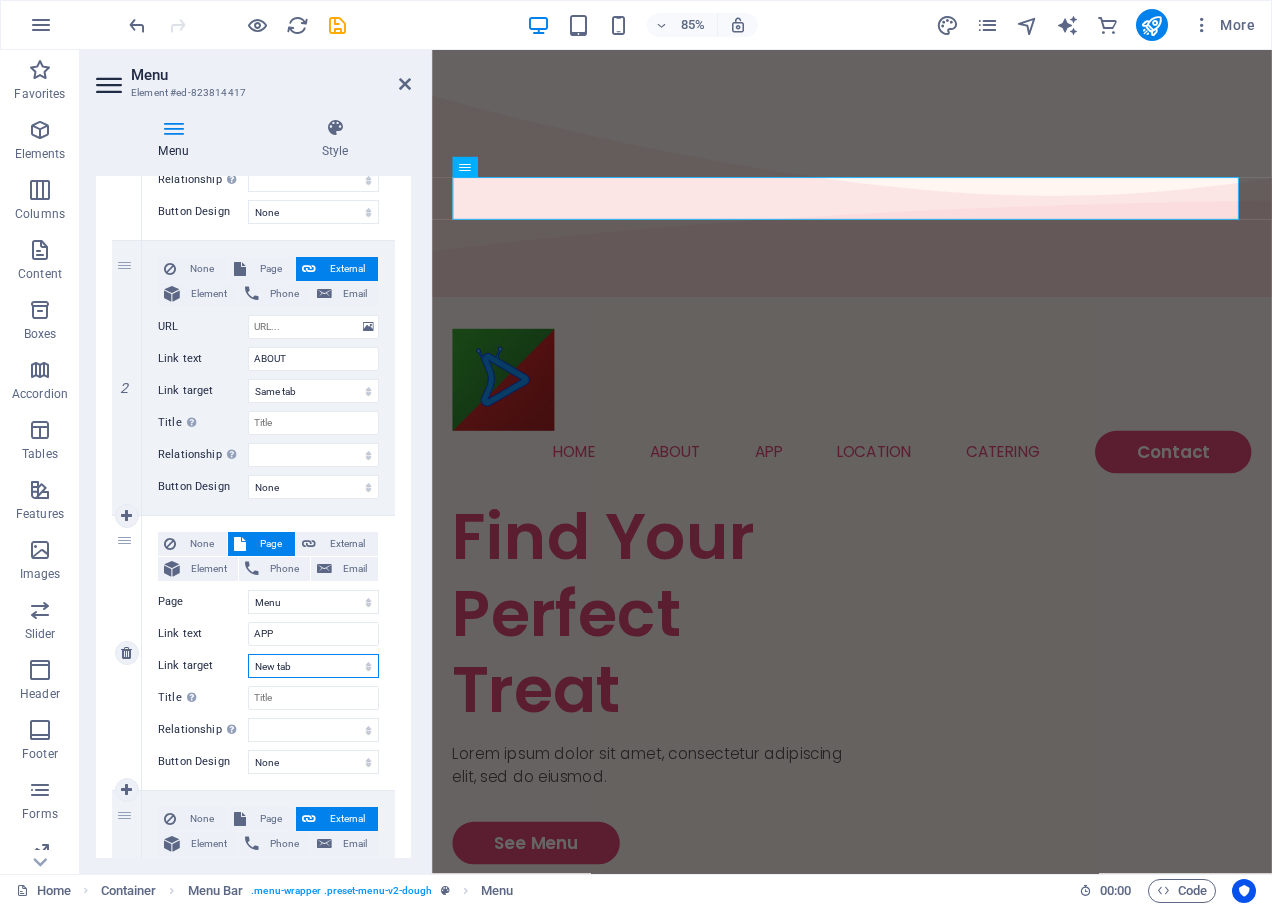 click on "New tab Same tab Overlay" at bounding box center (313, 666) 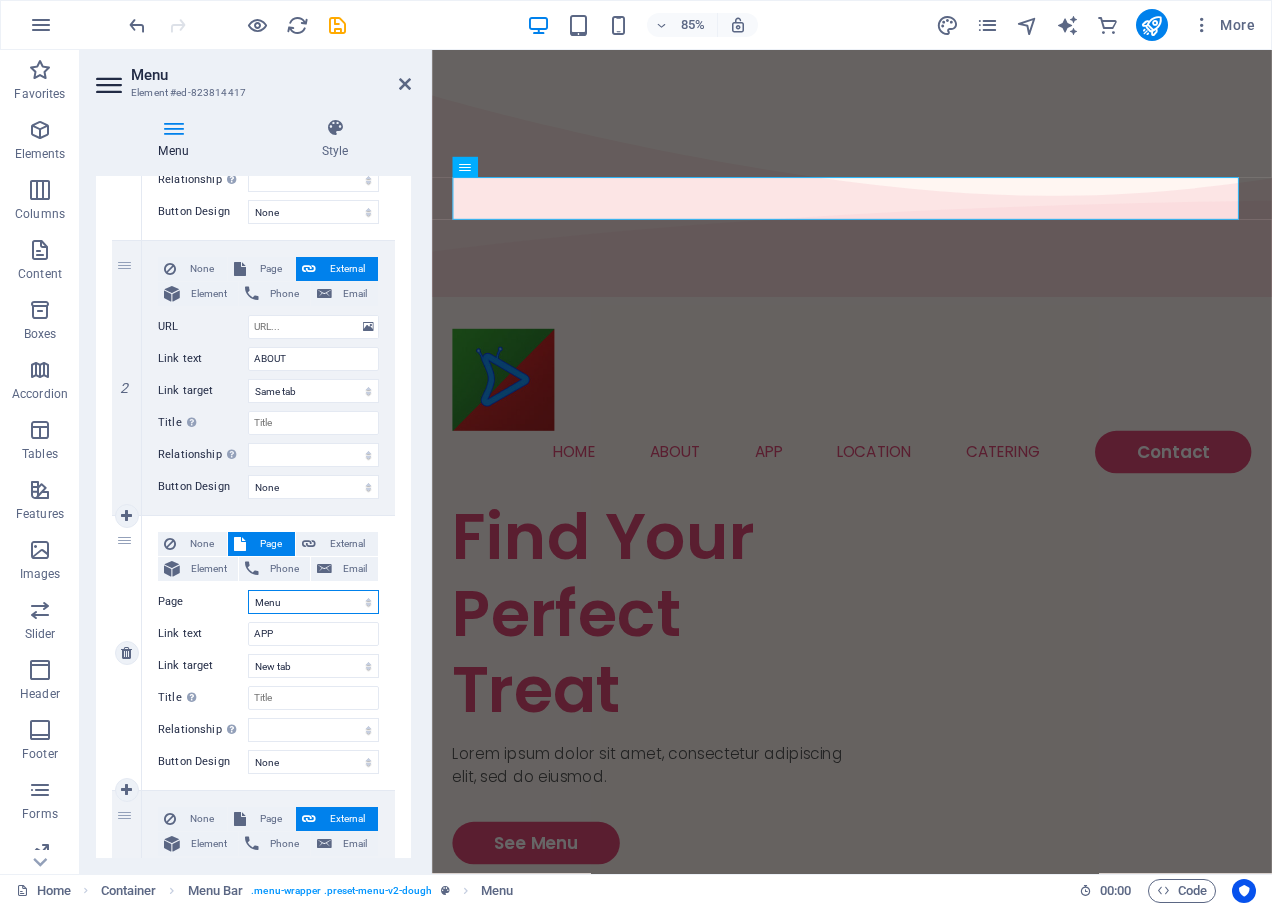 click on "Home Menu Contact Legal Notice Privacy" at bounding box center [313, 602] 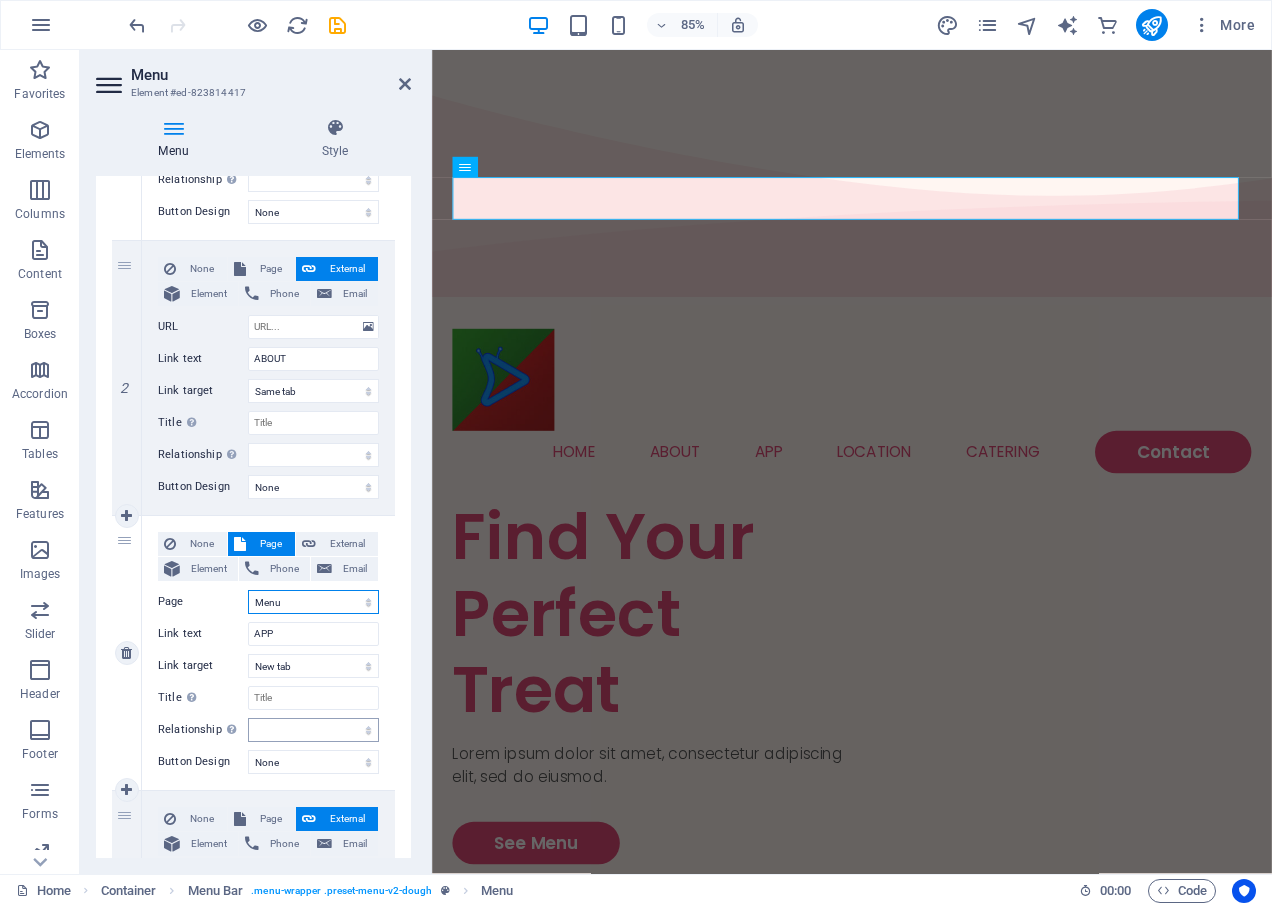 select on "0" 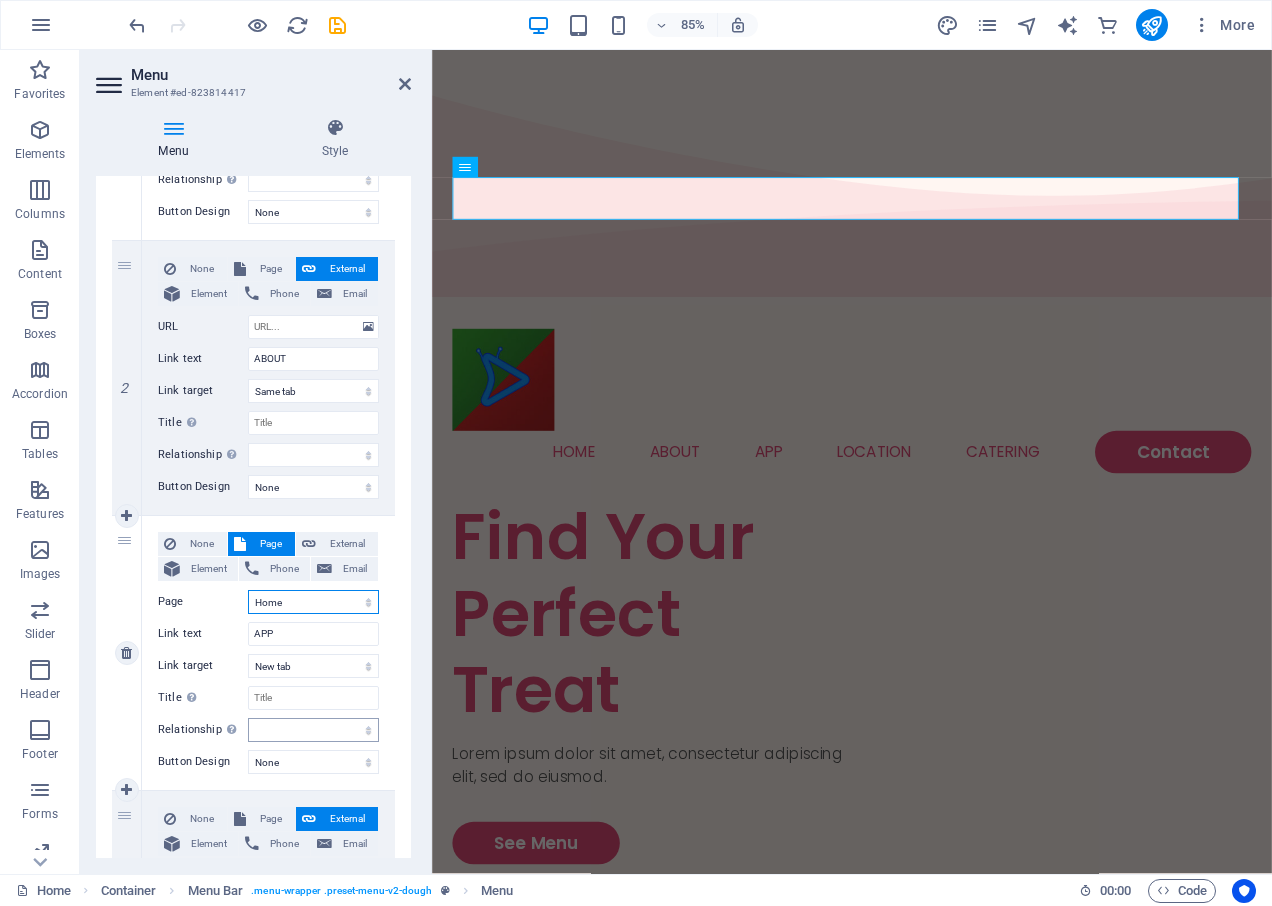click on "Home Menu Contact Legal Notice Privacy" at bounding box center (313, 602) 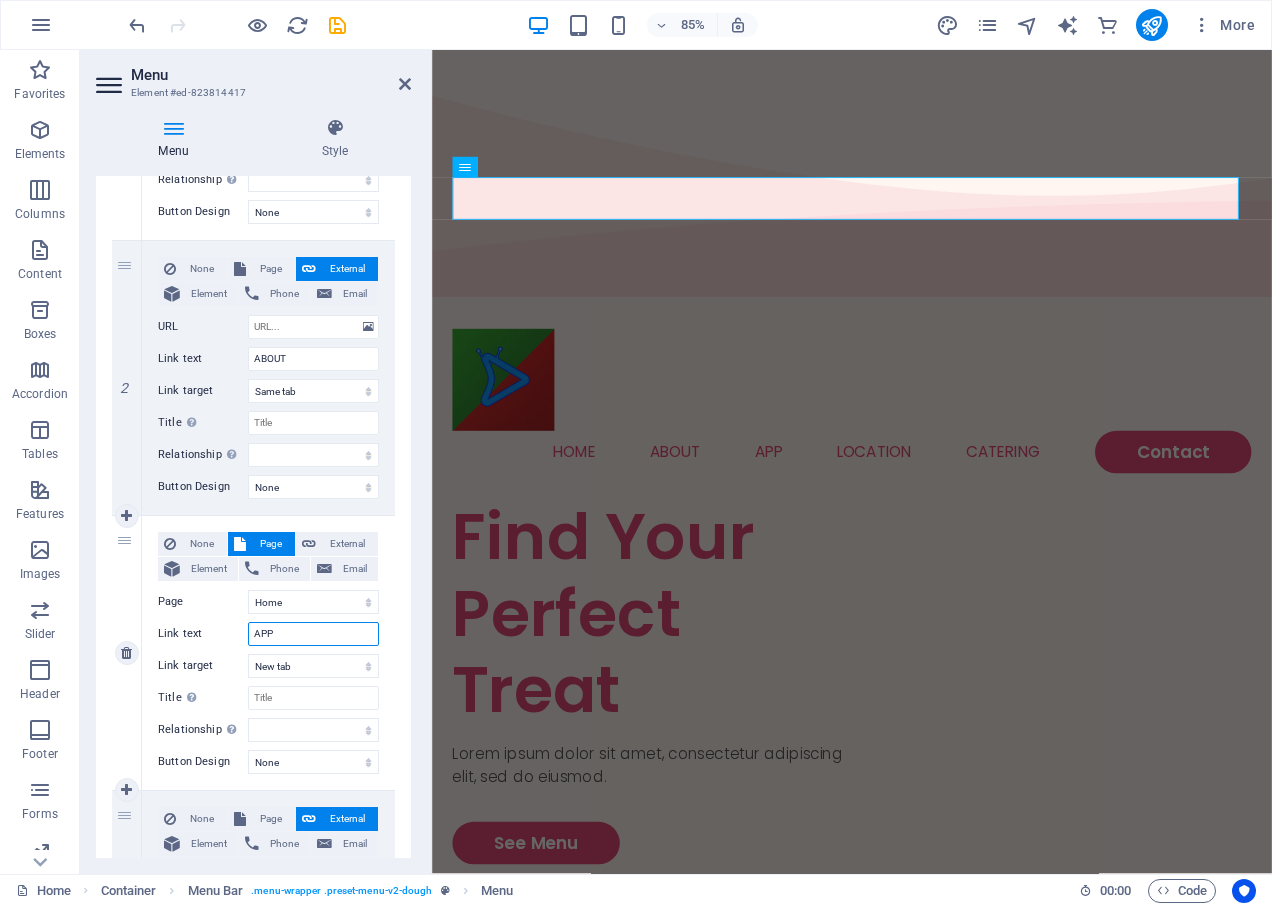 click on "APP" at bounding box center [313, 634] 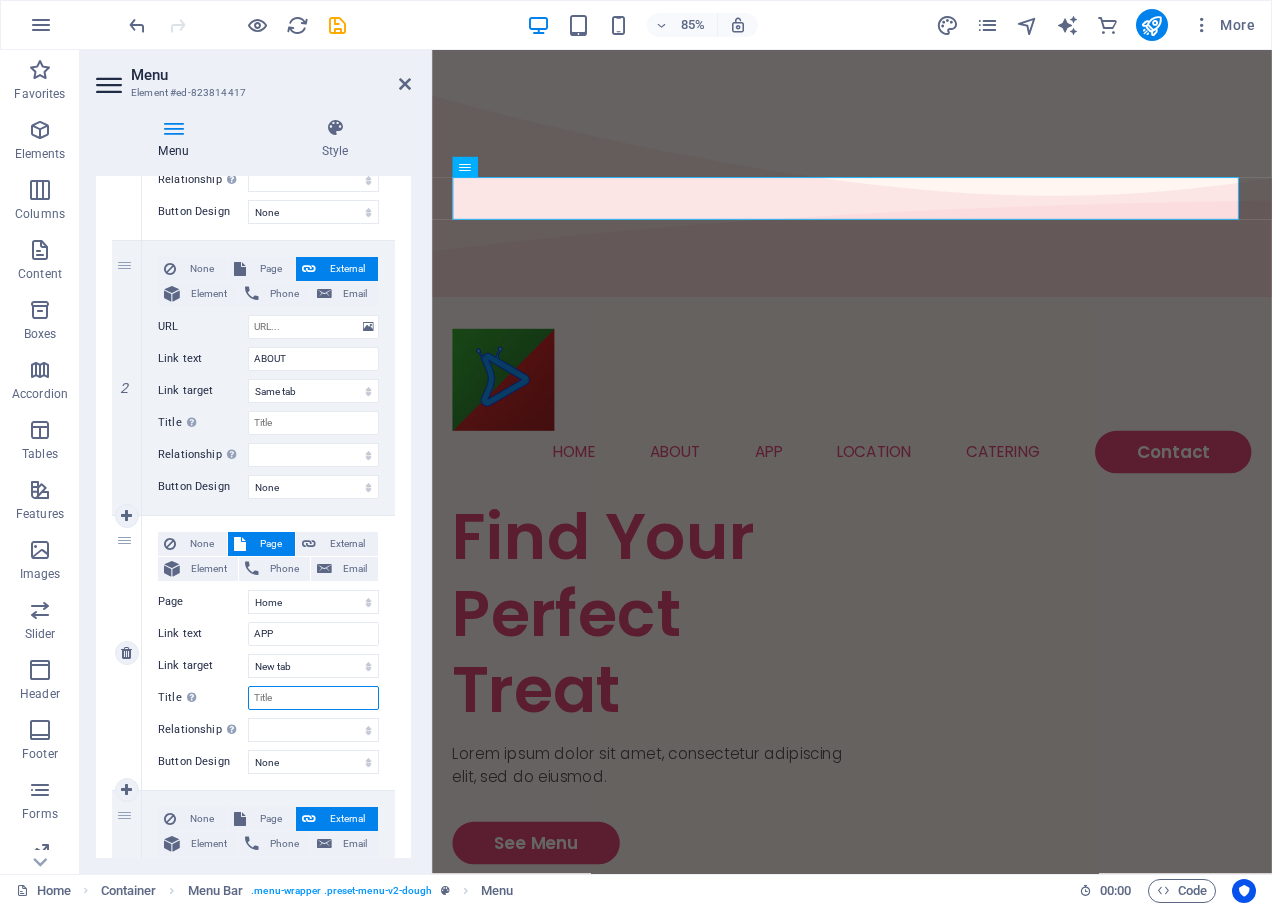 click on "Title Additional link description, should not be the same as the link text. The title is most often shown as a tooltip text when the mouse moves over the element. Leave empty if uncertain." at bounding box center [313, 698] 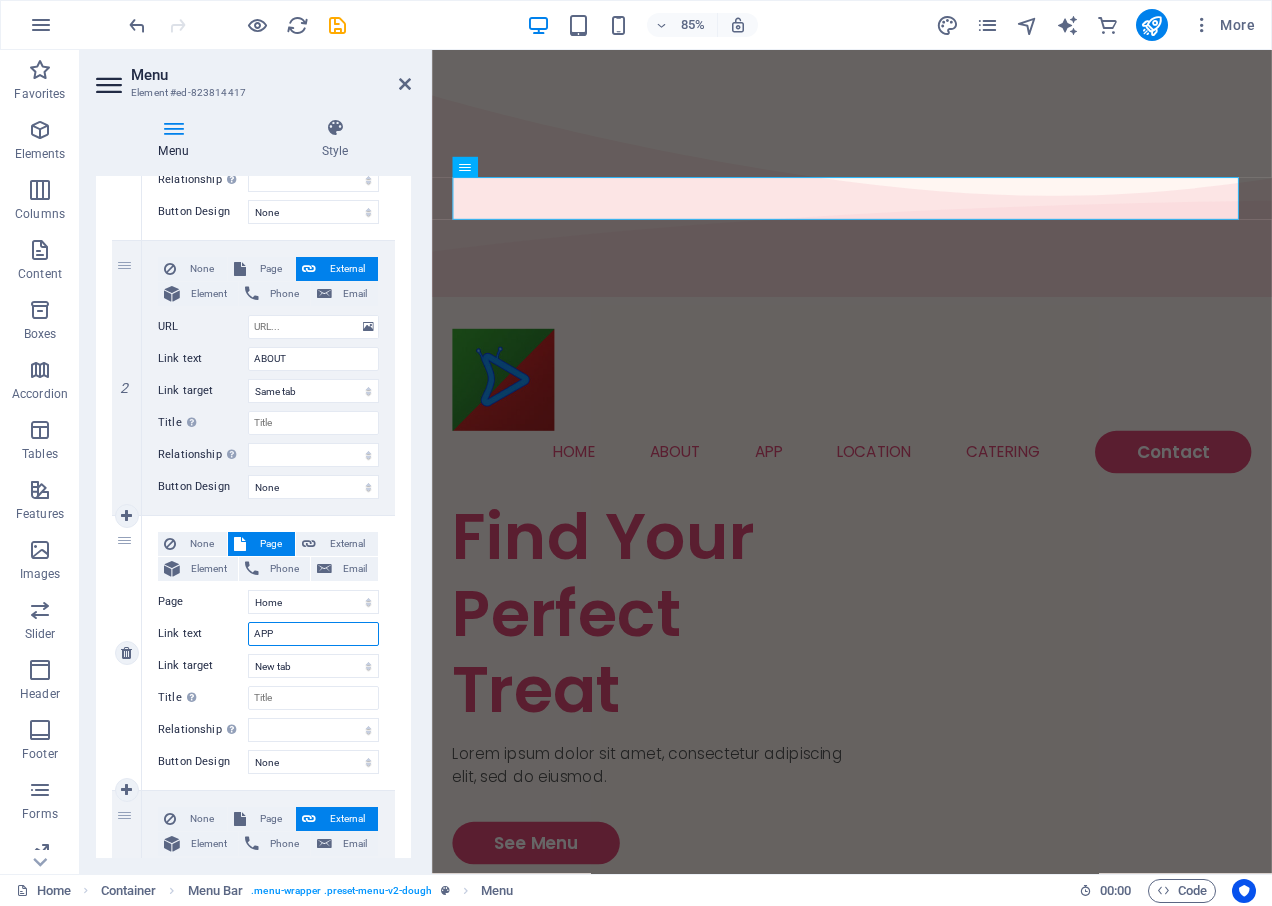 click on "APP" at bounding box center [313, 634] 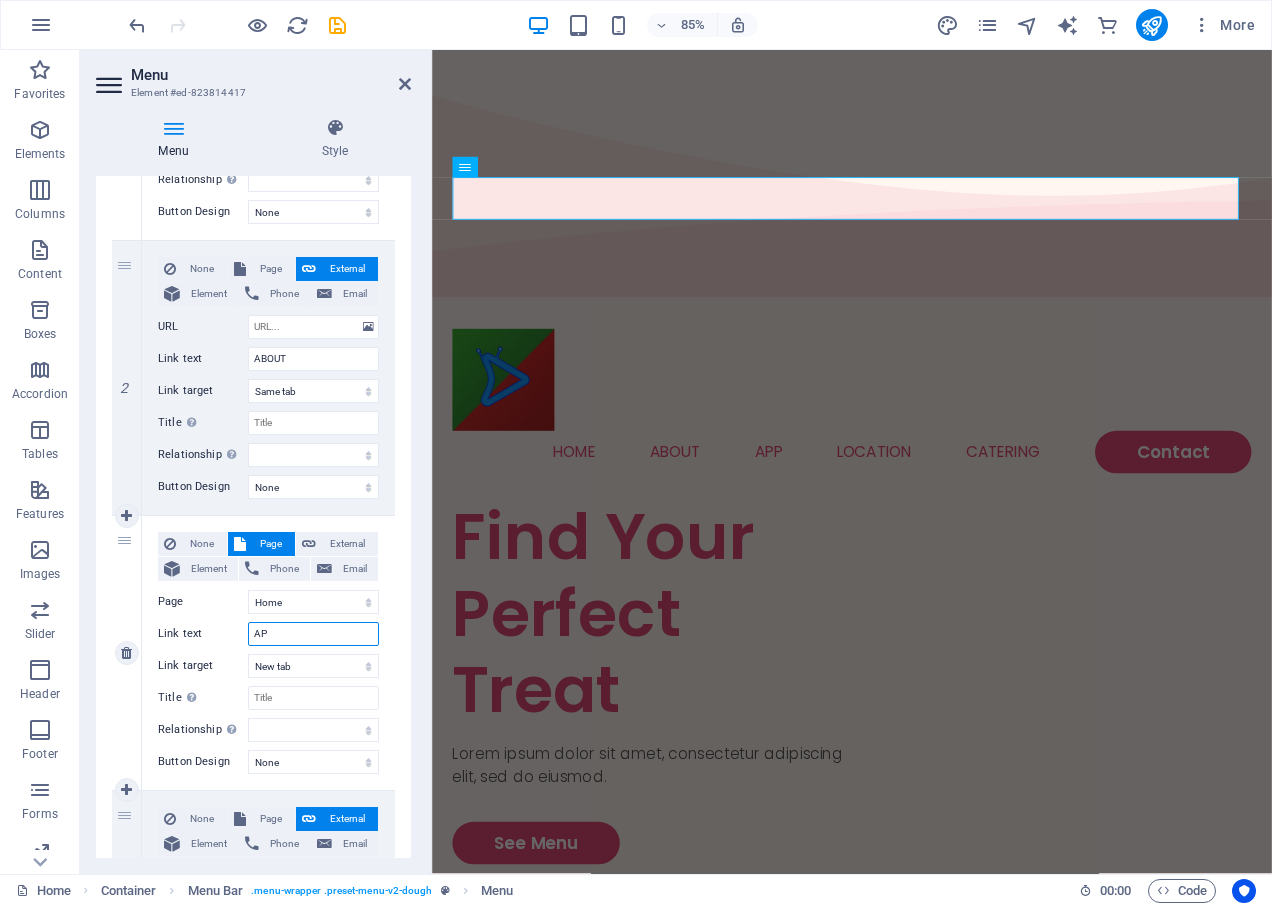 type on "A" 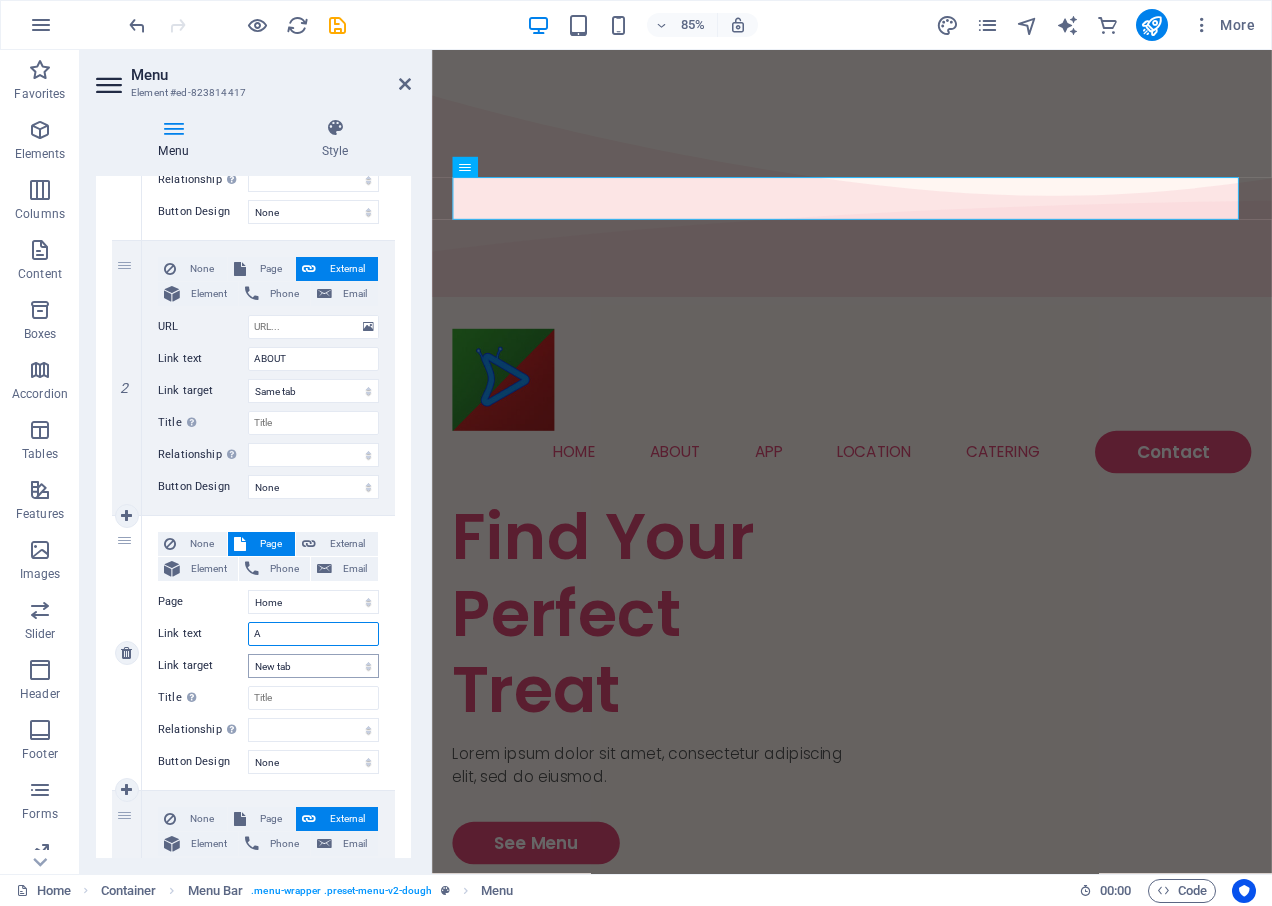 type 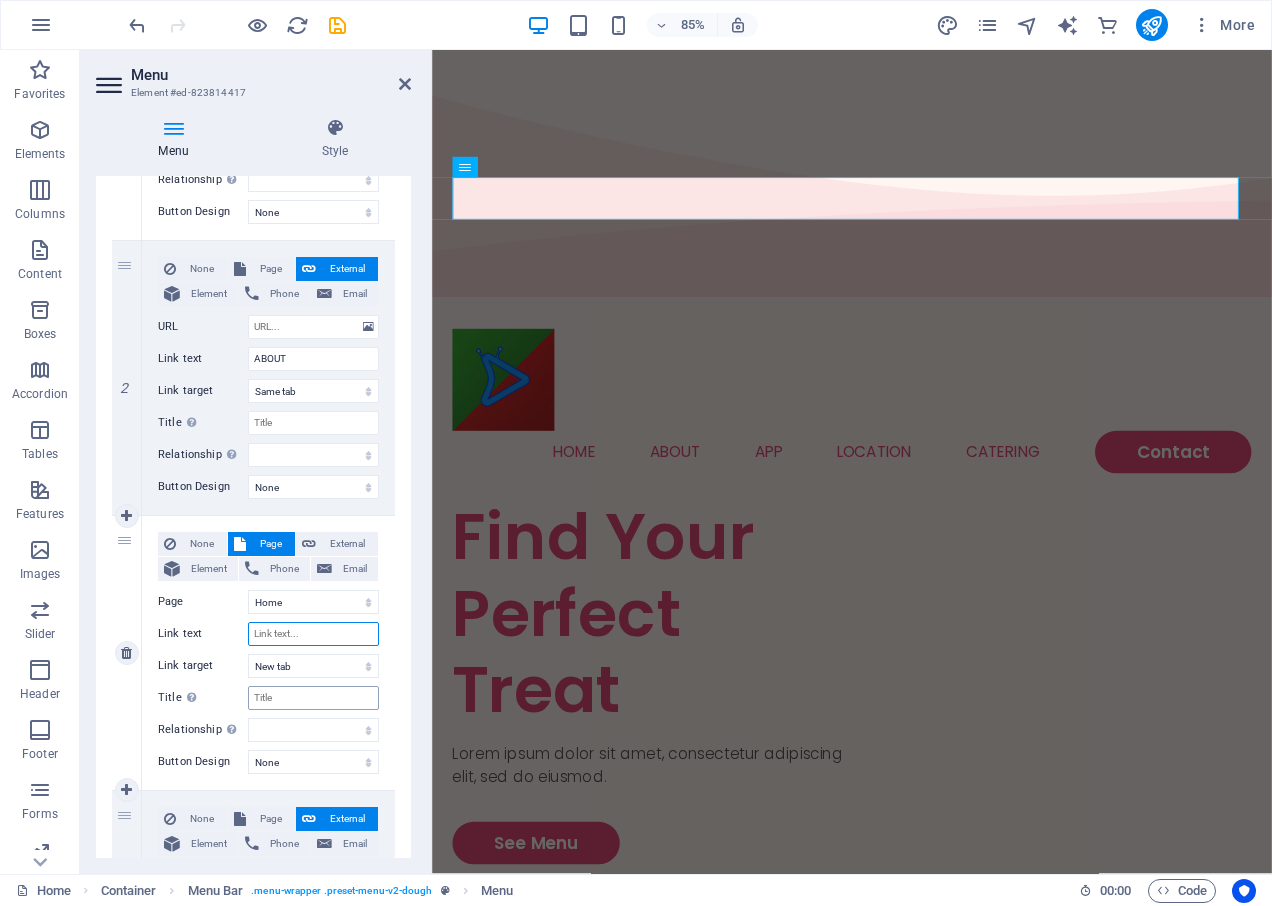 select 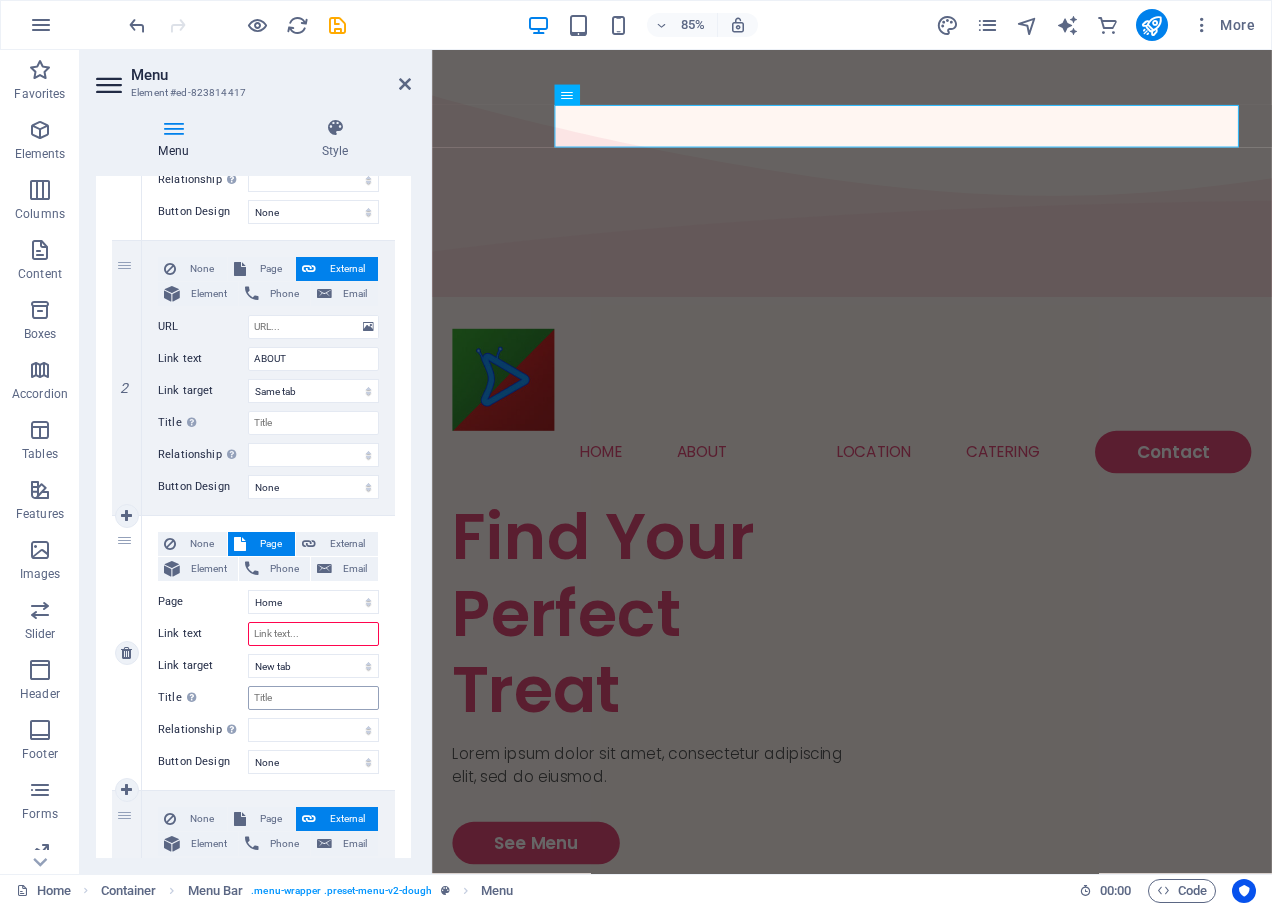 type 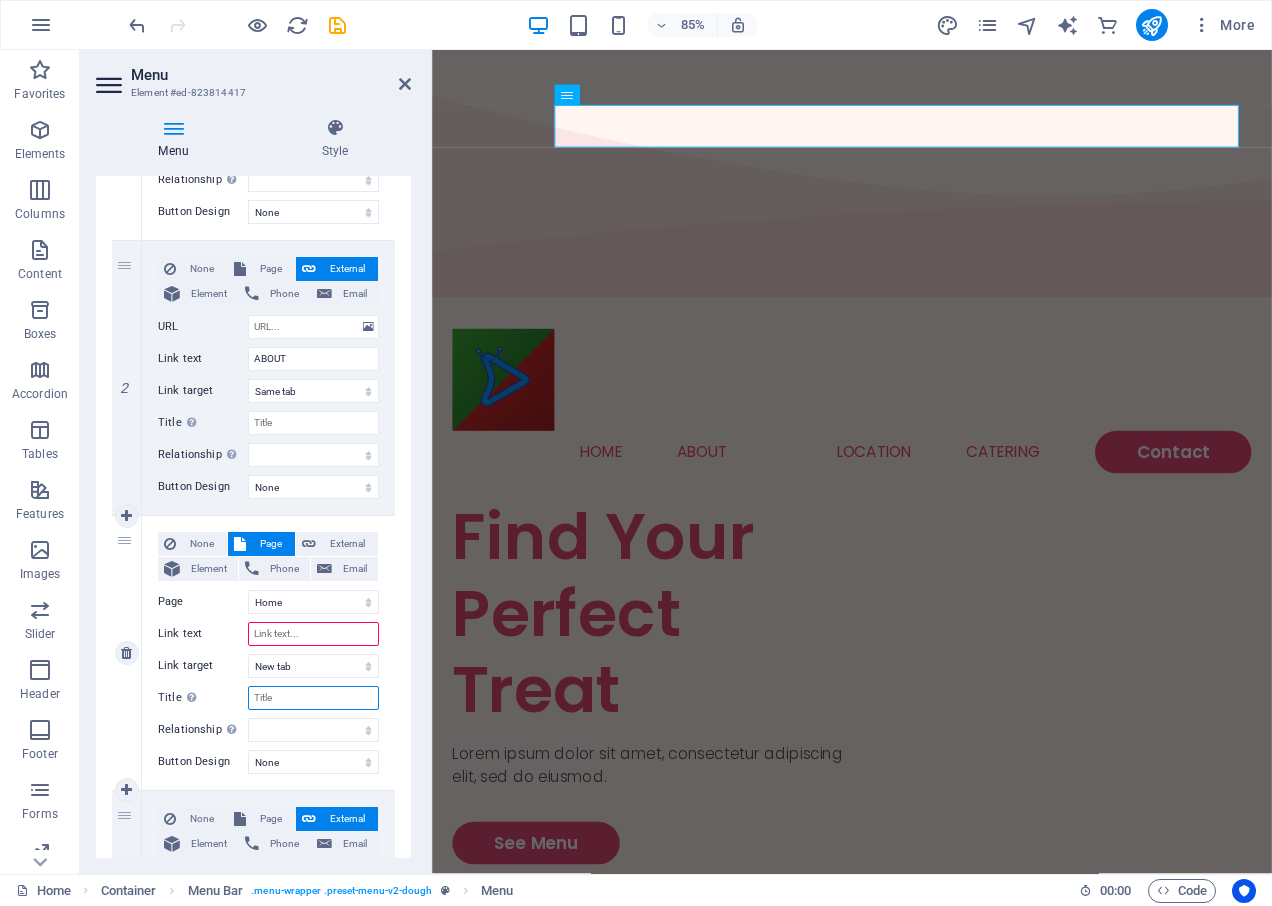 select 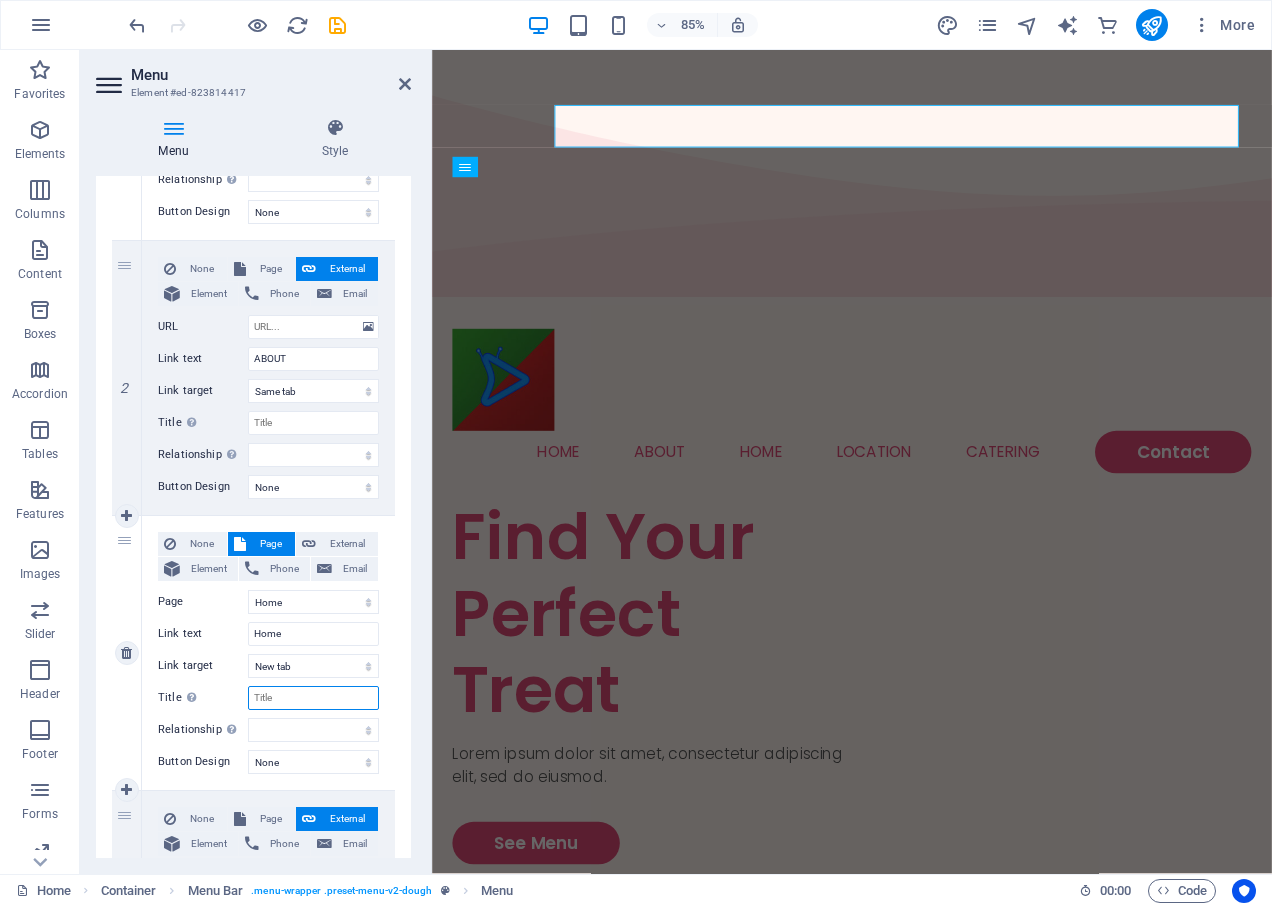 click on "Title Additional link description, should not be the same as the link text. The title is most often shown as a tooltip text when the mouse moves over the element. Leave empty if uncertain." at bounding box center [313, 698] 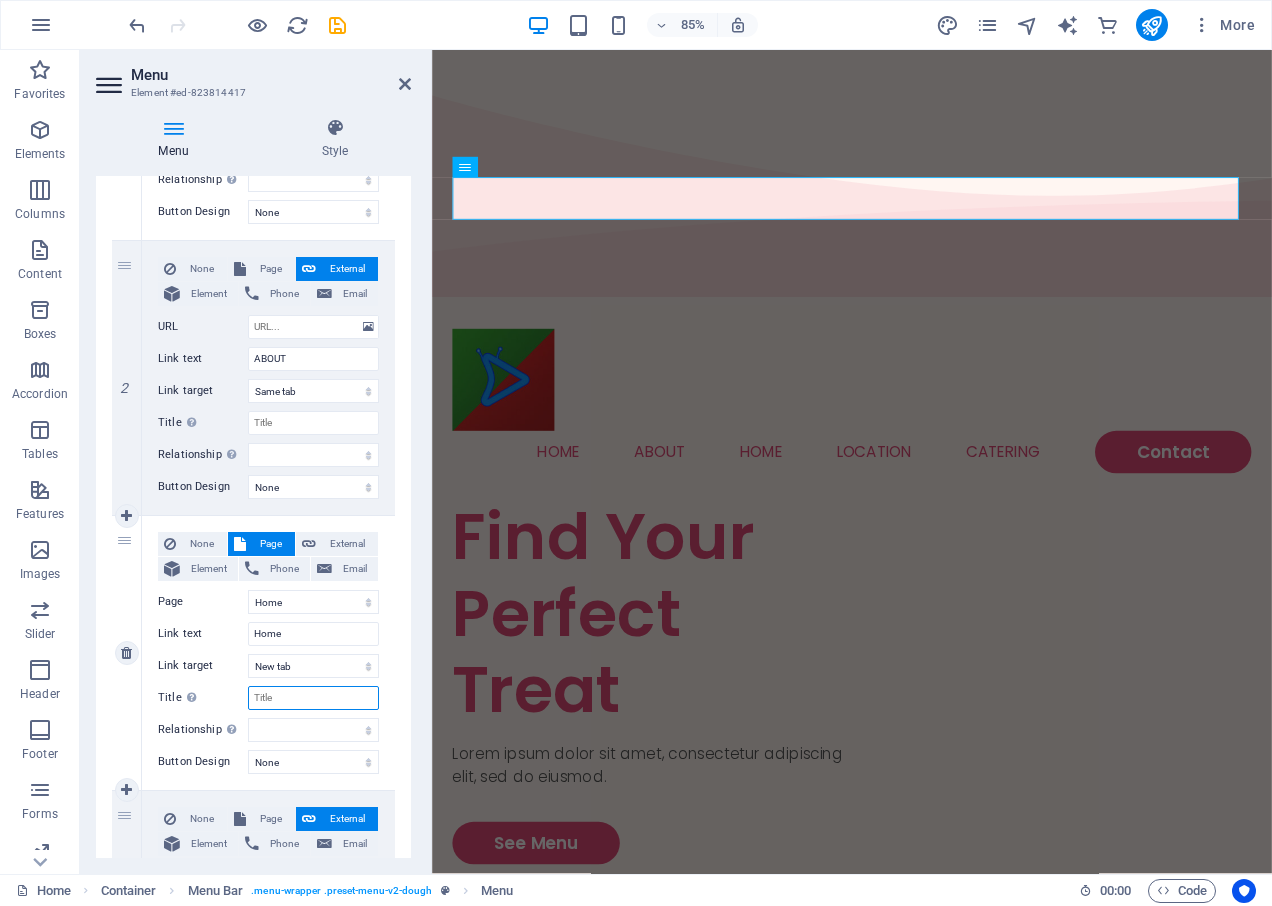 type on "A" 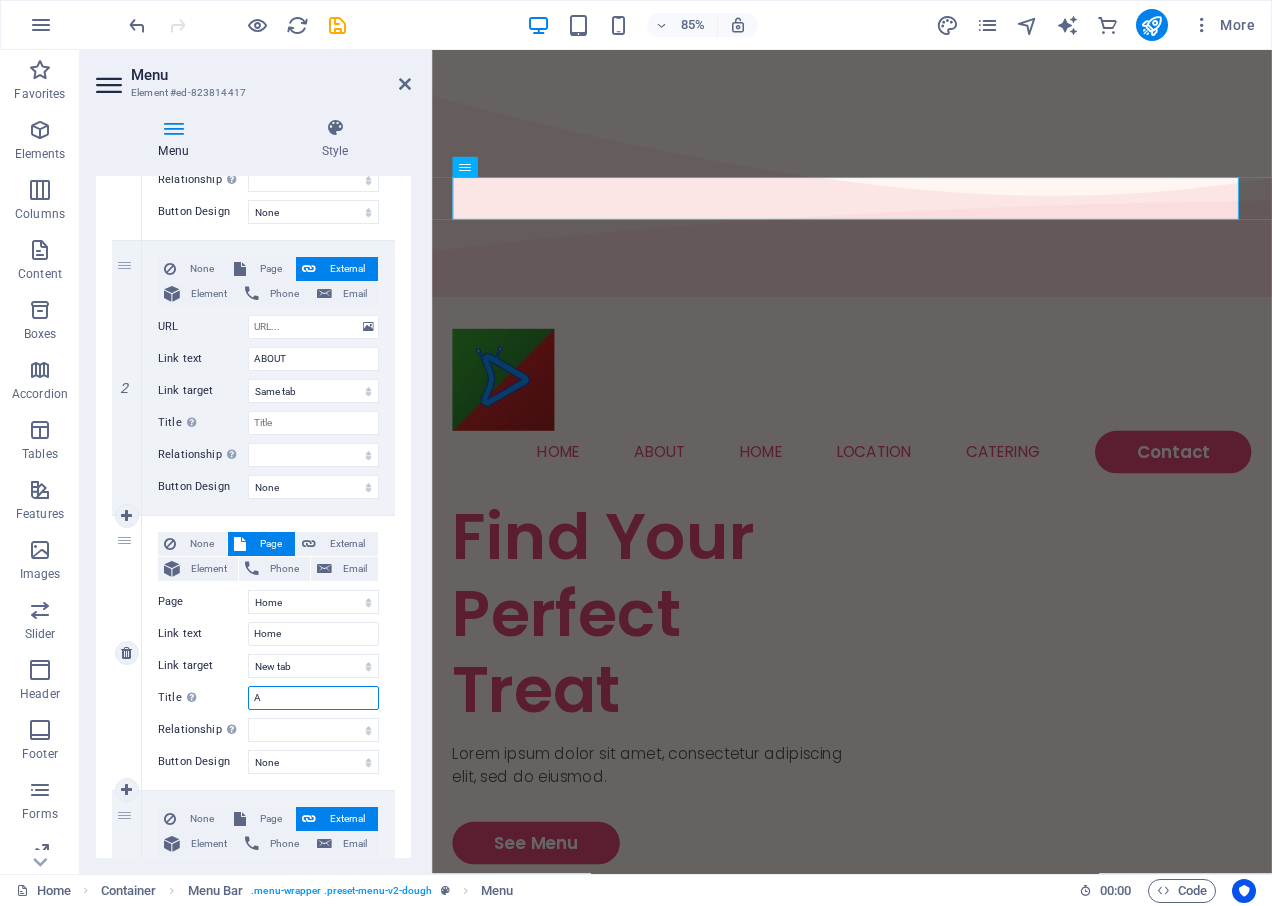 select 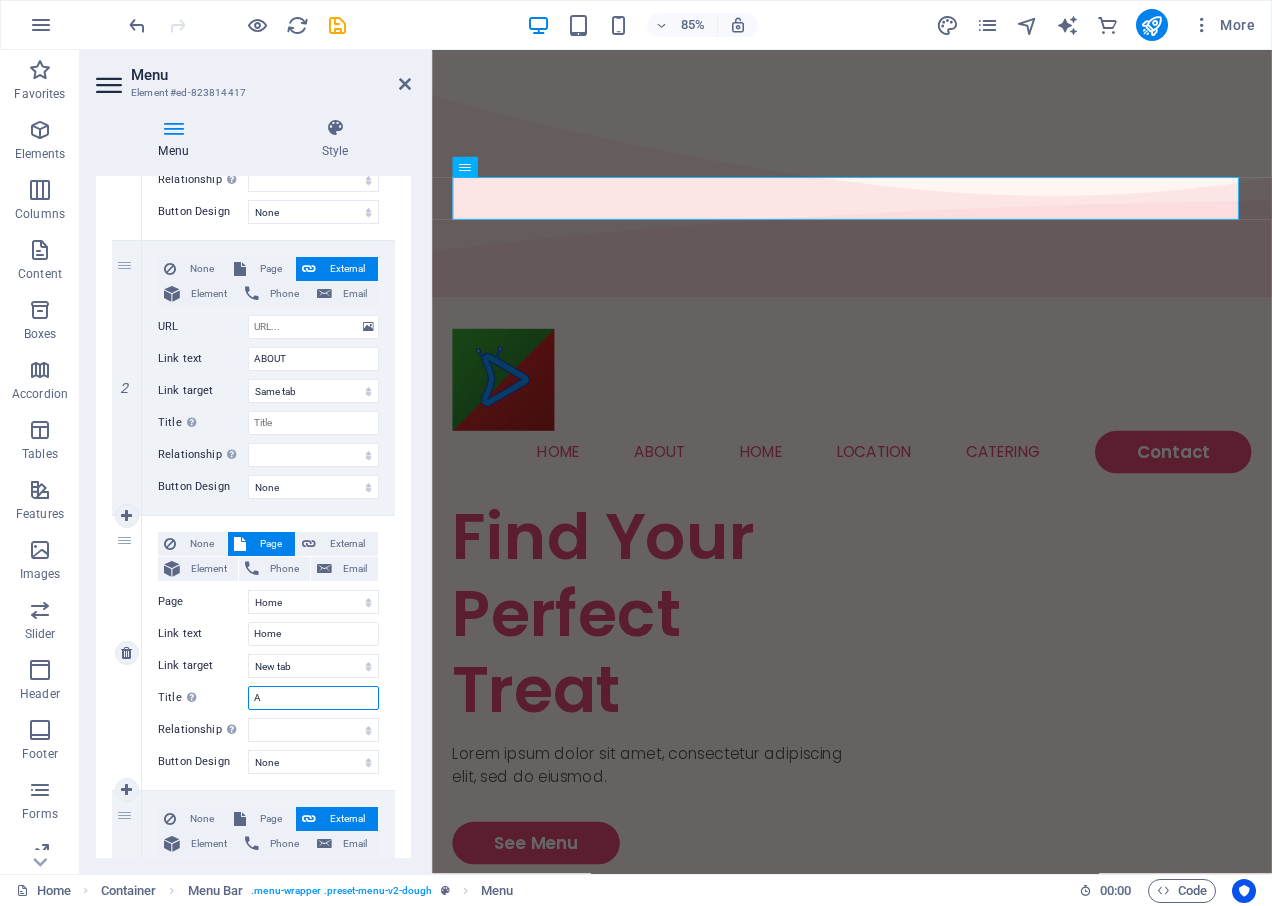 select 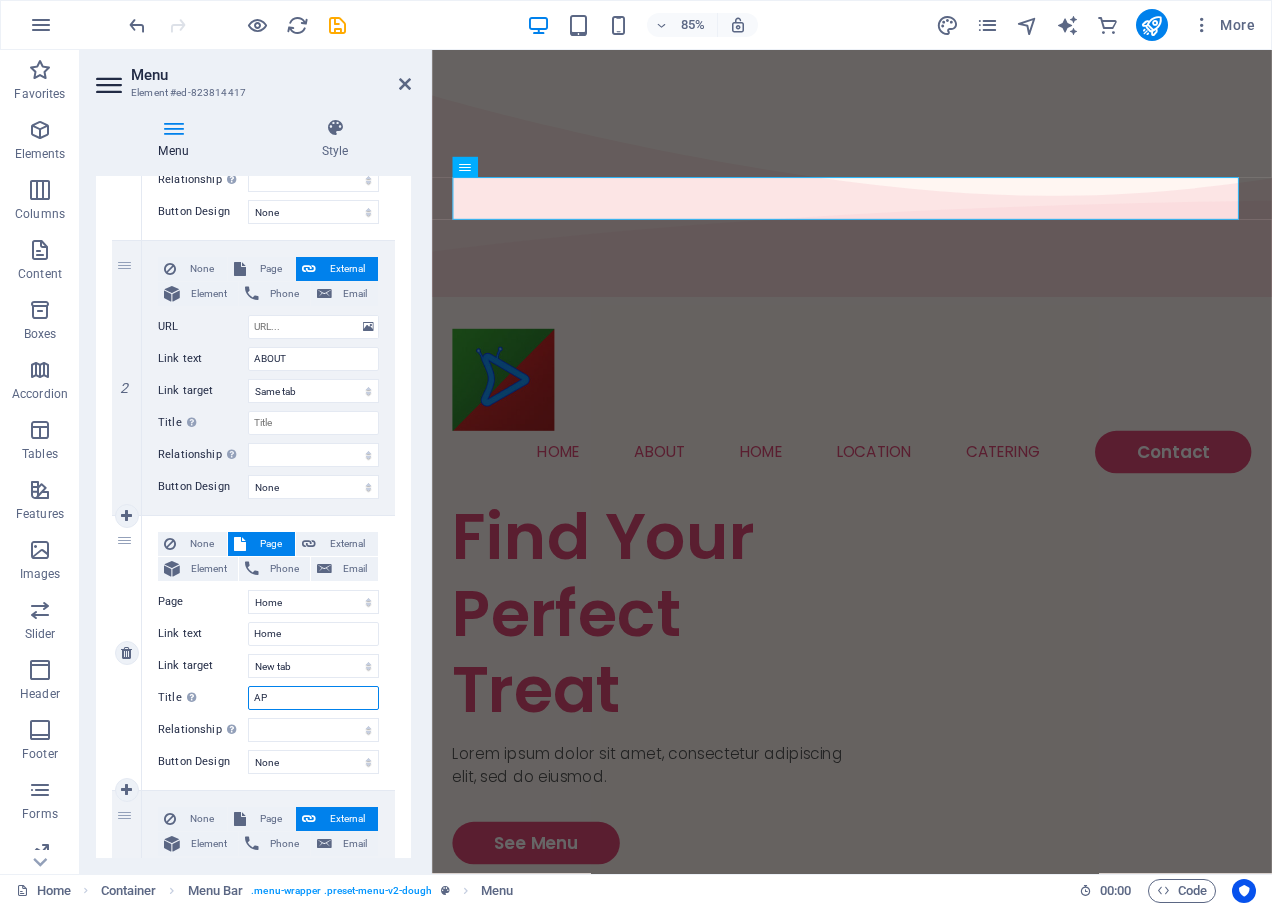 type on "APP" 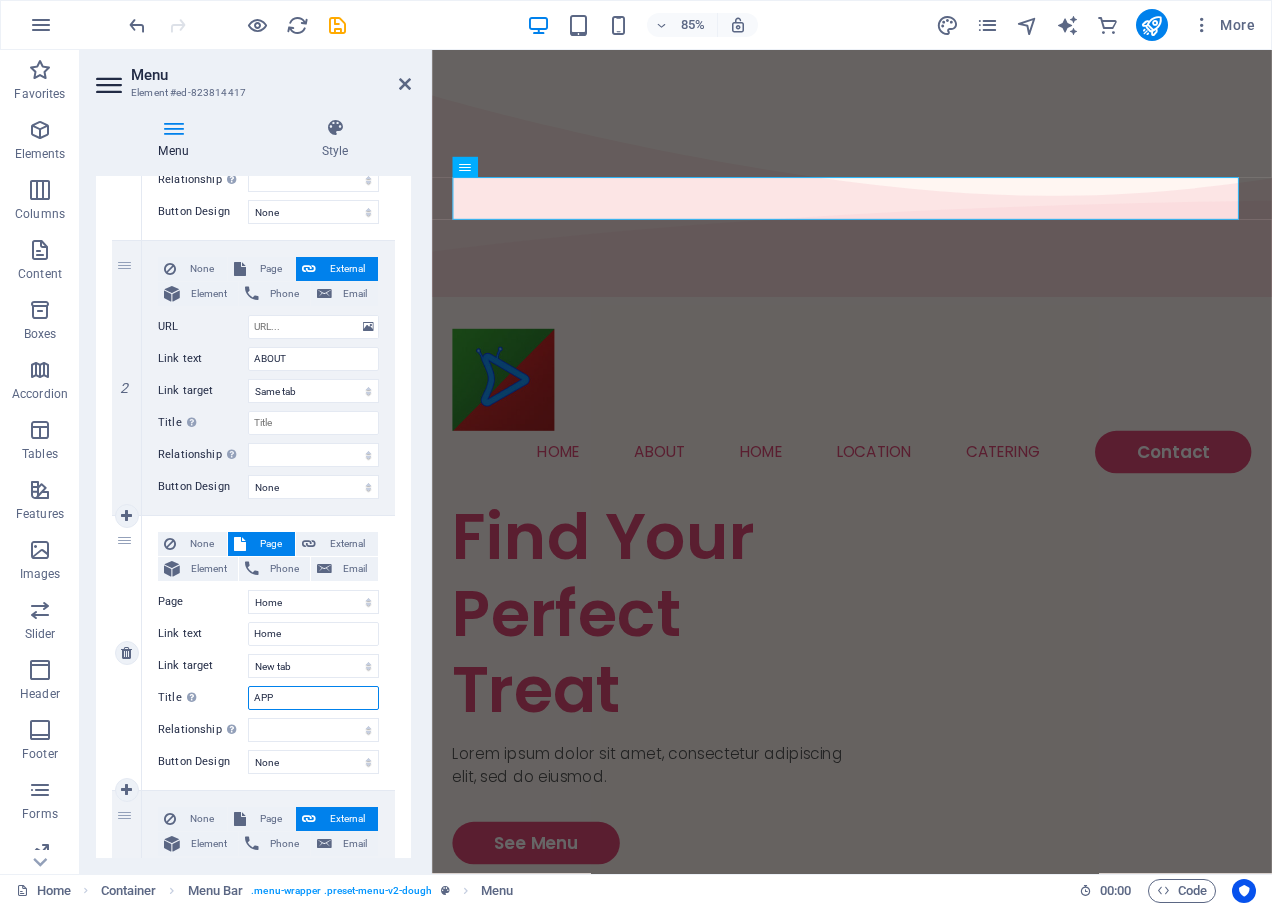 select 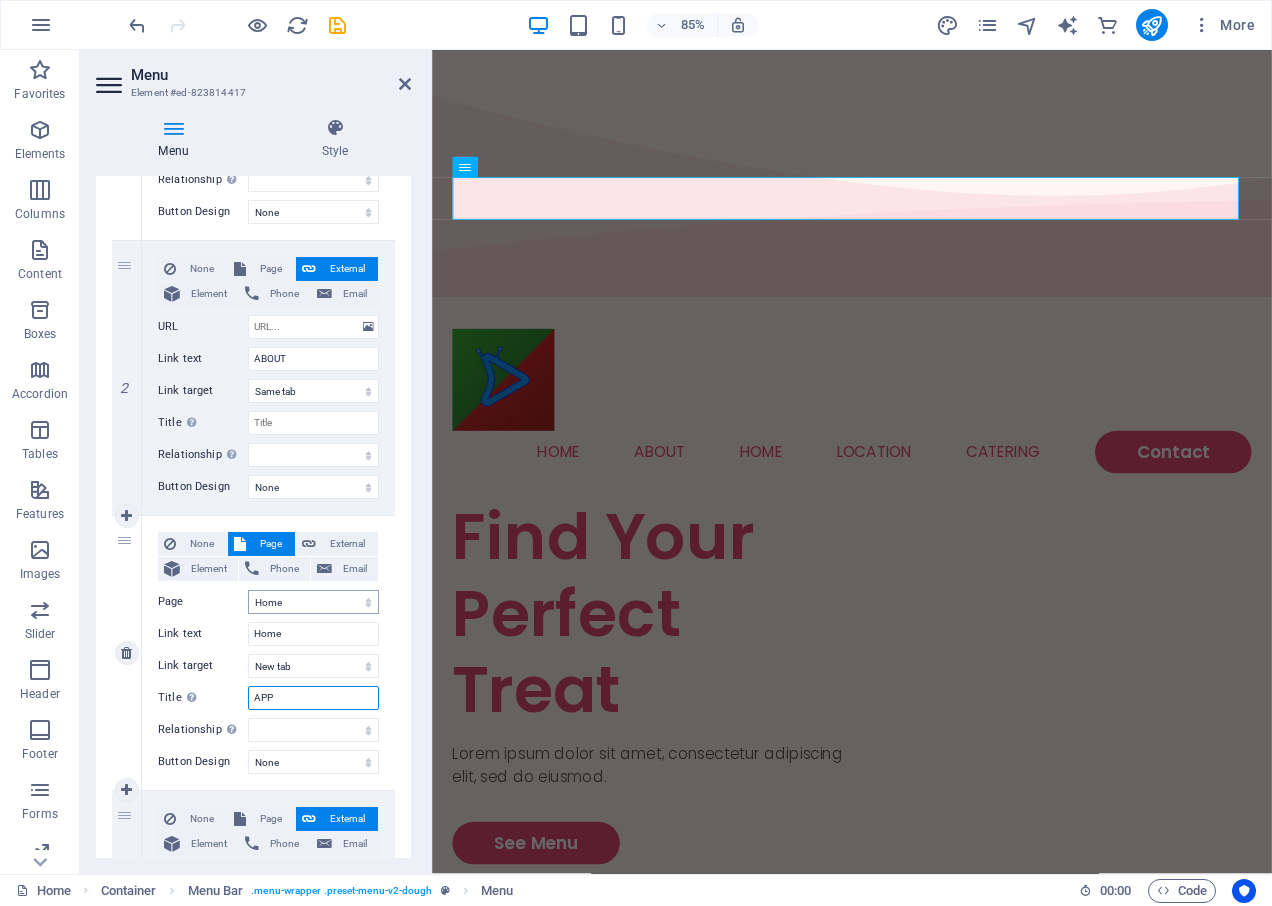 type on "APP" 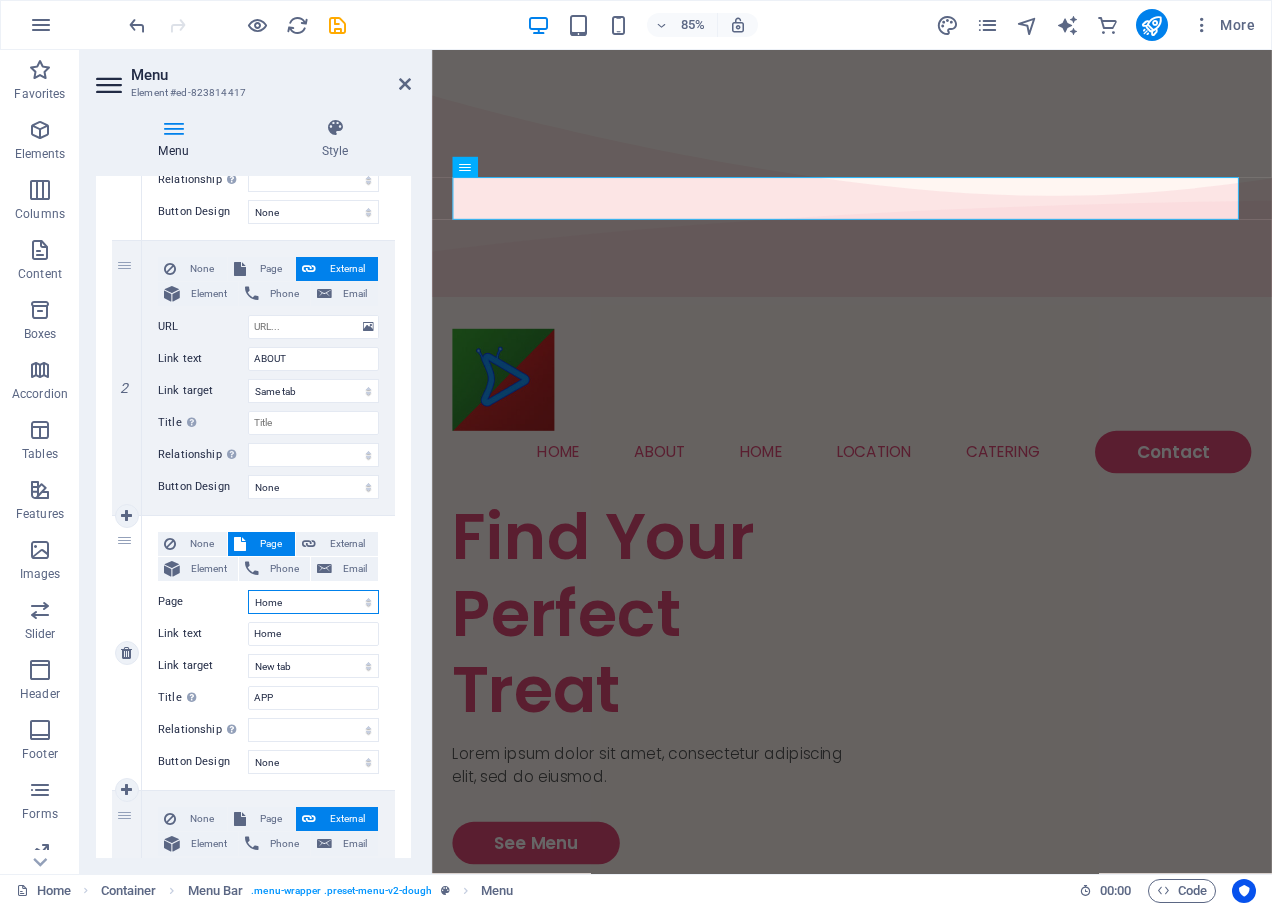 click on "Home Menu Contact Legal Notice Privacy" at bounding box center [313, 602] 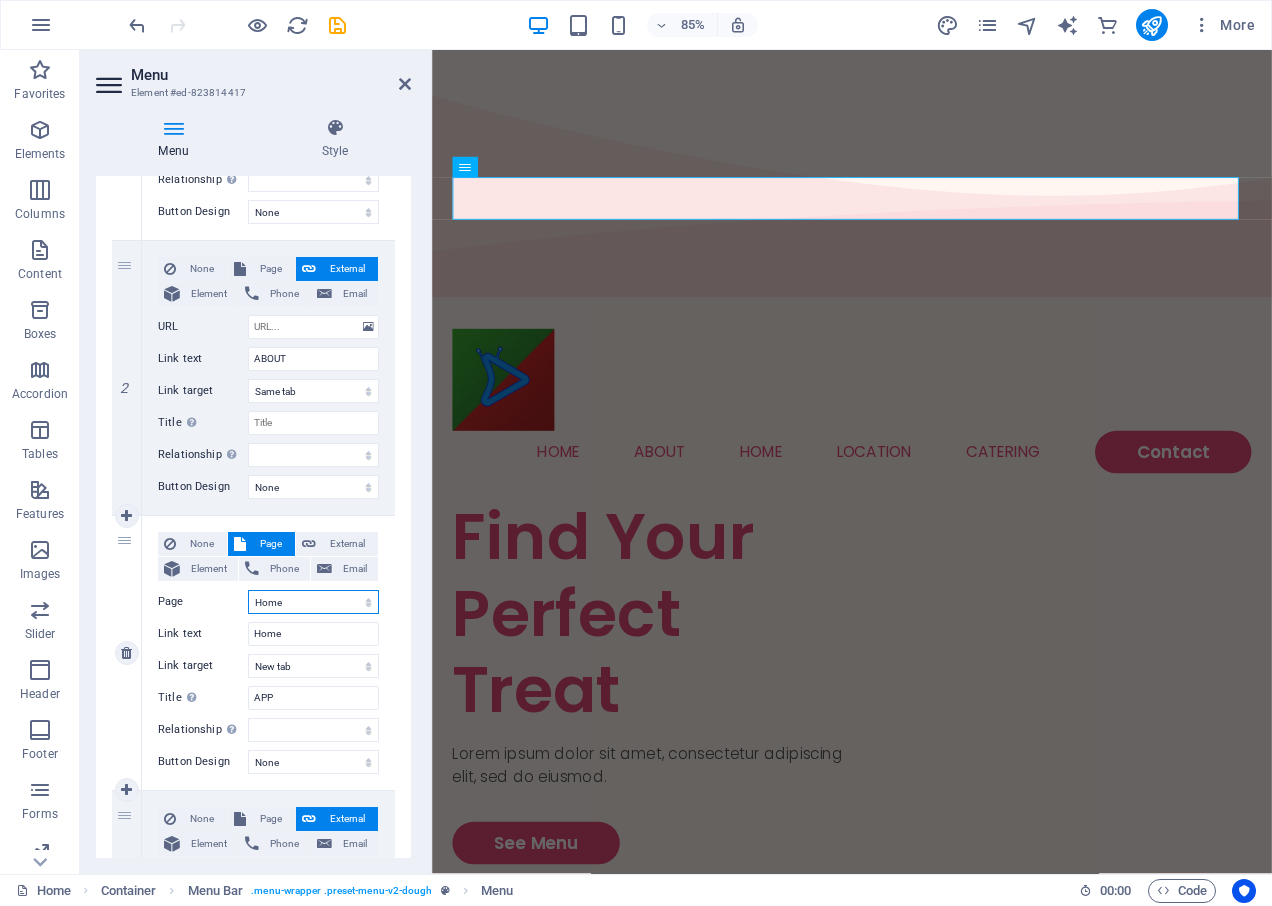 select on "4" 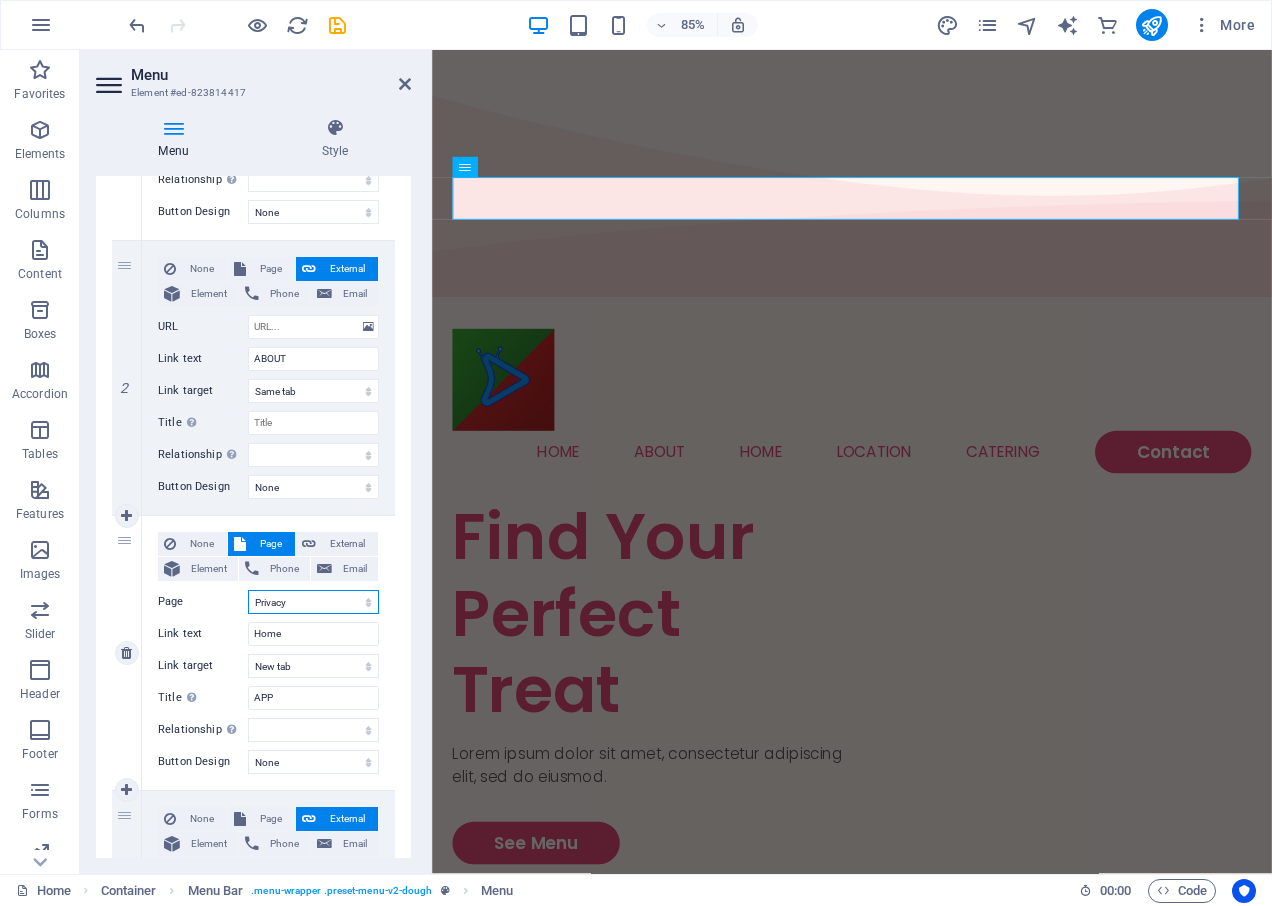 click on "Home Menu Contact Legal Notice Privacy" at bounding box center [313, 602] 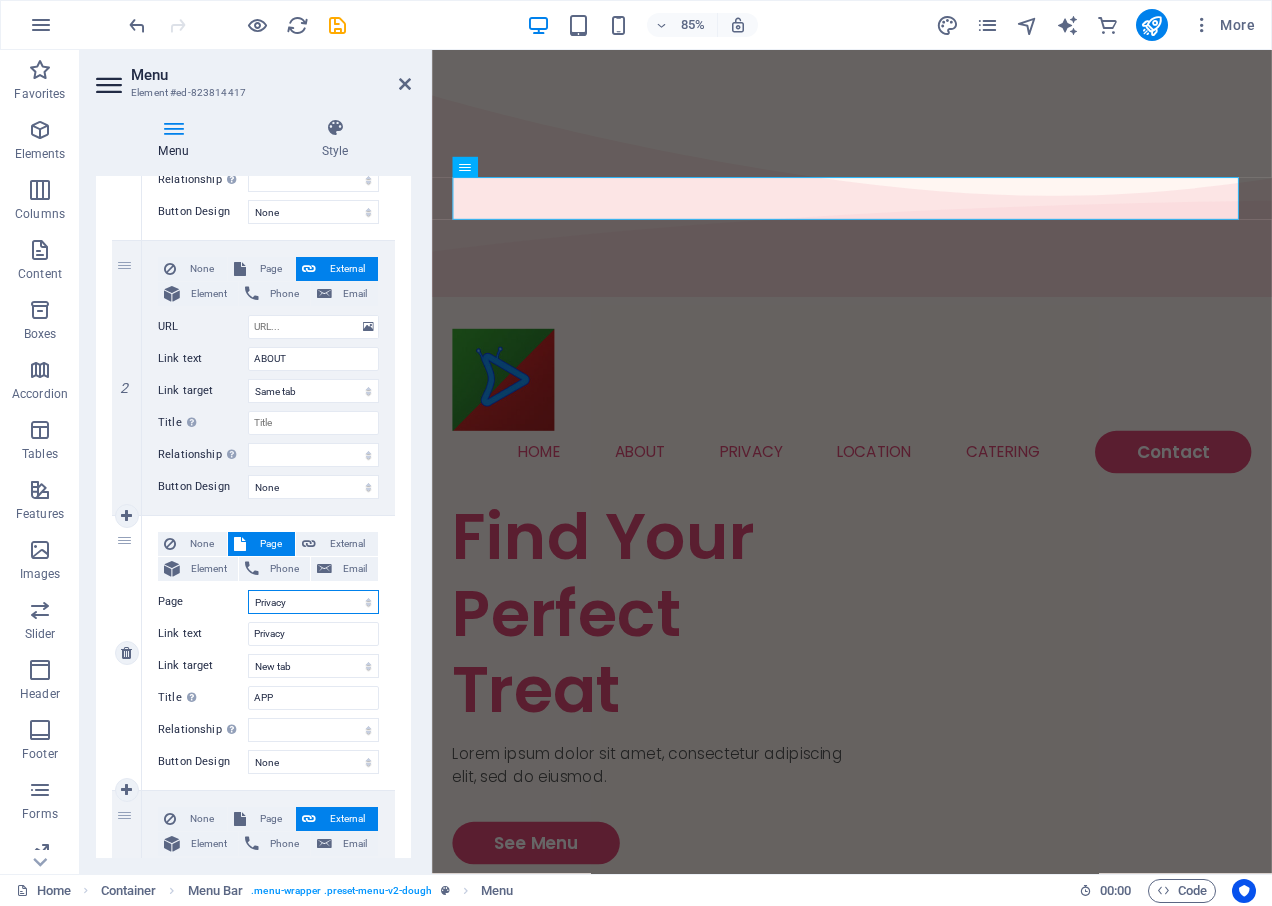 click on "Home Menu Contact Legal Notice Privacy" at bounding box center [313, 602] 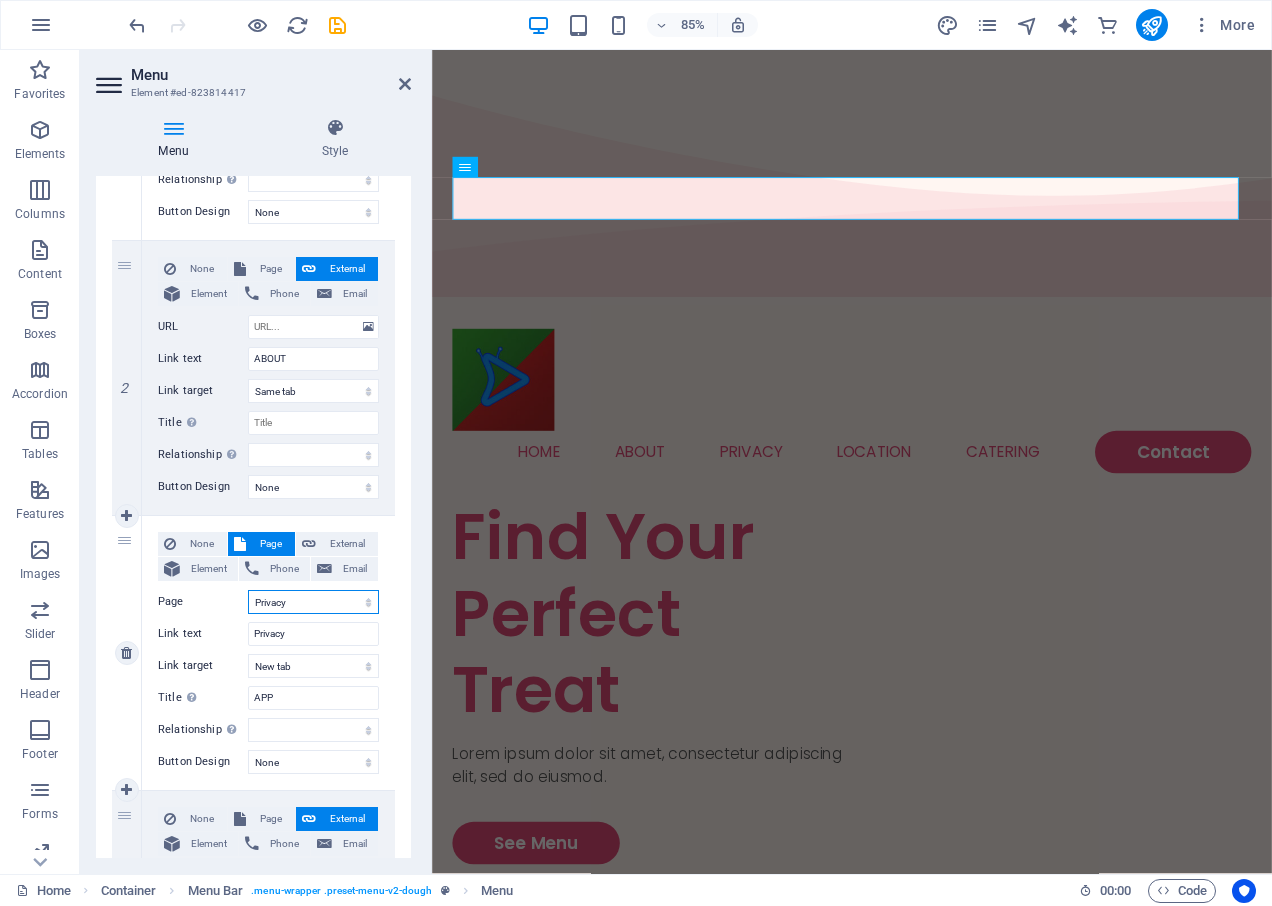 select on "2" 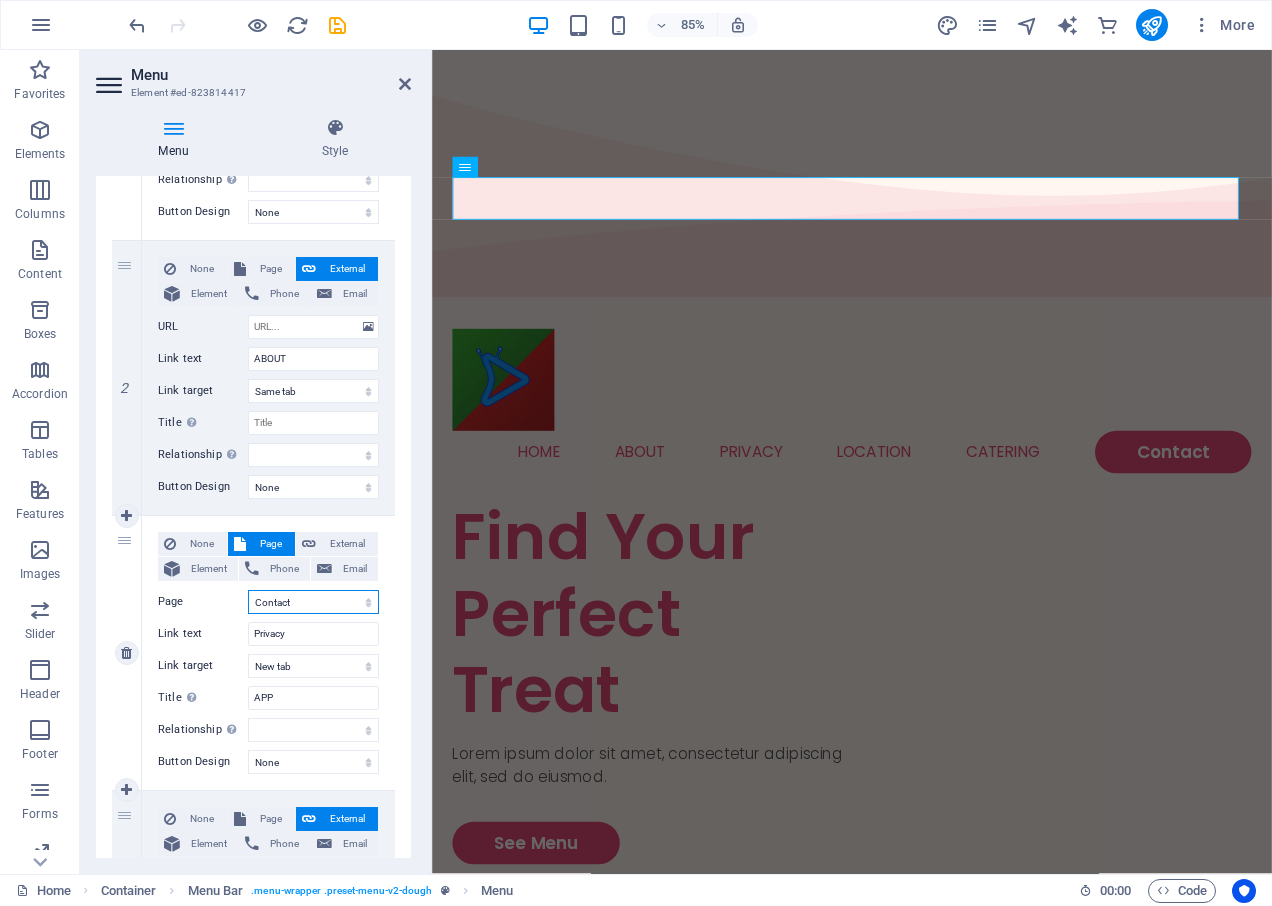 click on "Home Menu Contact Legal Notice Privacy" at bounding box center (313, 602) 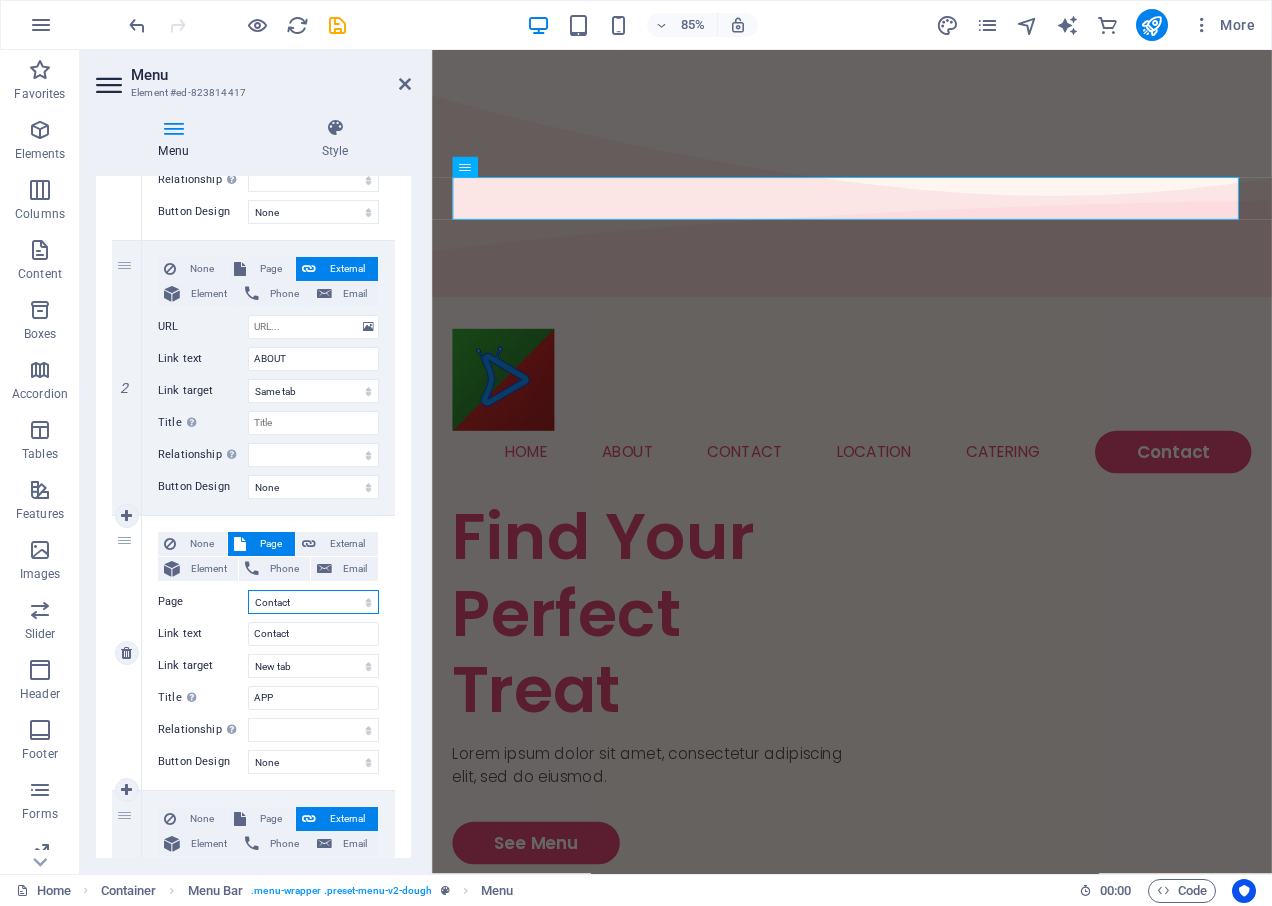 click on "Home Menu Contact Legal Notice Privacy" at bounding box center (313, 602) 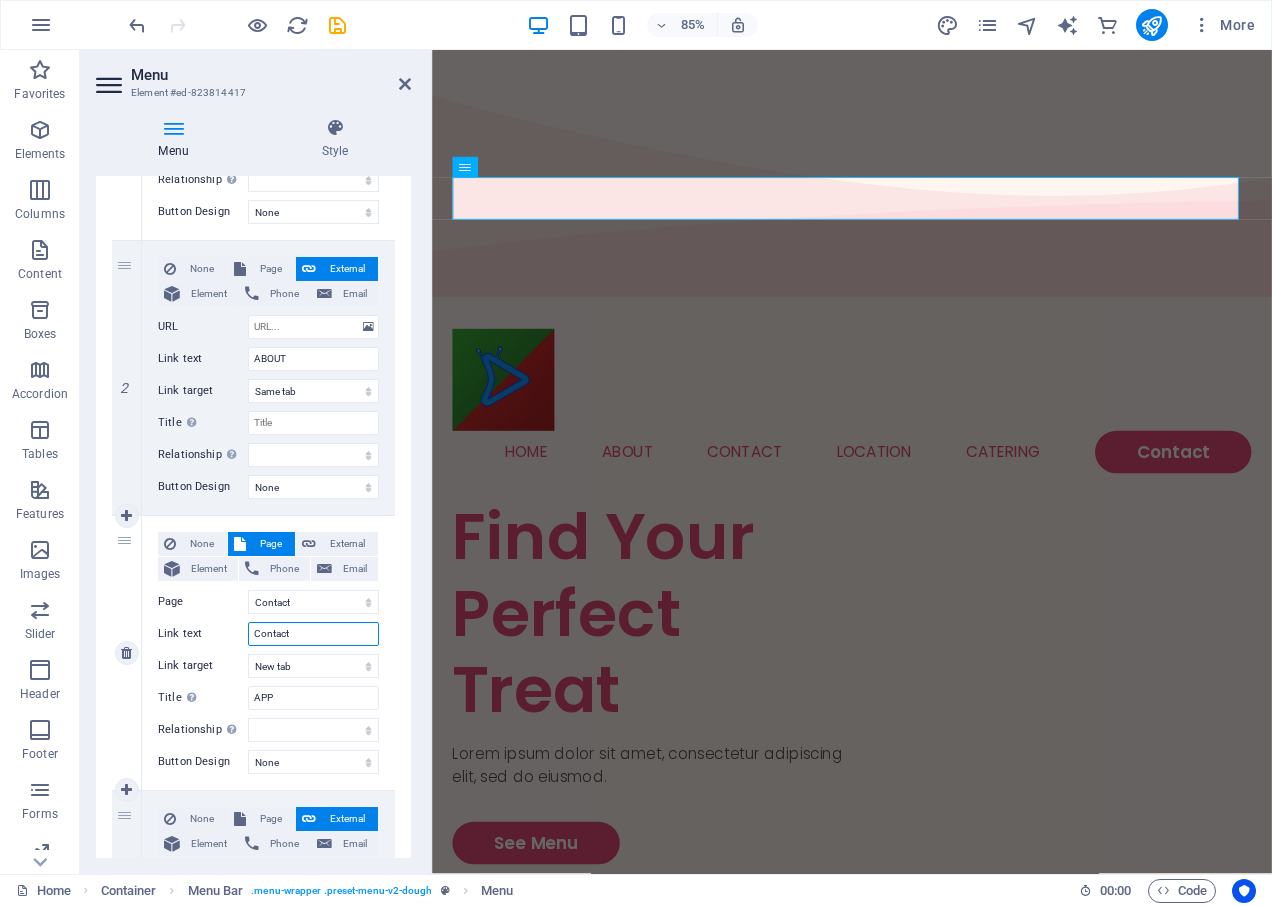 click on "Contact" at bounding box center [313, 634] 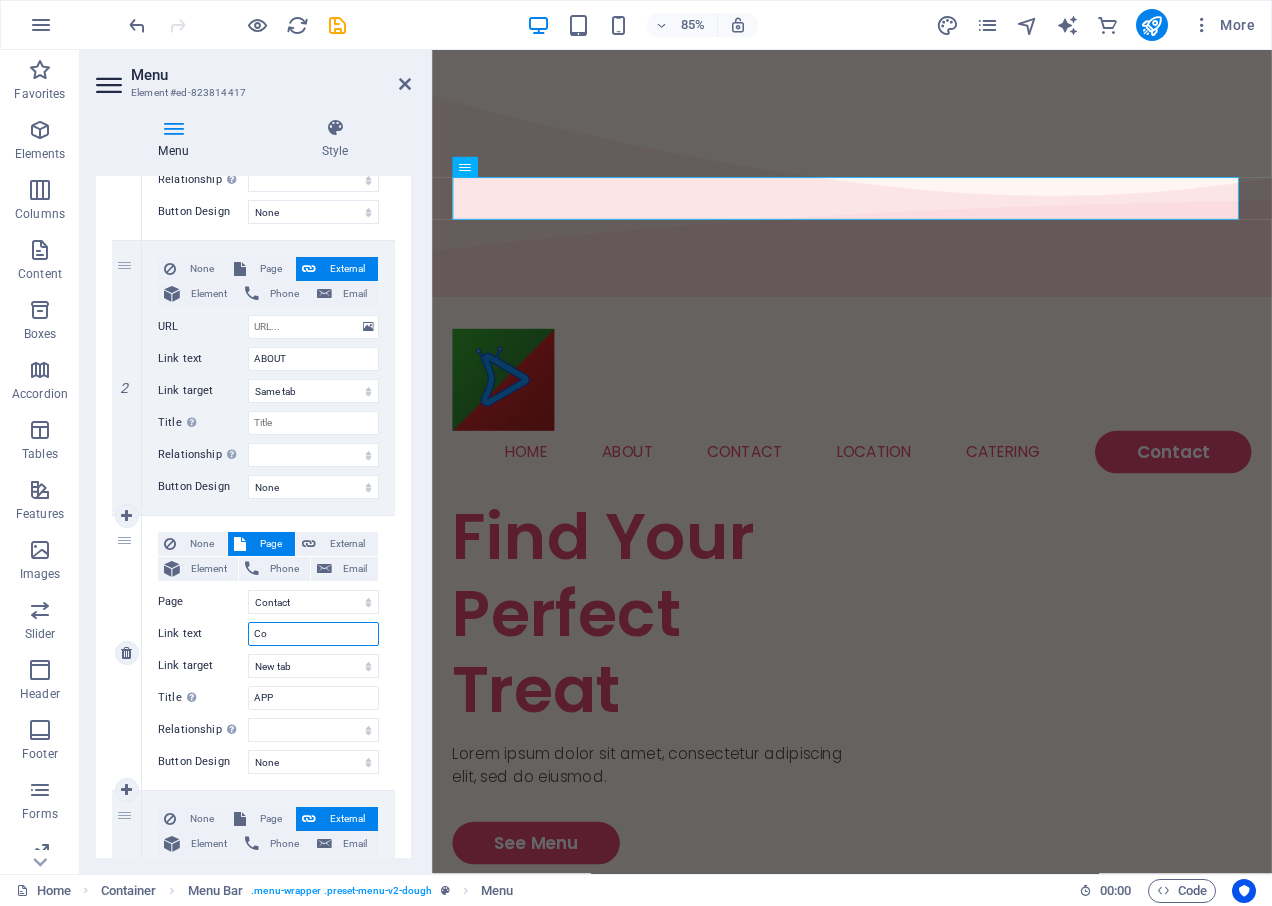 type on "C" 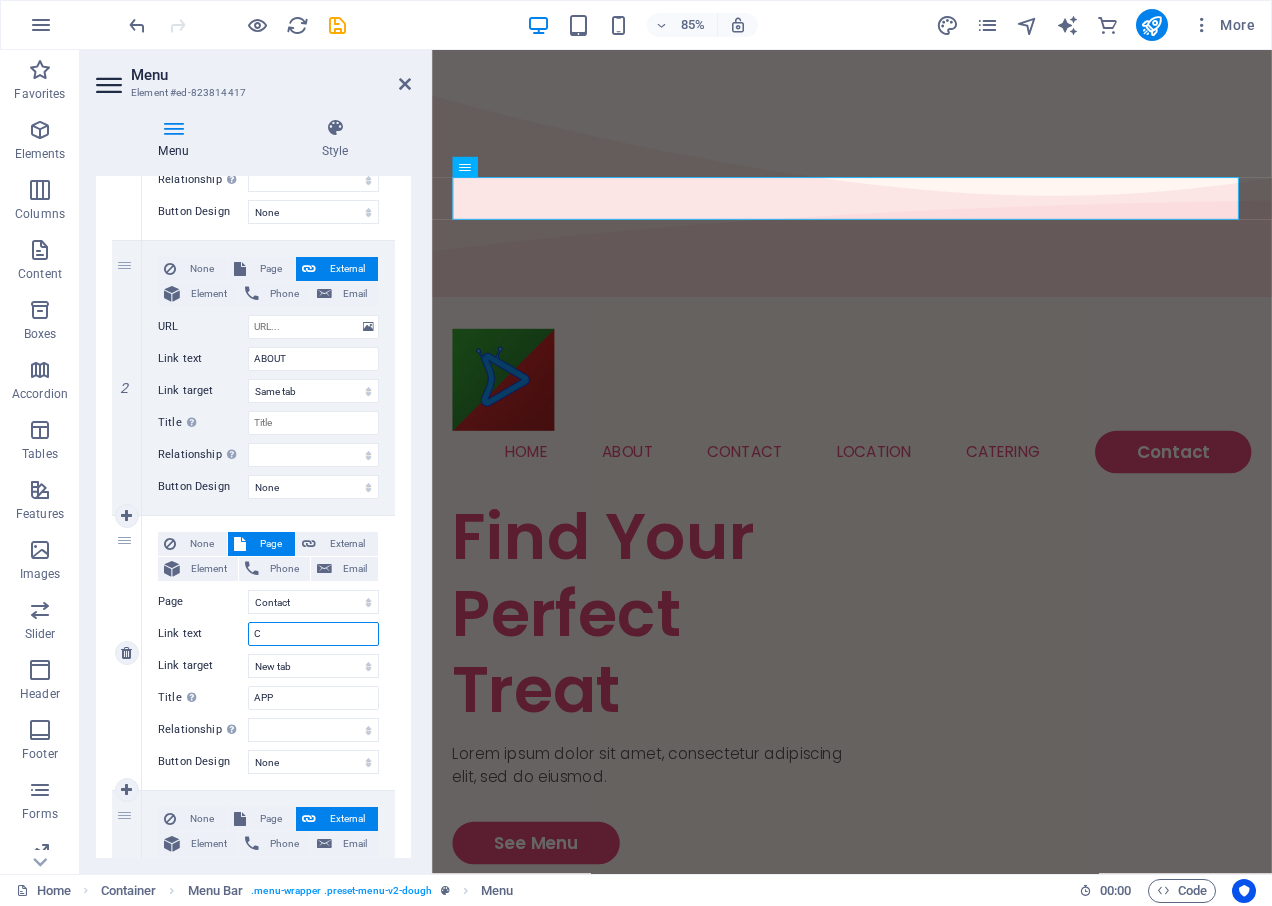 type 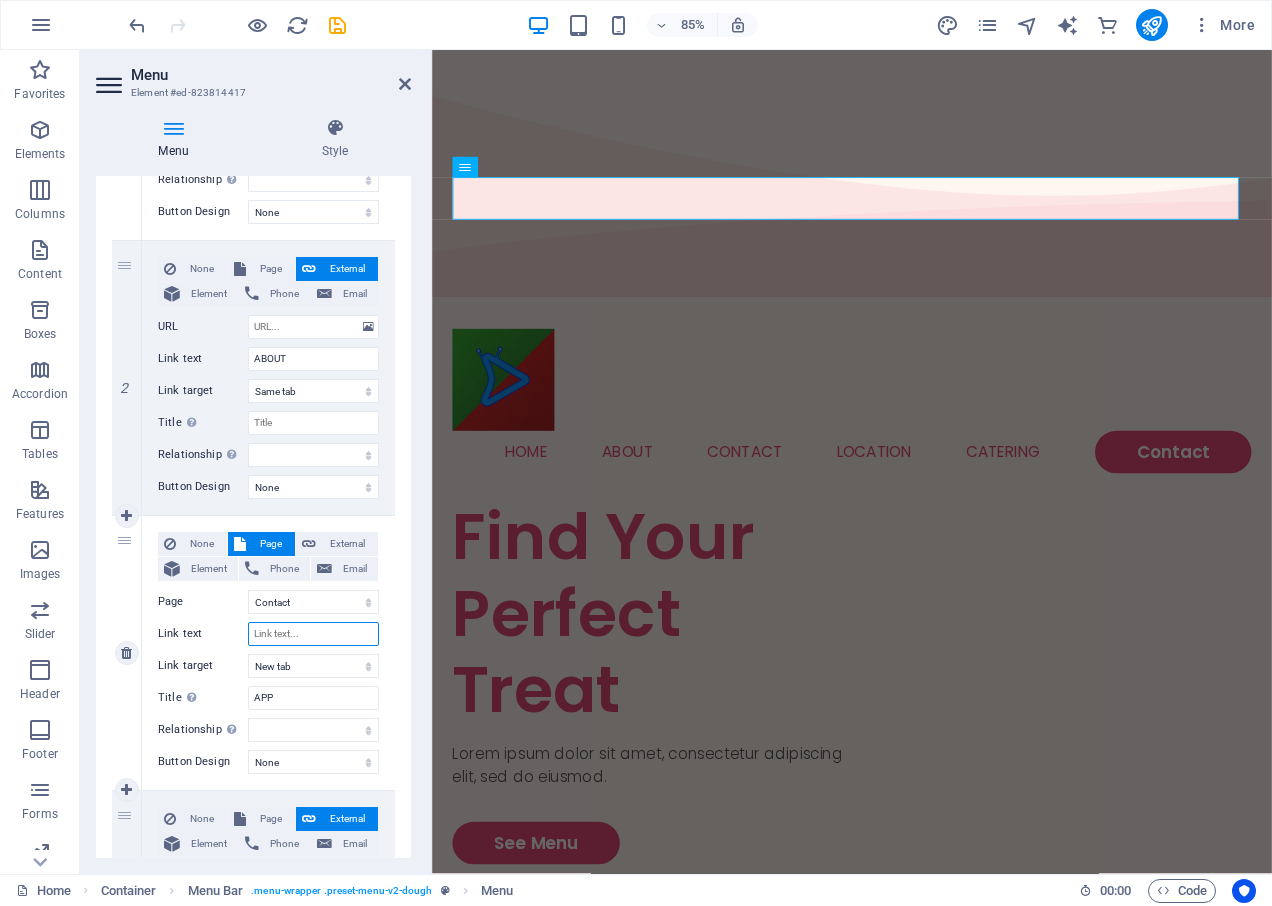 select 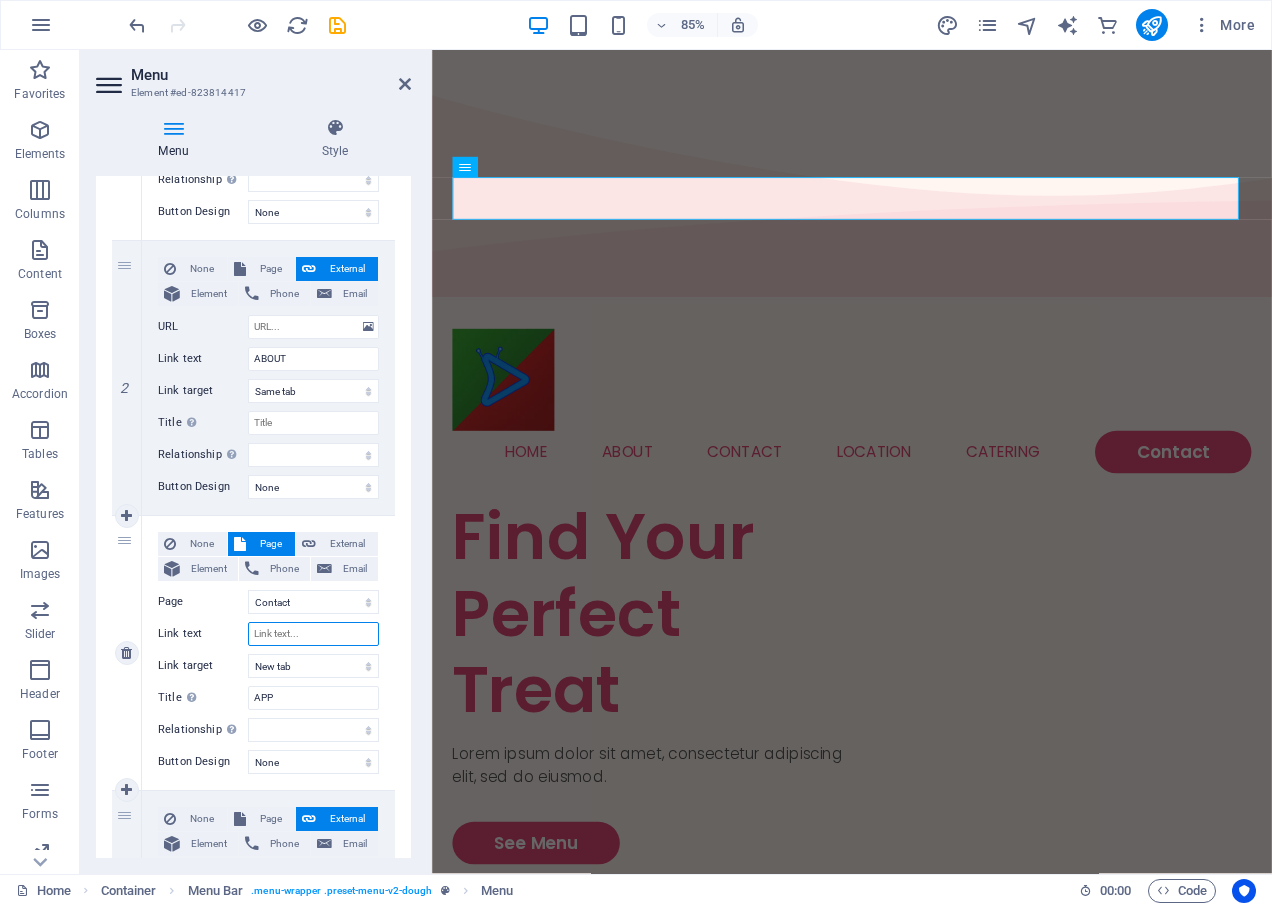select 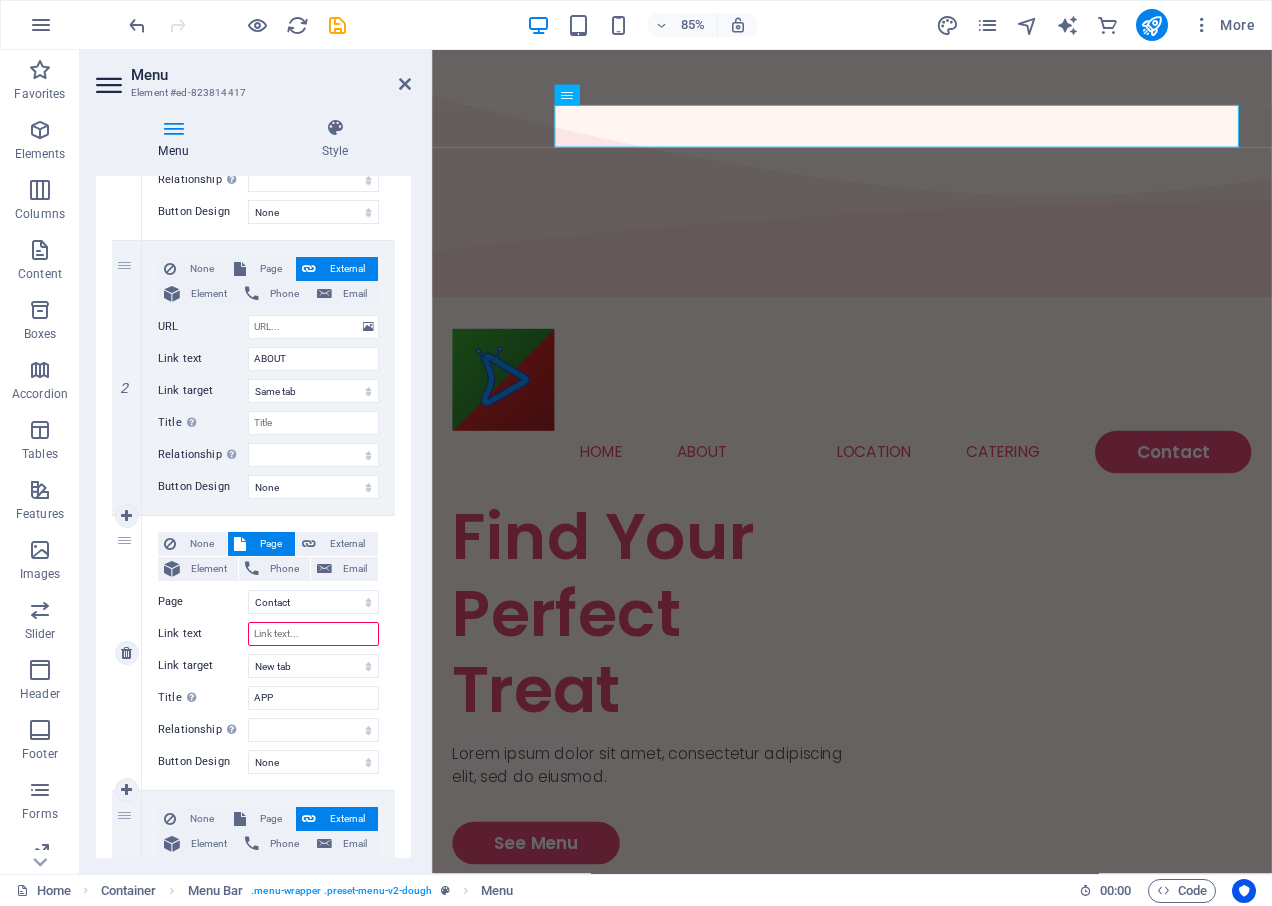 type on "A" 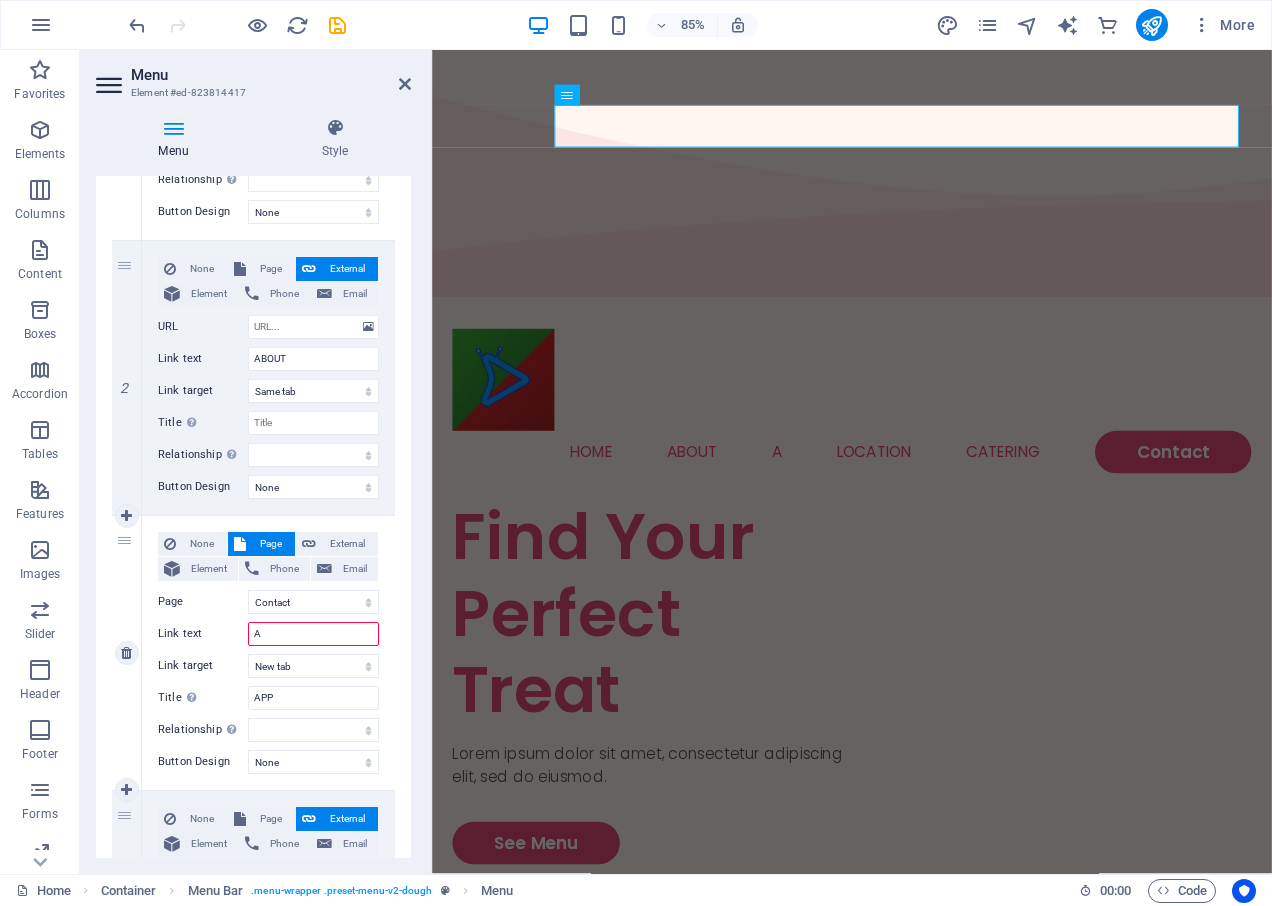 select 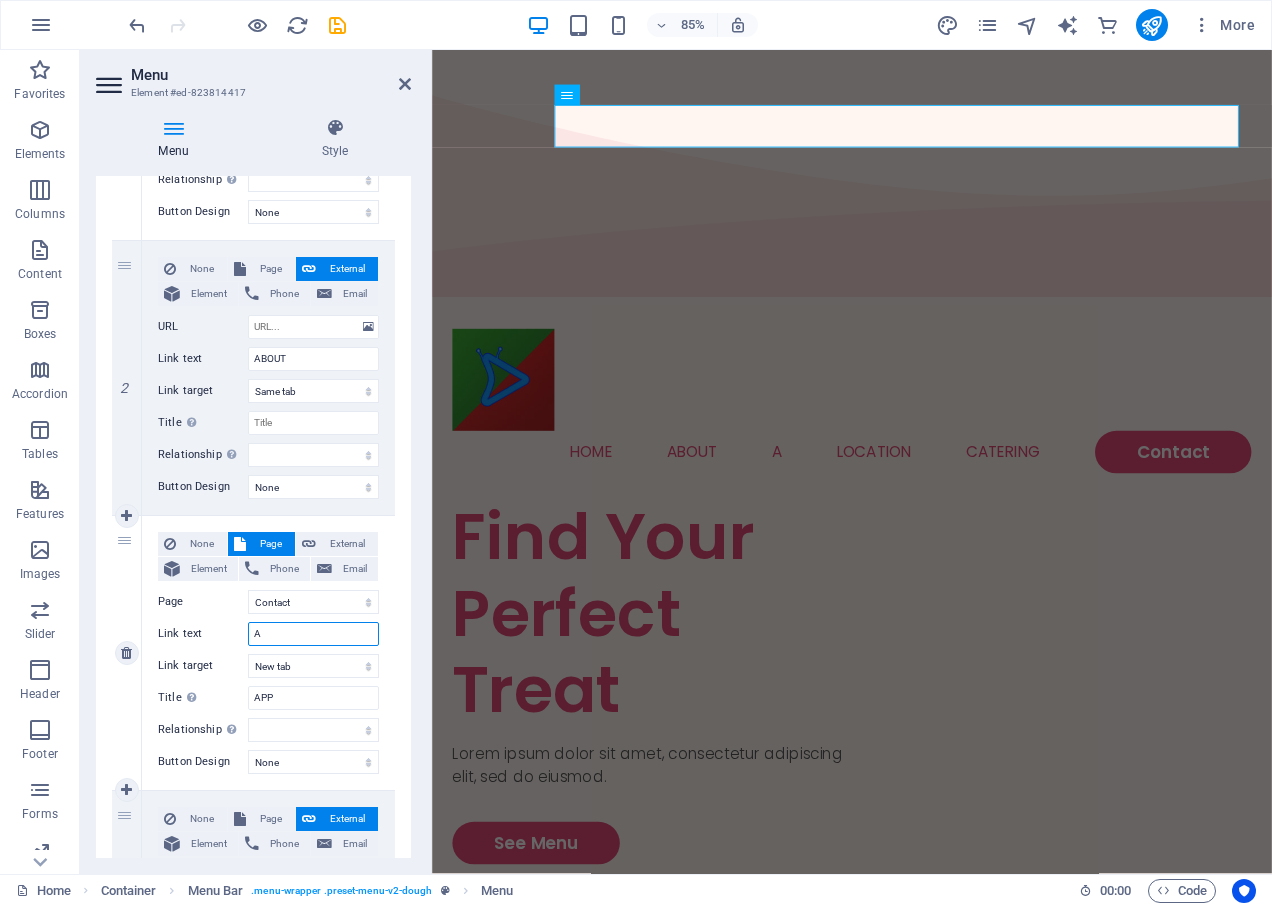 type on "AP" 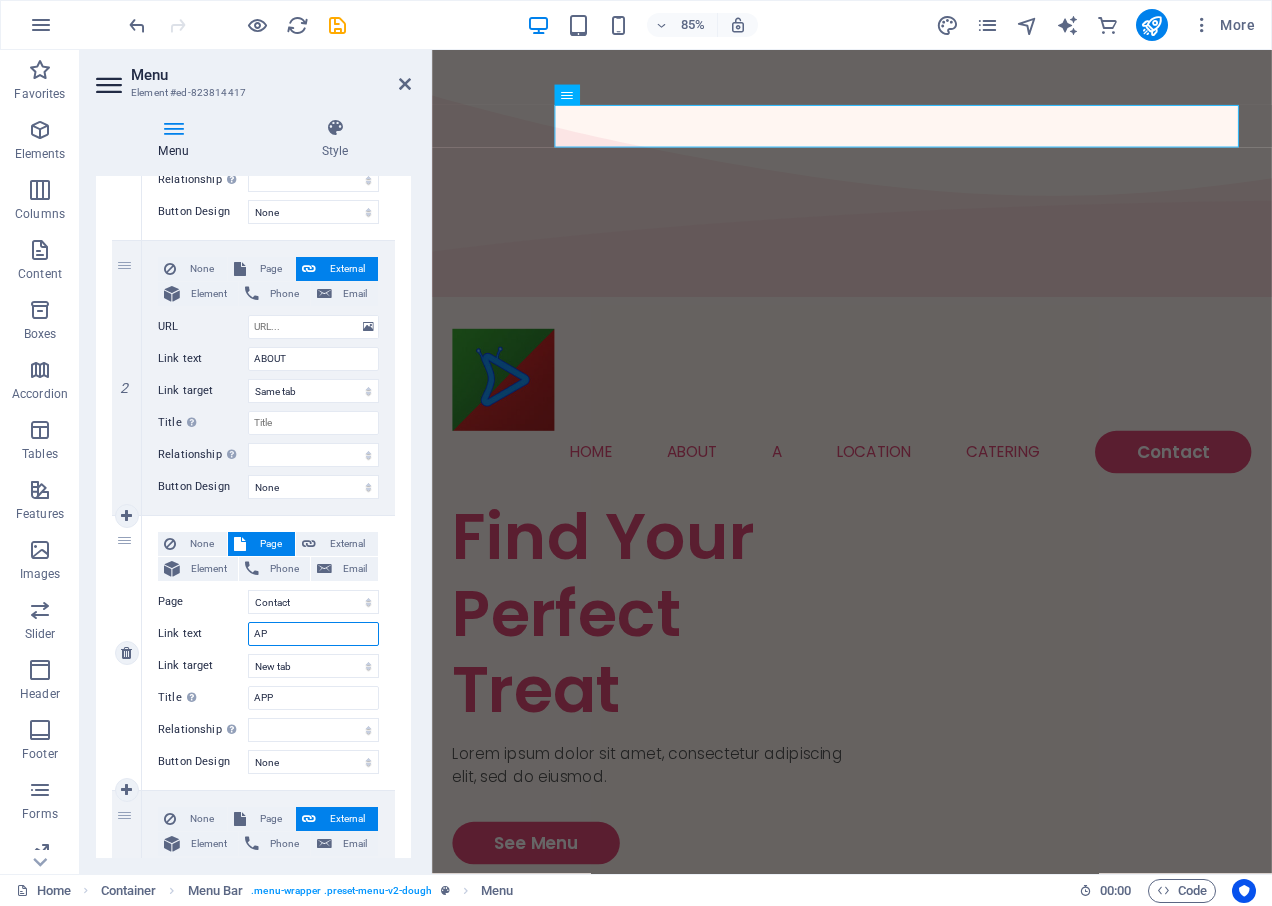 select 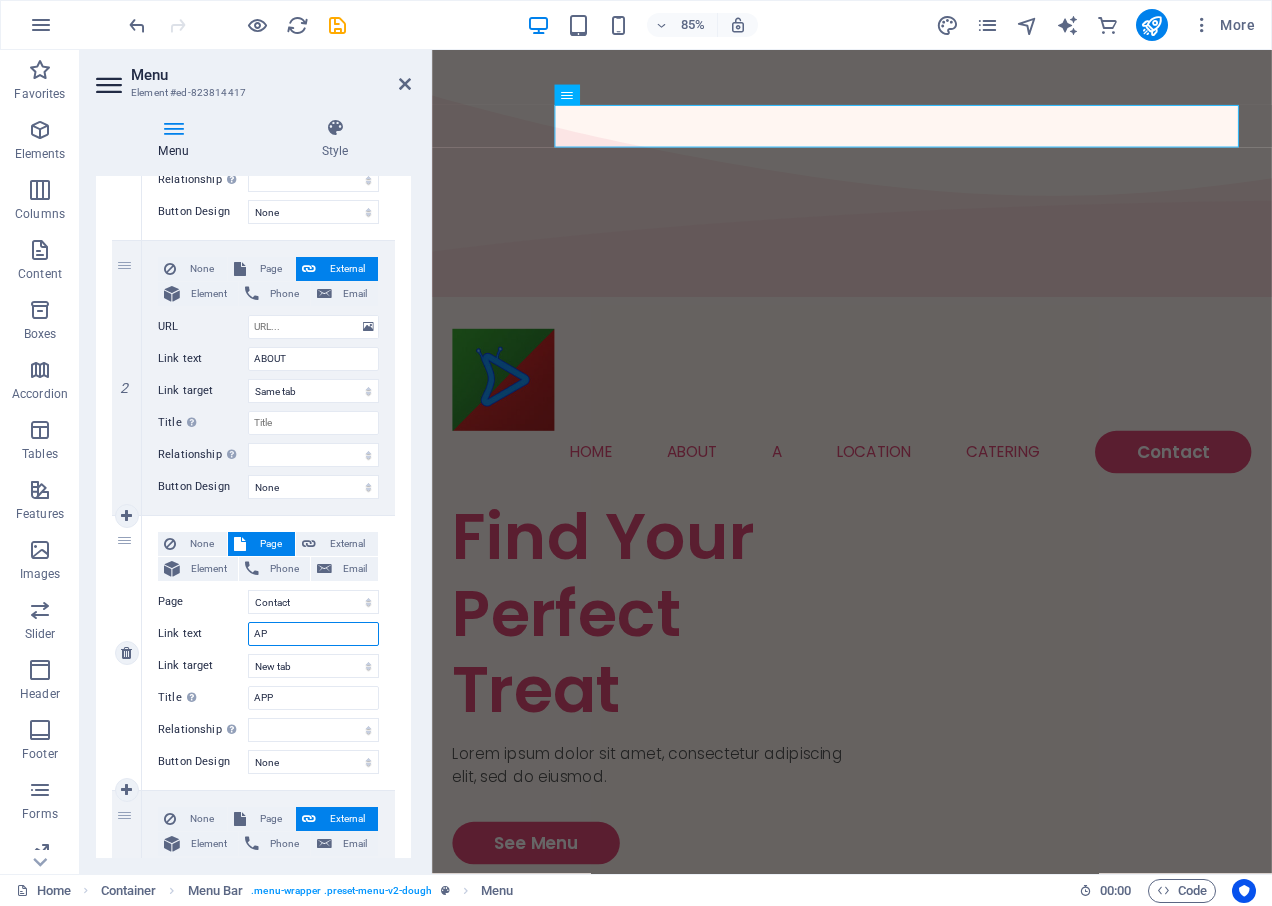 select 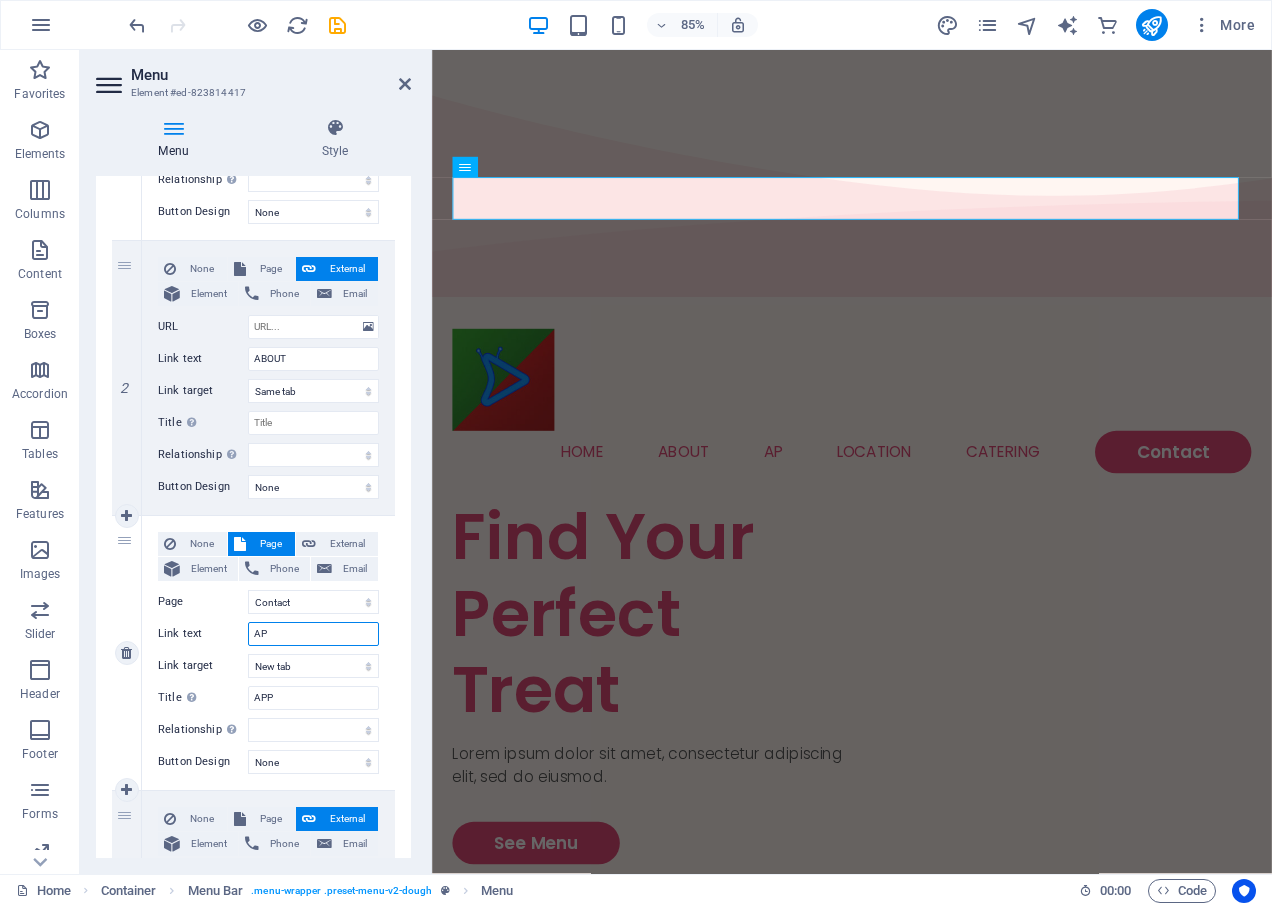 type on "APP" 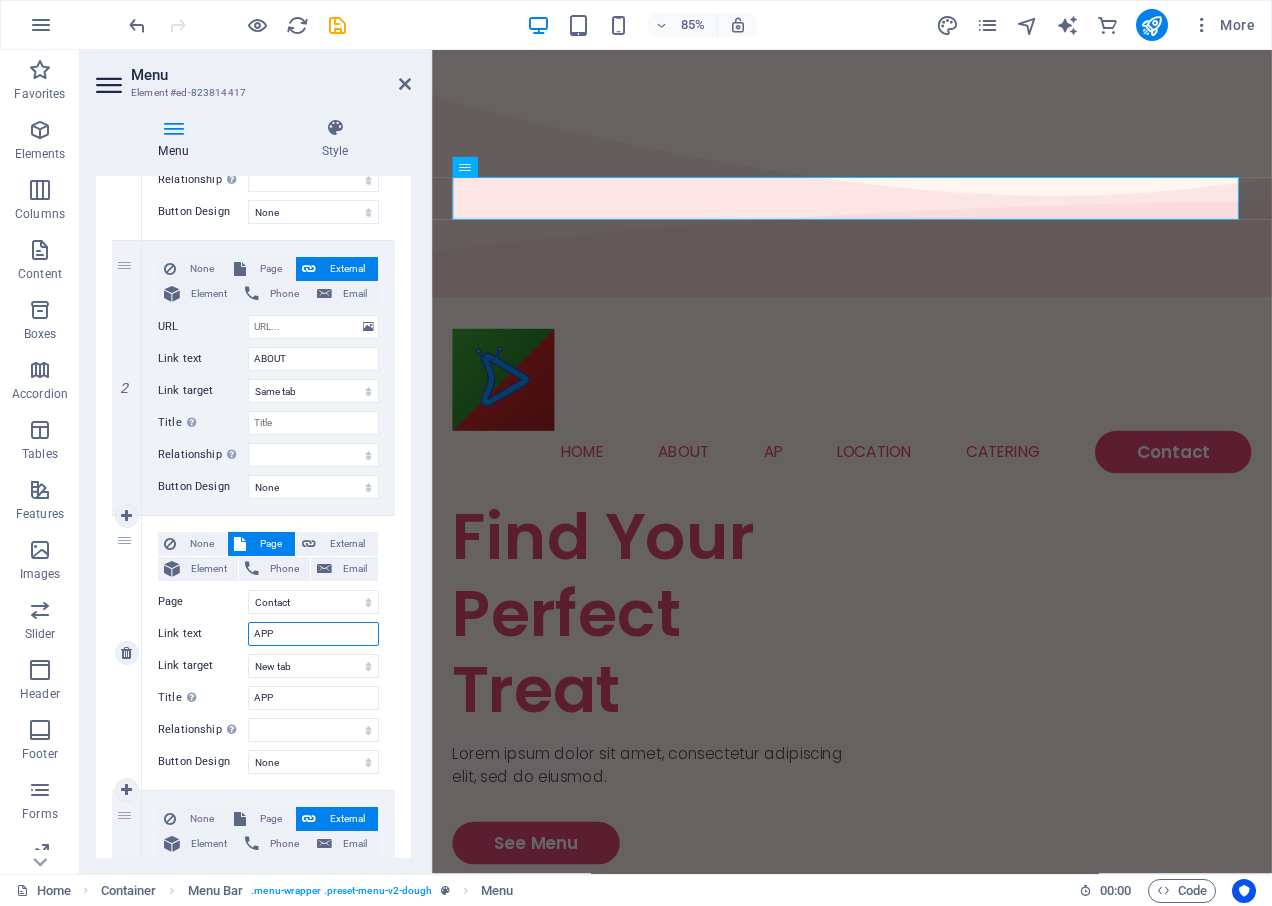 select 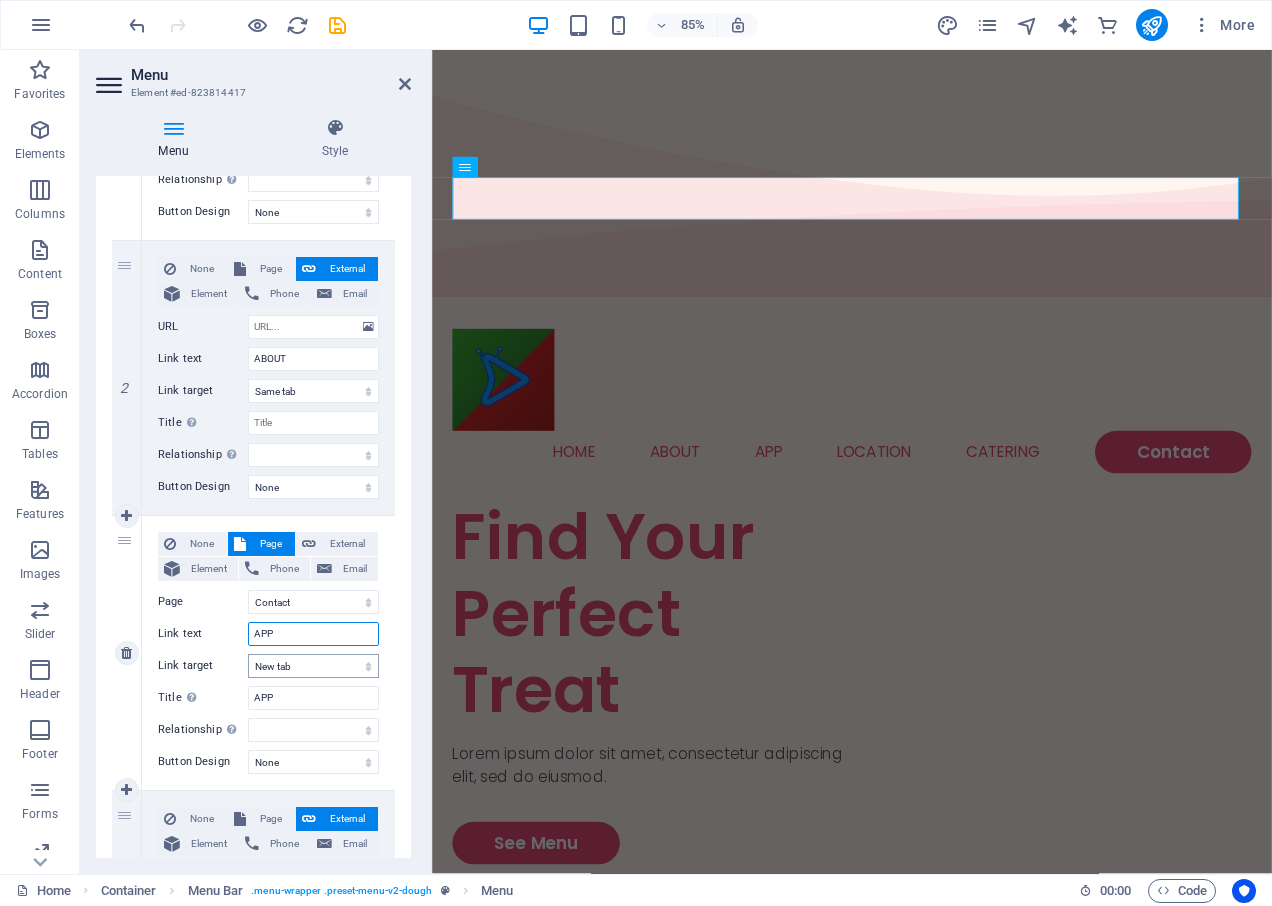 type on "APP" 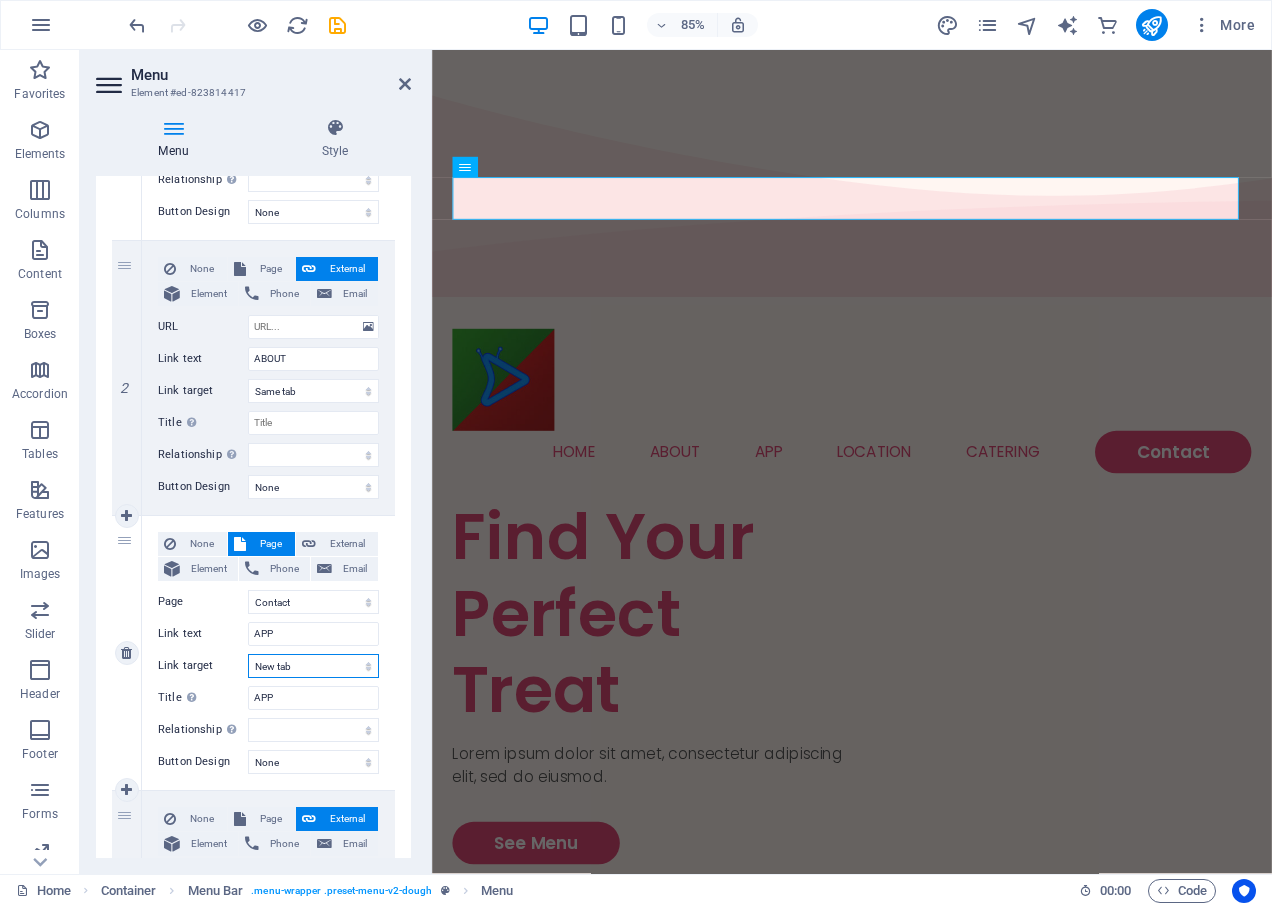 click on "New tab Same tab Overlay" at bounding box center (313, 666) 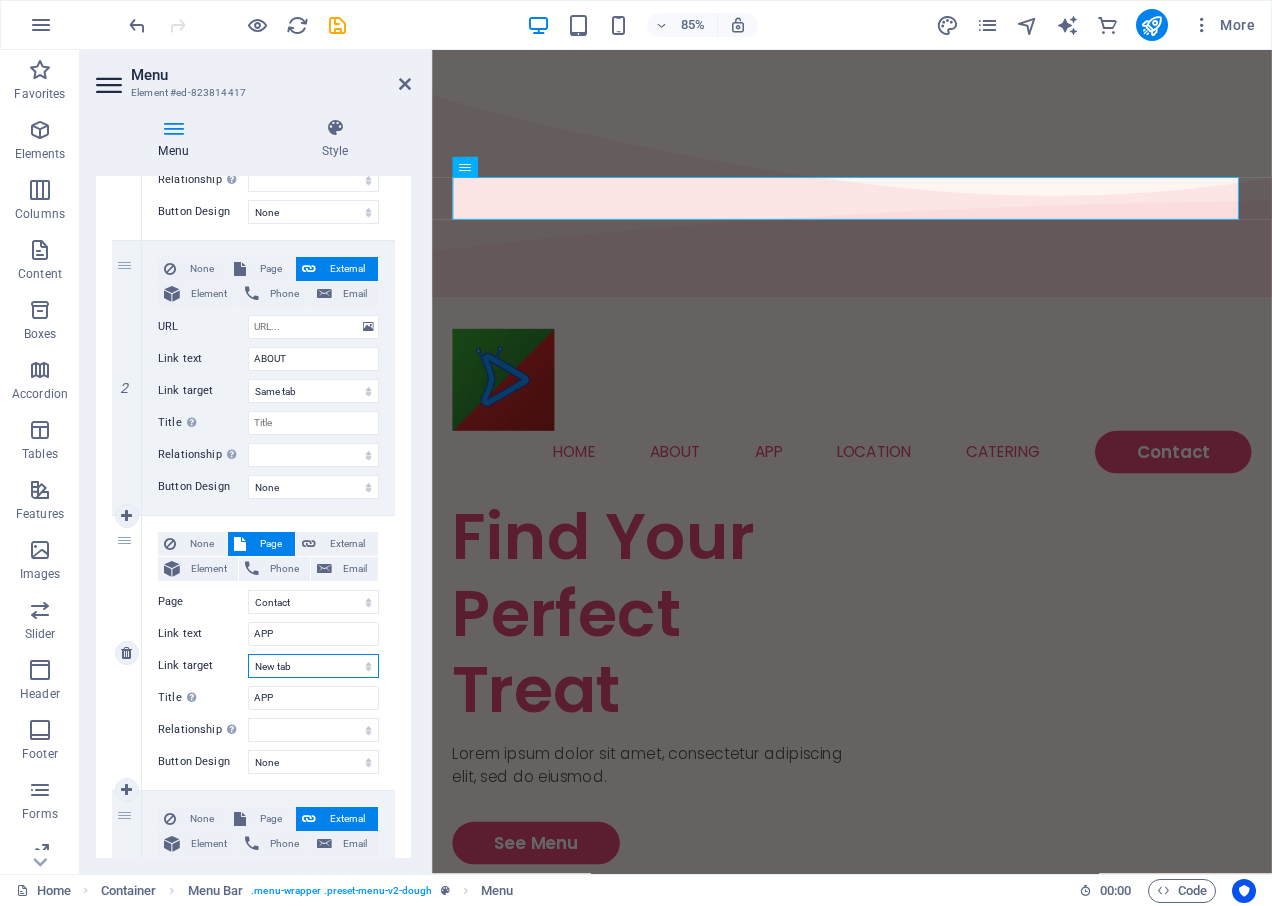 click on "New tab Same tab Overlay" at bounding box center (313, 666) 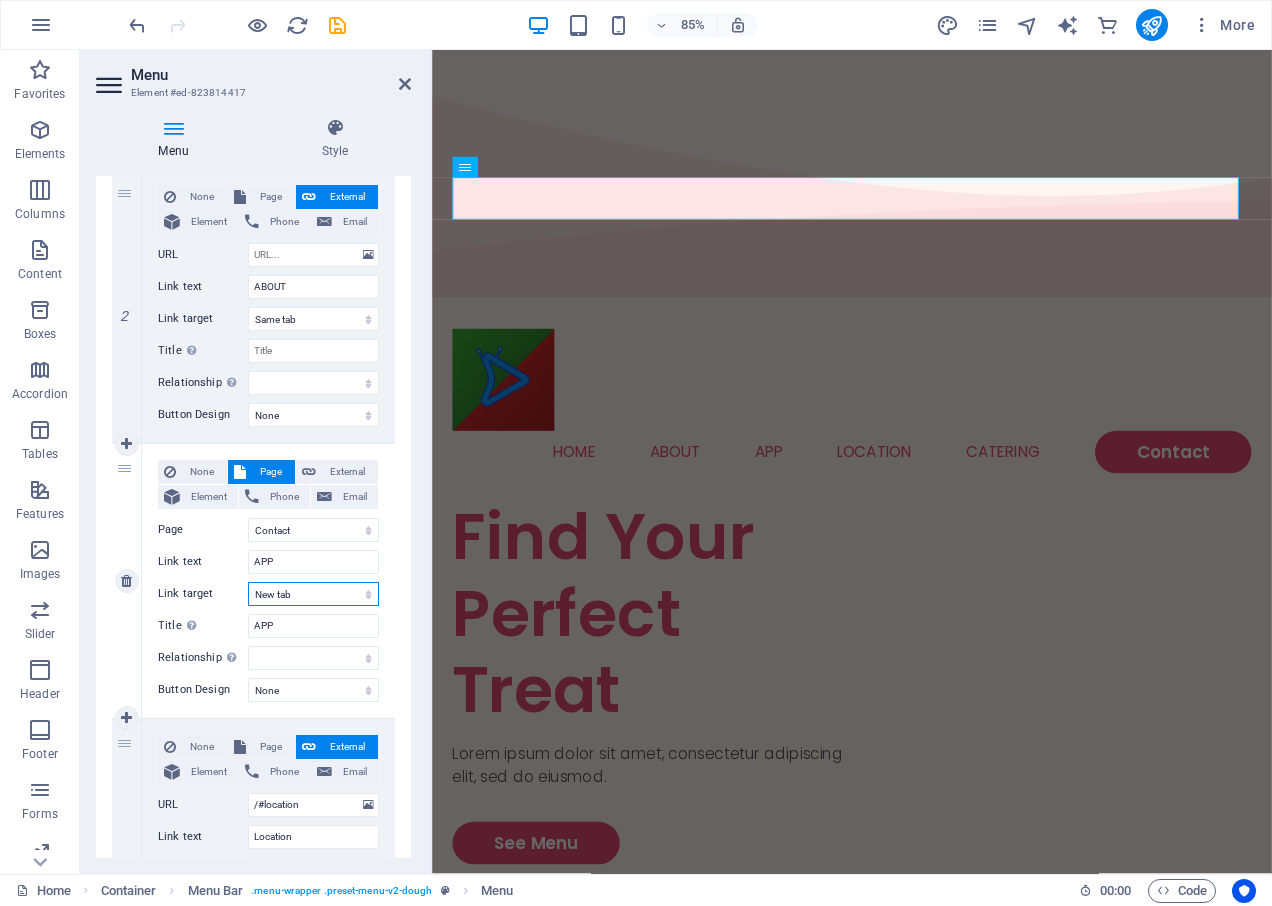 scroll, scrollTop: 500, scrollLeft: 0, axis: vertical 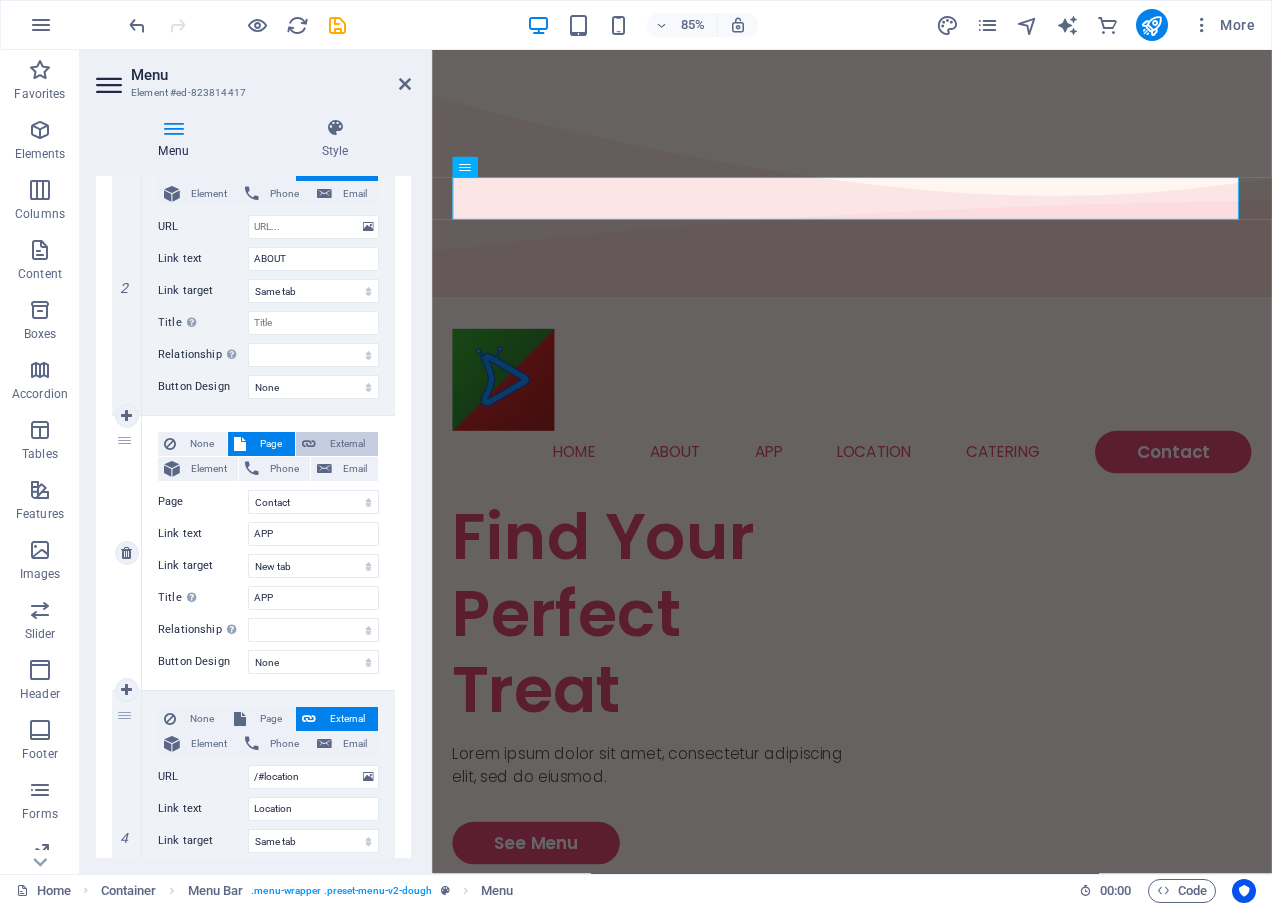 click on "External" at bounding box center (347, 444) 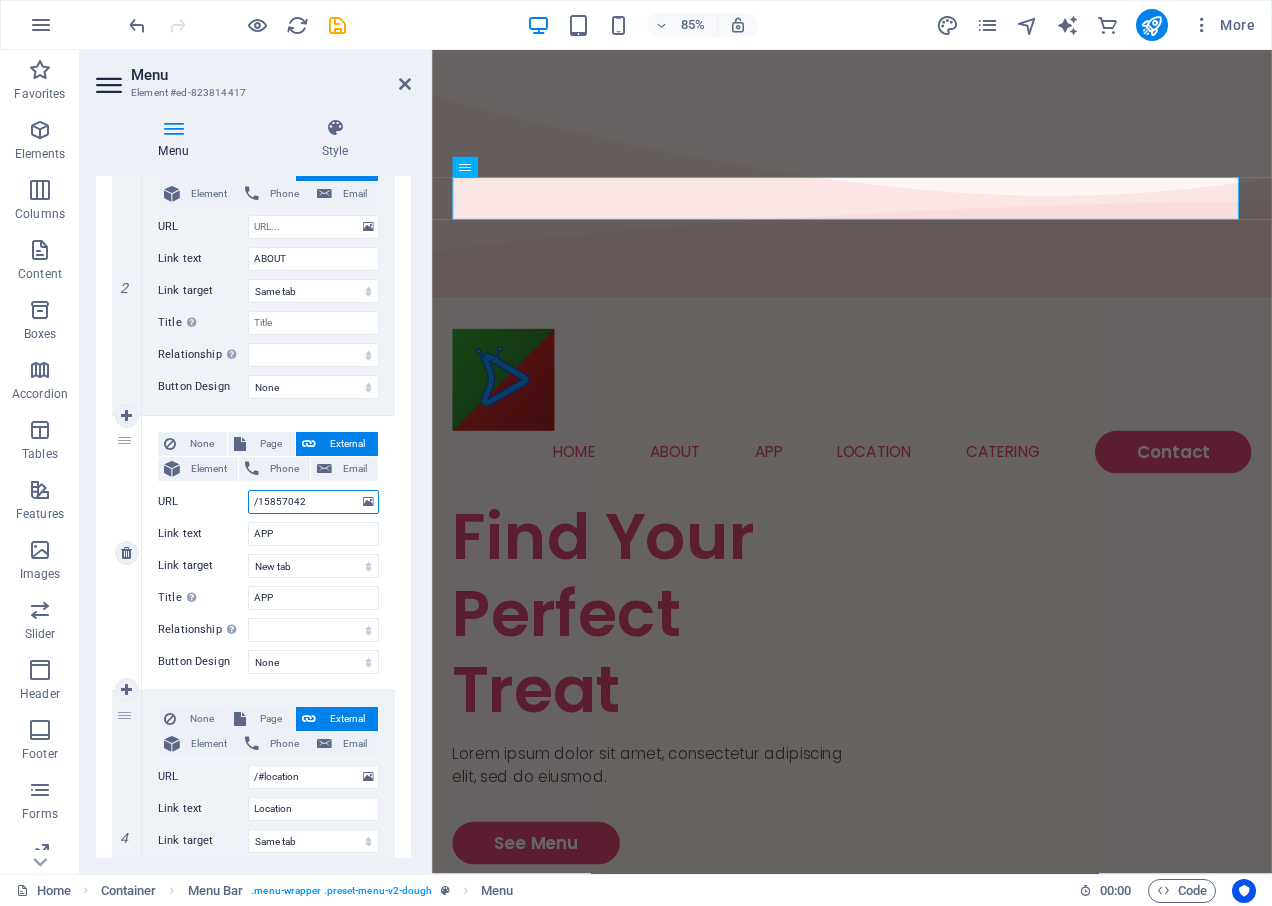 drag, startPoint x: 328, startPoint y: 501, endPoint x: 172, endPoint y: 509, distance: 156.20499 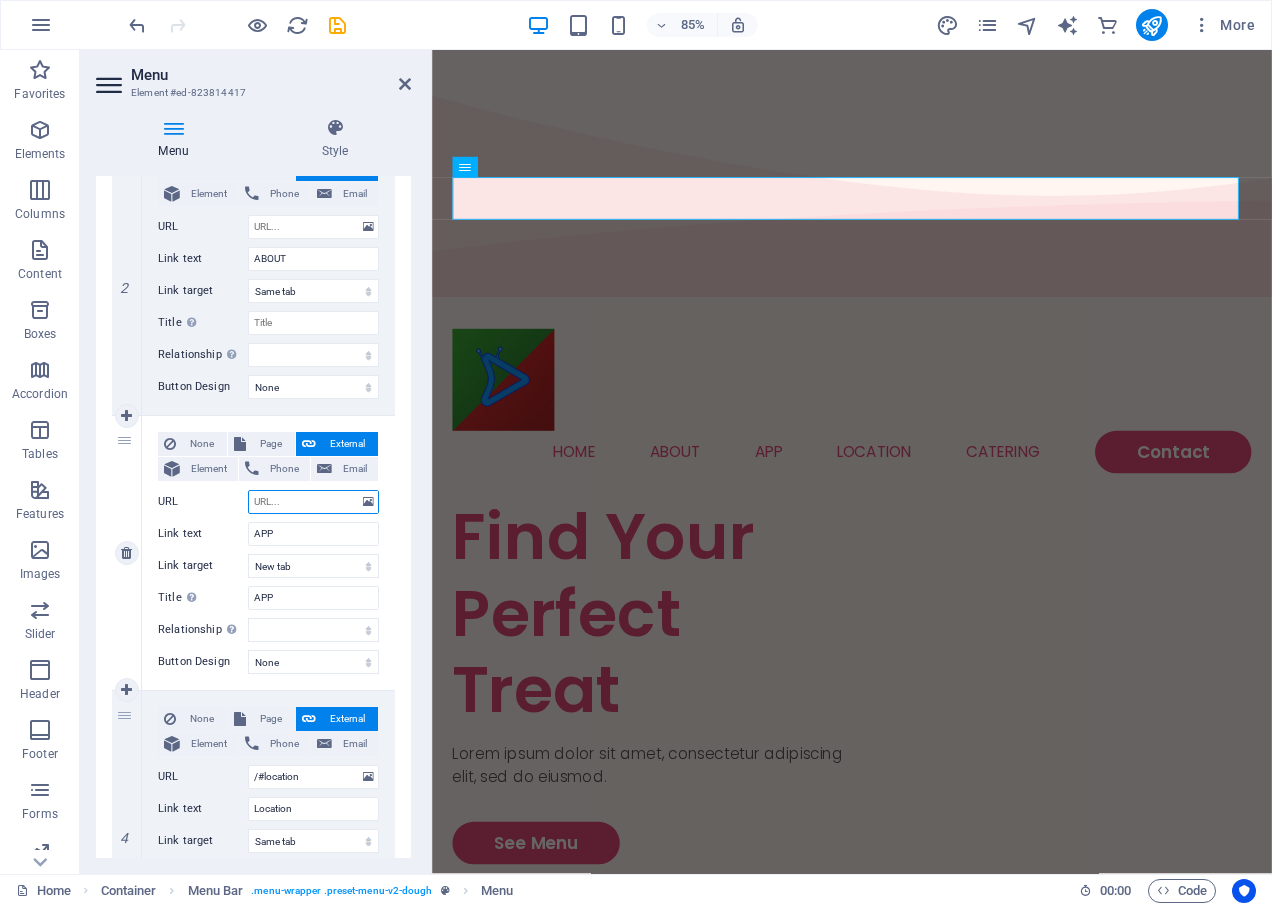 select 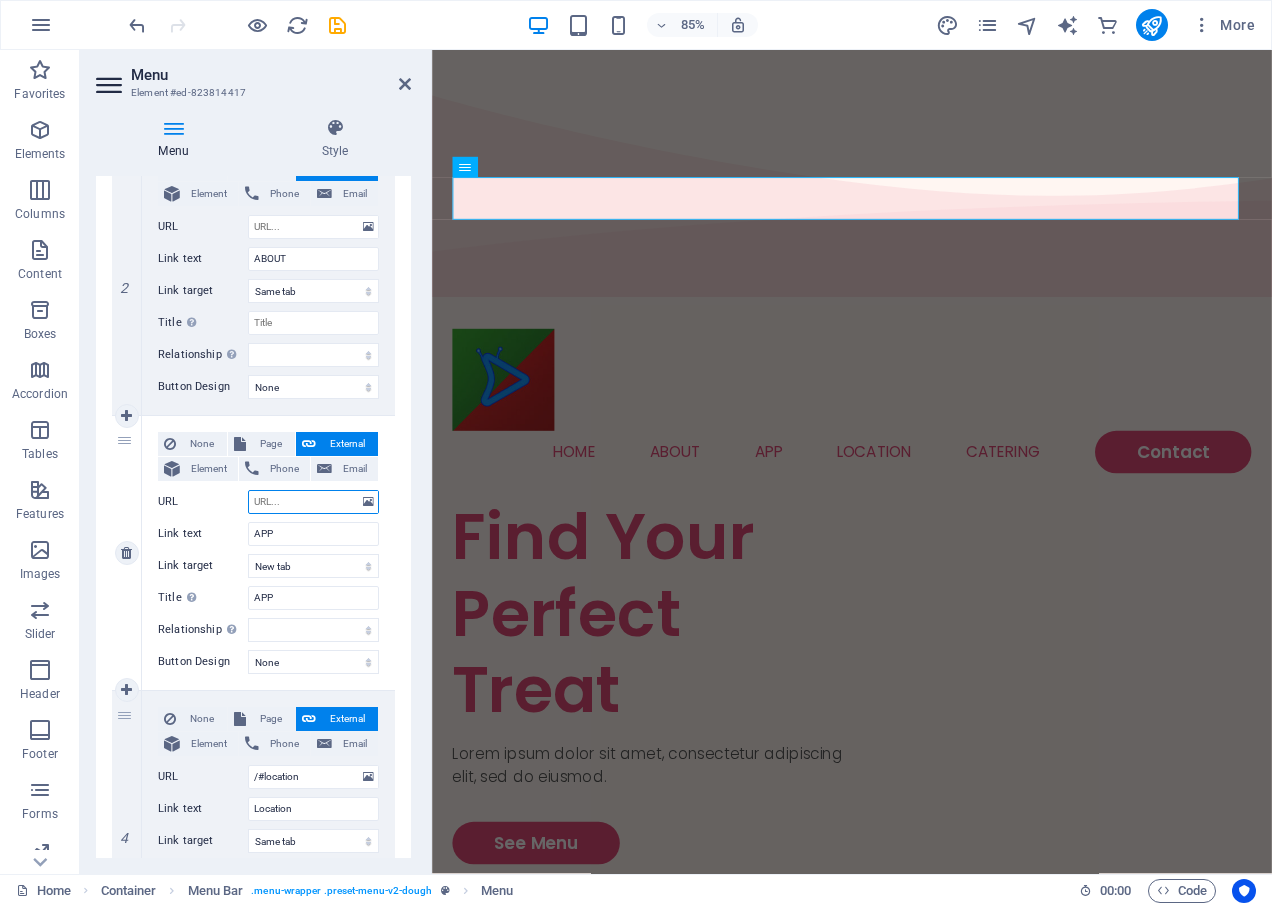 select 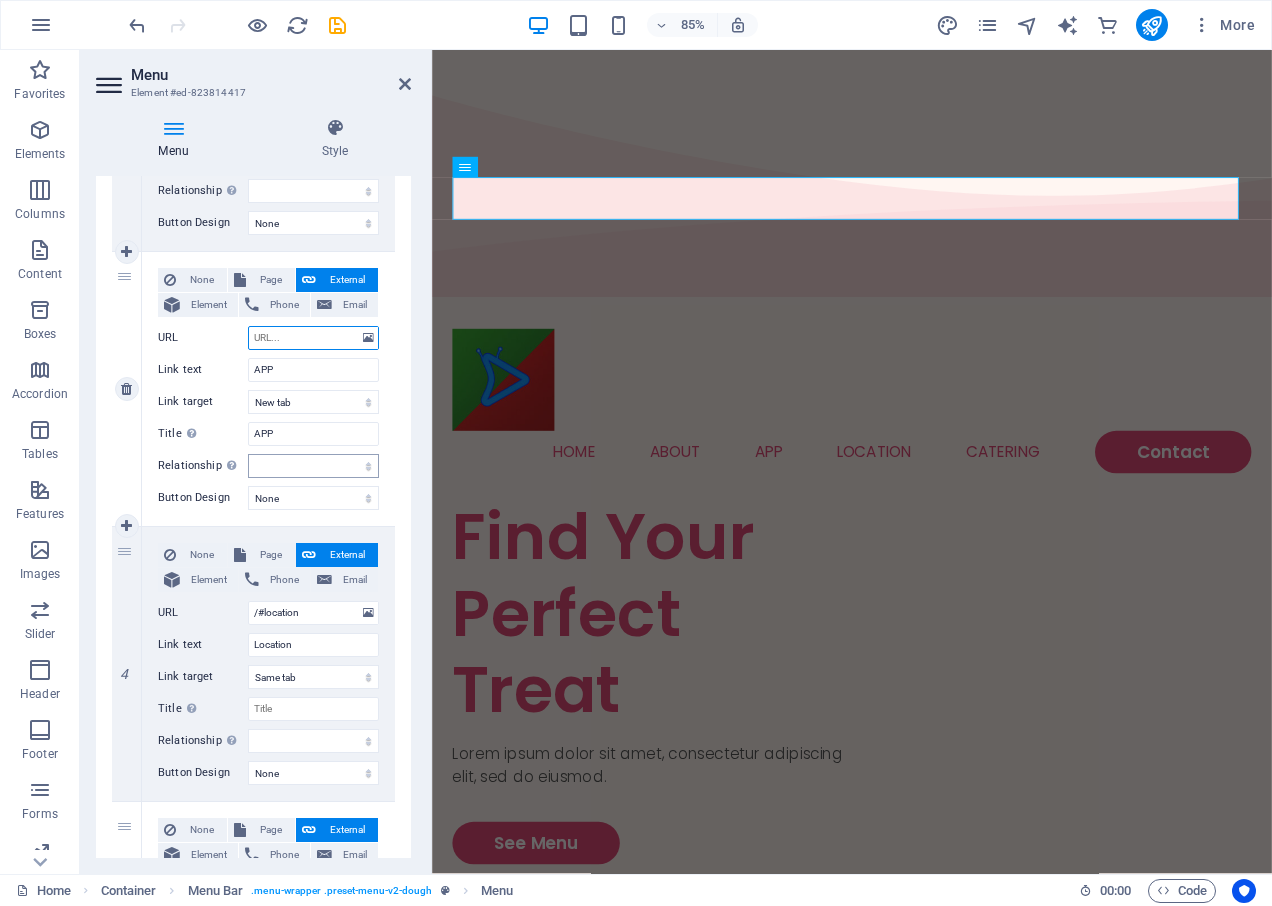 scroll, scrollTop: 700, scrollLeft: 0, axis: vertical 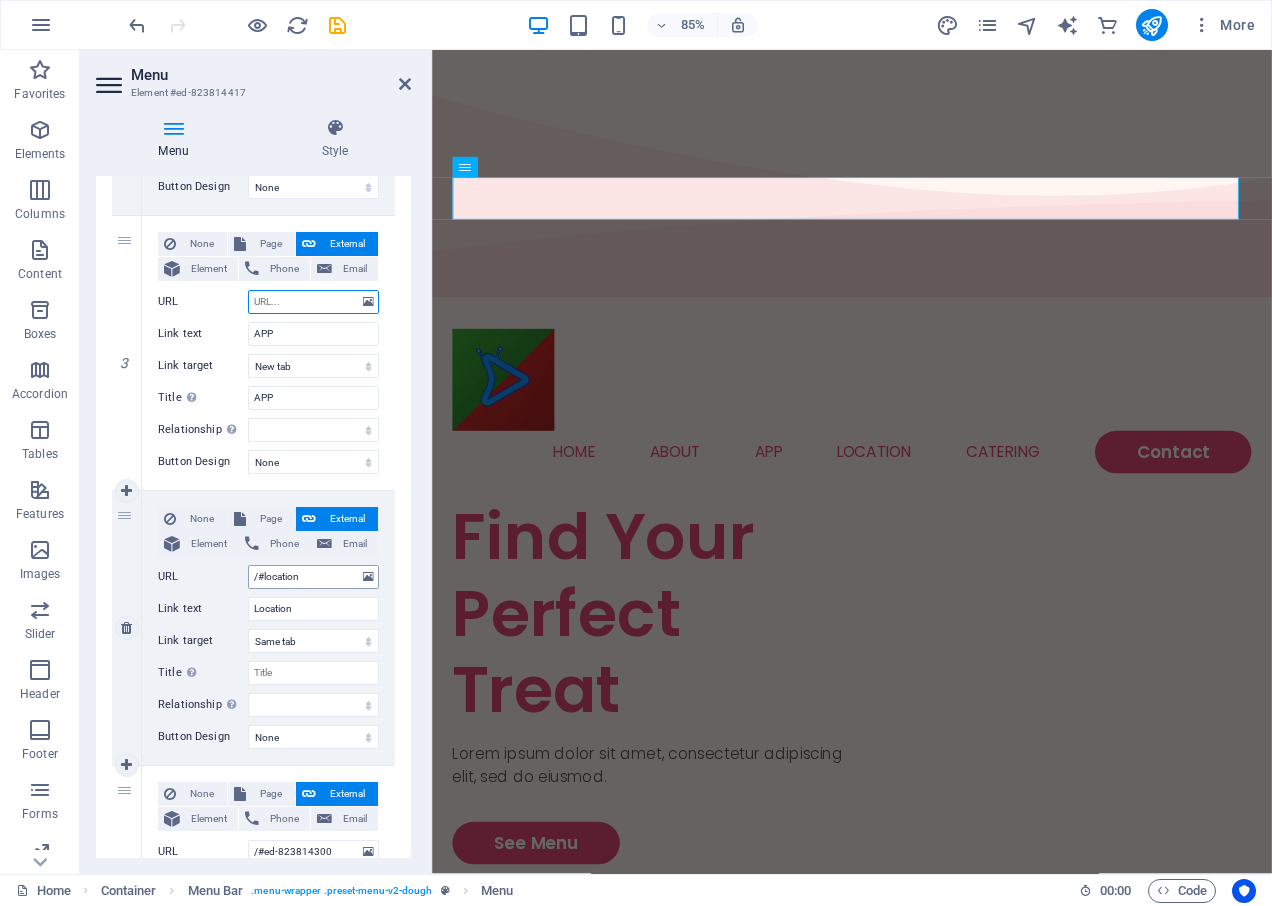type 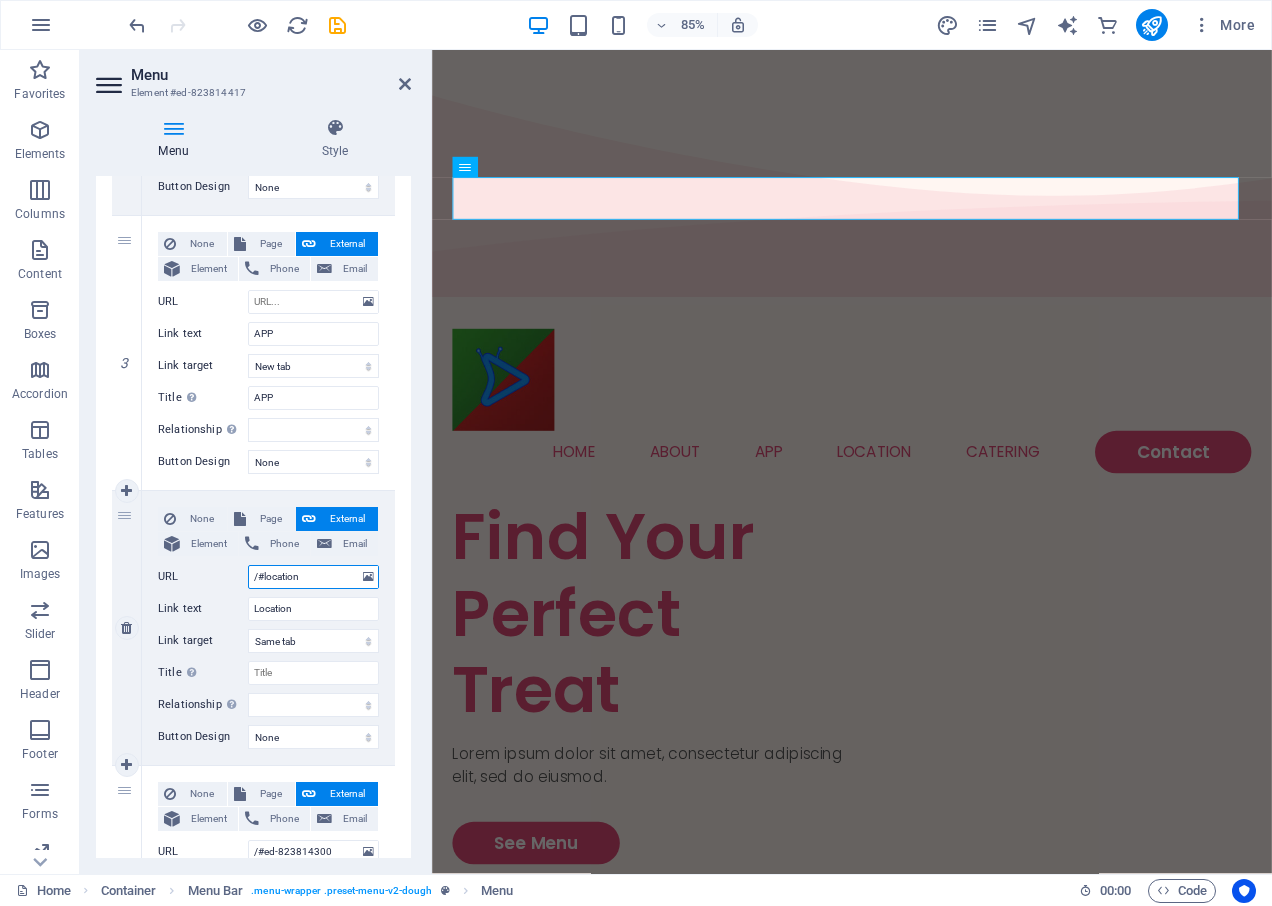 click on "/#location" at bounding box center (313, 577) 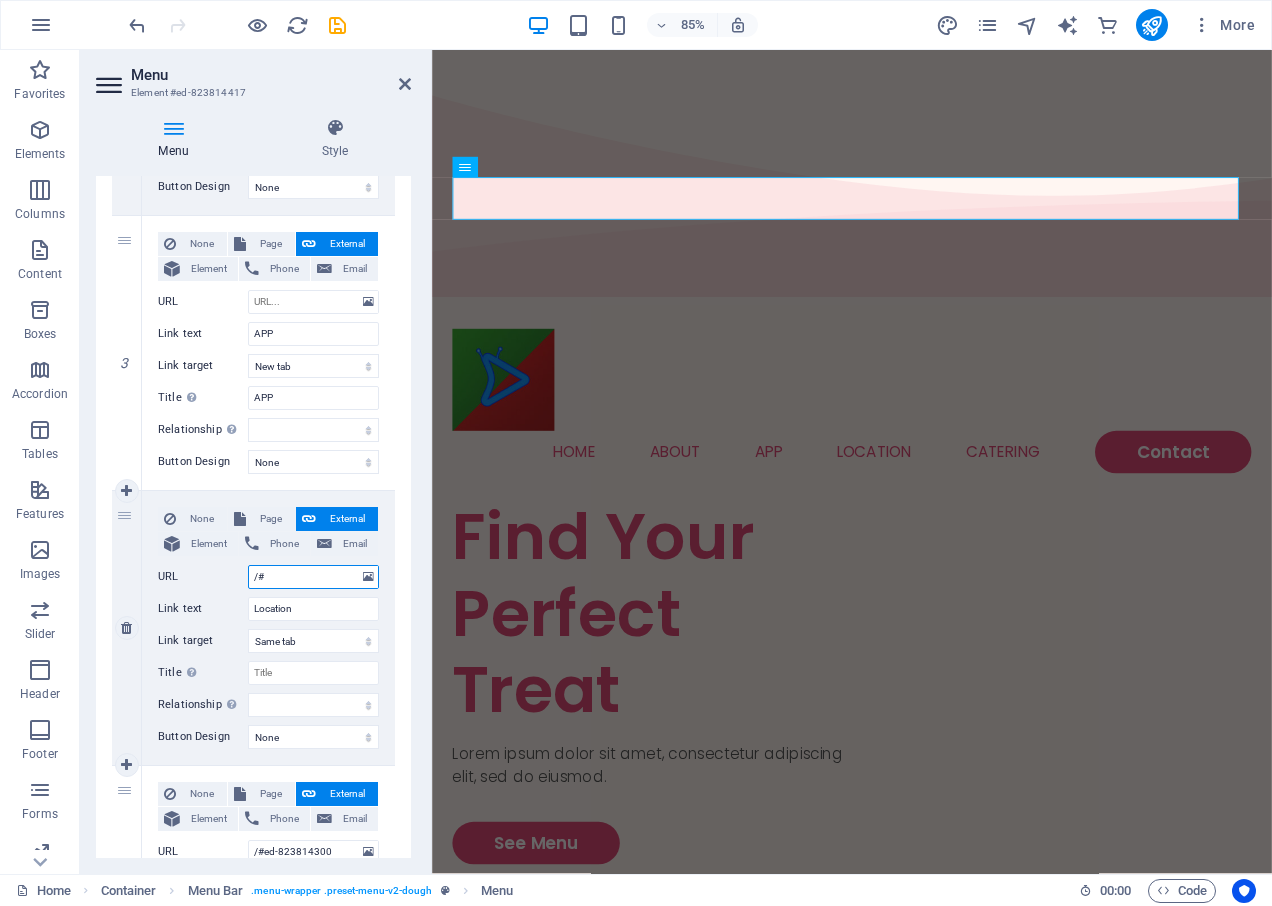 type on "/" 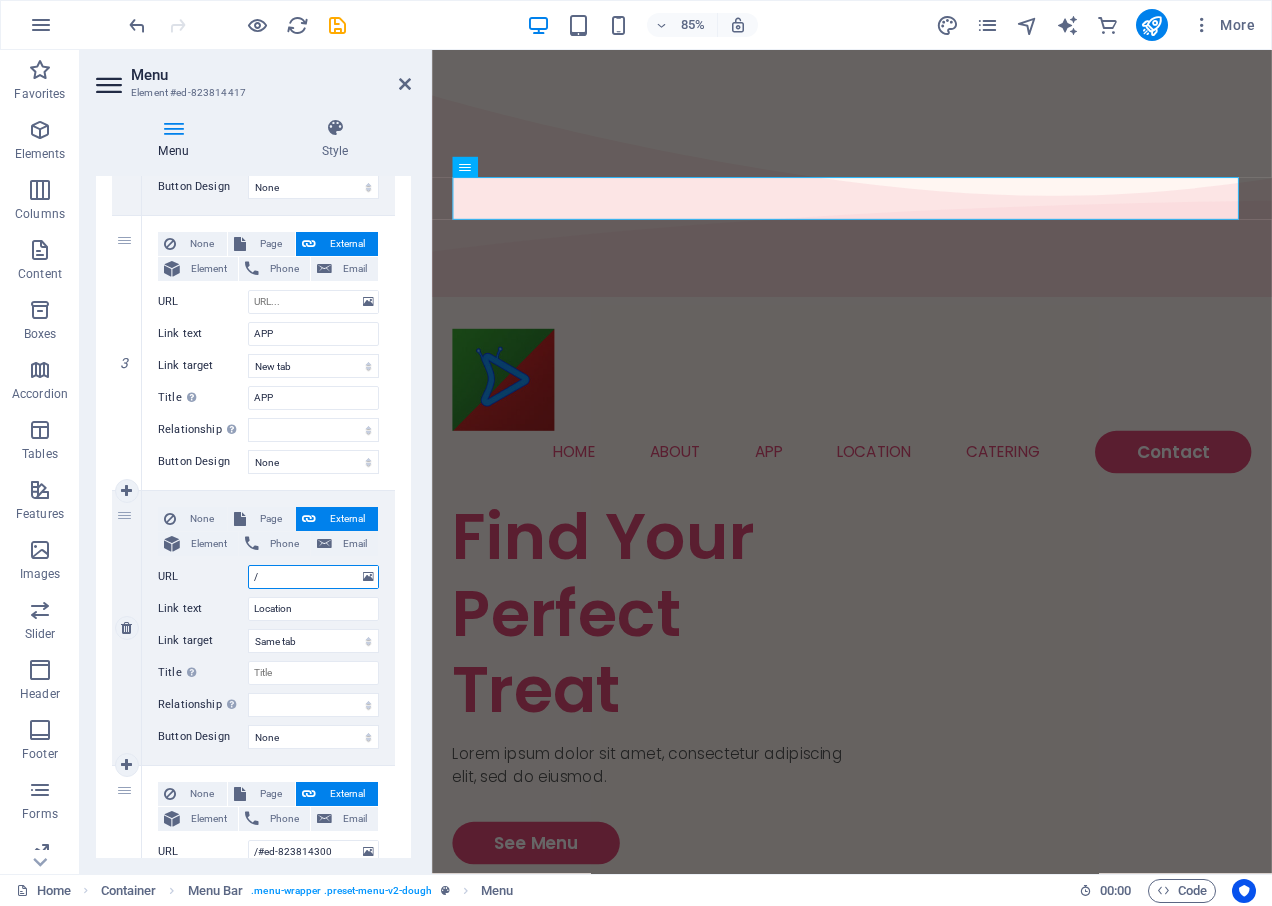type 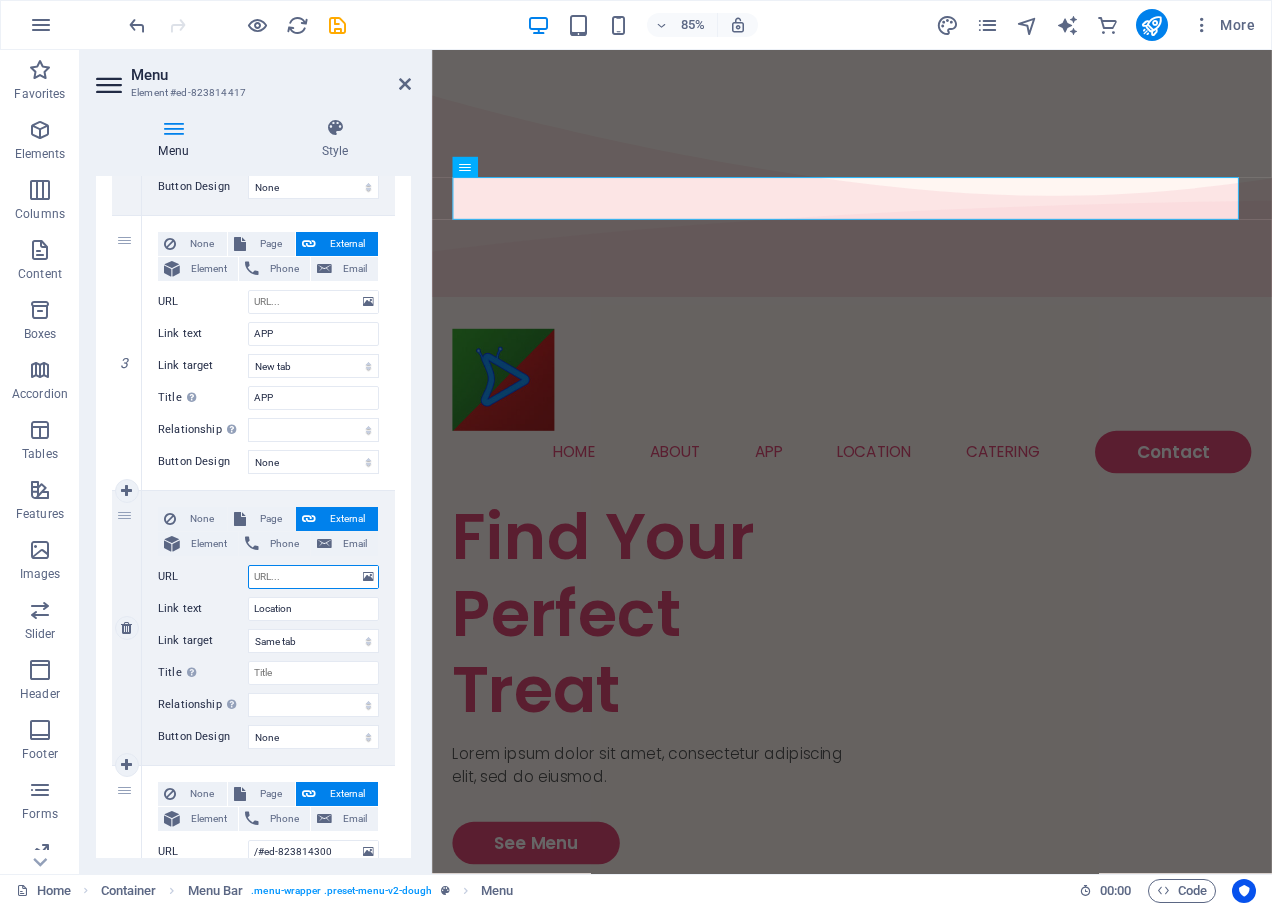 select 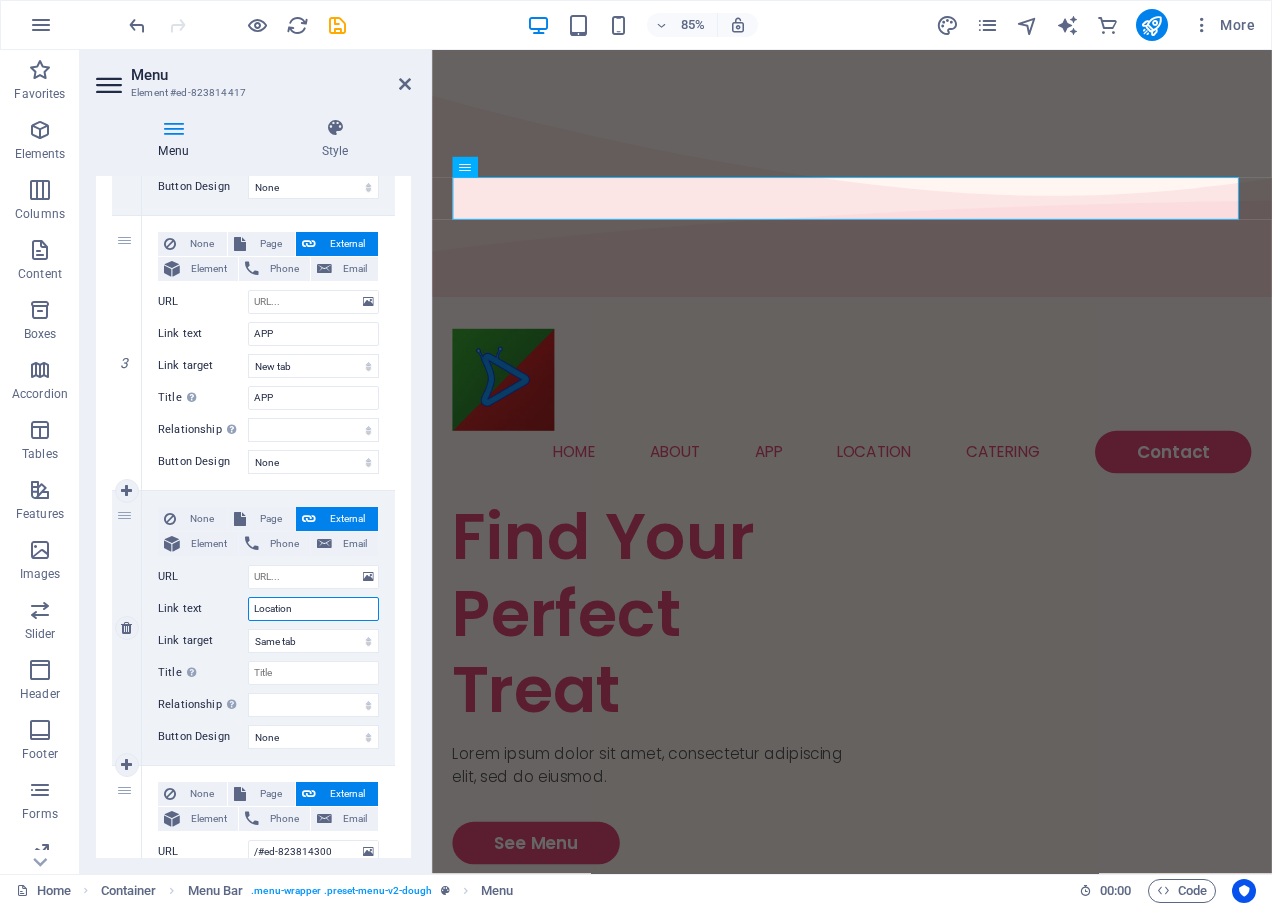 click on "Location" at bounding box center (313, 609) 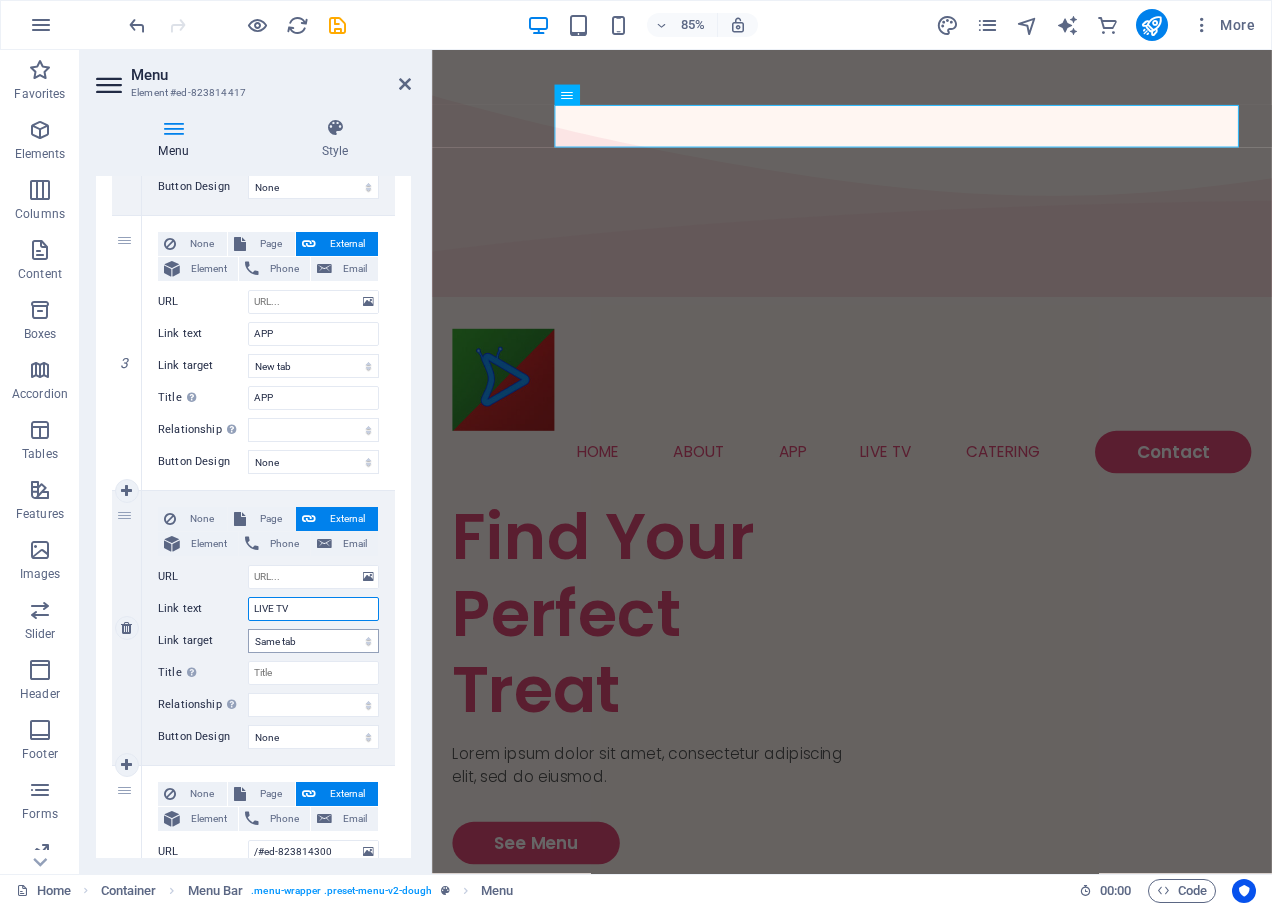 scroll, scrollTop: 1000, scrollLeft: 0, axis: vertical 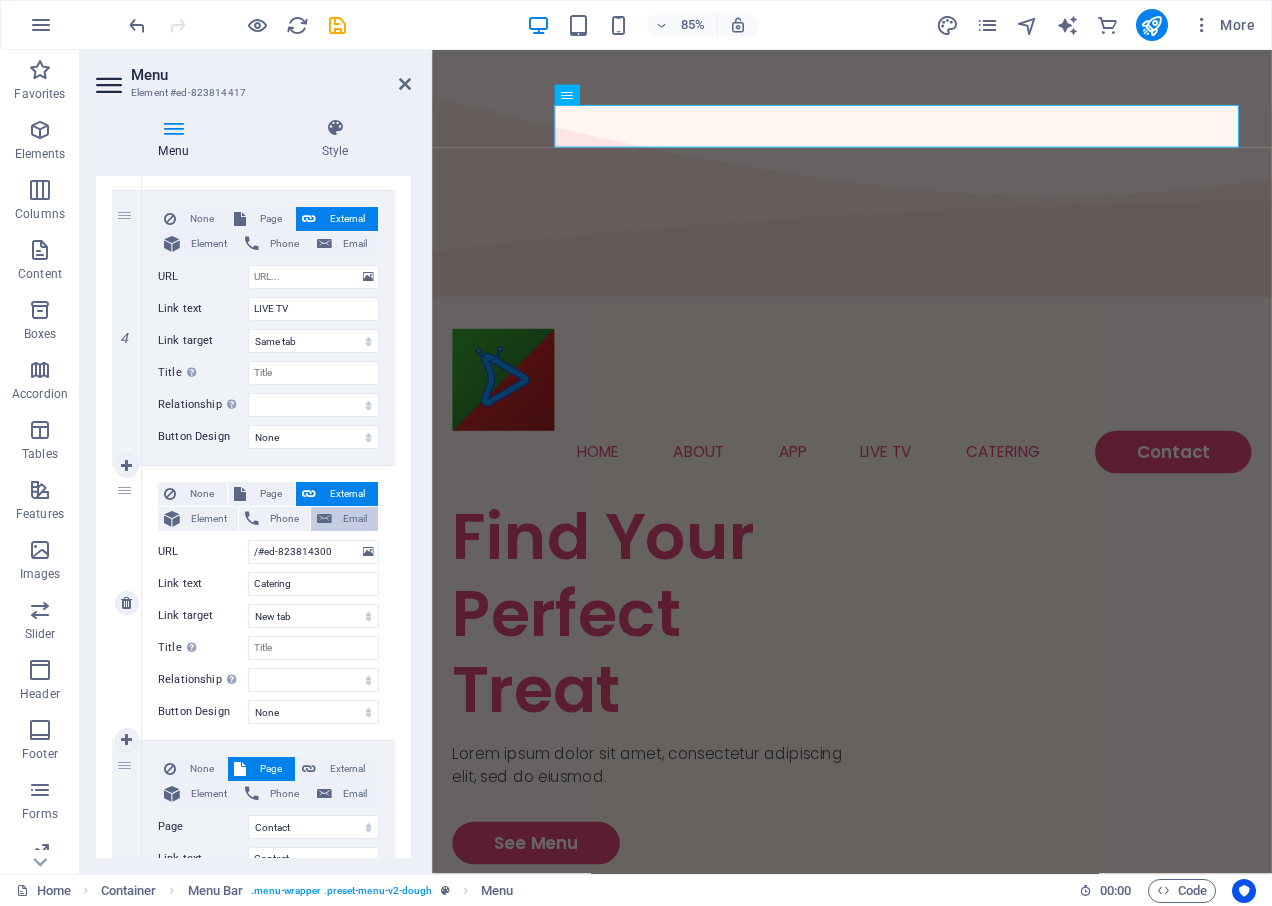 click at bounding box center (324, 519) 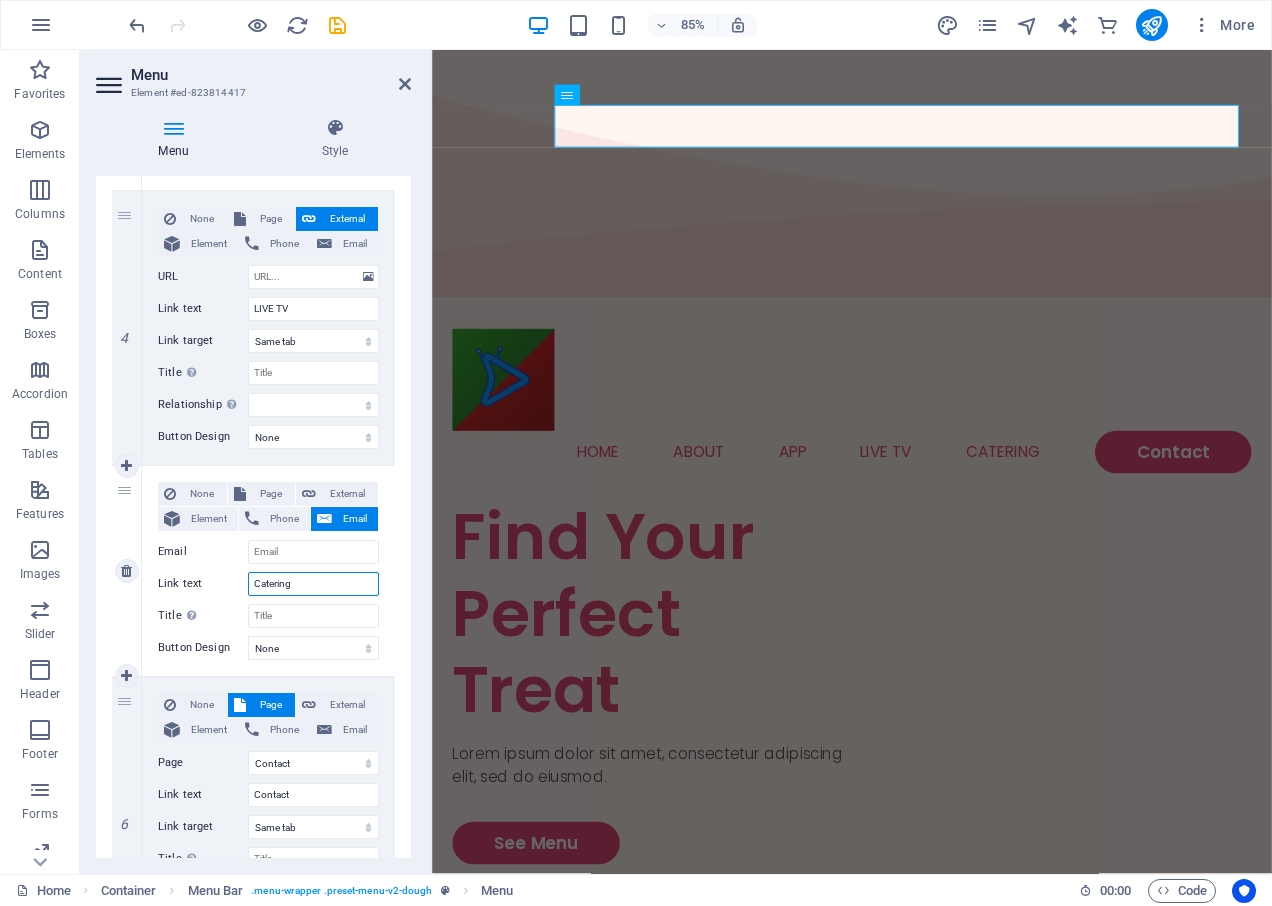 click on "Catering" at bounding box center [313, 584] 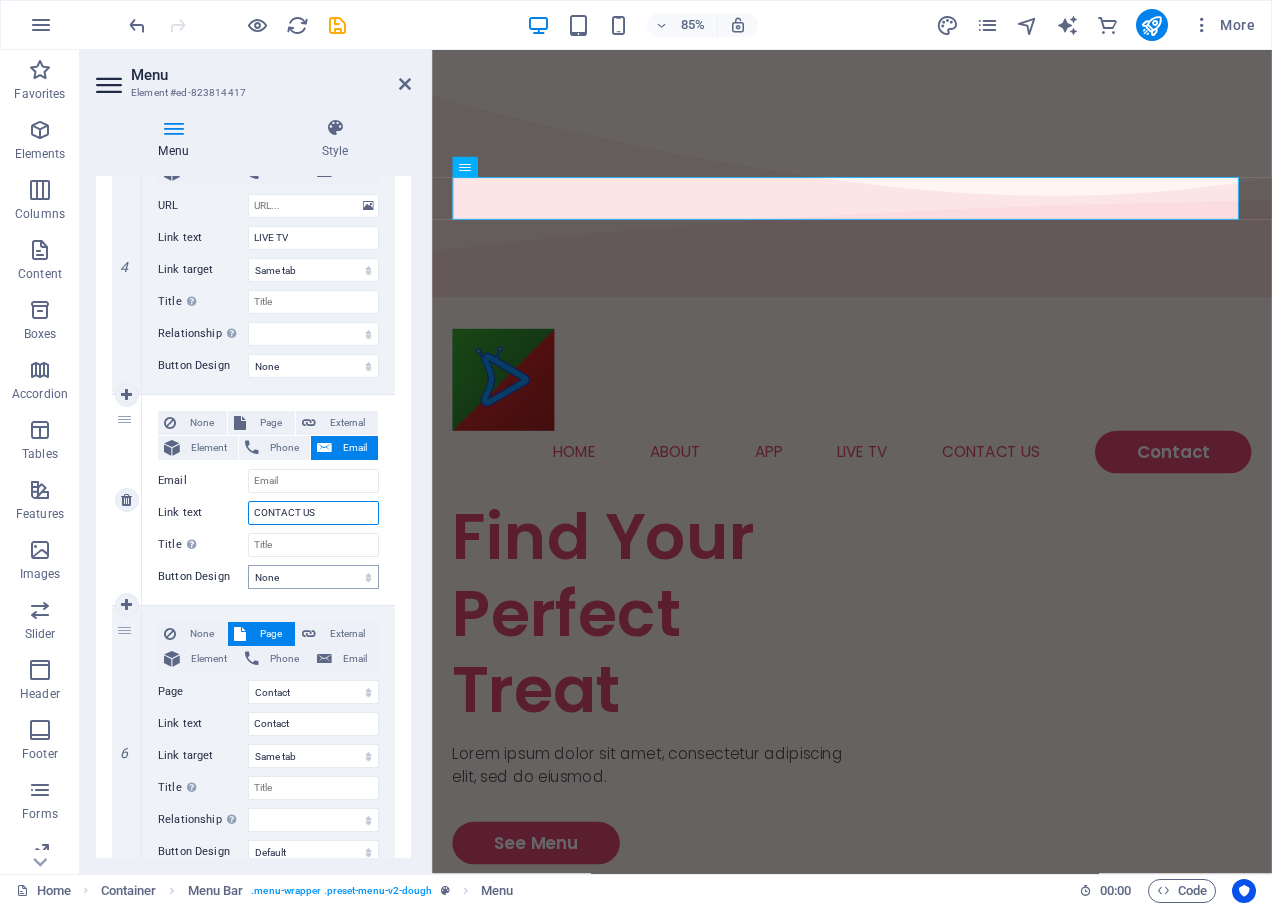 scroll, scrollTop: 1149, scrollLeft: 0, axis: vertical 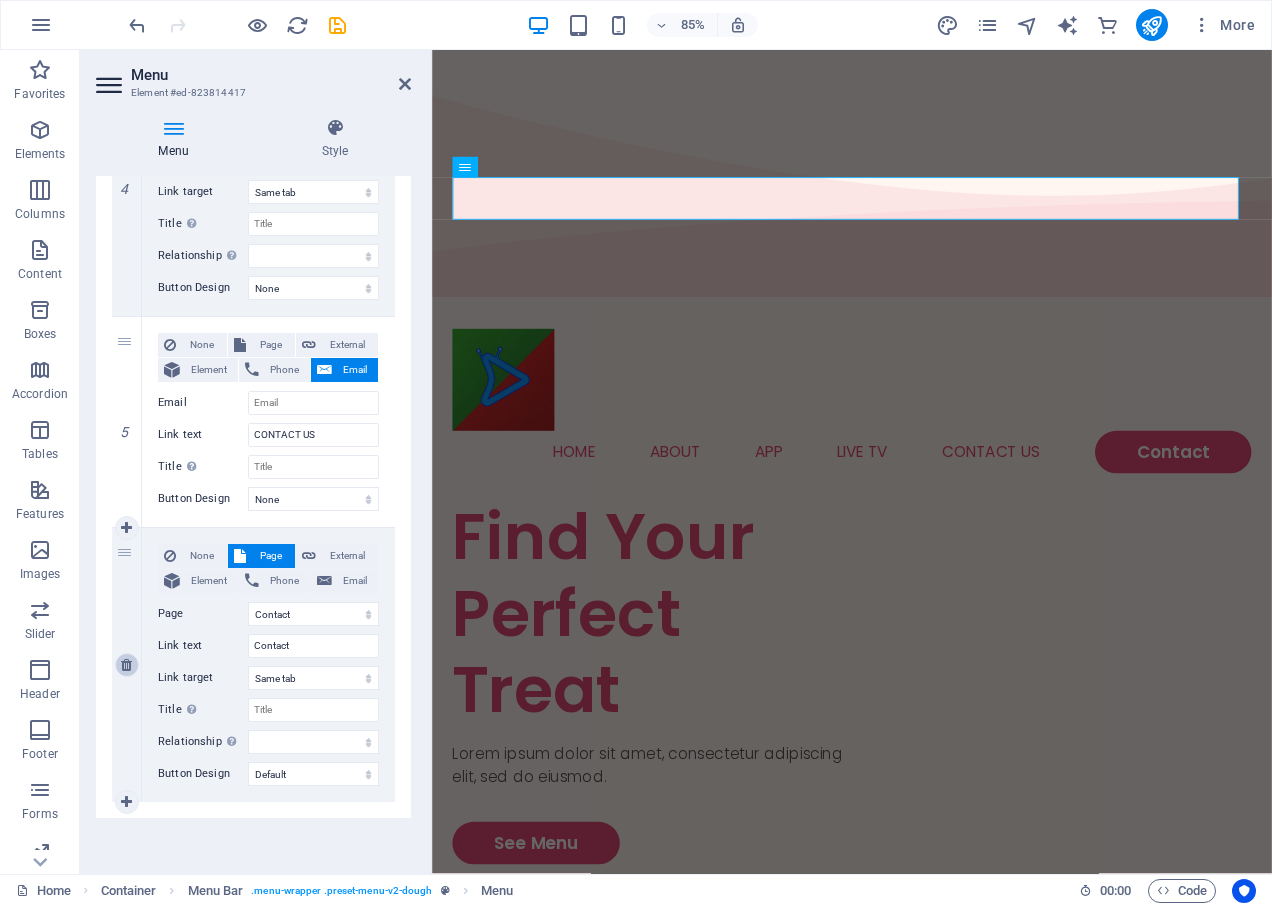 click at bounding box center [127, 665] 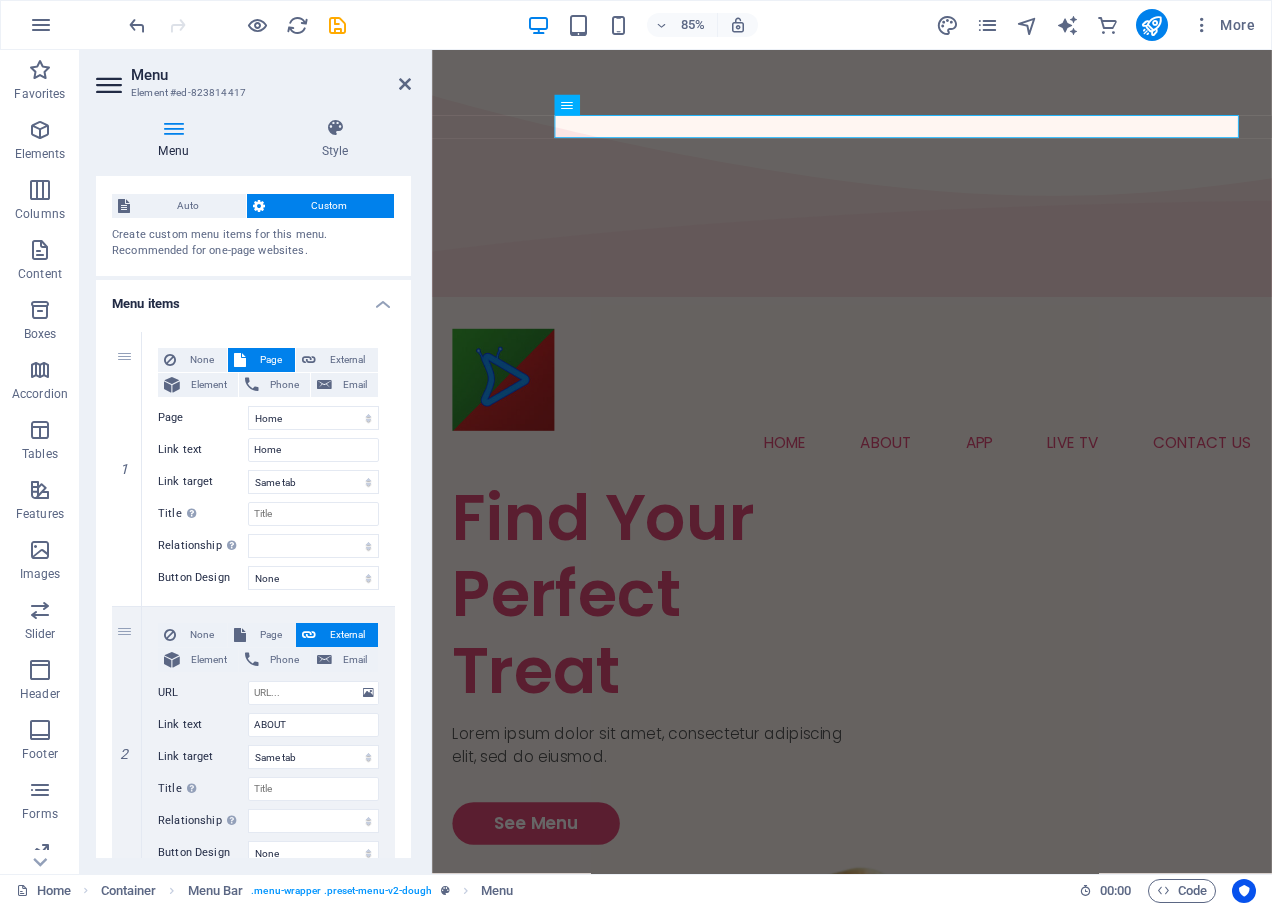 scroll, scrollTop: 0, scrollLeft: 0, axis: both 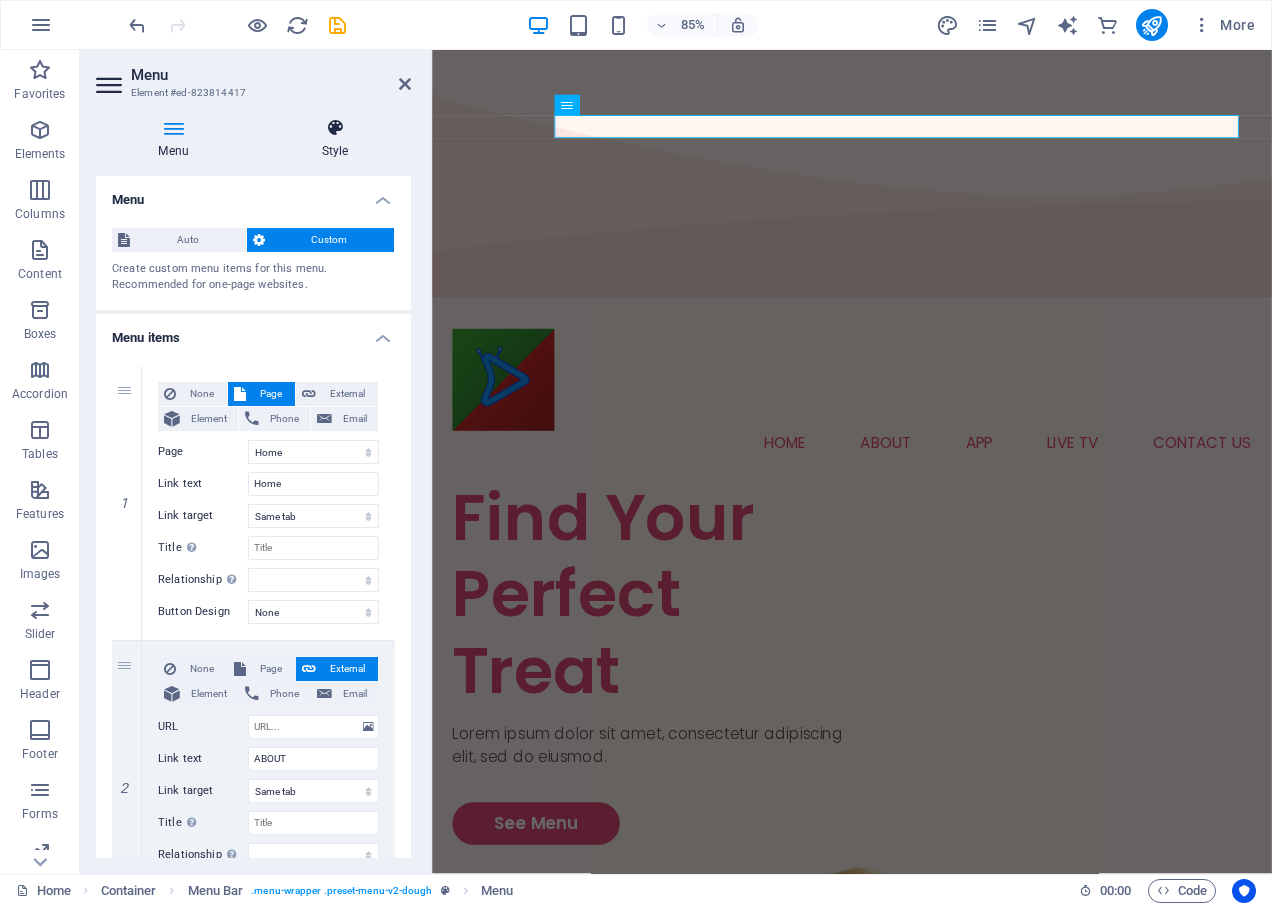 click on "Style" at bounding box center [335, 139] 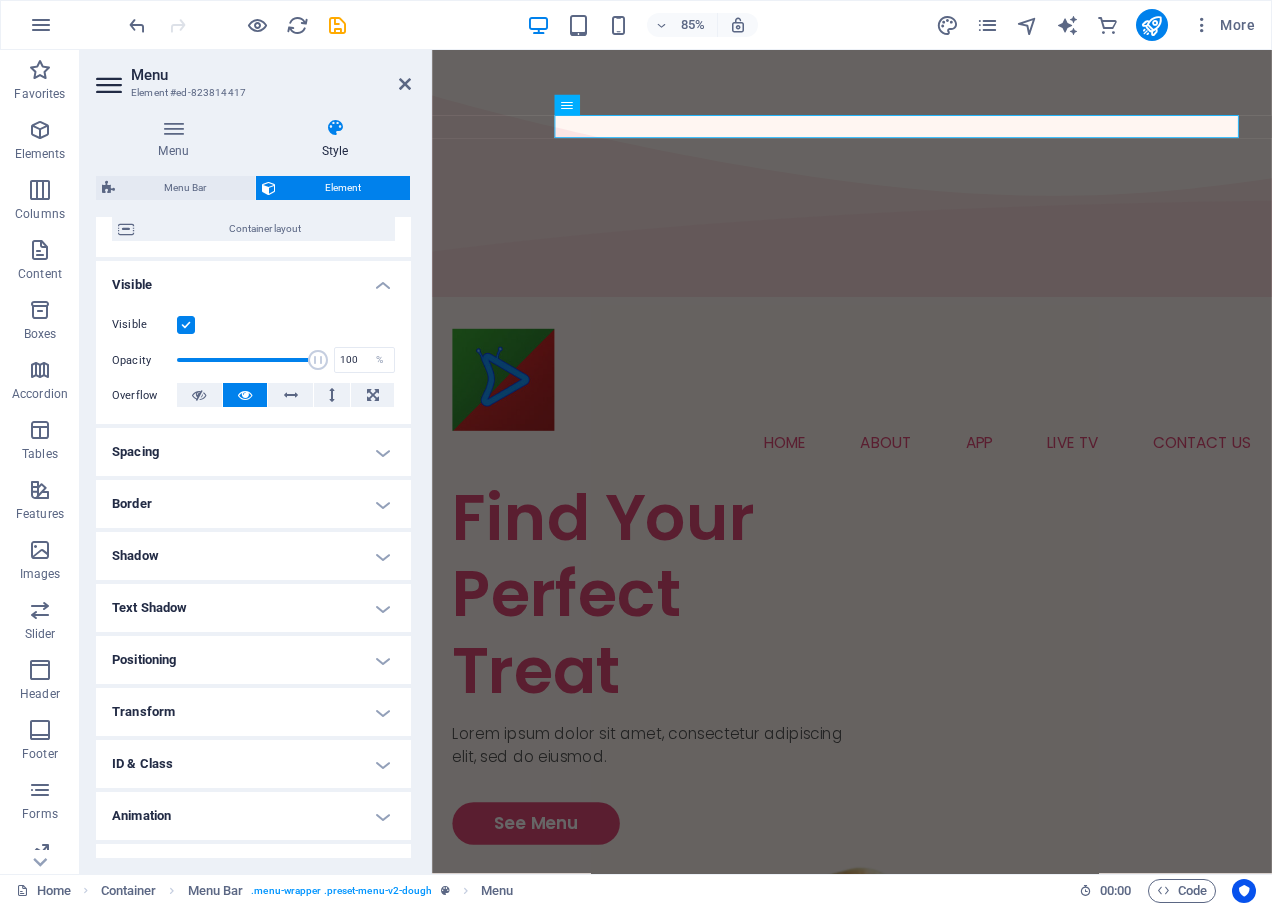 scroll, scrollTop: 200, scrollLeft: 0, axis: vertical 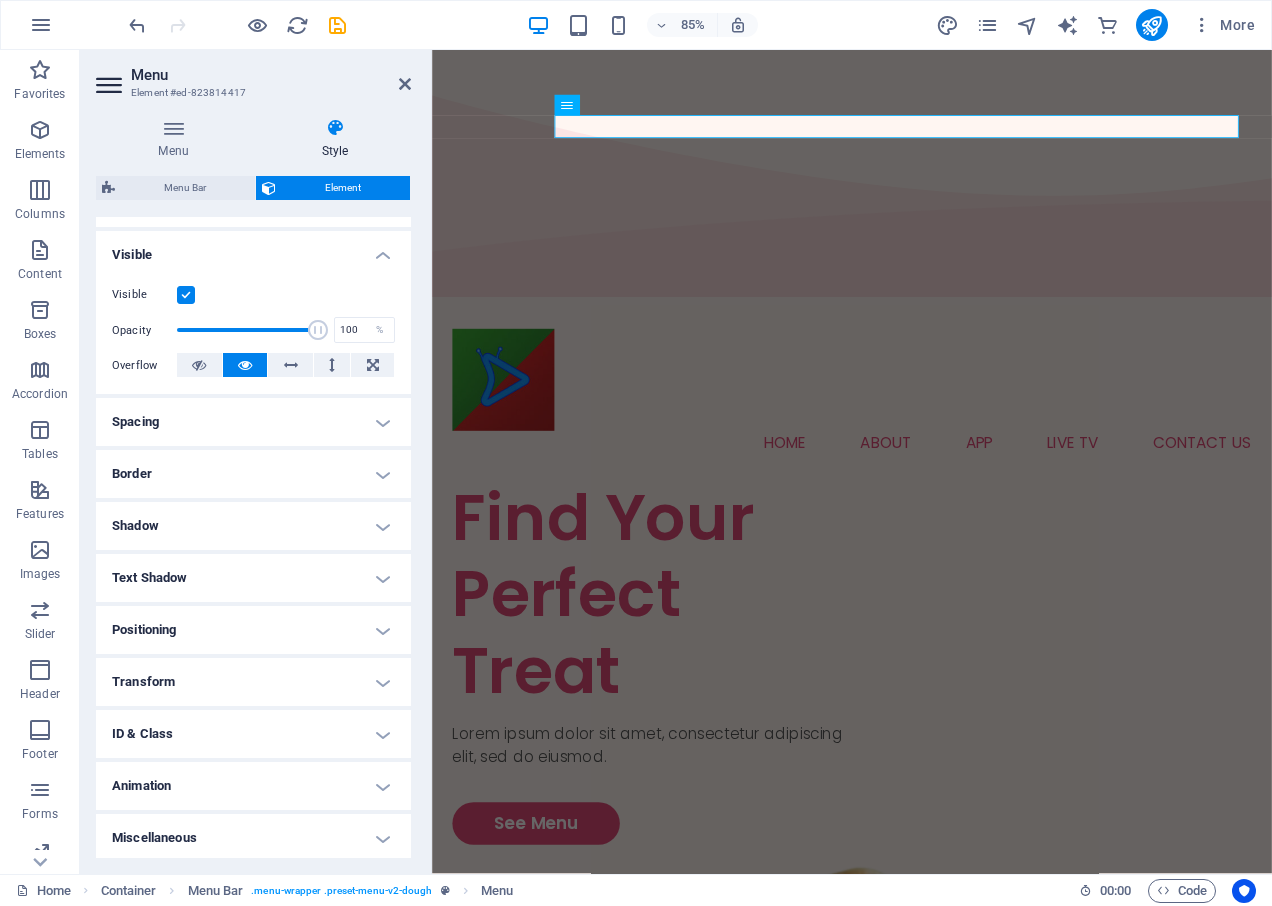 click on "Spacing" at bounding box center [253, 422] 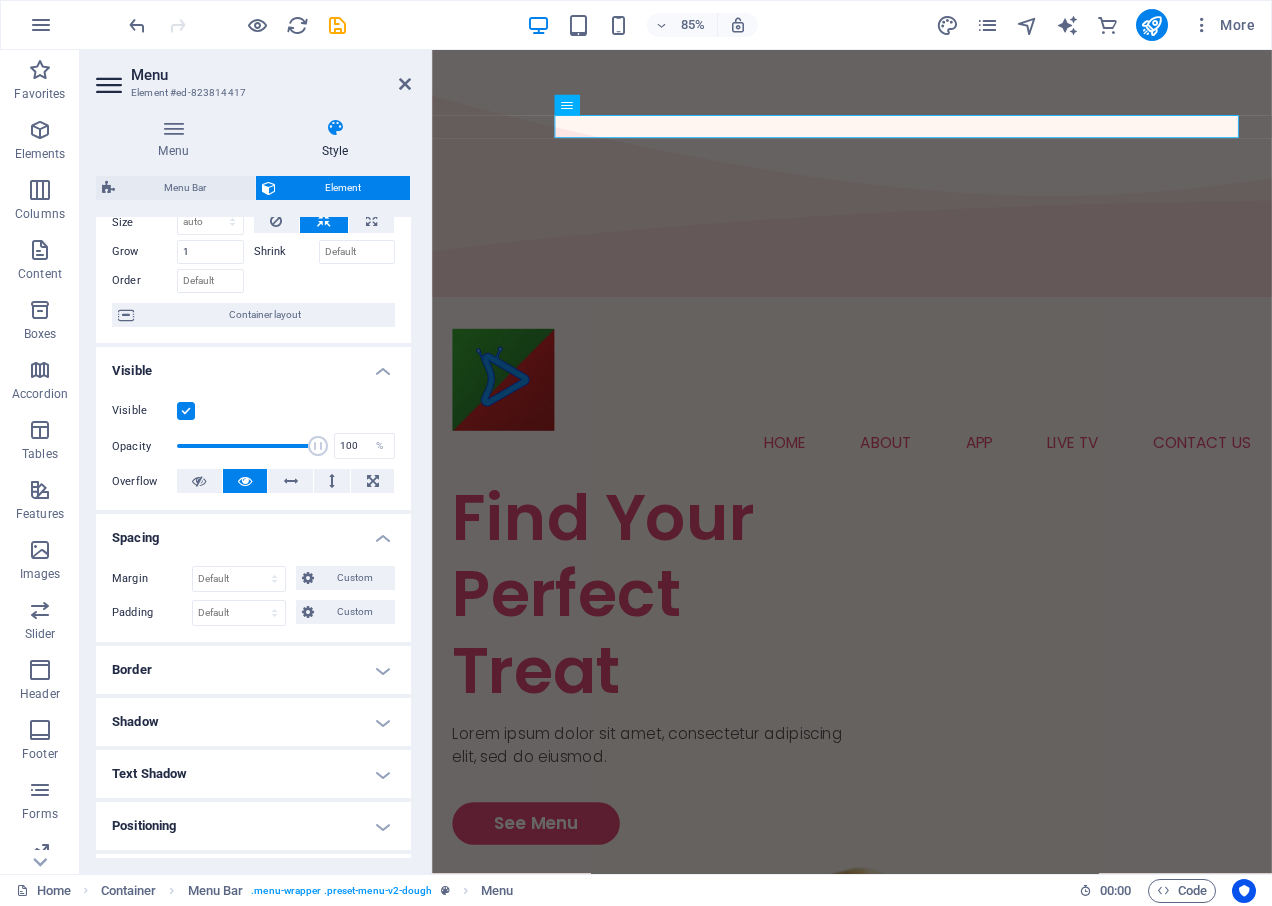 scroll, scrollTop: 0, scrollLeft: 0, axis: both 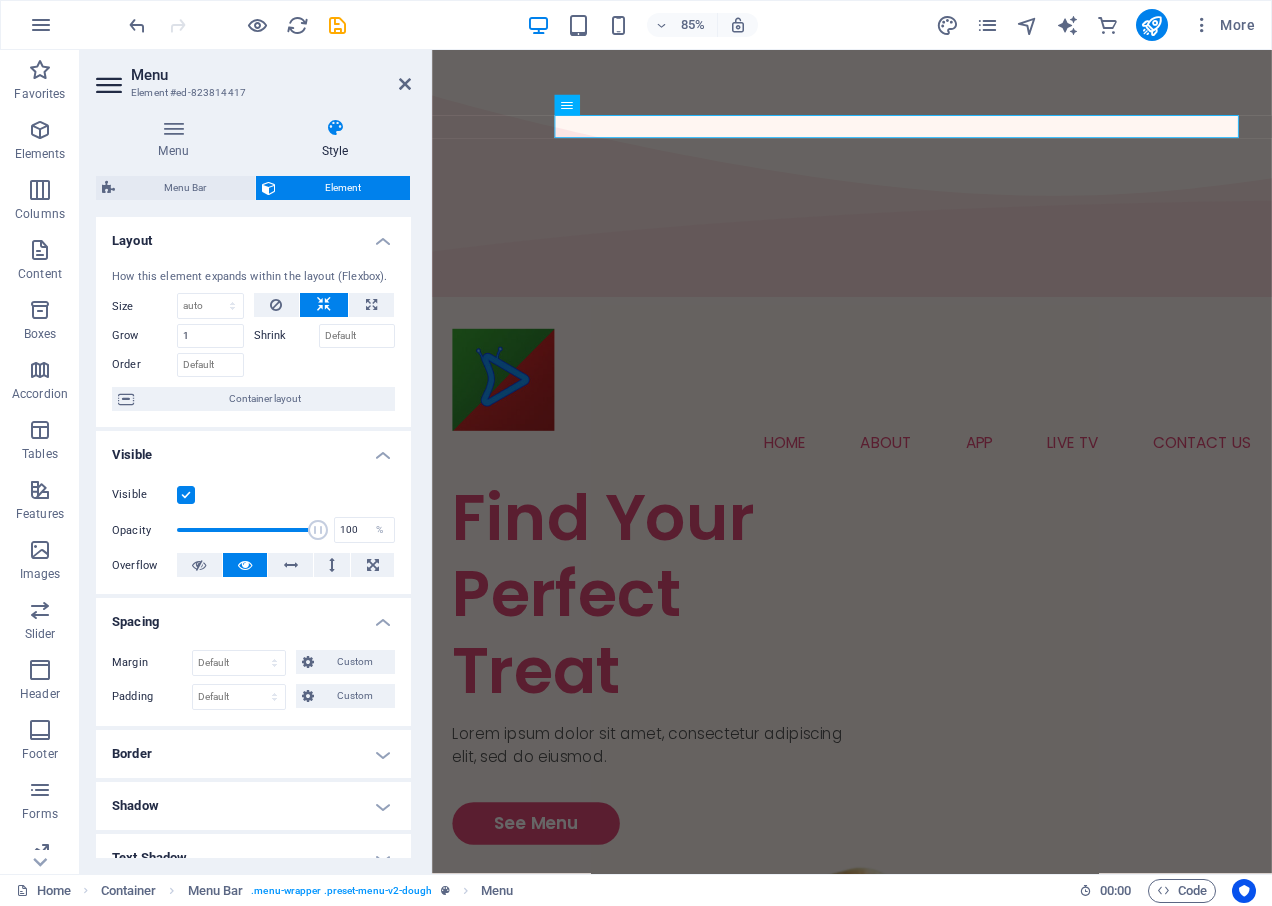 click on "Layout" at bounding box center [253, 235] 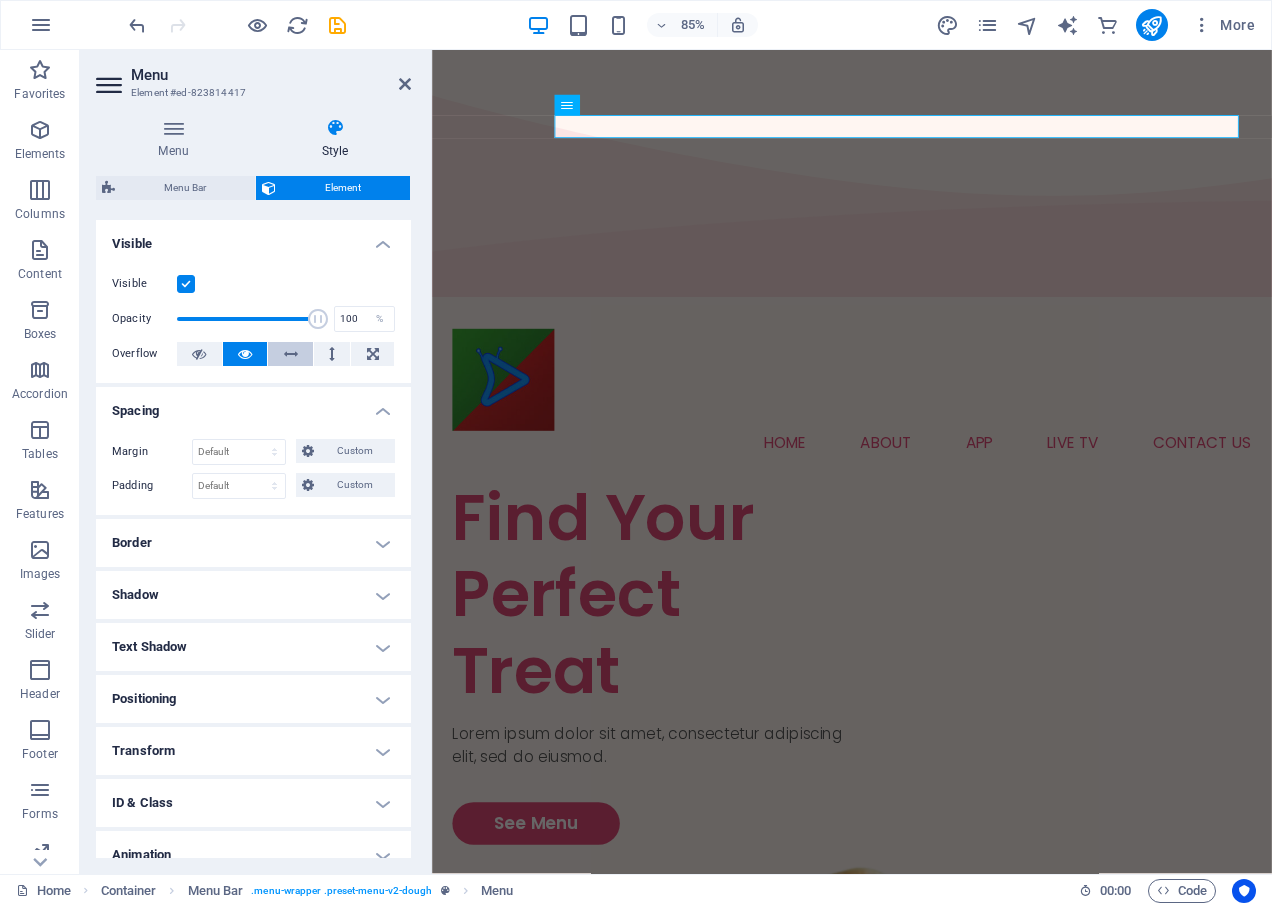 scroll, scrollTop: 122, scrollLeft: 0, axis: vertical 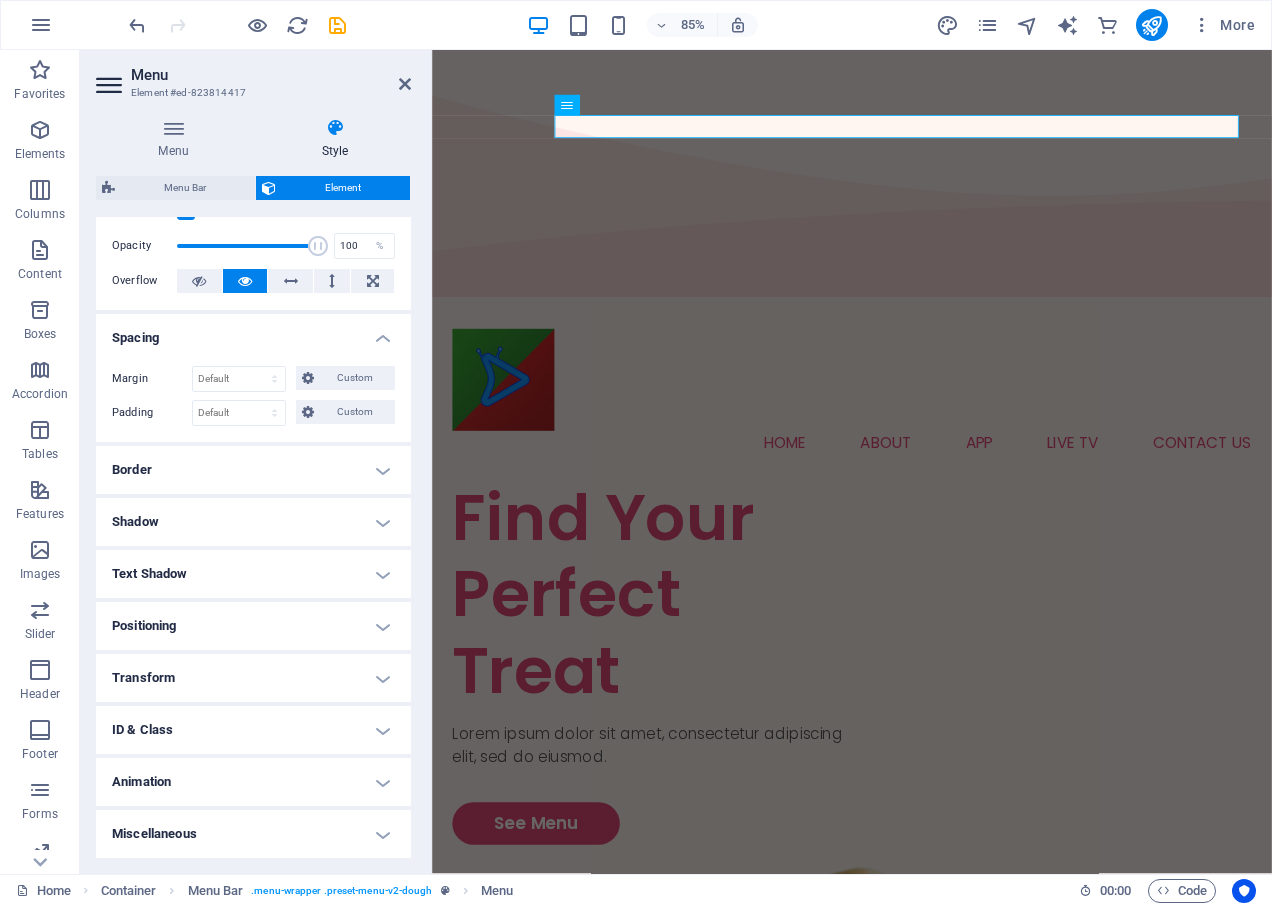 click on "Border" at bounding box center (253, 470) 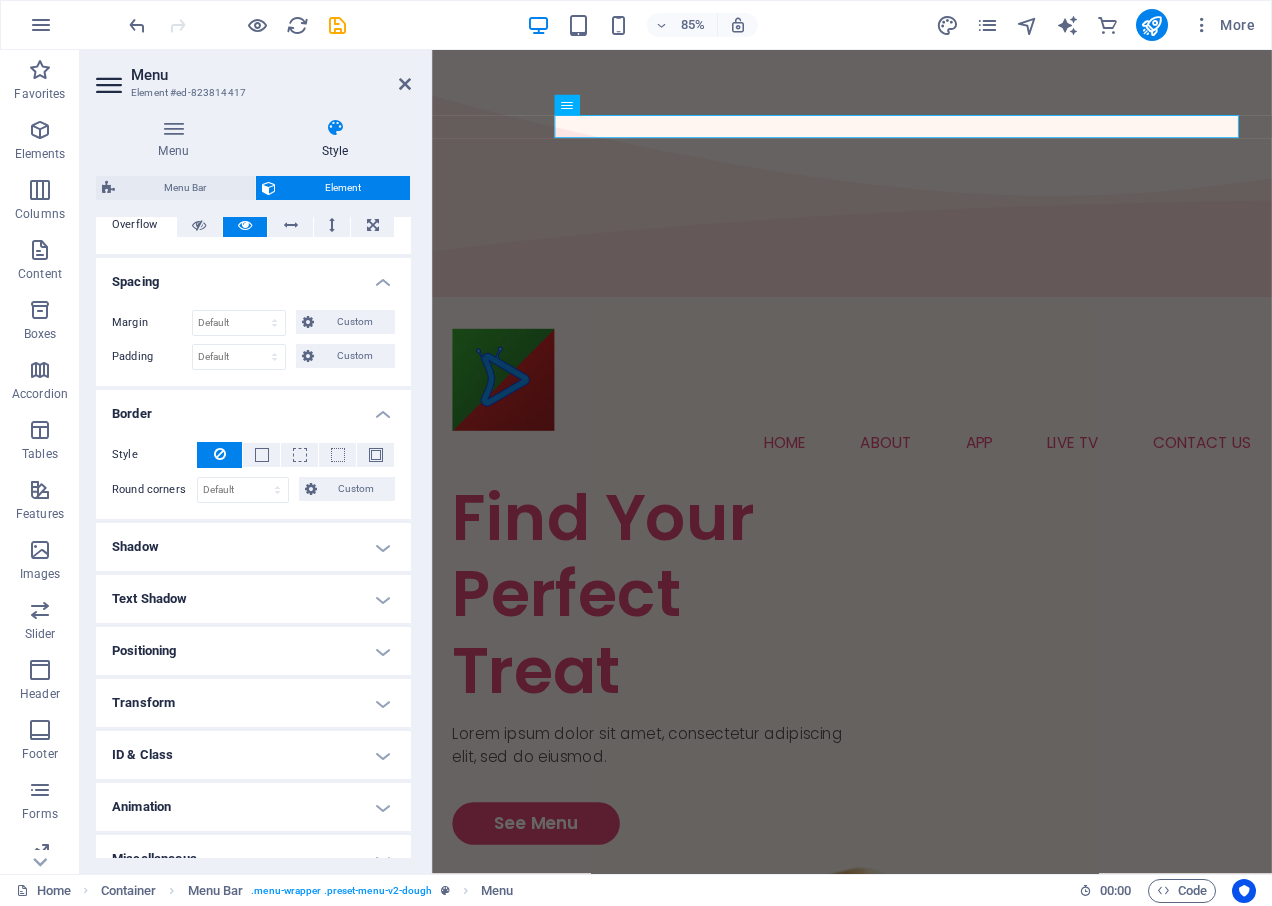 scroll, scrollTop: 203, scrollLeft: 0, axis: vertical 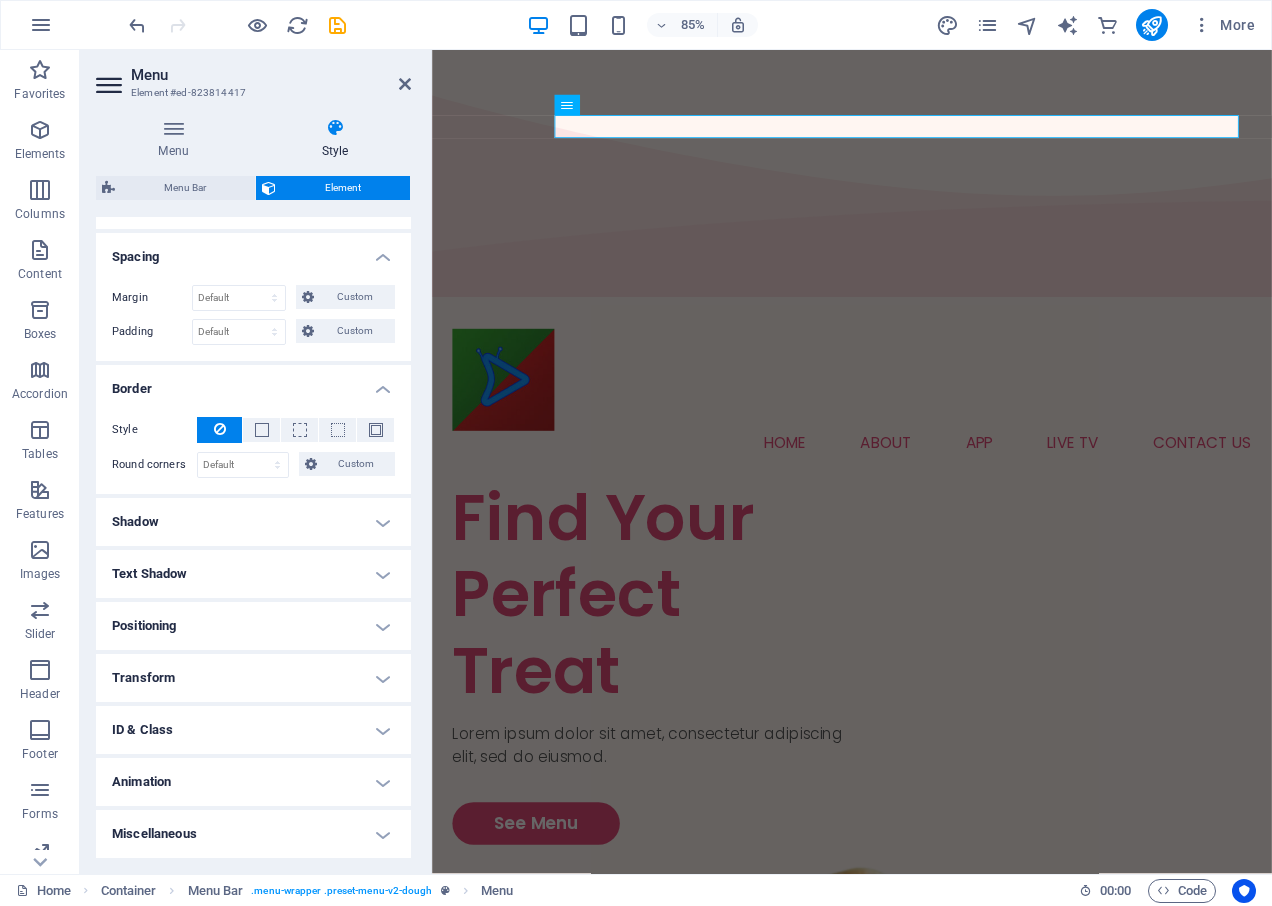 click on "Animation" at bounding box center (253, 782) 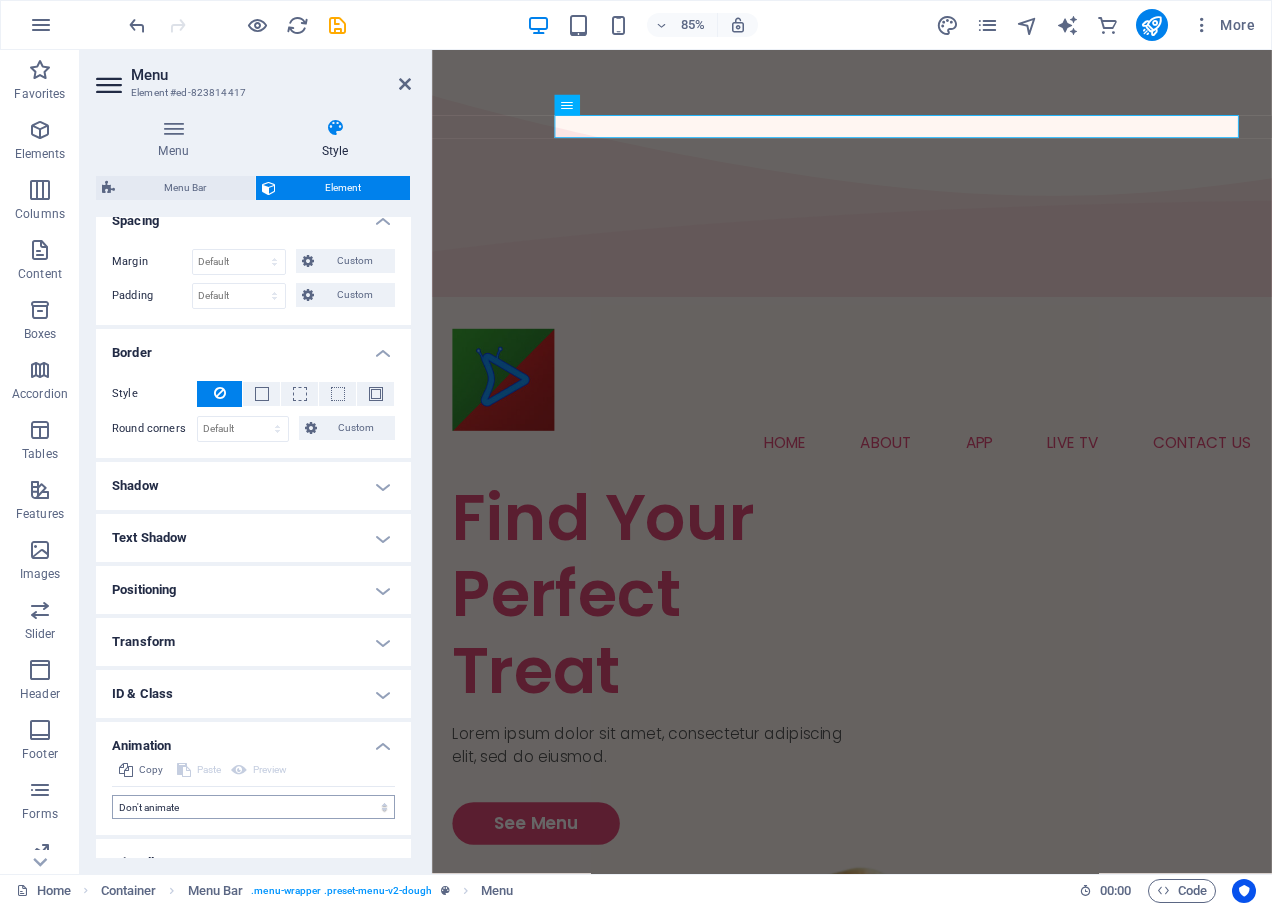 scroll, scrollTop: 268, scrollLeft: 0, axis: vertical 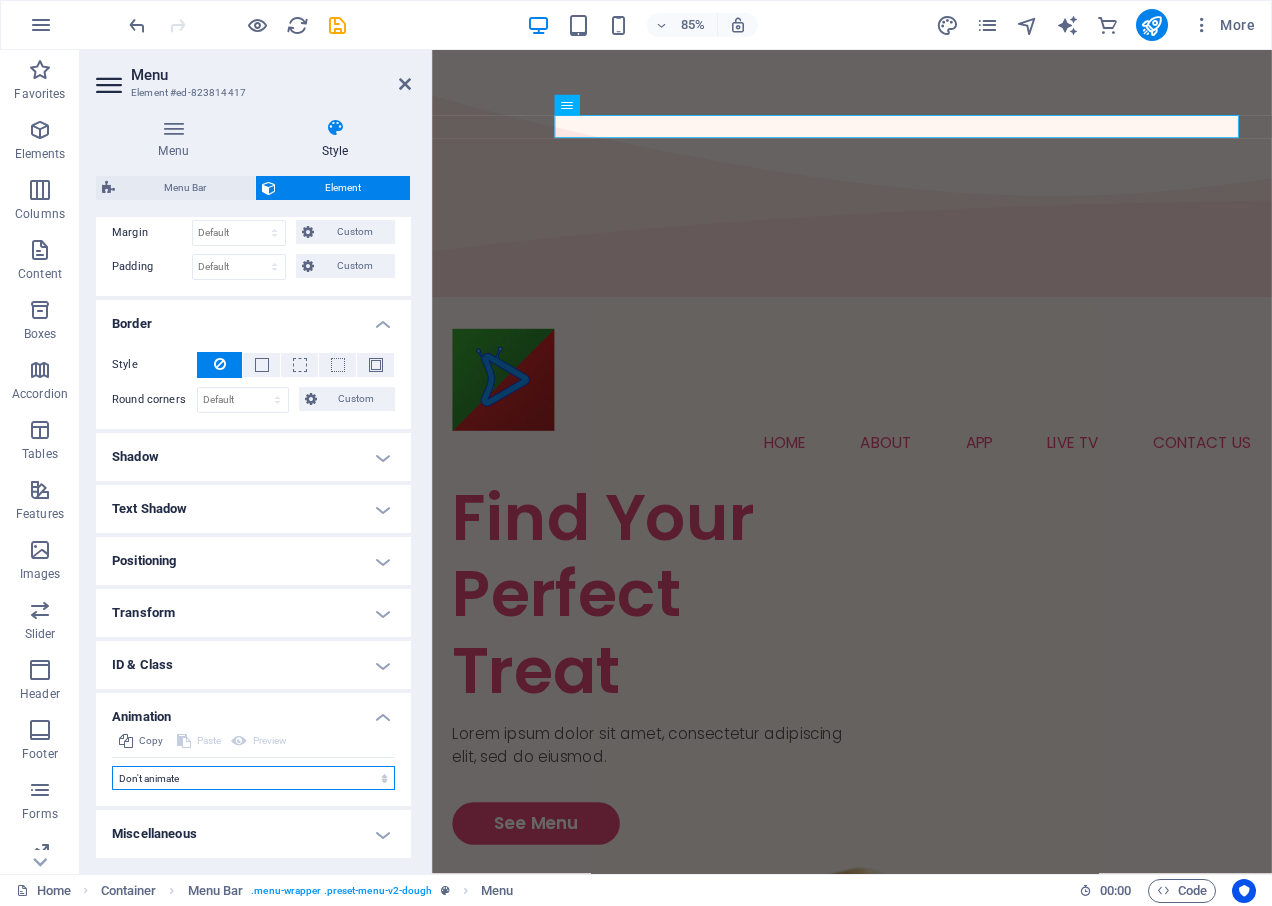 click on "Don't animate Show / Hide Slide up/down Zoom in/out Slide left to right Slide right to left Slide top to bottom Slide bottom to top Pulse Blink Open as overlay" at bounding box center [253, 778] 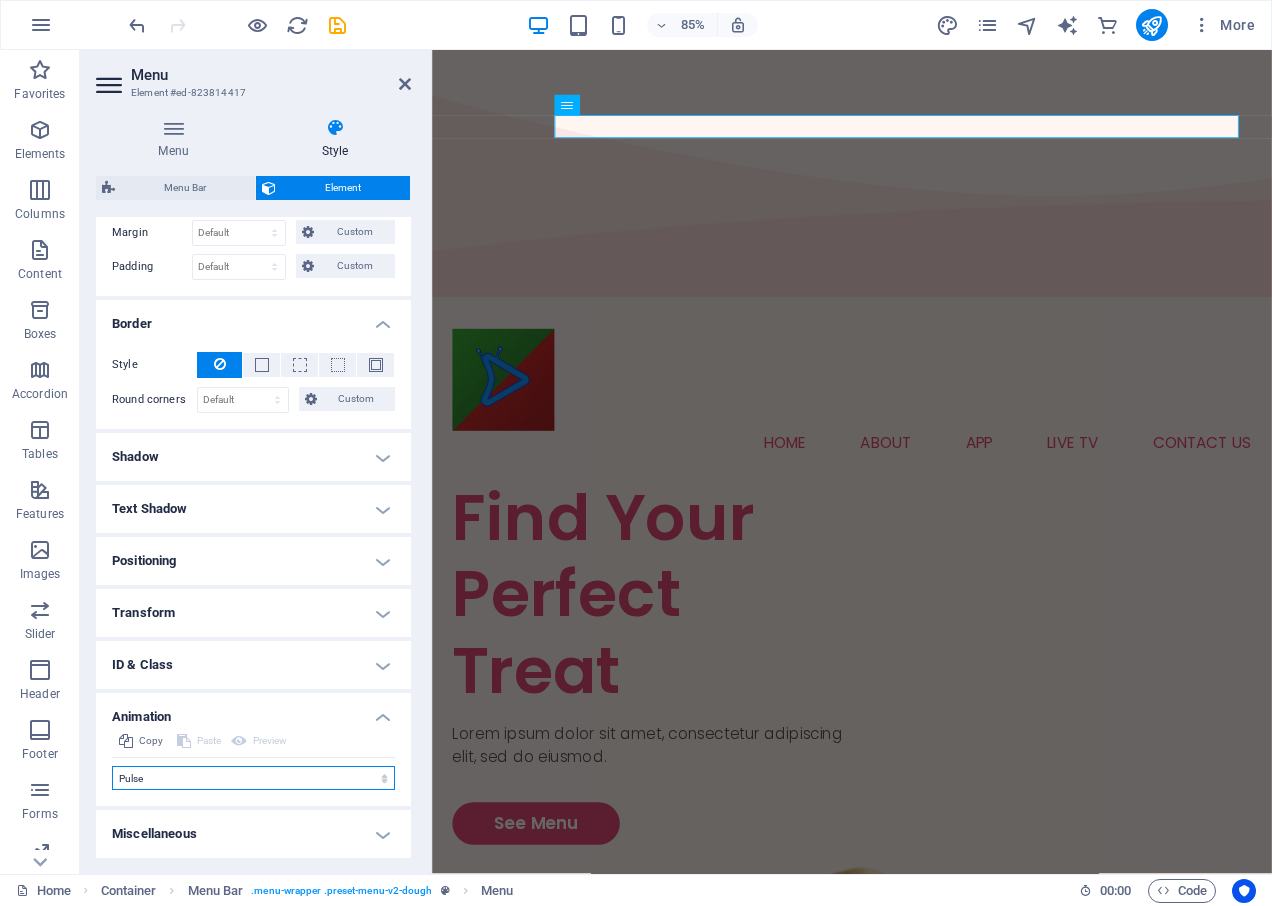 click on "Don't animate Show / Hide Slide up/down Zoom in/out Slide left to right Slide right to left Slide top to bottom Slide bottom to top Pulse Blink Open as overlay" at bounding box center [253, 778] 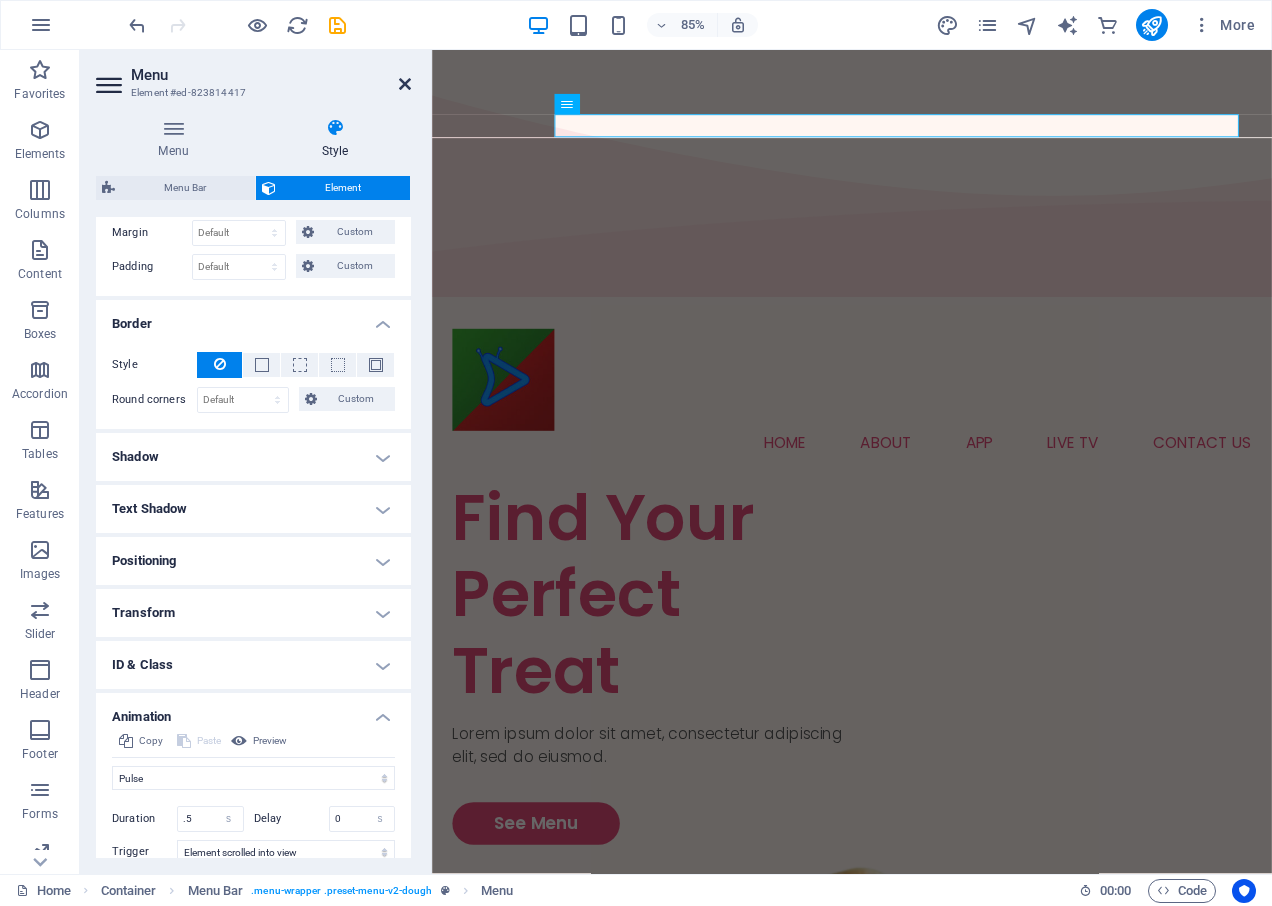click at bounding box center [405, 84] 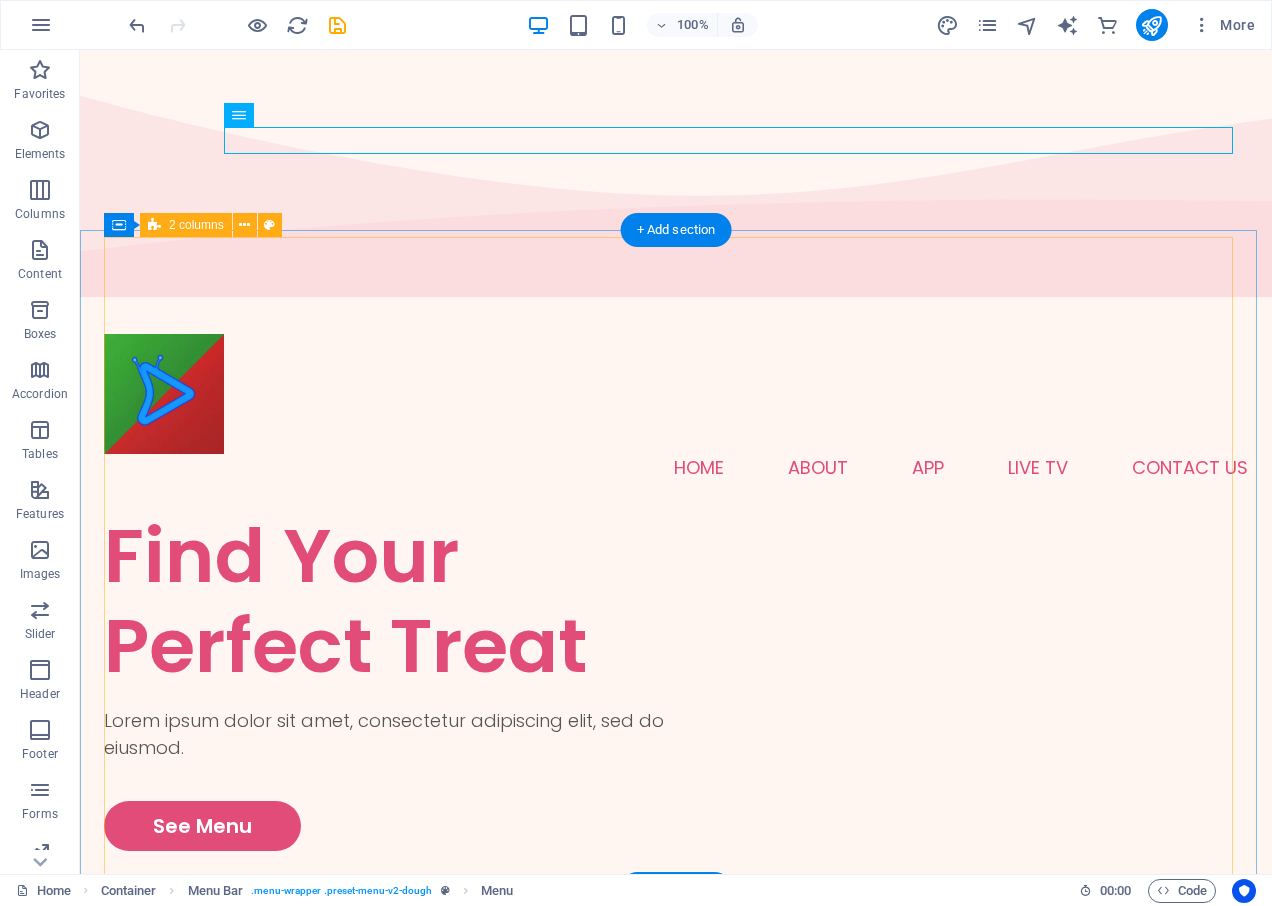 click on "Find Your Perfect Treat Lorem ipsum dolor sit amet, consectetur adipiscing elit, sed do eiusmod. See Menu" at bounding box center [676, 1266] 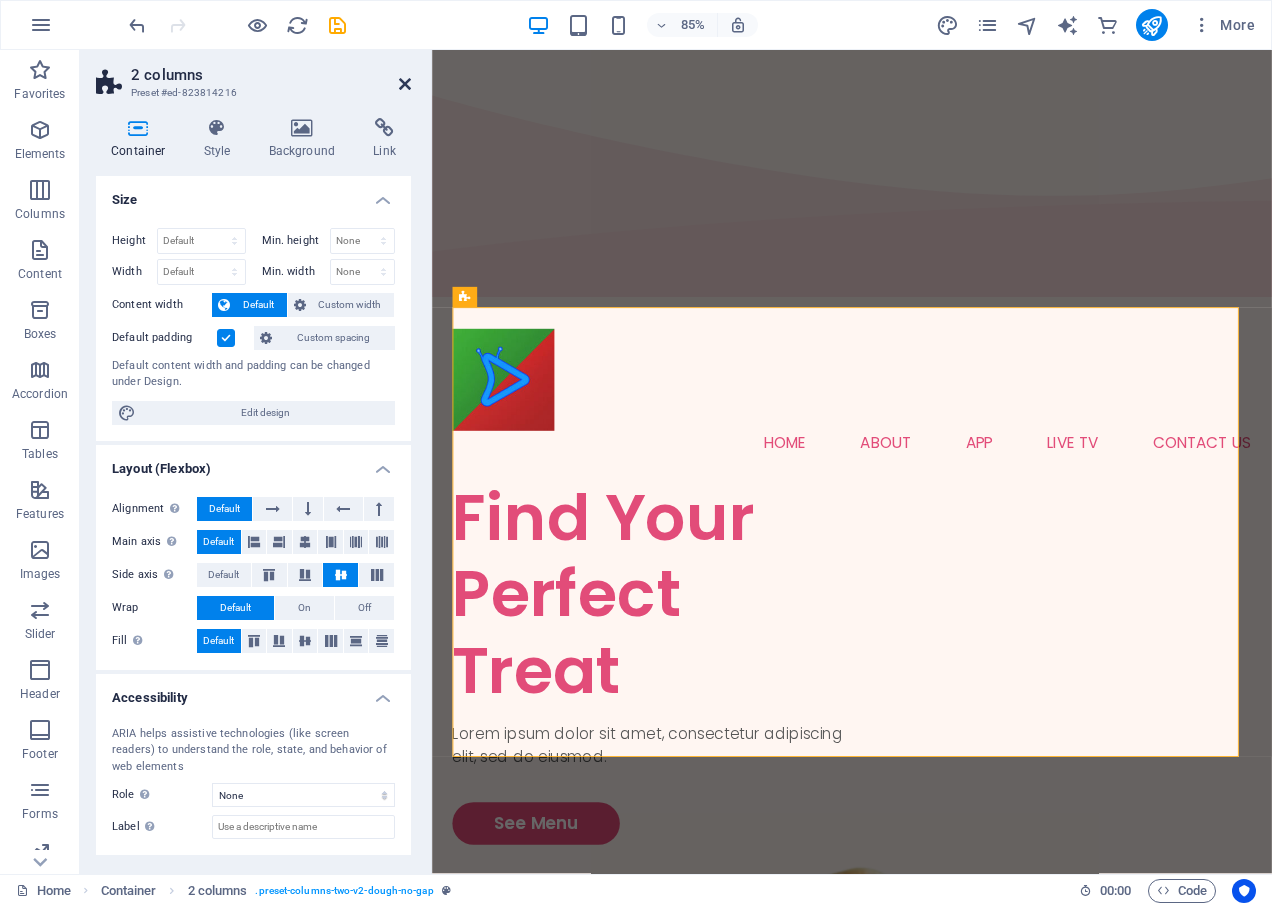 click at bounding box center [405, 84] 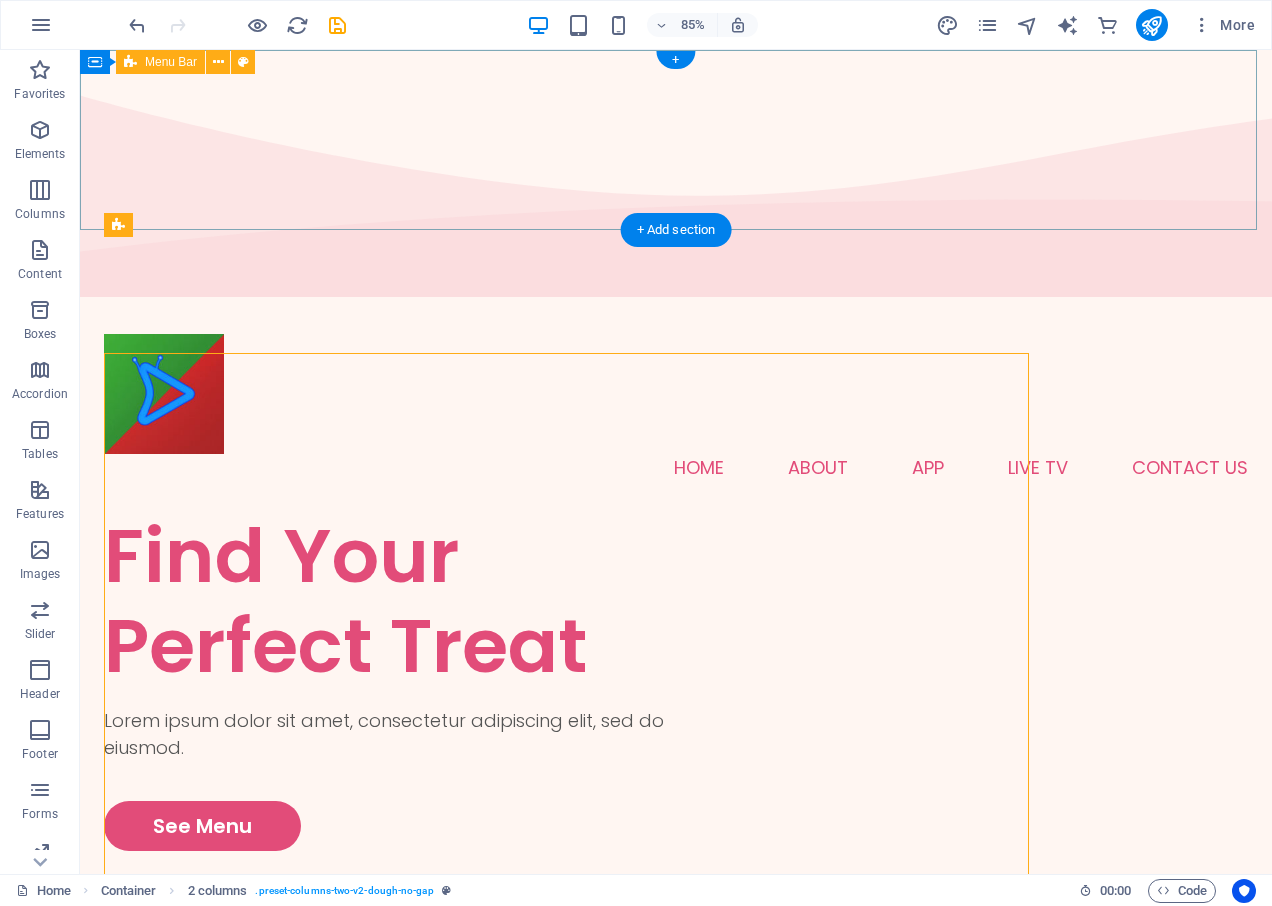 click on "Home ABOUT APP LIVE TV CONTACT US" at bounding box center (676, 407) 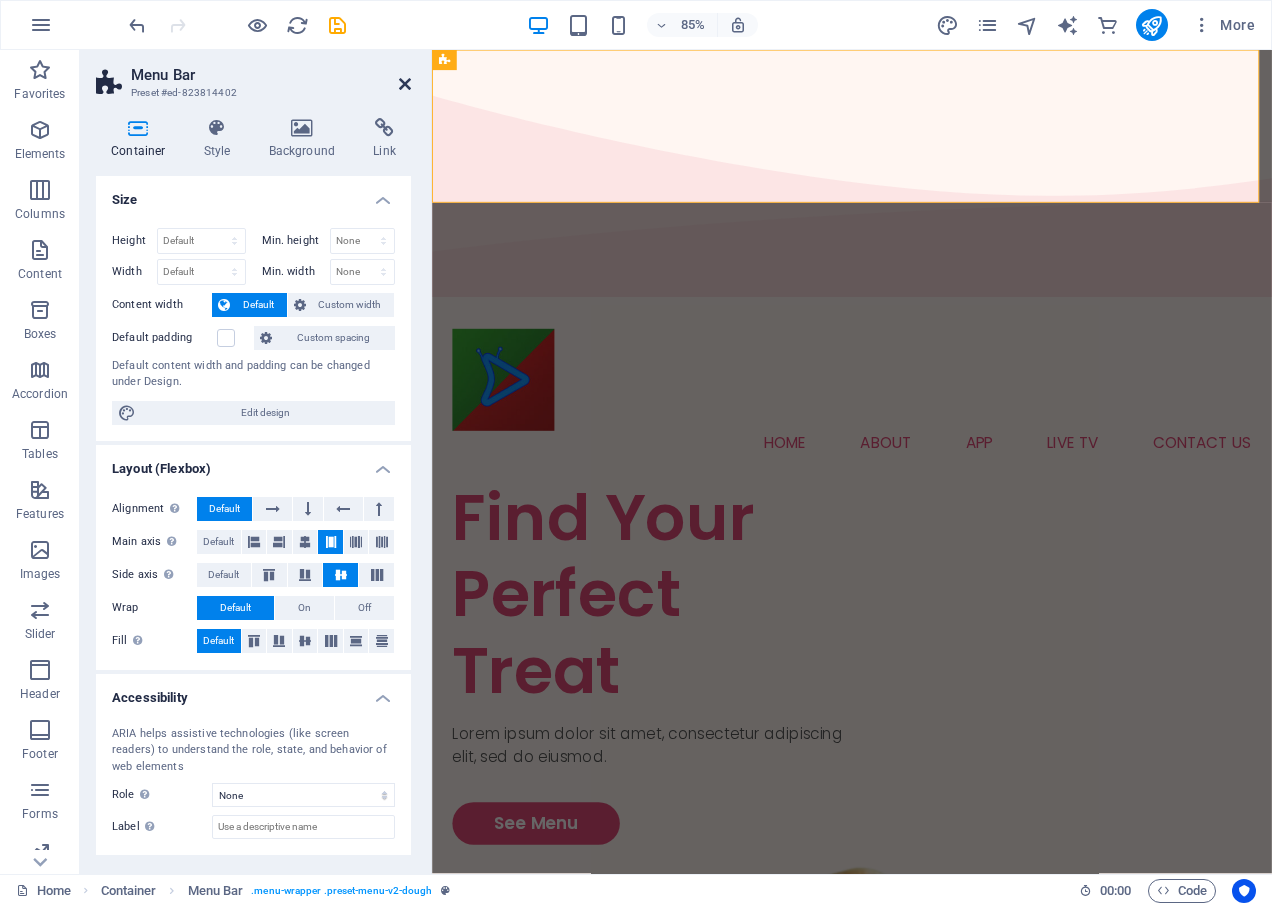 click at bounding box center [405, 84] 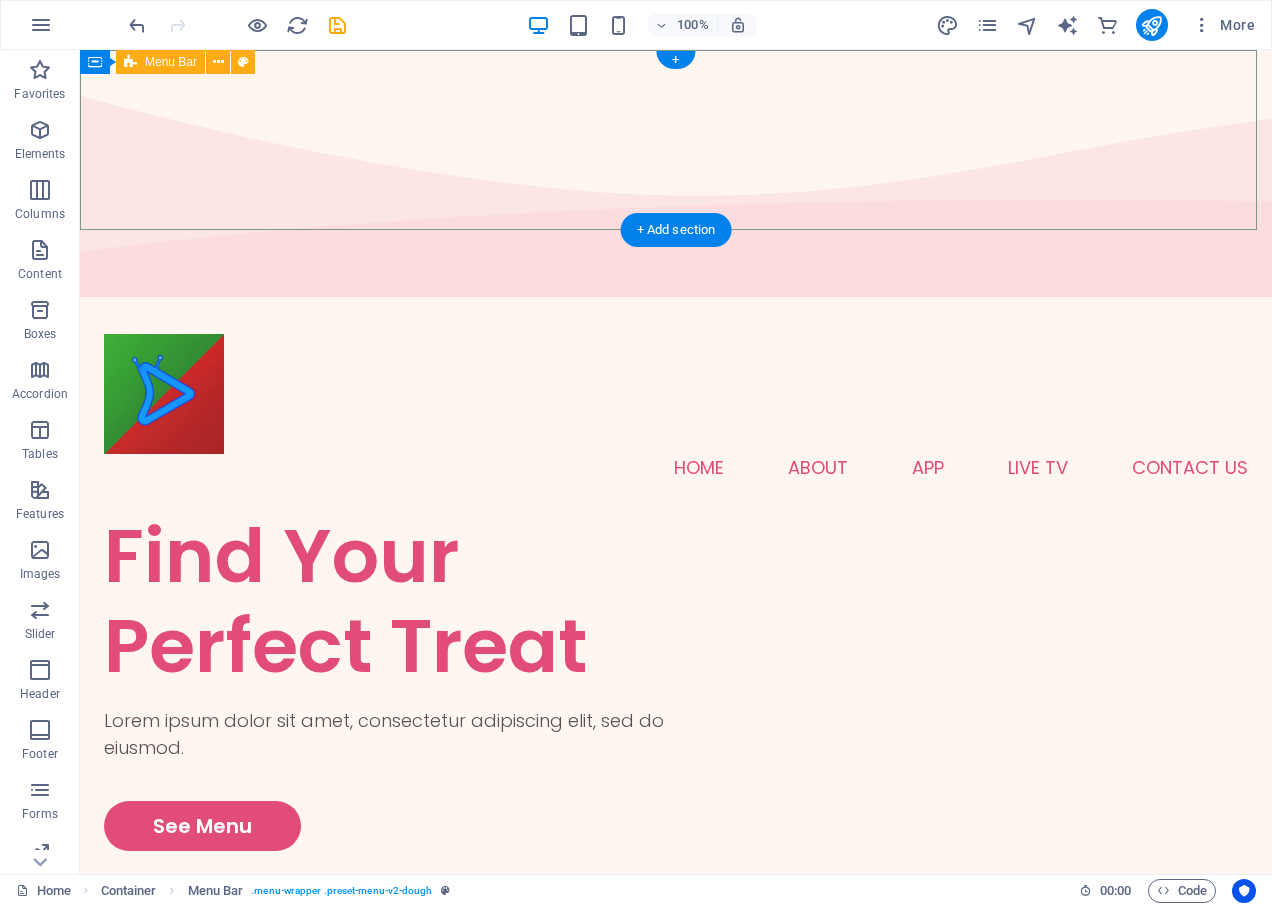click on "Home ABOUT APP LIVE TV CONTACT US" at bounding box center (676, 407) 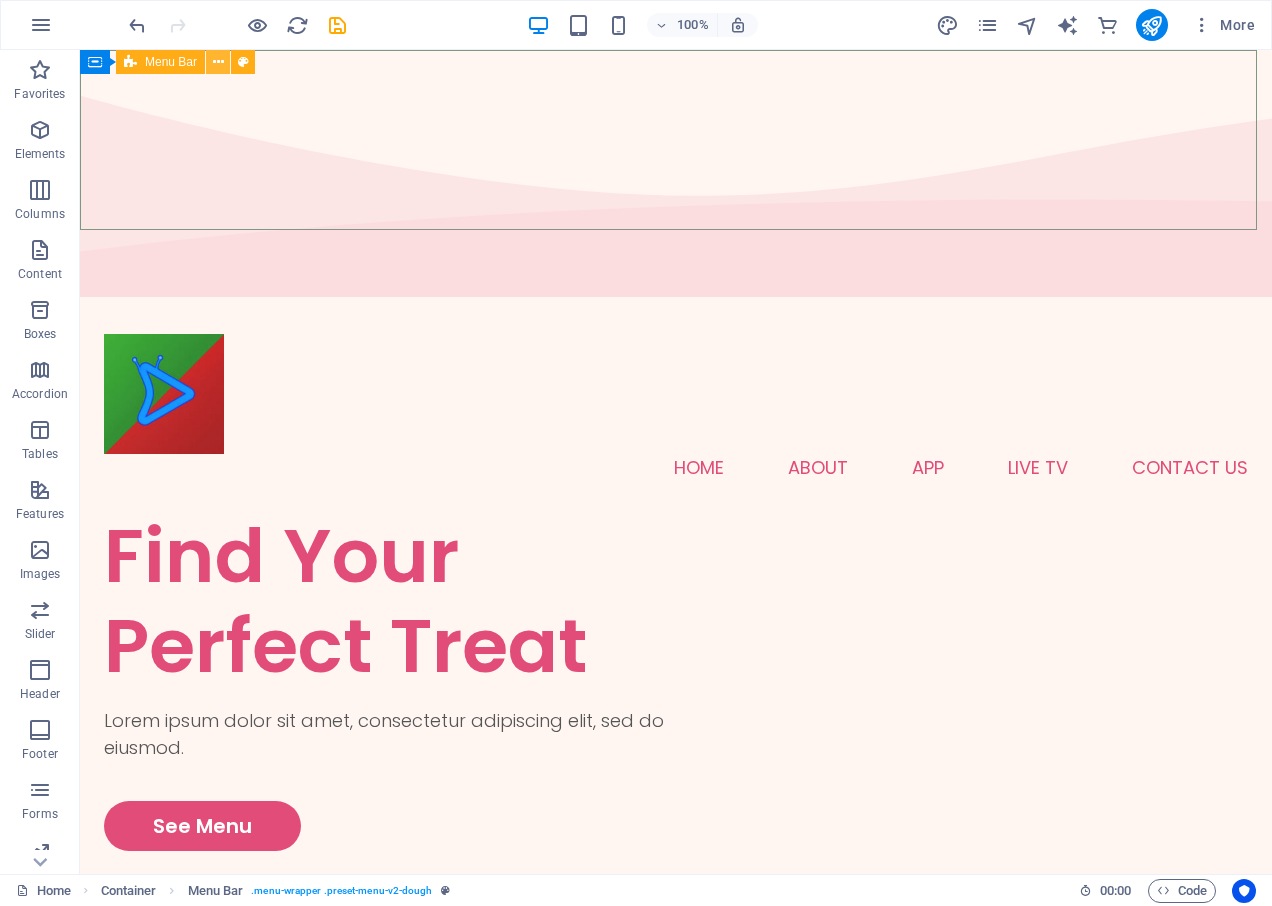 click at bounding box center [218, 62] 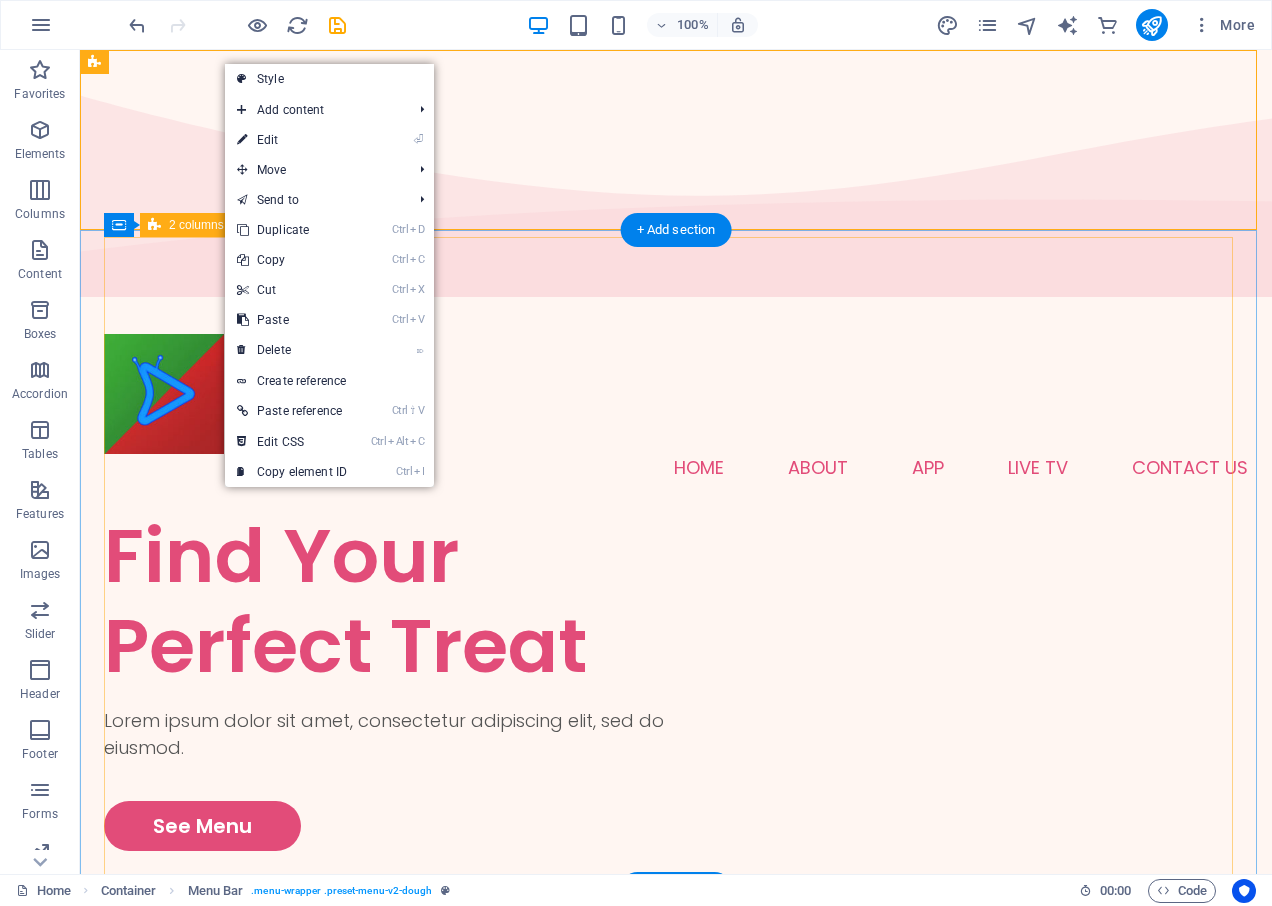 click on "Find Your Perfect Treat Lorem ipsum dolor sit amet, consectetur adipiscing elit, sed do eiusmod. See Menu" at bounding box center [676, 1266] 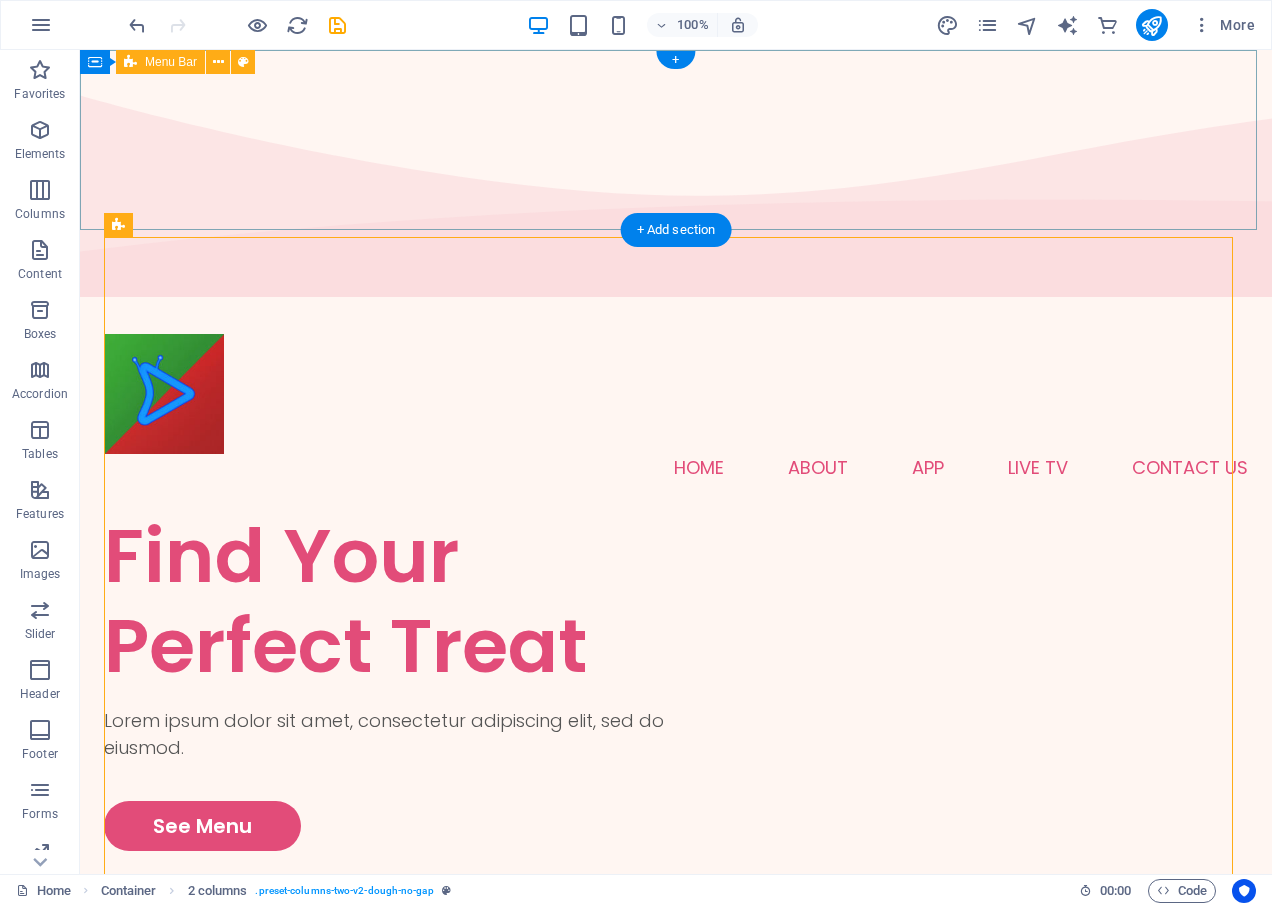 click on "Home ABOUT APP LIVE TV CONTACT US" at bounding box center [676, 407] 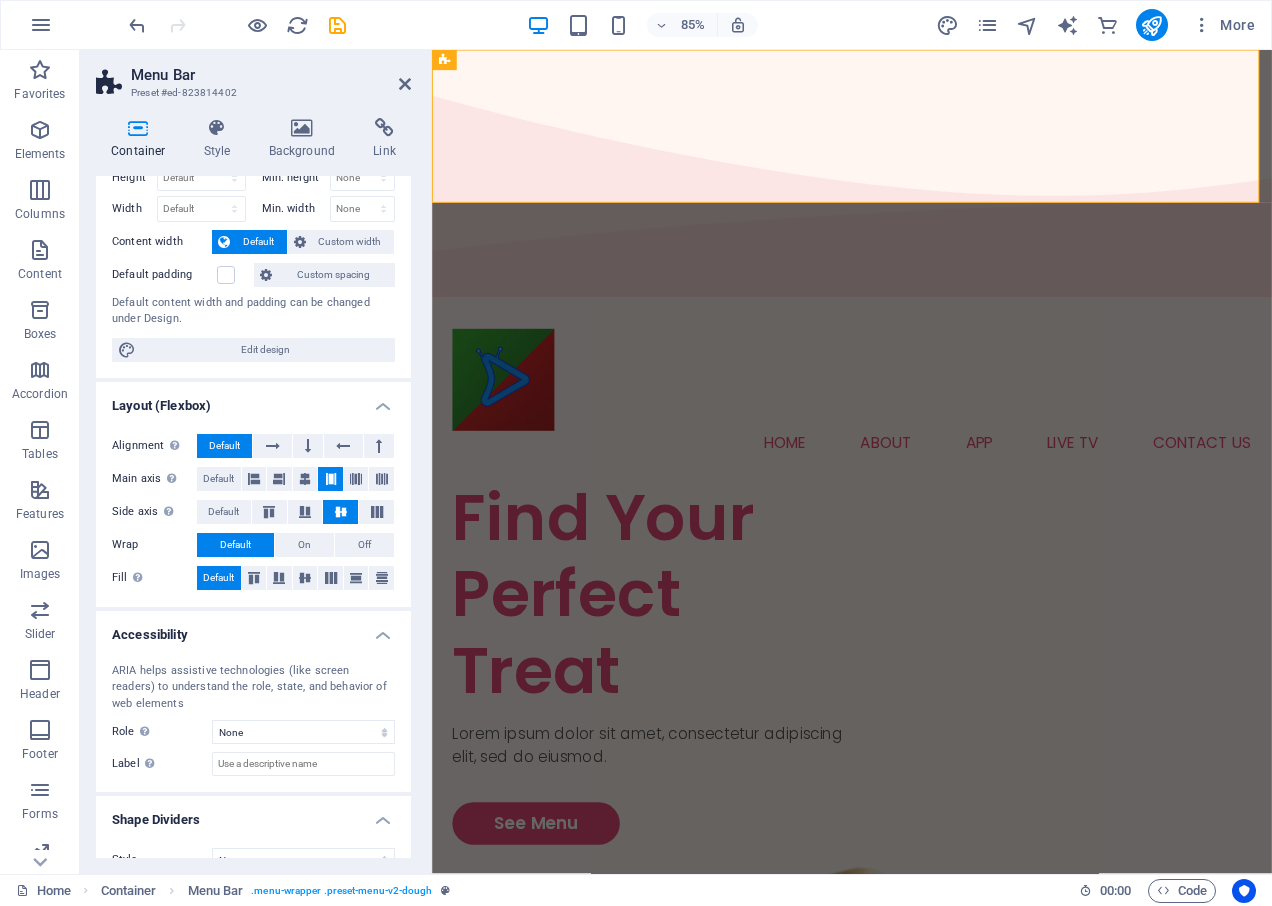 scroll, scrollTop: 93, scrollLeft: 0, axis: vertical 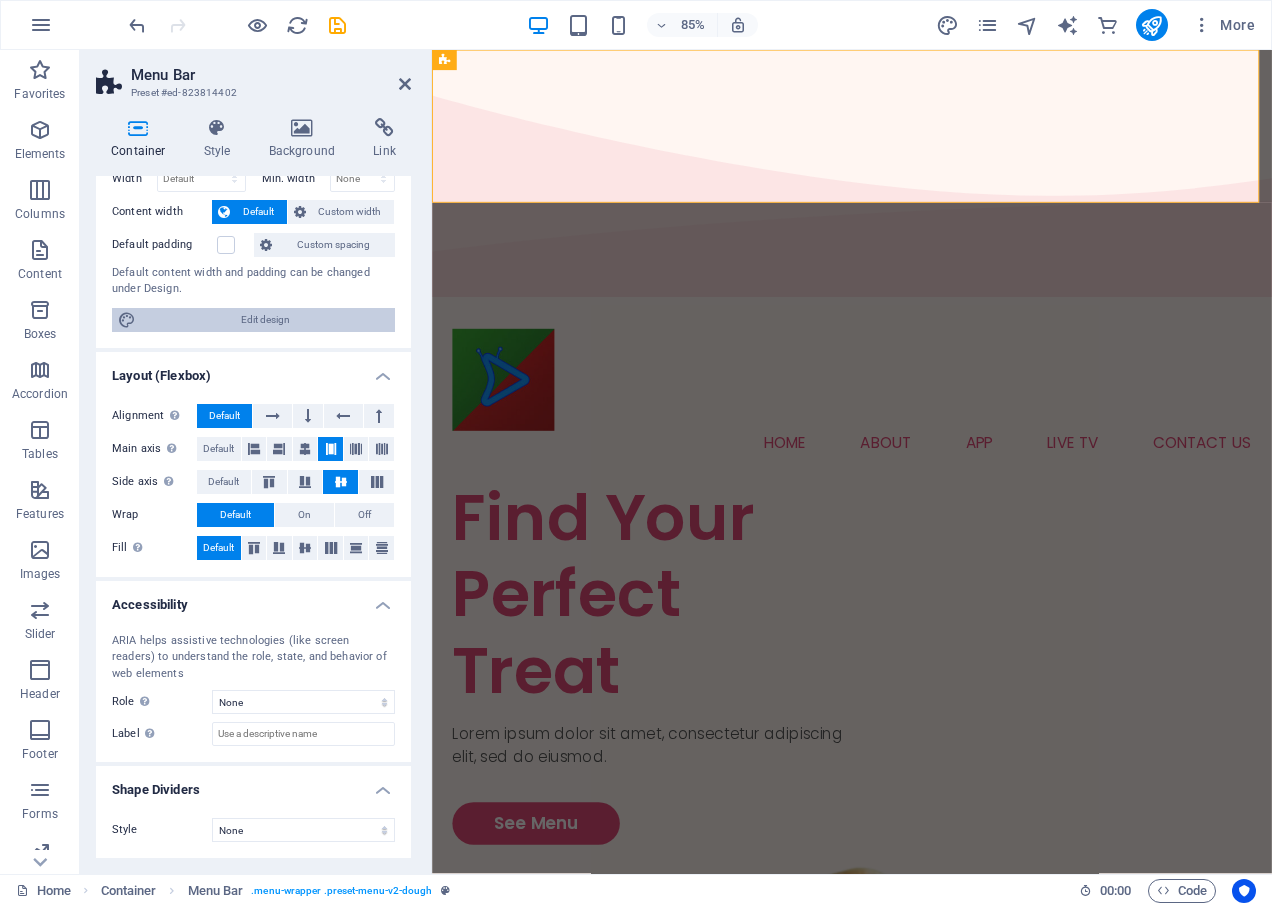 click on "Edit design" at bounding box center (265, 320) 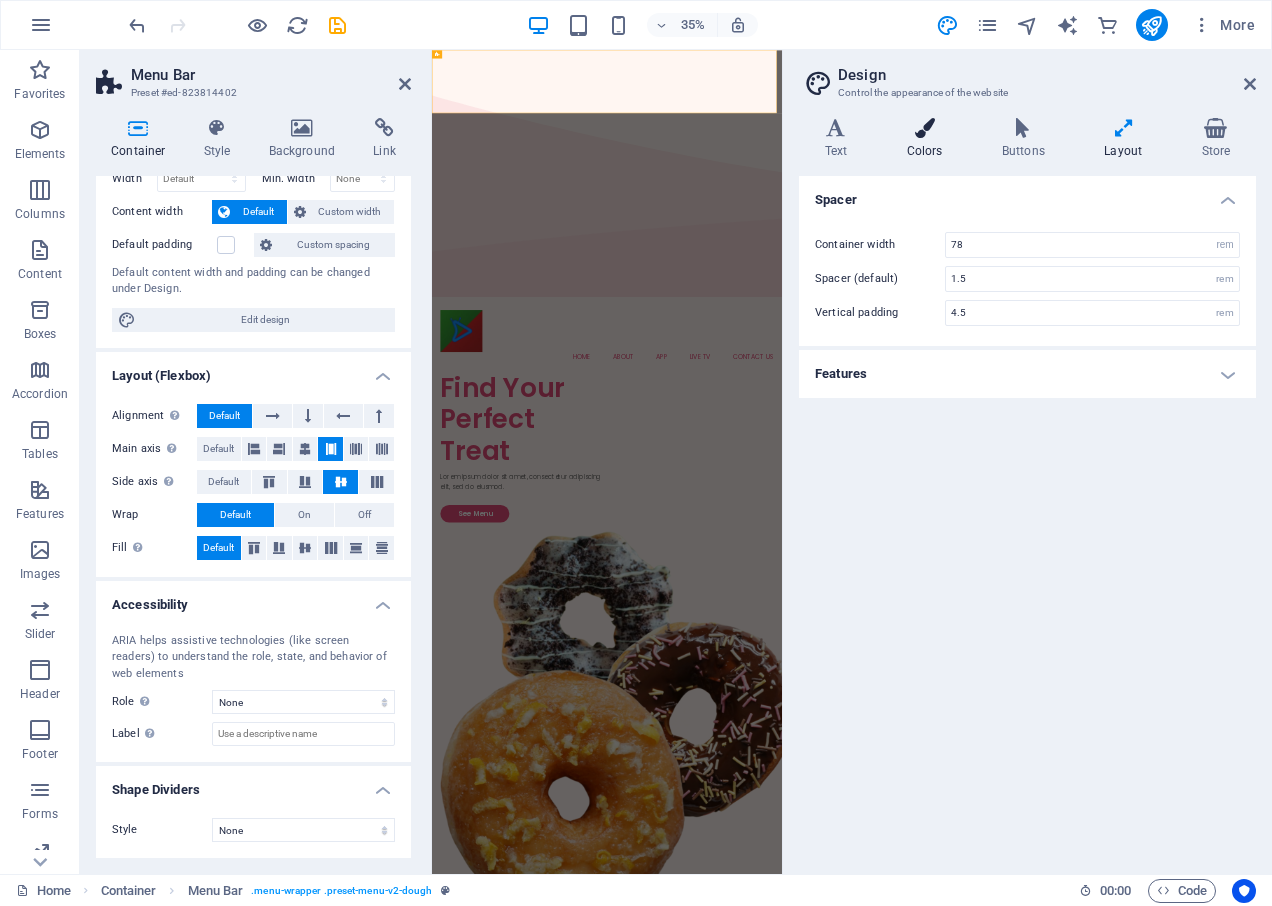 click at bounding box center [924, 128] 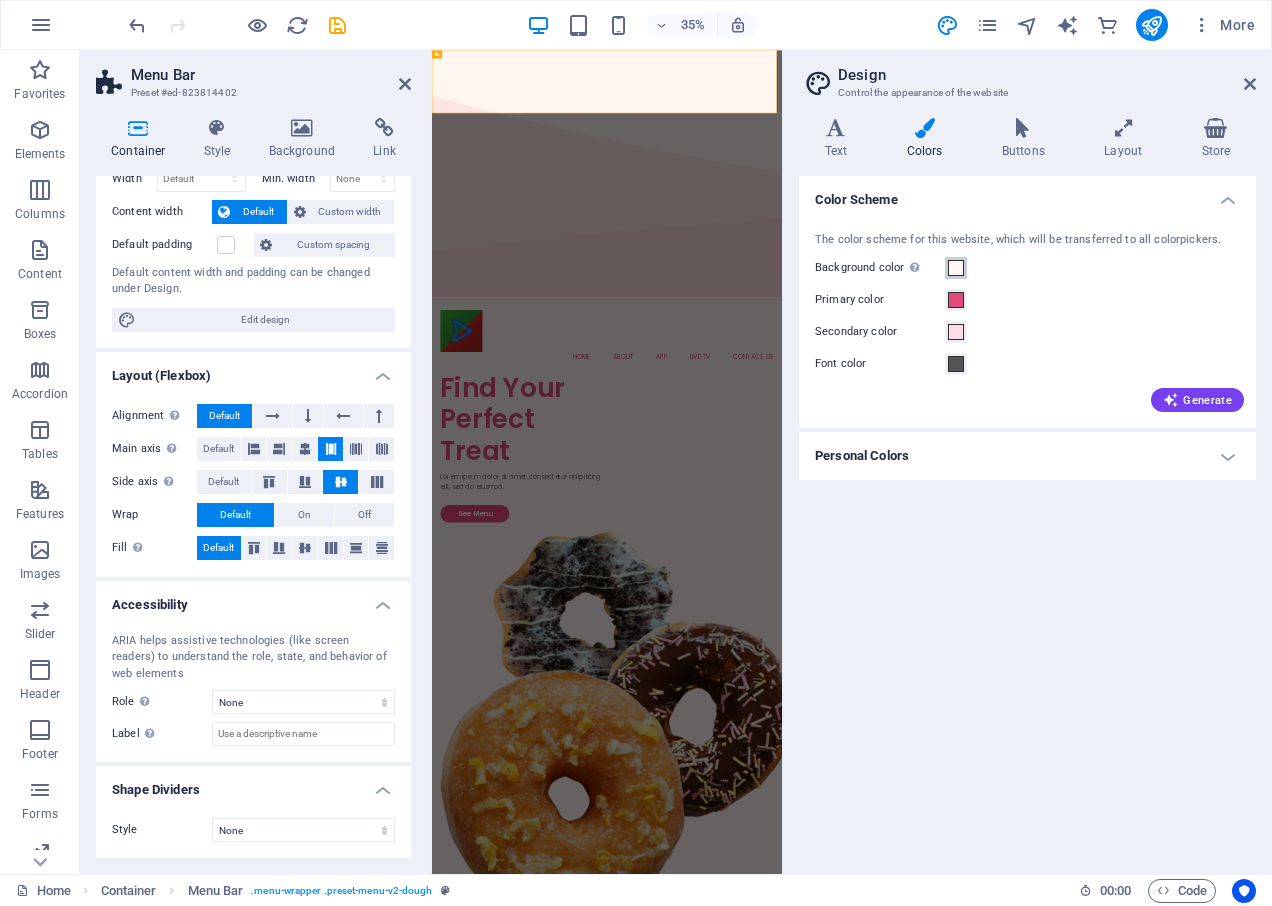 click at bounding box center (956, 268) 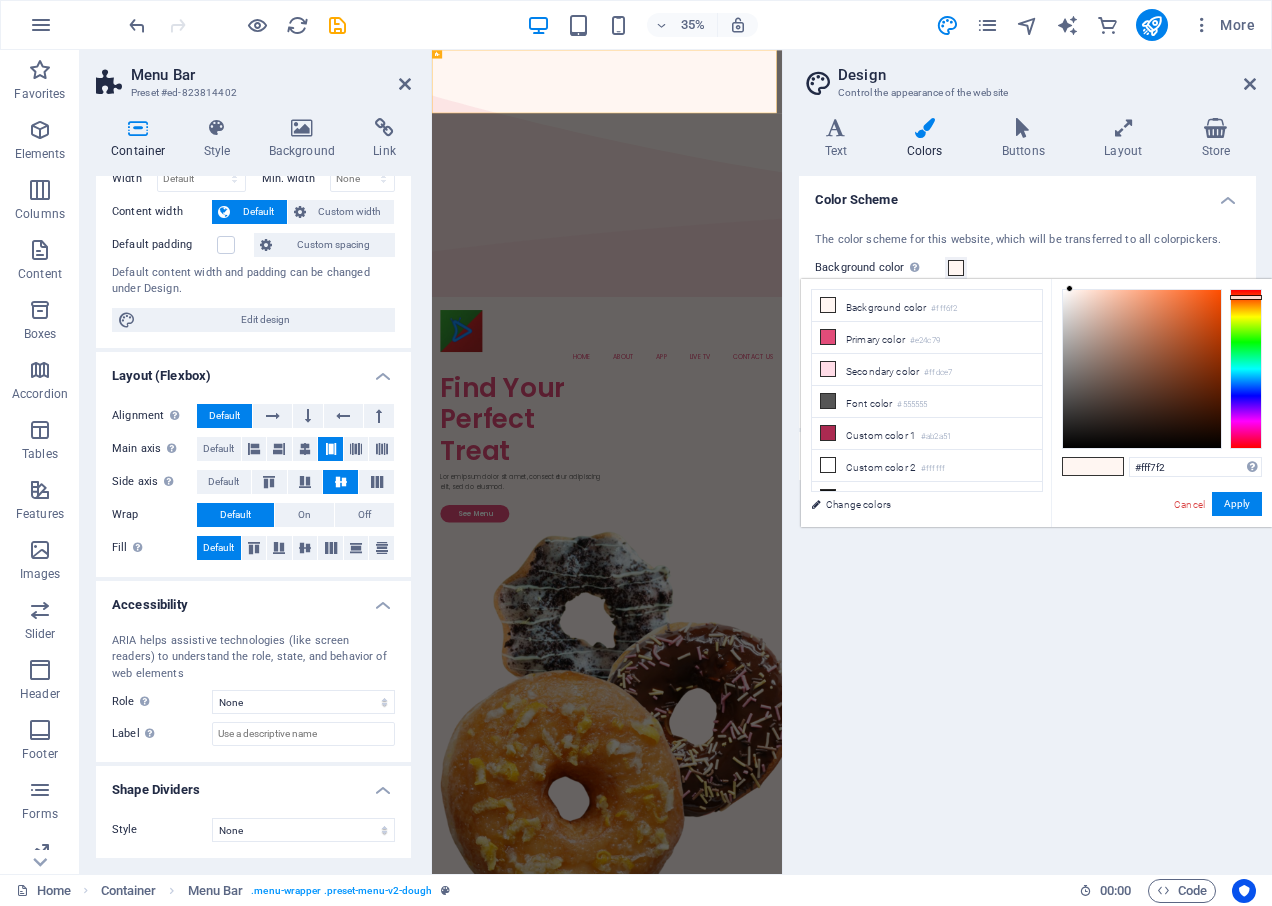 click at bounding box center [1246, 297] 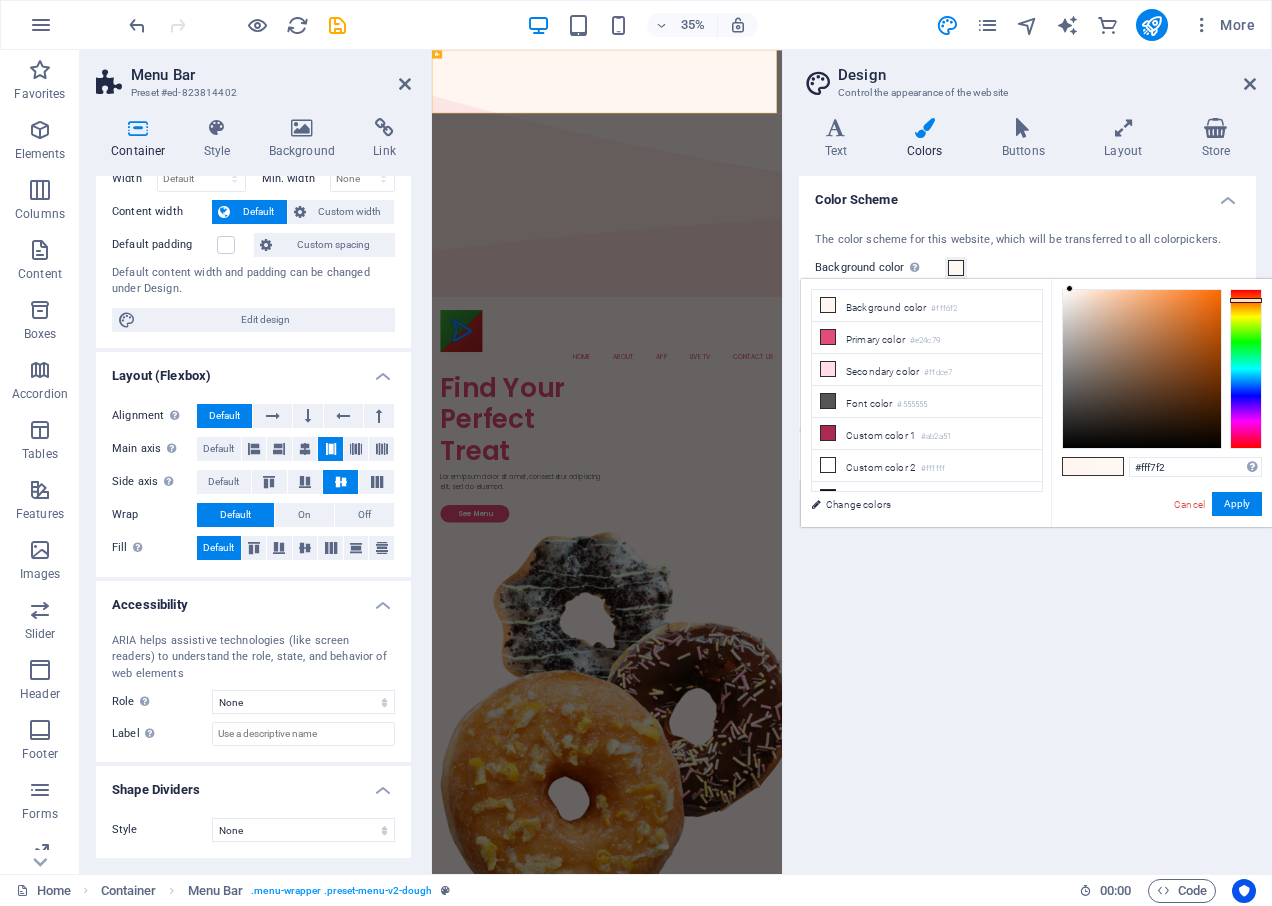 drag, startPoint x: 1242, startPoint y: 386, endPoint x: 1241, endPoint y: 373, distance: 13.038404 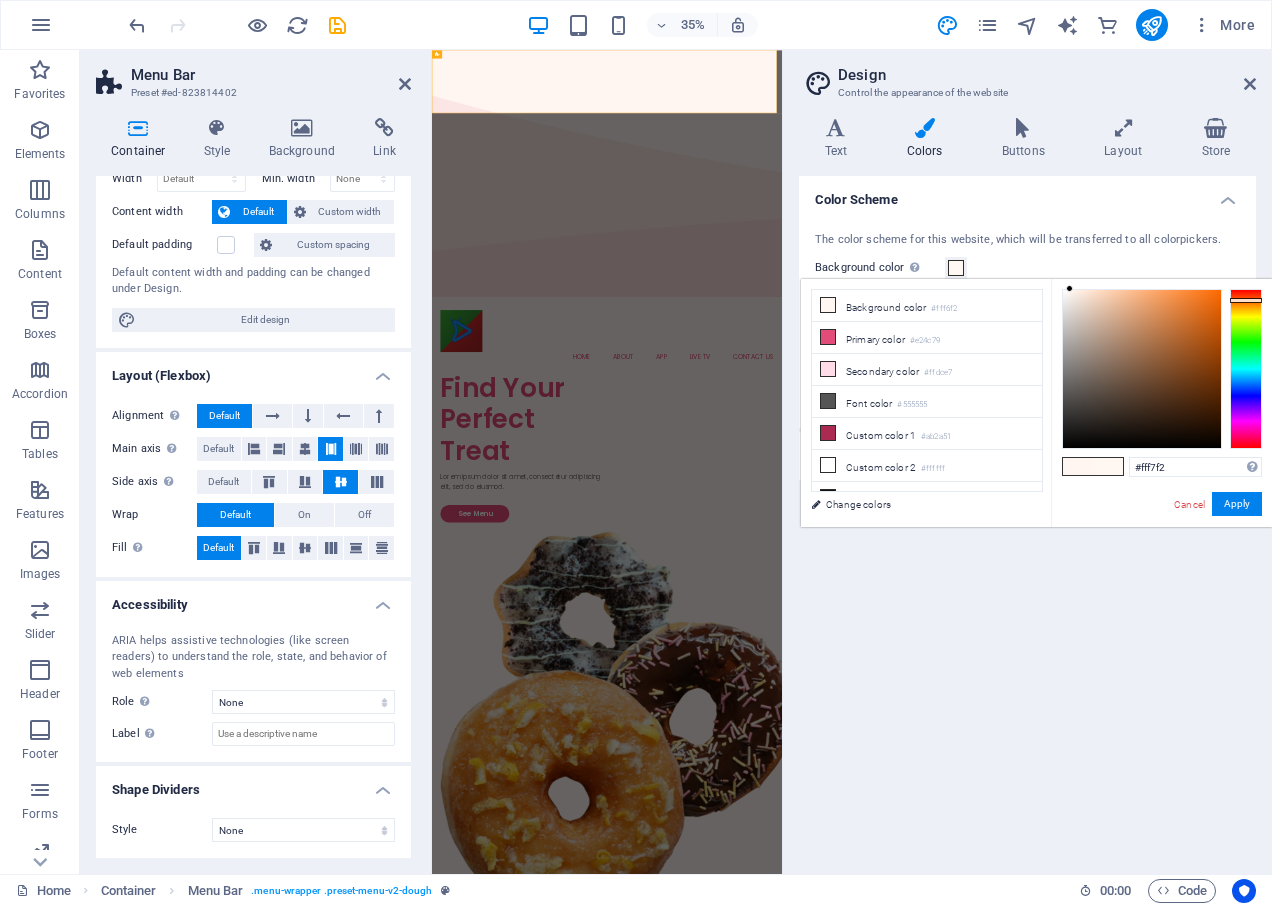click at bounding box center (1246, 369) 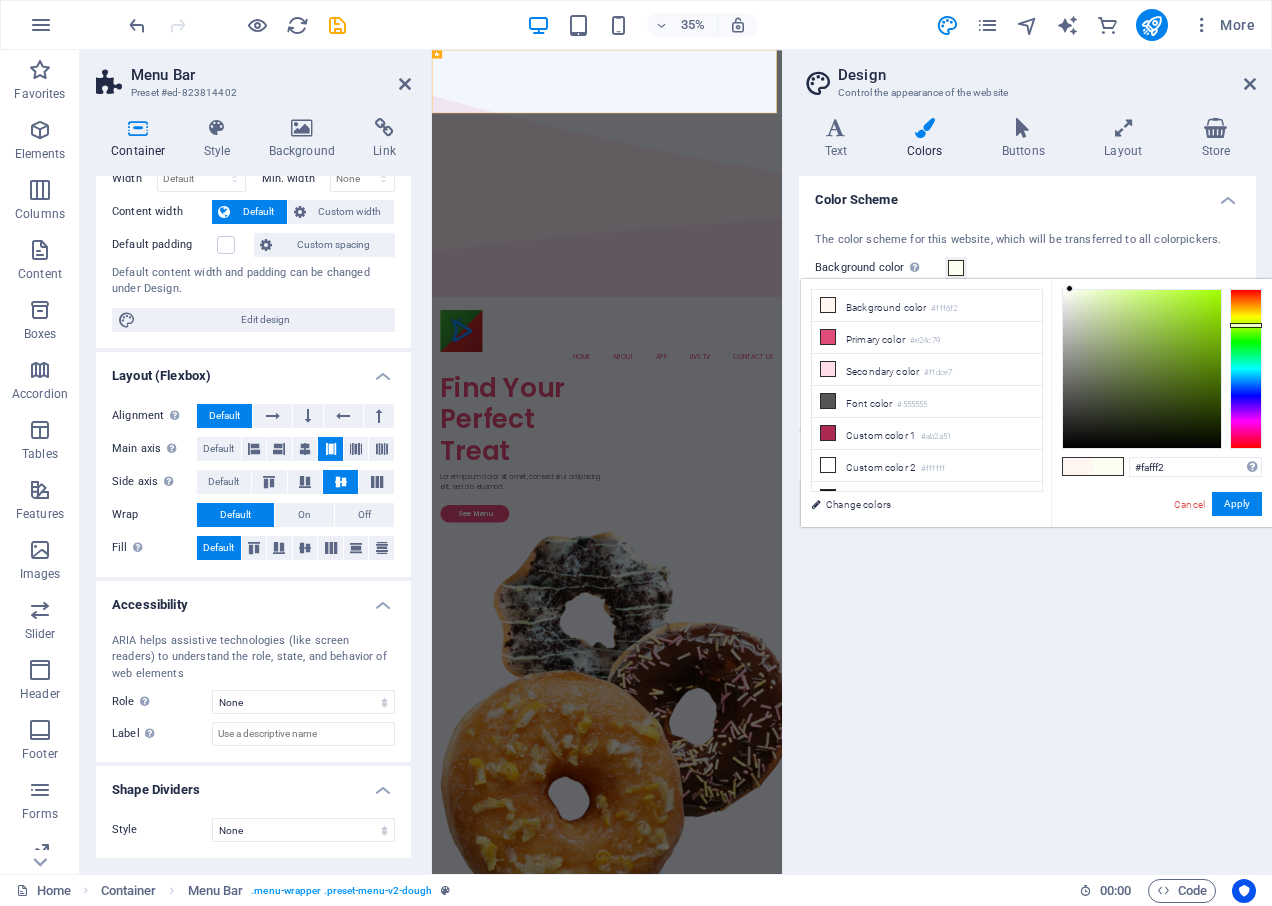 drag, startPoint x: 1250, startPoint y: 385, endPoint x: 1262, endPoint y: 325, distance: 61.188232 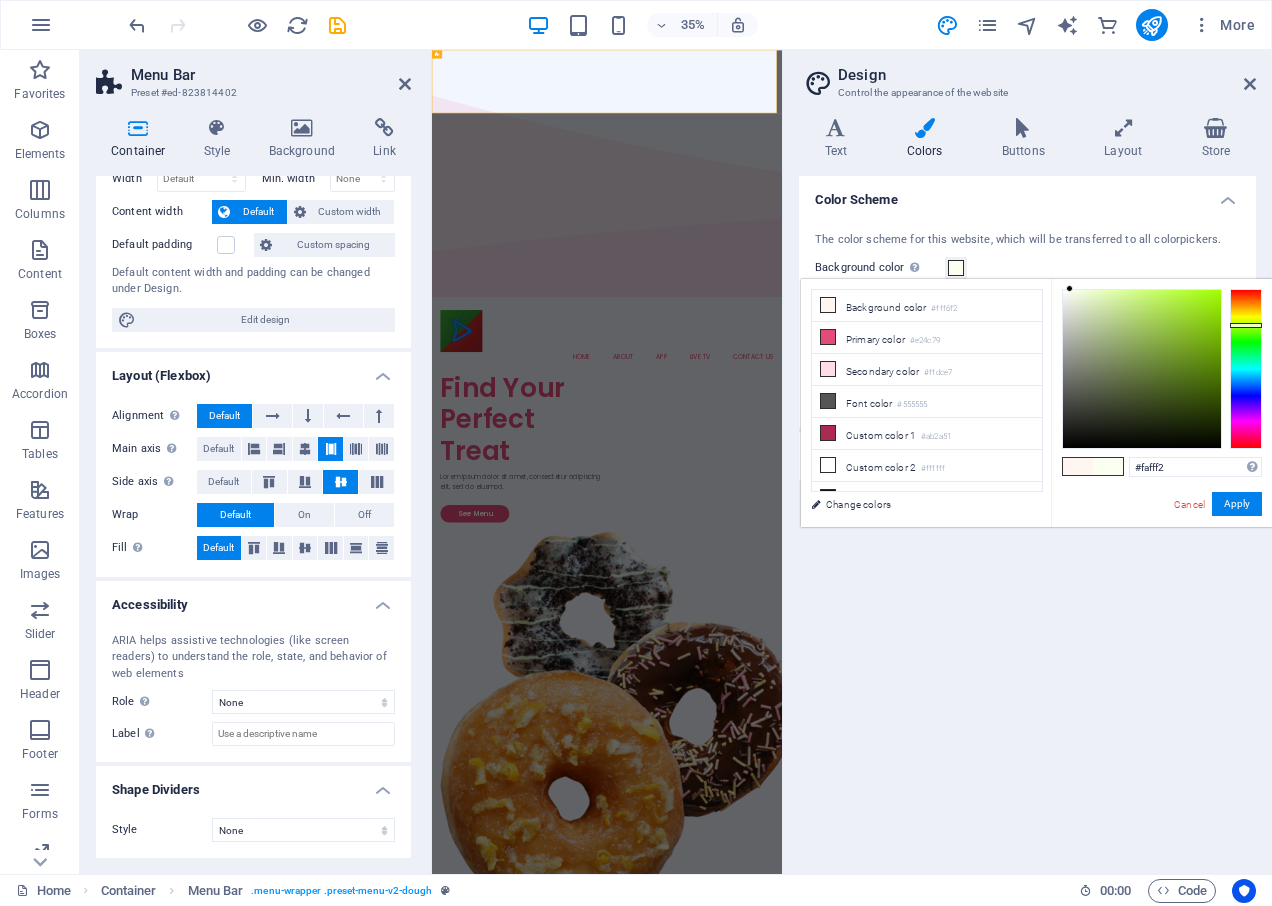 click on "#fafff2 Supported formats #0852ed rgb(8, 82, 237) rgba(8, 82, 237, 90%) hsv(221,97,93) hsl(221, 93%, 48%) Cancel Apply" at bounding box center (1161, 548) 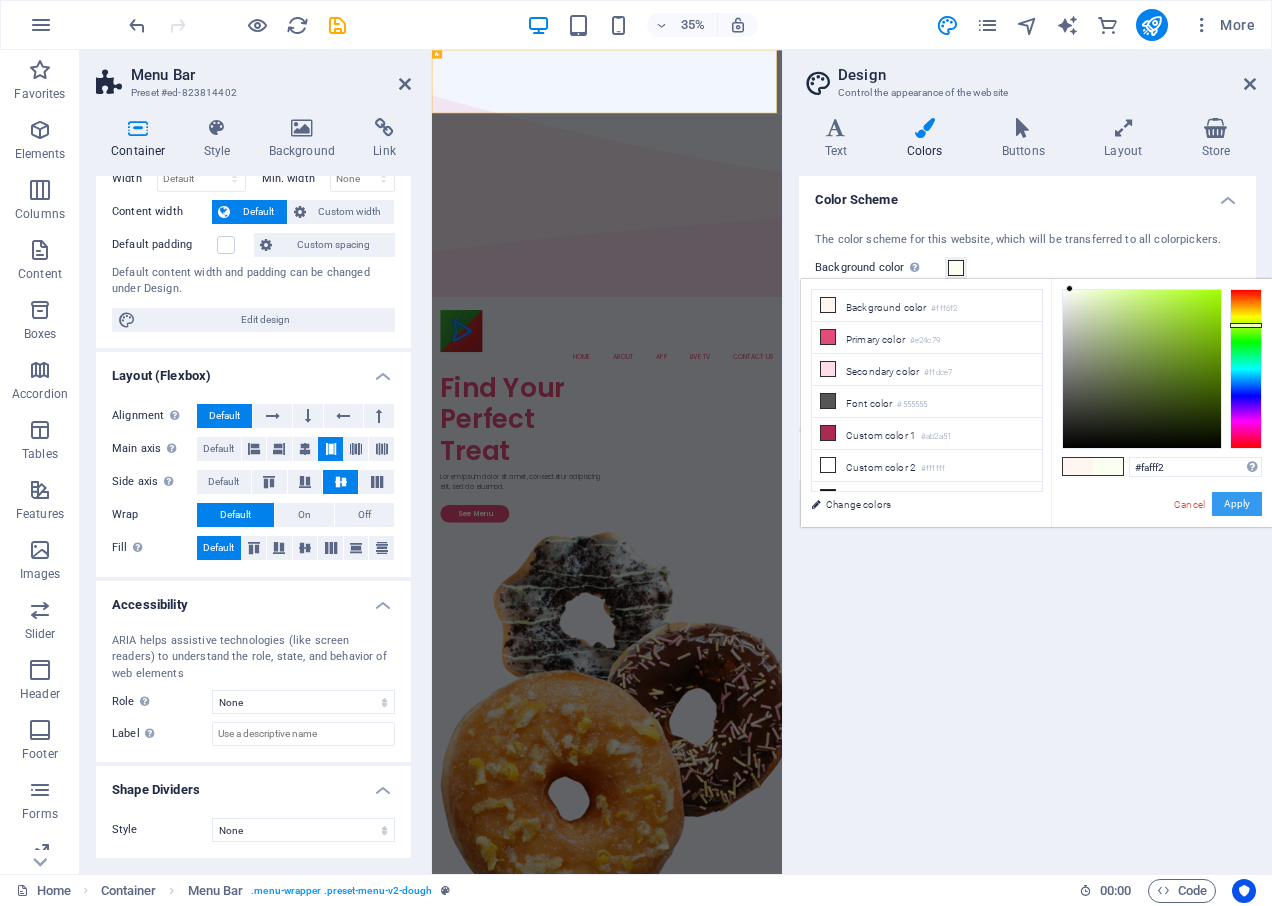 click on "Apply" at bounding box center [1237, 504] 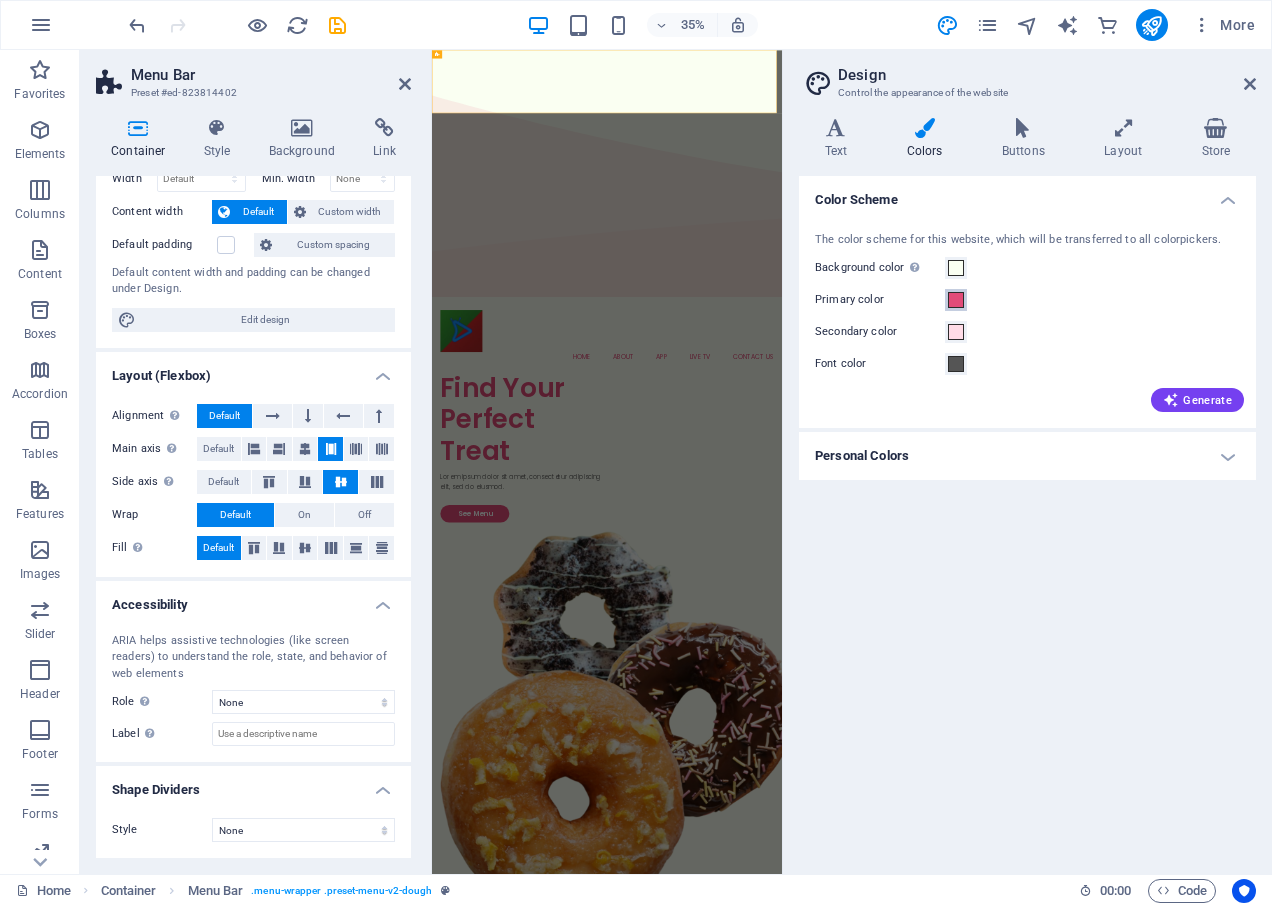 click at bounding box center [956, 300] 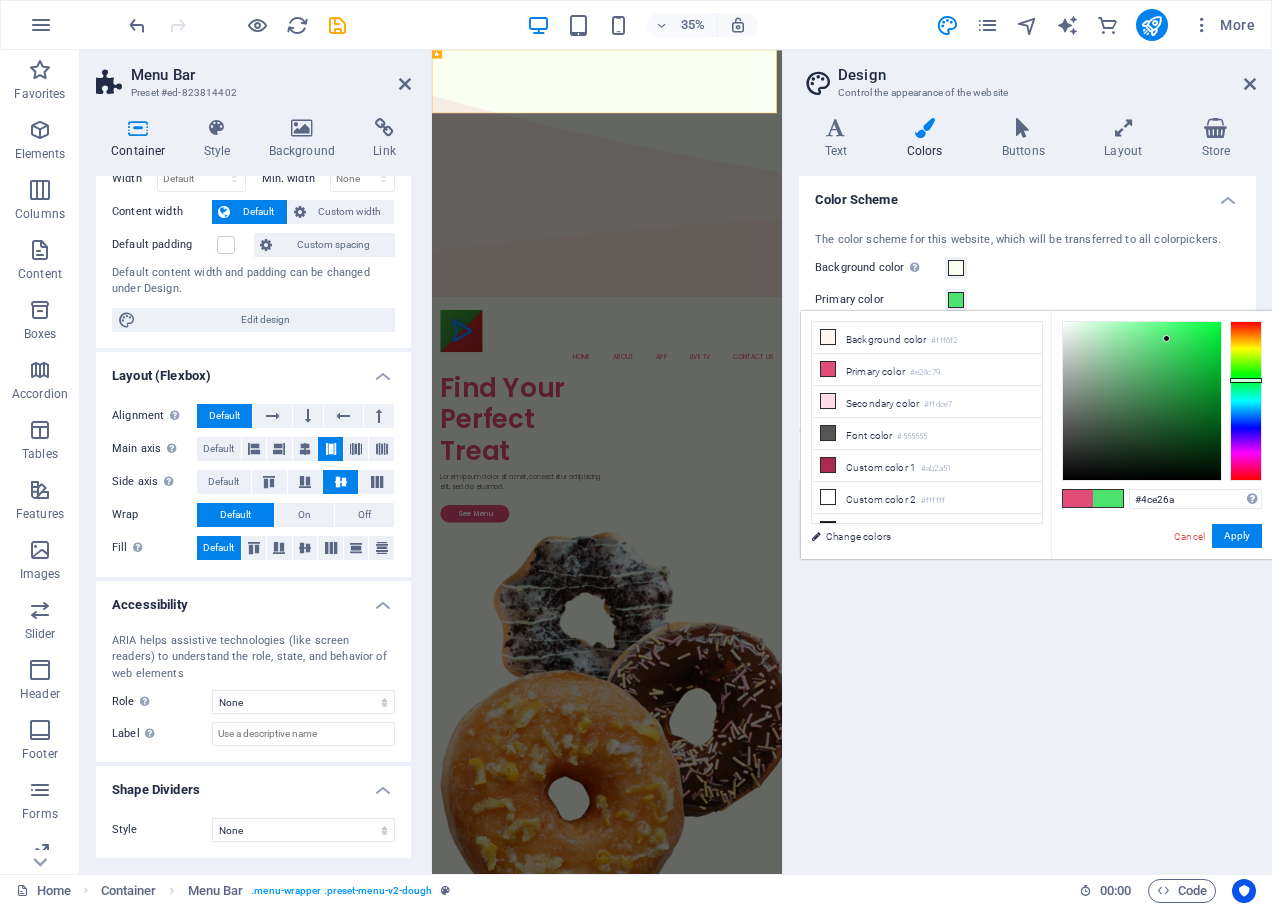 drag, startPoint x: 1252, startPoint y: 474, endPoint x: 1253, endPoint y: 379, distance: 95.005264 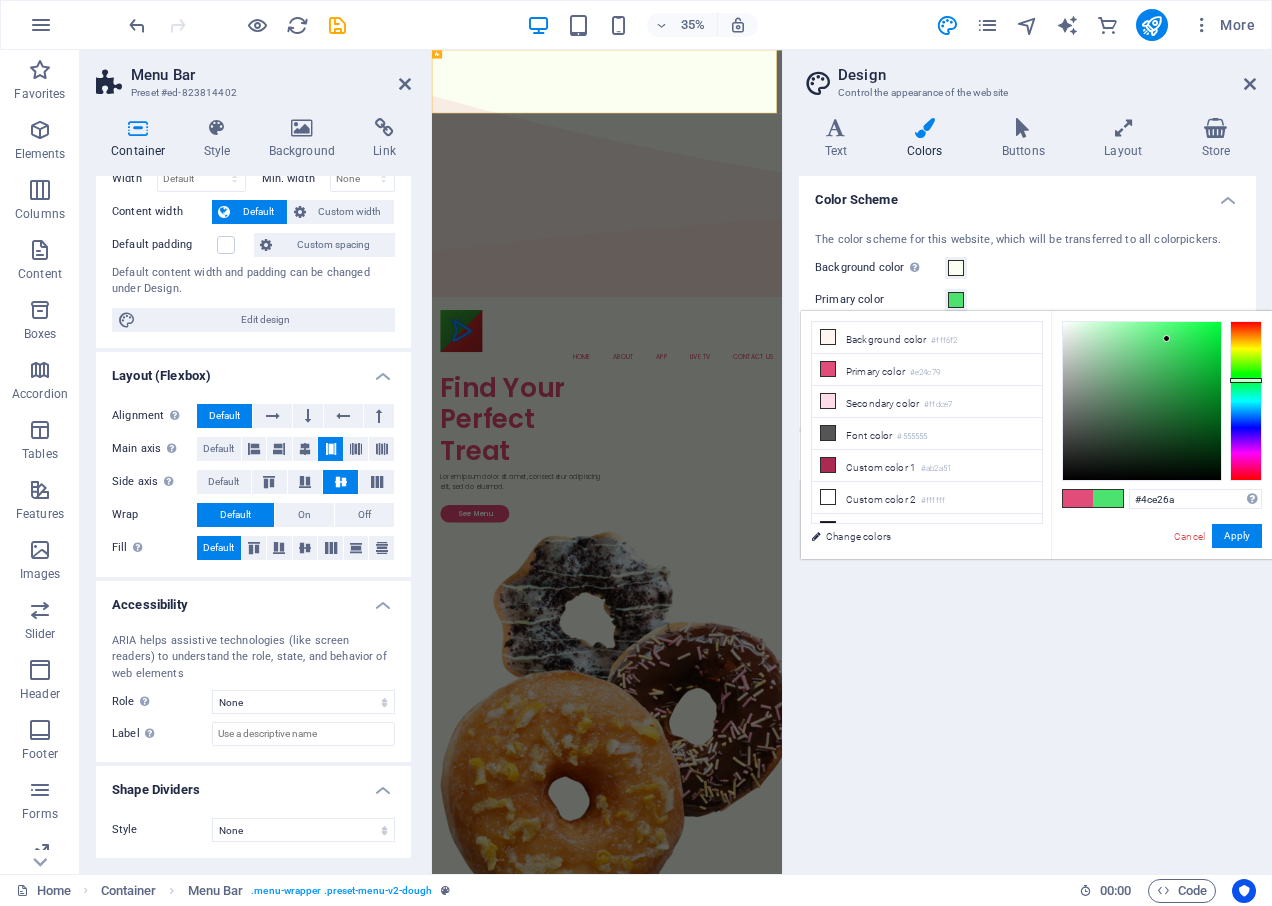 click at bounding box center [1246, 380] 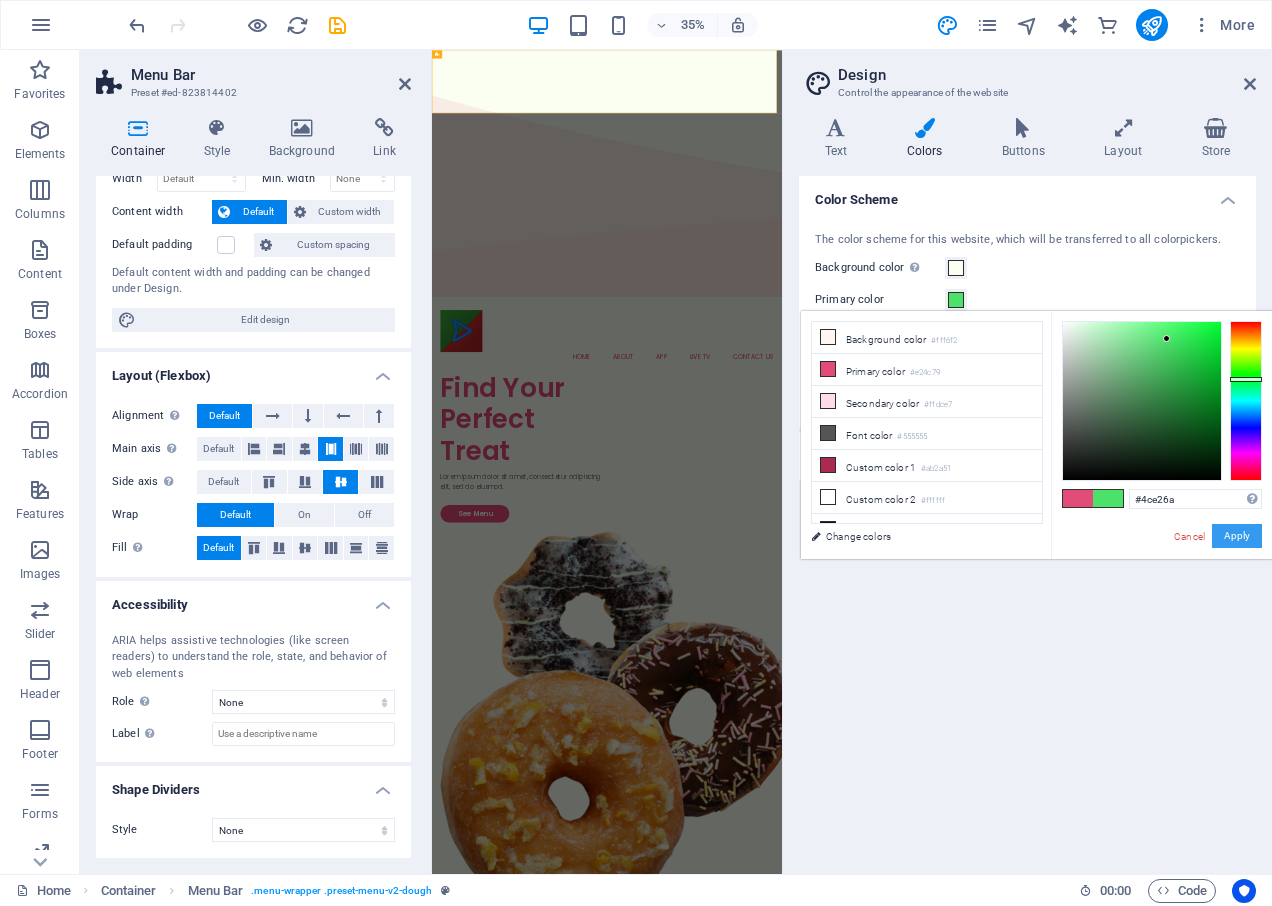 click on "Apply" at bounding box center [1237, 536] 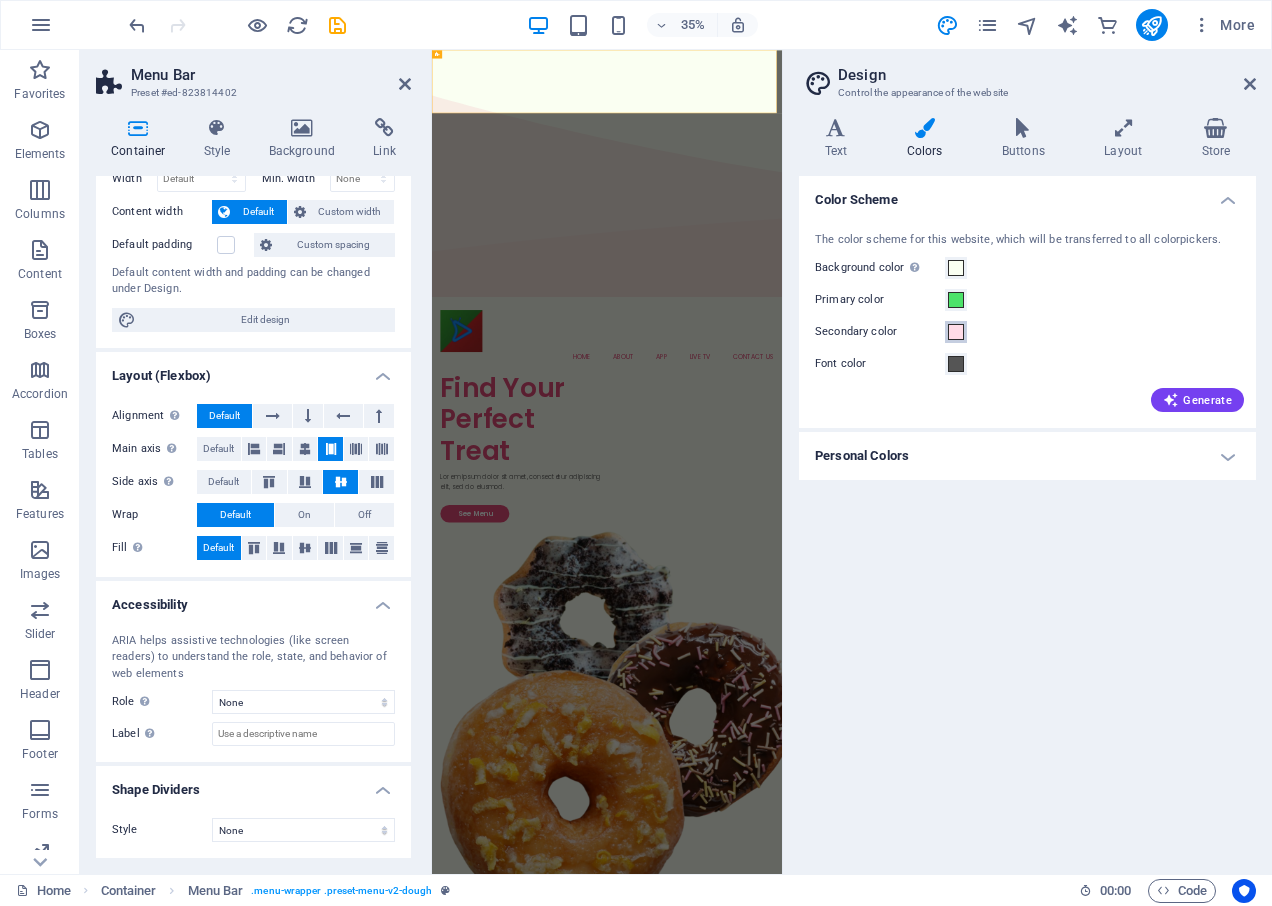 click at bounding box center [956, 332] 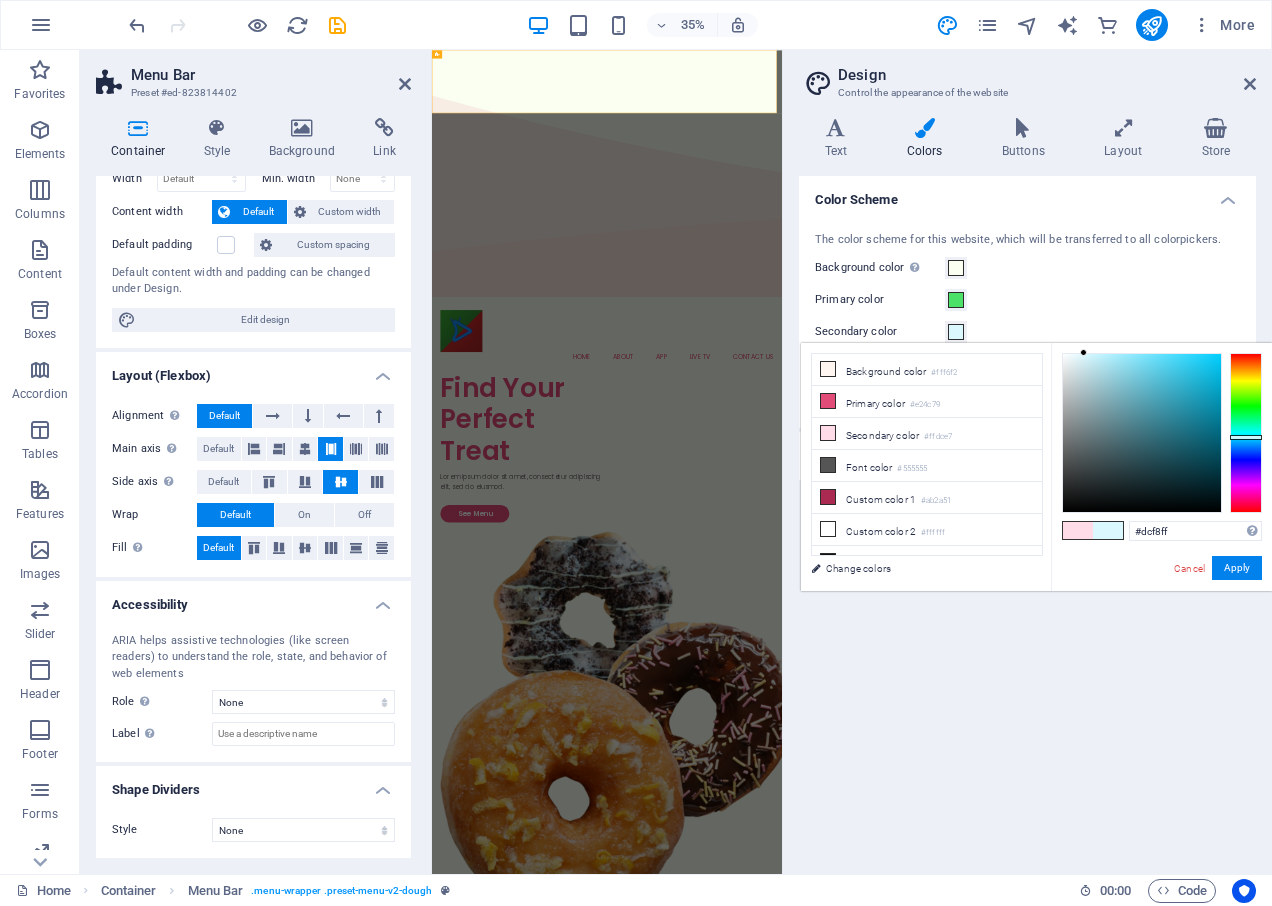 drag, startPoint x: 1244, startPoint y: 498, endPoint x: 1262, endPoint y: 437, distance: 63.600315 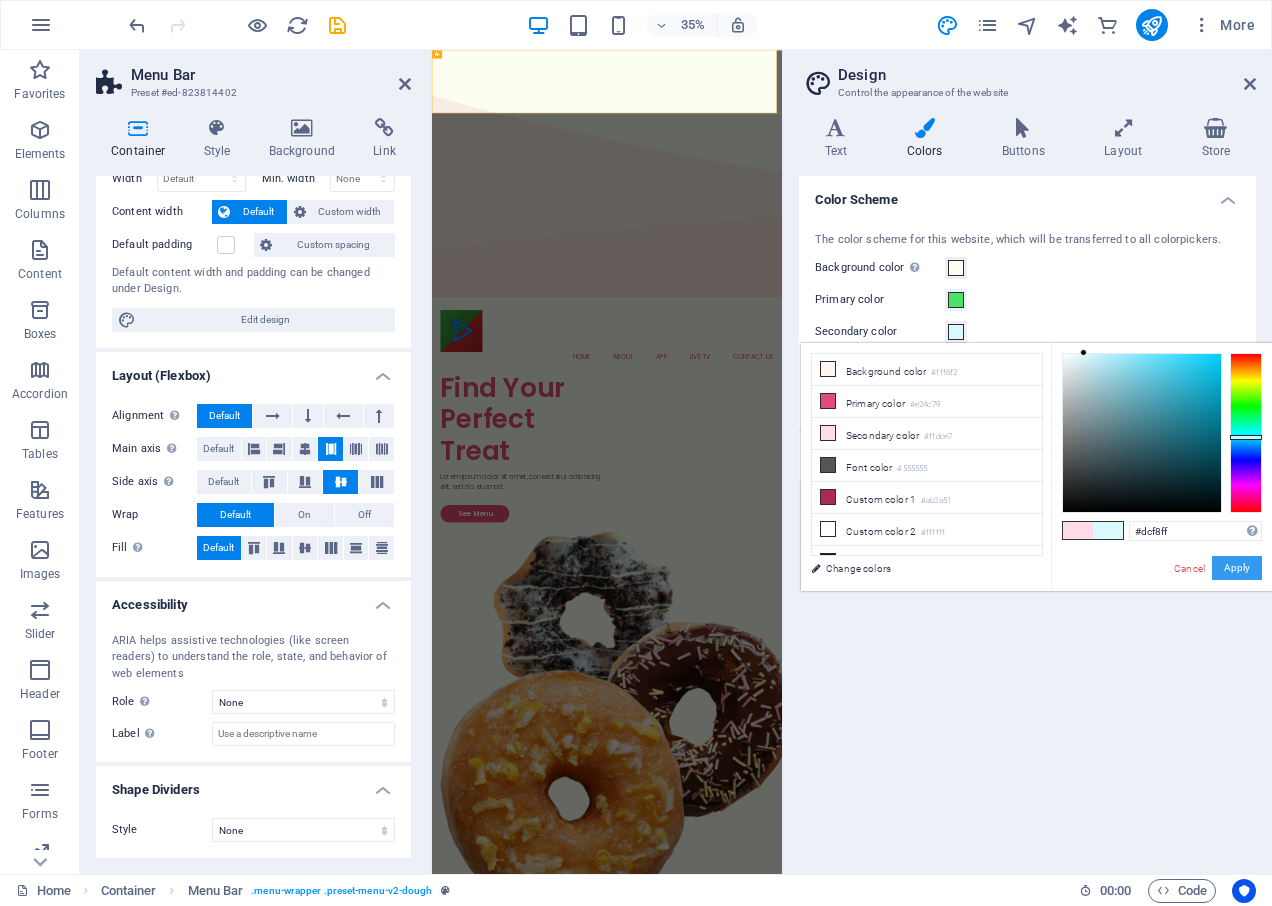 click on "Apply" at bounding box center (1237, 568) 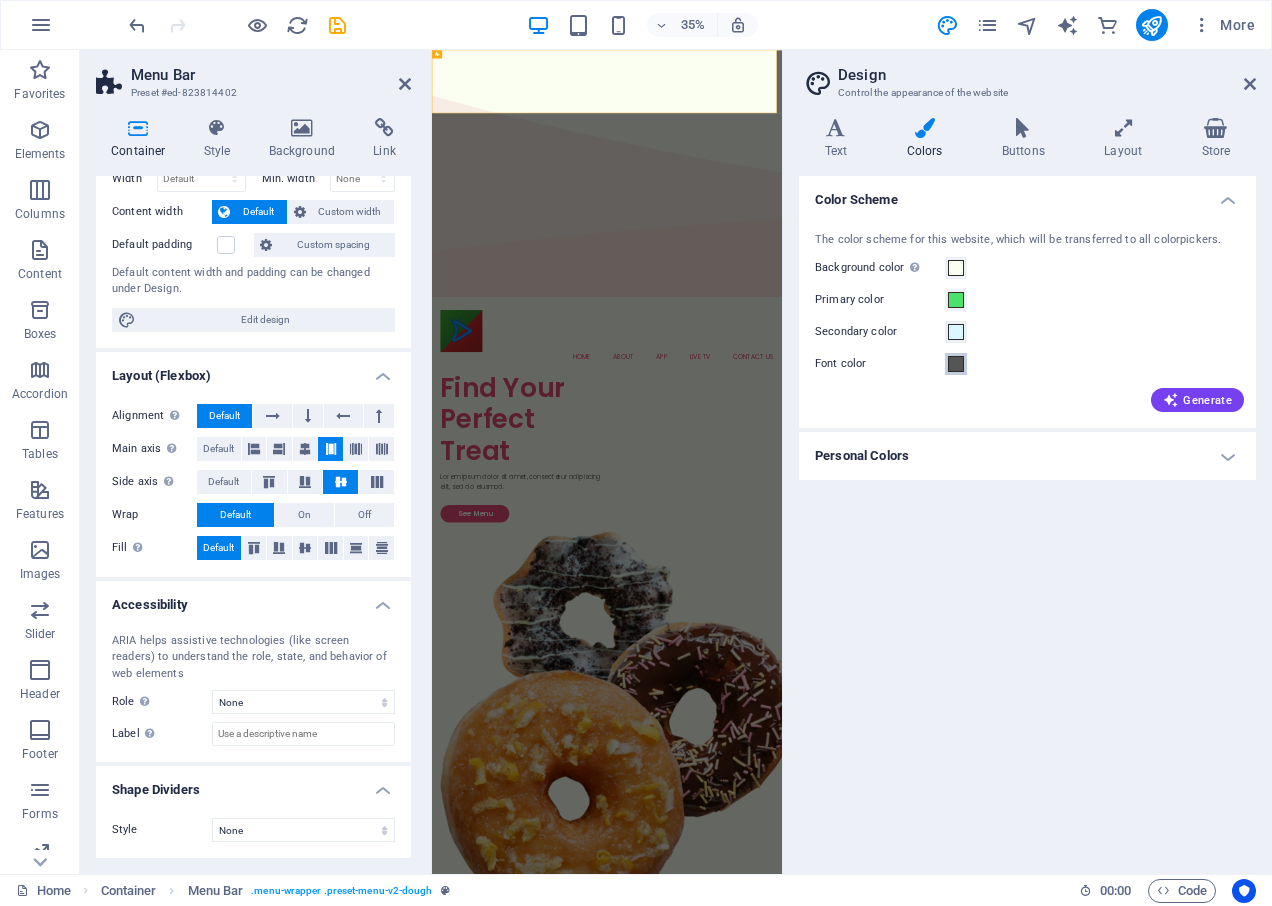 click at bounding box center (956, 364) 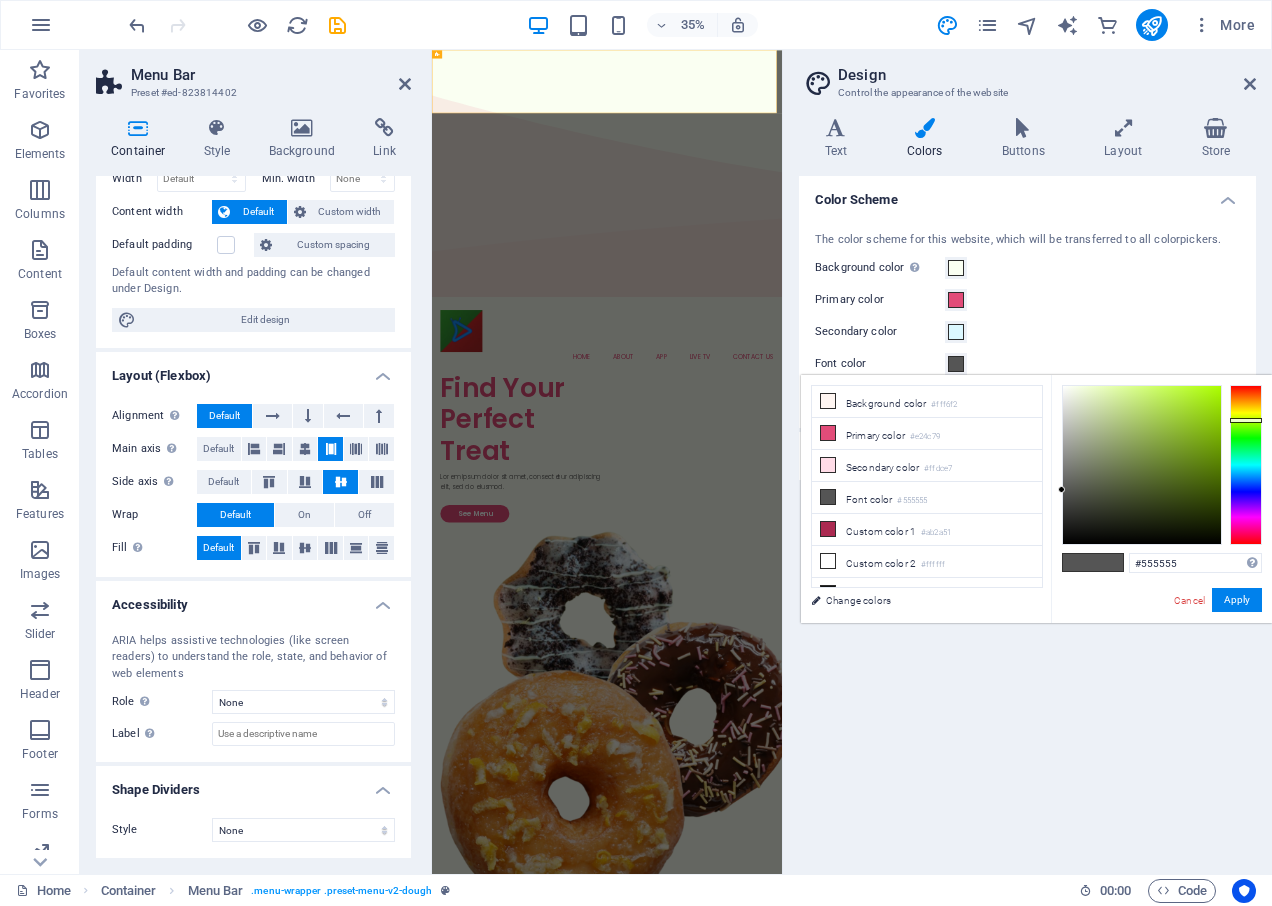 drag, startPoint x: 1241, startPoint y: 525, endPoint x: 1263, endPoint y: 420, distance: 107.28001 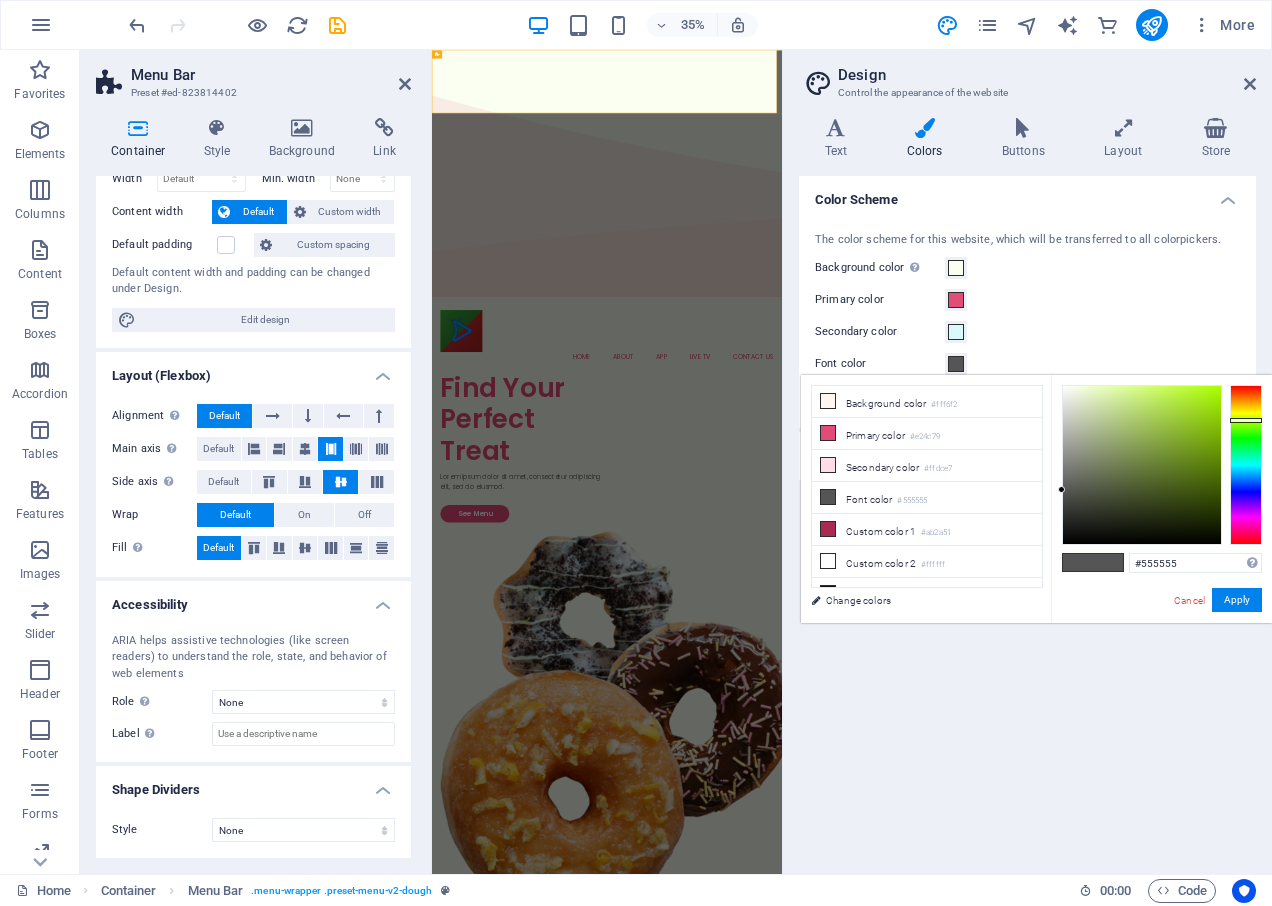 click on "#555555 Supported formats #0852ed rgb(8, 82, 237) rgba(8, 82, 237, 90%) hsv(221,97,93) hsl(221, 93%, 48%) Cancel Apply" at bounding box center (1161, 644) 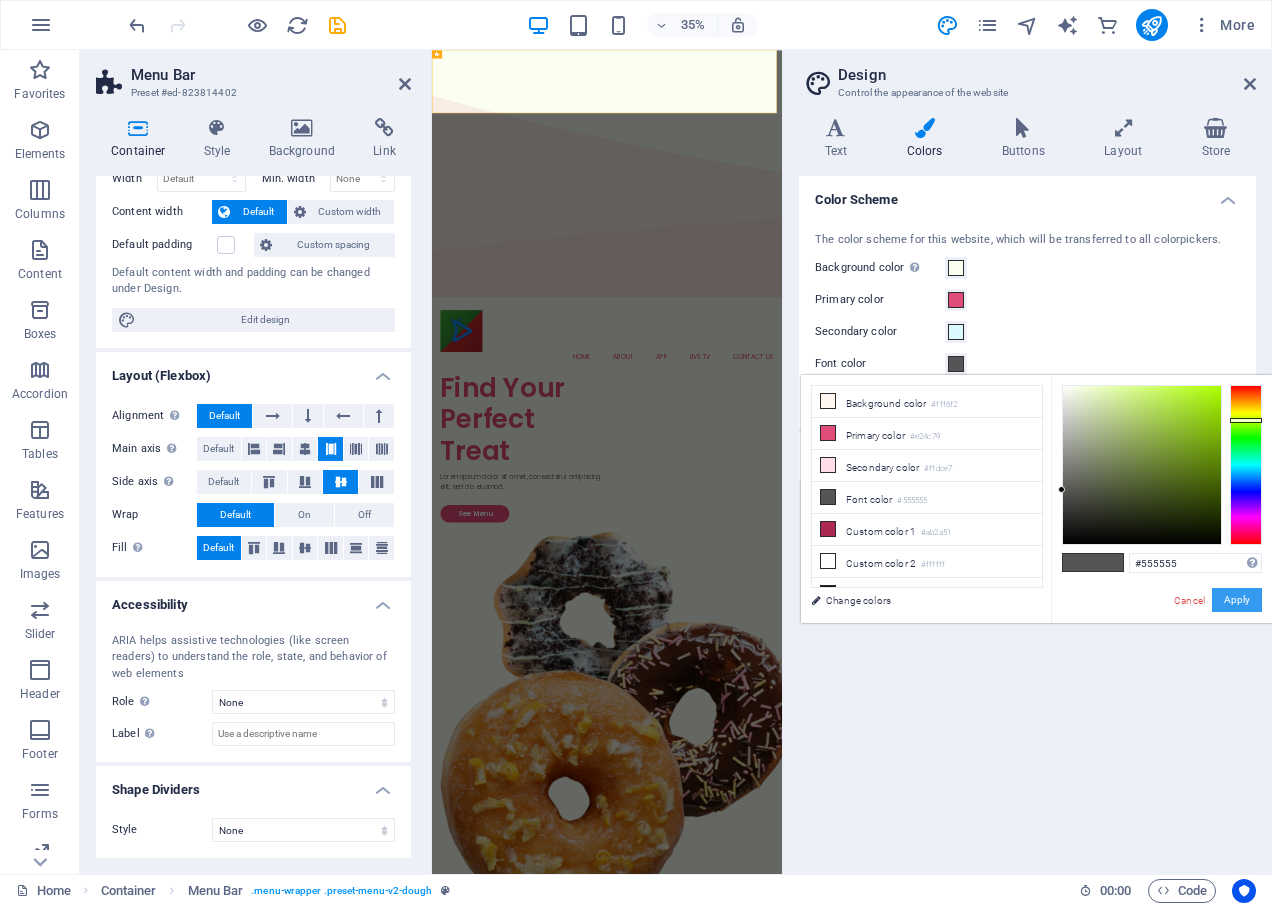 click on "Apply" at bounding box center [1237, 600] 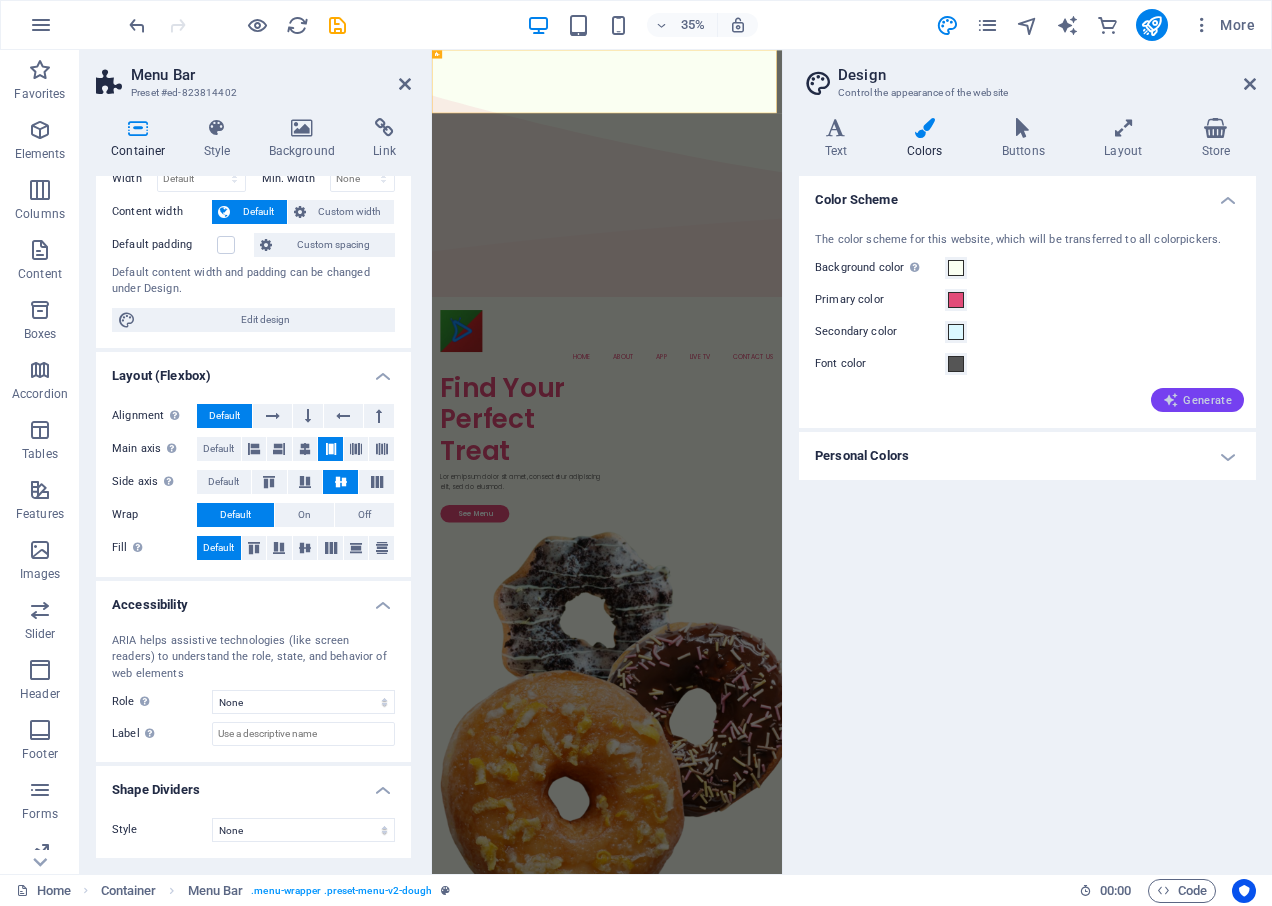 click on "Generate" at bounding box center [1197, 400] 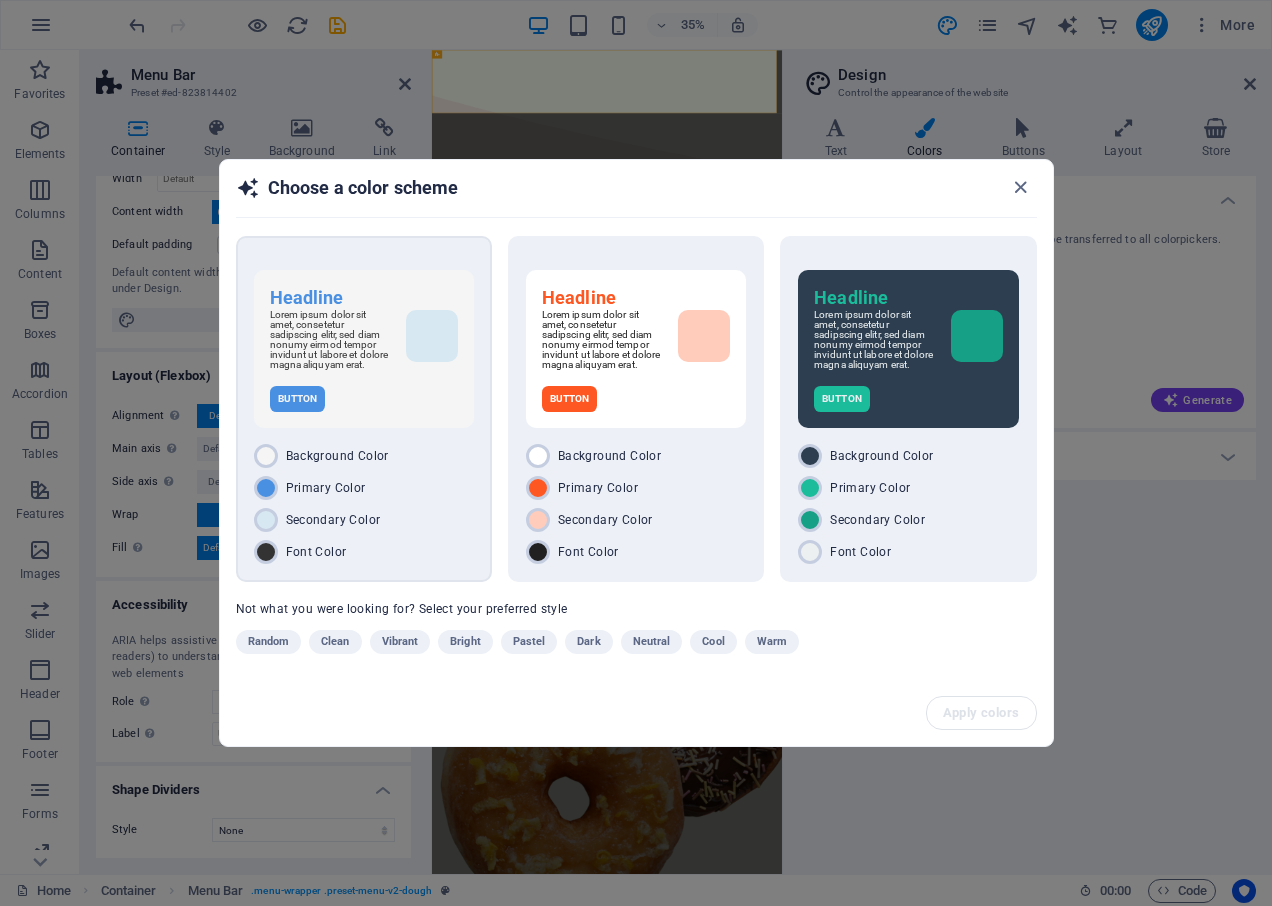 click on "Background Color" at bounding box center (337, 456) 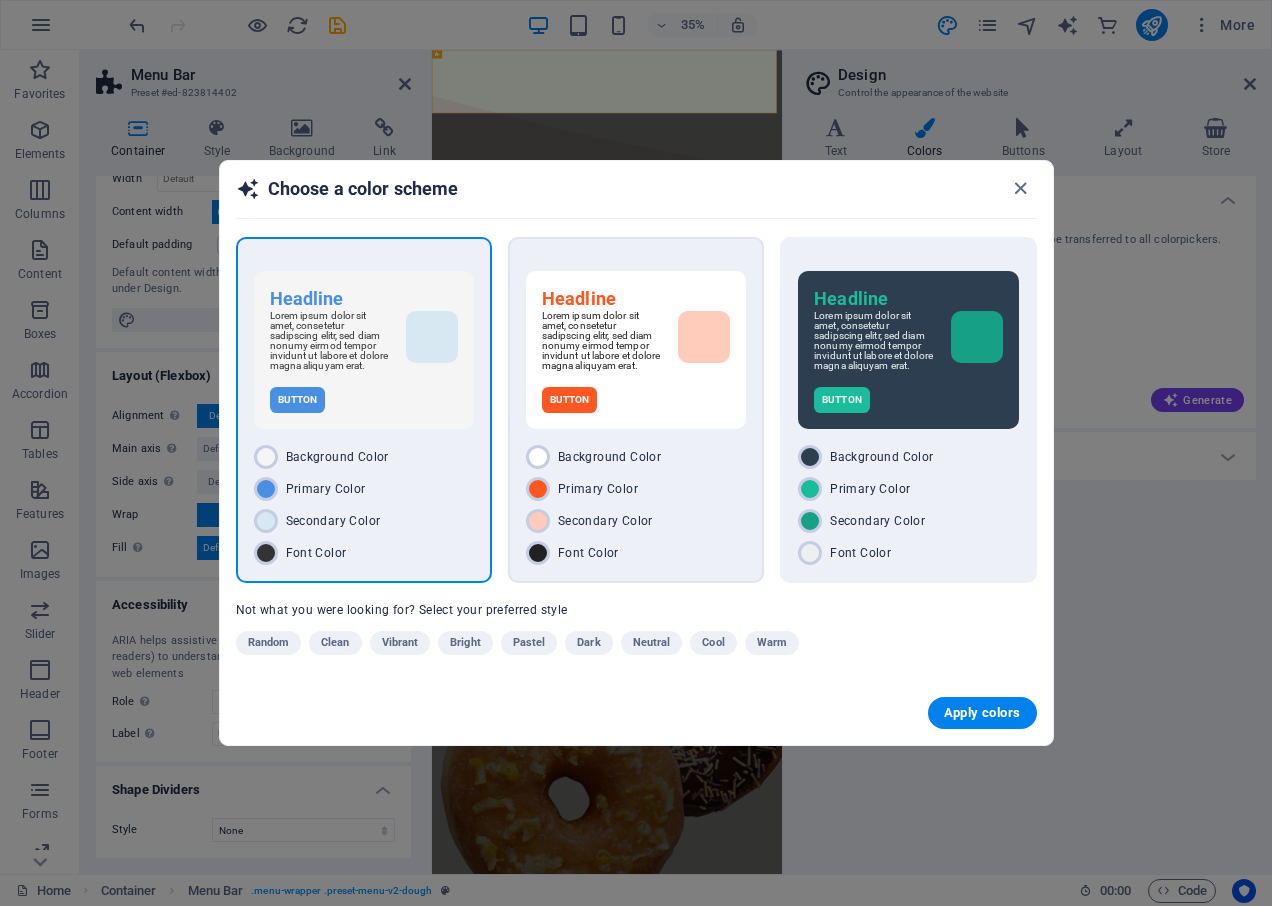 click on "Headline Lorem ipsum dolor sit amet, consetetur sadipscing elitr, sed diam nonumy eirmod tempor invidunt ut labore et dolore magna aliquyam erat. Button Background Color Primary Color Secondary Color Font Color" at bounding box center (636, 410) 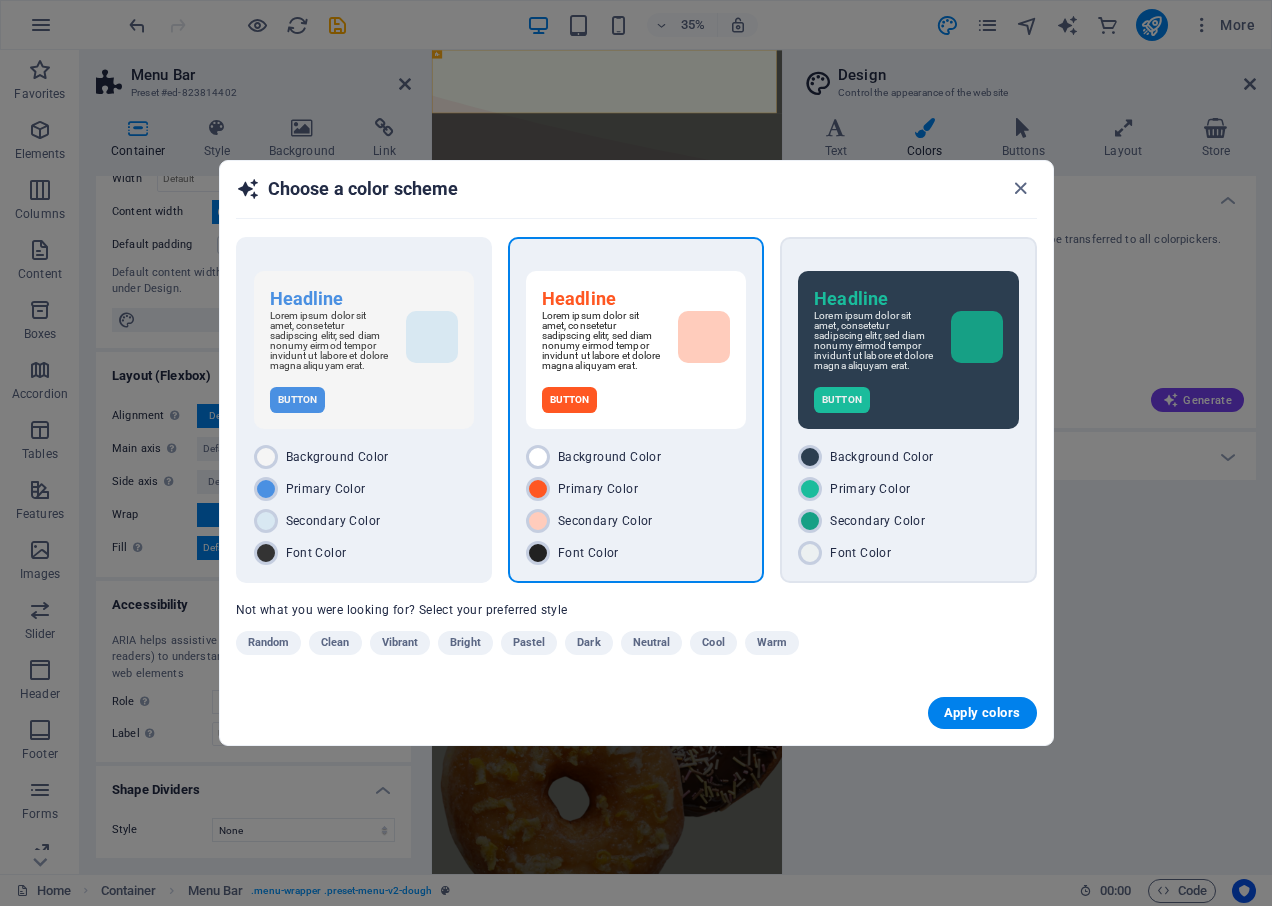 click on "Headline Lorem ipsum dolor sit amet, consetetur sadipscing elitr, sed diam nonumy eirmod tempor invidunt ut labore et dolore magna aliquyam erat. Button Background Color Primary Color Secondary Color Font Color" at bounding box center (908, 410) 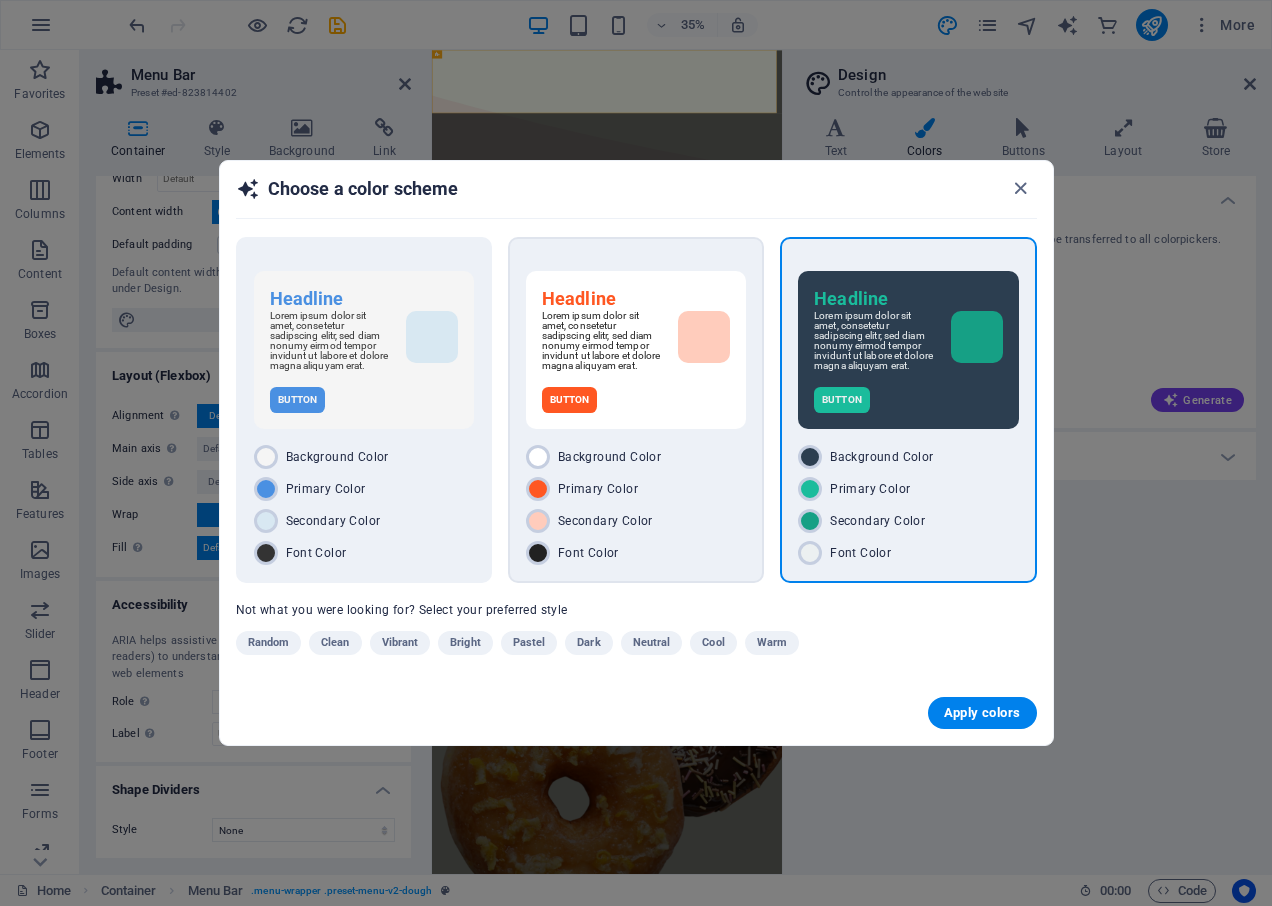 drag, startPoint x: 853, startPoint y: 444, endPoint x: 699, endPoint y: 508, distance: 166.7693 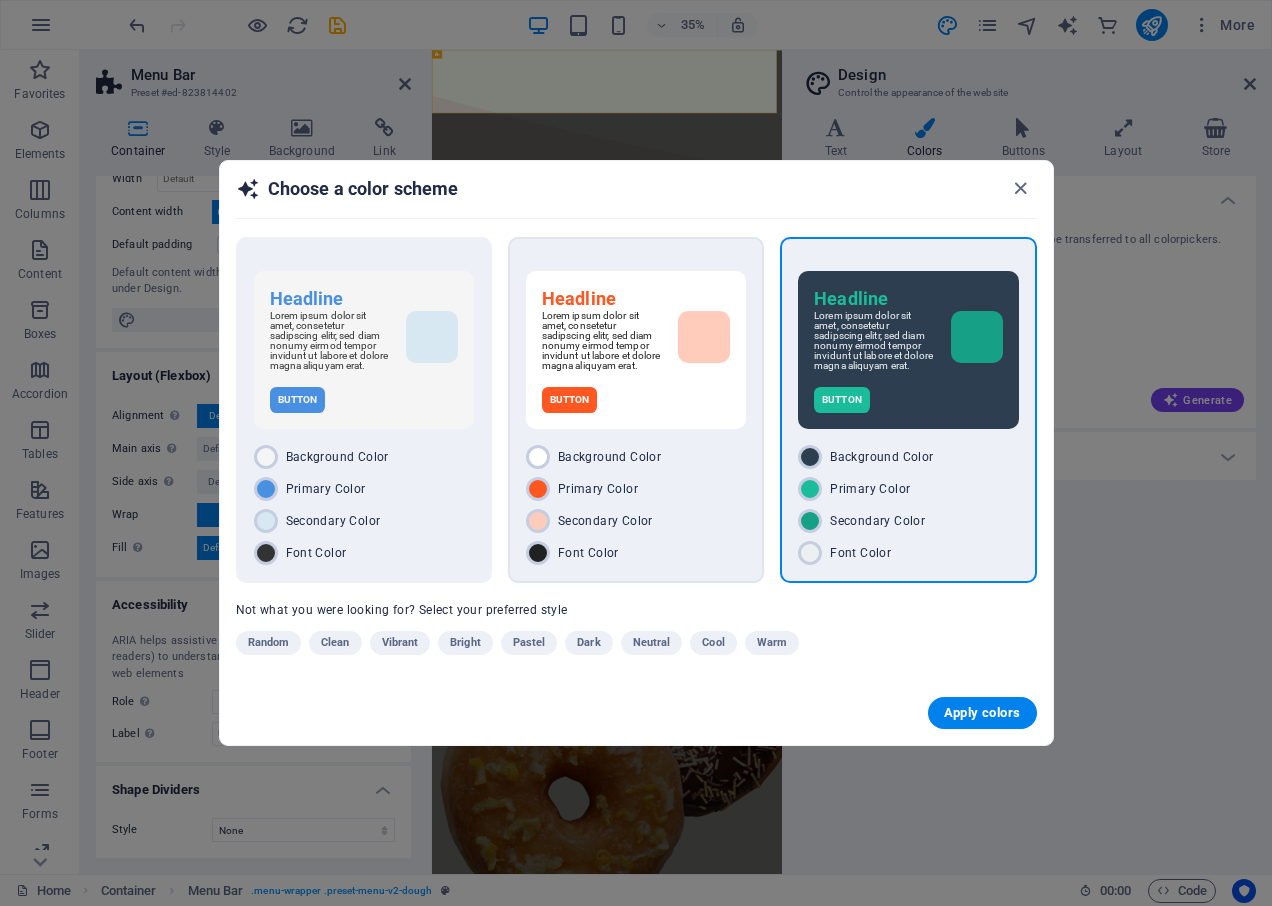 click on "Background Color Primary Color Secondary Color Font Color" at bounding box center [636, 505] 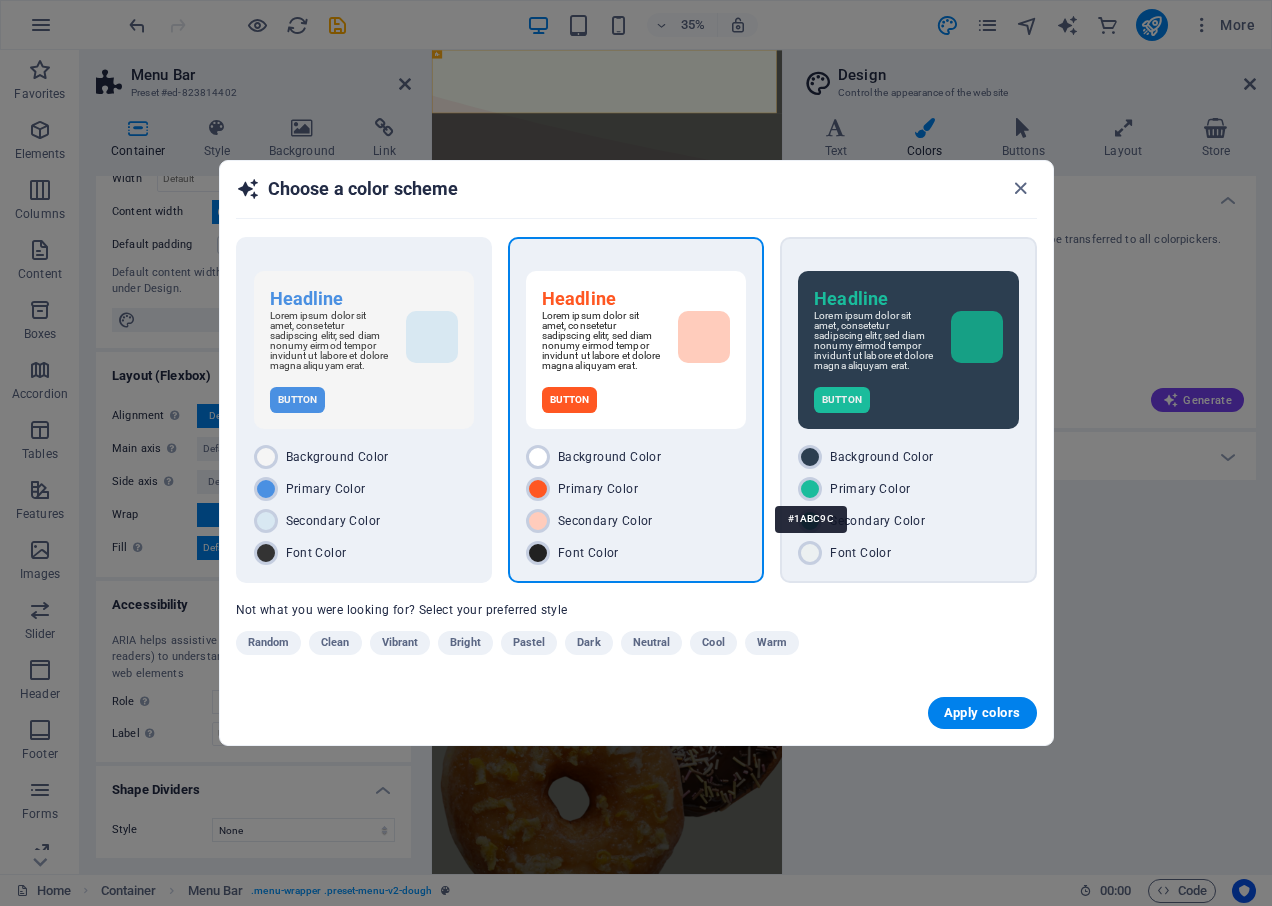click on "banglaboxtv.top Home Favorites Elements Columns Content Boxes Accordion Tables Features Images Slider Header Footer Forms Marketing Collections Commerce Menu Bar Preset #ed-823814402
Container Style Background Link Size Height Default px rem % vh vw Min. height None px rem % vh vw Width Default px rem % em vh vw Min. width None px rem % vh vw Content width Default Custom width Width Default px rem % em vh vw Min. width None px rem % vh vw Default padding Custom spacing Default content width and padding can be changed under Design. Edit design Layout (Flexbox) Alignment Determines the flex direction. Default Main axis Determine how elements should behave along the main axis inside this container (justify content). Default Side axis Control the vertical direction of the element inside of the container (align items). Default Wrap Default On Off Fill Default Accessibility Role None Alert Article Banner Comment Dialog" at bounding box center [636, 453] 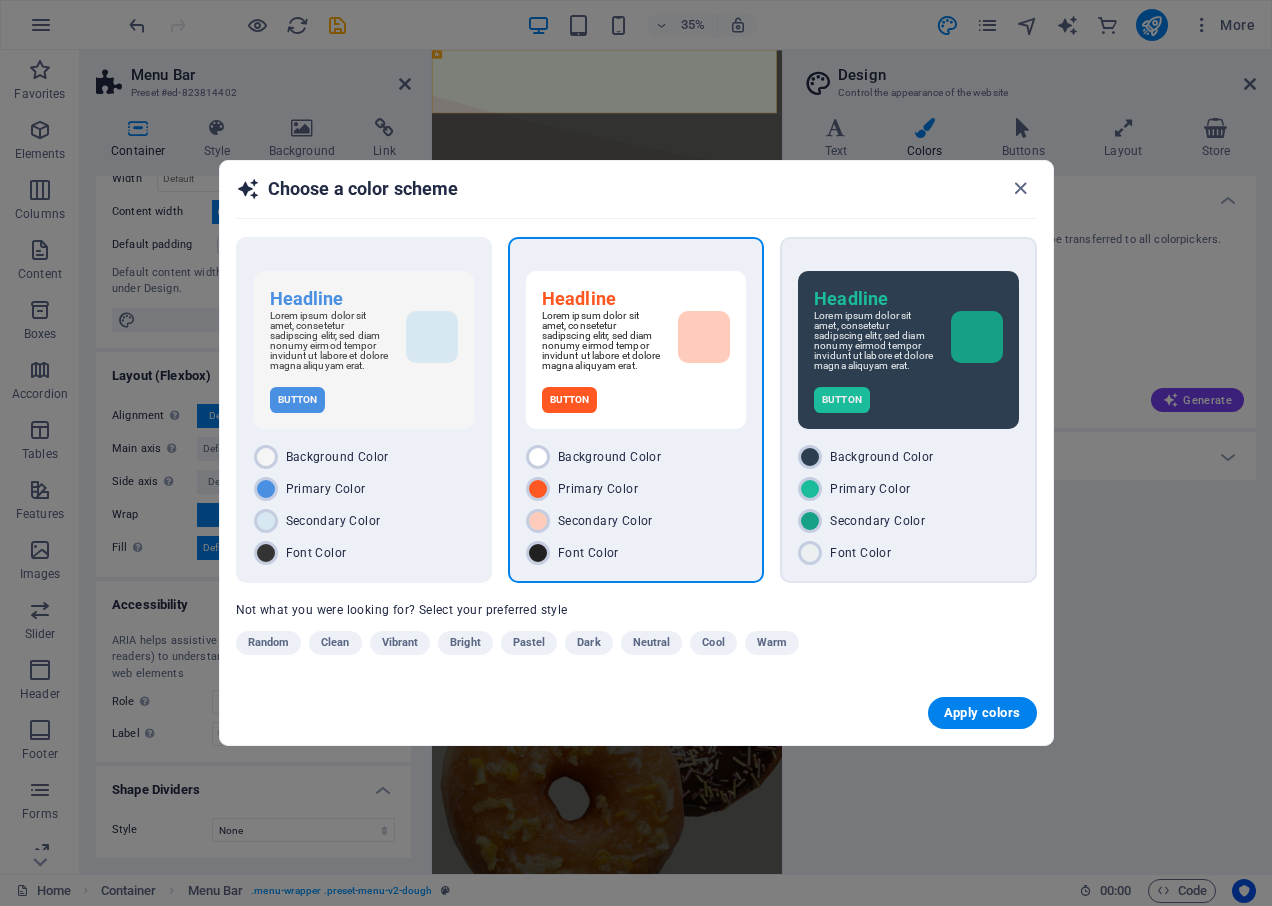 click on "Primary Color" at bounding box center [870, 489] 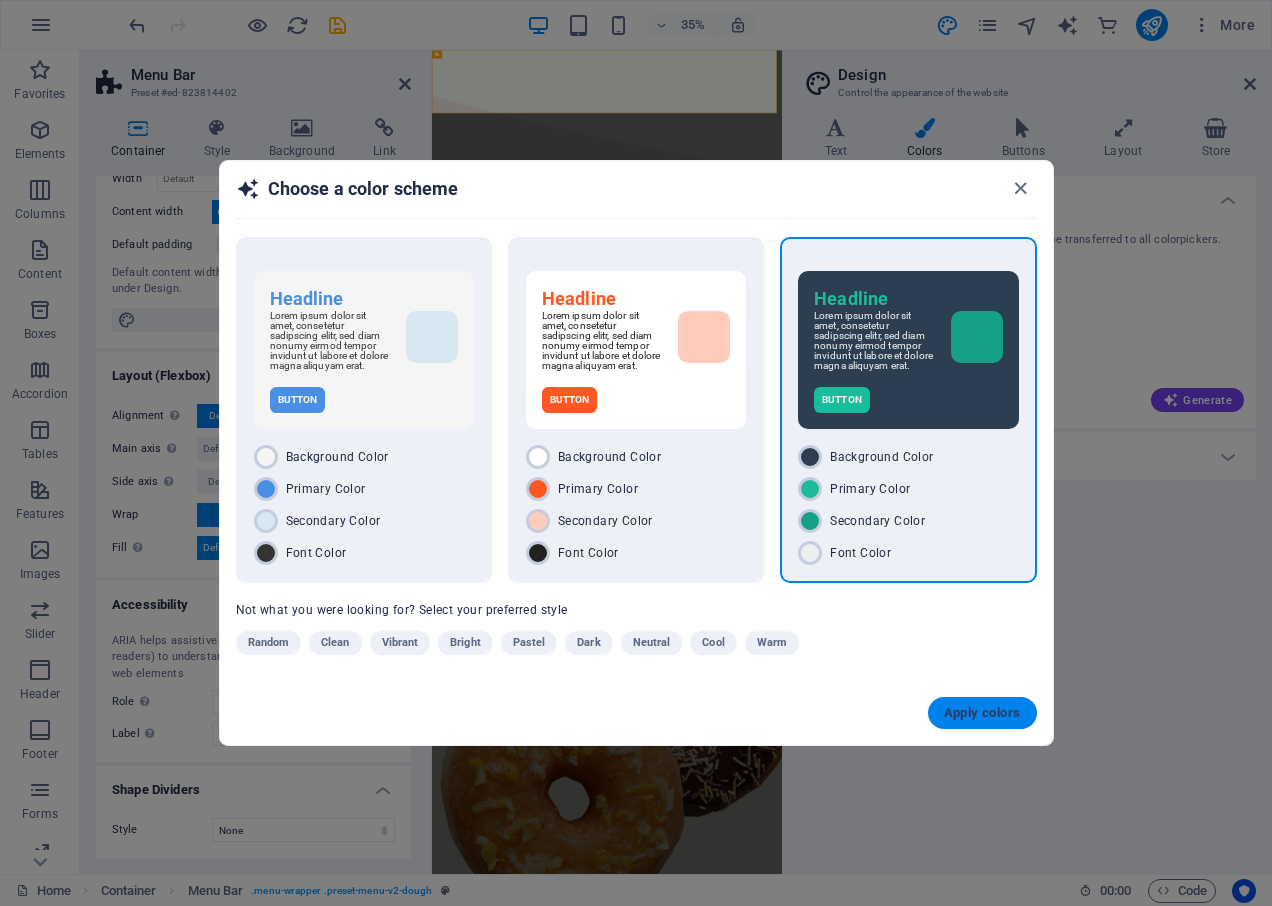 click on "Apply colors" at bounding box center [982, 713] 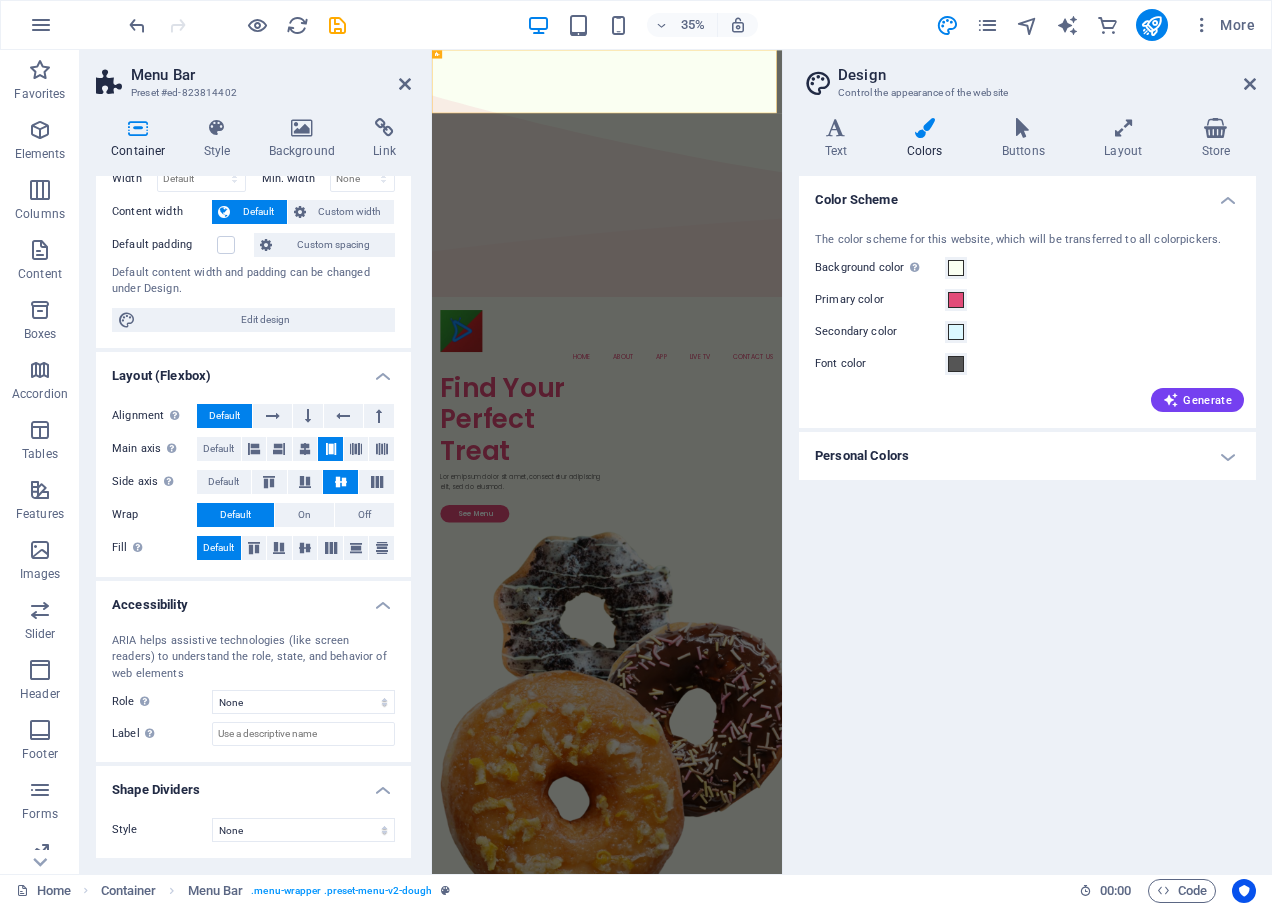 click on "Personal Colors" at bounding box center [1027, 456] 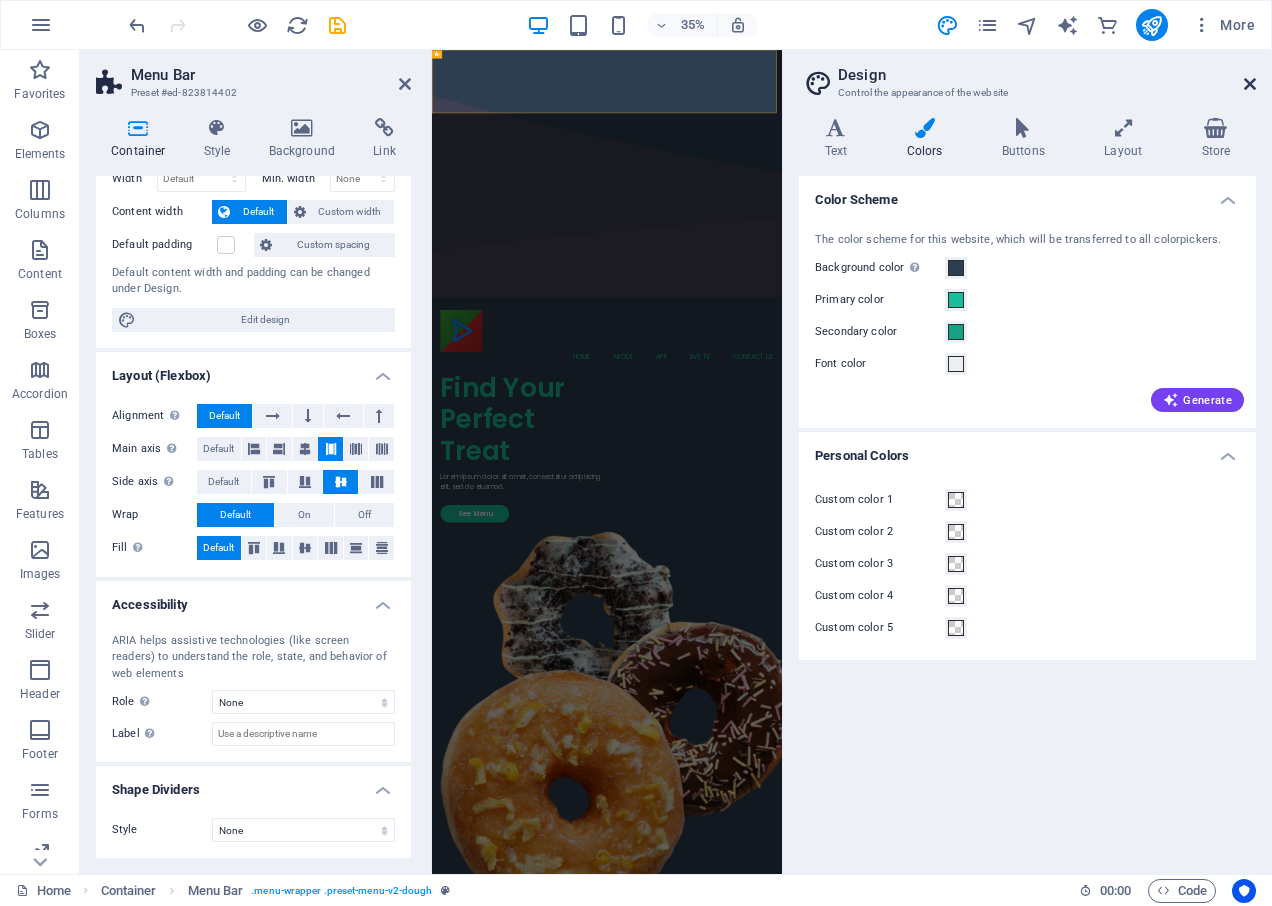 click at bounding box center [1250, 84] 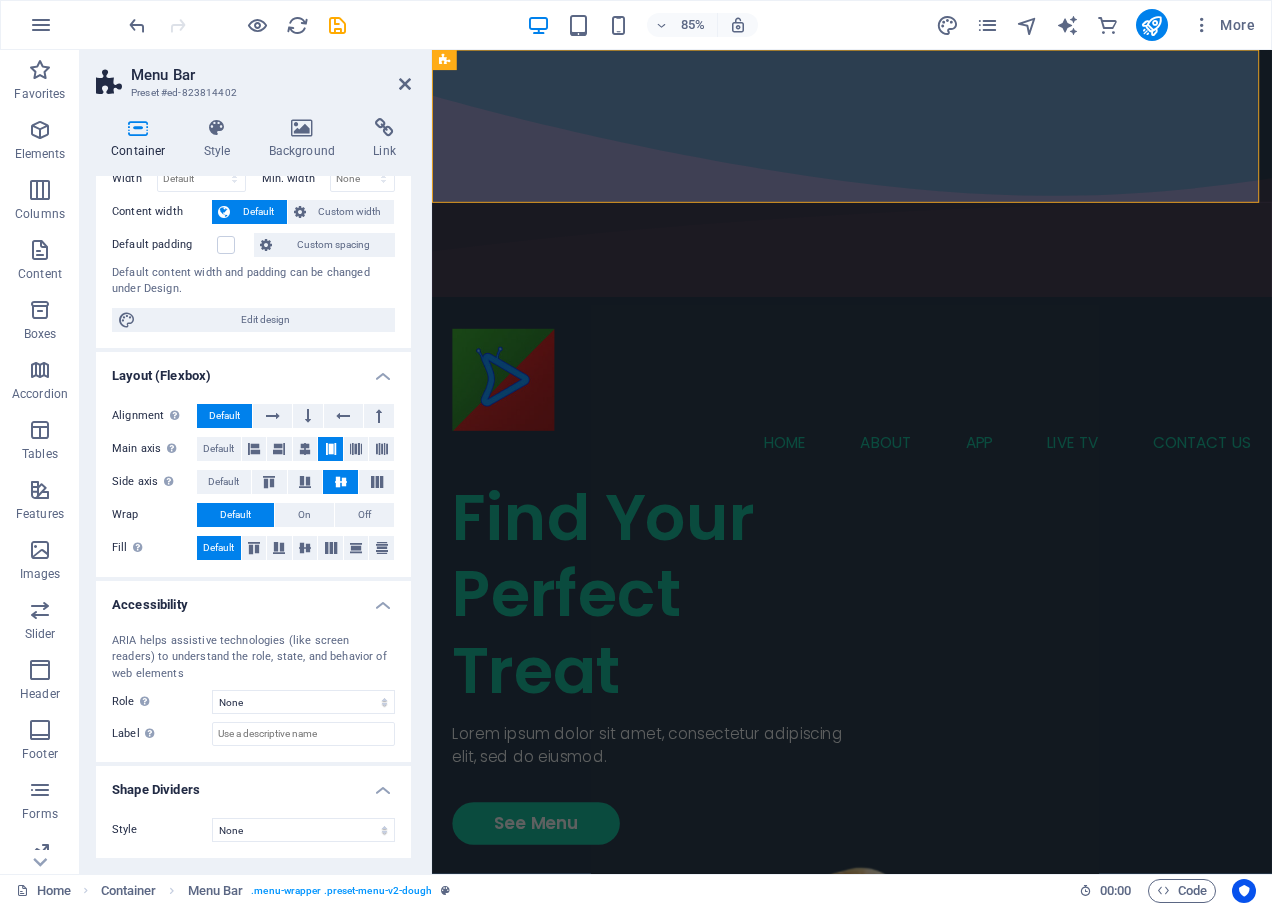 click on "Menu Bar Preset #ed-823814402" at bounding box center [253, 76] 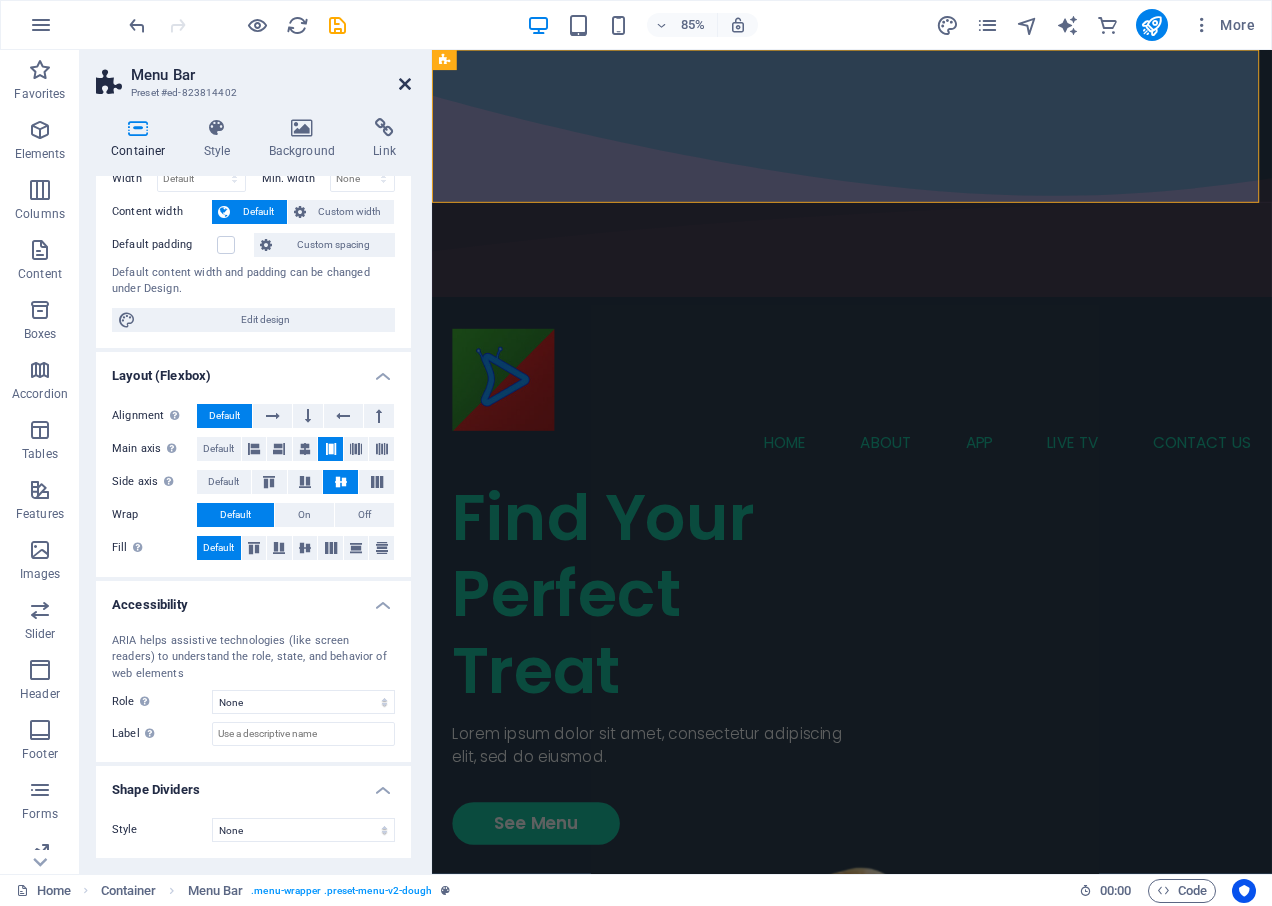 click at bounding box center [405, 84] 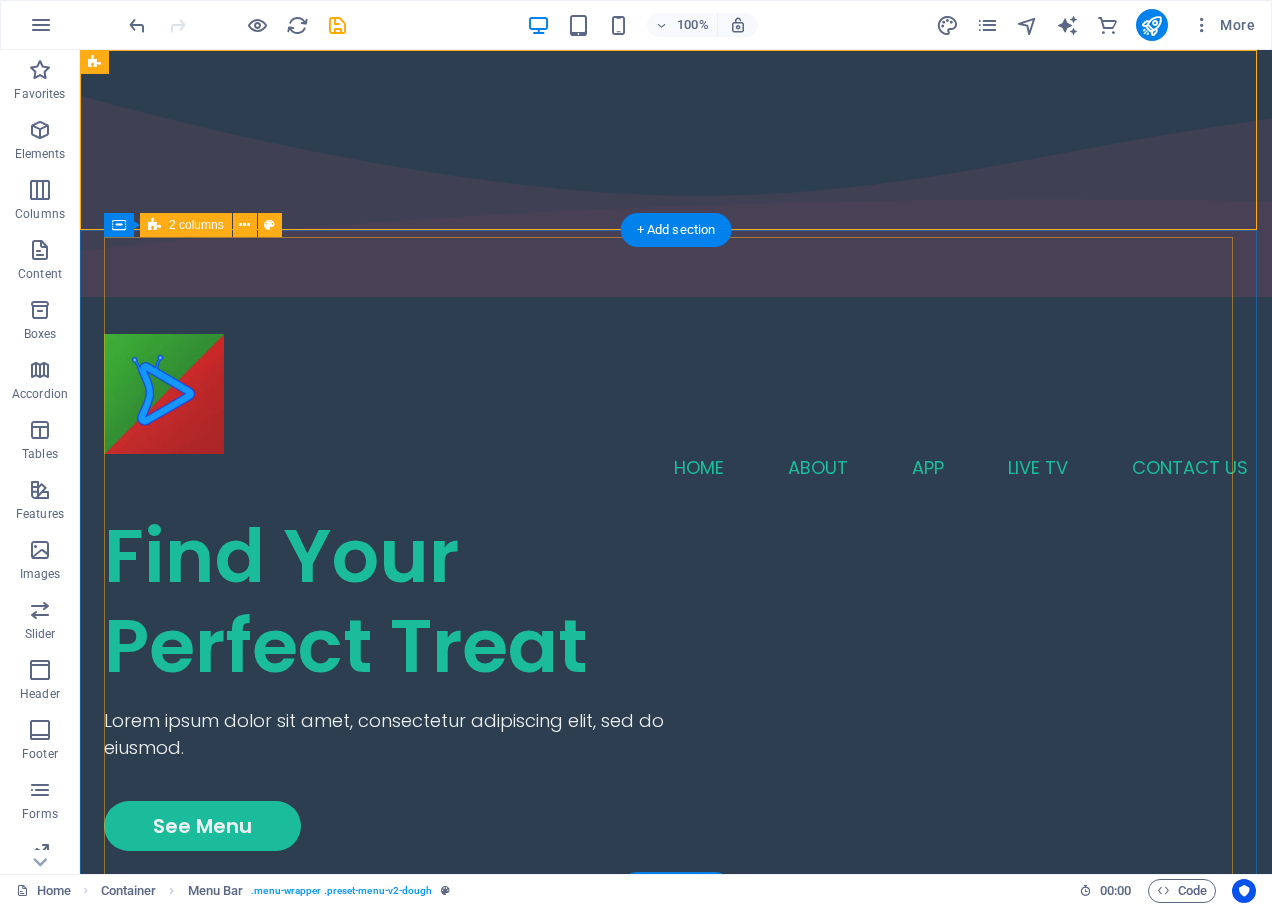 click on "Find Your Perfect Treat Lorem ipsum dolor sit amet, consectetur adipiscing elit, sed do eiusmod. See Menu" at bounding box center (676, 1266) 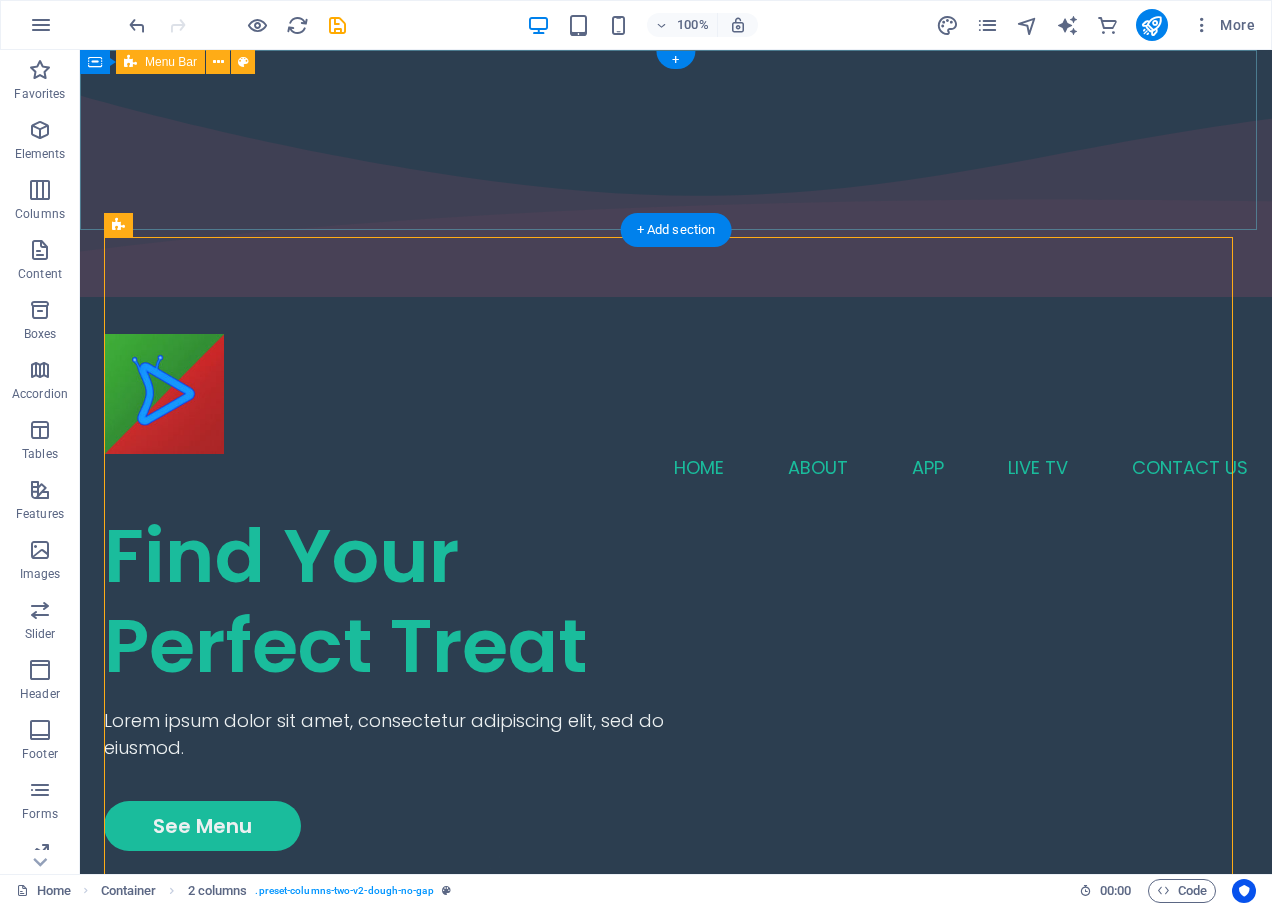 click on "Home ABOUT APP LIVE TV CONTACT US" at bounding box center [676, 407] 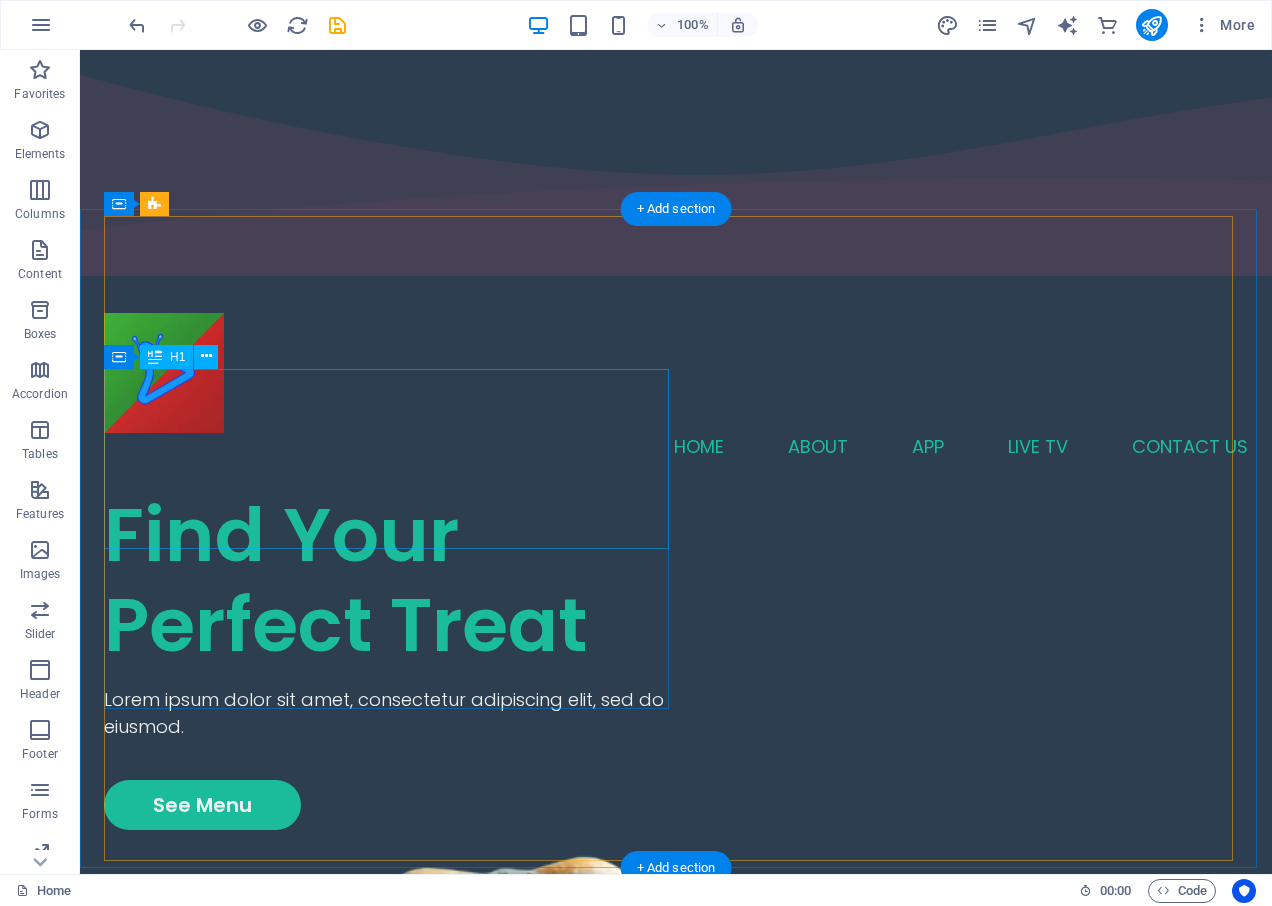 scroll, scrollTop: 121, scrollLeft: 0, axis: vertical 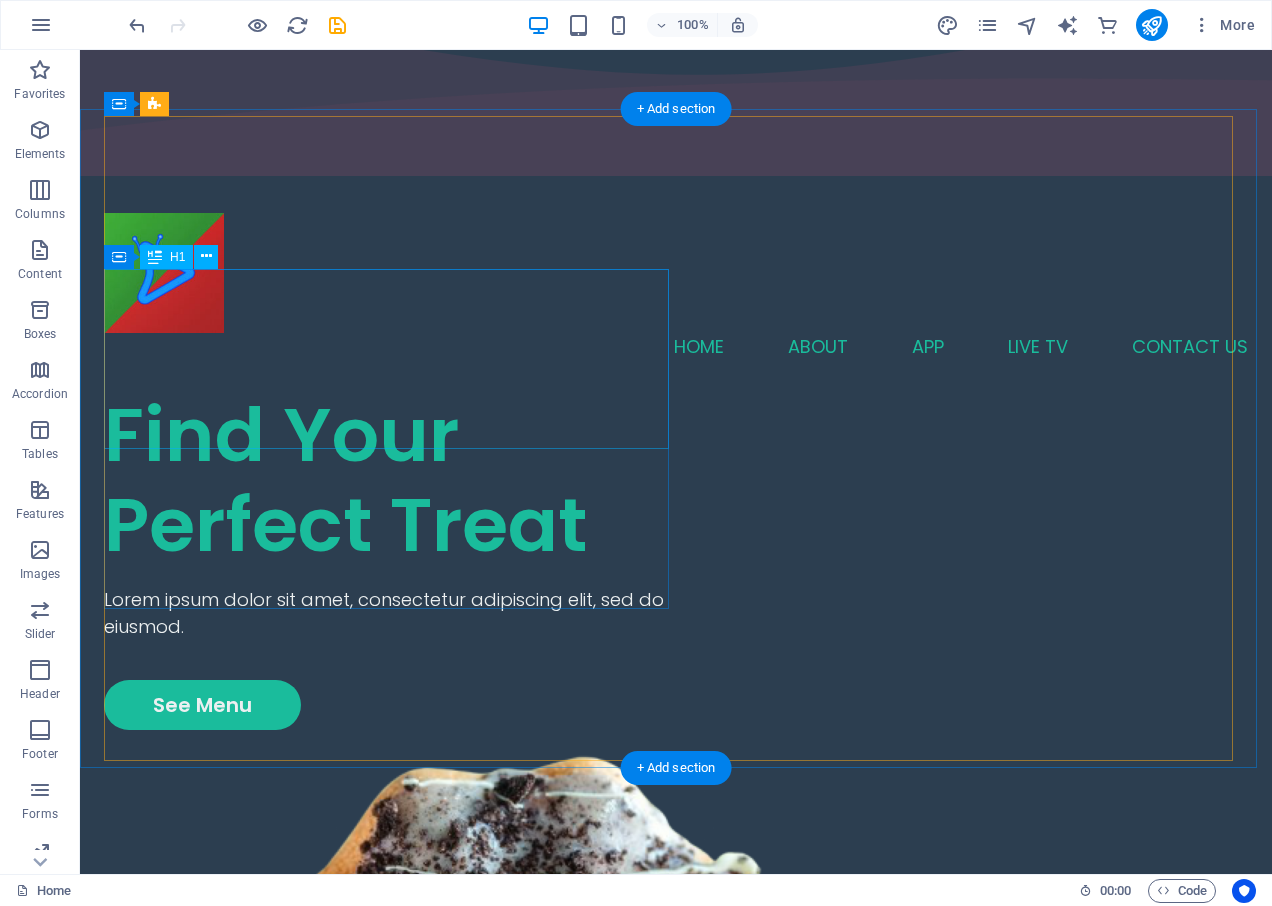 click on "Find Your Perfect Treat" at bounding box center [390, 480] 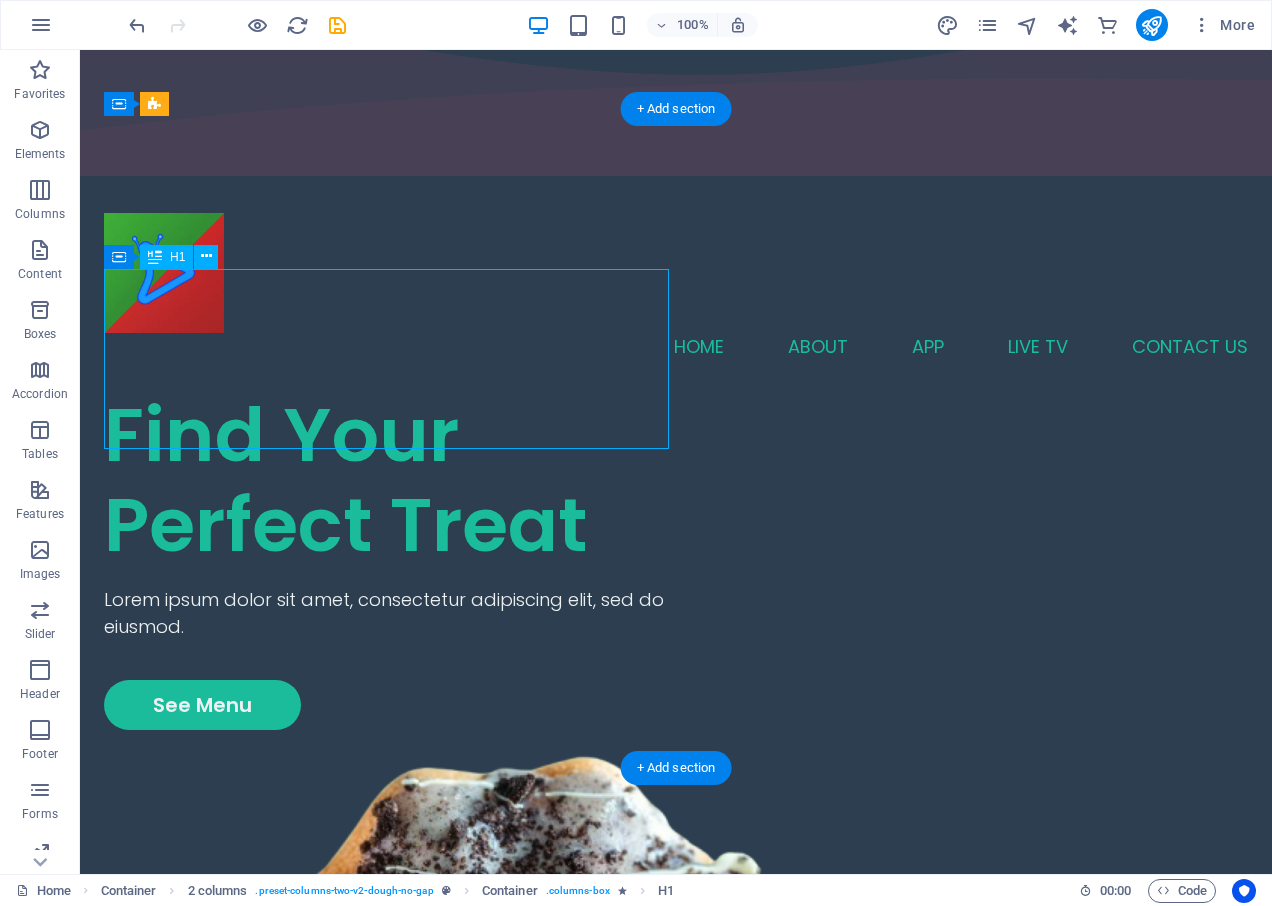 click on "Find Your Perfect Treat" at bounding box center (390, 480) 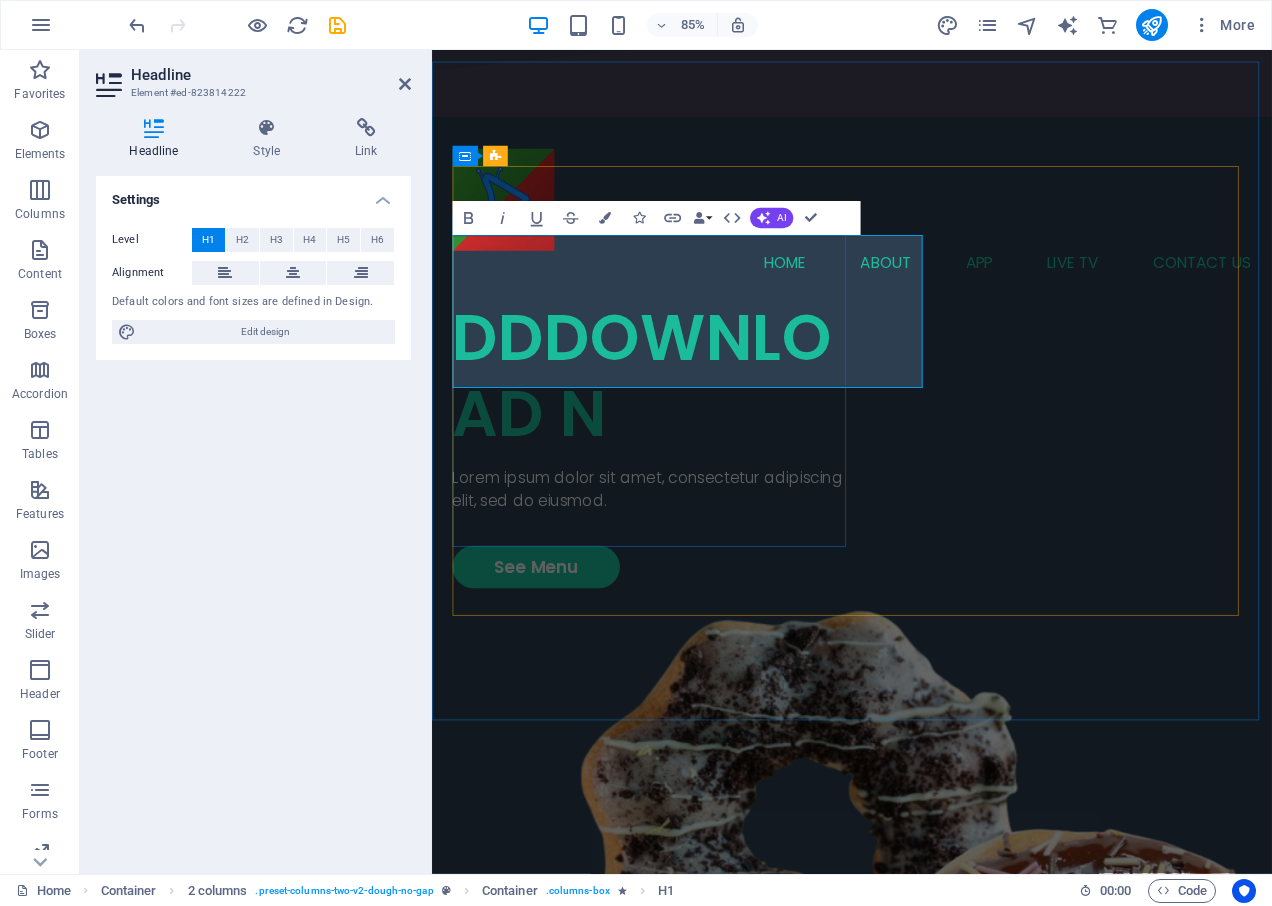 scroll, scrollTop: 166, scrollLeft: 0, axis: vertical 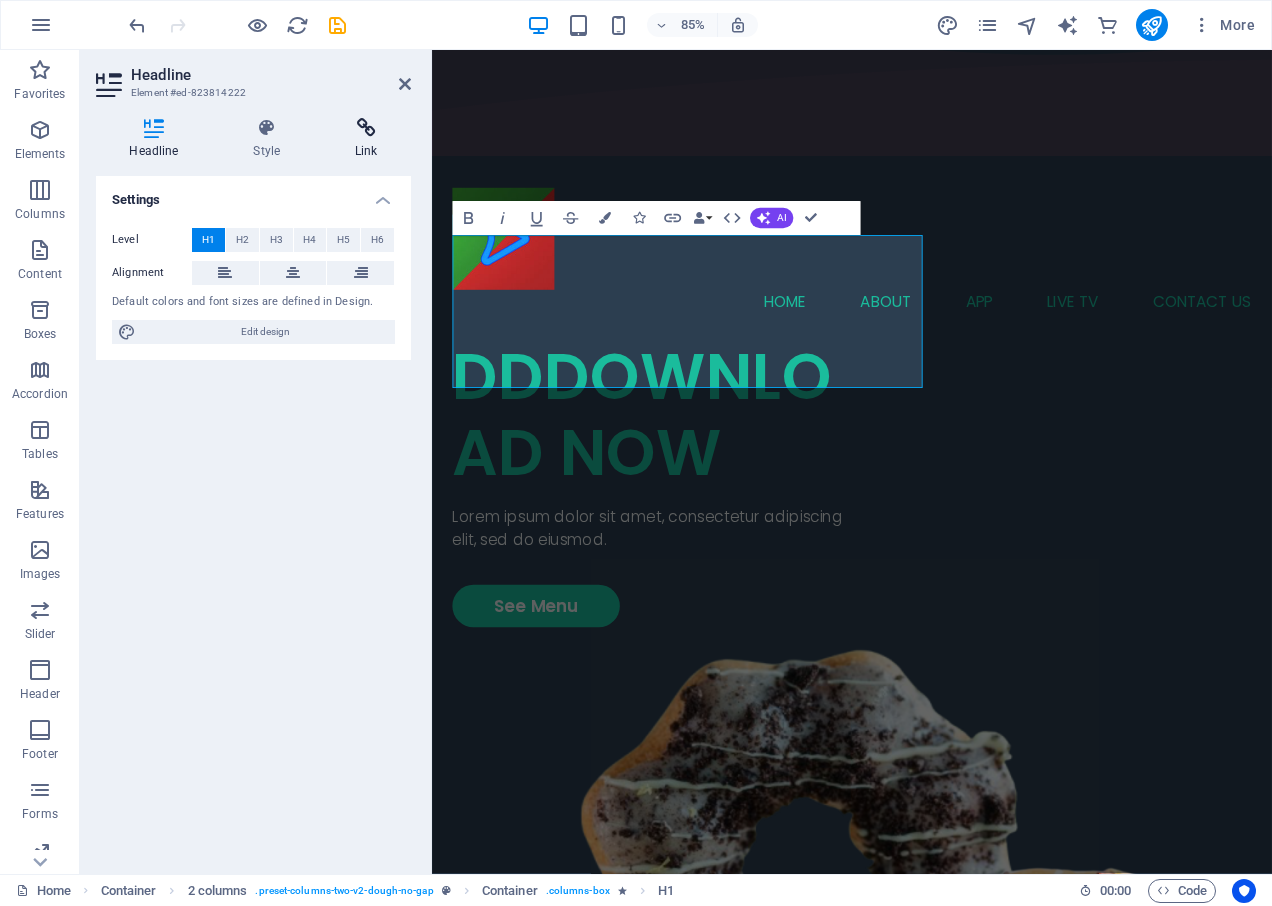 click at bounding box center [366, 128] 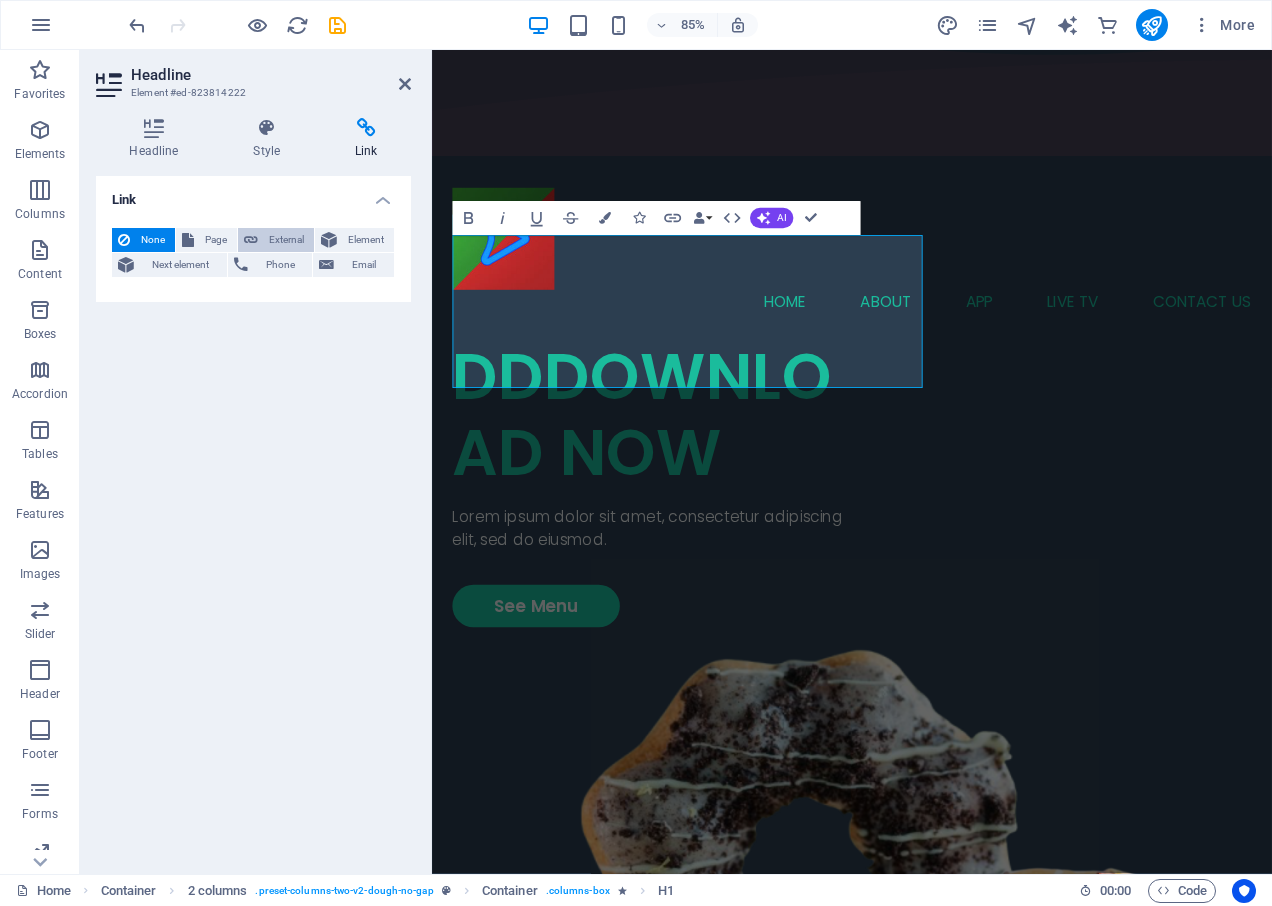 click on "External" at bounding box center (286, 240) 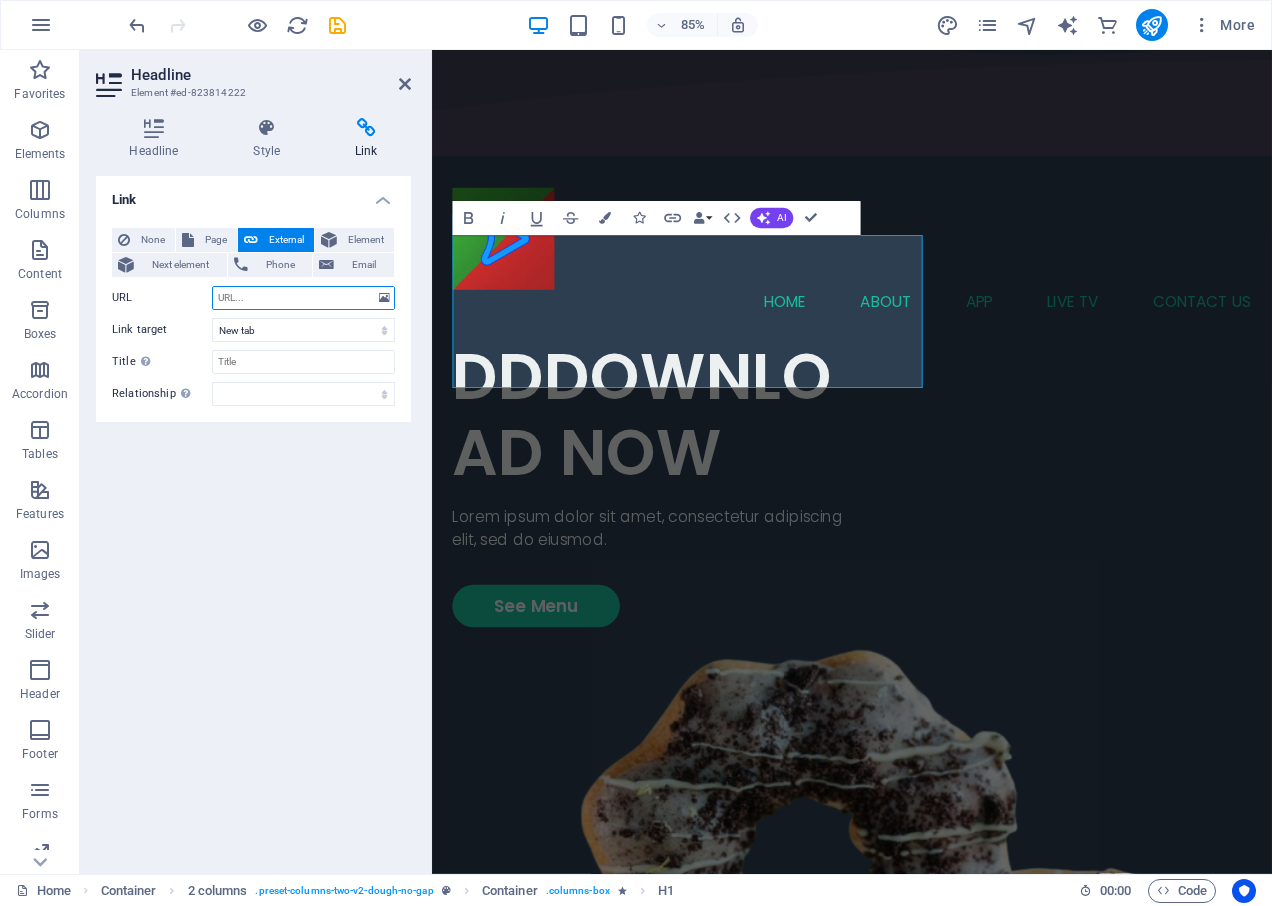 click on "URL" at bounding box center [303, 298] 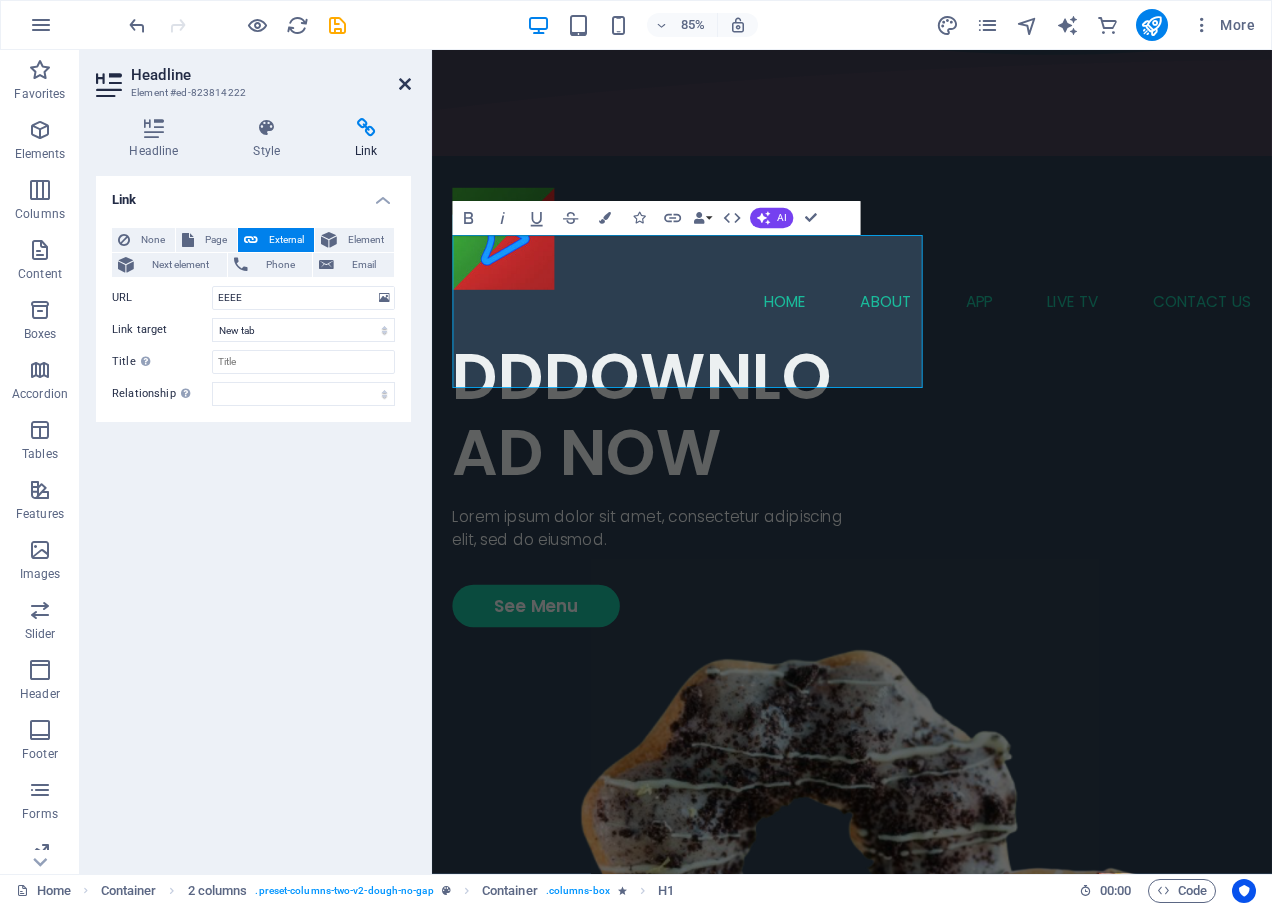 click at bounding box center [405, 84] 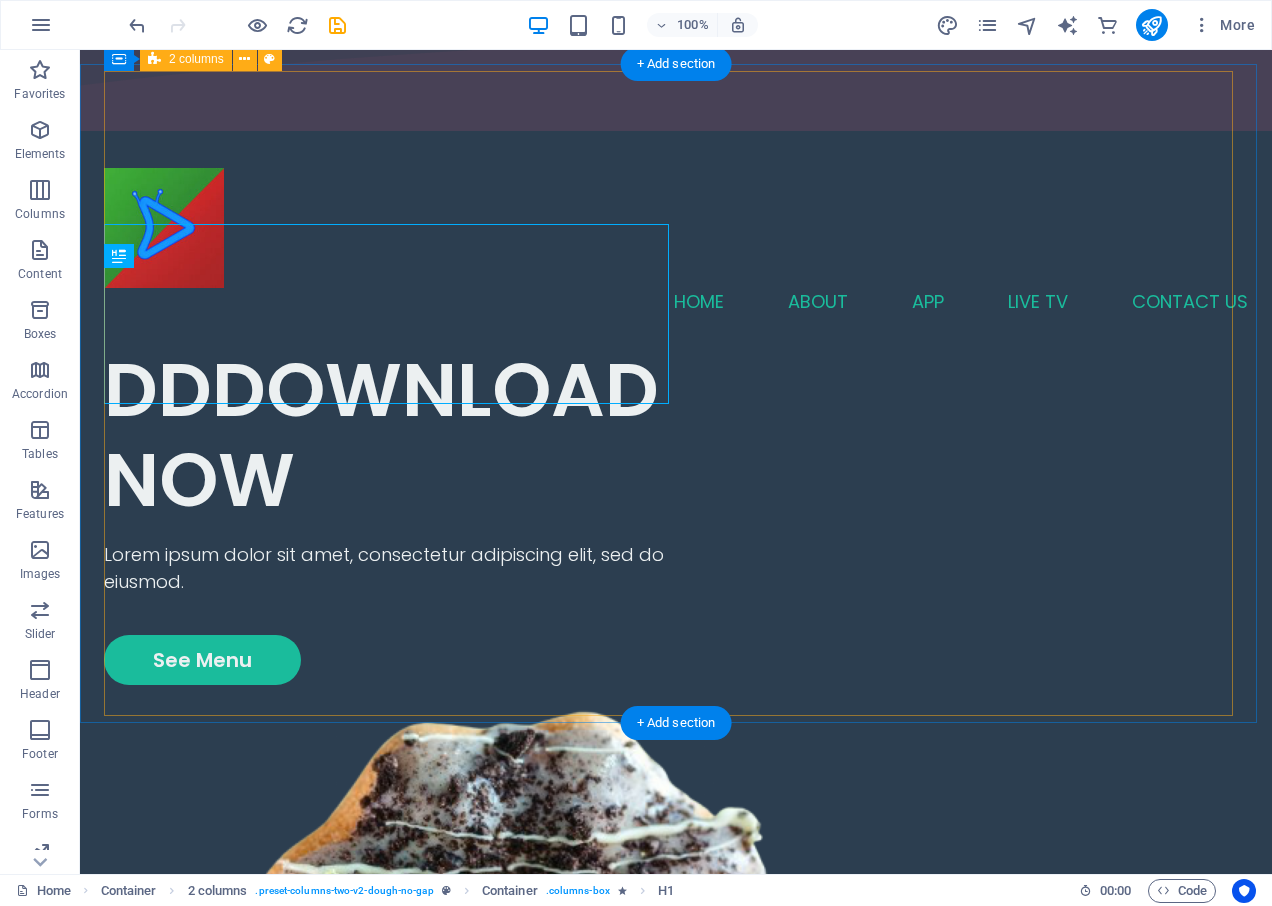 click on "DDDOWNLOAD NOW Lorem ipsum dolor sit amet, consectetur adipiscing elit, sed do eiusmod. See Menu" at bounding box center [676, 1100] 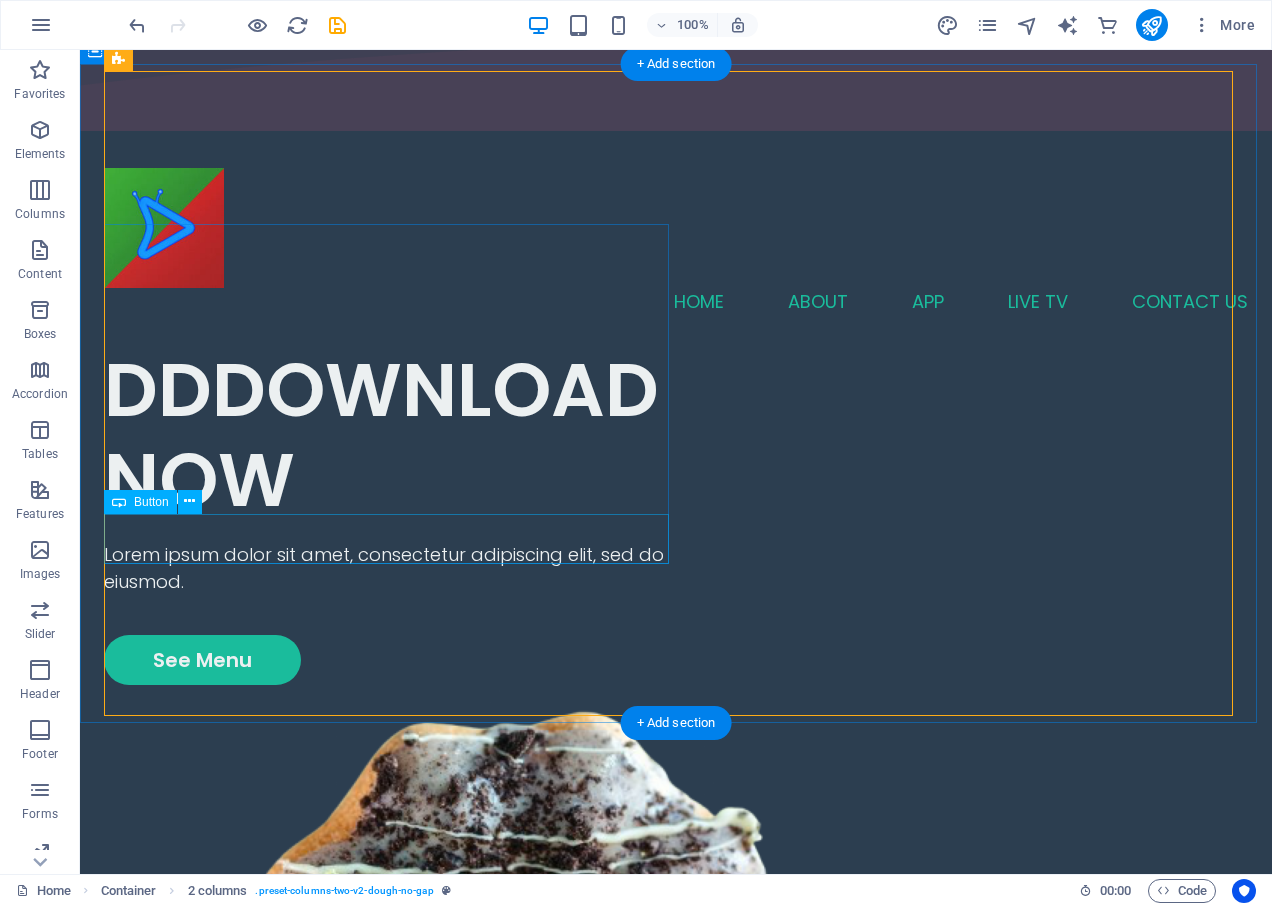 click on "See Menu" at bounding box center [390, 660] 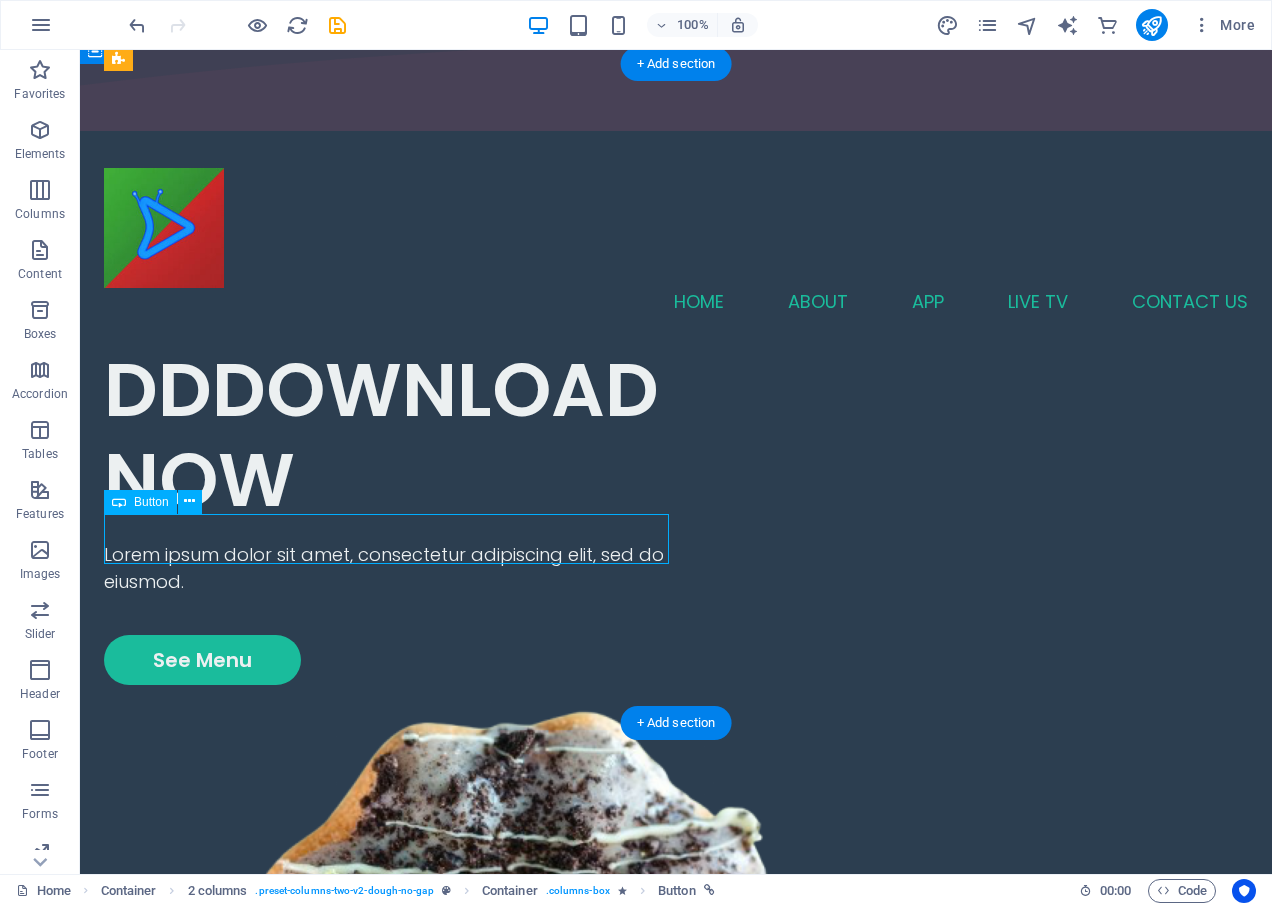 click on "See Menu" at bounding box center [390, 660] 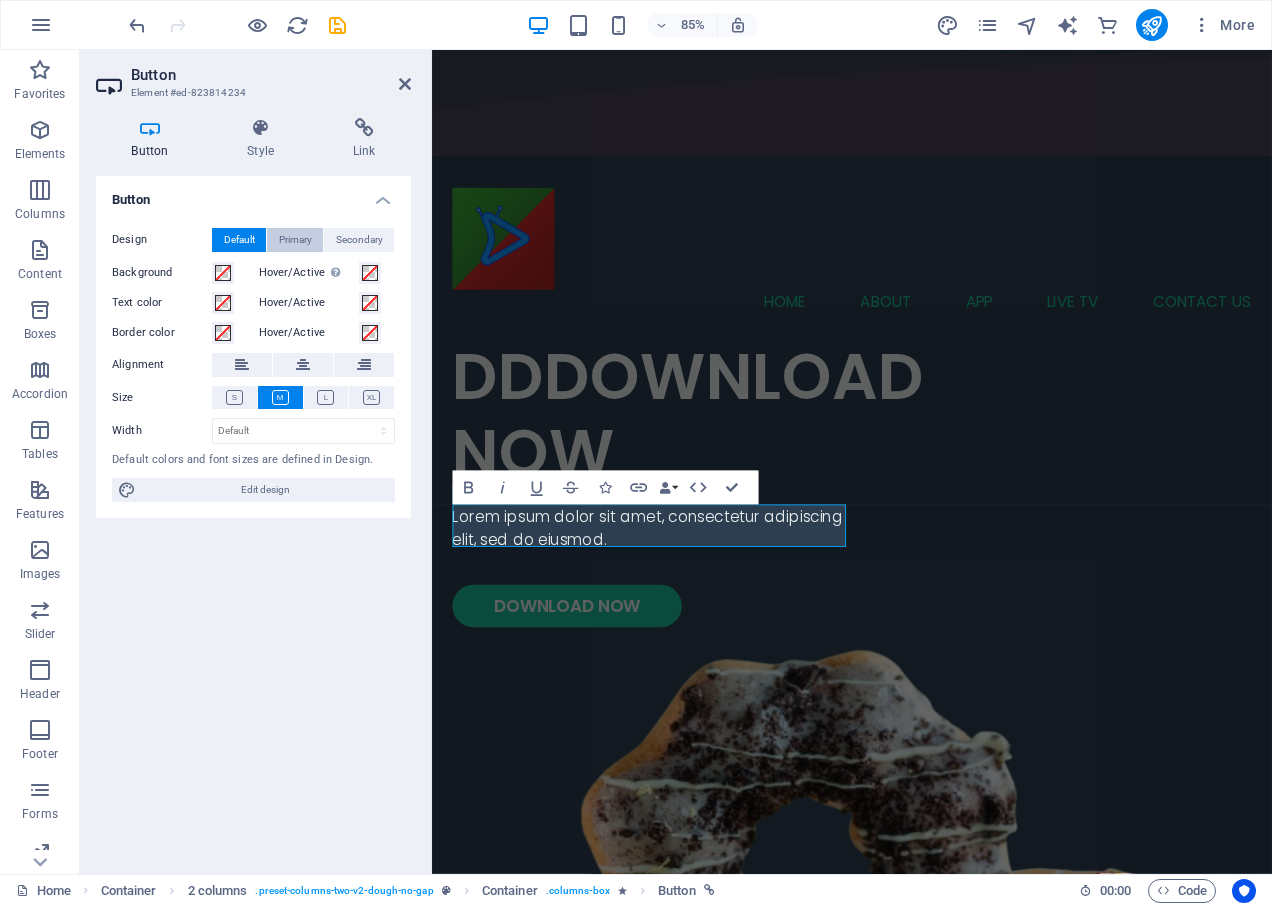click on "Primary" at bounding box center [295, 240] 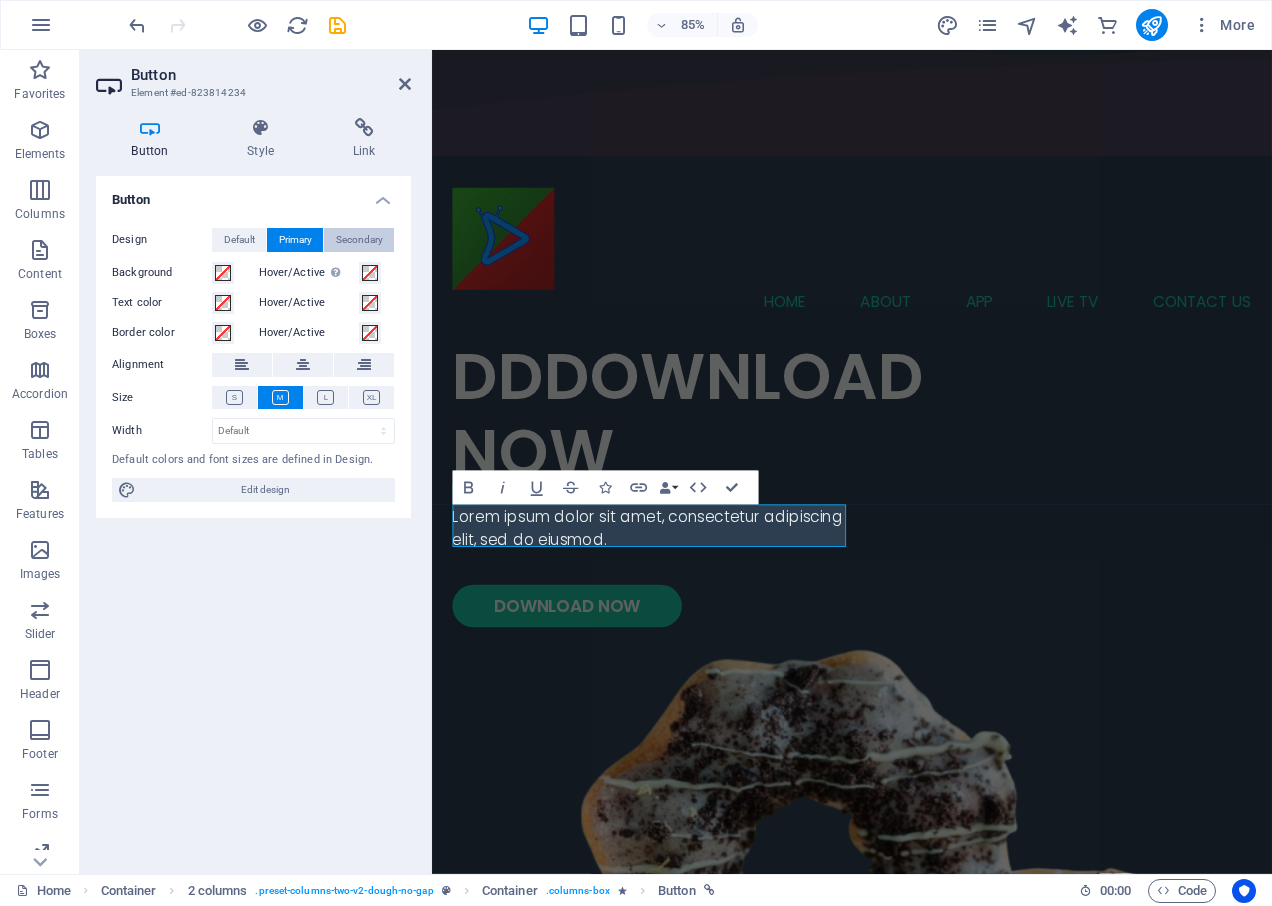 click on "Secondary" at bounding box center (359, 240) 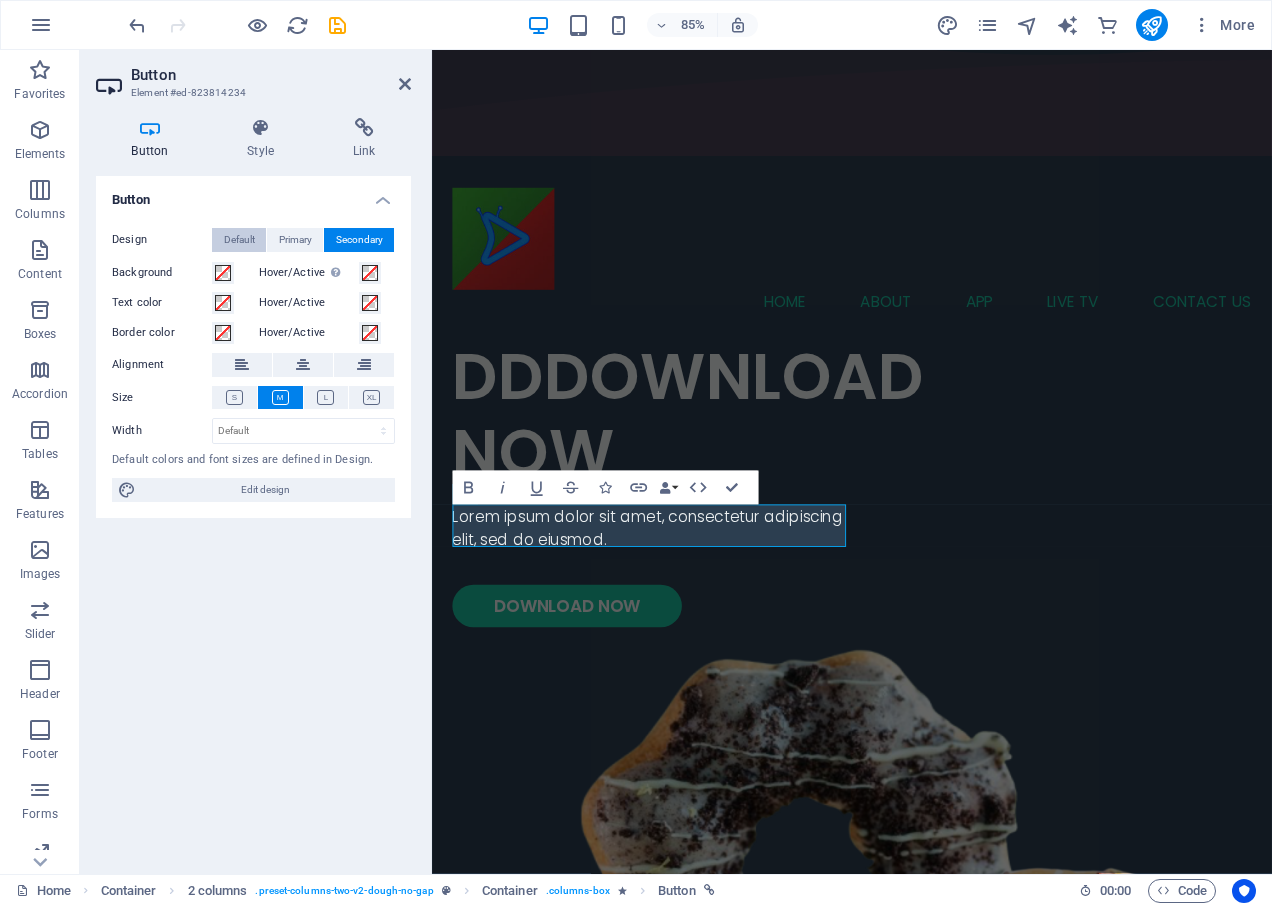click on "Default" at bounding box center (239, 240) 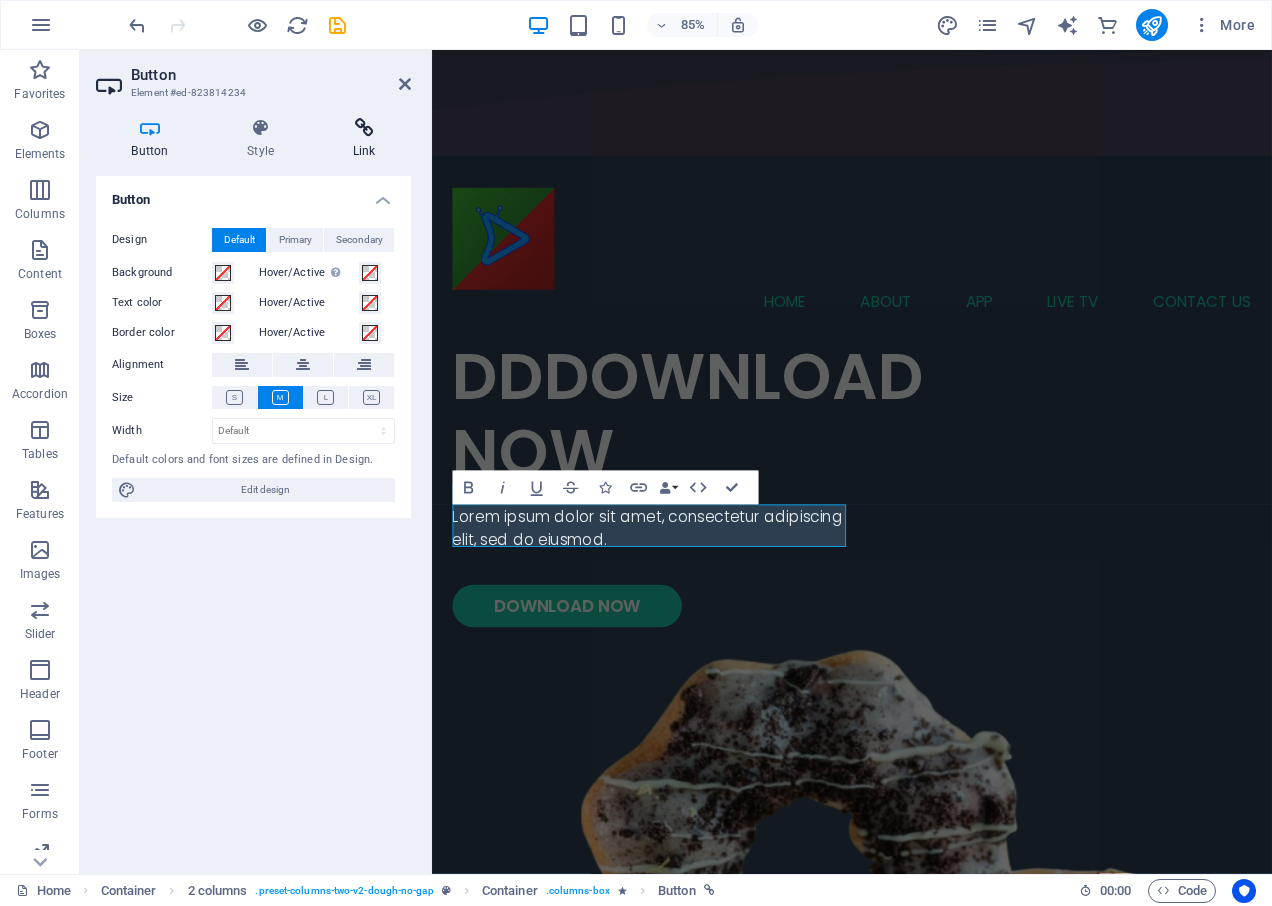 click on "Link" at bounding box center (364, 139) 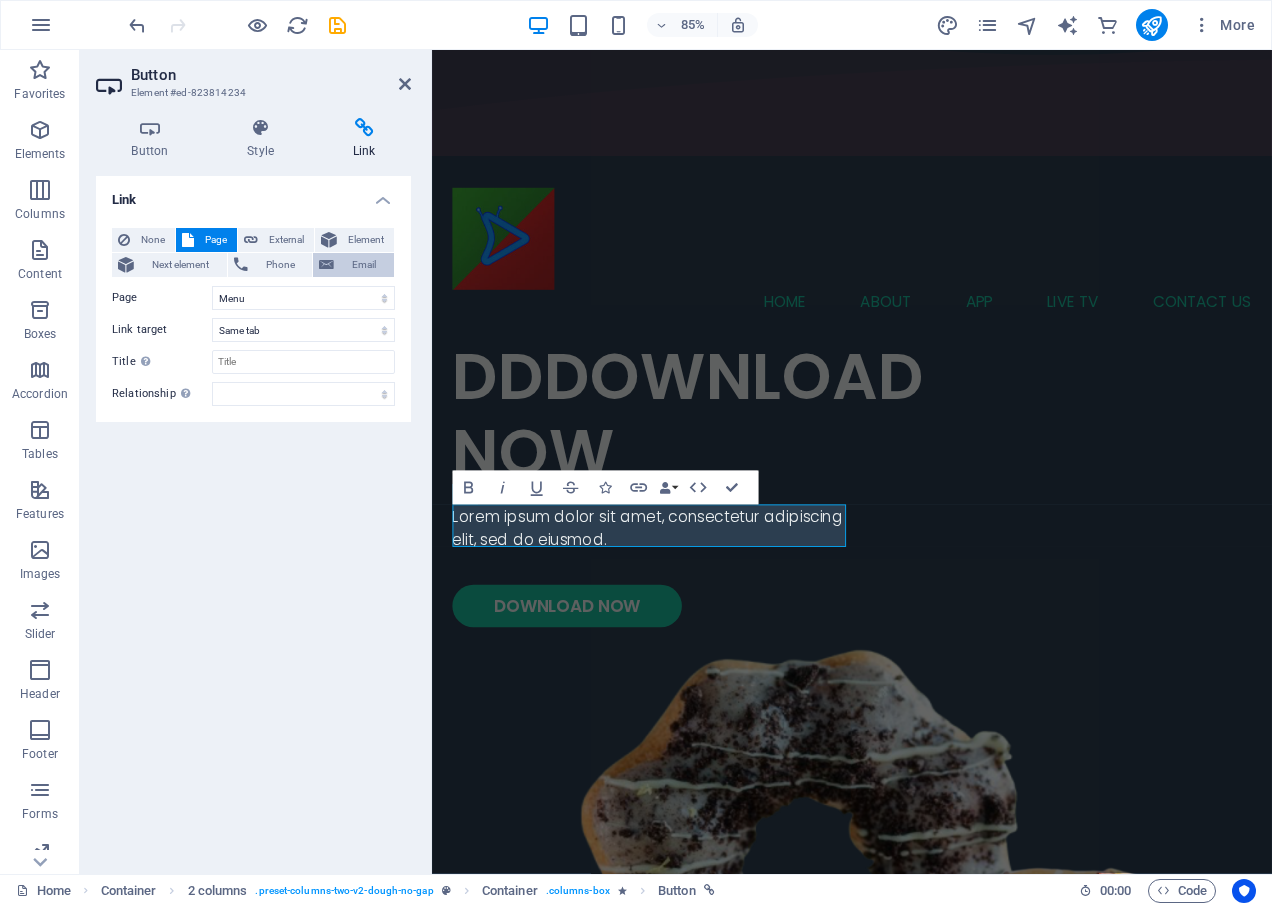 click on "Email" at bounding box center (364, 265) 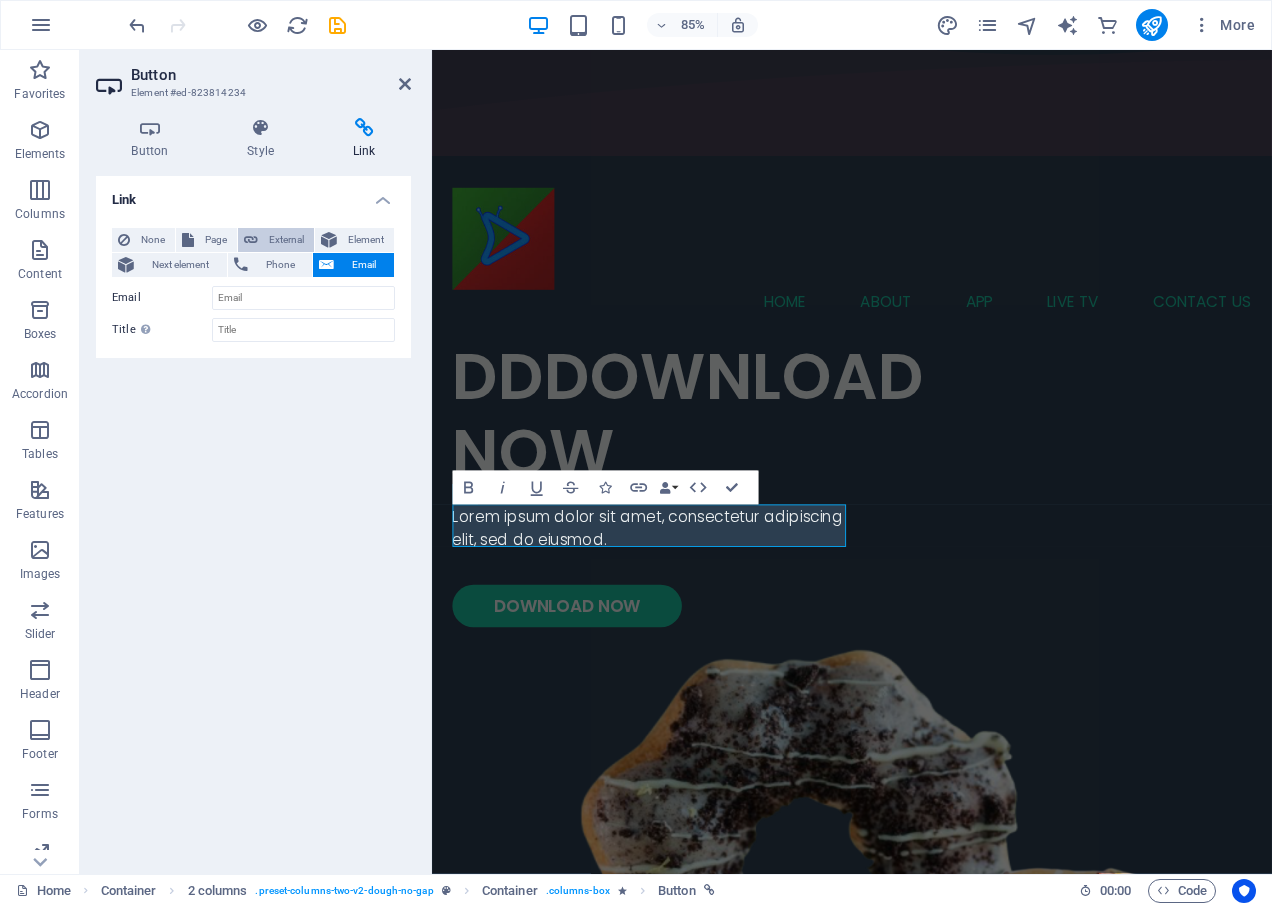 click on "External" at bounding box center [276, 240] 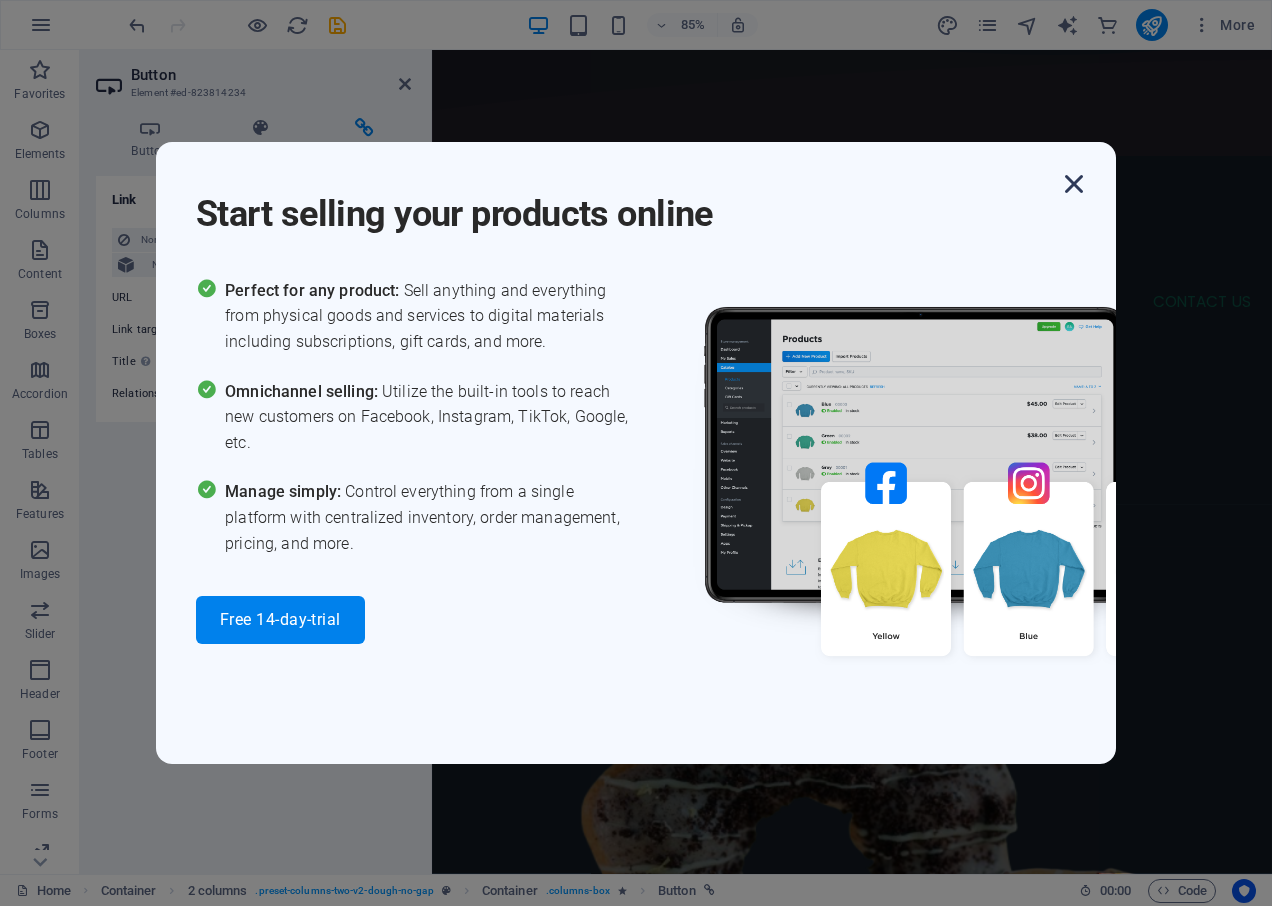 click at bounding box center [1074, 184] 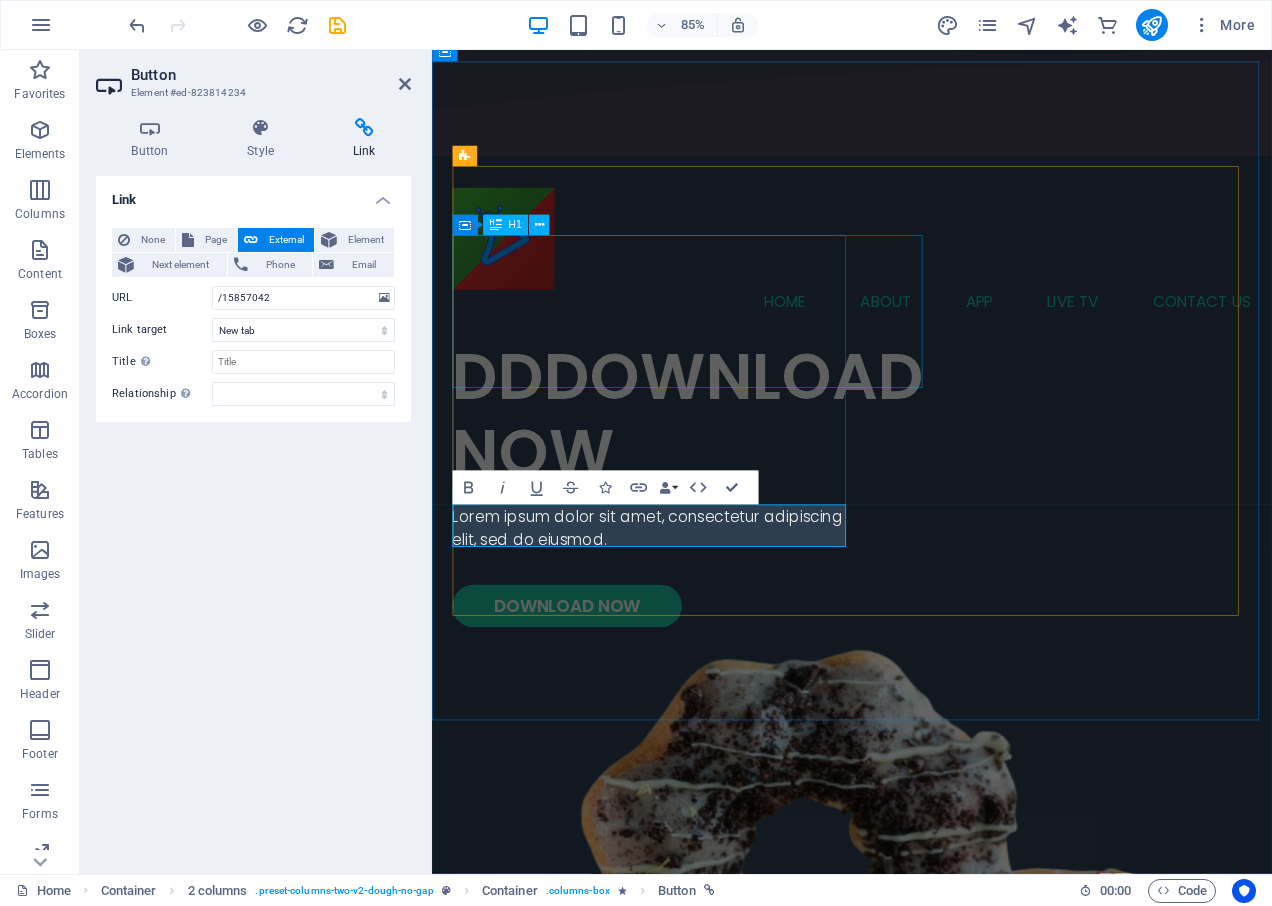 click on "DDDOWNLOAD NOW" at bounding box center (691, 479) 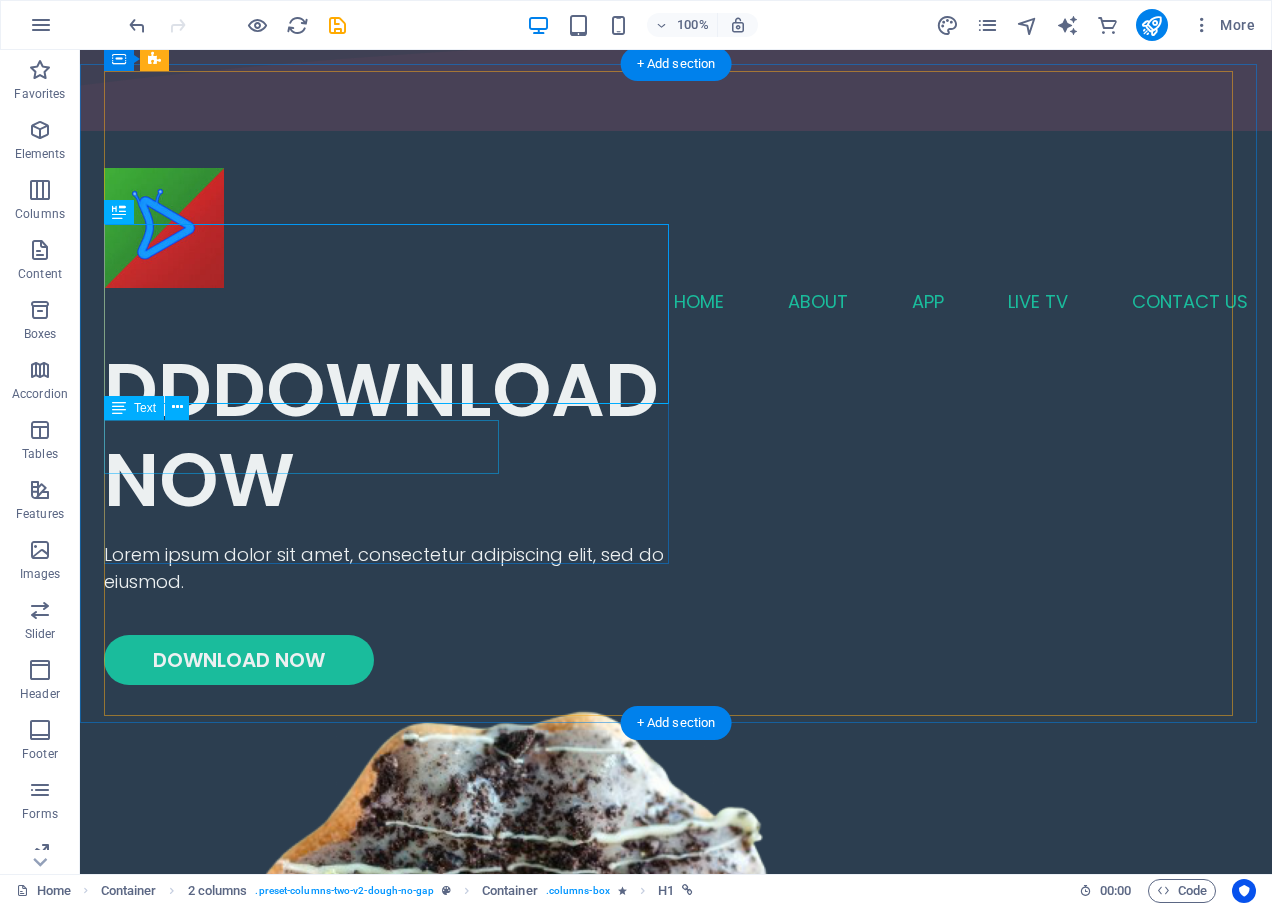 click on "Lorem ipsum dolor sit amet, consectetur adipiscing elit, sed do eiusmod." at bounding box center (390, 568) 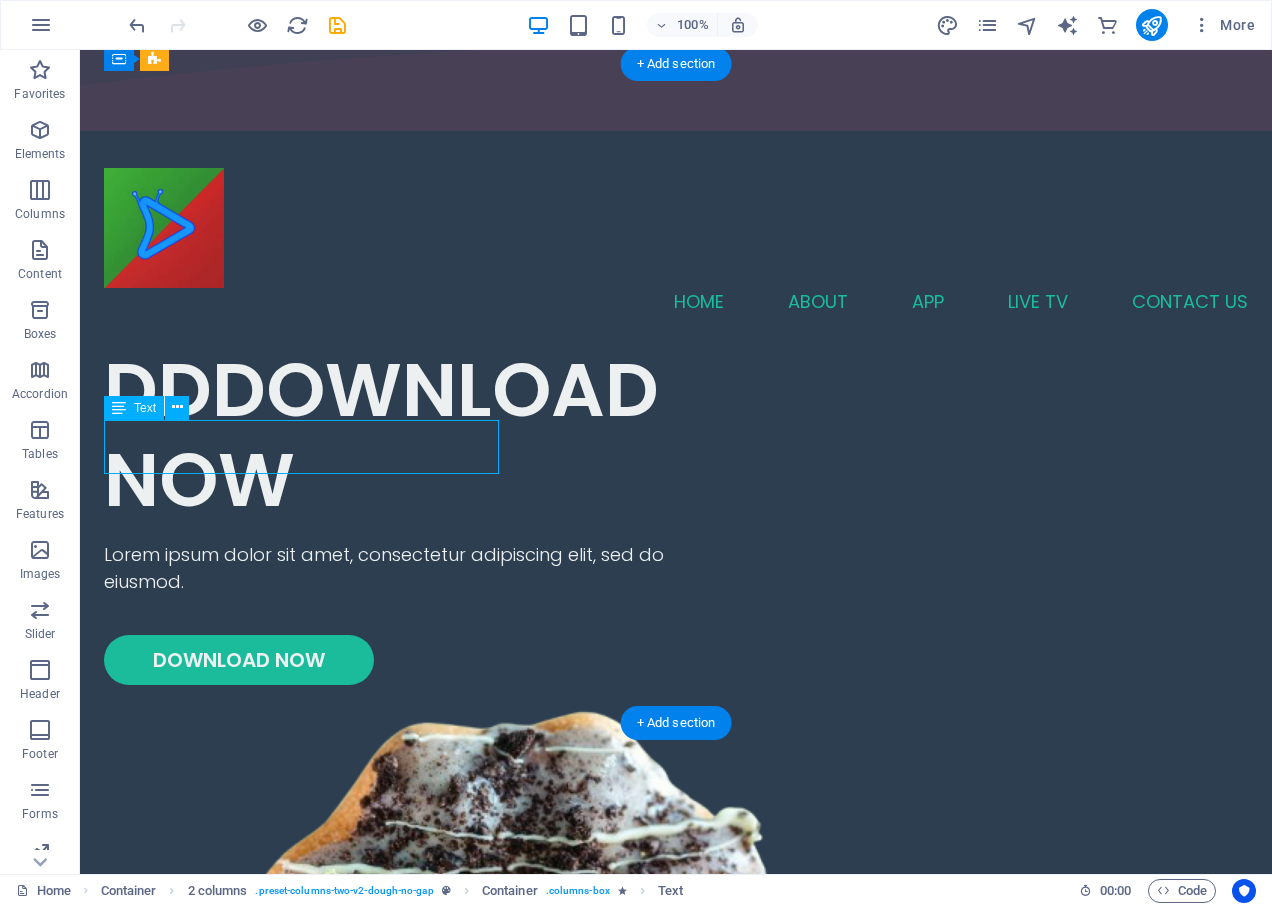 click on "Lorem ipsum dolor sit amet, consectetur adipiscing elit, sed do eiusmod." at bounding box center [390, 568] 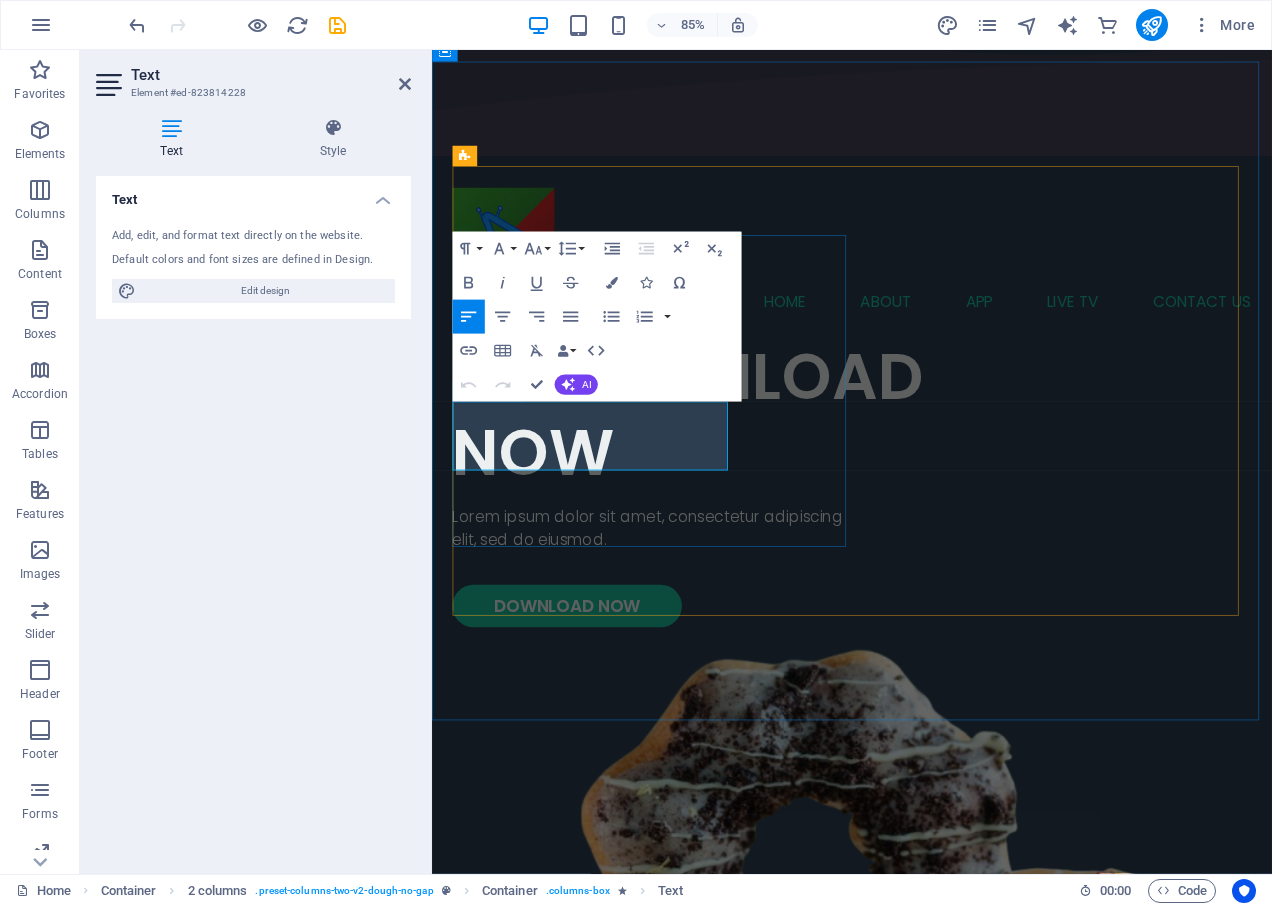 click on "Lorem ipsum dolor sit amet, consectetur adipiscing elit, sed do eiusmod." at bounding box center [691, 612] 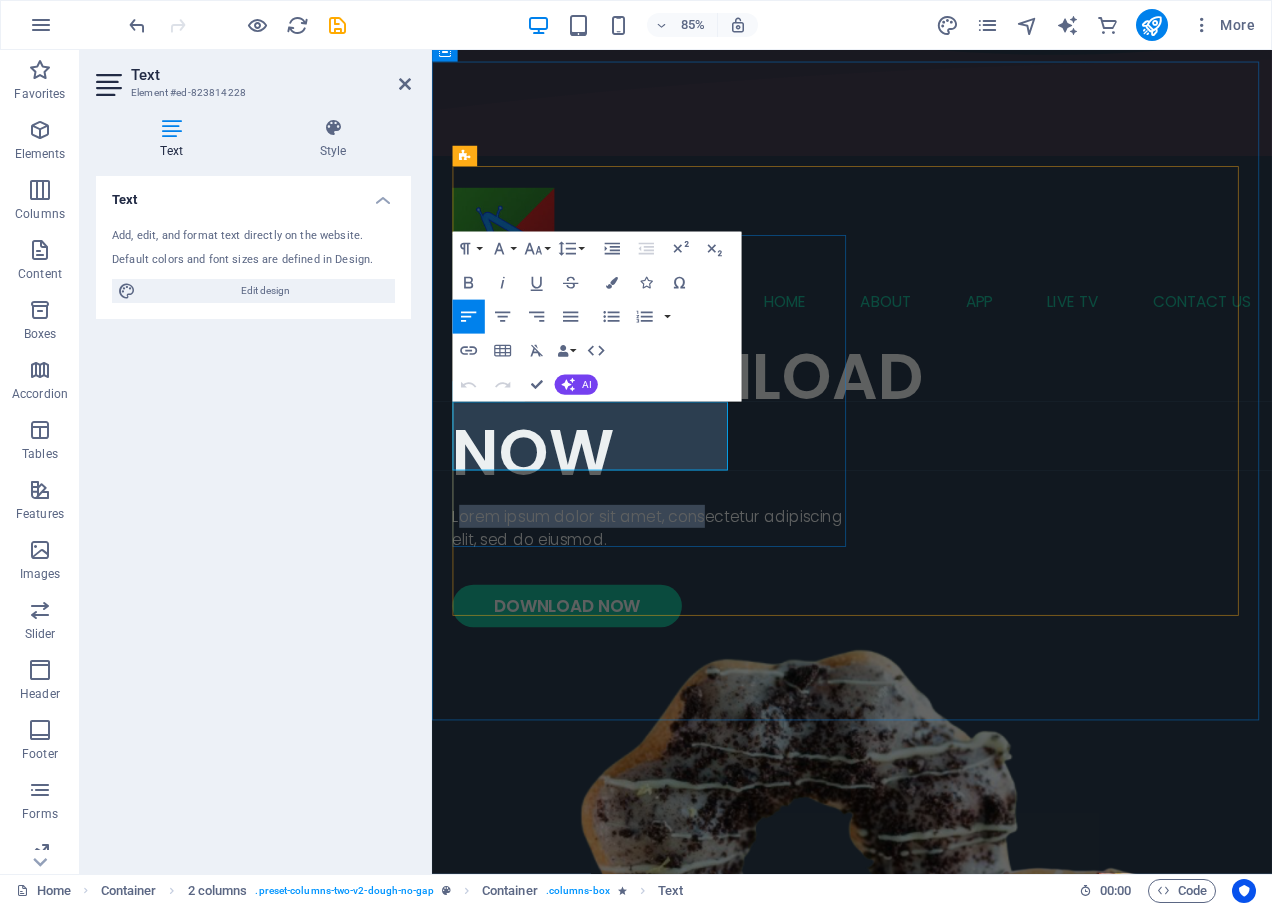 drag, startPoint x: 494, startPoint y: 488, endPoint x: 466, endPoint y: 473, distance: 31.764761 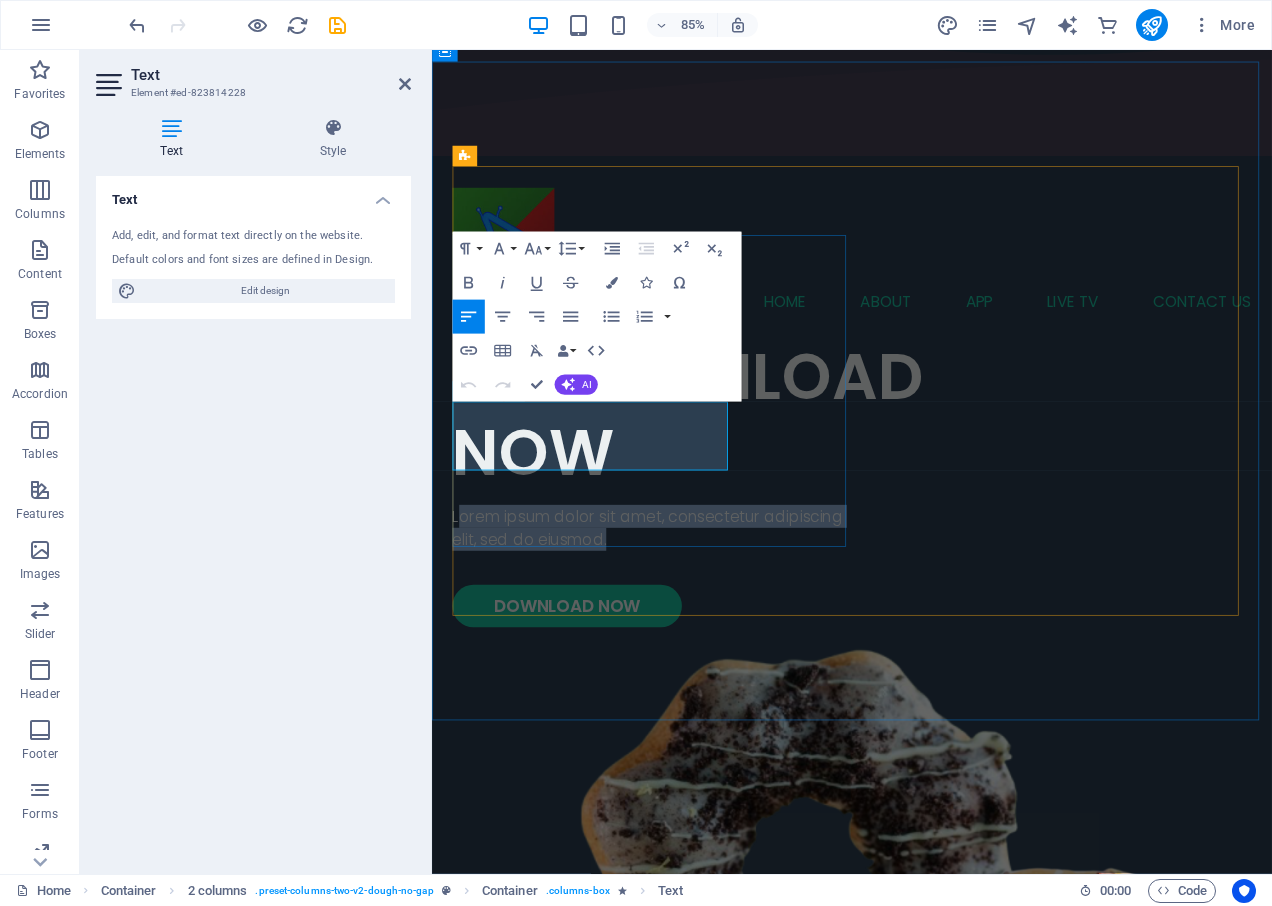 drag, startPoint x: 551, startPoint y: 525, endPoint x: 889, endPoint y: 451, distance: 346.00577 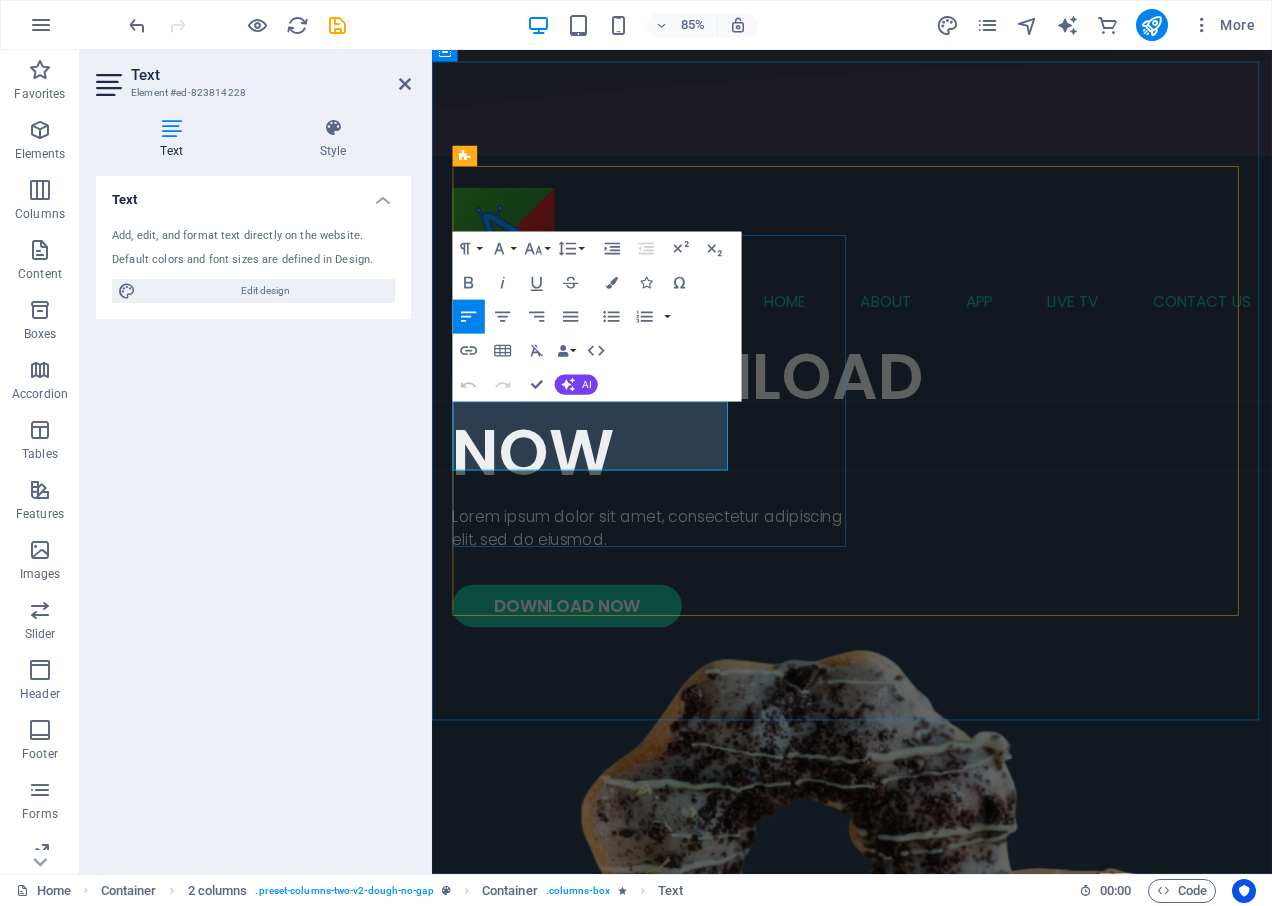 scroll, scrollTop: 193, scrollLeft: 0, axis: vertical 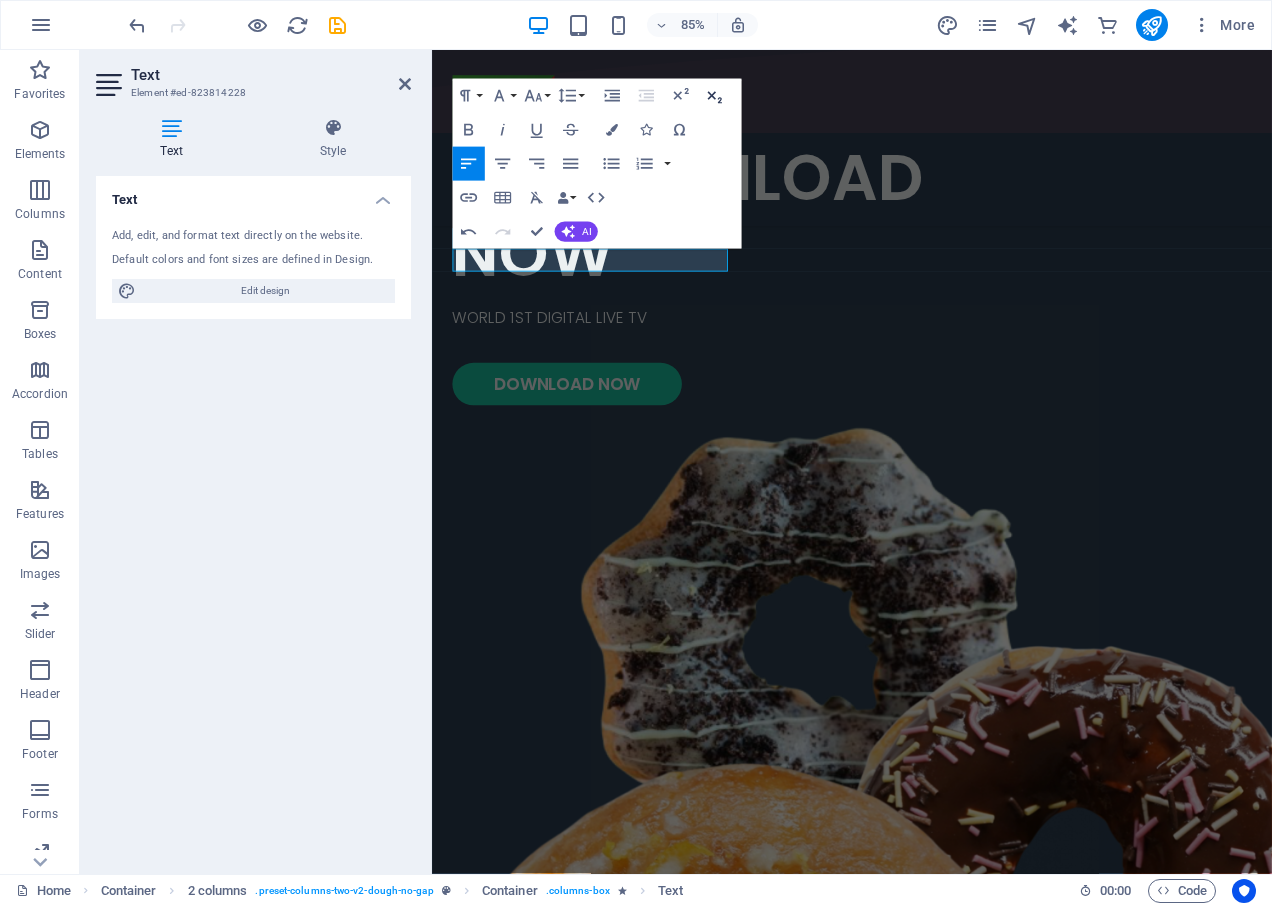 click 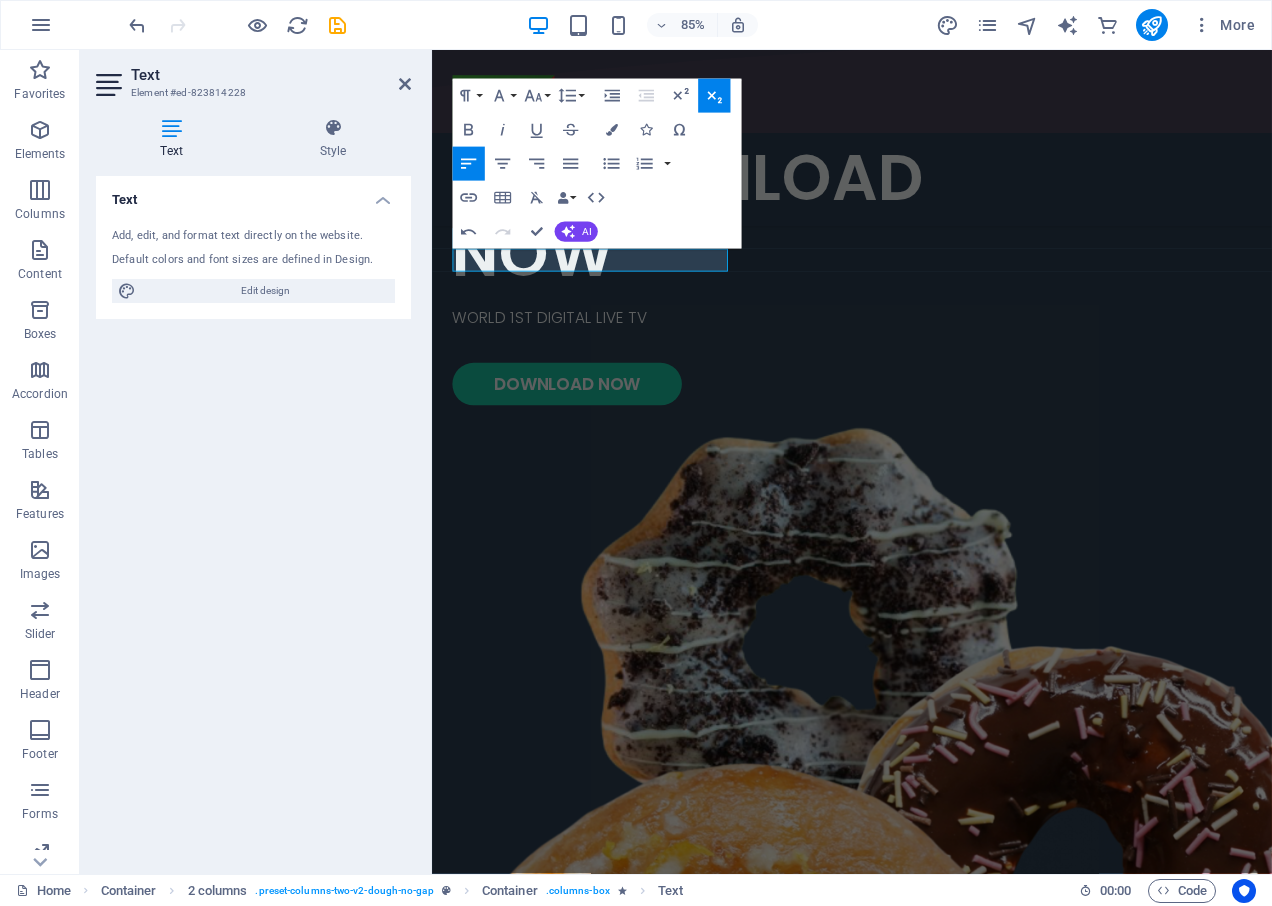 click on "Subscript" at bounding box center [714, 96] 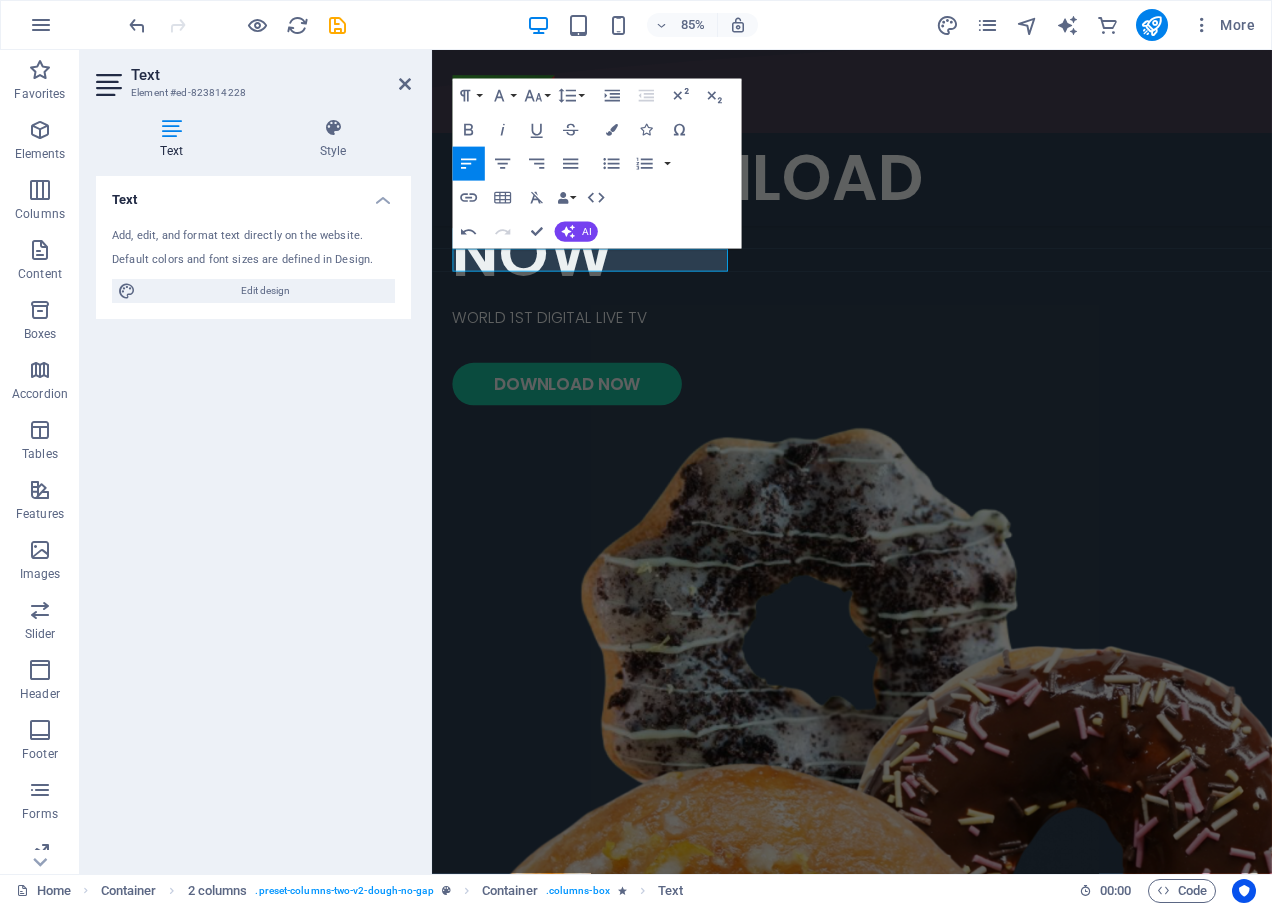 click on "Text Element #ed-823814228 Text Style Text Add, edit, and format text directly on the website. Default colors and font sizes are defined in Design. Edit design Alignment Left aligned Centered Right aligned 2 columns Element Layout How this element expands within the layout (Flexbox). Size 70 Default auto px % 1/1 1/2 1/3 1/4 1/5 1/6 1/7 1/8 1/9 1/10 Grow Shrink Order Container layout Visible Visible Opacity 100 % Overflow Spacing Margin Default auto px % rem vw vh Custom Custom auto px % rem vw vh auto px % rem vw vh auto px % rem vw vh auto px % rem vw vh Padding Default px rem % vh vw Custom Custom px rem % vh vw px rem % vh vw px rem % vh vw px rem % vh vw Border Style              - Width 1 auto px rem % vh vw Custom Custom 1 auto px rem % vh vw 1 auto px rem % vh vw 1 auto px rem % vh vw 1 auto px rem % vh vw  - Color Round corners Default px rem % vh vw Custom Custom px rem % vh vw px rem % vh vw px rem % vh vw px rem % vh vw Shadow Default None Outside Inside Color X offset 0 px rem vh vw 0 0" at bounding box center (256, 462) 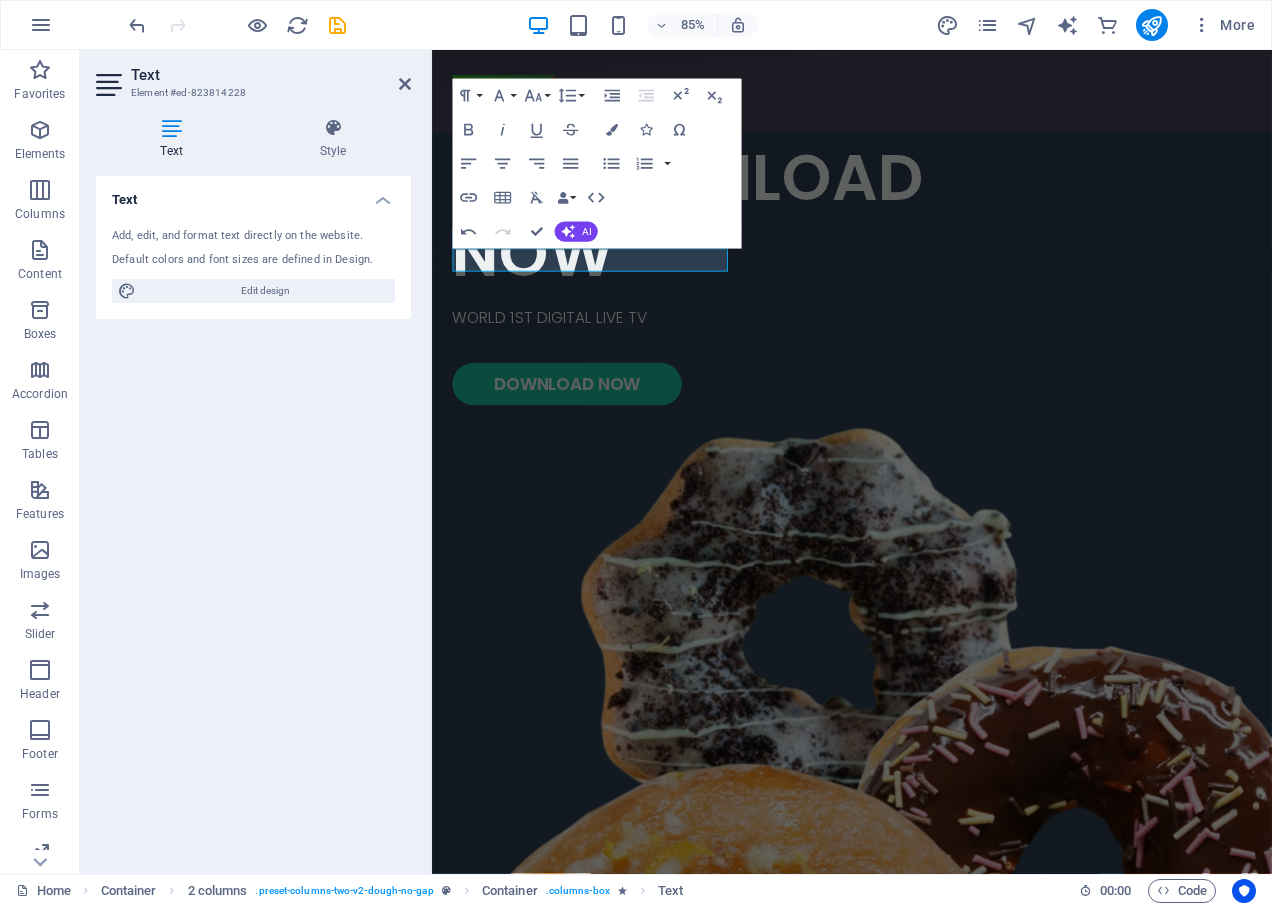 click on "Text Element #ed-823814228" at bounding box center (253, 76) 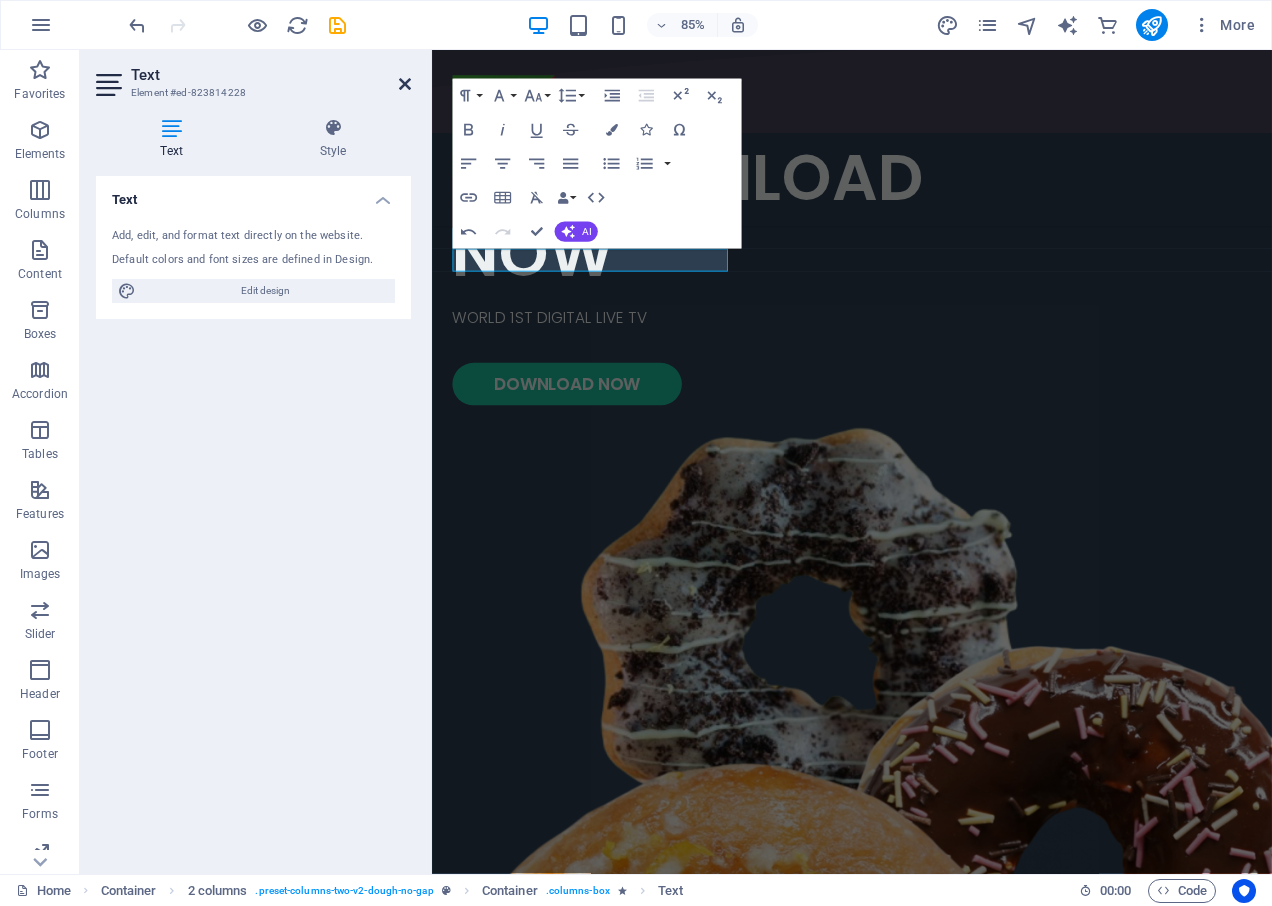 click at bounding box center [405, 84] 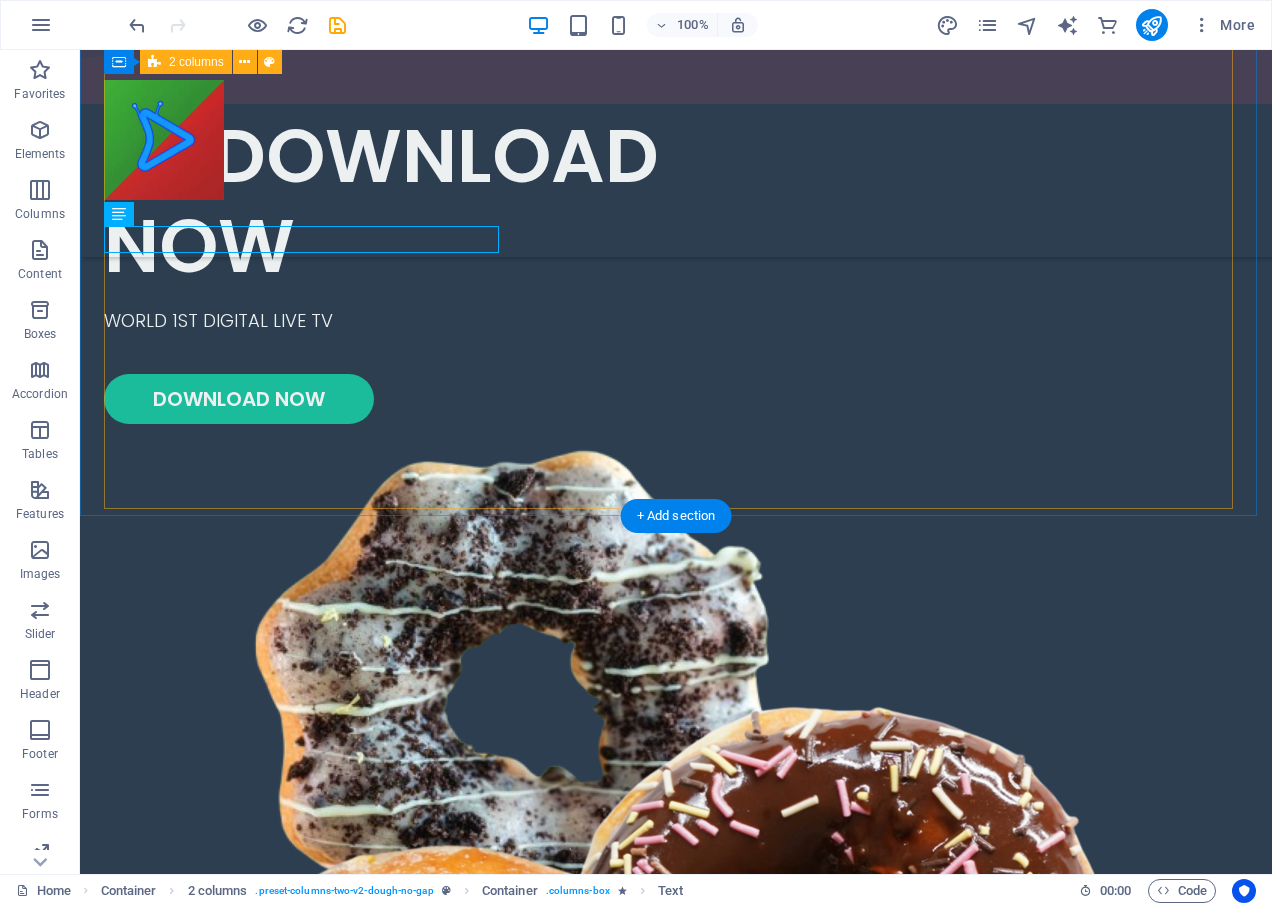 click on "DDDOWNLOAD NOW WORLD 1ST DIGITAL LIVE TV  DOWNLOAD NOW" at bounding box center [676, 852] 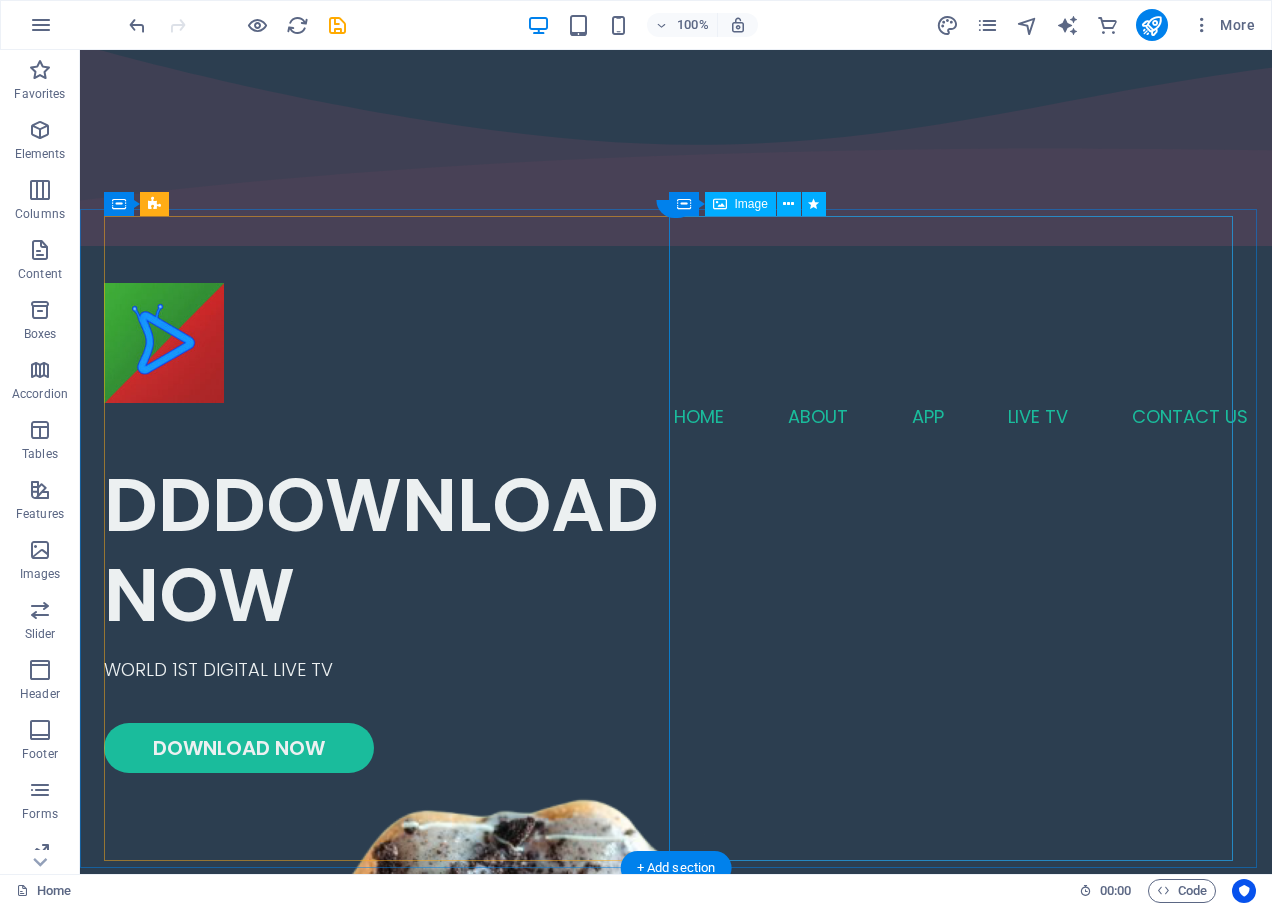 scroll, scrollTop: 21, scrollLeft: 0, axis: vertical 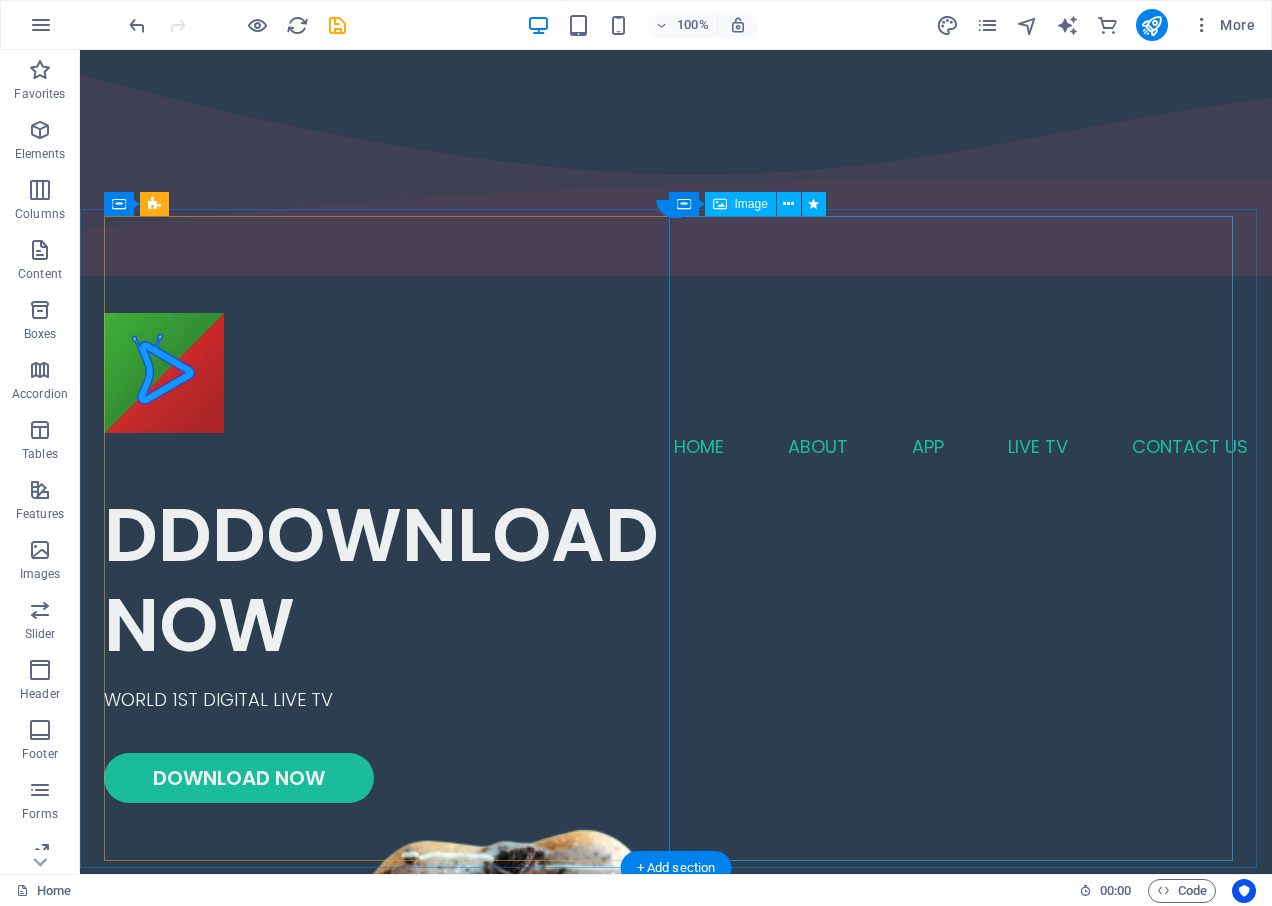 click at bounding box center [390, 1388] 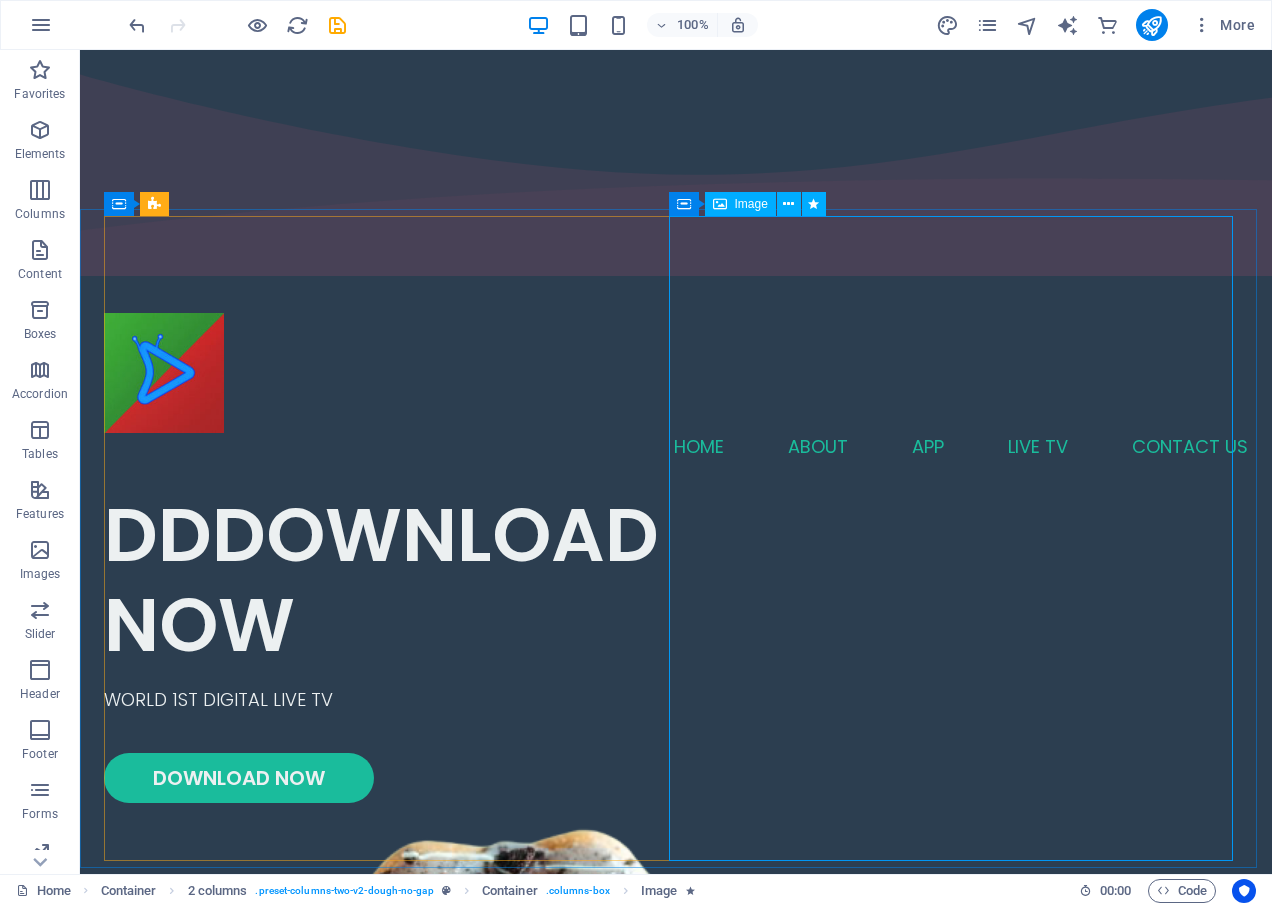 click on "Image" at bounding box center (740, 204) 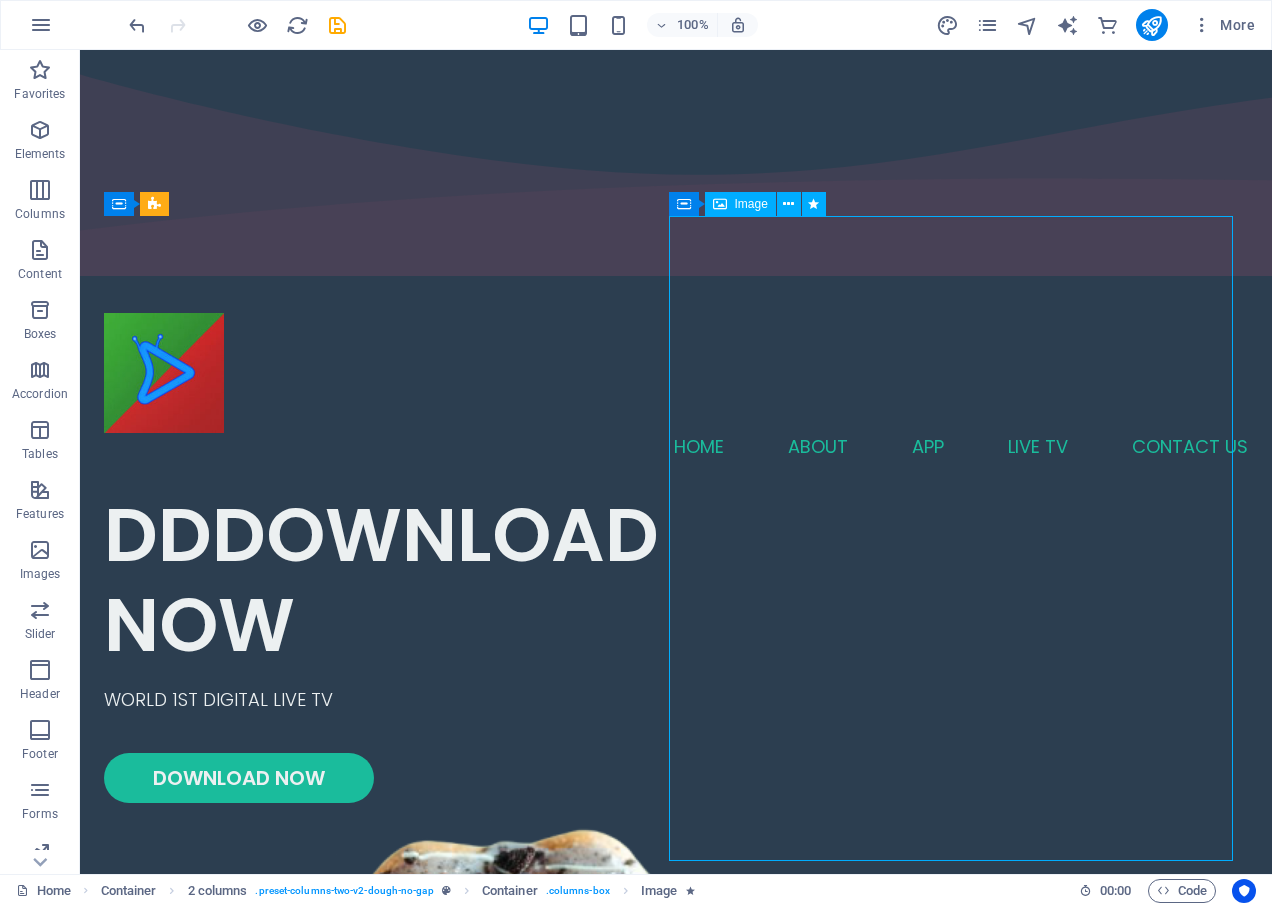 click on "Image" at bounding box center [751, 204] 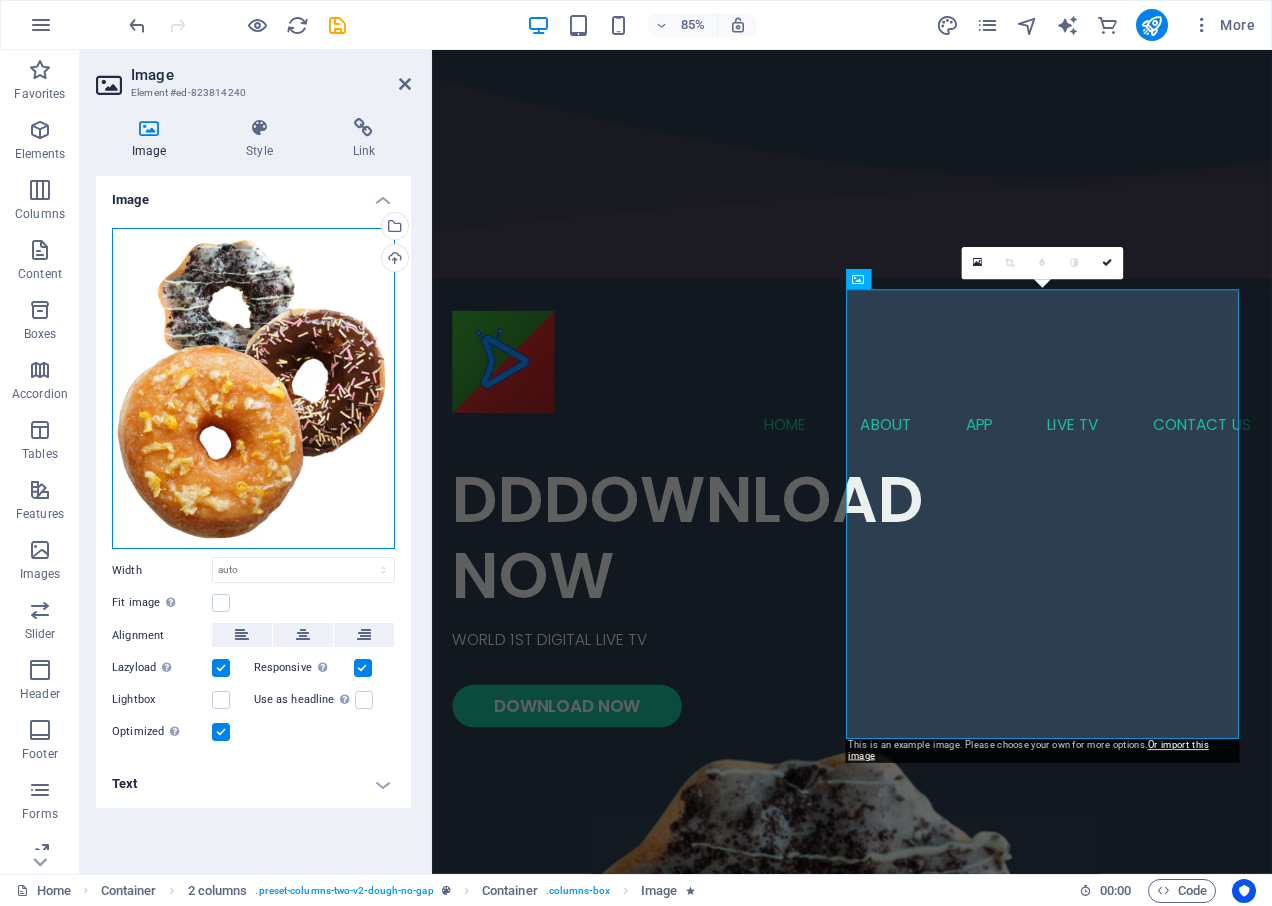 click on "Drag files here, click to choose files or select files from Files or our free stock photos & videos" at bounding box center [253, 389] 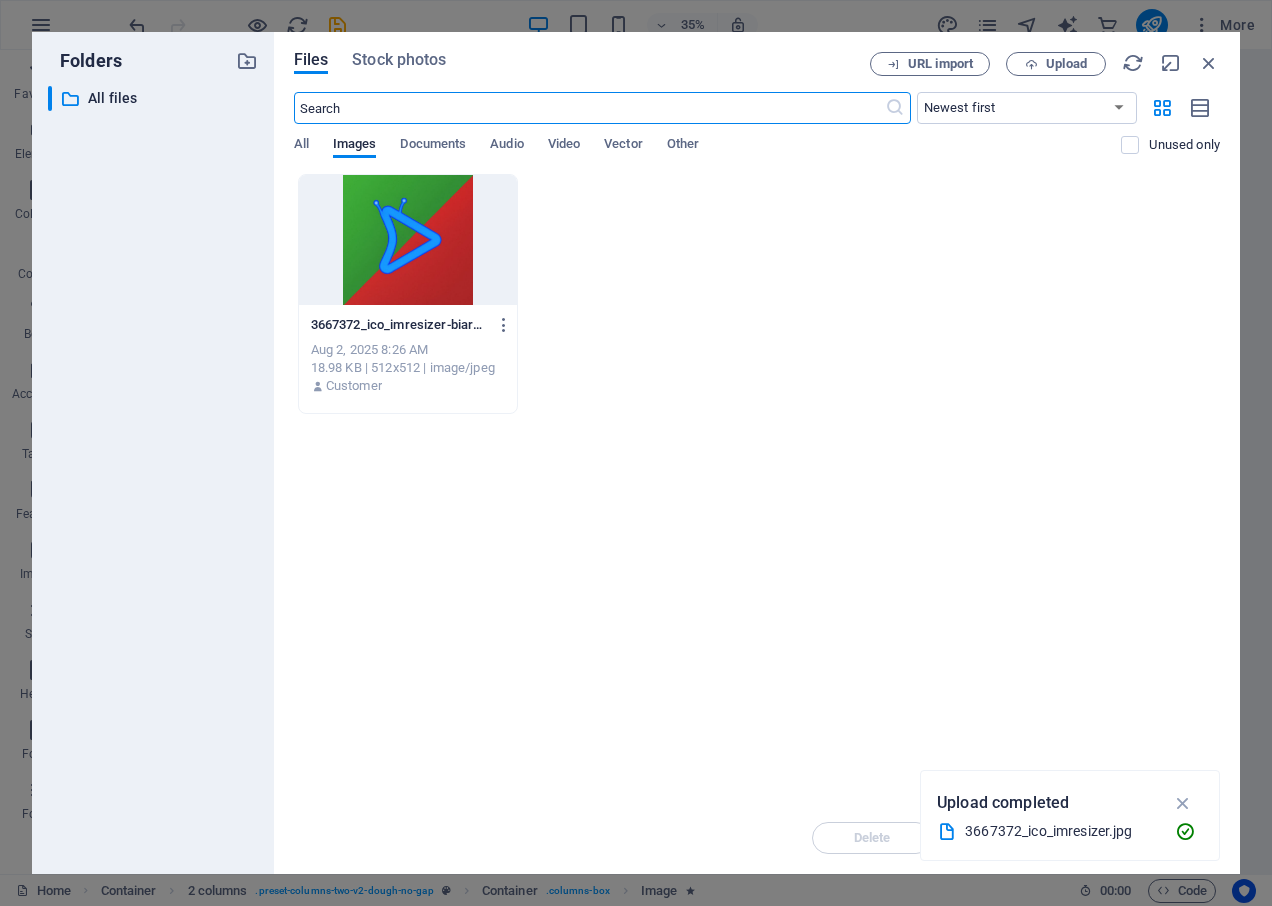 click at bounding box center [408, 240] 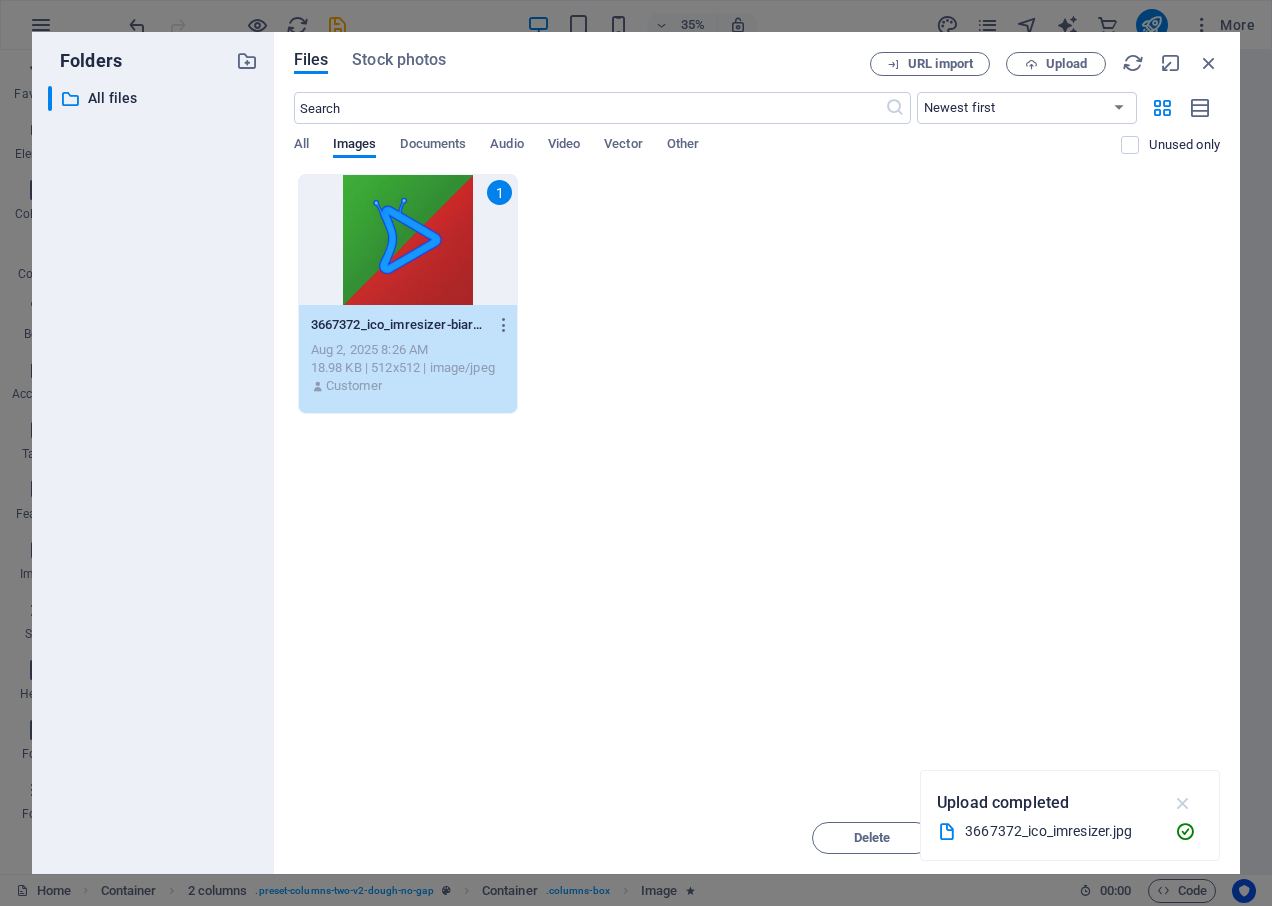 click at bounding box center (1183, 803) 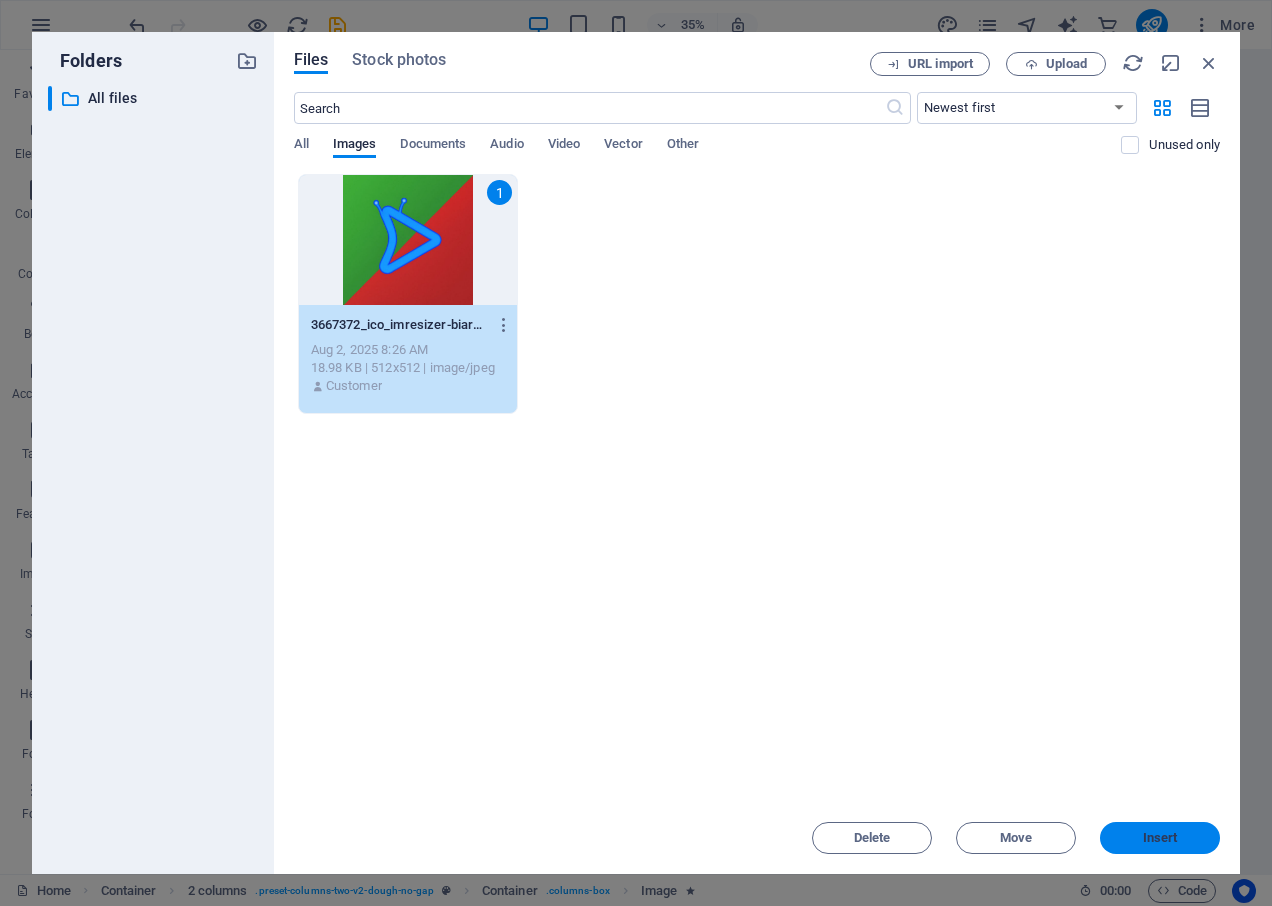 click on "Insert" at bounding box center [1160, 838] 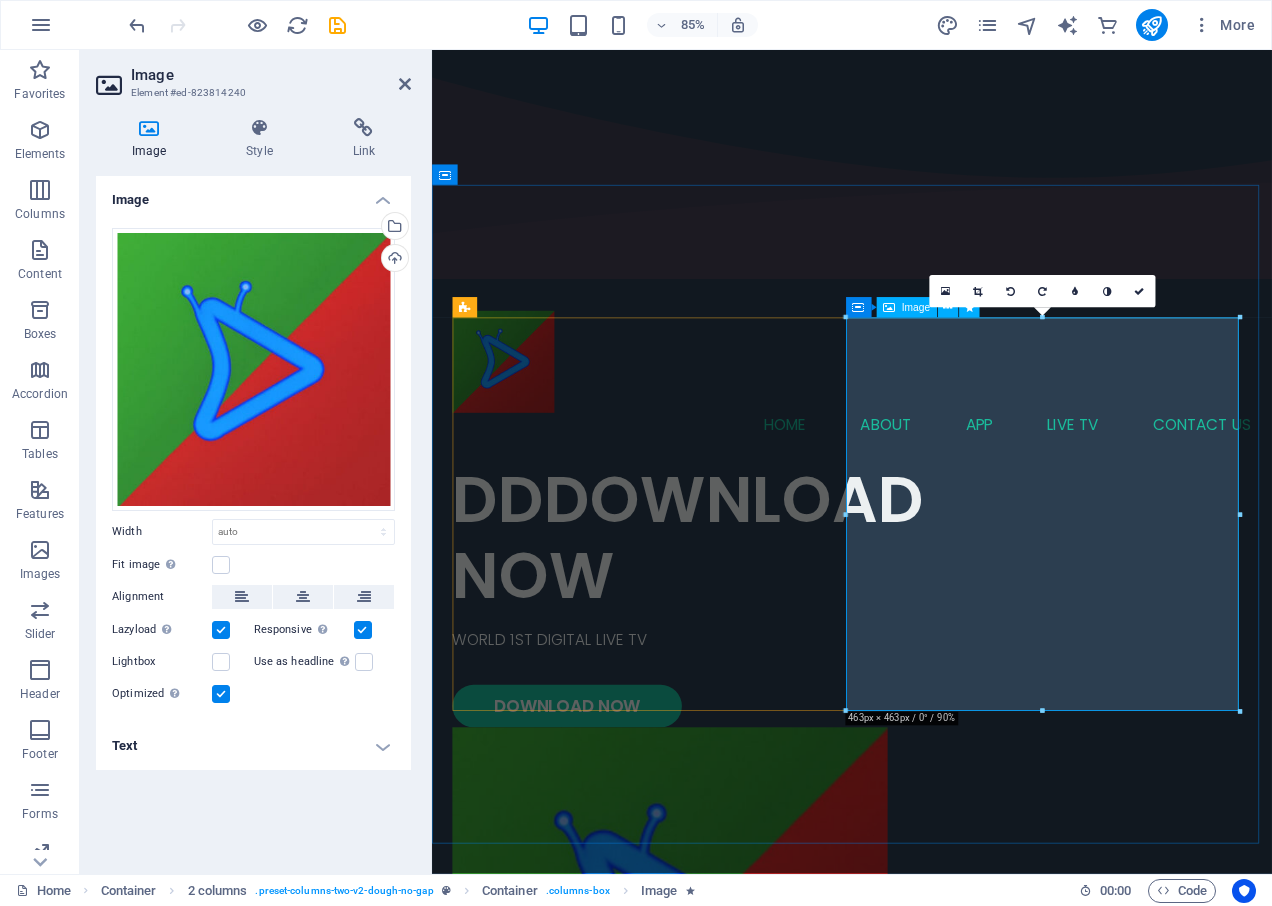 drag, startPoint x: 1281, startPoint y: 568, endPoint x: 1019, endPoint y: 593, distance: 263.19003 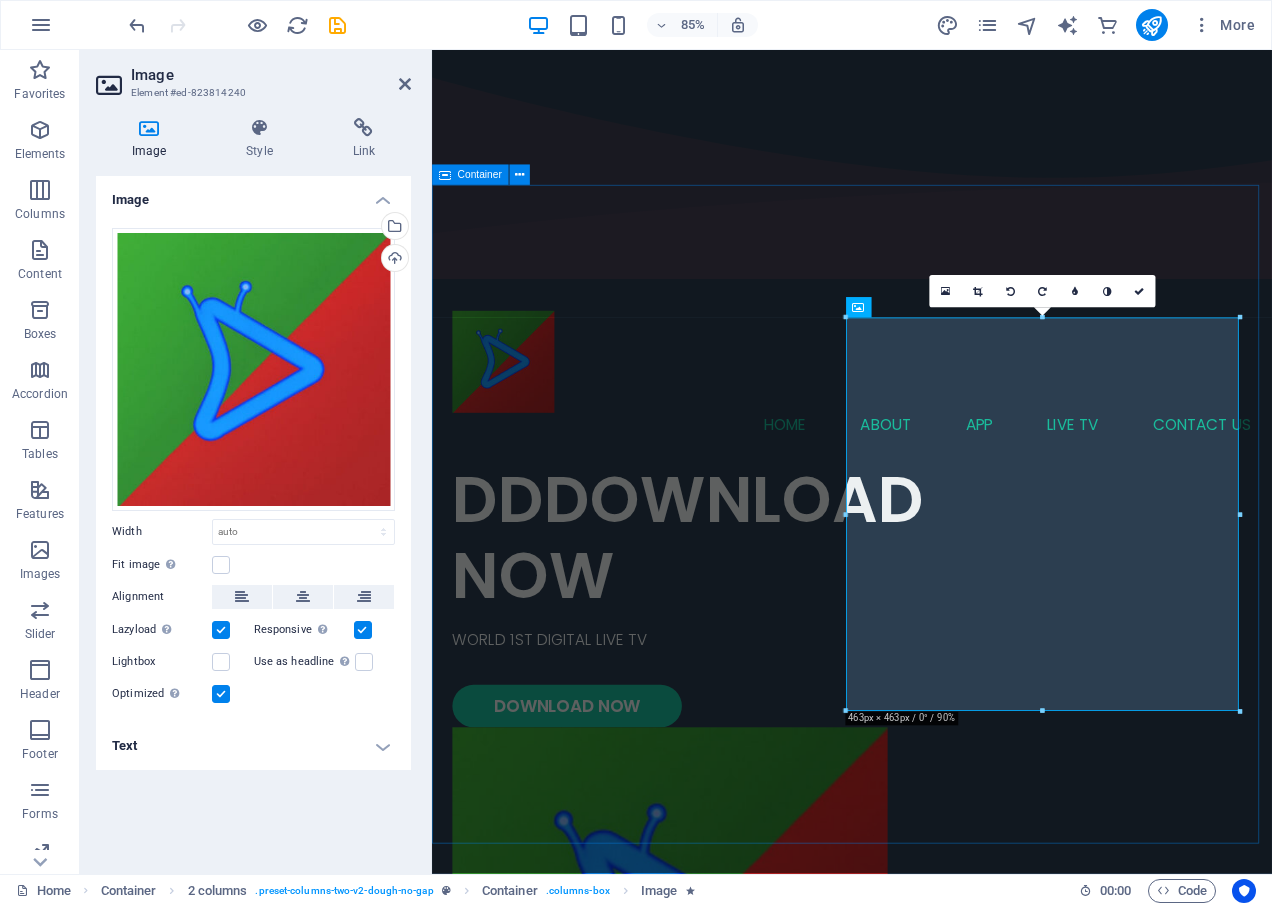 click on "DDDOWNLOAD NOW WORLD 1ST DIGITAL LIVE TV  DOWNLOAD NOW" at bounding box center [926, 946] 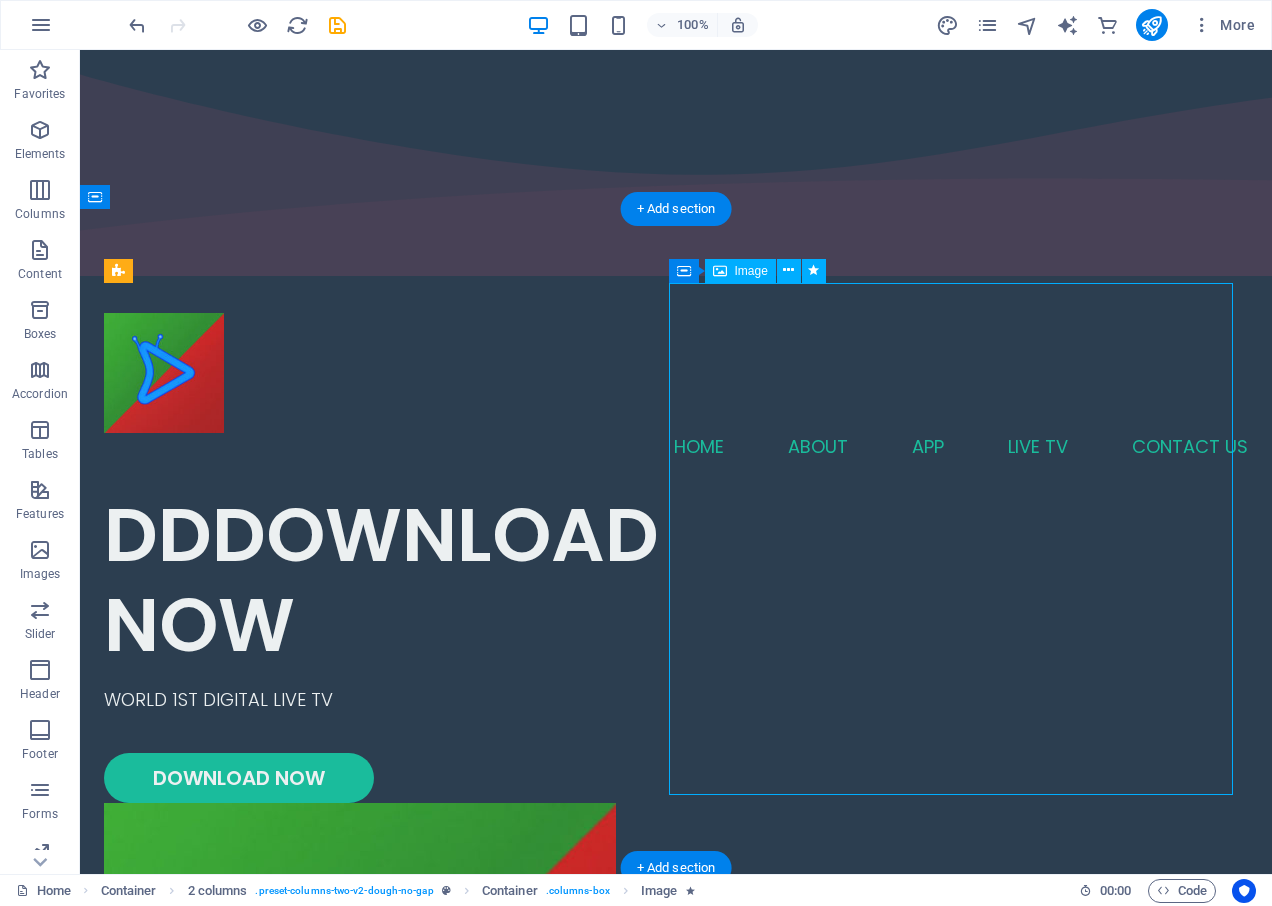 drag, startPoint x: 925, startPoint y: 761, endPoint x: 861, endPoint y: 694, distance: 92.65527 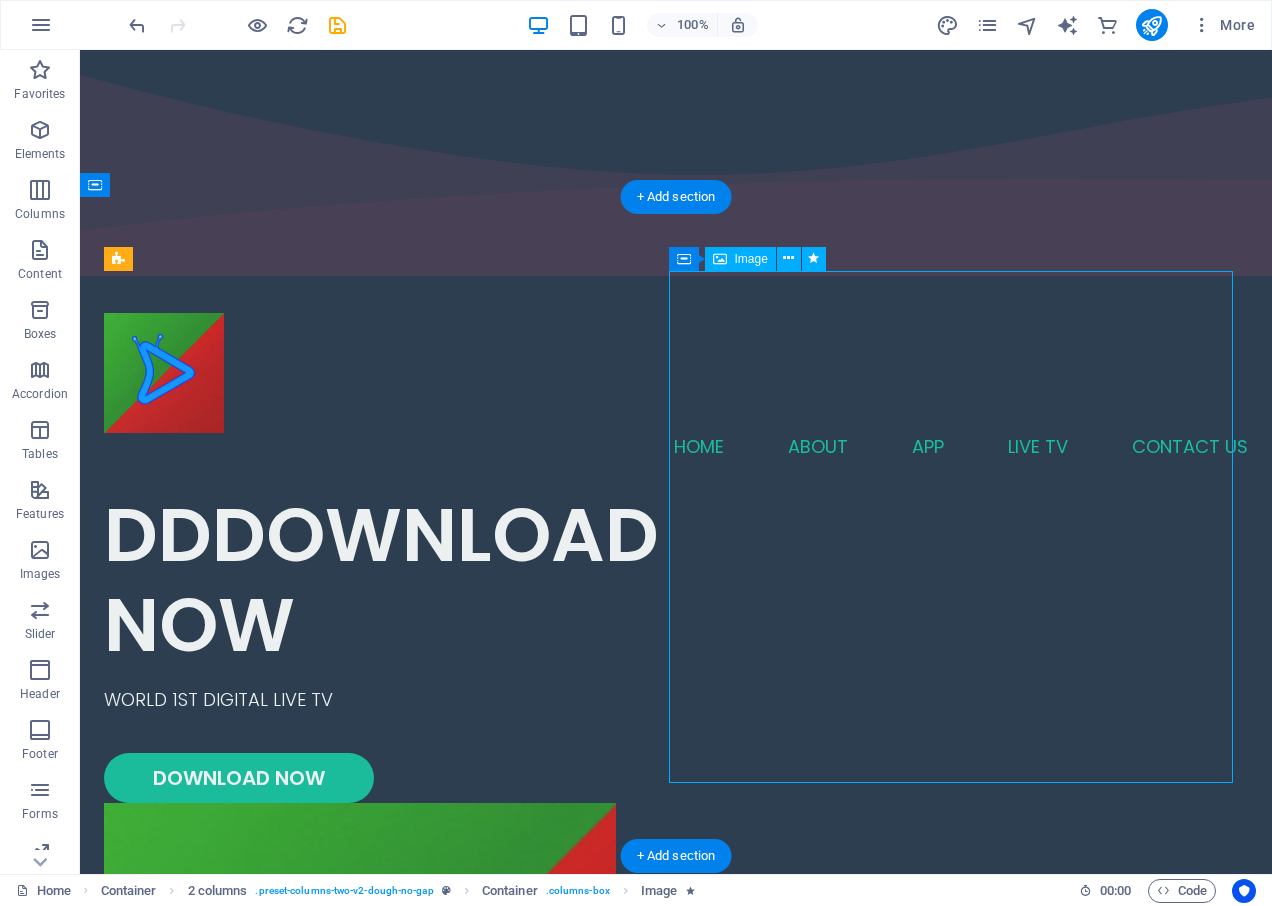 click at bounding box center [390, 1059] 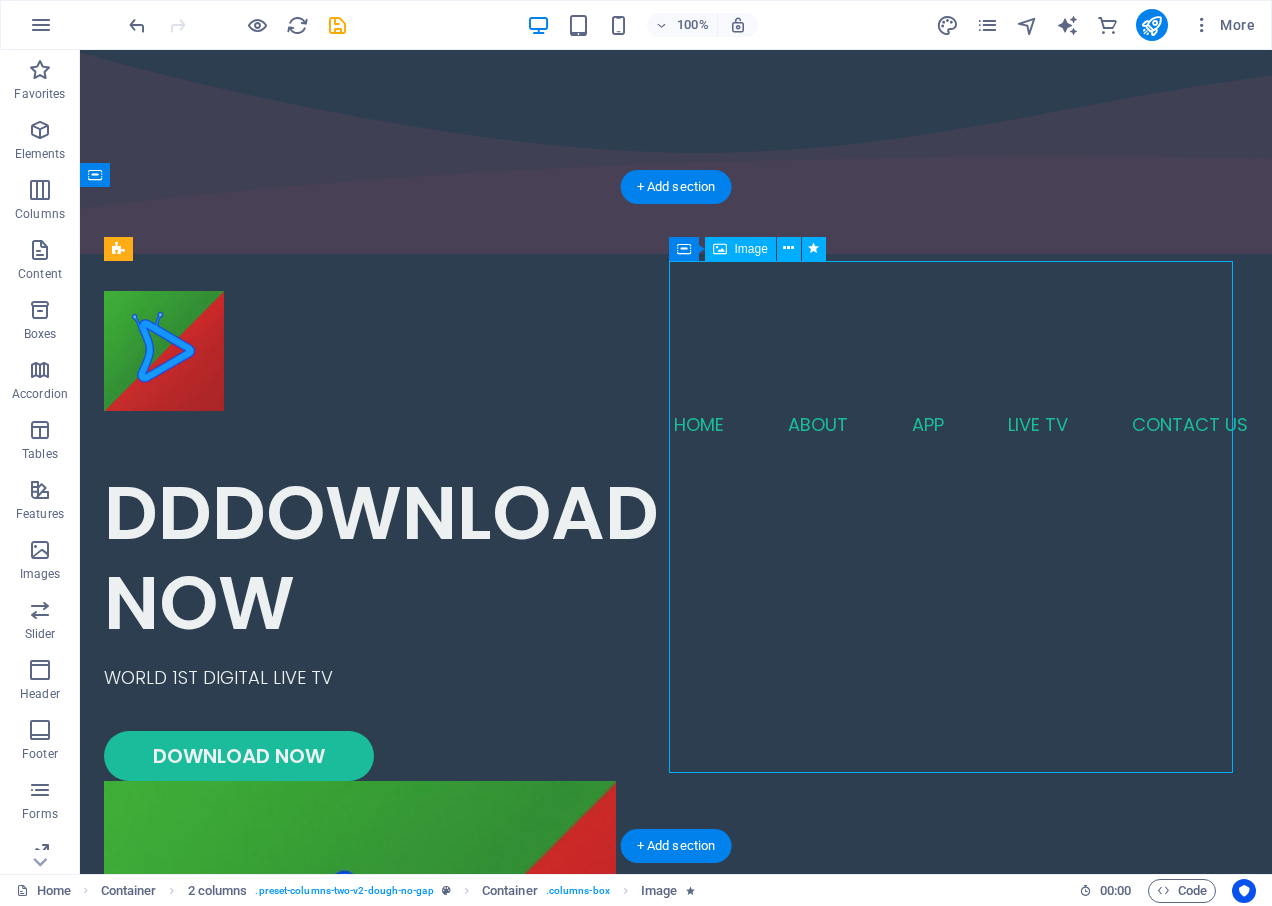 click at bounding box center [390, 1037] 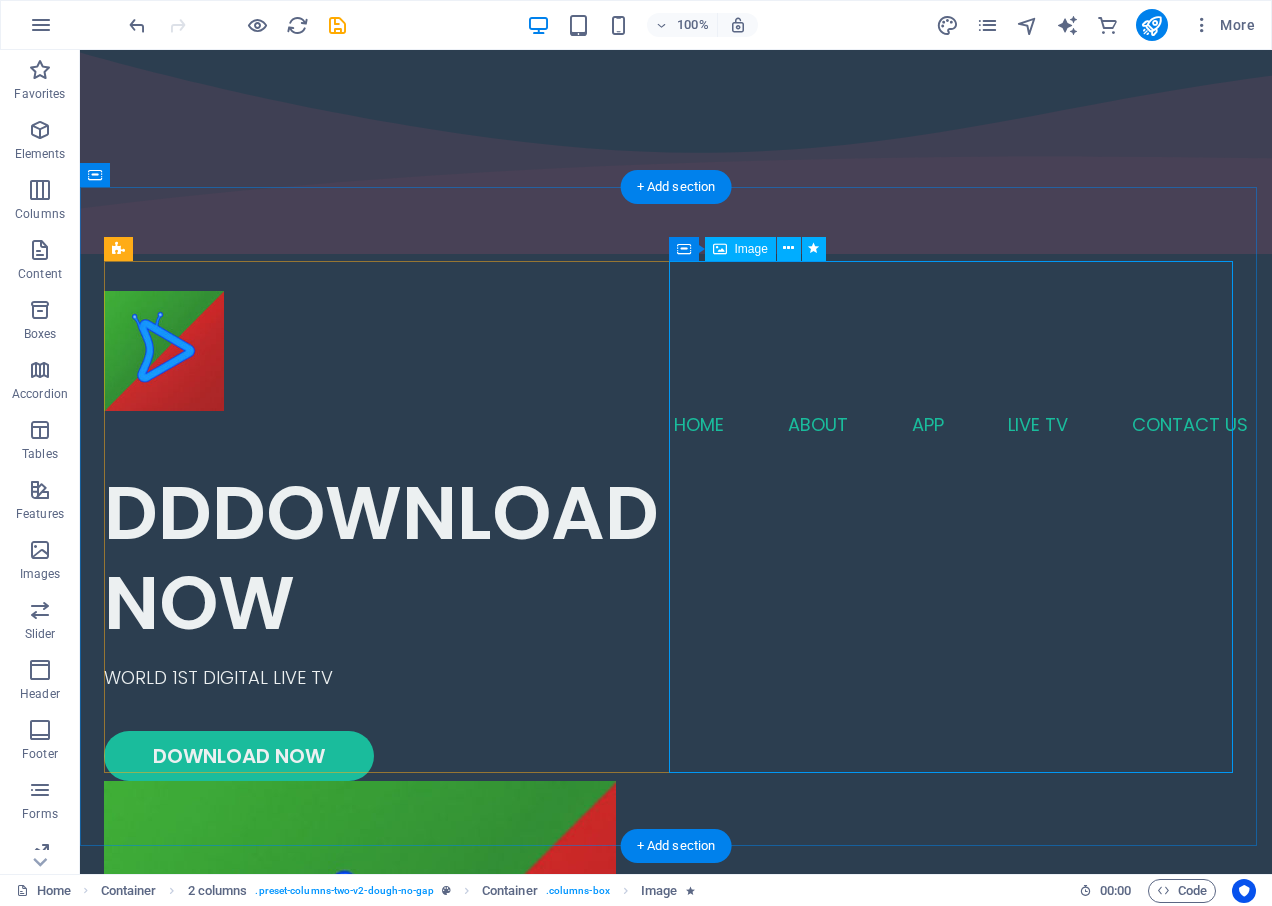click at bounding box center (390, 1037) 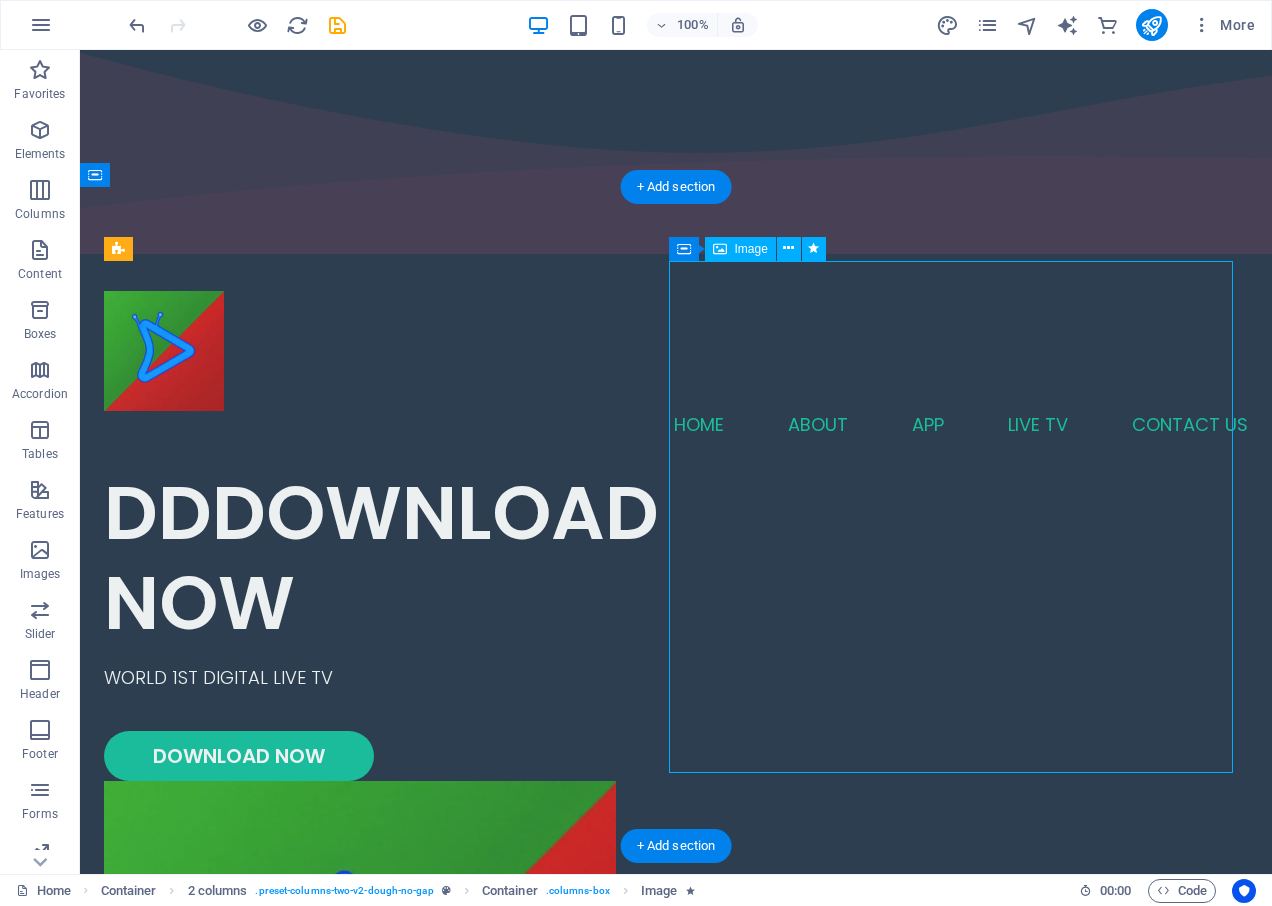 click at bounding box center (390, 1037) 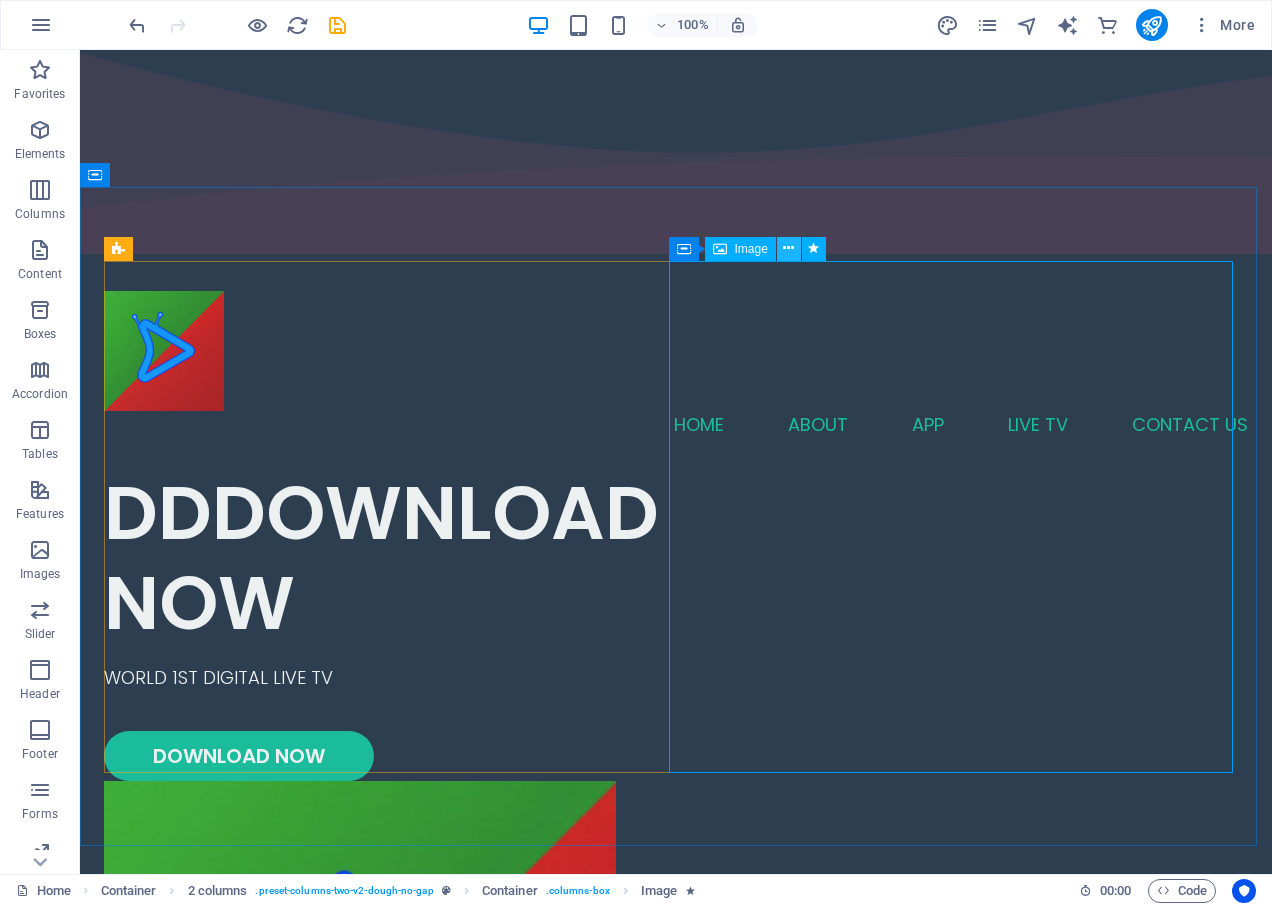 click at bounding box center (788, 248) 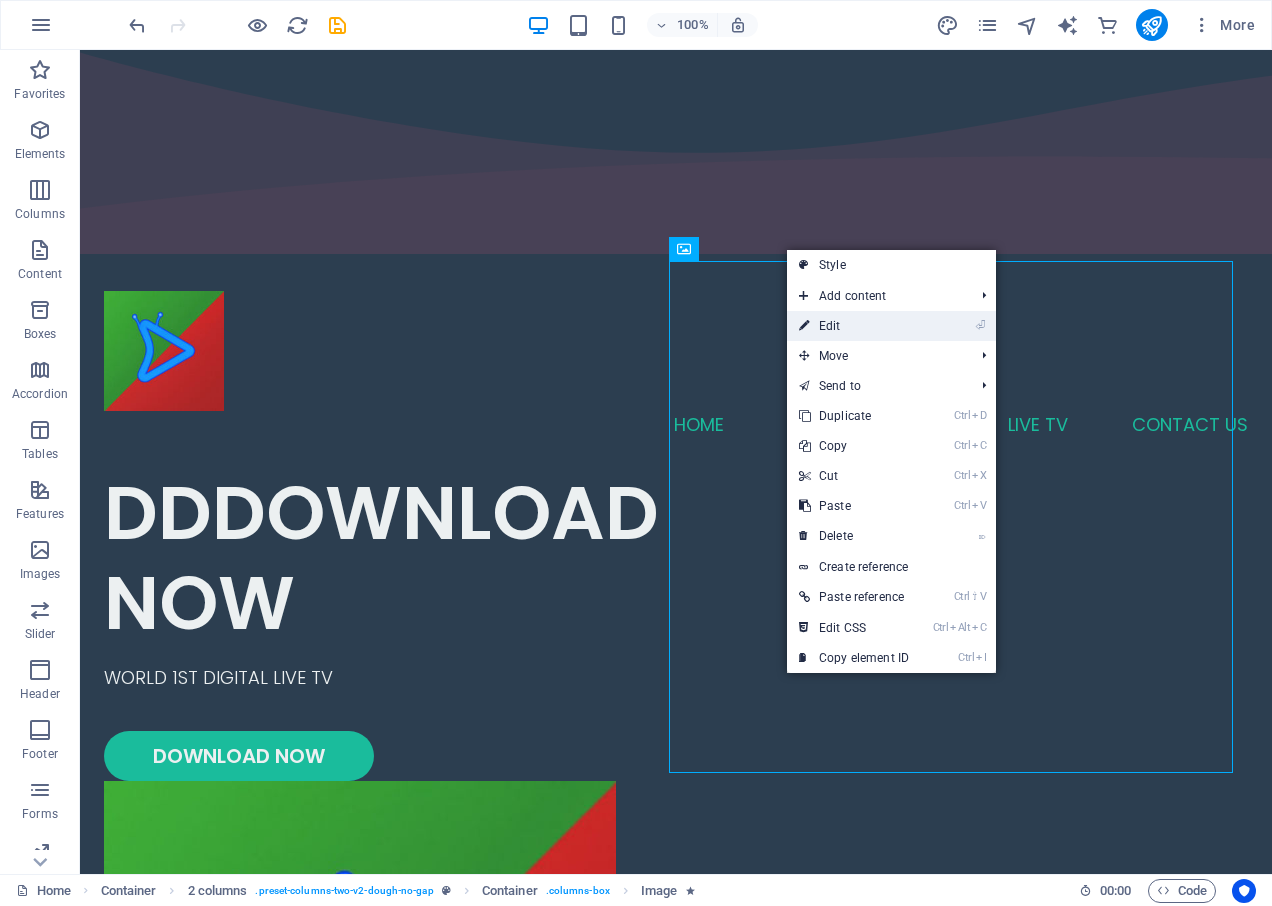 click on "⏎  Edit" at bounding box center (854, 326) 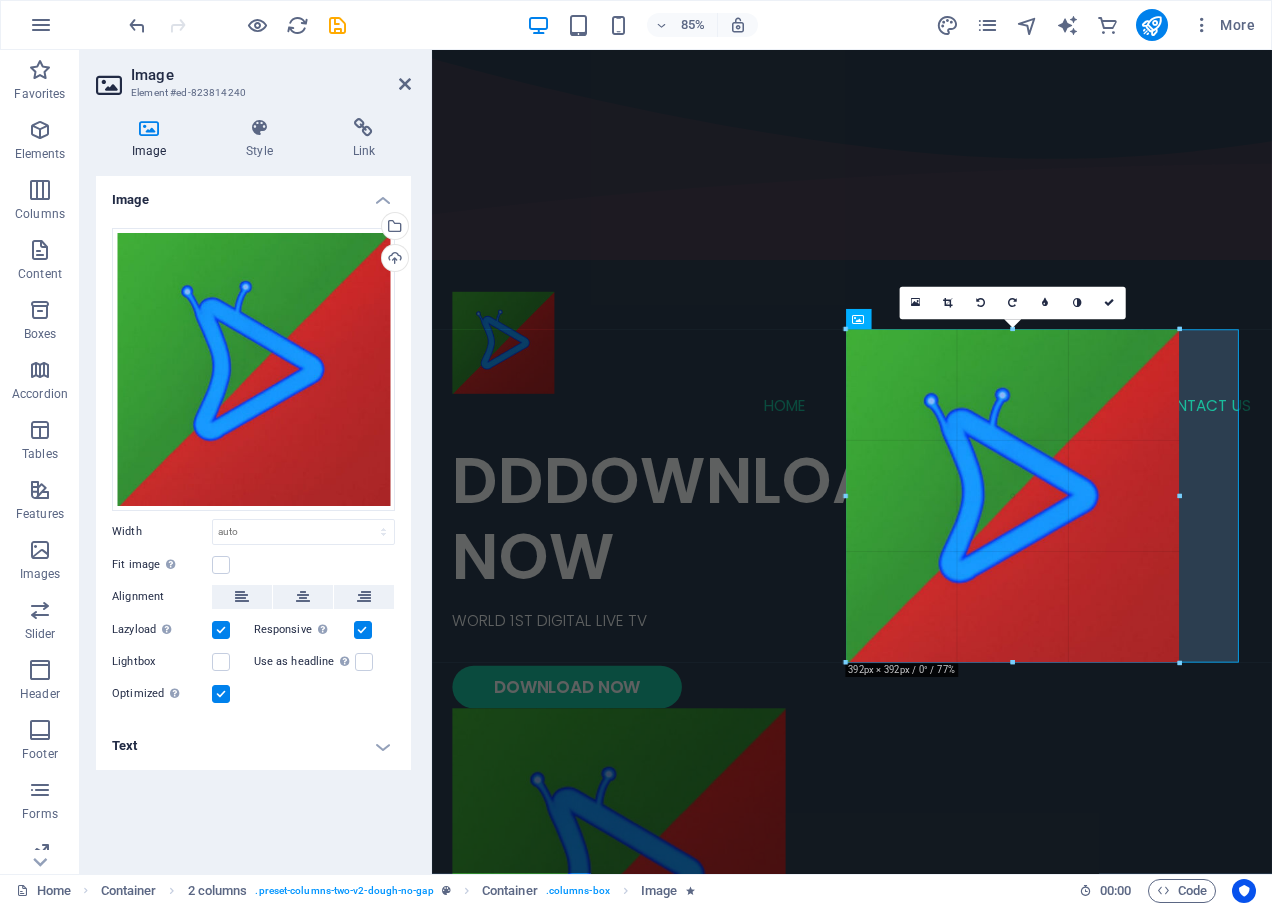 drag, startPoint x: 844, startPoint y: 689, endPoint x: 916, endPoint y: 637, distance: 88.814415 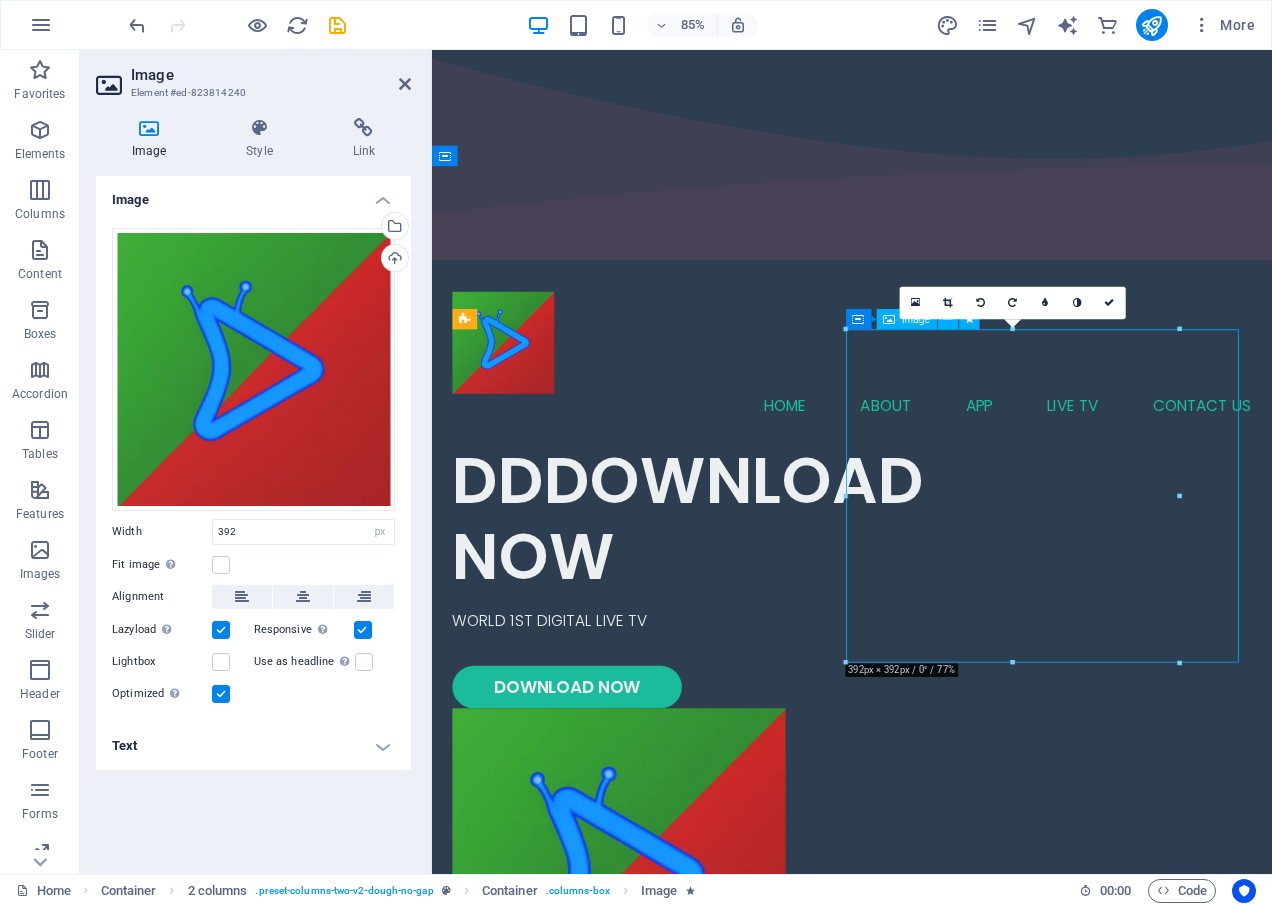 drag, startPoint x: 1001, startPoint y: 668, endPoint x: 1131, endPoint y: 665, distance: 130.0346 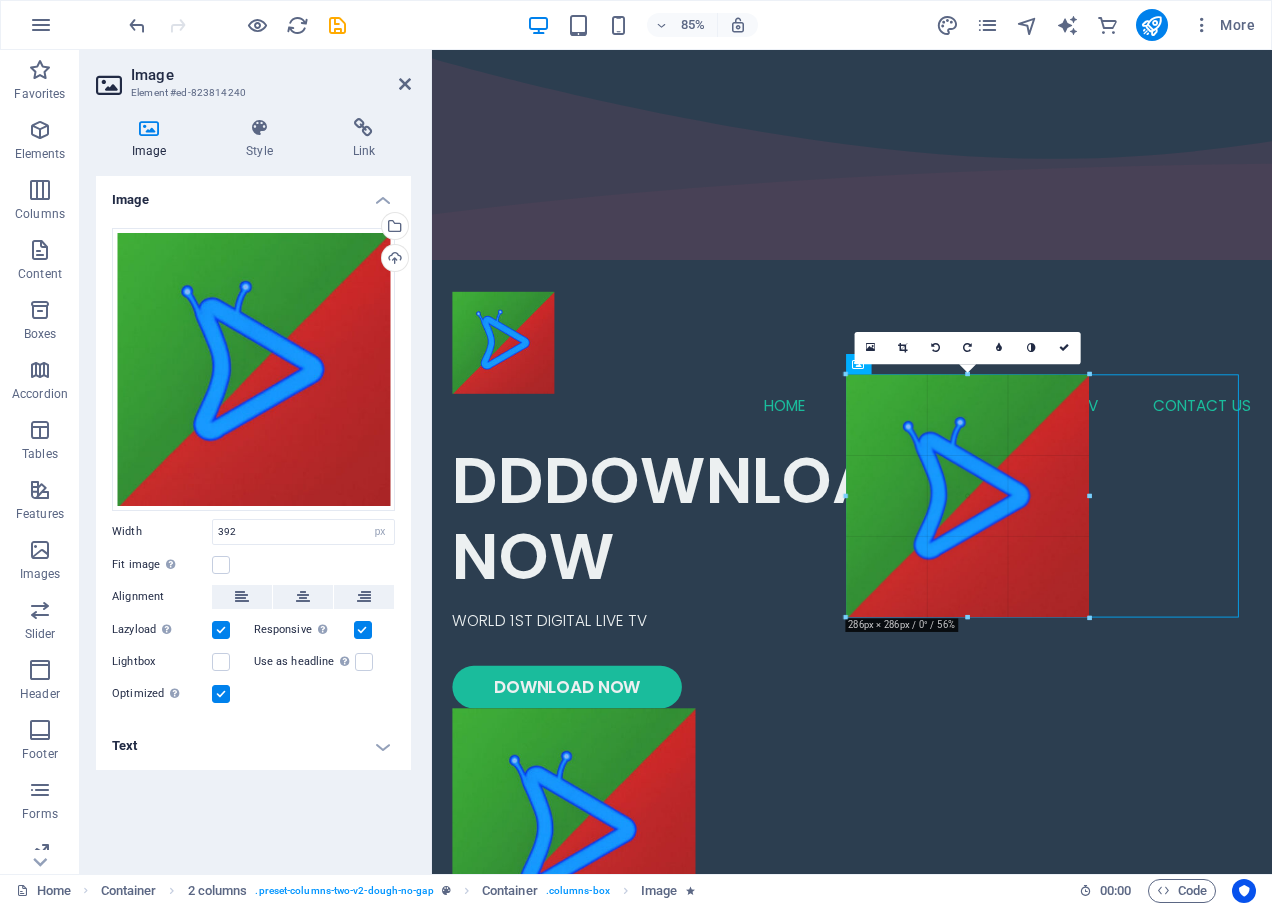 drag, startPoint x: 846, startPoint y: 494, endPoint x: 615, endPoint y: 527, distance: 233.34525 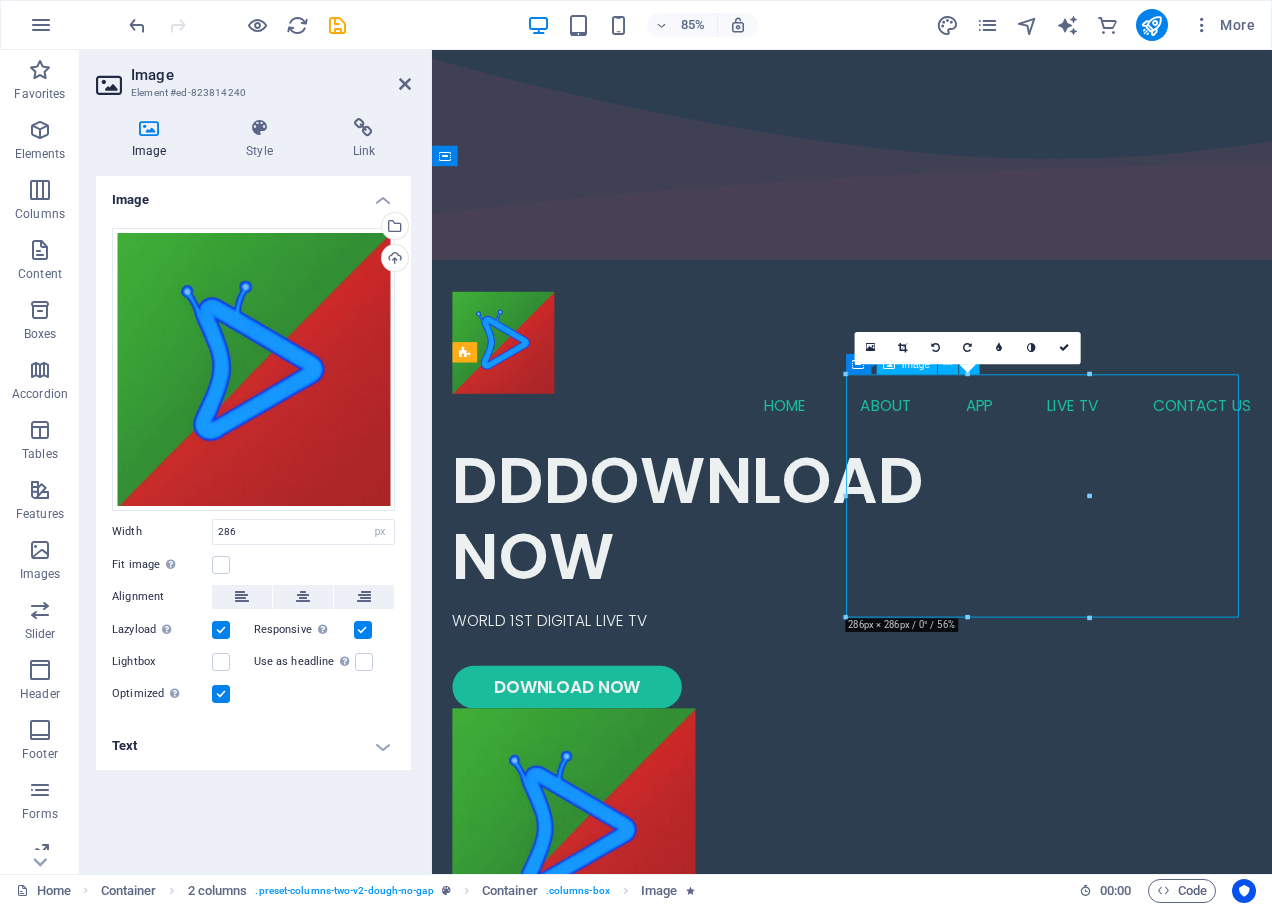 drag, startPoint x: 1030, startPoint y: 598, endPoint x: 1187, endPoint y: 600, distance: 157.01274 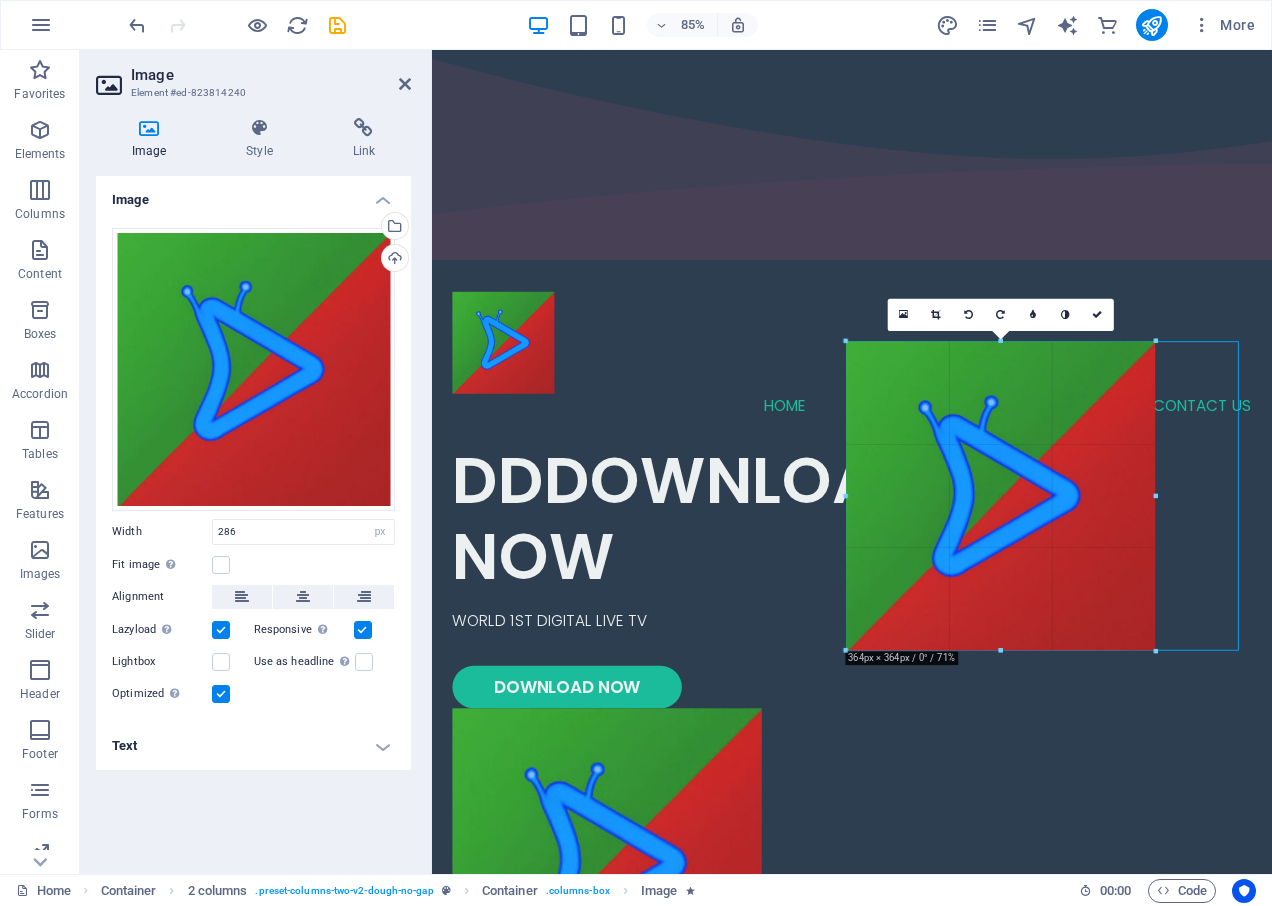 drag, startPoint x: 1089, startPoint y: 616, endPoint x: 1172, endPoint y: 654, distance: 91.28527 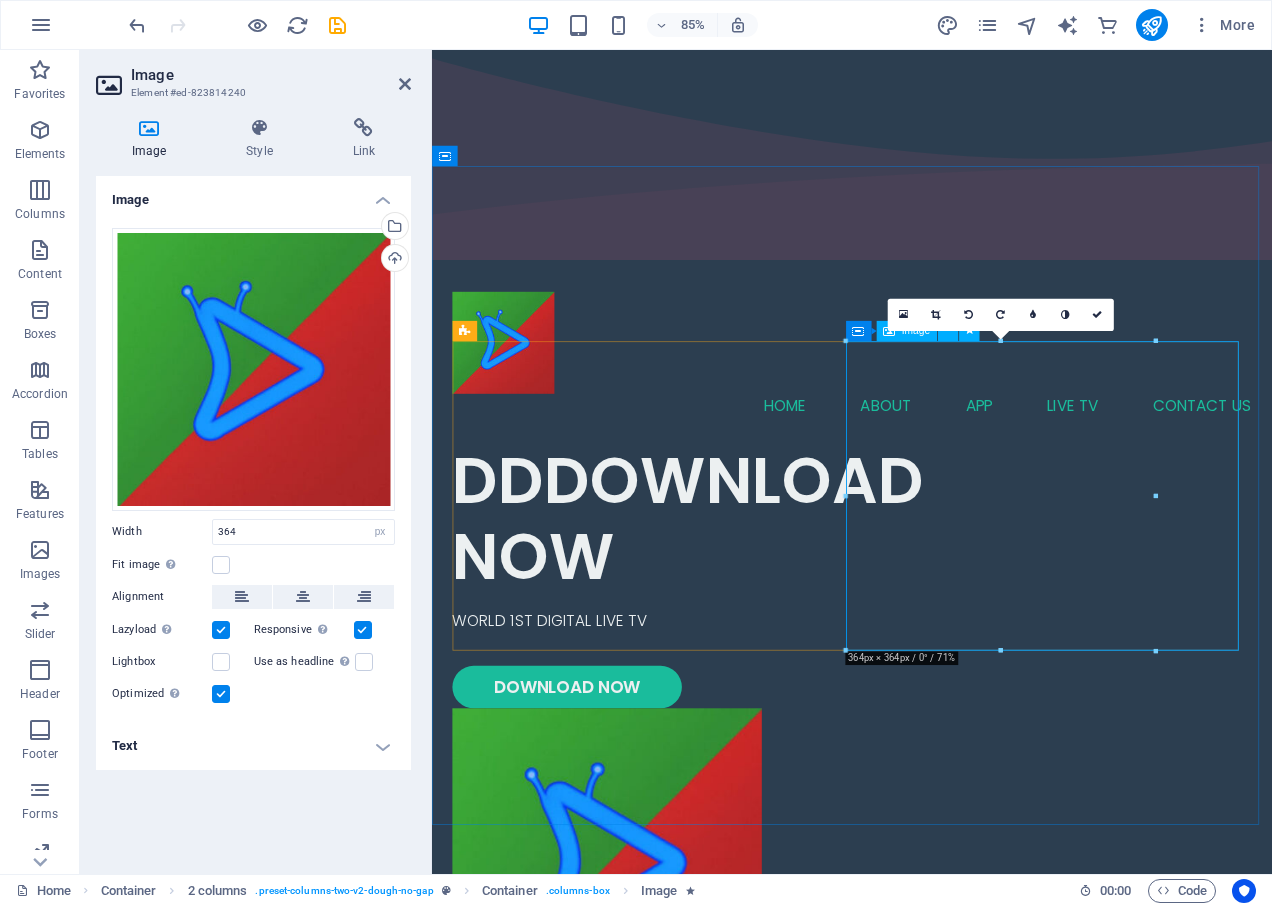 click at bounding box center (691, 1007) 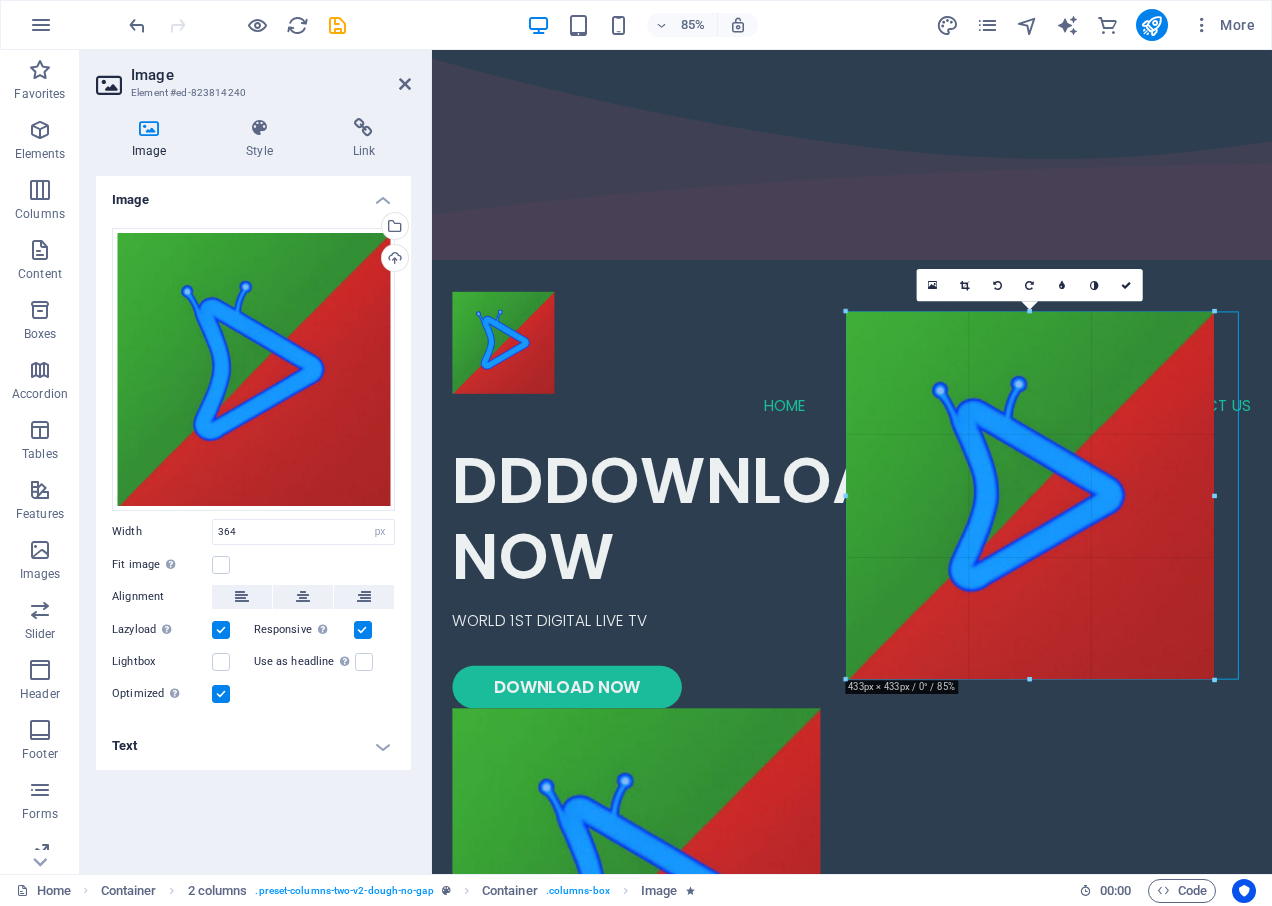 drag, startPoint x: 1157, startPoint y: 497, endPoint x: 929, endPoint y: 537, distance: 231.48218 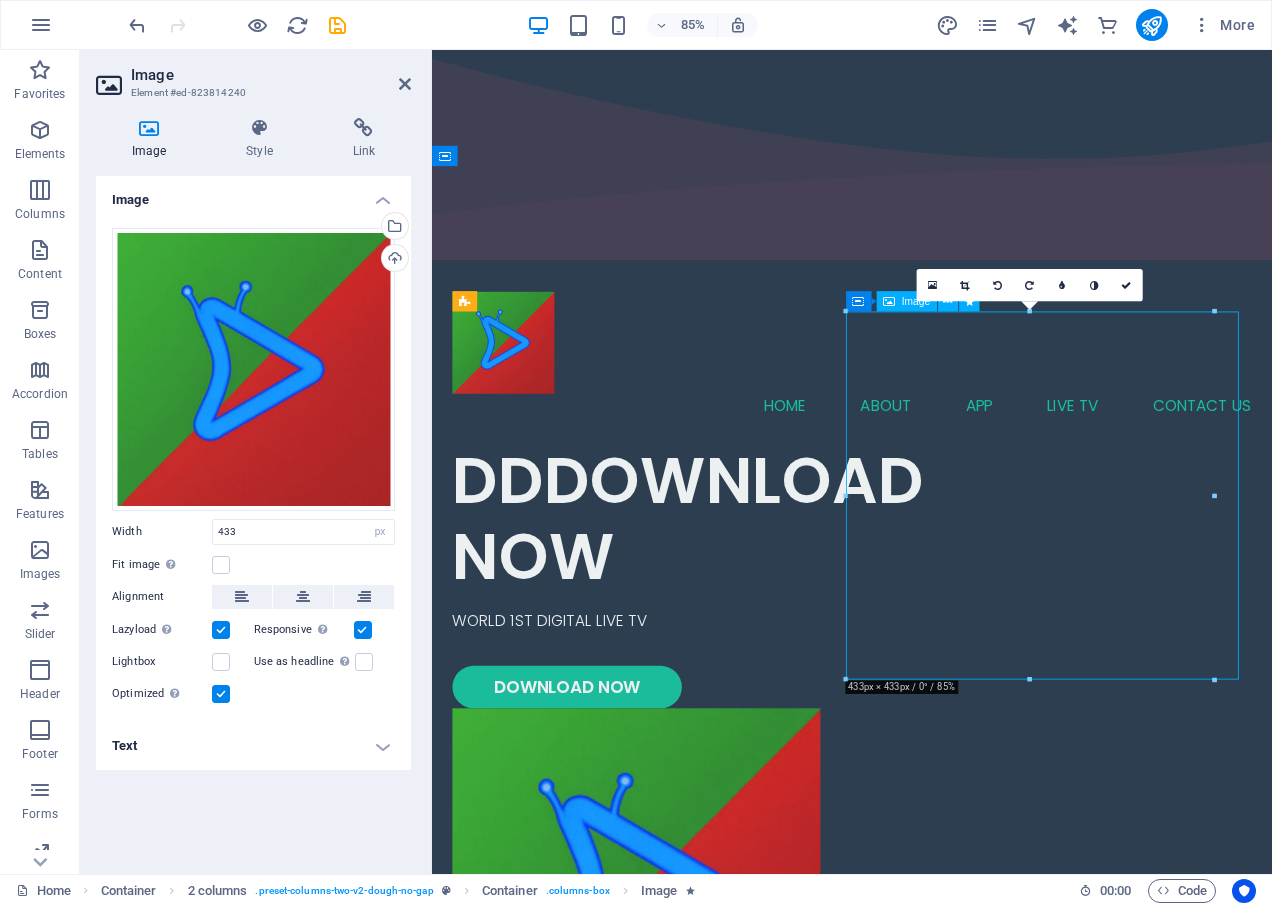 drag, startPoint x: 1202, startPoint y: 595, endPoint x: 1370, endPoint y: 602, distance: 168.14577 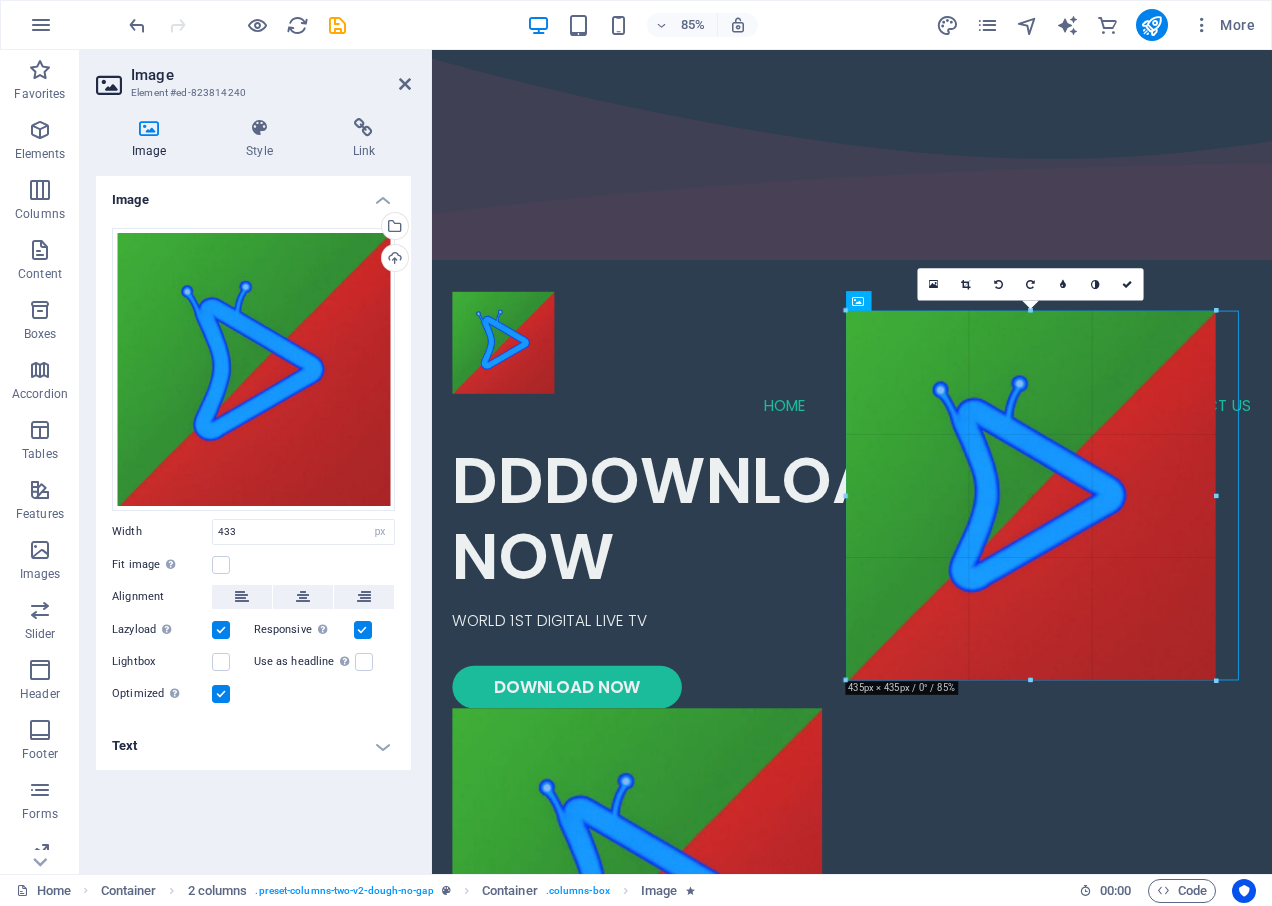 drag, startPoint x: 848, startPoint y: 495, endPoint x: 846, endPoint y: 517, distance: 22.090721 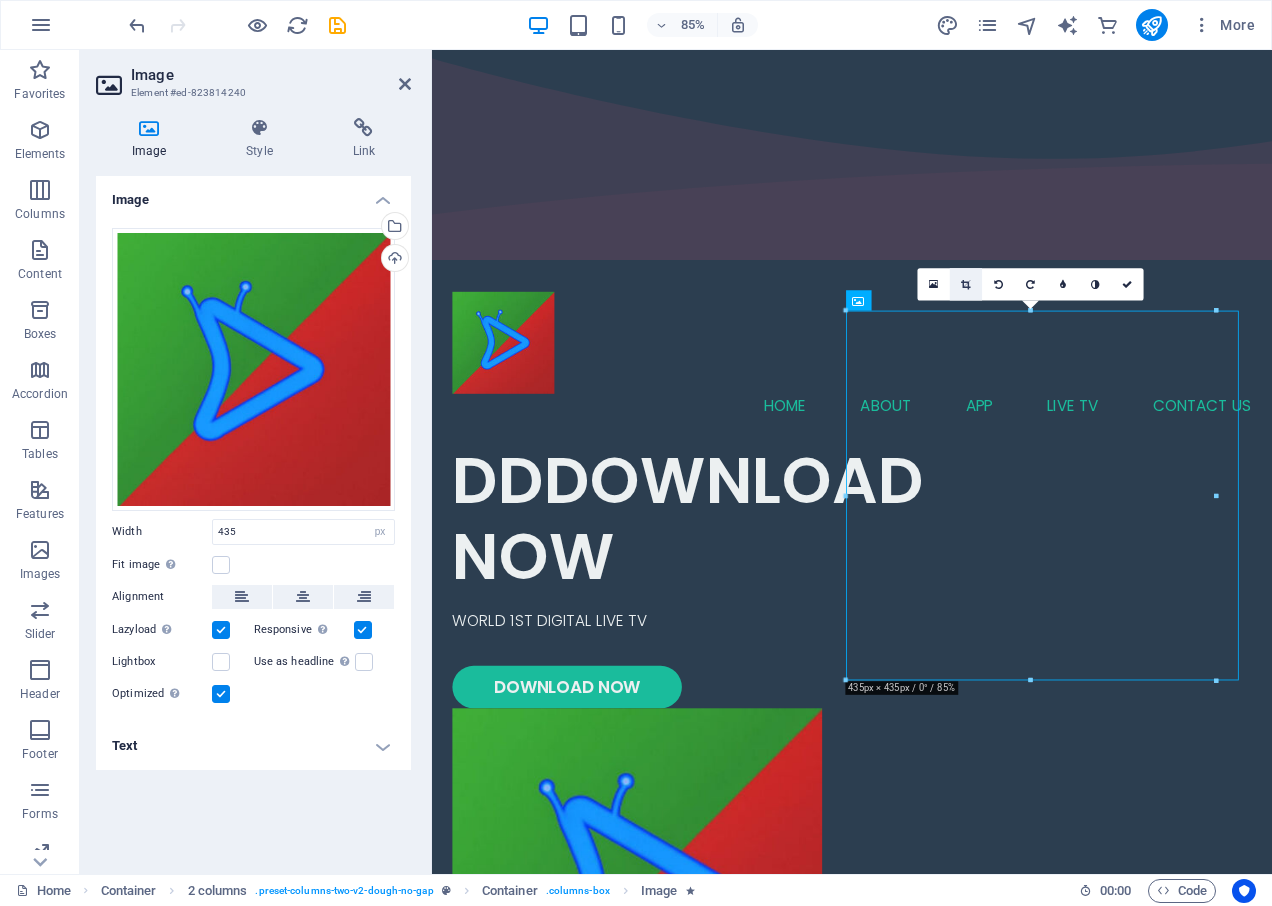click at bounding box center (966, 285) 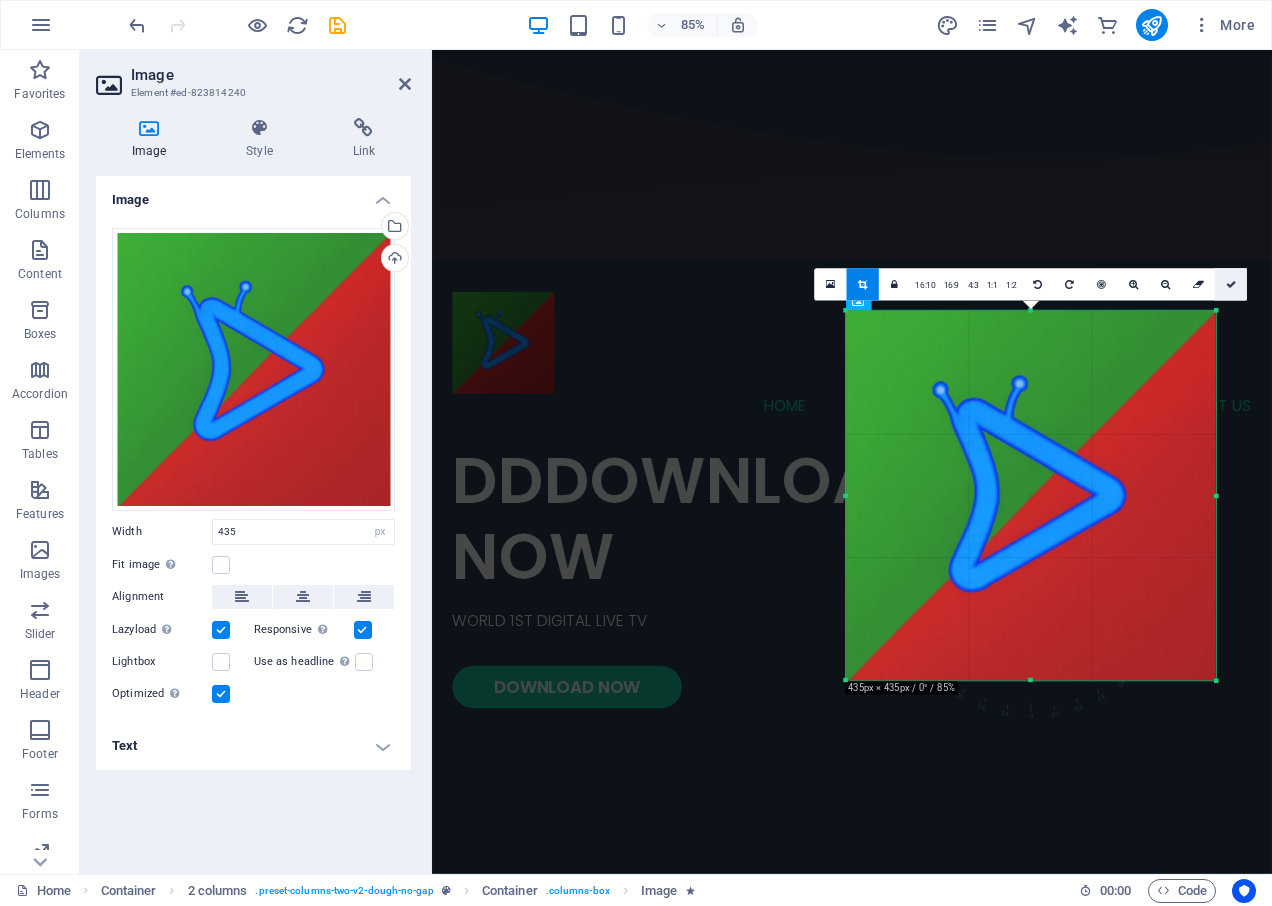 drag, startPoint x: 1228, startPoint y: 285, endPoint x: 931, endPoint y: 276, distance: 297.13632 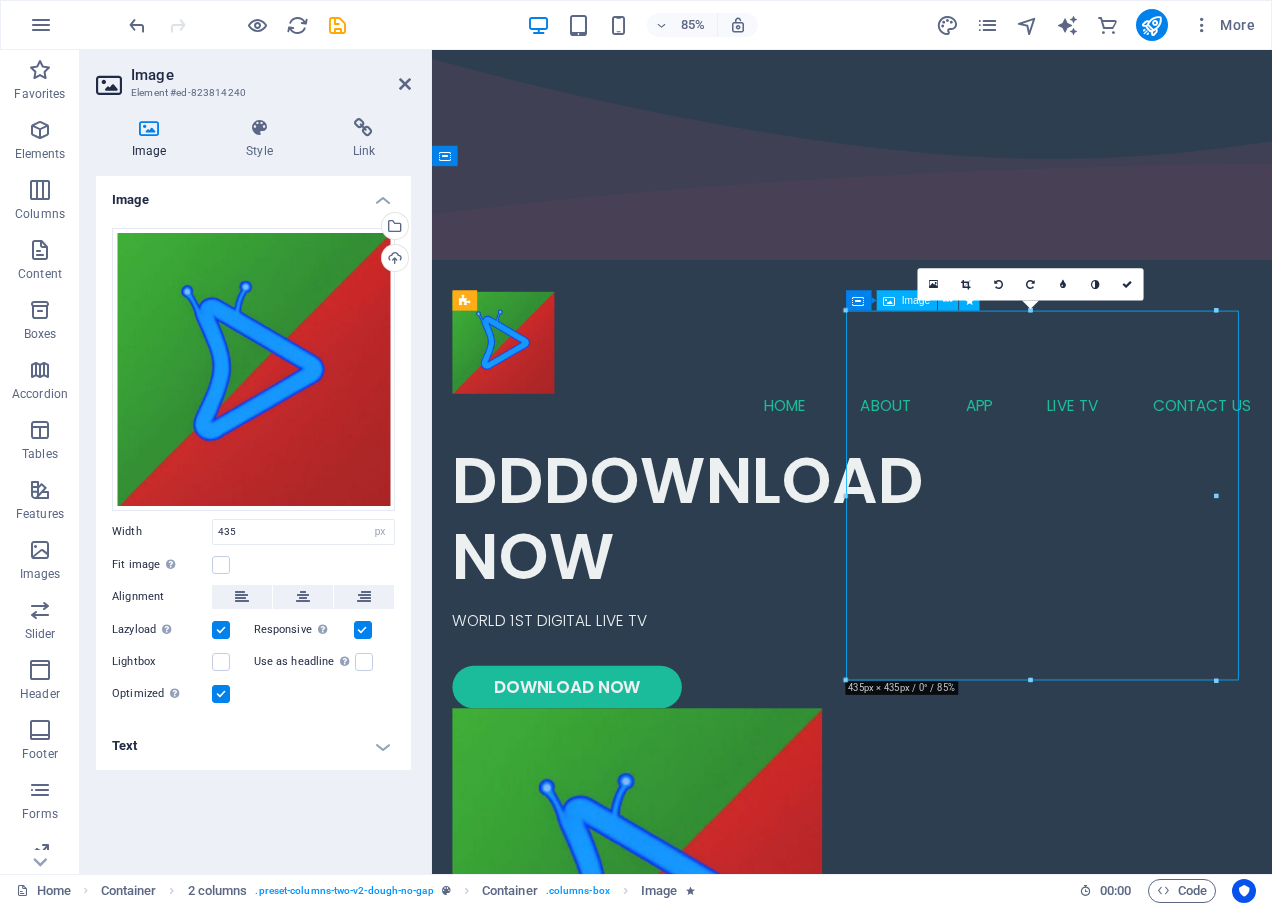 drag, startPoint x: 1071, startPoint y: 546, endPoint x: 1260, endPoint y: 541, distance: 189.06613 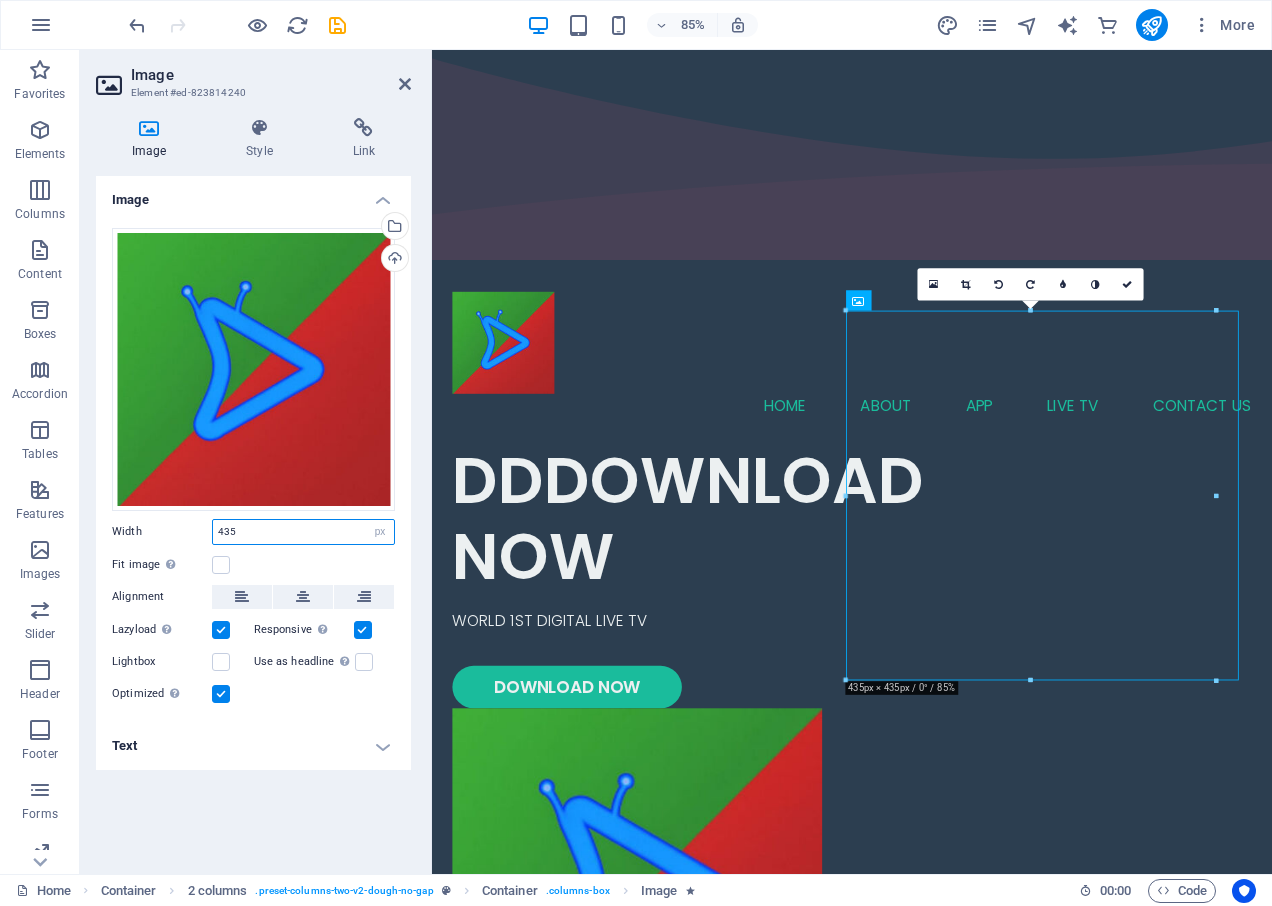 click on "435" at bounding box center [303, 532] 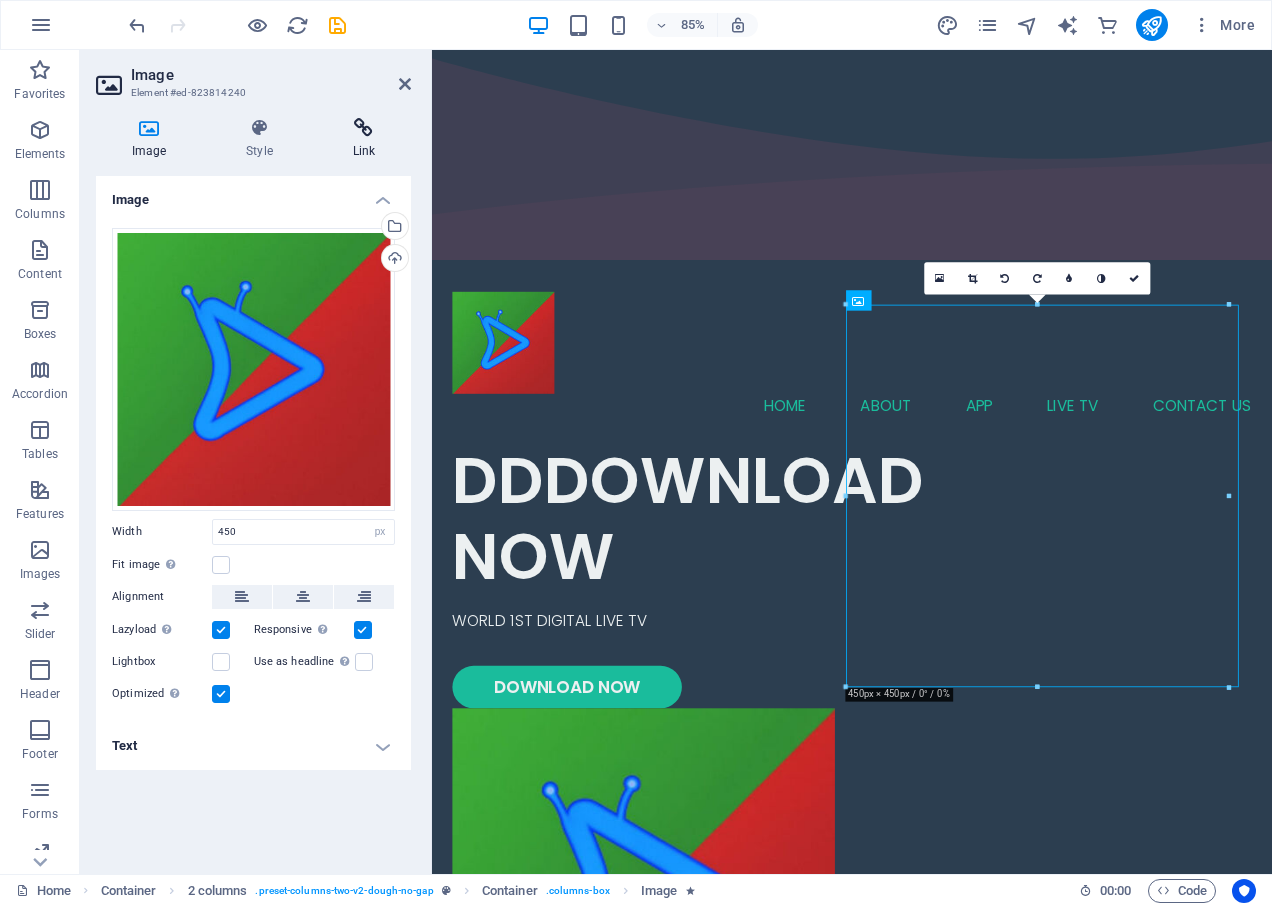 click at bounding box center (364, 128) 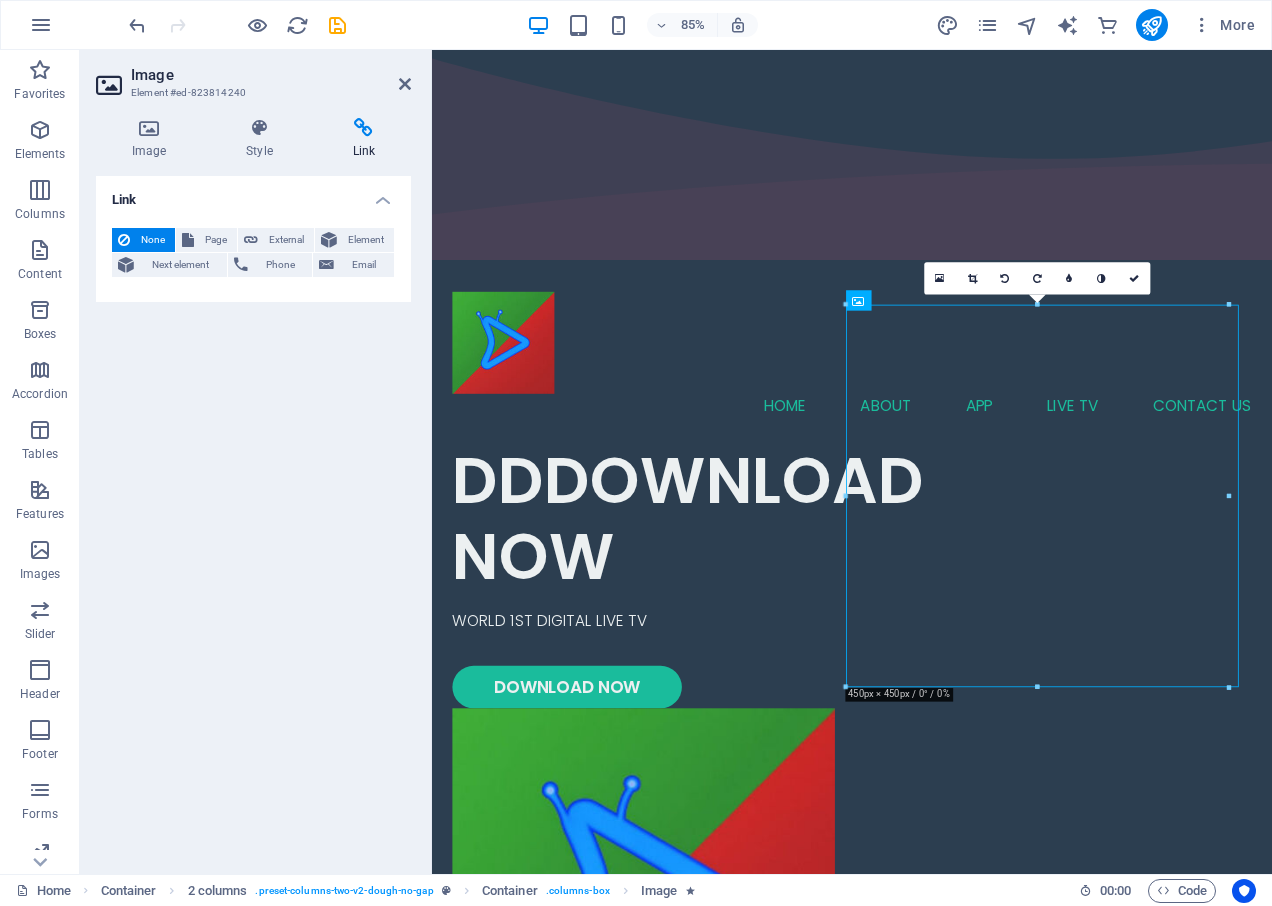 click on "None Page External Element Next element Phone Email Page Home Menu Contact Legal Notice Privacy Element
URL Phone Email Link target New tab Same tab Overlay Title Additional link description, should not be the same as the link text. The title is most often shown as a tooltip text when the mouse moves over the element. Leave empty if uncertain. Relationship Sets the  relationship of this link to the link target . For example, the value "nofollow" instructs search engines not to follow the link. Can be left empty. alternate author bookmark external help license next nofollow noreferrer noopener prev search tag" at bounding box center [253, 257] 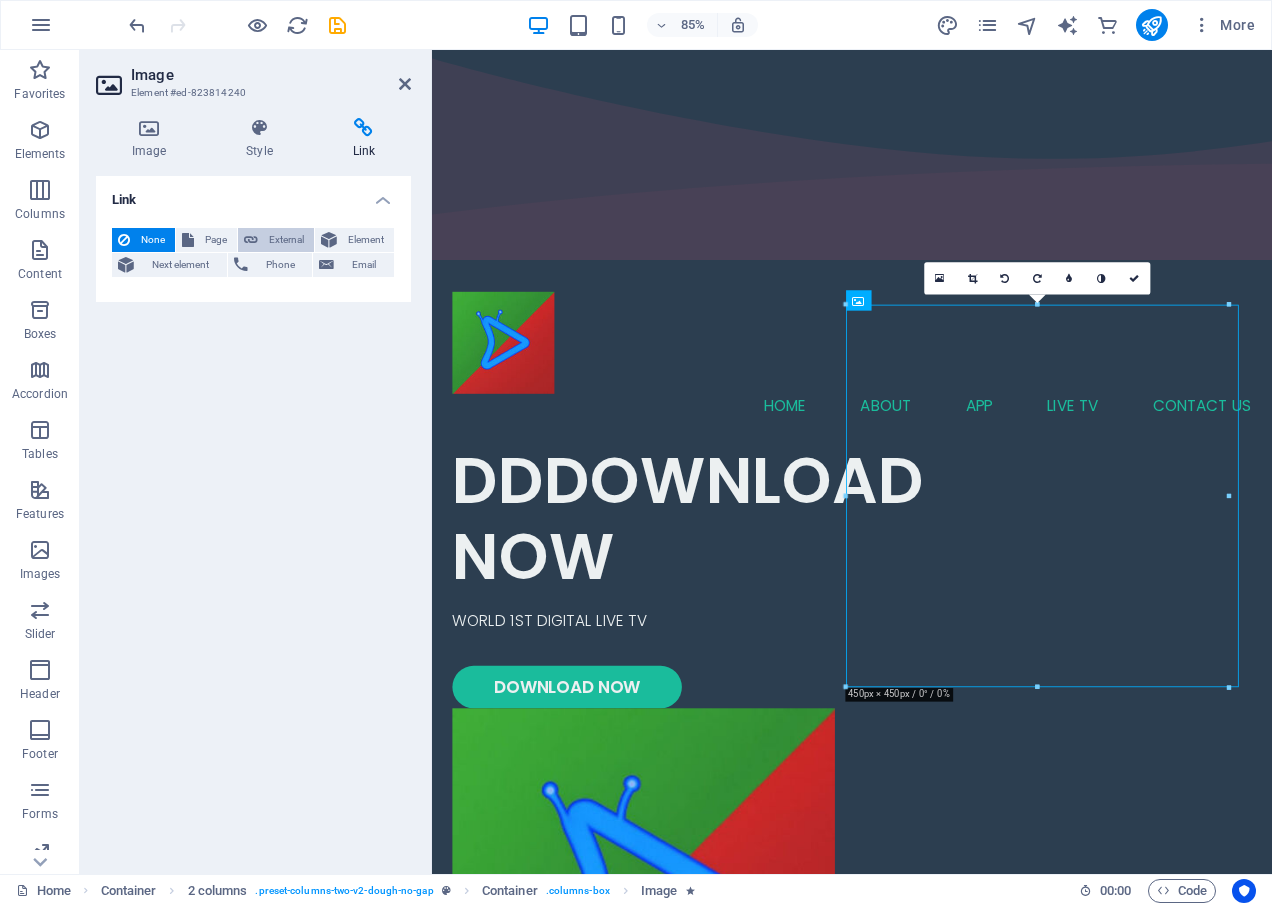 click on "External" at bounding box center (286, 240) 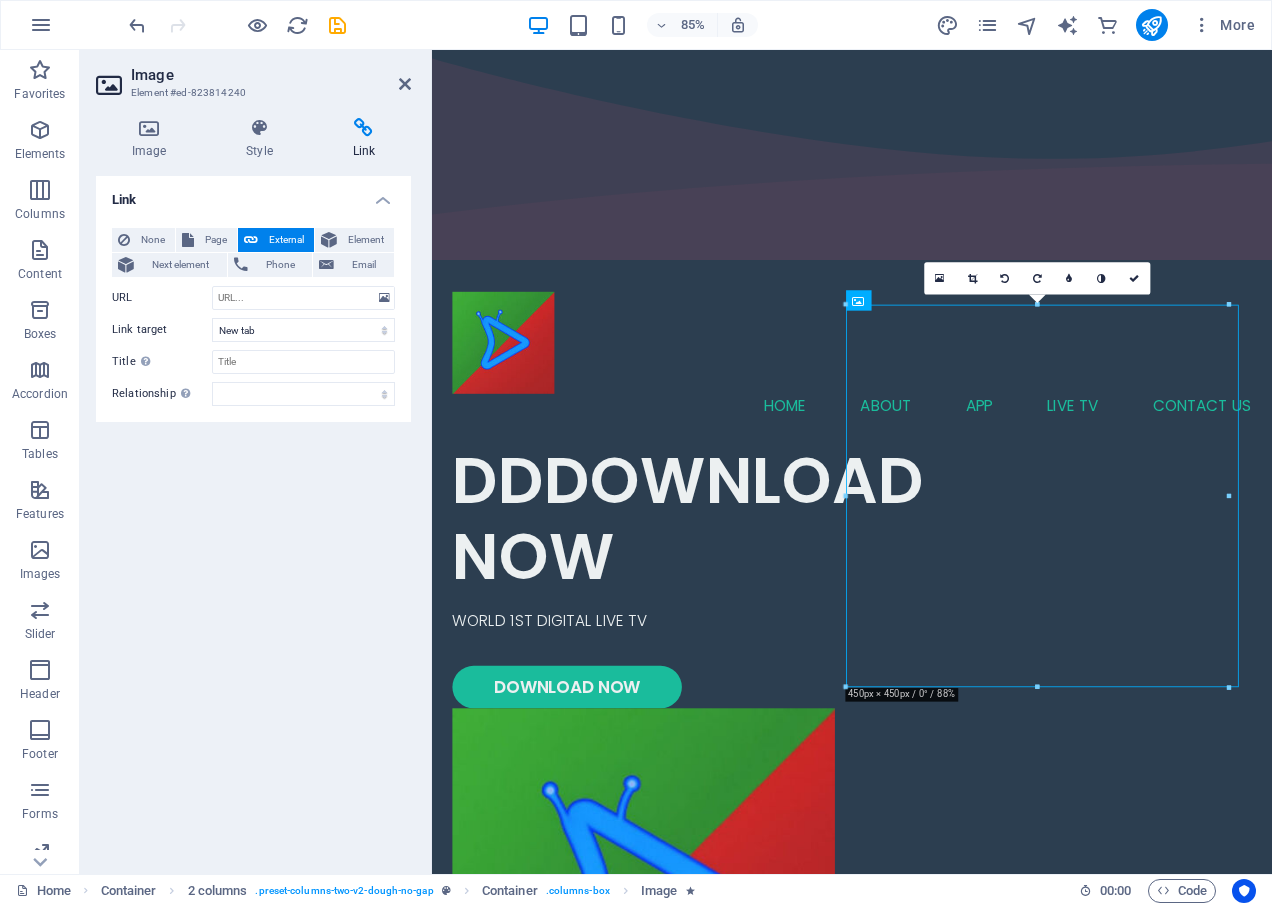 click on "Image" at bounding box center [271, 75] 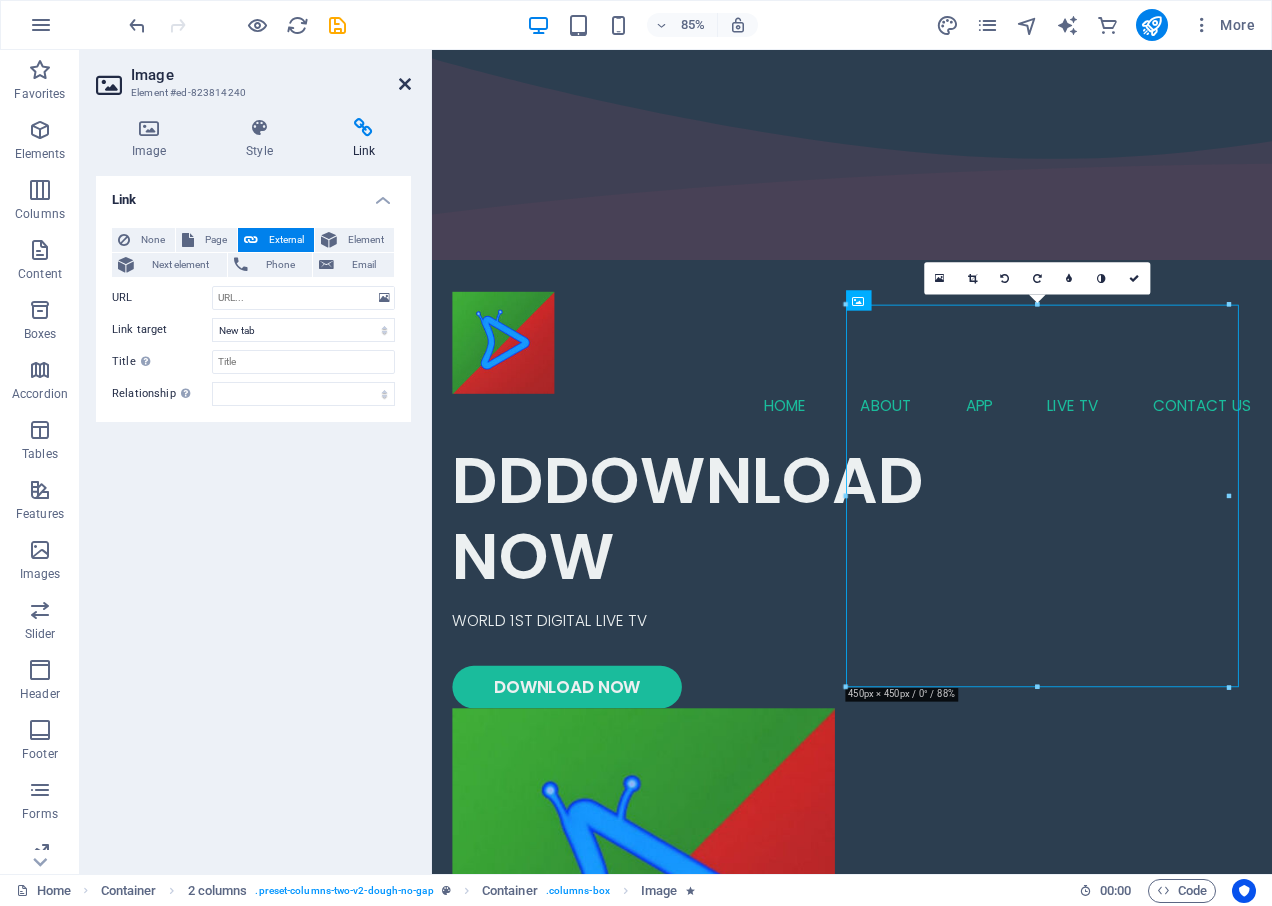 click at bounding box center (405, 84) 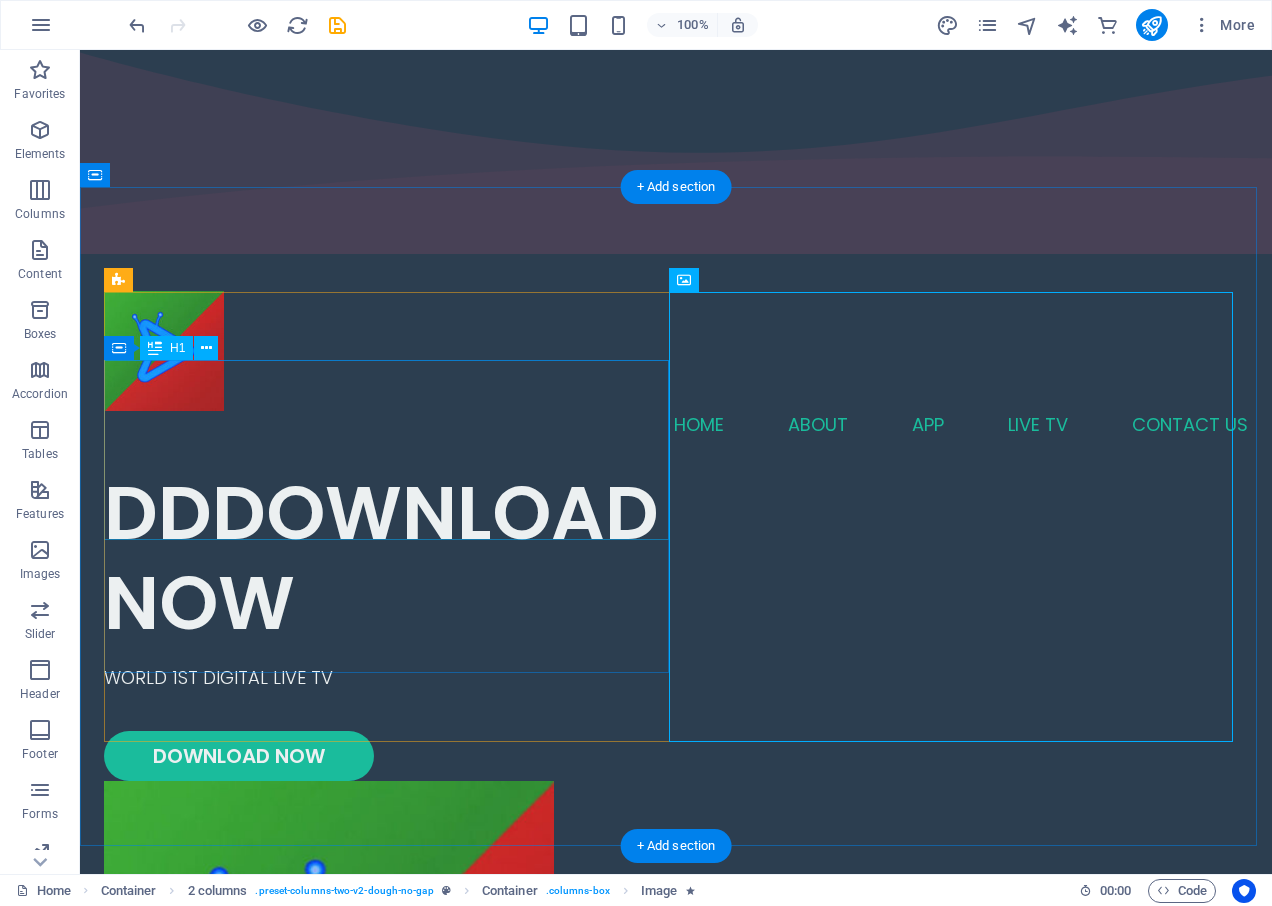 click on "DDDOWNLOAD NOW" at bounding box center (390, 558) 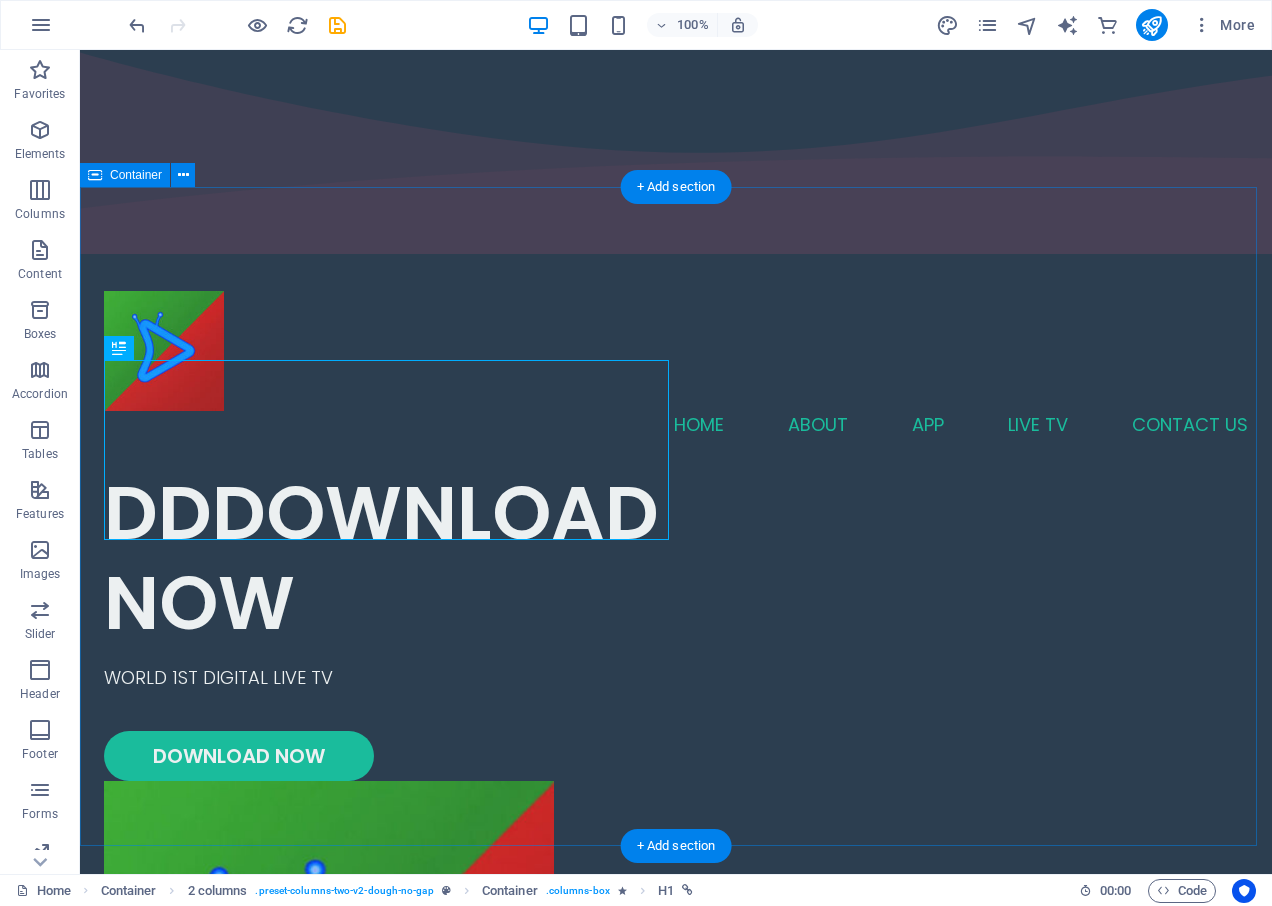 click on "DDDOWNLOAD NOW WORLD 1ST DIGITAL LIVE TV  DOWNLOAD NOW" at bounding box center (676, 849) 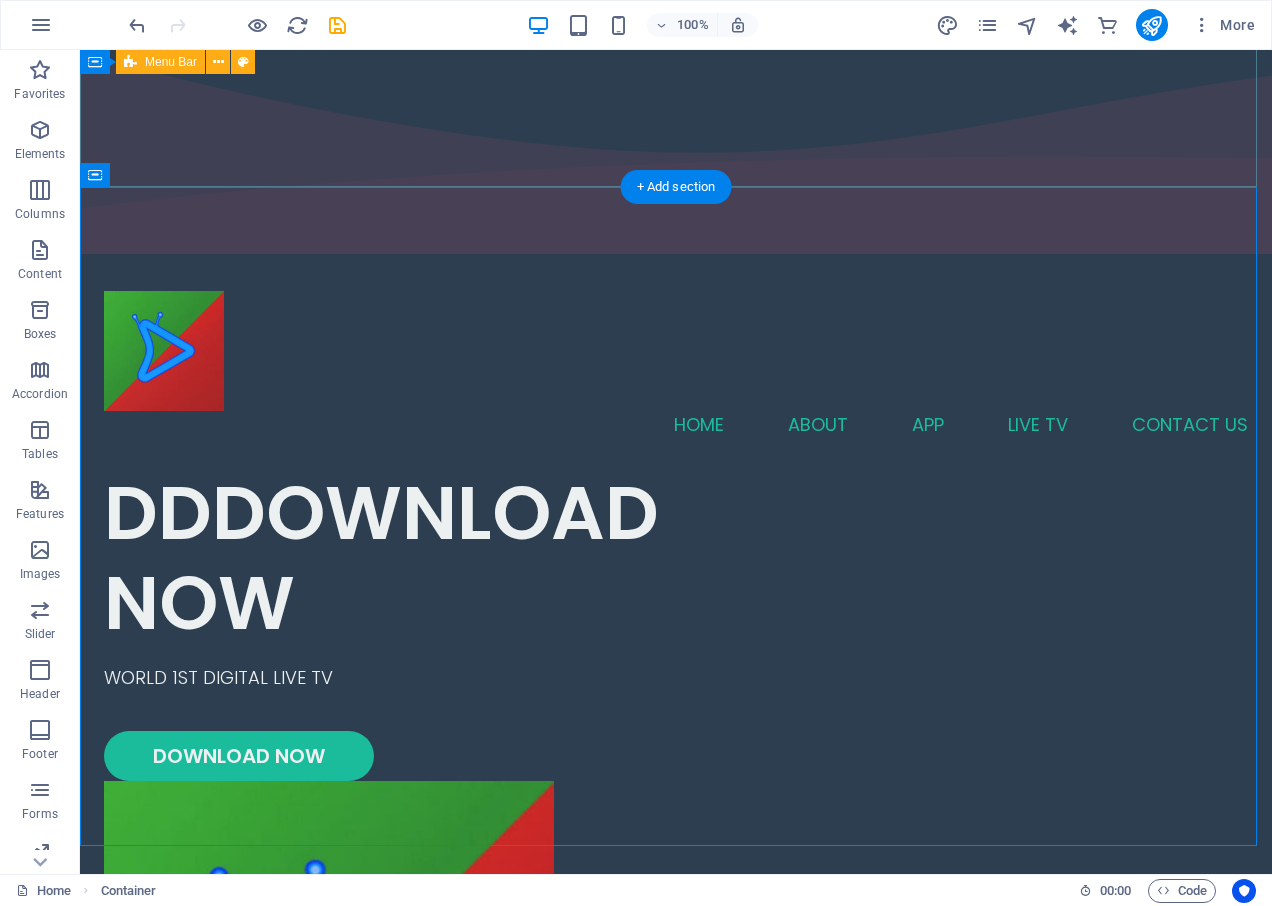 click on "Home ABOUT APP LIVE TV CONTACT US" at bounding box center [676, 364] 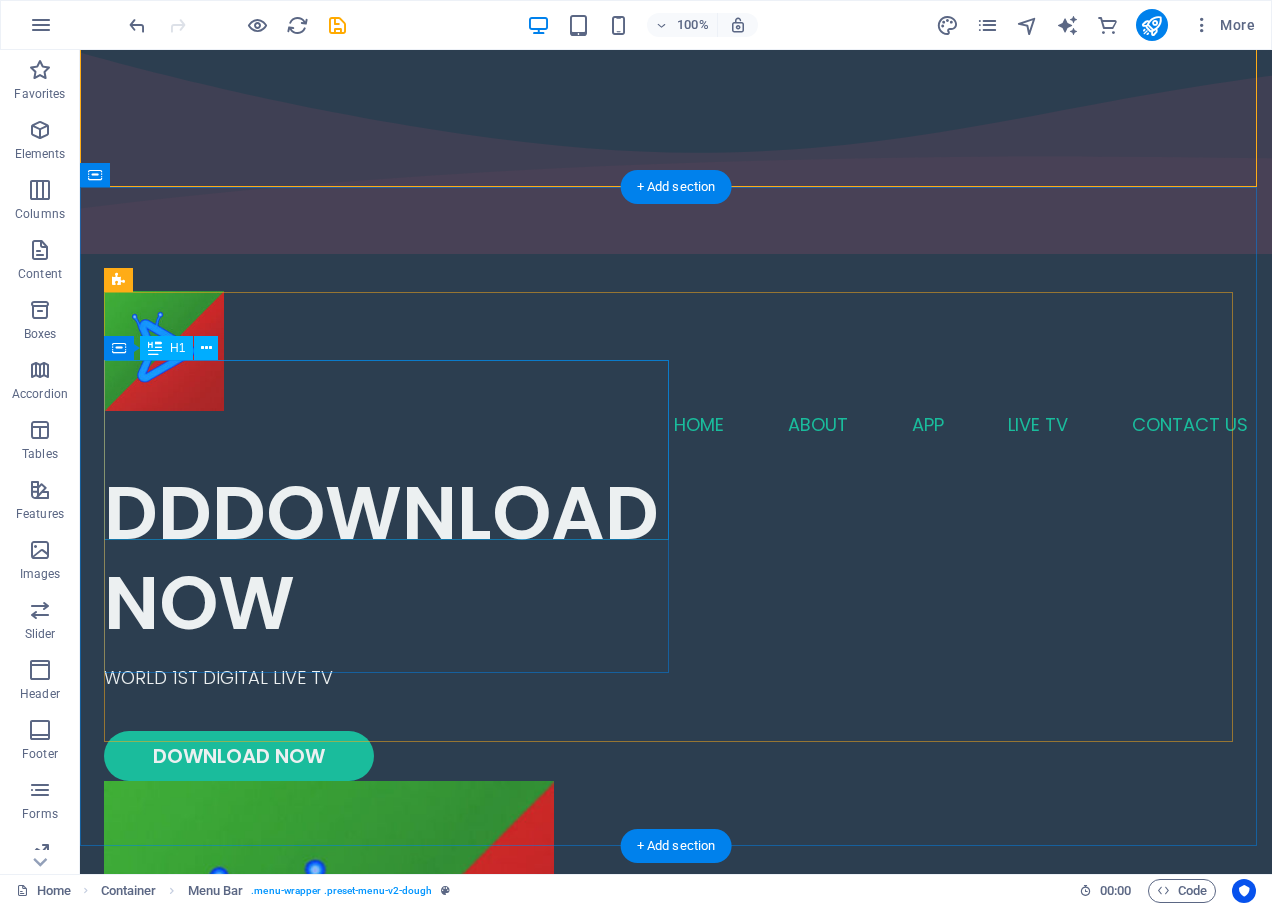 click on "DDDOWNLOAD NOW" at bounding box center [390, 558] 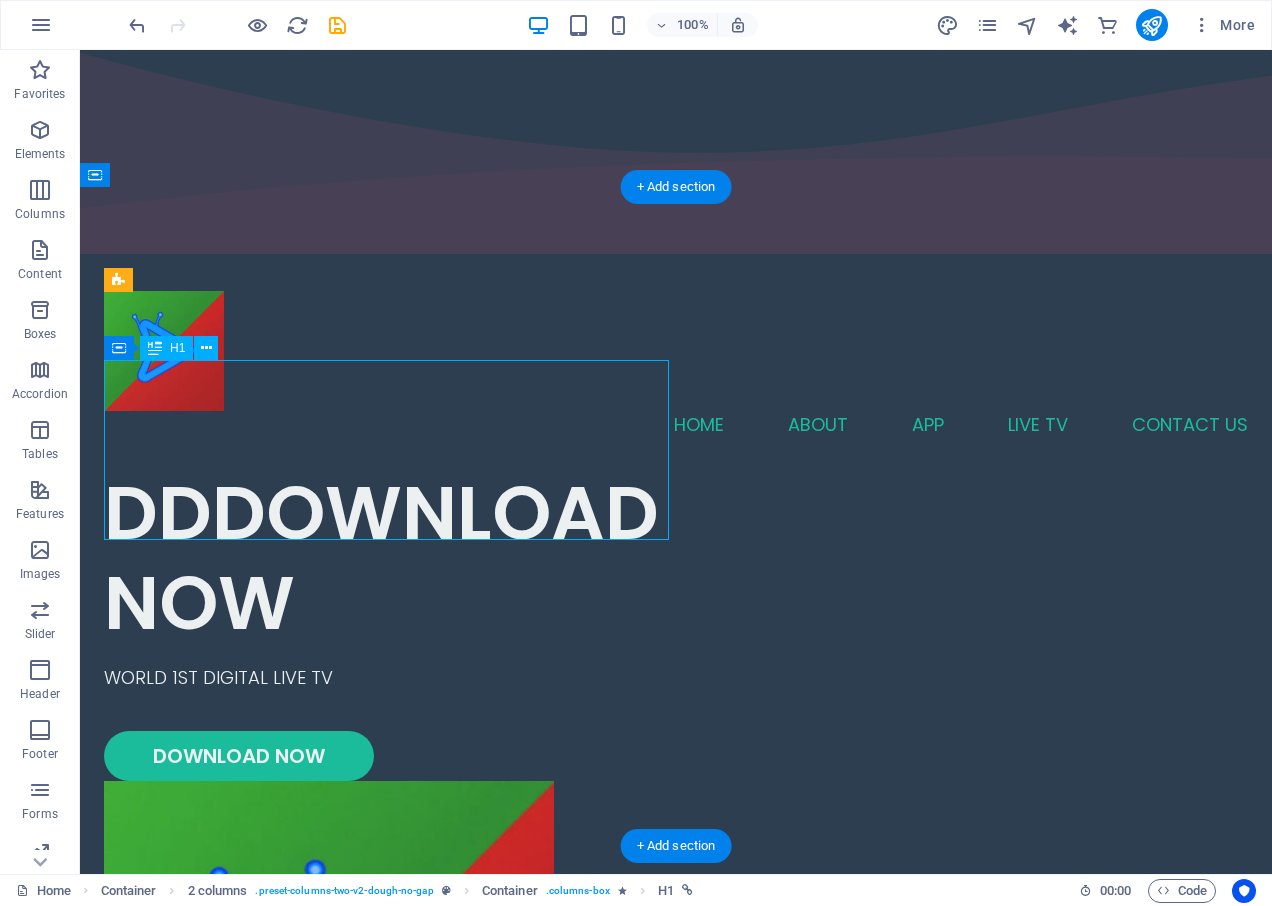 click on "DDDOWNLOAD NOW" at bounding box center [390, 558] 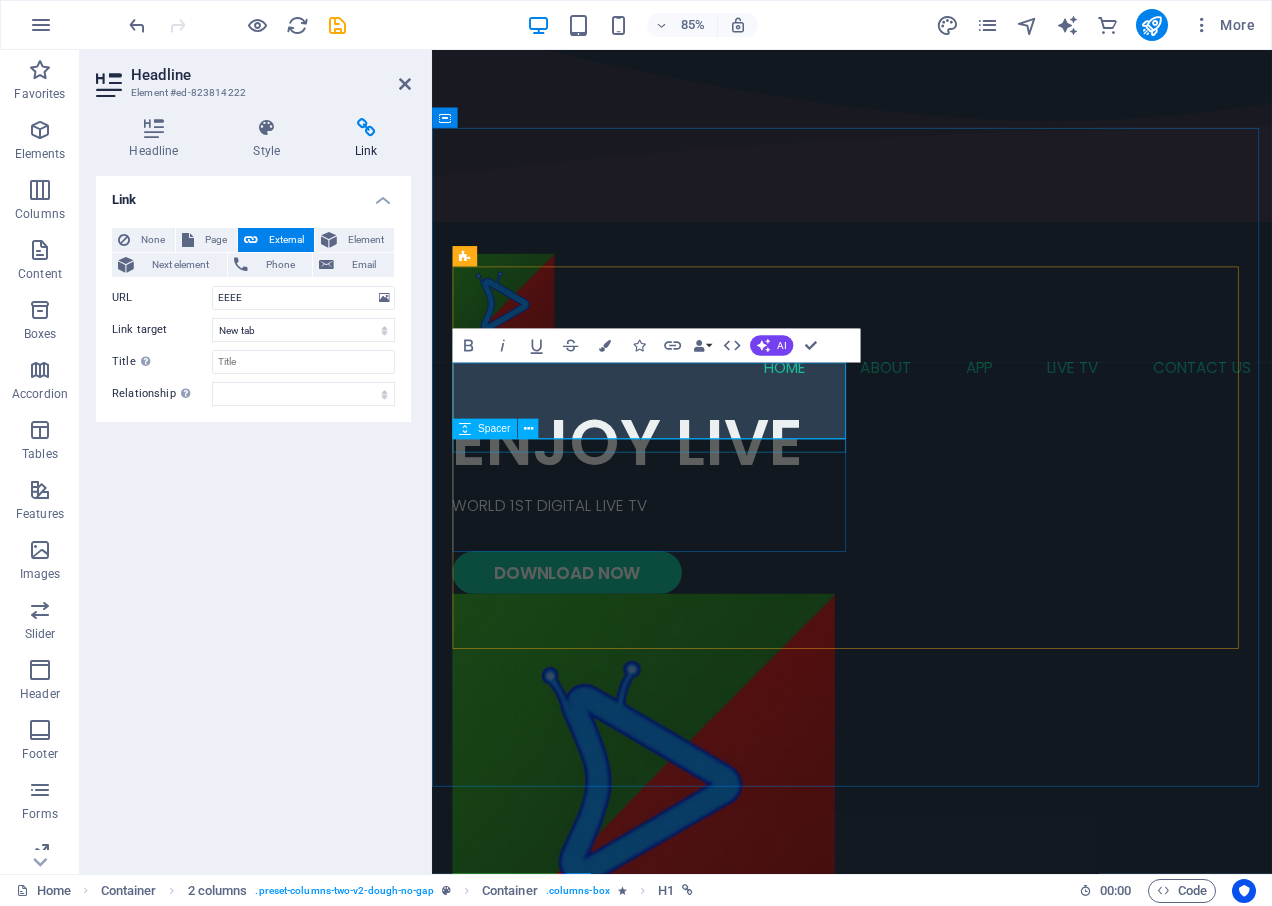 scroll, scrollTop: 43, scrollLeft: 0, axis: vertical 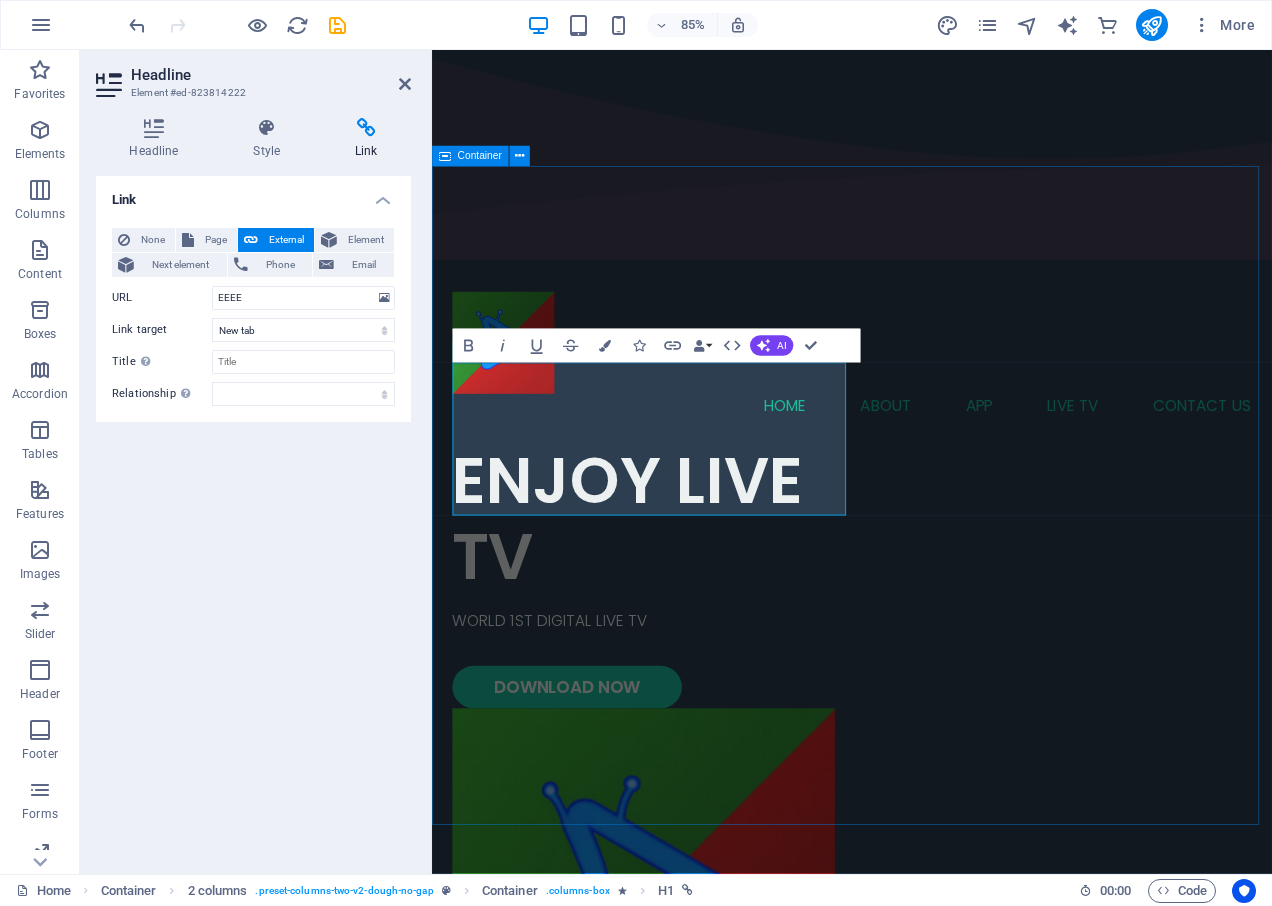 click on "ENJOY LIVE TV WORLD 1ST DIGITAL LIVE TV  DOWNLOAD NOW" at bounding box center [926, 899] 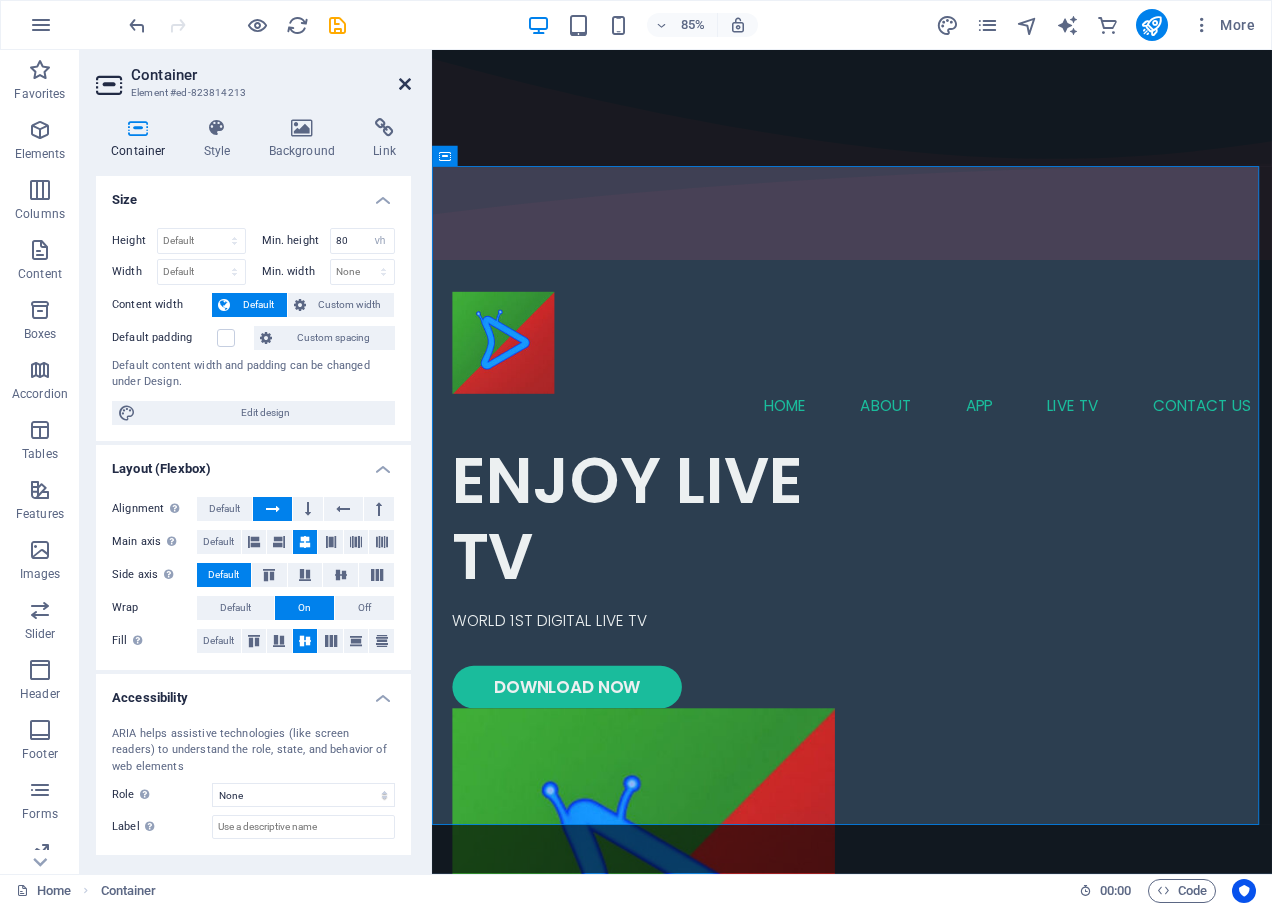 click at bounding box center [405, 84] 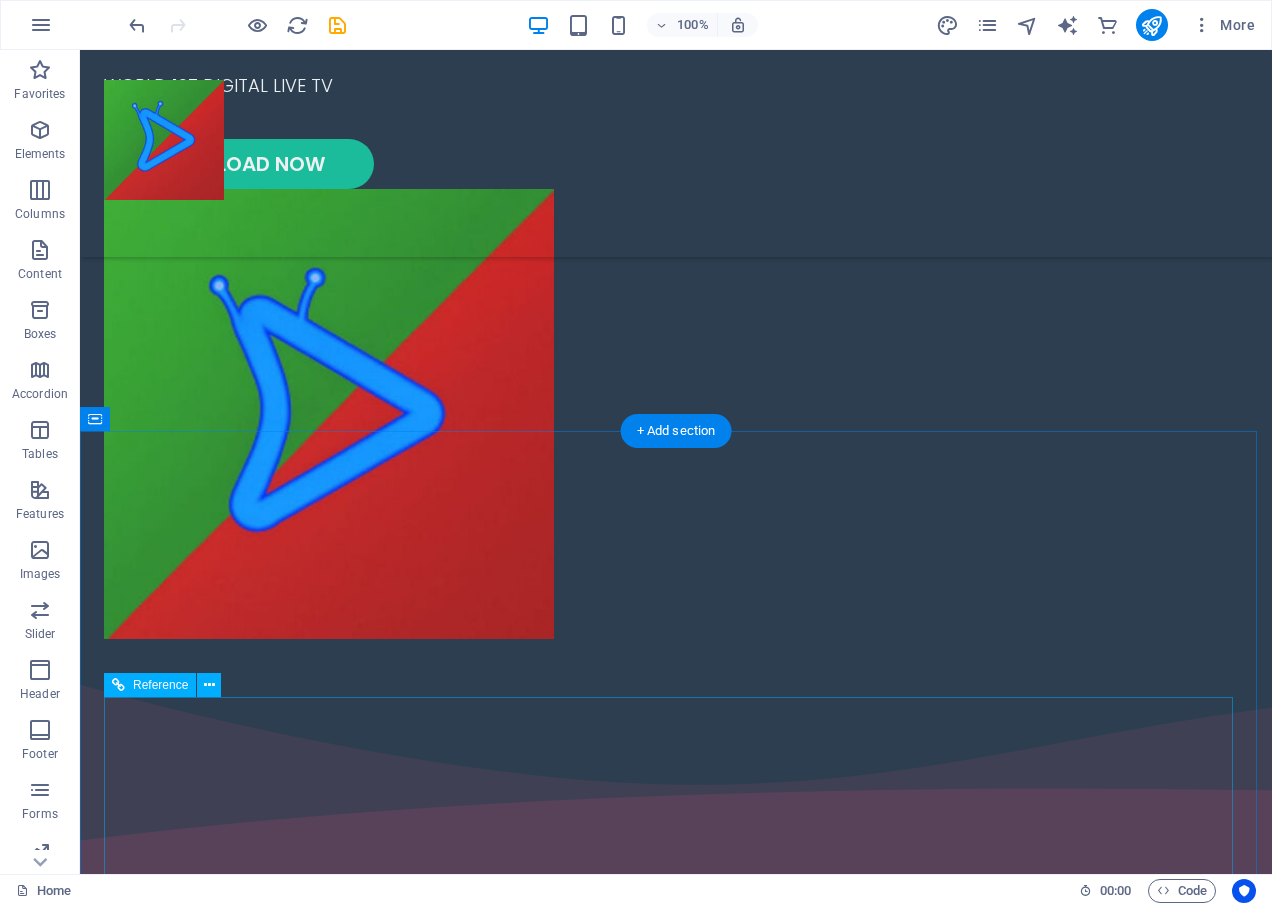 scroll, scrollTop: 500, scrollLeft: 0, axis: vertical 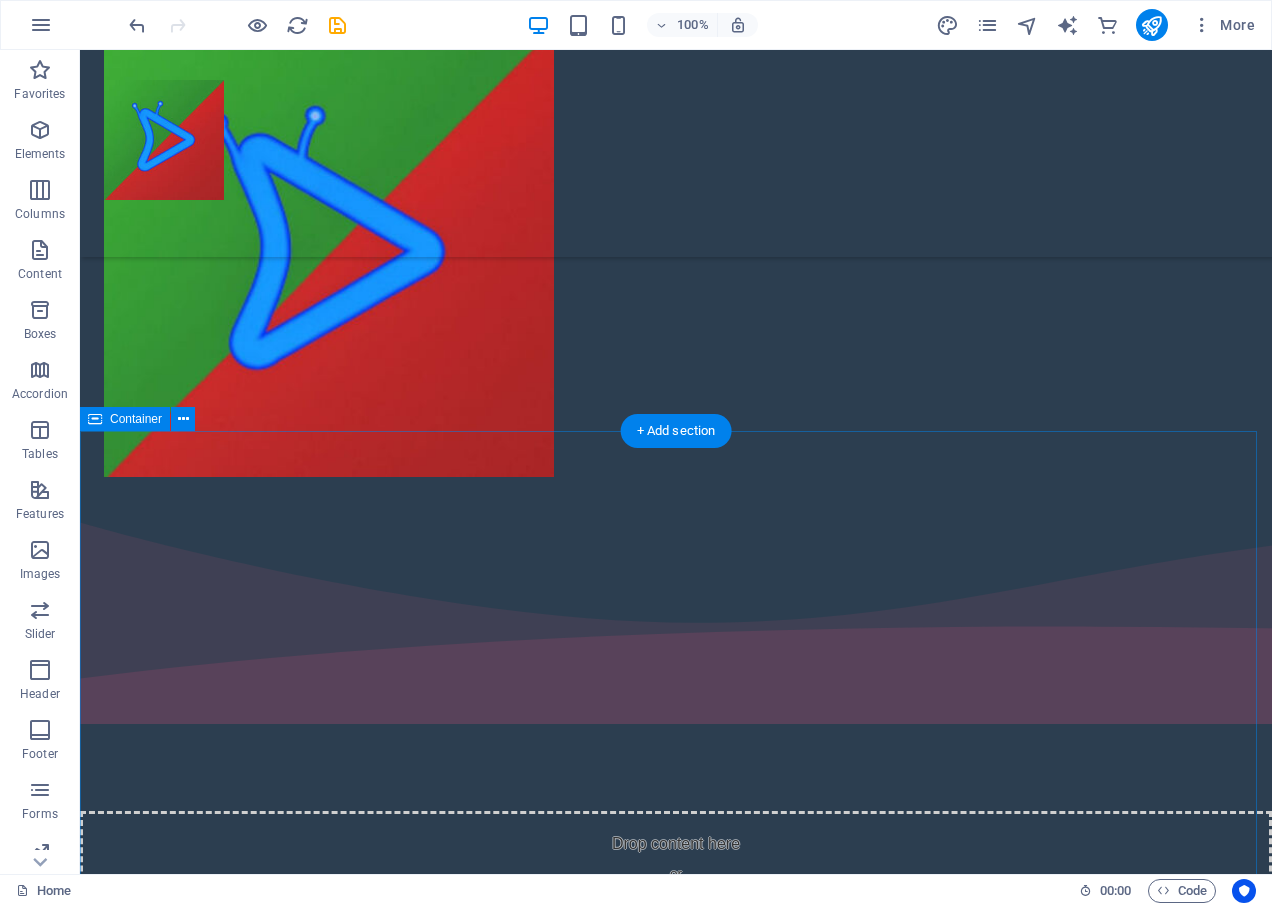 click on "Bestsellers Featured Products Sugary Donut Sugary Donut $3.50 Choco Sprinkle Choco Sprinkle $2.50 Bundle Options Classic Bundle Classic Bundle $18.50 Spicy Bundle Spicy Bundle $20.50 SugarDough Merch Donut Mug Donut Mug $22.50  My Account   Track Orders   Shopping Bag  Display prices in: USD See Menu" at bounding box center (676, 1986) 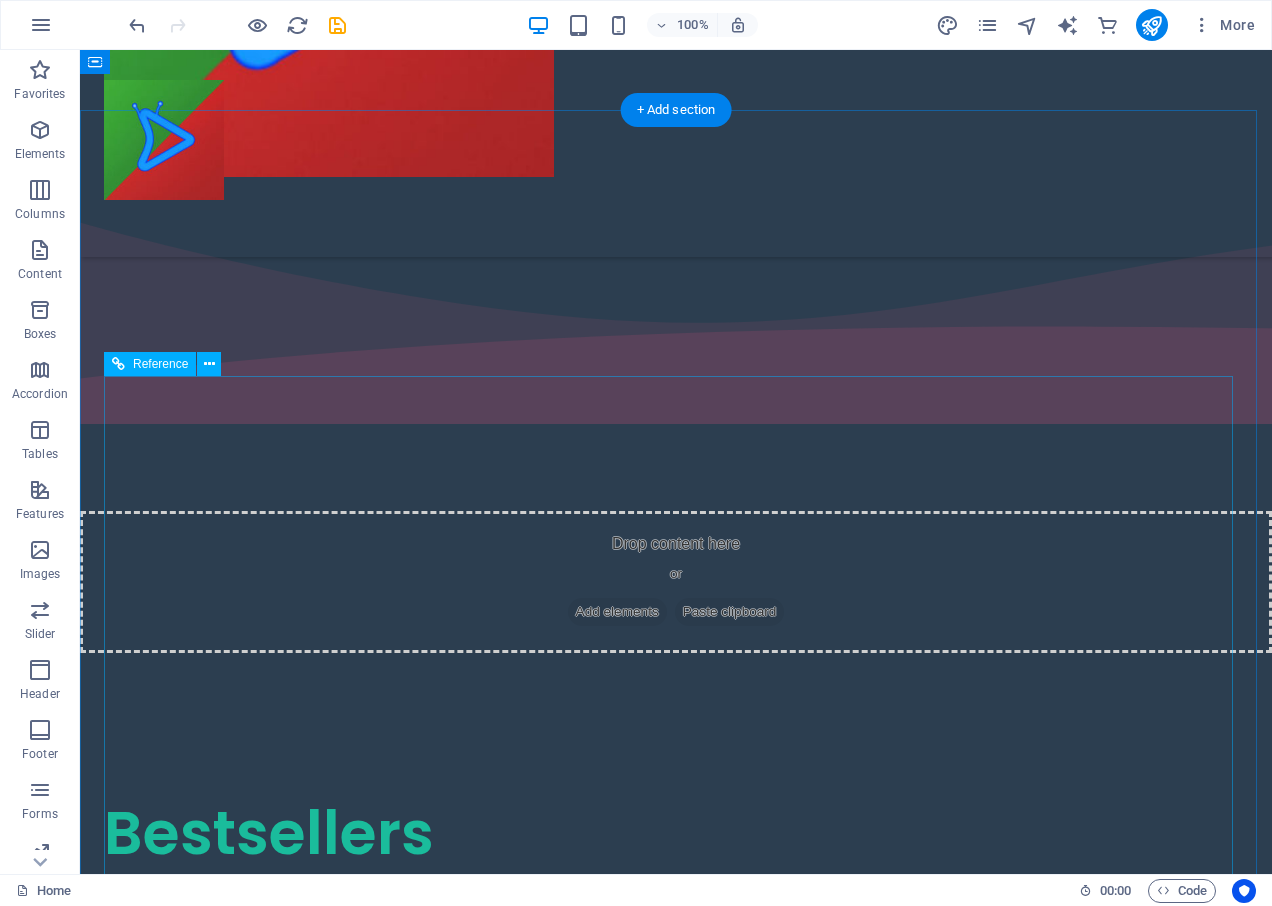 scroll, scrollTop: 700, scrollLeft: 0, axis: vertical 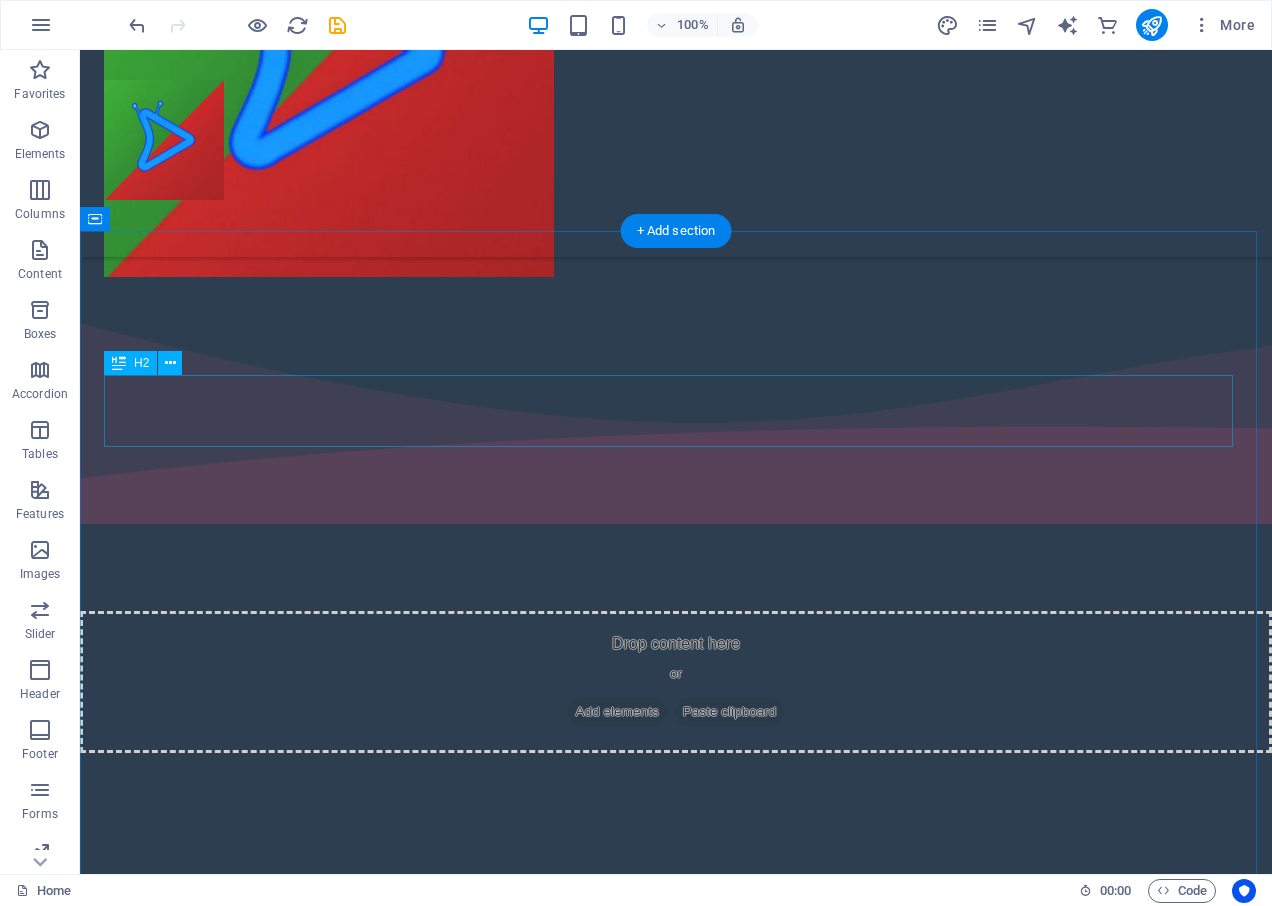 click on "Bestsellers" at bounding box center [676, 933] 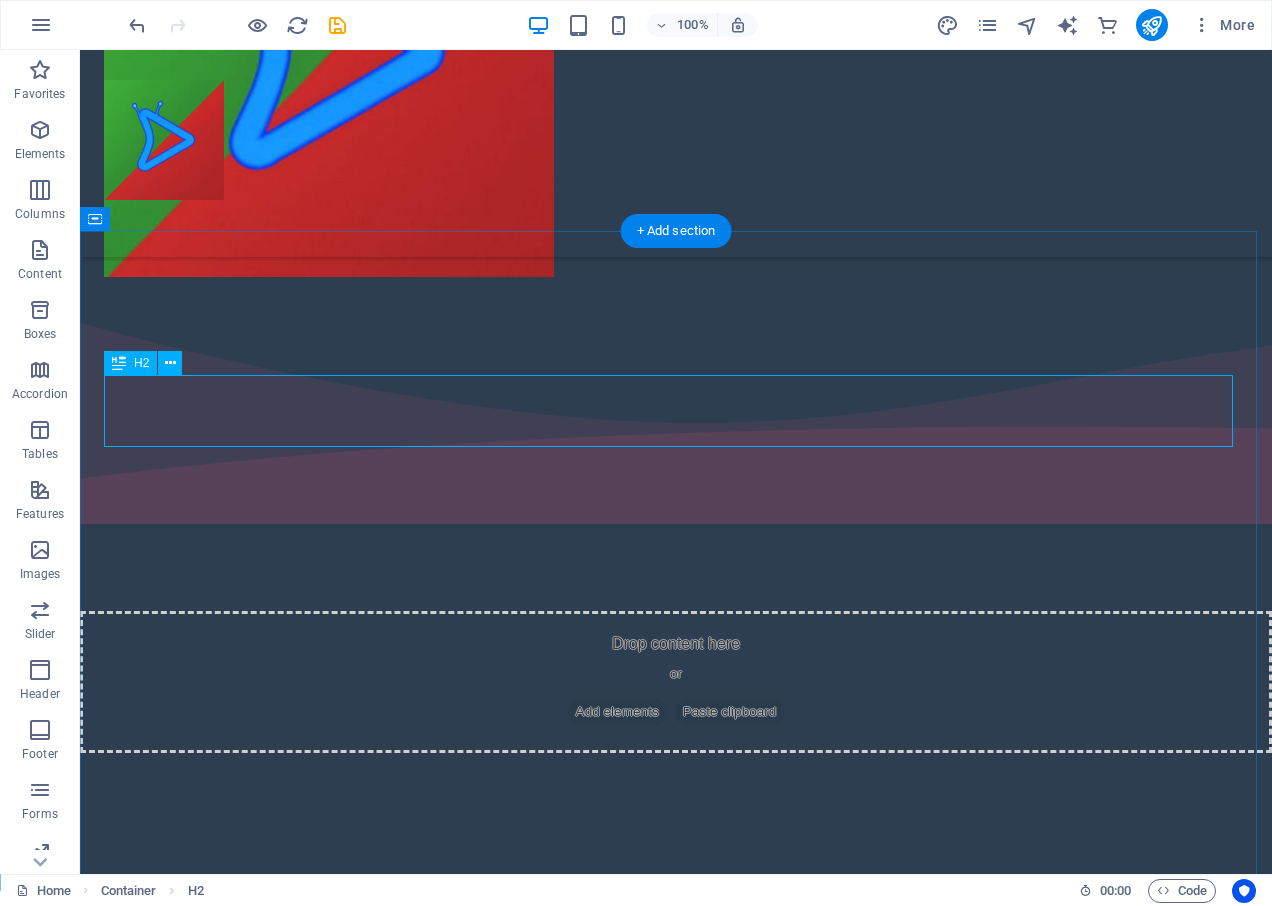 click on "Bestsellers" at bounding box center (676, 933) 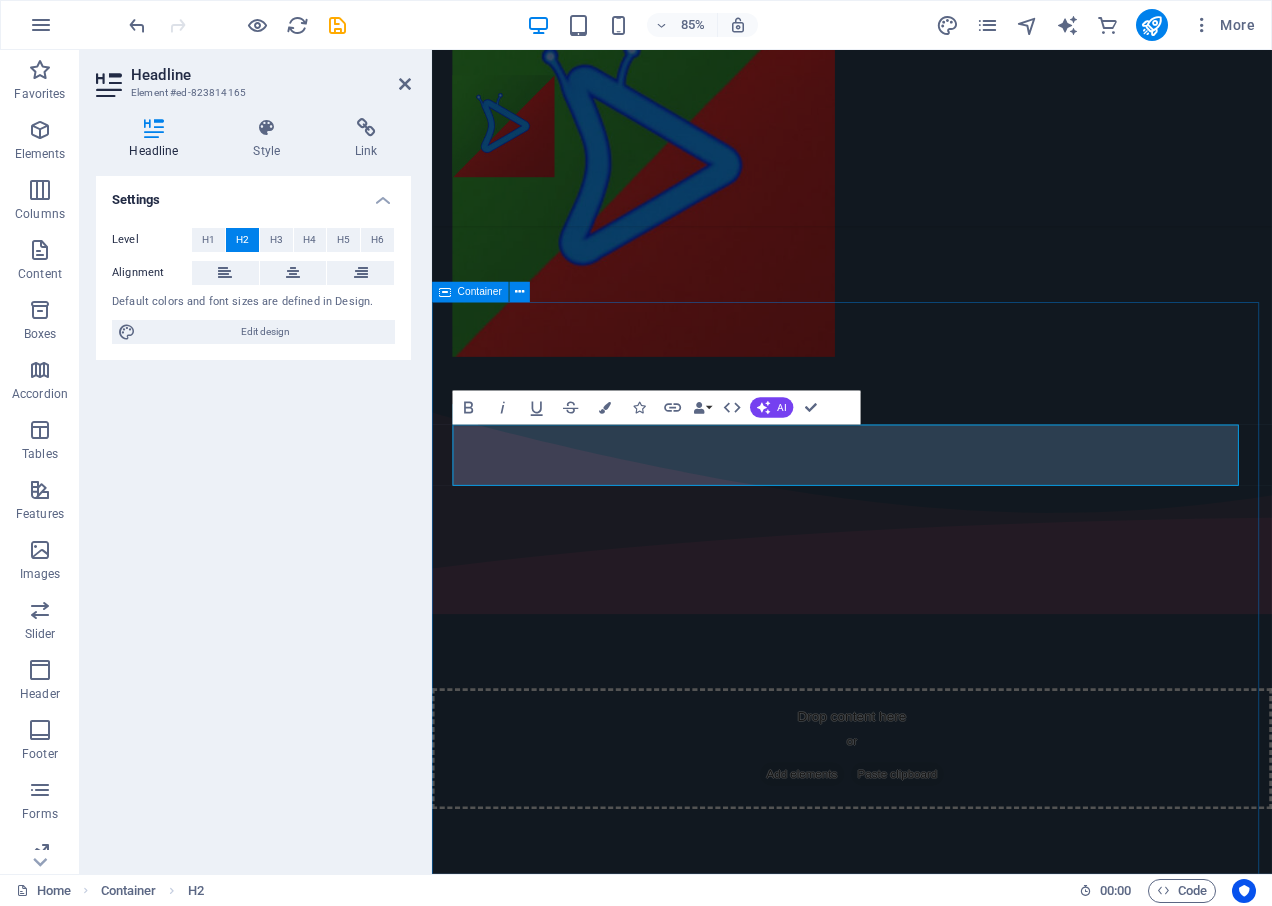 click on "Bestsellers Featured Products Sugary Donut Sugary Donut $3.50 Choco Sprinkle Choco Sprinkle $2.50 Bundle Options Classic Bundle Classic Bundle $18.50 Spicy Bundle Spicy Bundle $20.50 SugarDough Merch Donut Mug Donut Mug $22.50  My Account   Track Orders   Shopping Bag  Display prices in: USD See Menu" at bounding box center (926, 2049) 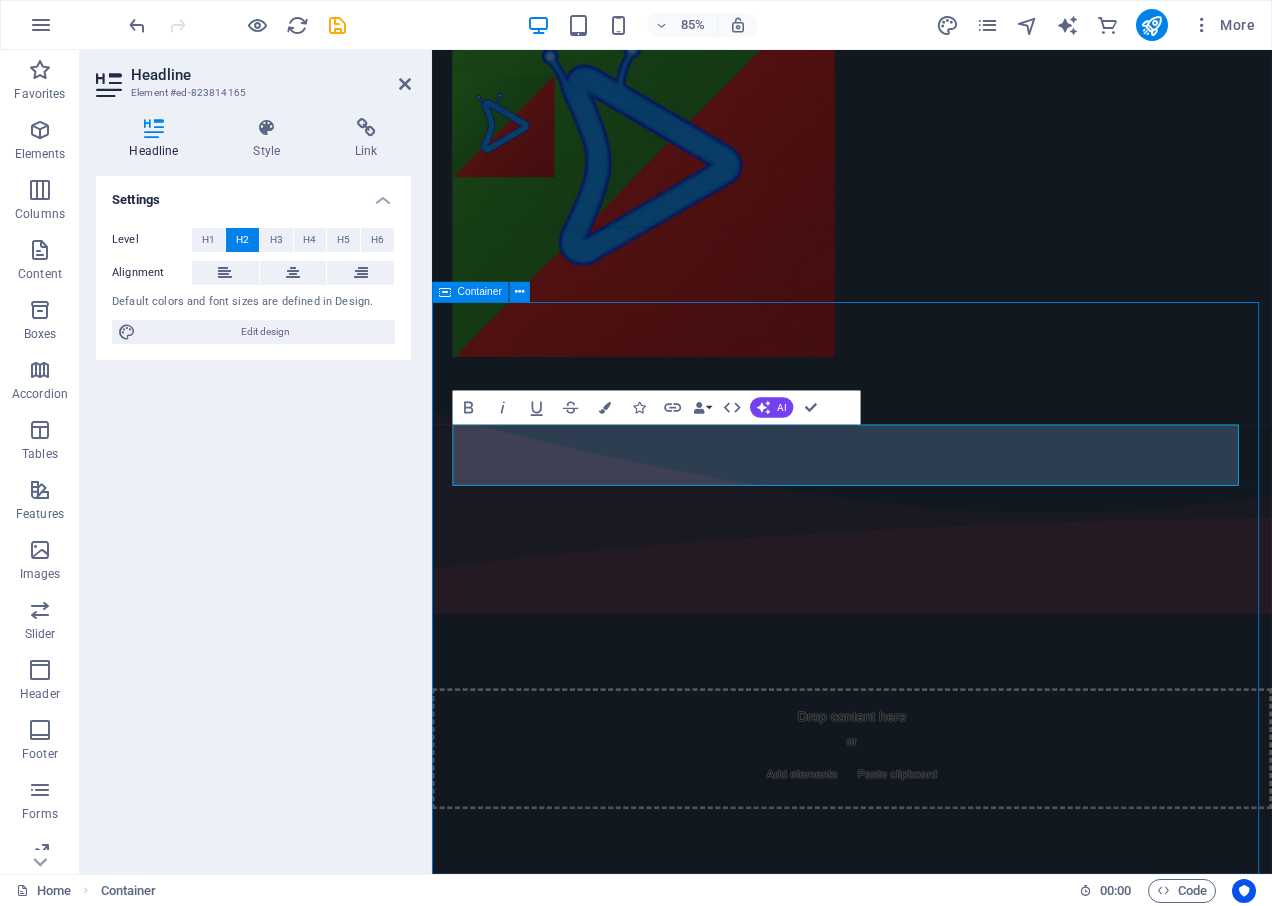 scroll, scrollTop: 584, scrollLeft: 0, axis: vertical 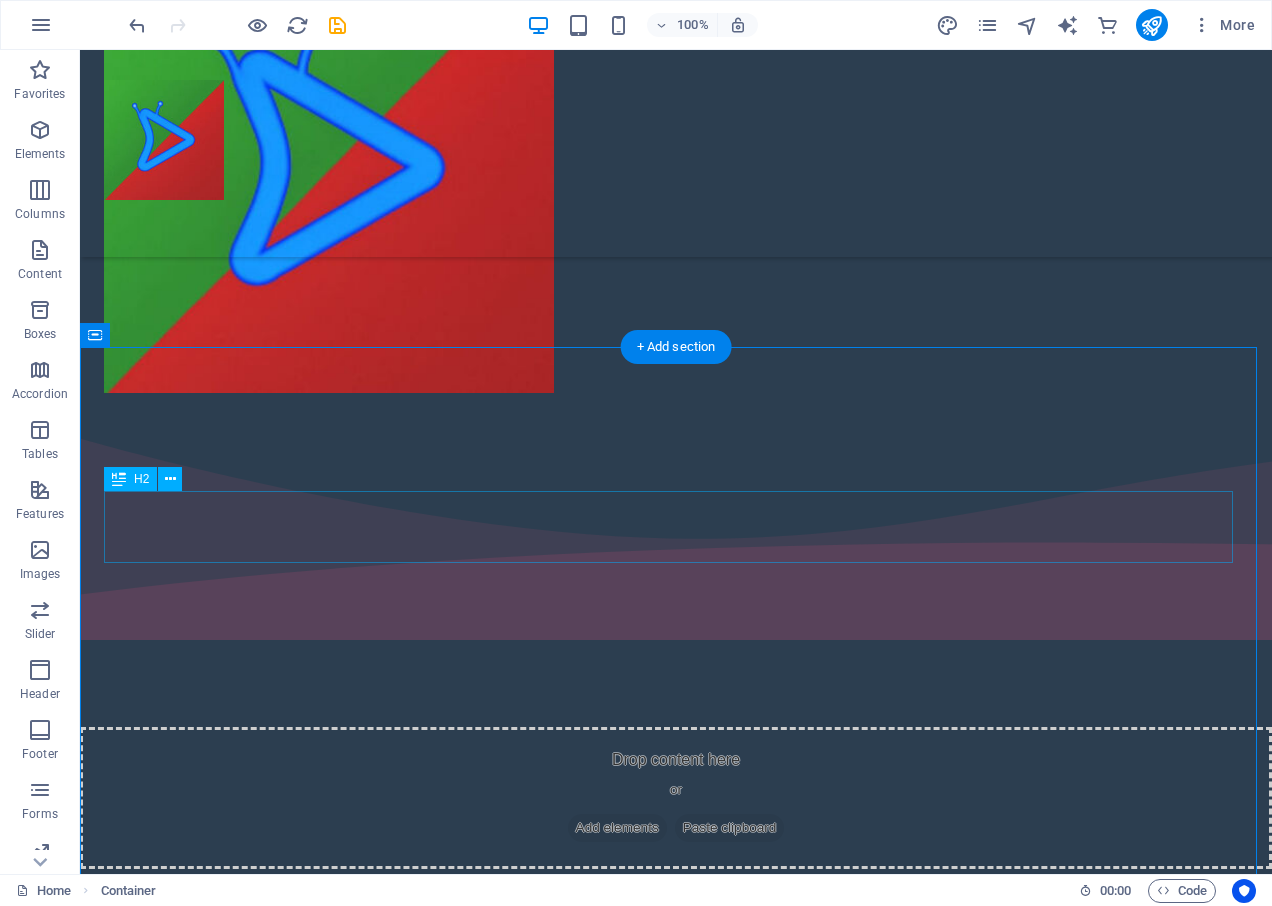 click on "Bestsellers" at bounding box center (676, 1049) 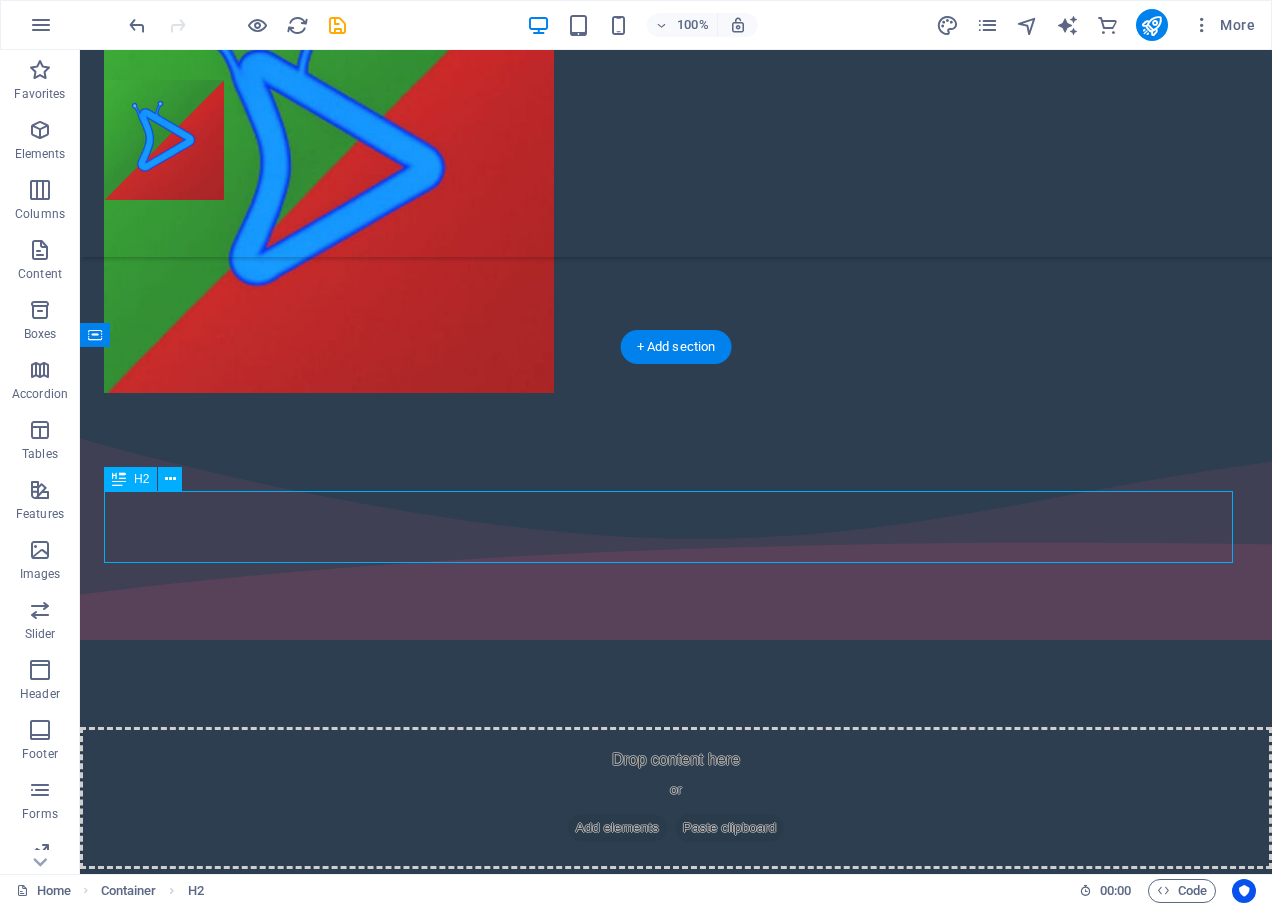 click on "Bestsellers" at bounding box center [676, 1049] 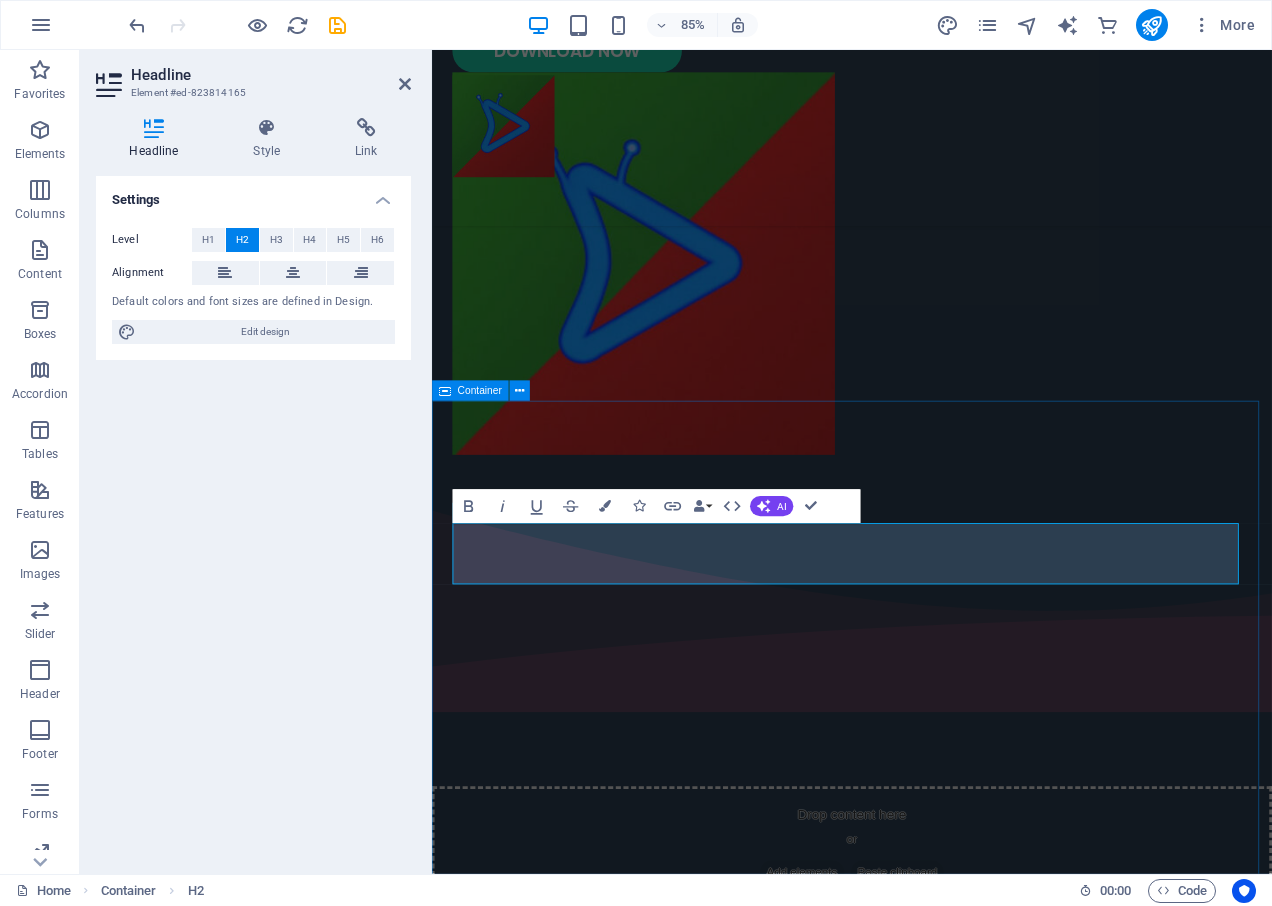 click on "WHY USE BANGLA BOX Featured Products Sugary Donut Sugary Donut $3.50 Choco Sprinkle Choco Sprinkle $2.50 Bundle Options Classic Bundle Classic Bundle $18.50 Spicy Bundle Spicy Bundle $20.50 SugarDough Merch Donut Mug Donut Mug $22.50  My Account   Track Orders   Shopping Bag  Display prices in: USD See Menu" at bounding box center (926, 2165) 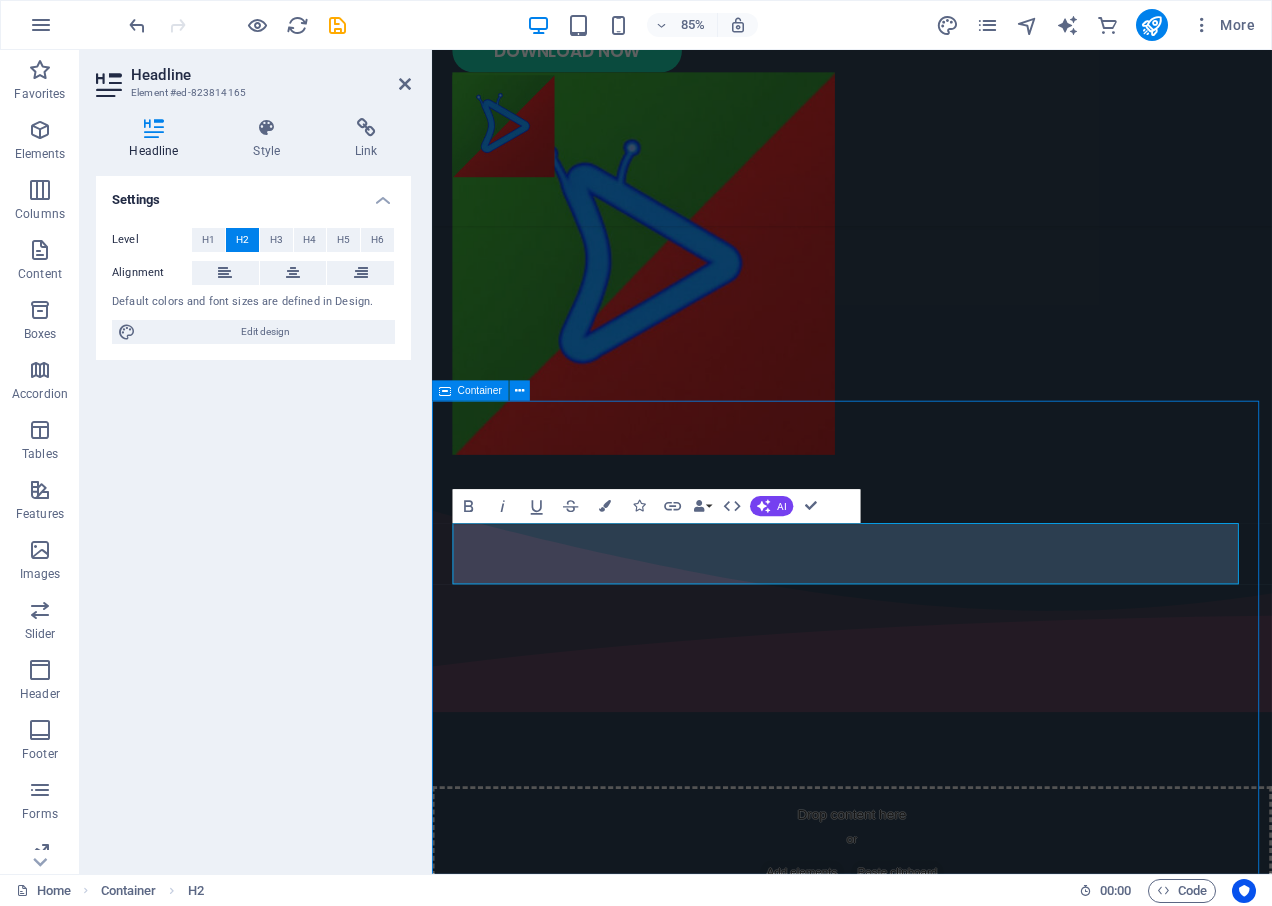 click on "WHY USE BANGLA BOX Featured Products Sugary Donut Sugary Donut $3.50 Choco Sprinkle Choco Sprinkle $2.50 Bundle Options Classic Bundle Classic Bundle $18.50 Spicy Bundle Spicy Bundle $20.50 SugarDough Merch Donut Mug Donut Mug $22.50  My Account   Track Orders   Shopping Bag  Display prices in: USD See Menu" at bounding box center (926, 2165) 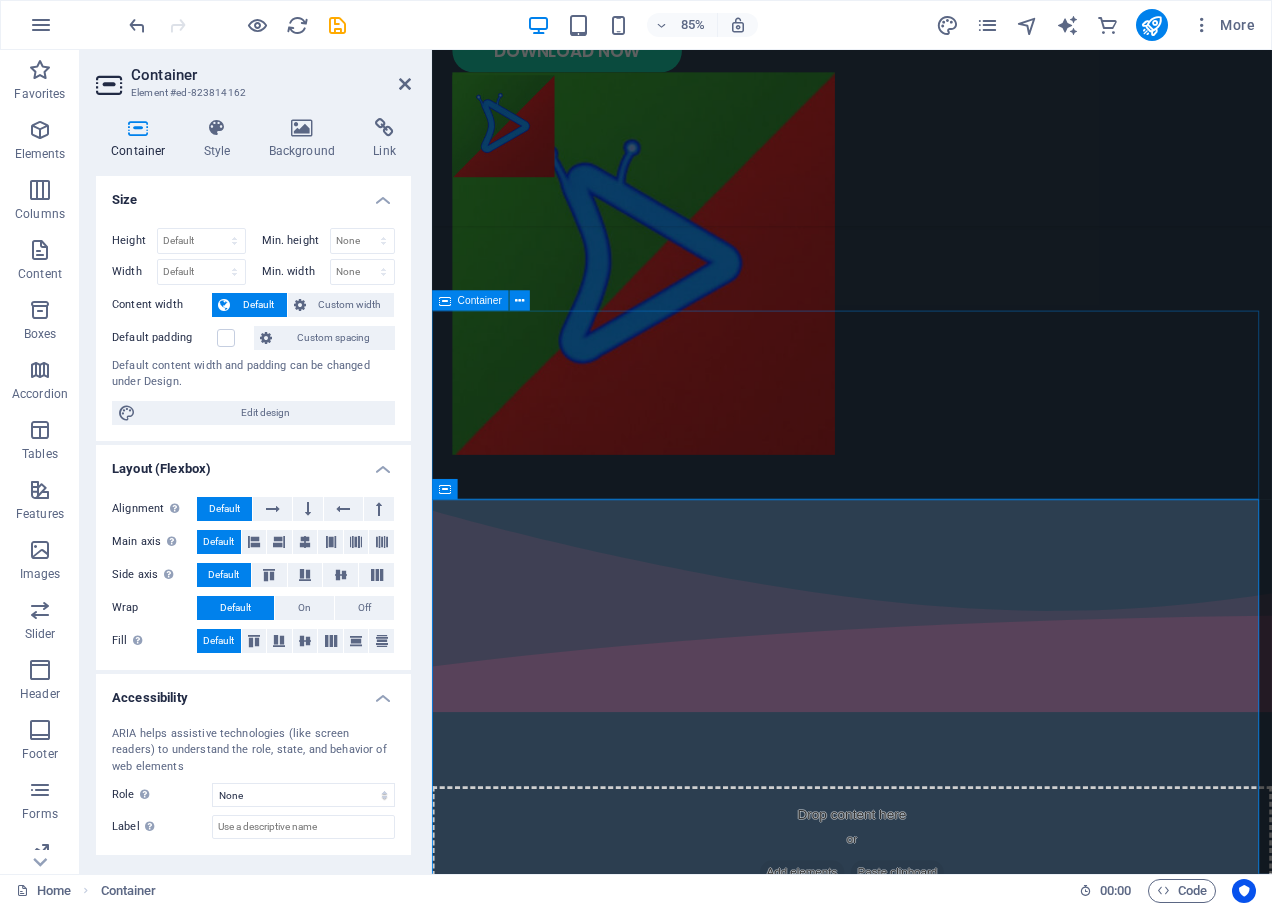 scroll, scrollTop: 468, scrollLeft: 0, axis: vertical 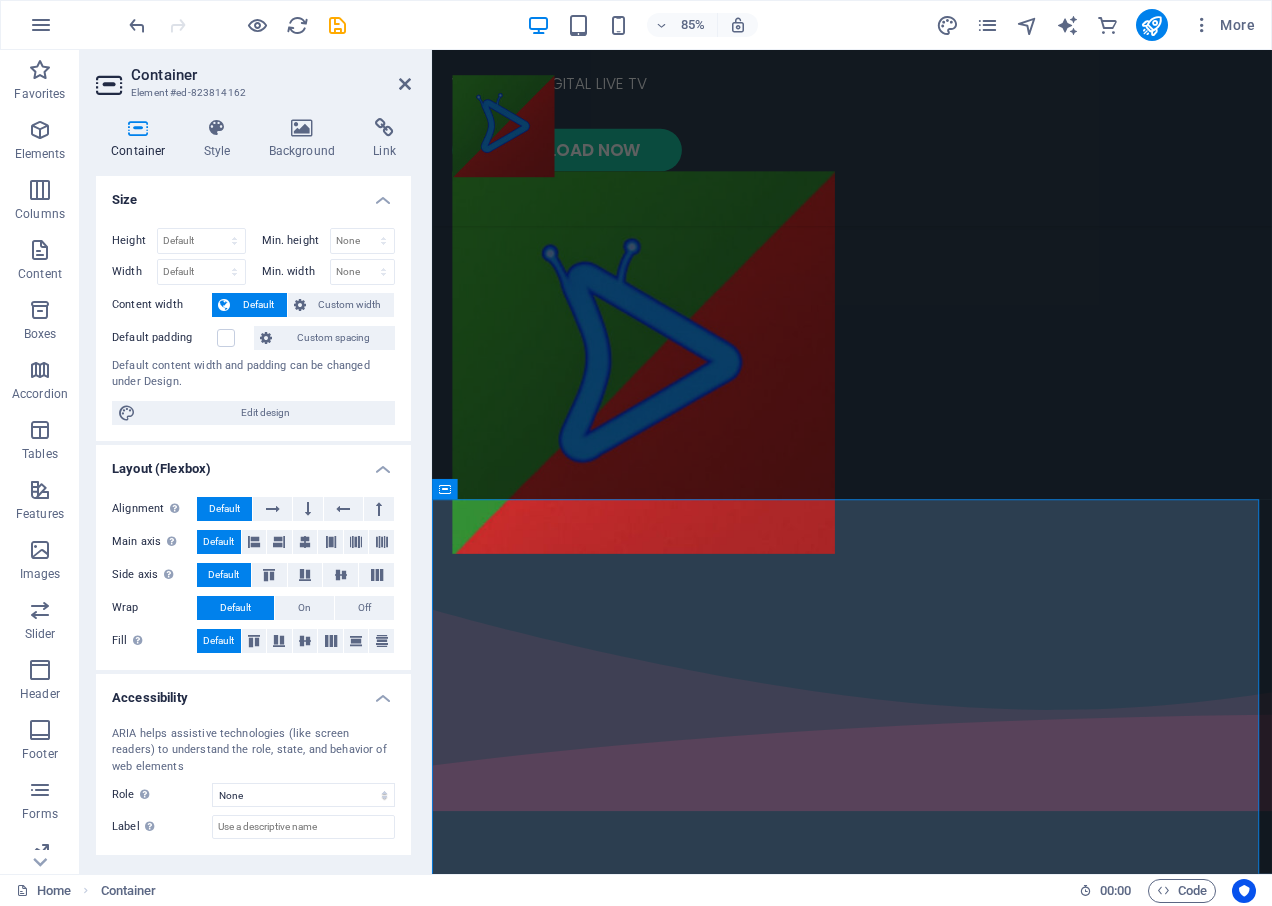 click on "Container Element #ed-823814162" at bounding box center [253, 76] 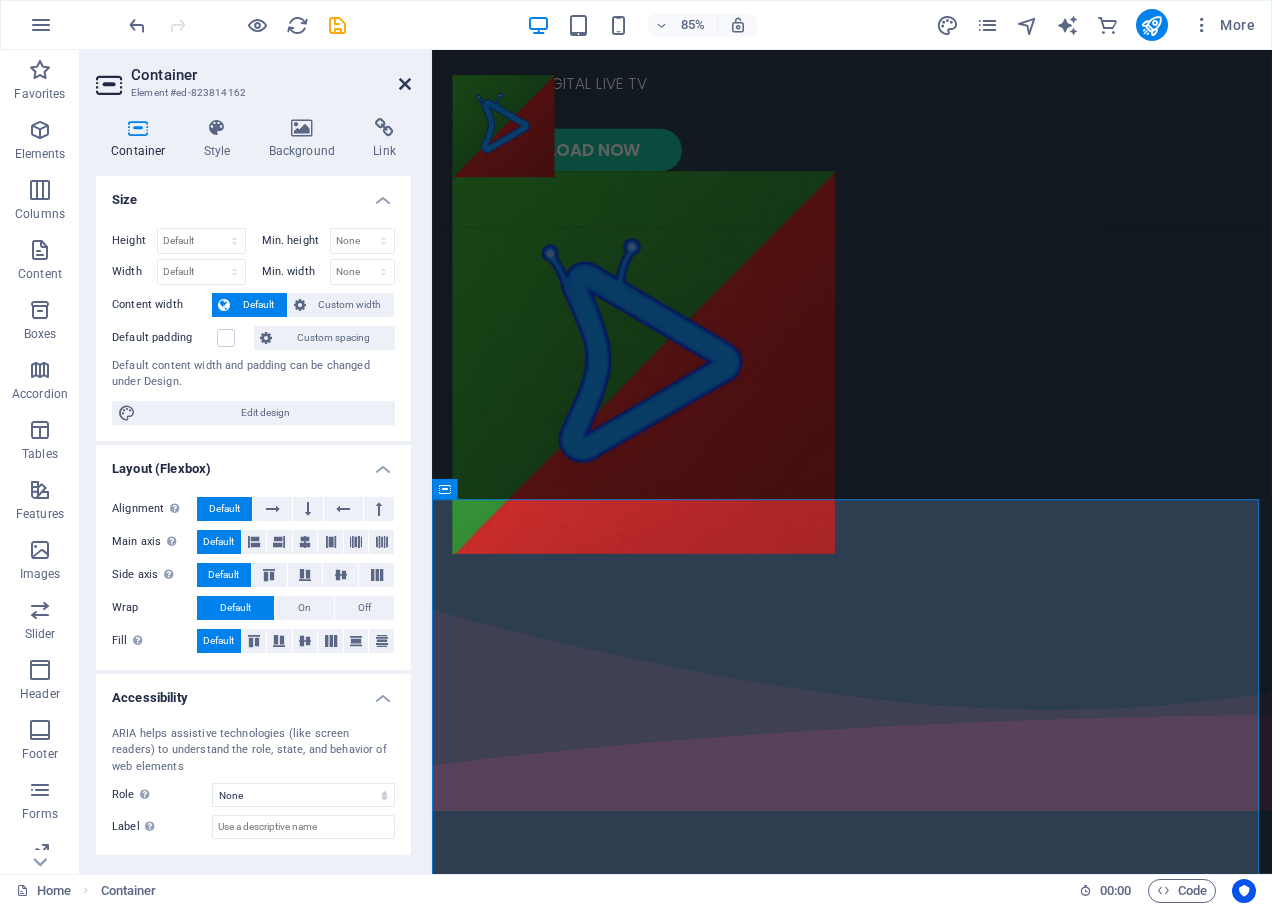 click at bounding box center [405, 84] 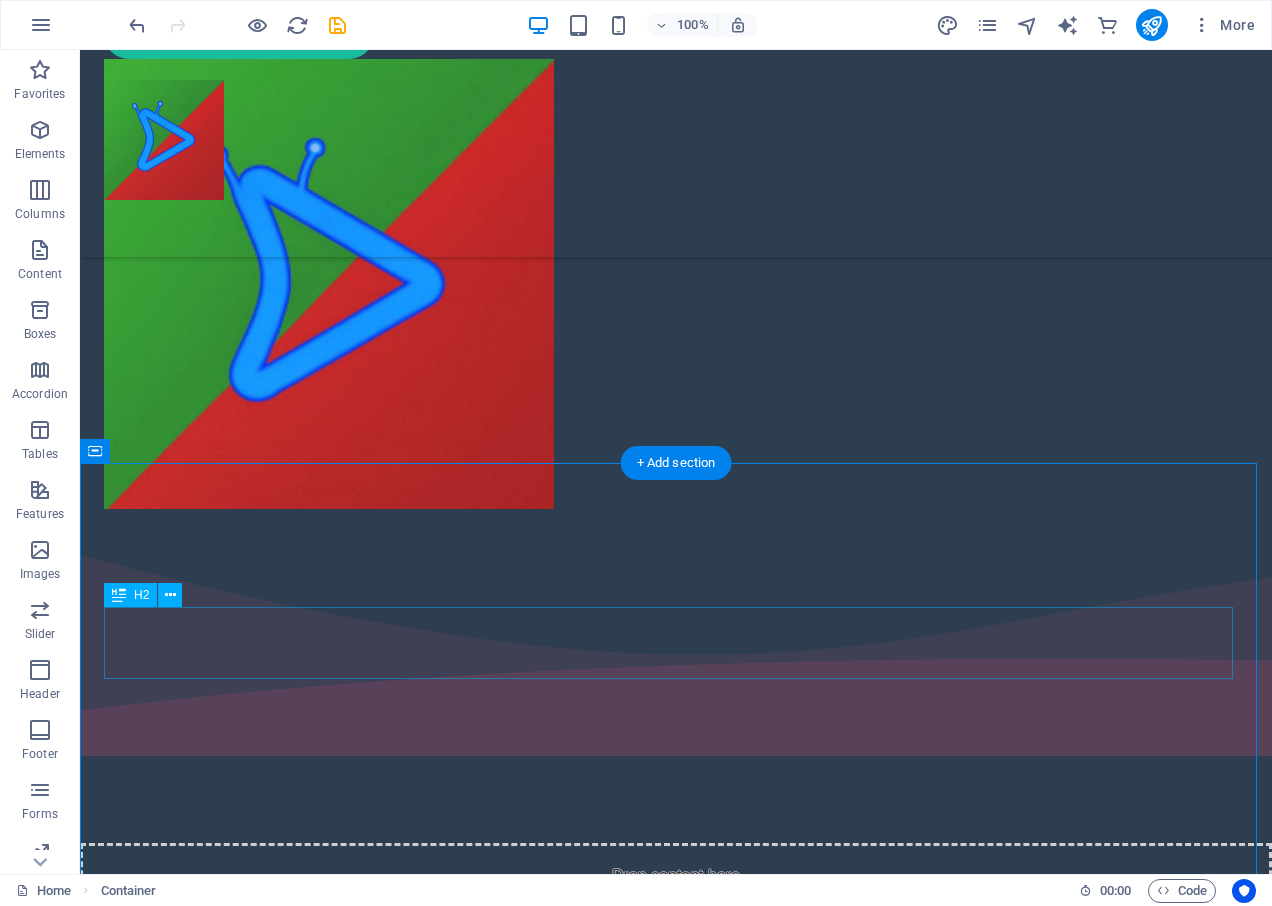 scroll, scrollTop: 768, scrollLeft: 0, axis: vertical 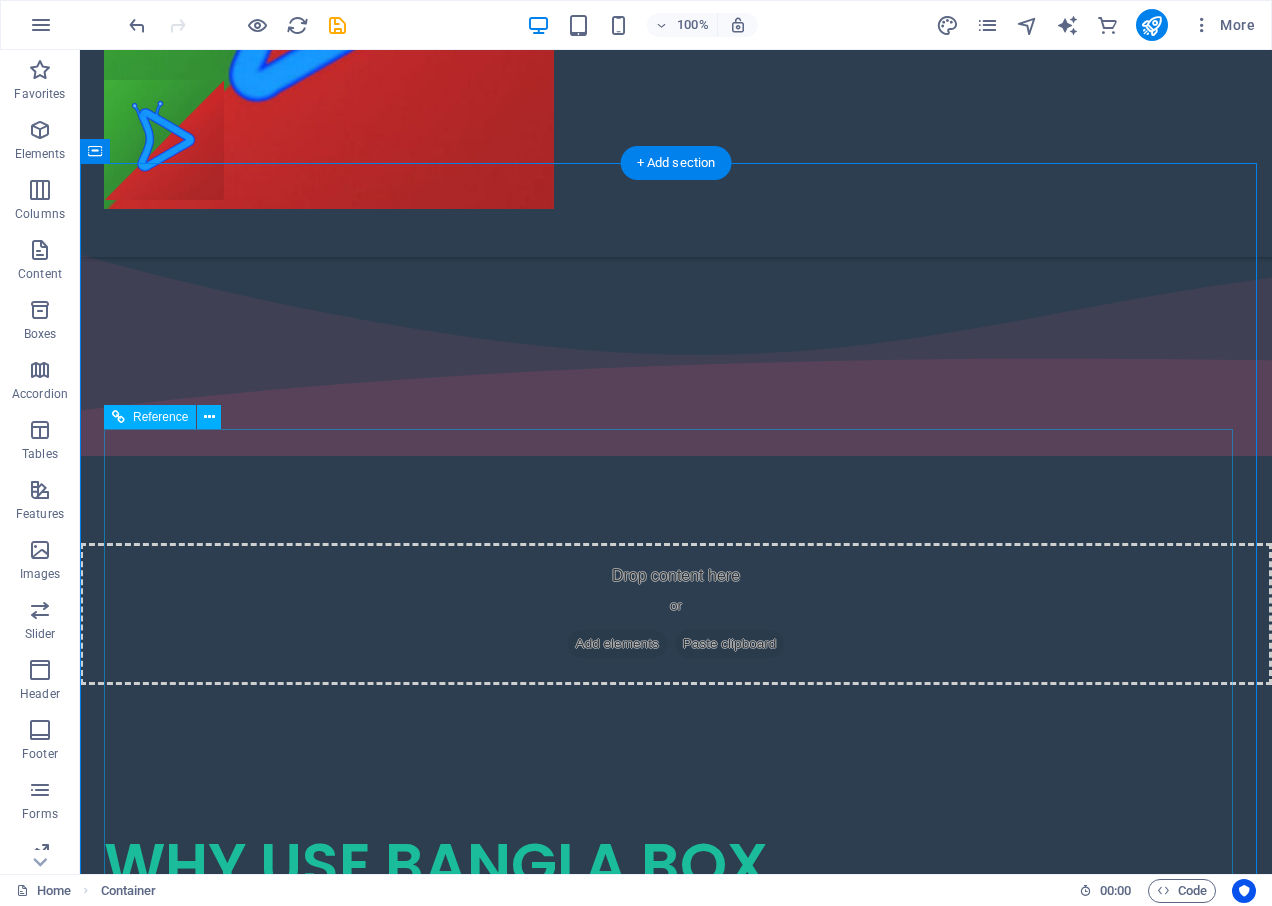 click on "Featured Products Sugary Donut Sugary Donut $3.50 Choco Sprinkle Choco Sprinkle $2.50 Bundle Options Classic Bundle Classic Bundle $18.50 Spicy Bundle Spicy Bundle $20.50 SugarDough Merch Donut Mug Donut Mug $22.50  My Account   Track Orders   Shopping Bag  Display prices in: USD" at bounding box center [676, 1750] 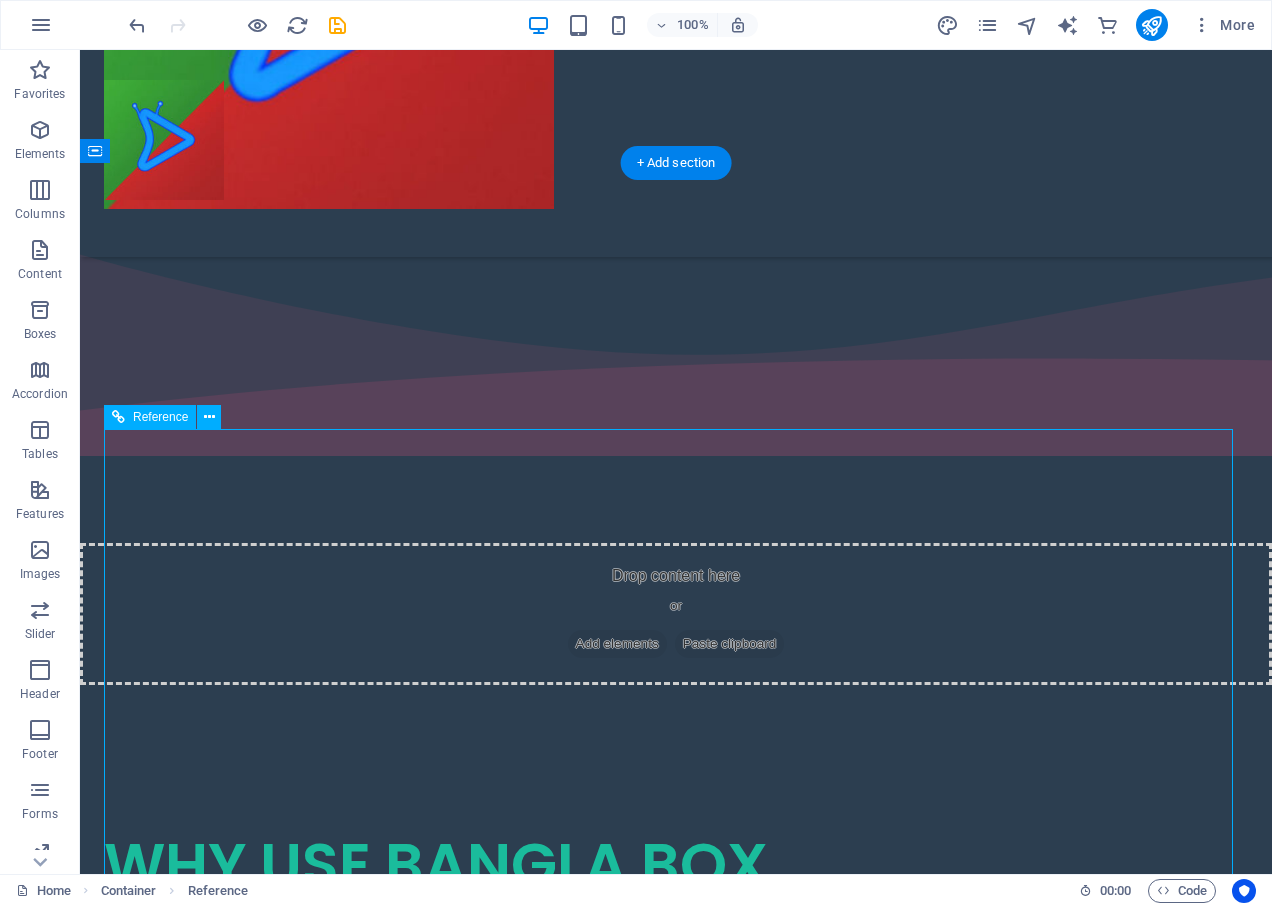 click on "Featured Products Sugary Donut Sugary Donut $3.50 Choco Sprinkle Choco Sprinkle $2.50 Bundle Options Classic Bundle Classic Bundle $18.50 Spicy Bundle Spicy Bundle $20.50 SugarDough Merch Donut Mug Donut Mug $22.50  My Account   Track Orders   Shopping Bag  Display prices in: USD" at bounding box center [676, 1750] 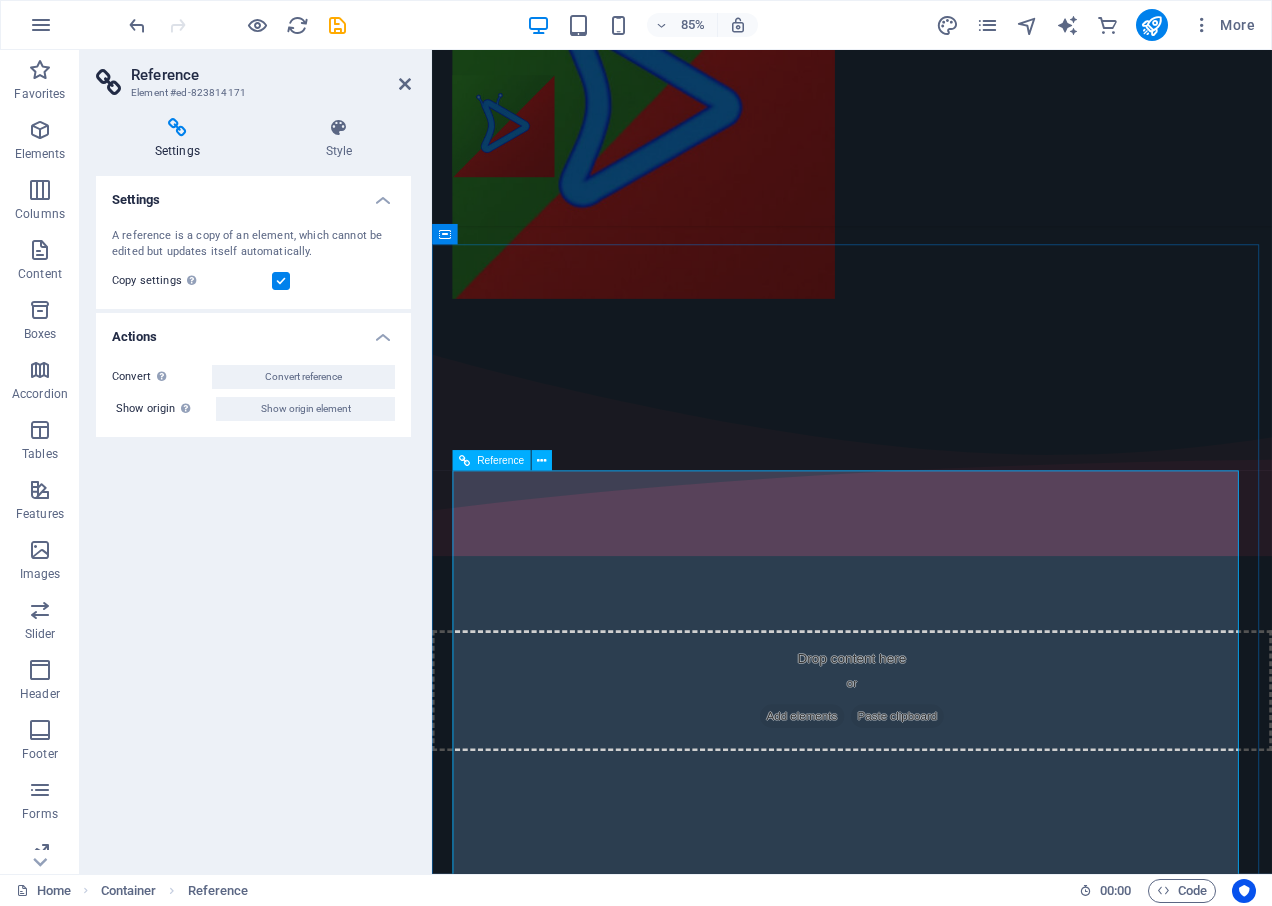 click on "Featured Products Sugary Donut Sugary Donut $3.50 Choco Sprinkle Choco Sprinkle $2.50 Bundle Options Classic Bundle Classic Bundle $18.50 Spicy Bundle Spicy Bundle $20.50 SugarDough Merch Donut Mug Donut Mug $22.50  My Account   Track Orders   Shopping Bag  Display prices in: USD" at bounding box center (926, 2013) 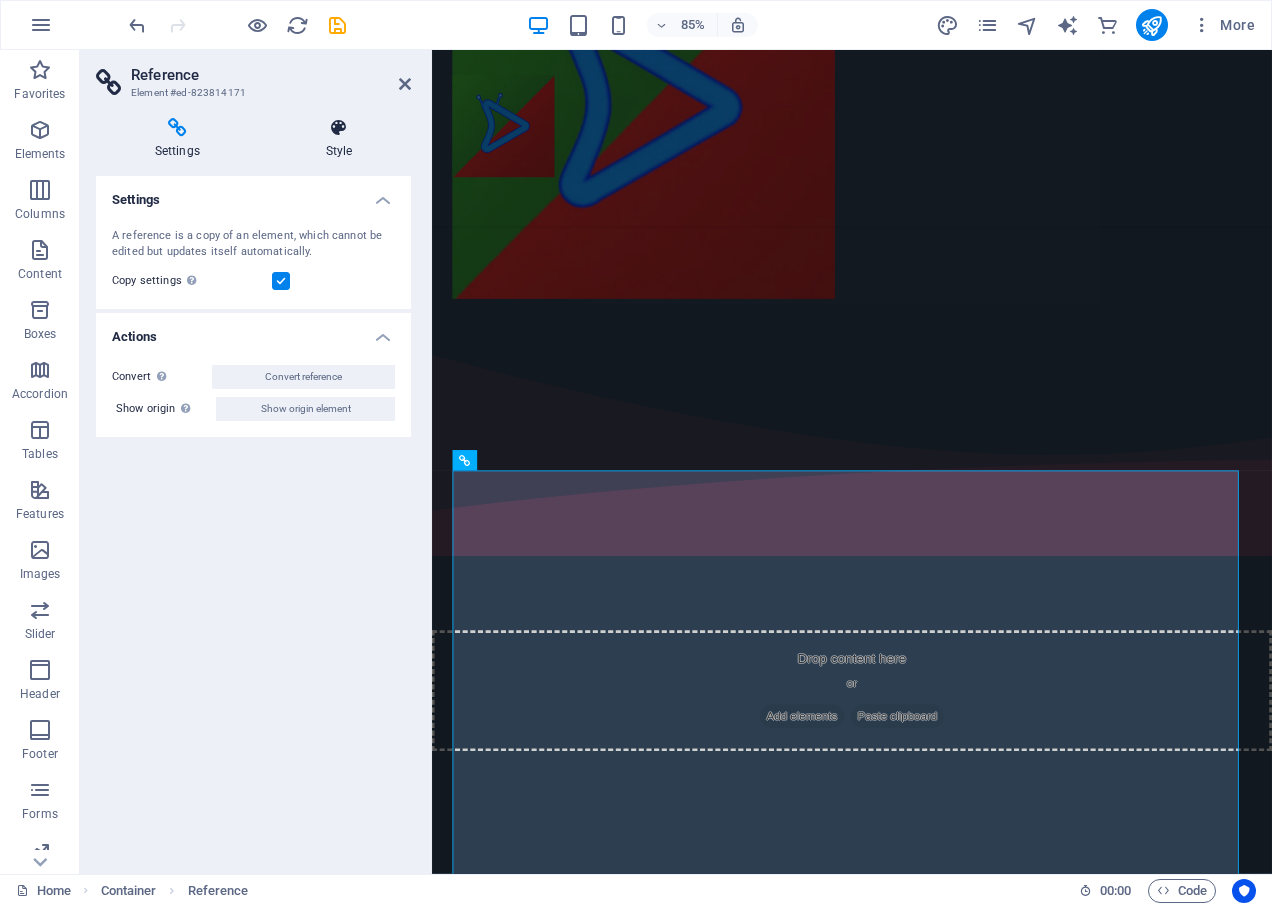 click on "Style" at bounding box center [339, 139] 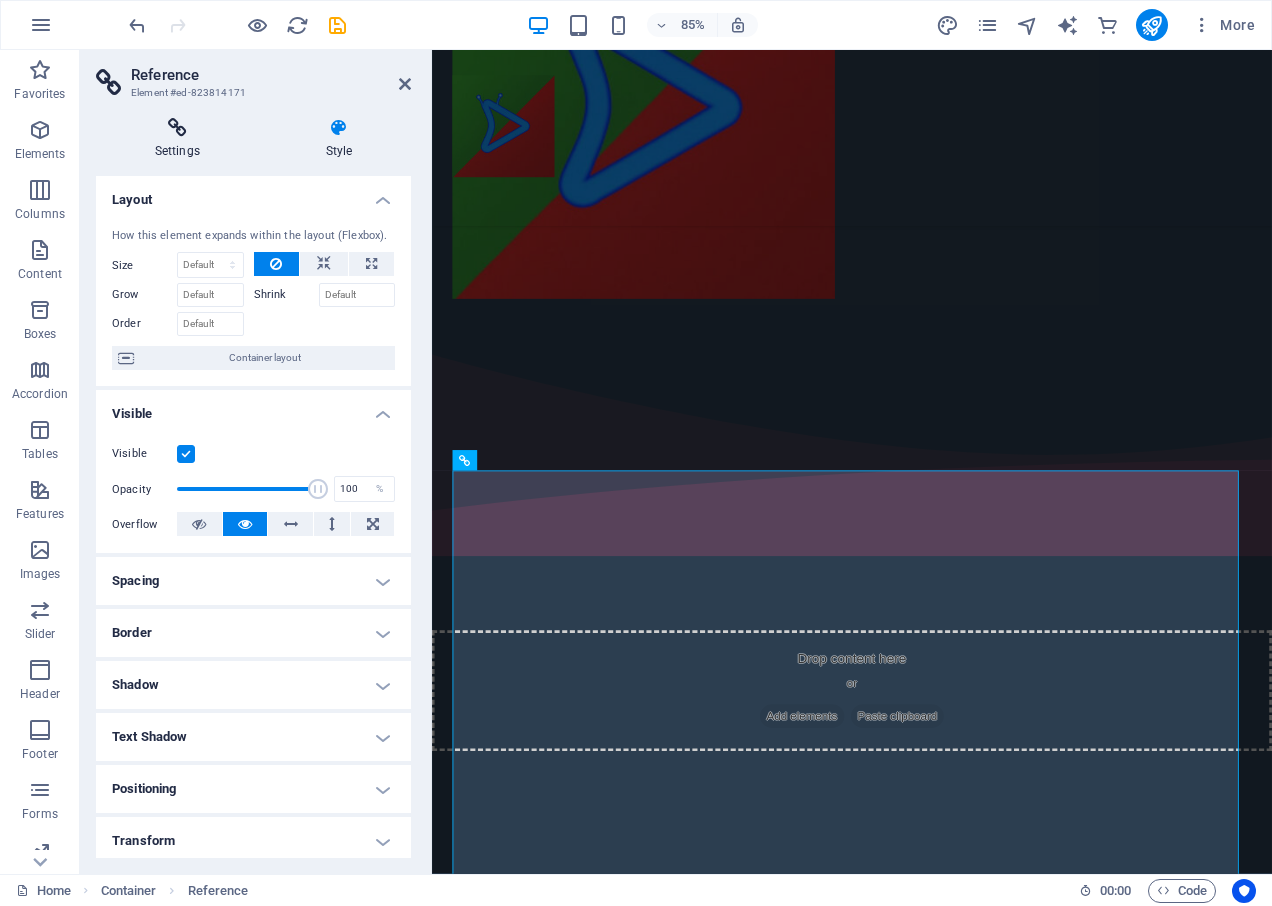 click at bounding box center [177, 128] 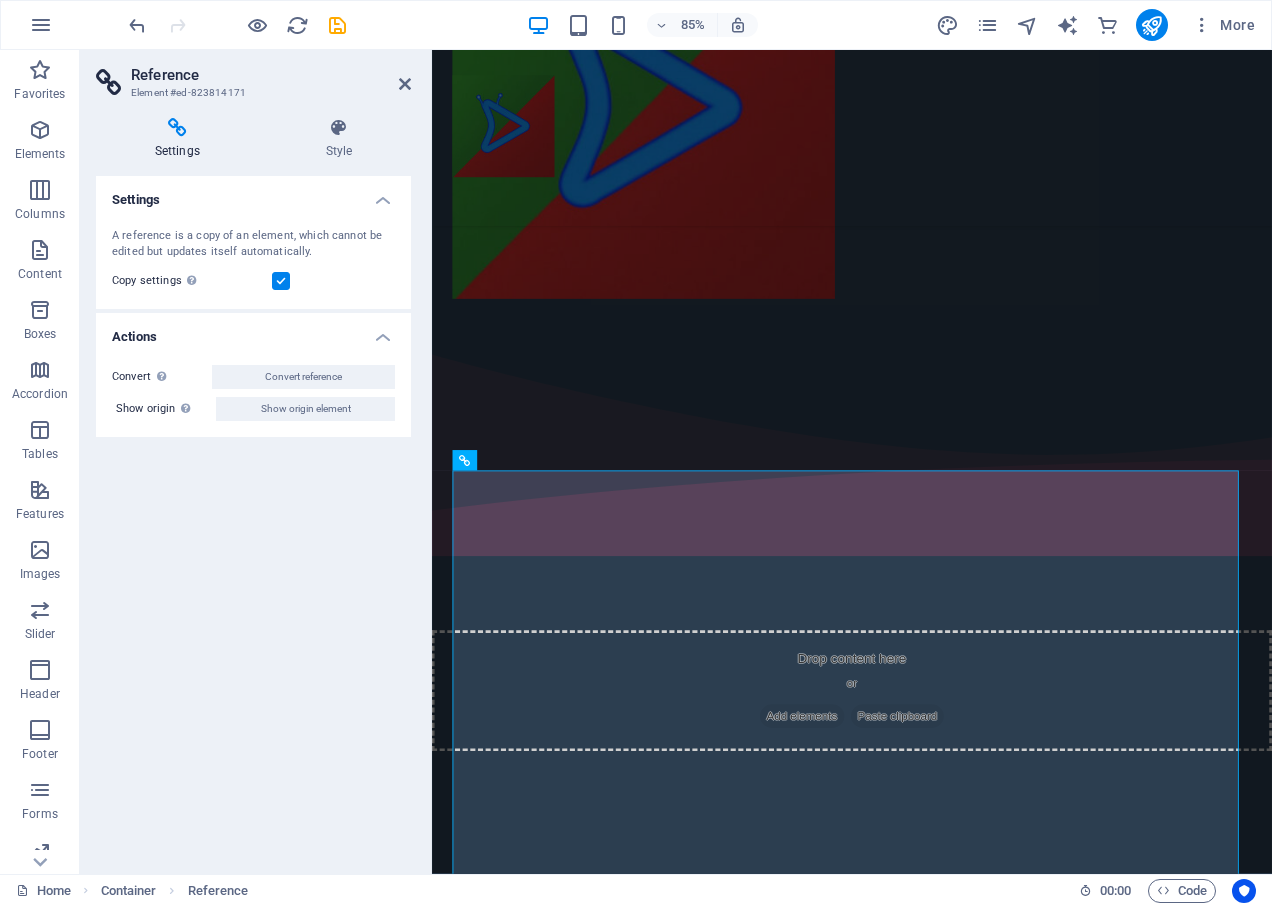 click on "Copy settings Use the same settings (flex, animation, position, style) as for the reference target element" at bounding box center [253, 281] 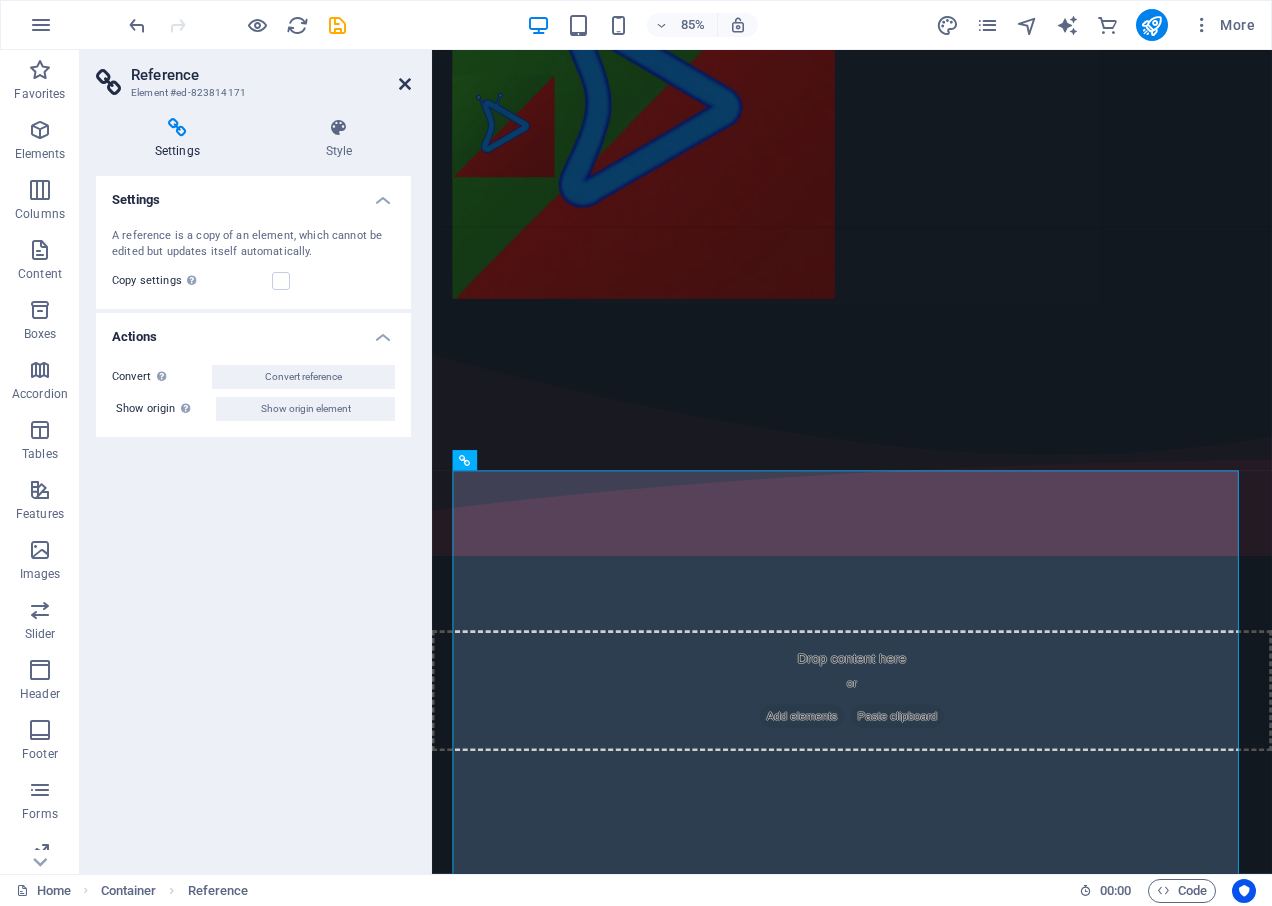 click at bounding box center [405, 84] 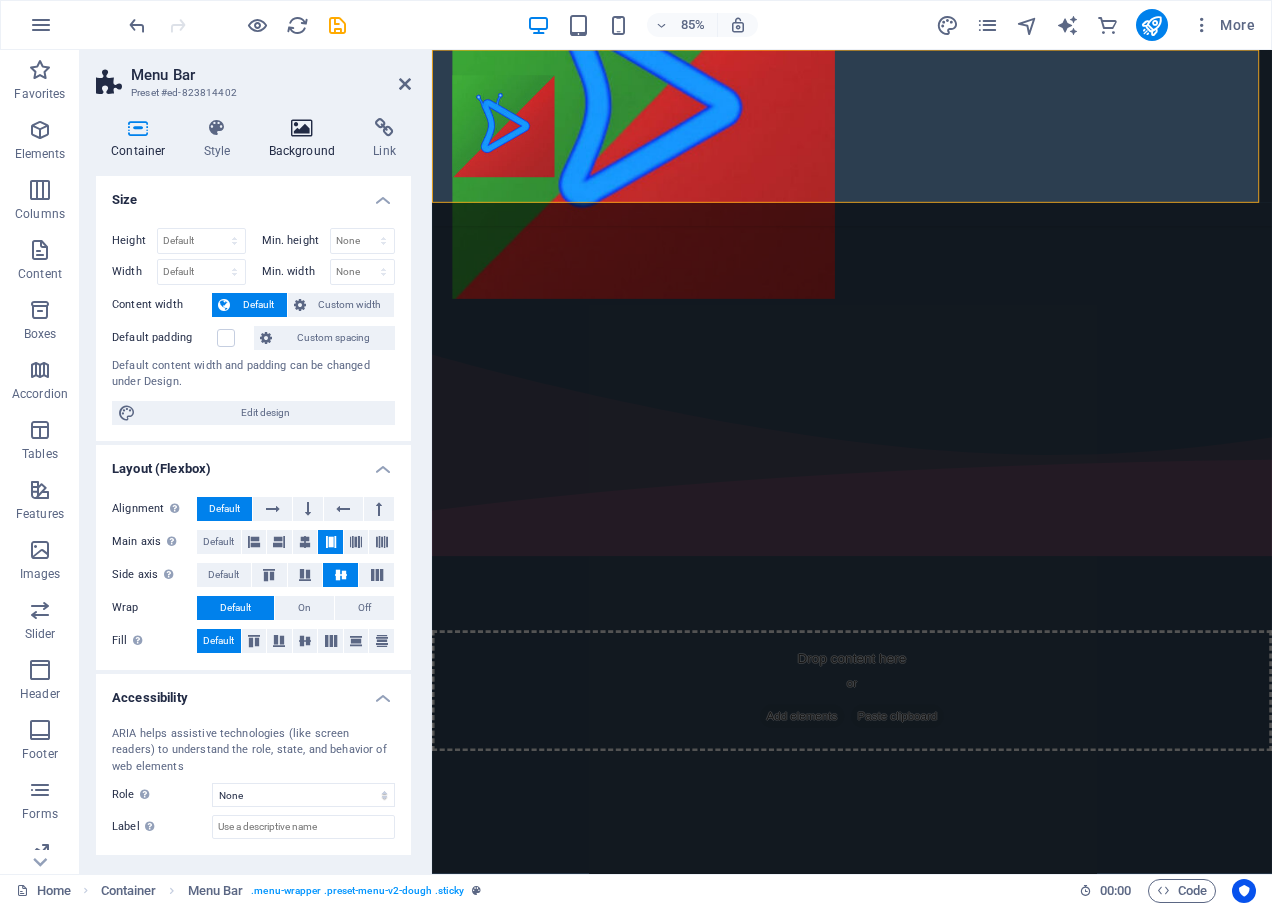 click at bounding box center (302, 128) 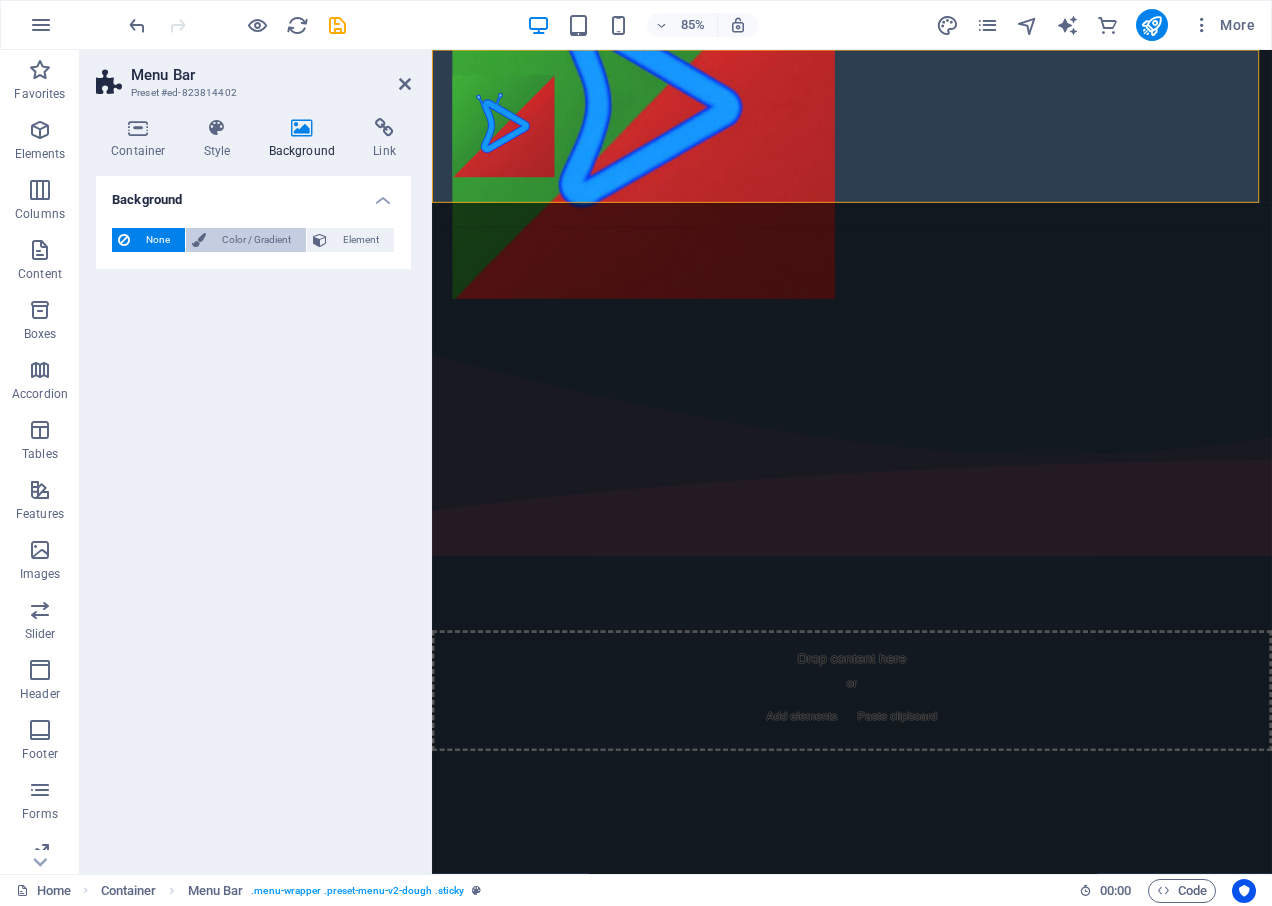 click on "Color / Gradient" at bounding box center (256, 240) 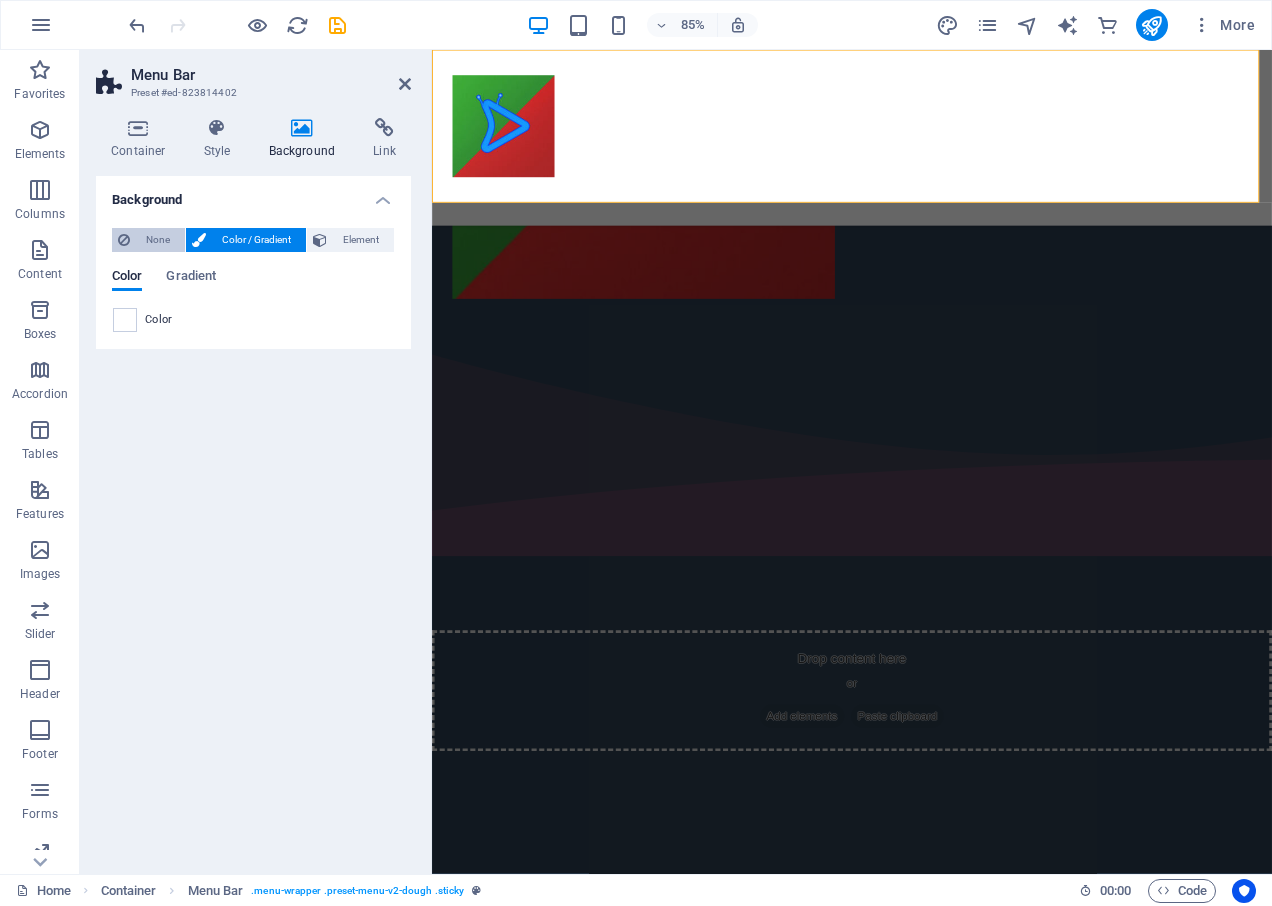 click on "None" at bounding box center (157, 240) 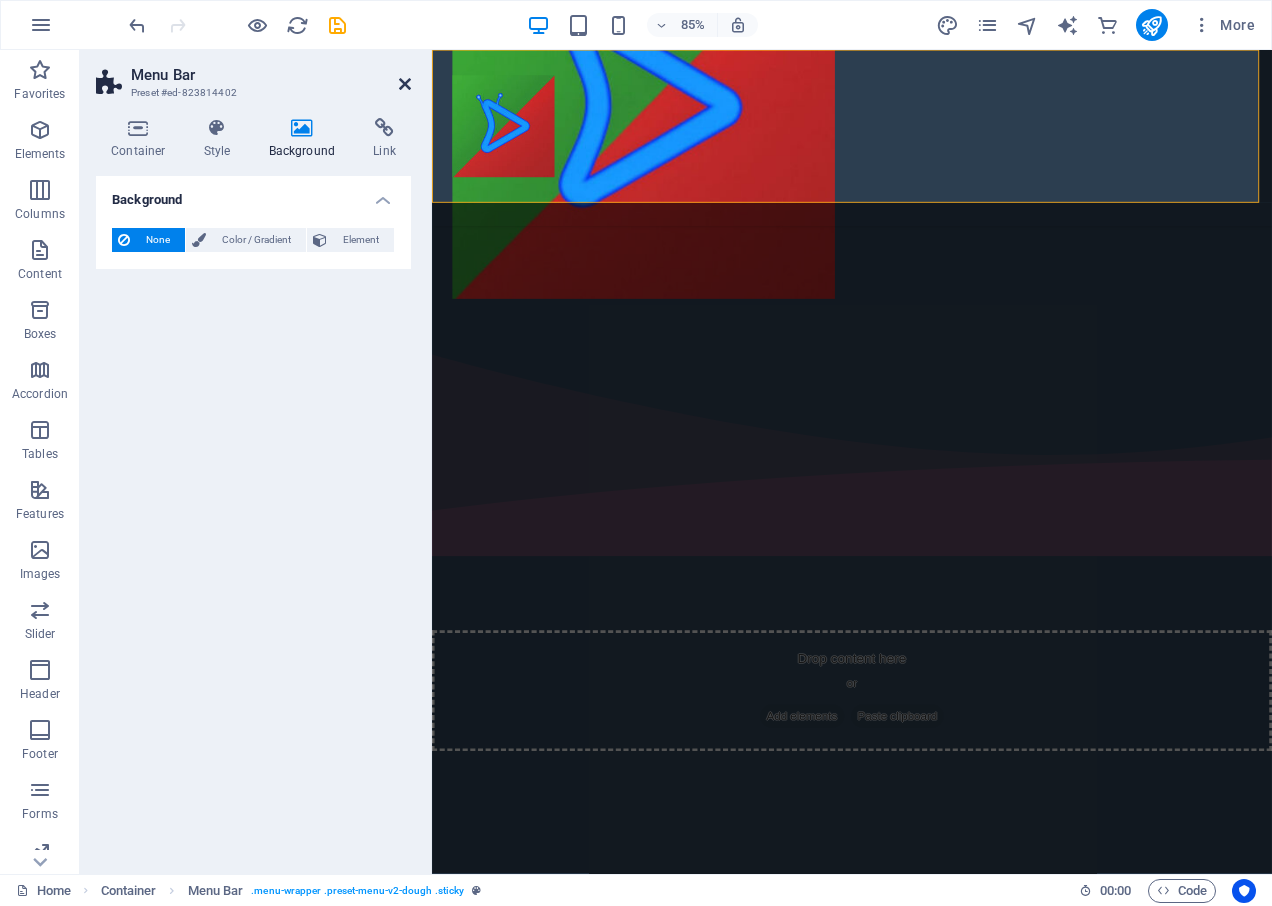 click at bounding box center [405, 84] 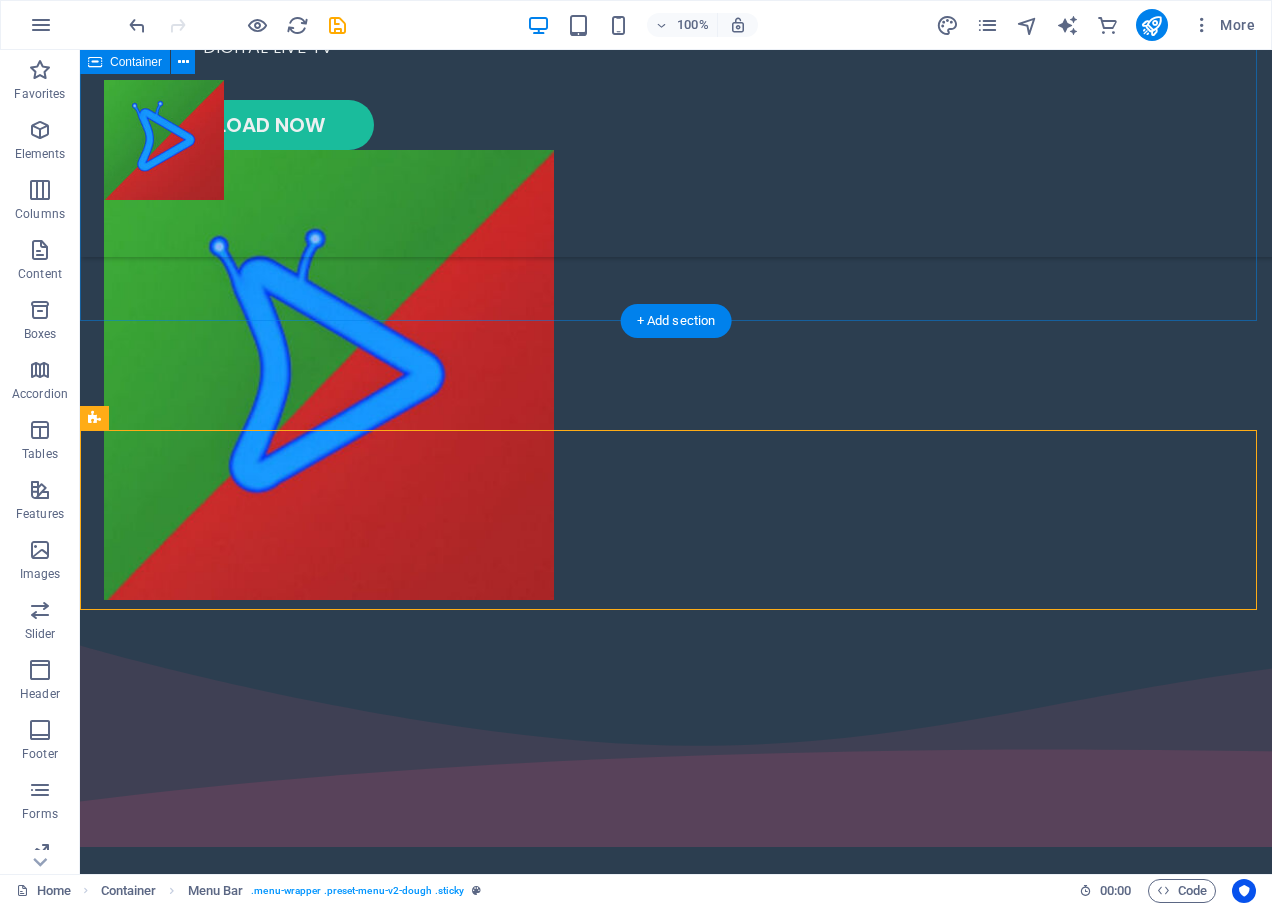 scroll, scrollTop: 368, scrollLeft: 0, axis: vertical 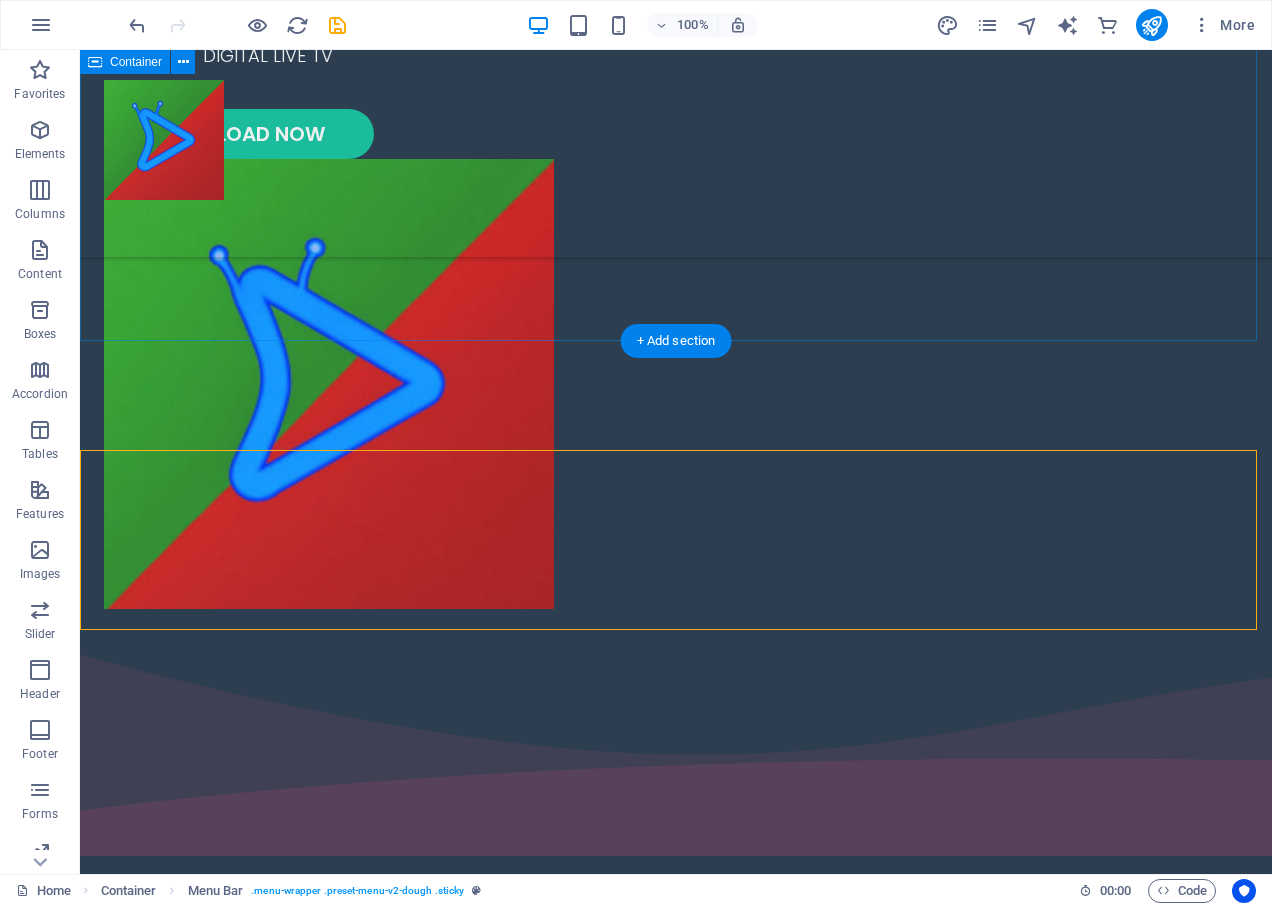 click on "ENJOY LIVE TV WORLD 1ST DIGITAL LIVE TV  DOWNLOAD NOW" at bounding box center (676, 272) 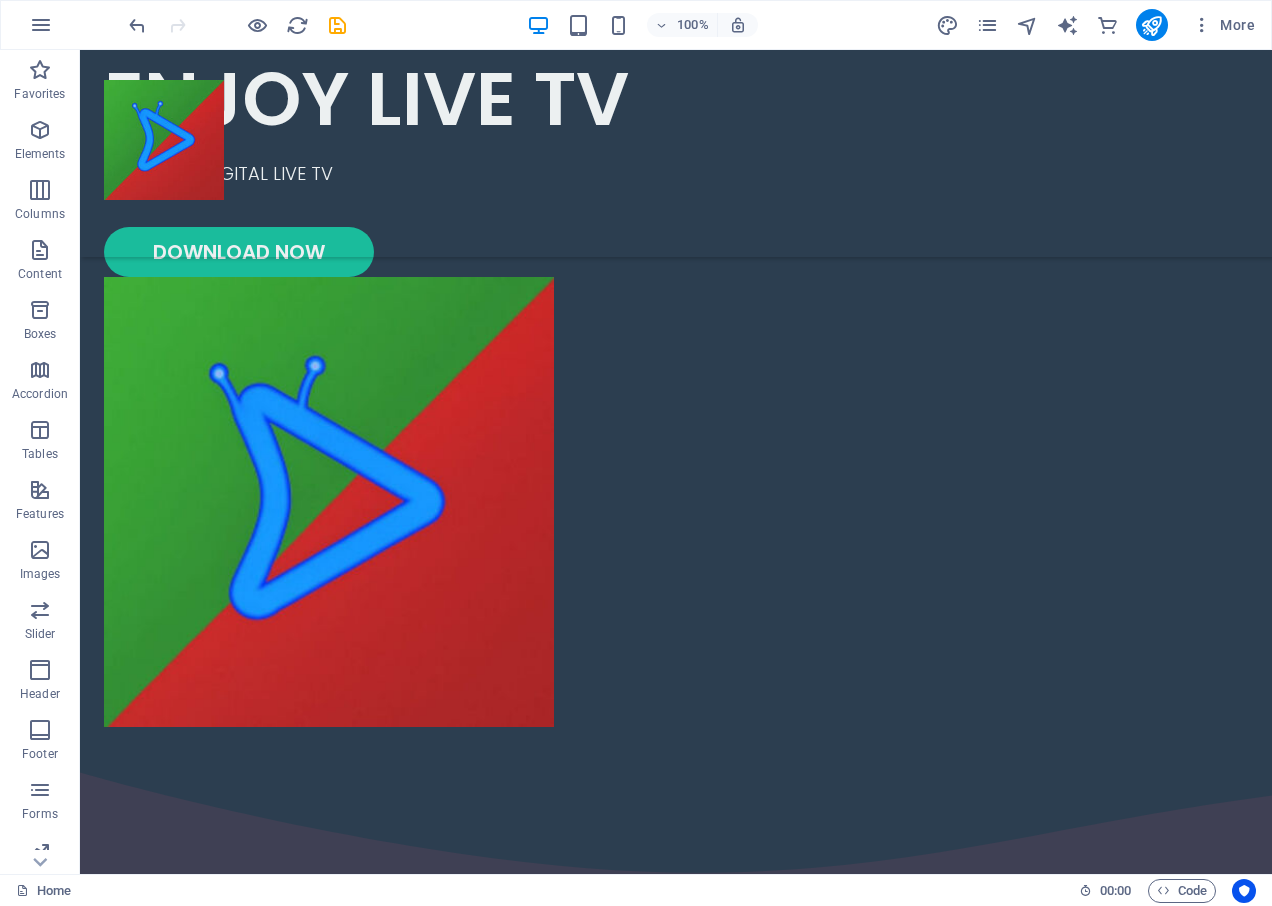 scroll, scrollTop: 189, scrollLeft: 0, axis: vertical 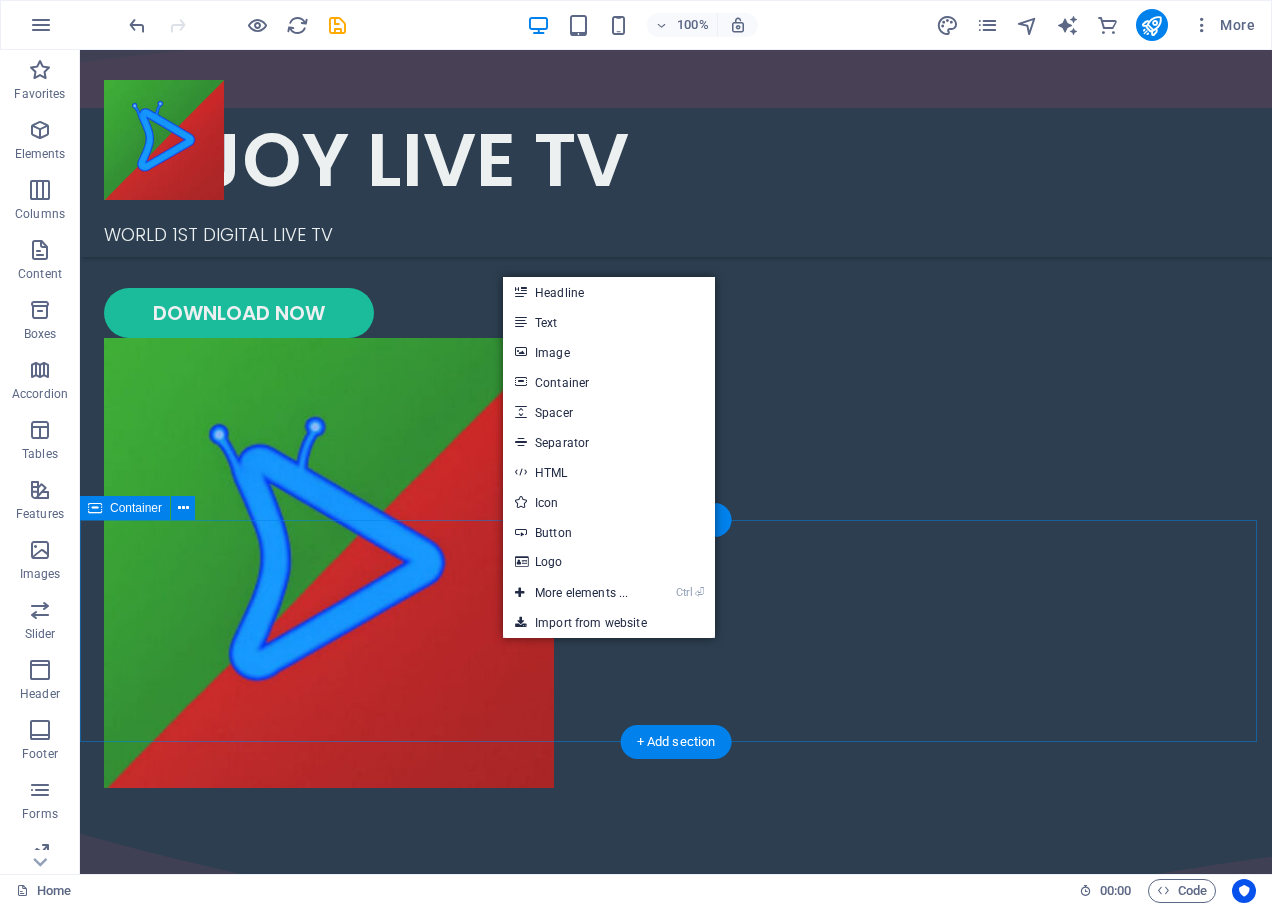 click on "Drop content here or  Add elements  Paste clipboard" at bounding box center [676, 1193] 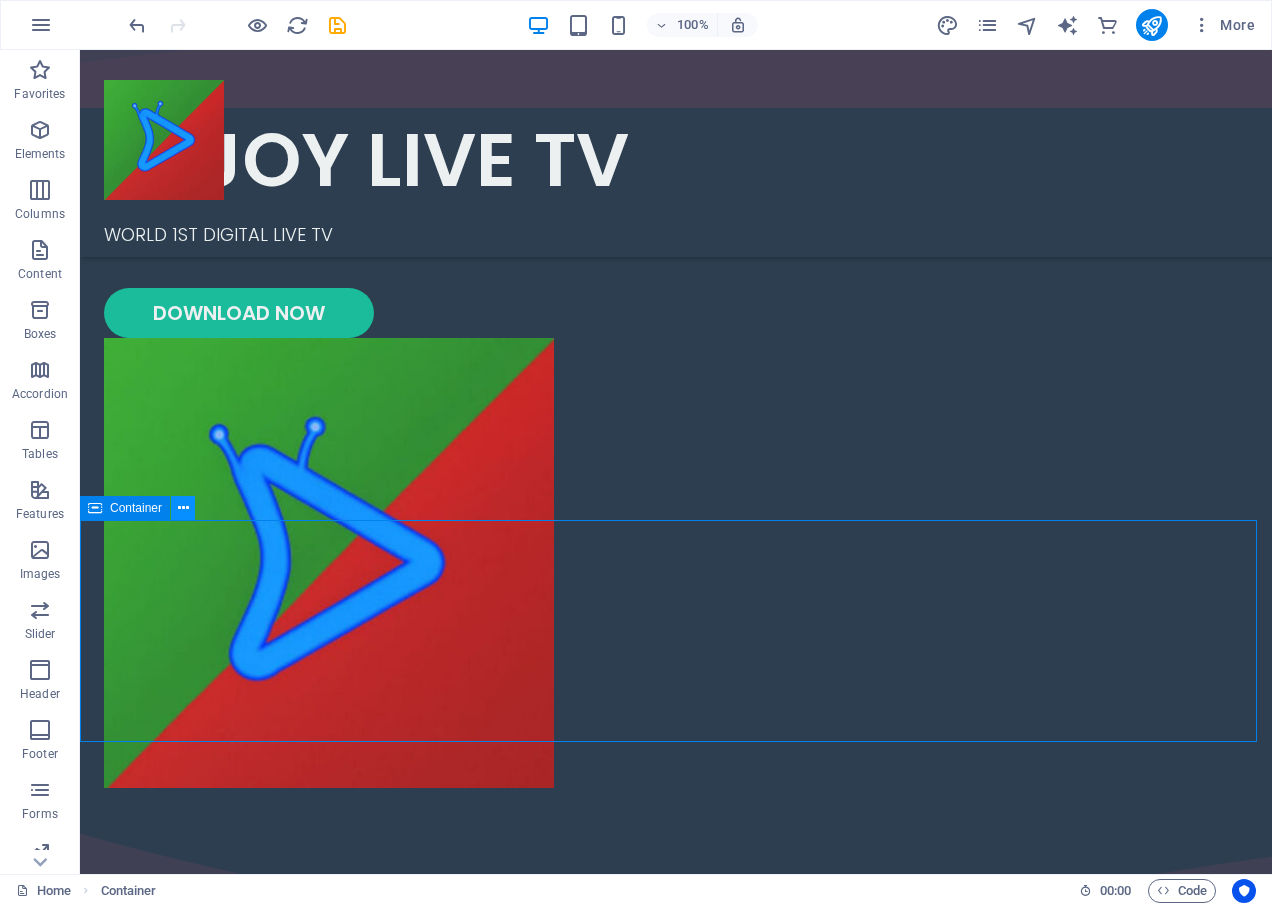 click at bounding box center (183, 508) 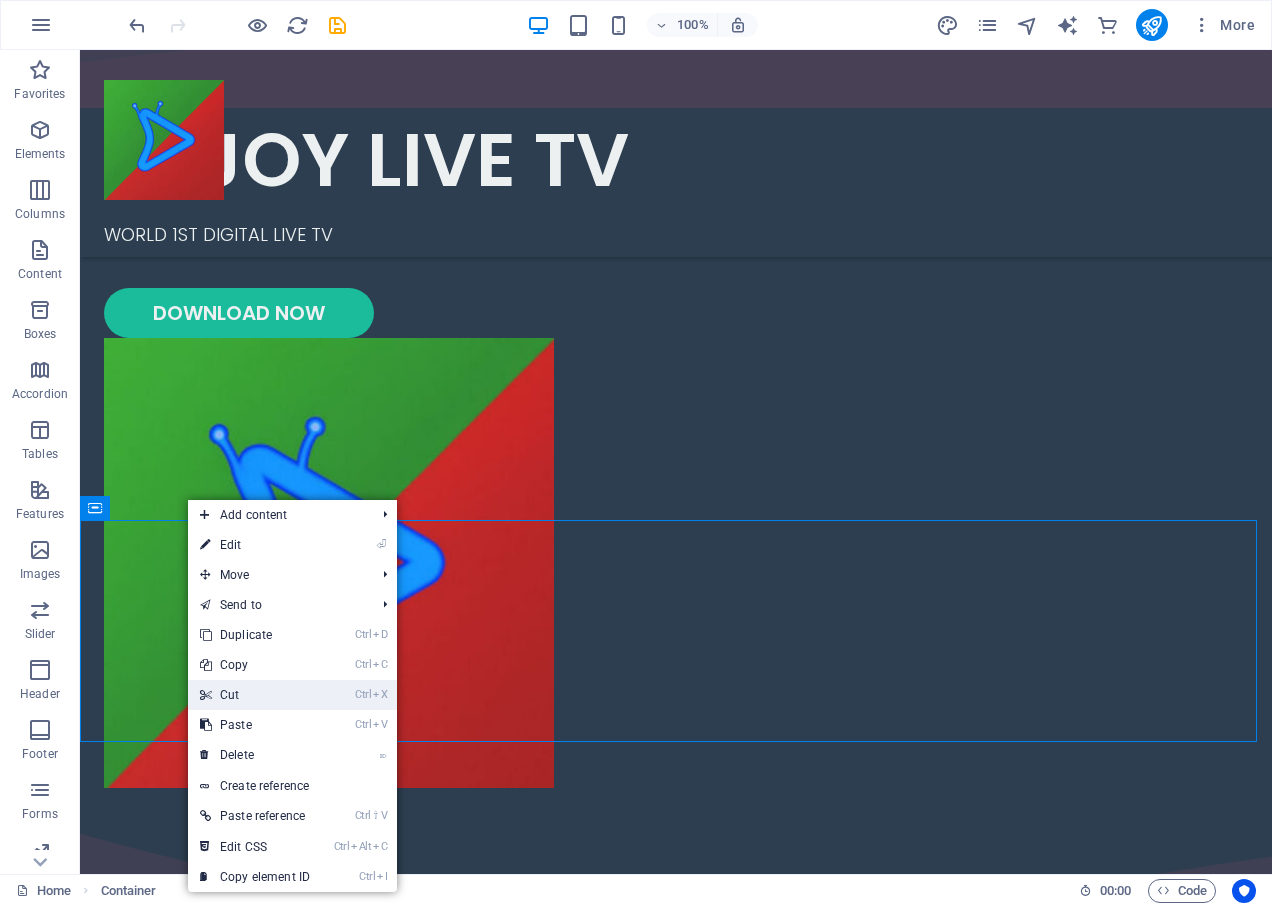 click on "Ctrl X  Cut" at bounding box center [255, 695] 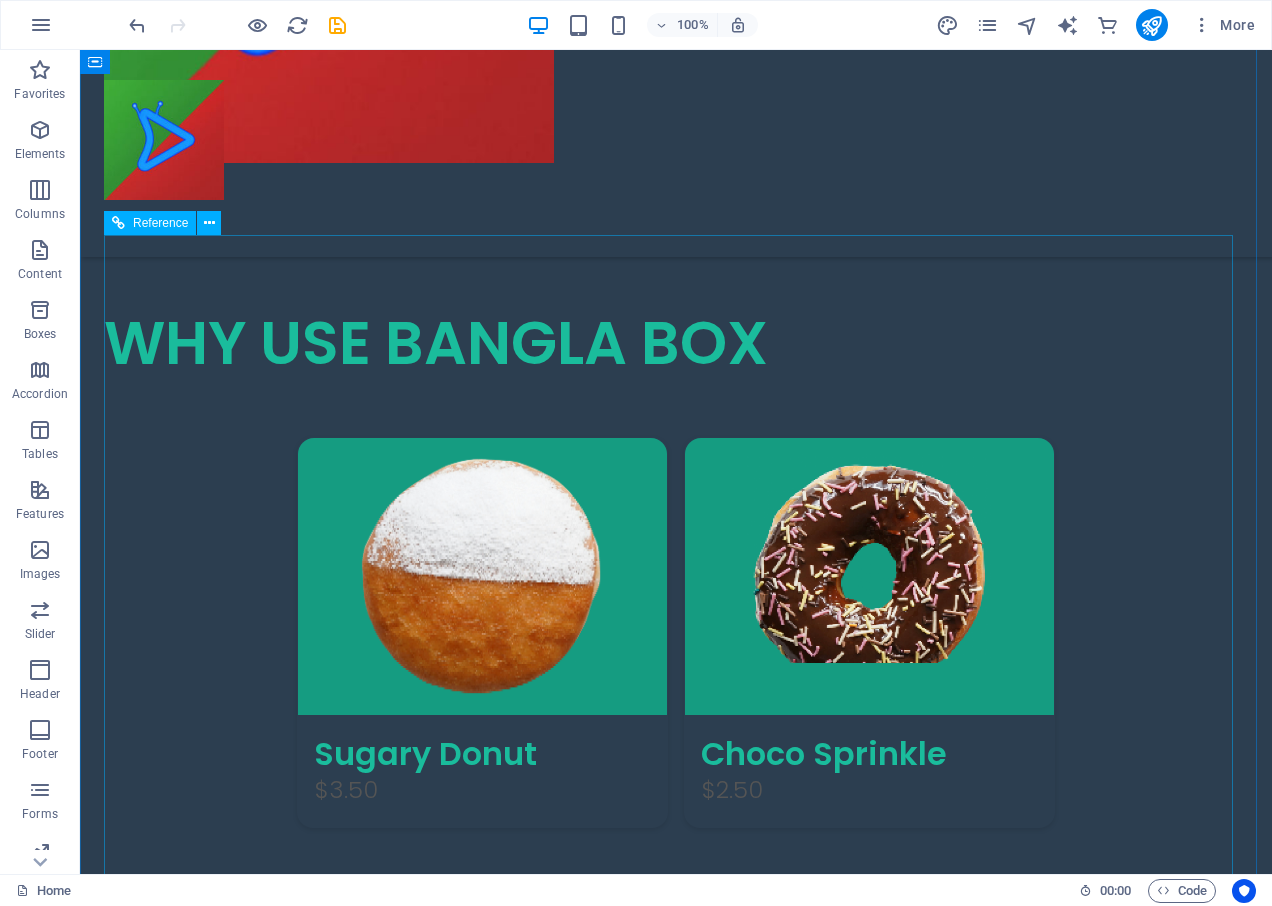scroll, scrollTop: 689, scrollLeft: 0, axis: vertical 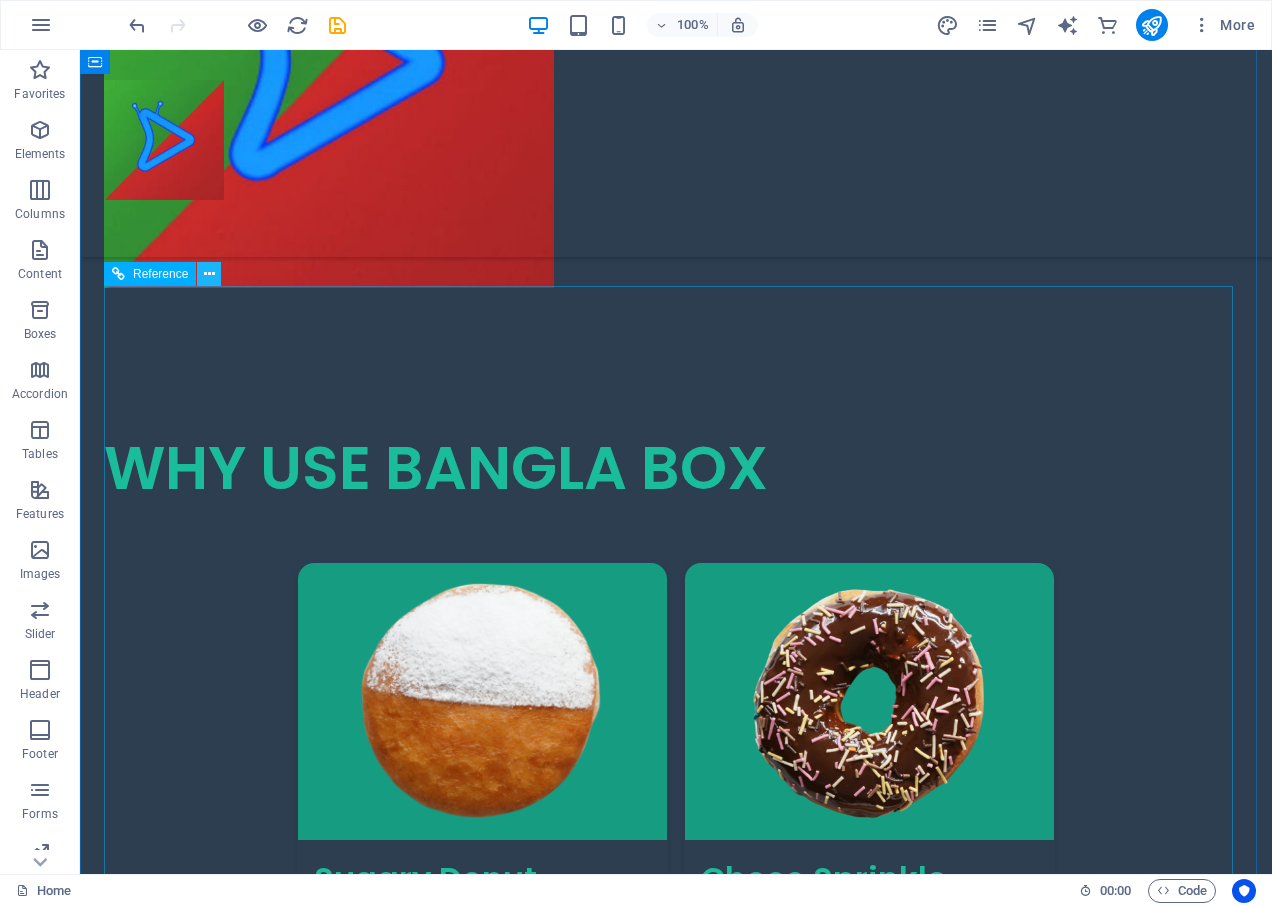 click at bounding box center [209, 274] 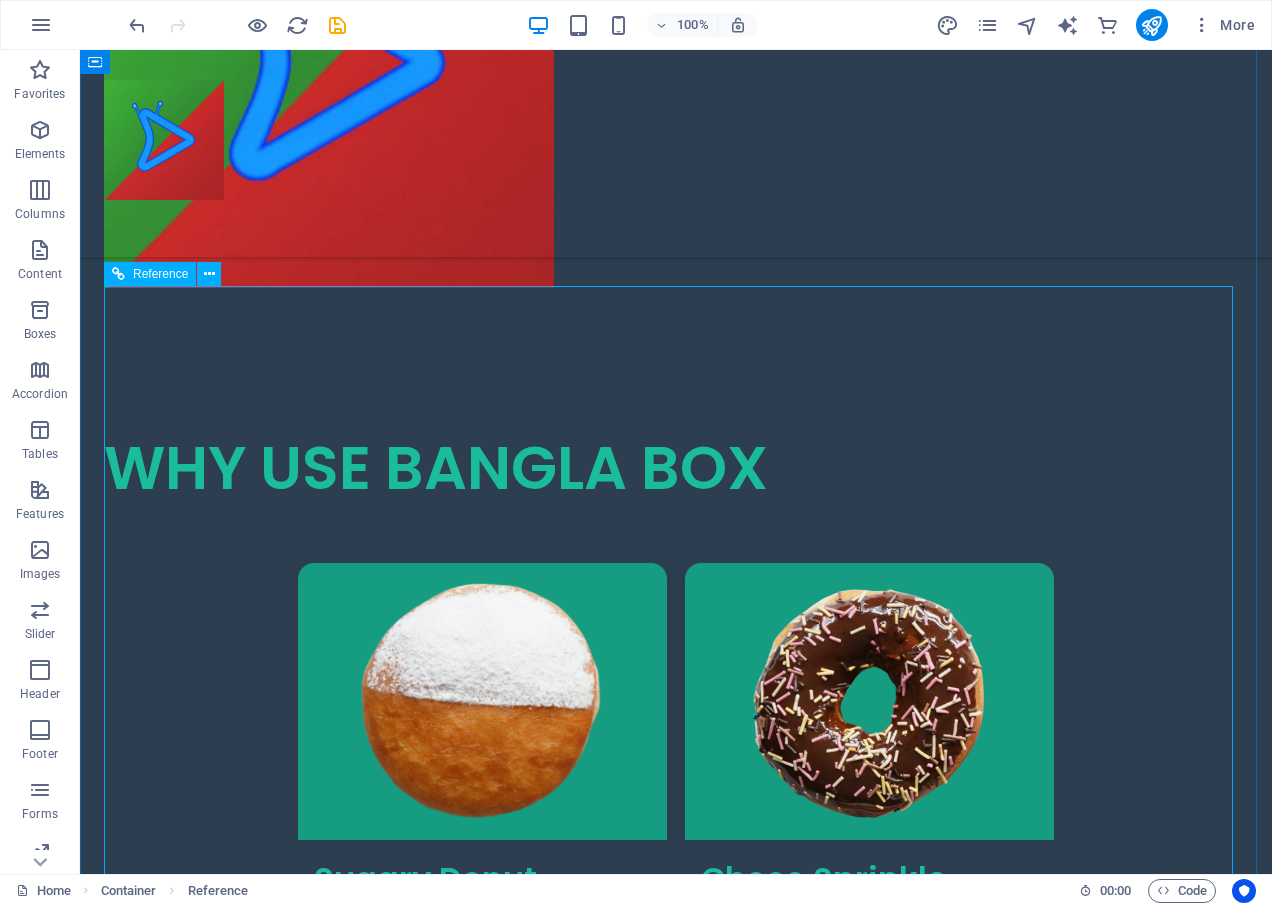 click on "Featured Products Sugary Donut Sugary Donut $3.50 Choco Sprinkle Choco Sprinkle $2.50 Bundle Options Classic Bundle Classic Bundle $18.50 Spicy Bundle Spicy Bundle $20.50 SugarDough Merch Donut Mug Donut Mug $22.50  My Account   Track Orders   Shopping Bag  Display prices in: USD" at bounding box center (676, 1353) 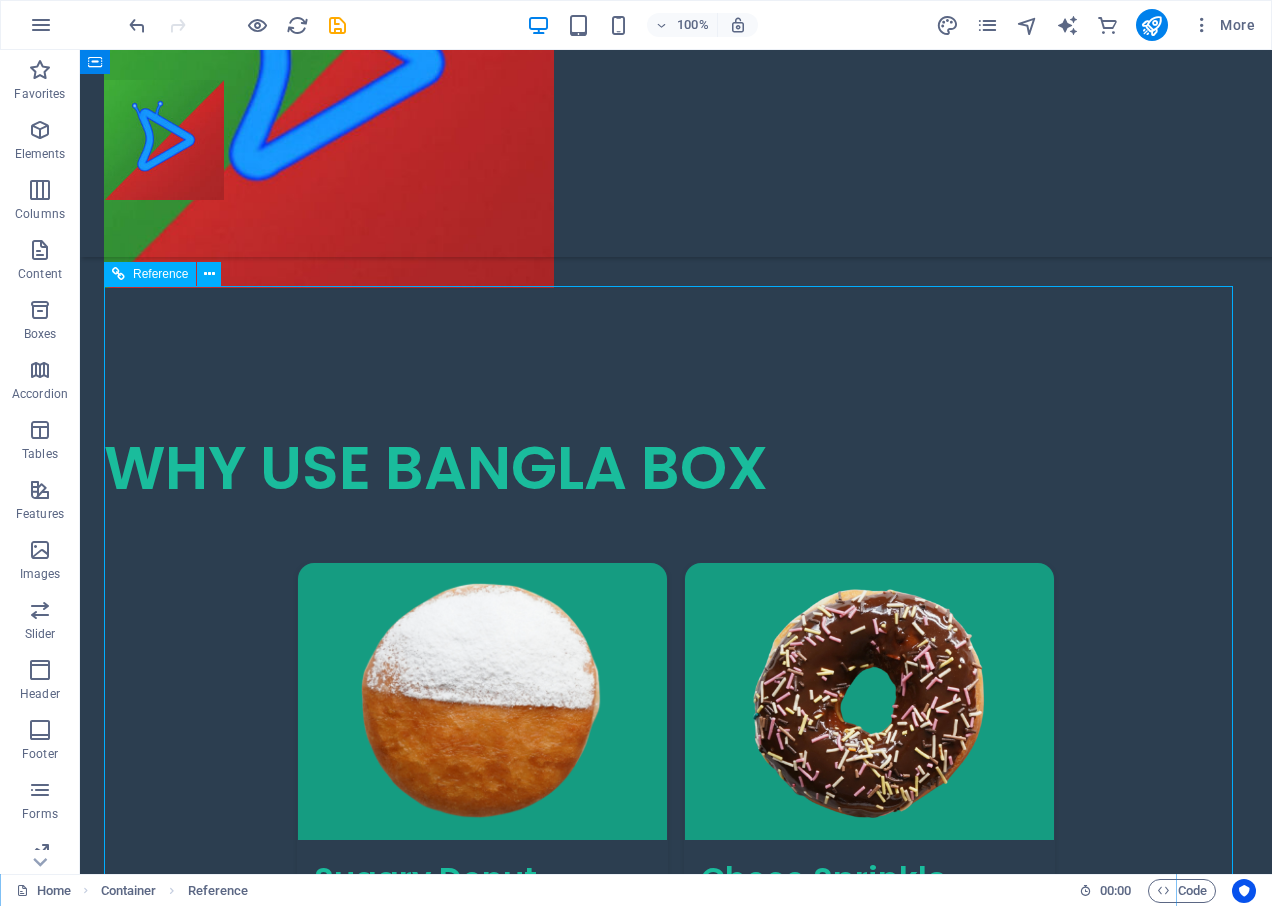 click on "Featured Products Sugary Donut Sugary Donut $3.50 Choco Sprinkle Choco Sprinkle $2.50 Bundle Options Classic Bundle Classic Bundle $18.50 Spicy Bundle Spicy Bundle $20.50 SugarDough Merch Donut Mug Donut Mug $22.50  My Account   Track Orders   Shopping Bag  Display prices in: USD" at bounding box center (676, 1353) 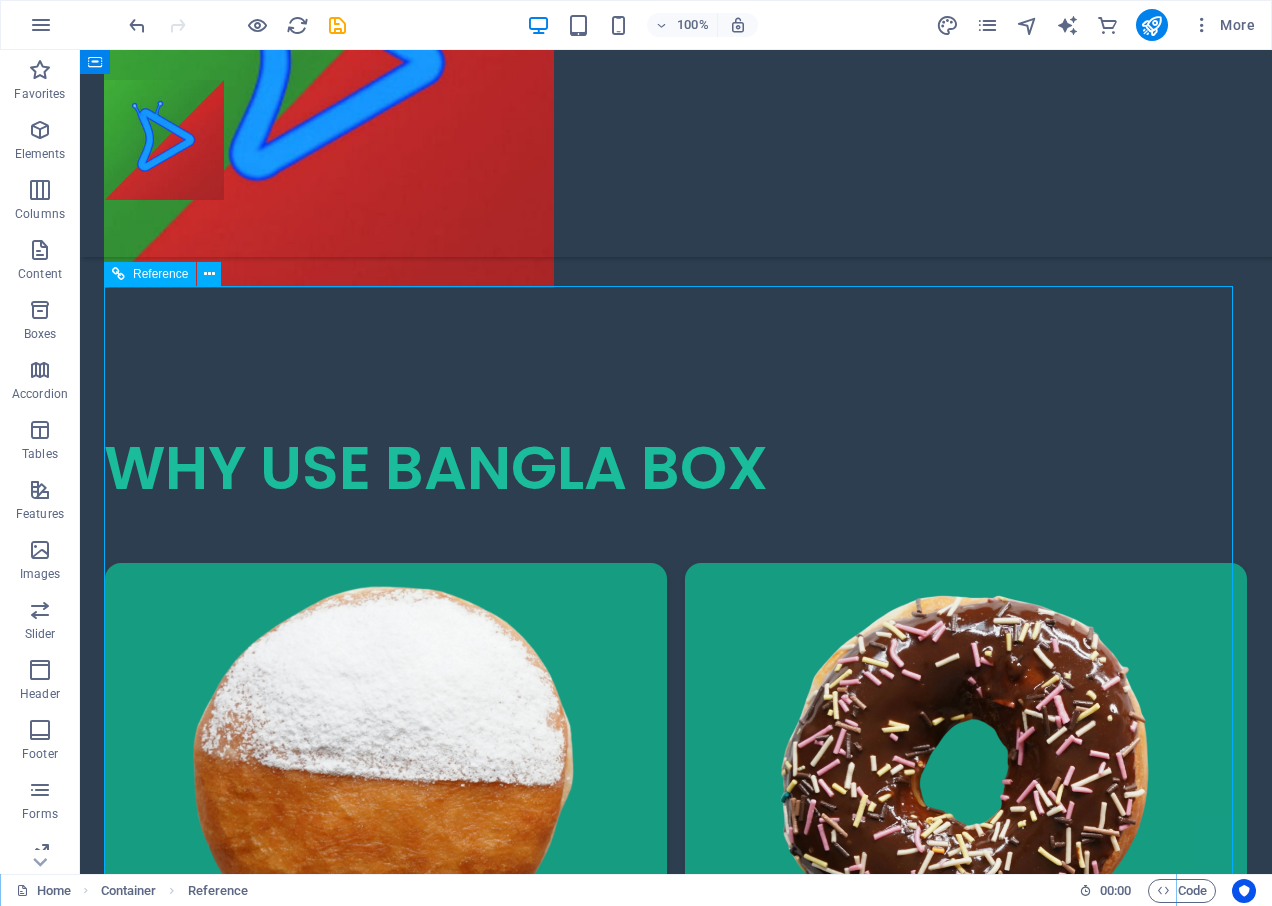 scroll, scrollTop: 805, scrollLeft: 0, axis: vertical 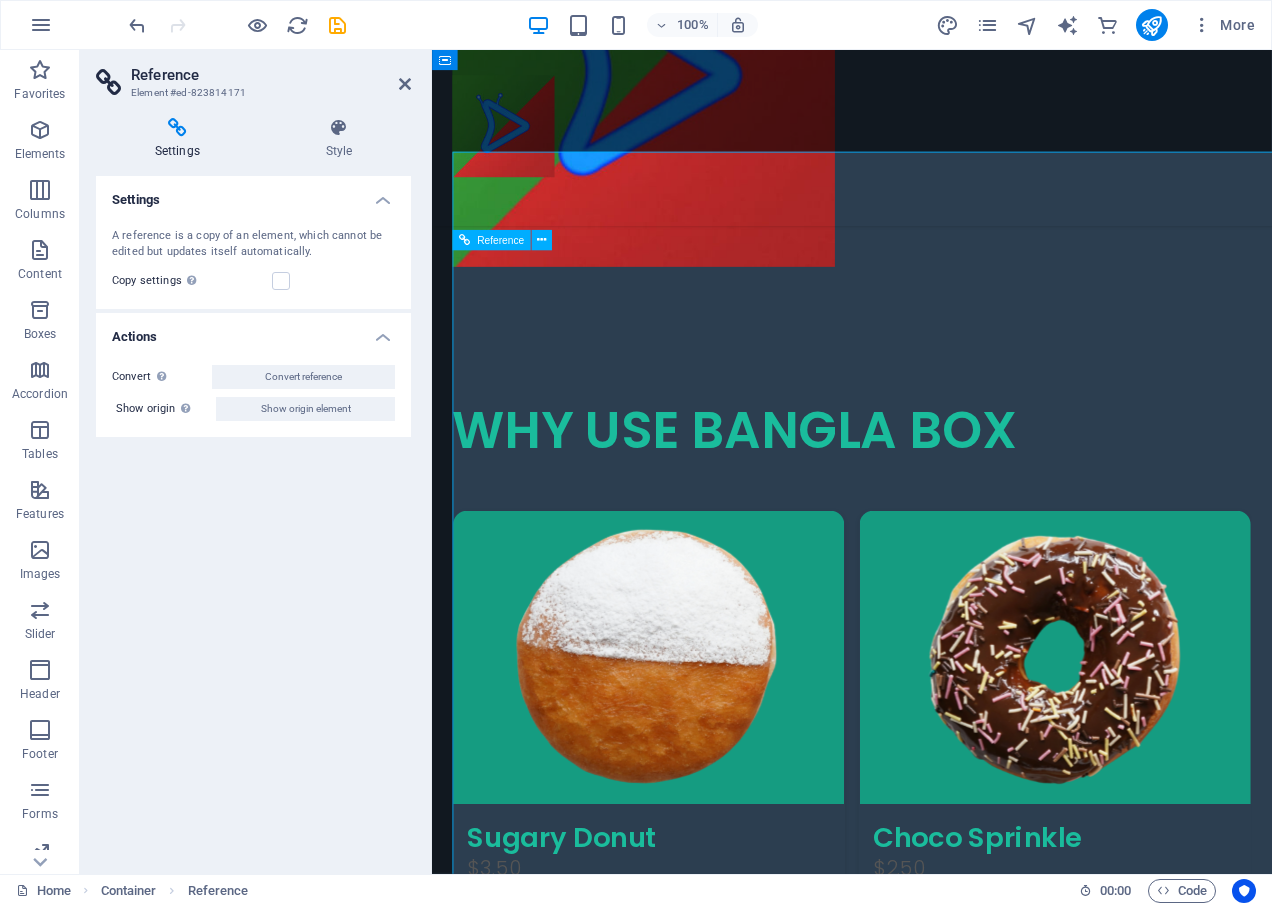 click on "Featured Products Sugary Donut Sugary Donut $3.50 Choco Sprinkle Choco Sprinkle $2.50 Bundle Options Classic Bundle Classic Bundle $18.50 Spicy Bundle Spicy Bundle $20.50 SugarDough Merch Donut Mug Donut Mug $22.50  My Account   Track Orders   Shopping Bag  Display prices in: USD" at bounding box center [926, 1456] 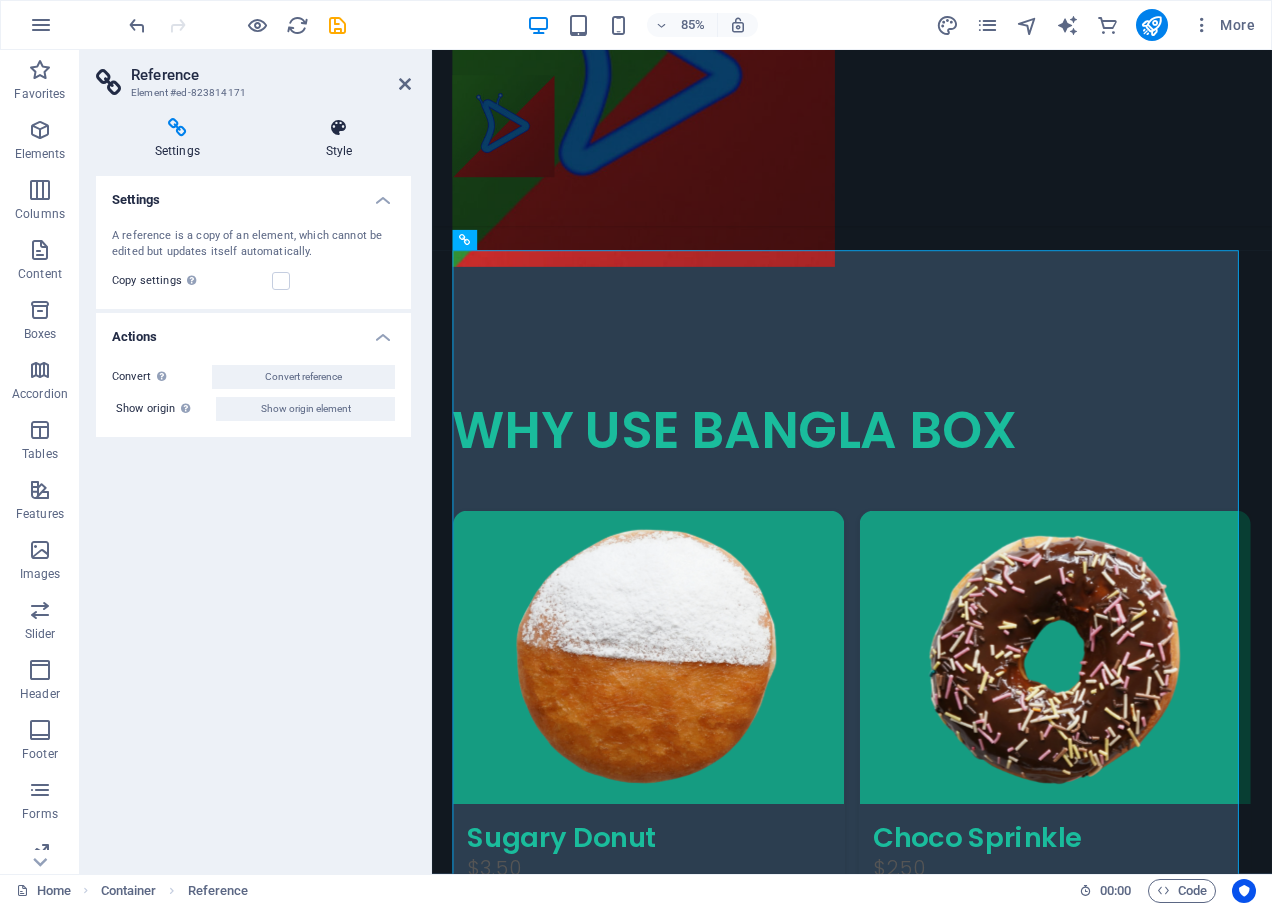click at bounding box center (339, 128) 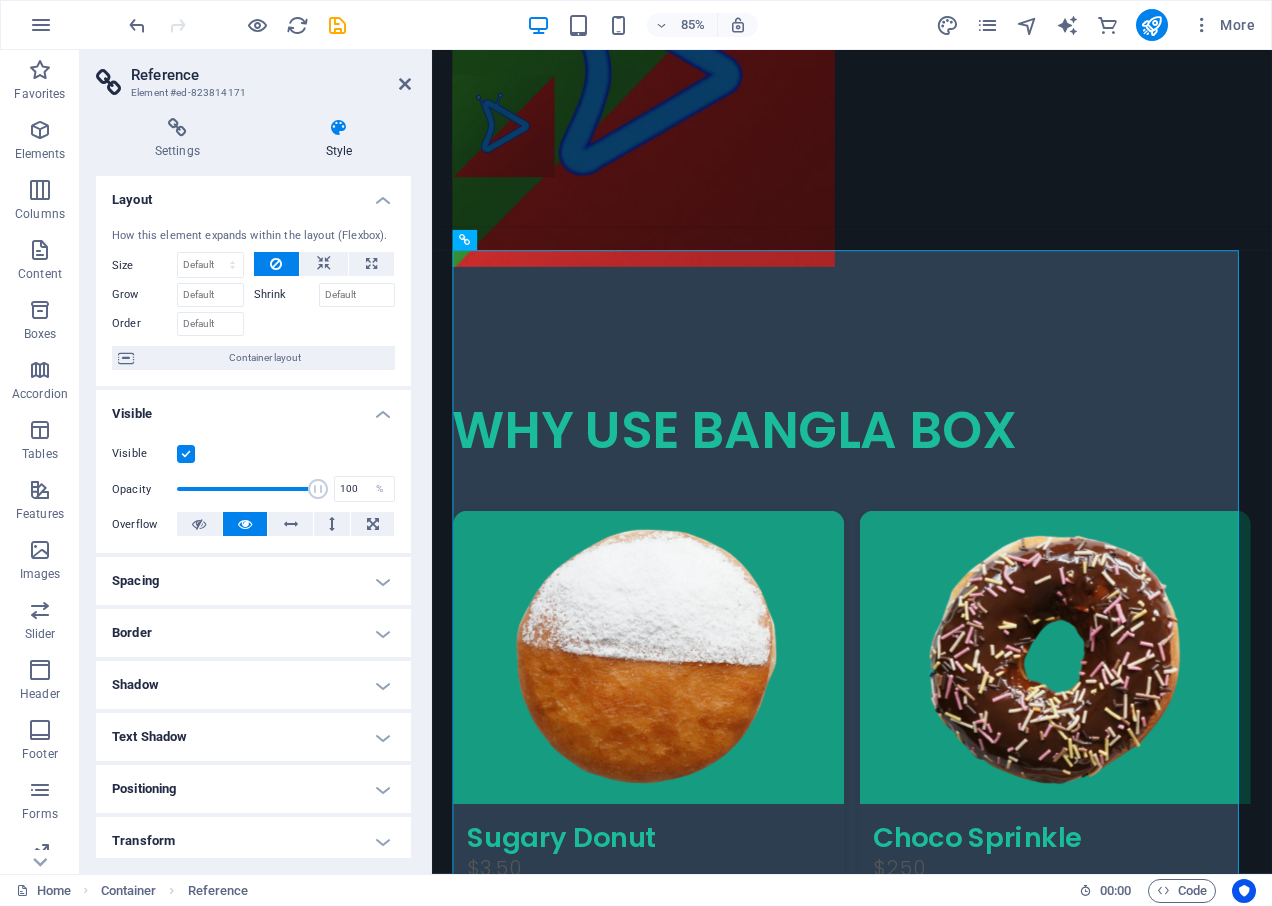 scroll, scrollTop: 163, scrollLeft: 0, axis: vertical 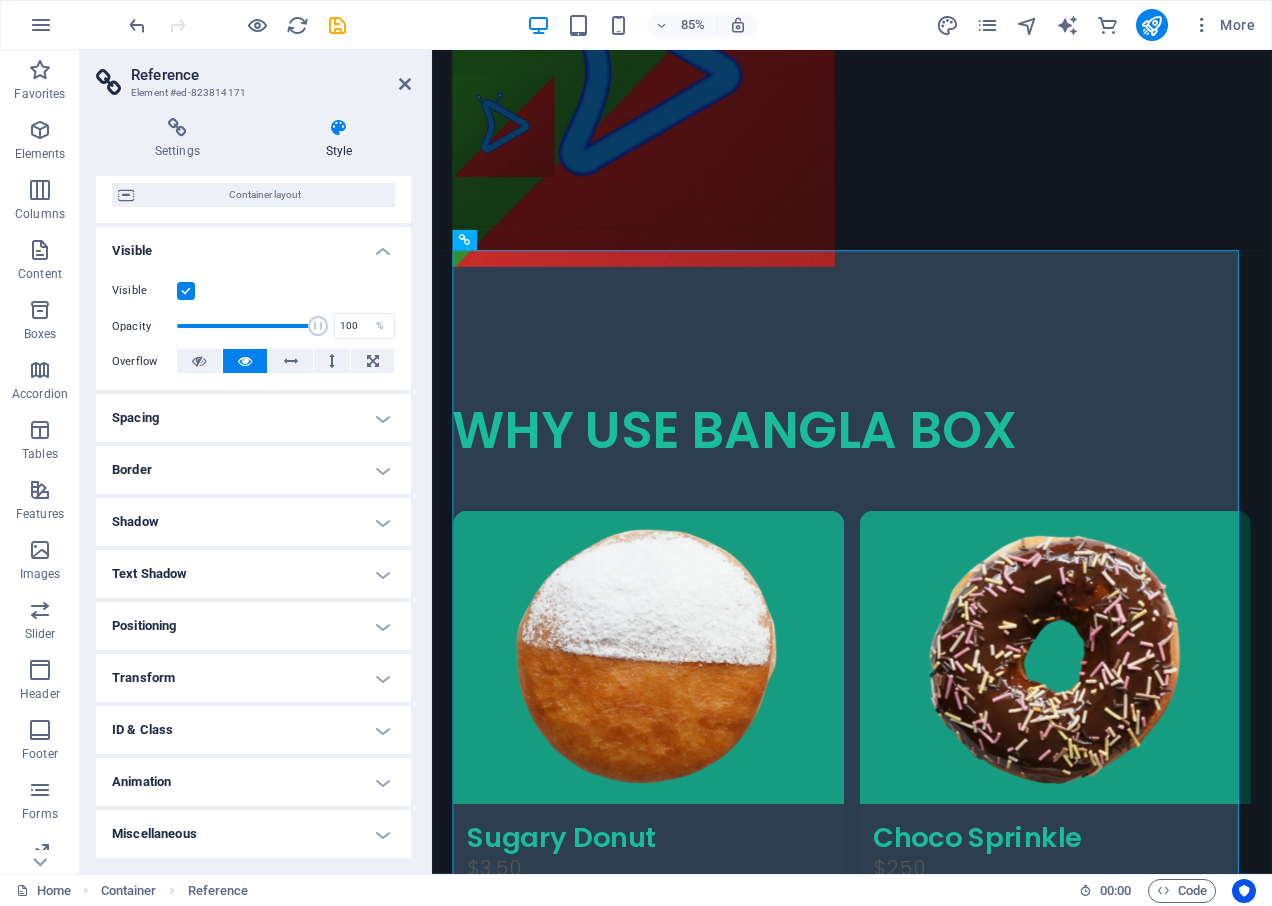 click on "Spacing" at bounding box center [253, 418] 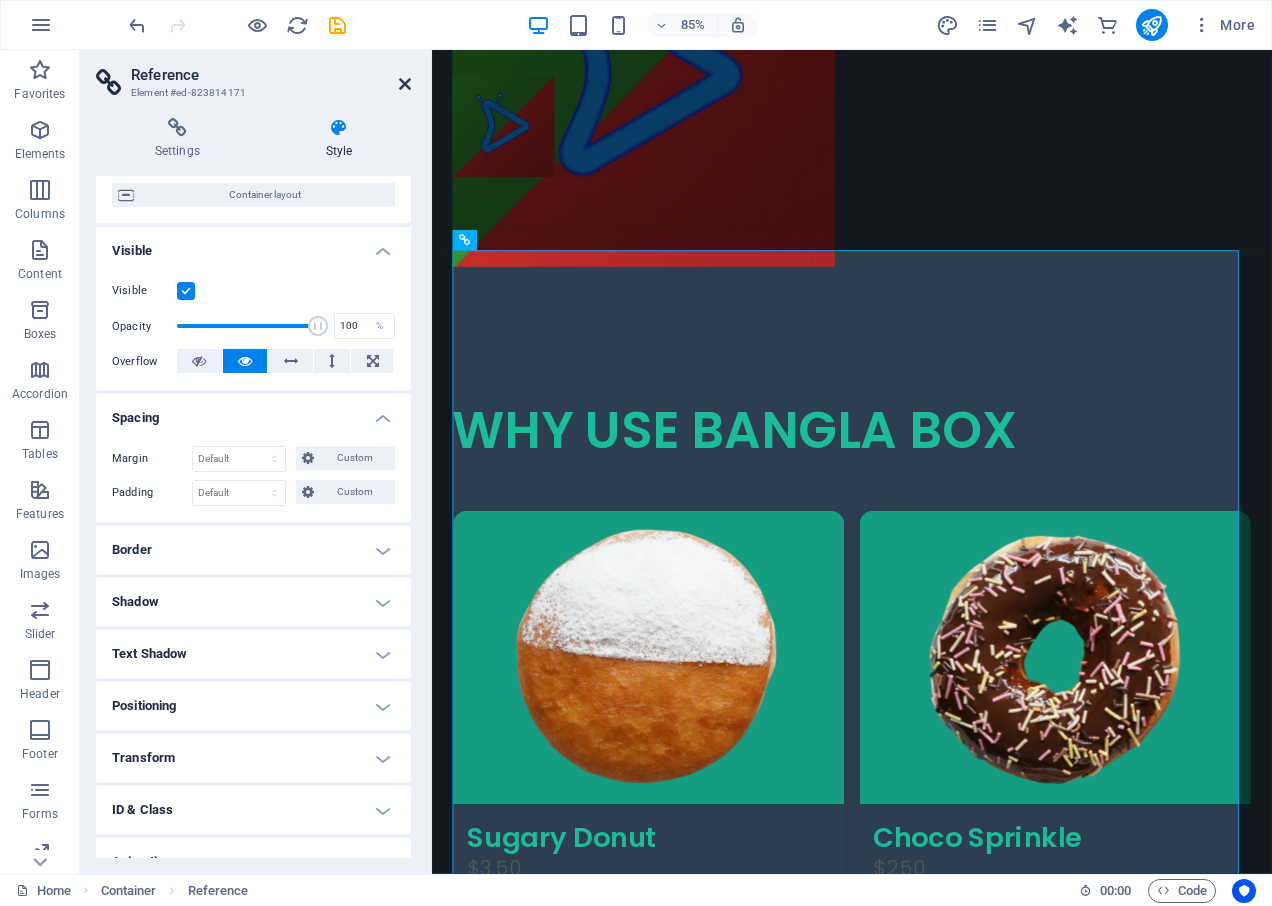 click at bounding box center [405, 84] 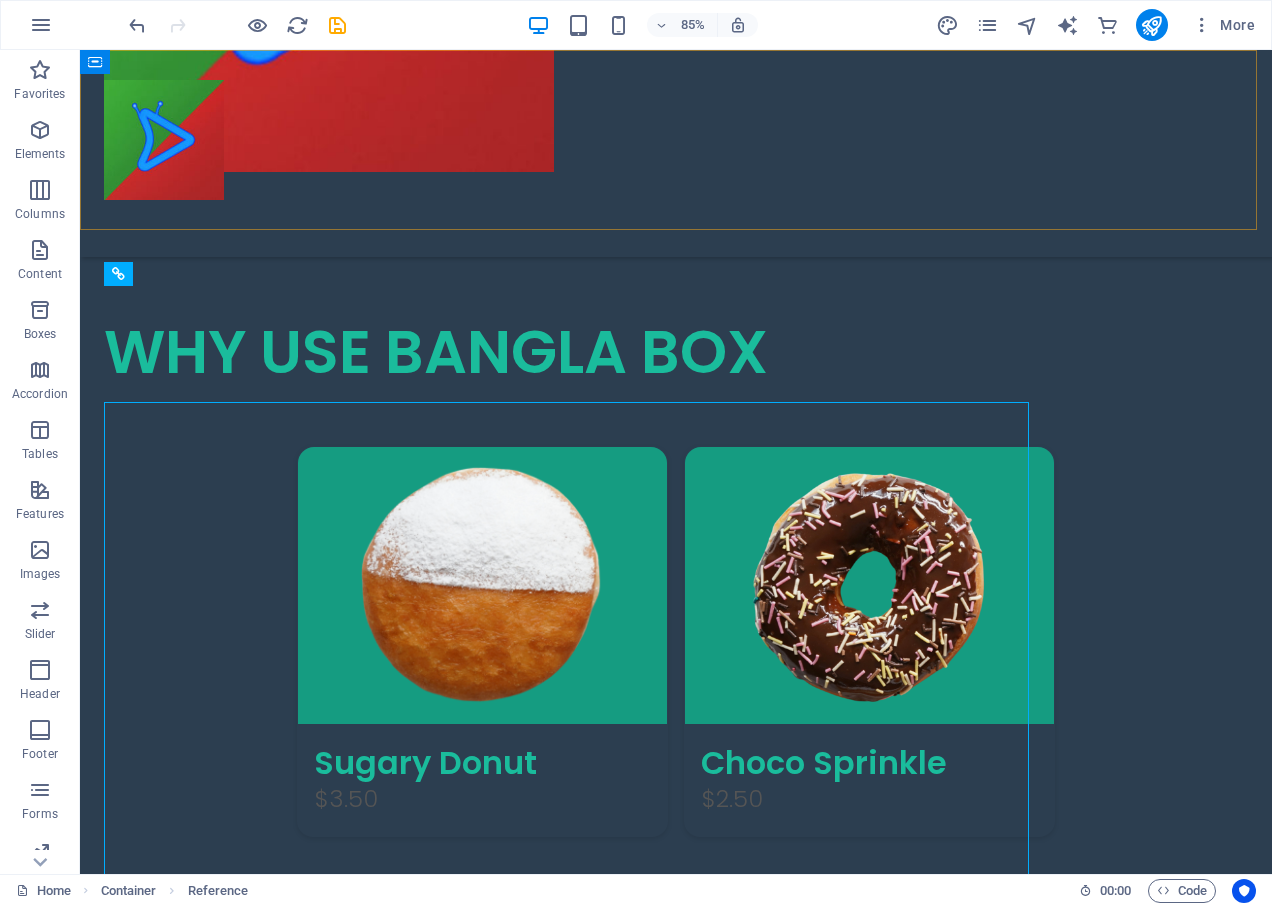 scroll, scrollTop: 689, scrollLeft: 0, axis: vertical 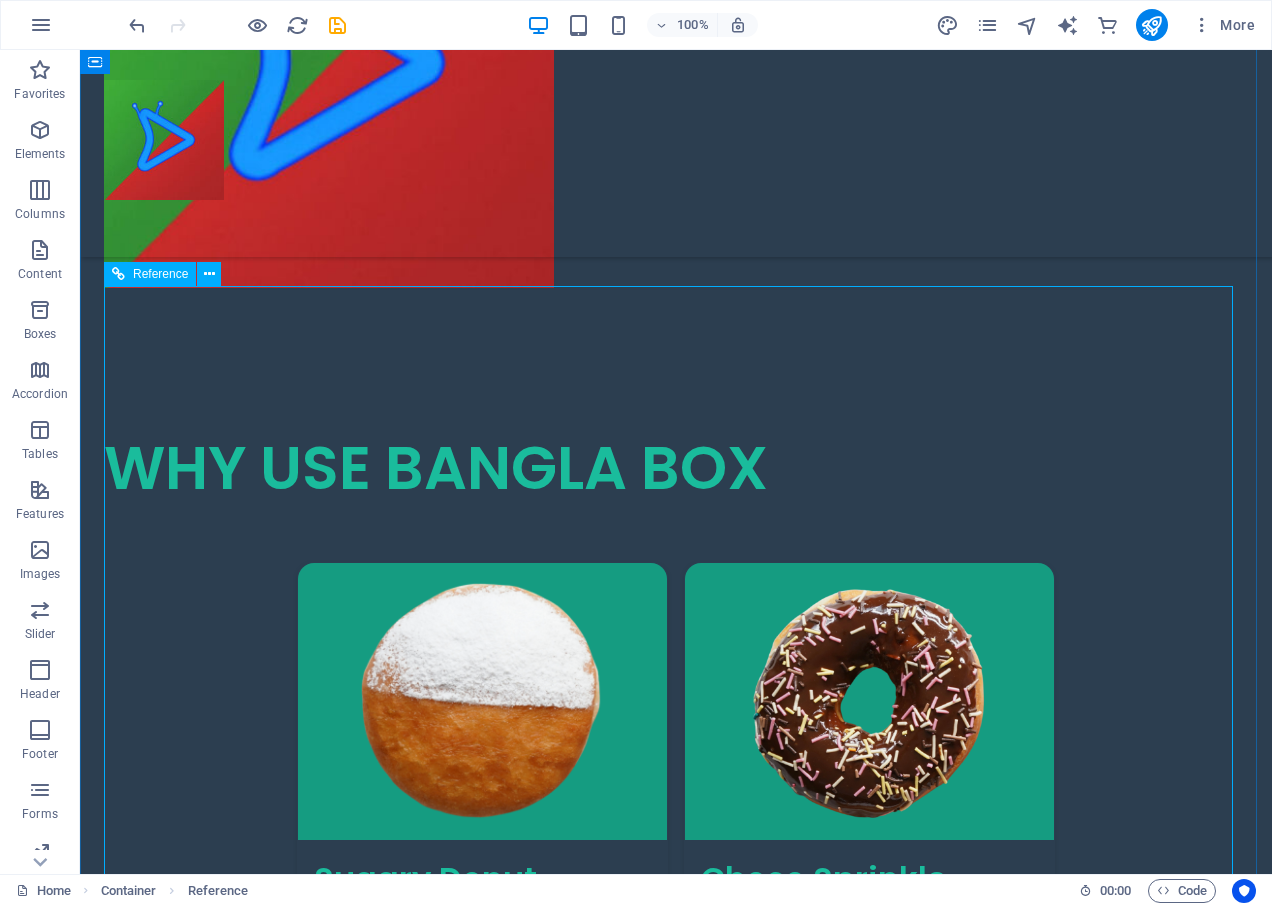 click on "Featured Products Sugary Donut Sugary Donut $3.50 Choco Sprinkle Choco Sprinkle $2.50 Bundle Options Classic Bundle Classic Bundle $18.50 Spicy Bundle Spicy Bundle $20.50 SugarDough Merch Donut Mug Donut Mug $22.50  My Account   Track Orders   Shopping Bag  Display prices in: USD" at bounding box center (676, 1353) 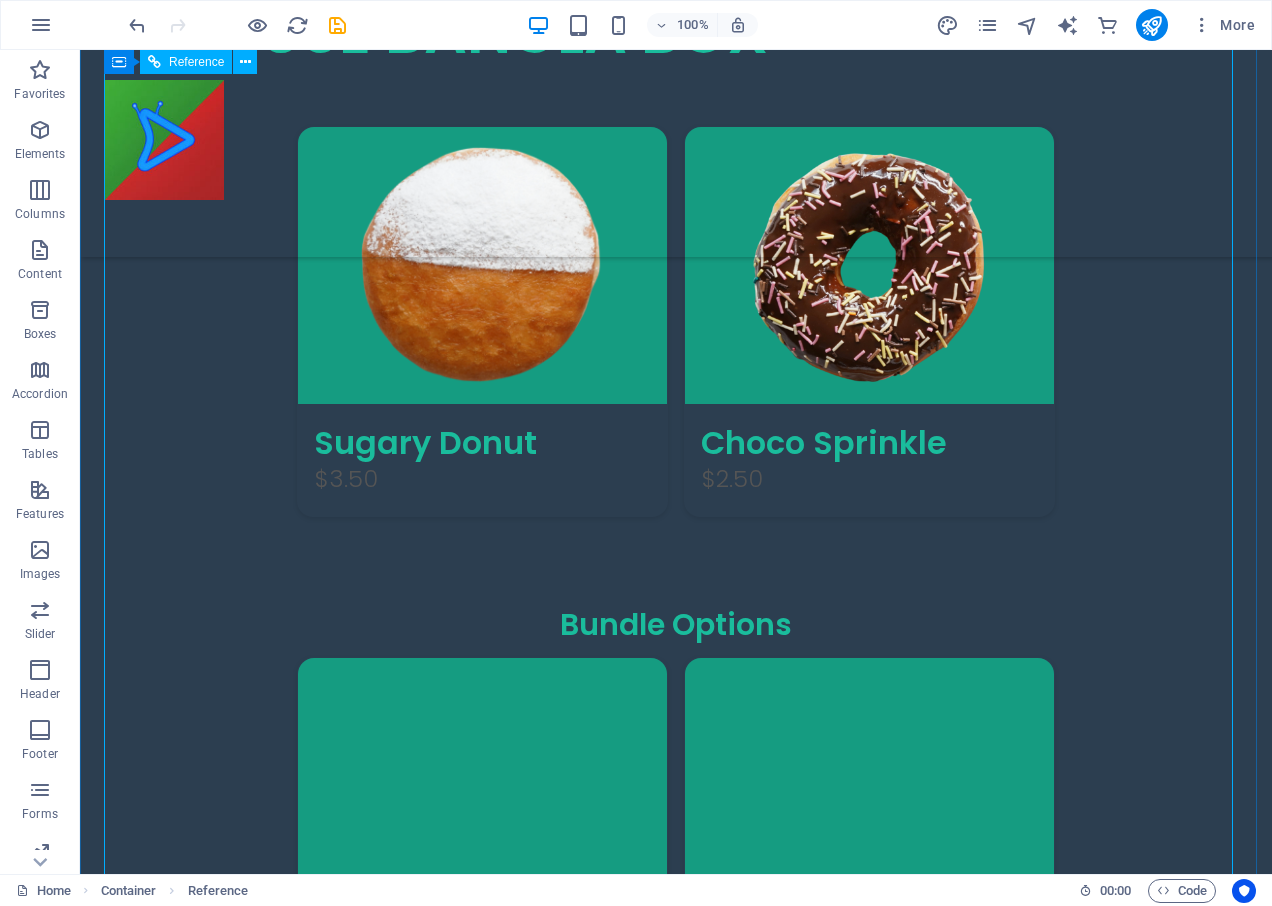 scroll, scrollTop: 1110, scrollLeft: 0, axis: vertical 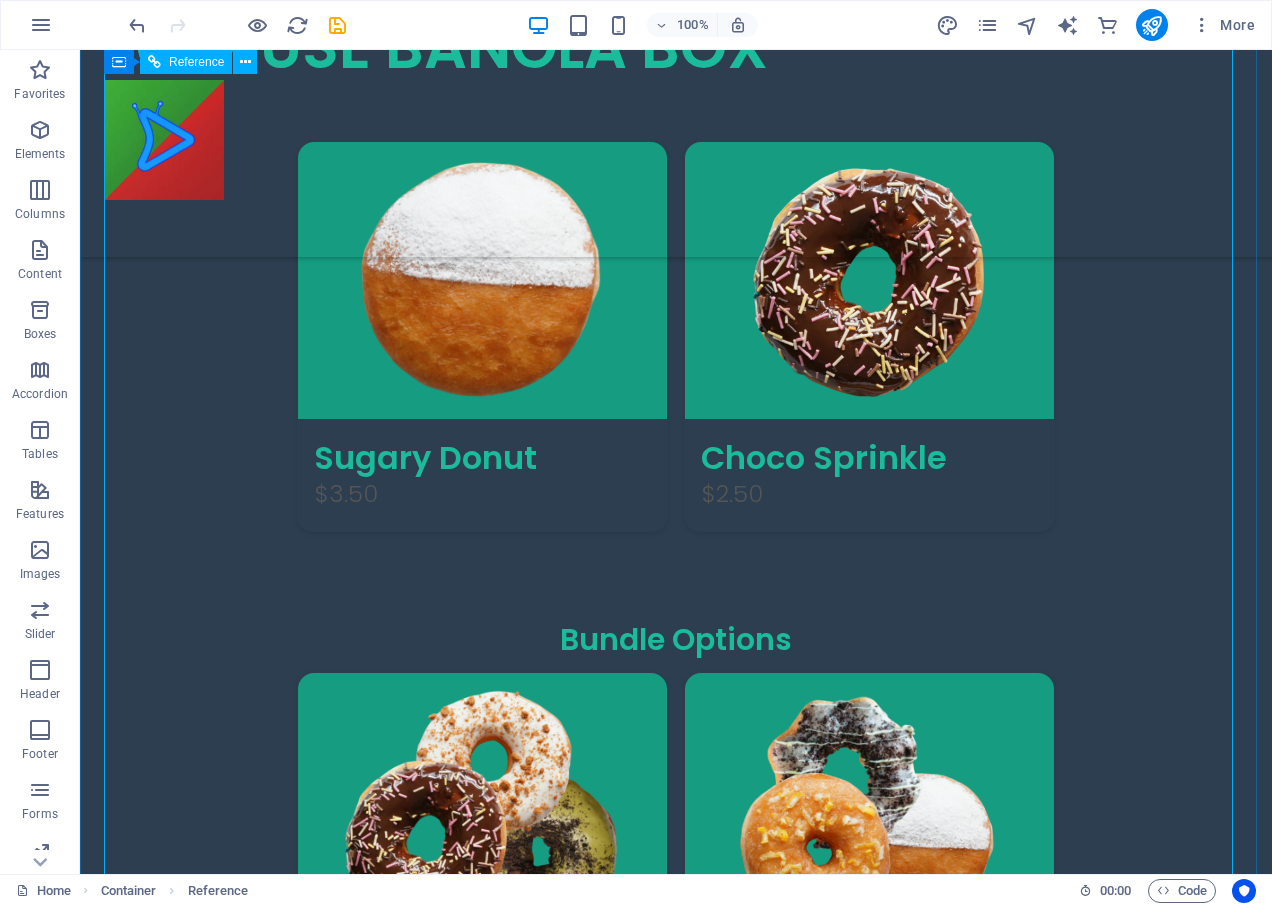 click on "Featured Products Sugary Donut Sugary Donut $3.50 Choco Sprinkle Choco Sprinkle $2.50 Bundle Options Classic Bundle Classic Bundle $18.50 Spicy Bundle Spicy Bundle $20.50 SugarDough Merch Donut Mug Donut Mug $22.50  My Account   Track Orders   Shopping Bag  Display prices in: USD" at bounding box center (676, 932) 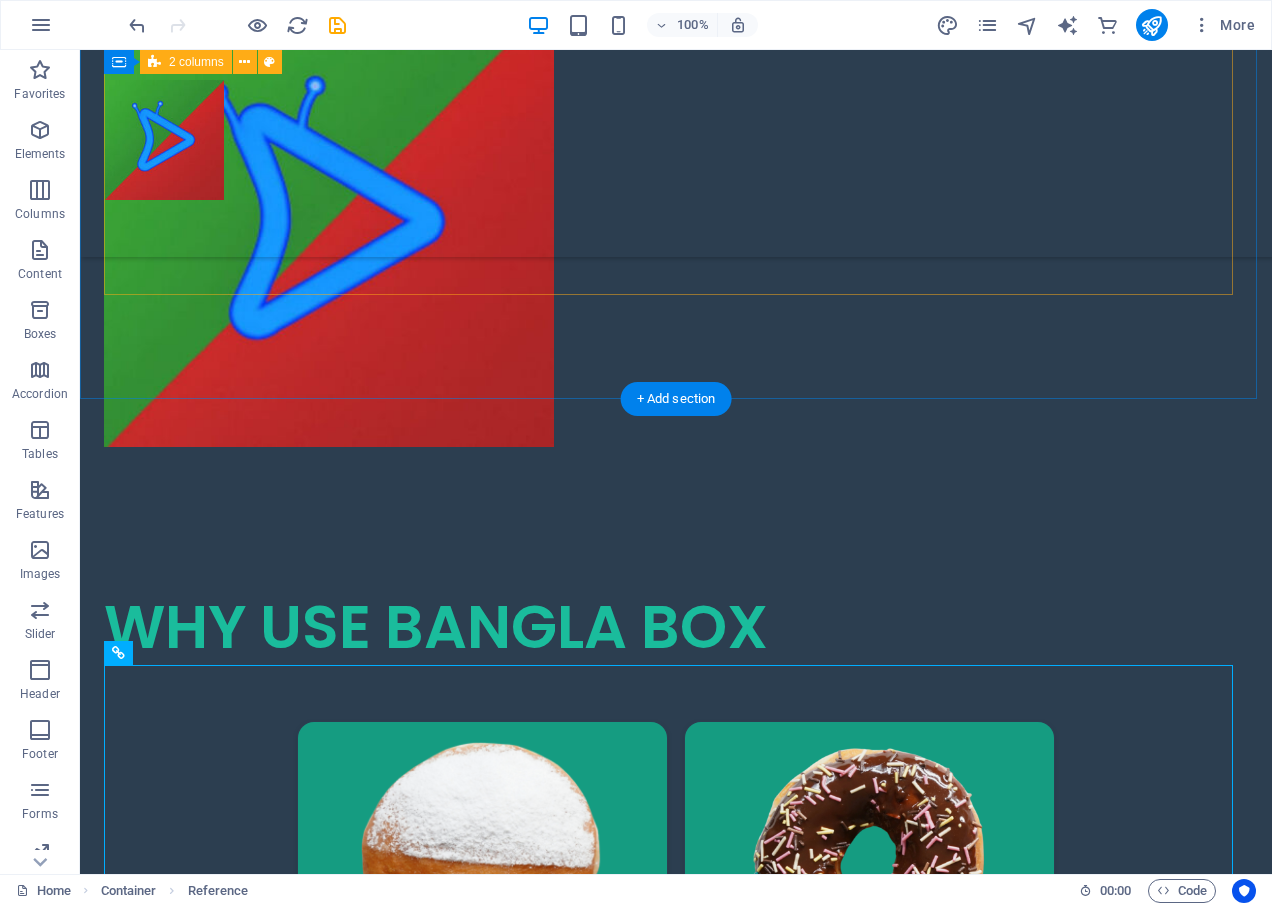 scroll, scrollTop: 310, scrollLeft: 0, axis: vertical 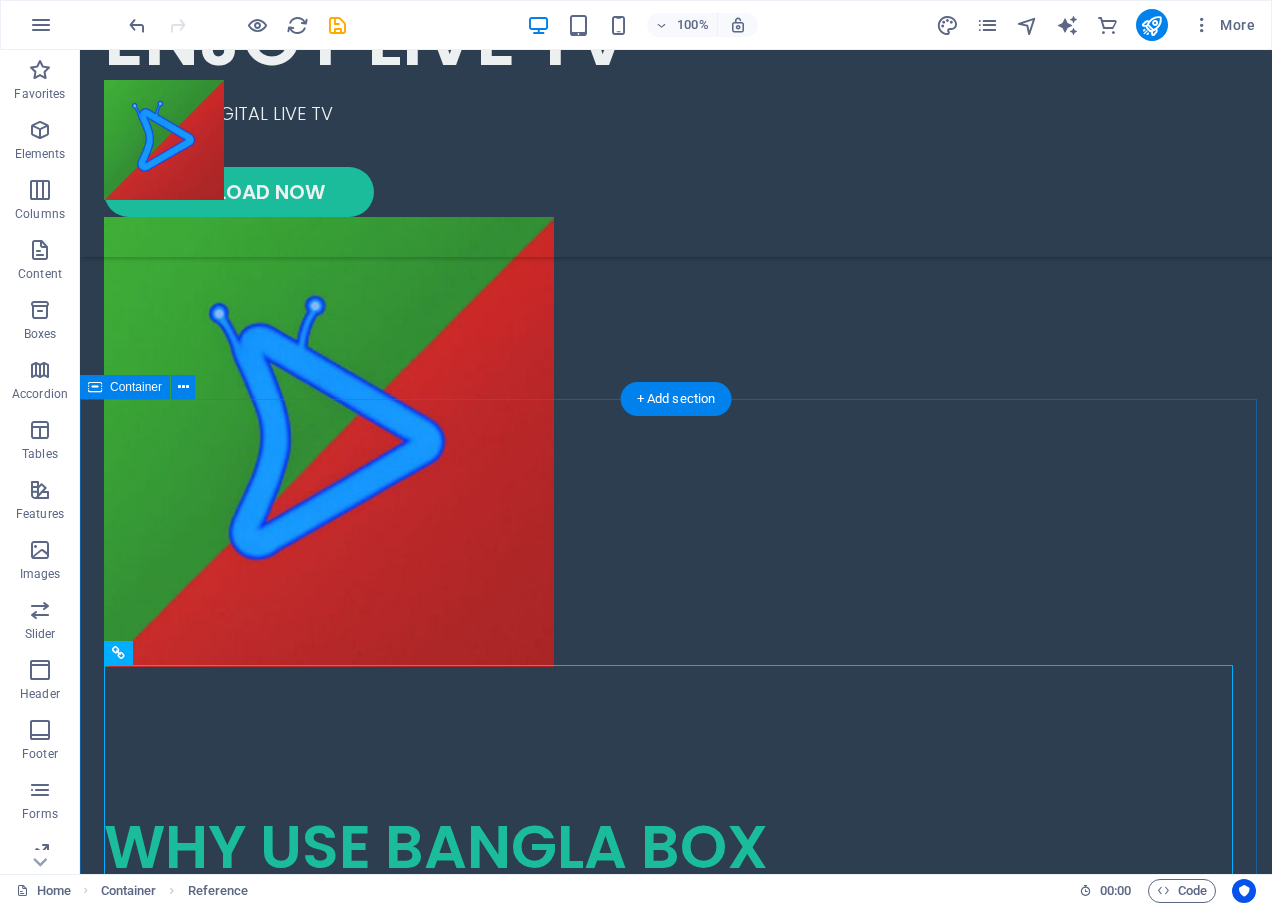 click on "WHY USE BANGLA BOX Featured Products Sugary Donut Sugary Donut $3.50 Choco Sprinkle Choco Sprinkle $2.50 Bundle Options Classic Bundle Classic Bundle $18.50 Spicy Bundle Spicy Bundle $20.50 SugarDough Merch Donut Mug Donut Mug $22.50  My Account   Track Orders   Shopping Bag  Display prices in: USD See Menu" at bounding box center (676, 1700) 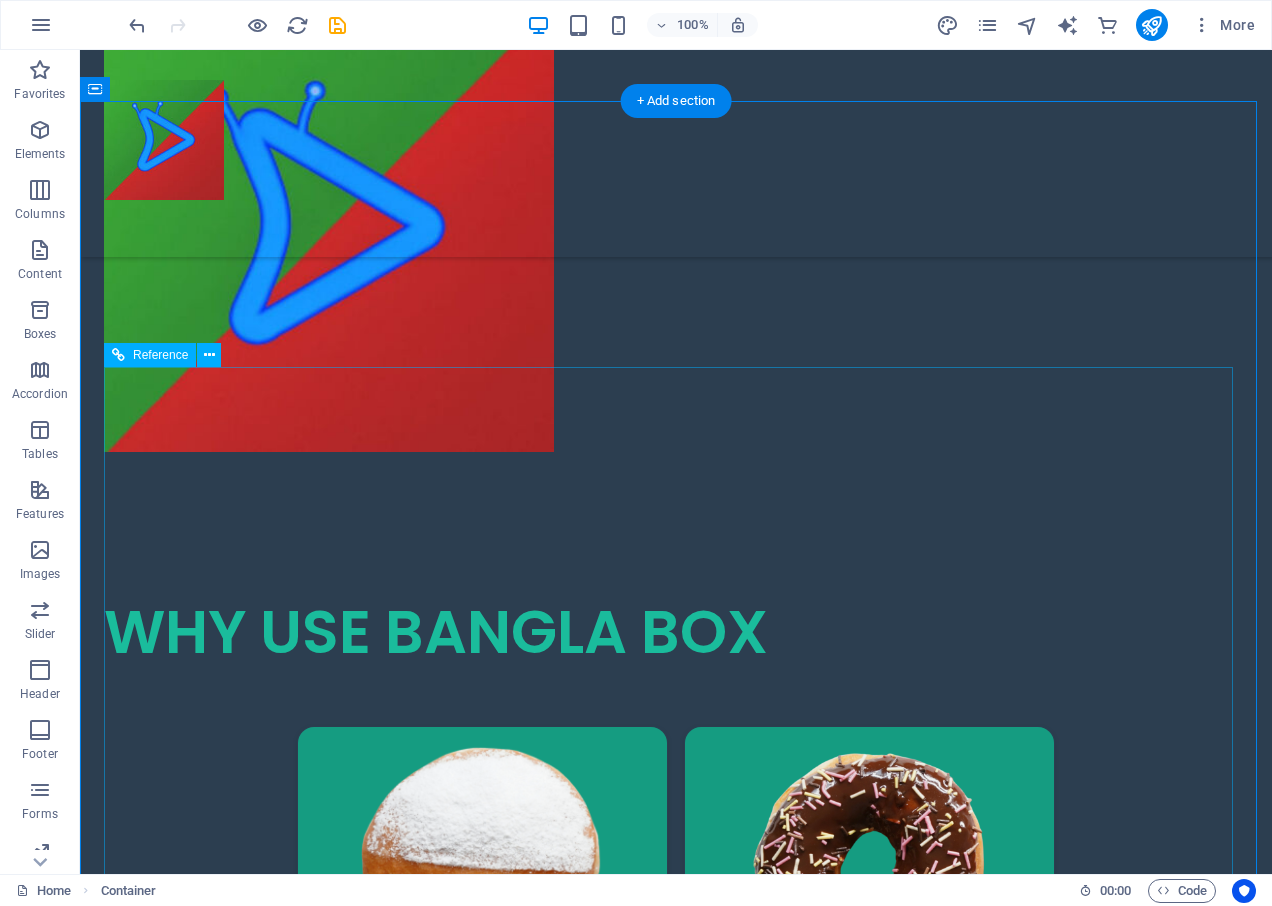 scroll, scrollTop: 610, scrollLeft: 0, axis: vertical 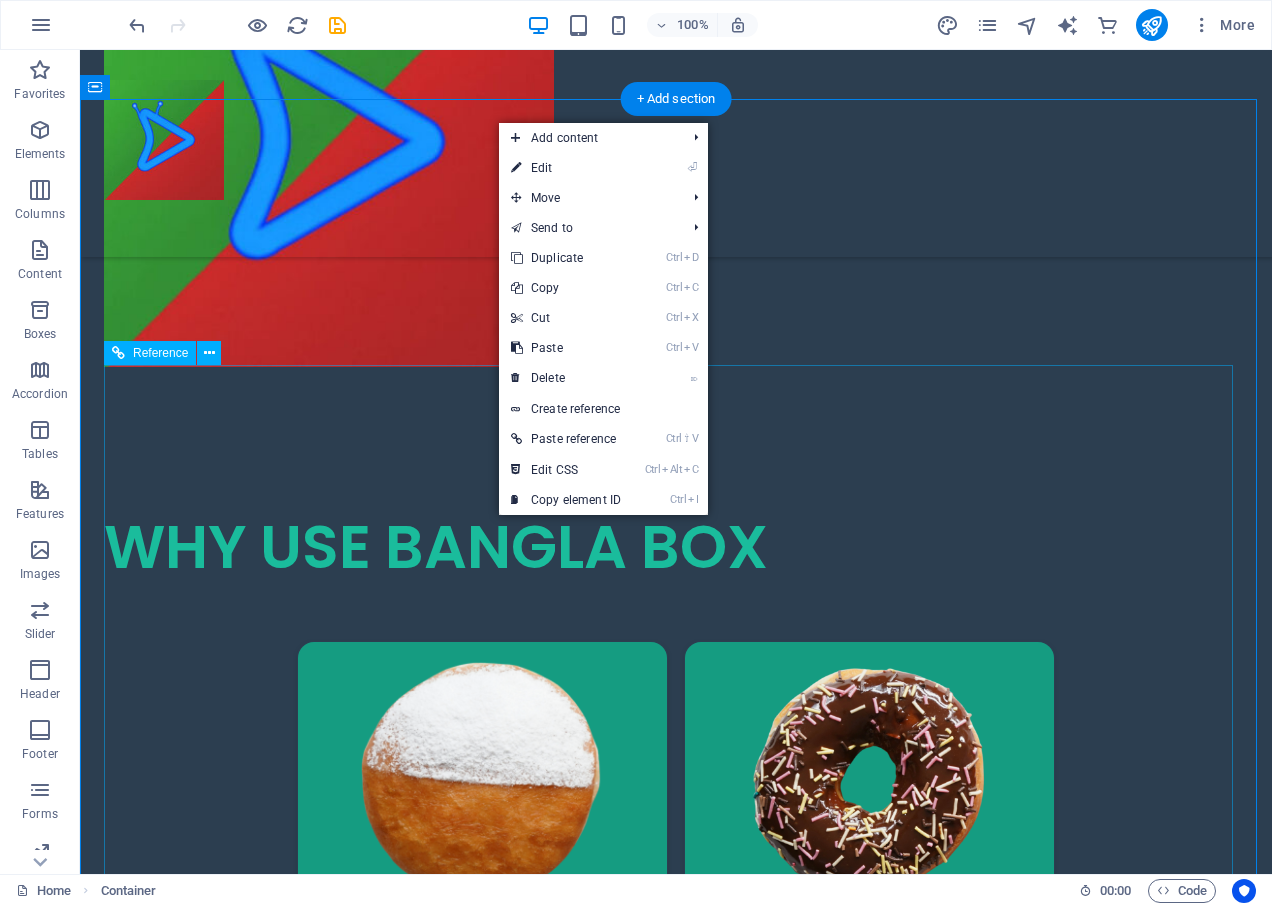 click on "Featured Products Sugary Donut Sugary Donut $3.50 Choco Sprinkle Choco Sprinkle $2.50 Bundle Options Classic Bundle Classic Bundle $18.50 Spicy Bundle Spicy Bundle $20.50 SugarDough Merch Donut Mug Donut Mug $22.50  My Account   Track Orders   Shopping Bag  Display prices in: USD" at bounding box center (676, 1432) 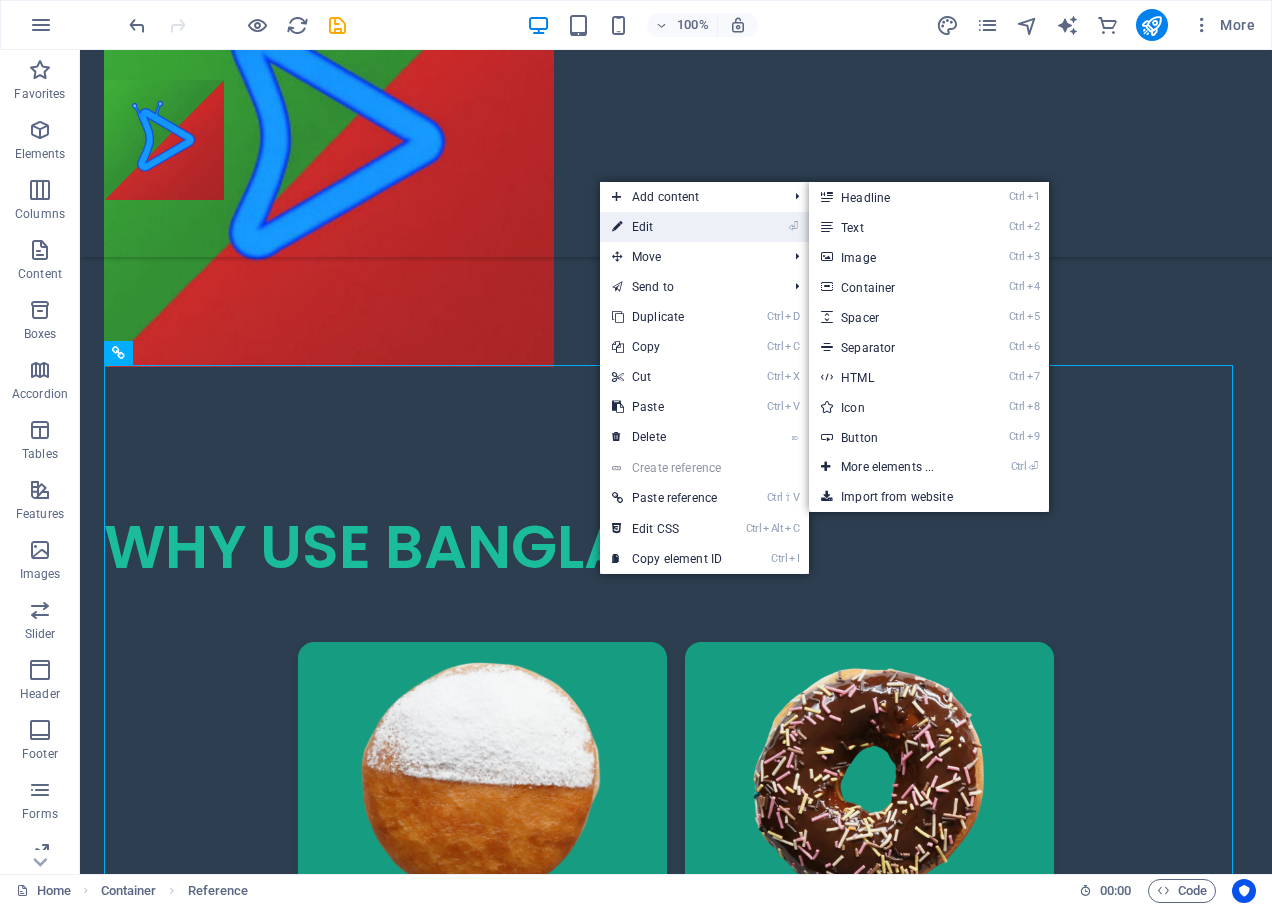 click on "⏎  Edit" at bounding box center (667, 227) 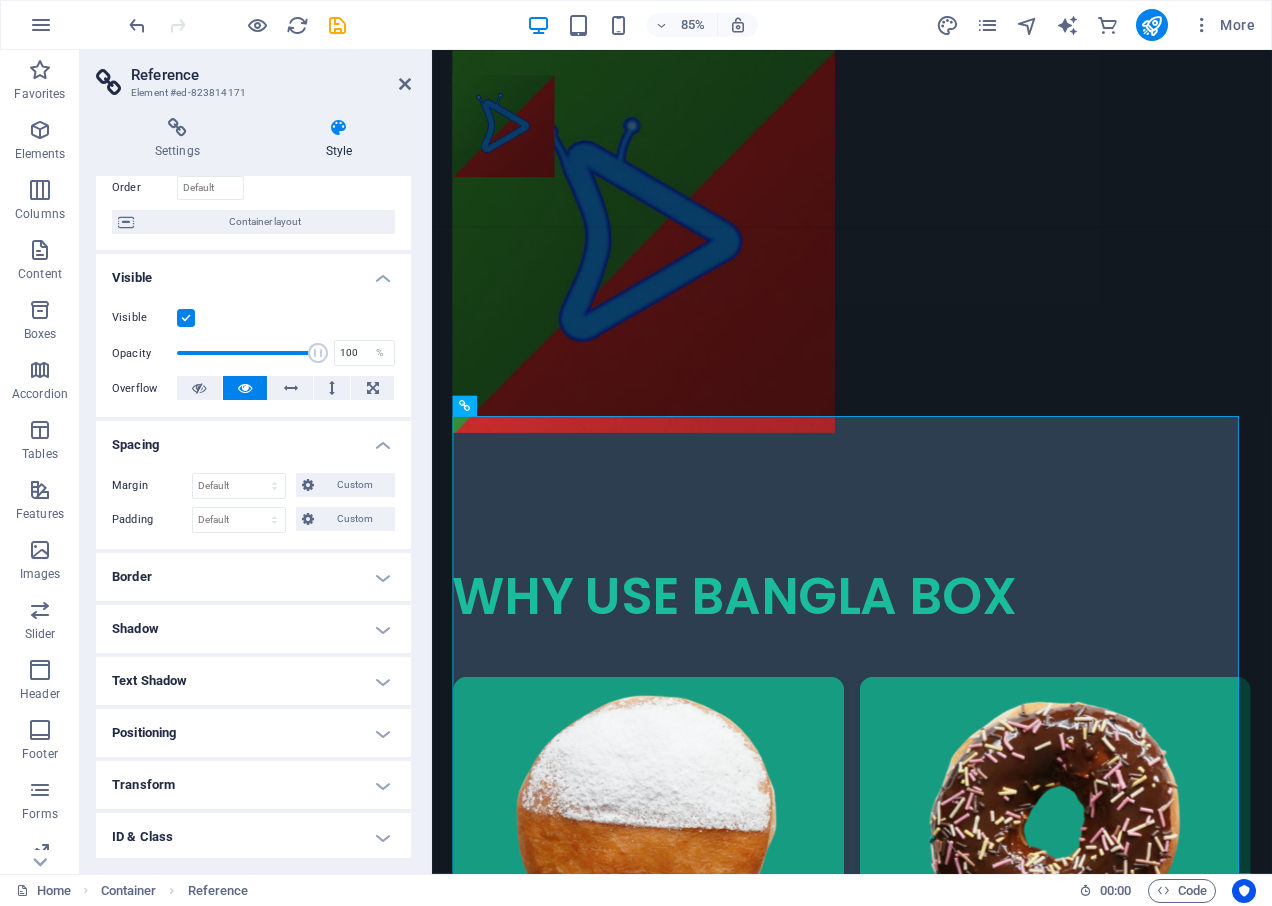 scroll, scrollTop: 0, scrollLeft: 0, axis: both 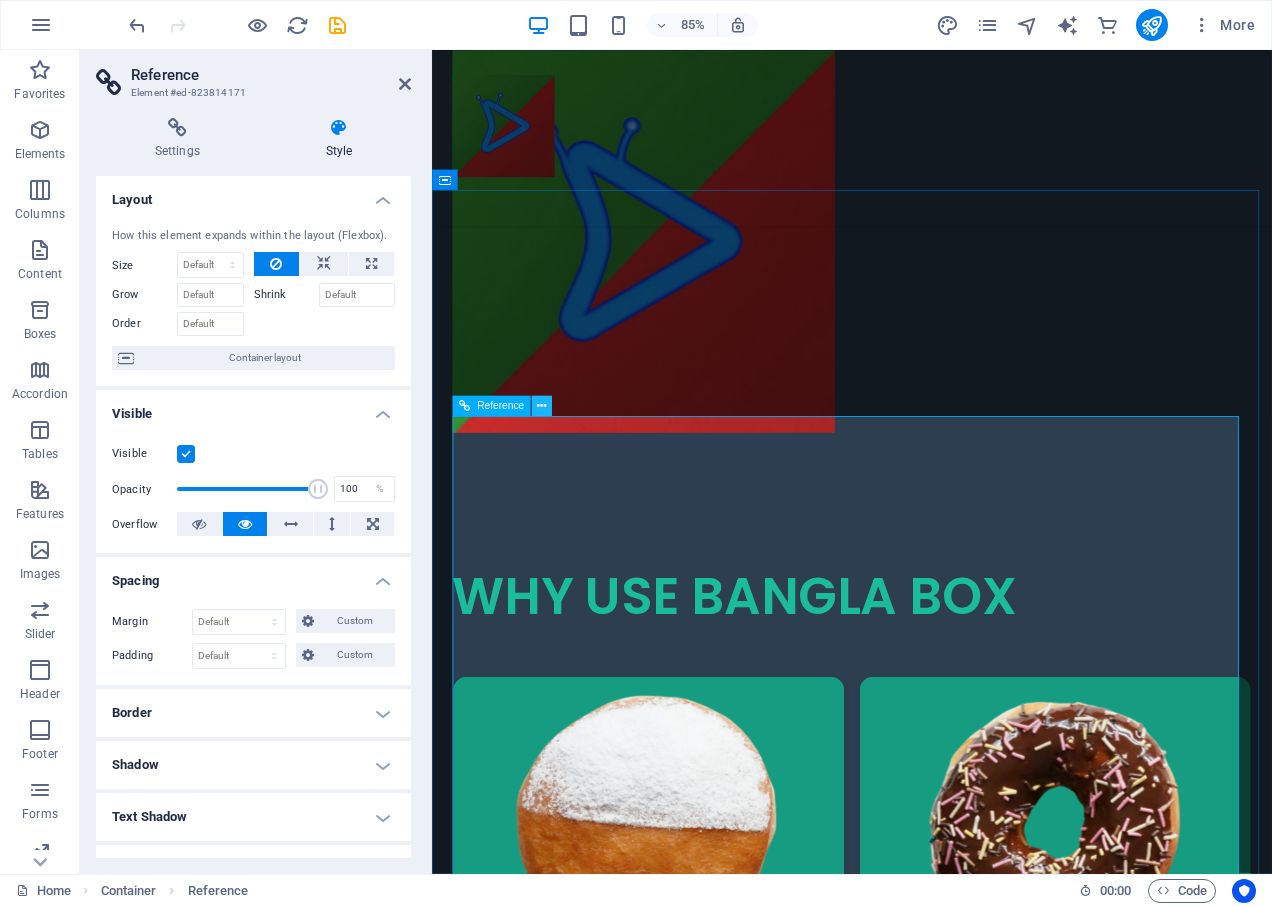 click at bounding box center (541, 406) 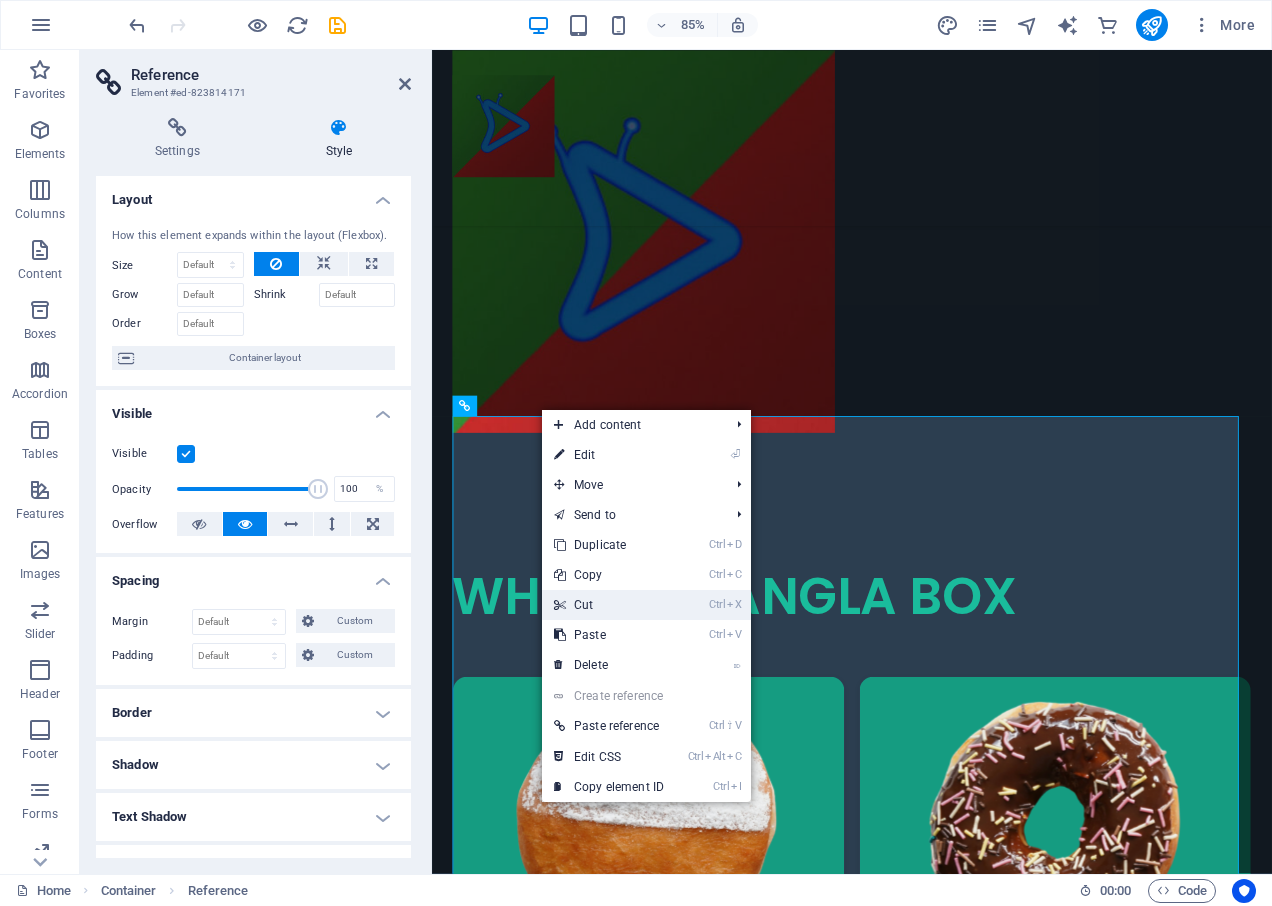 click on "Ctrl X  Cut" at bounding box center (609, 605) 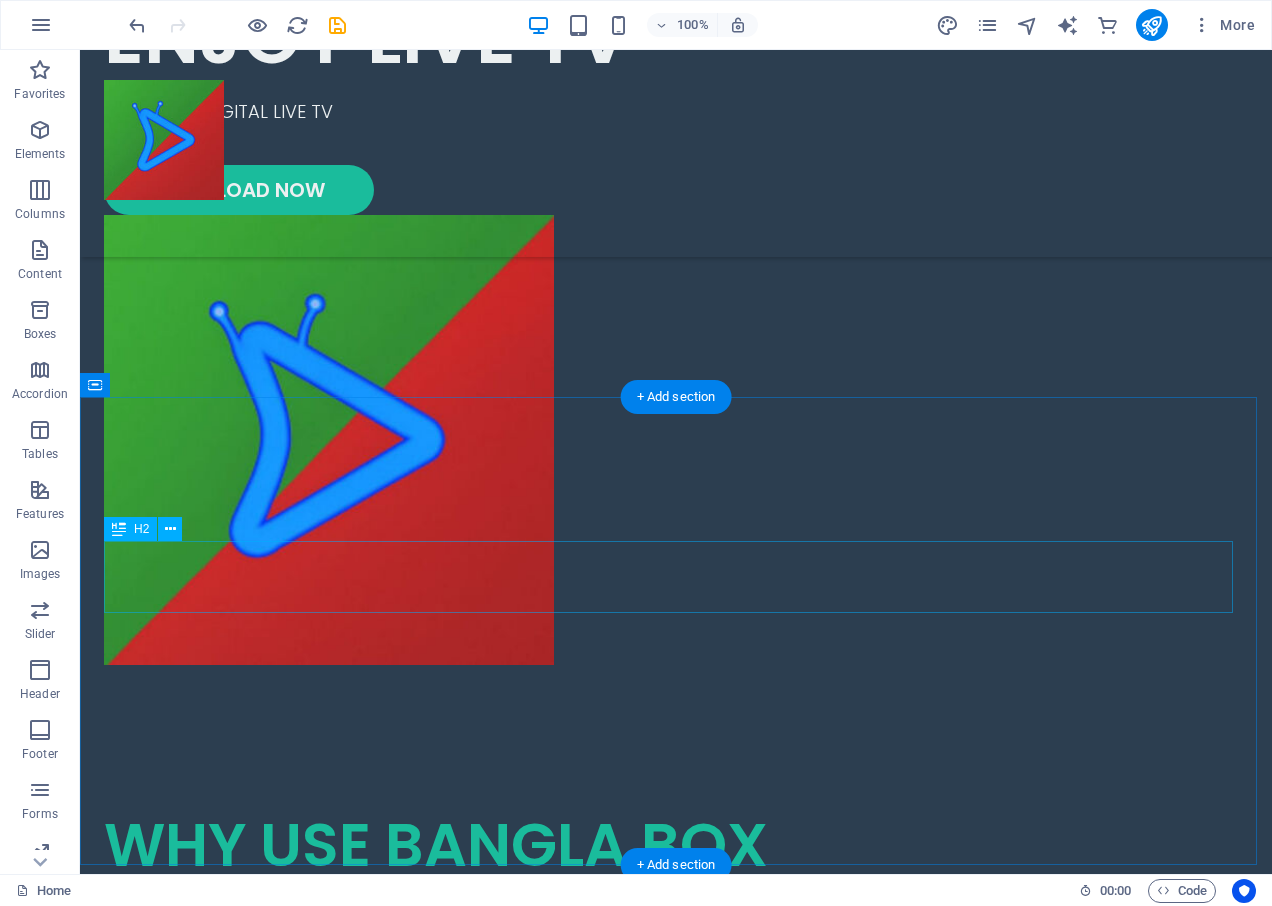 scroll, scrollTop: 310, scrollLeft: 0, axis: vertical 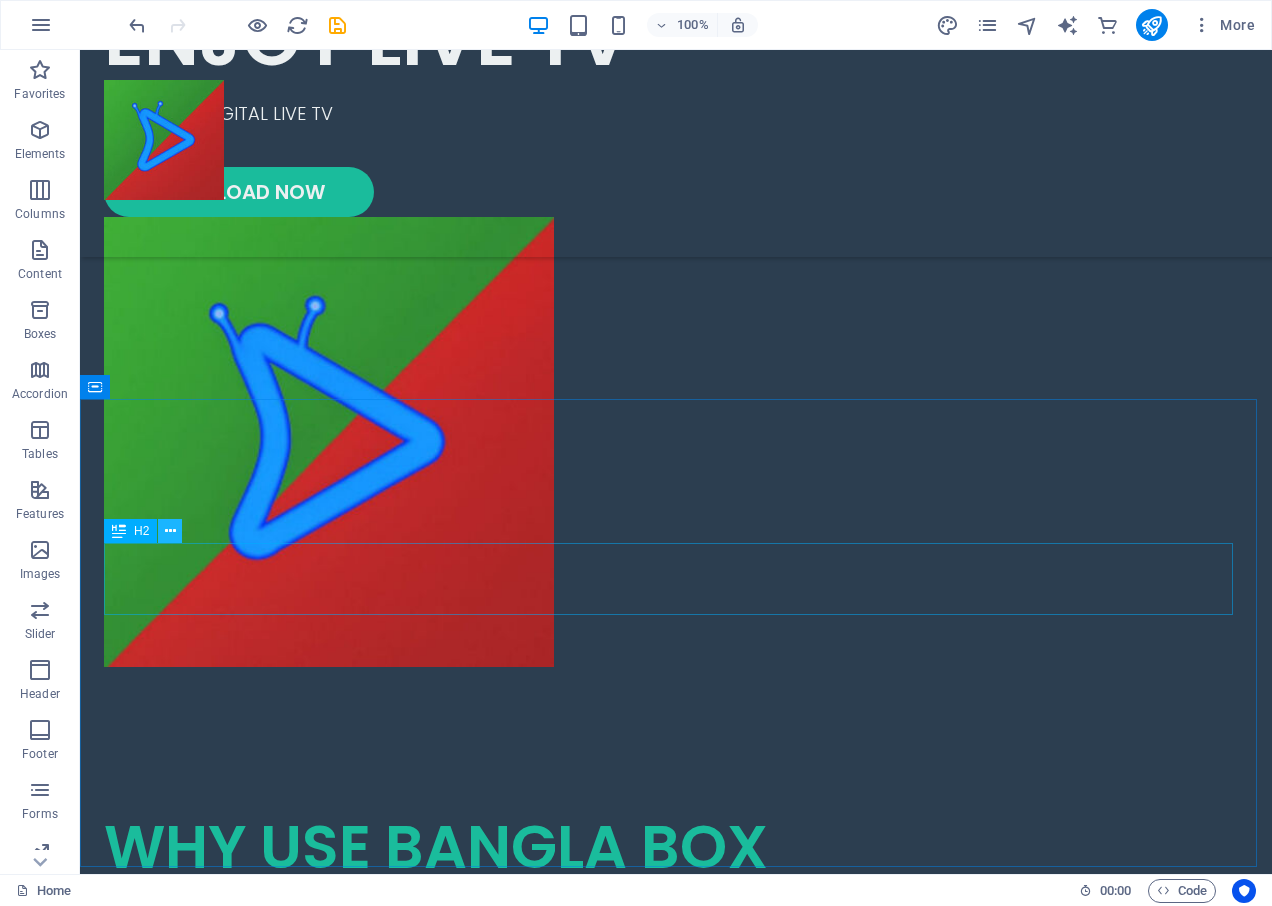 click at bounding box center [170, 531] 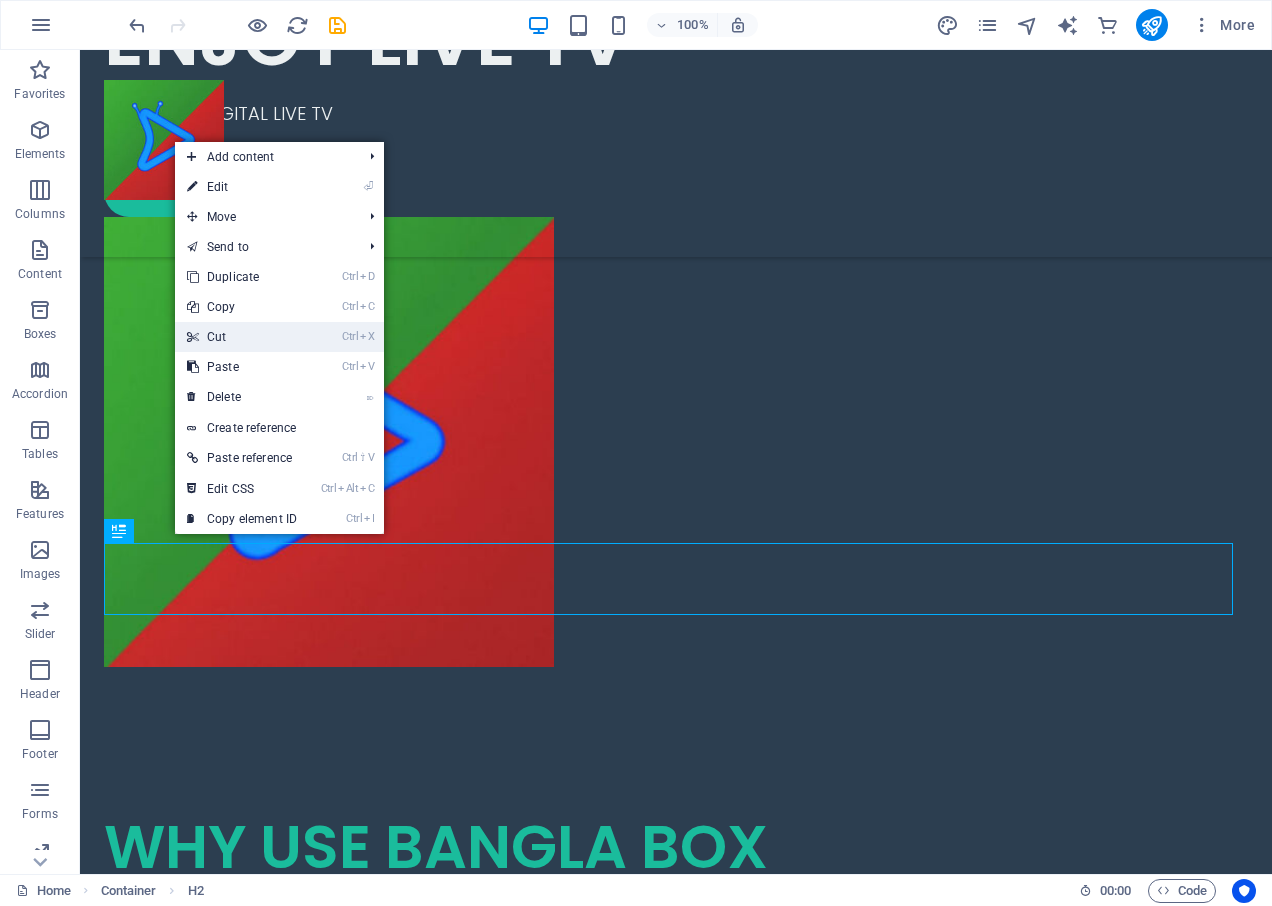 click on "Ctrl X  Cut" at bounding box center (242, 337) 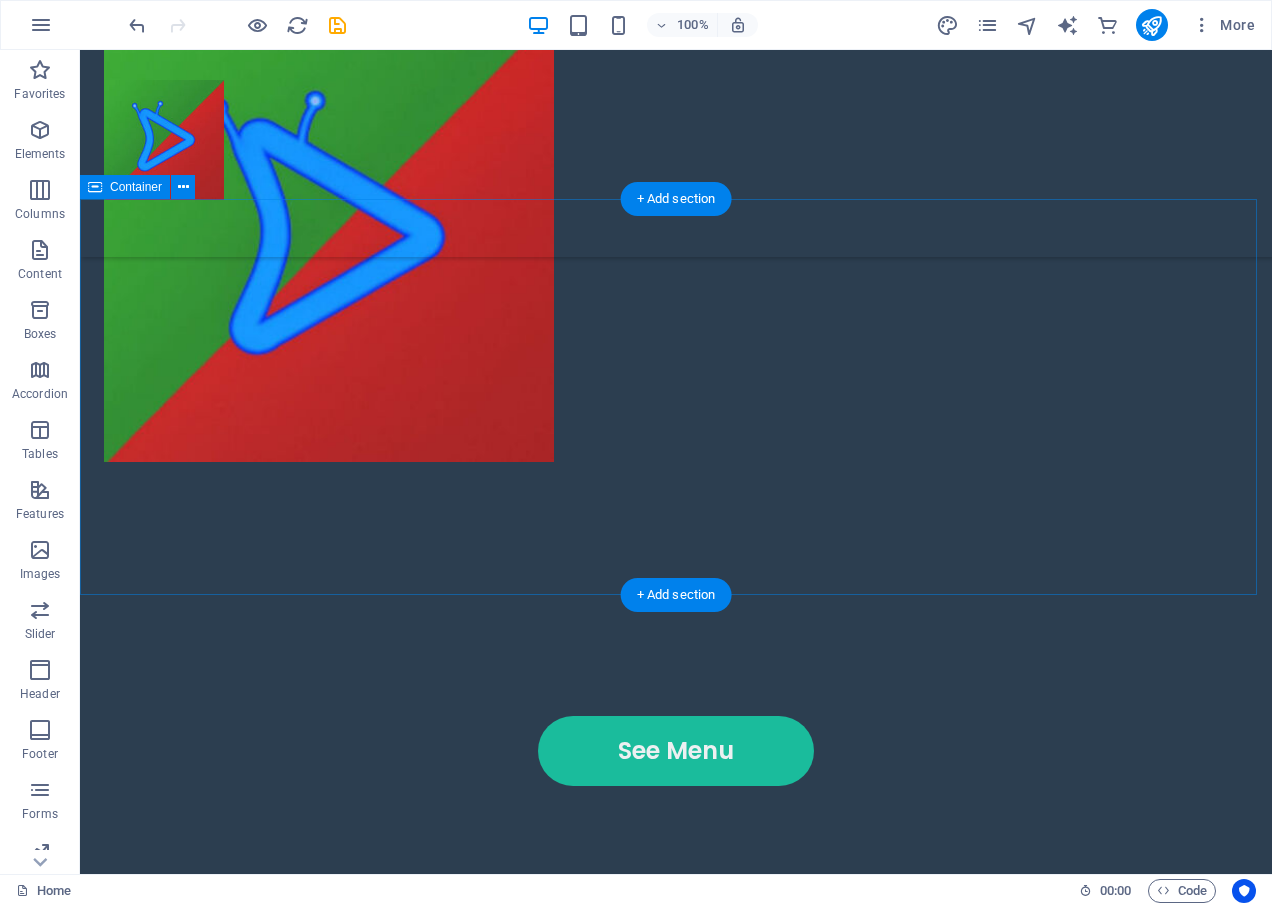 scroll, scrollTop: 510, scrollLeft: 0, axis: vertical 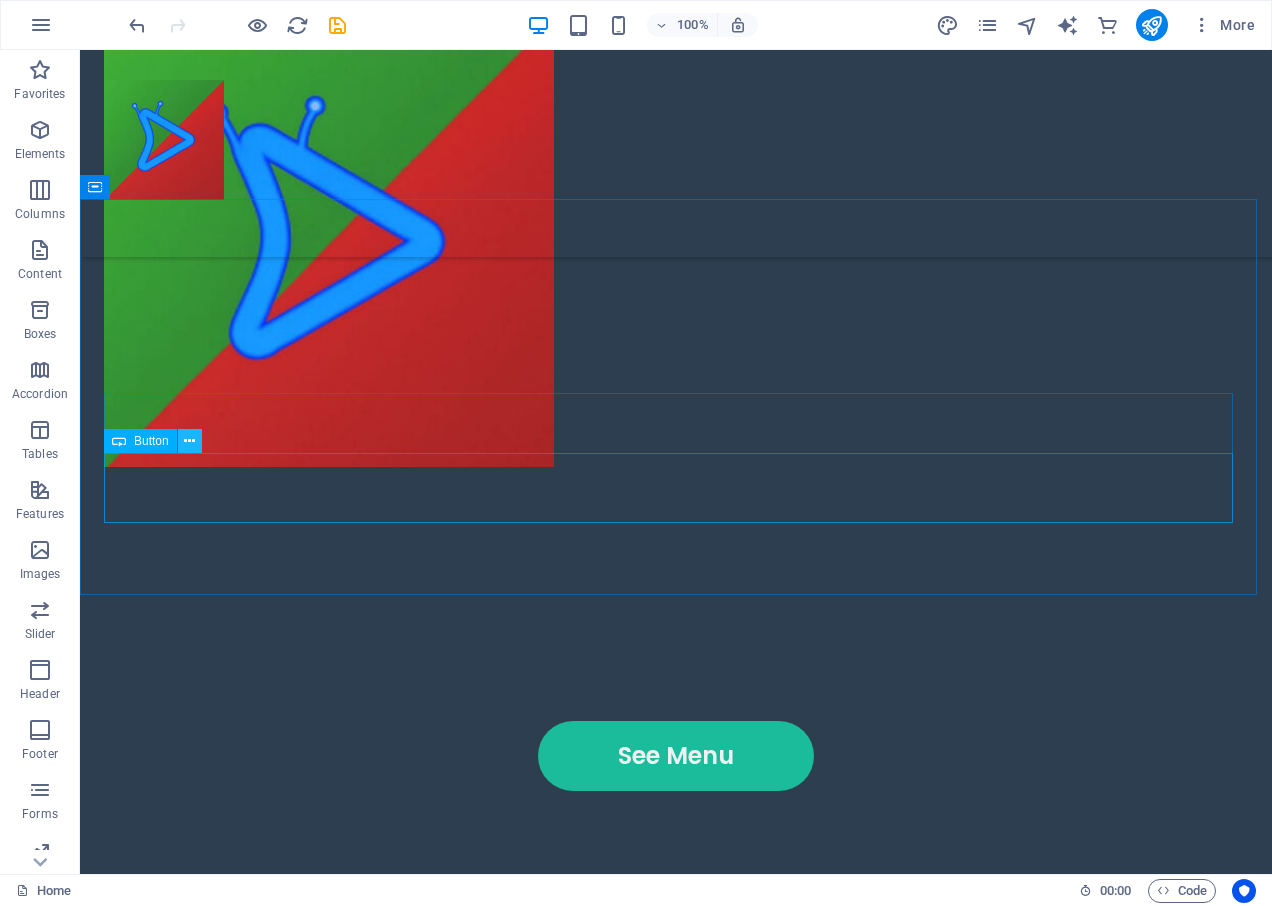click at bounding box center [189, 441] 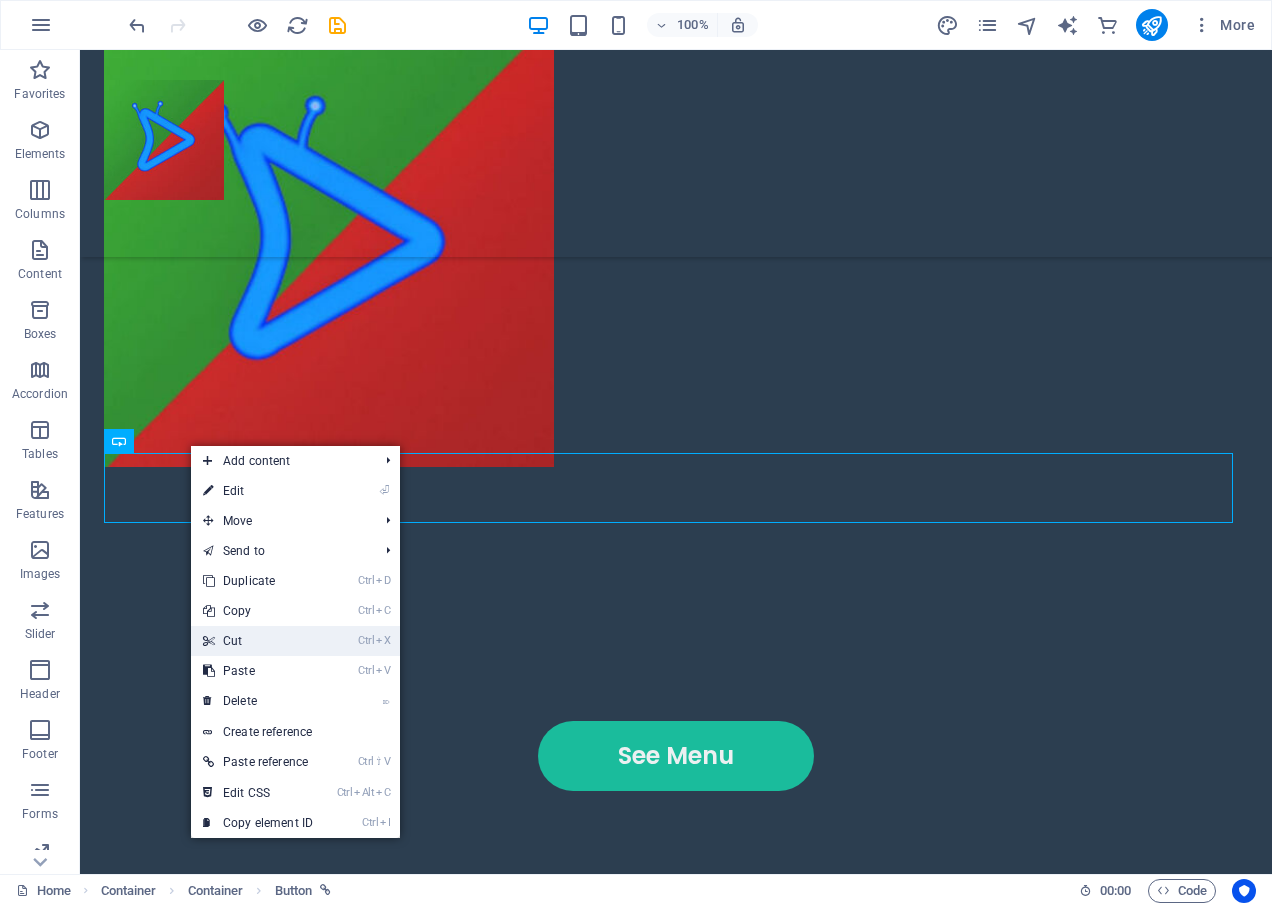 click on "Ctrl X  Cut" at bounding box center (258, 641) 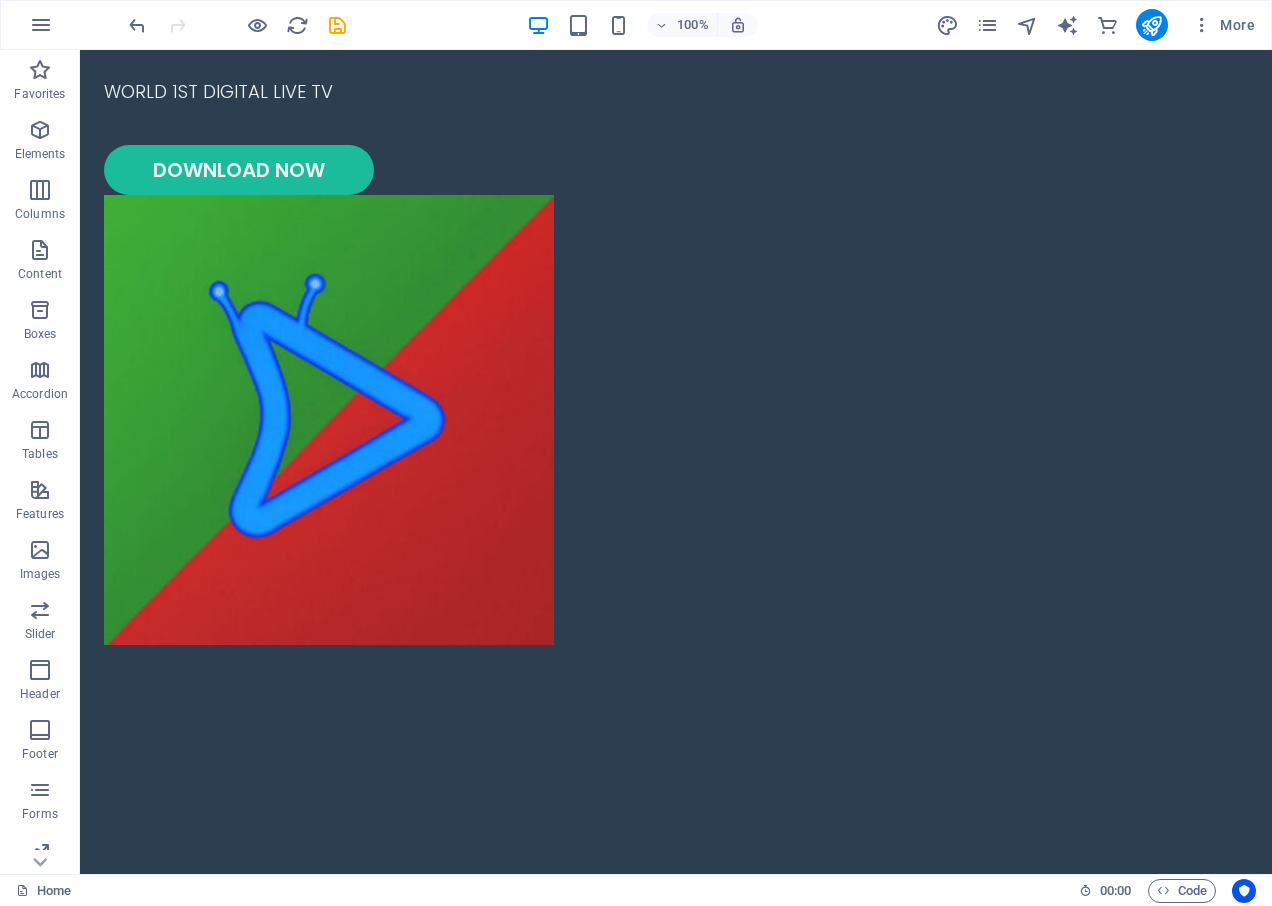 scroll, scrollTop: 610, scrollLeft: 0, axis: vertical 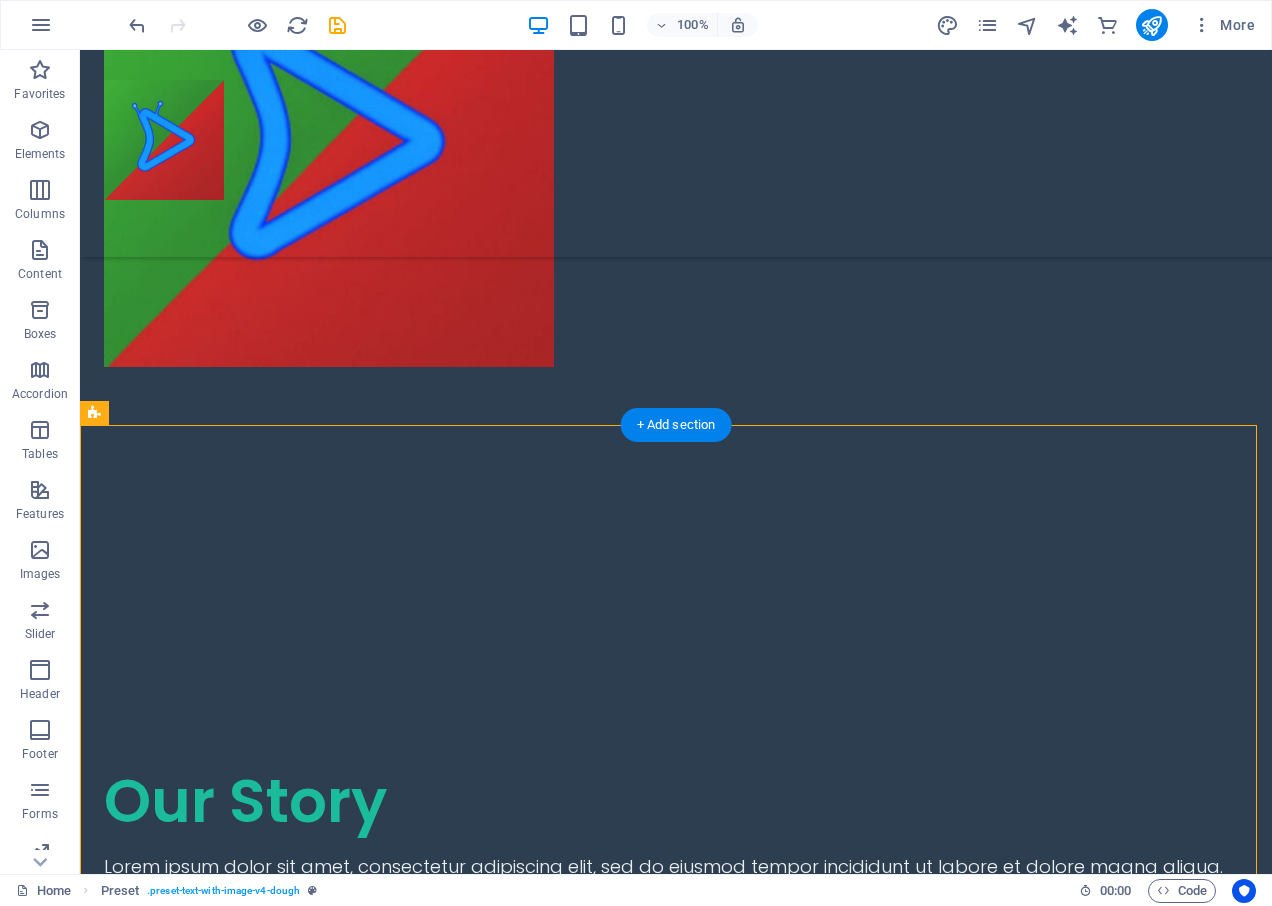 drag, startPoint x: 330, startPoint y: 747, endPoint x: 341, endPoint y: 589, distance: 158.38245 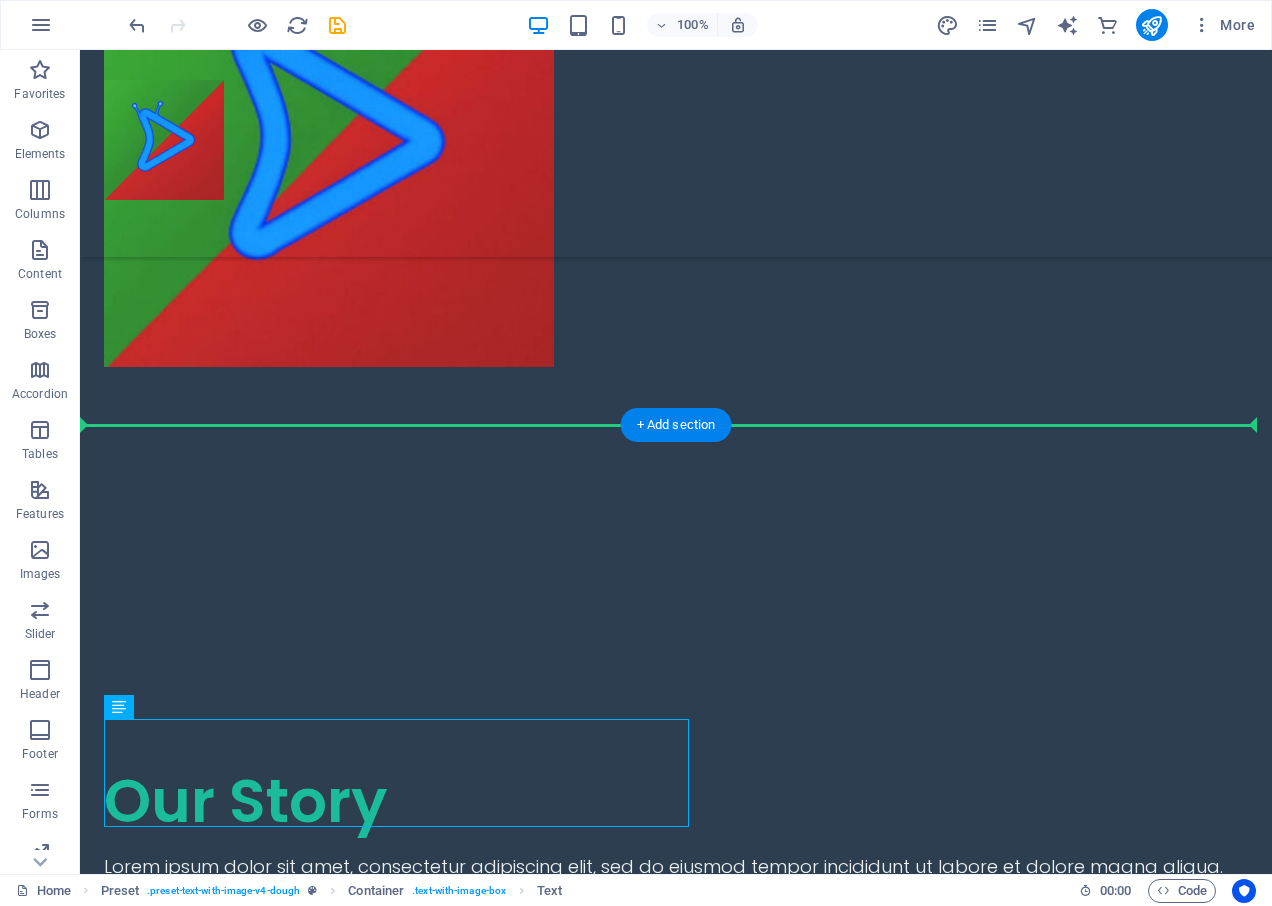 drag, startPoint x: 354, startPoint y: 737, endPoint x: 383, endPoint y: 569, distance: 170.4846 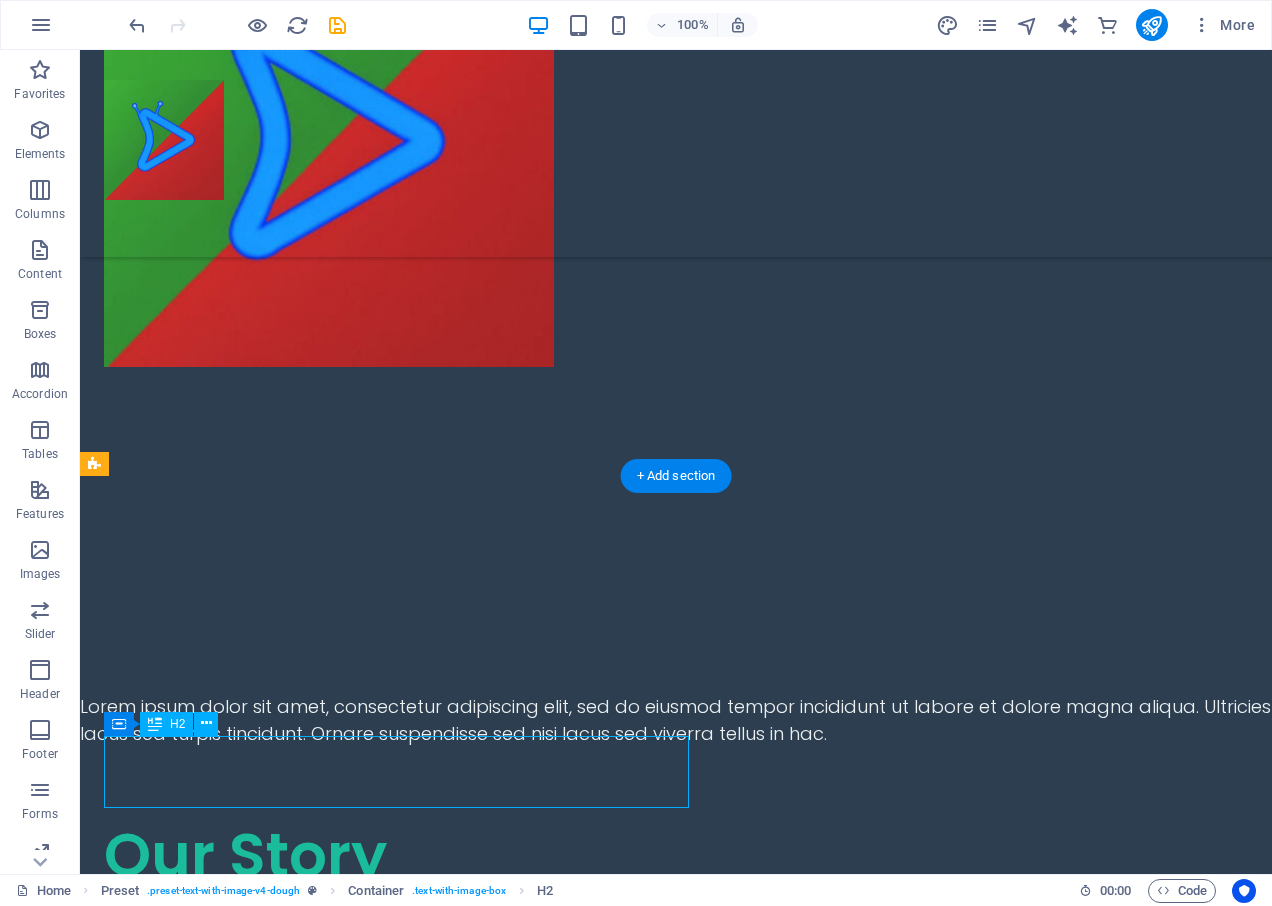 scroll, scrollTop: 613, scrollLeft: 0, axis: vertical 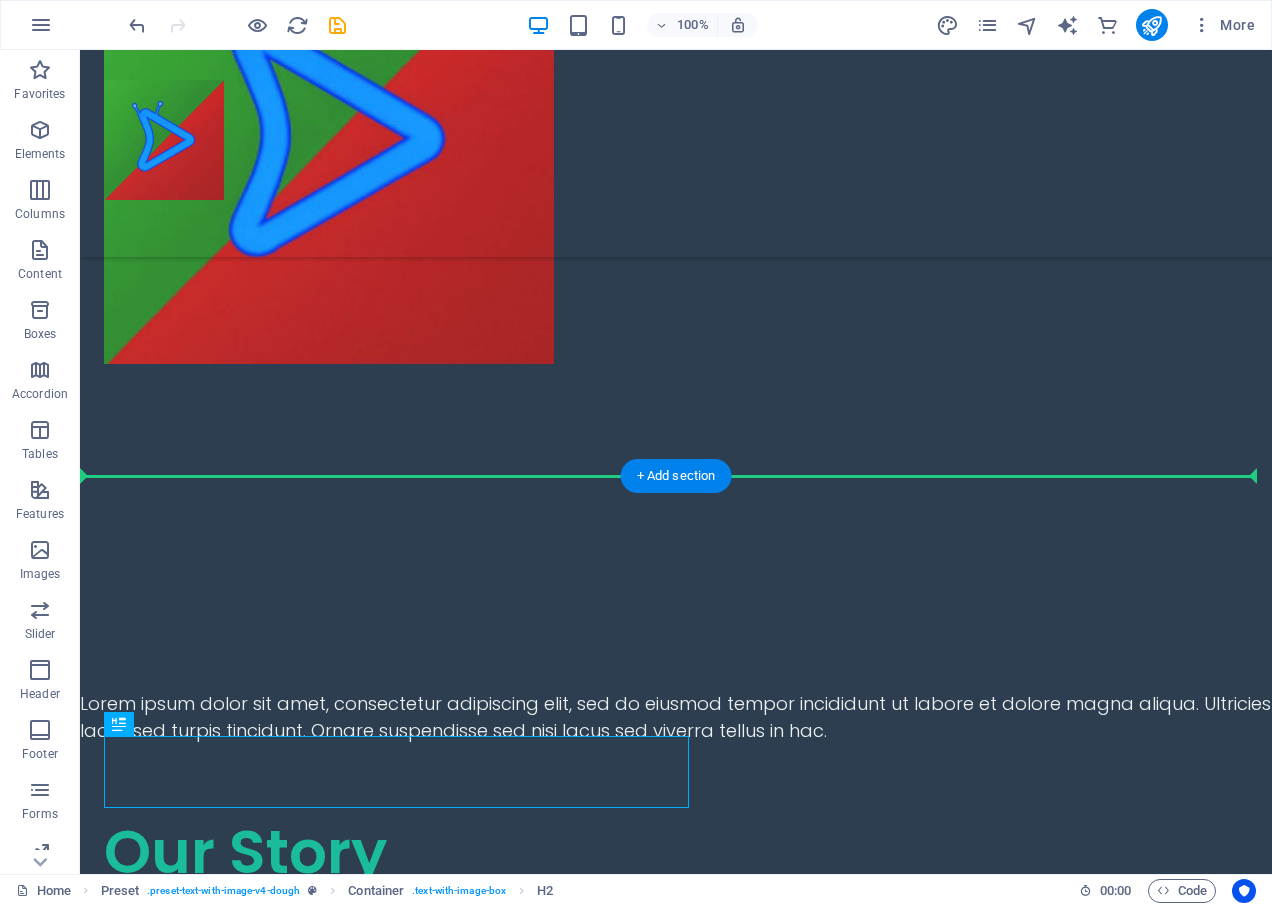 drag, startPoint x: 306, startPoint y: 772, endPoint x: 335, endPoint y: 659, distance: 116.6619 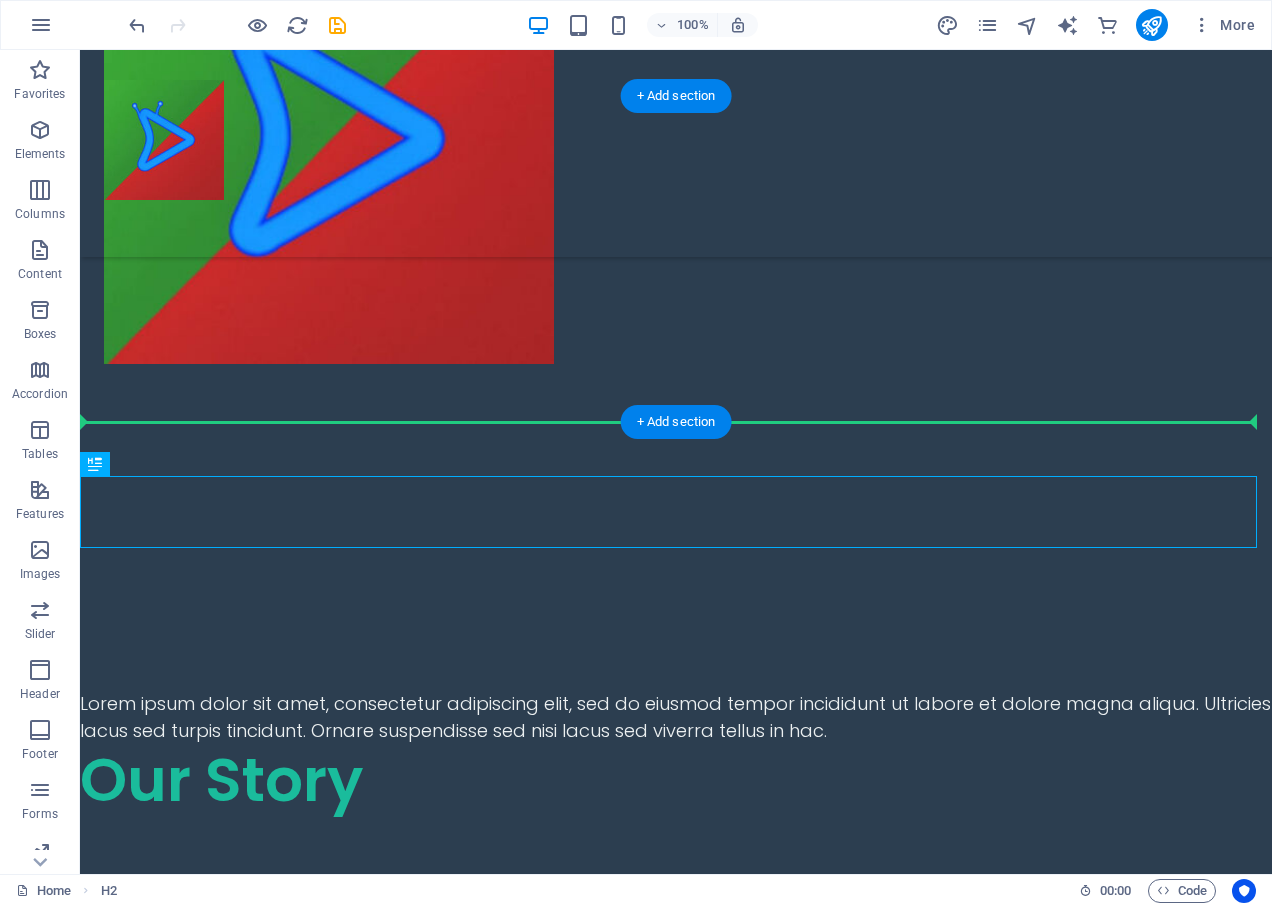drag, startPoint x: 307, startPoint y: 533, endPoint x: 322, endPoint y: 378, distance: 155.72412 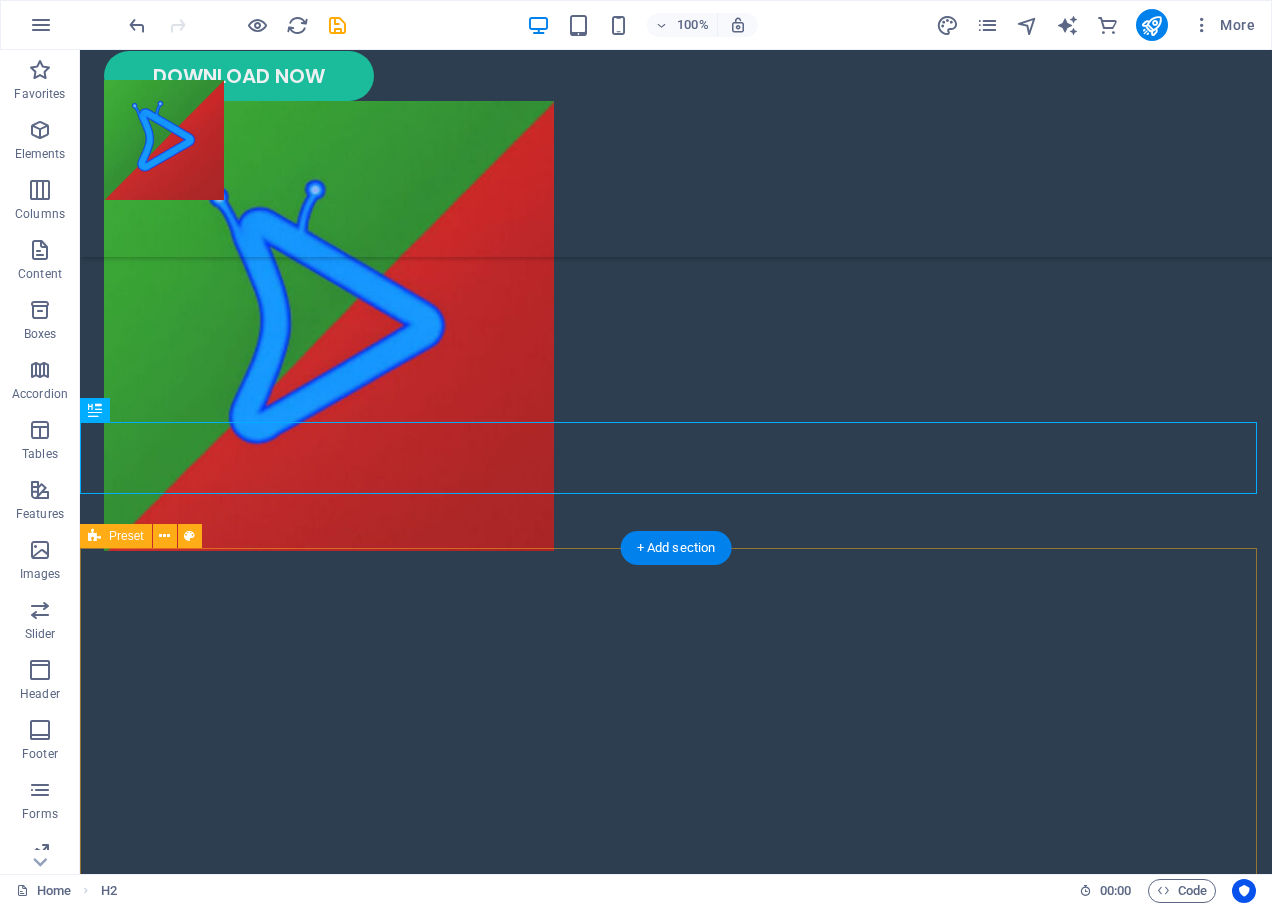 scroll, scrollTop: 313, scrollLeft: 0, axis: vertical 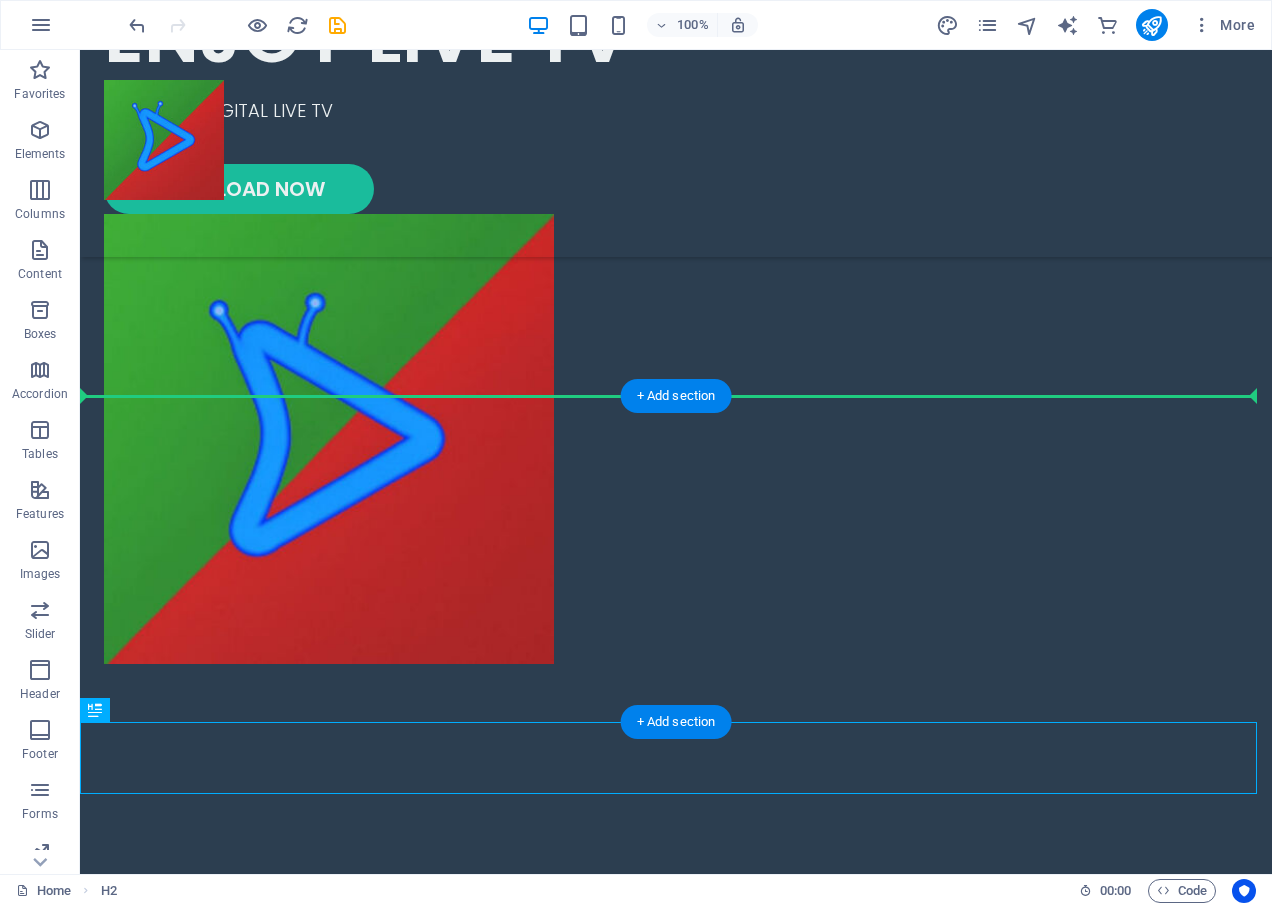 drag, startPoint x: 291, startPoint y: 754, endPoint x: 276, endPoint y: 502, distance: 252.44603 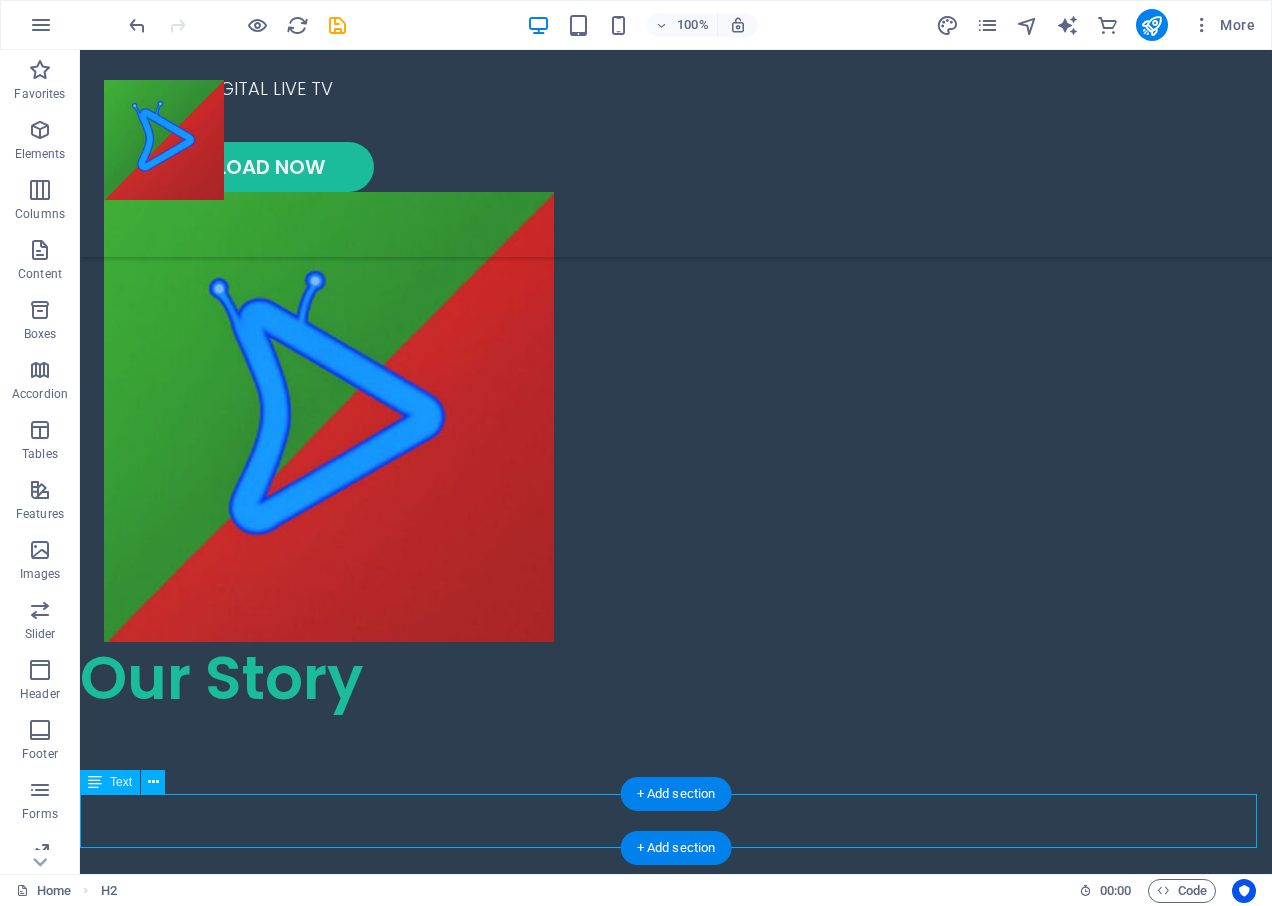 scroll, scrollTop: 343, scrollLeft: 0, axis: vertical 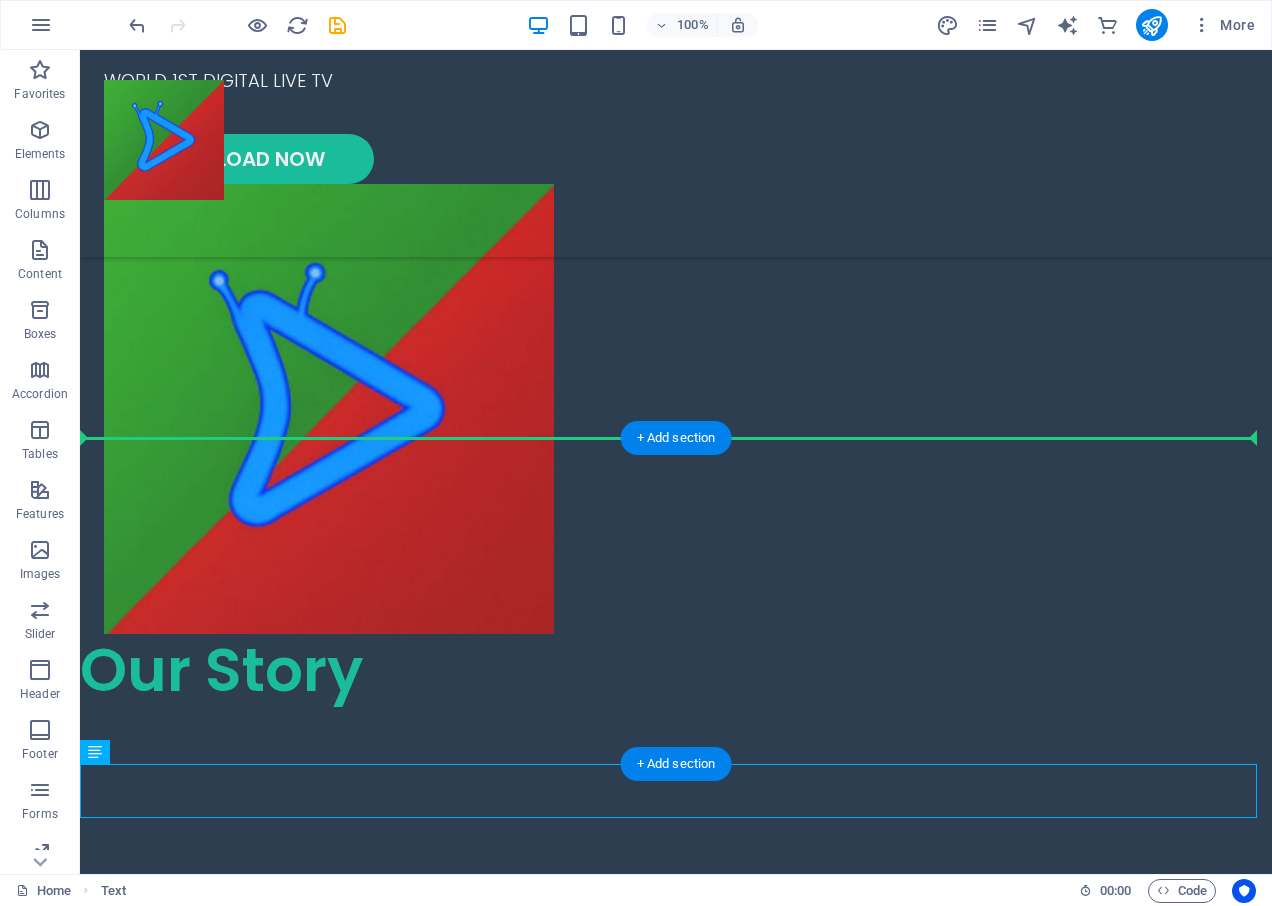 drag, startPoint x: 311, startPoint y: 828, endPoint x: 310, endPoint y: 532, distance: 296.00168 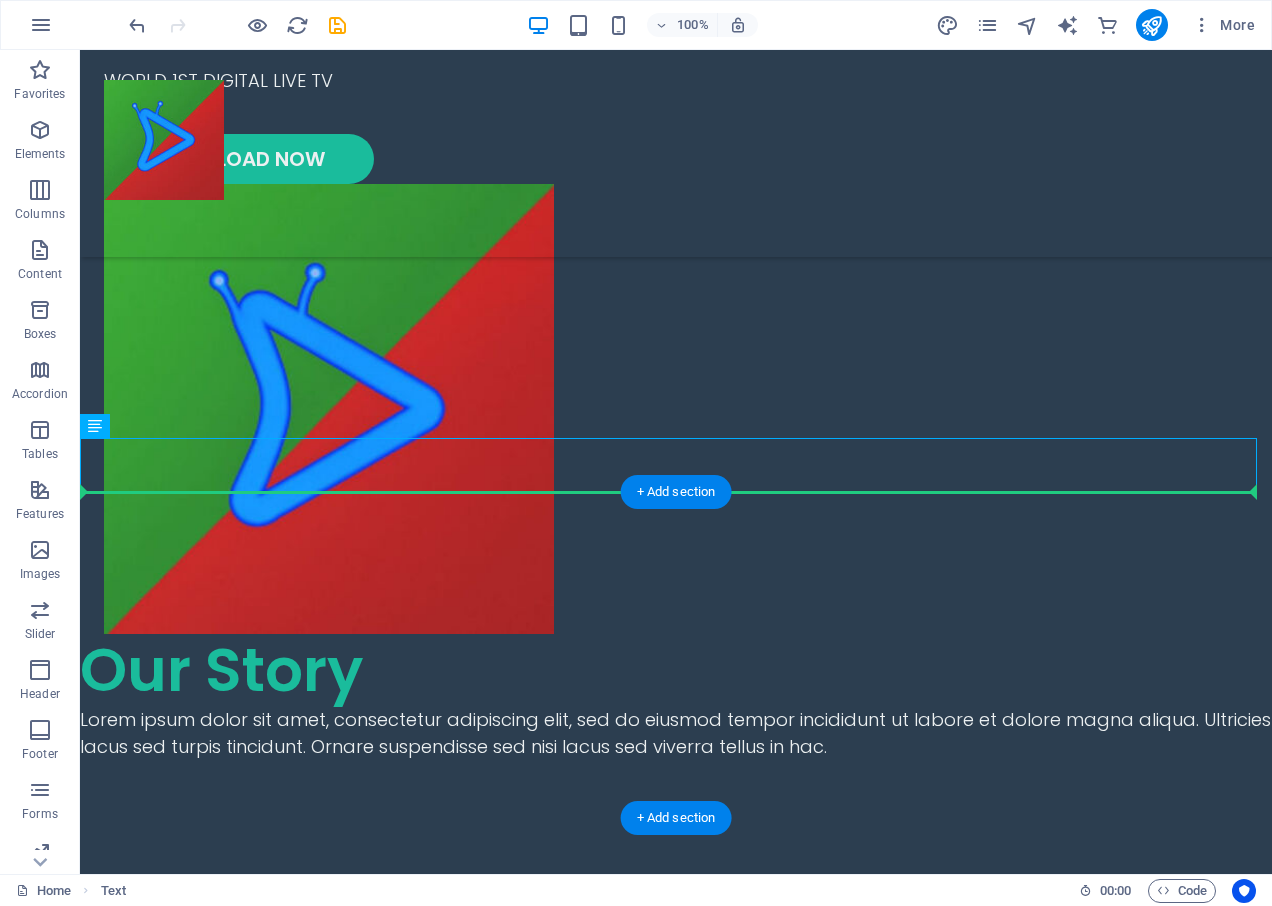 drag, startPoint x: 385, startPoint y: 468, endPoint x: 381, endPoint y: 522, distance: 54.147945 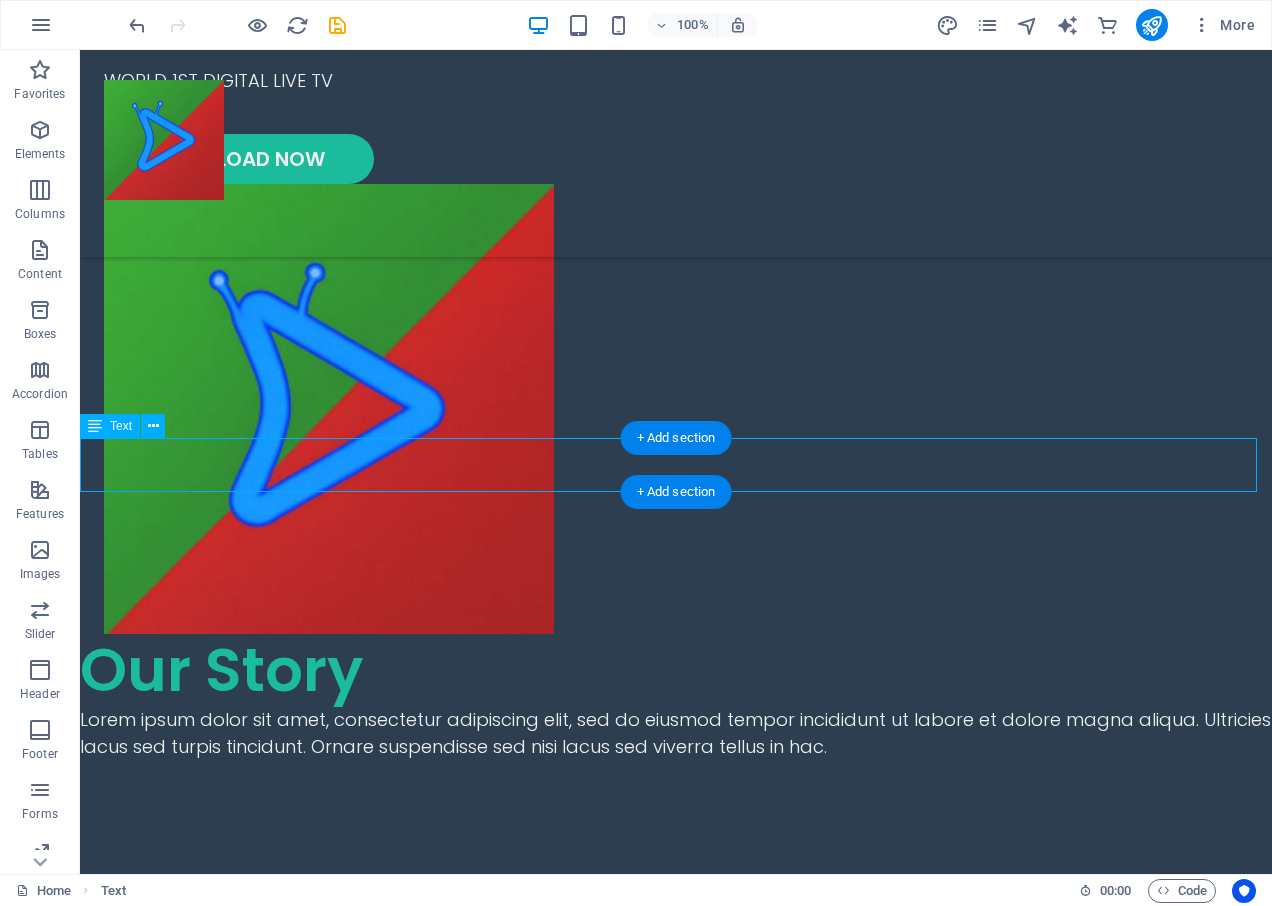 click on "Lorem ipsum dolor sit amet, consectetur adipiscing elit, sed do eiusmod tempor incididunt ut labore et dolore magna aliqua. Ultricies lacus sed turpis tincidunt. Ornare suspendisse sed nisi lacus sed viverra tellus in hac." at bounding box center (676, 733) 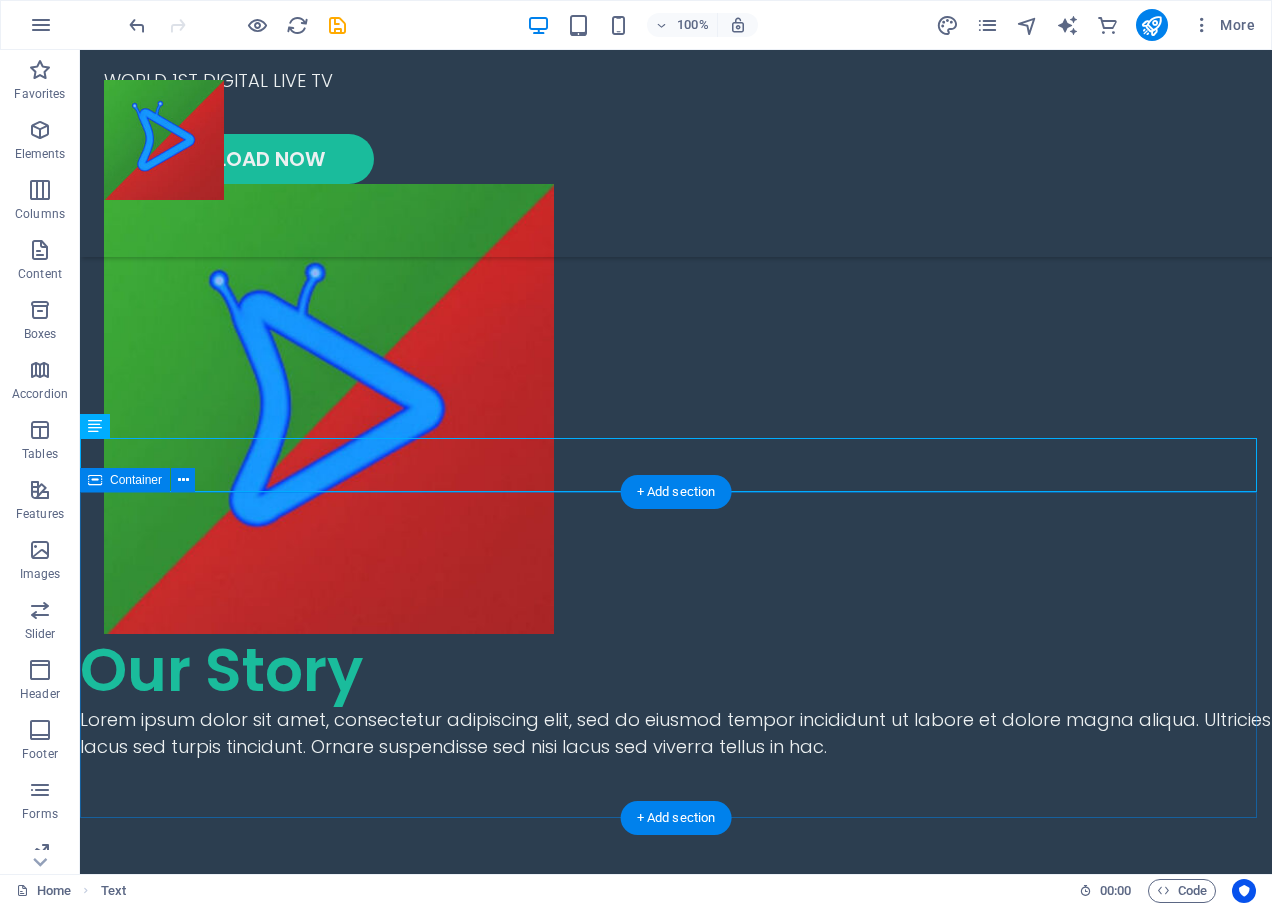 click at bounding box center [676, 923] 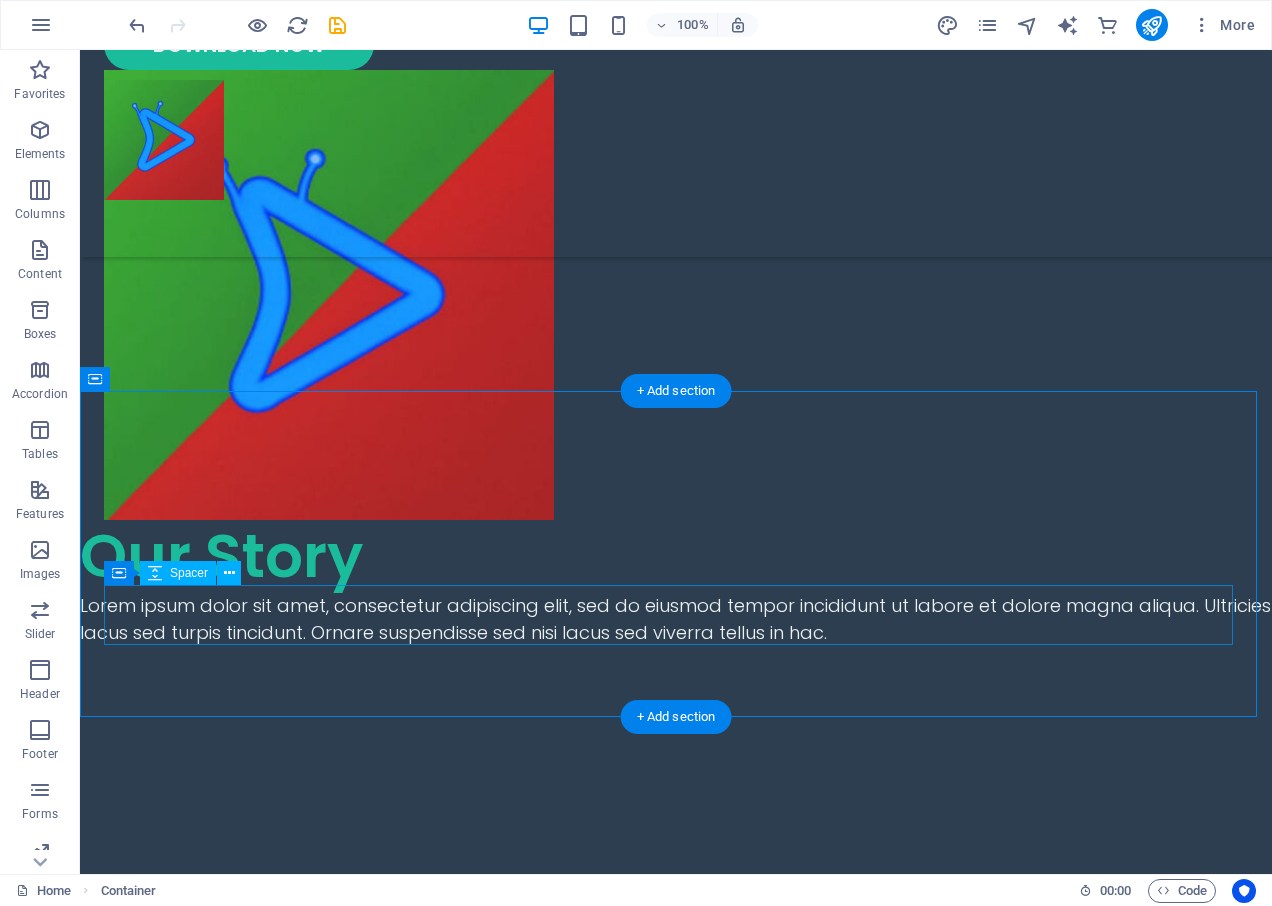 scroll, scrollTop: 843, scrollLeft: 0, axis: vertical 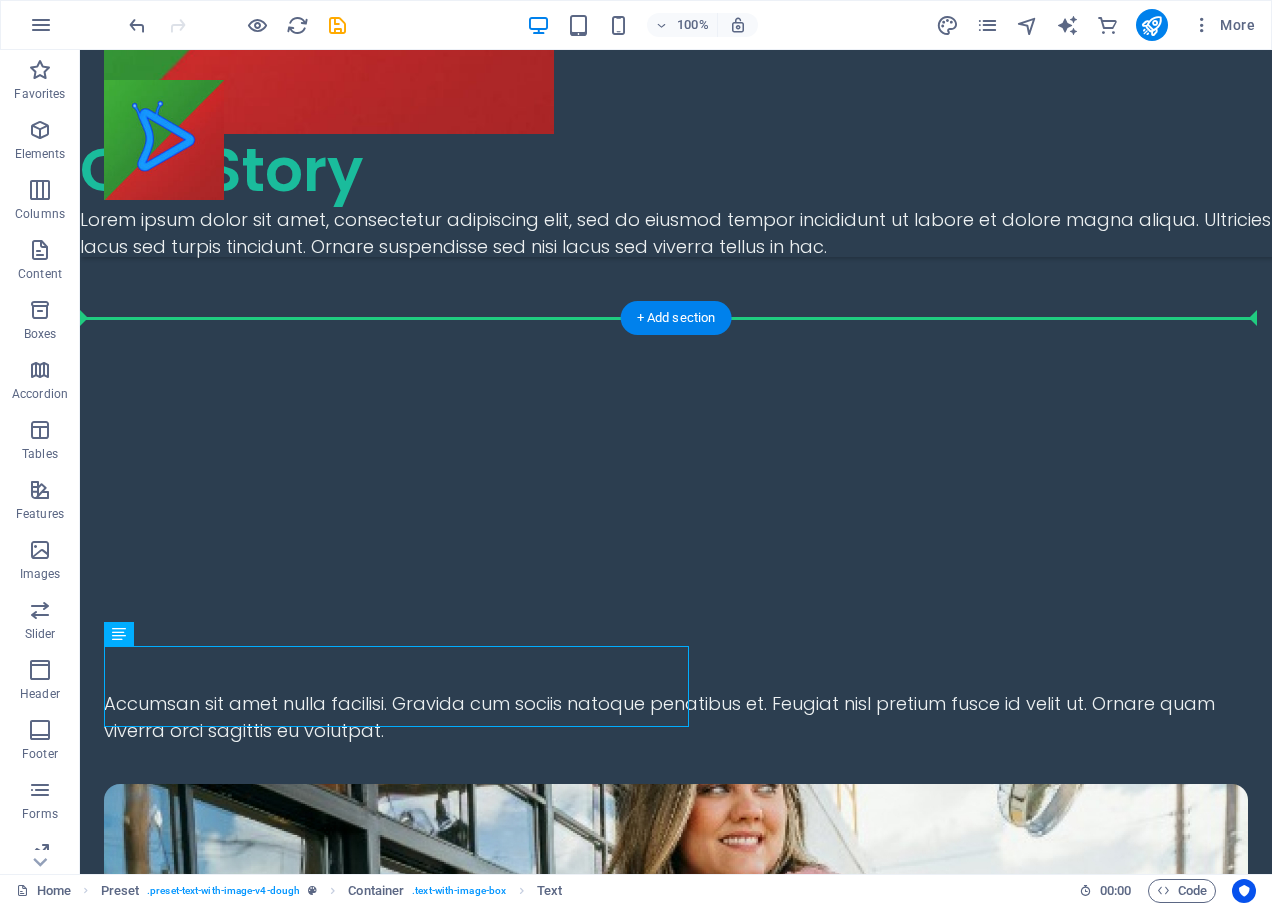 drag, startPoint x: 400, startPoint y: 675, endPoint x: 455, endPoint y: 350, distance: 329.621 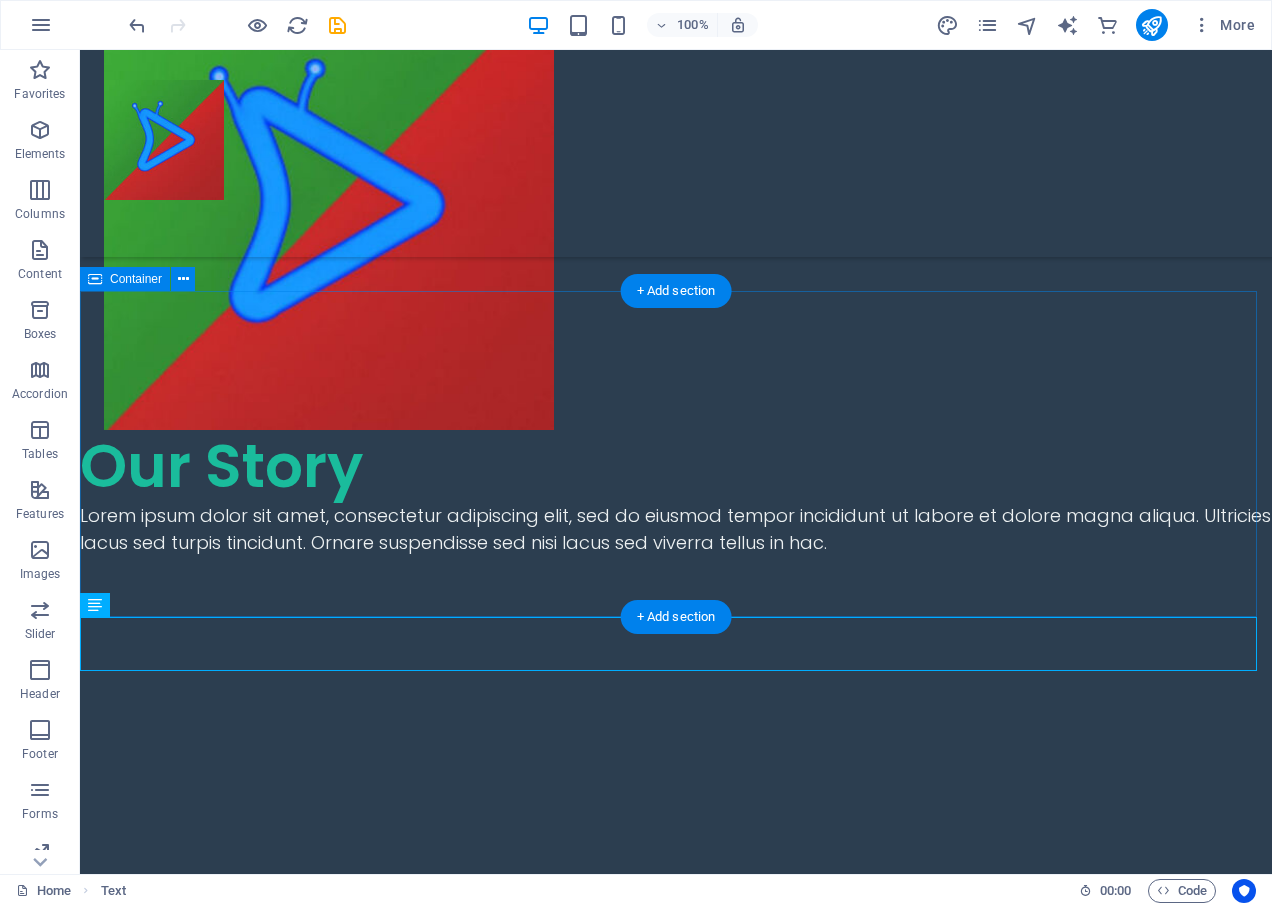 scroll, scrollTop: 543, scrollLeft: 0, axis: vertical 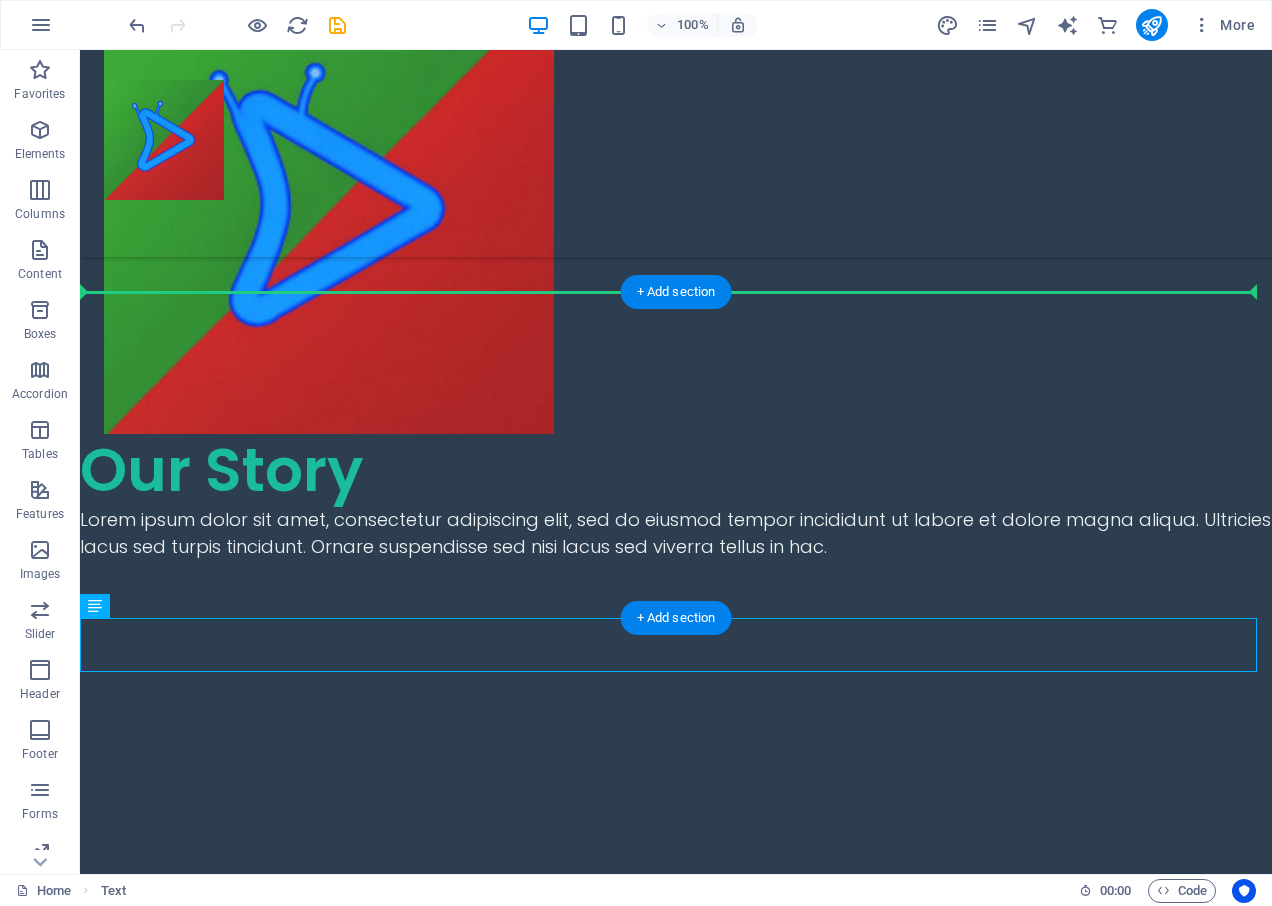 drag, startPoint x: 347, startPoint y: 650, endPoint x: 394, endPoint y: 396, distance: 258.31183 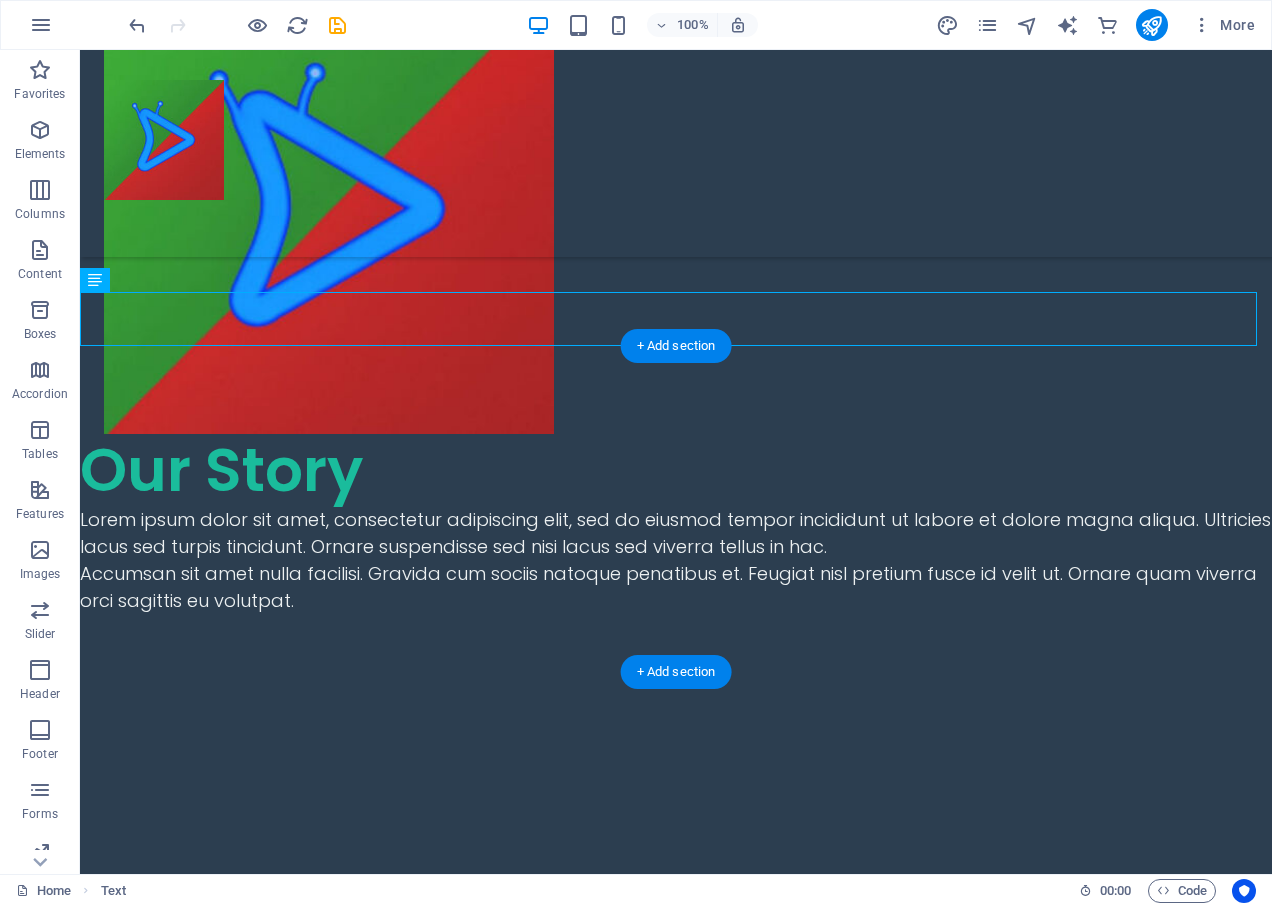 click at bounding box center (676, 777) 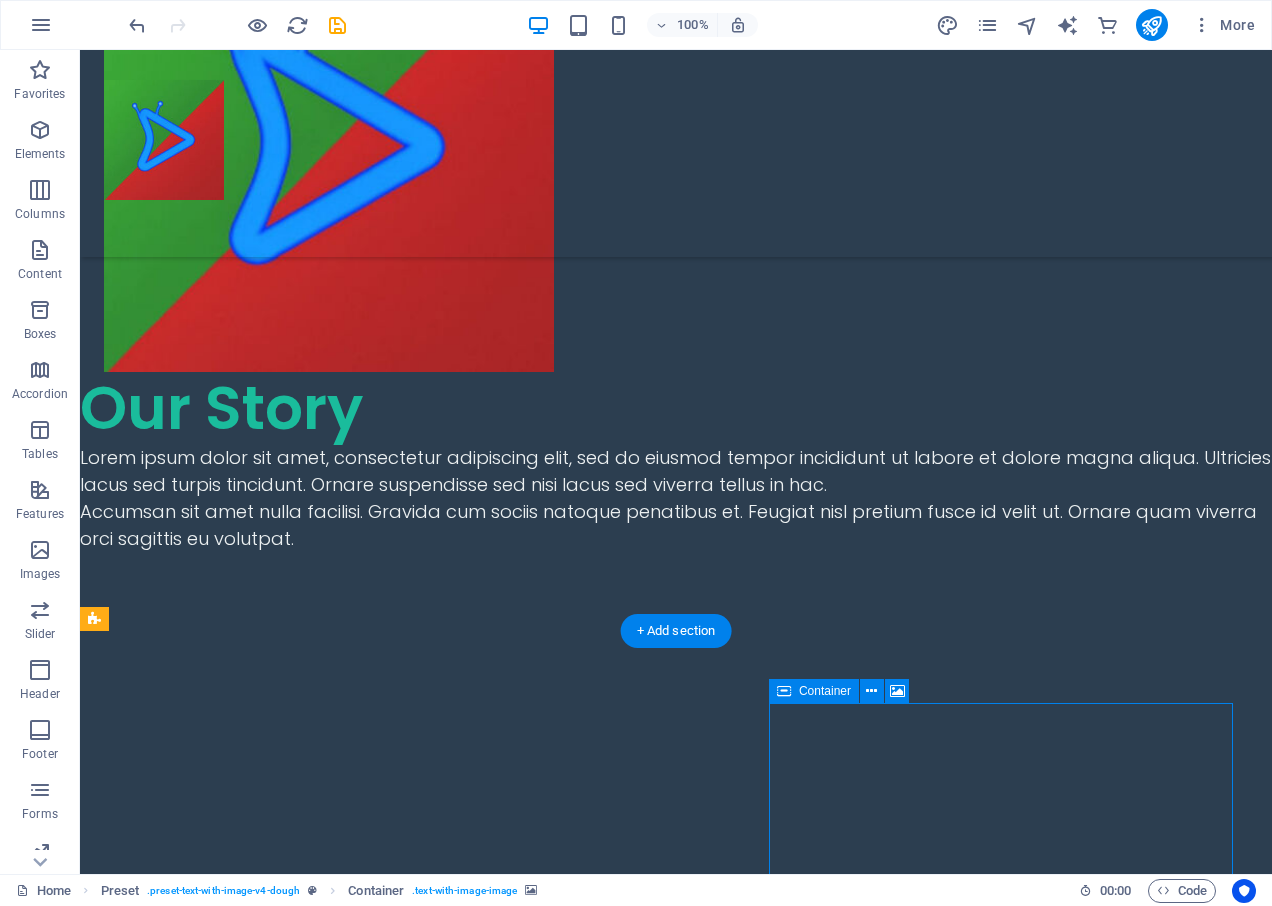 scroll, scrollTop: 635, scrollLeft: 0, axis: vertical 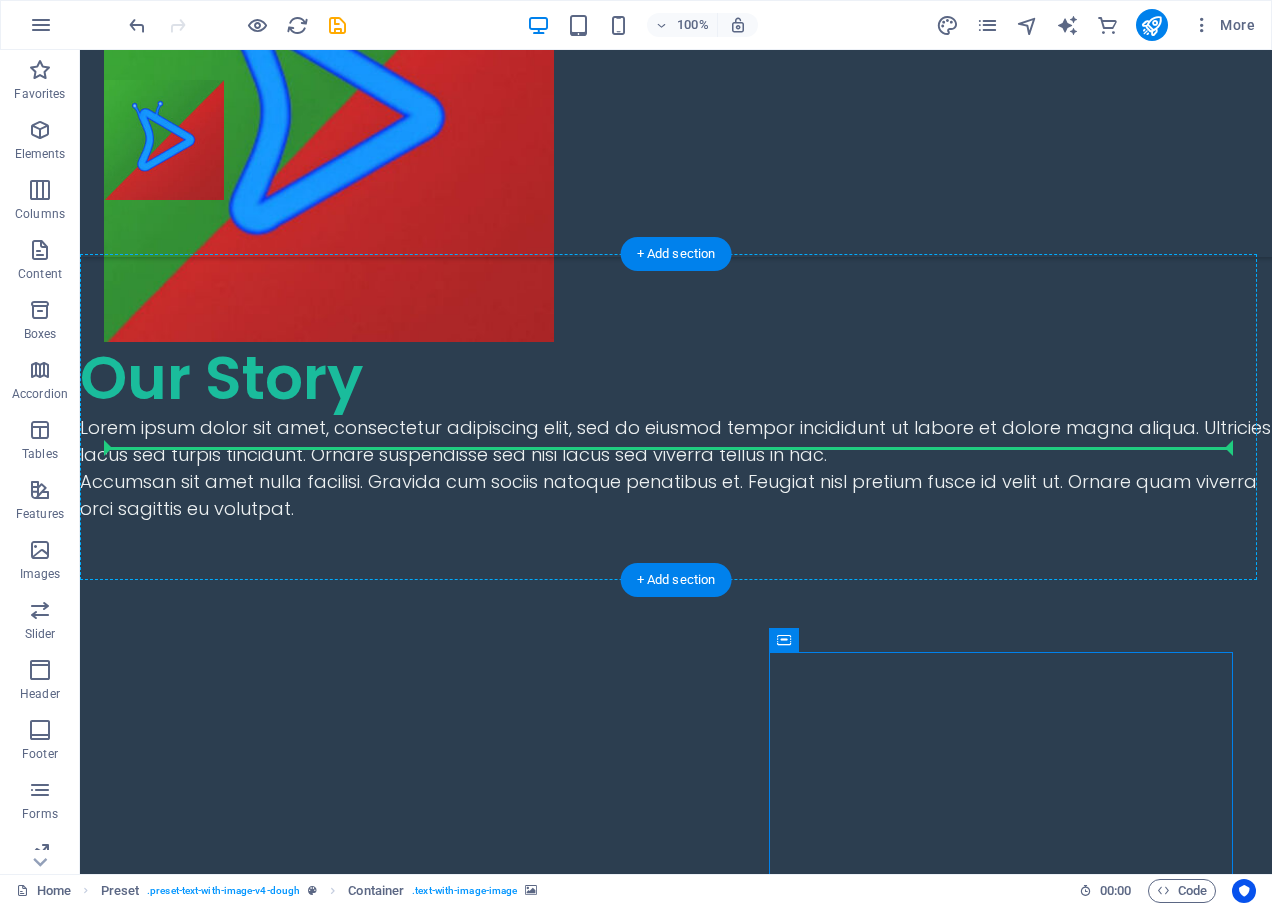 drag, startPoint x: 881, startPoint y: 814, endPoint x: 589, endPoint y: 435, distance: 478.4402 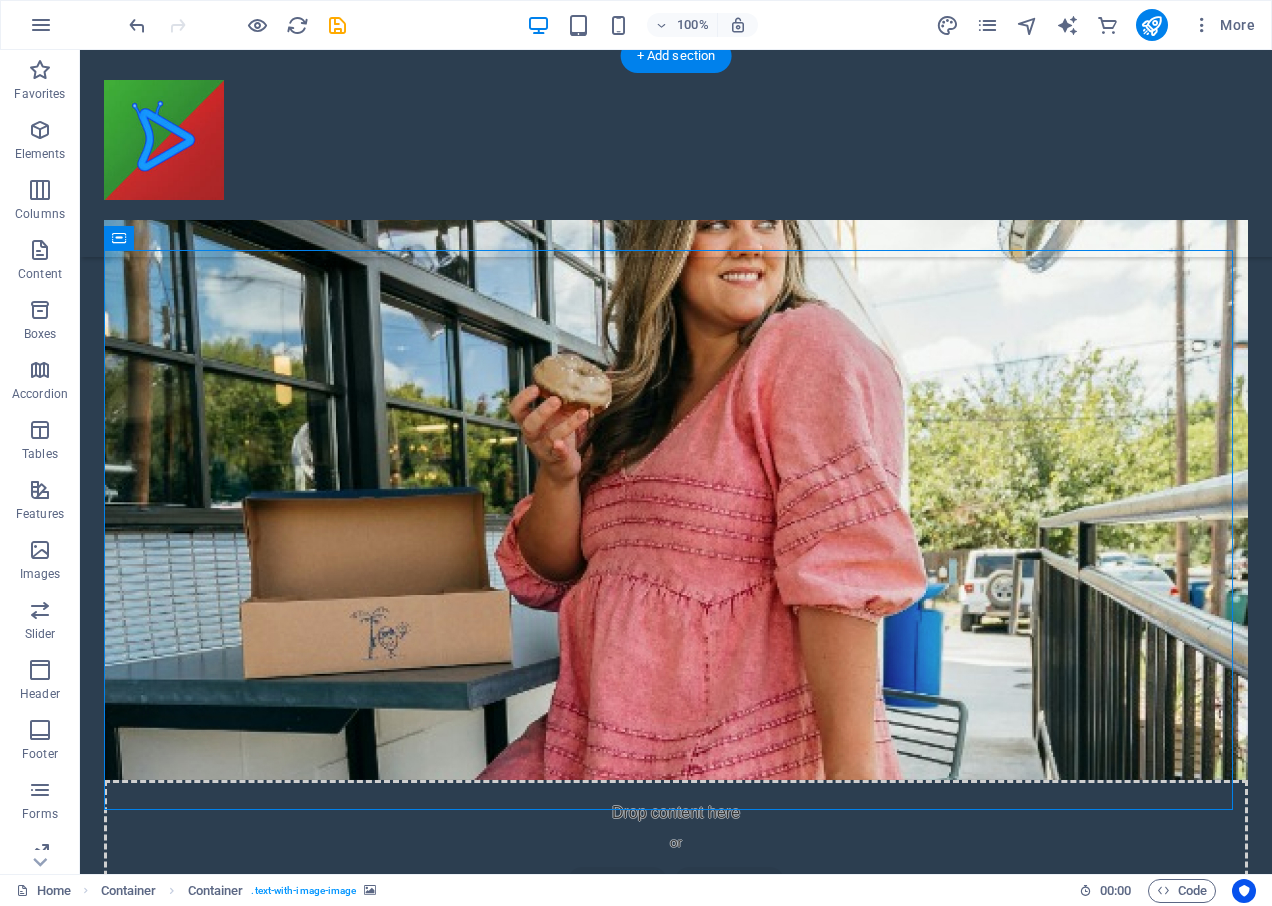 scroll, scrollTop: 1135, scrollLeft: 0, axis: vertical 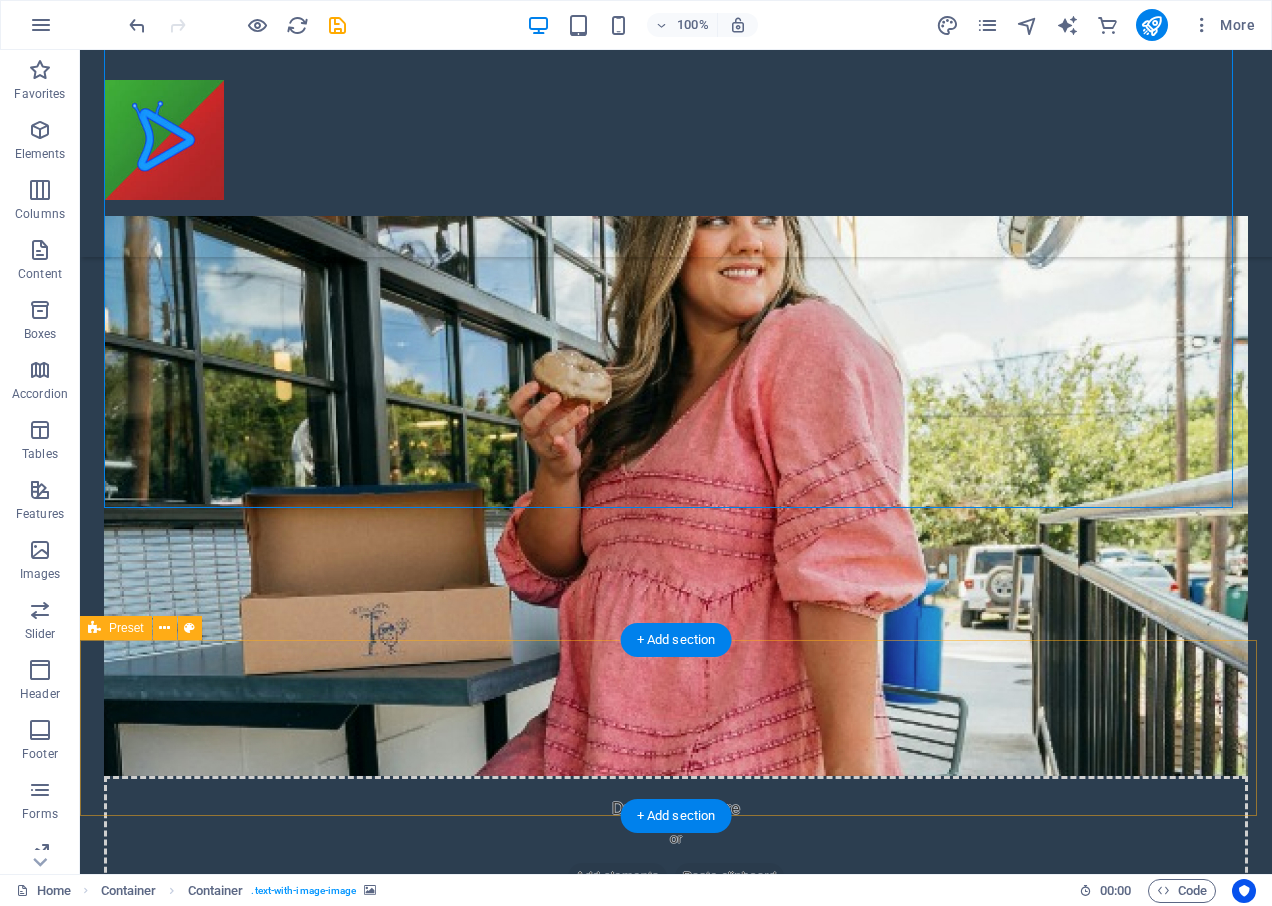 click at bounding box center (676, 1138) 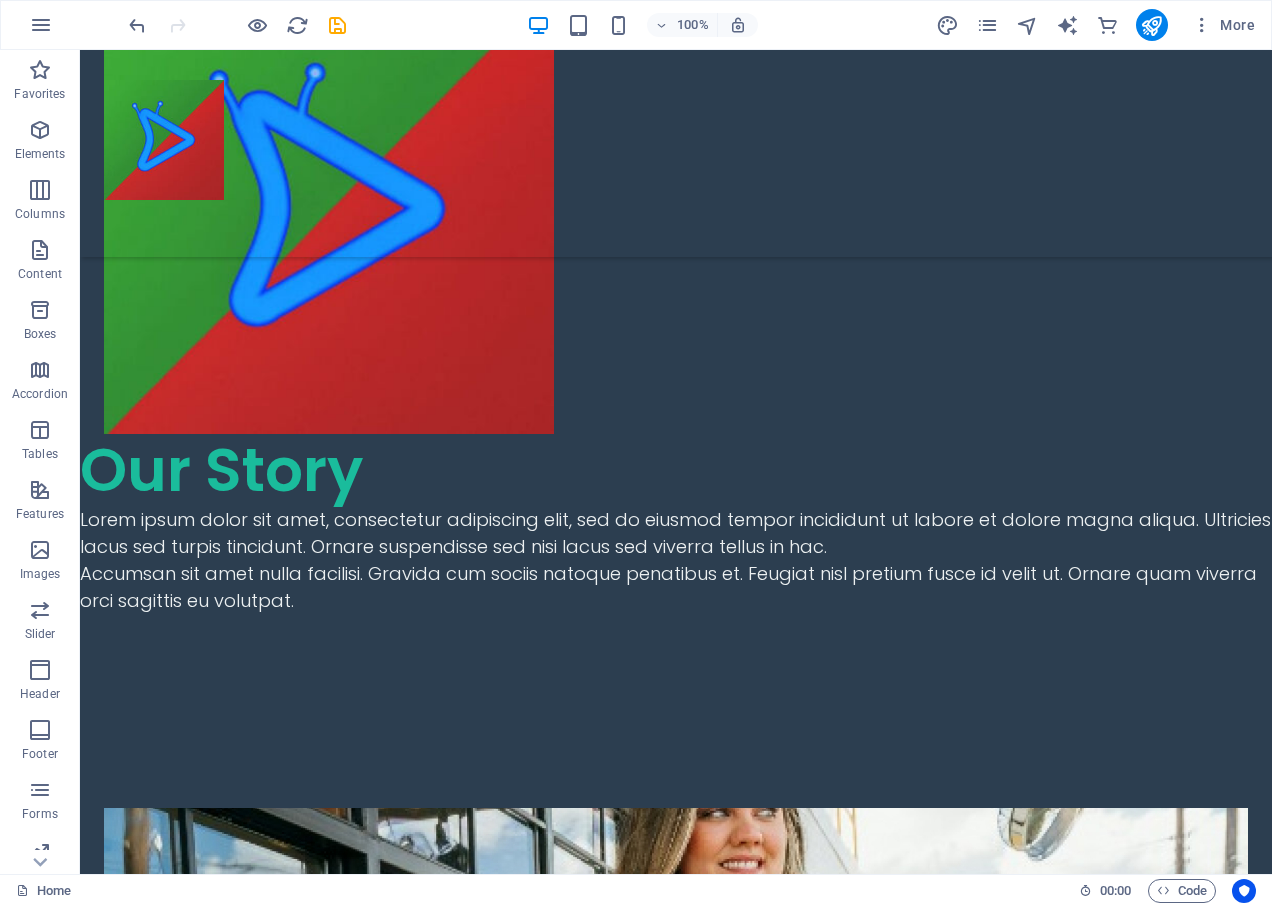 scroll, scrollTop: 477, scrollLeft: 0, axis: vertical 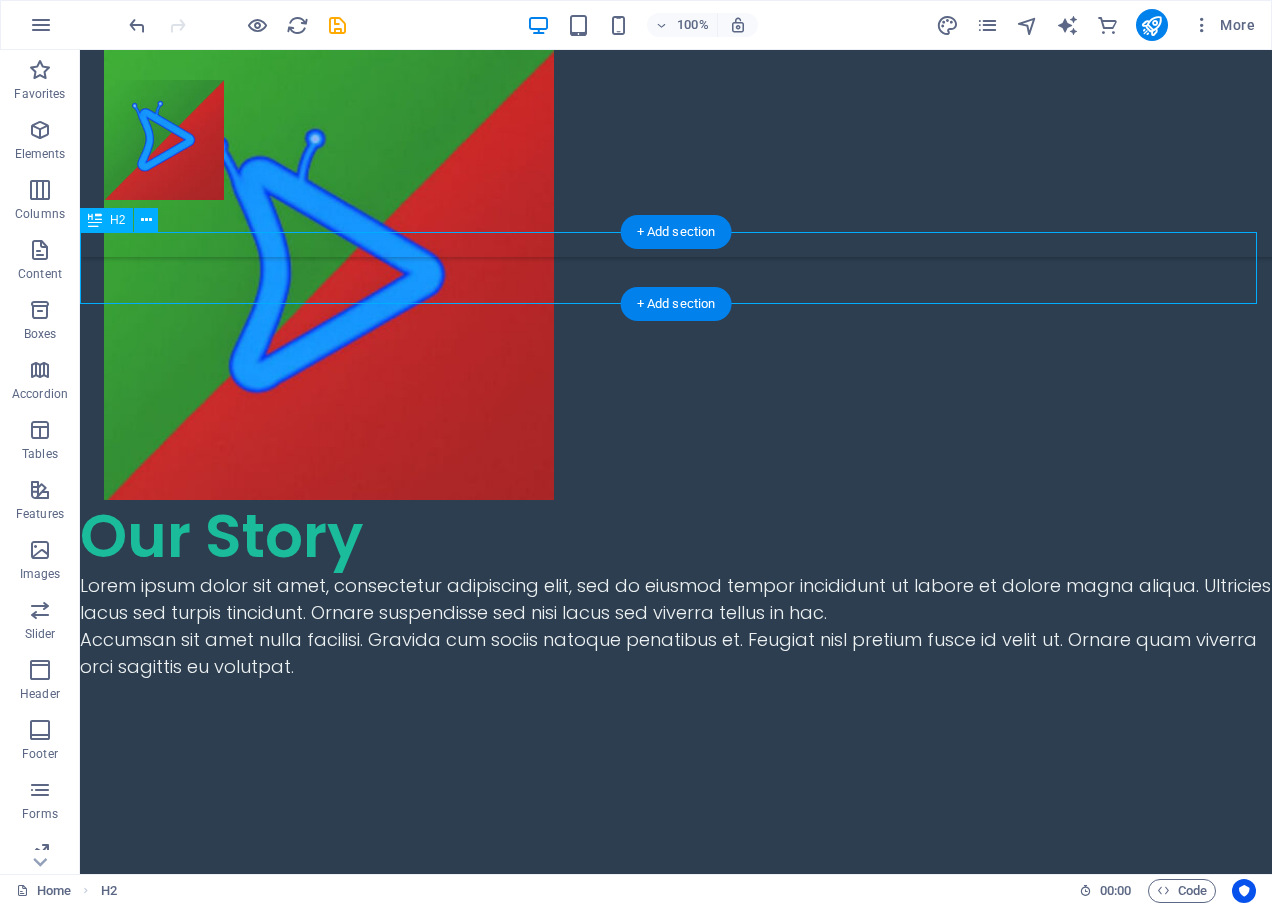 drag, startPoint x: 281, startPoint y: 276, endPoint x: 357, endPoint y: 270, distance: 76.23647 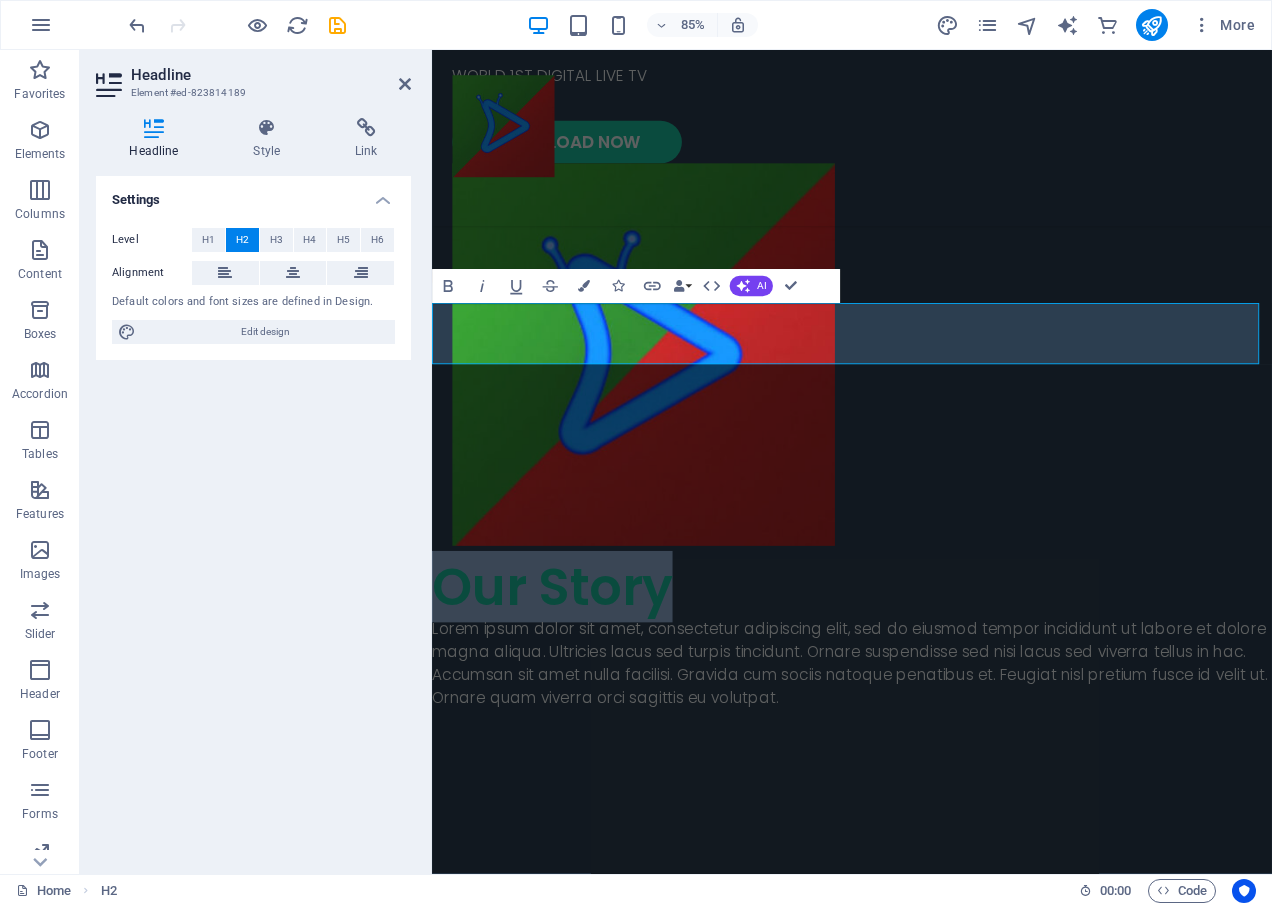 click on "Our Story" at bounding box center [926, 682] 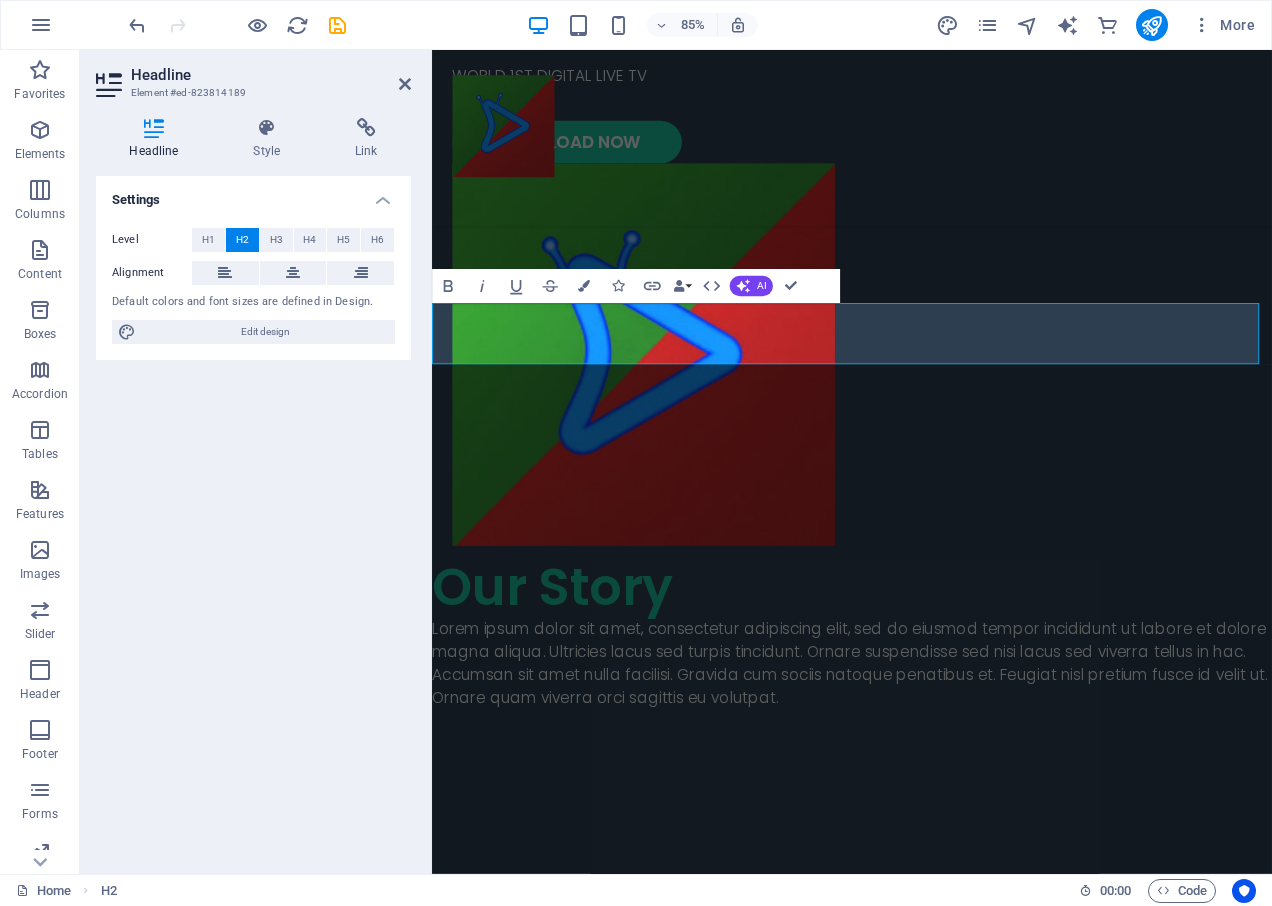 click on "Our Story" at bounding box center [926, 682] 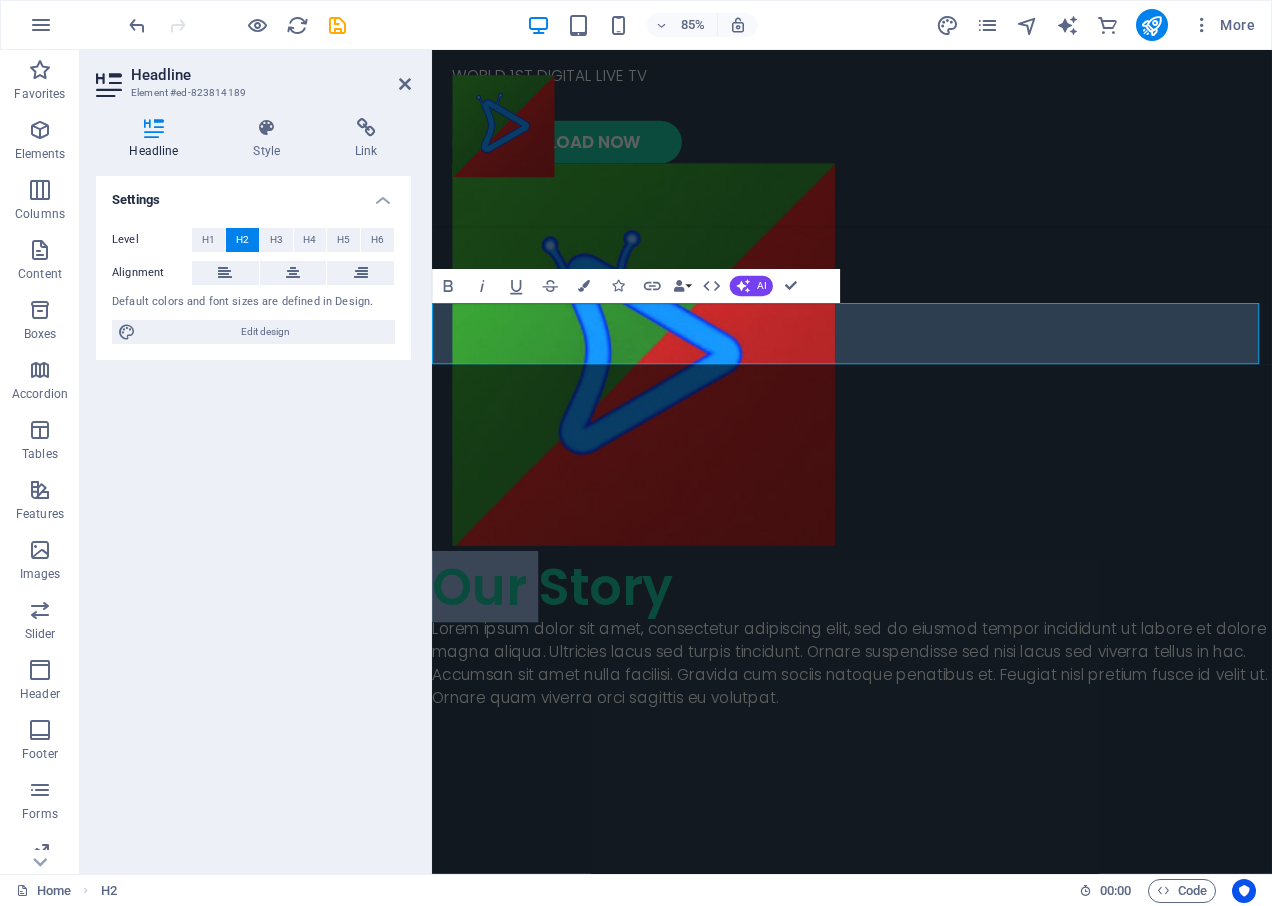 click on "Our Story" at bounding box center [926, 682] 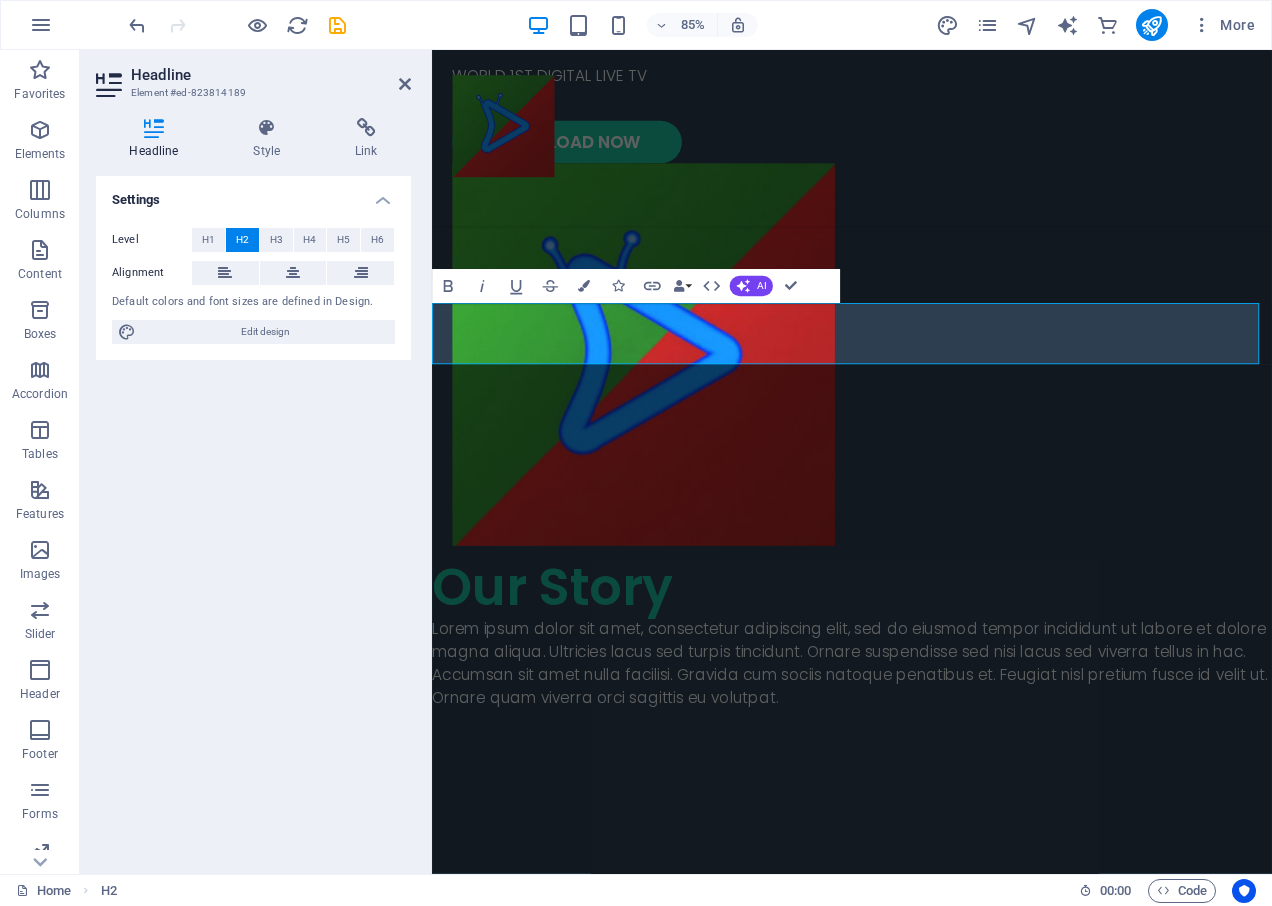 click on "Our Story" at bounding box center [926, 682] 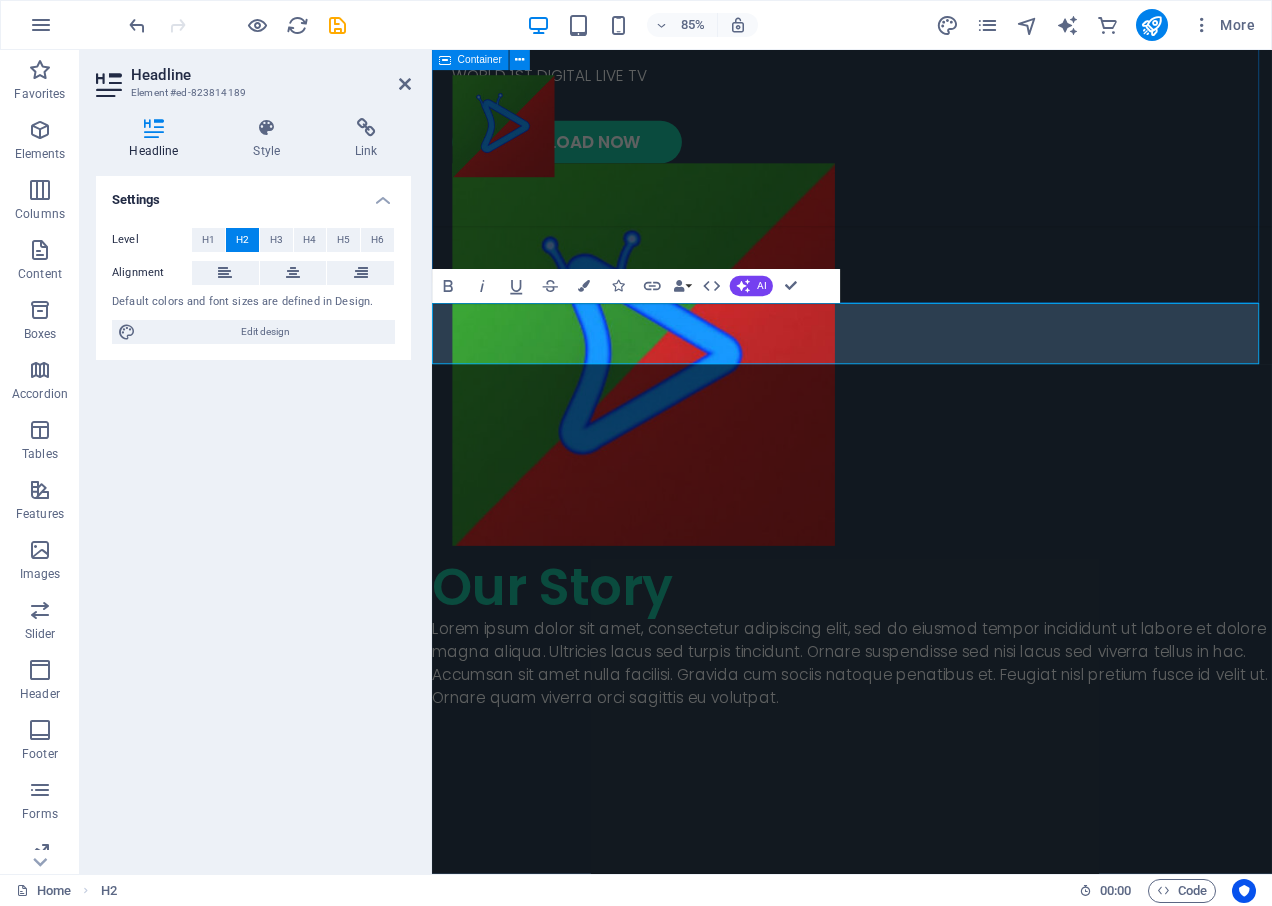 click on "ENJOY LIVE TV WORLD 1ST DIGITAL LIVE TV  DOWNLOAD NOW" at bounding box center [926, 258] 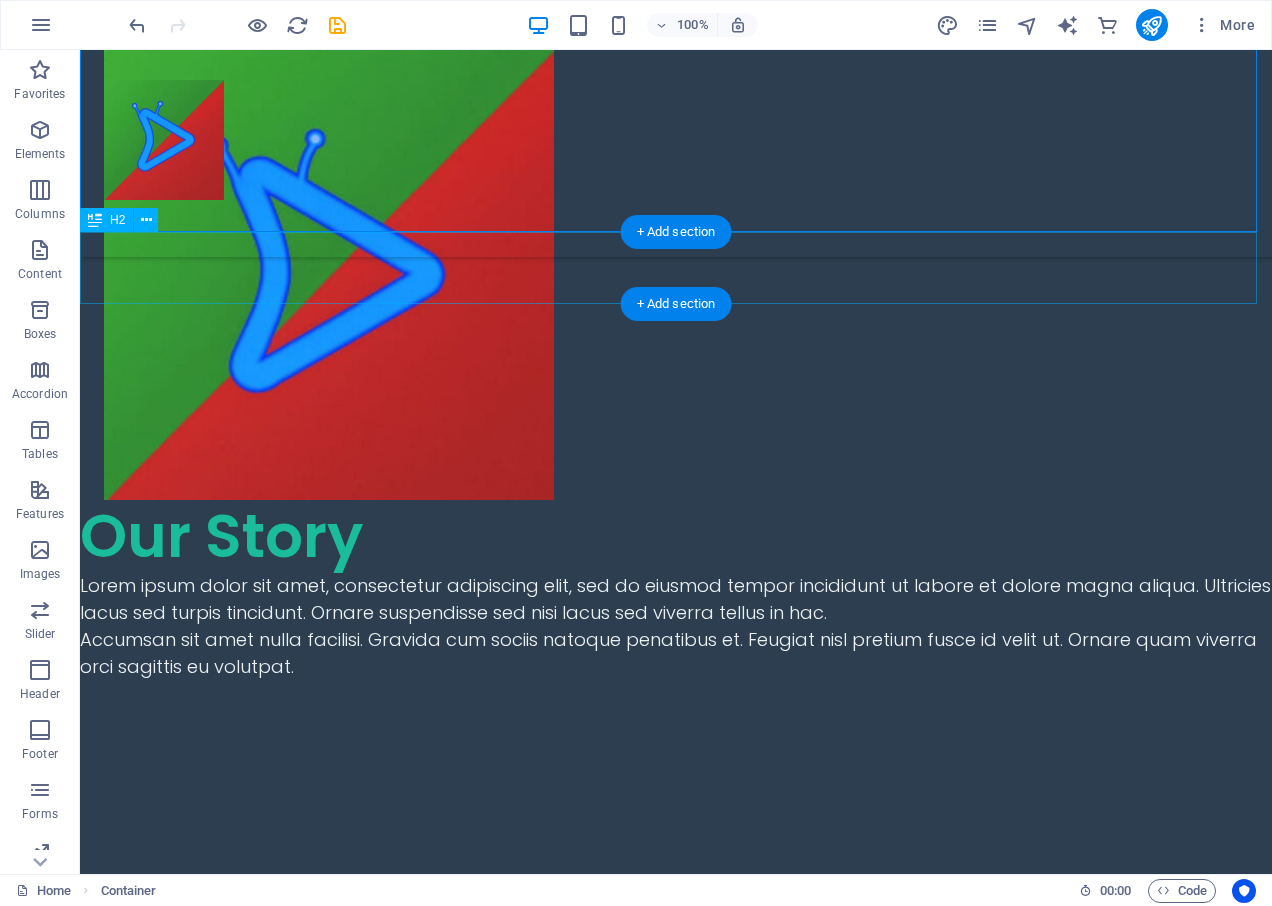 click on "Our Story" at bounding box center [676, 536] 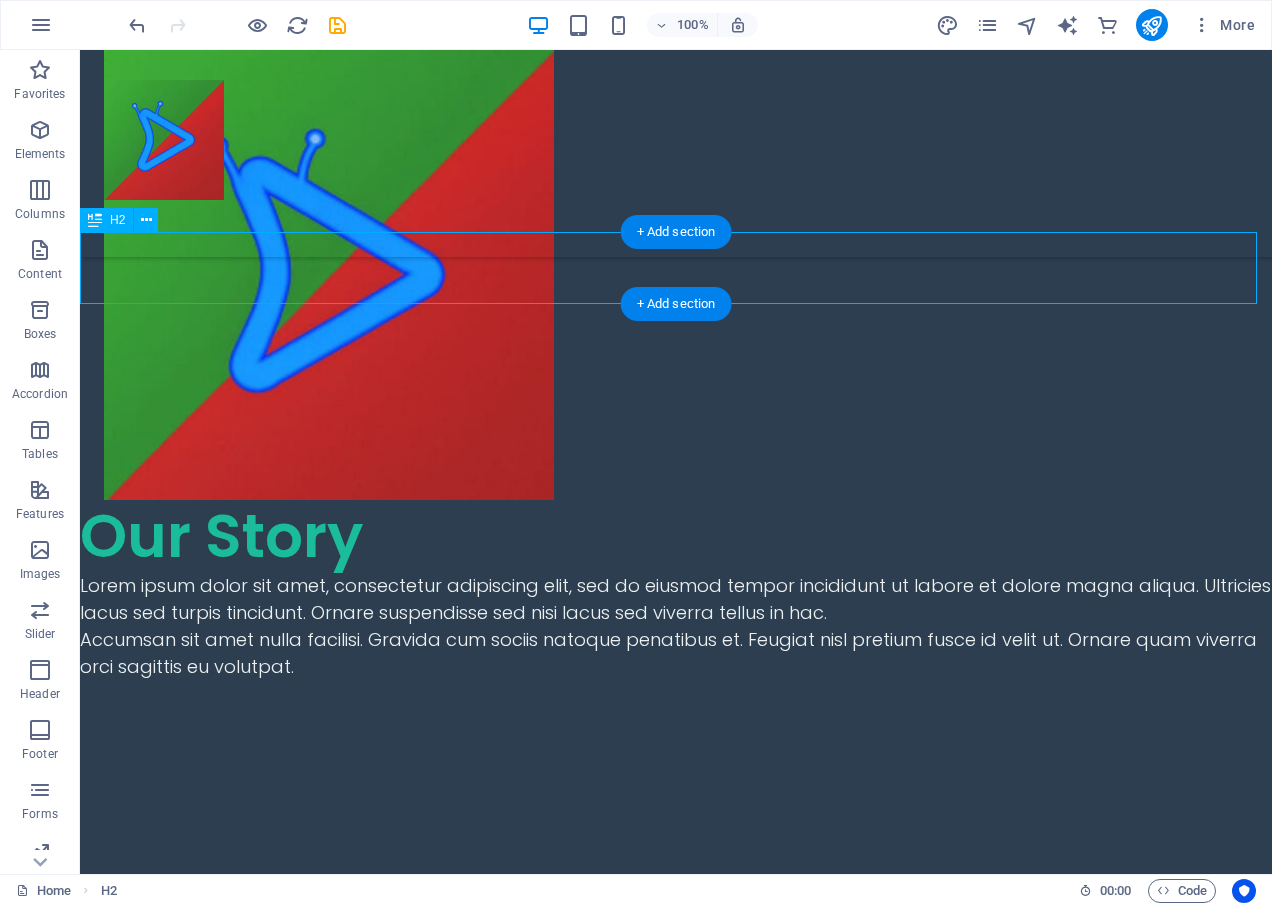 click on "Our Story" at bounding box center [676, 536] 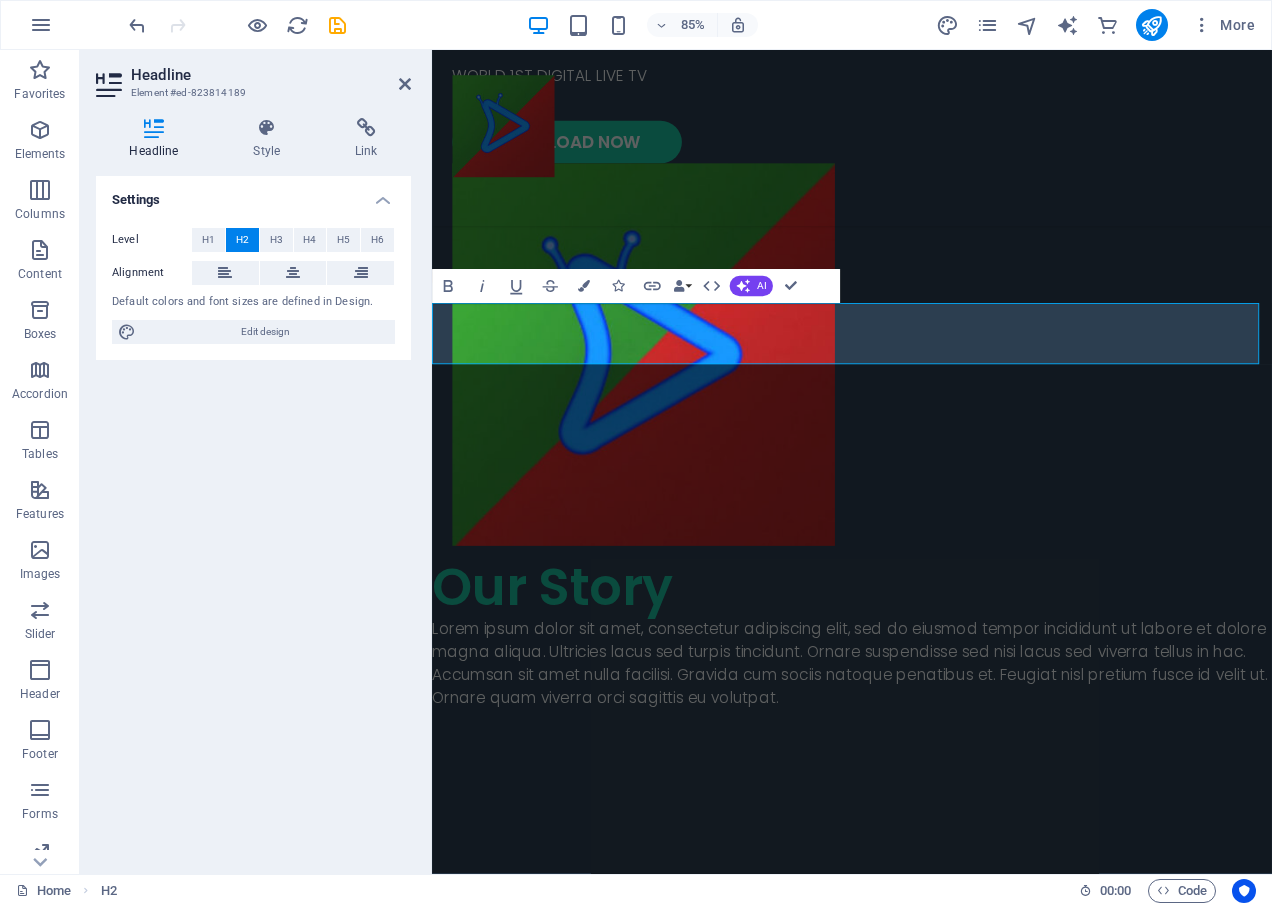 click on "Our Story" at bounding box center [926, 682] 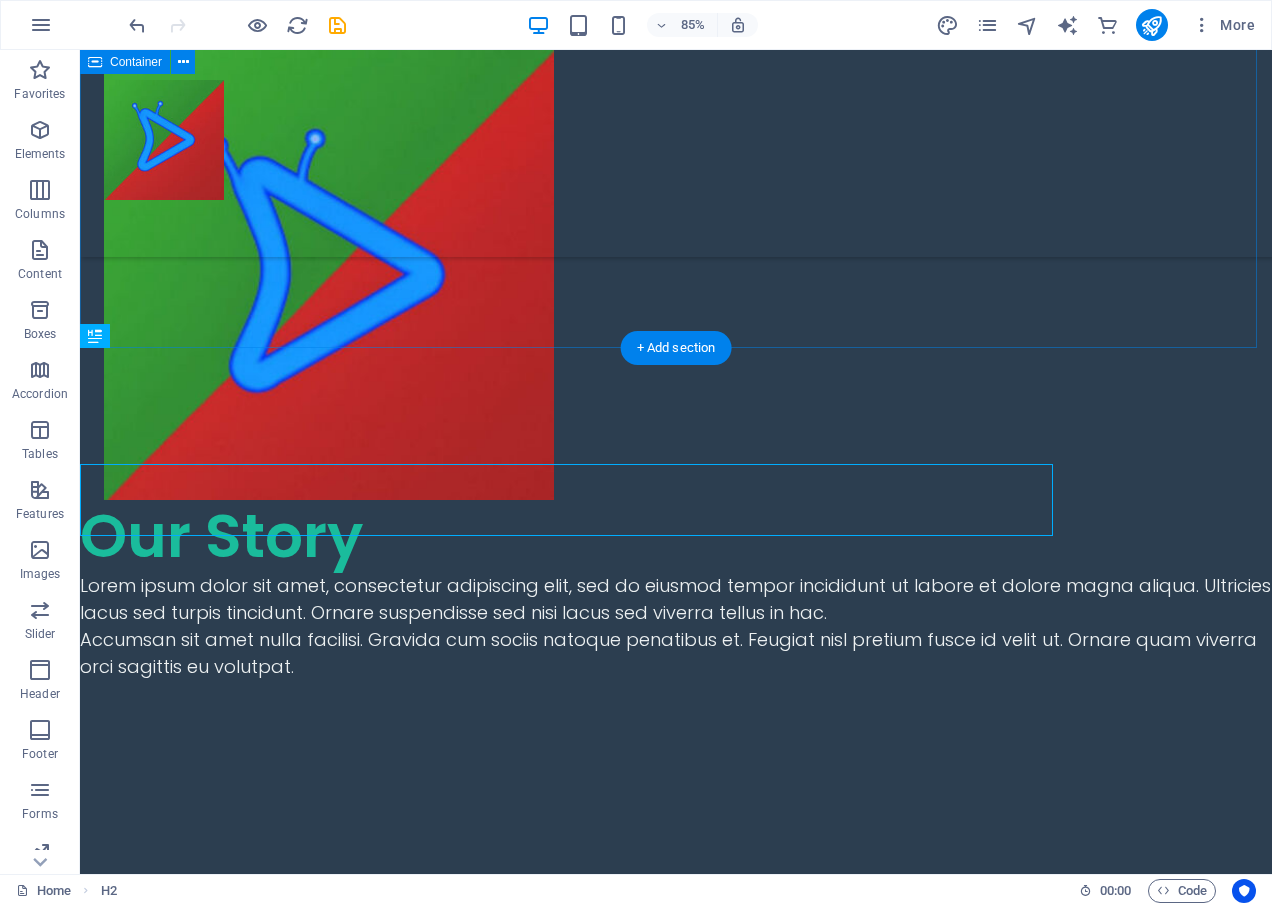 scroll, scrollTop: 361, scrollLeft: 0, axis: vertical 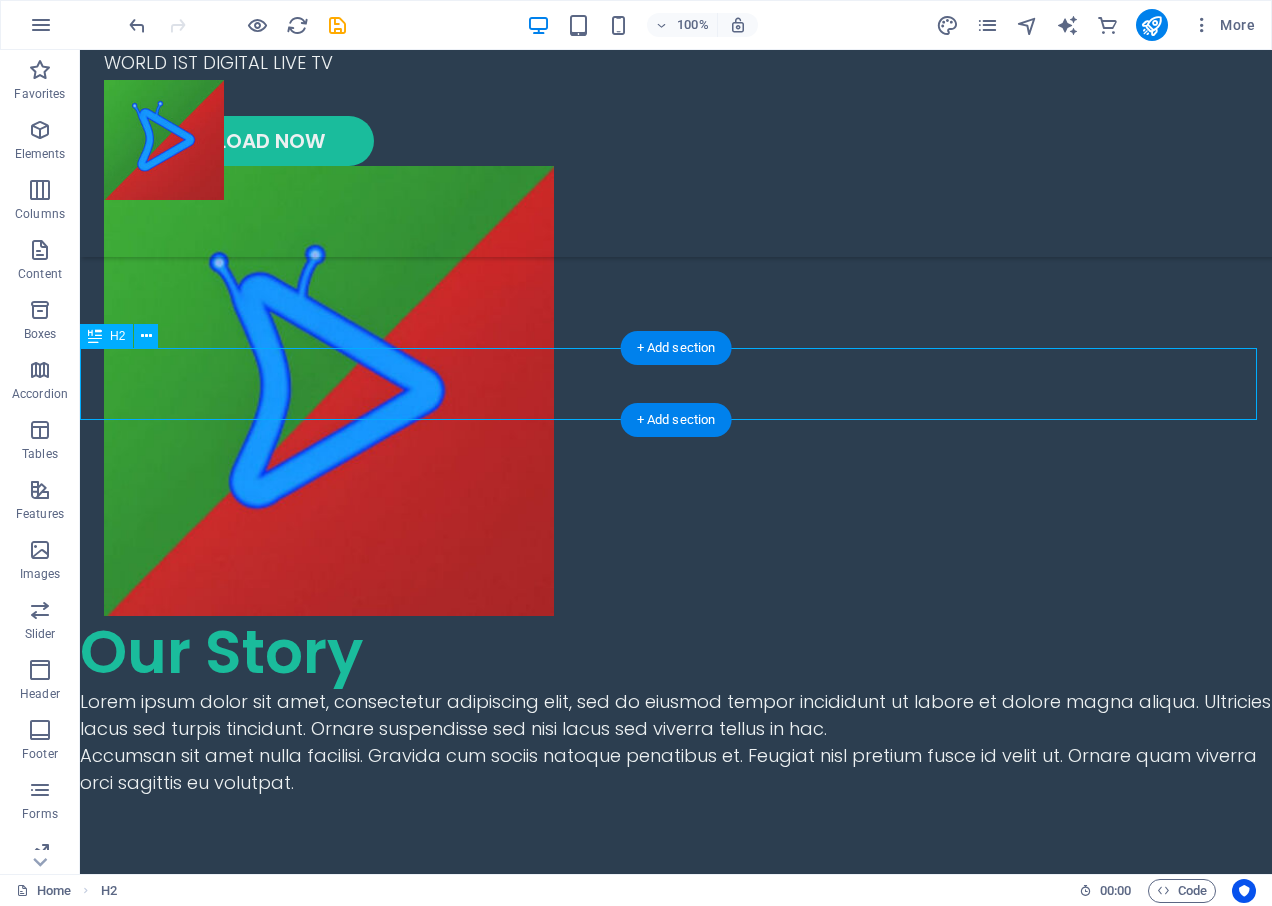 click on "Our Story" at bounding box center [676, 652] 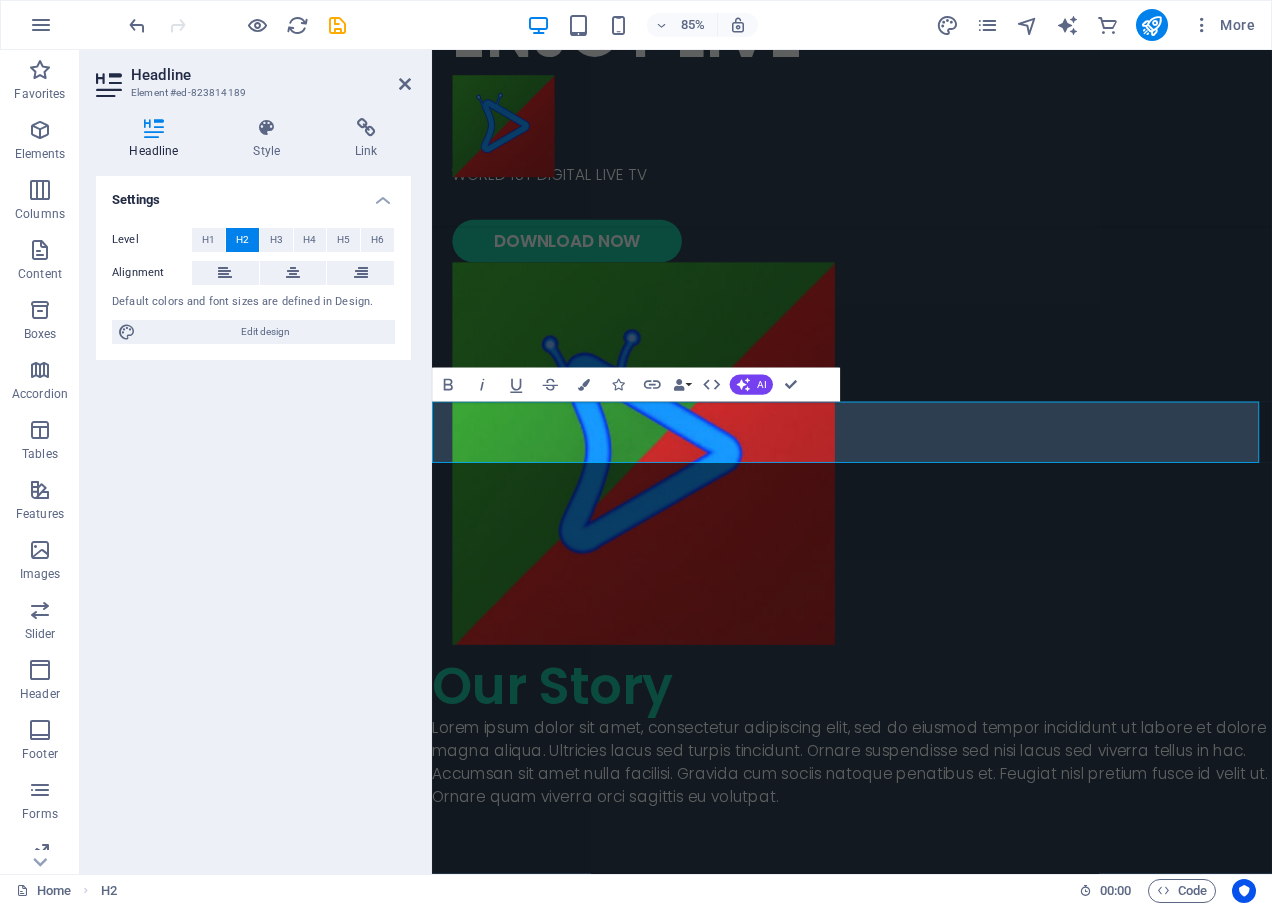 click on "Our Story" at bounding box center (926, 798) 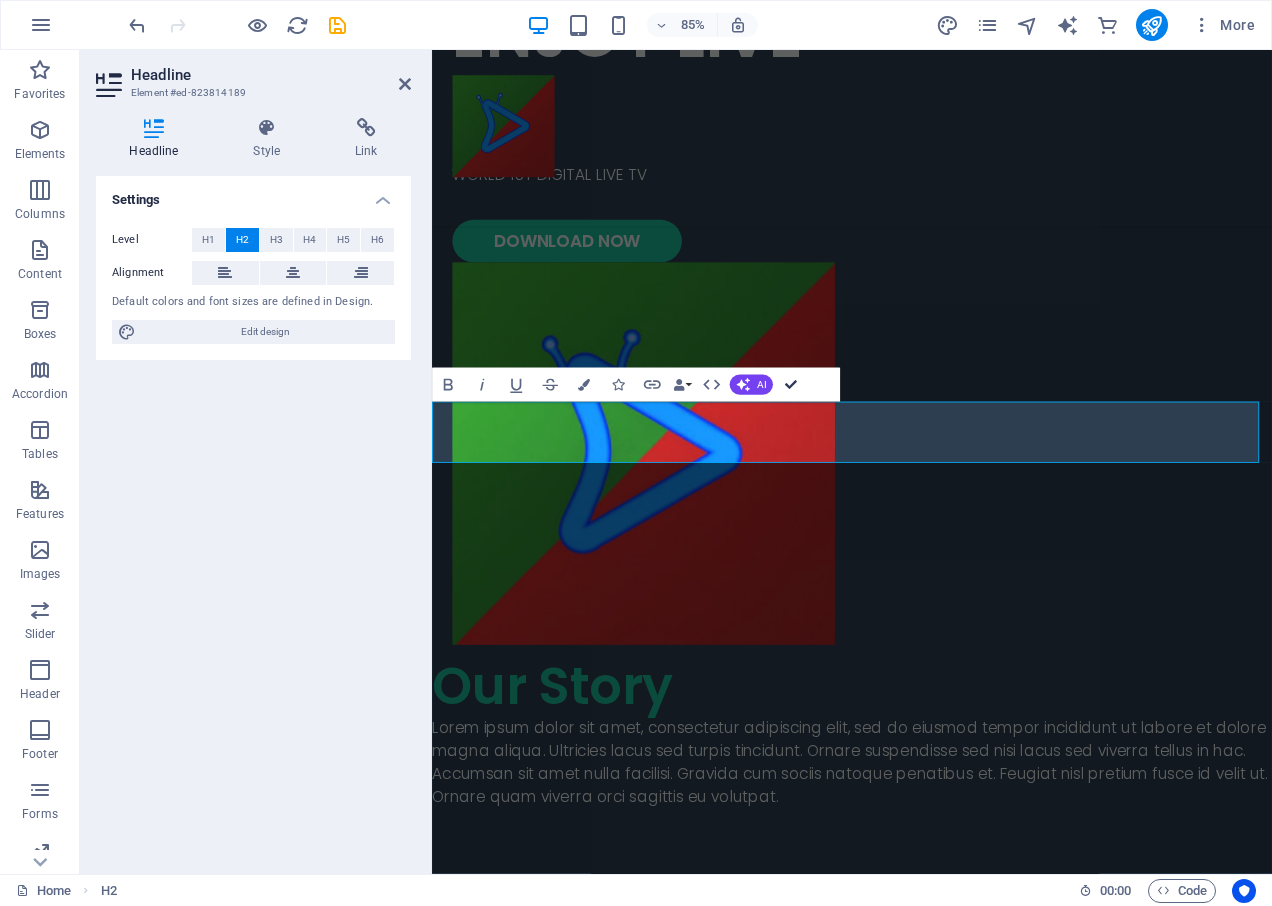 scroll, scrollTop: 245, scrollLeft: 0, axis: vertical 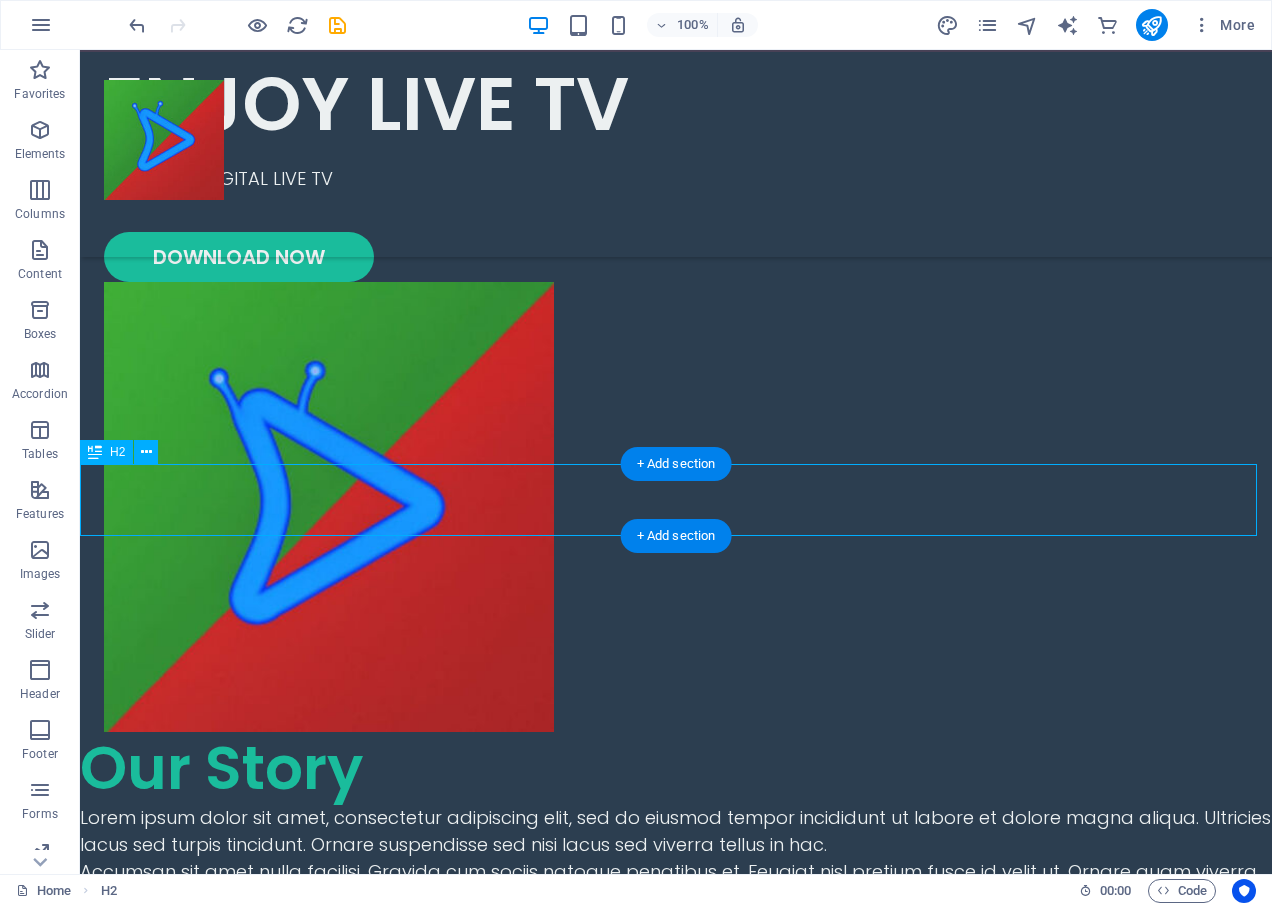click on "Our Story" at bounding box center (676, 768) 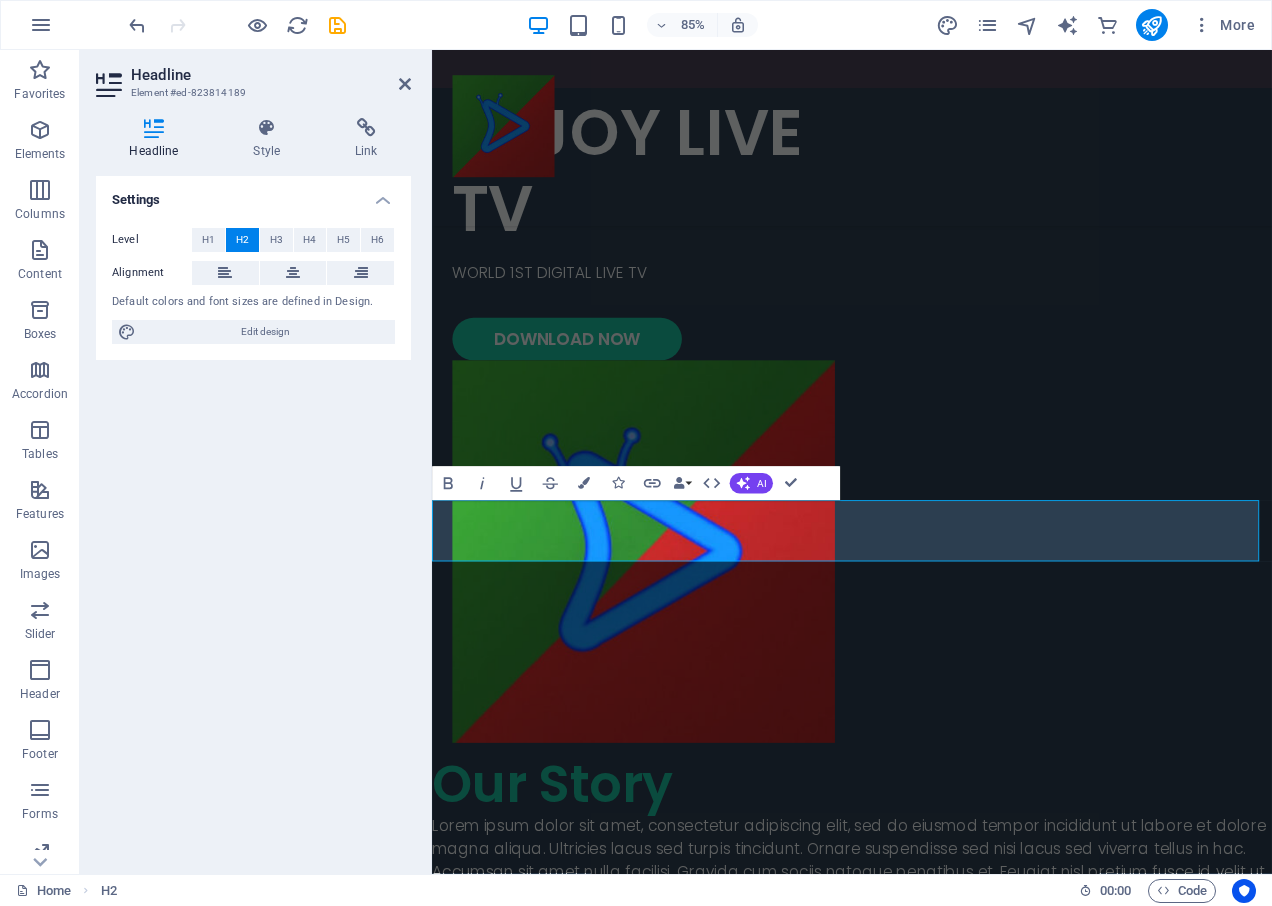 click on "Our Story" at bounding box center [926, 914] 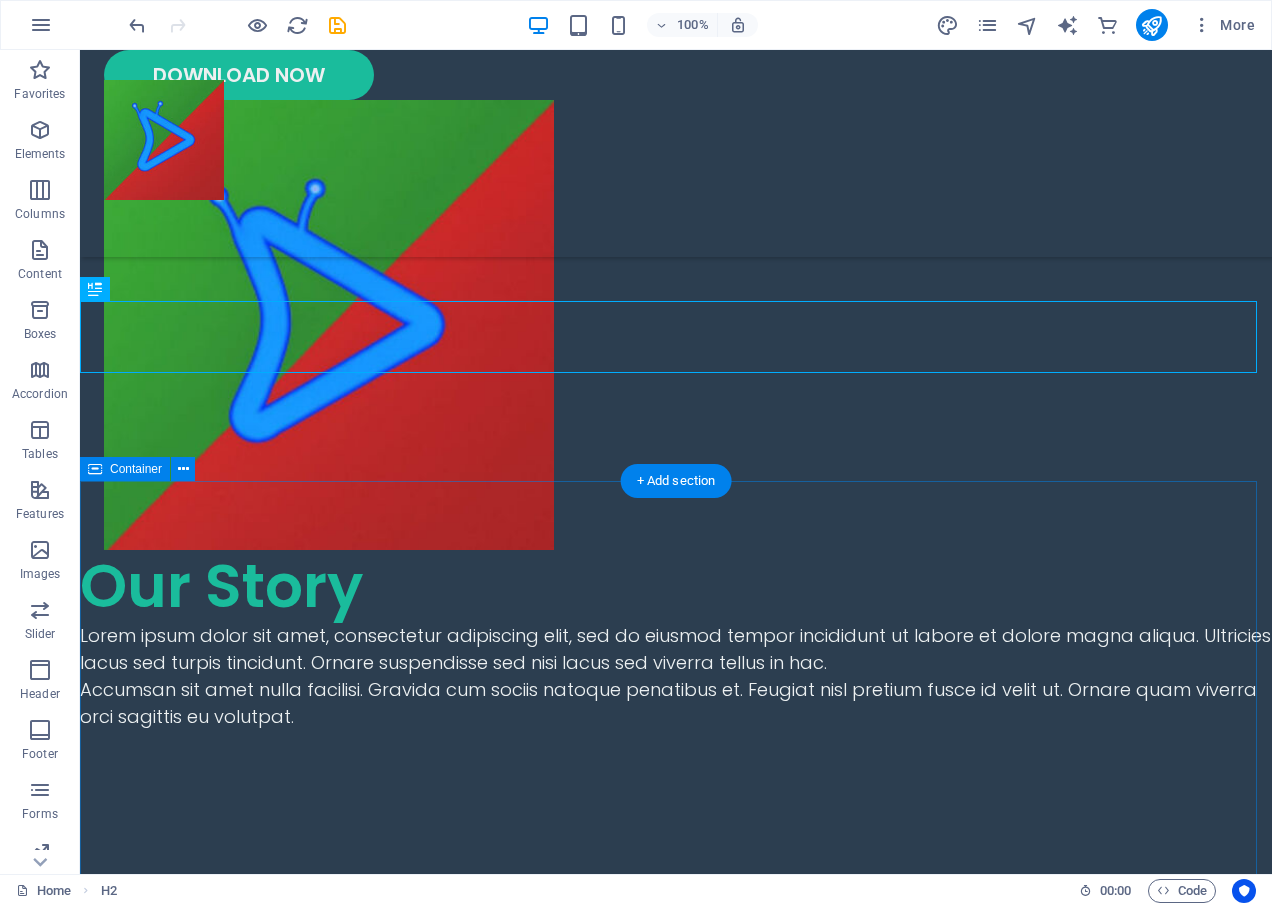 scroll, scrollTop: 429, scrollLeft: 0, axis: vertical 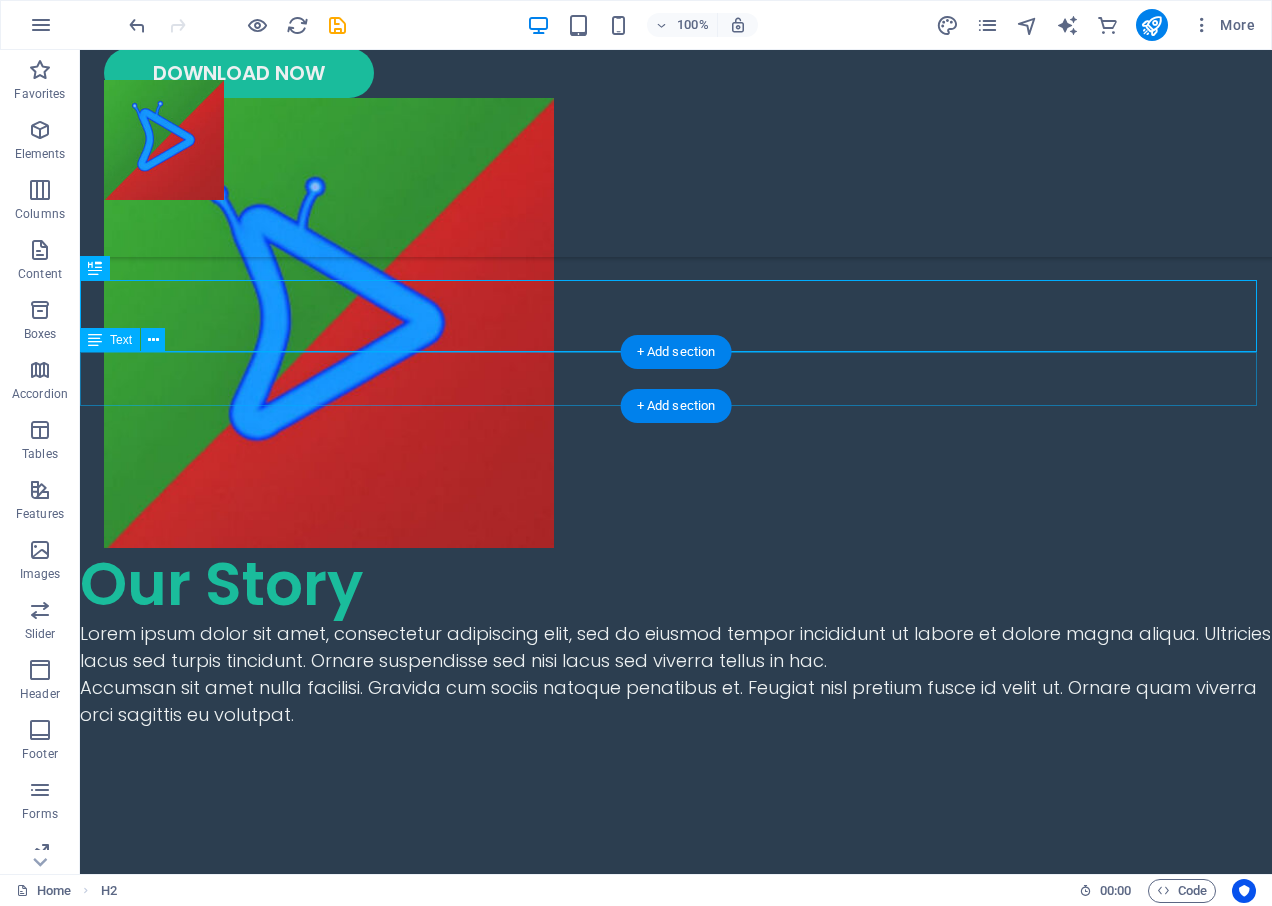 click on "Lorem ipsum dolor sit amet, consectetur adipiscing elit, sed do eiusmod tempor incididunt ut labore et dolore magna aliqua. Ultricies lacus sed turpis tincidunt. Ornare suspendisse sed nisi lacus sed viverra tellus in hac." at bounding box center [676, 647] 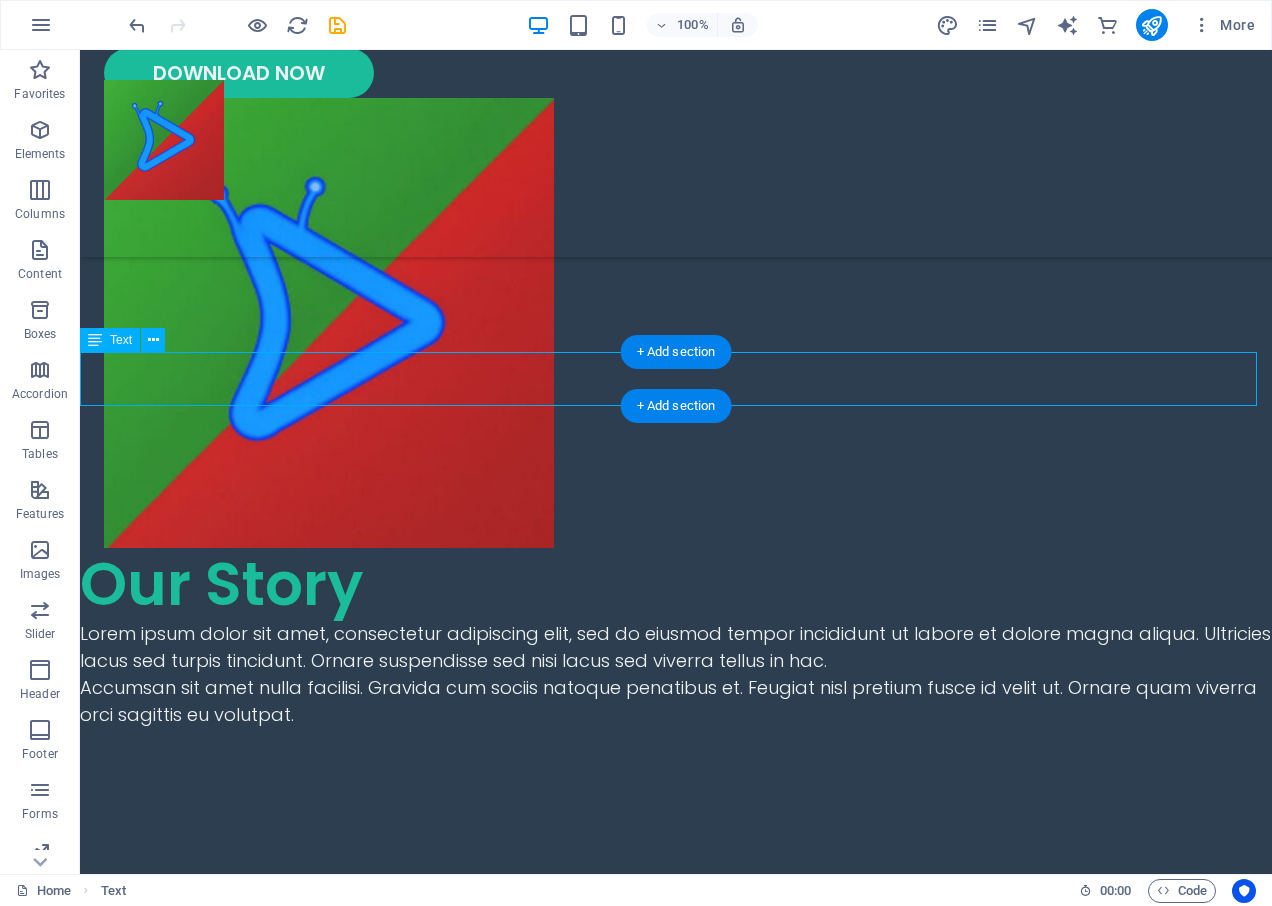 click on "Lorem ipsum dolor sit amet, consectetur adipiscing elit, sed do eiusmod tempor incididunt ut labore et dolore magna aliqua. Ultricies lacus sed turpis tincidunt. Ornare suspendisse sed nisi lacus sed viverra tellus in hac." at bounding box center [676, 647] 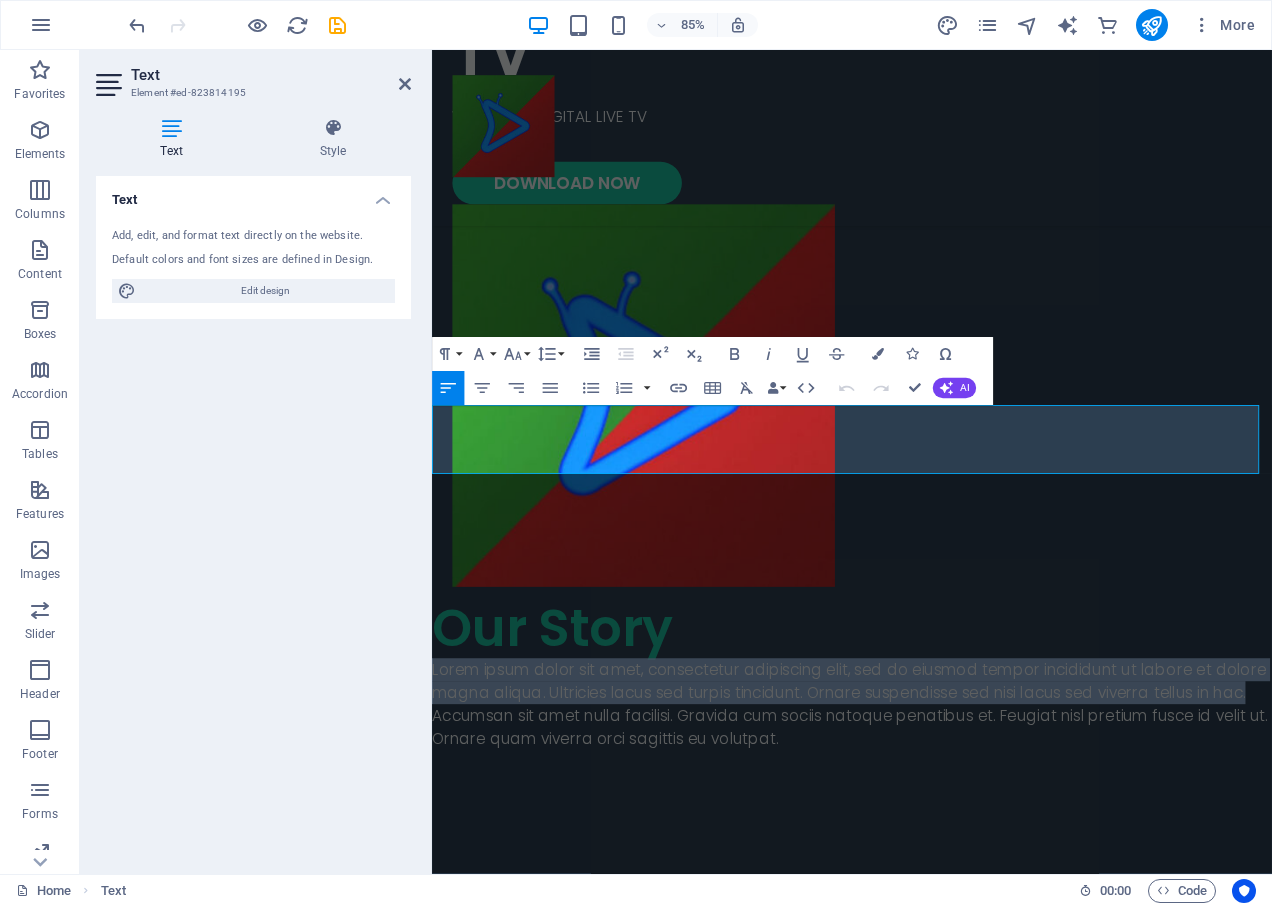 drag, startPoint x: 550, startPoint y: 538, endPoint x: 429, endPoint y: 468, distance: 139.78912 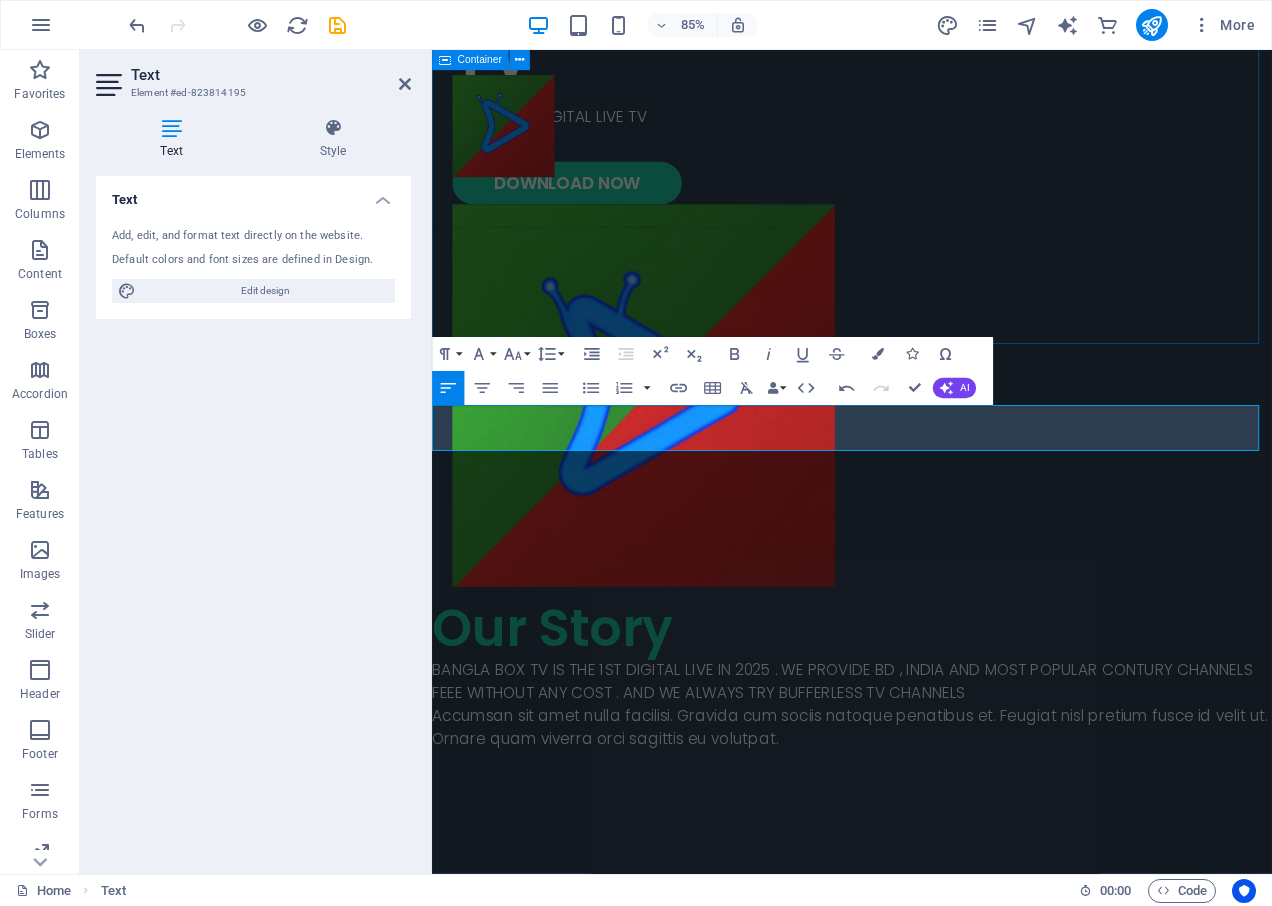 click on "ENJOY LIVE TV WORLD 1ST DIGITAL LIVE TV  DOWNLOAD NOW" at bounding box center (926, 306) 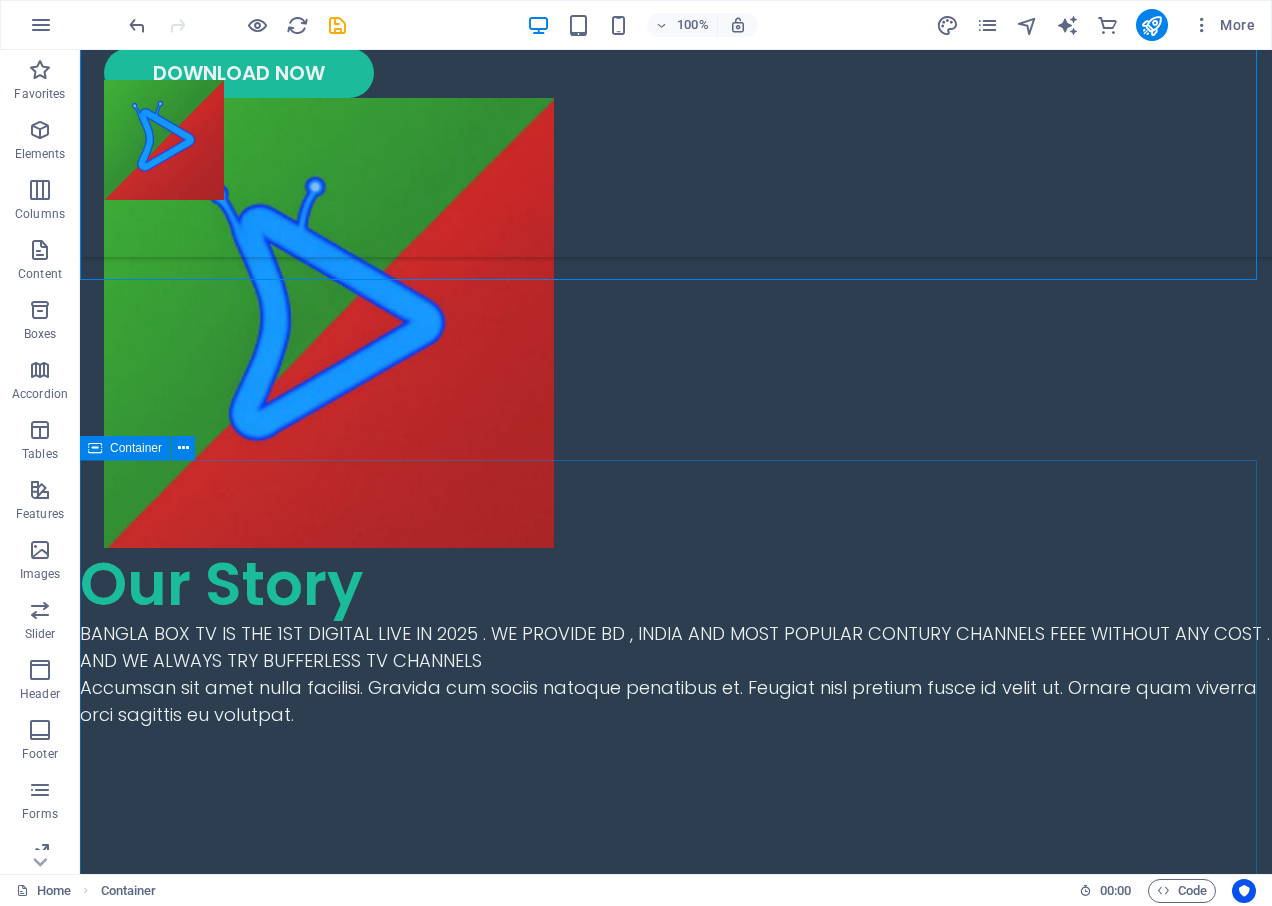 click on "Drop content here or  Add elements  Paste clipboard" at bounding box center (676, 1242) 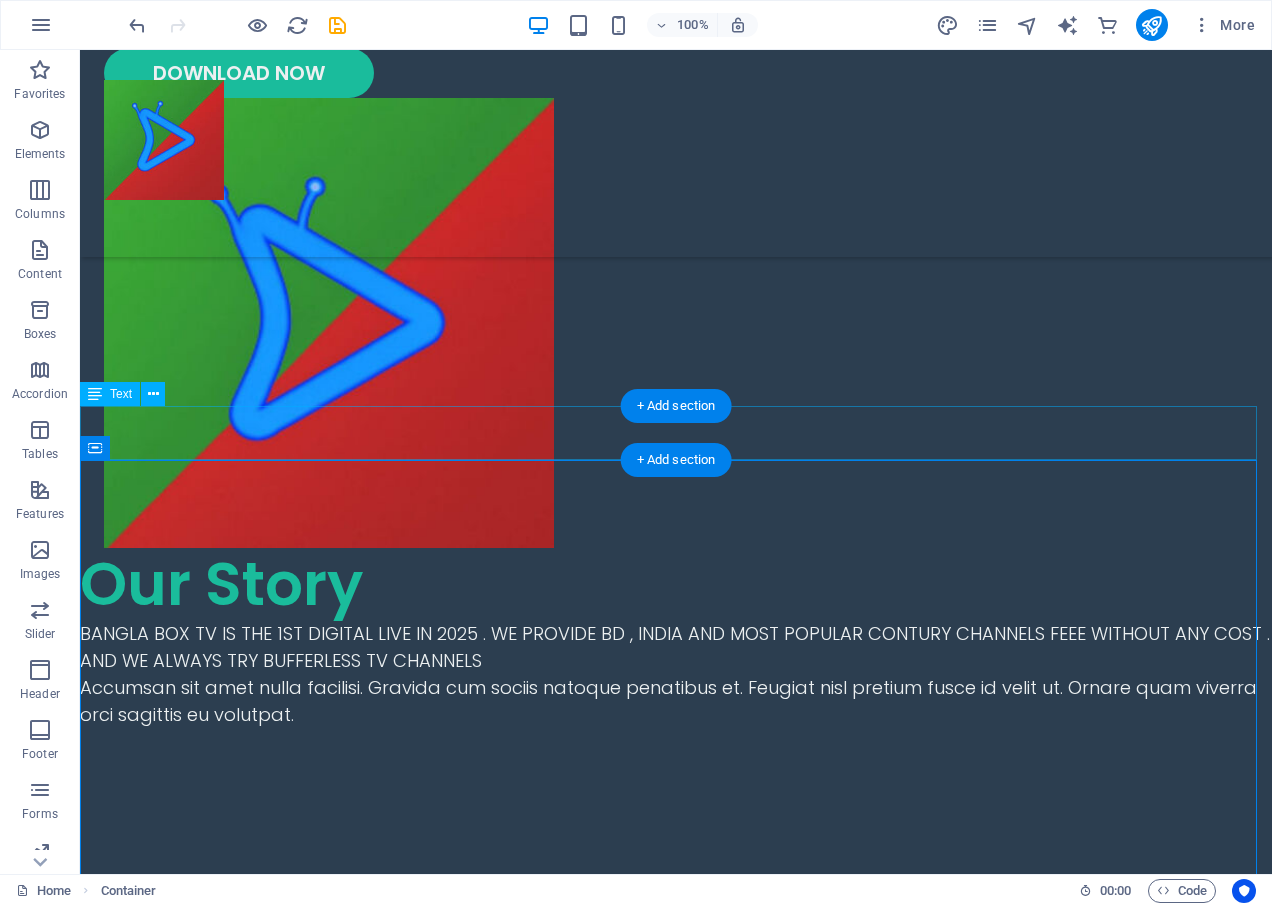 click on "Accumsan sit amet nulla facilisi. Gravida cum sociis natoque penatibus et. Feugiat nisl pretium fusce id velit ut. Ornare quam viverra orci sagittis eu volutpat." at bounding box center (676, 701) 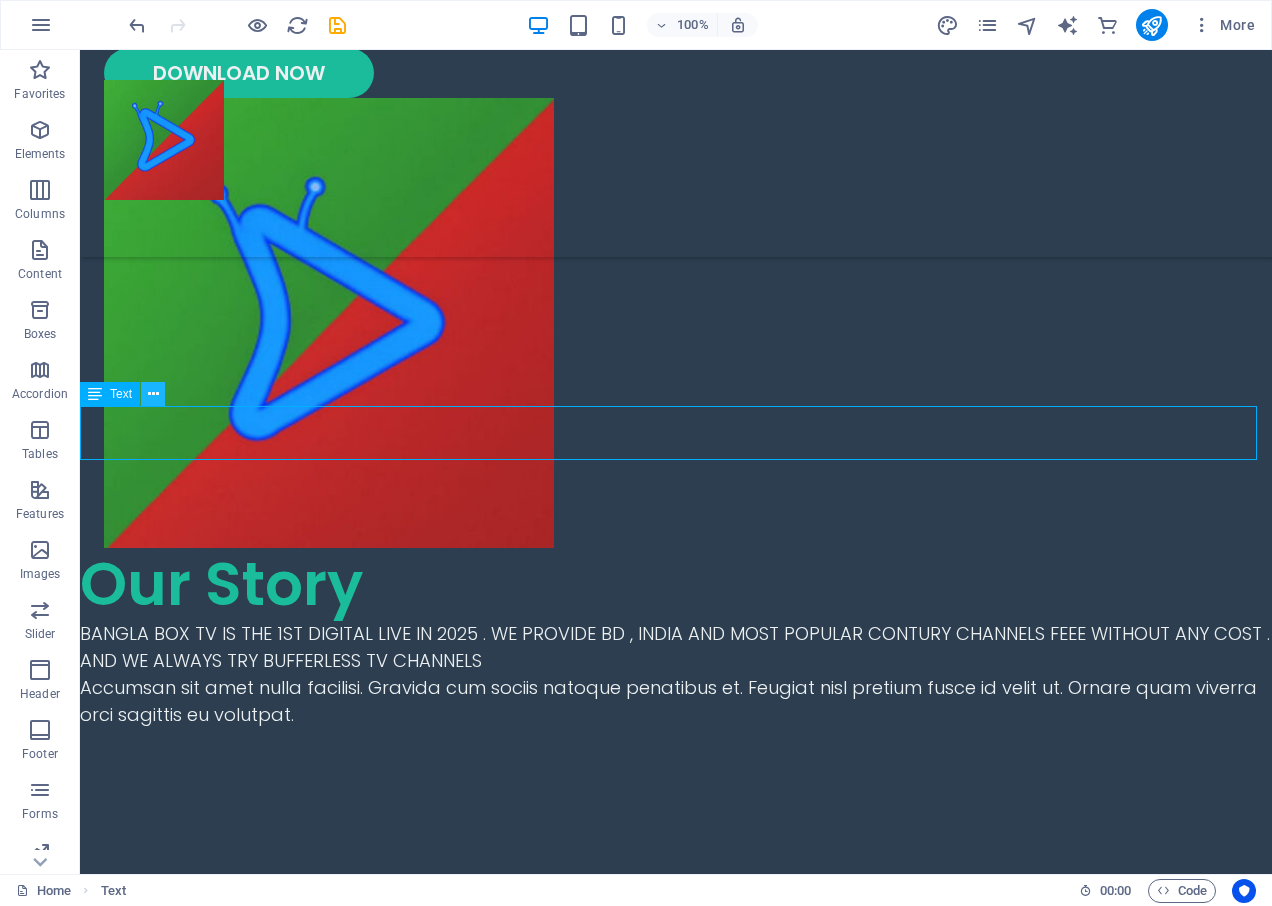 click at bounding box center (153, 394) 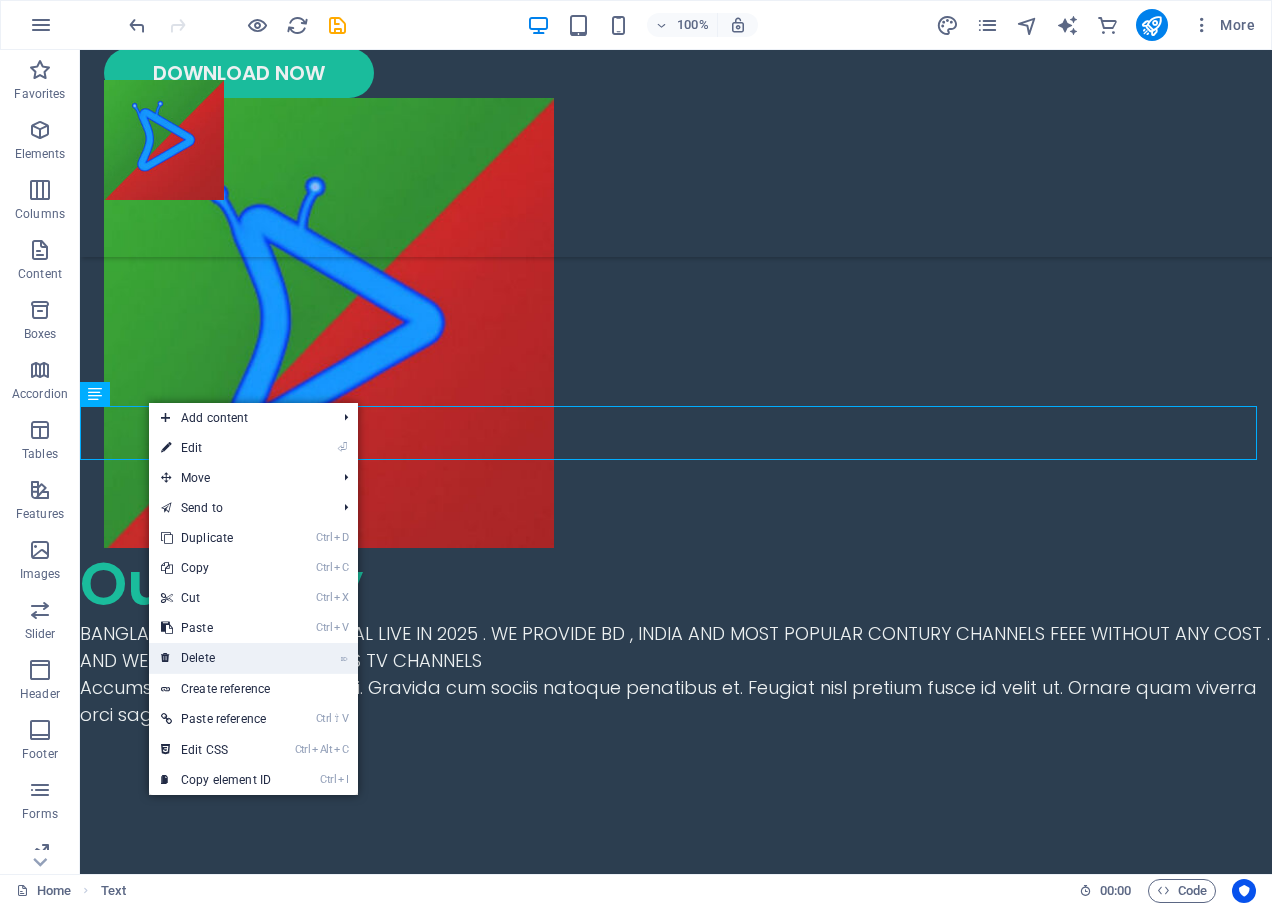 click on "⌦  Delete" at bounding box center (216, 658) 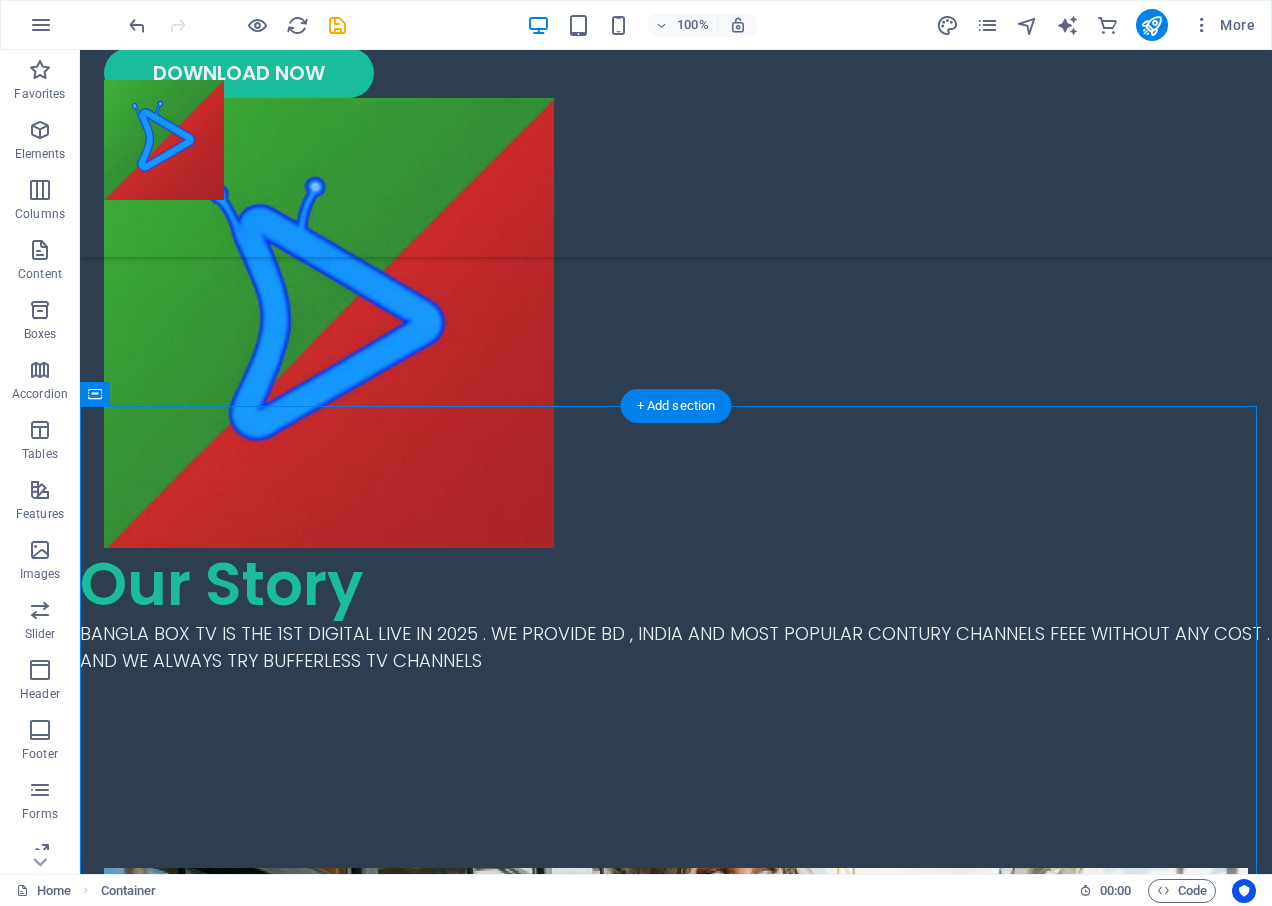 drag, startPoint x: 575, startPoint y: 741, endPoint x: 602, endPoint y: 519, distance: 223.63586 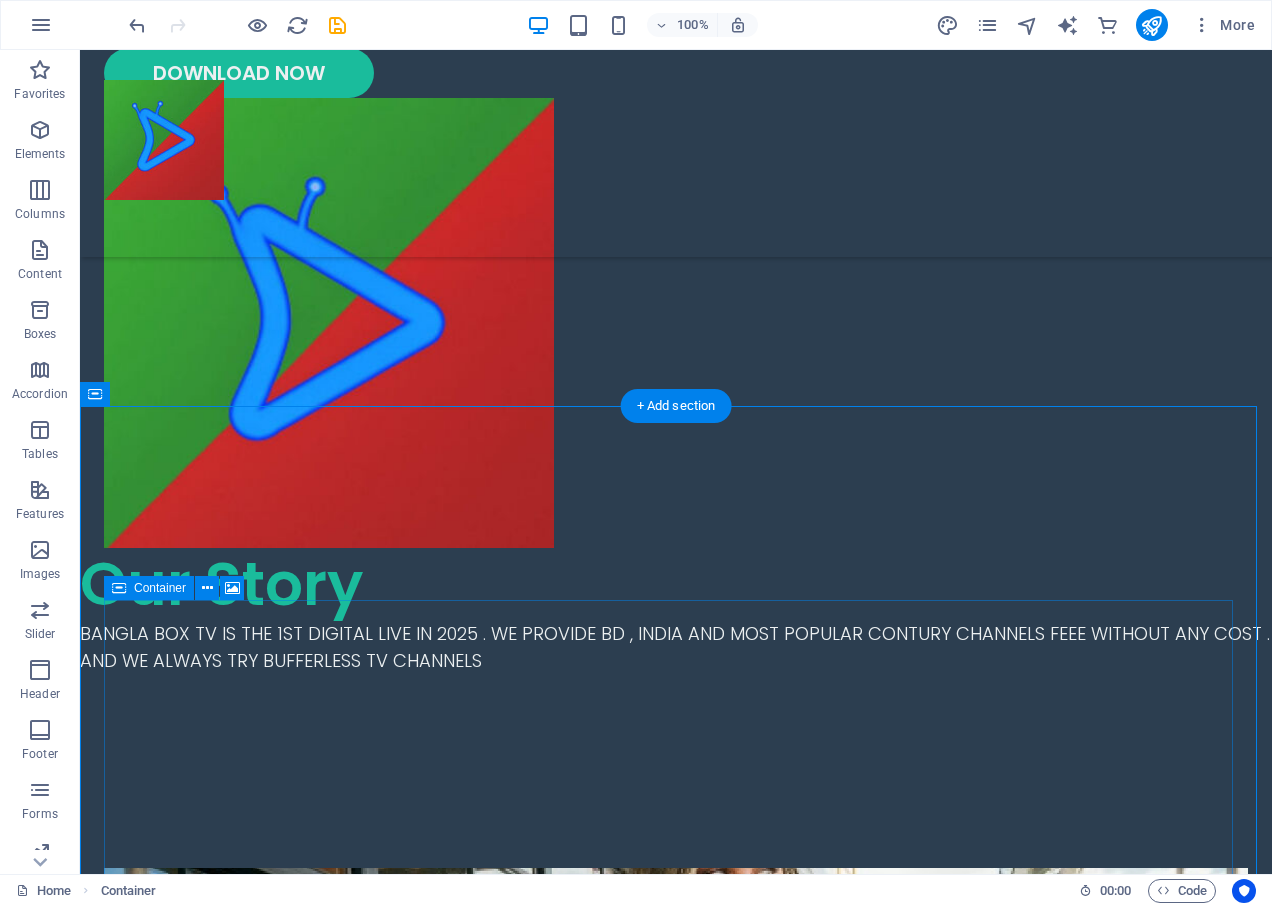 drag, startPoint x: 479, startPoint y: 840, endPoint x: 513, endPoint y: 690, distance: 153.80507 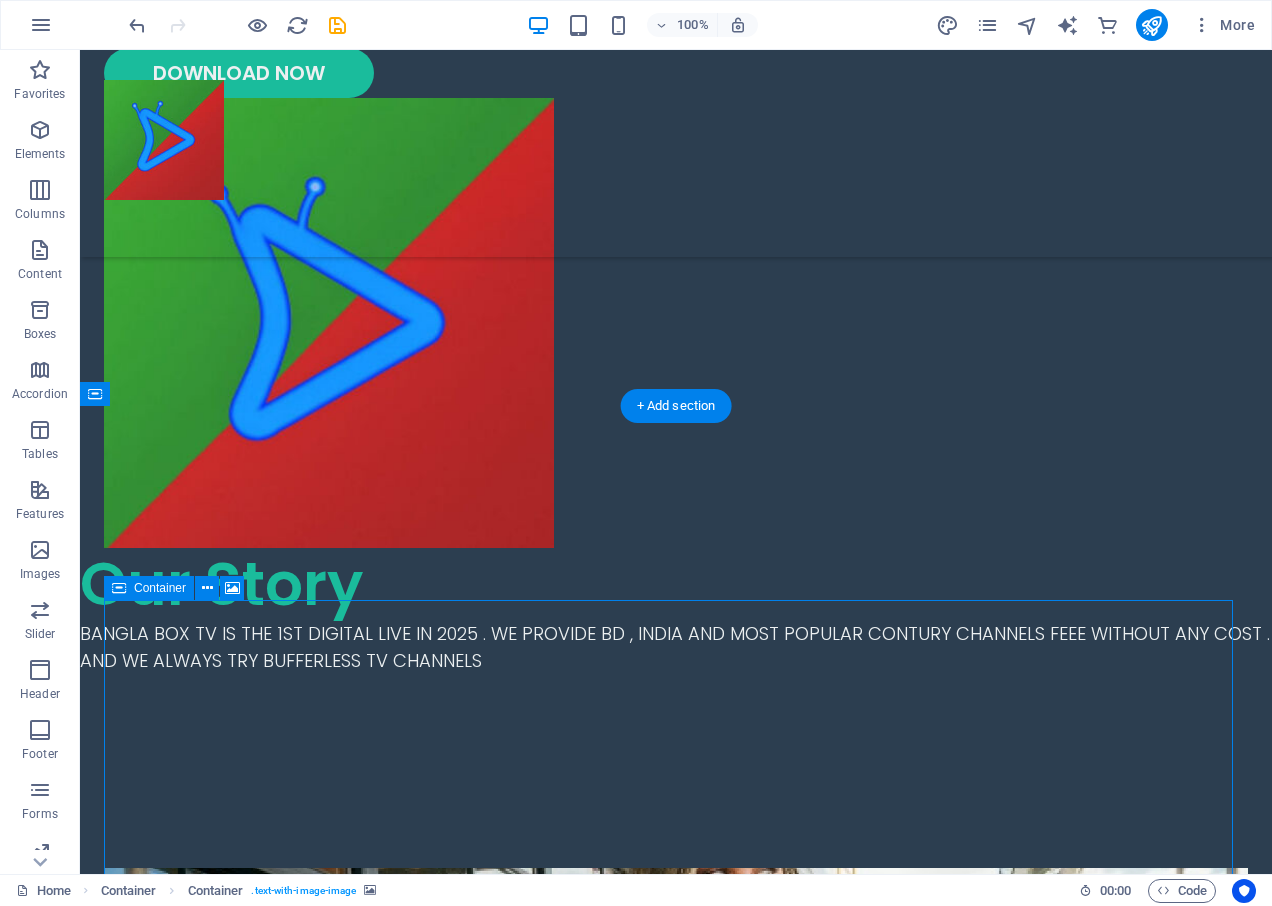 click on "Drop content here or  Add elements  Paste clipboard" at bounding box center [676, 1499] 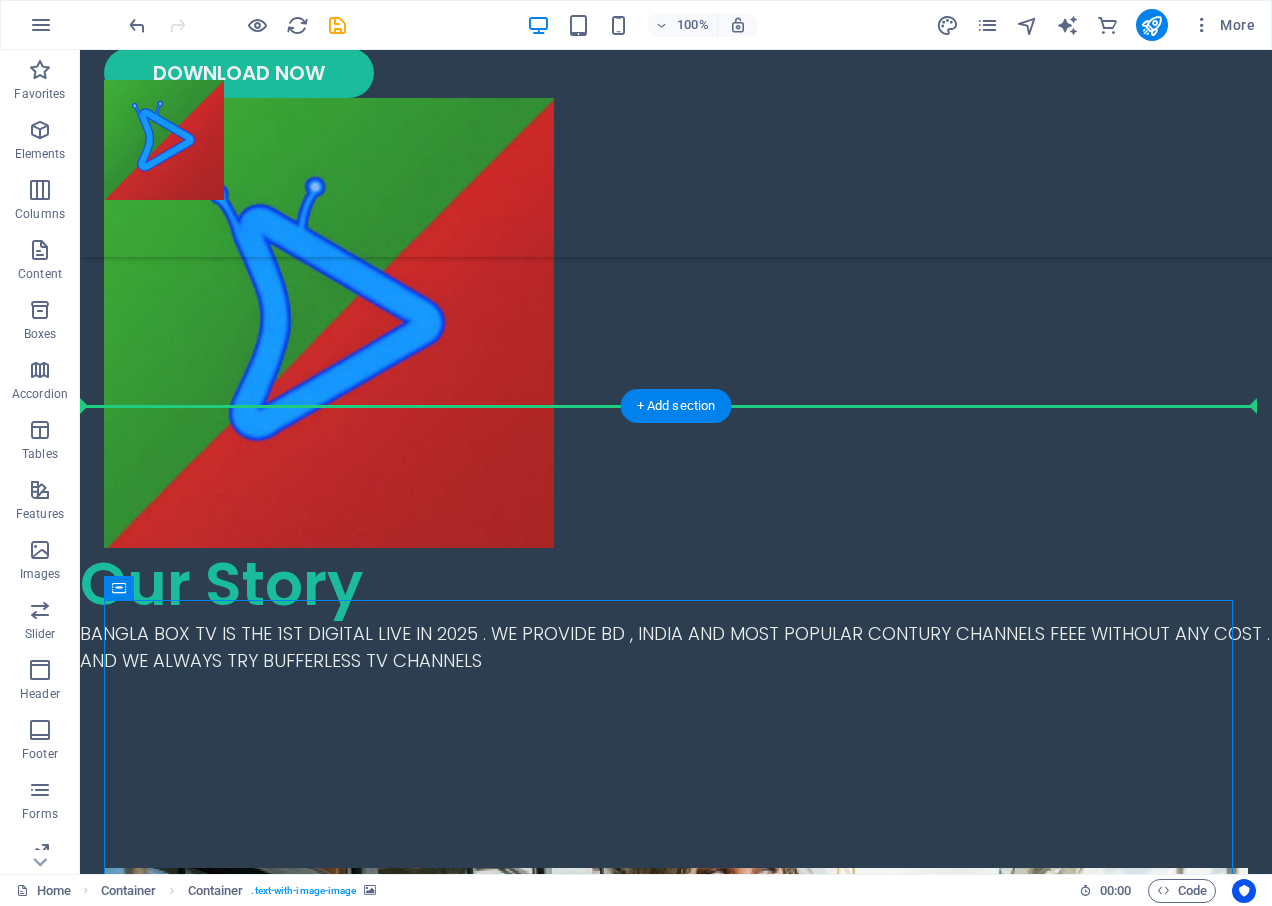 drag, startPoint x: 356, startPoint y: 625, endPoint x: 388, endPoint y: 459, distance: 169.0562 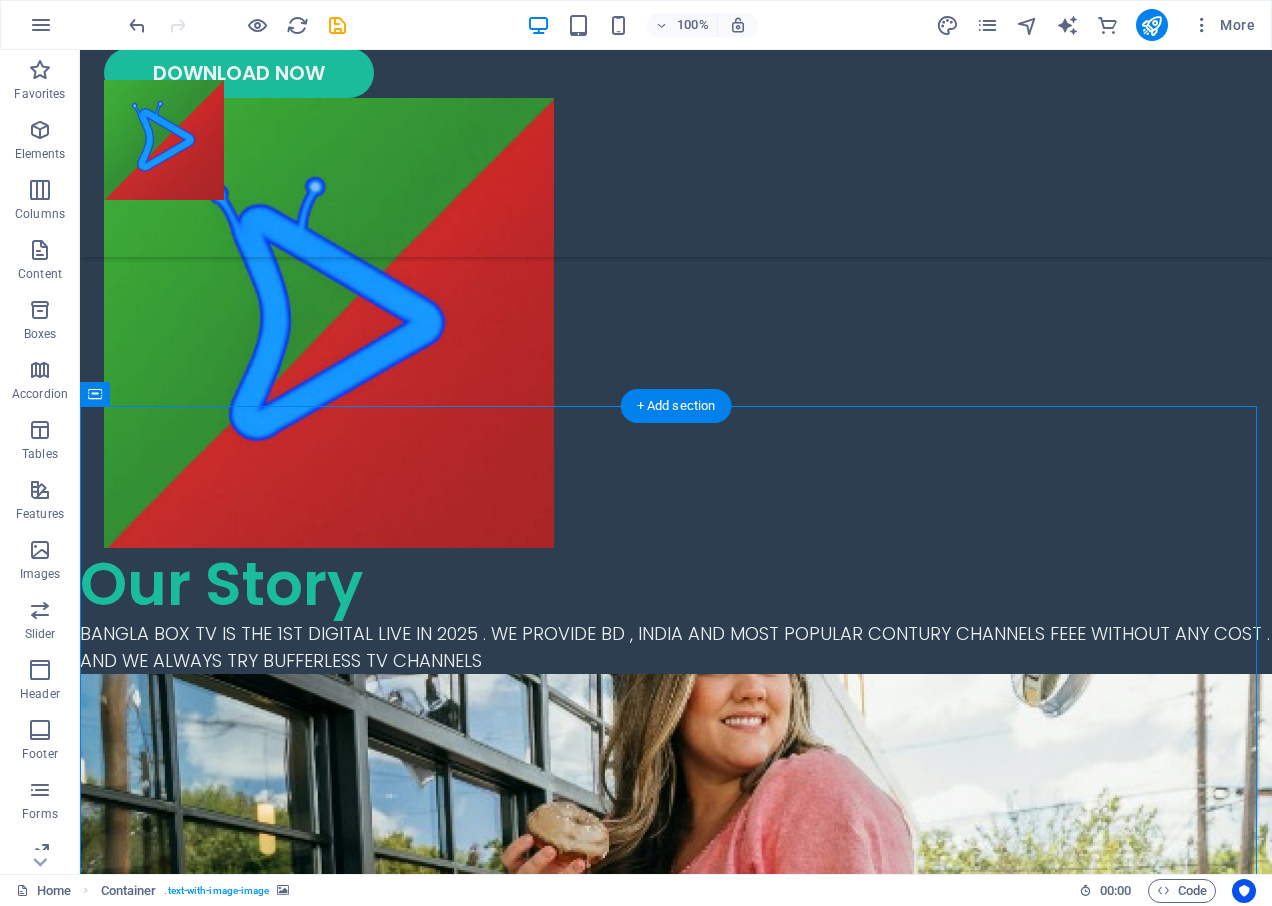 drag, startPoint x: 455, startPoint y: 537, endPoint x: 436, endPoint y: 717, distance: 181 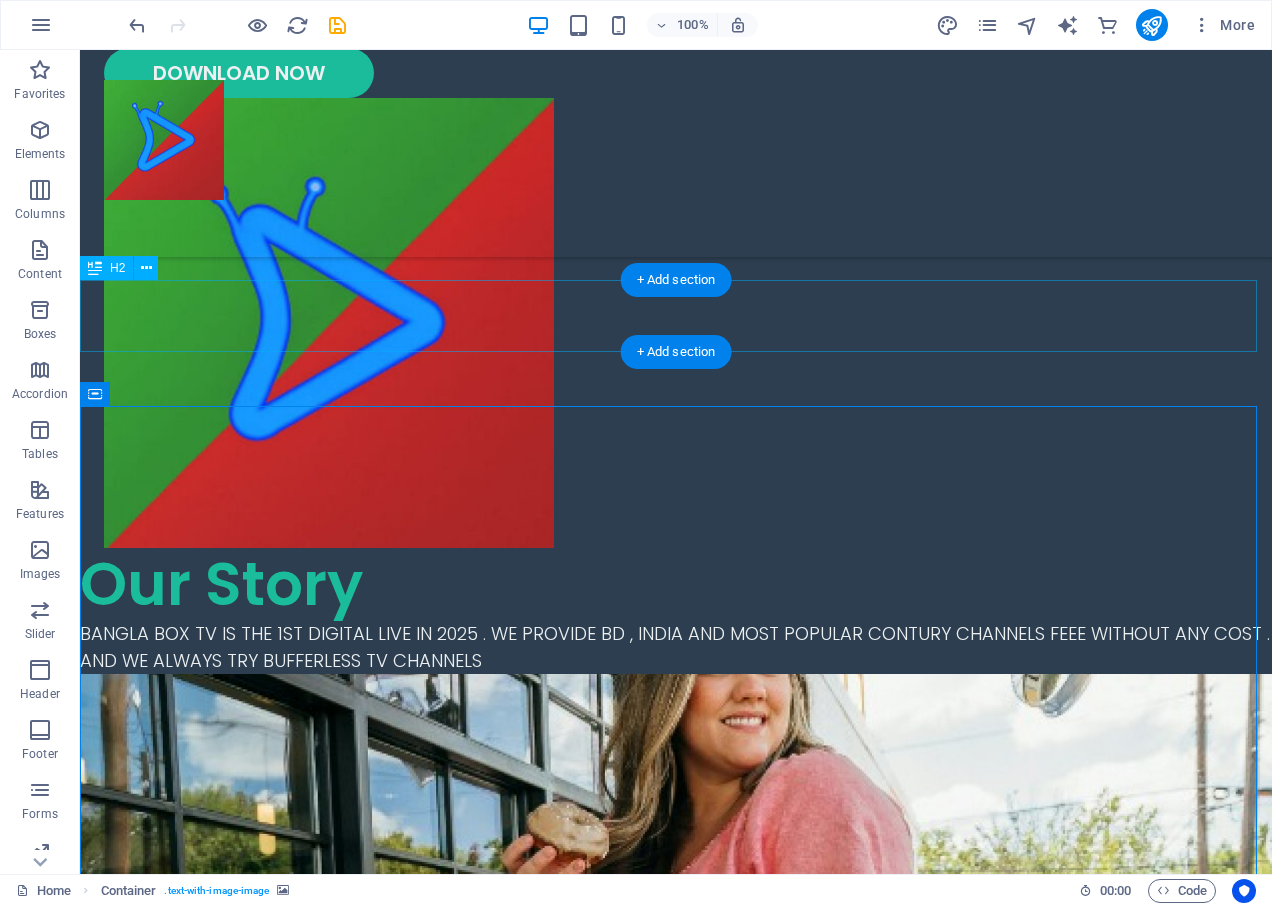 click on "Our Story" at bounding box center (676, 584) 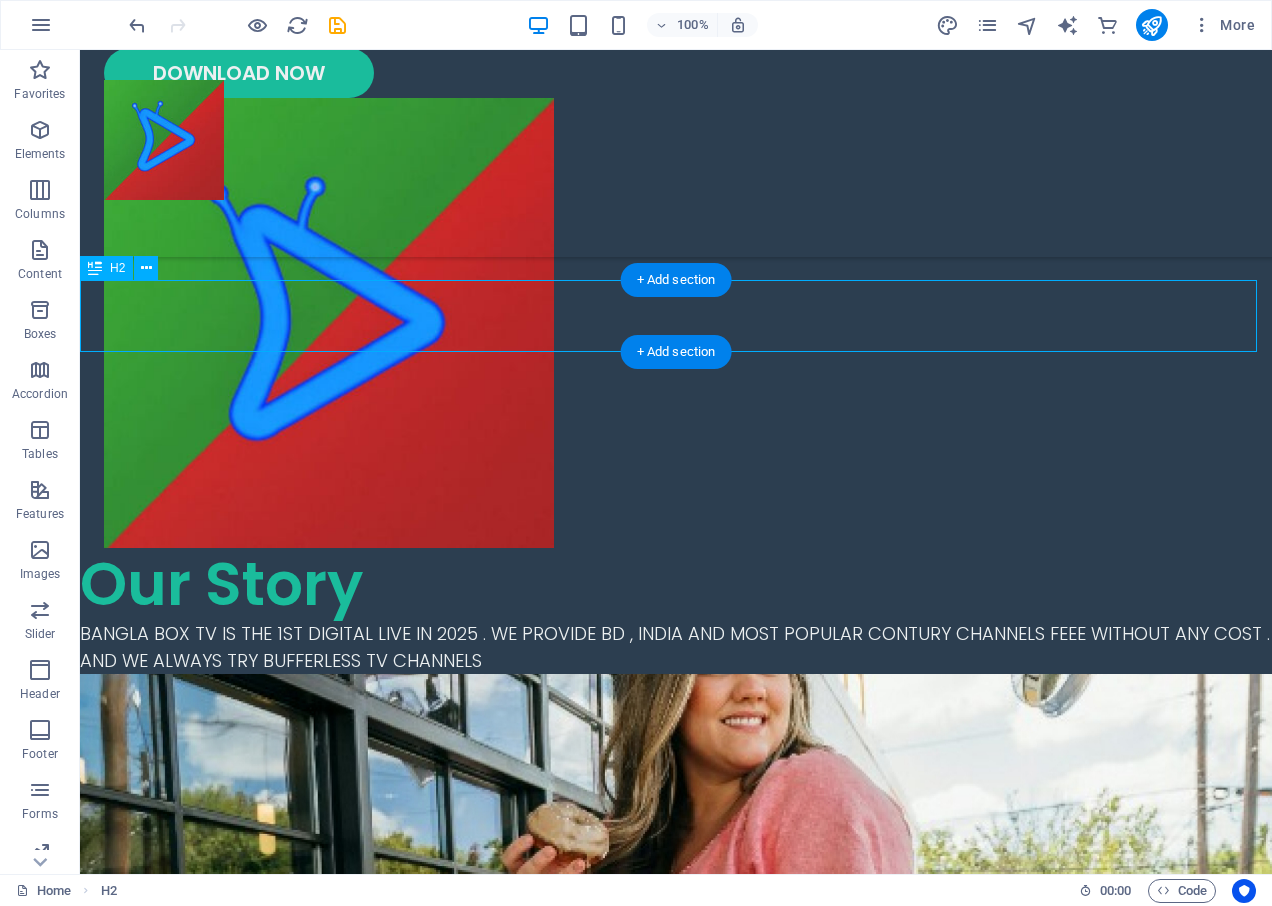 click on "Our Story" at bounding box center (676, 584) 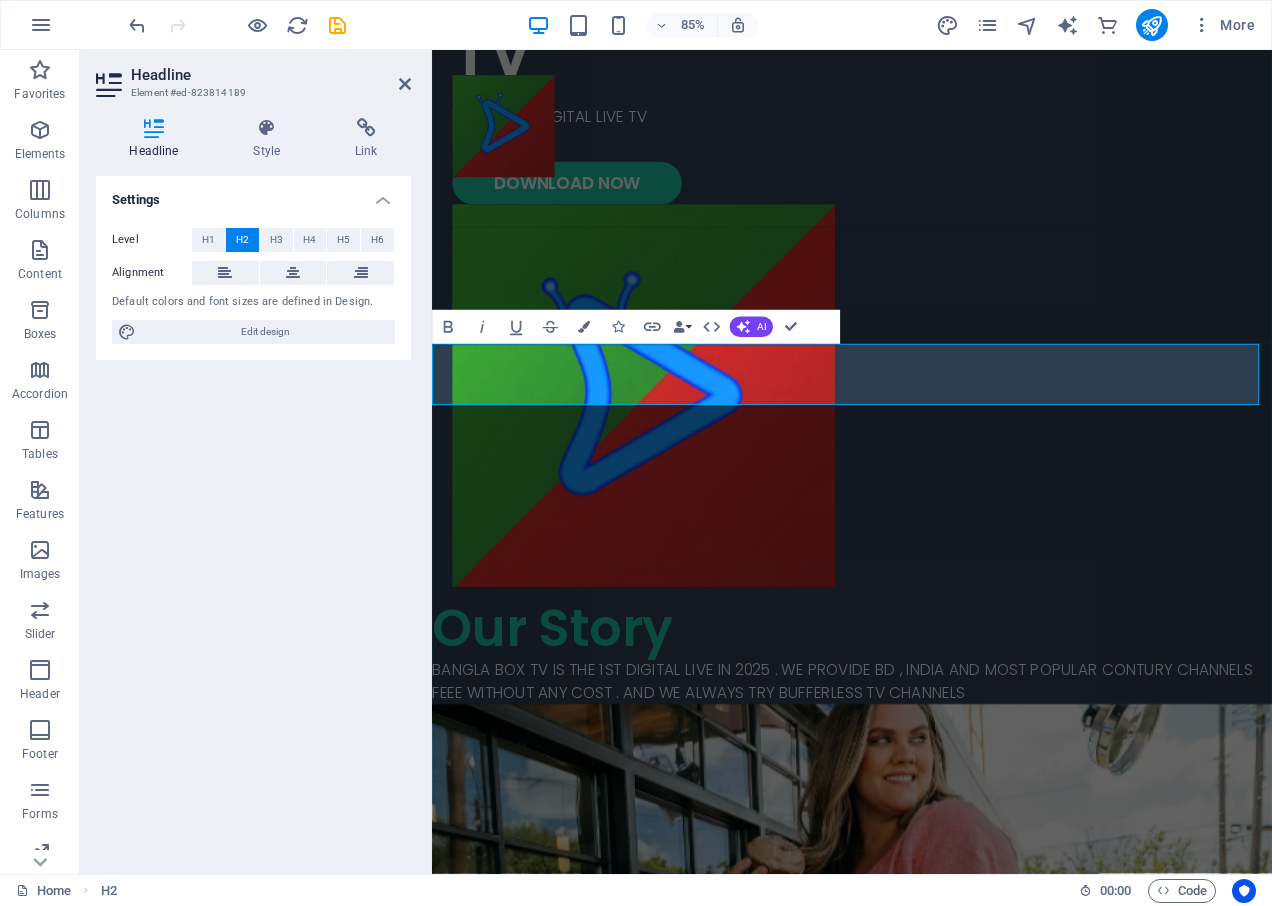 click on "Our Story" at bounding box center [926, 730] 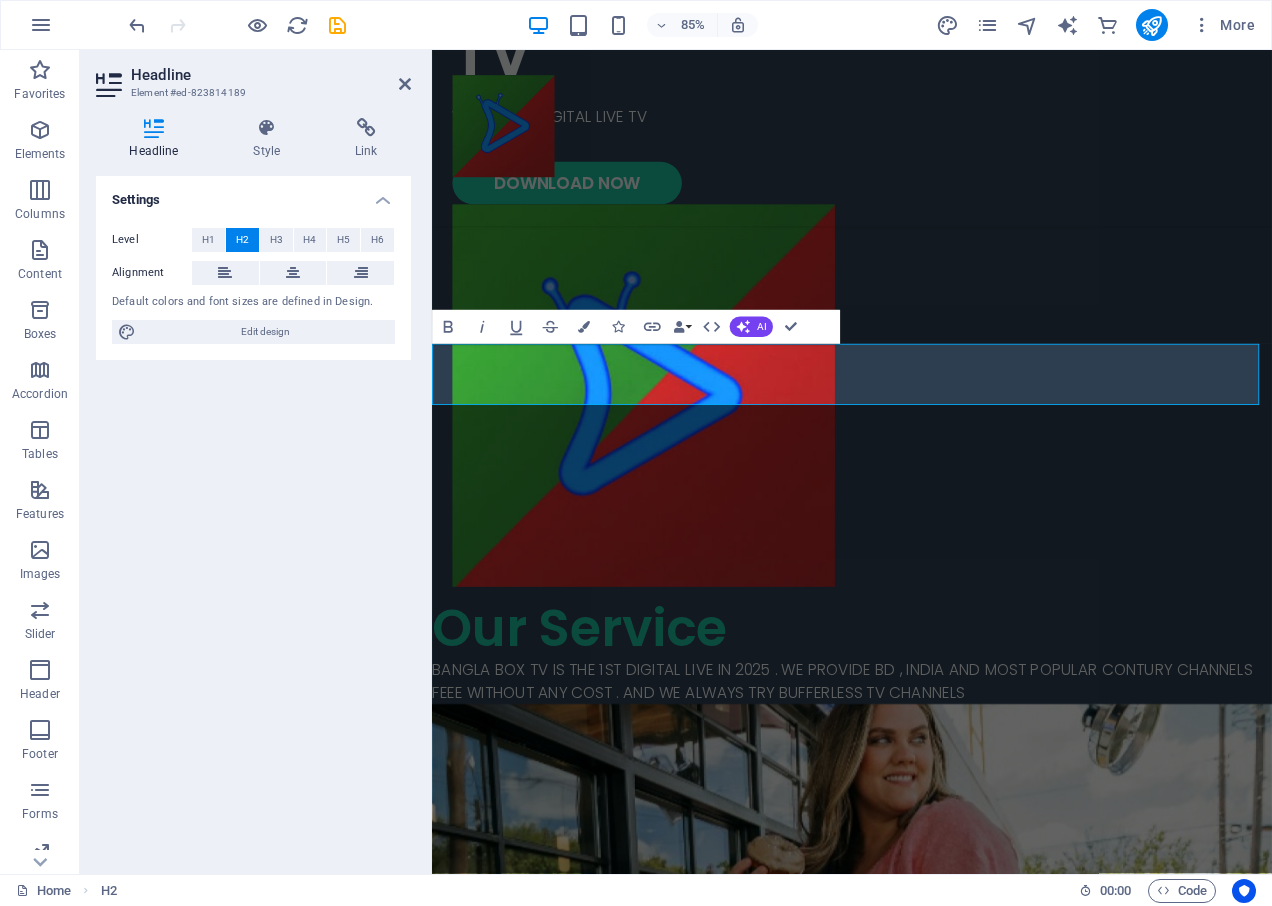 click on "Our Service" at bounding box center (926, 730) 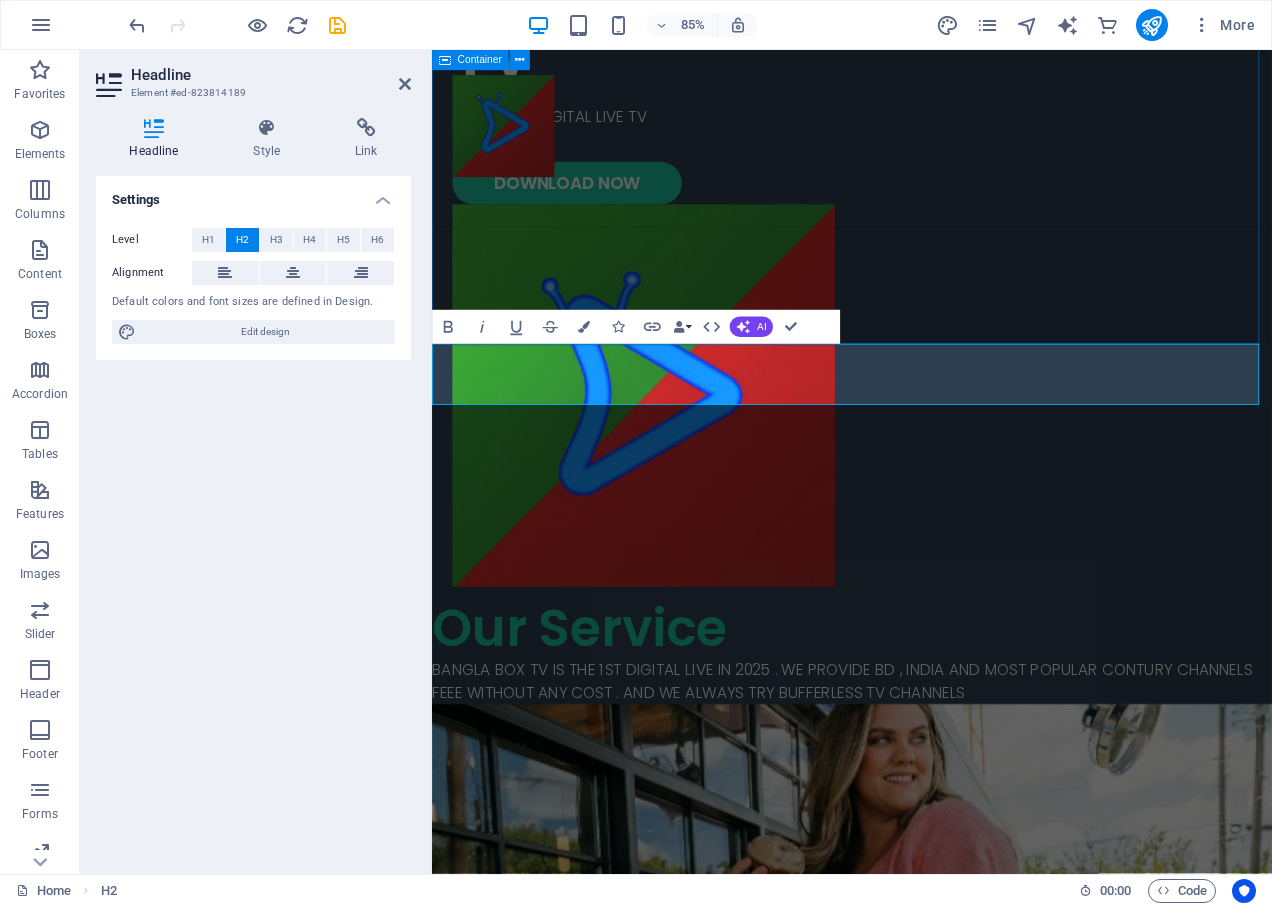 click on "ENJOY LIVE TV WORLD 1ST DIGITAL LIVE TV  DOWNLOAD NOW" at bounding box center (926, 306) 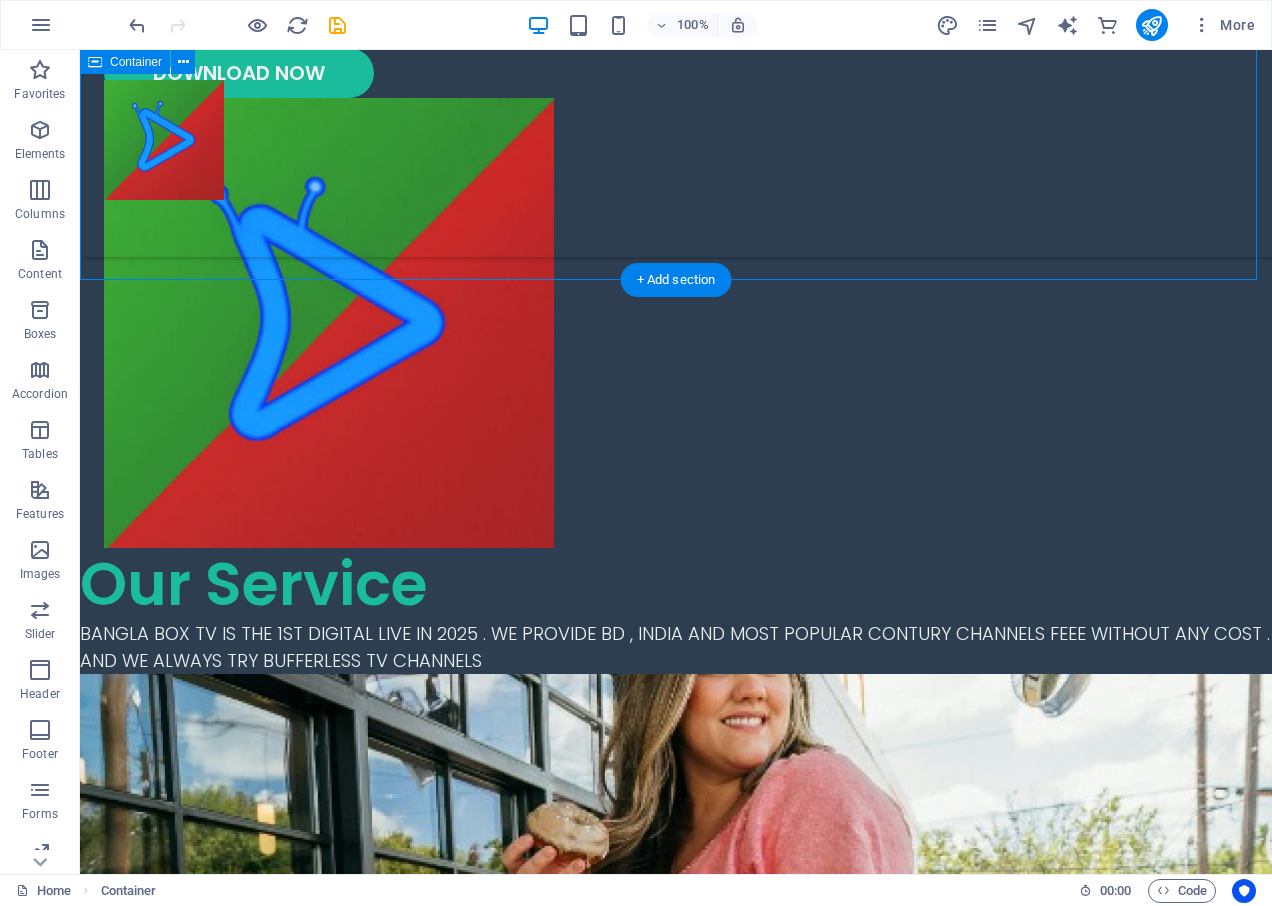 click on "ENJOY LIVE TV WORLD 1ST DIGITAL LIVE TV  DOWNLOAD NOW" at bounding box center (676, 211) 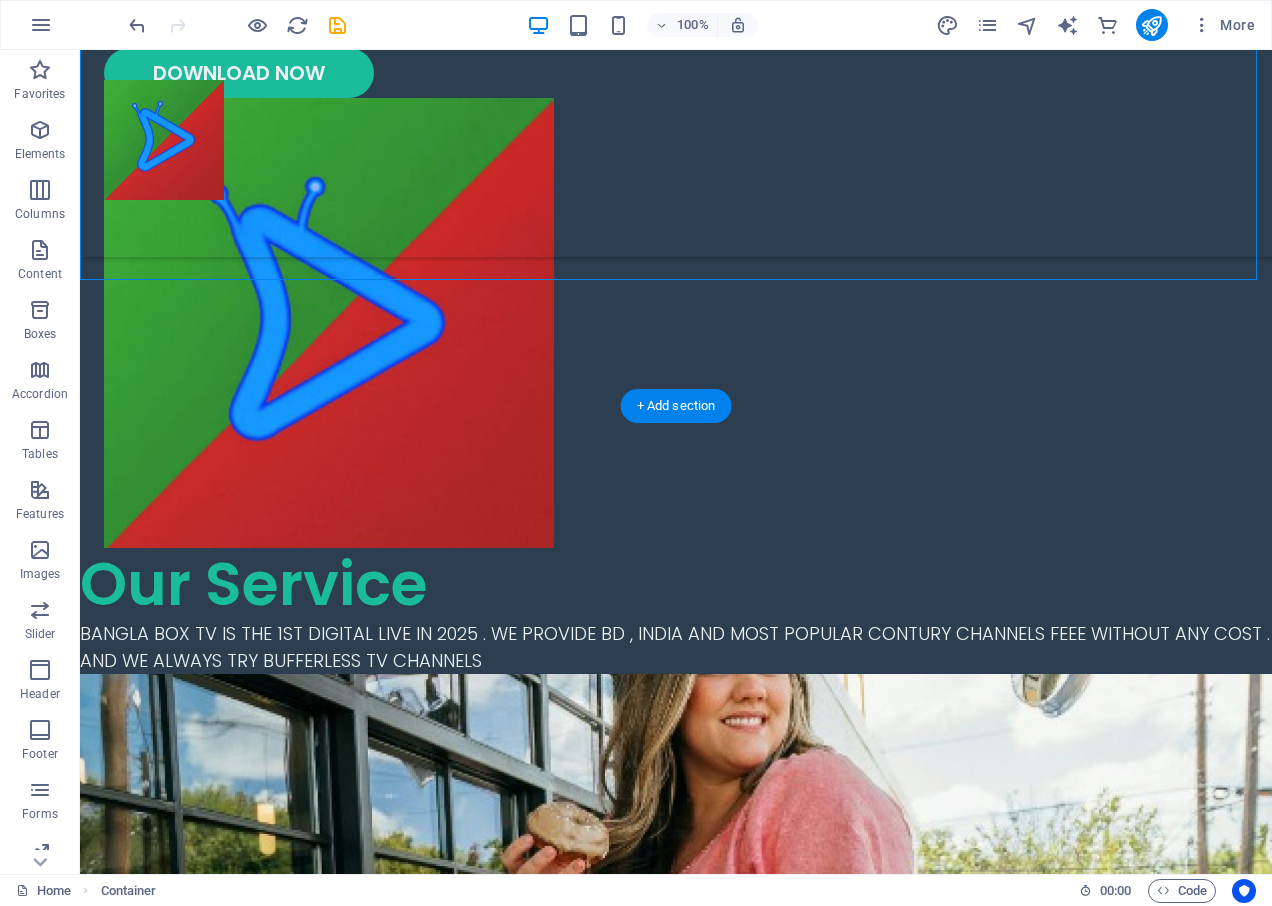 drag, startPoint x: 1011, startPoint y: 568, endPoint x: 764, endPoint y: 484, distance: 260.8927 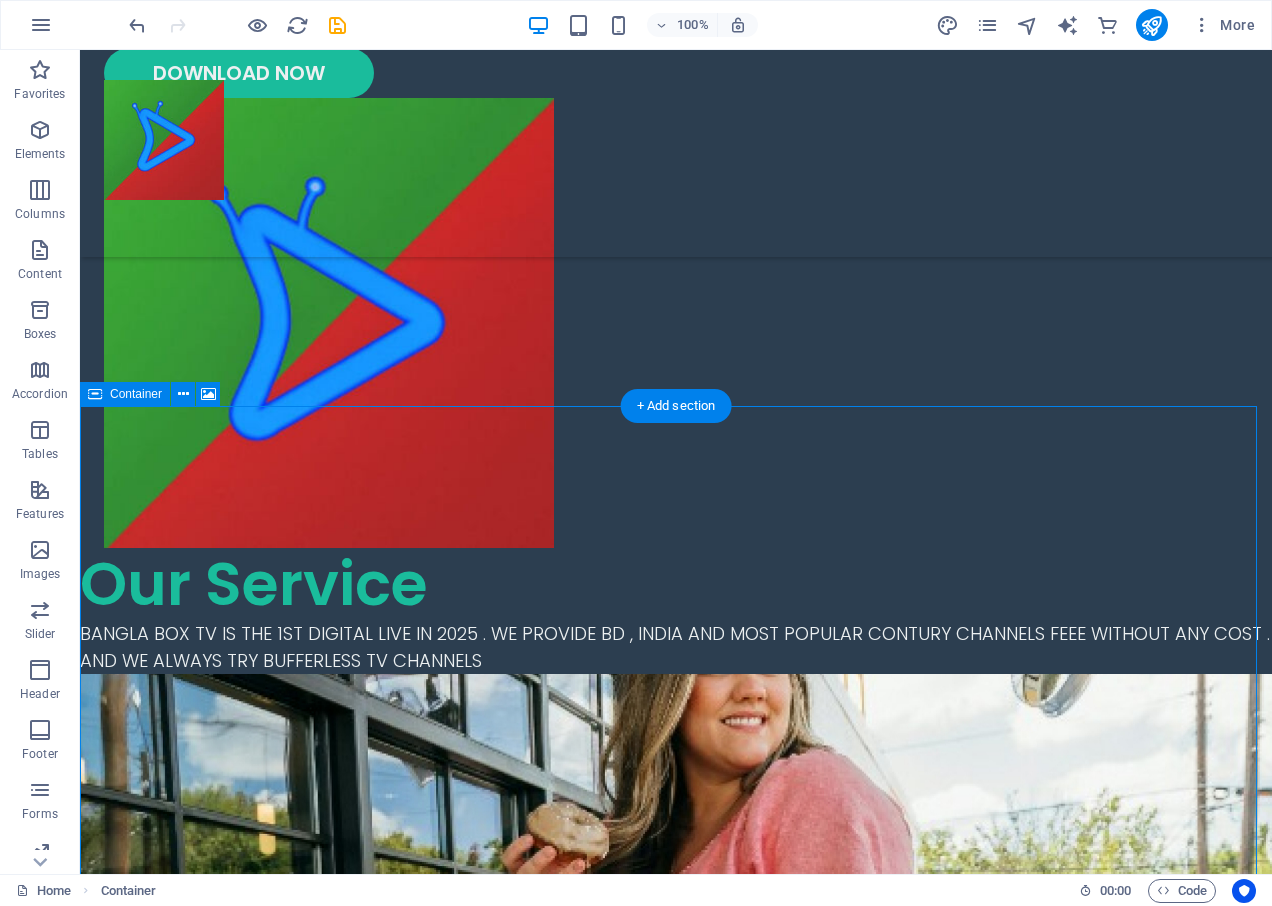 click on "Drop content here or  Add elements  Paste clipboard" at bounding box center (676, 1305) 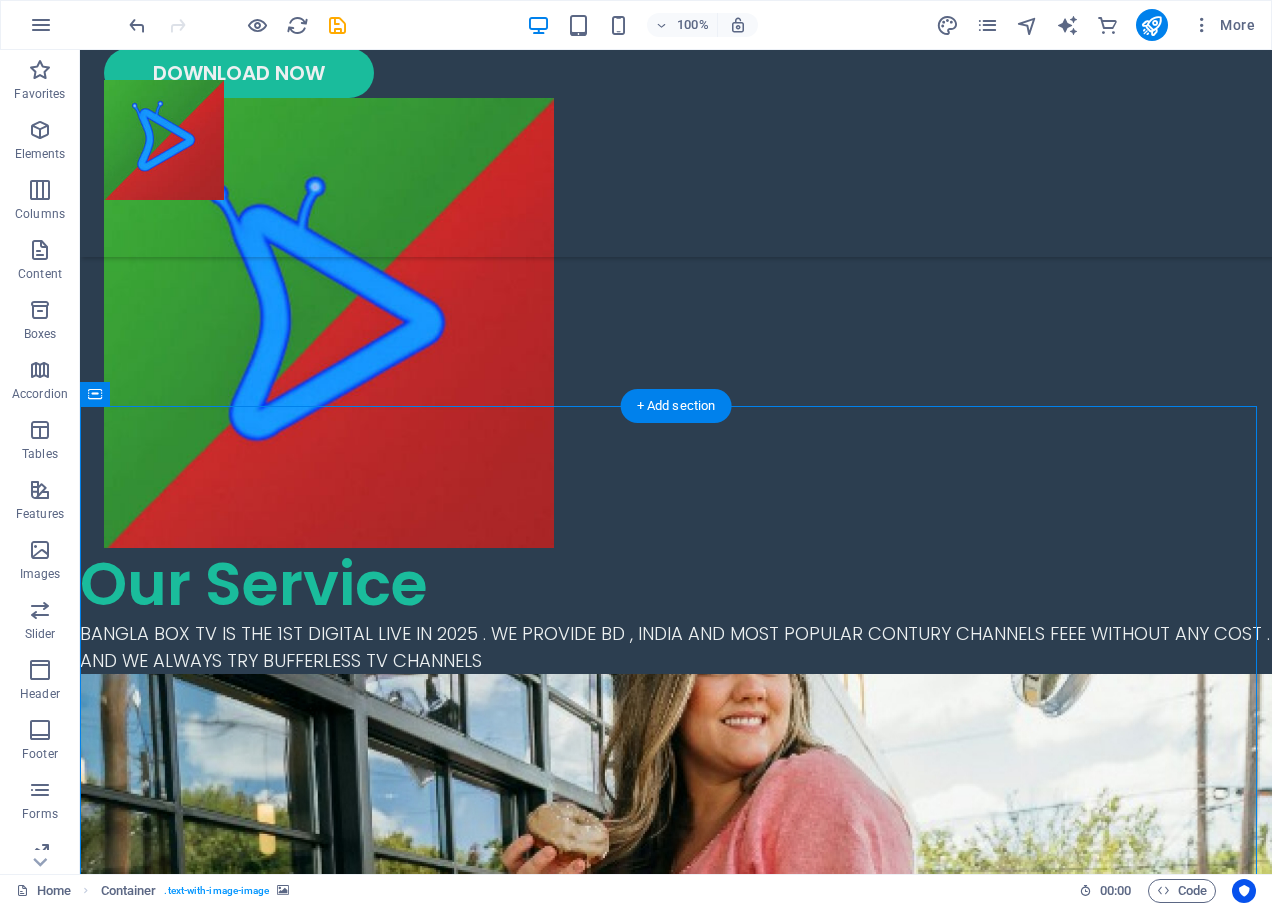 drag, startPoint x: 583, startPoint y: 471, endPoint x: 558, endPoint y: 602, distance: 133.36417 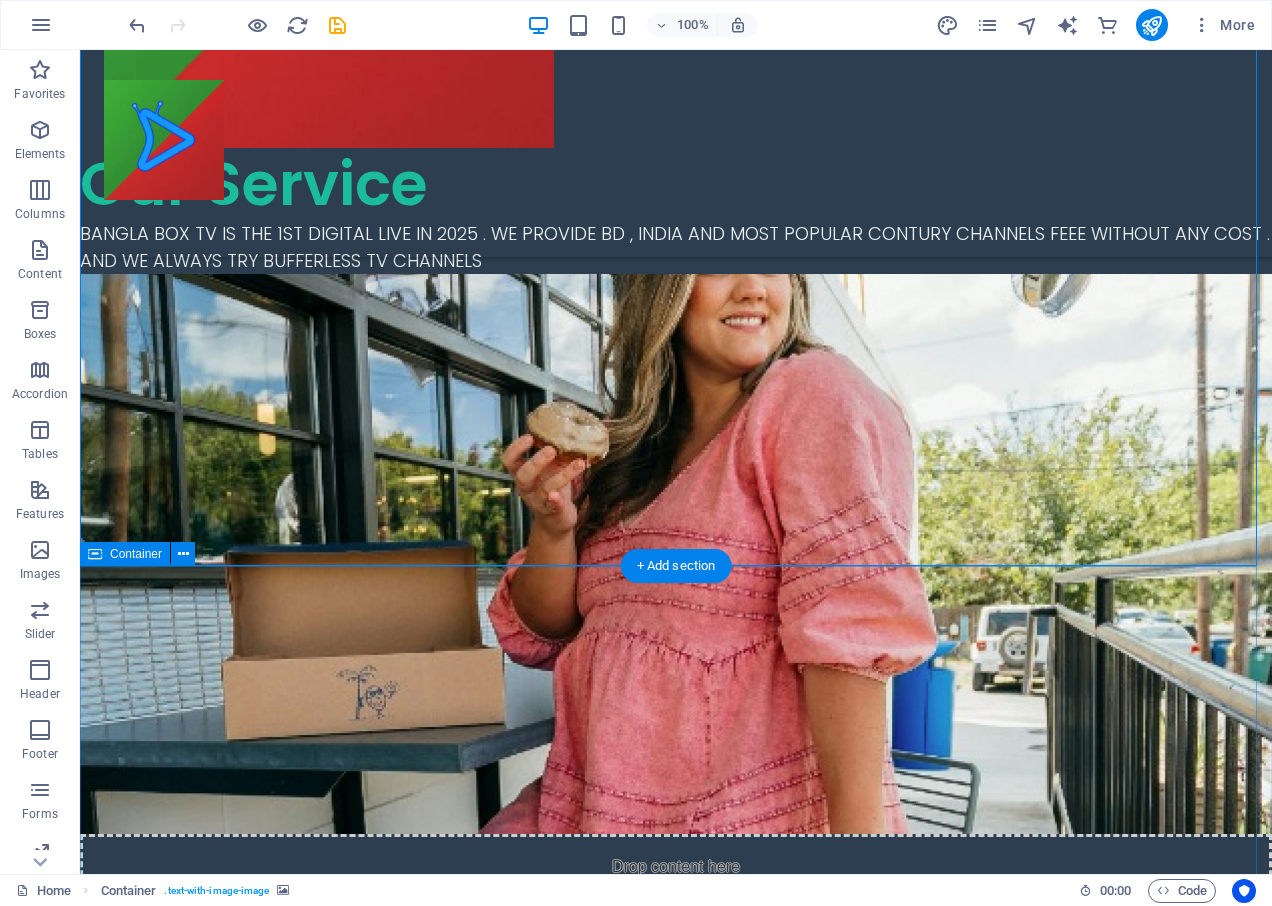 drag, startPoint x: 517, startPoint y: 494, endPoint x: 520, endPoint y: 559, distance: 65.06919 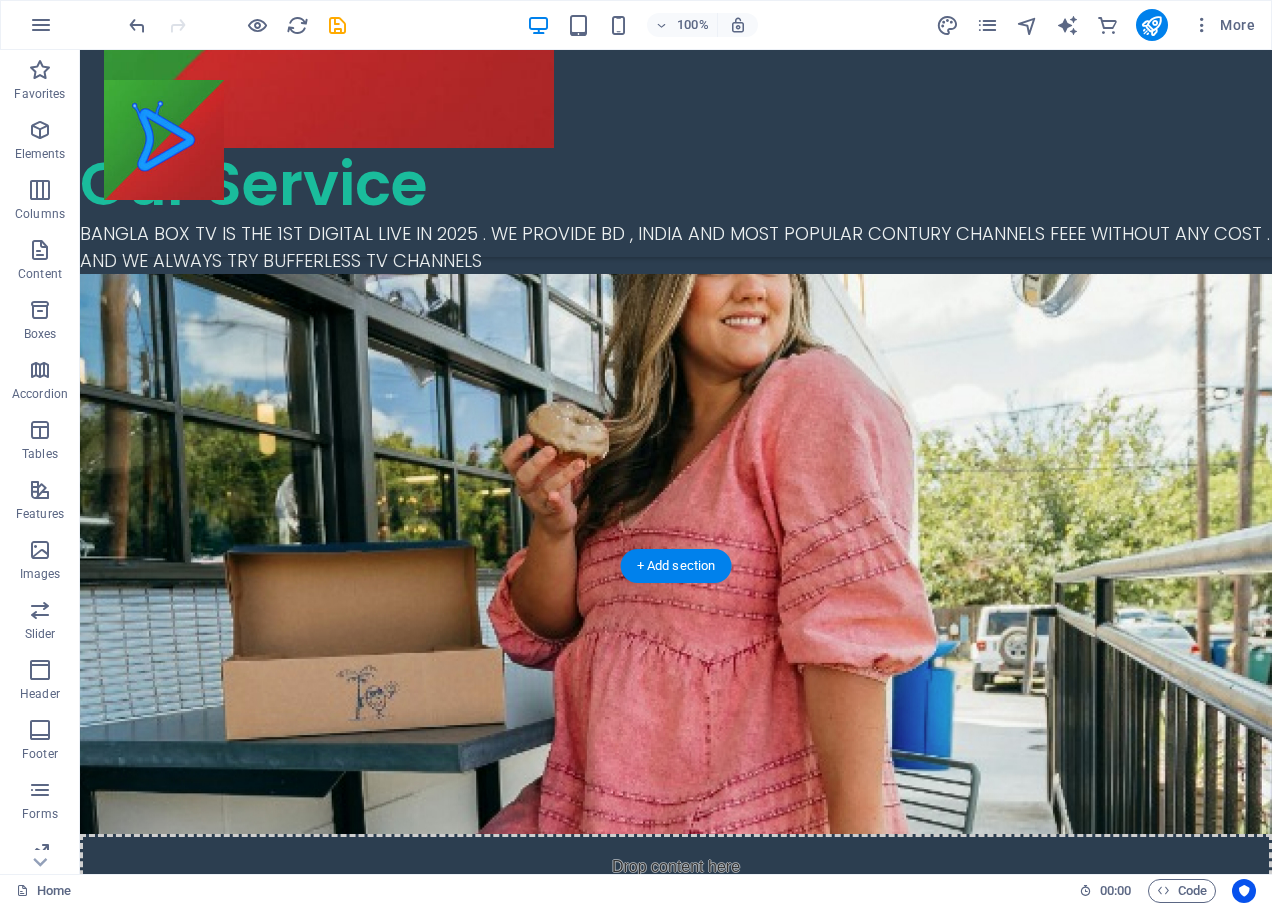 drag, startPoint x: 499, startPoint y: 480, endPoint x: 502, endPoint y: 544, distance: 64.070274 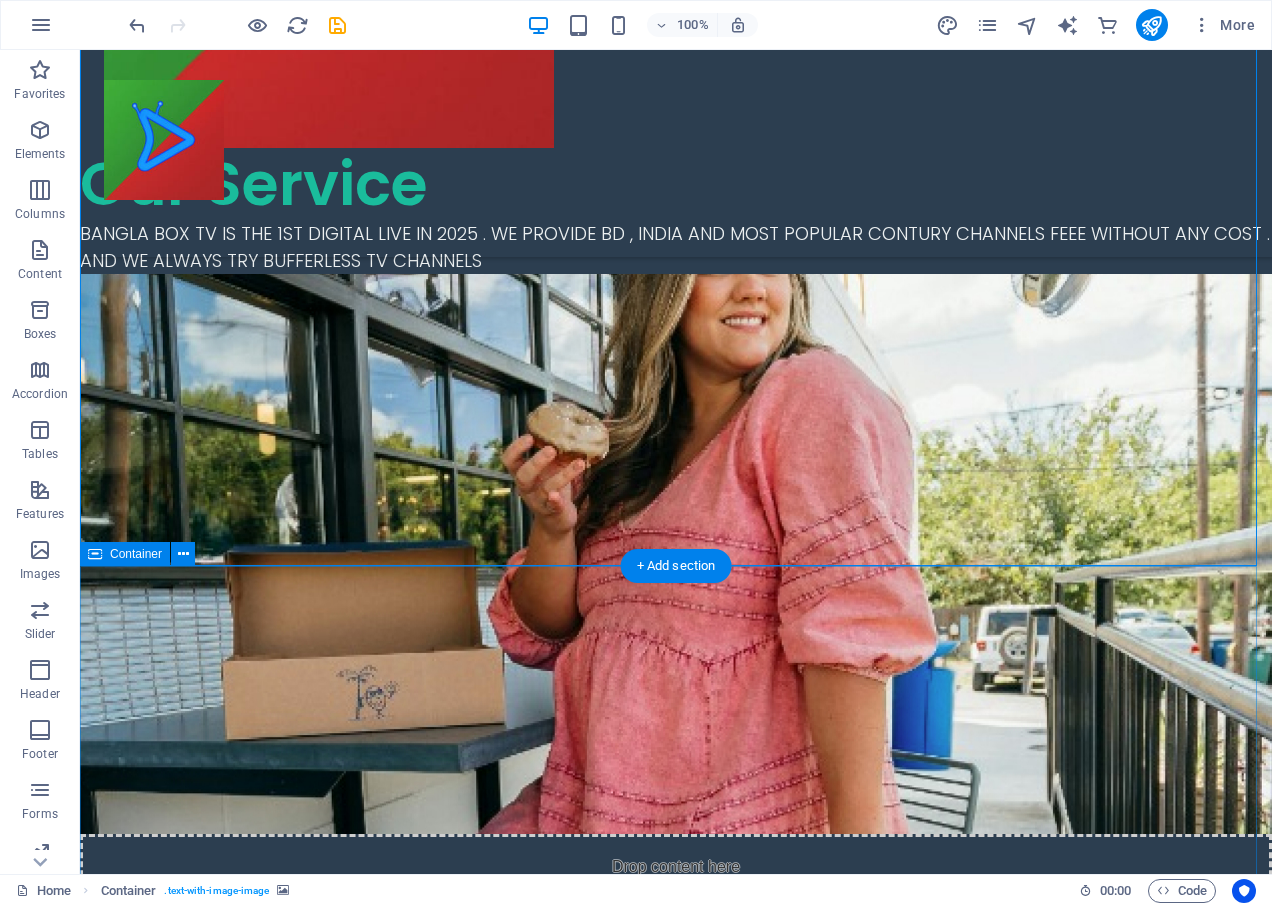 drag, startPoint x: 495, startPoint y: 505, endPoint x: 496, endPoint y: 636, distance: 131.00381 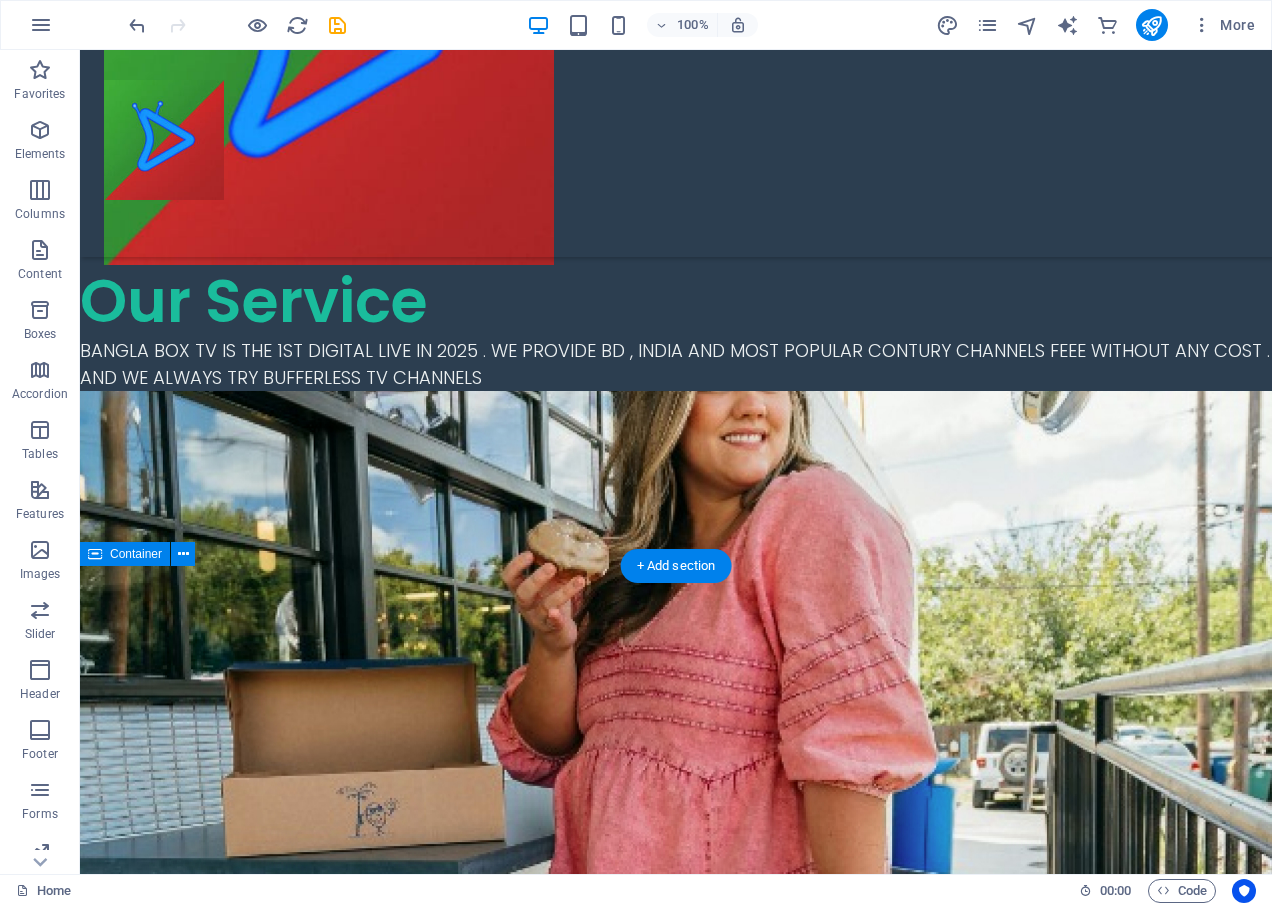scroll, scrollTop: 229, scrollLeft: 0, axis: vertical 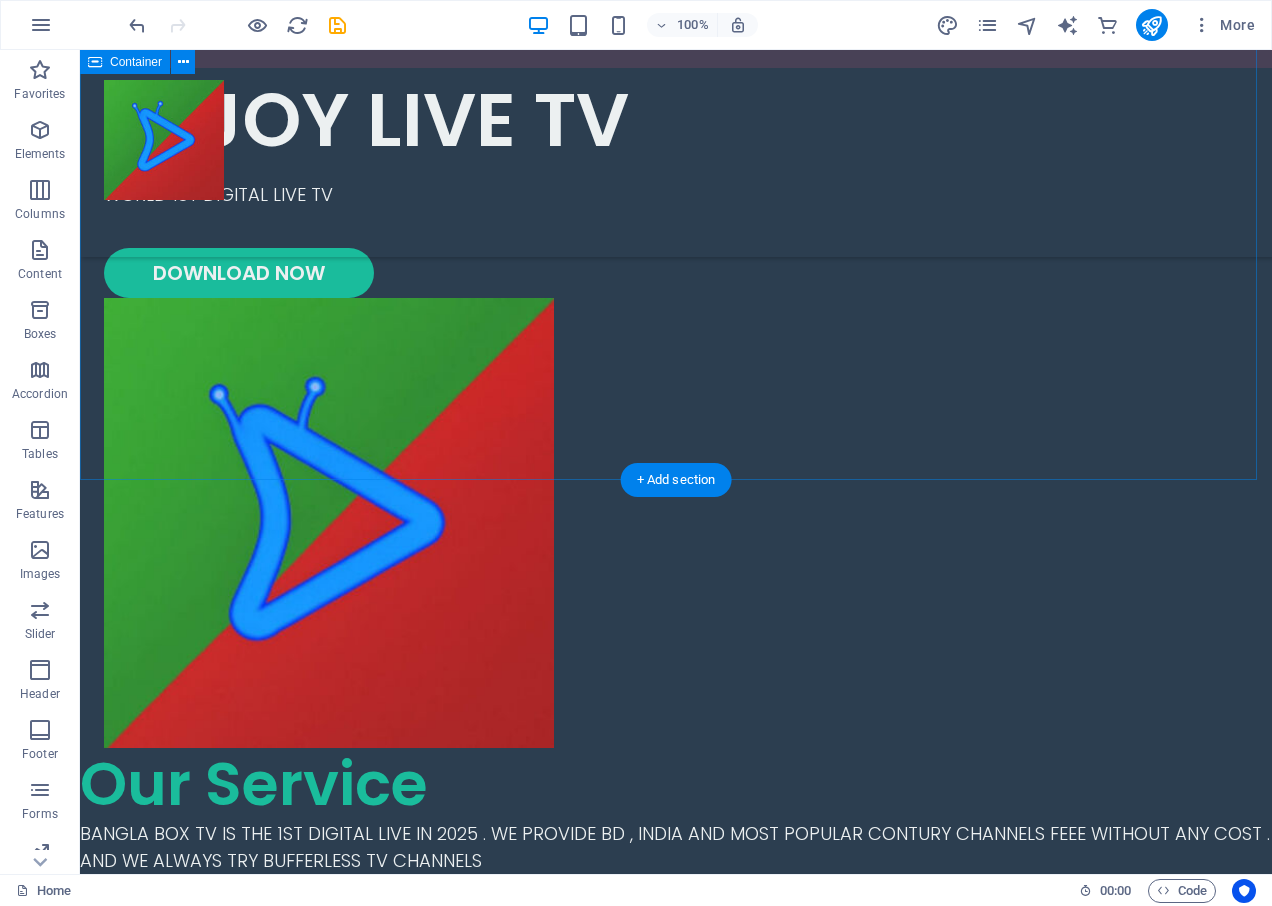 click on "ENJOY LIVE TV WORLD 1ST DIGITAL LIVE TV  DOWNLOAD NOW" at bounding box center [676, 411] 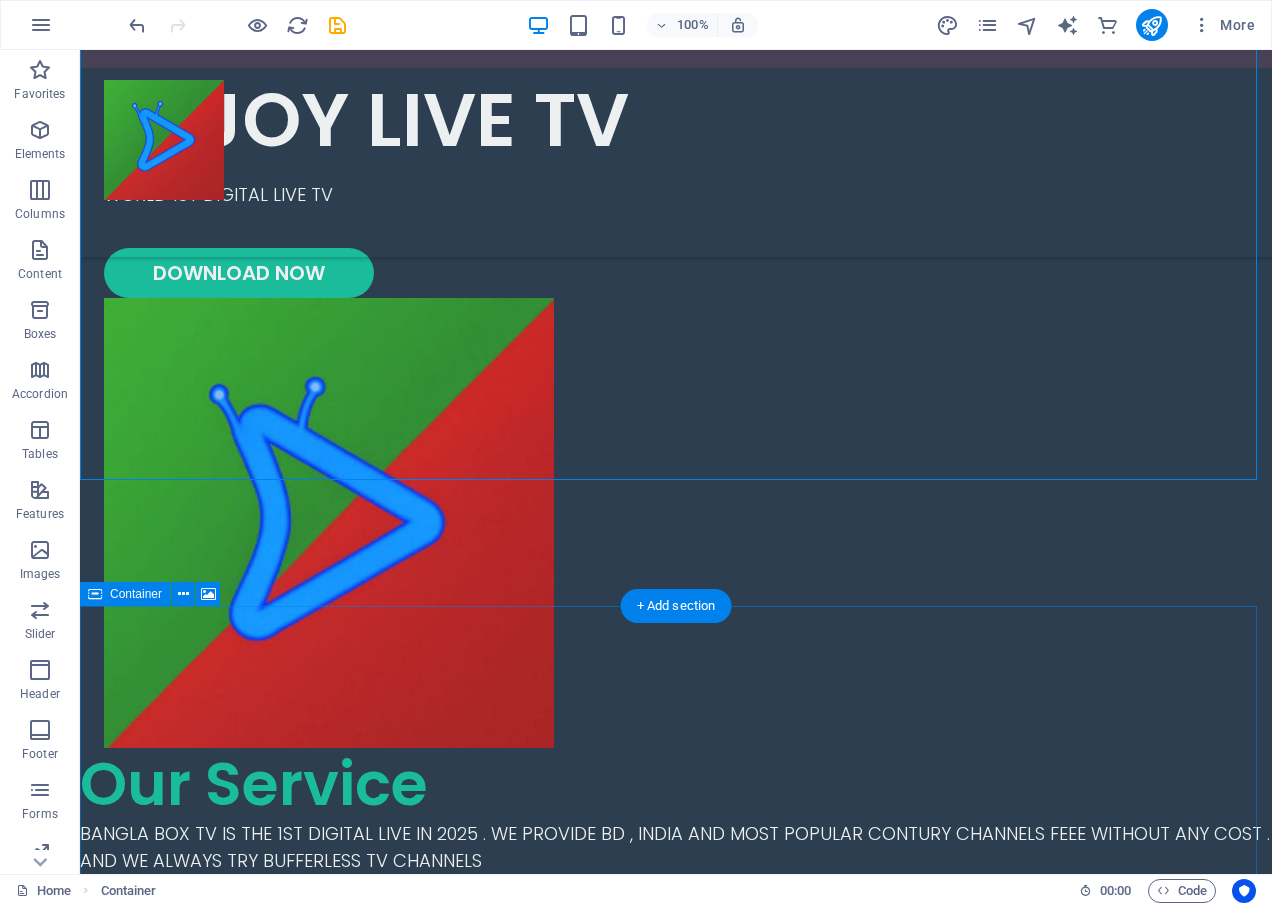 click on "Drop content here or  Add elements  Paste clipboard" at bounding box center [676, 1505] 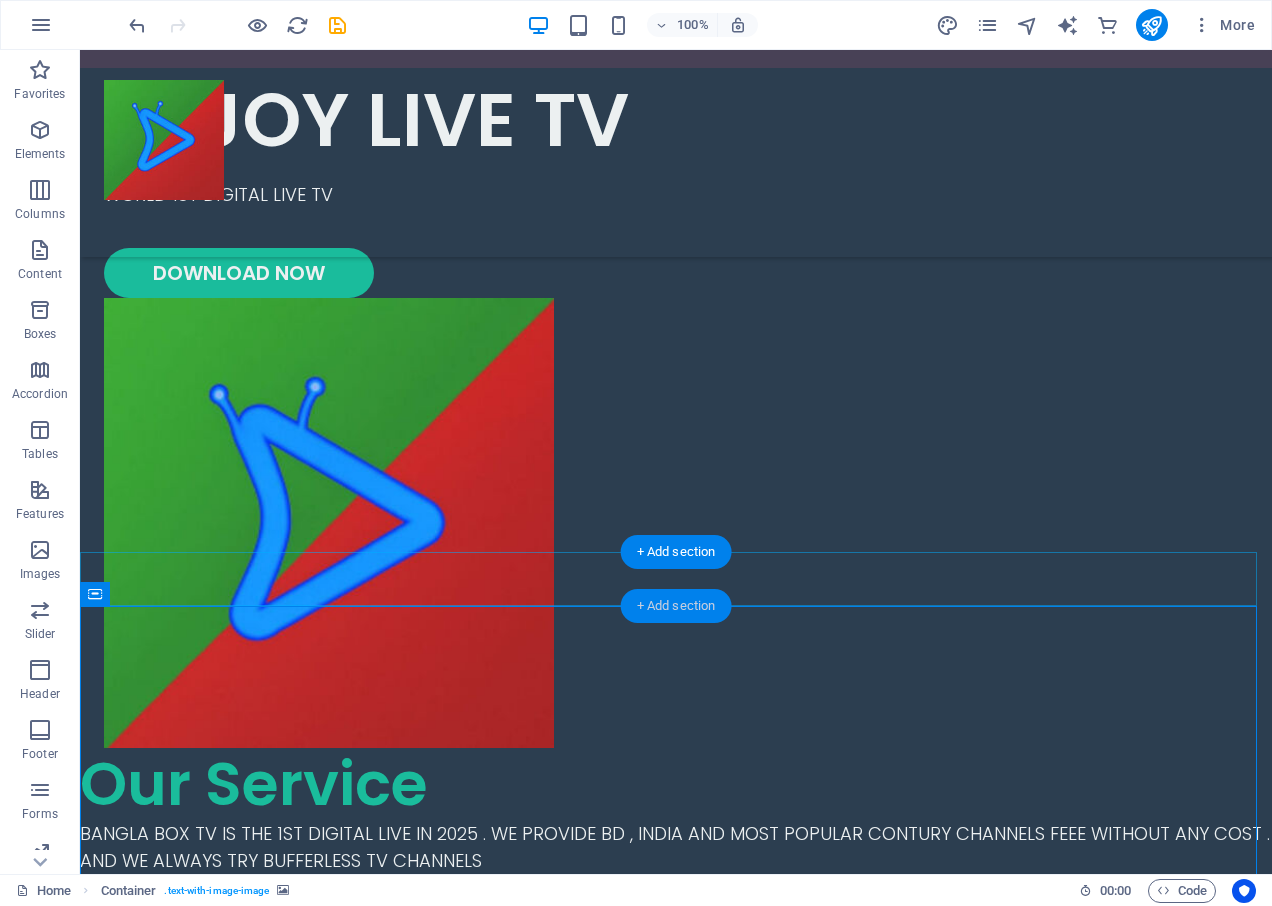 click on "+ Add section" at bounding box center [676, 606] 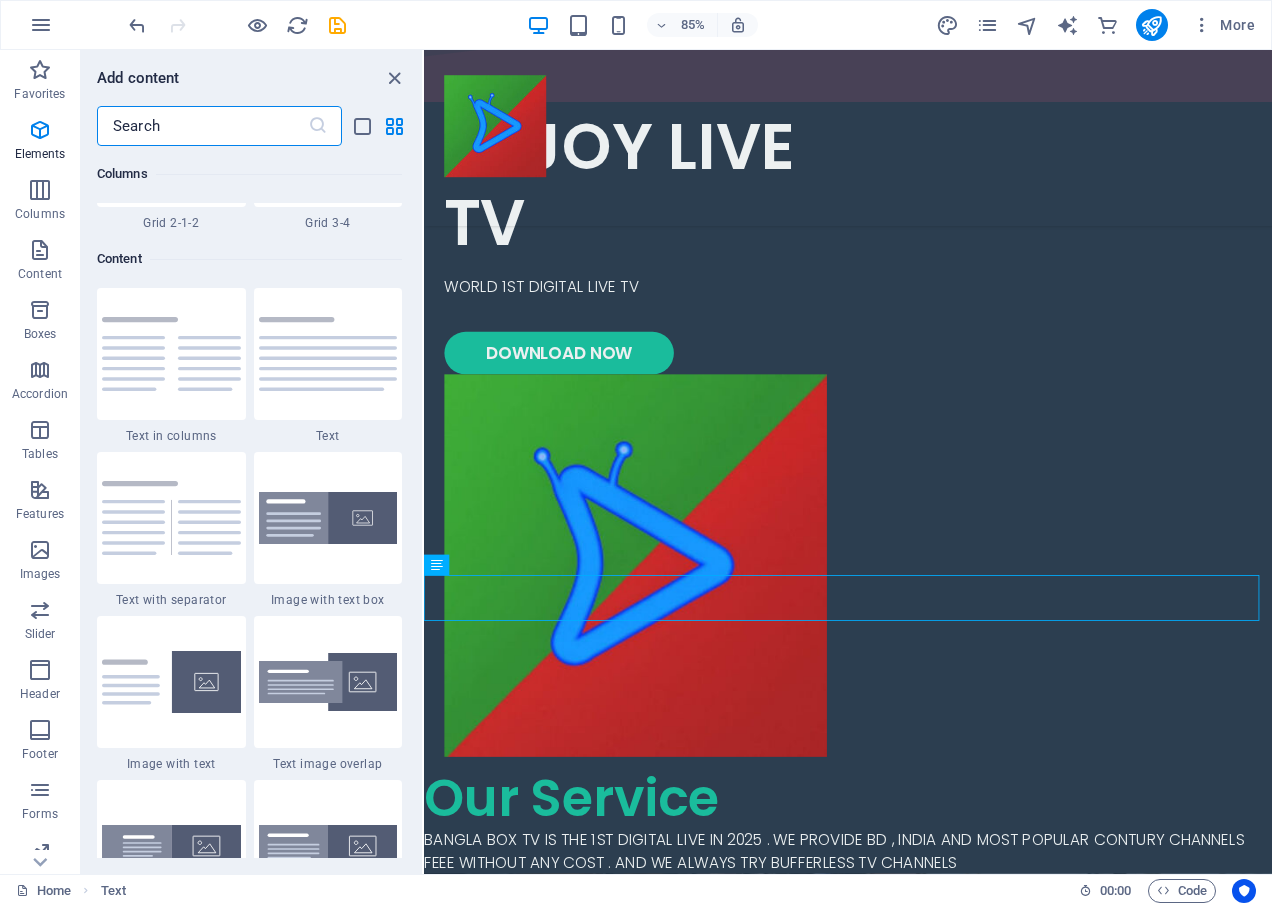 scroll, scrollTop: 3399, scrollLeft: 0, axis: vertical 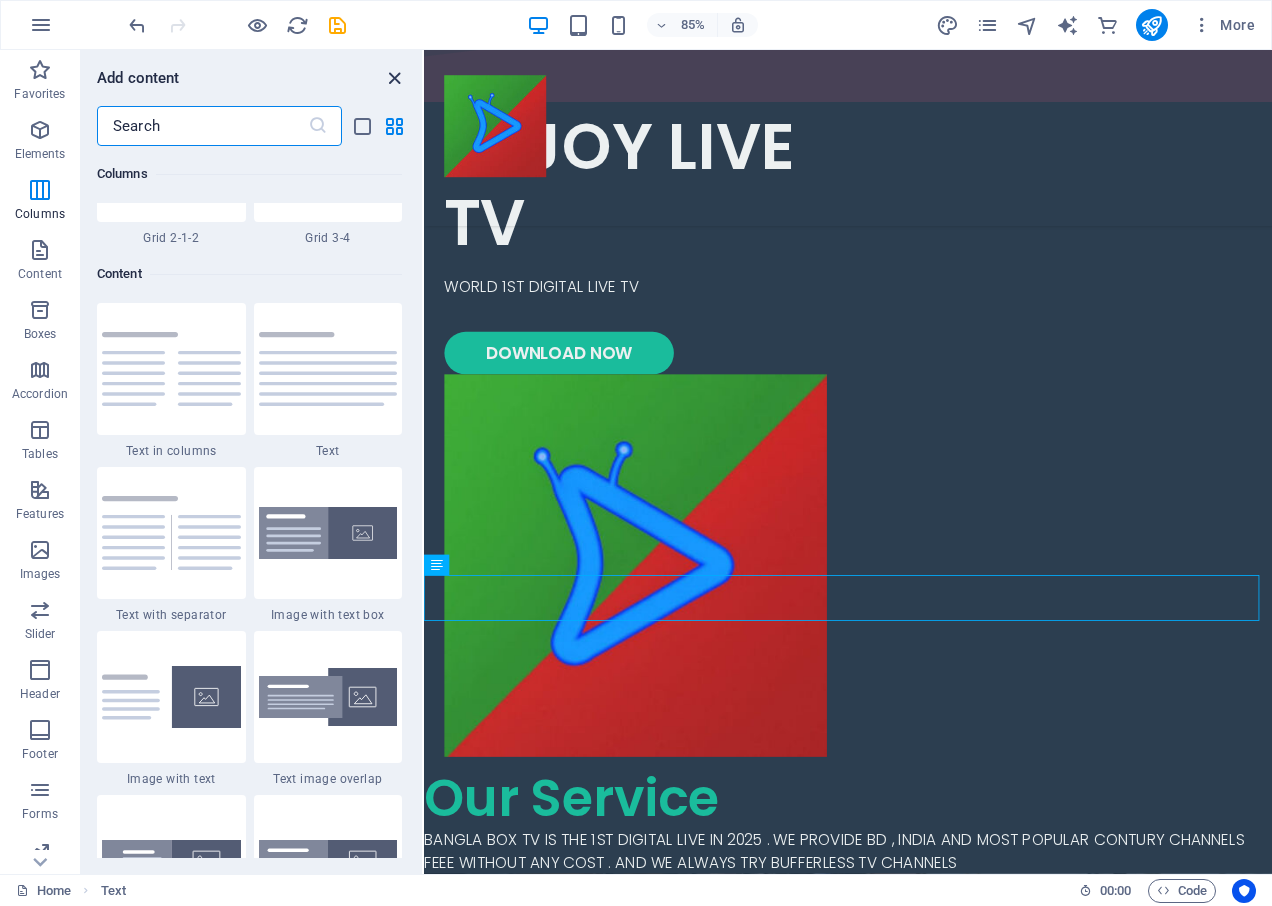 drag, startPoint x: 394, startPoint y: 85, endPoint x: 314, endPoint y: 37, distance: 93.29523 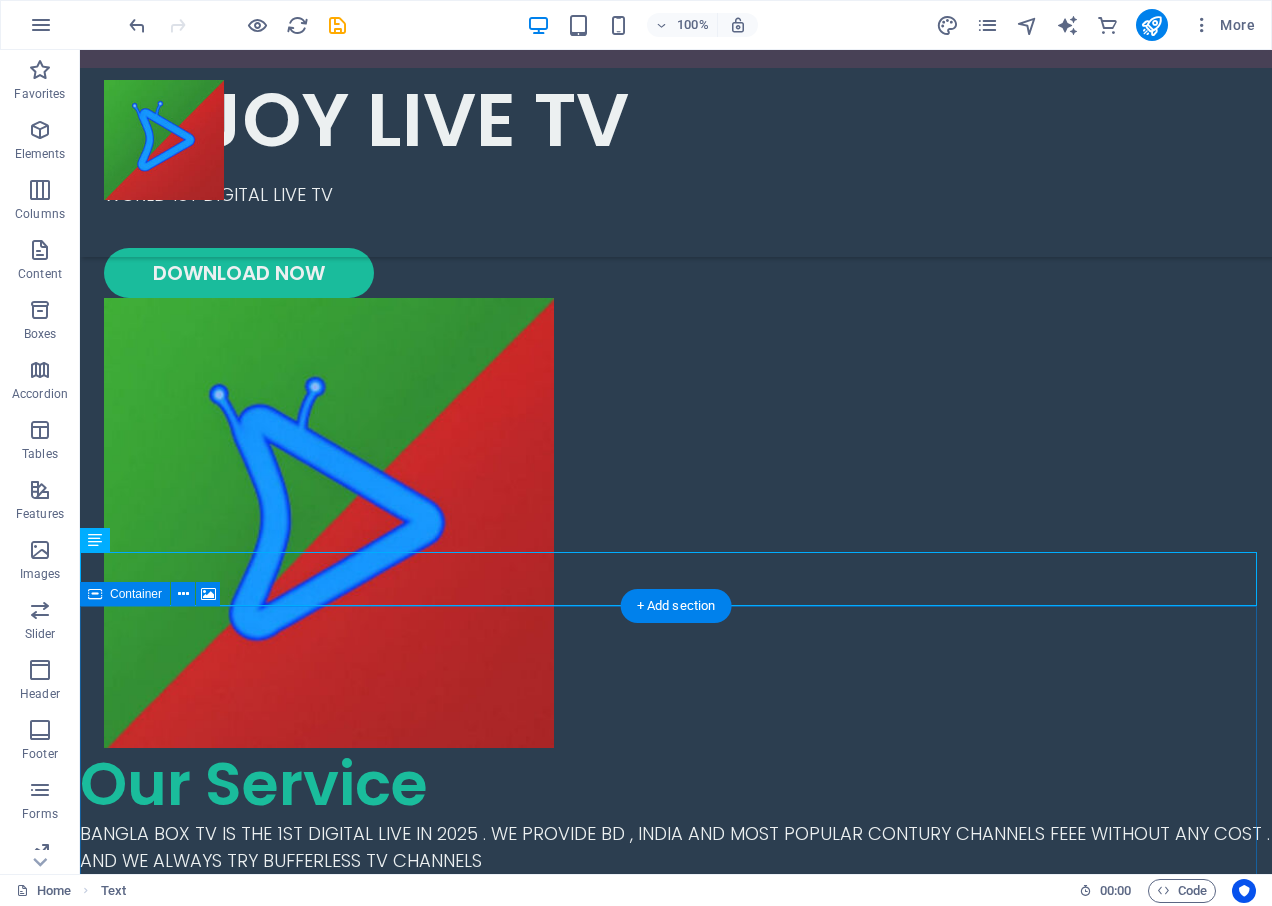 scroll, scrollTop: 629, scrollLeft: 0, axis: vertical 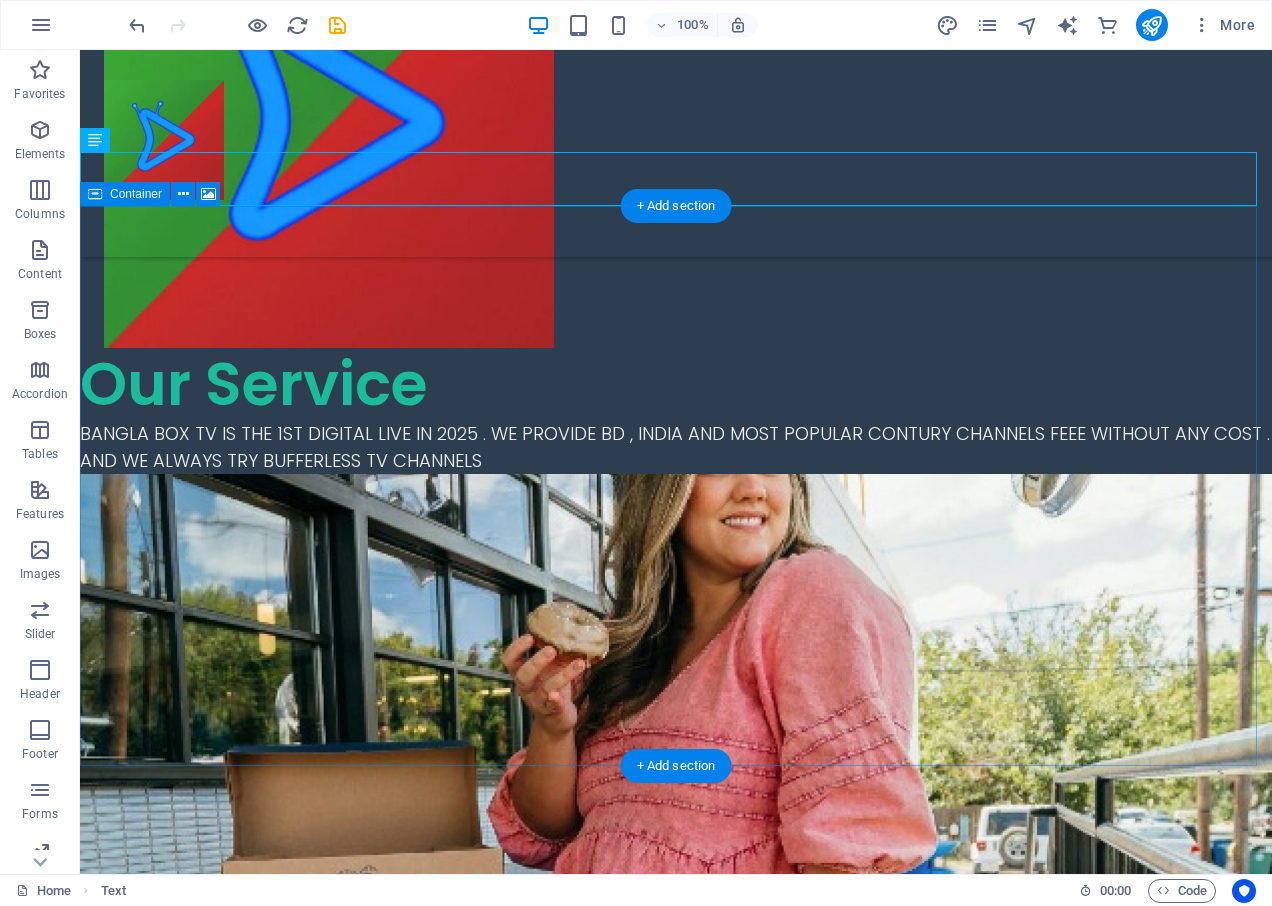 click on "Drop content here or  Add elements  Paste clipboard" at bounding box center [676, 1105] 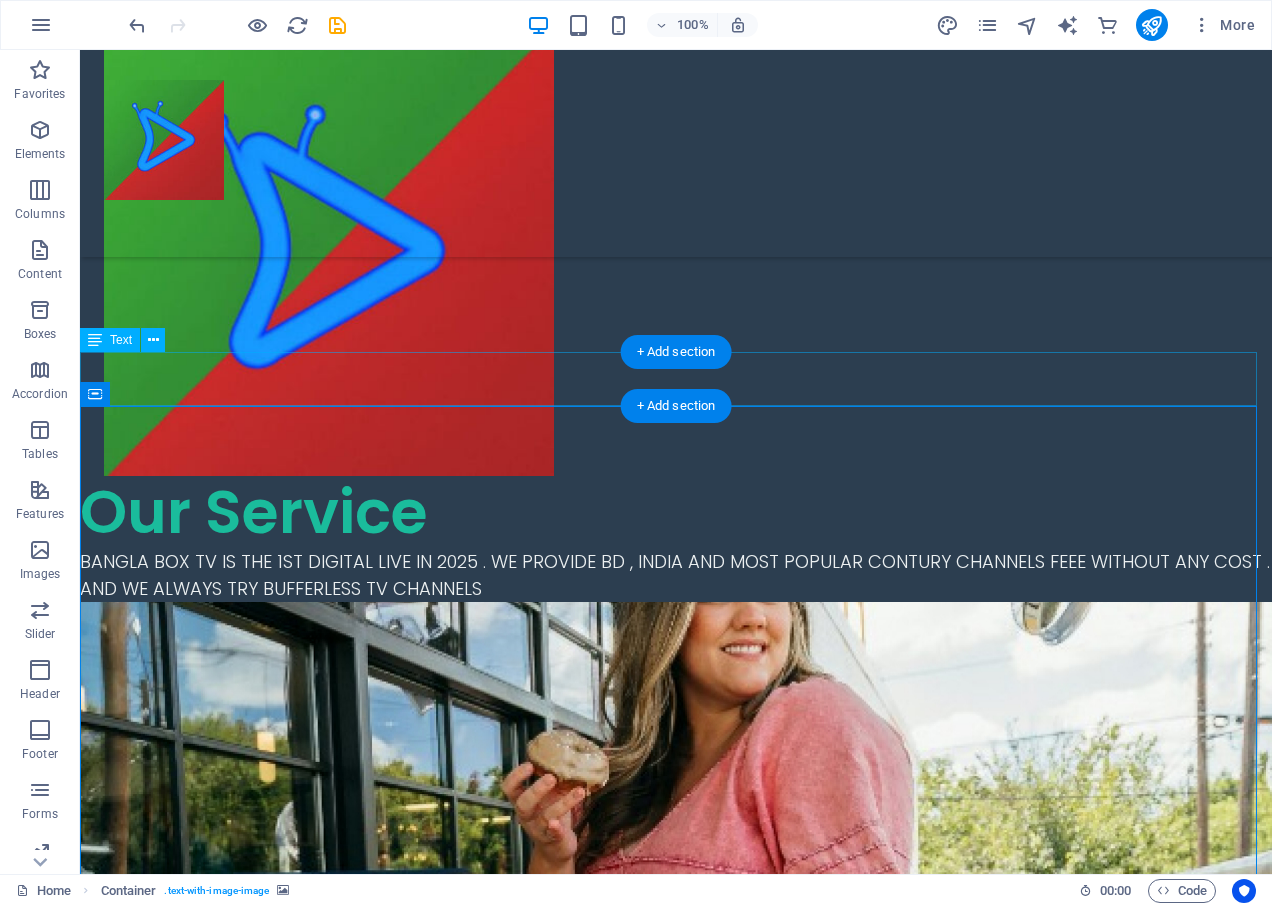 scroll, scrollTop: 429, scrollLeft: 0, axis: vertical 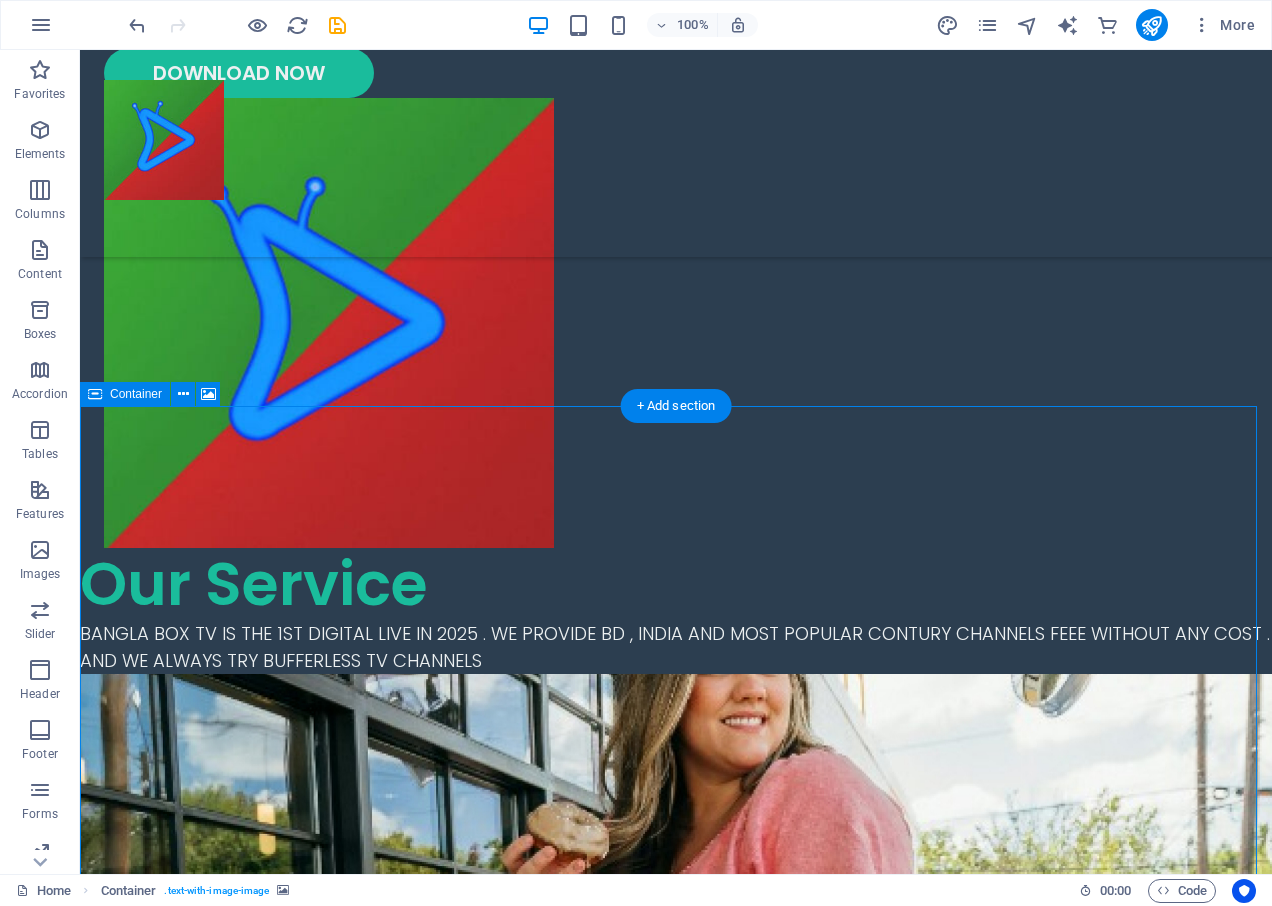 click on "Drop content here or  Add elements  Paste clipboard" at bounding box center [676, 1305] 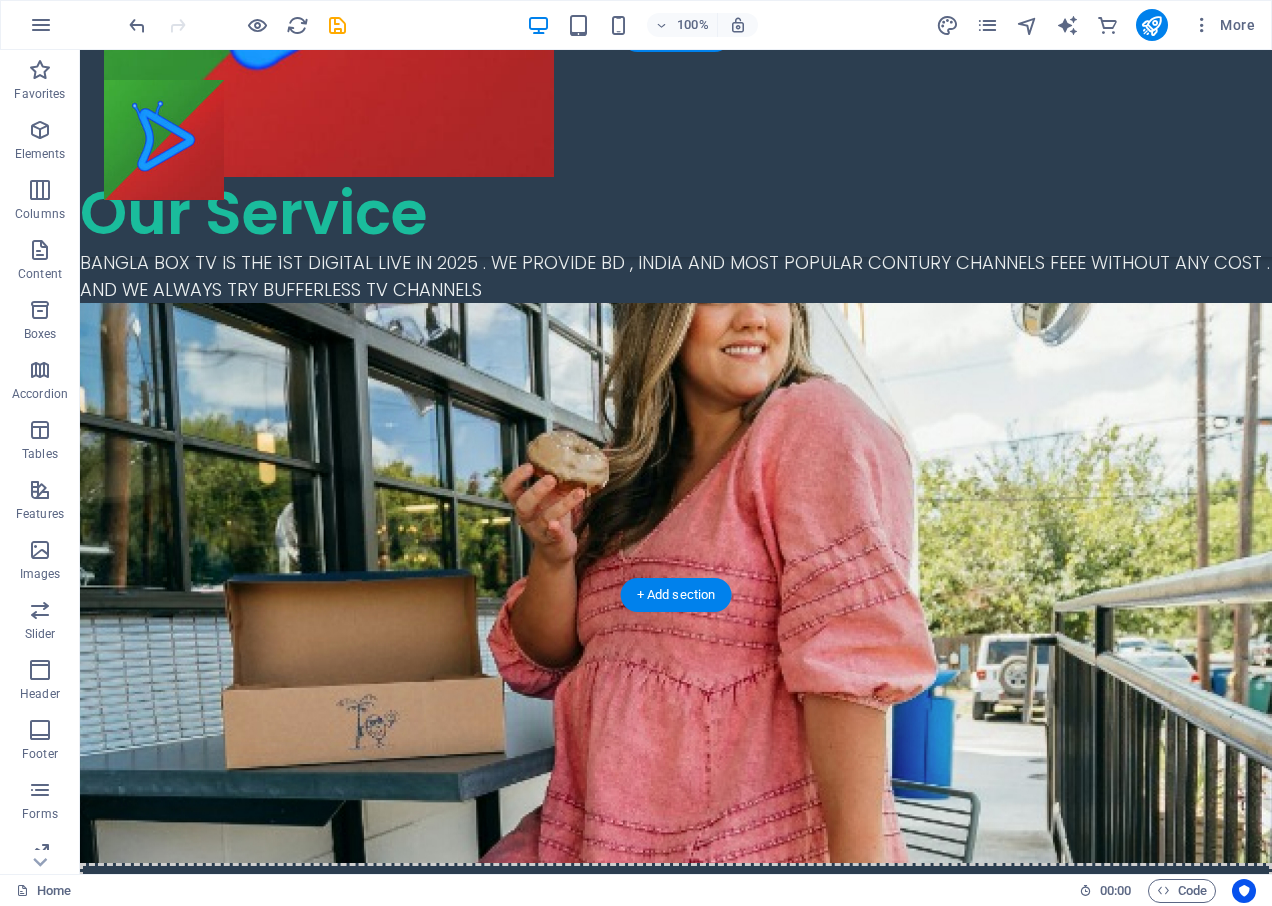 scroll, scrollTop: 500, scrollLeft: 0, axis: vertical 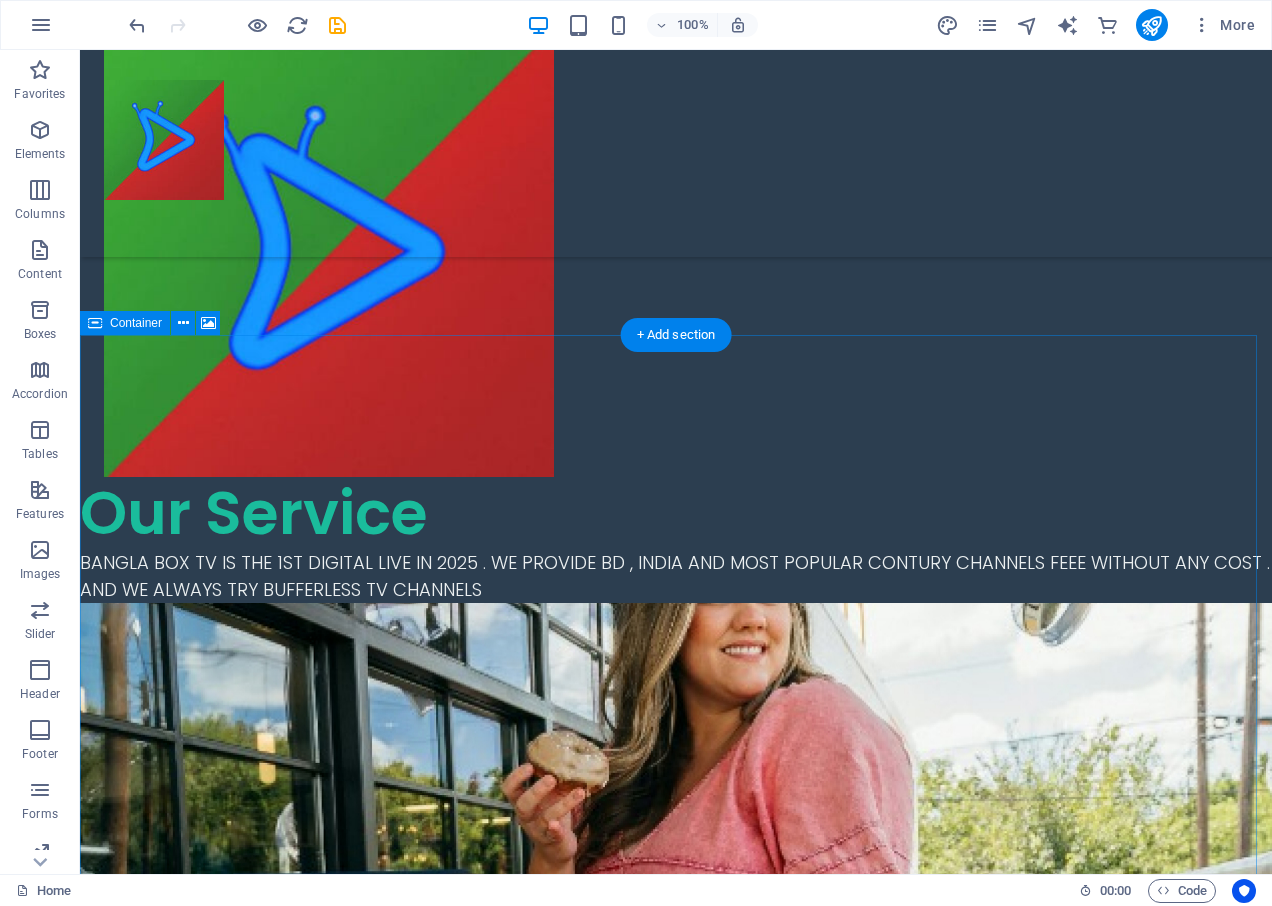 click on "Drop content here or  Add elements  Paste clipboard" at bounding box center [676, 1234] 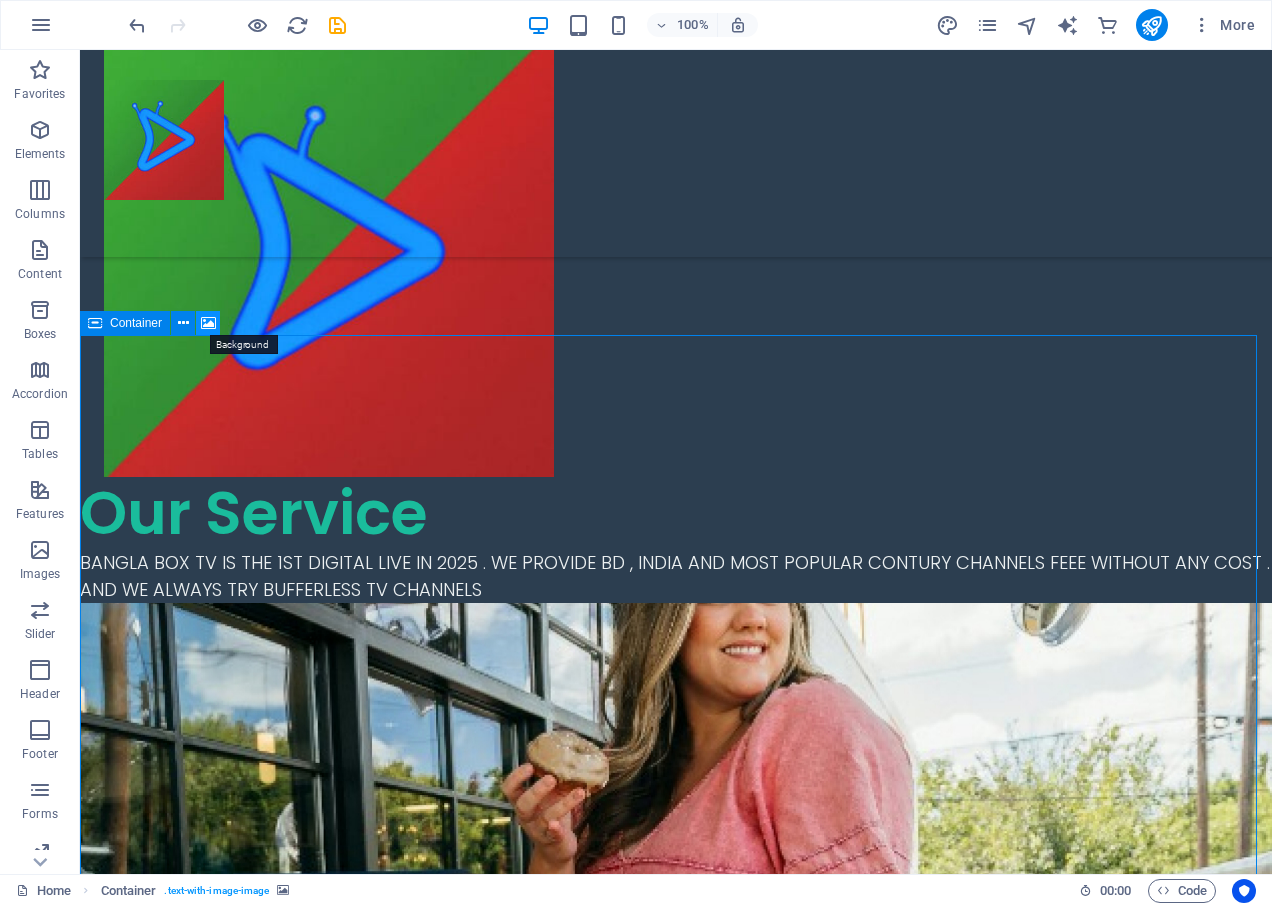 click at bounding box center (208, 323) 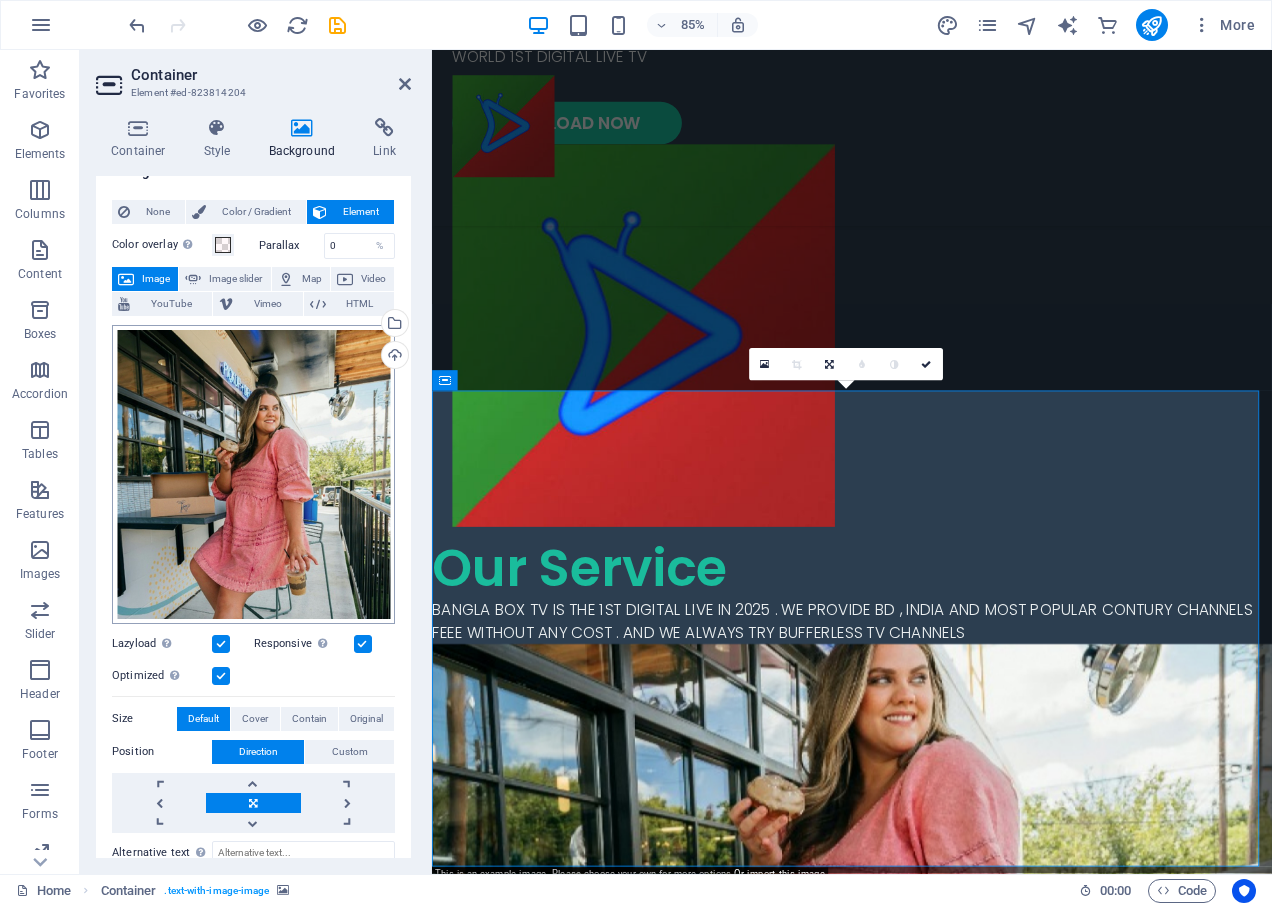 scroll, scrollTop: 0, scrollLeft: 0, axis: both 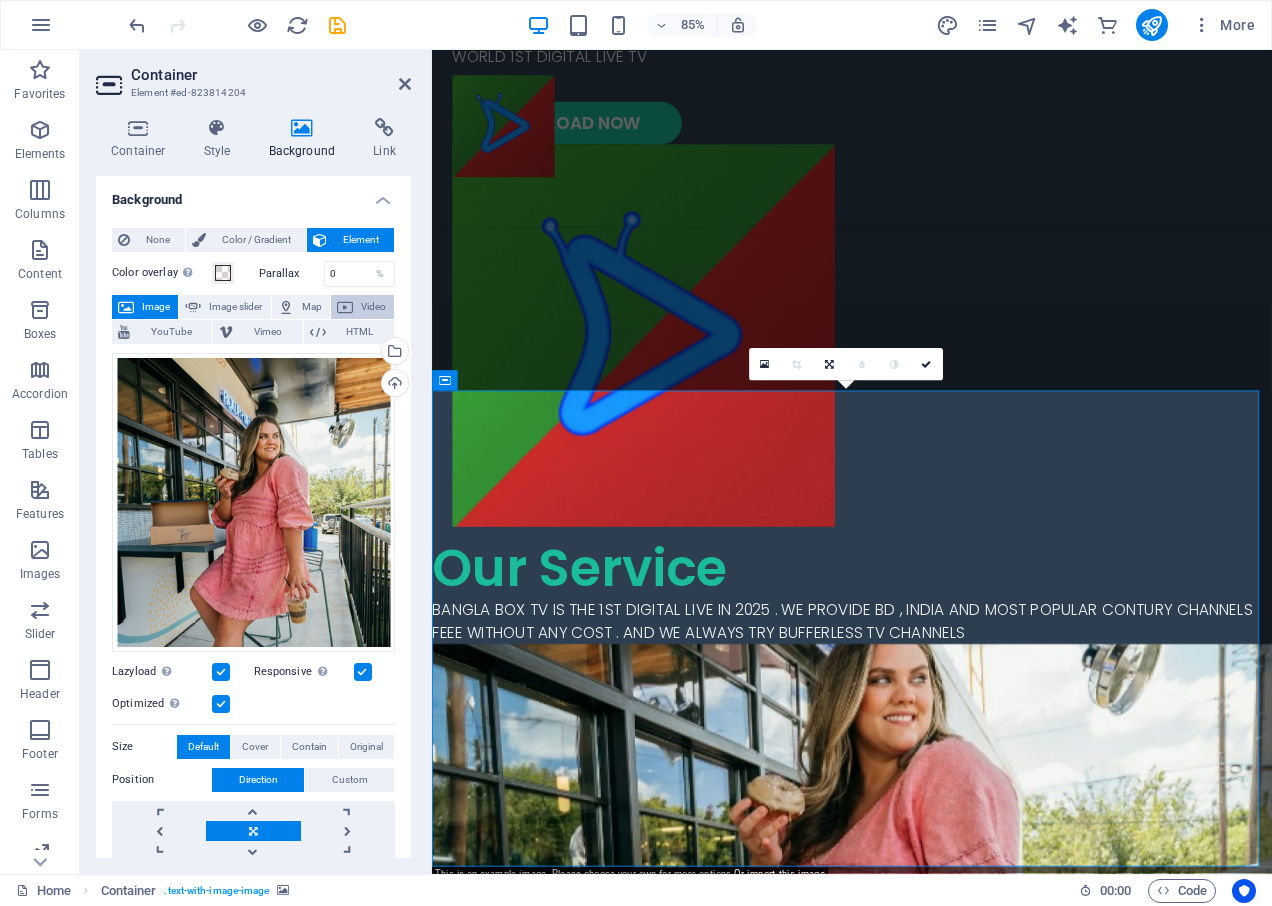 click on "Video" at bounding box center [362, 307] 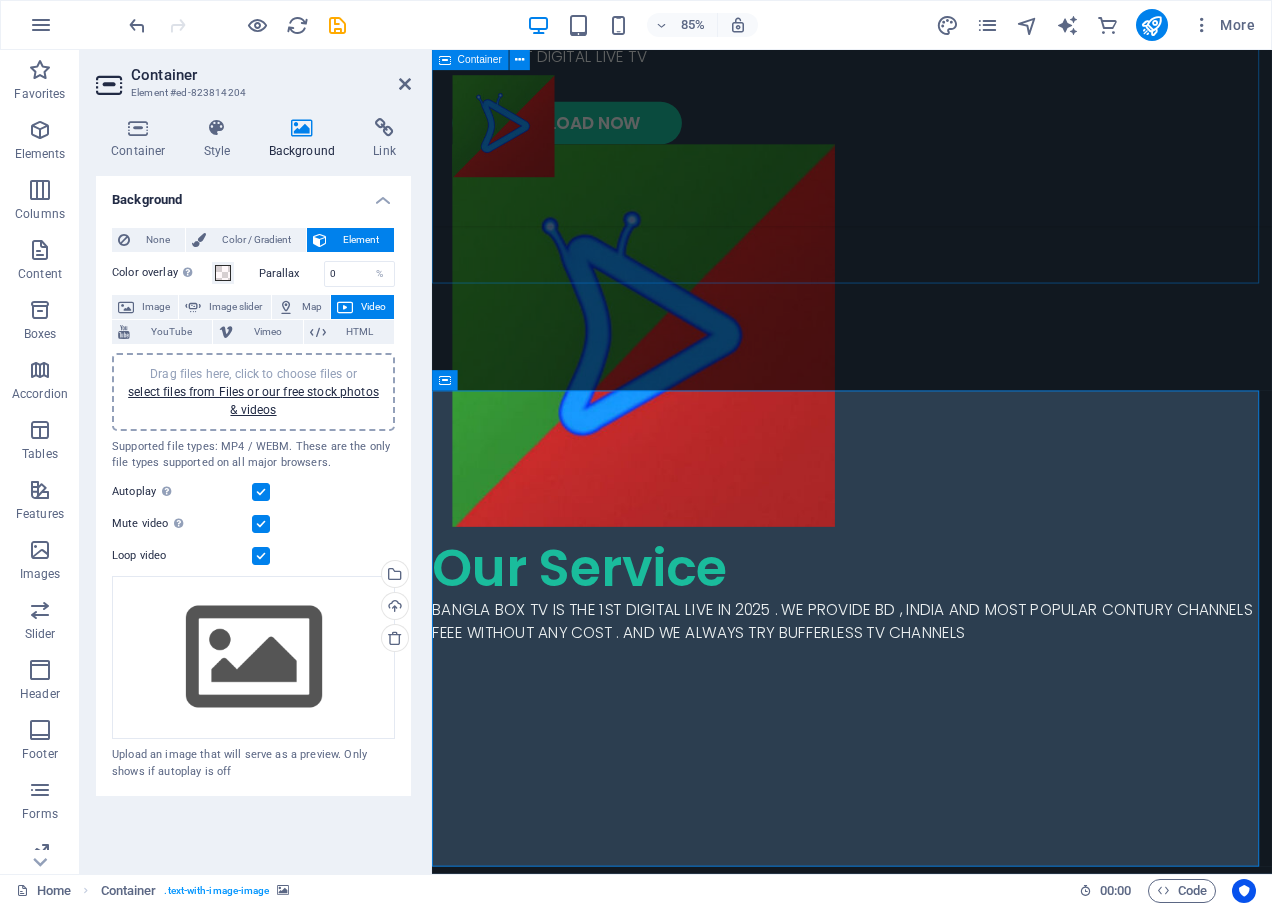 click on "ENJOY LIVE TV WORLD 1ST DIGITAL LIVE TV  DOWNLOAD NOW" at bounding box center [926, 235] 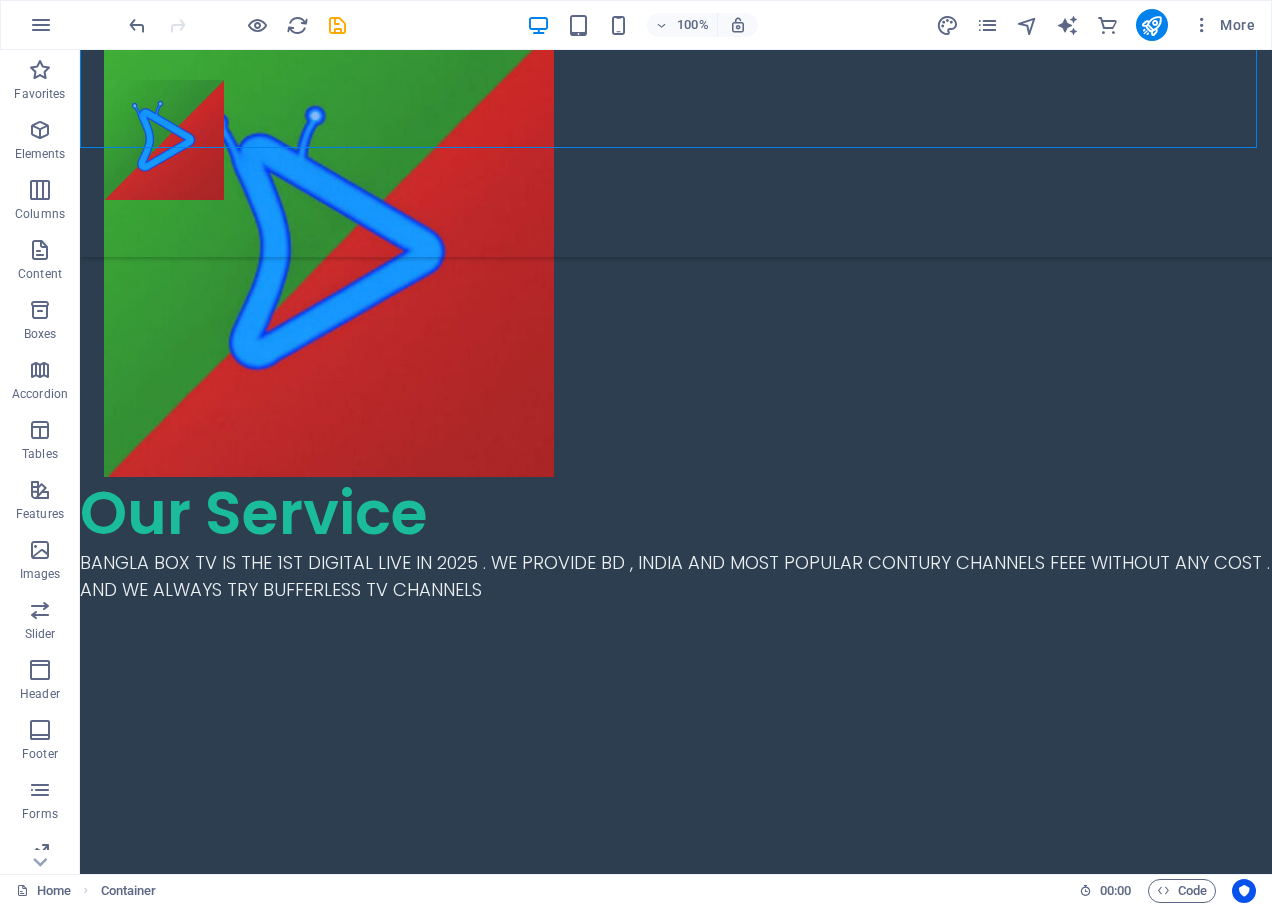 scroll, scrollTop: 800, scrollLeft: 0, axis: vertical 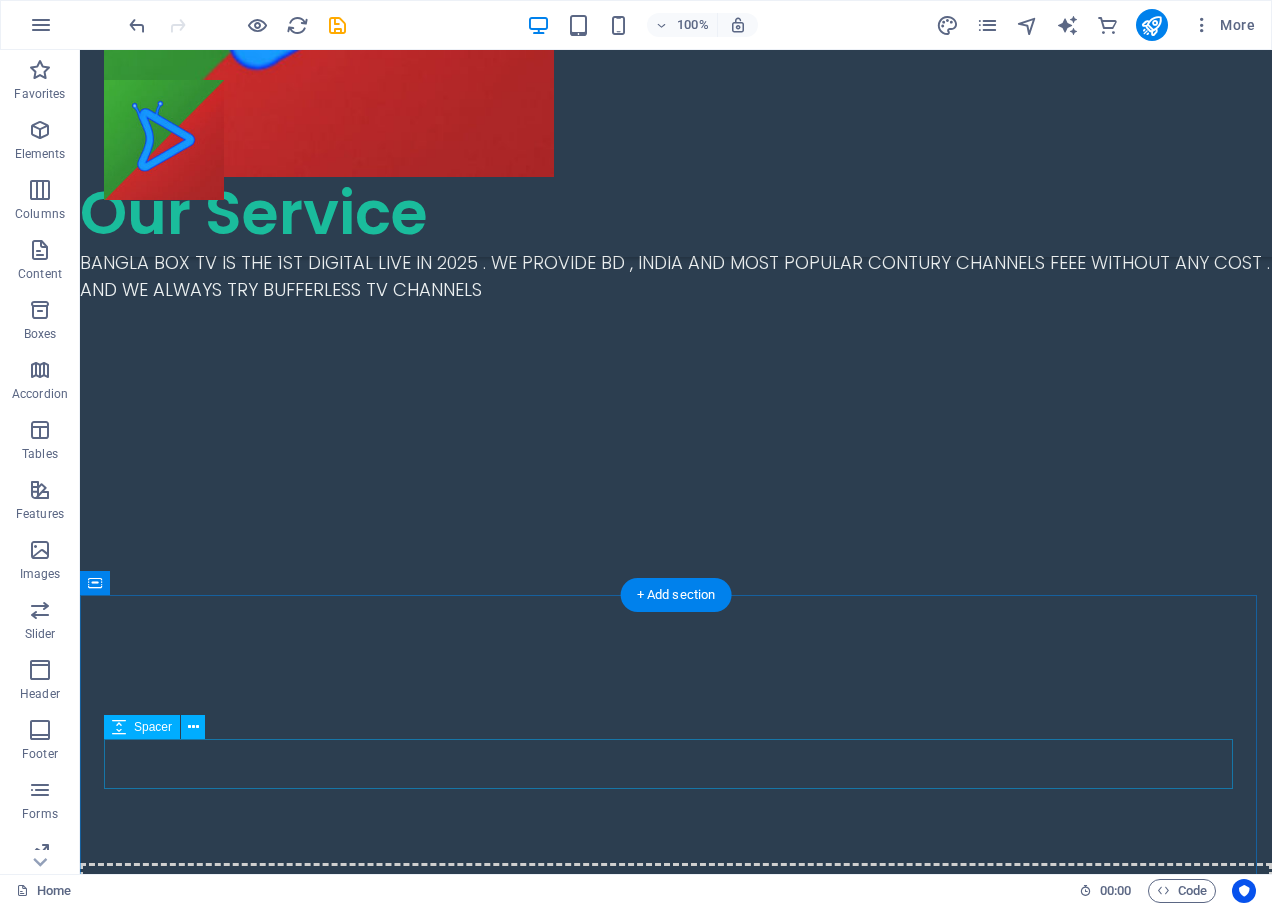 click at bounding box center [676, 1174] 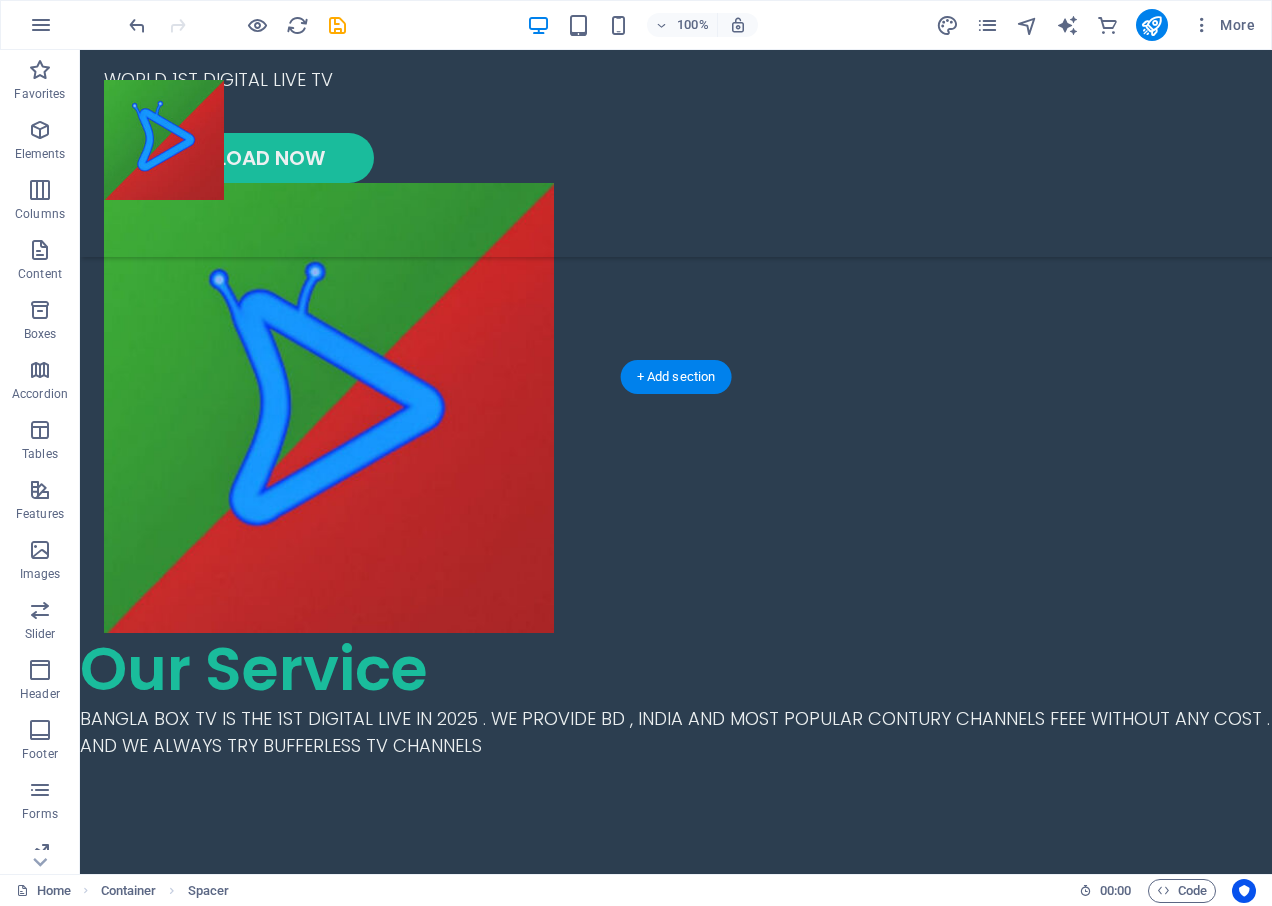 scroll, scrollTop: 300, scrollLeft: 0, axis: vertical 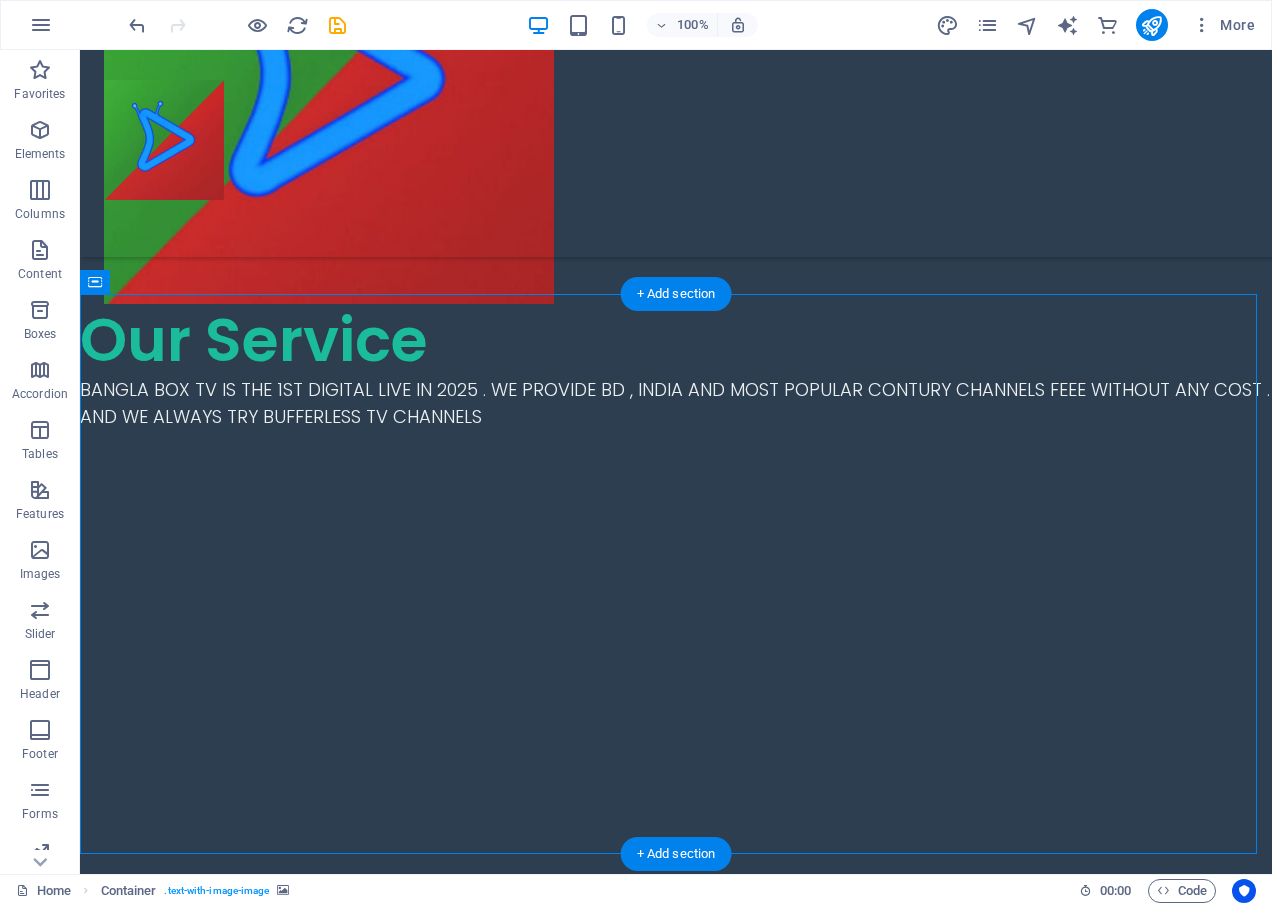 drag, startPoint x: 639, startPoint y: 616, endPoint x: 592, endPoint y: 748, distance: 140.11781 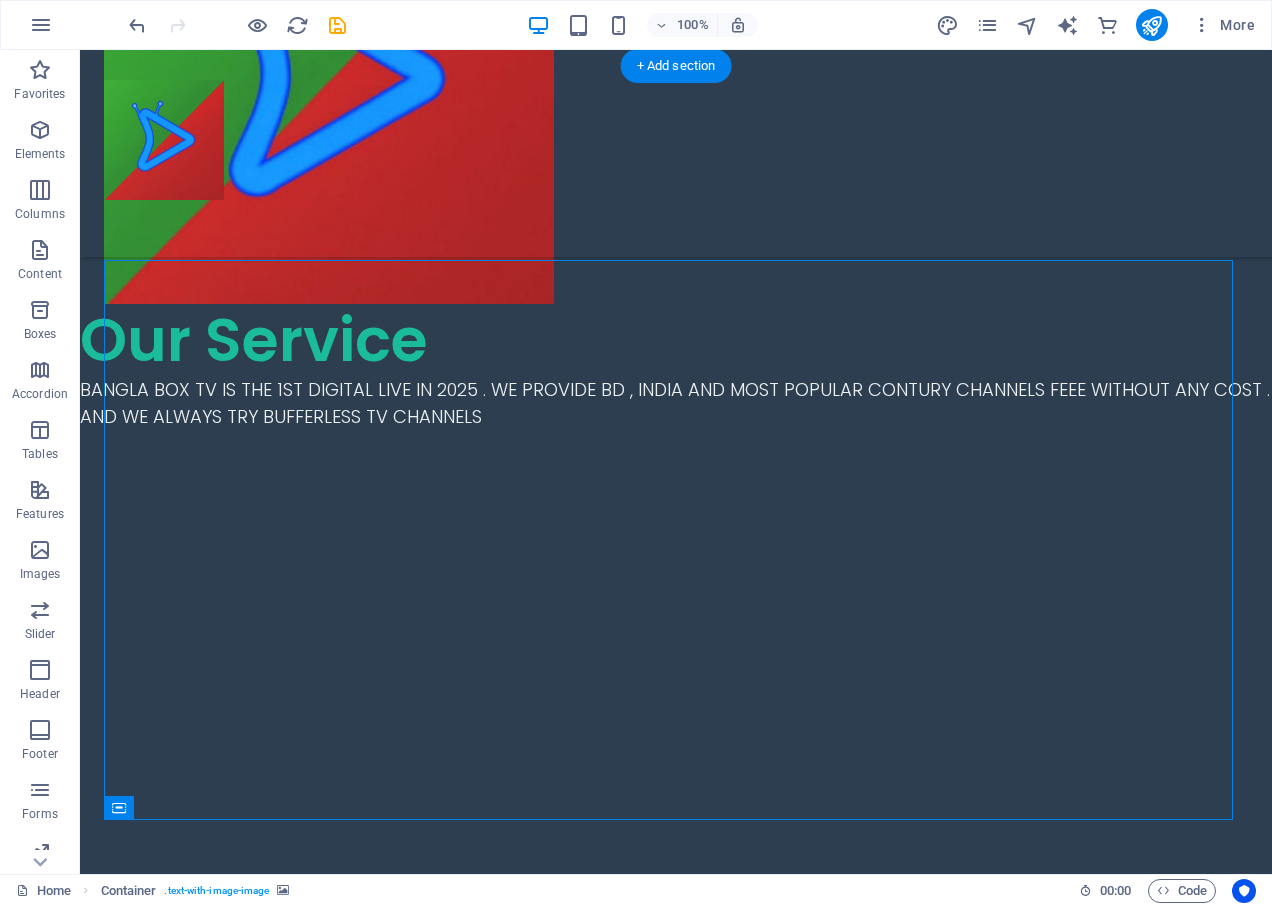 scroll, scrollTop: 769, scrollLeft: 0, axis: vertical 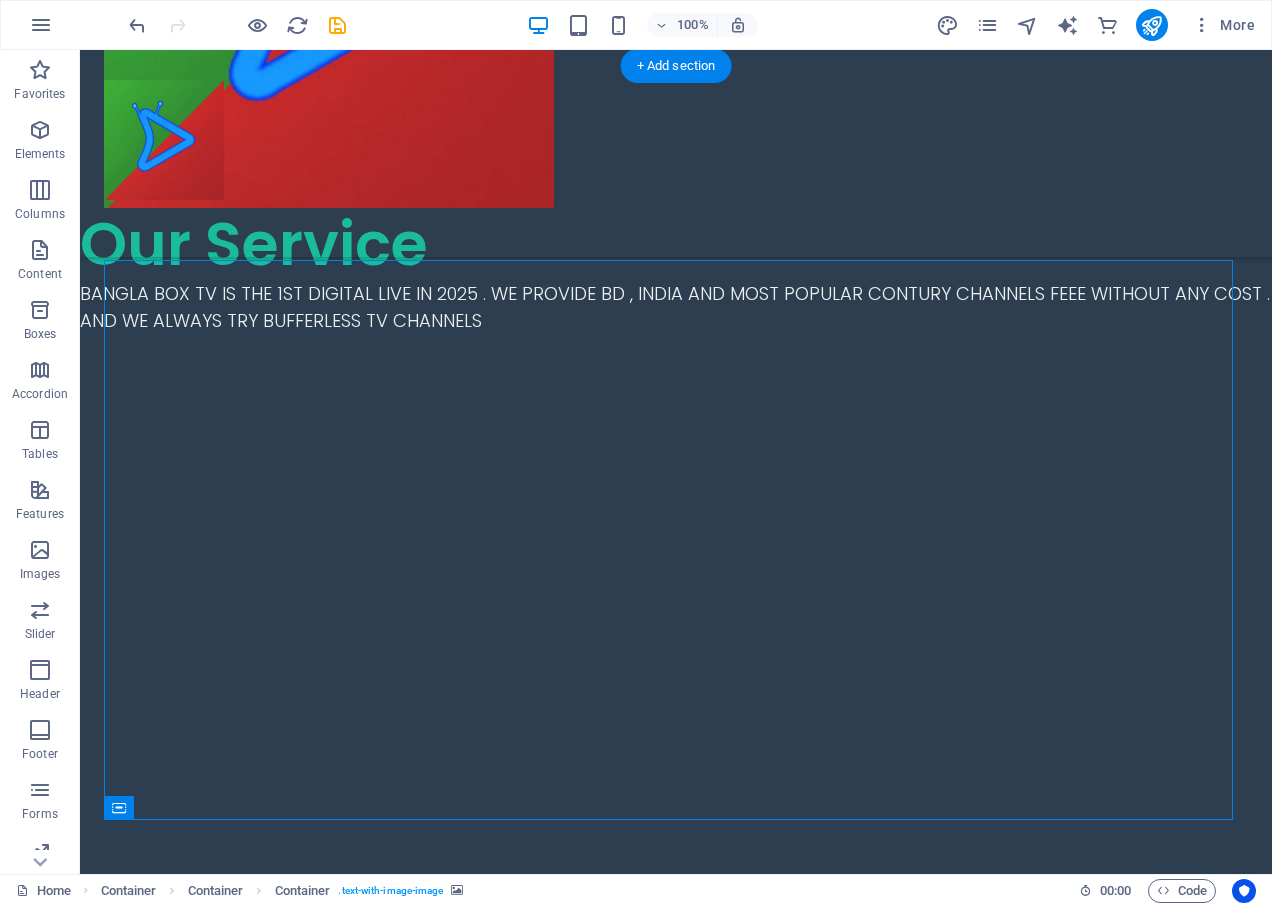 click at bounding box center [676, 808] 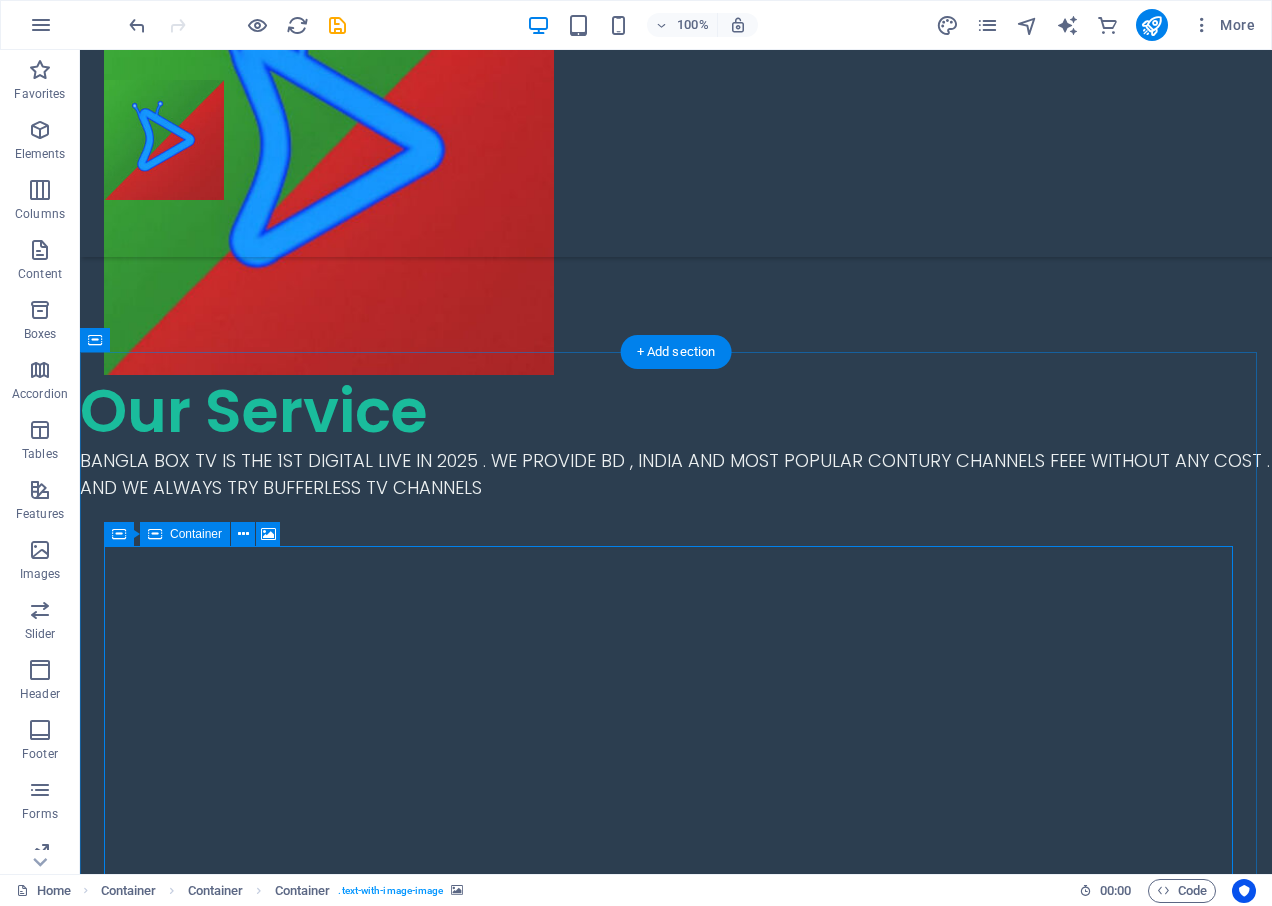 scroll, scrollTop: 469, scrollLeft: 0, axis: vertical 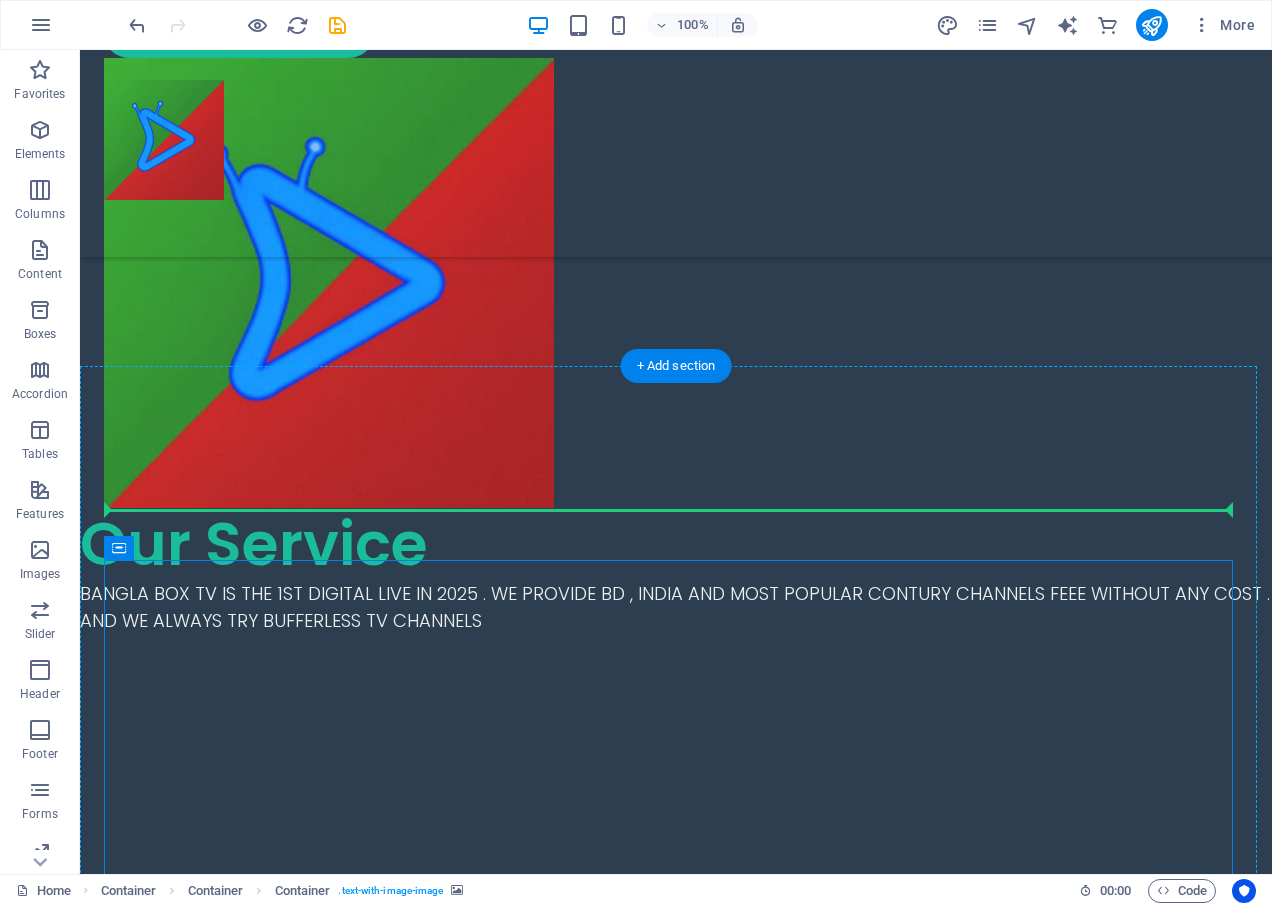 drag, startPoint x: 645, startPoint y: 652, endPoint x: 577, endPoint y: 532, distance: 137.92752 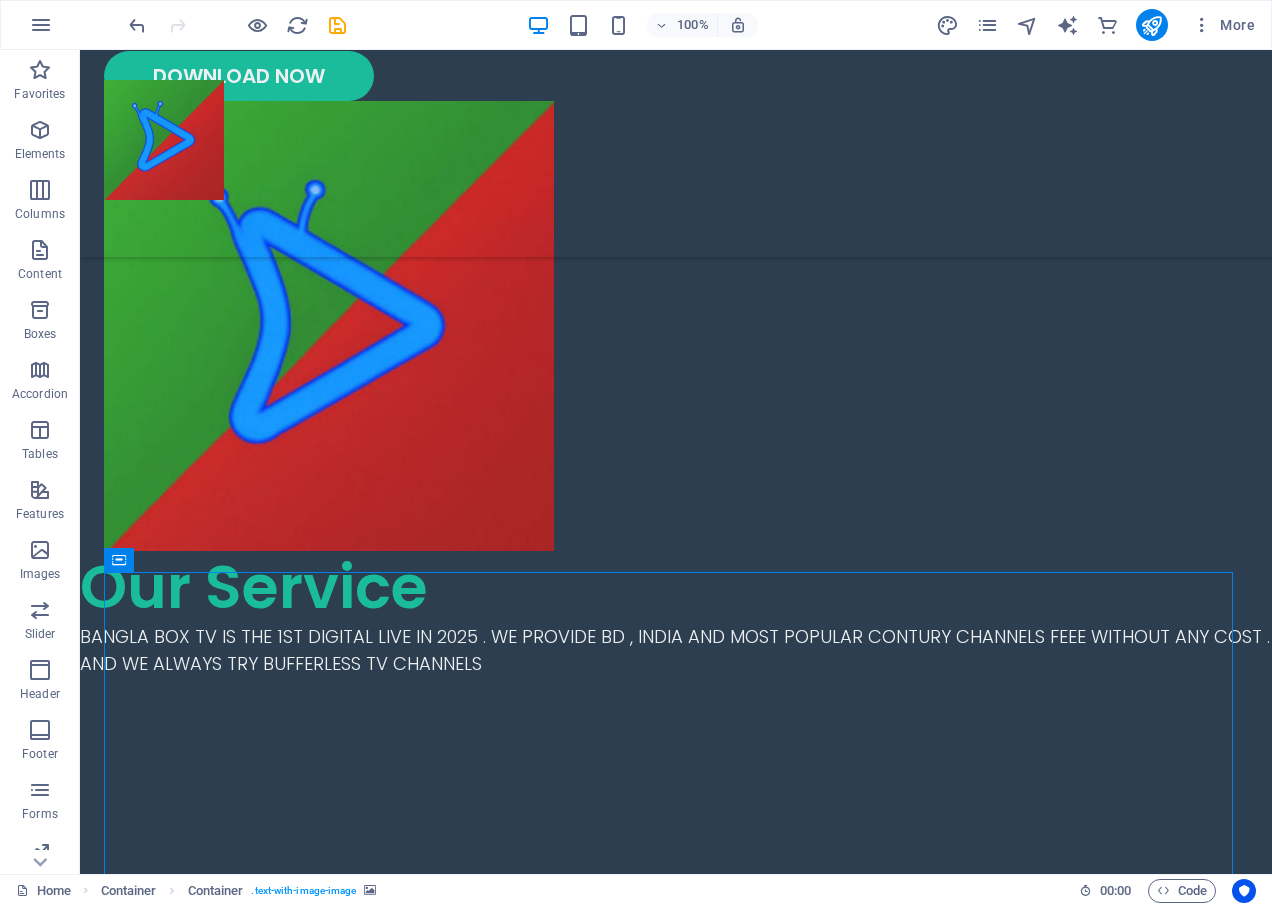 scroll, scrollTop: 390, scrollLeft: 0, axis: vertical 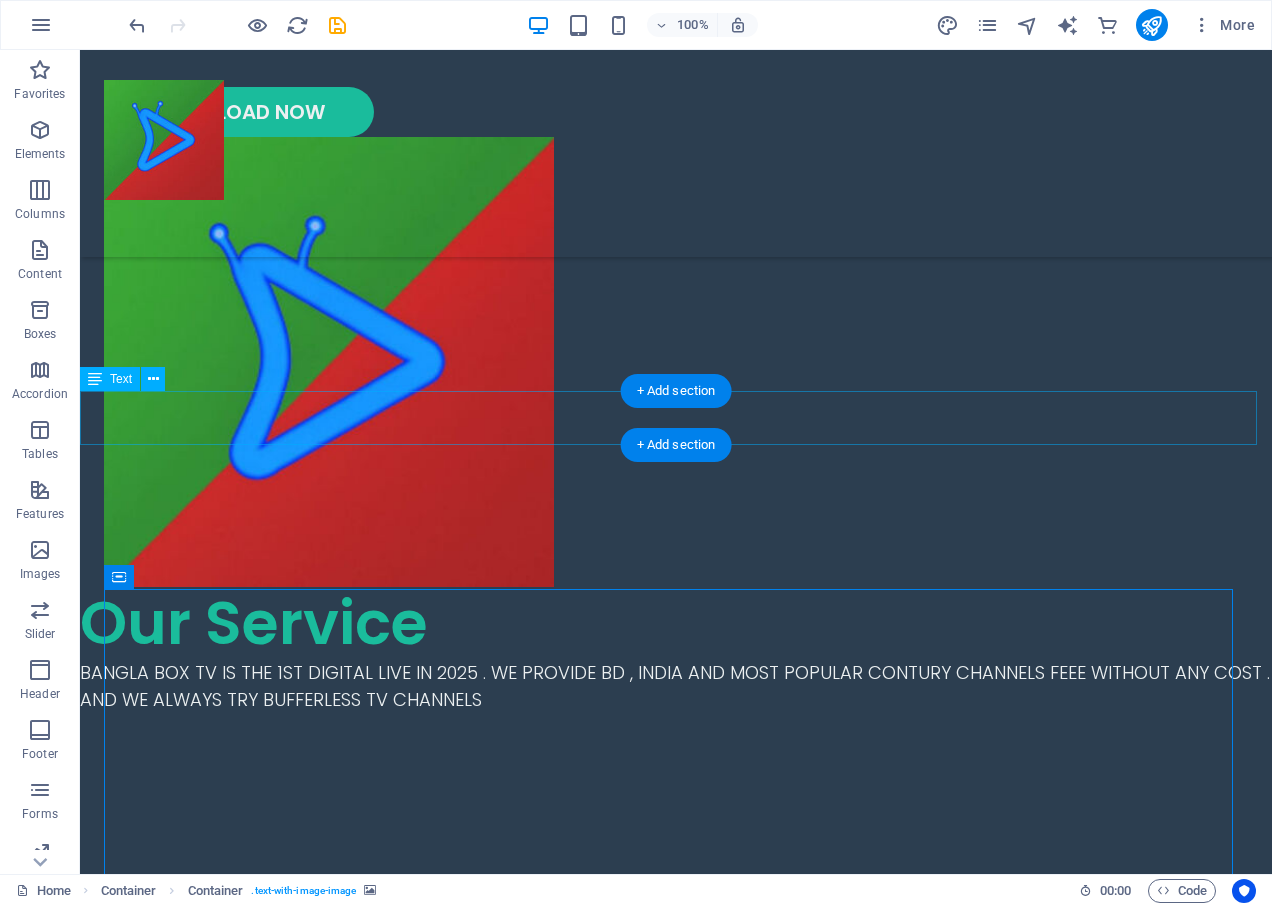 click on "BANGLA BOX TV IS THE 1ST DIGITAL LIVE IN 2025 . WE PROVIDE BD , INDIA AND MOST POPULAR CONTURY CHANNELS FEEE WITHOUT ANY COST . AND WE ALWAYS TRY BUFFERLESS TV CHANNELS" at bounding box center [676, 686] 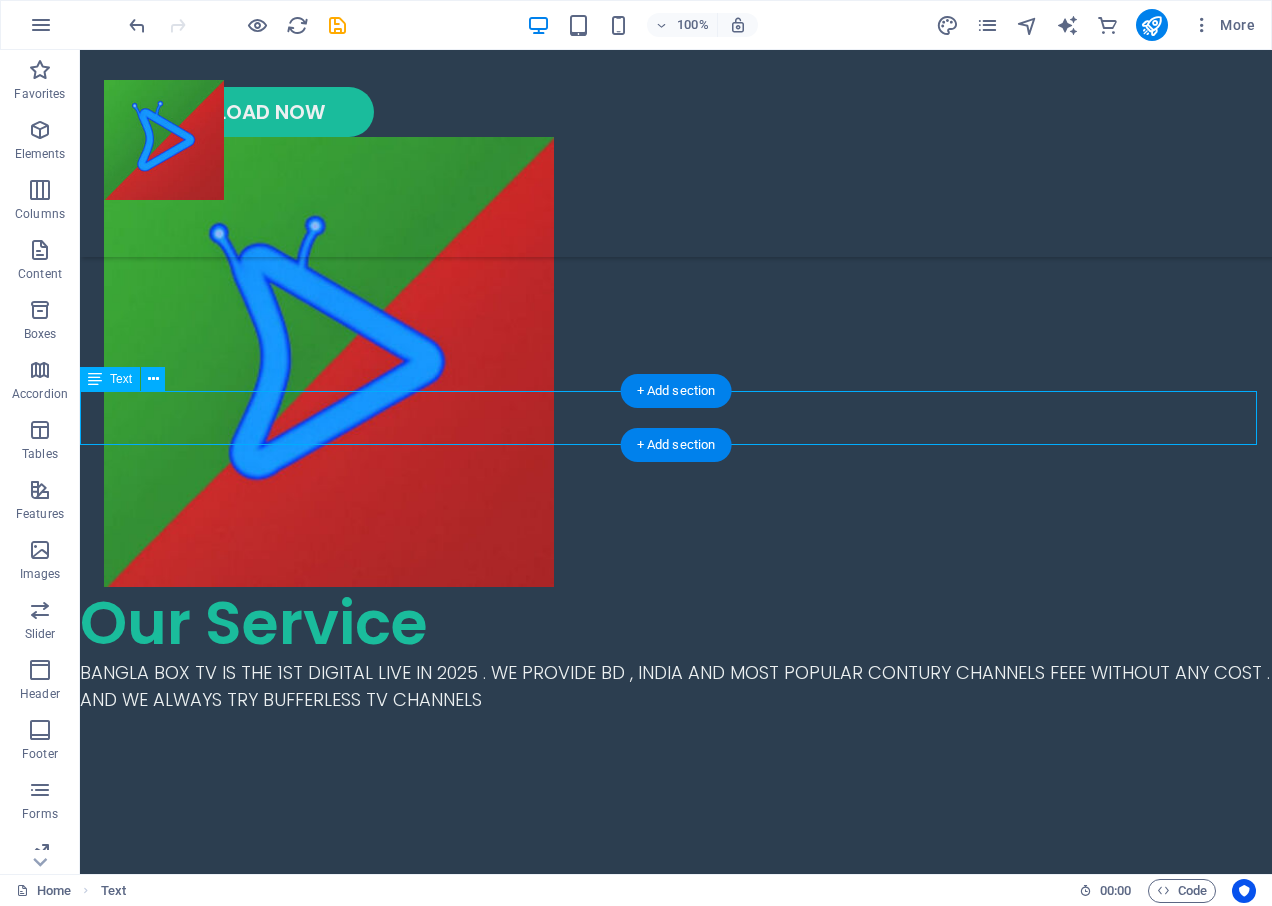 click on "BANGLA BOX TV IS THE 1ST DIGITAL LIVE IN 2025 . WE PROVIDE BD , INDIA AND MOST POPULAR CONTURY CHANNELS FEEE WITHOUT ANY COST . AND WE ALWAYS TRY BUFFERLESS TV CHANNELS" at bounding box center [676, 686] 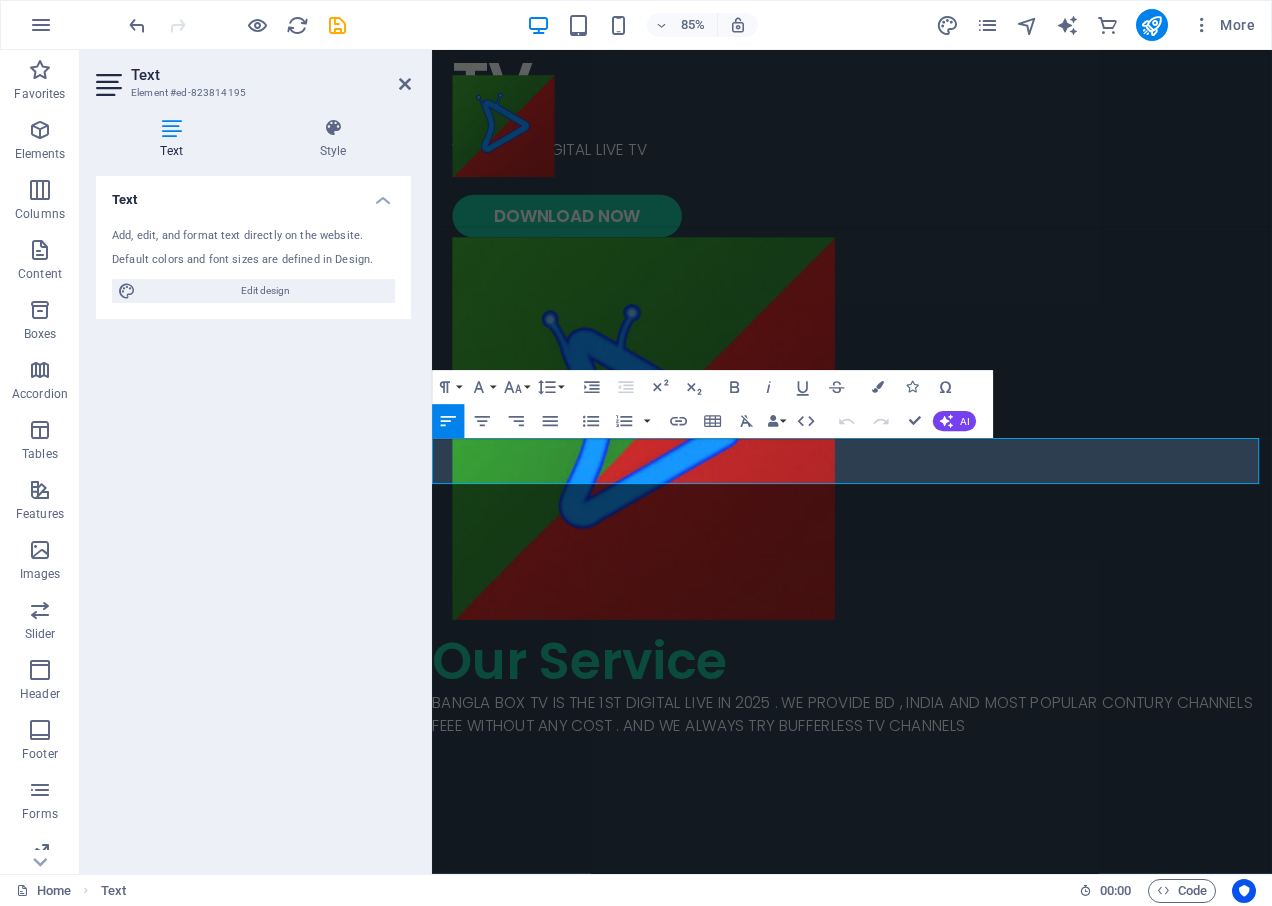 click on "Text Add, edit, and format text directly on the website. Default colors and font sizes are defined in Design. Edit design Alignment Left aligned Centered Right aligned" at bounding box center [253, 517] 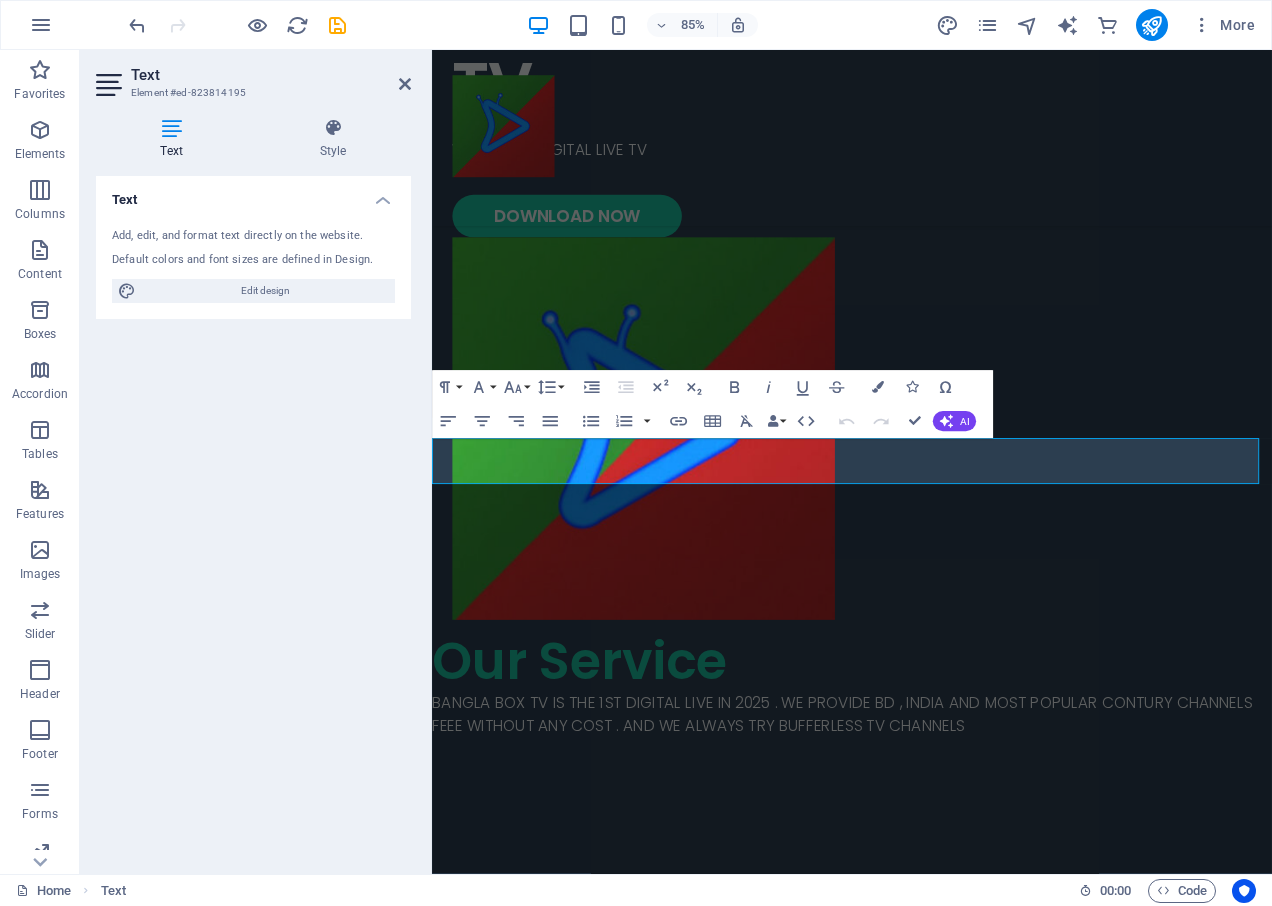 click on "BANGLA BOX TV IS THE 1ST DIGITAL LIVE IN 2025 . WE PROVIDE BD , INDIA AND MOST POPULAR CONTURY CHANNELS FEEE WITHOUT ANY COST . AND WE ALWAYS TRY BUFFERLESS TV CHANNELS" at bounding box center [926, 832] 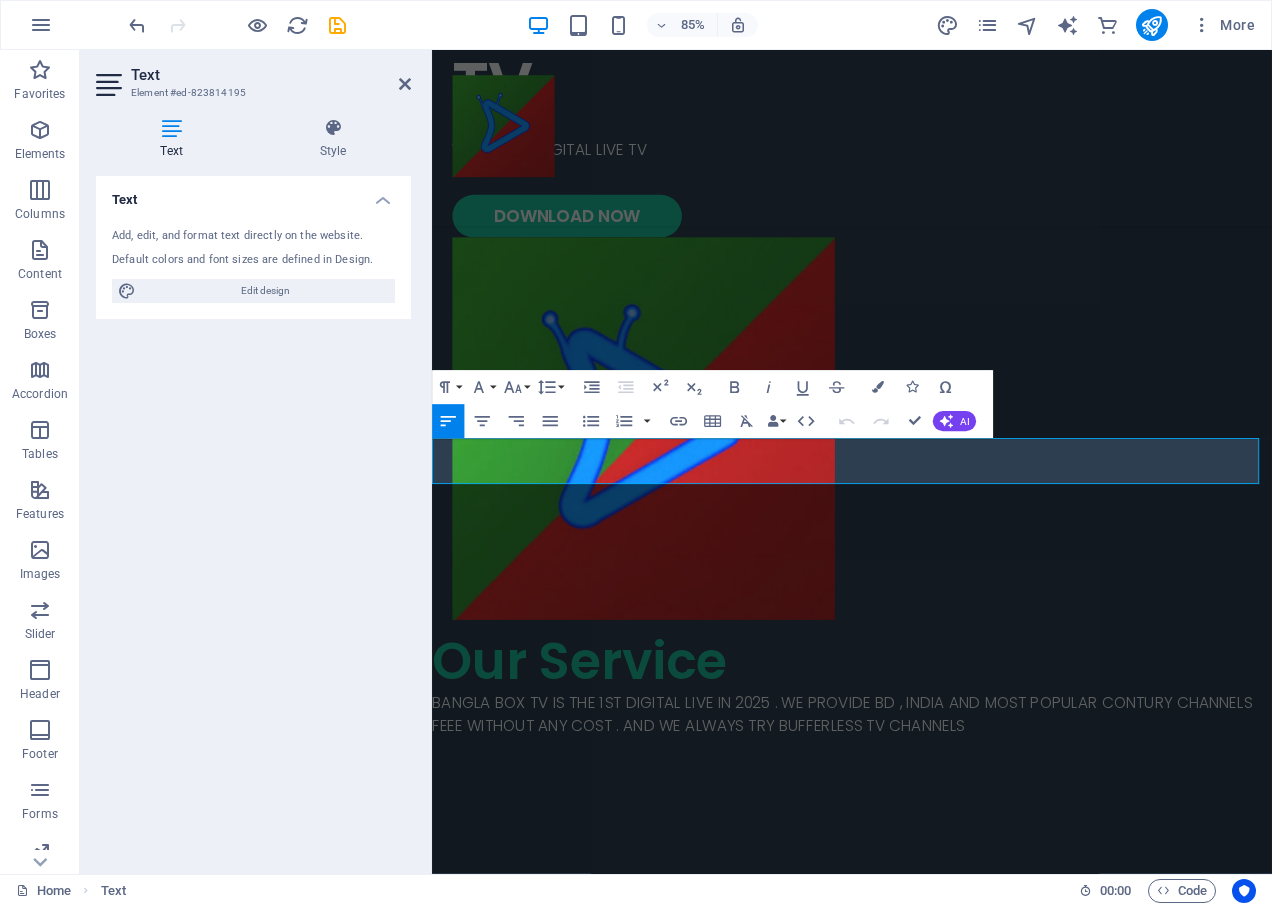 click on "BANGLA BOX TV IS THE 1ST DIGITAL LIVE IN 2025 . WE PROVIDE BD , INDIA AND MOST POPULAR CONTURY CHANNELS FEEE WITHOUT ANY COST . AND WE ALWAYS TRY BUFFERLESS TV CHANNELS" at bounding box center [926, 832] 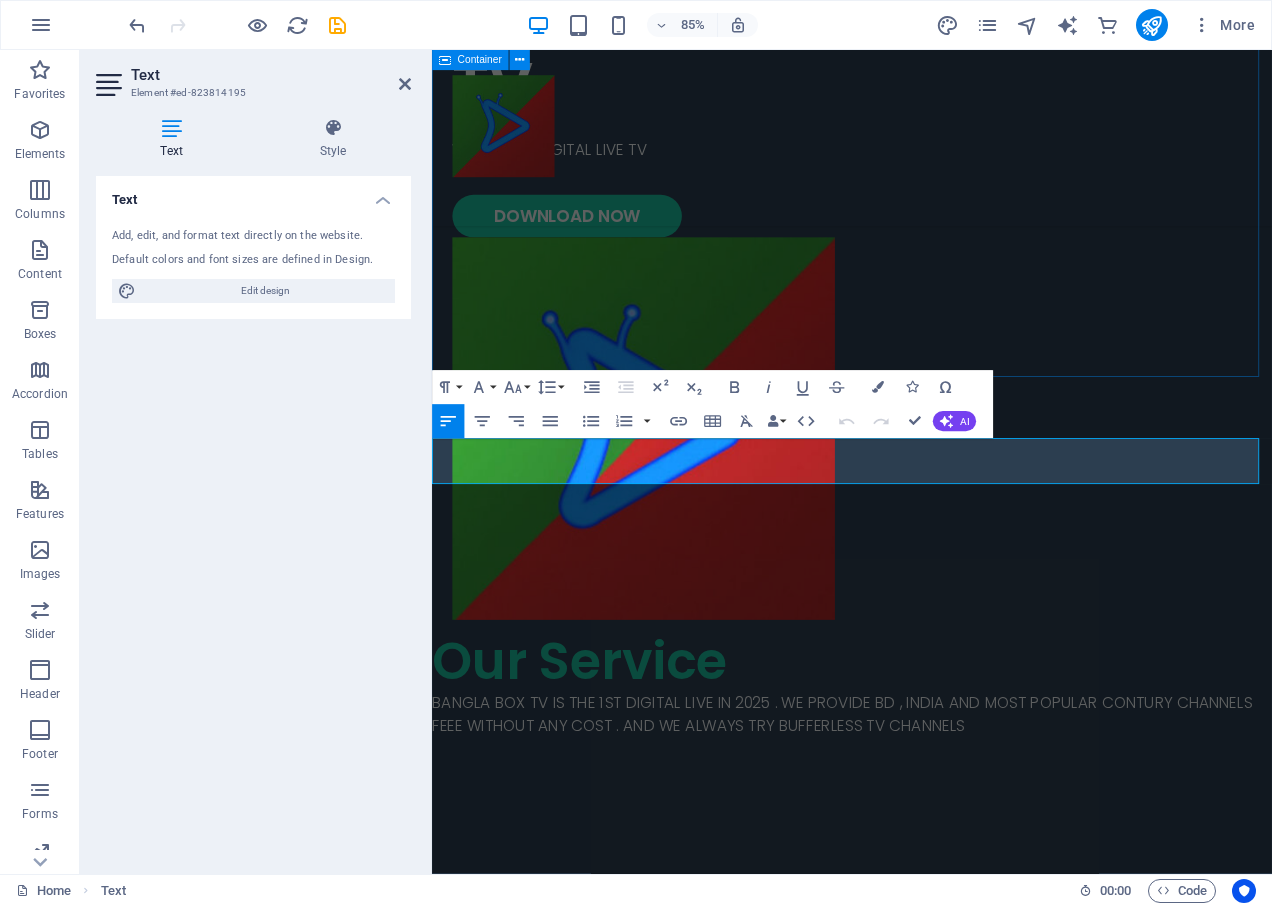 click on "ENJOY LIVE TV WORLD 1ST DIGITAL LIVE TV  DOWNLOAD NOW" at bounding box center (926, 345) 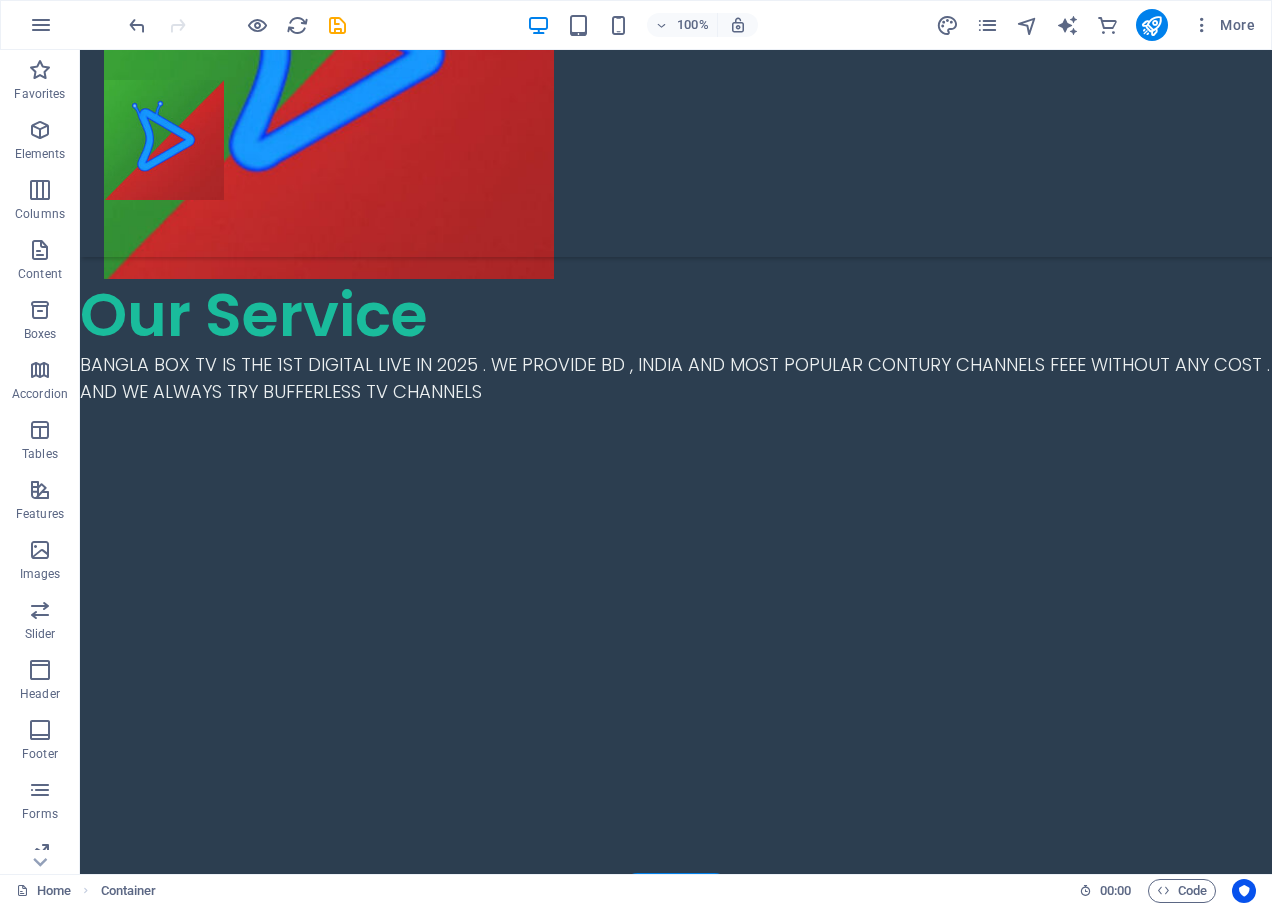 scroll, scrollTop: 890, scrollLeft: 0, axis: vertical 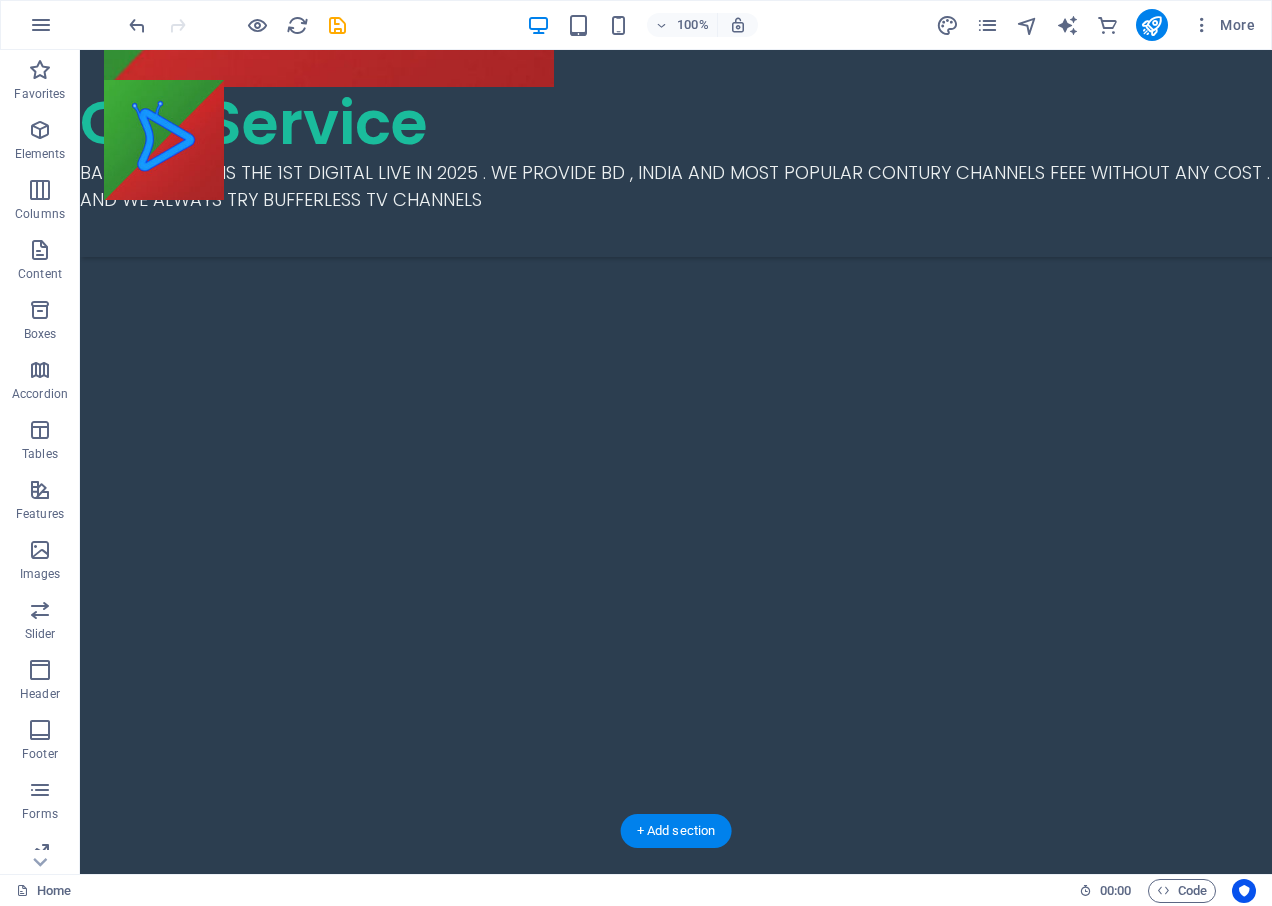 click at bounding box center [676, 637] 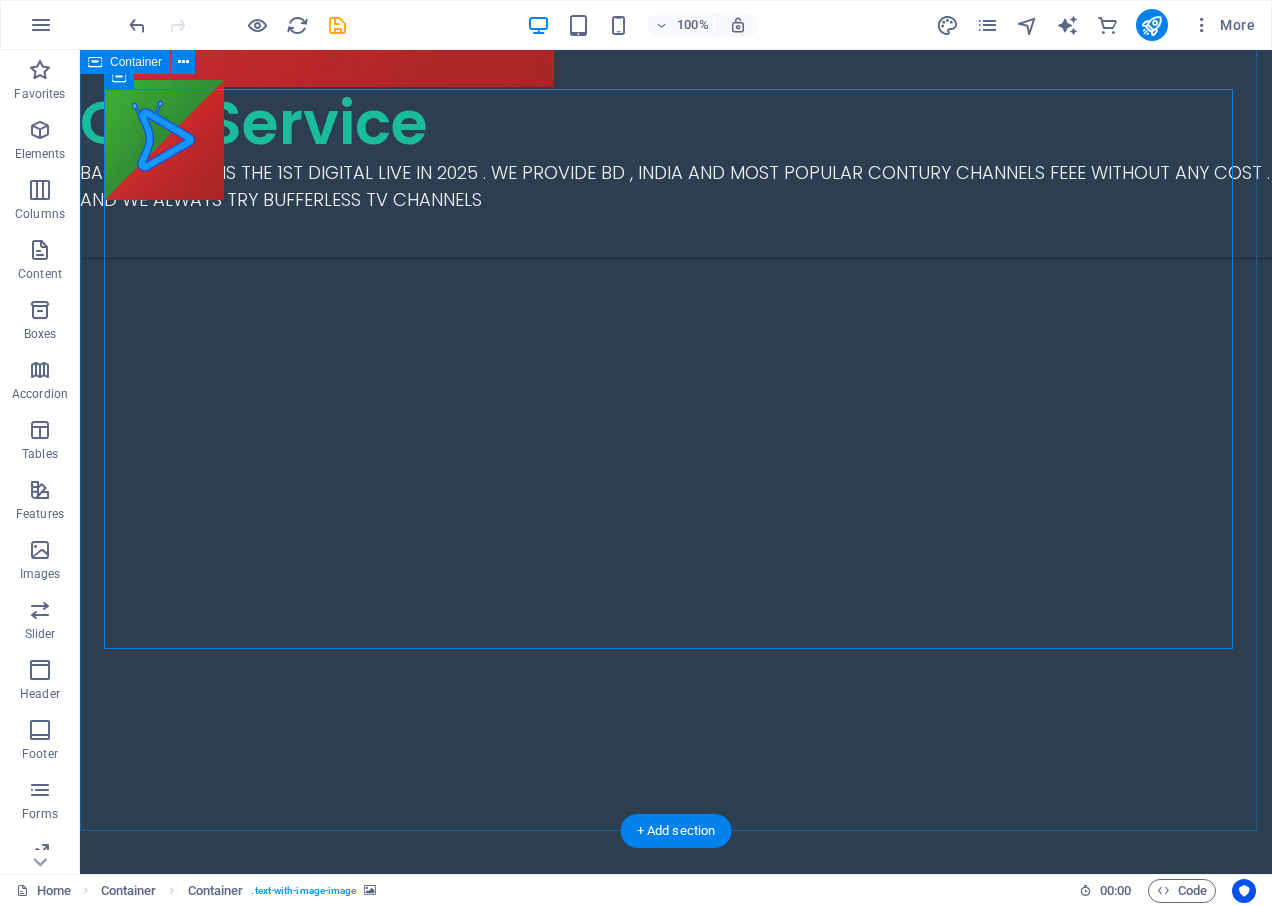 click on "Drop content here or  Add elements  Paste clipboard" at bounding box center [676, 727] 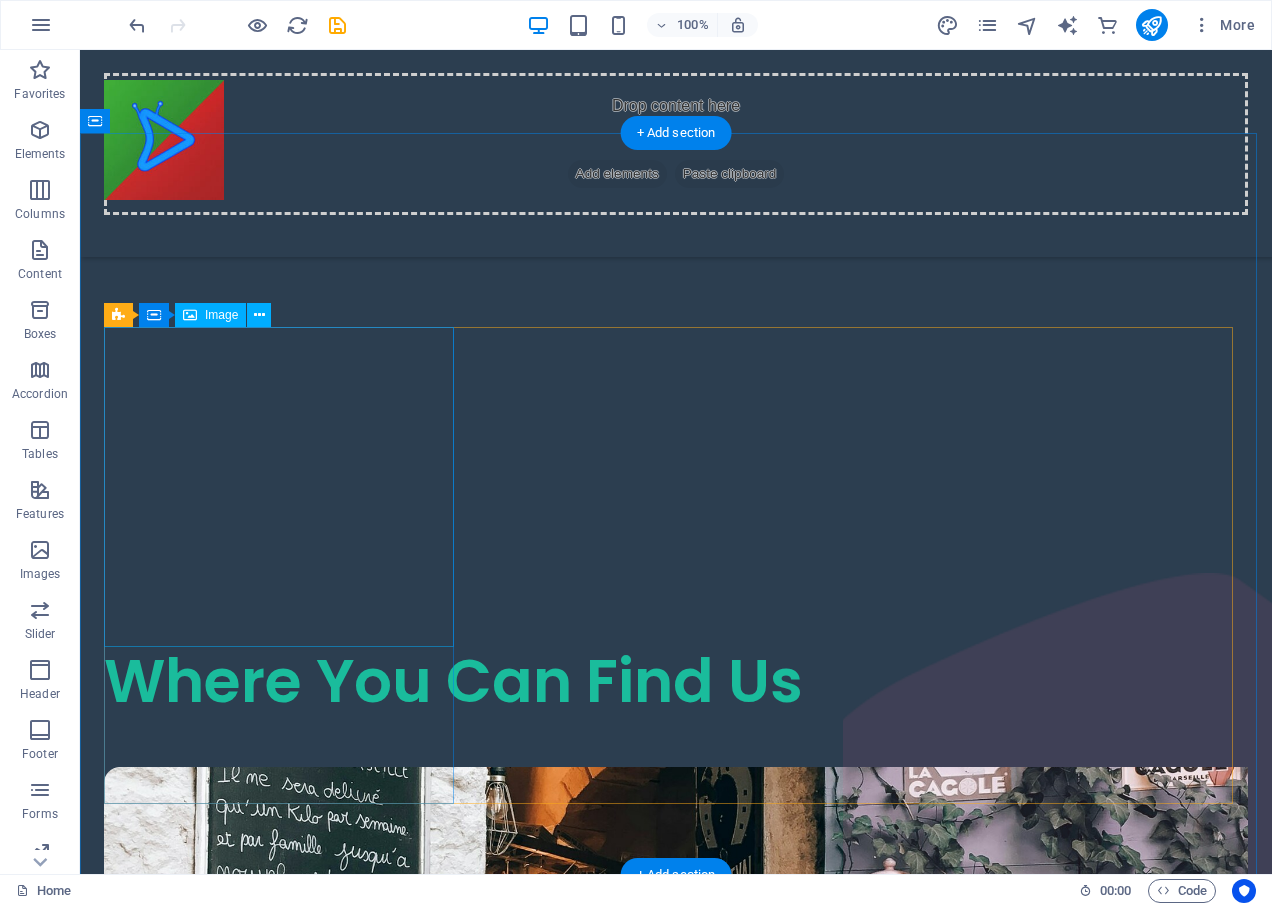 scroll, scrollTop: 1690, scrollLeft: 0, axis: vertical 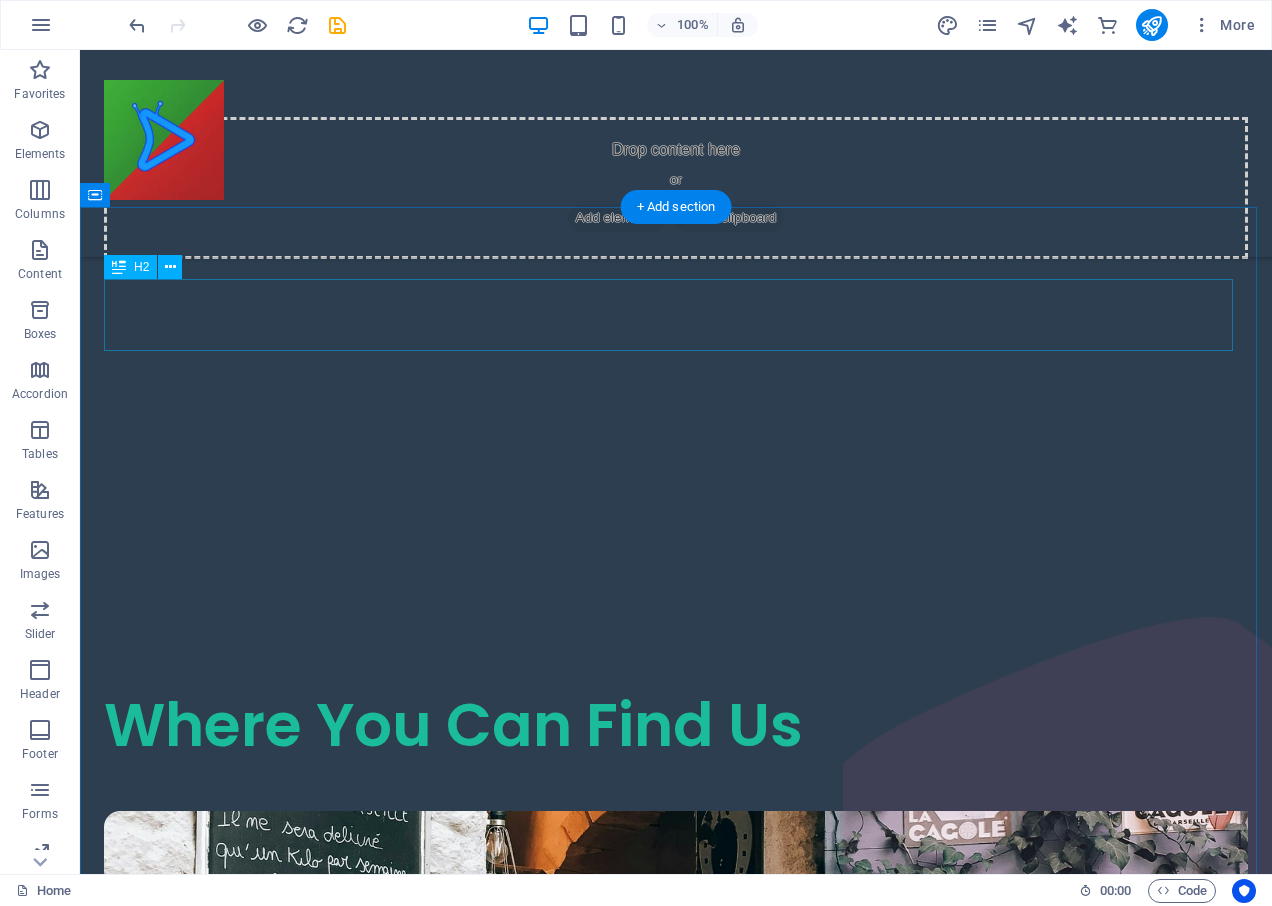 click on "Where You Can Find Us" at bounding box center (676, 725) 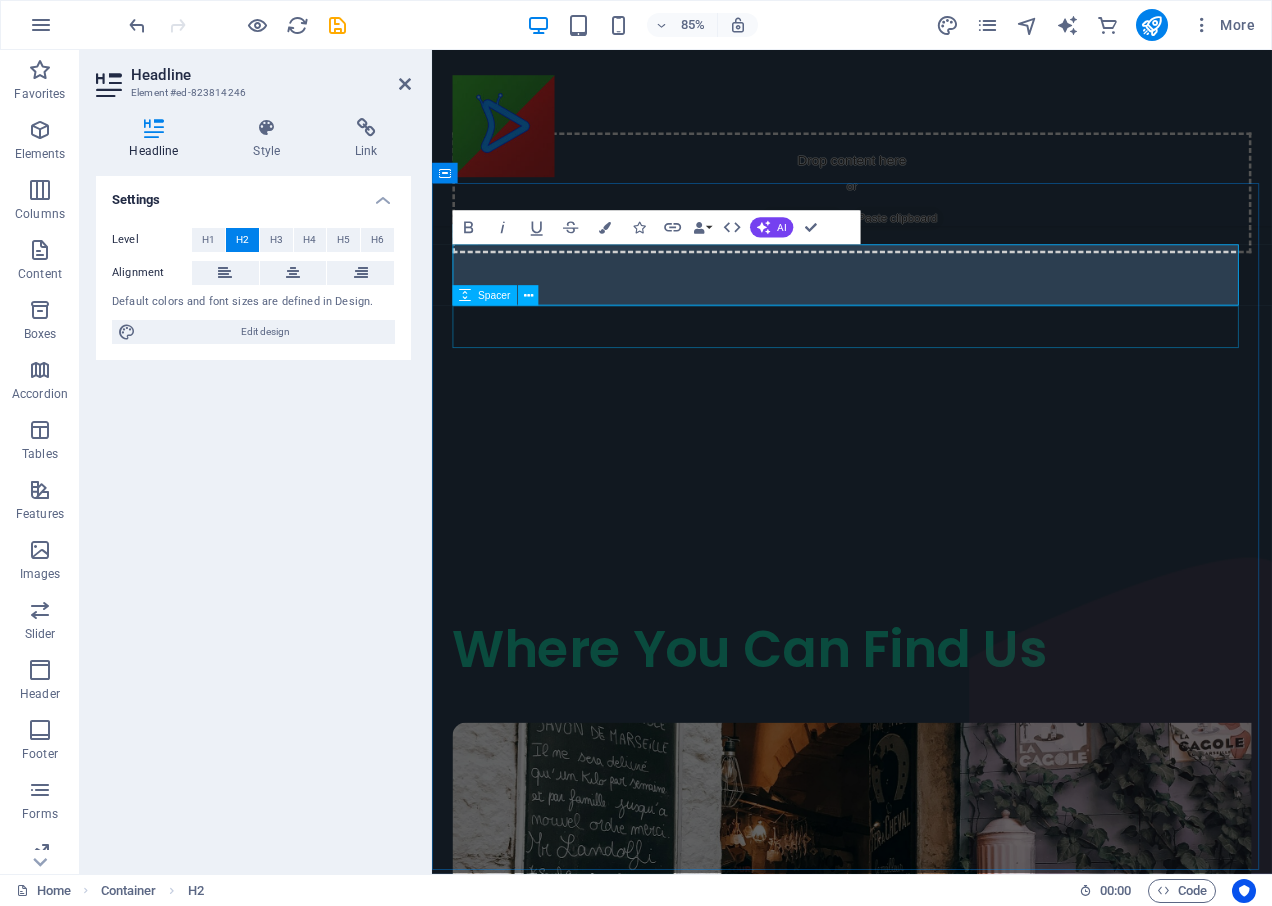 click at bounding box center [926, 816] 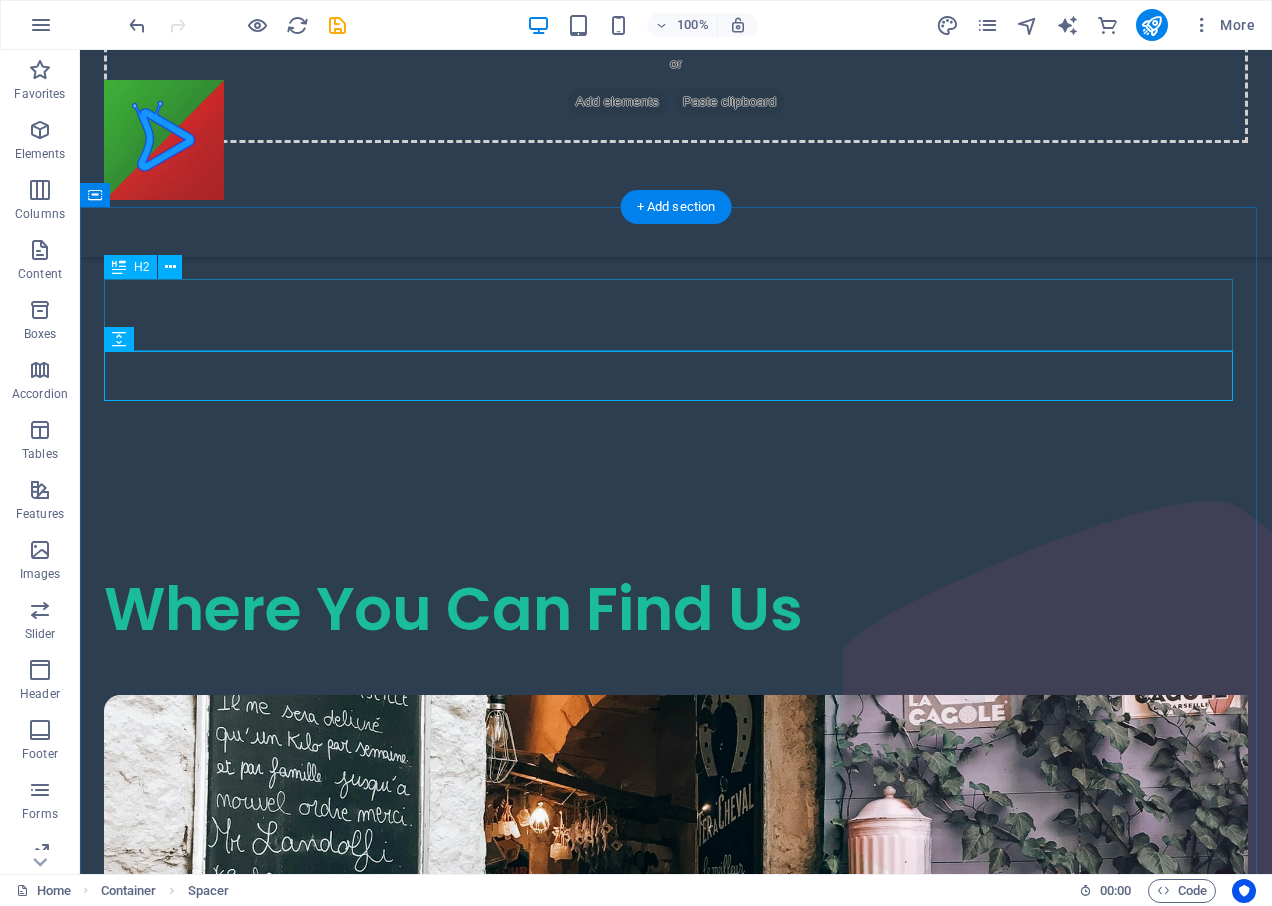 scroll, scrollTop: 1690, scrollLeft: 0, axis: vertical 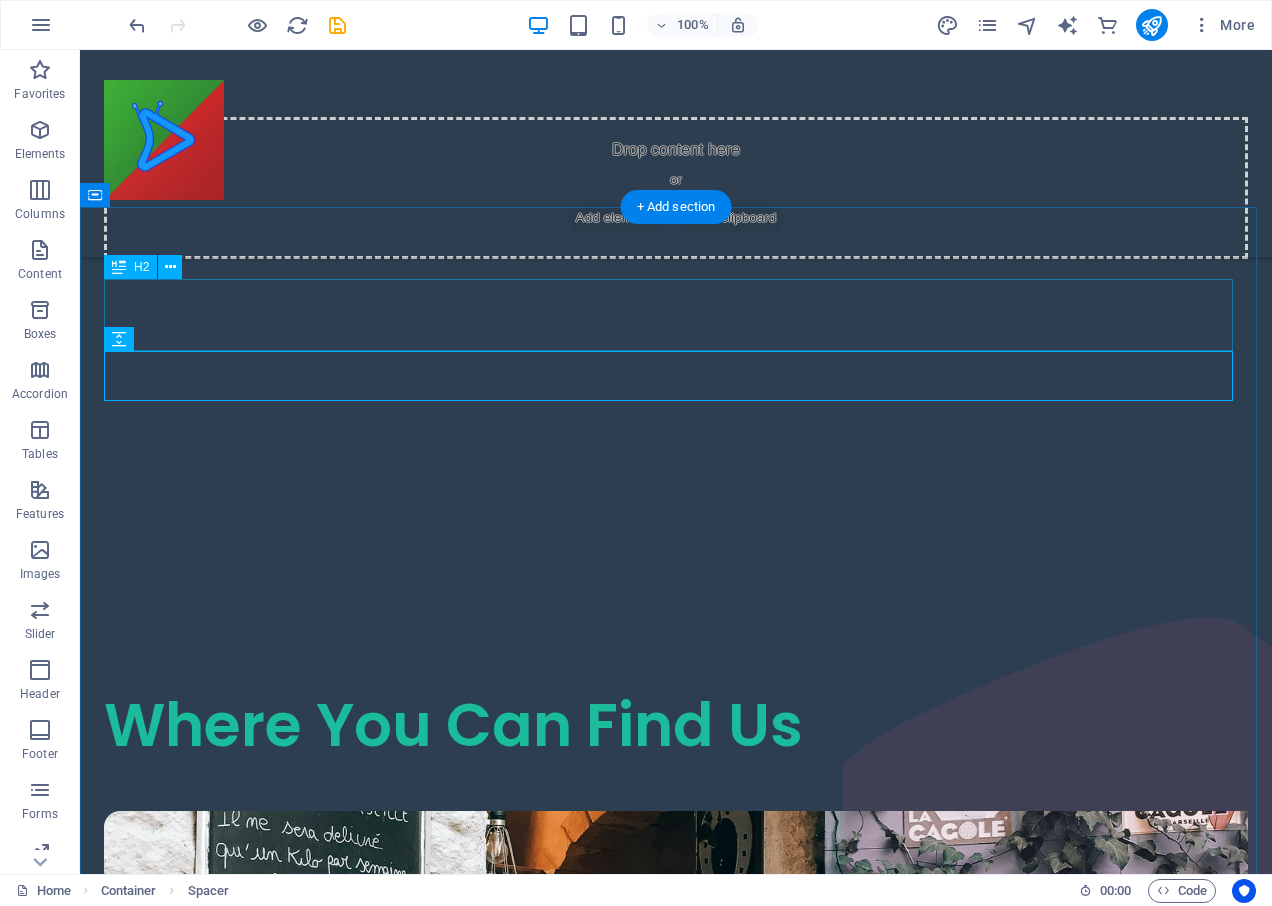 click on "Where You Can Find Us" at bounding box center (676, 725) 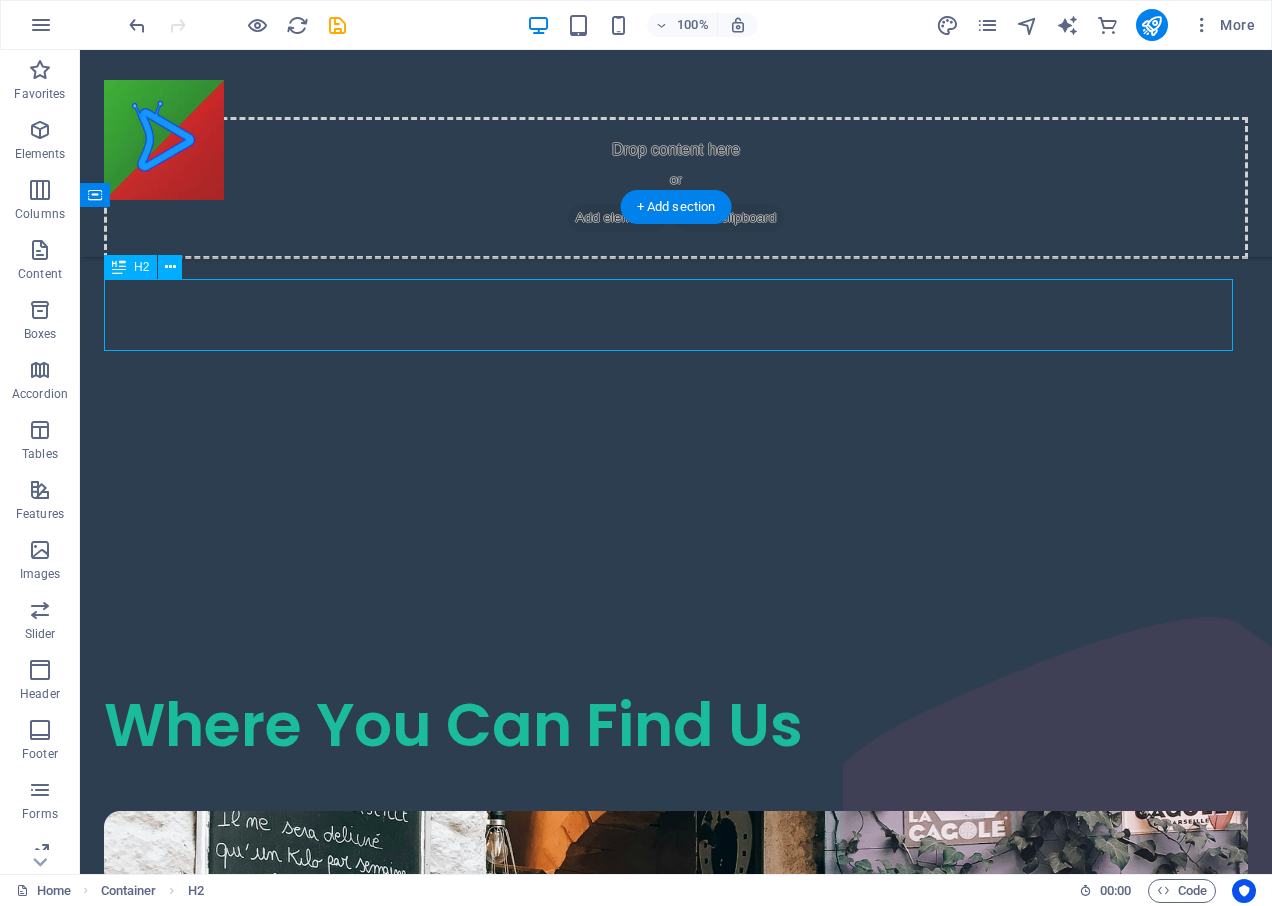 click on "Where You Can Find Us" at bounding box center [676, 725] 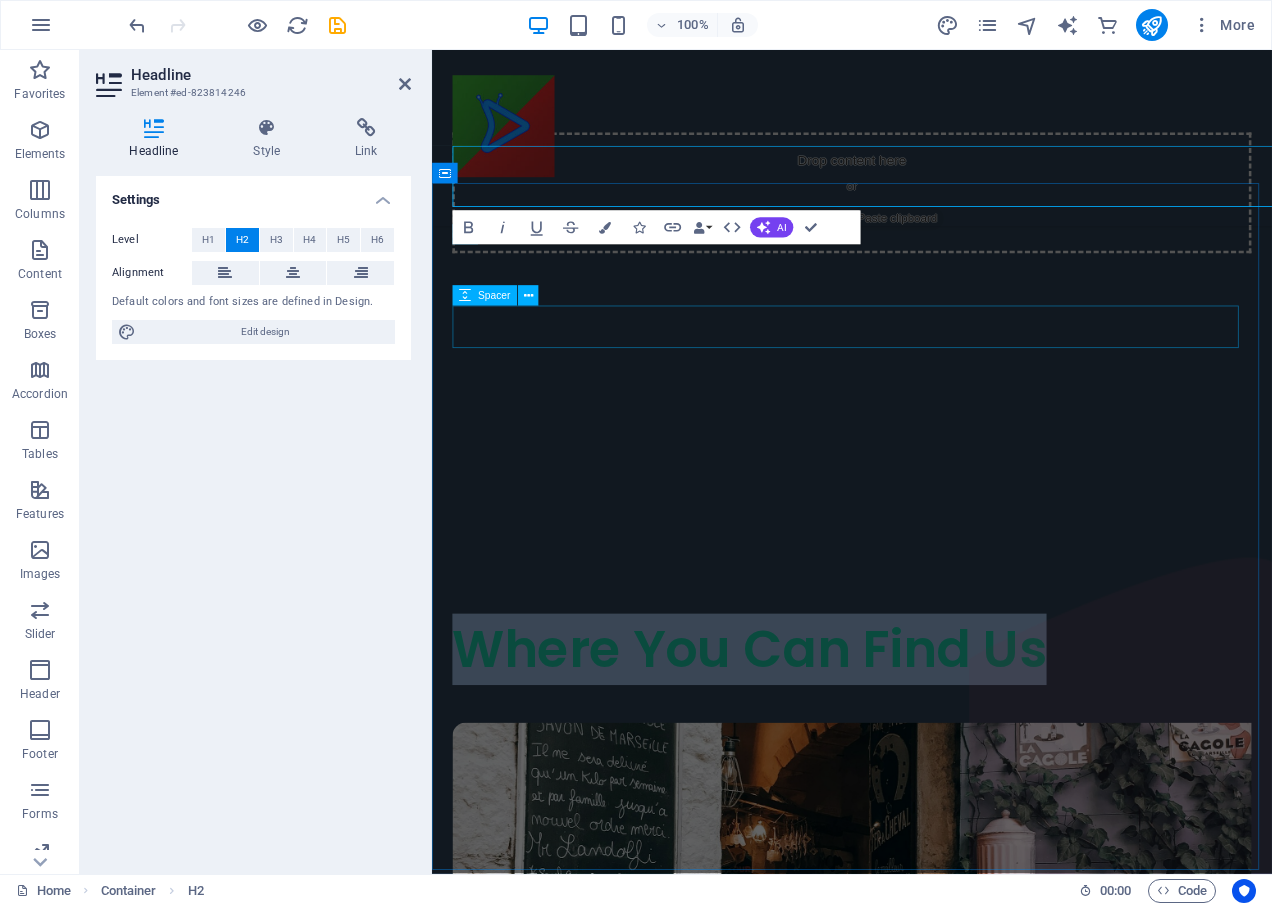 click at bounding box center [926, 816] 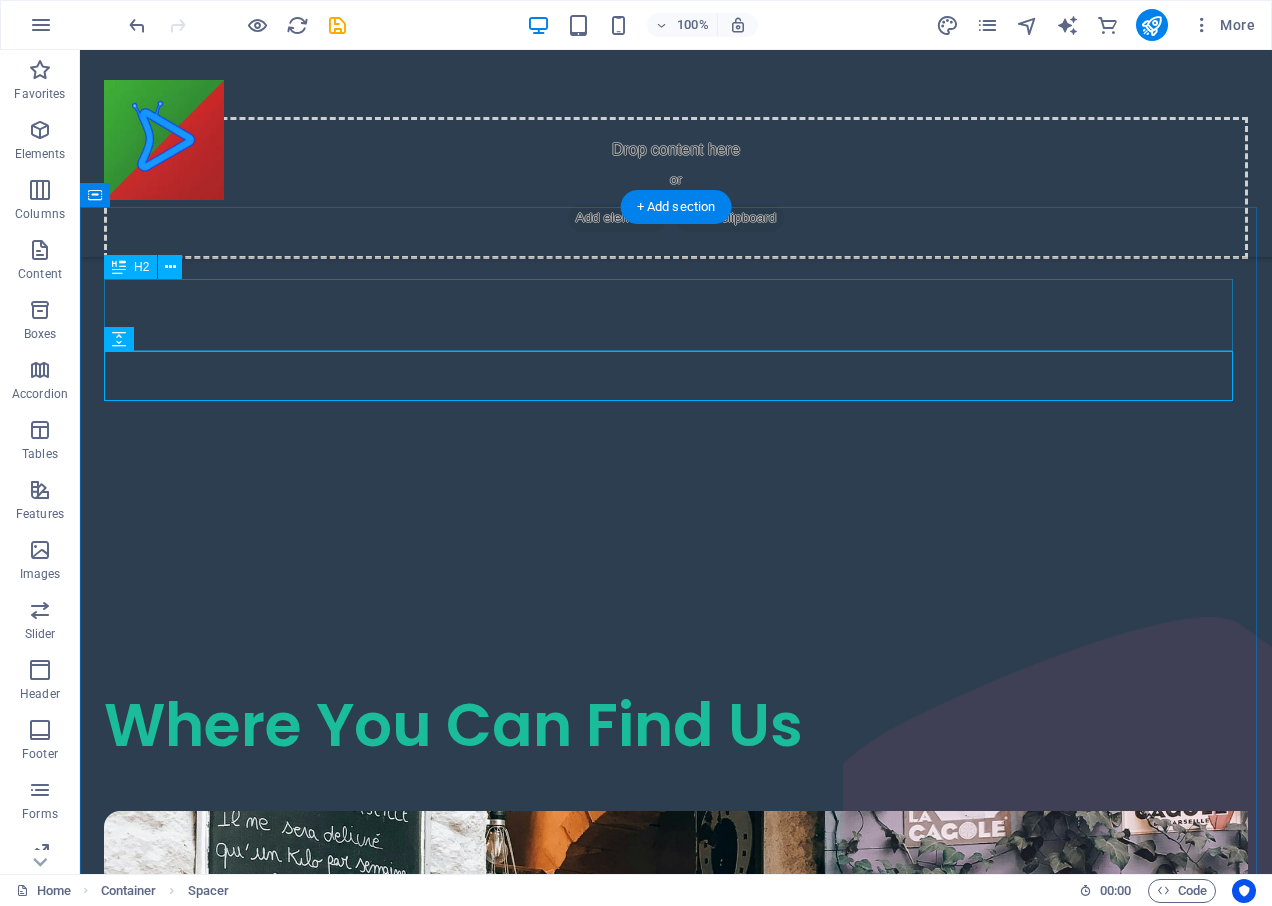 click on "Where You Can Find Us" at bounding box center [676, 725] 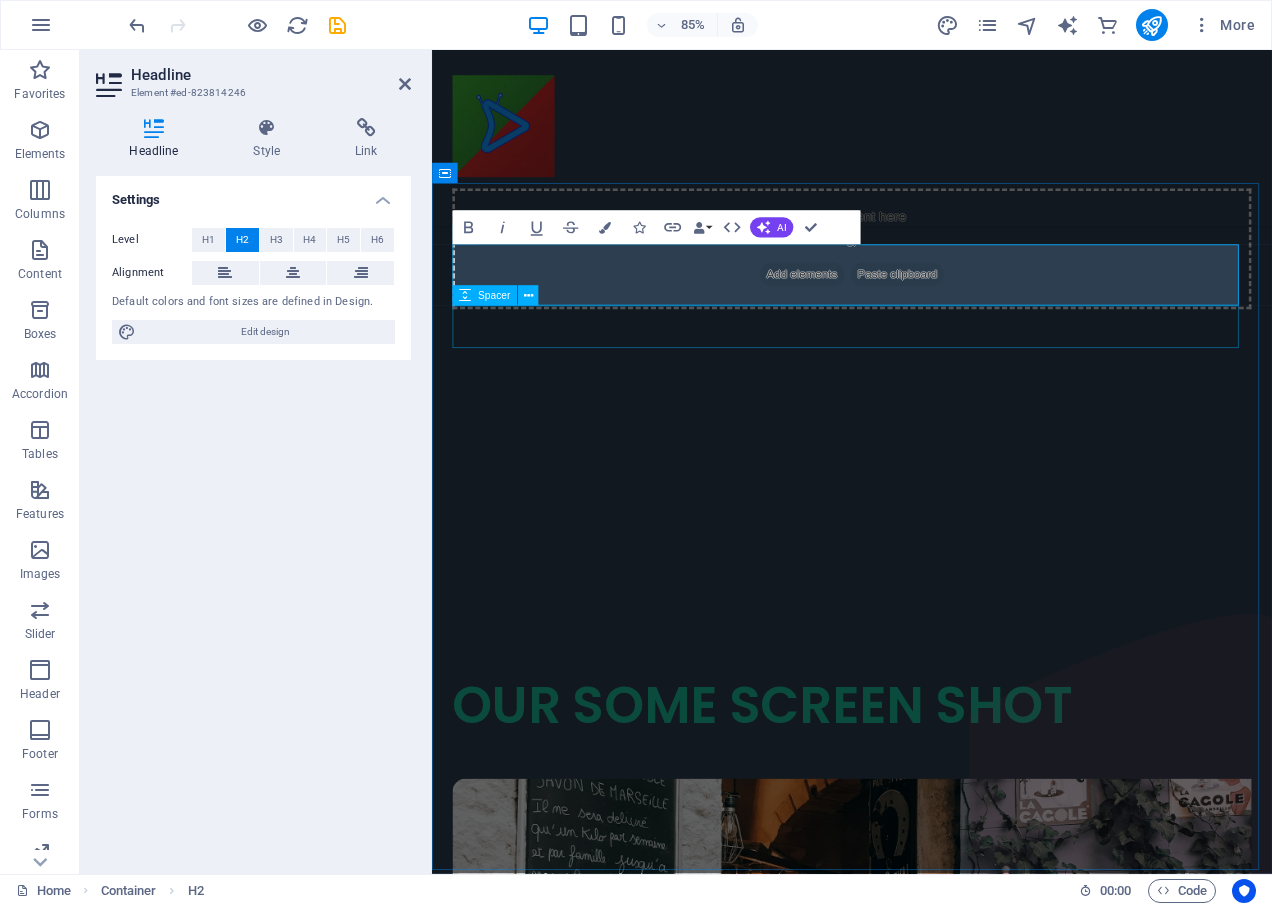 scroll, scrollTop: 1706, scrollLeft: 0, axis: vertical 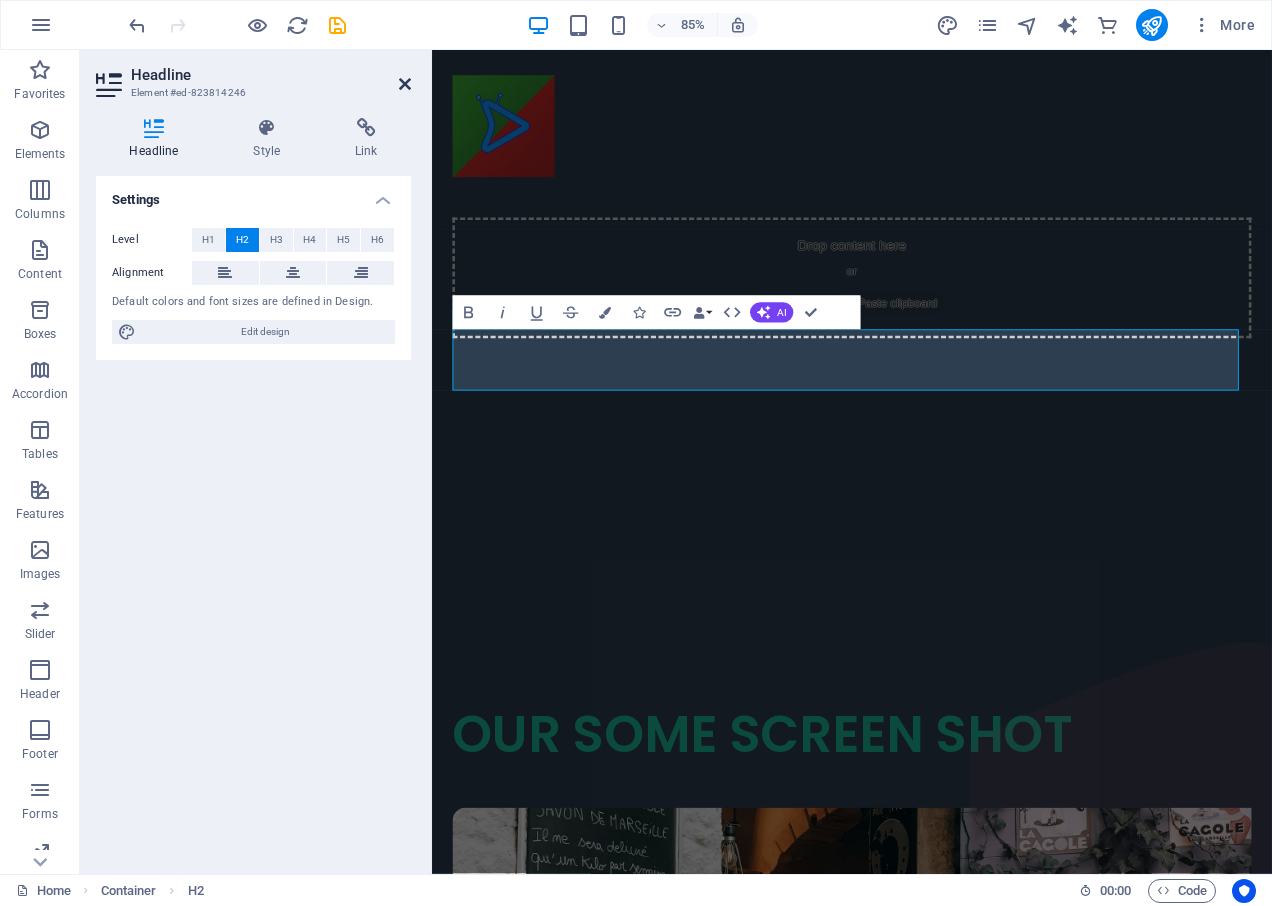 click at bounding box center [405, 84] 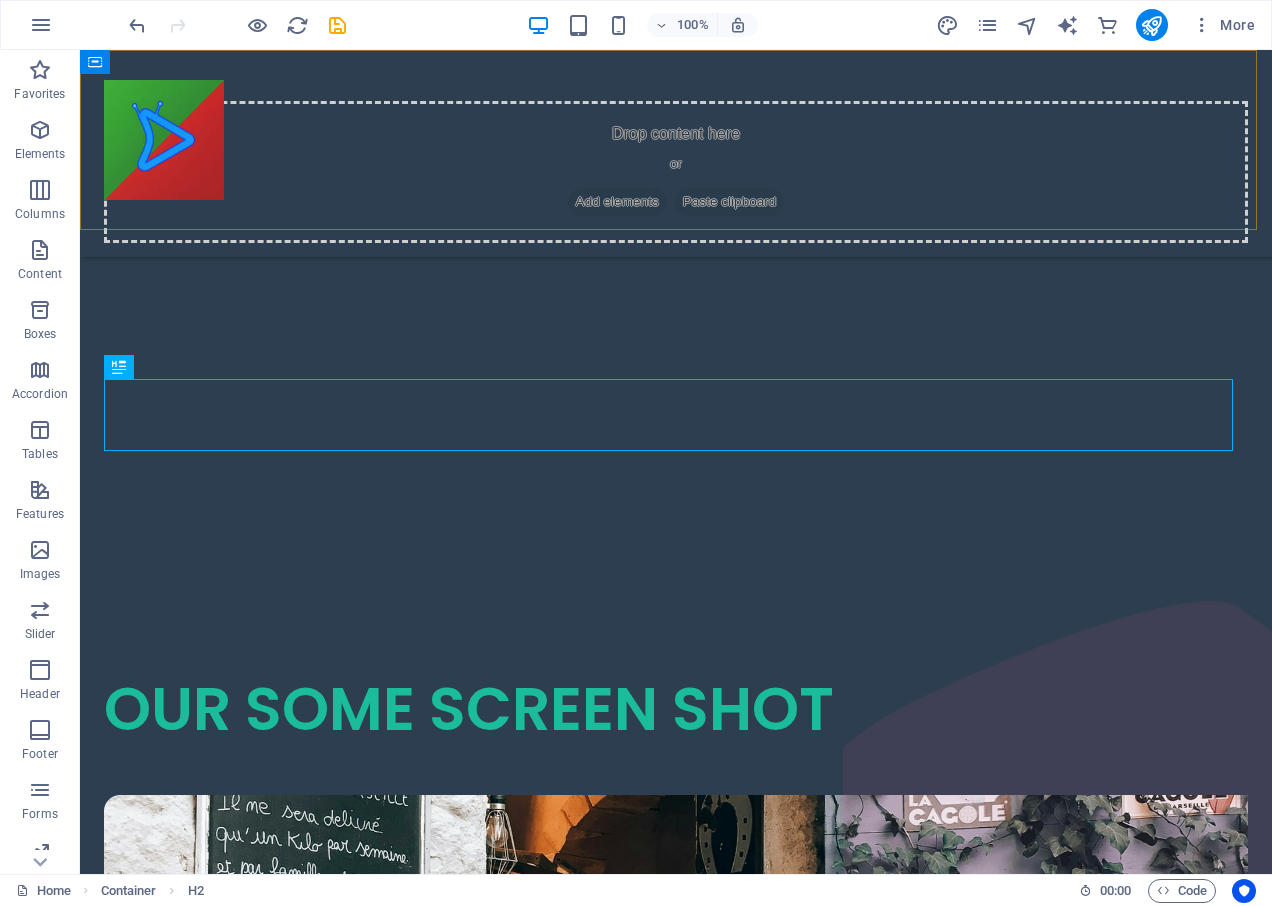 scroll, scrollTop: 1590, scrollLeft: 0, axis: vertical 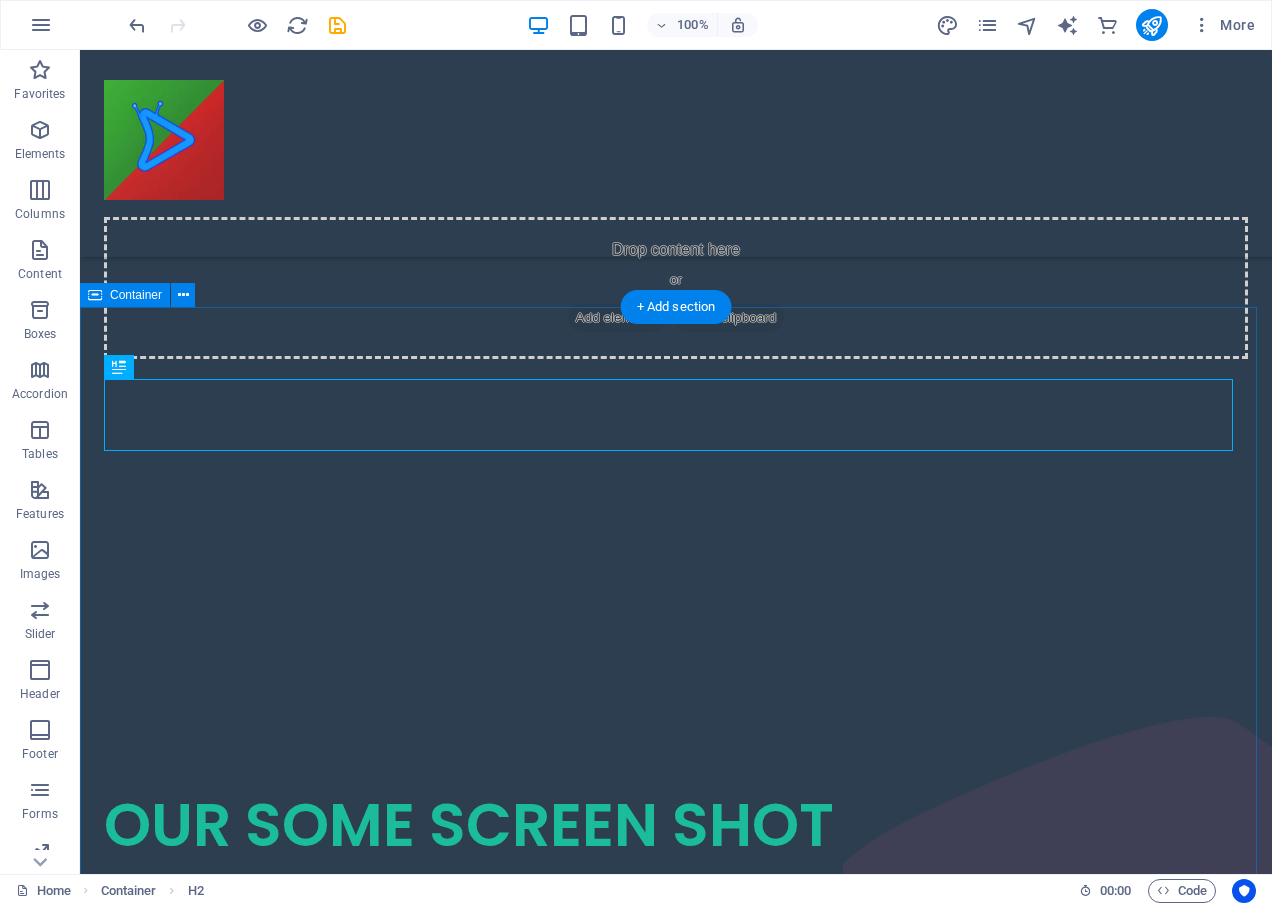 click on "OUR SOME SCREEN SHOT  27 Spruce Street Lorem ipsum dolor sit amet, consectetur adipiscing elit. 143 Oak Avenue Lorem ipsum dolor sit amet, consectetur adipiscing elit. 88 Elm Road Lorem ipsum dolor sit amet, consectetur adipiscing elit." at bounding box center (676, 1584) 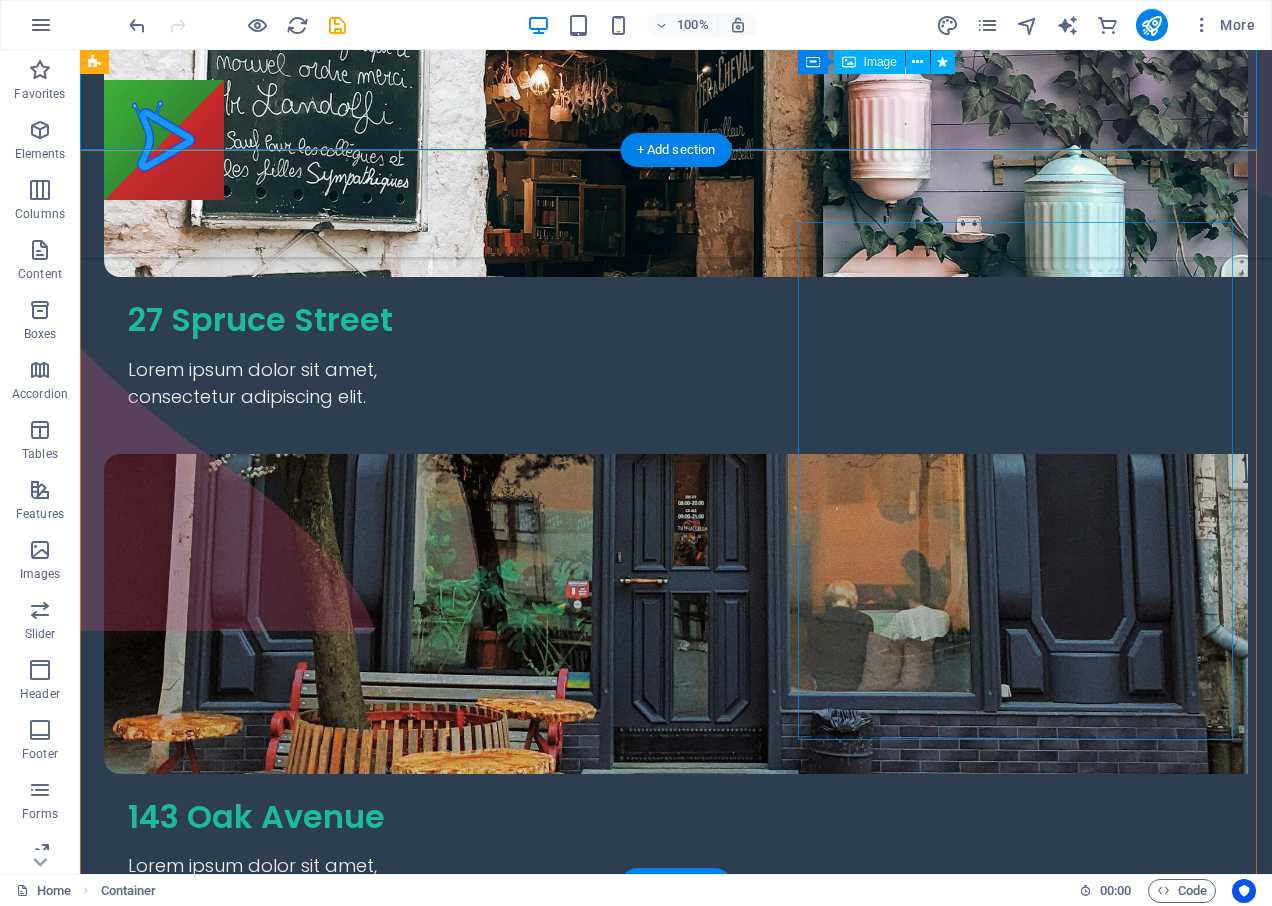 scroll, scrollTop: 2490, scrollLeft: 0, axis: vertical 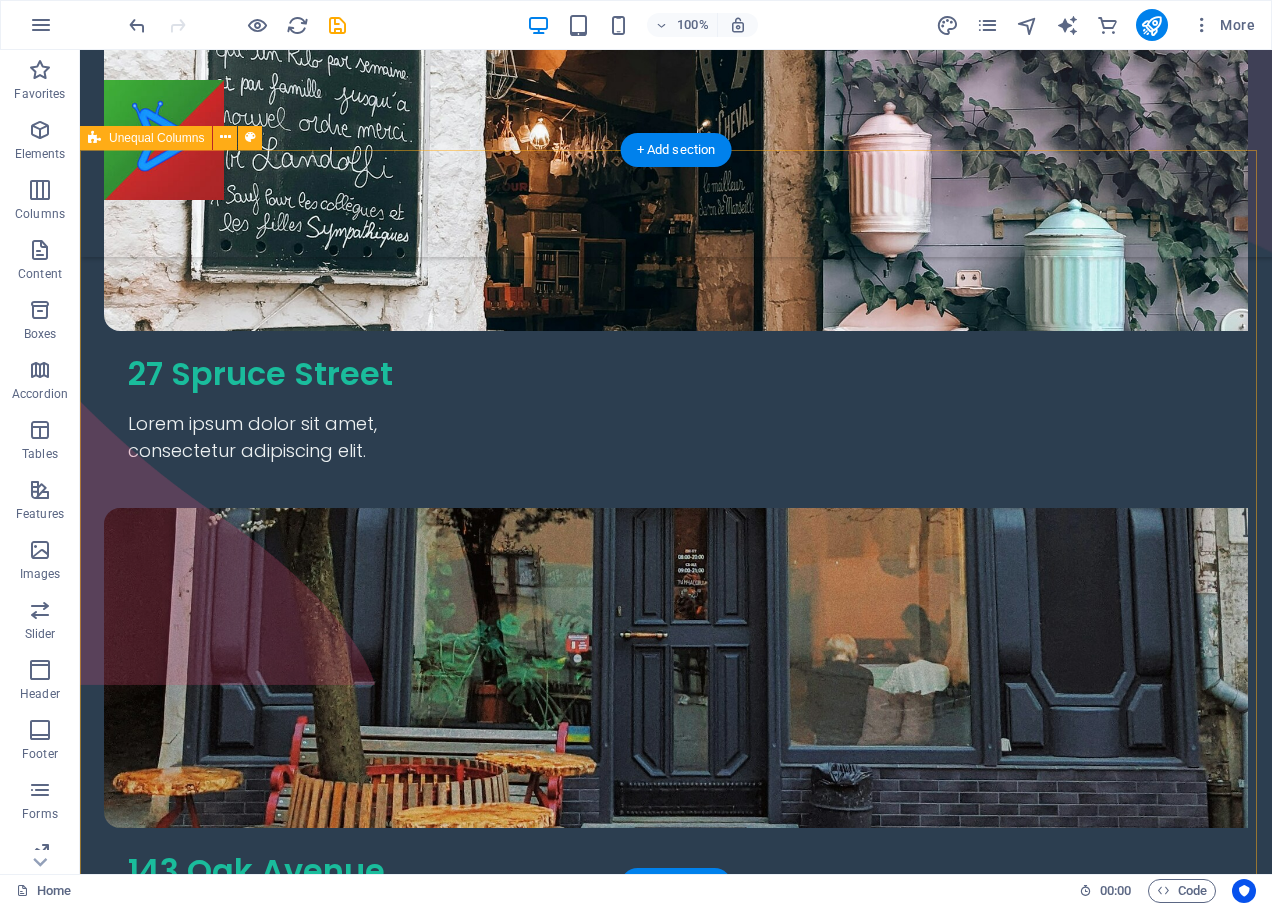 click on "Catering Lorem ipsum dolor sit amet, consectetur adipiscing elit, sed do eiusmod tempor incididunt ut labore et dolore magna aliqua. Ultricies lacus sed turpis tincidunt. Ornare suspendisse sed nisi lacus sed viverra tellus. Contact Us" at bounding box center [676, 2501] 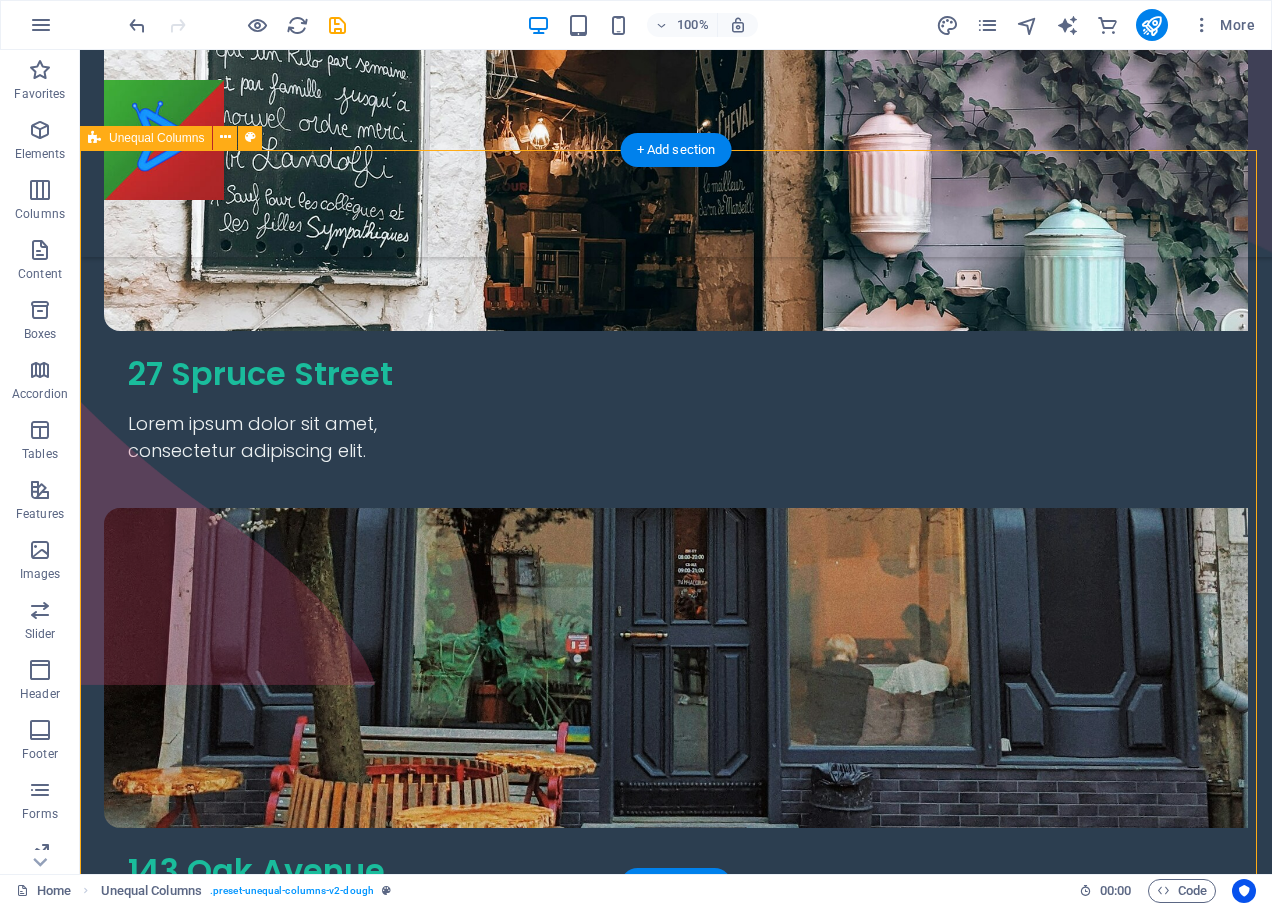 click on "Catering Lorem ipsum dolor sit amet, consectetur adipiscing elit, sed do eiusmod tempor incididunt ut labore et dolore magna aliqua. Ultricies lacus sed turpis tincidunt. Ornare suspendisse sed nisi lacus sed viverra tellus. Contact Us" at bounding box center [676, 2501] 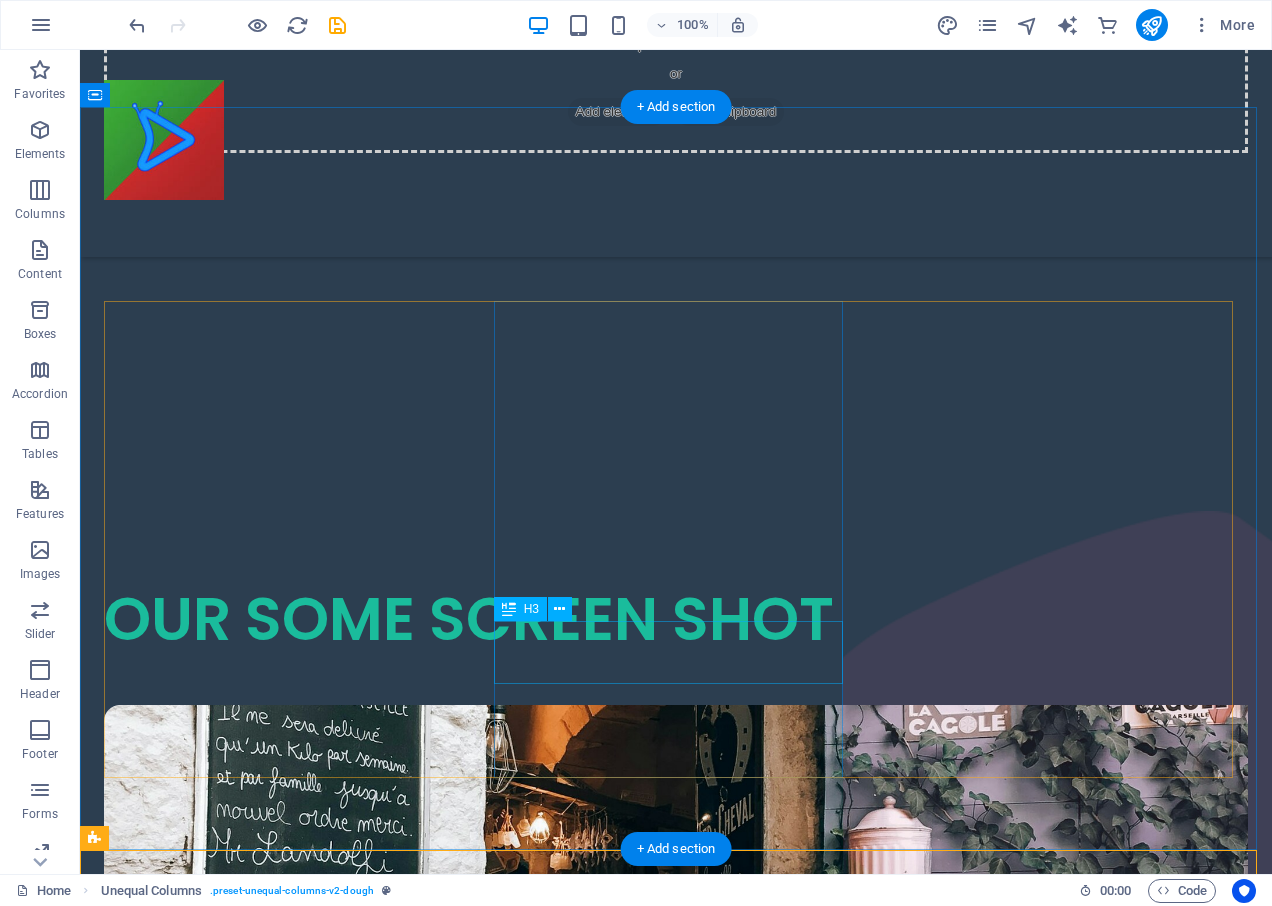 scroll, scrollTop: 1790, scrollLeft: 0, axis: vertical 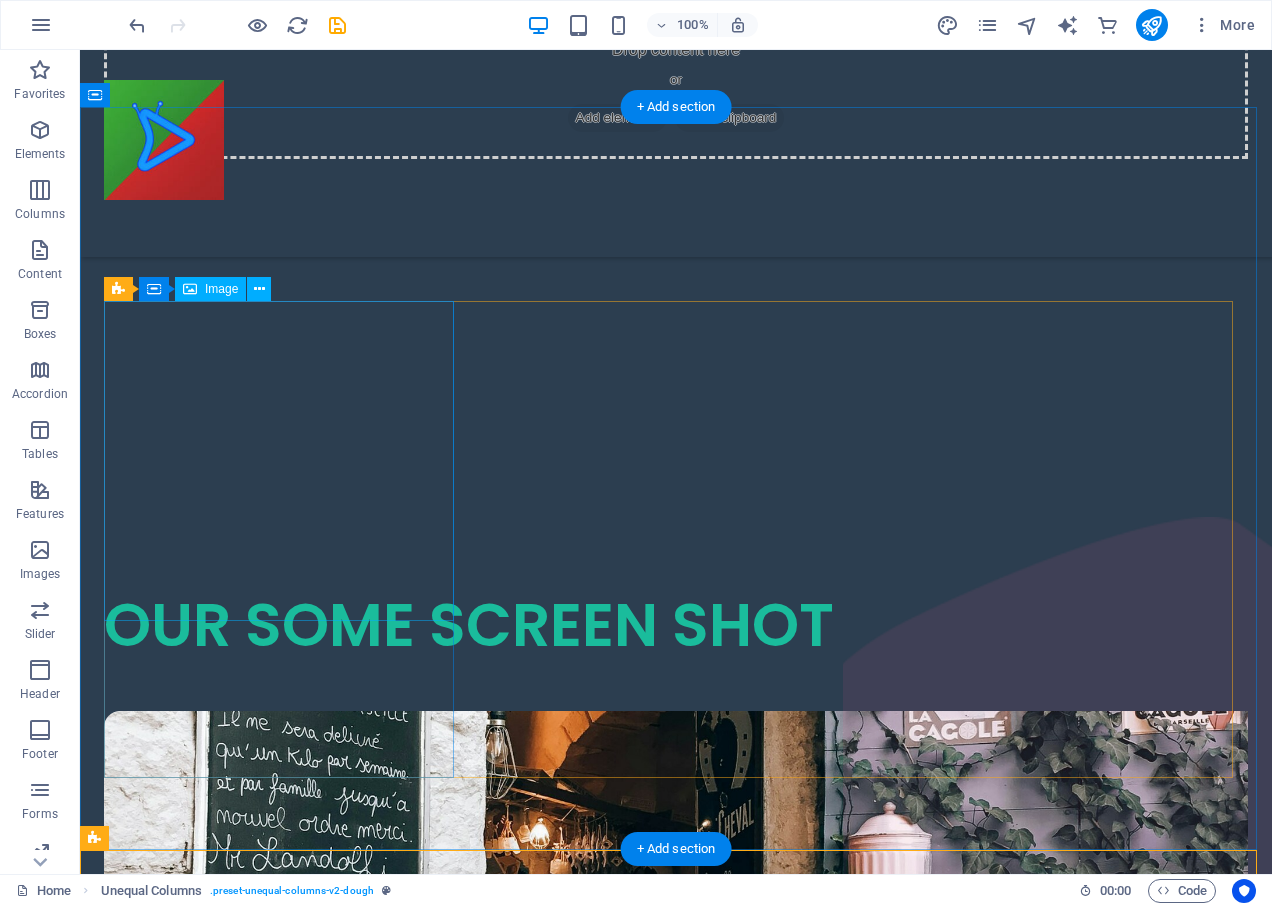 click at bounding box center (281, 871) 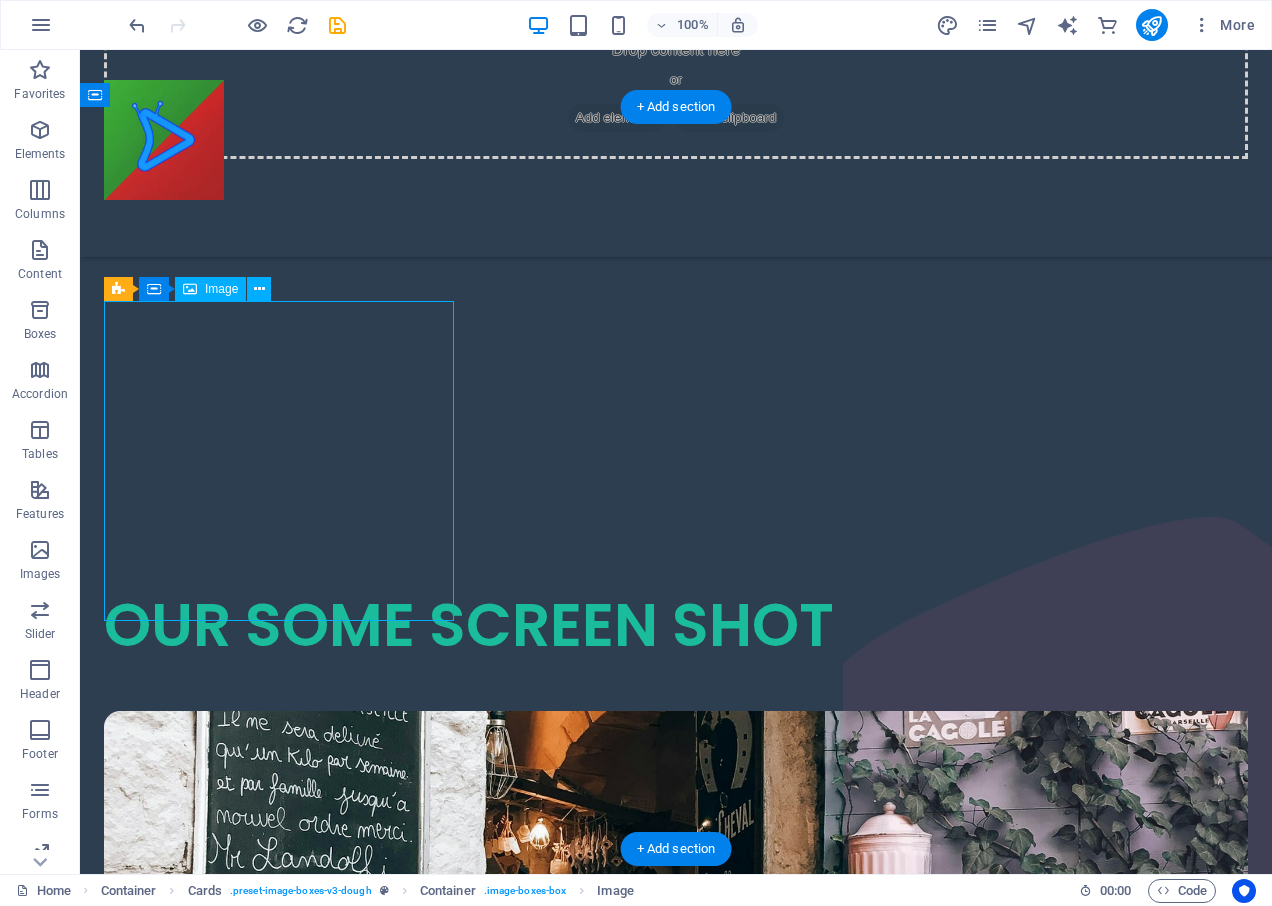 click at bounding box center (281, 871) 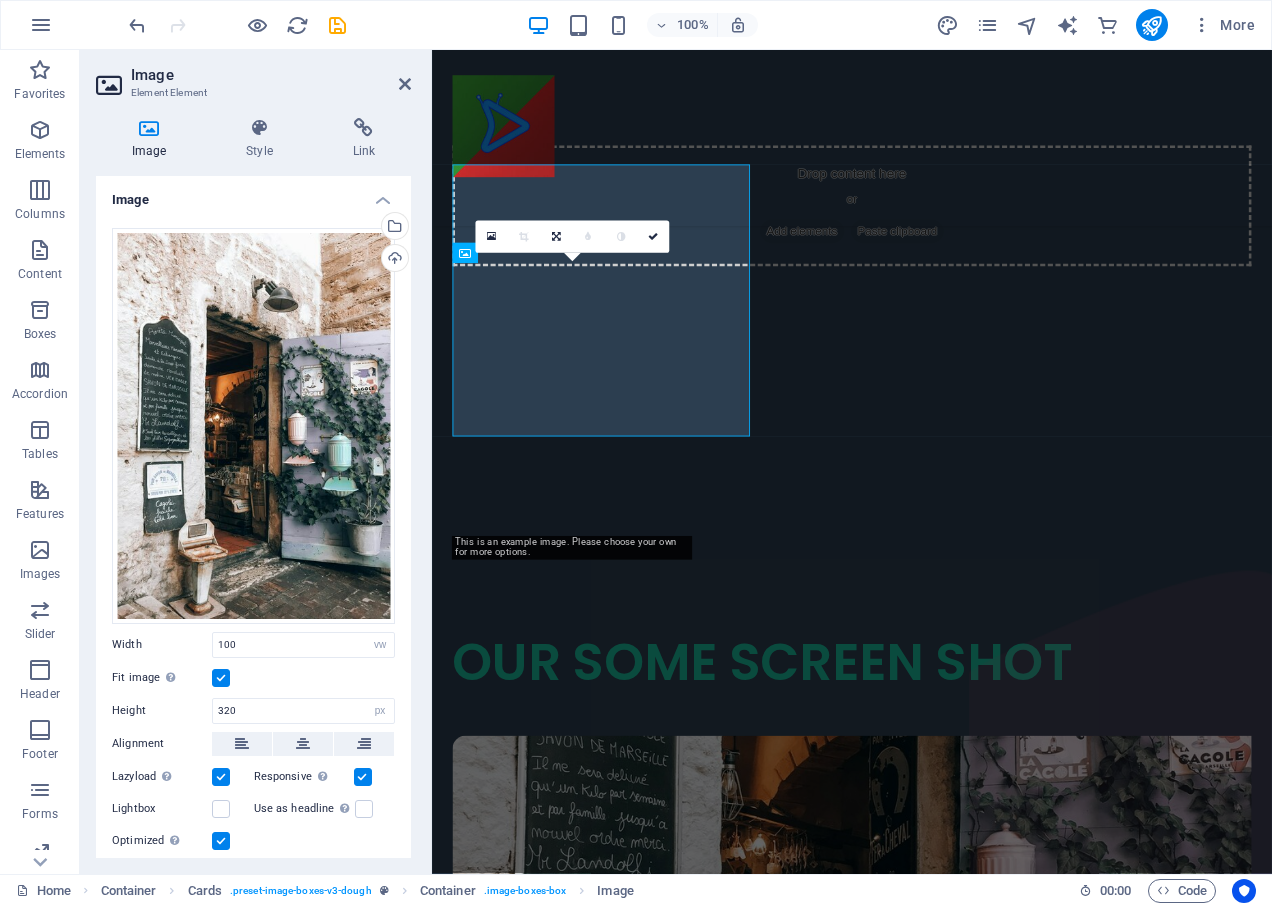 scroll, scrollTop: 1906, scrollLeft: 0, axis: vertical 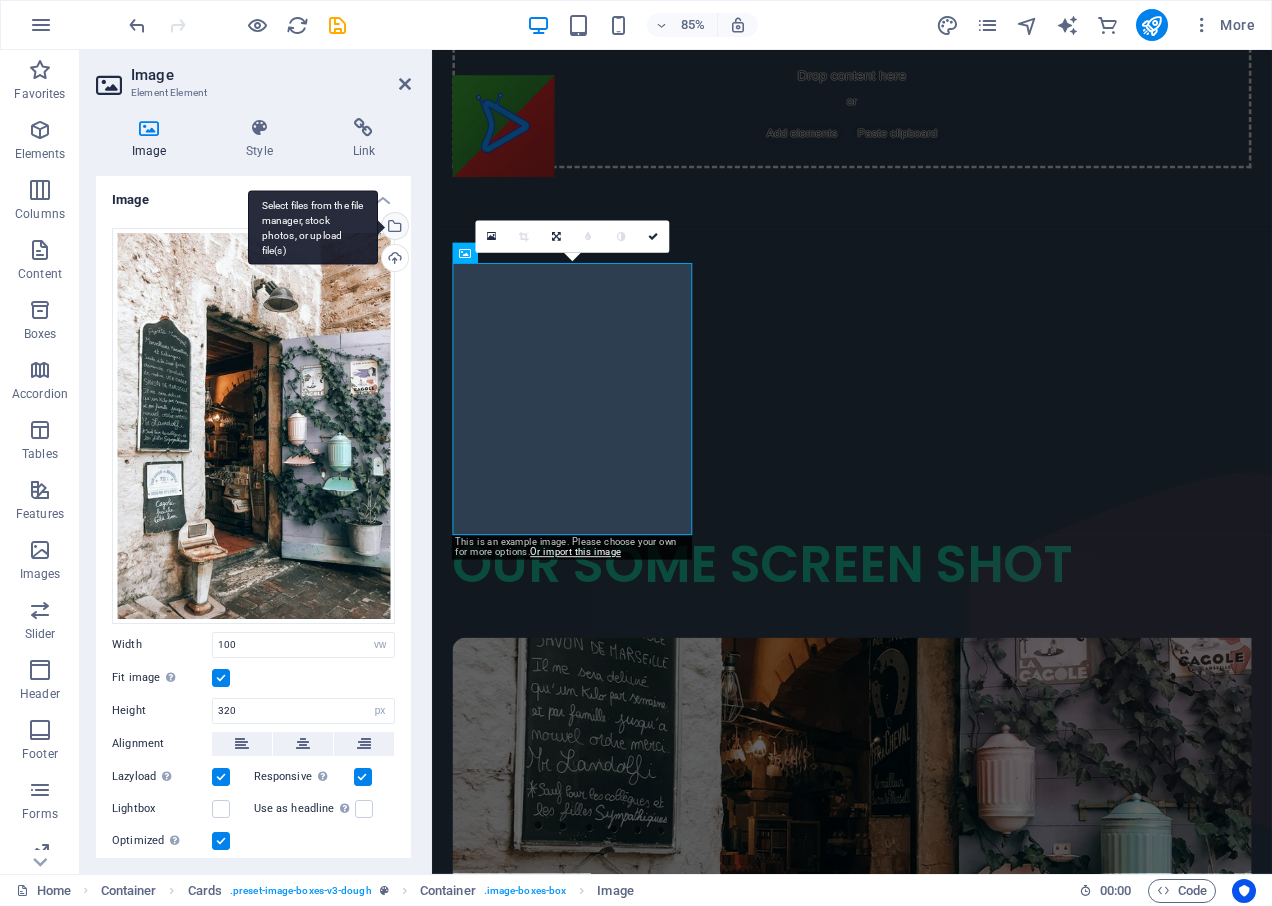 click on "Select files from the file manager, stock photos, or upload file(s)" at bounding box center [313, 227] 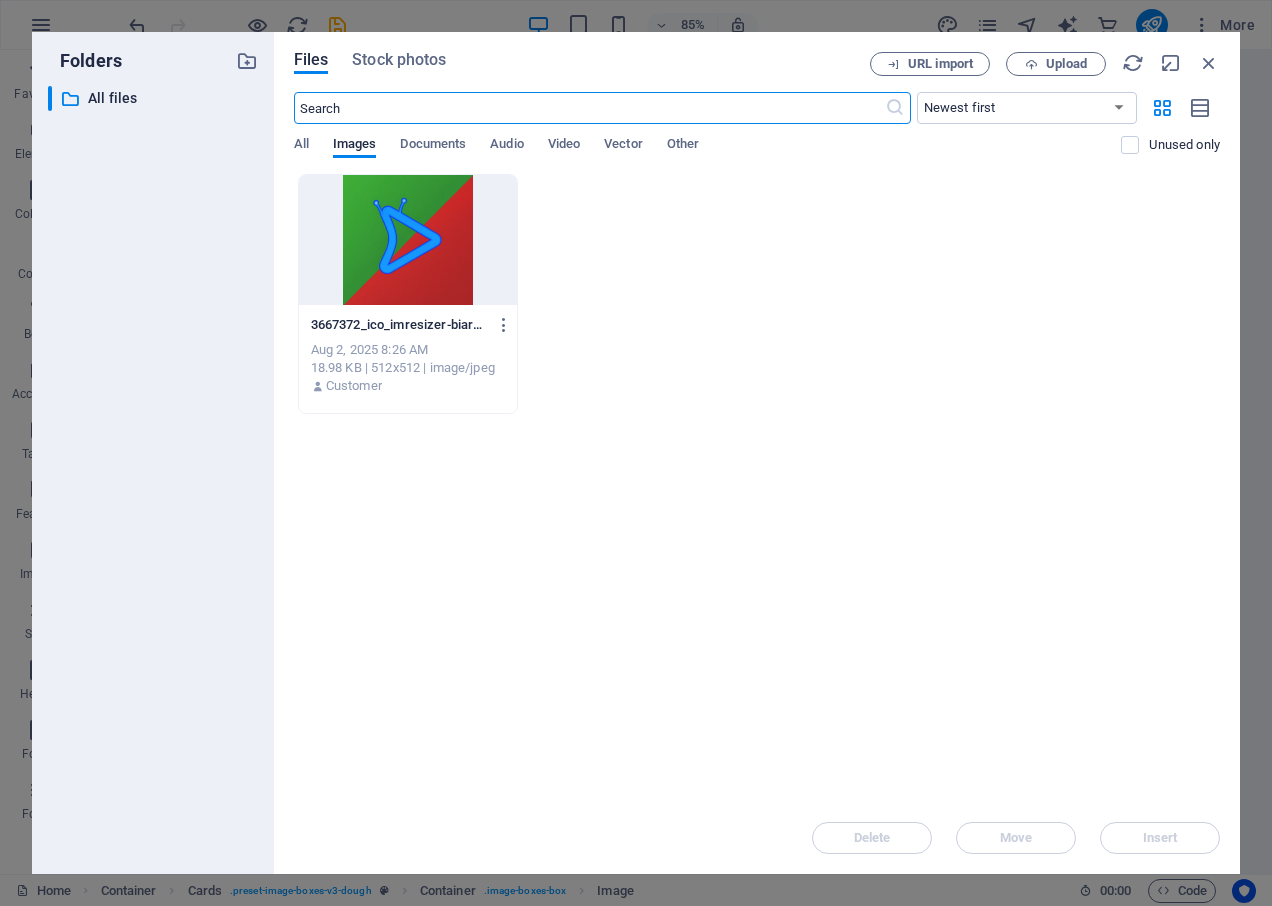scroll, scrollTop: 3014, scrollLeft: 0, axis: vertical 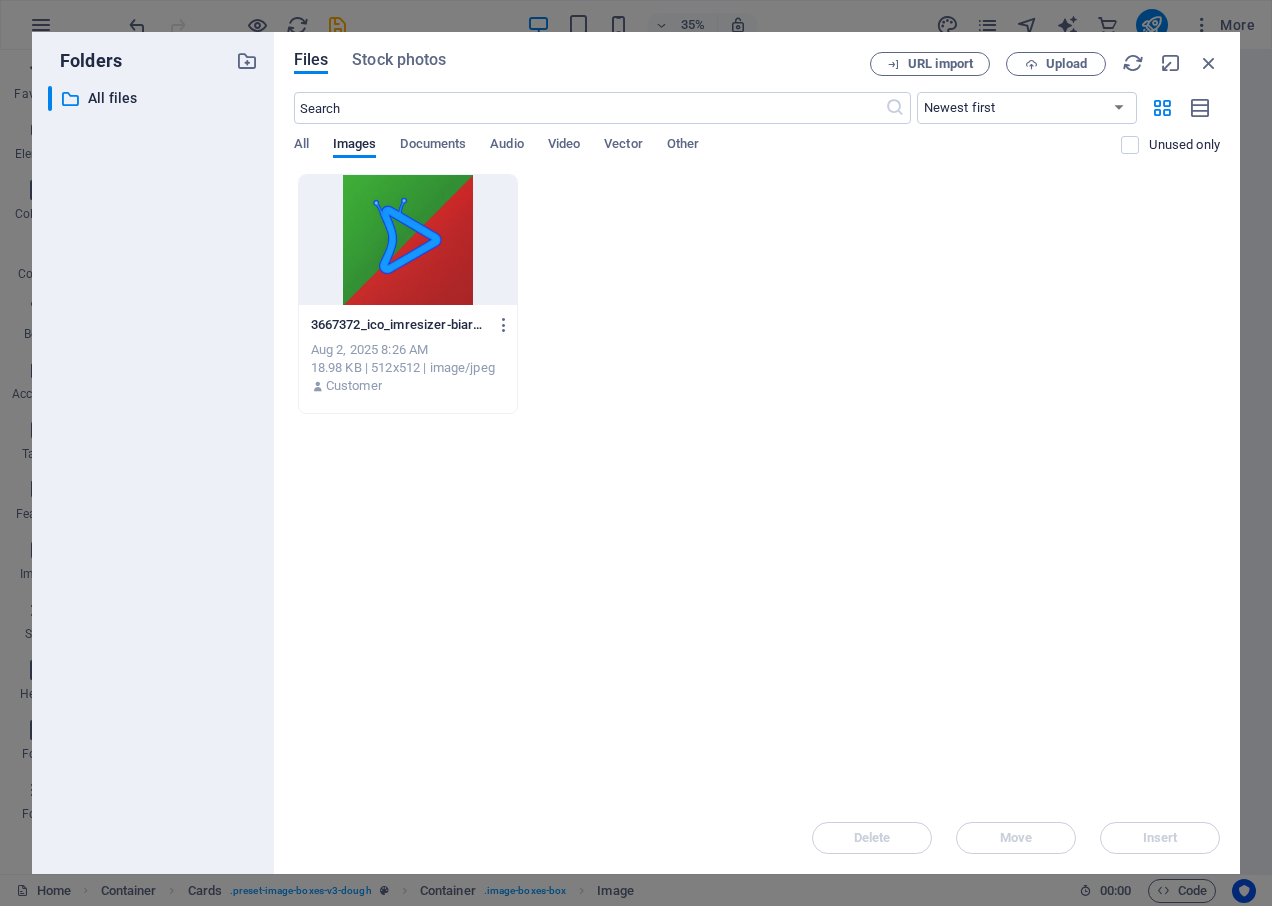 click on "3667372_ico_imresizer-biarmBKdibzi0hkQkaxD9Q.jpg 3667372_ico_imresizer-biarmBKdibzi0hkQkaxD9Q.jpg Aug 2, 2025 8:26 AM 18.98 KB | 512x512 | image/jpeg Customer" at bounding box center [757, 294] 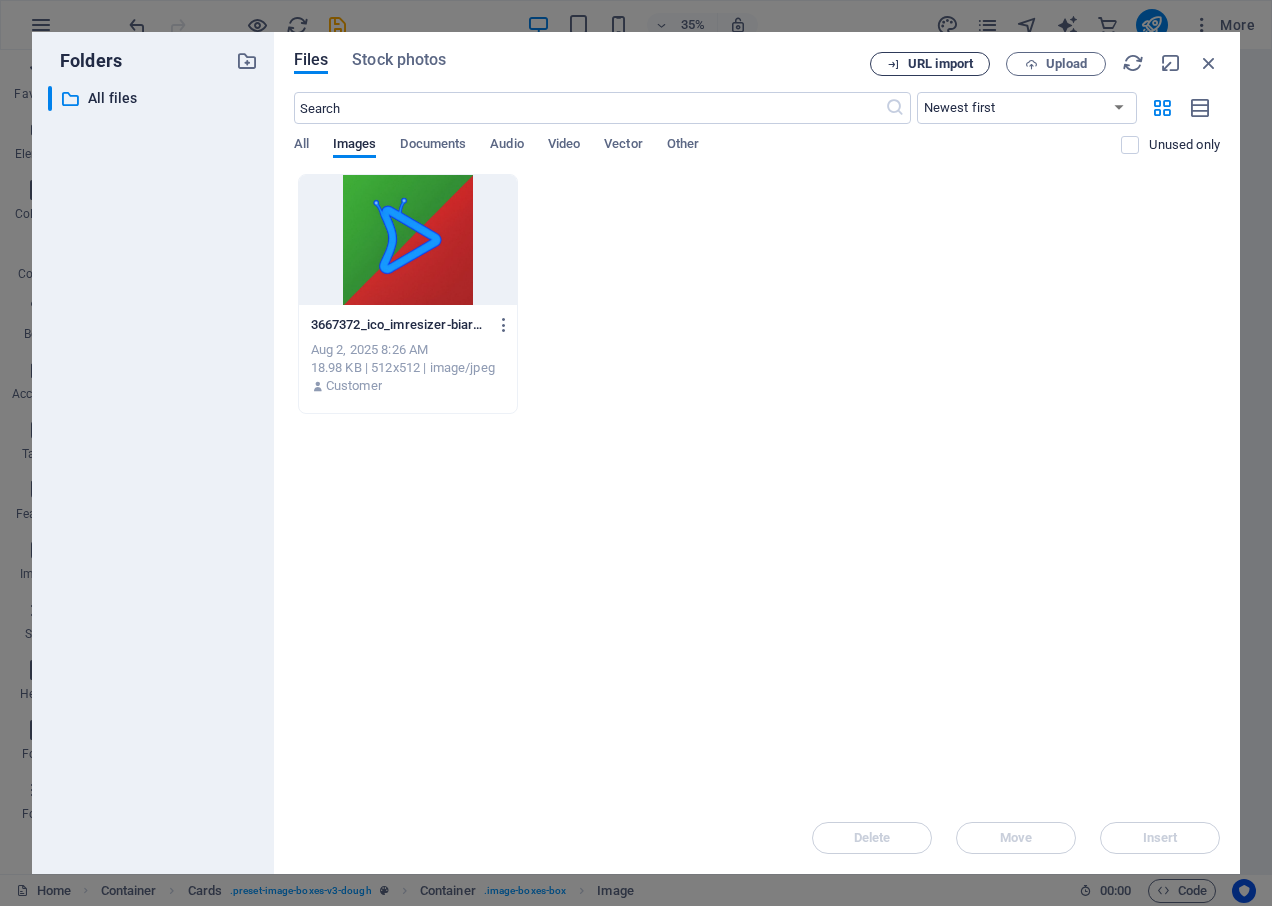 click on "URL import" at bounding box center [940, 64] 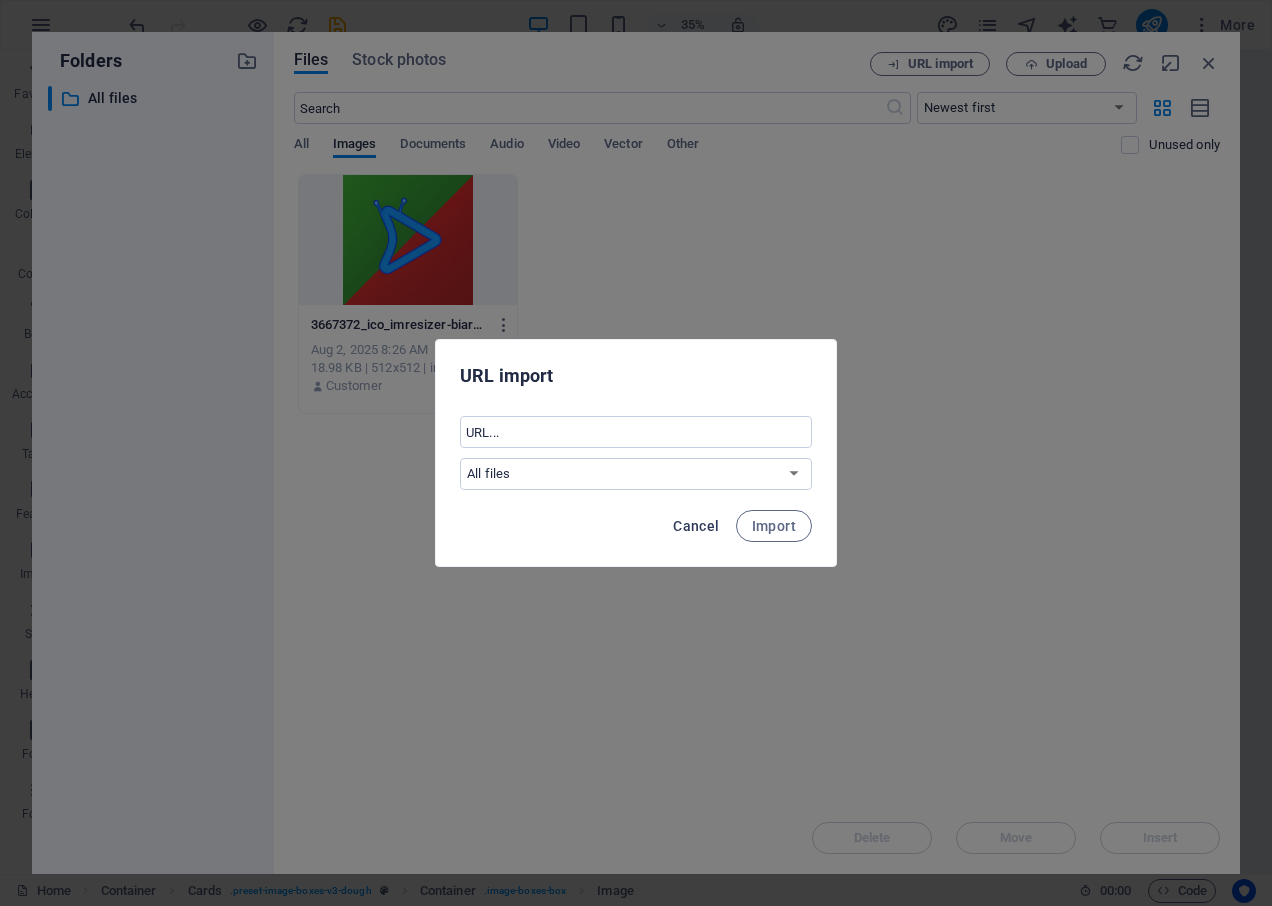click on "Cancel" at bounding box center [696, 526] 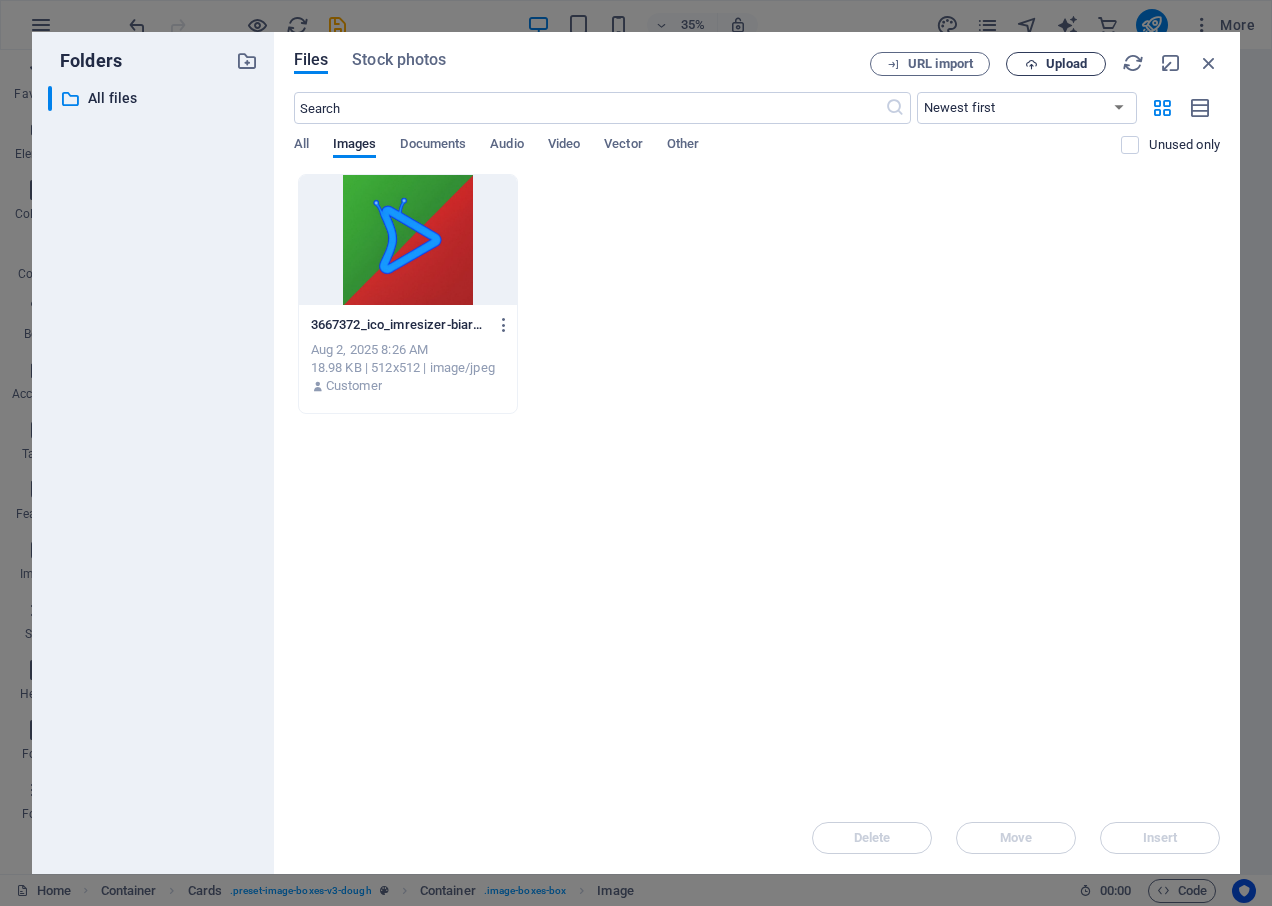 click on "Upload" at bounding box center [1056, 64] 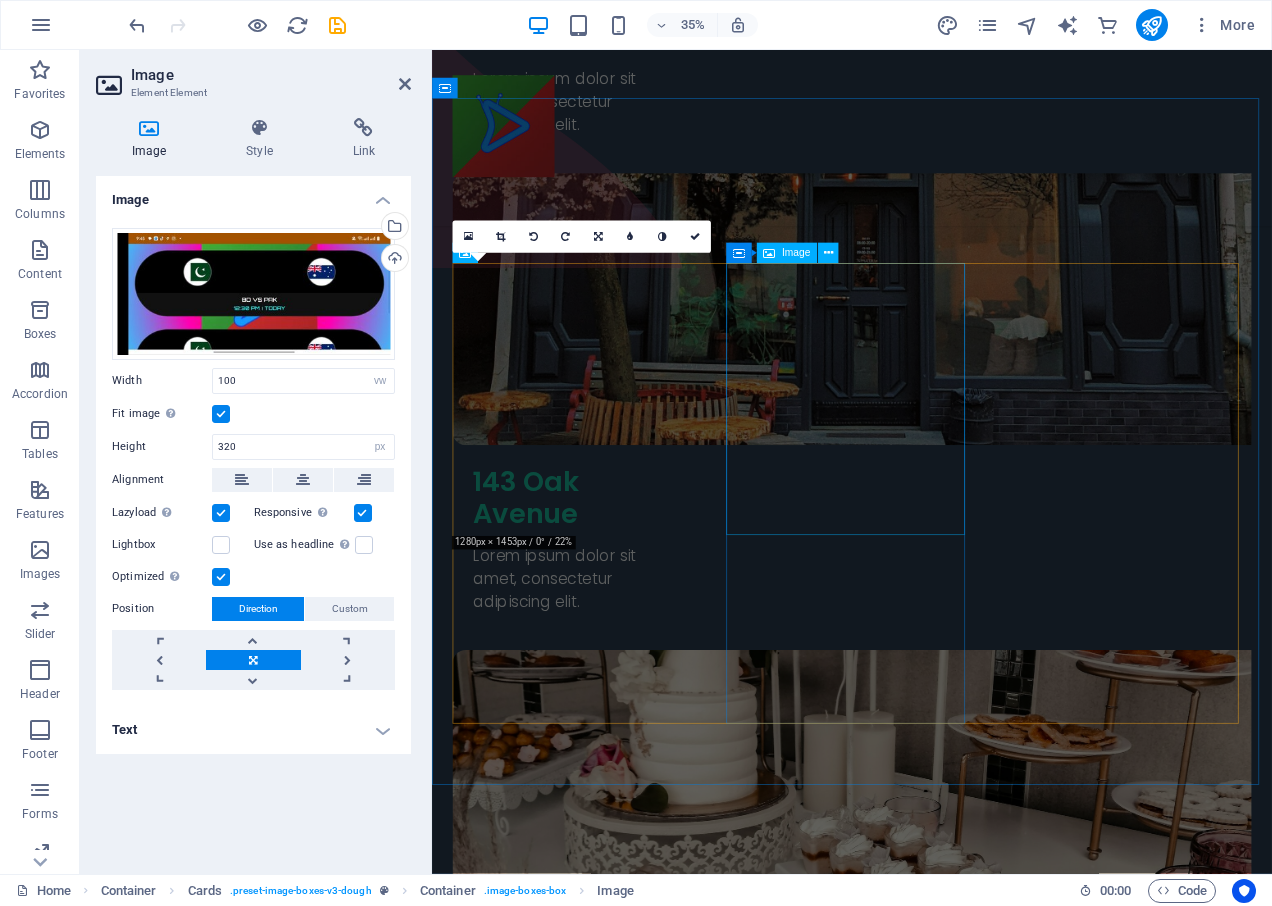 scroll, scrollTop: 1906, scrollLeft: 0, axis: vertical 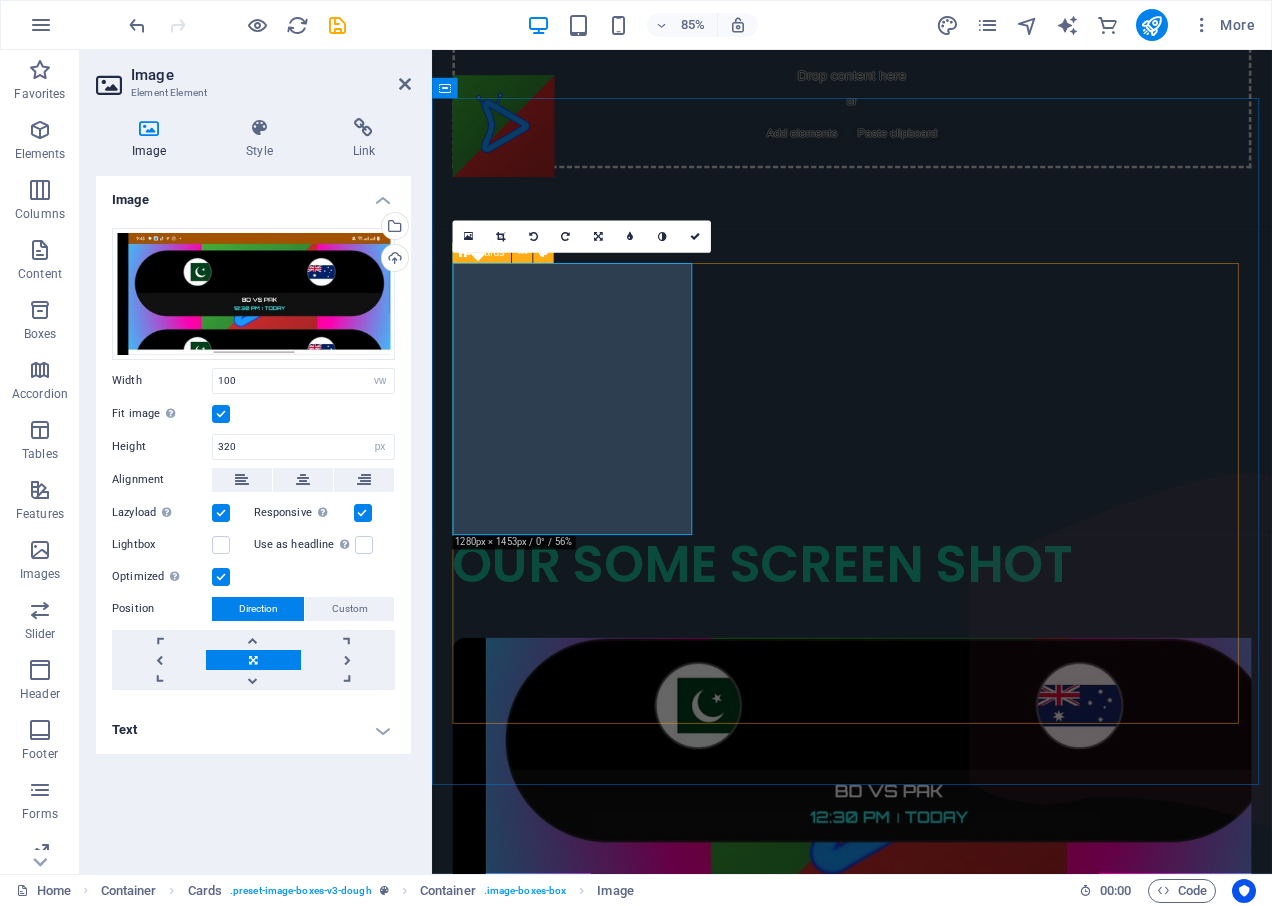drag, startPoint x: 733, startPoint y: 386, endPoint x: 753, endPoint y: 387, distance: 20.024984 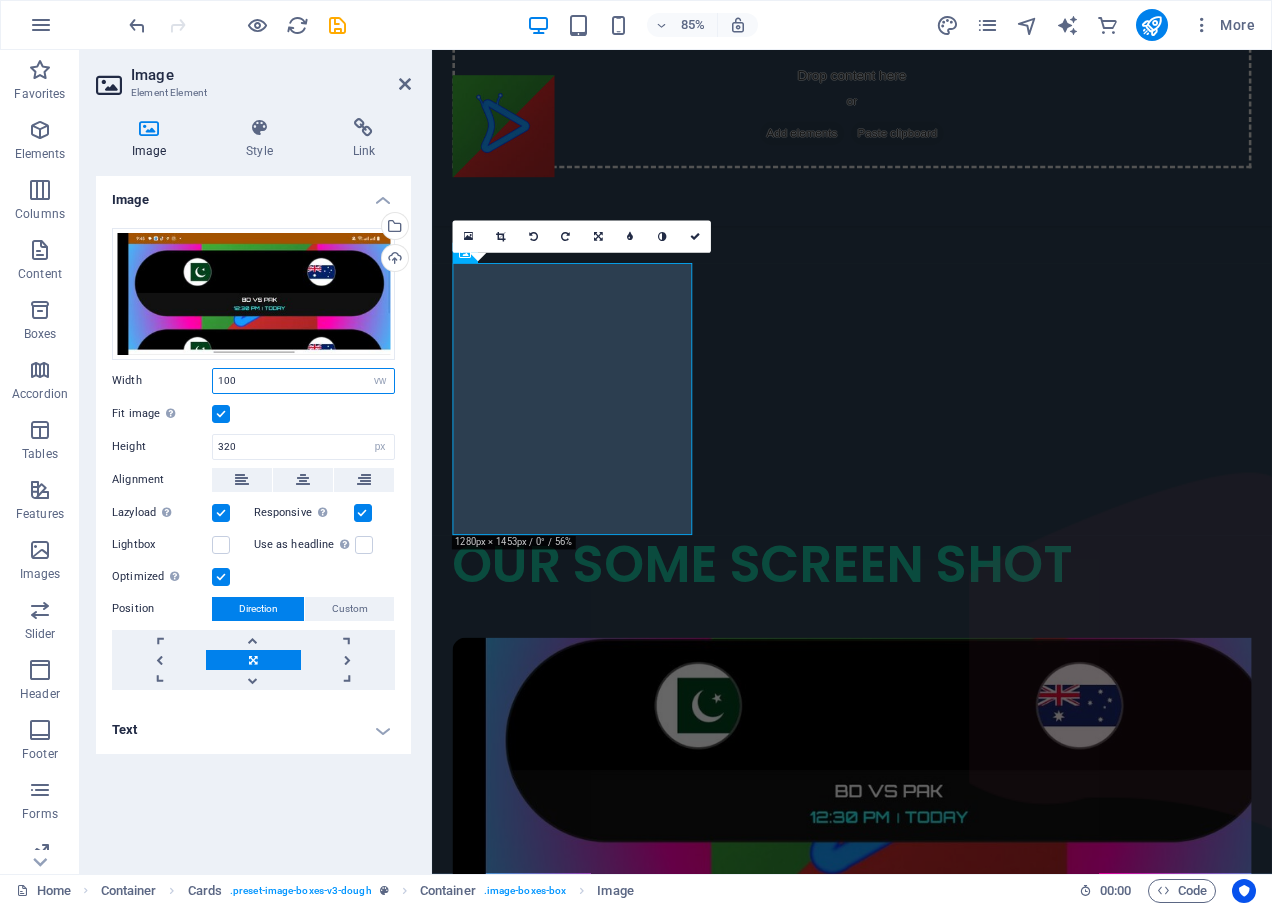 click on "100" at bounding box center (303, 381) 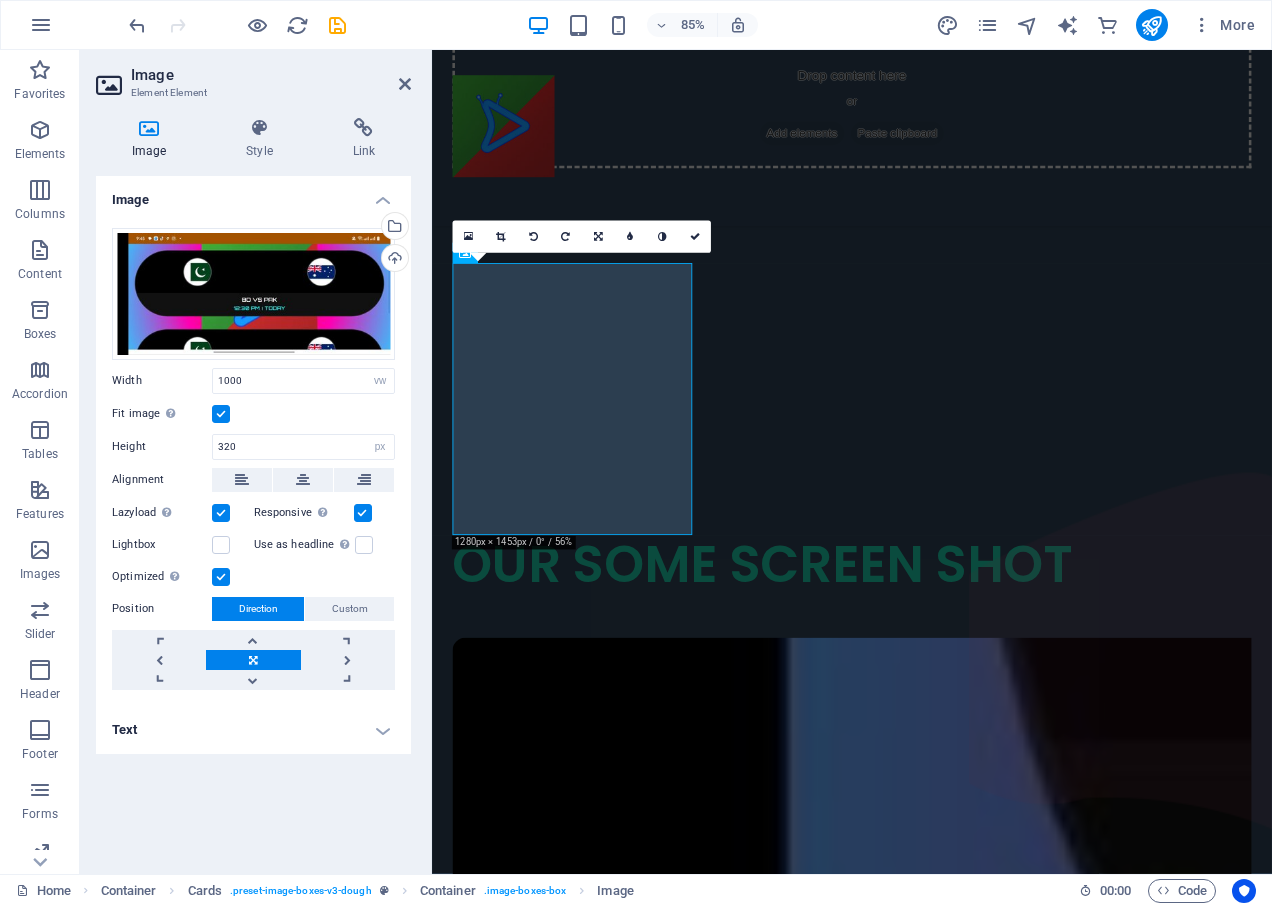 click on "Drag files here, click to choose files or select files from Files or our free stock photos & videos Select files from the file manager, stock photos, or upload file(s) Upload Width 1000 Default auto px rem % em vh vw Fit image Automatically fit image to a fixed width and height Height 320 Default auto px Alignment Lazyload Loading images after the page loads improves page speed. Responsive Automatically load retina image and smartphone optimized sizes. Lightbox Use as headline The image will be wrapped in an H1 headline tag. Useful for giving alternative text the weight of an H1 headline, e.g. for the logo. Leave unchecked if uncertain. Optimized Images are compressed to improve page speed. Position Direction Custom X offset 50 px rem % vh vw Y offset 50 px rem % vh vw" at bounding box center (253, 459) 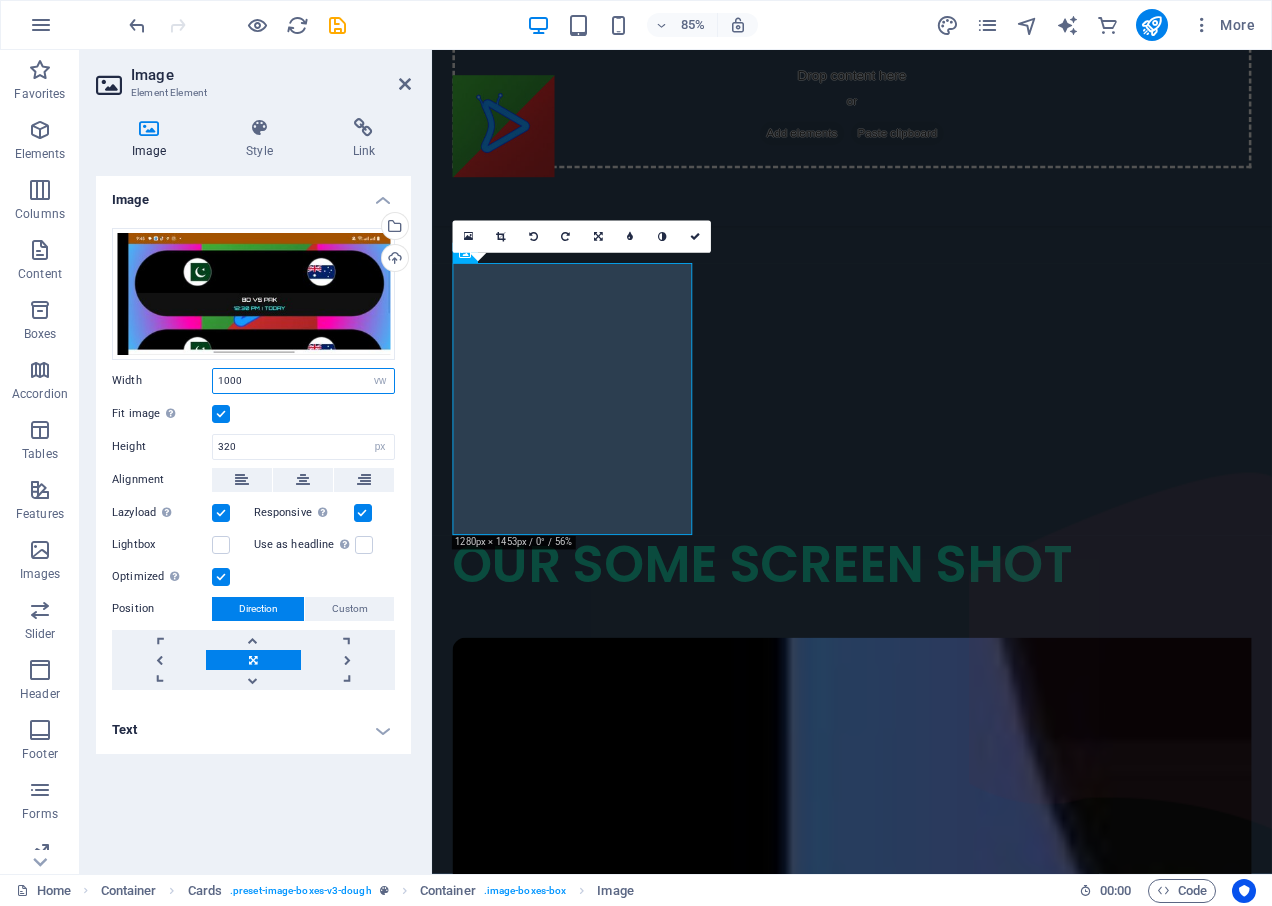 click on "1000" at bounding box center (303, 381) 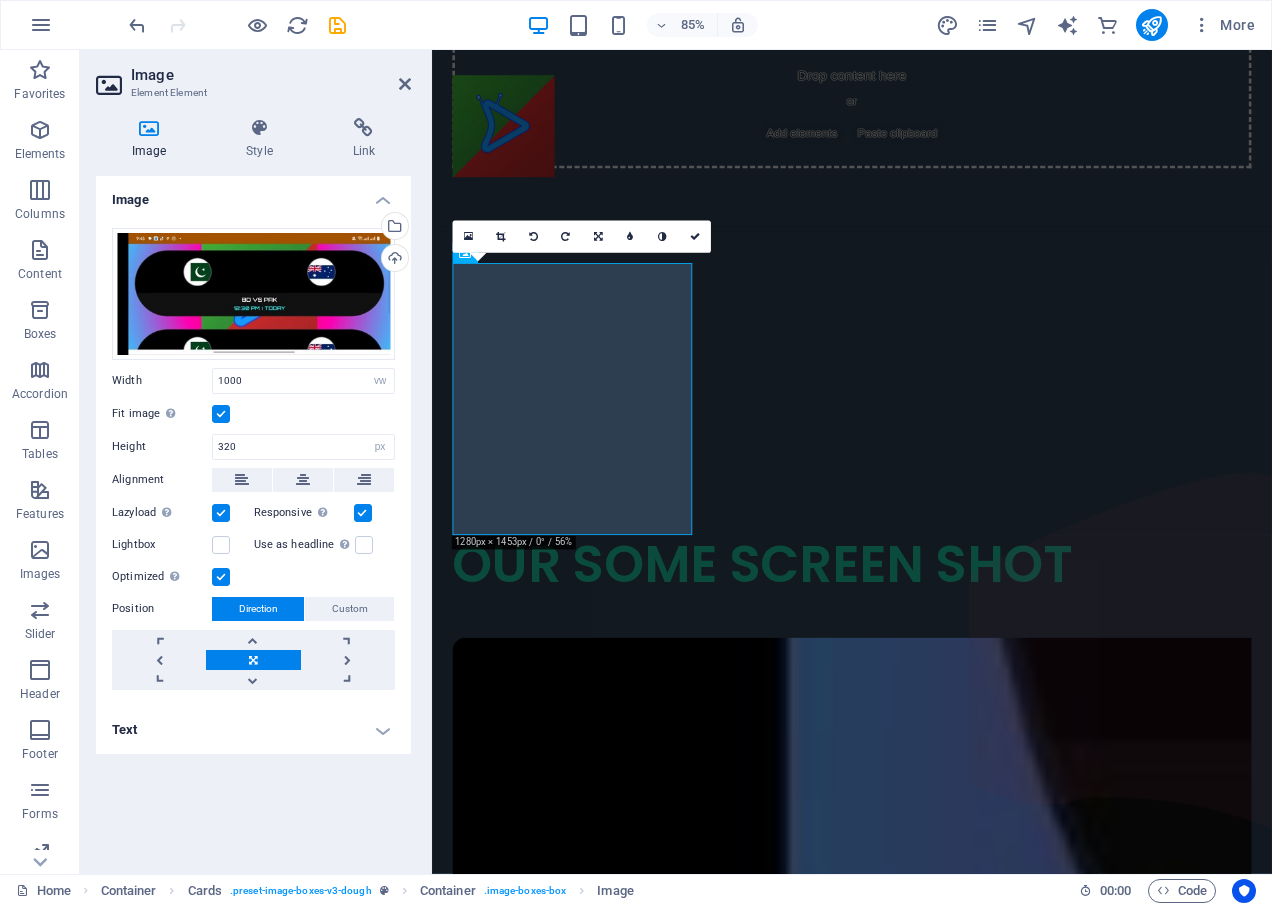 click at bounding box center [221, 414] 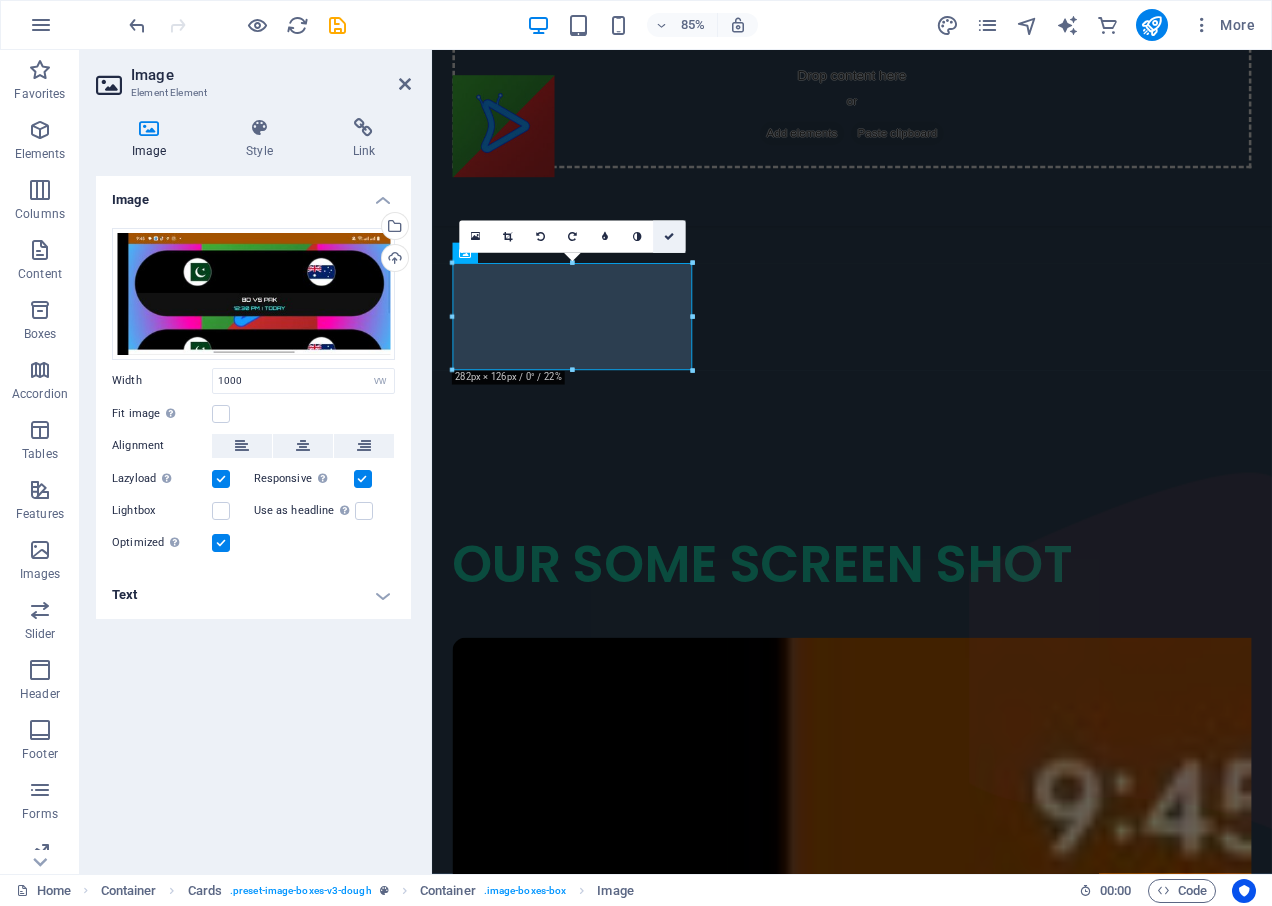 click at bounding box center [669, 237] 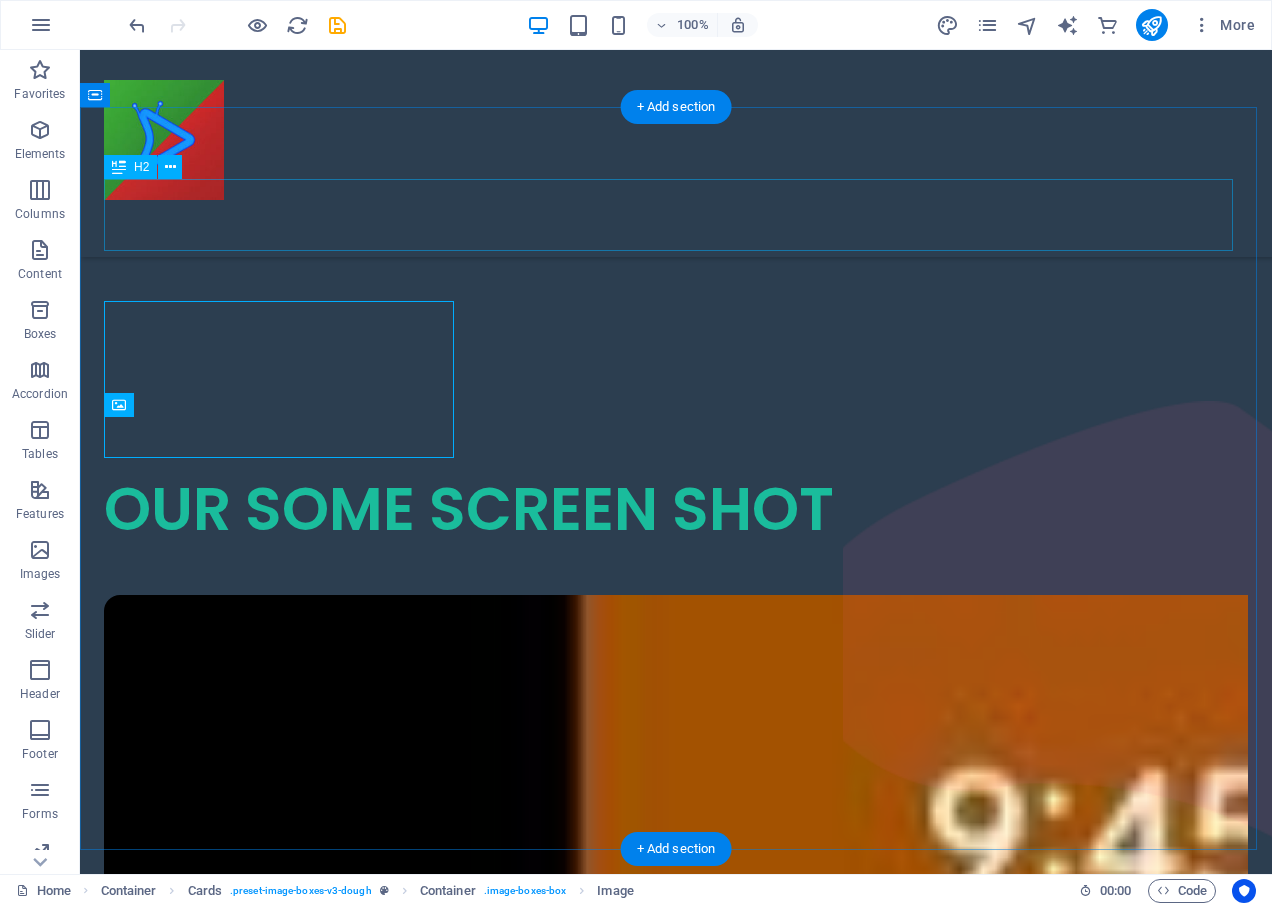 scroll, scrollTop: 1790, scrollLeft: 0, axis: vertical 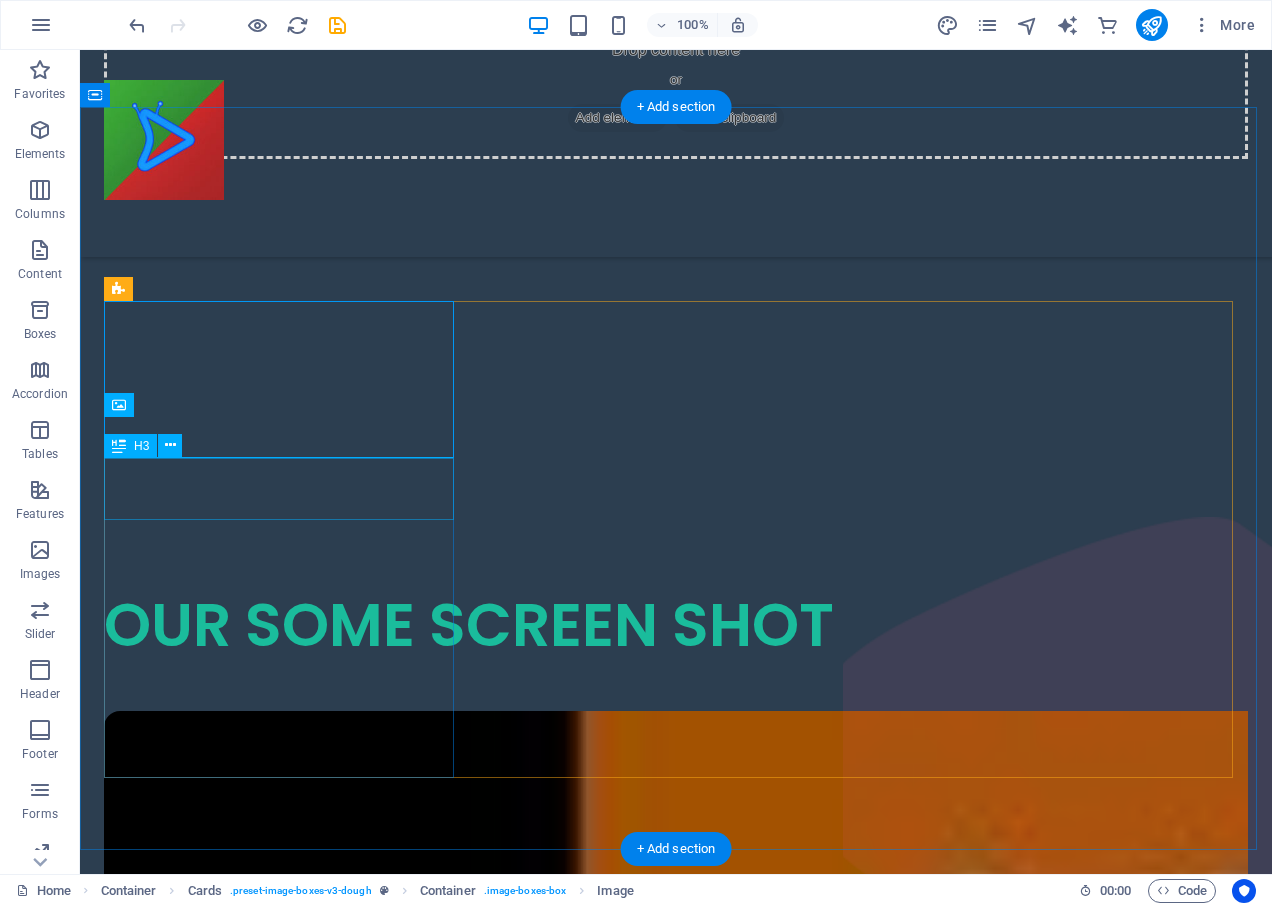 click on "27 Spruce Street" at bounding box center [281, 6074] 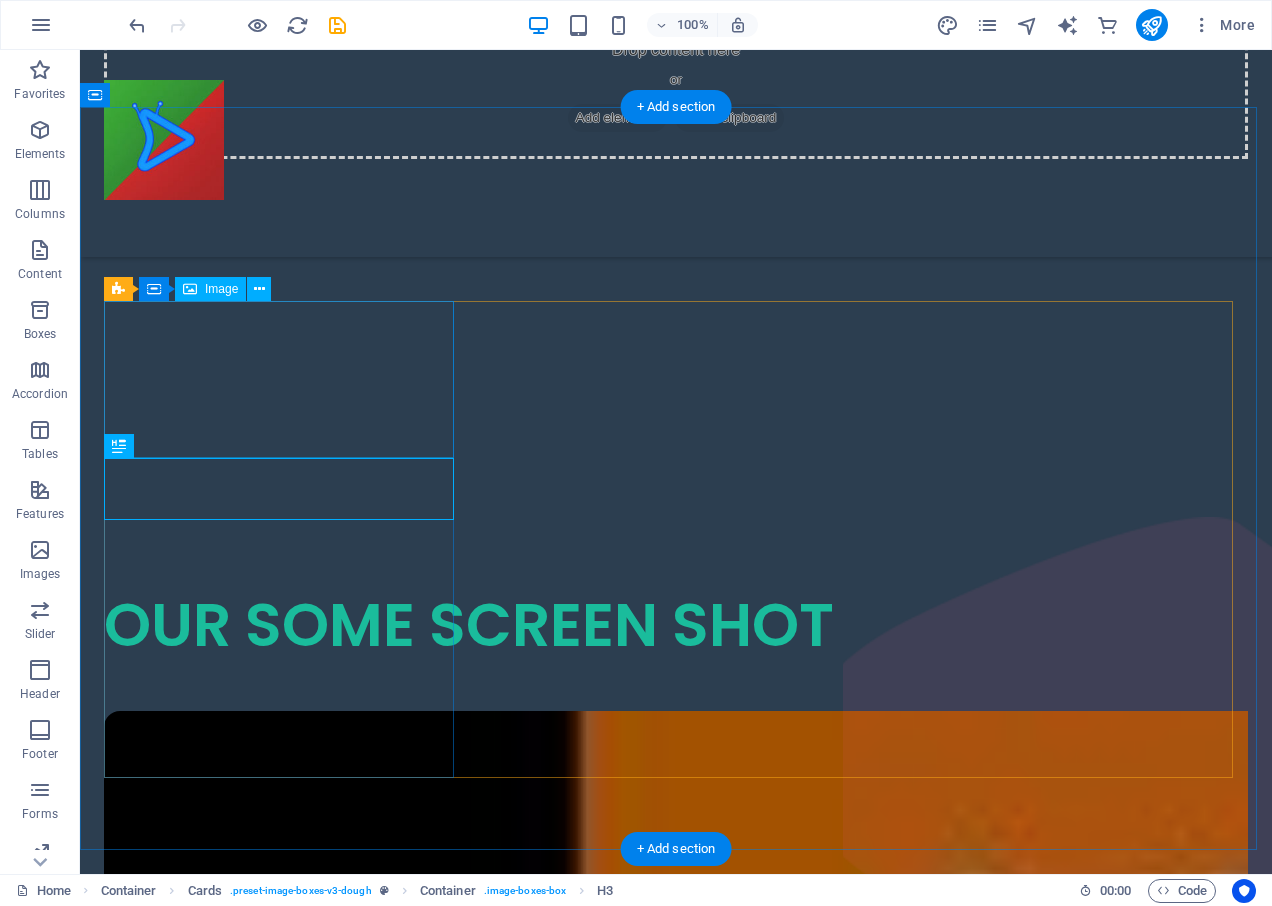 click at bounding box center (281, 3376) 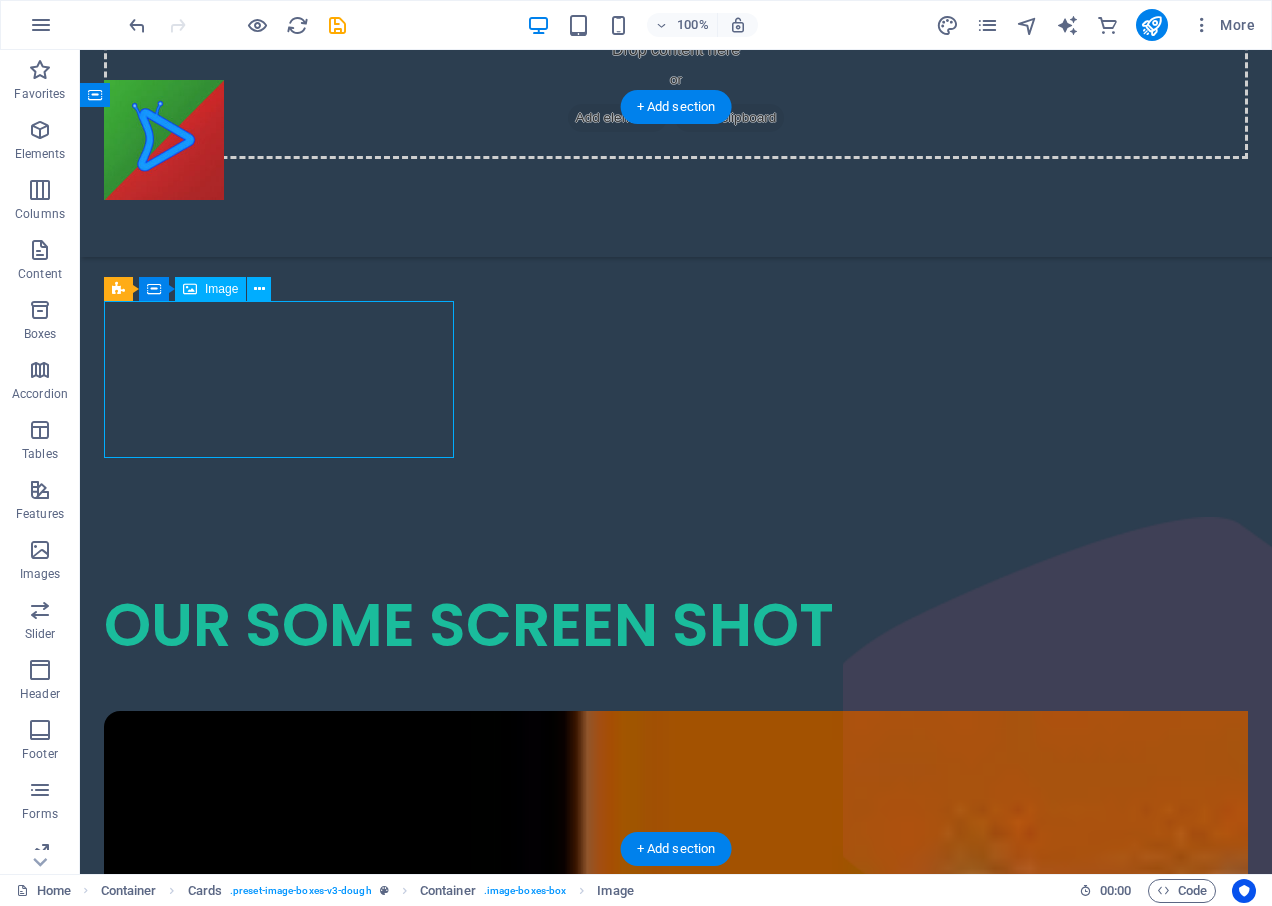 click at bounding box center [281, 3376] 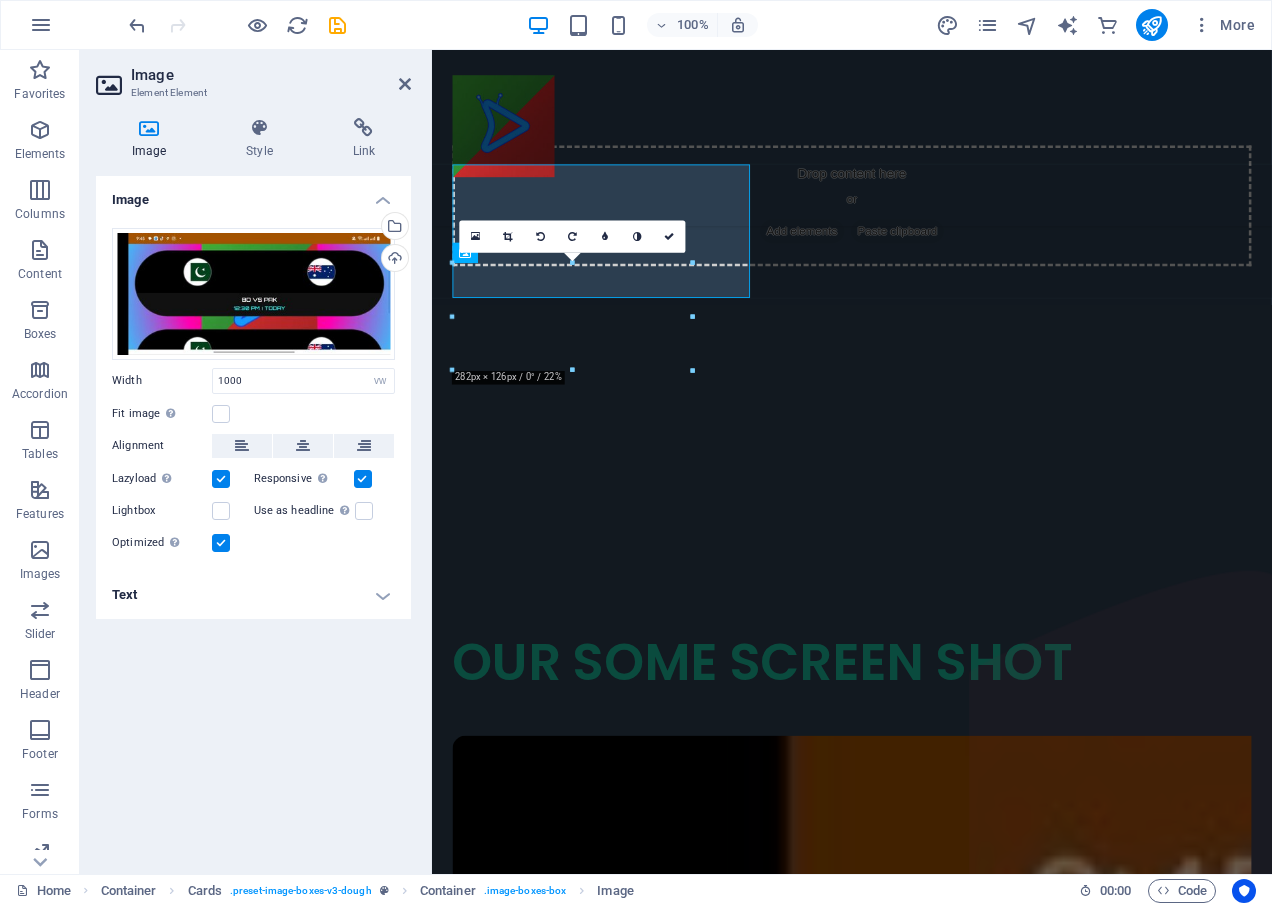 scroll, scrollTop: 1906, scrollLeft: 0, axis: vertical 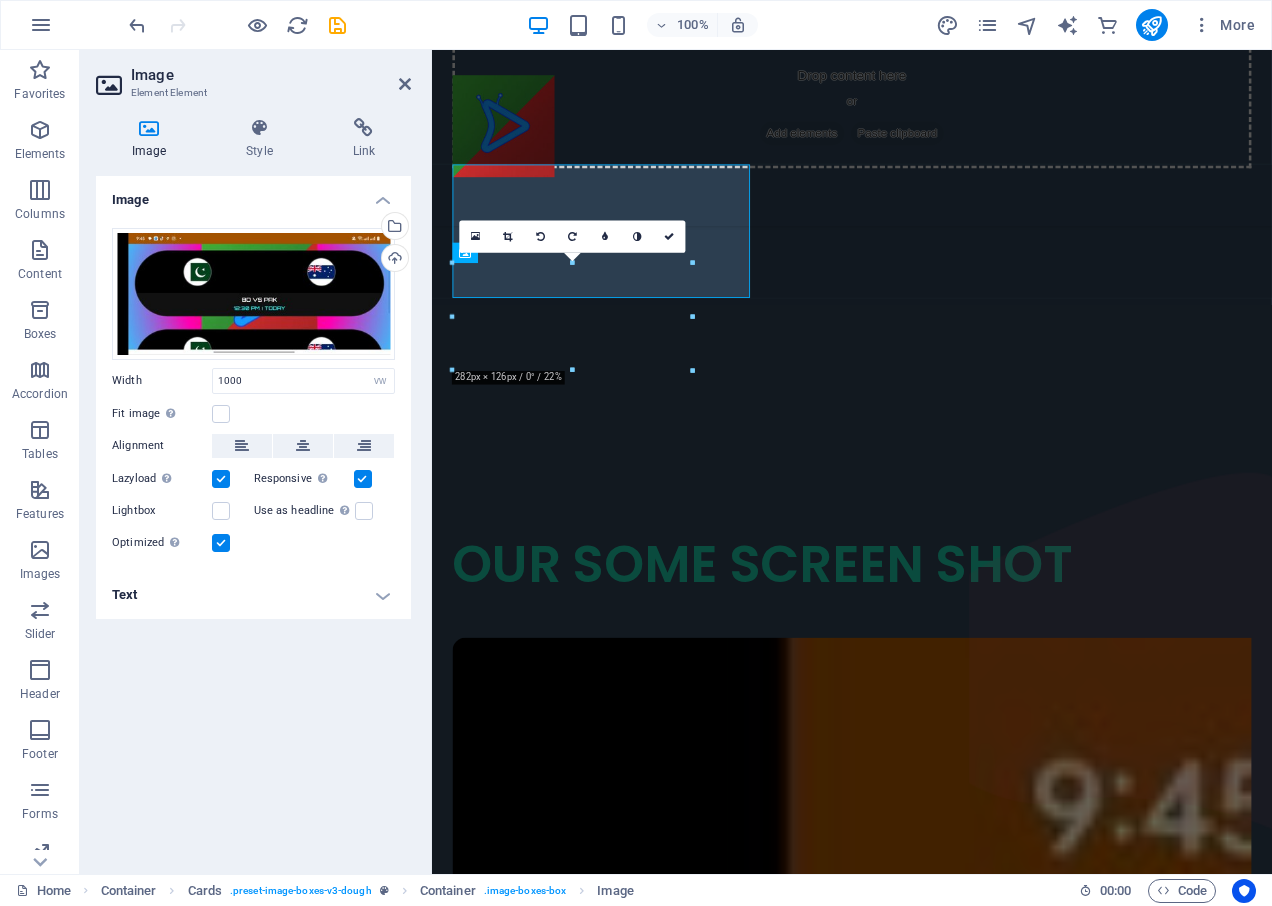 click on "Drag files here, click to choose files or select files from Files or our free stock photos & videos Select files from the file manager, stock photos, or upload file(s) Upload Width 1000 Default auto px rem % em vh vw Fit image Automatically fit image to a fixed width and height Height 320 Default auto px Alignment Lazyload Loading images after the page loads improves page speed. Responsive Automatically load retina image and smartphone optimized sizes. Lightbox Use as headline The image will be wrapped in an H1 headline tag. Useful for giving alternative text the weight of an H1 headline, e.g. for the logo. Leave unchecked if uncertain. Optimized Images are compressed to improve page speed. Position Direction Custom X offset 50 px rem % vh vw Y offset 50 px rem % vh vw" at bounding box center [253, 391] 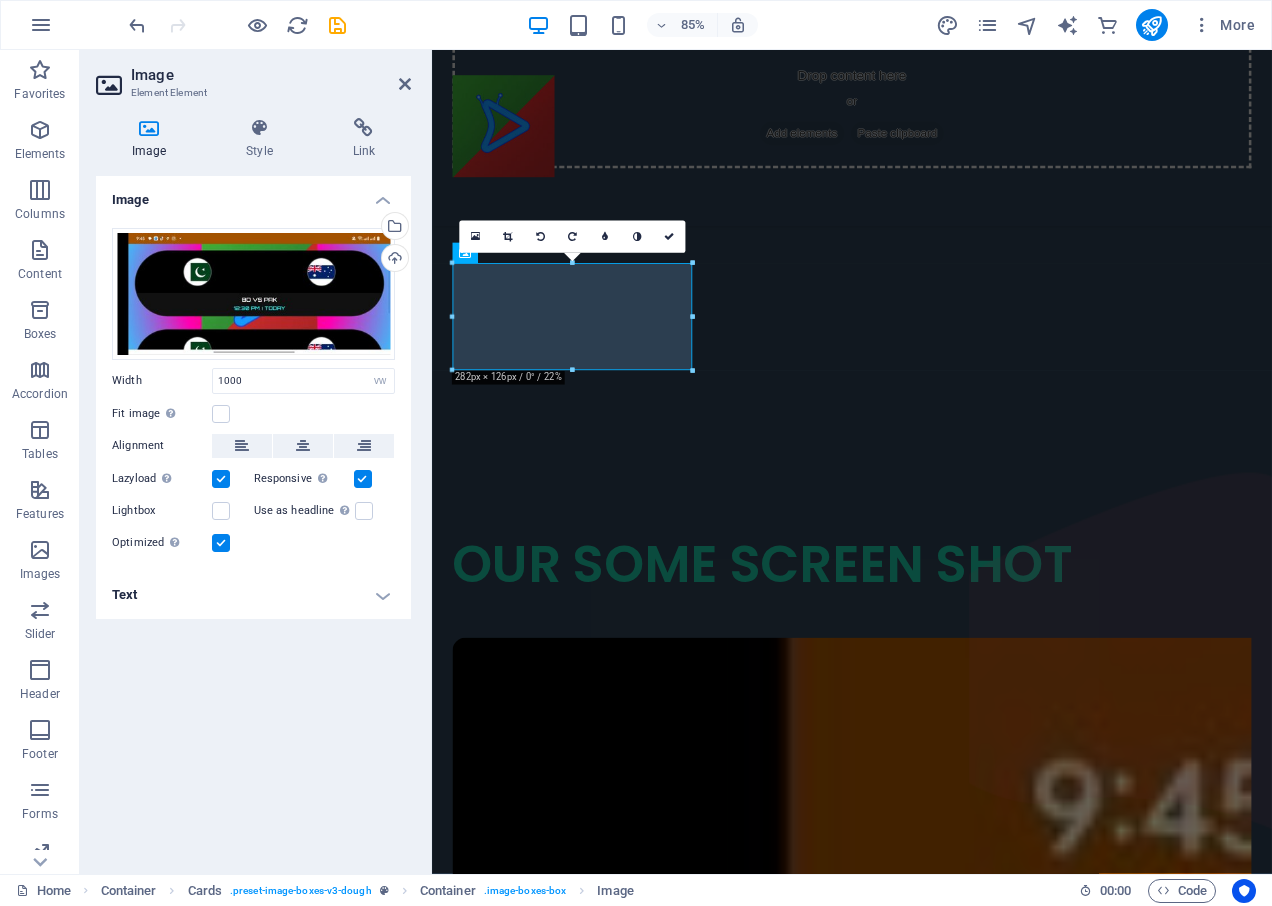 click on "Drag files here, click to choose files or select files from Files or our free stock photos & videos Select files from the file manager, stock photos, or upload file(s) Upload Width 1000 Default auto px rem % em vh vw Fit image Automatically fit image to a fixed width and height Height Default auto px Alignment Lazyload Loading images after the page loads improves page speed. Responsive Automatically load retina image and smartphone optimized sizes. Lightbox Use as headline The image will be wrapped in an H1 headline tag. Useful for giving alternative text the weight of an H1 headline, e.g. for the logo. Leave unchecked if uncertain. Optimized Images are compressed to improve page speed. Position Direction Custom X offset 50 px rem % vh vw Y offset 50 px rem % vh vw" at bounding box center (253, 391) 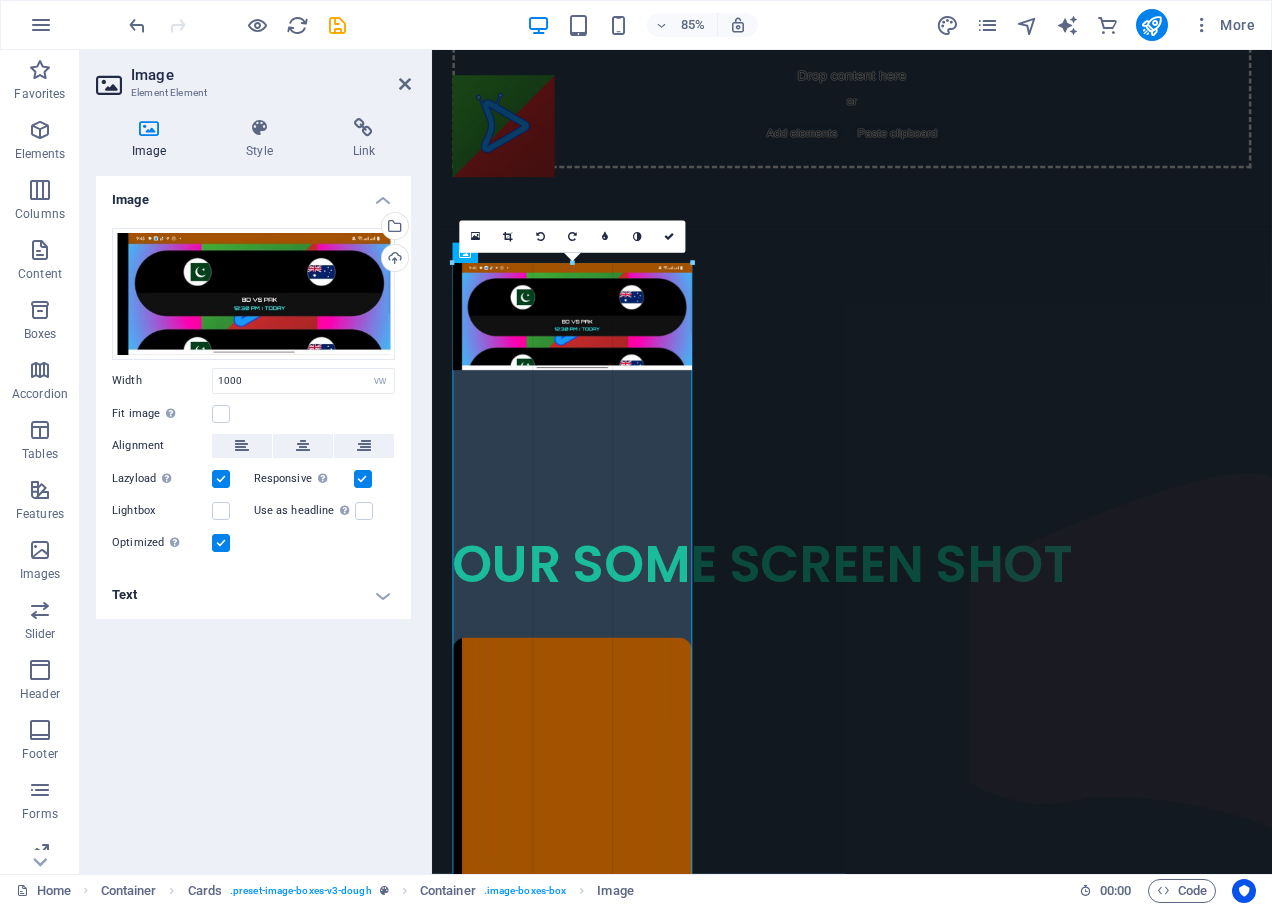 drag, startPoint x: 693, startPoint y: 371, endPoint x: 311, endPoint y: 368, distance: 382.01178 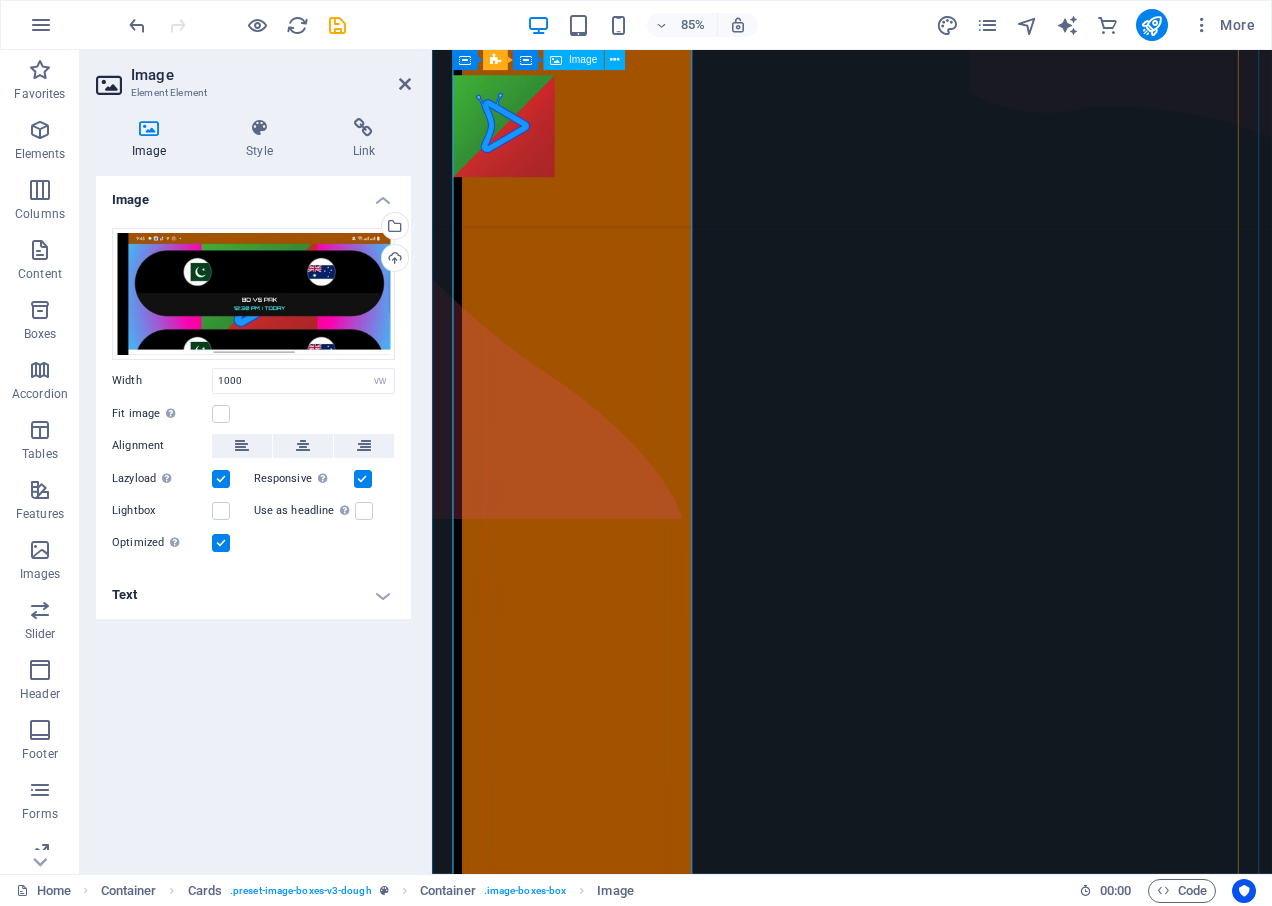 scroll, scrollTop: 2706, scrollLeft: 0, axis: vertical 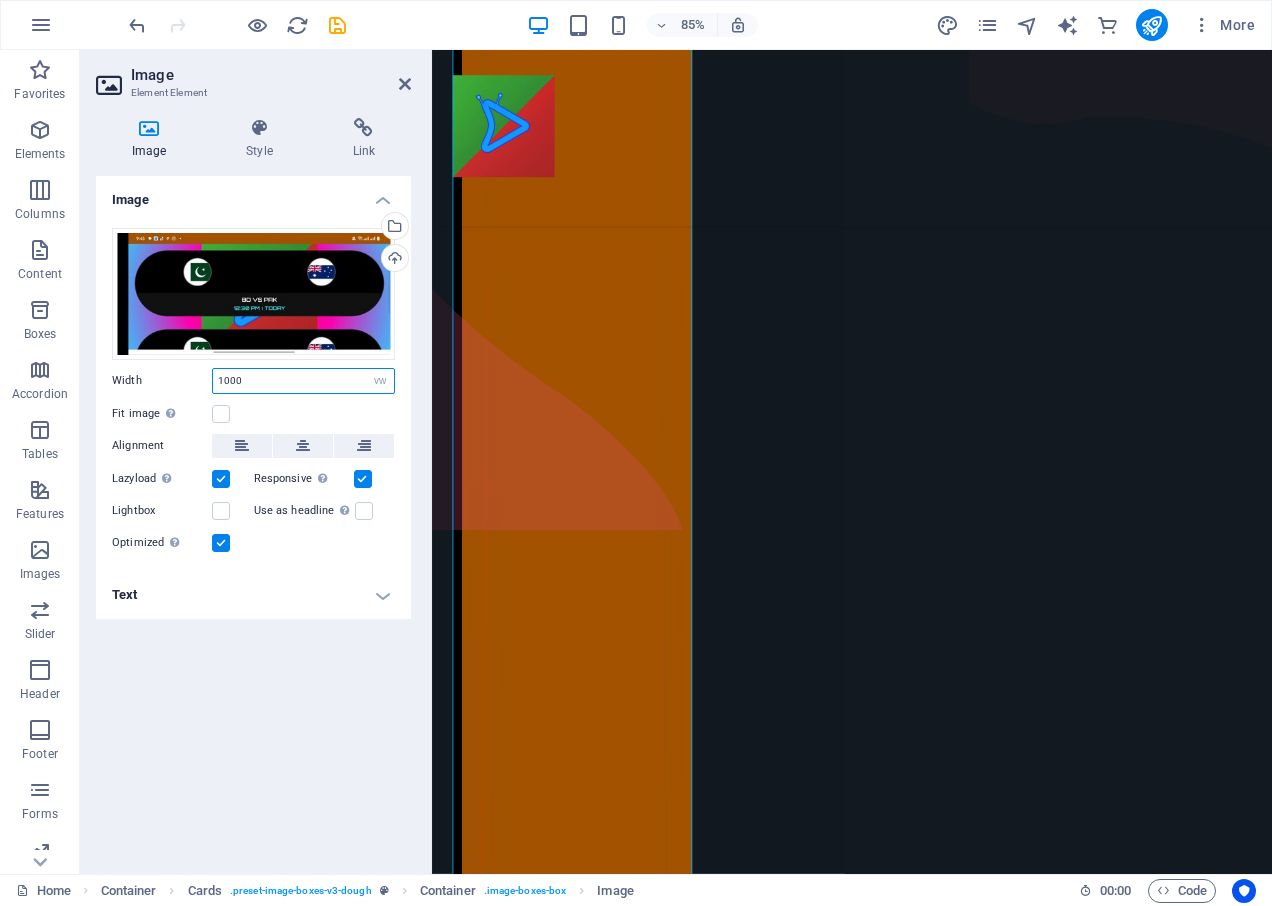 click on "1000" at bounding box center [303, 381] 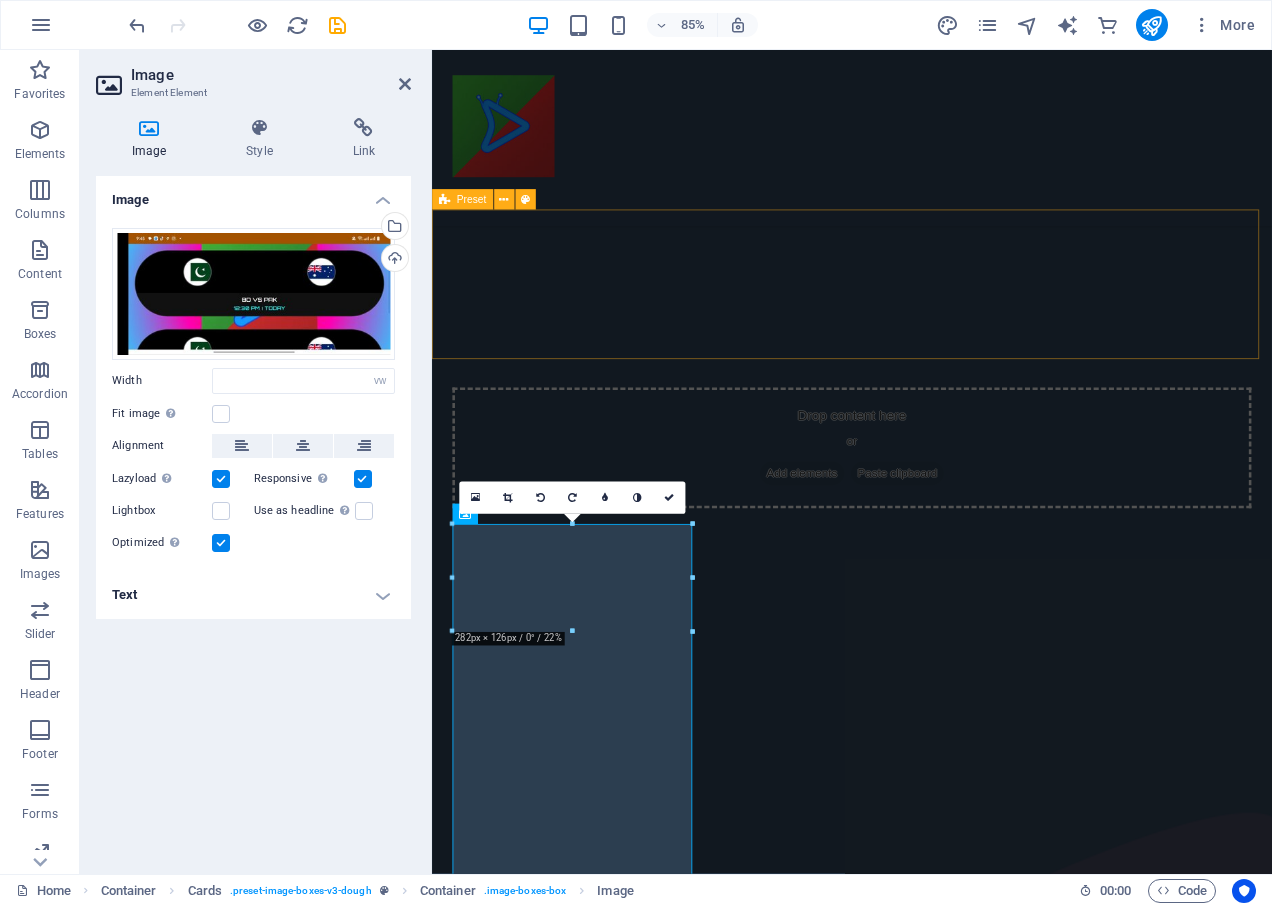 scroll, scrollTop: 1706, scrollLeft: 0, axis: vertical 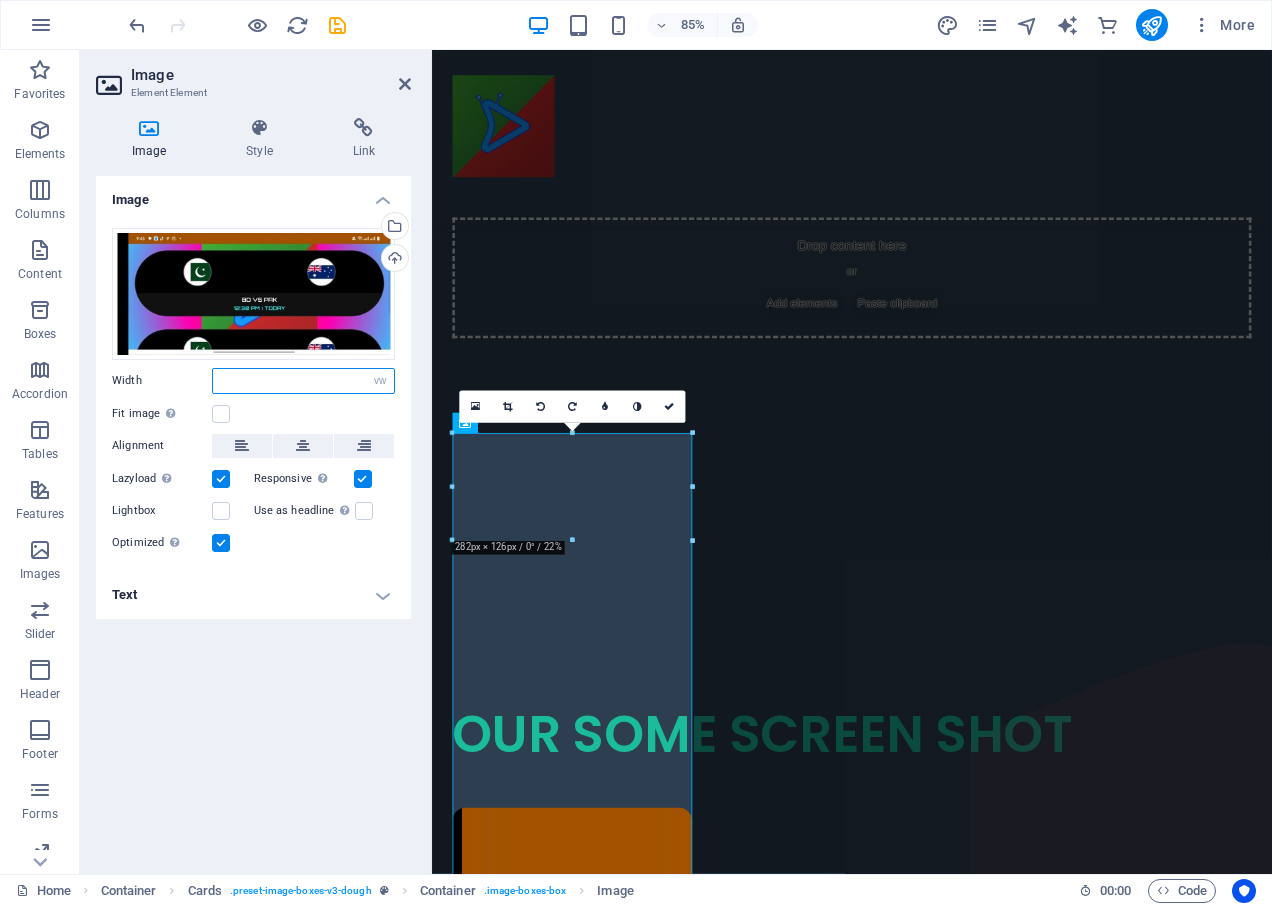 click at bounding box center (303, 381) 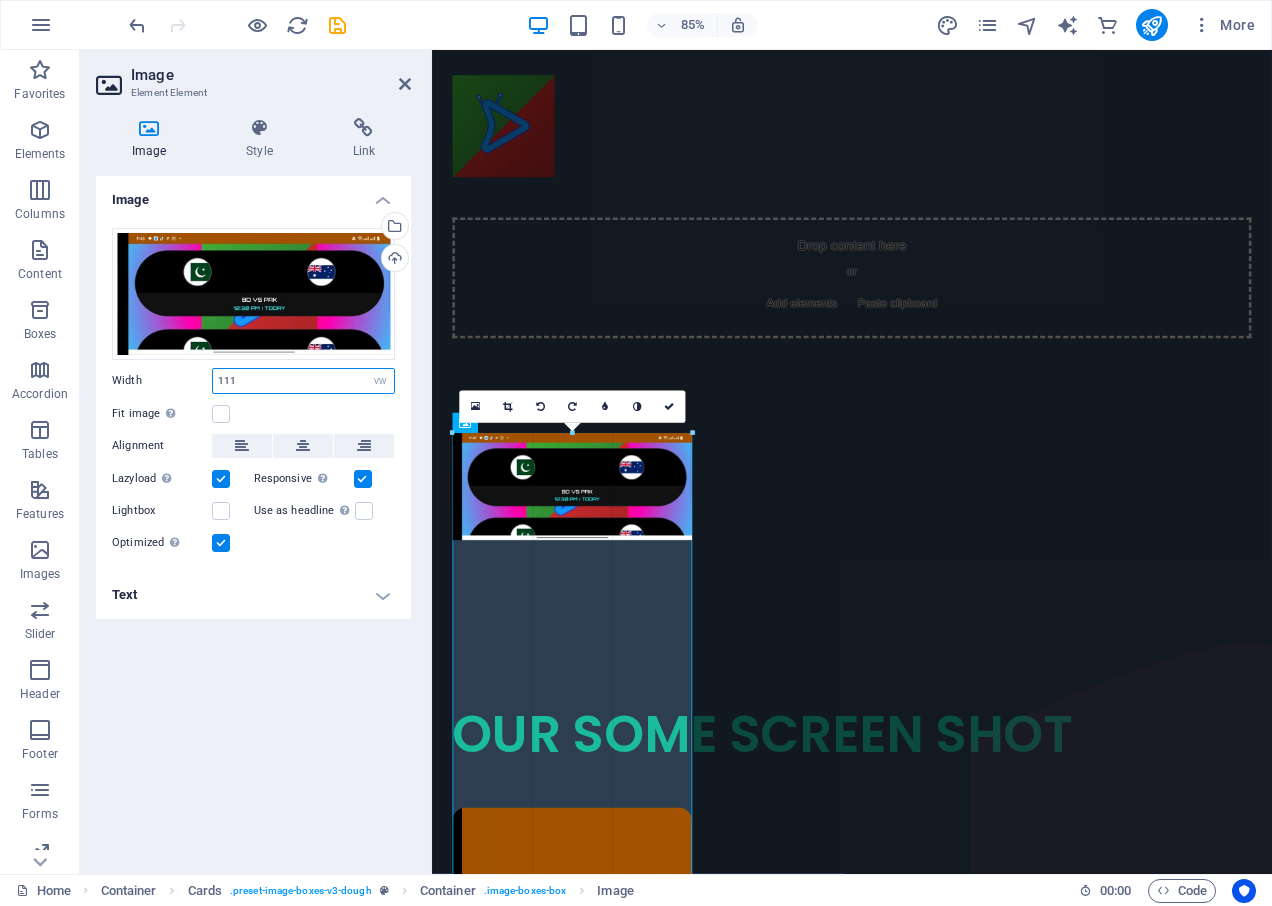 drag, startPoint x: 689, startPoint y: 431, endPoint x: 285, endPoint y: 461, distance: 405.11234 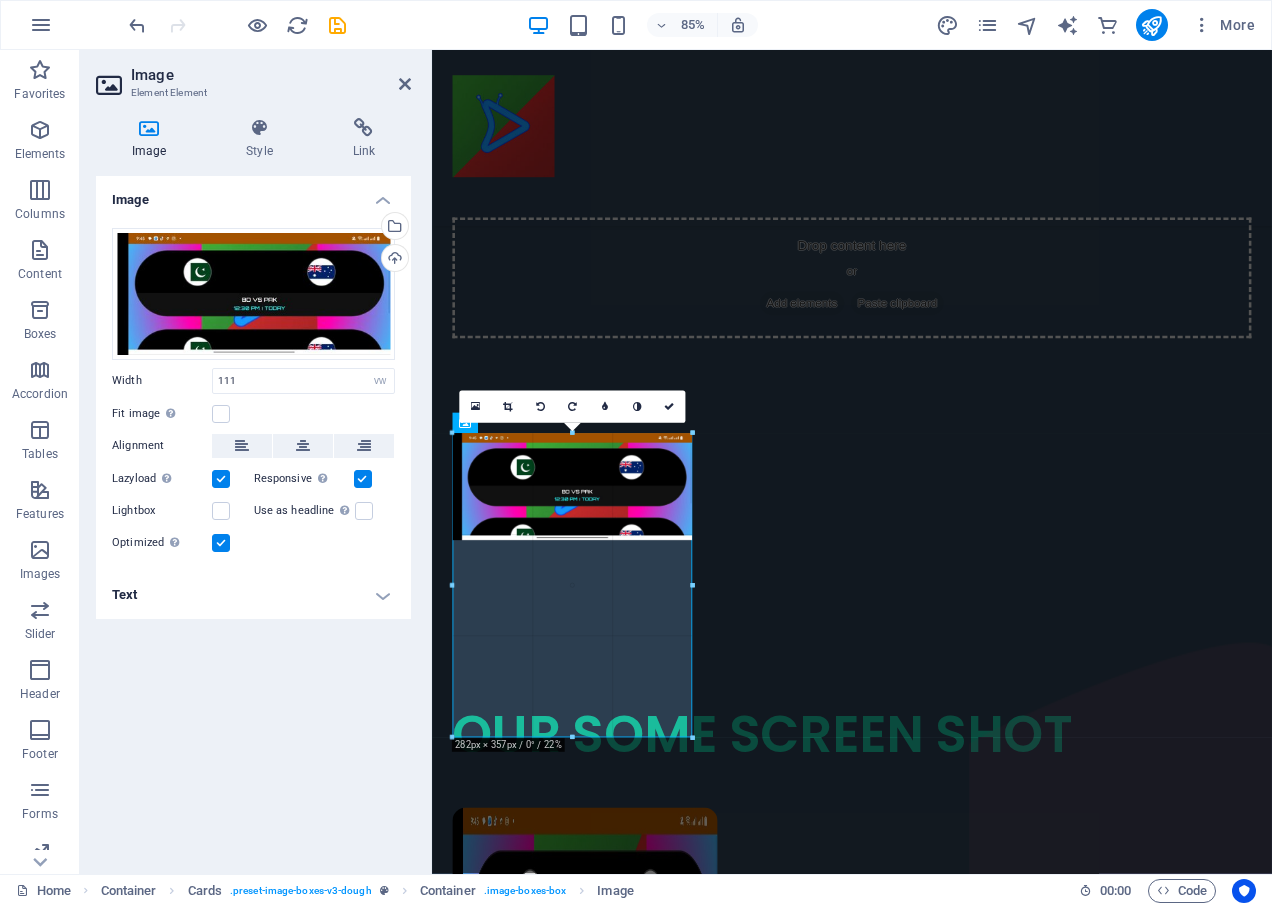 drag, startPoint x: 690, startPoint y: 537, endPoint x: 338, endPoint y: 595, distance: 356.7464 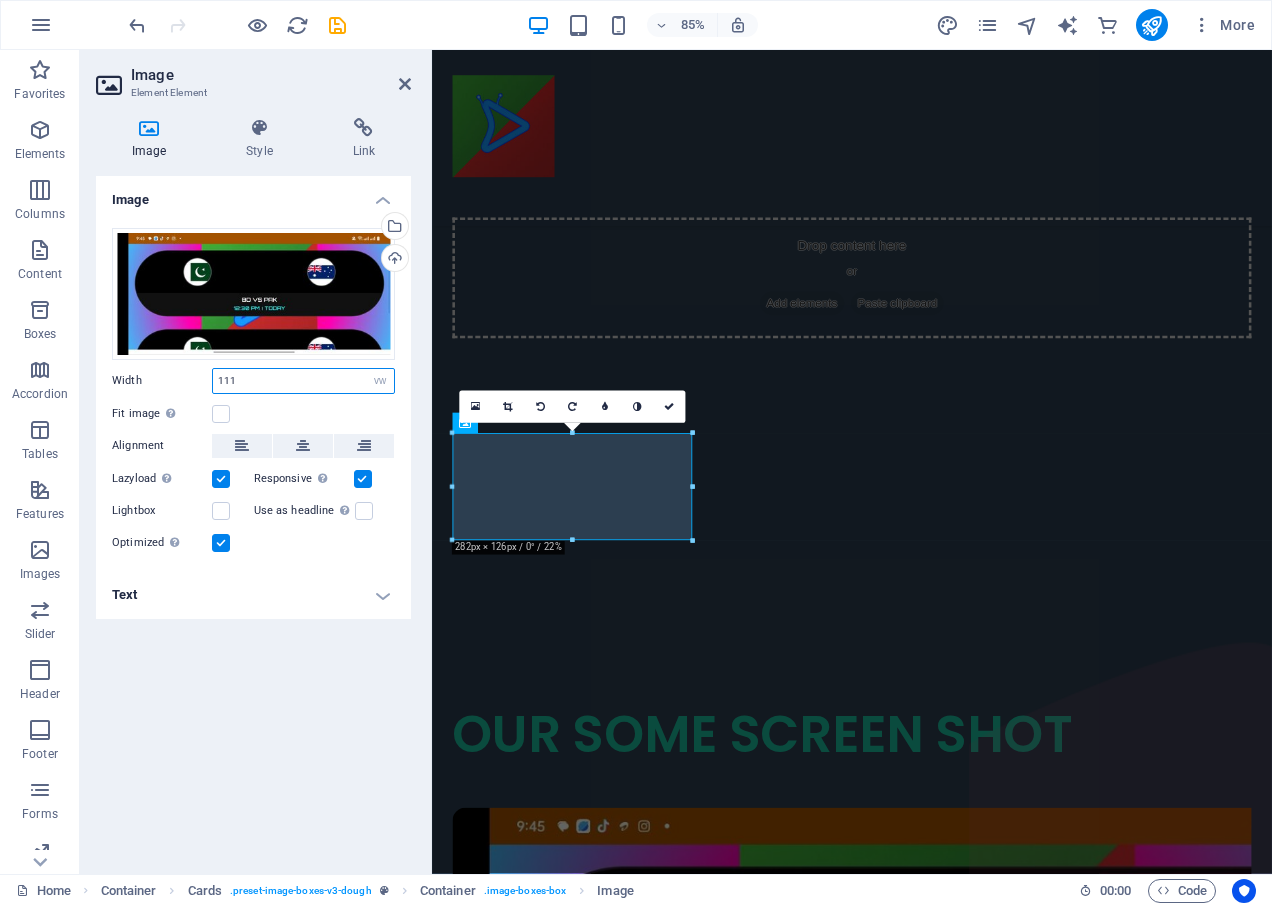 click on "111" at bounding box center (303, 381) 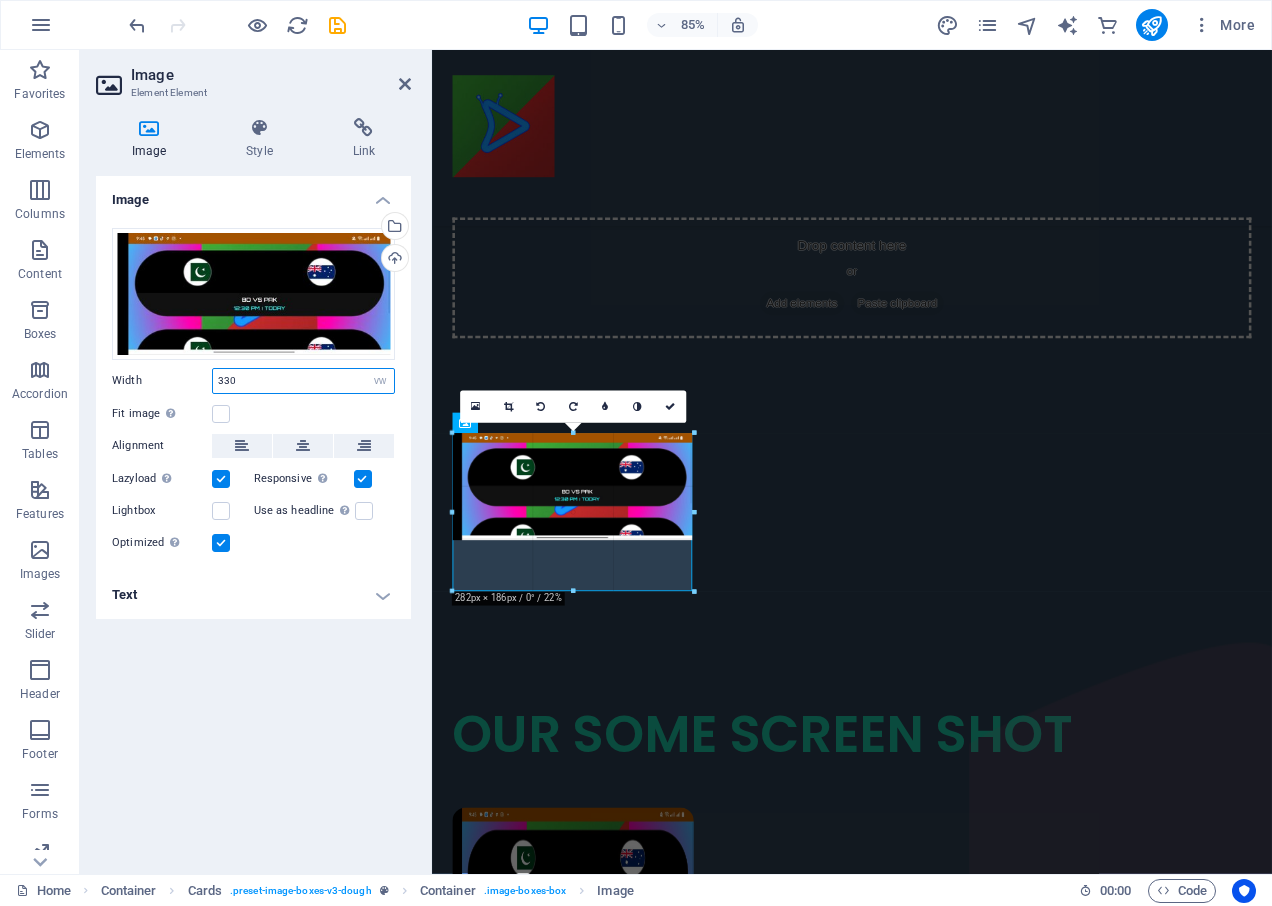 drag, startPoint x: 695, startPoint y: 543, endPoint x: 314, endPoint y: 650, distance: 395.7398 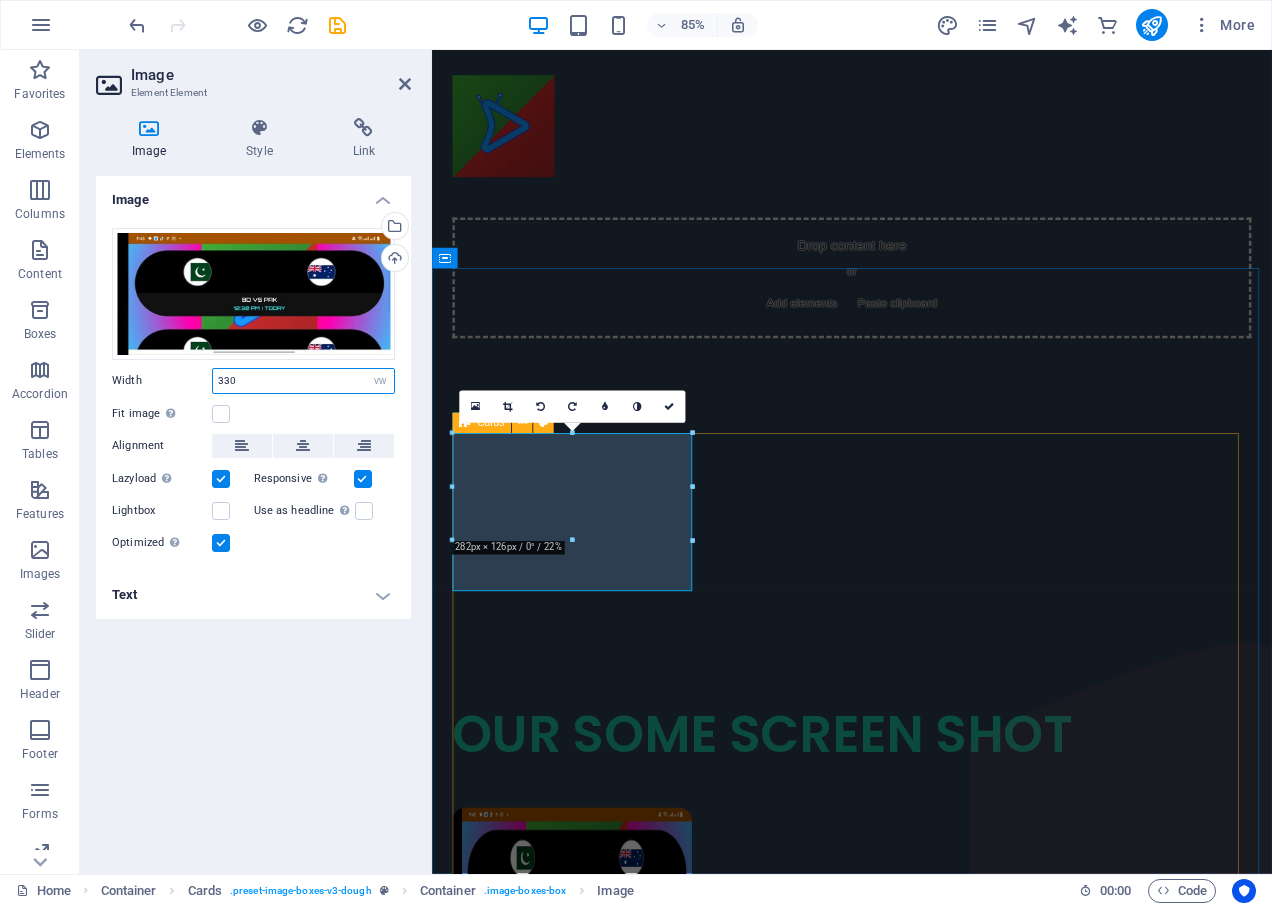 drag, startPoint x: 750, startPoint y: 580, endPoint x: 763, endPoint y: 581, distance: 13.038404 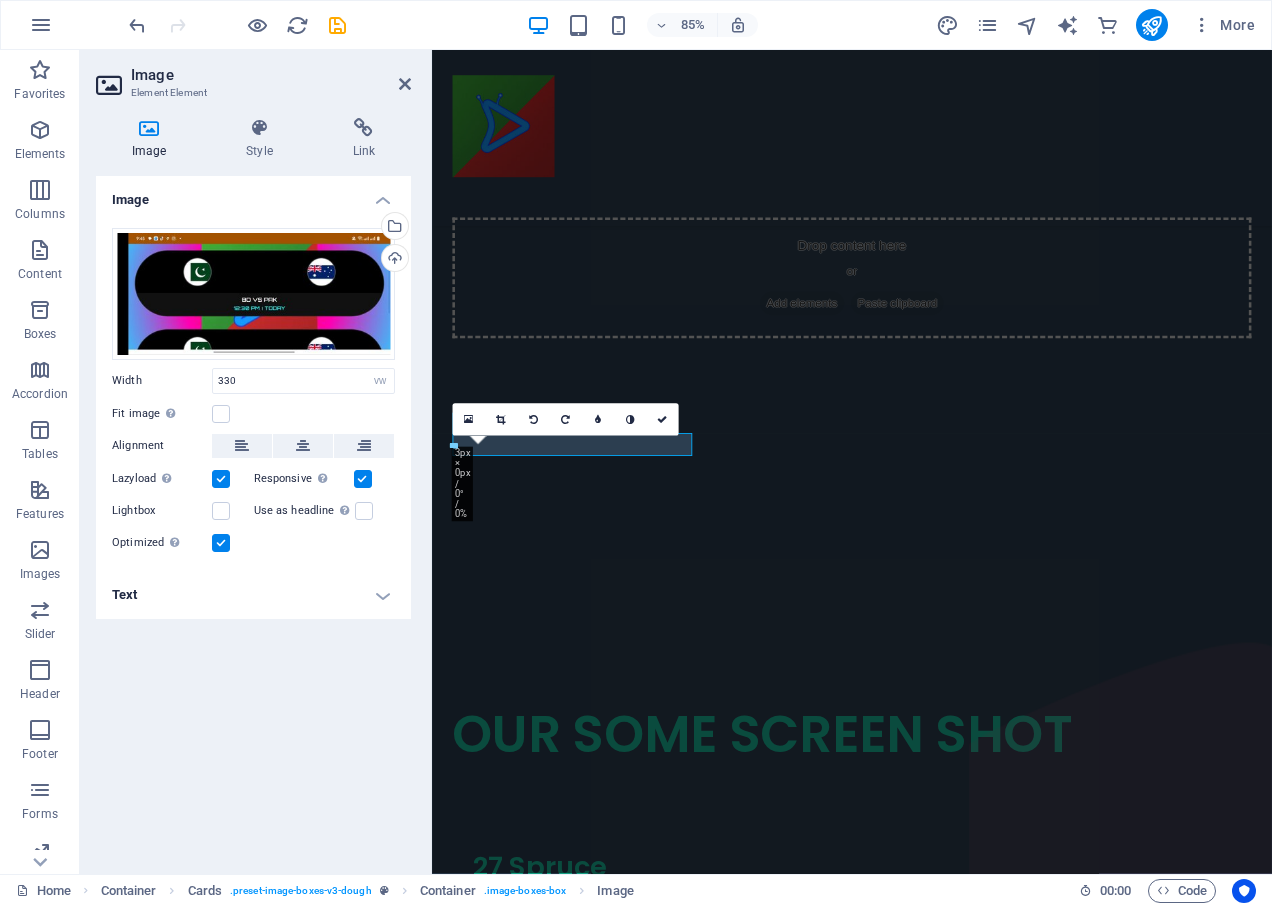 click on "Image" at bounding box center (271, 75) 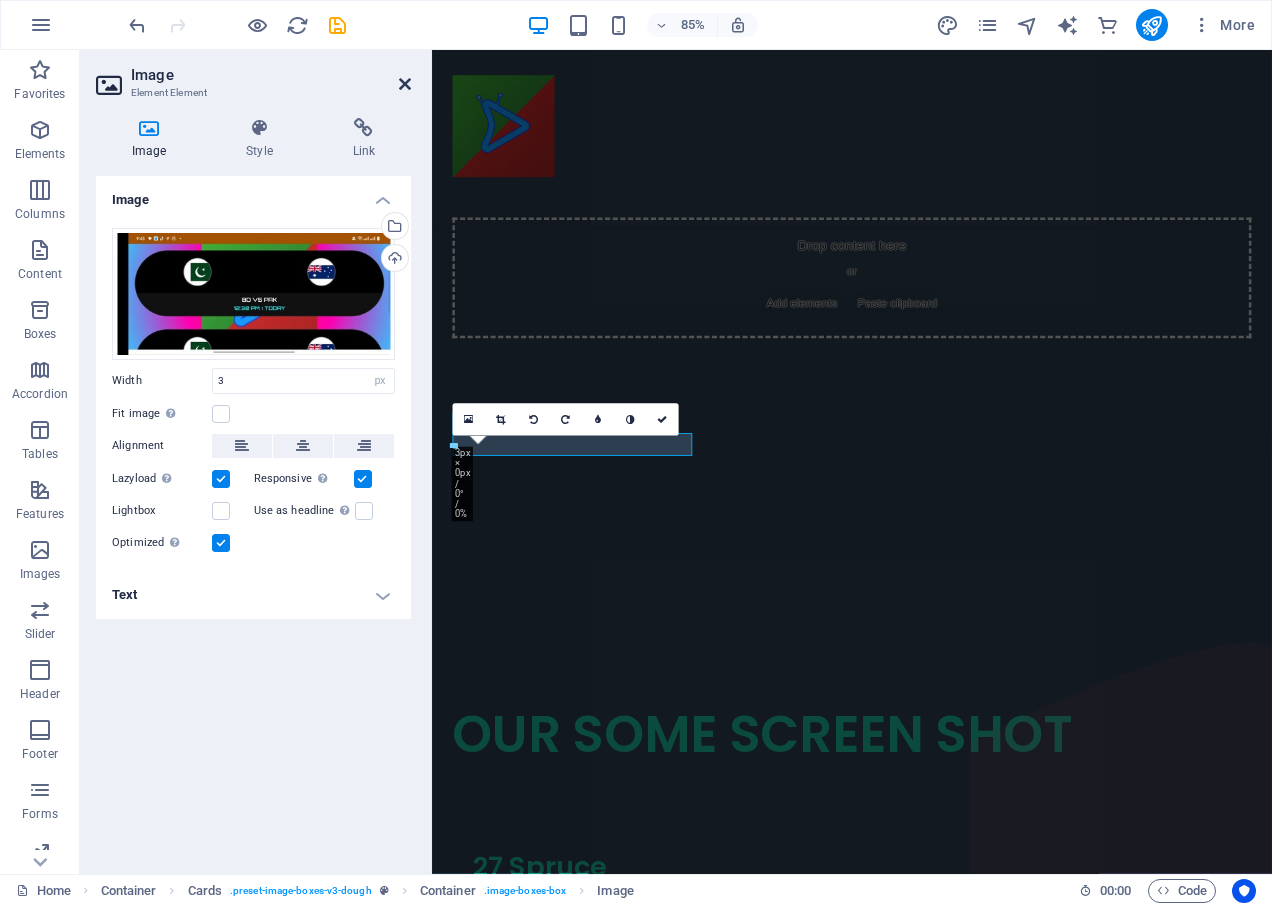 click at bounding box center [405, 84] 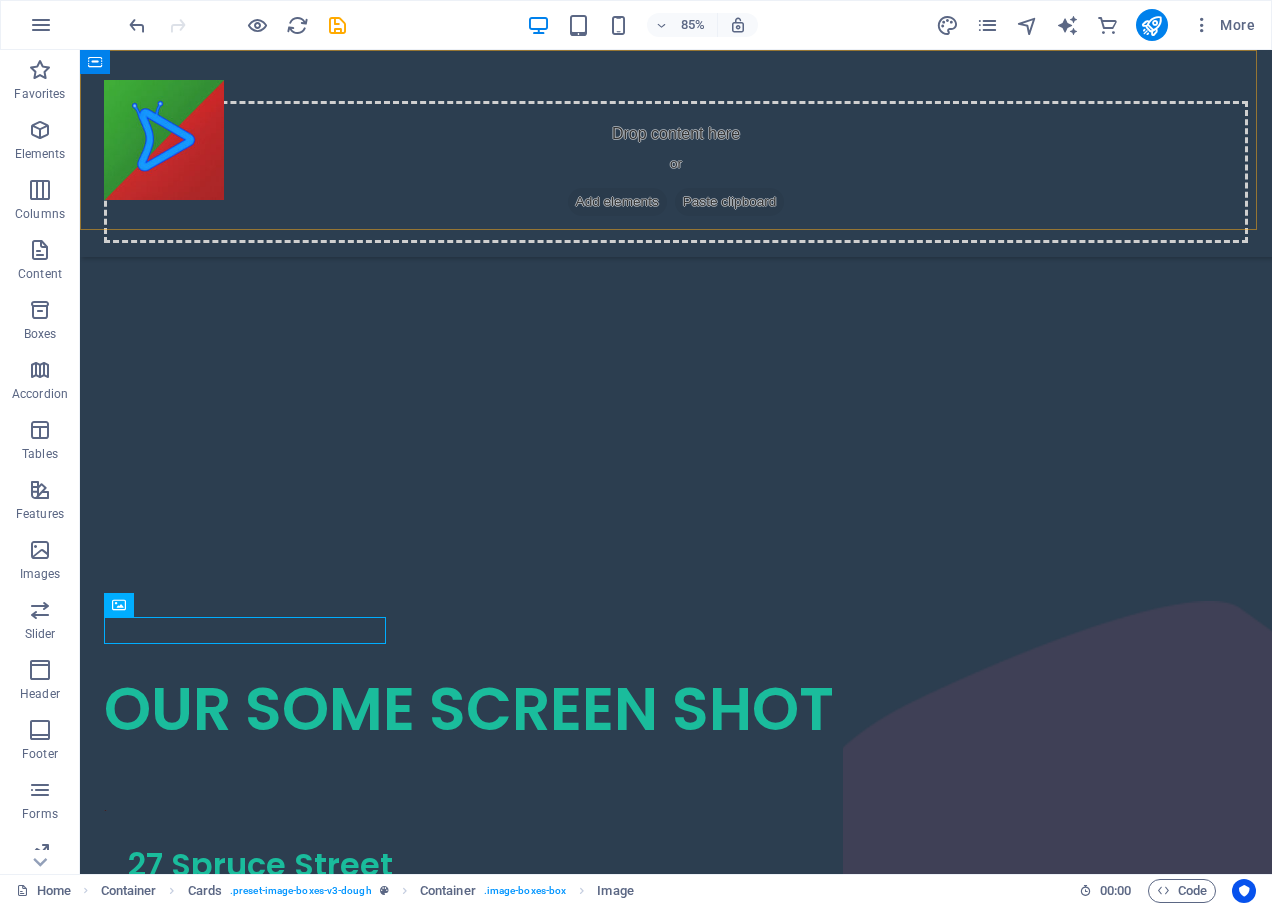 scroll, scrollTop: 1590, scrollLeft: 0, axis: vertical 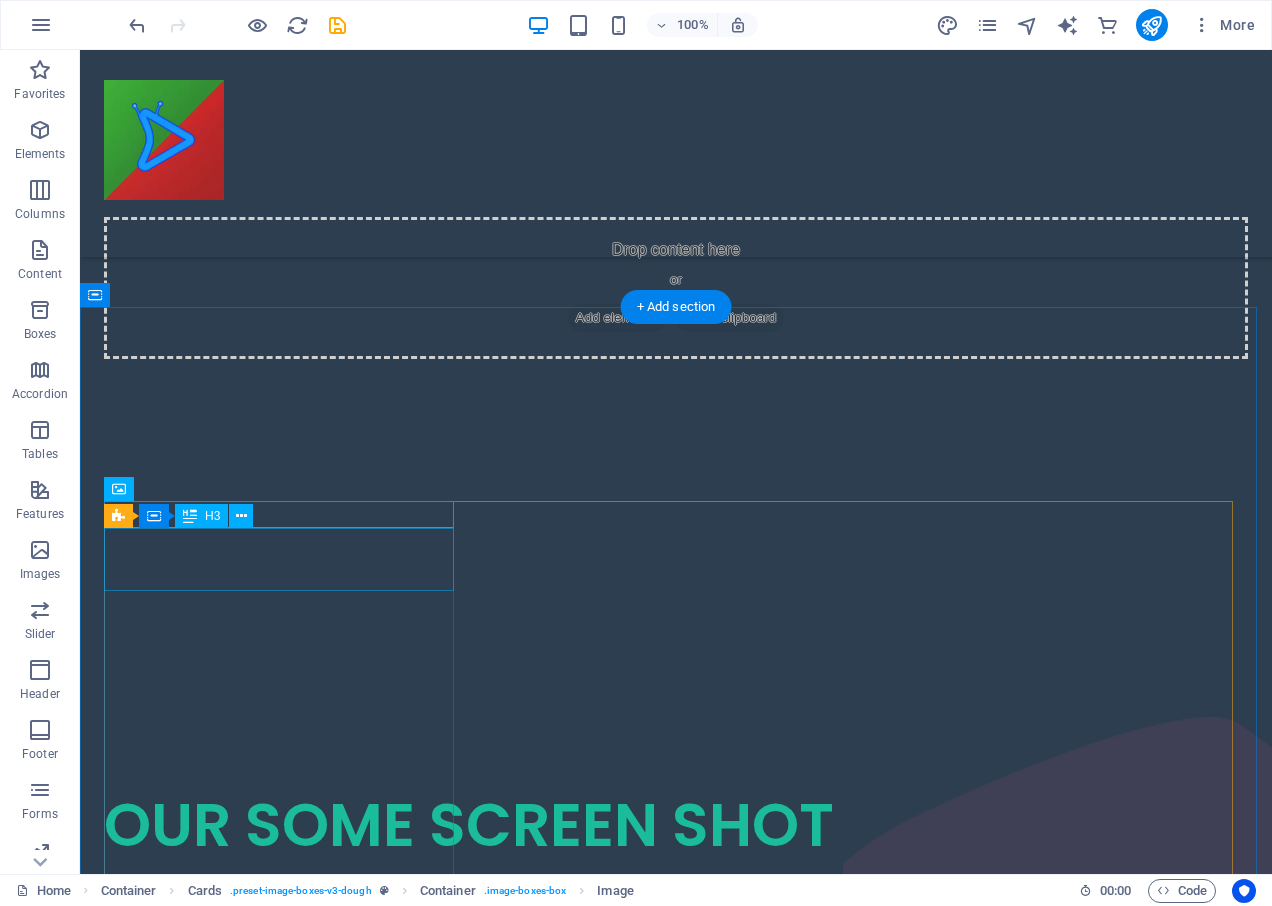 click on "27 Spruce Street" at bounding box center [281, 969] 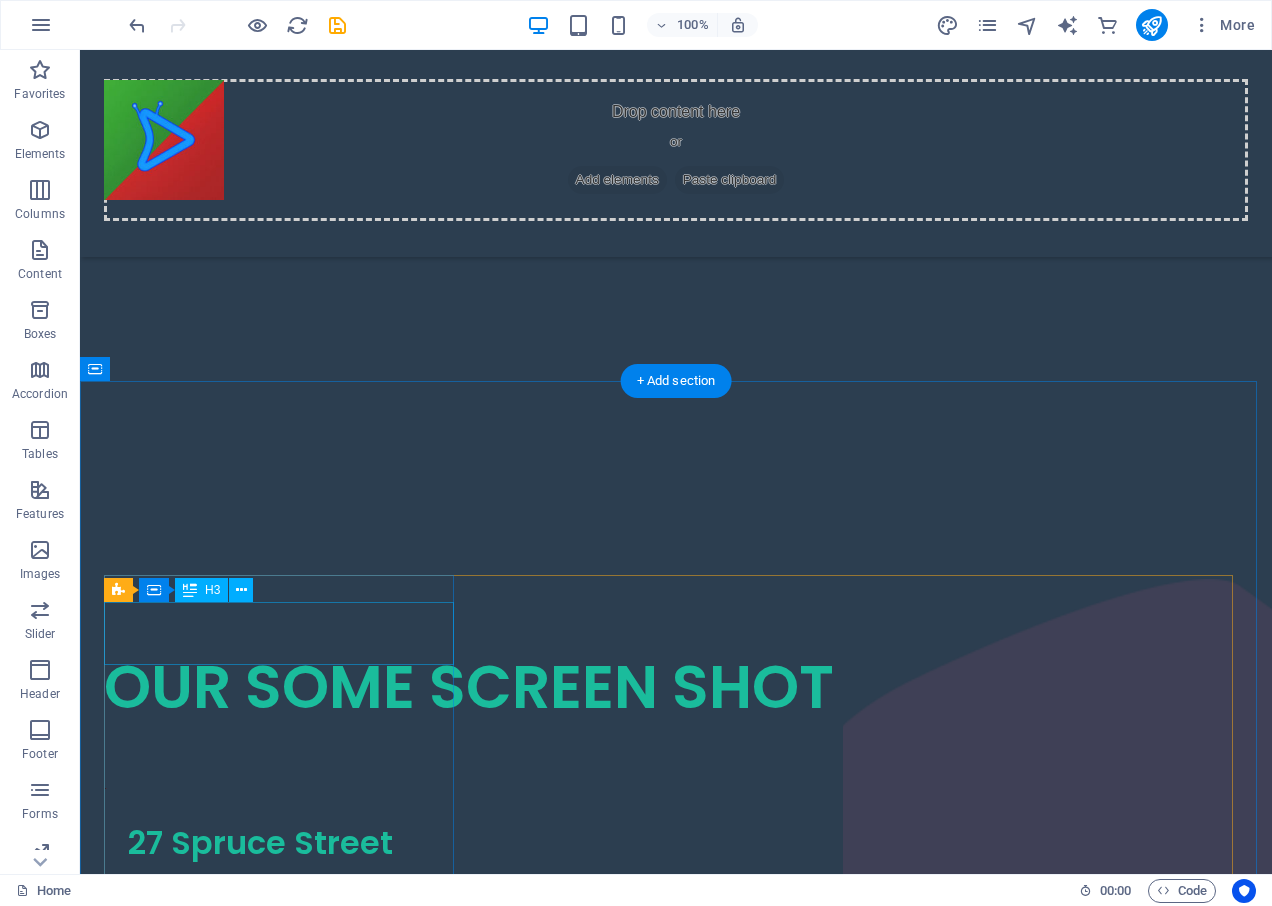 scroll, scrollTop: 1490, scrollLeft: 0, axis: vertical 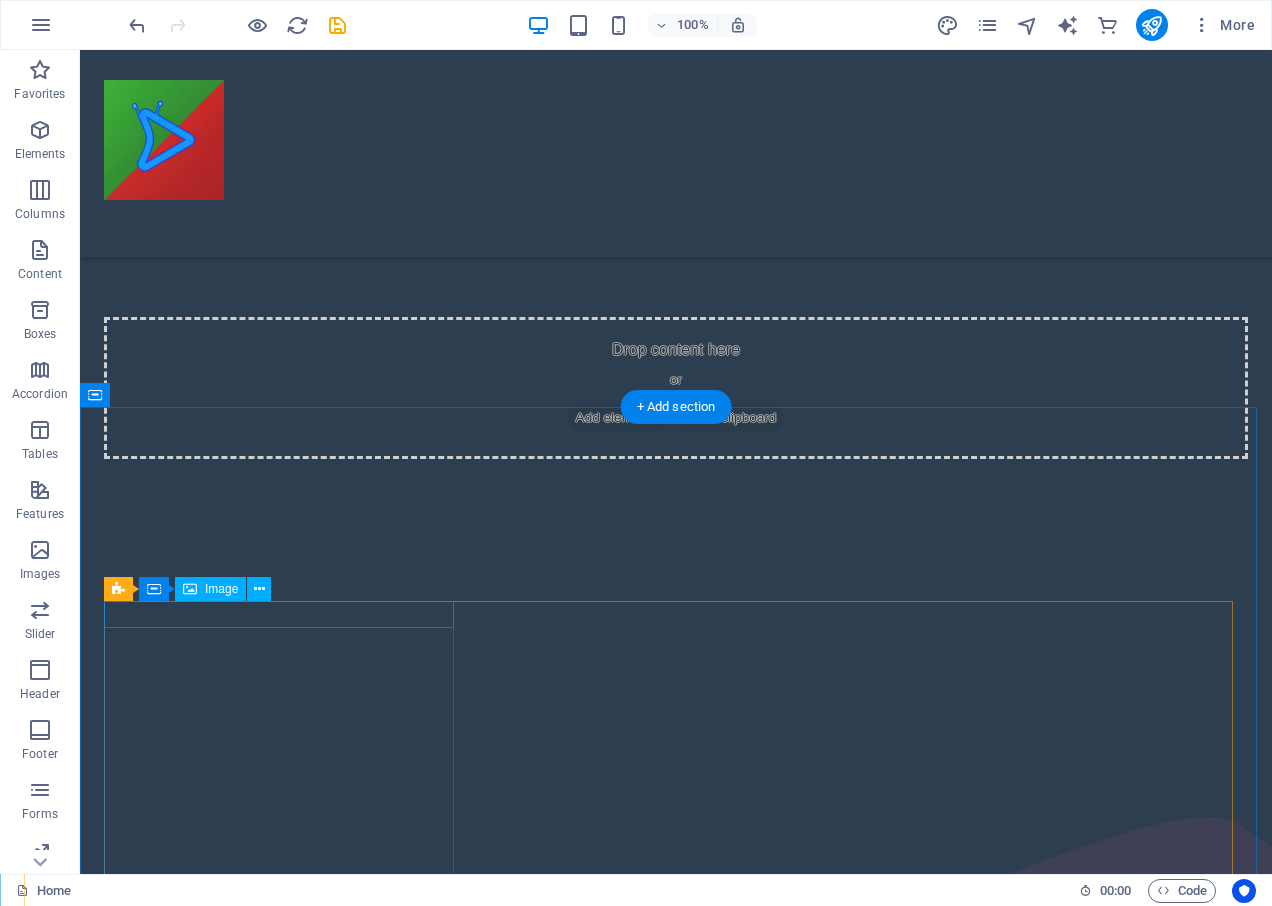click at bounding box center [281, 1024] 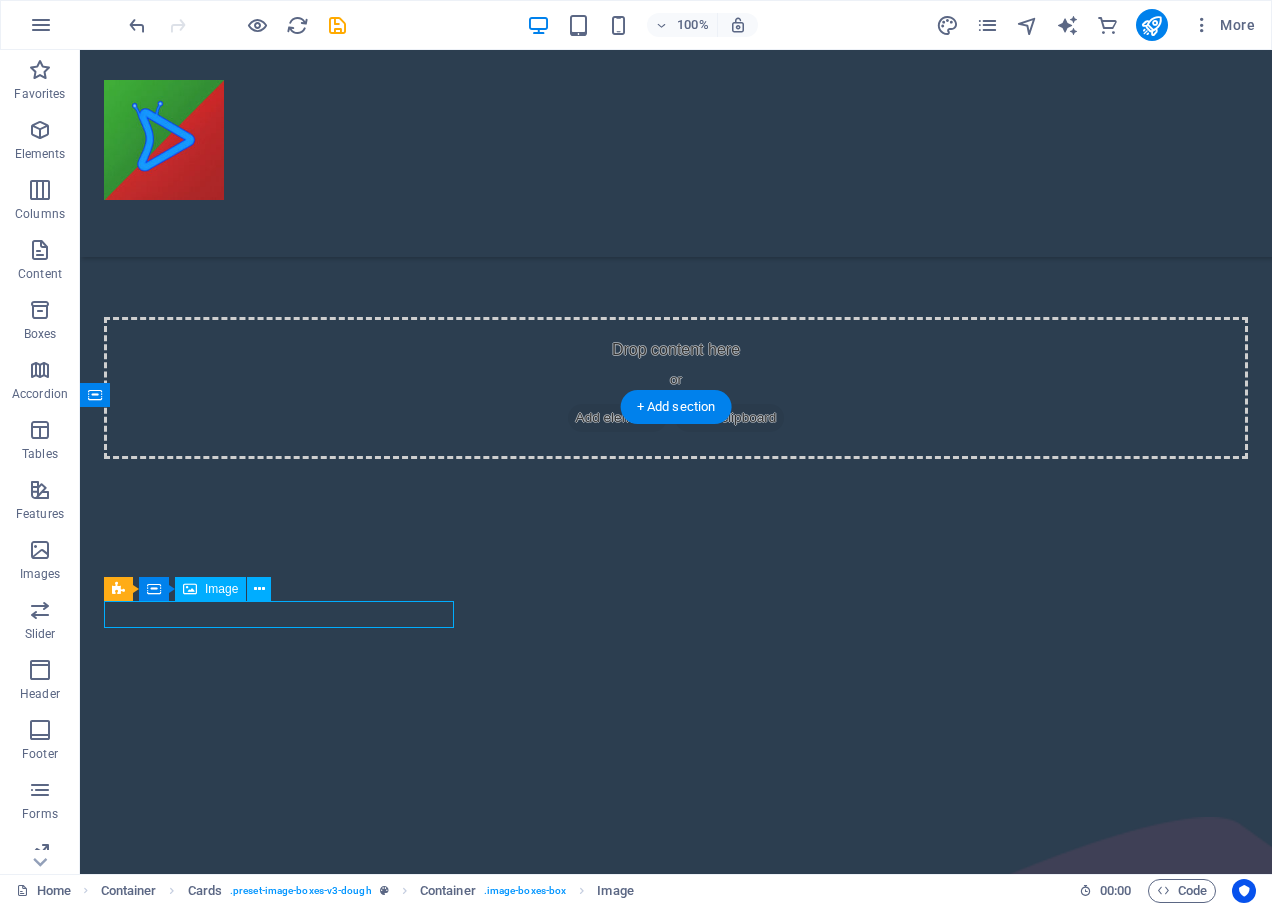 click at bounding box center [281, 1024] 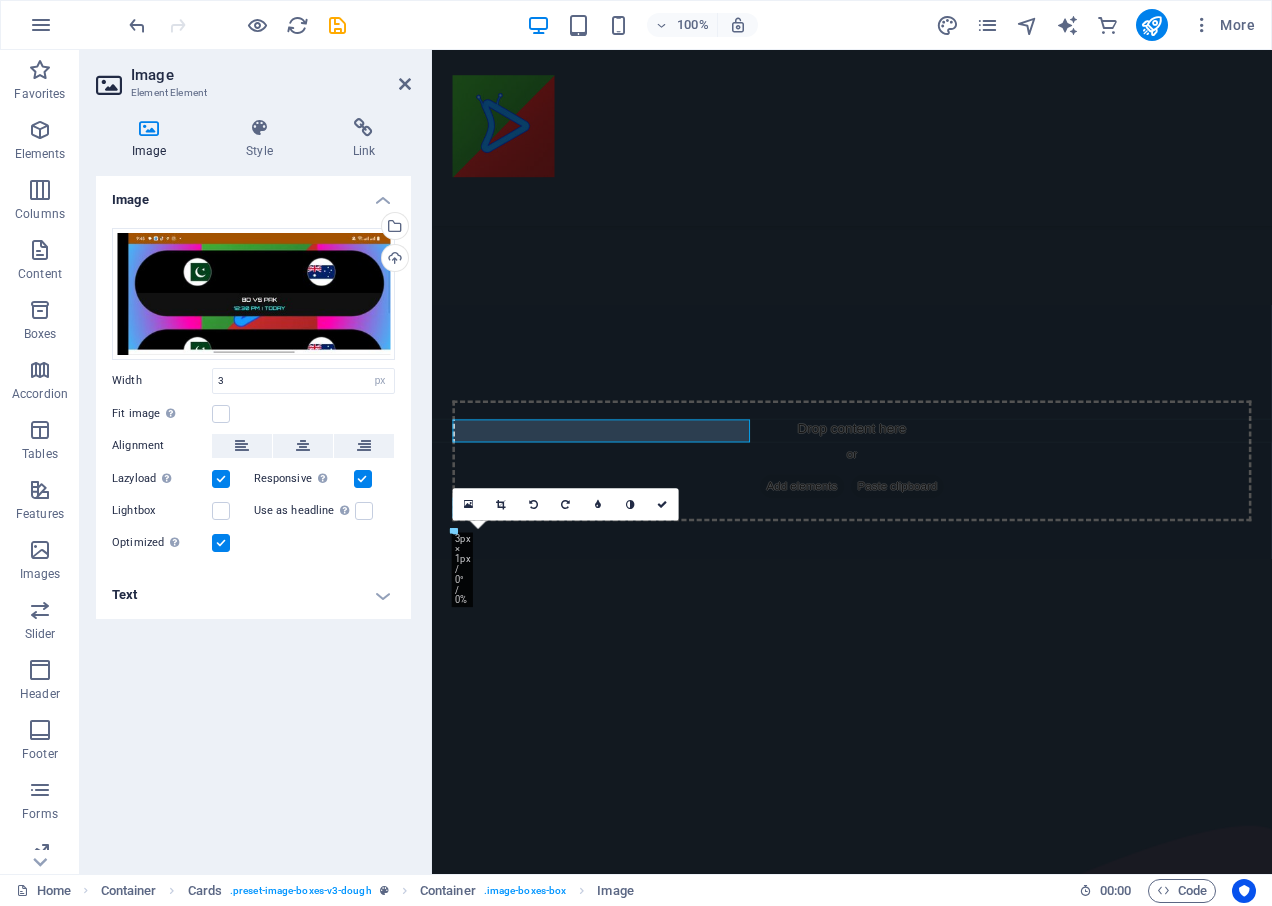 scroll, scrollTop: 1606, scrollLeft: 0, axis: vertical 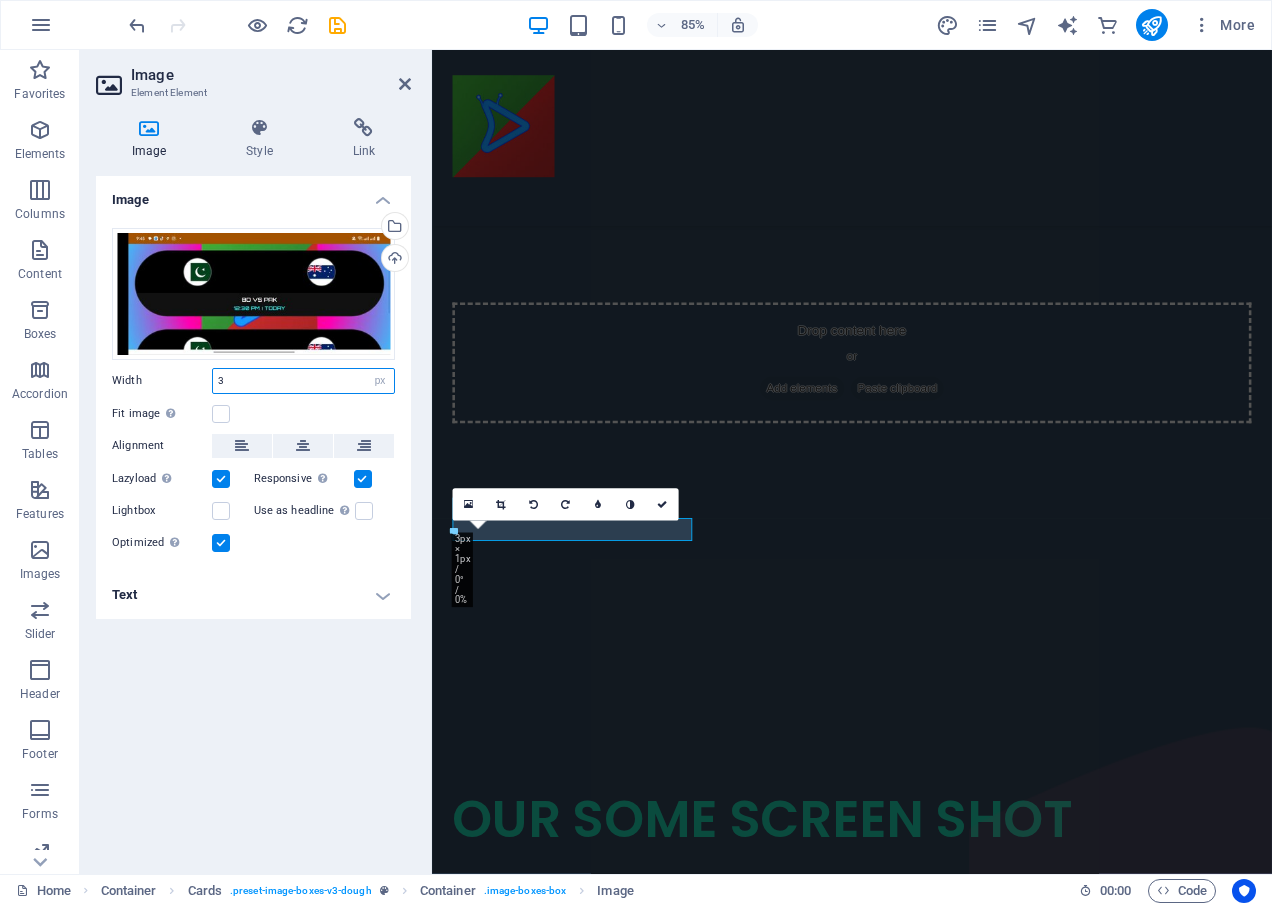 click on "3" at bounding box center [303, 381] 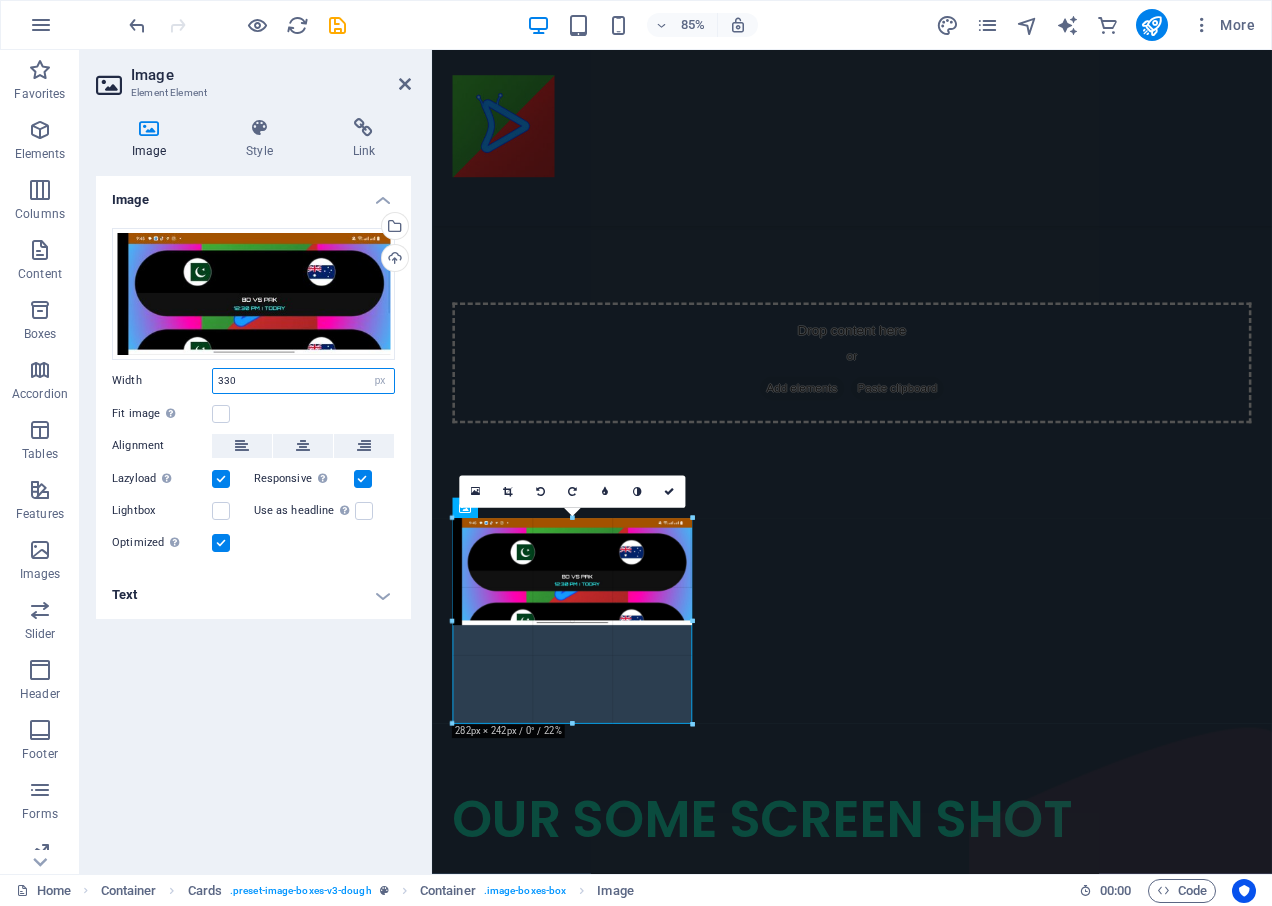 drag, startPoint x: 689, startPoint y: 595, endPoint x: 322, endPoint y: 692, distance: 379.60242 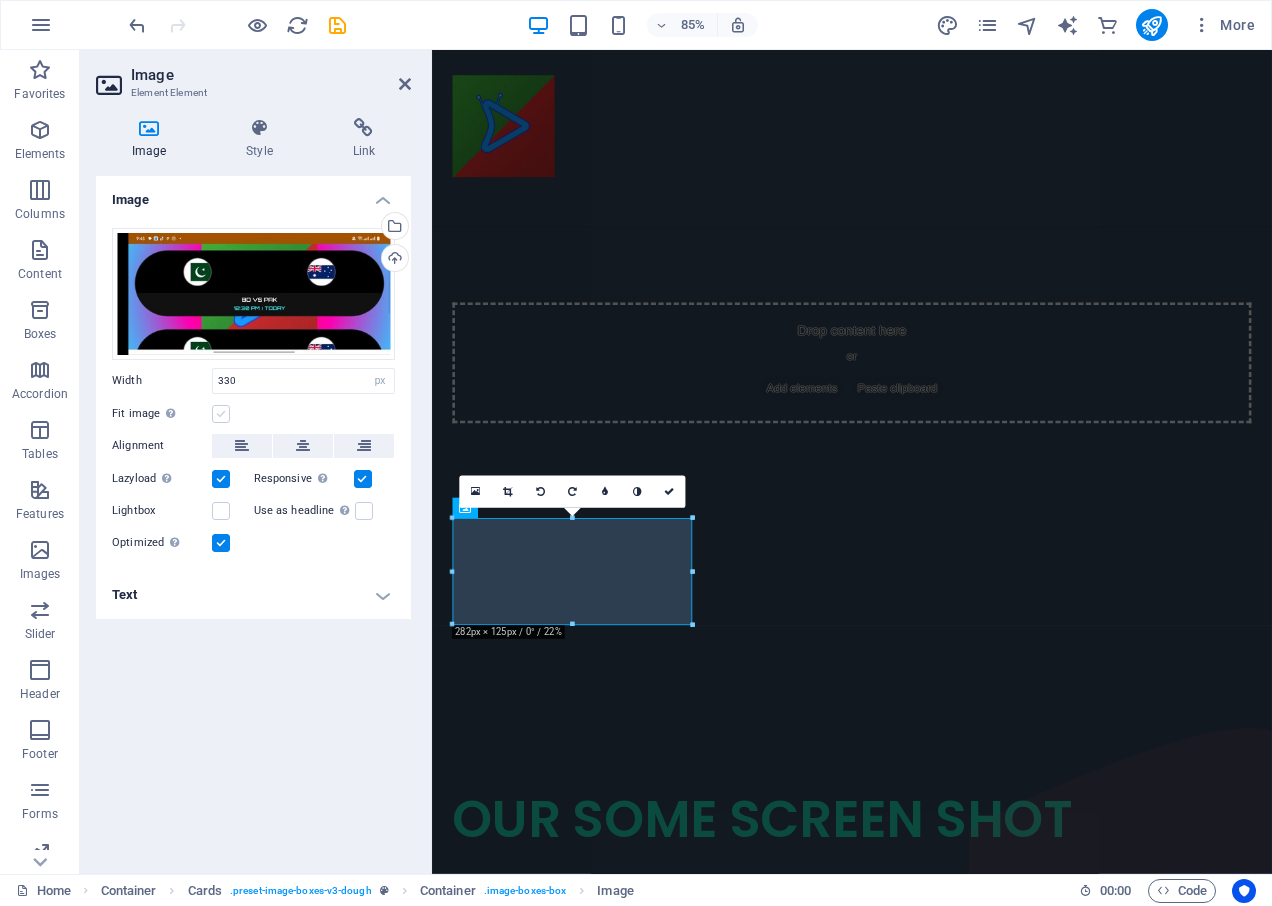 click at bounding box center (221, 414) 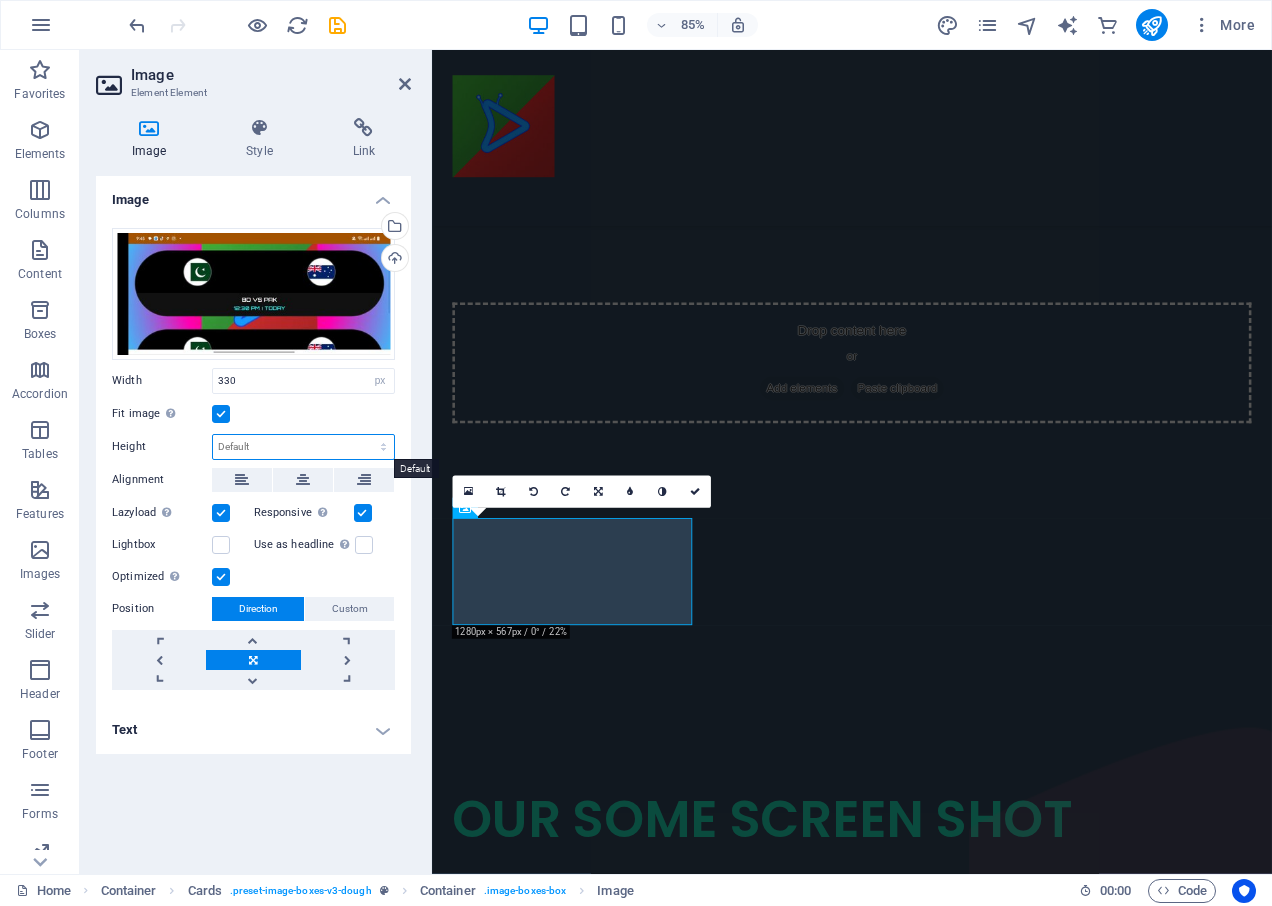 click on "Default auto px" at bounding box center [303, 447] 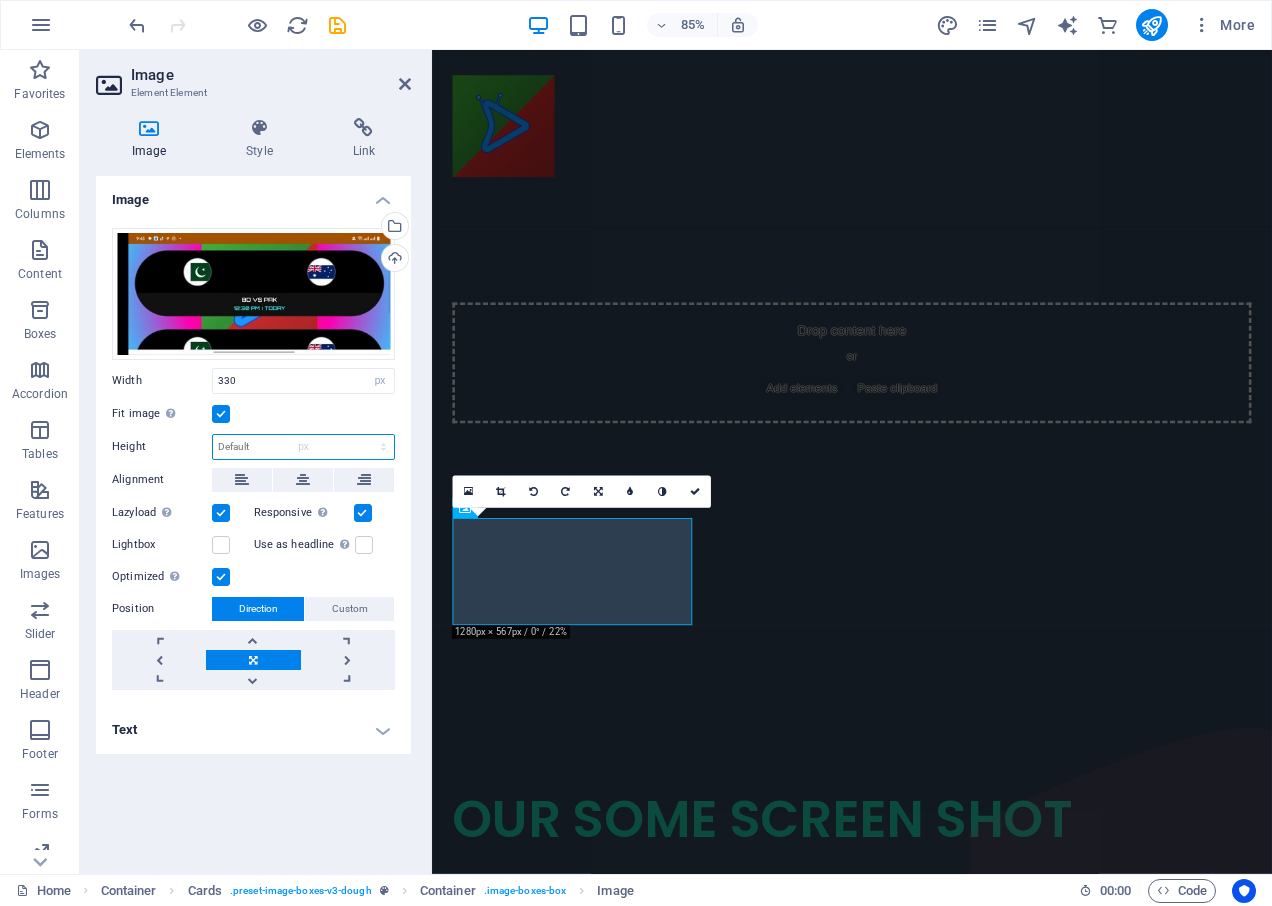 click on "Default auto px" at bounding box center [303, 447] 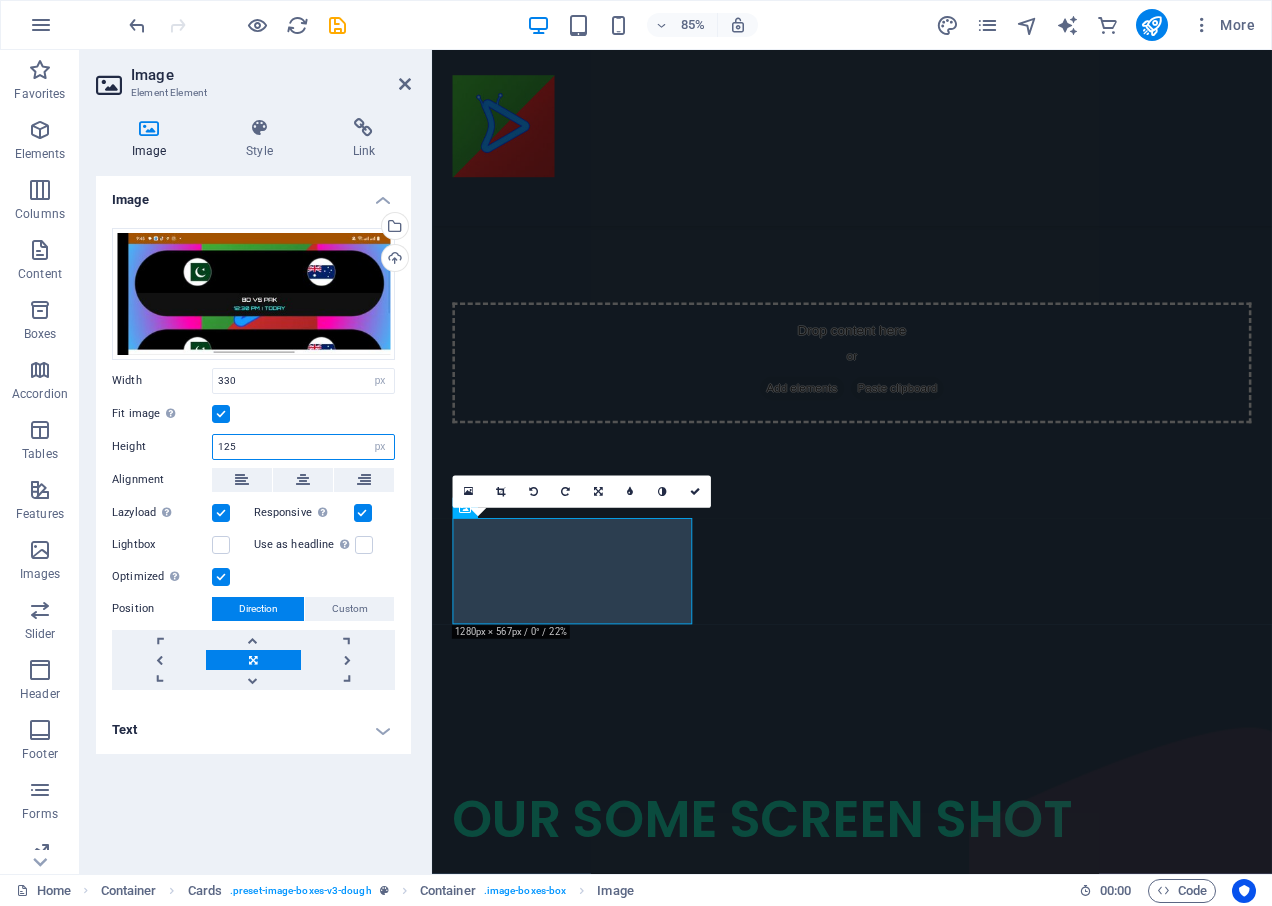 click on "125" at bounding box center (303, 447) 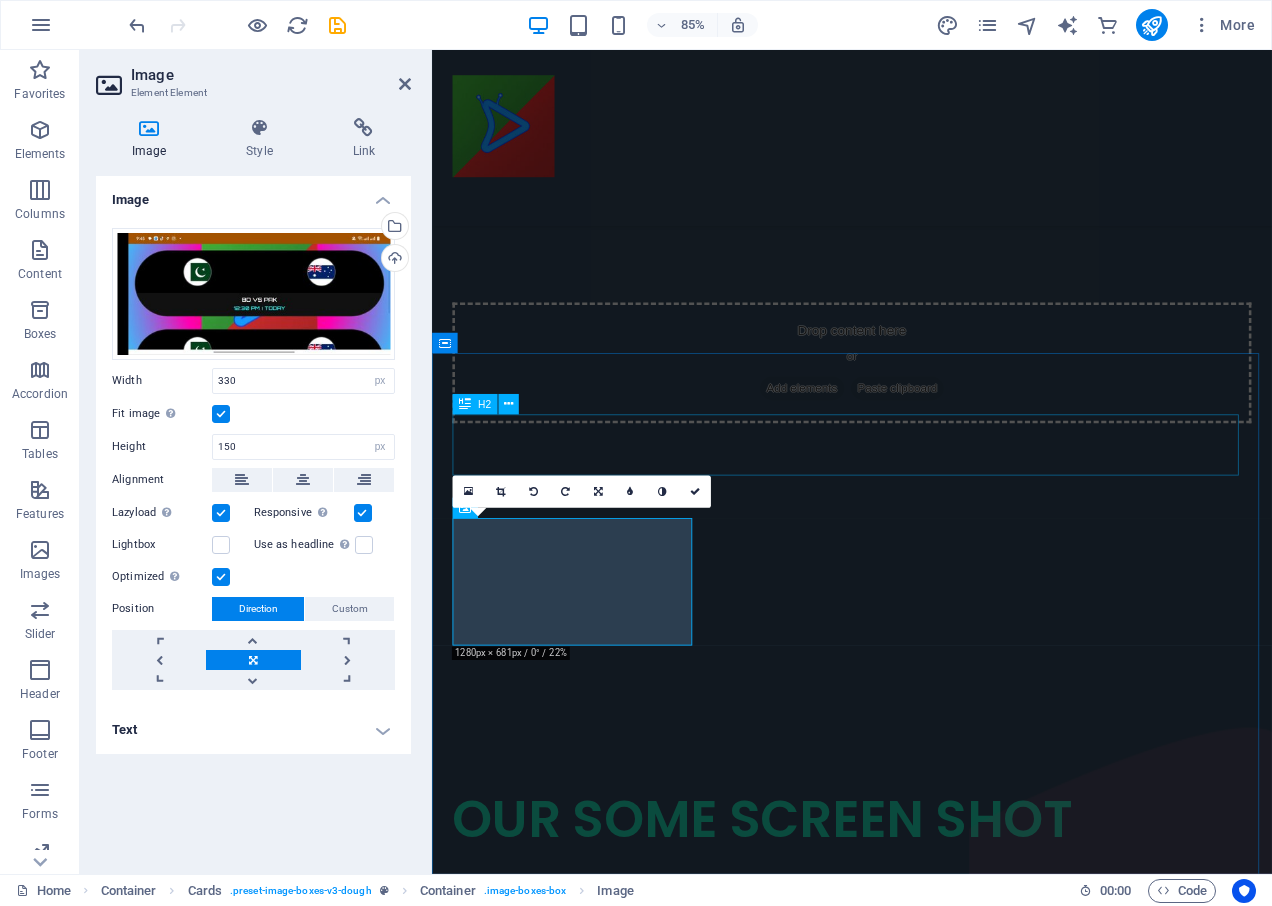 click on "OUR SOME SCREEN SHOT" at bounding box center (926, 955) 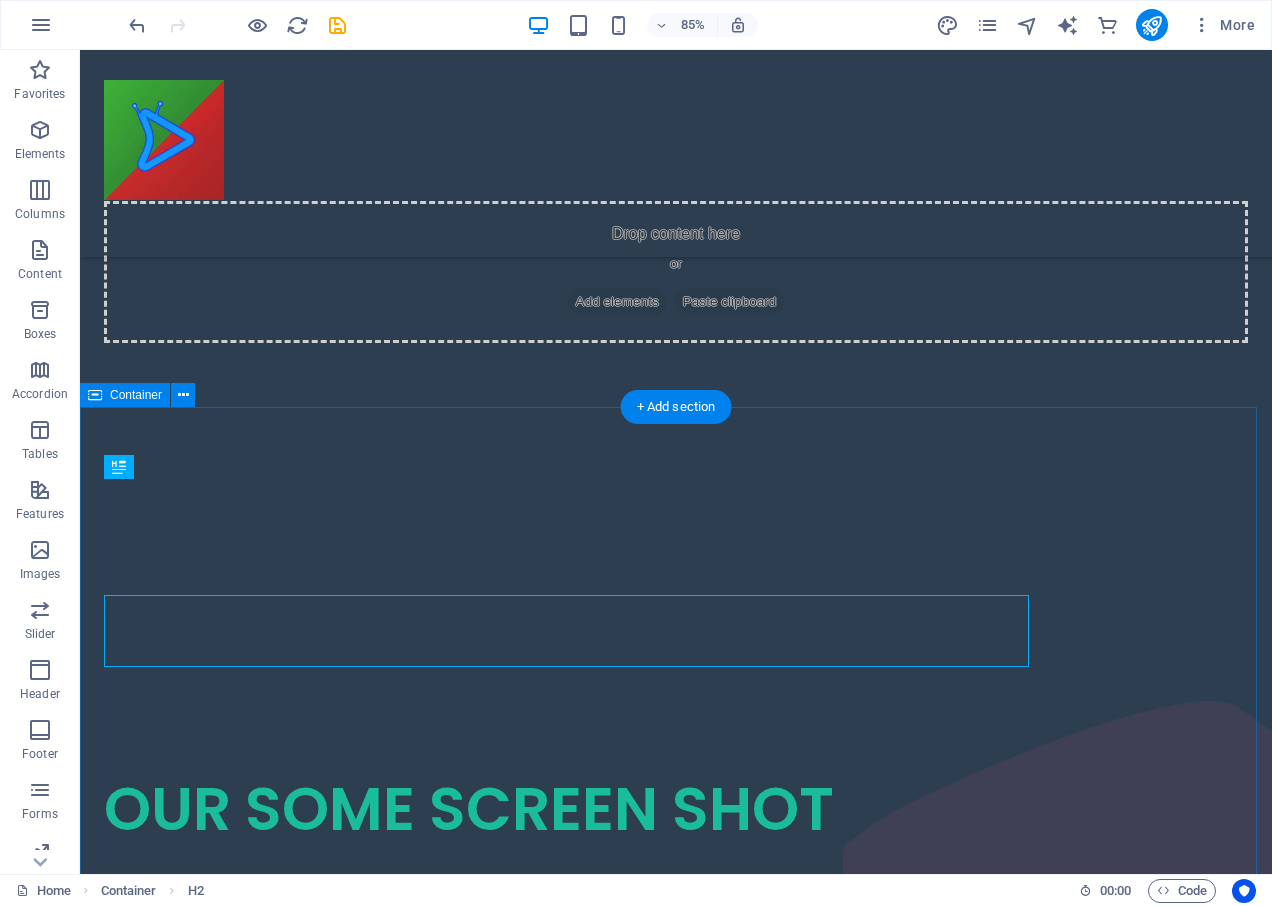 scroll, scrollTop: 1490, scrollLeft: 0, axis: vertical 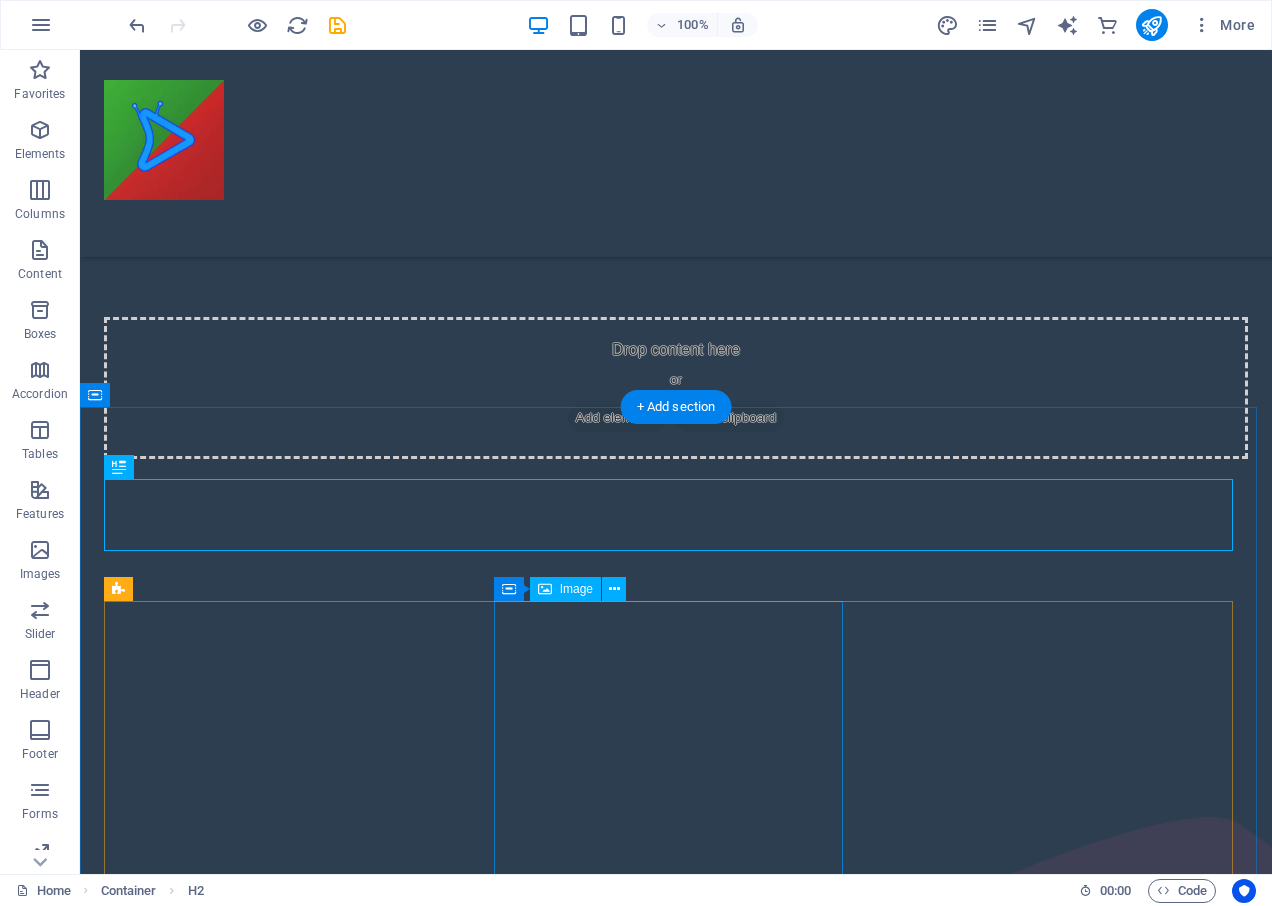 click at bounding box center [281, 1498] 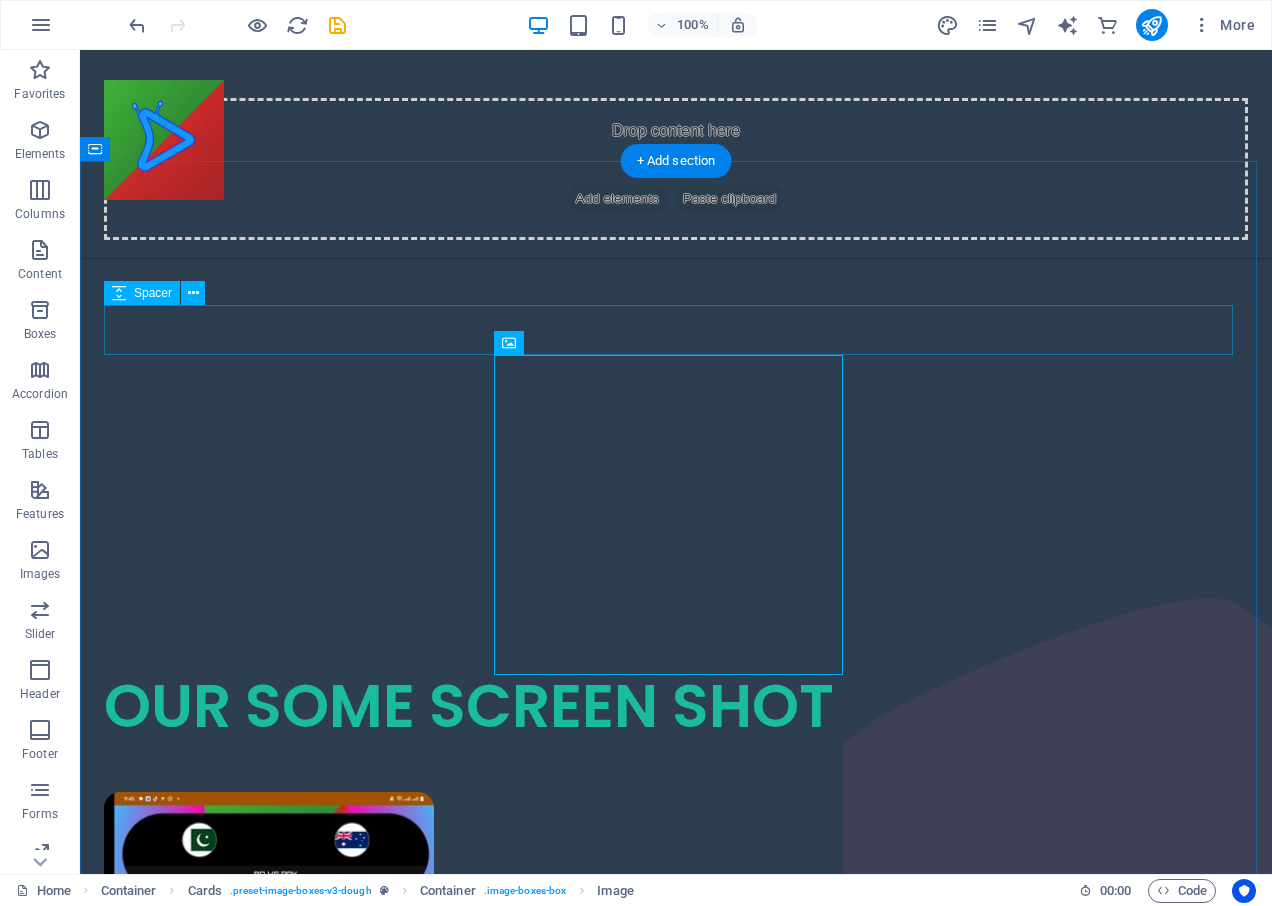 scroll, scrollTop: 1690, scrollLeft: 0, axis: vertical 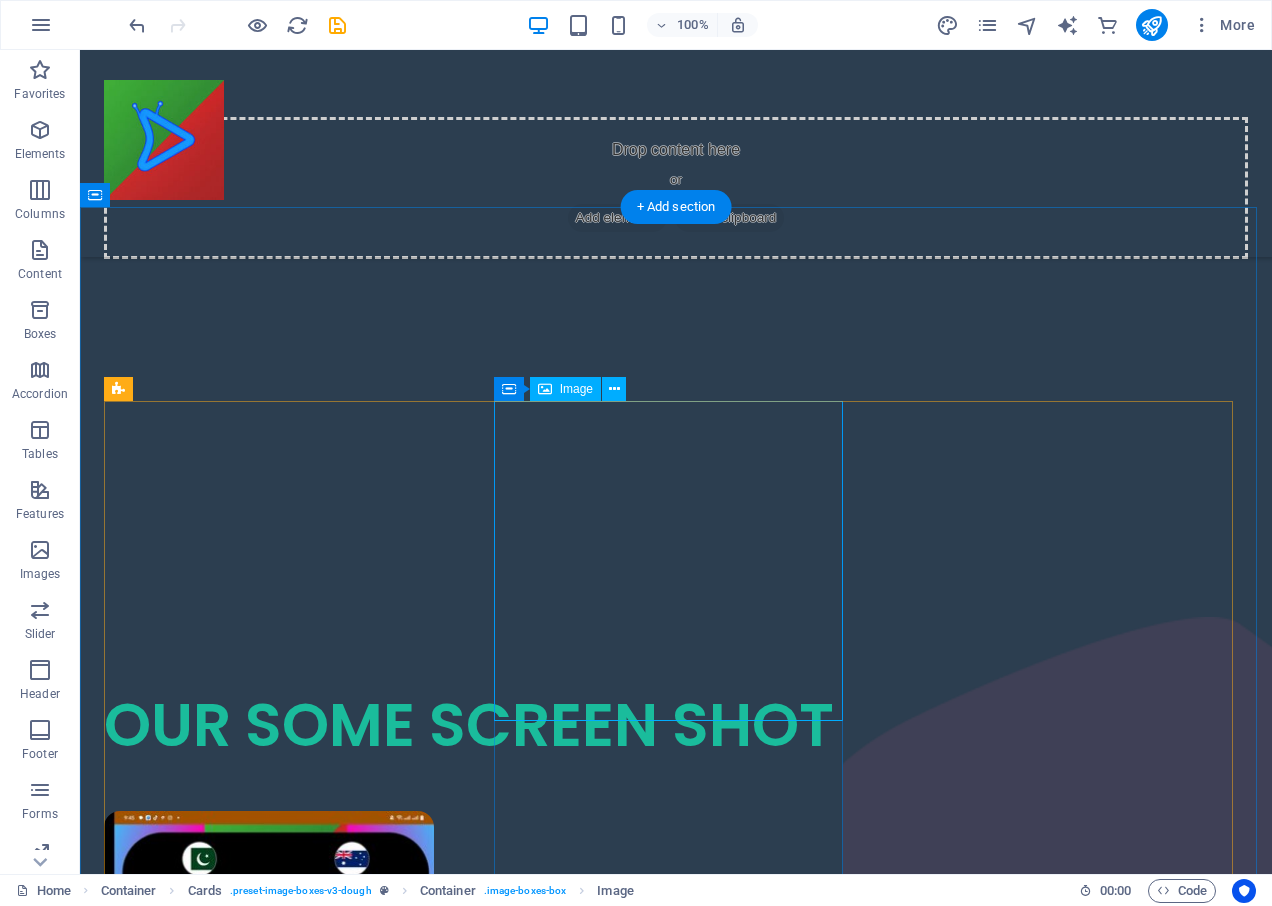 click at bounding box center [281, 1298] 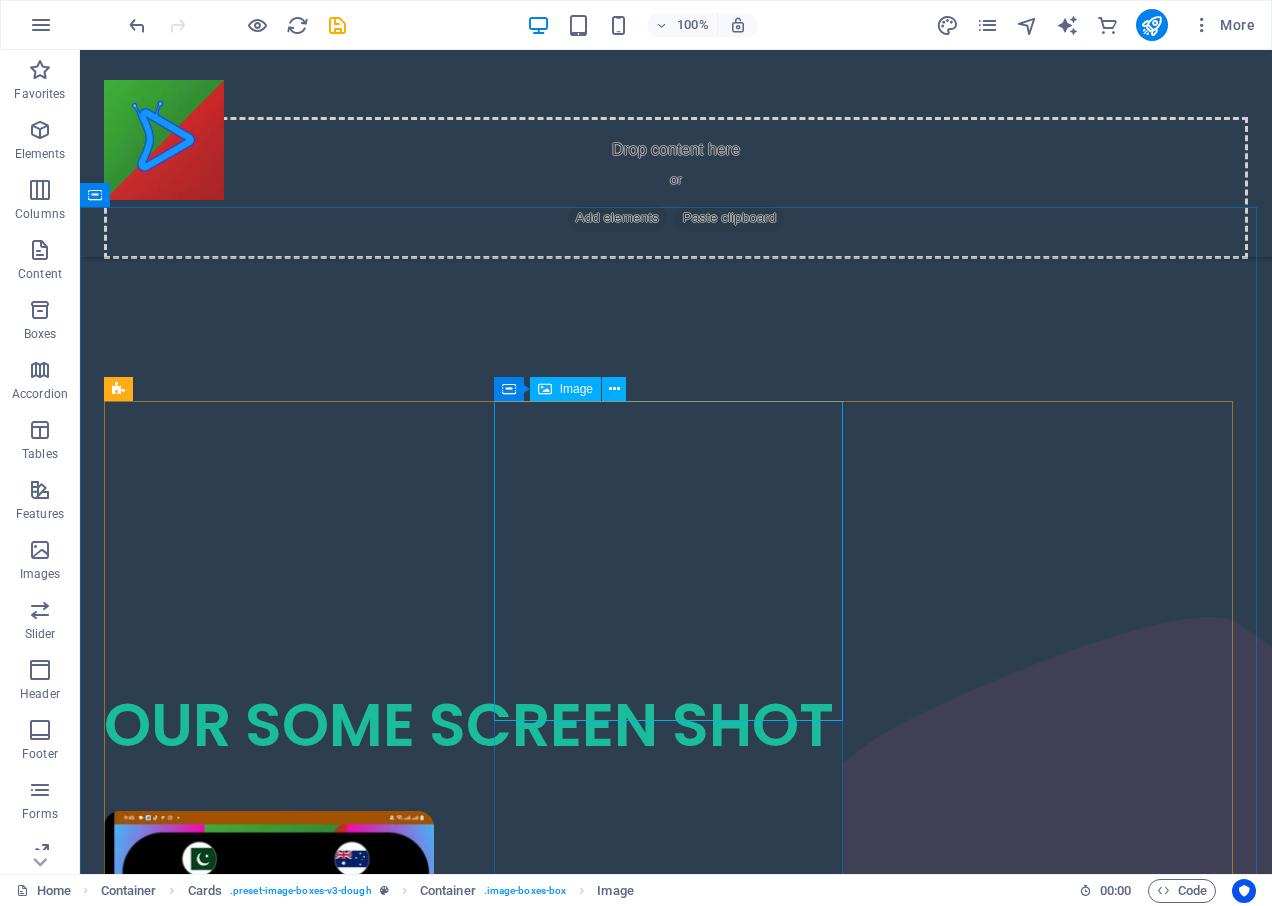 click on "Image" at bounding box center [565, 389] 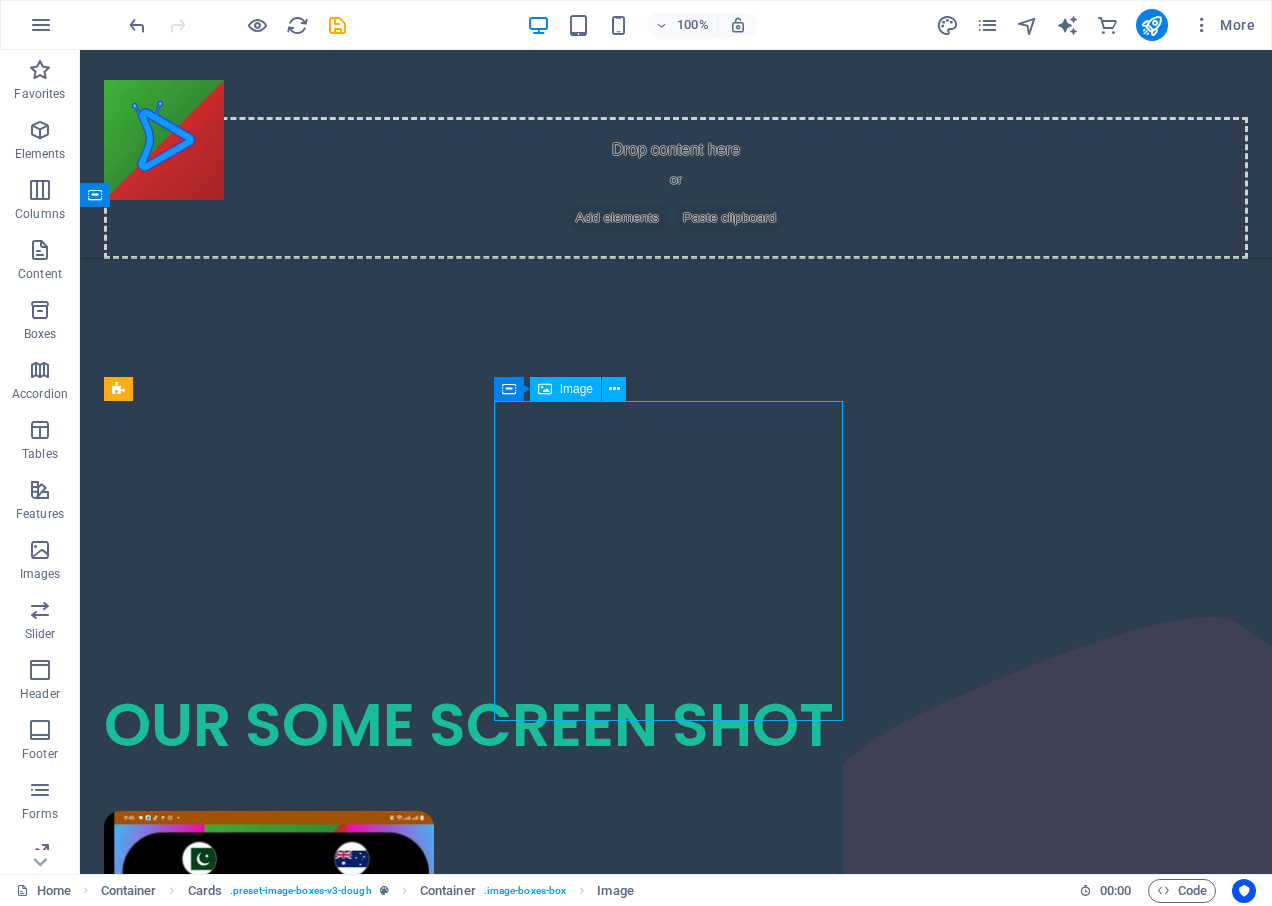 click on "Image" at bounding box center (565, 389) 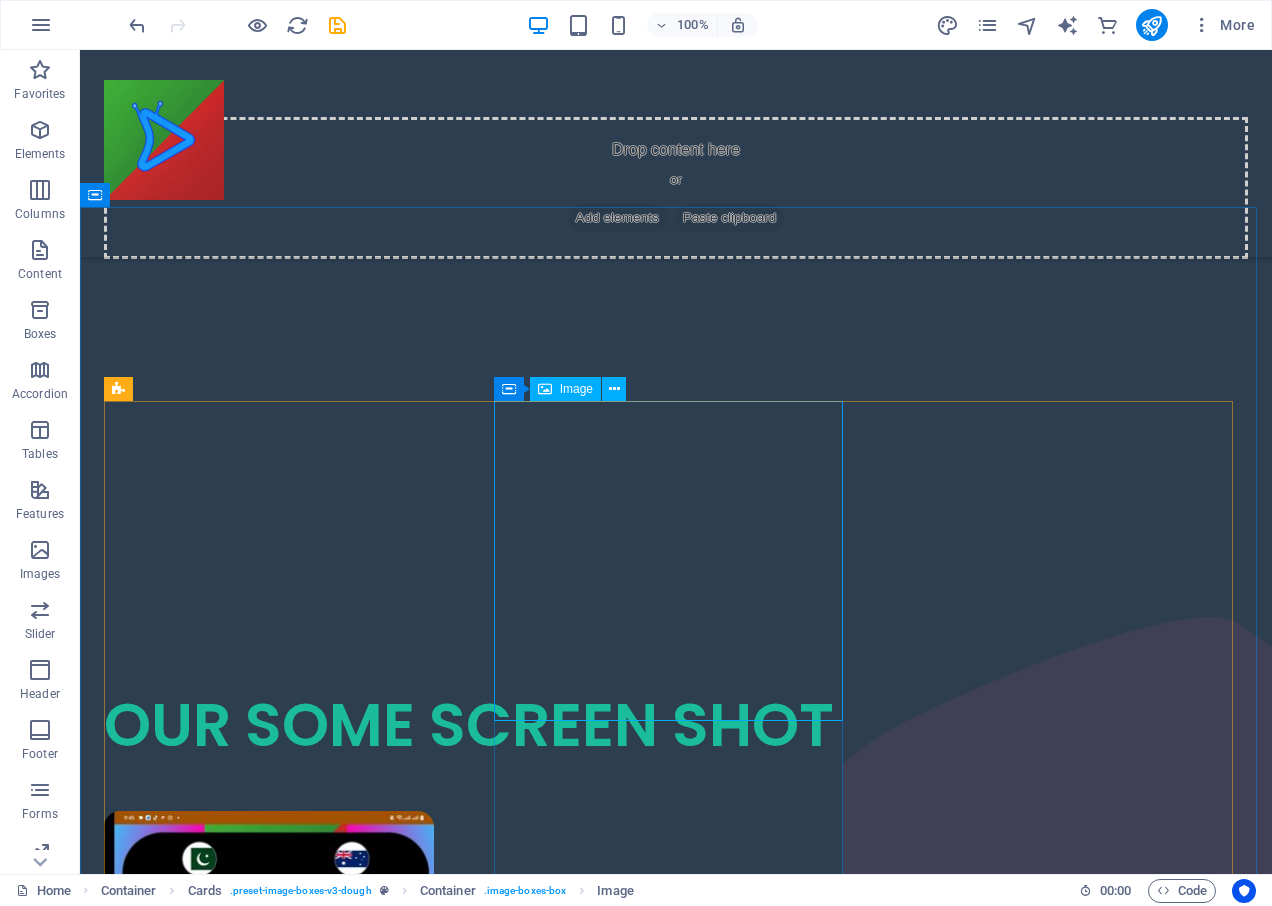 click on "Image" at bounding box center (565, 389) 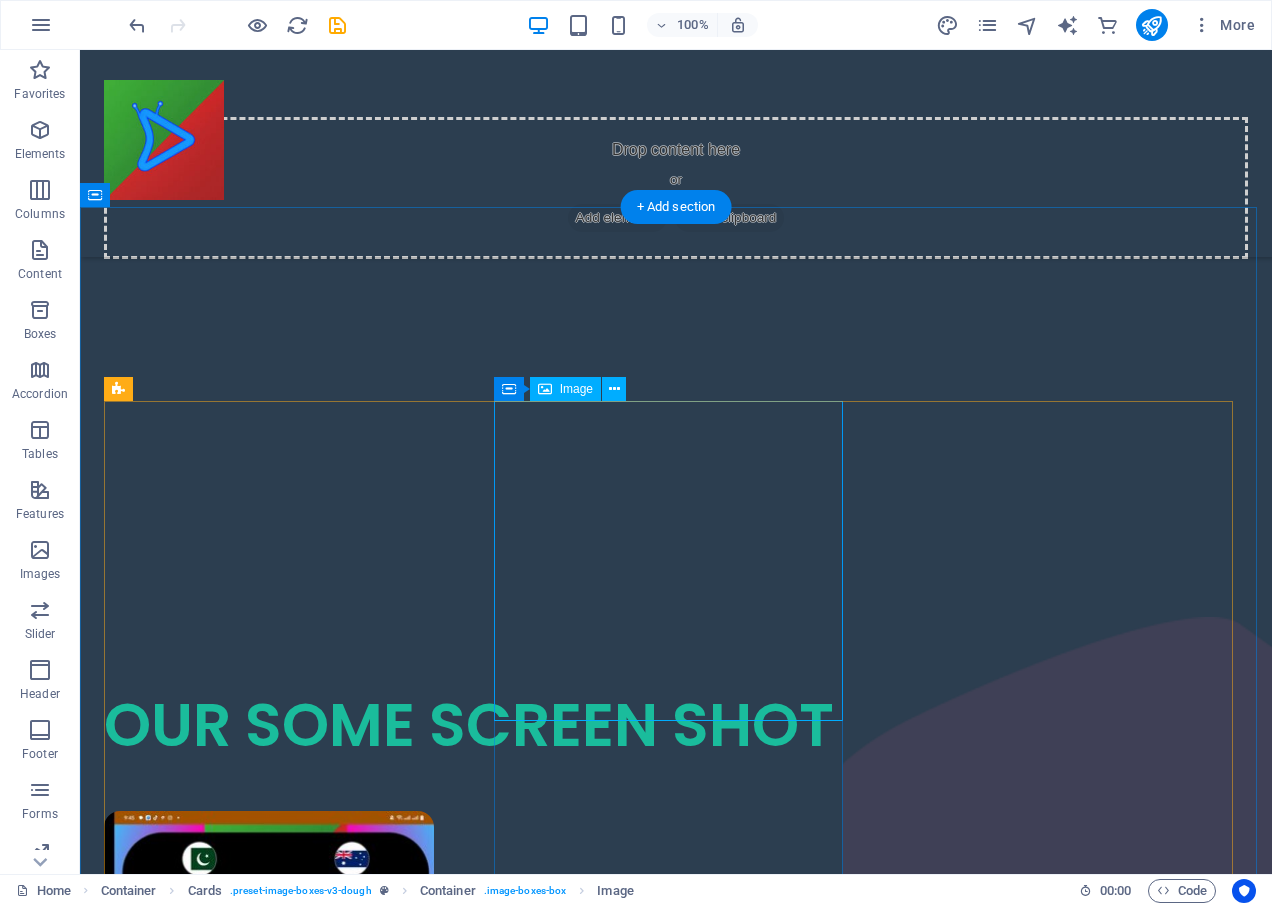 click at bounding box center [281, 1298] 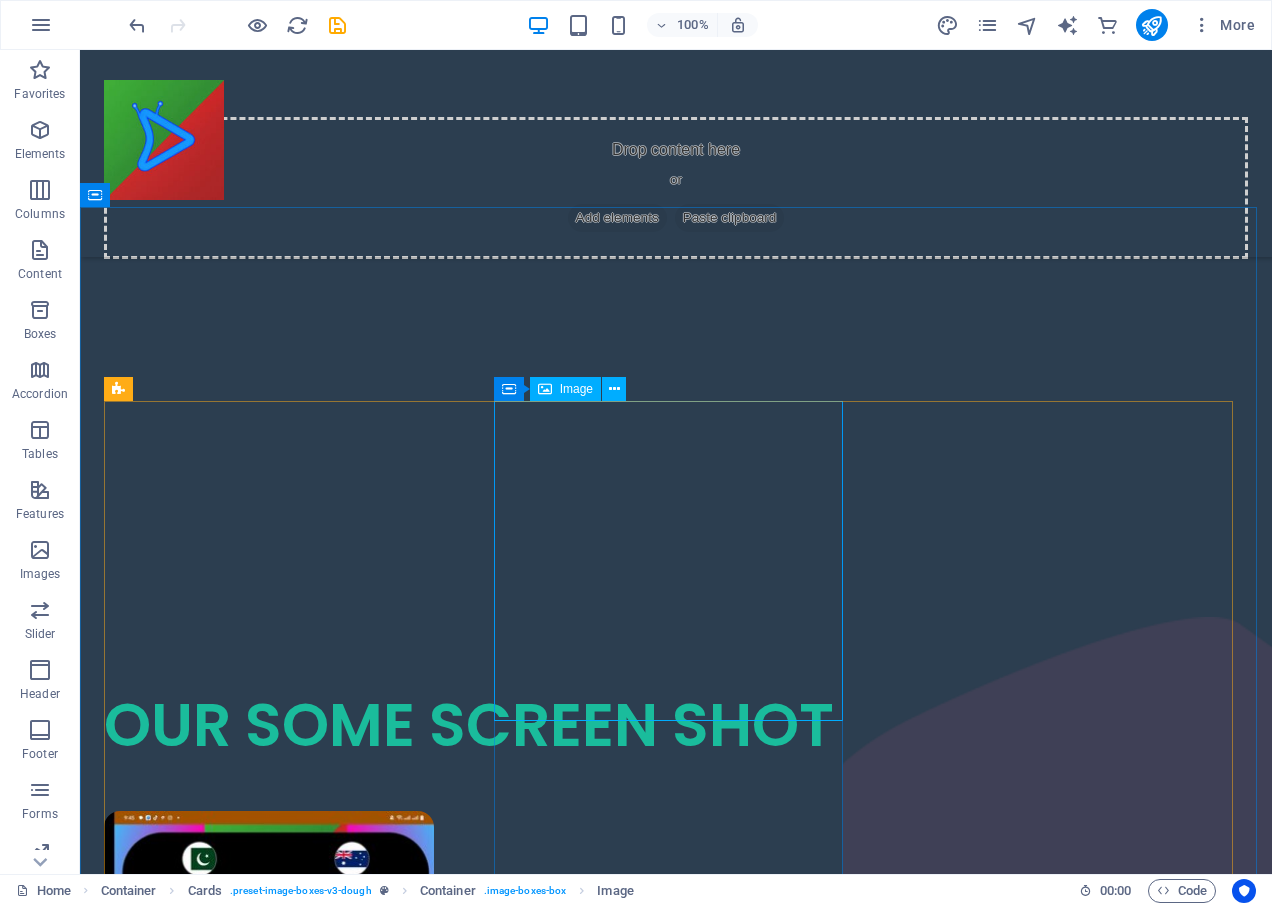 click on "Image" at bounding box center (576, 389) 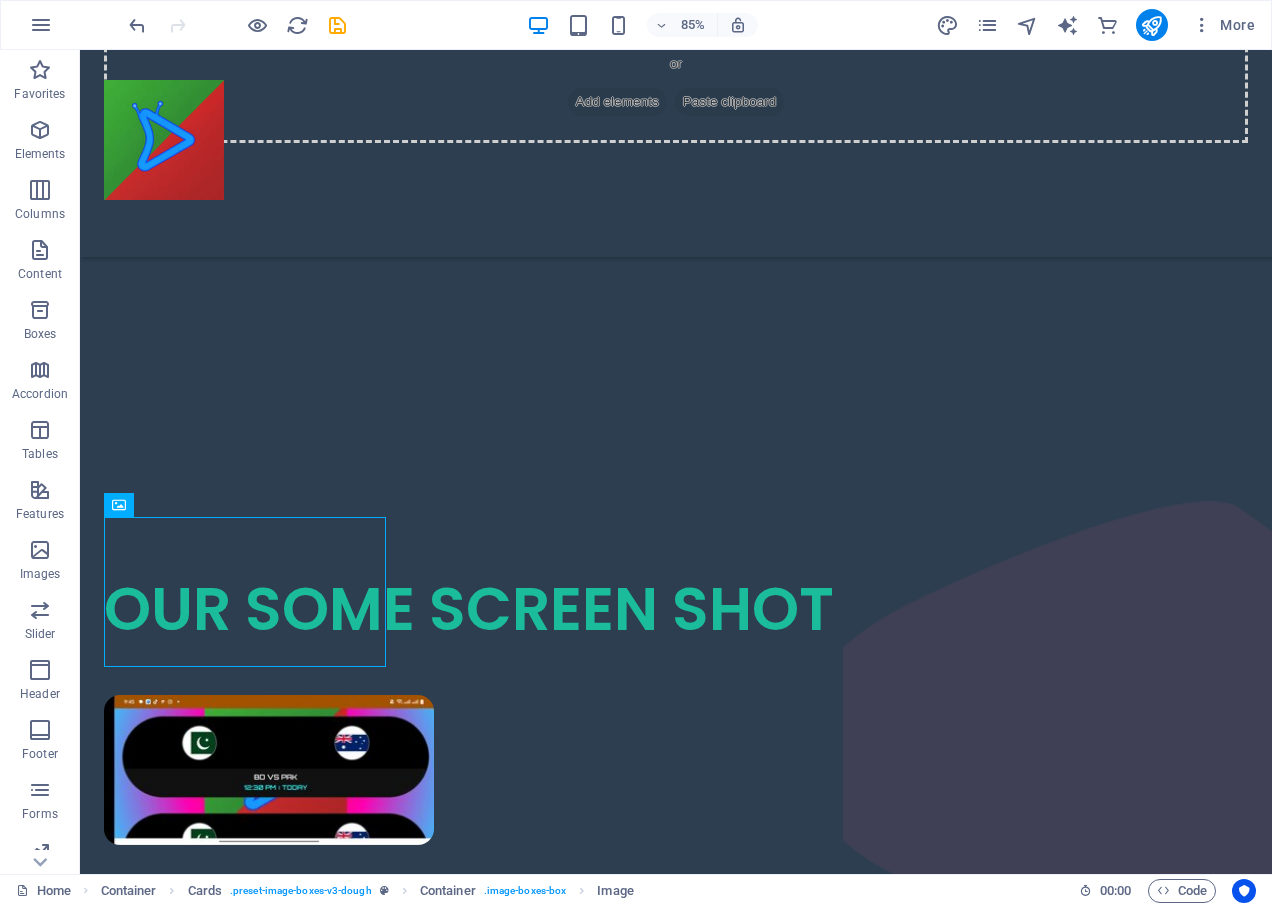 scroll, scrollTop: 1690, scrollLeft: 0, axis: vertical 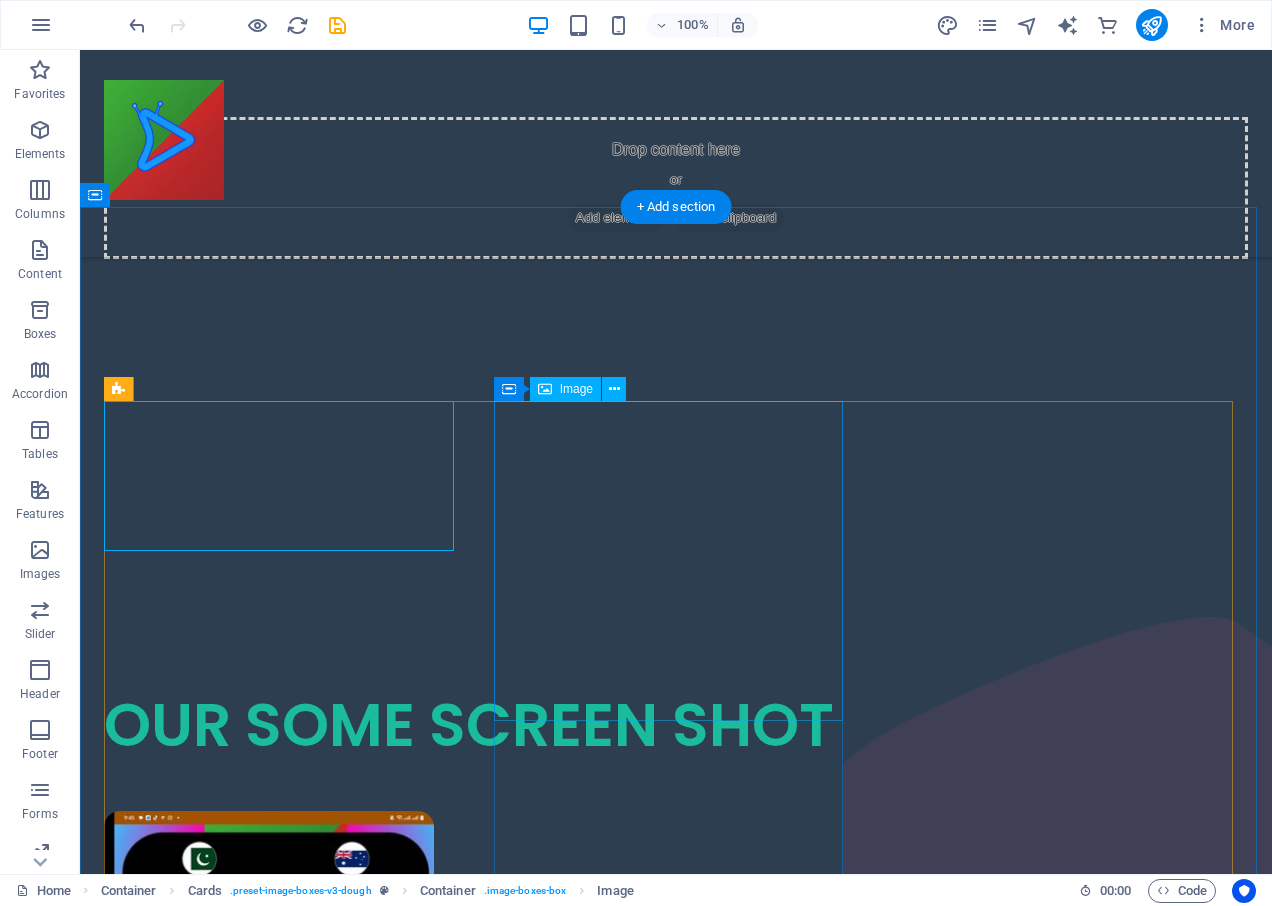 click at bounding box center (281, 1298) 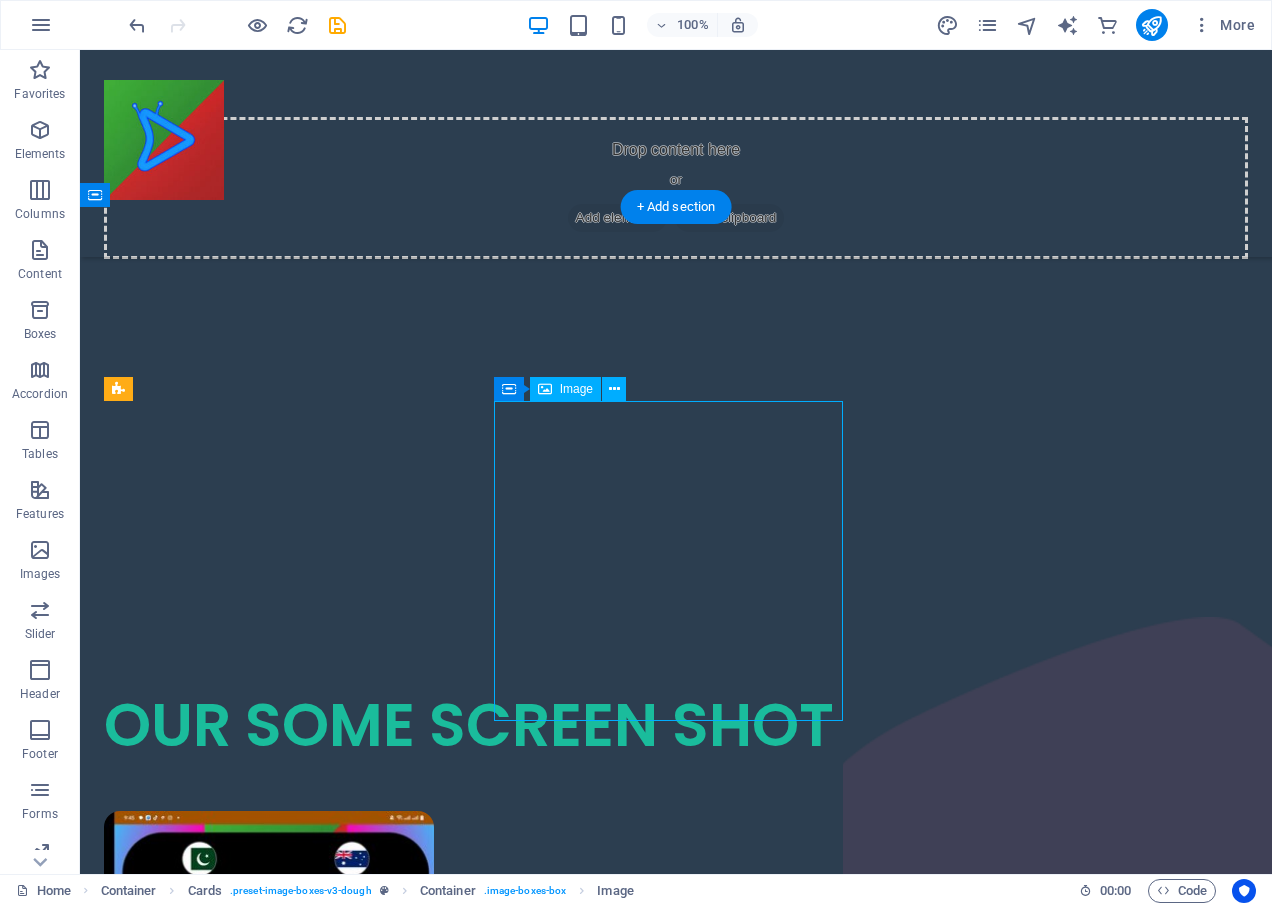 click at bounding box center (281, 1298) 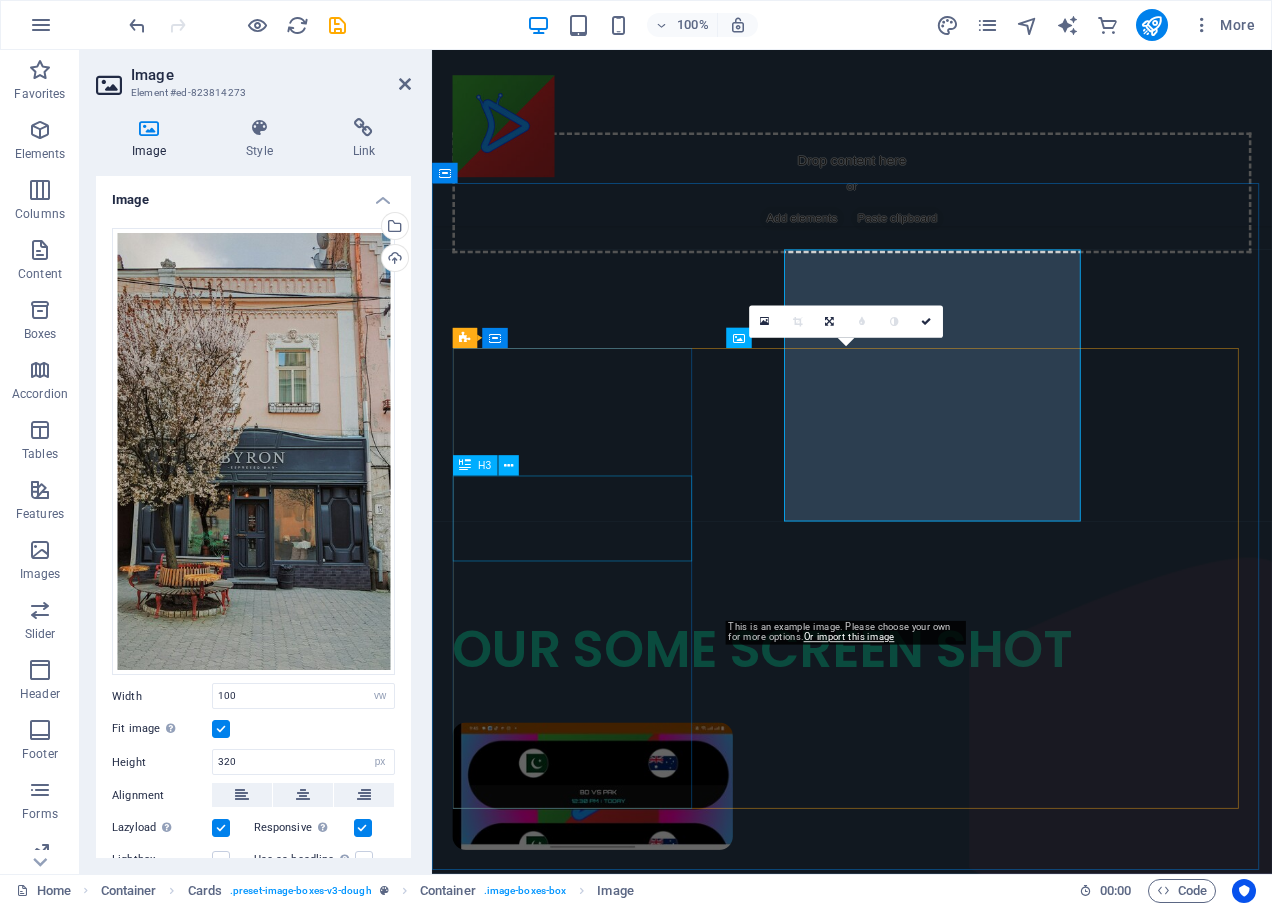 drag, startPoint x: 879, startPoint y: 479, endPoint x: 542, endPoint y: 554, distance: 345.24484 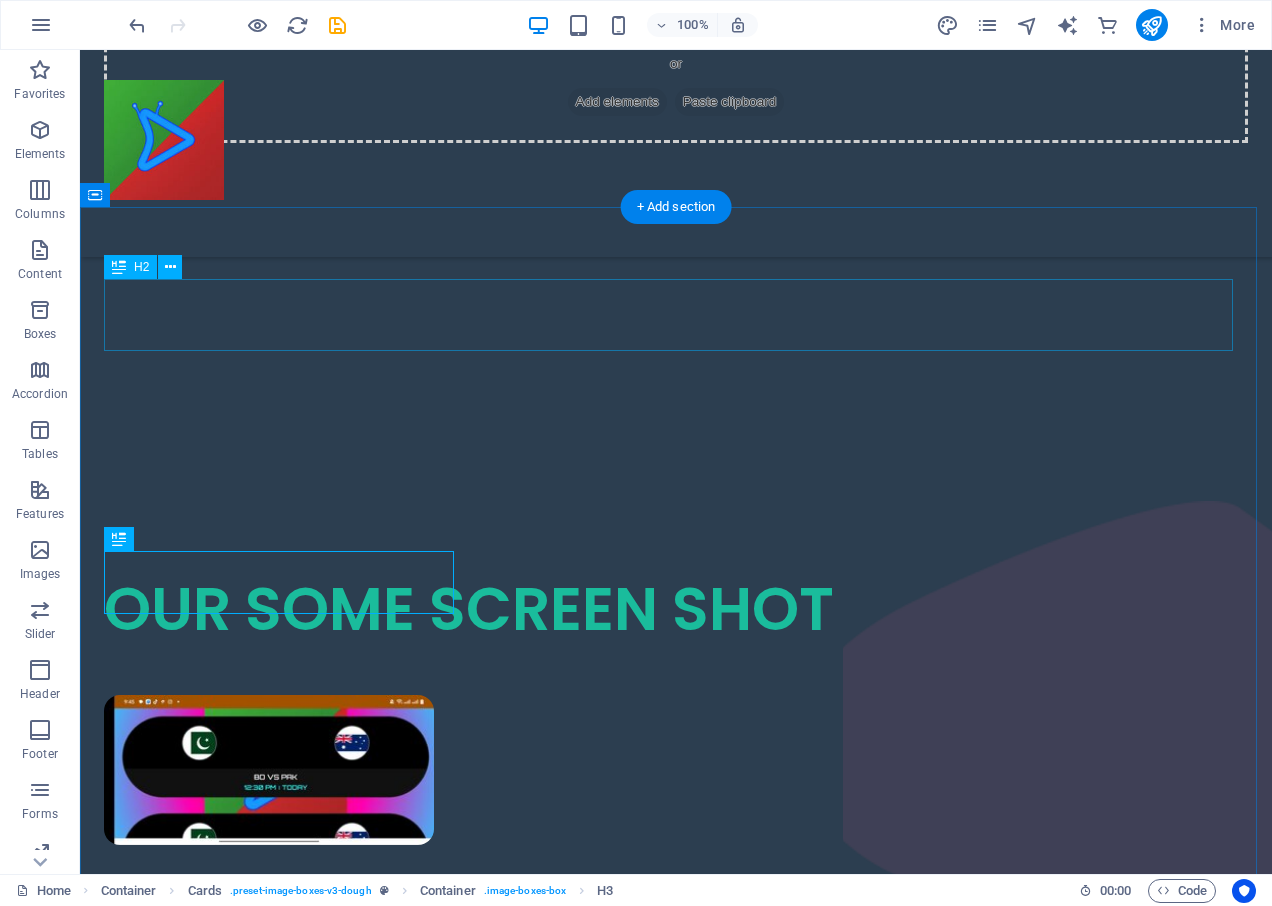 scroll, scrollTop: 1690, scrollLeft: 0, axis: vertical 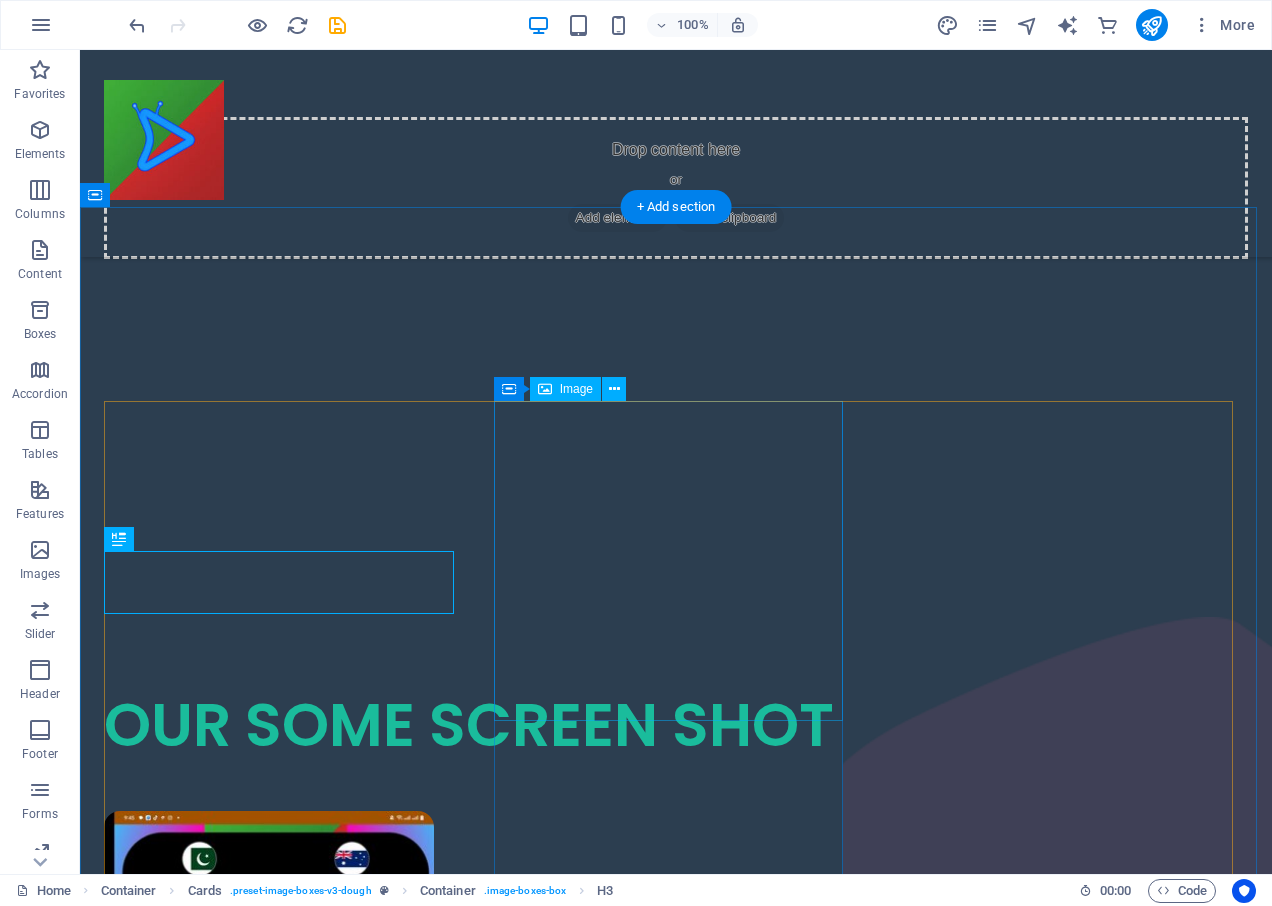 click at bounding box center (281, 1298) 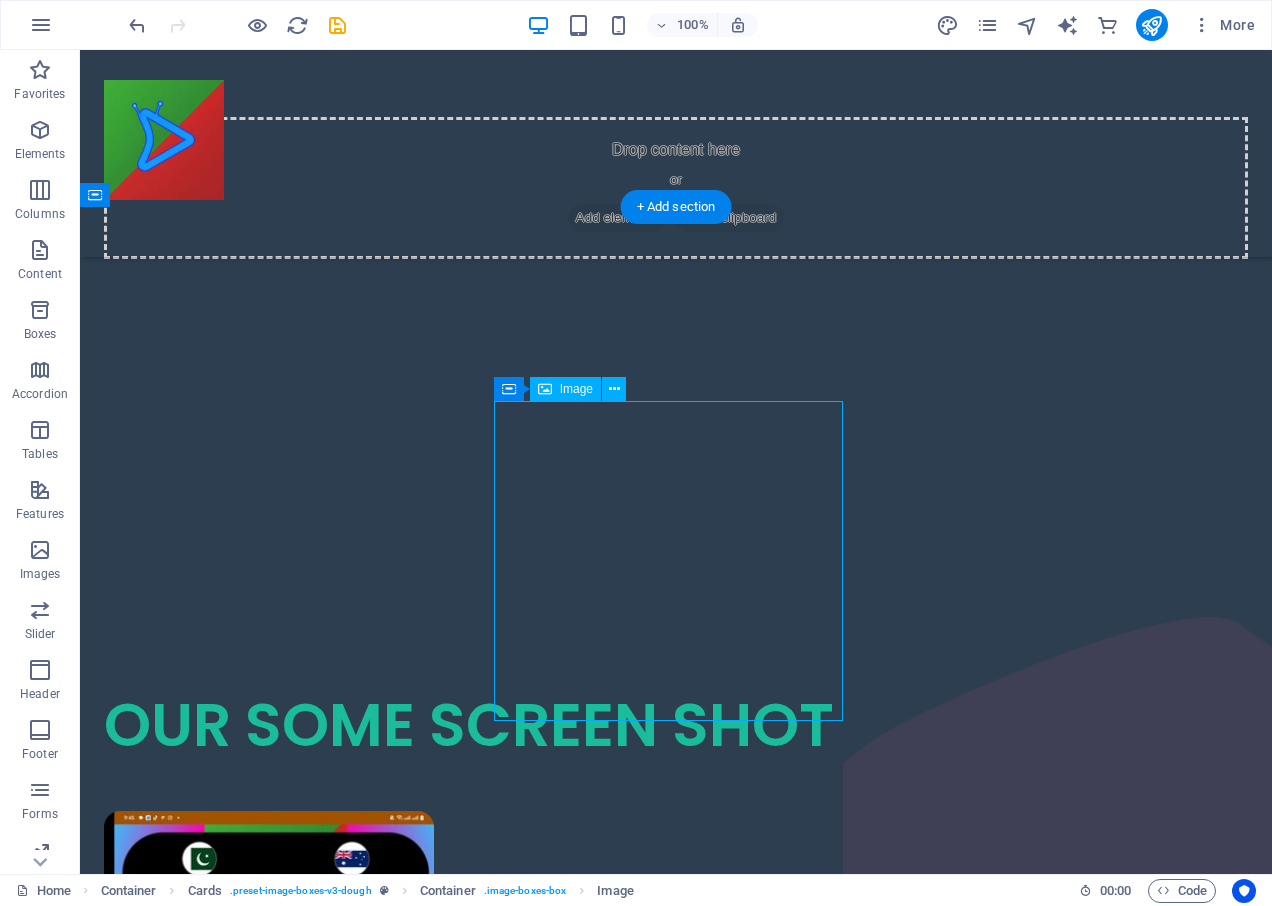 click at bounding box center [281, 1298] 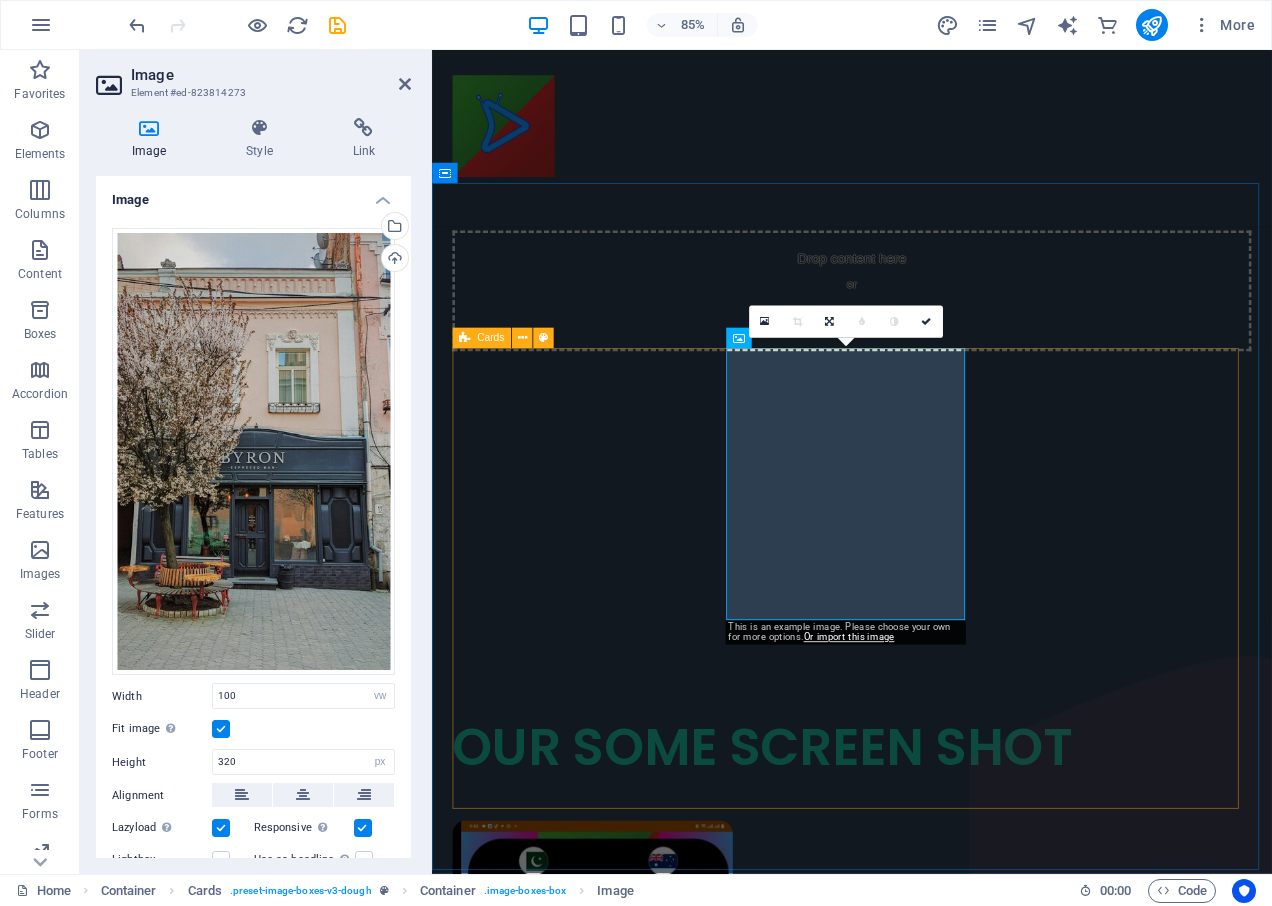 scroll, scrollTop: 1806, scrollLeft: 0, axis: vertical 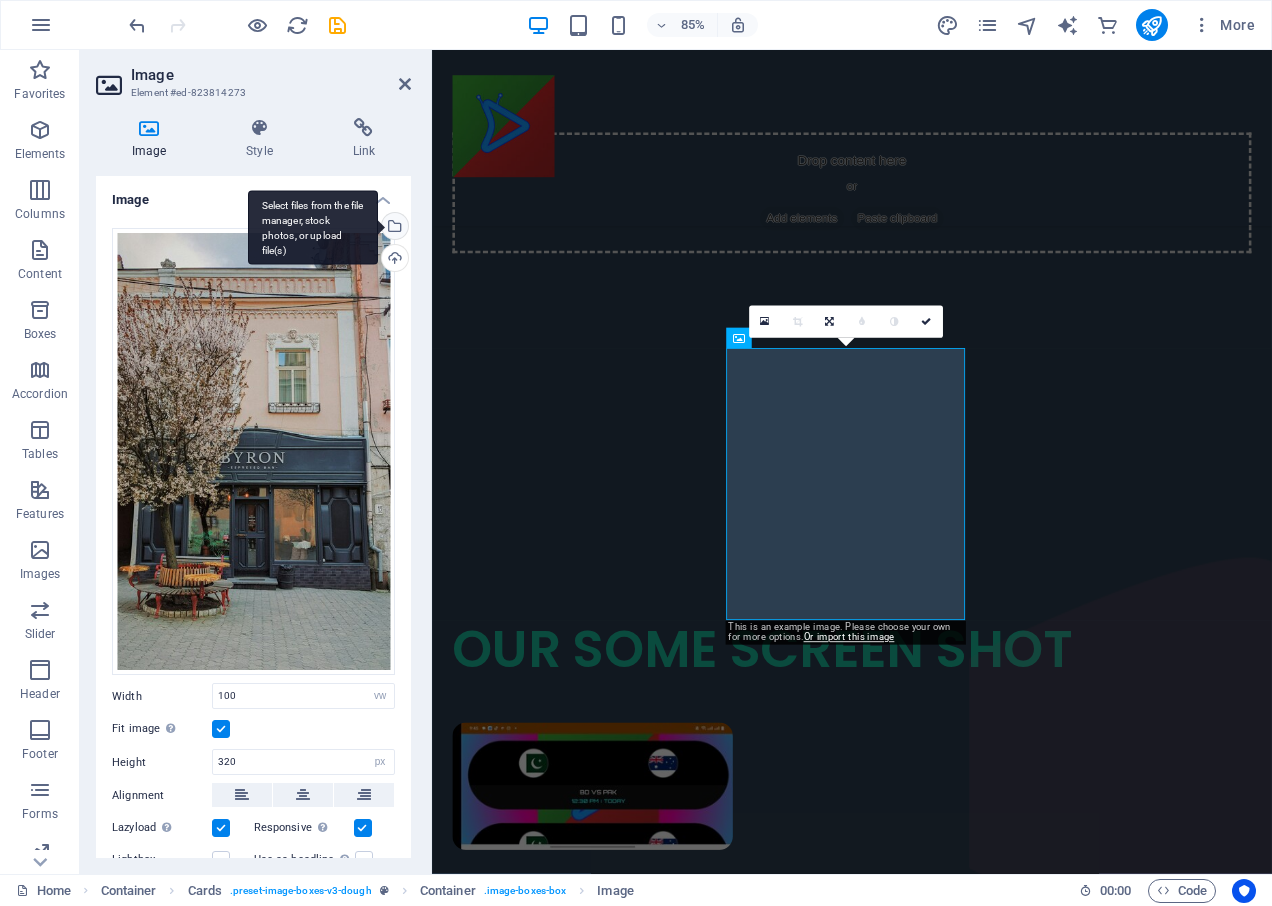 click on "Select files from the file manager, stock photos, or upload file(s)" at bounding box center [393, 228] 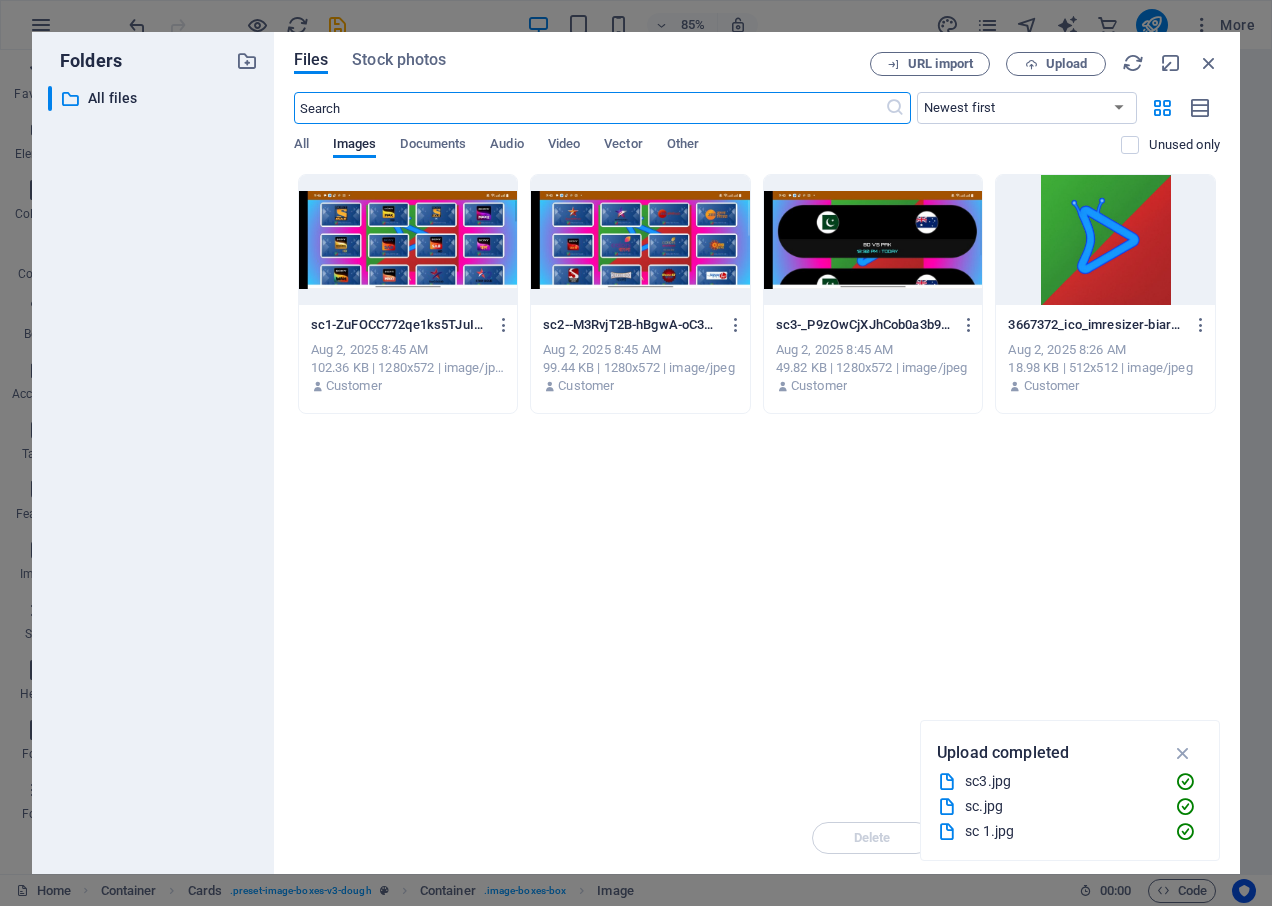 scroll, scrollTop: 2914, scrollLeft: 0, axis: vertical 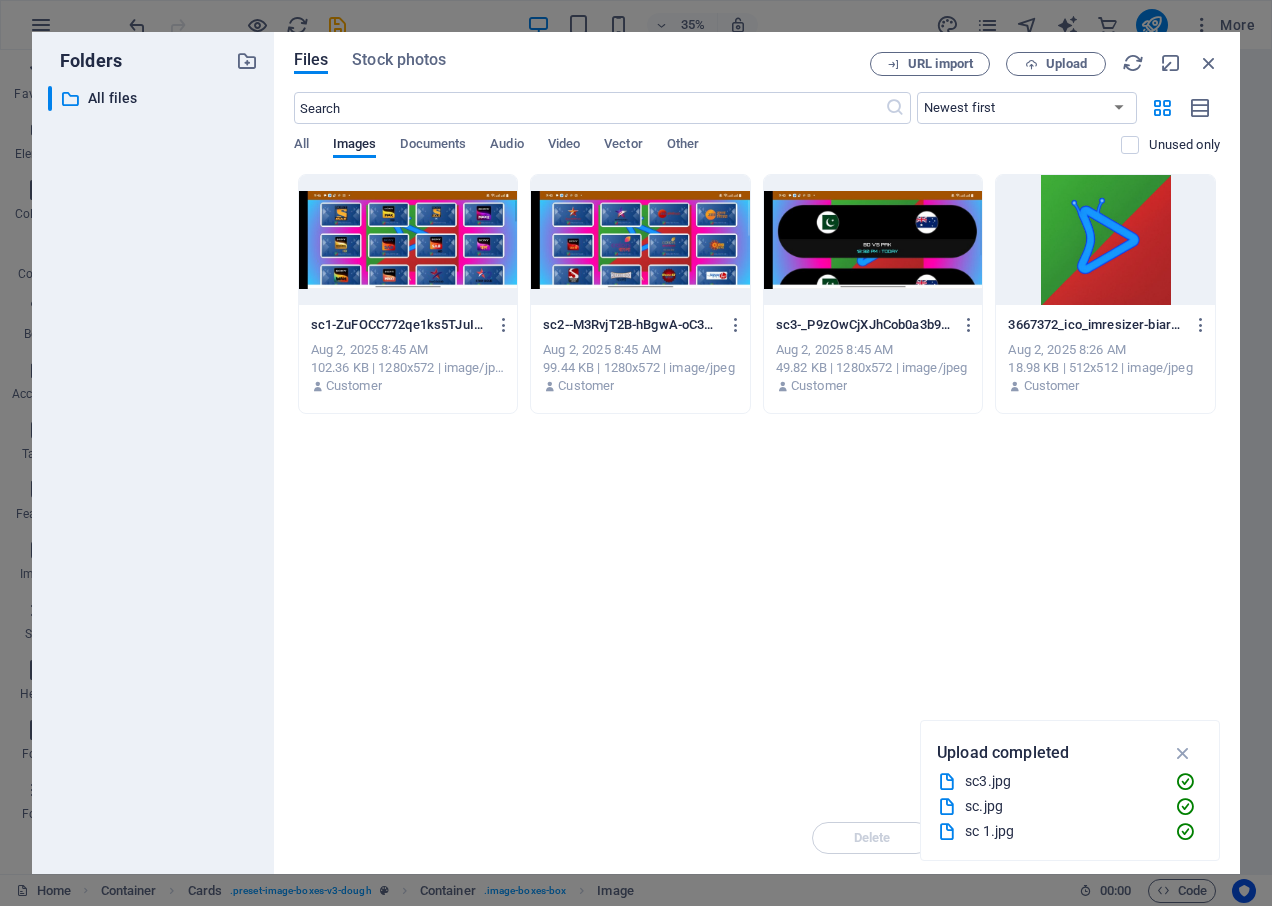 click at bounding box center (640, 240) 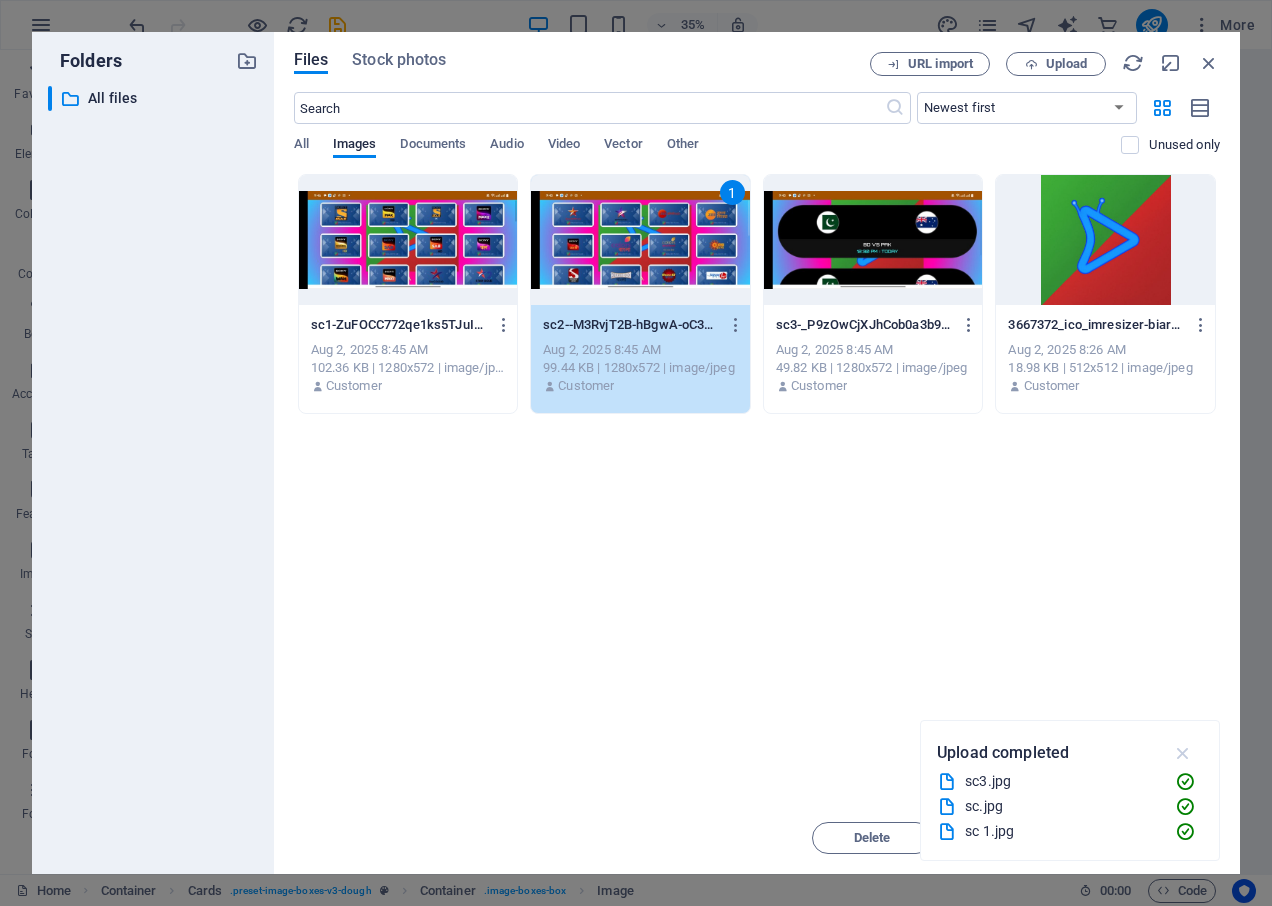 click at bounding box center (1183, 753) 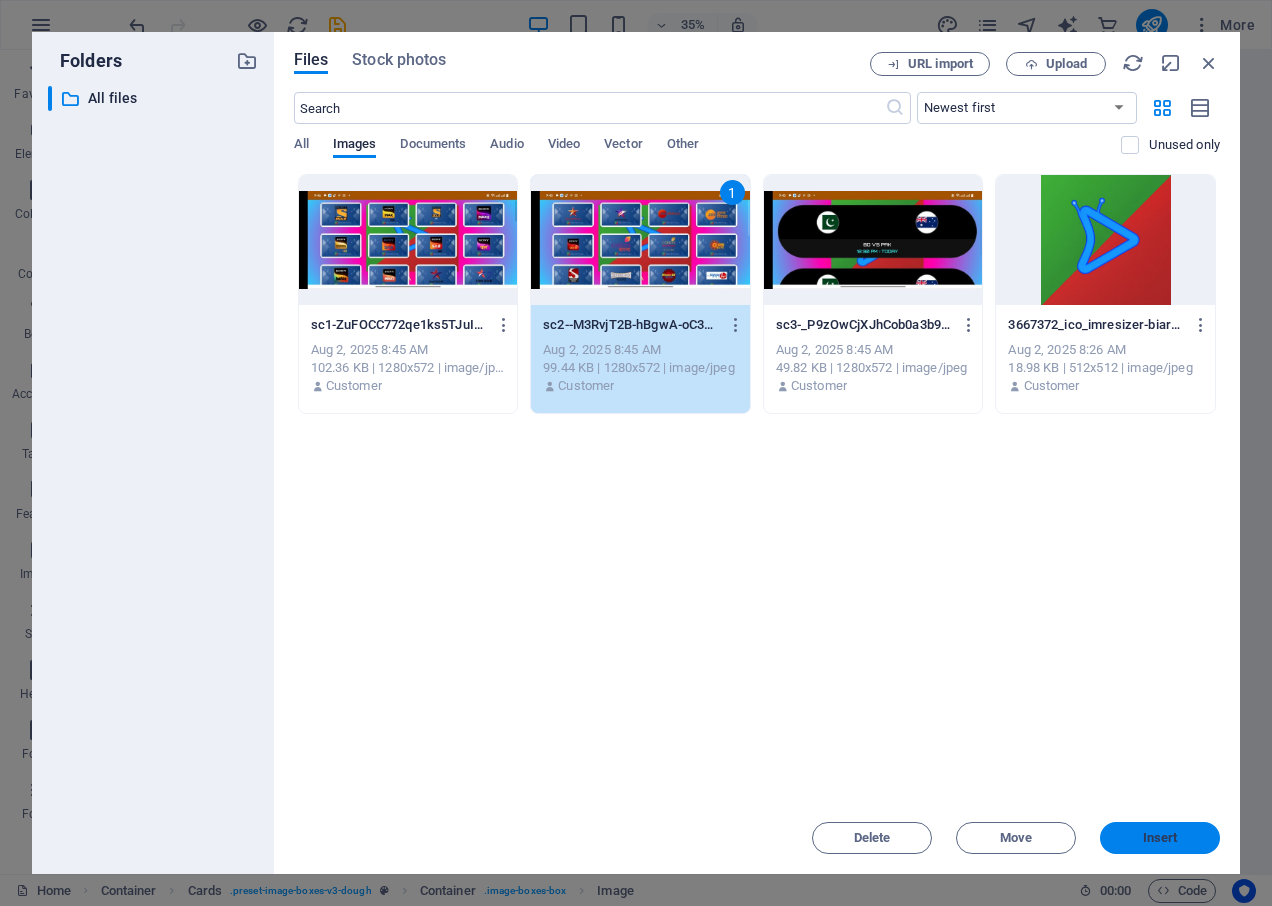 click on "Insert" at bounding box center (1160, 838) 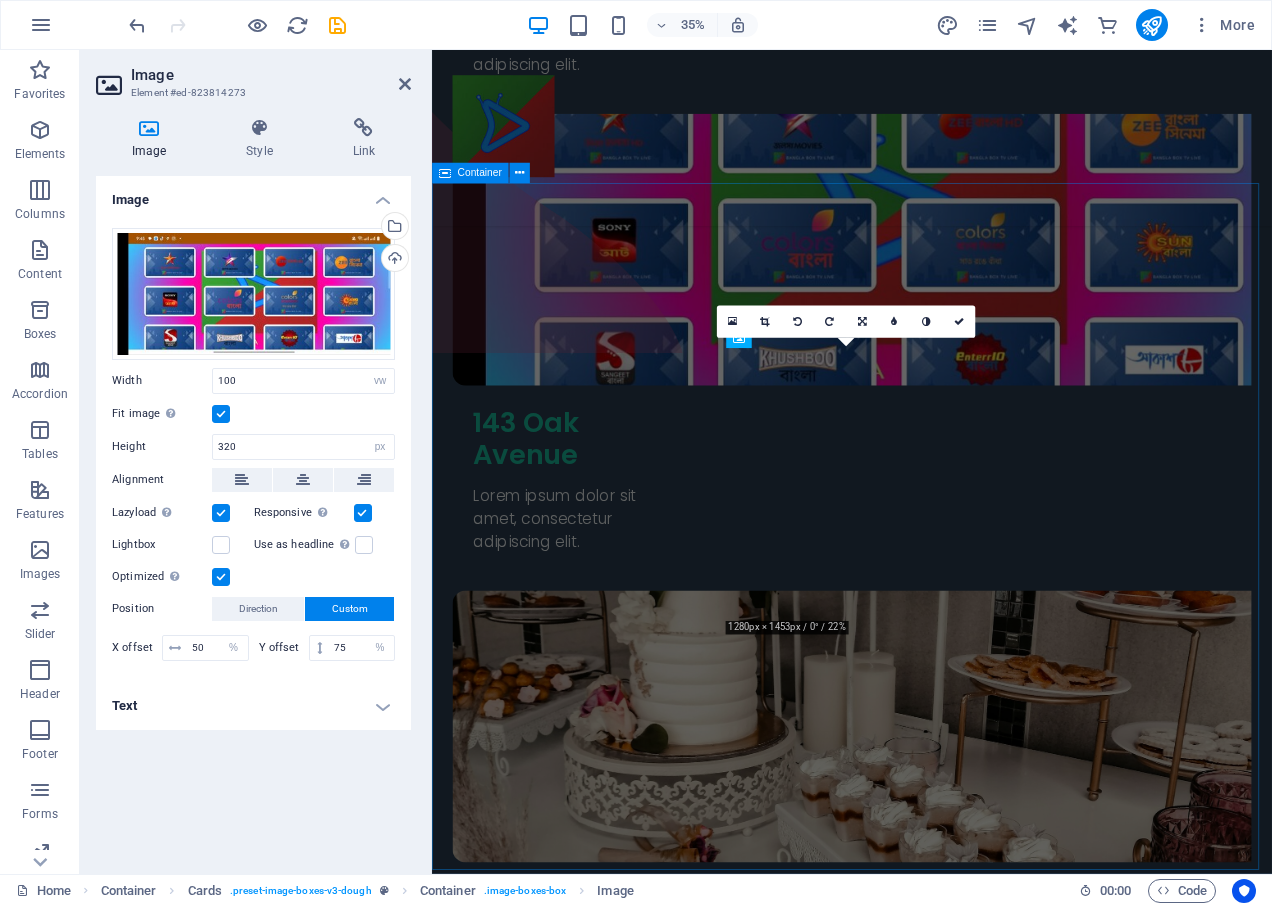 scroll, scrollTop: 1806, scrollLeft: 0, axis: vertical 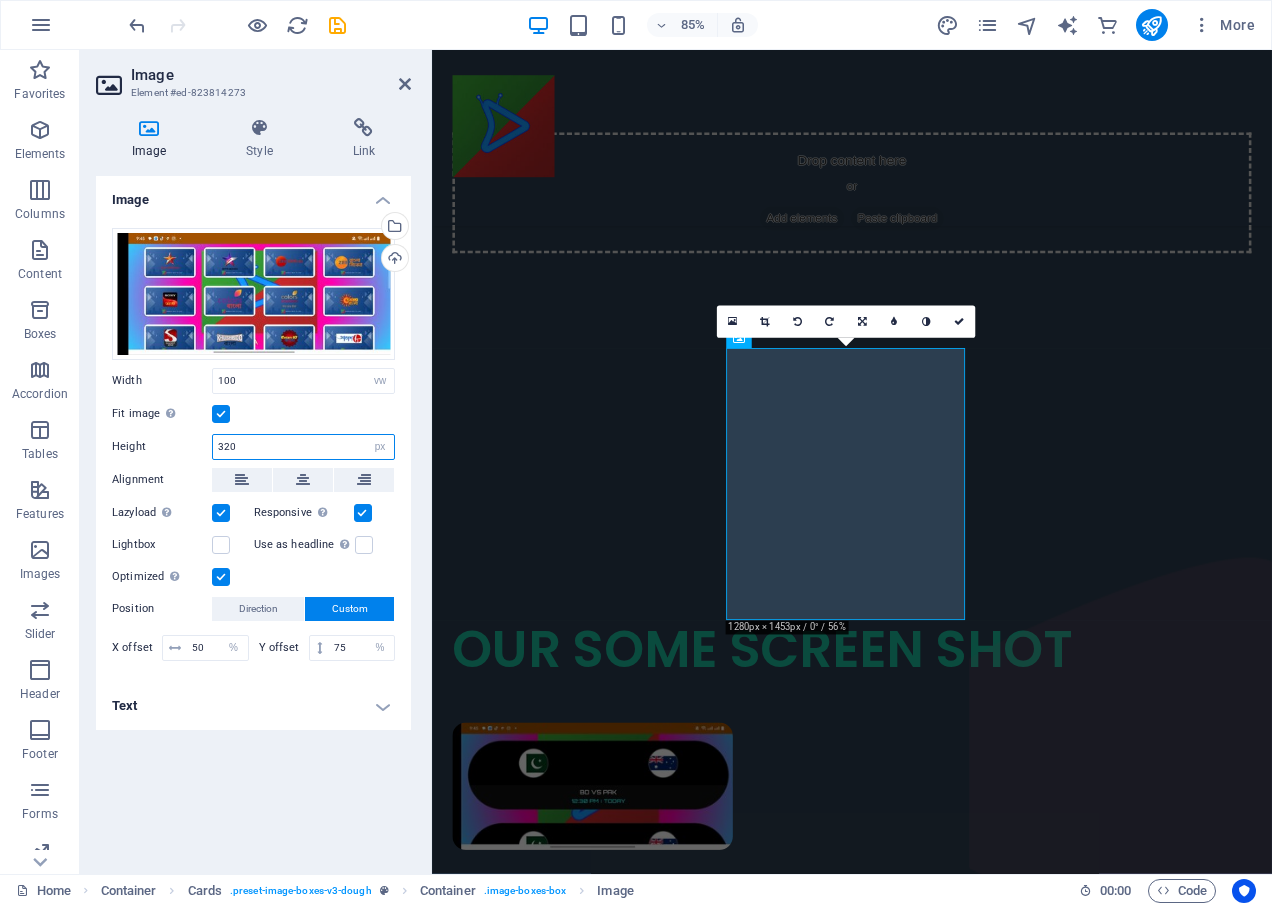 click on "320" at bounding box center [303, 447] 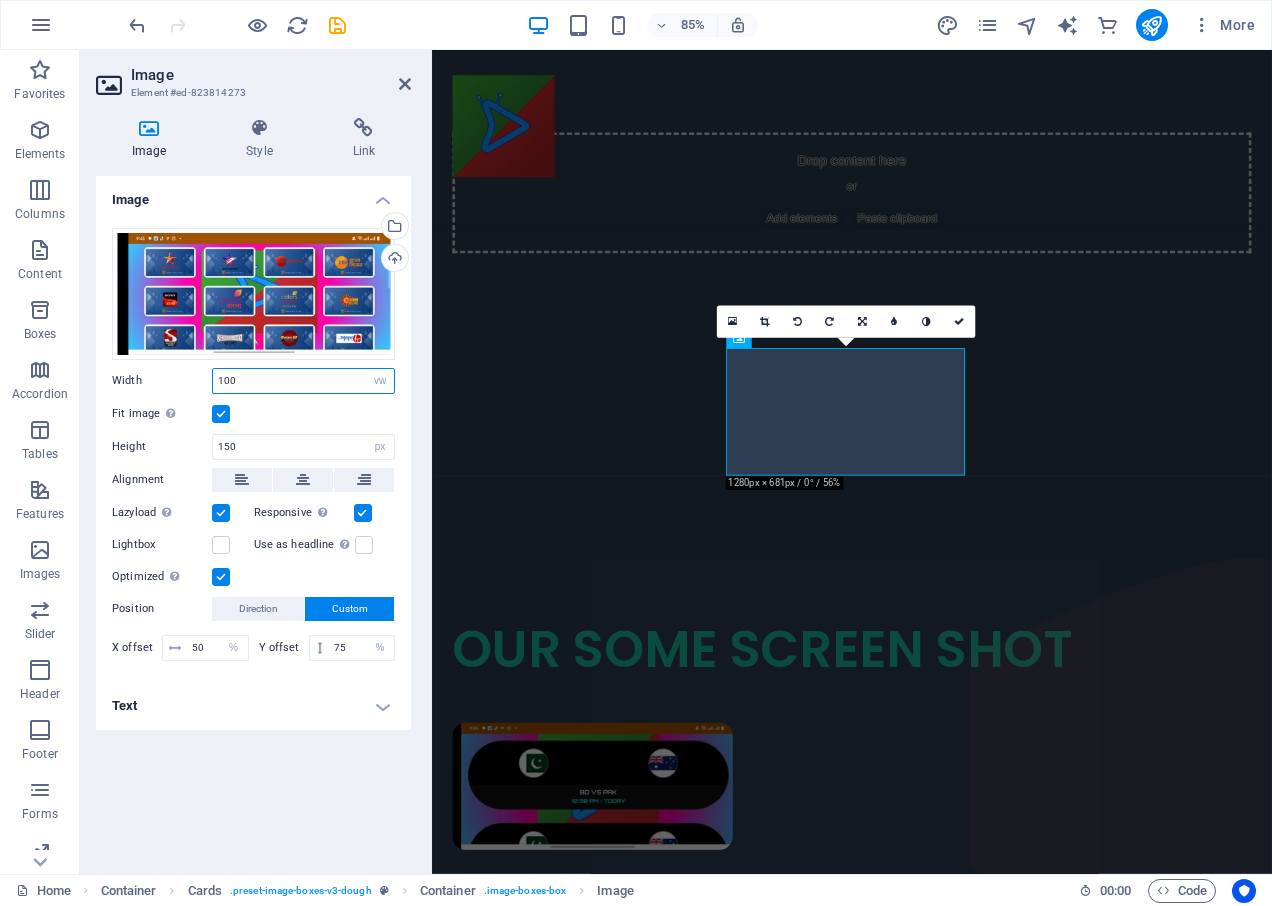 click on "100" at bounding box center (303, 381) 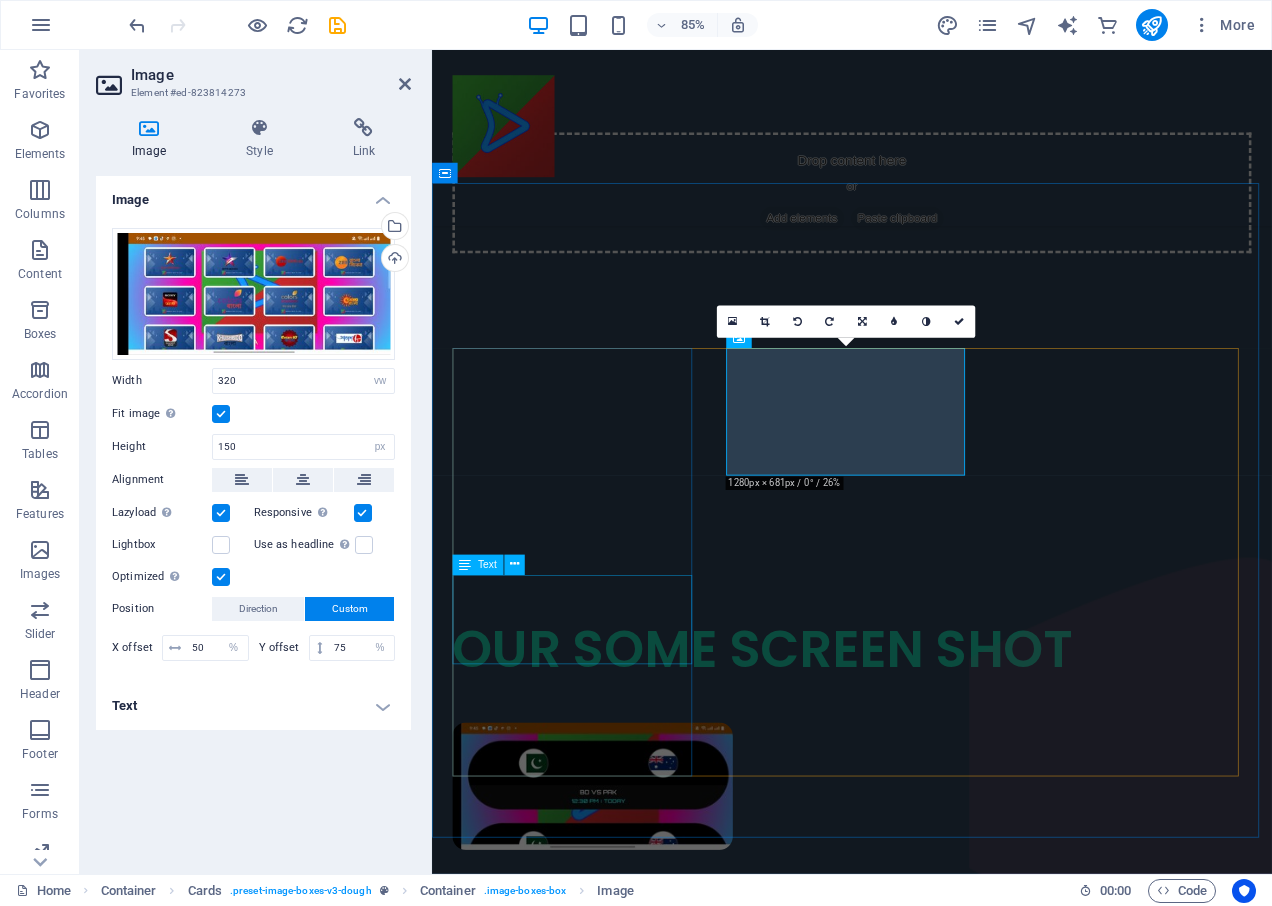 click on "Lorem ipsum dolor sit amet, consectetur adipiscing elit." at bounding box center [599, 1160] 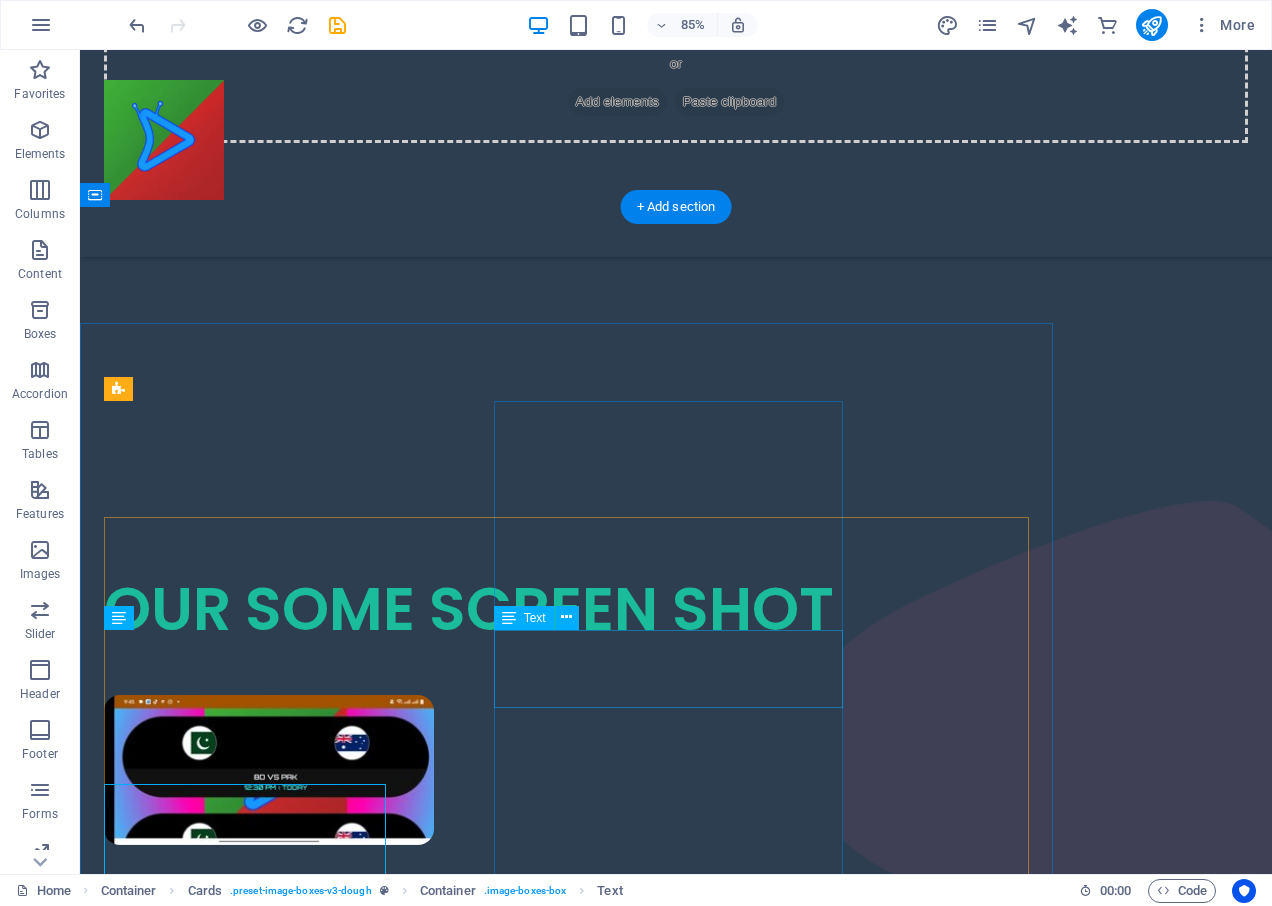 scroll, scrollTop: 1690, scrollLeft: 0, axis: vertical 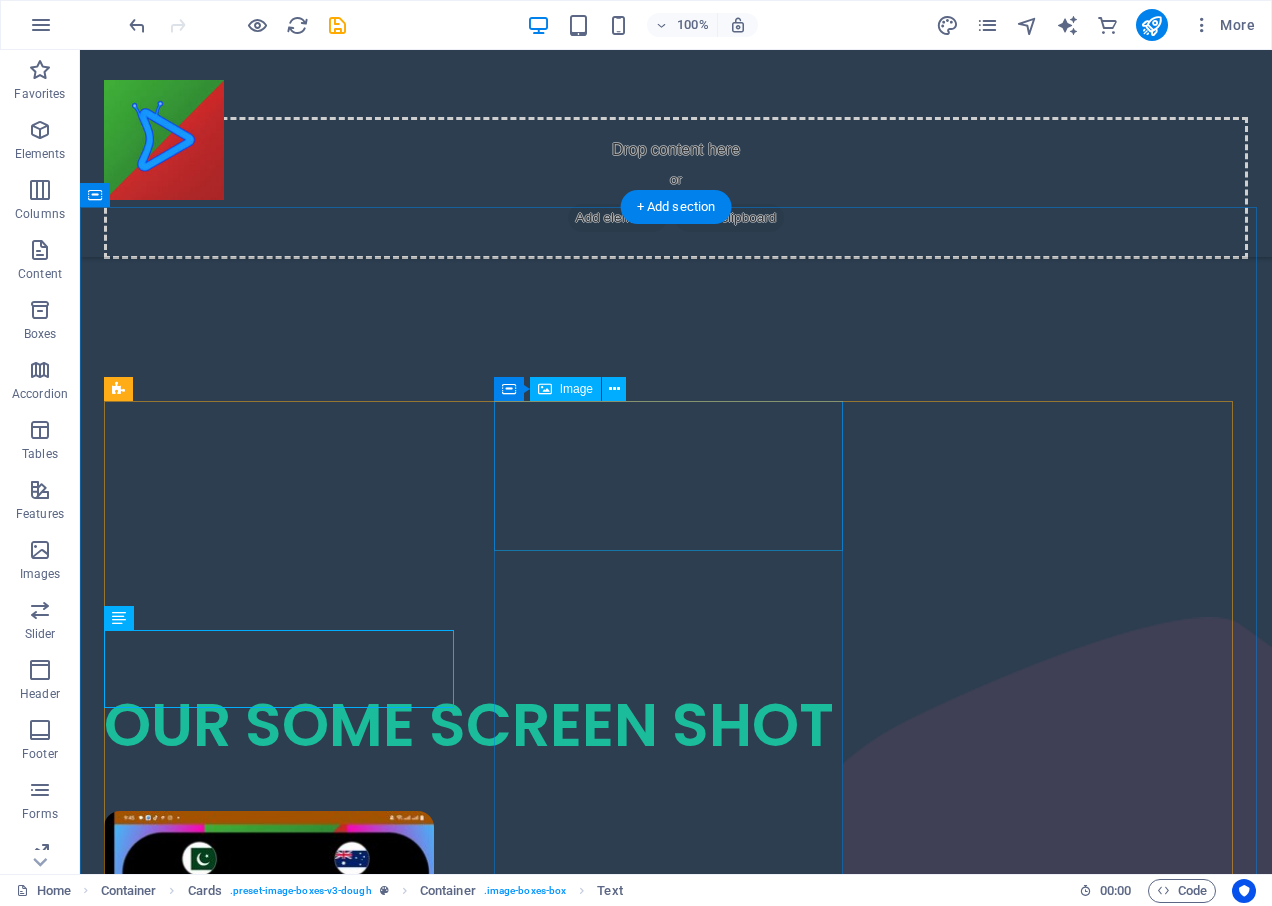 click at bounding box center (281, 1213) 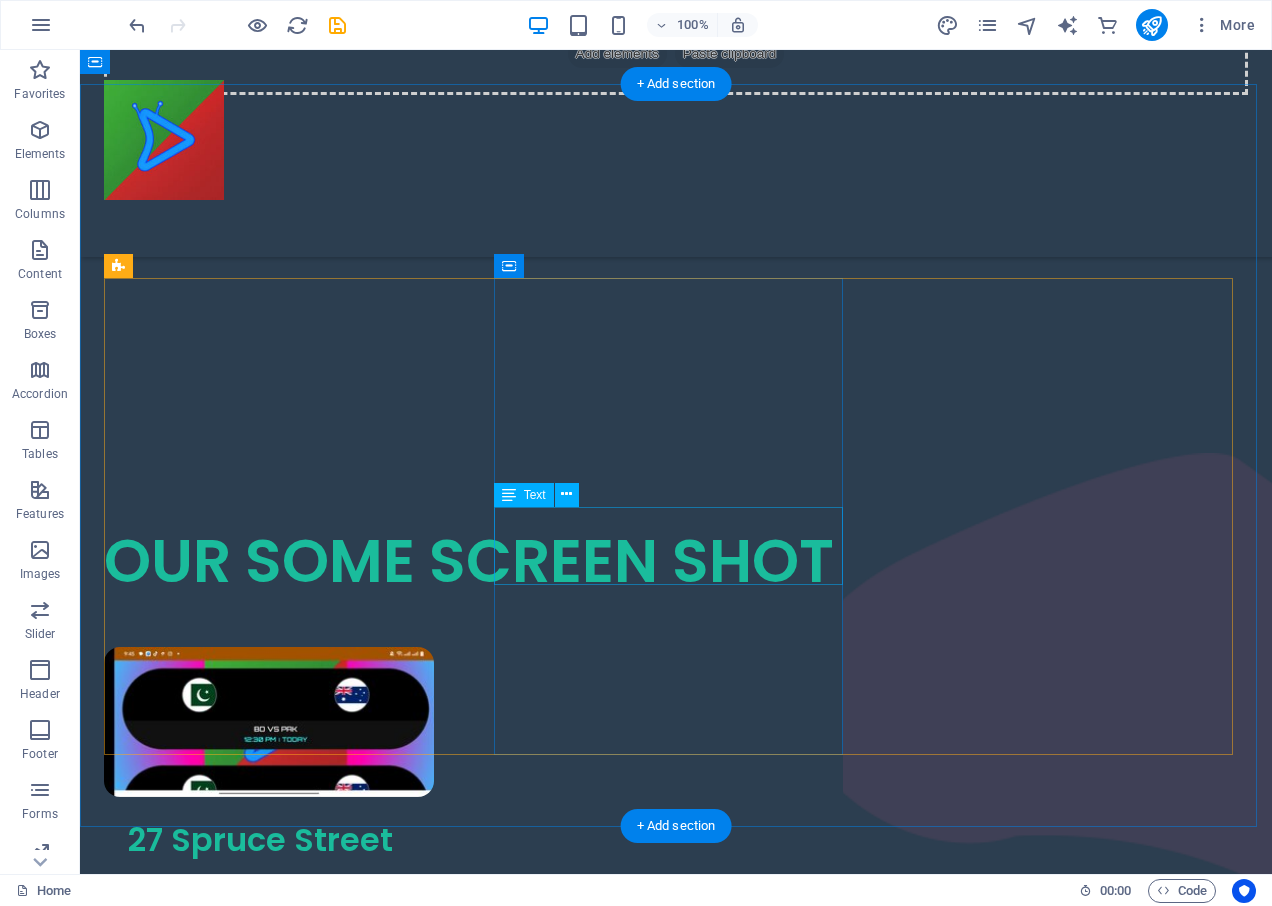 scroll, scrollTop: 1811, scrollLeft: 0, axis: vertical 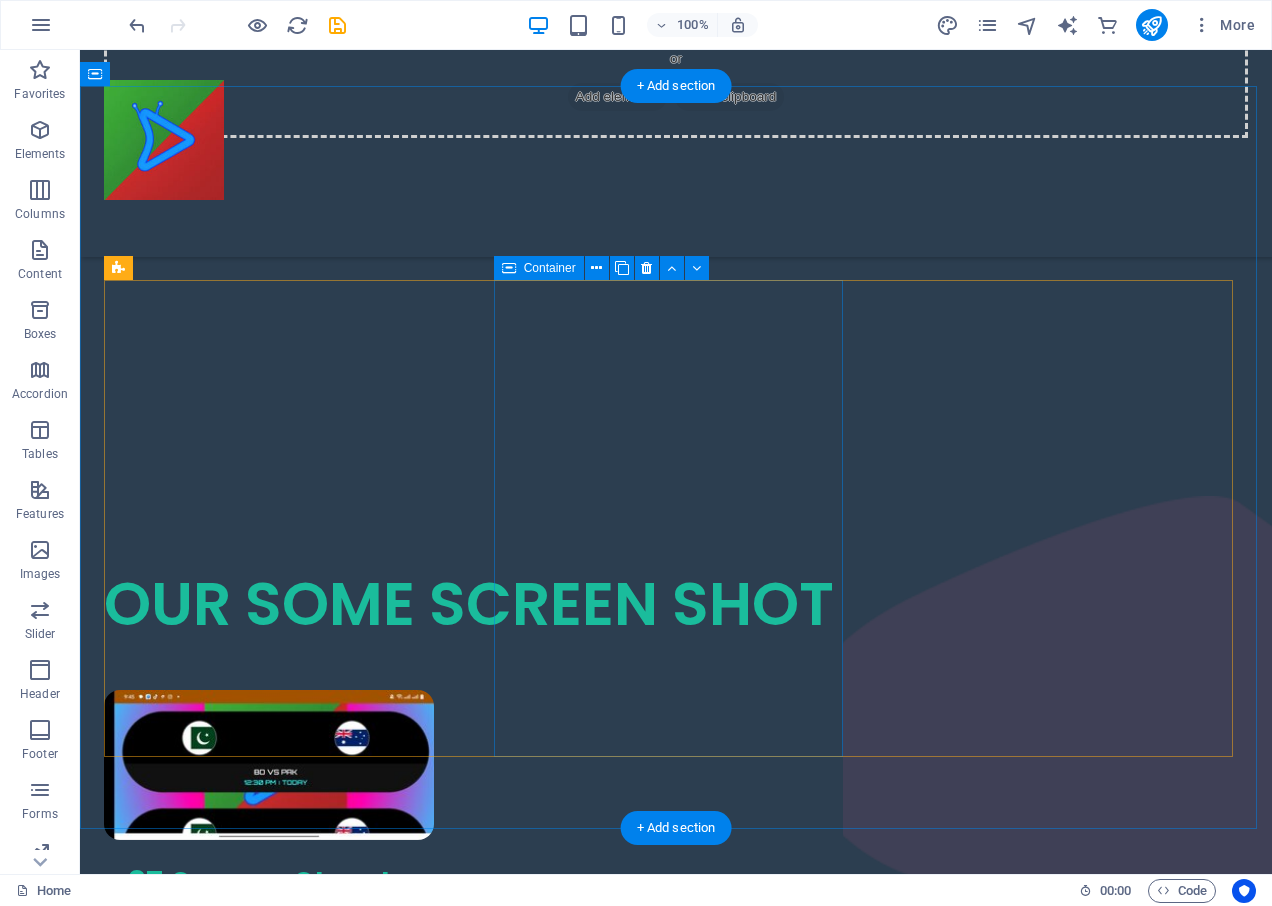 click on "143 Oak Avenue Lorem ipsum dolor sit amet, consectetur adipiscing elit." at bounding box center [281, 1170] 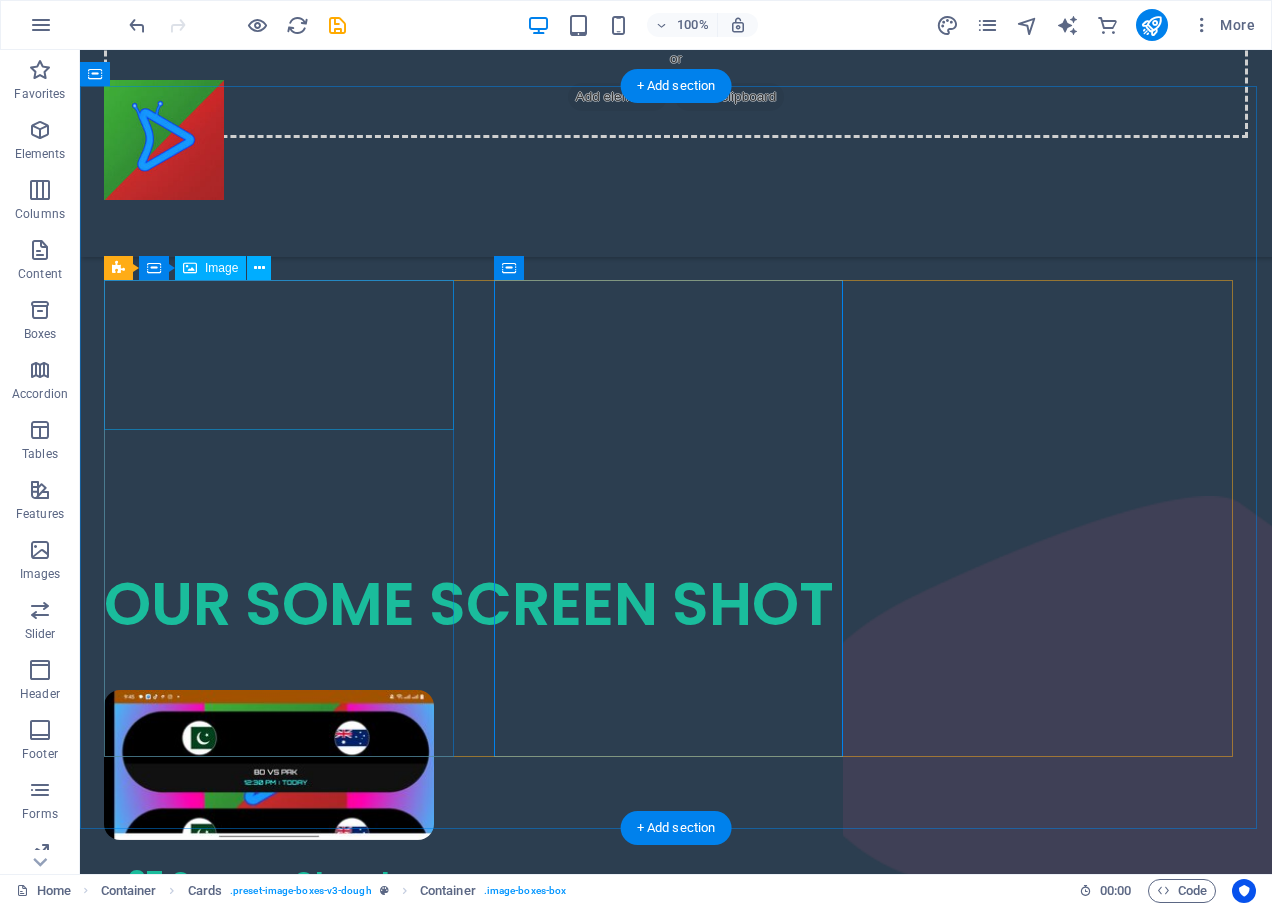 click at bounding box center [281, 765] 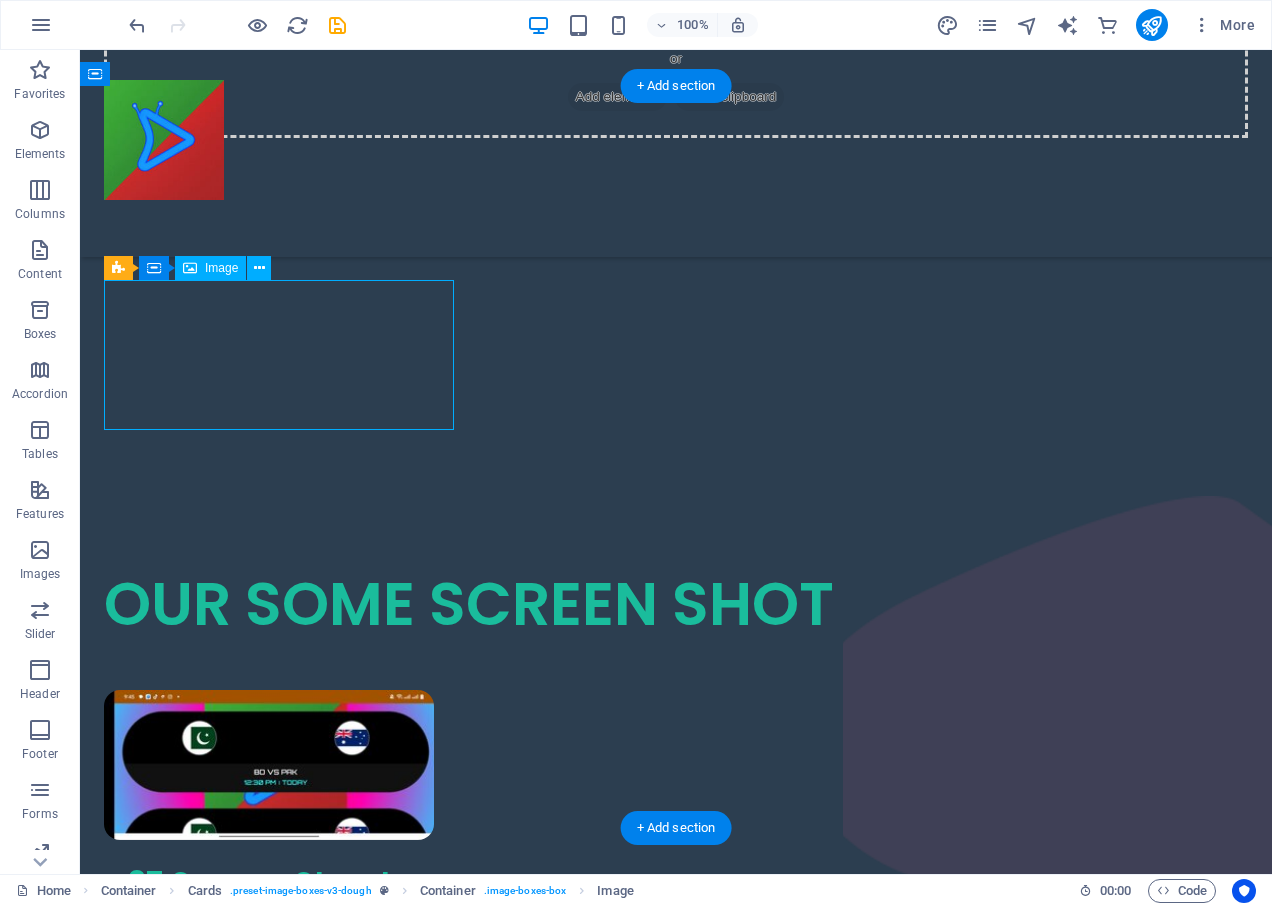 click at bounding box center (281, 765) 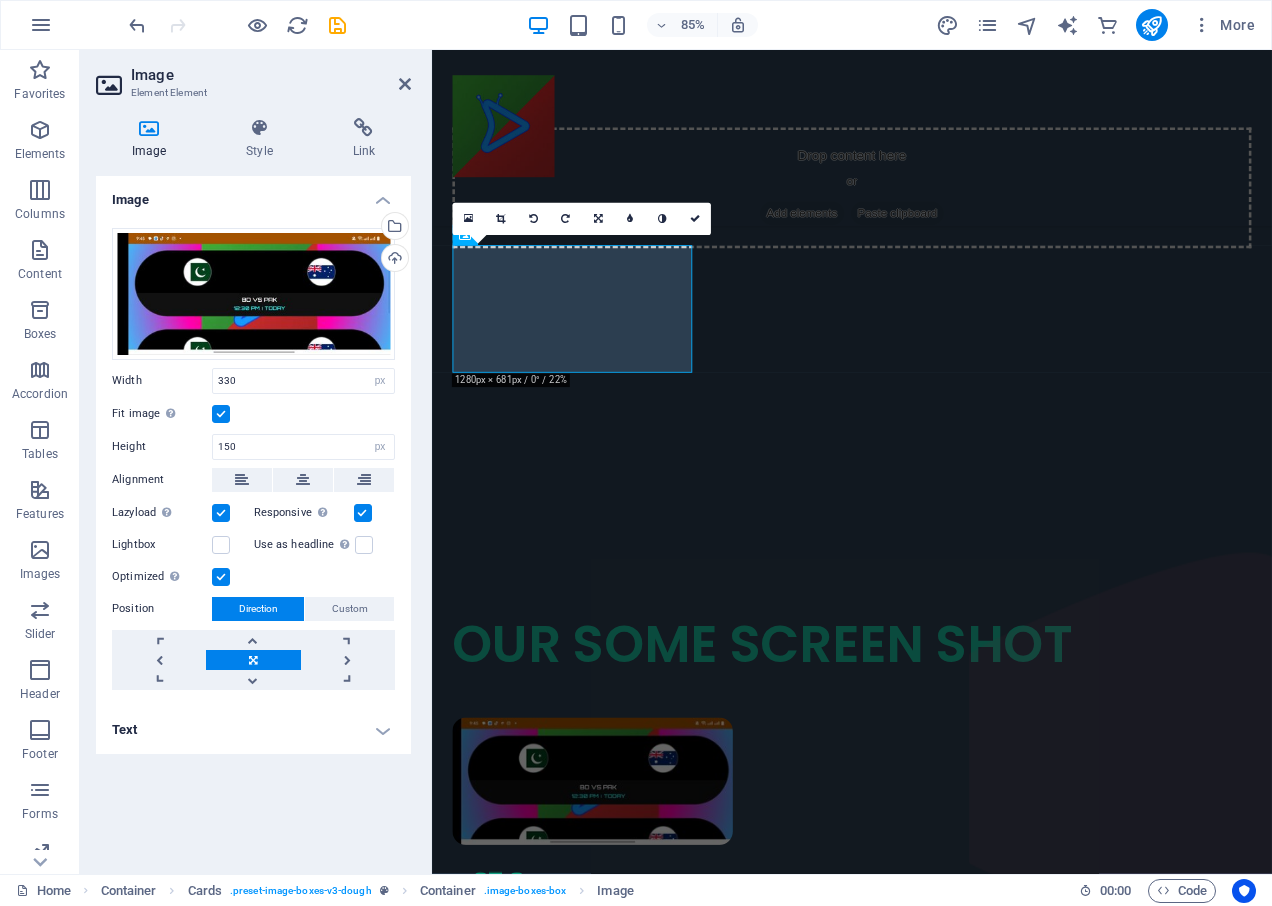 scroll, scrollTop: 1927, scrollLeft: 0, axis: vertical 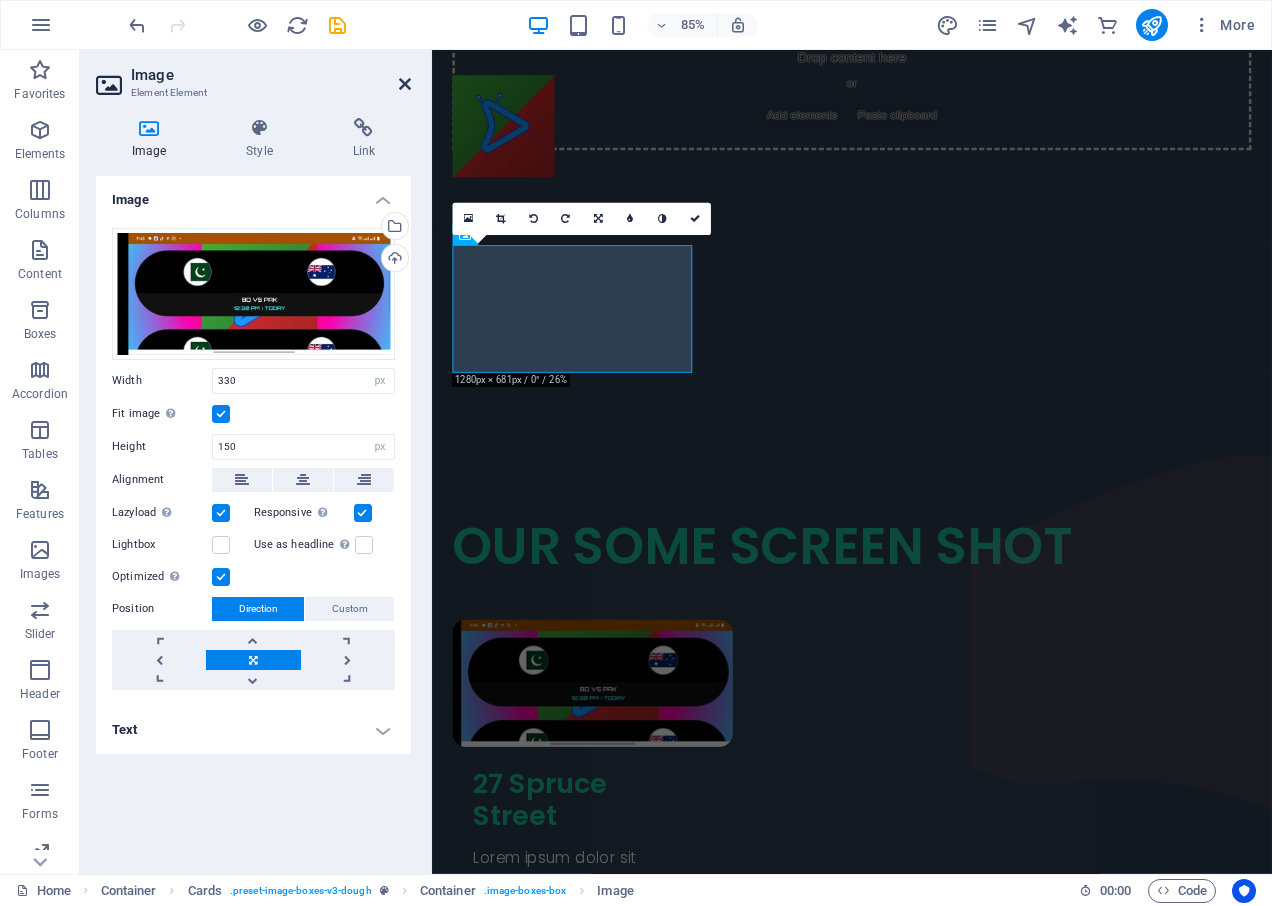 drag, startPoint x: 326, startPoint y: 28, endPoint x: 410, endPoint y: 82, distance: 99.8599 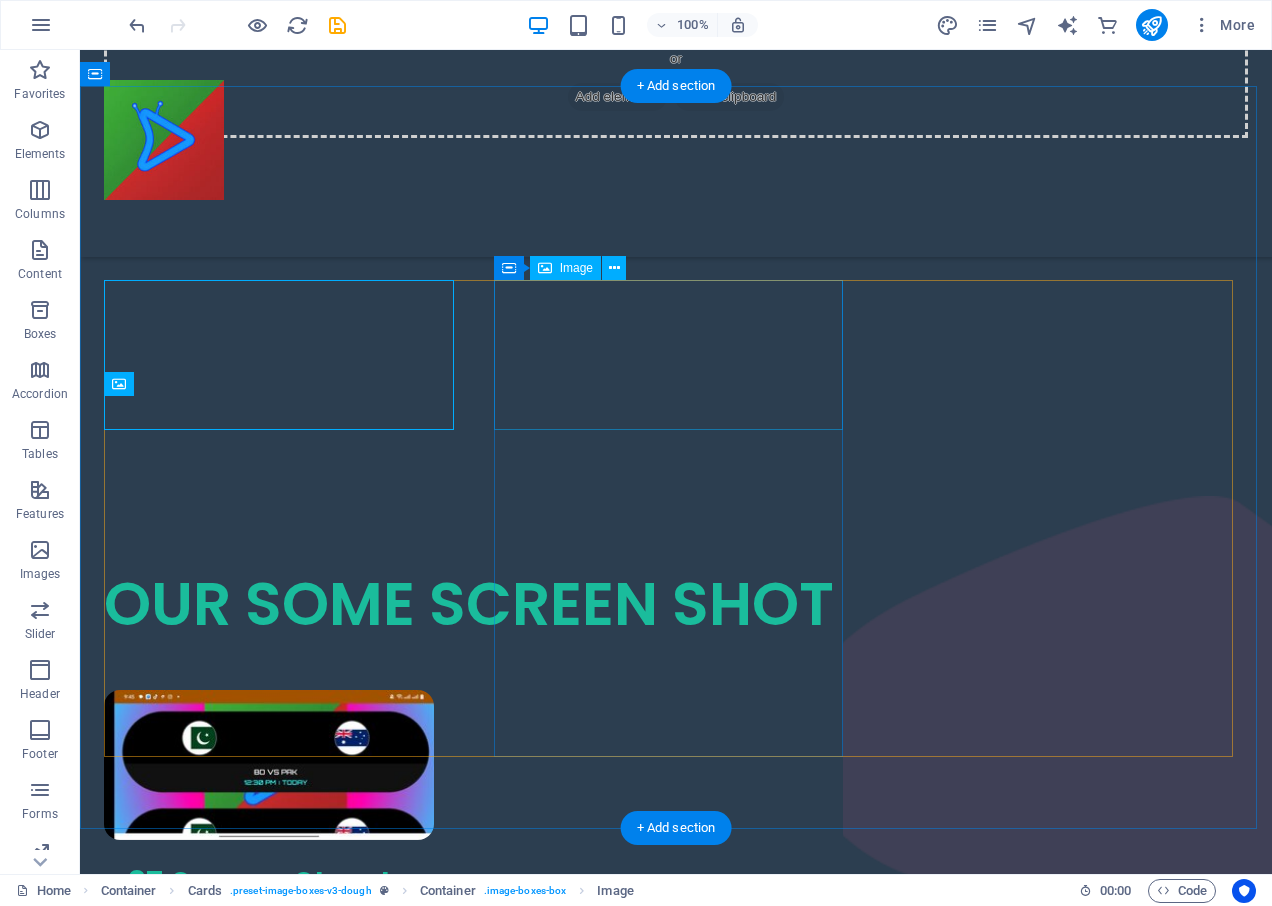 click at bounding box center [281, 1092] 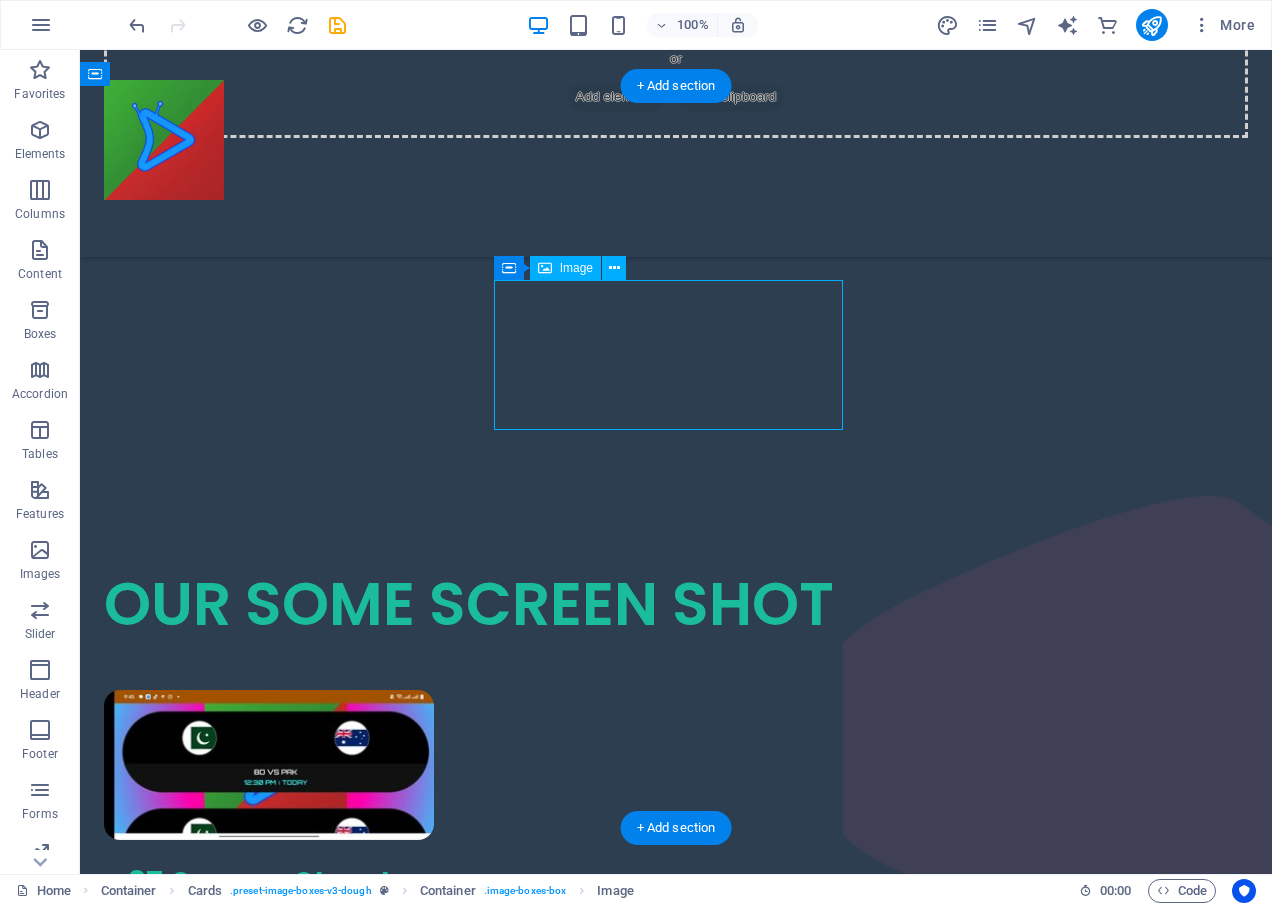 click at bounding box center [281, 1092] 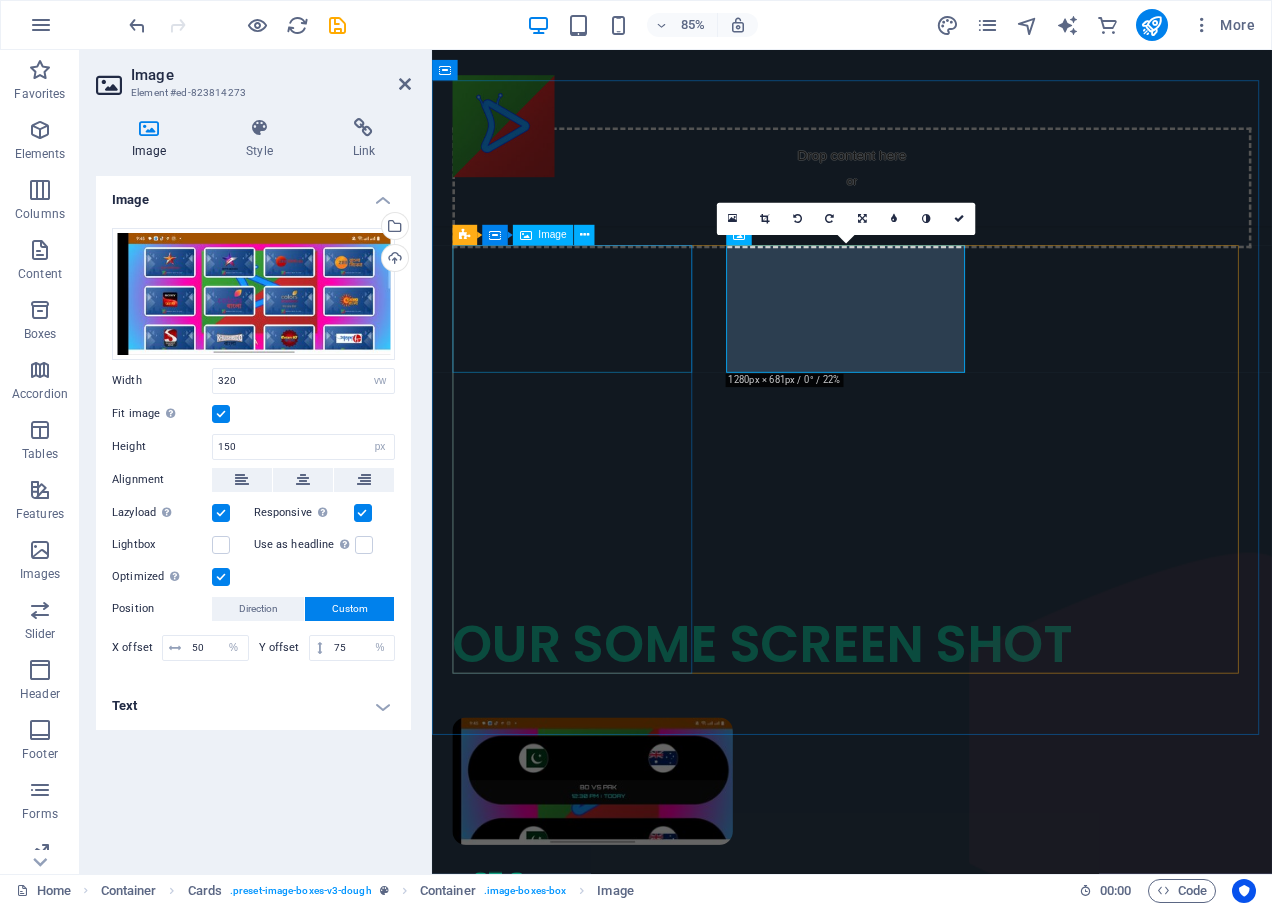 scroll, scrollTop: 1927, scrollLeft: 0, axis: vertical 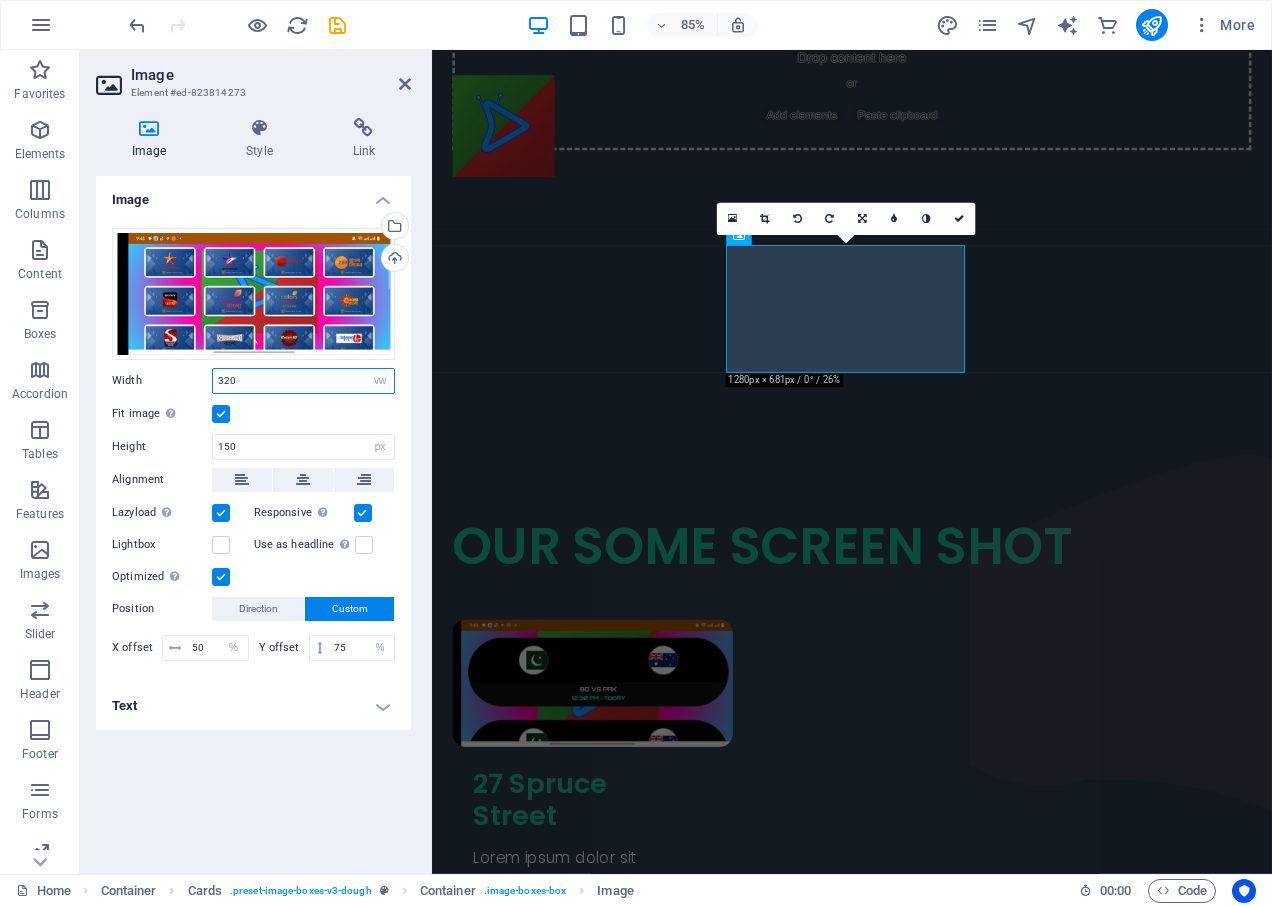 click on "320" at bounding box center [303, 381] 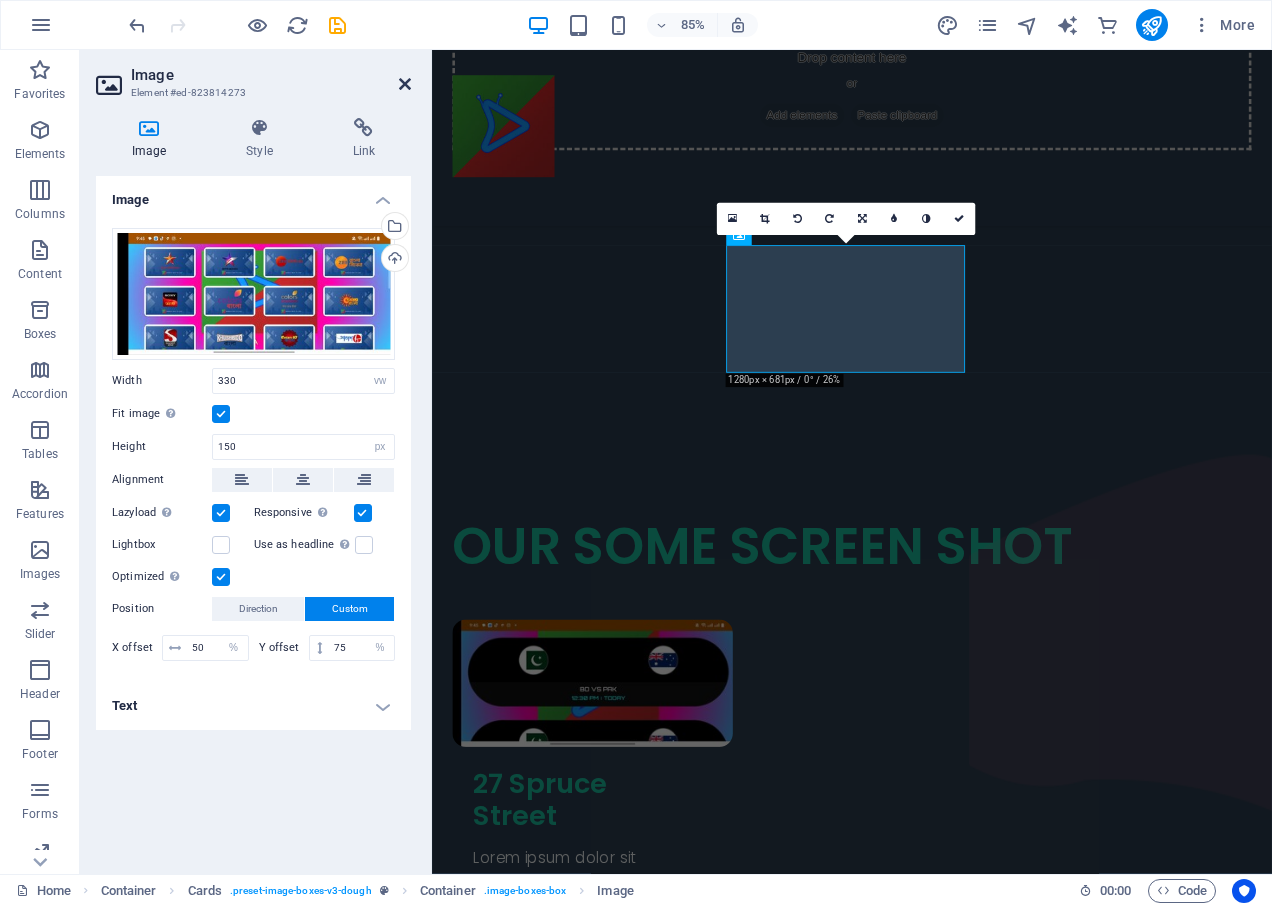 drag, startPoint x: 323, startPoint y: 32, endPoint x: 402, endPoint y: 81, distance: 92.96236 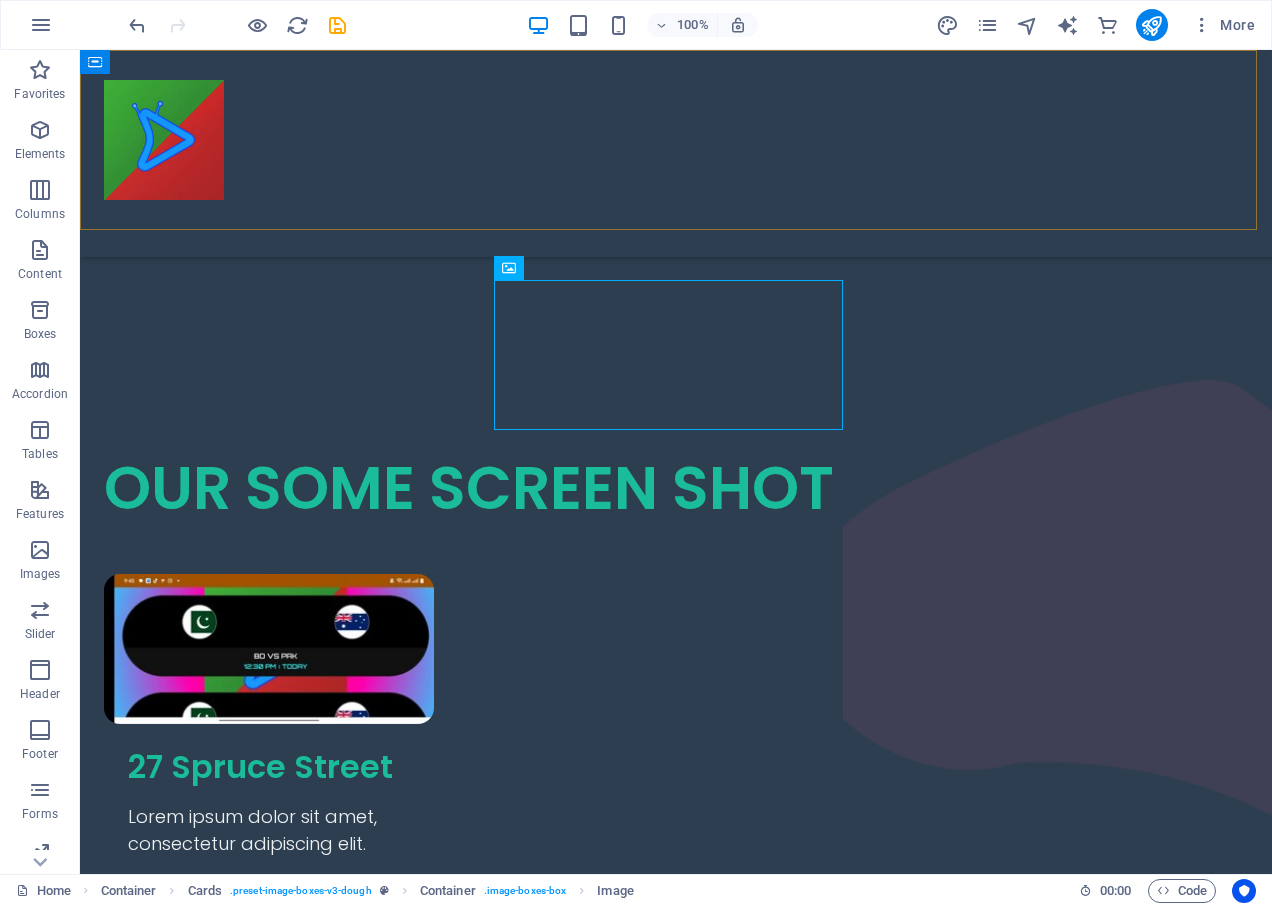 scroll, scrollTop: 1811, scrollLeft: 0, axis: vertical 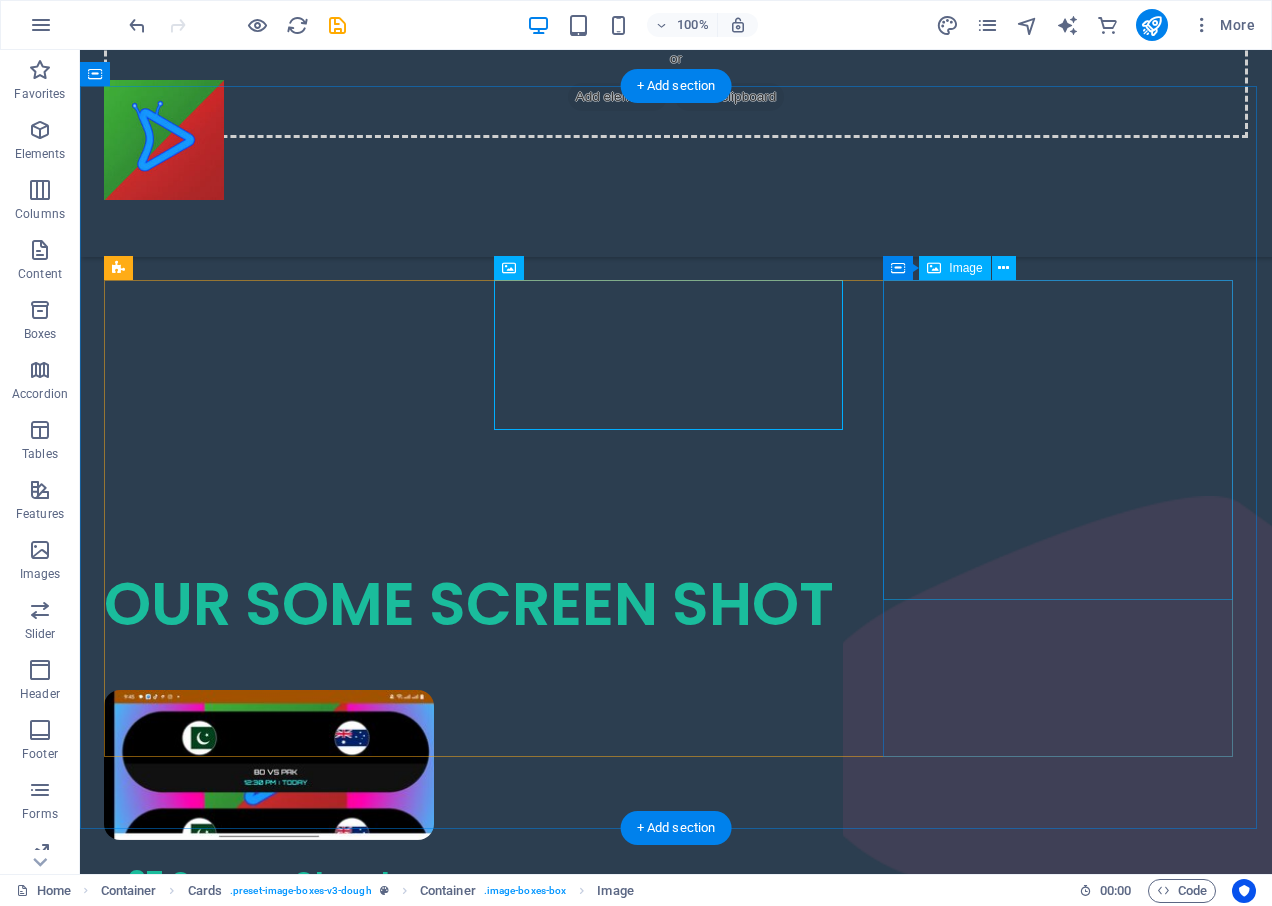 click at bounding box center (281, 1503) 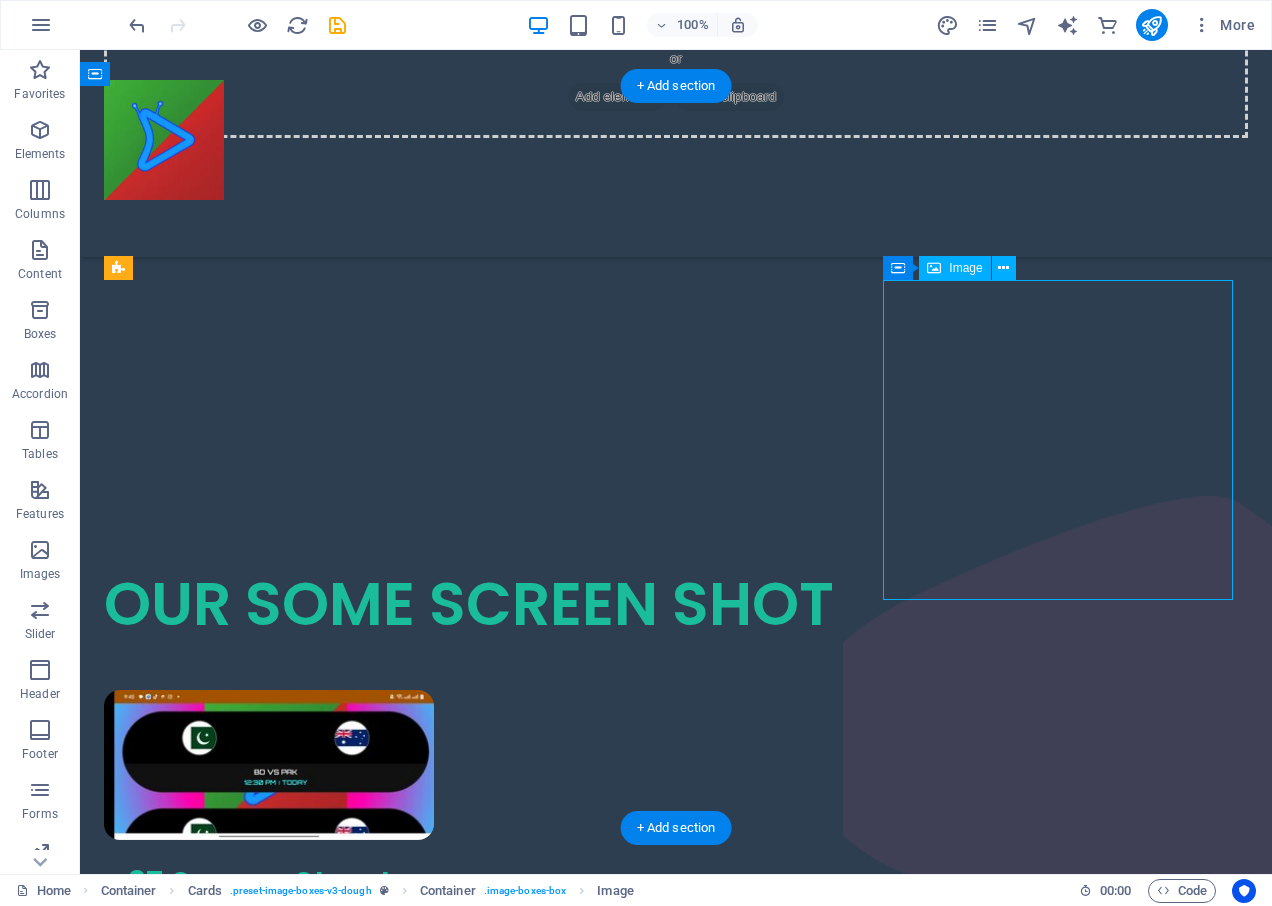 click at bounding box center [281, 1503] 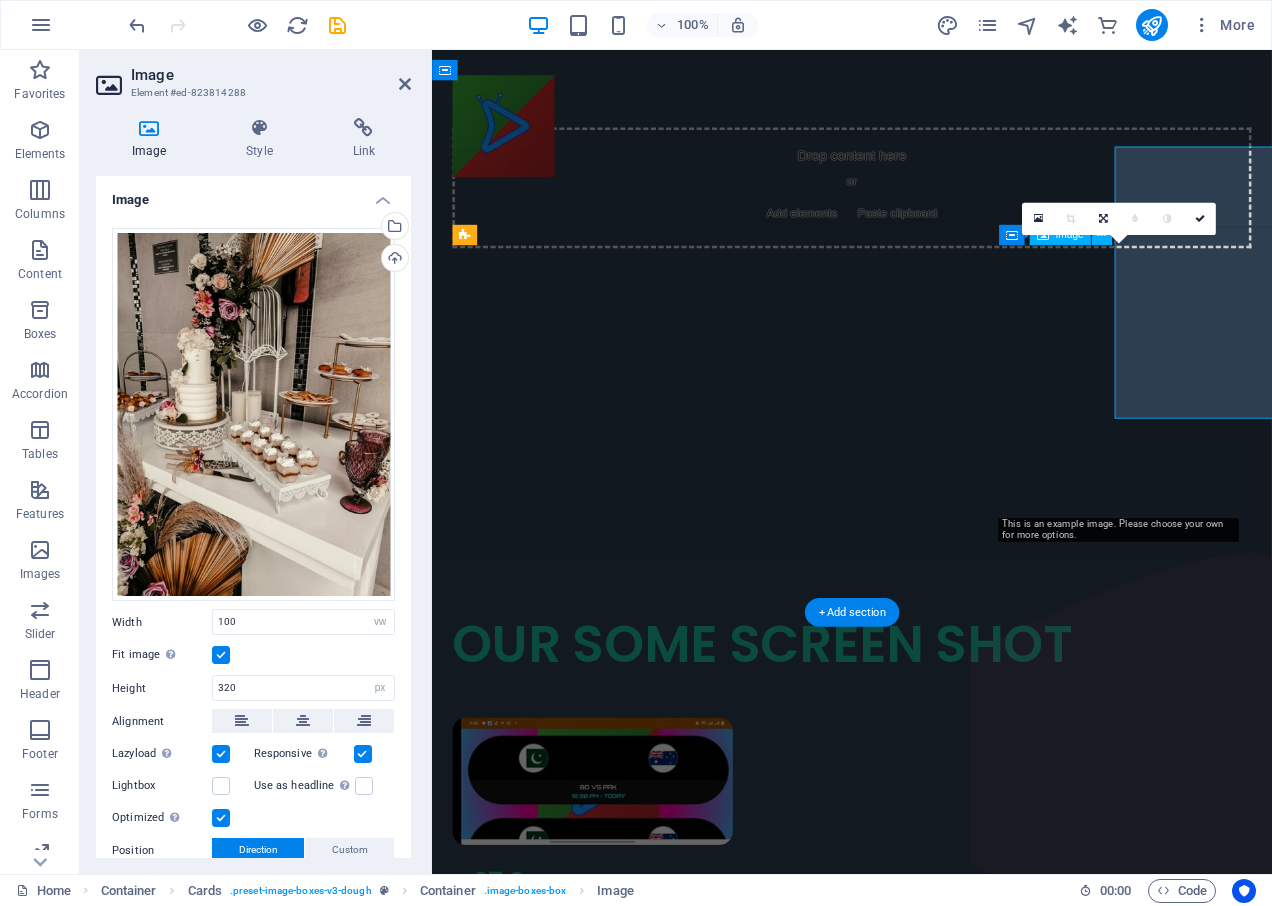 scroll, scrollTop: 1927, scrollLeft: 0, axis: vertical 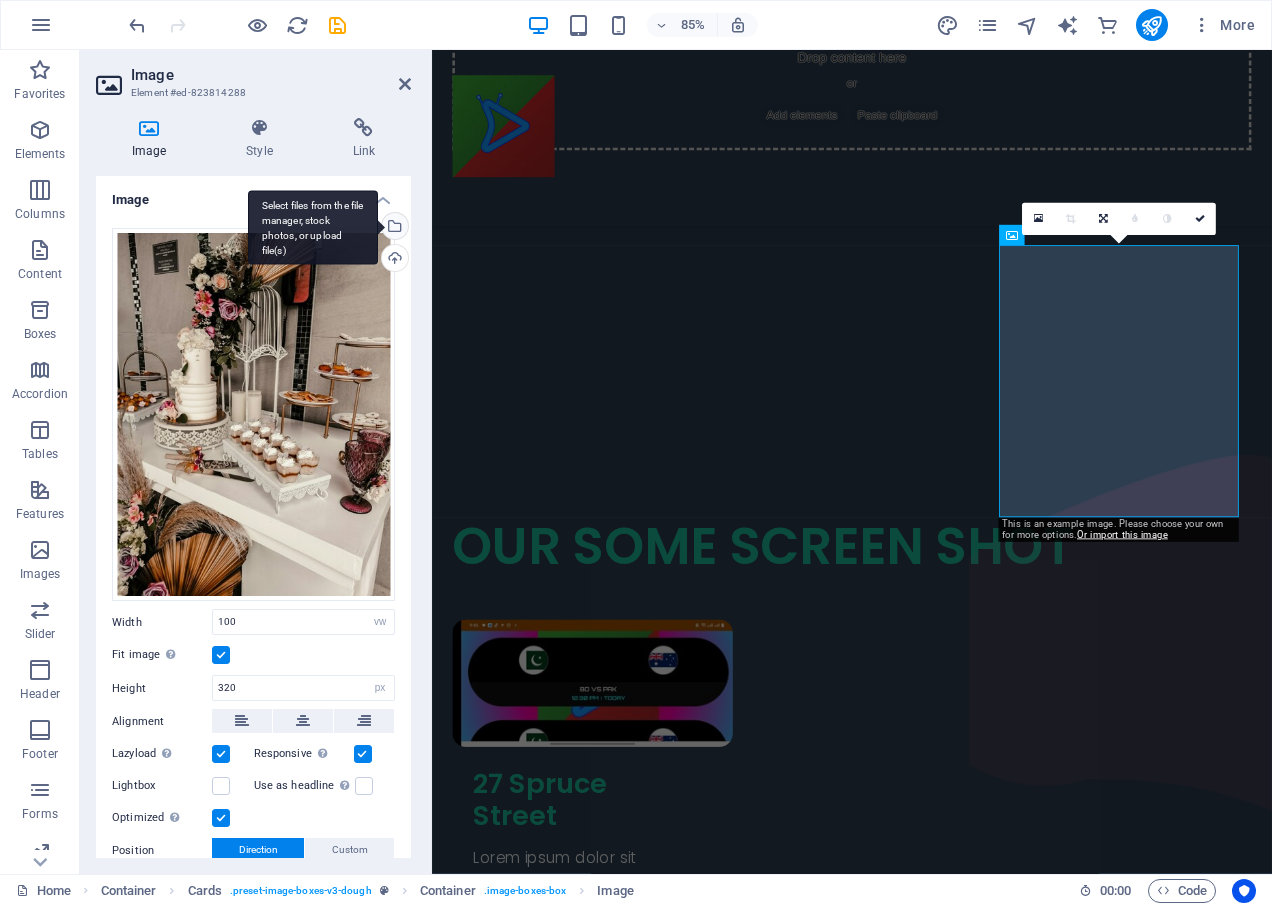 click on "Select files from the file manager, stock photos, or upload file(s)" at bounding box center [393, 228] 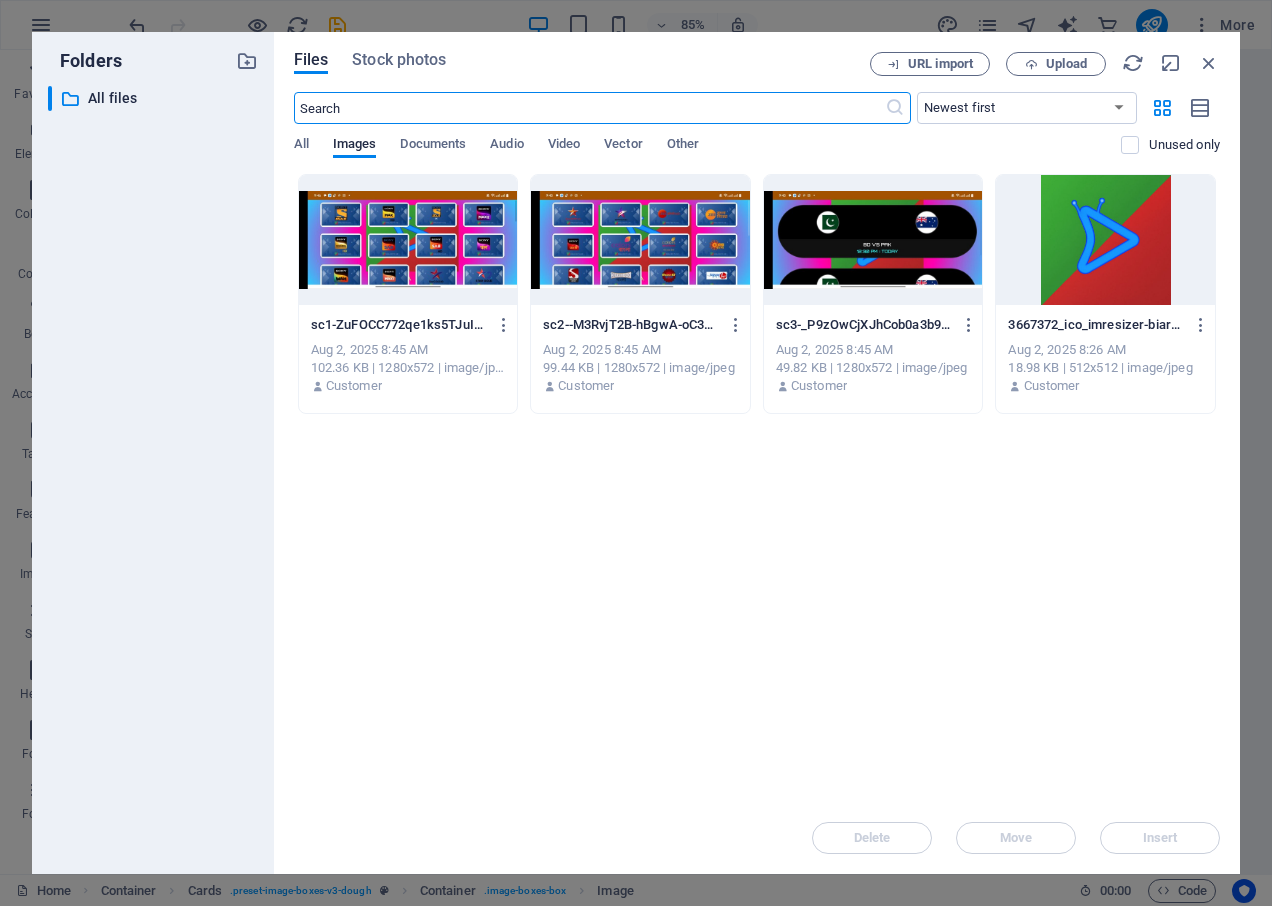 scroll, scrollTop: 3035, scrollLeft: 0, axis: vertical 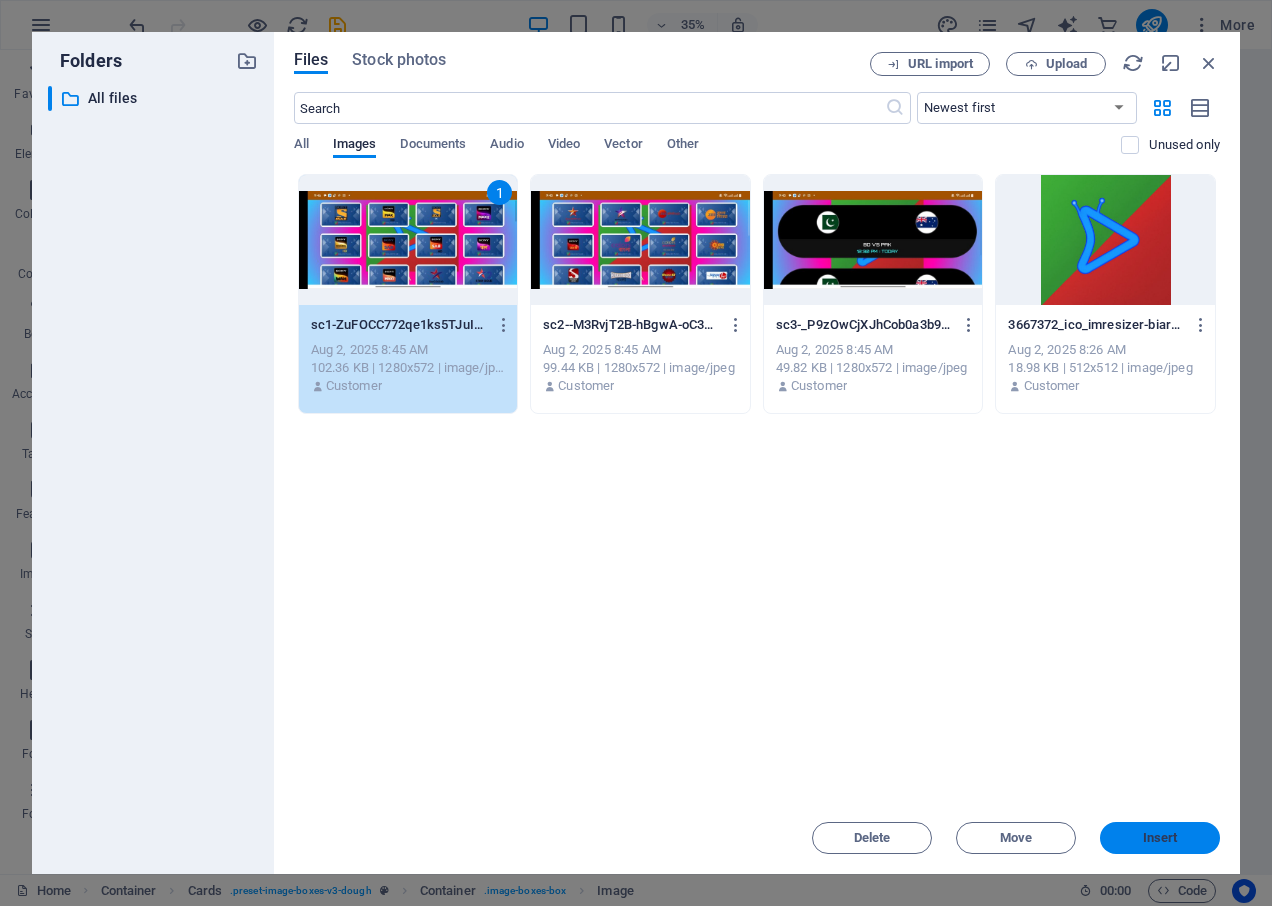 click on "Insert" at bounding box center (1160, 838) 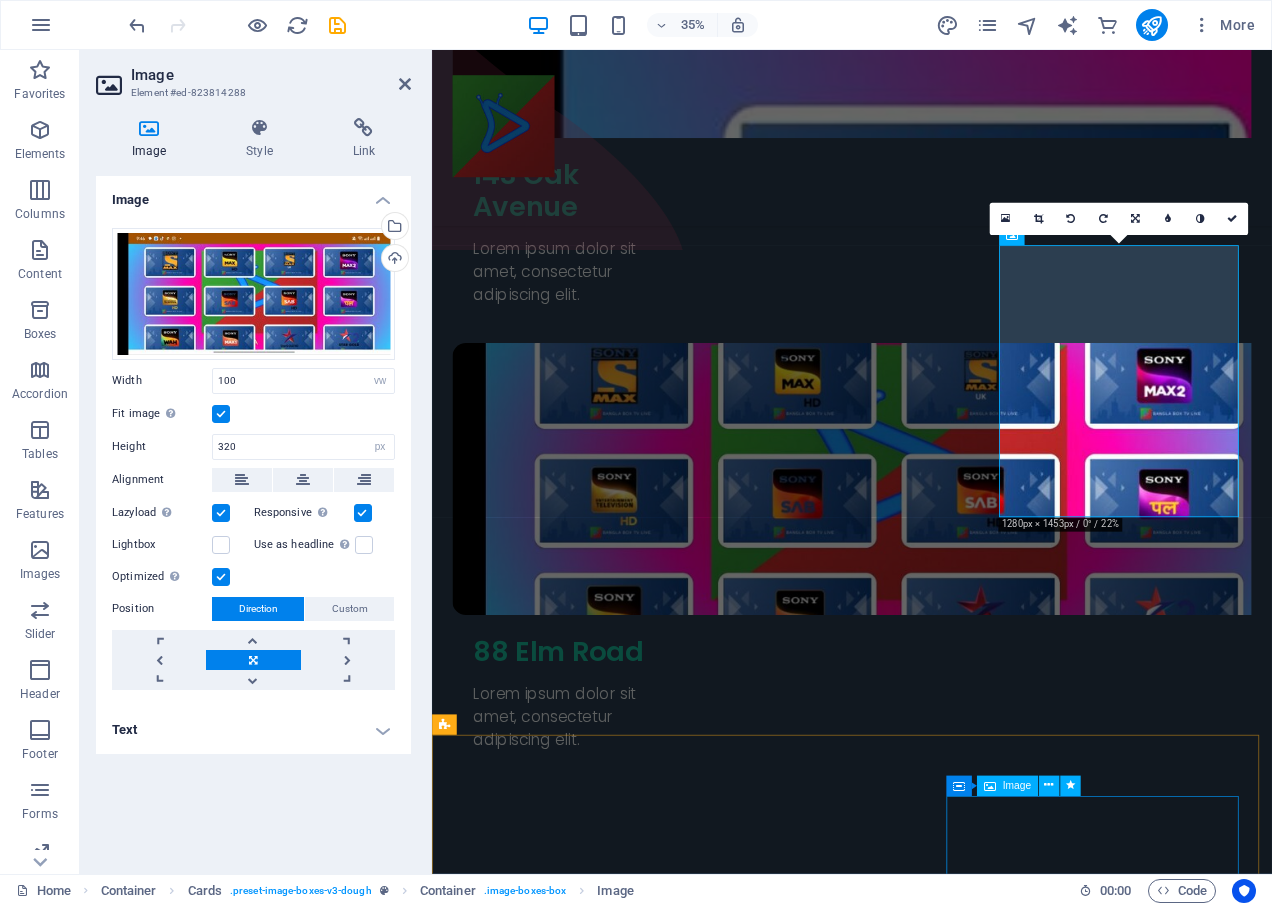 scroll, scrollTop: 1927, scrollLeft: 0, axis: vertical 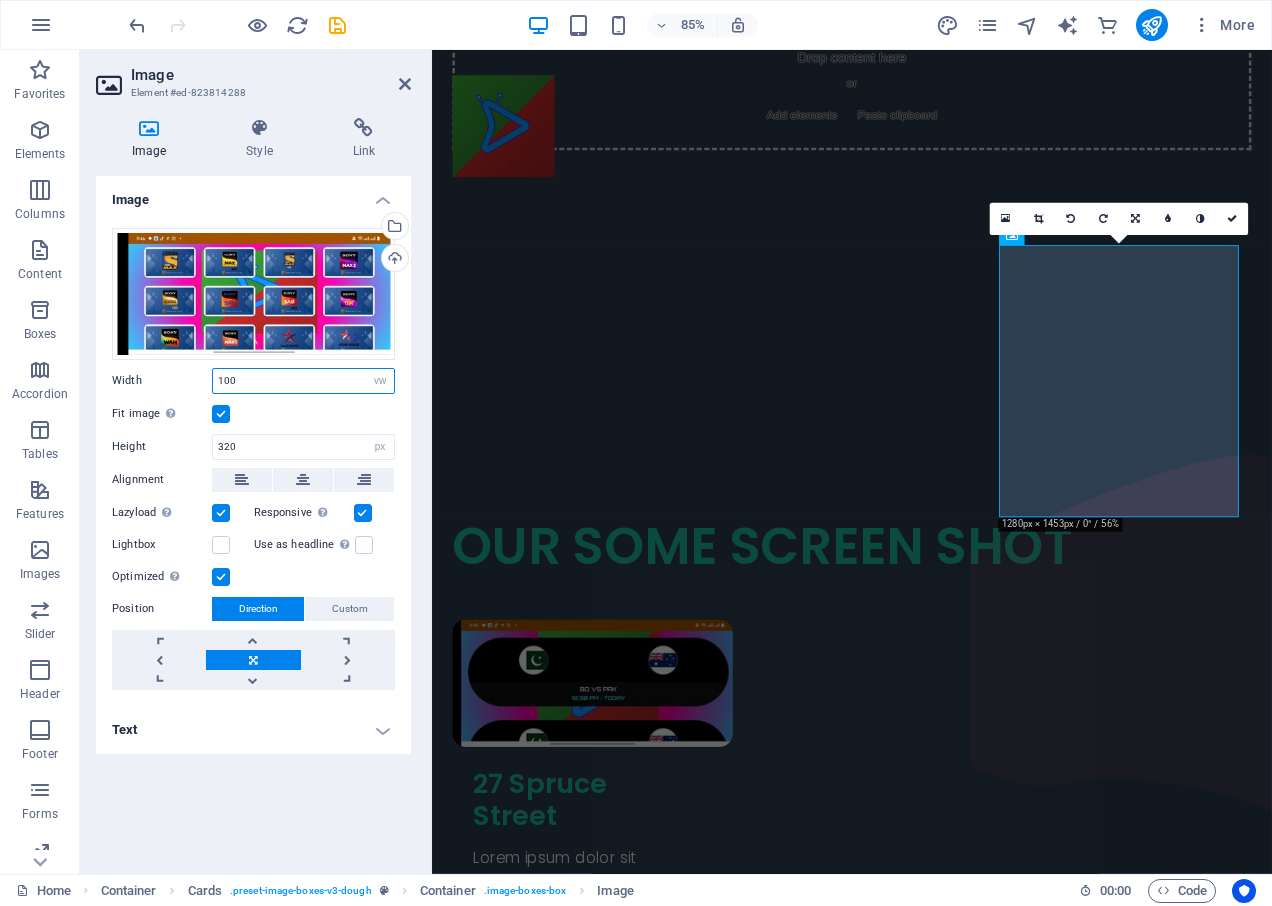 click on "100" at bounding box center [303, 381] 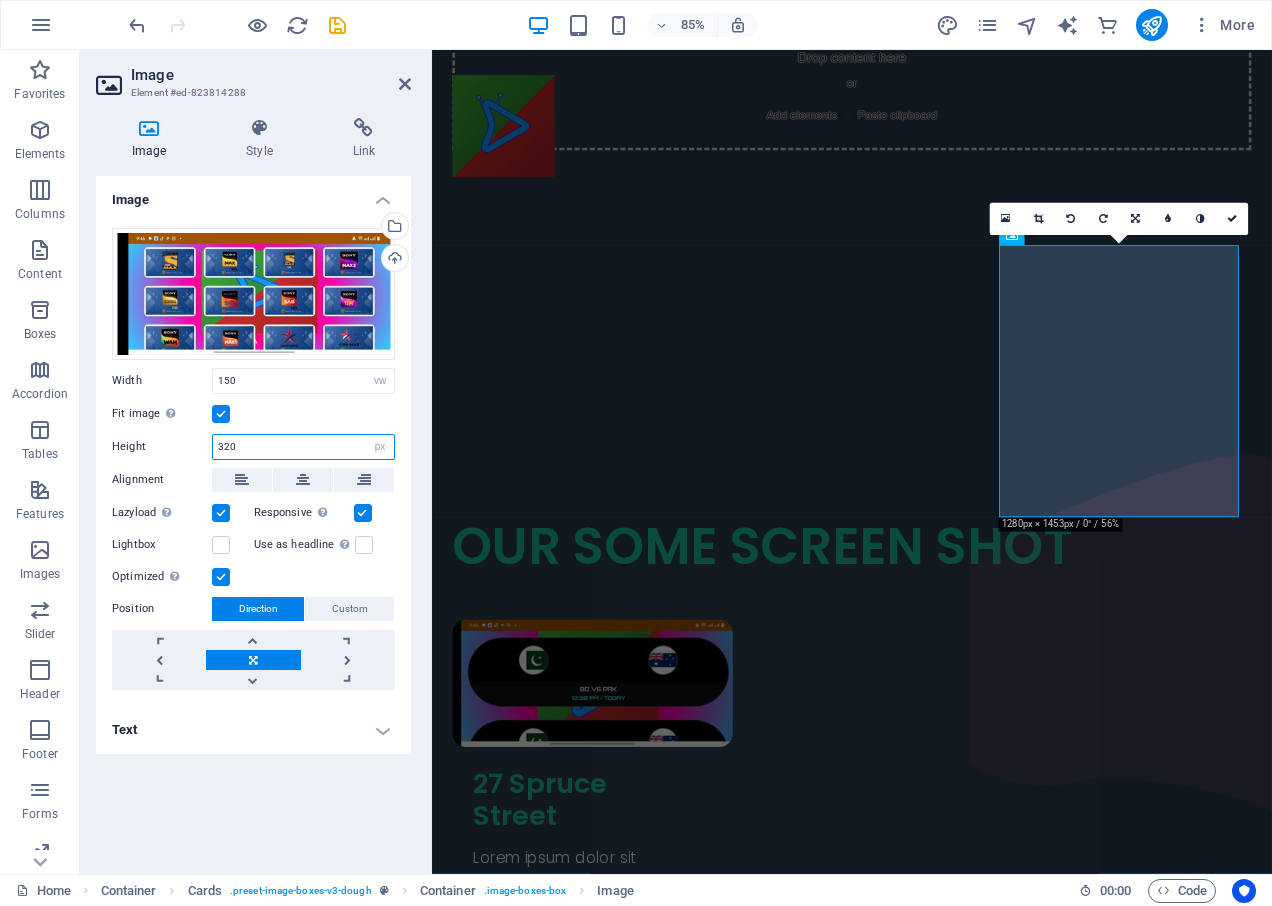 click on "320" at bounding box center (303, 447) 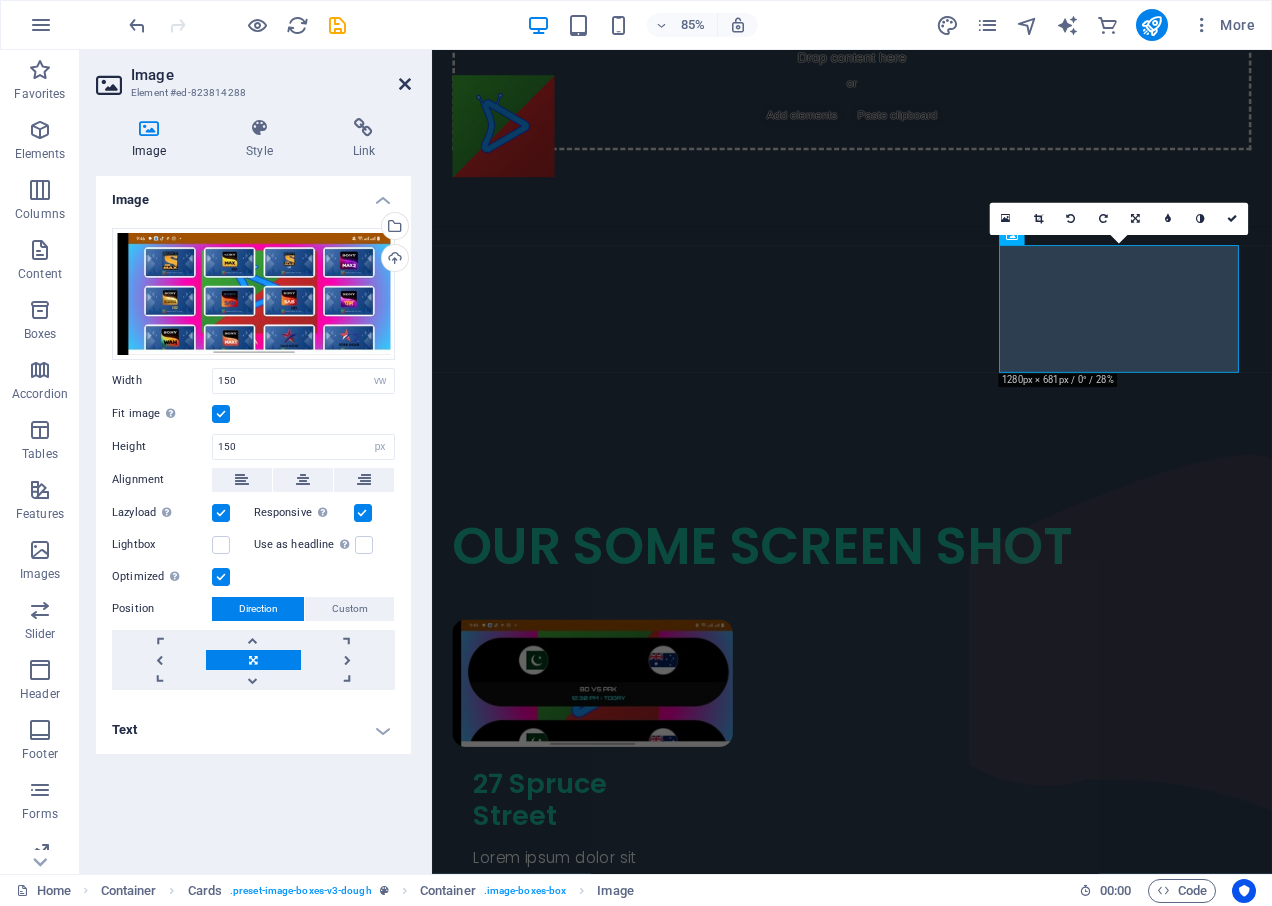 drag, startPoint x: 324, startPoint y: 41, endPoint x: 404, endPoint y: 91, distance: 94.33981 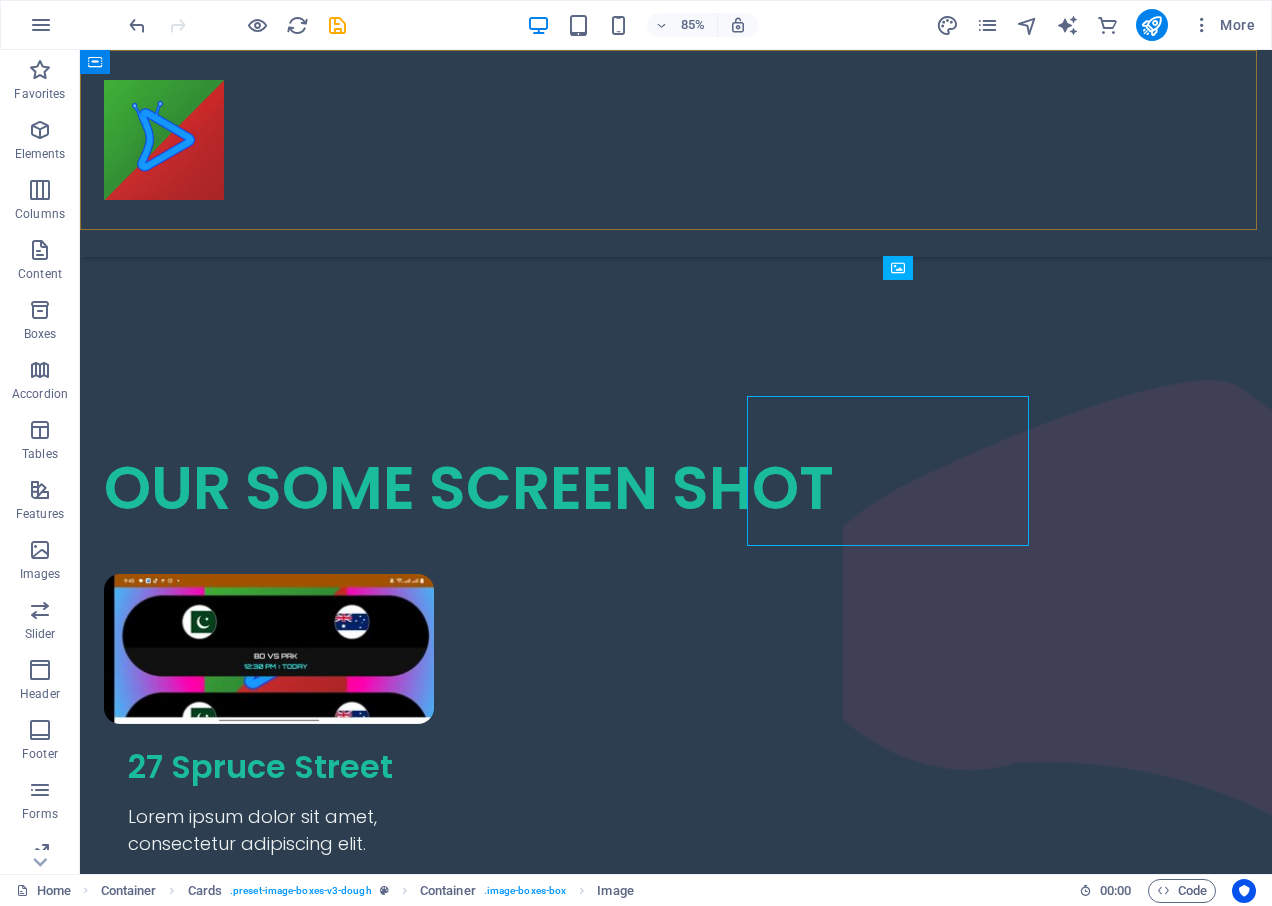 scroll, scrollTop: 1811, scrollLeft: 0, axis: vertical 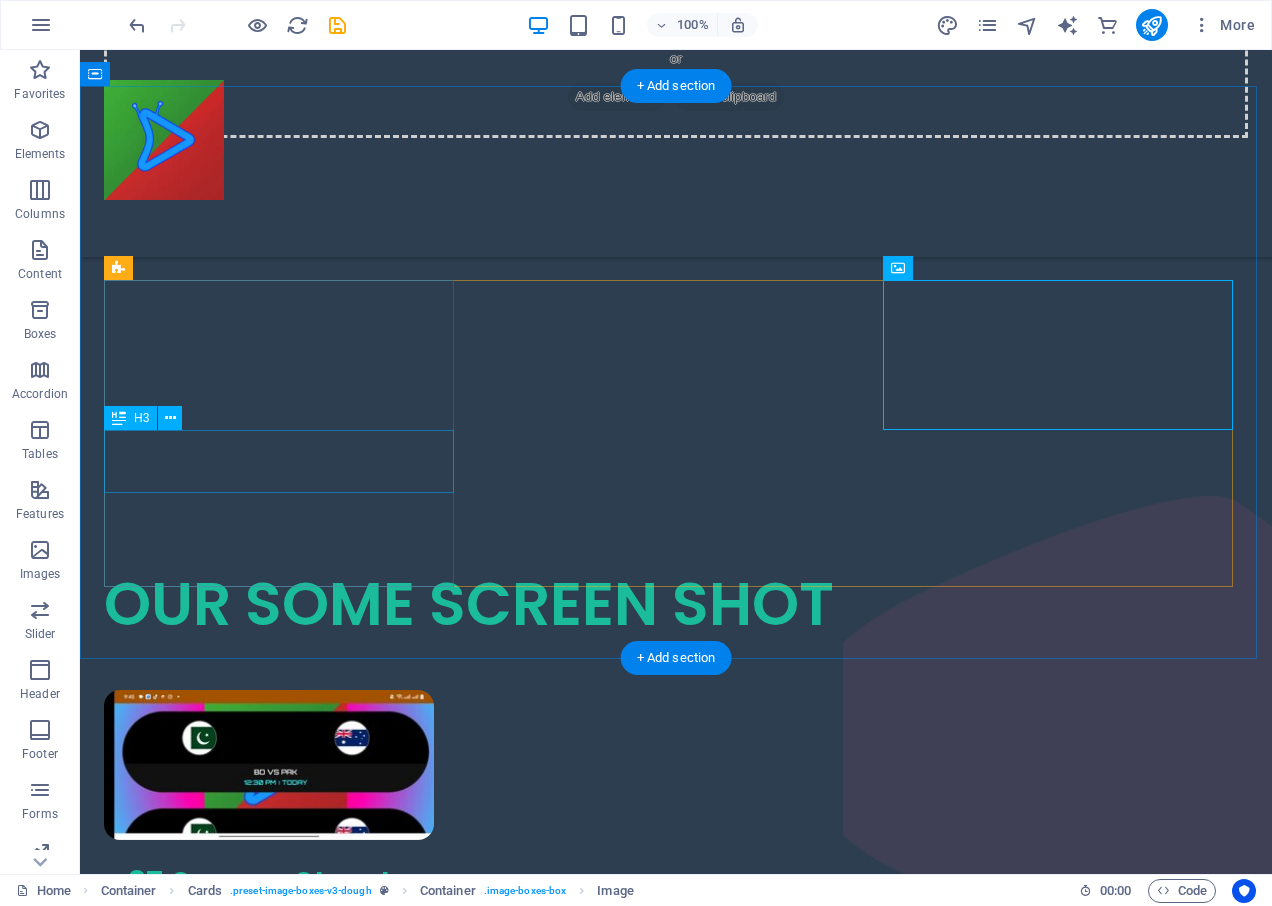 click on "27 Spruce Street" at bounding box center [281, 871] 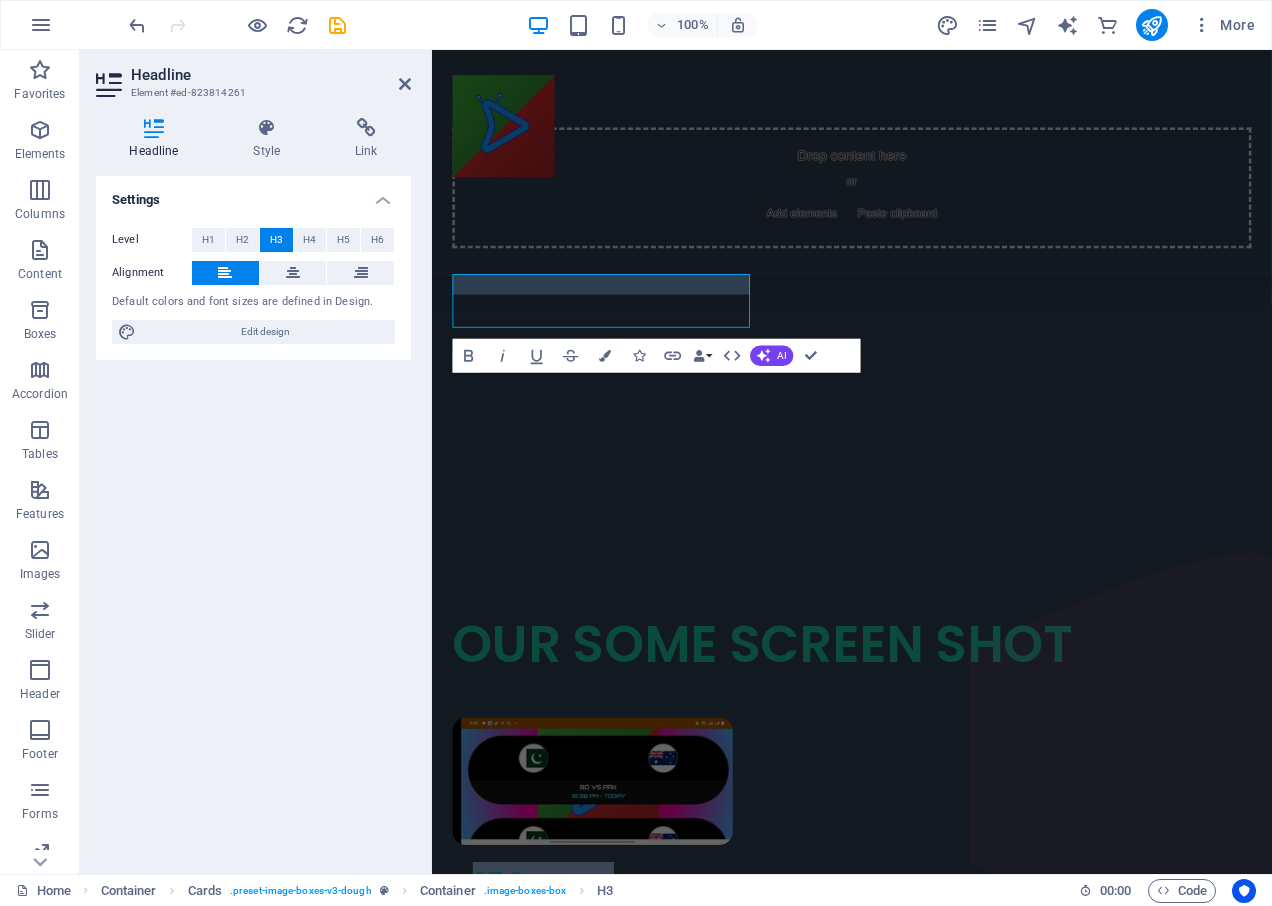 scroll, scrollTop: 1927, scrollLeft: 0, axis: vertical 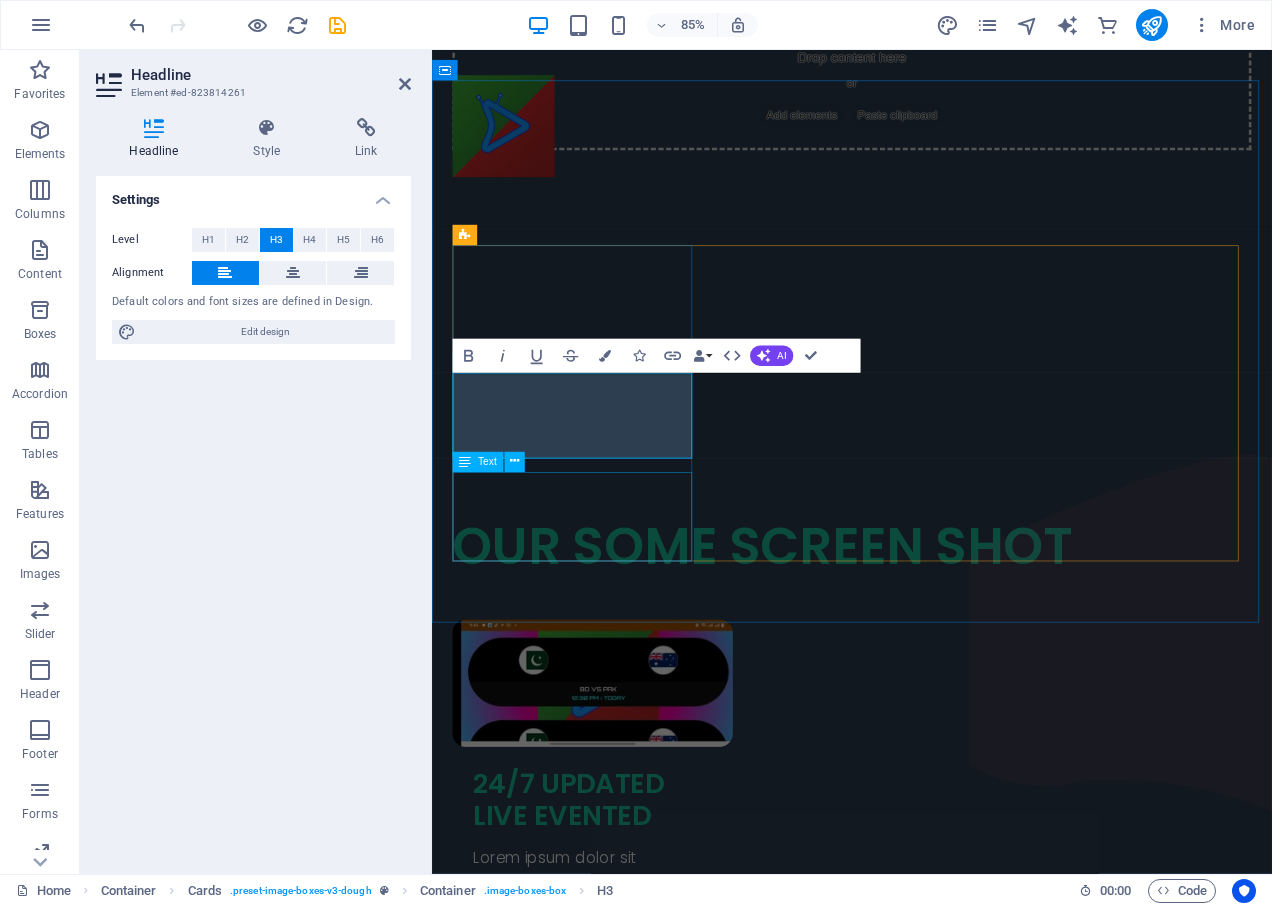 click on "Lorem ipsum dolor sit amet, consectetur adipiscing elit." at bounding box center [599, 1039] 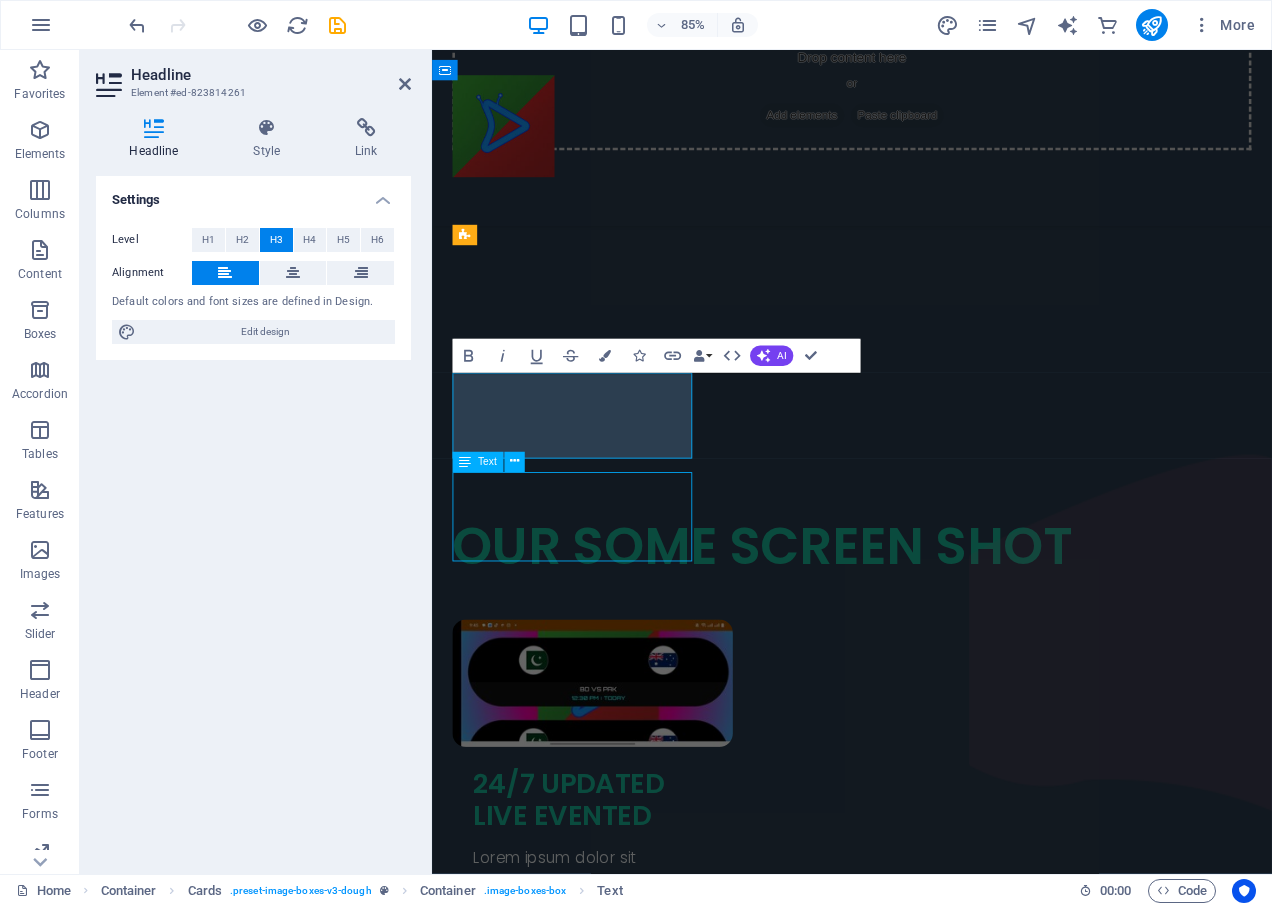 click on "Lorem ipsum dolor sit amet, consectetur adipiscing elit." at bounding box center (599, 1039) 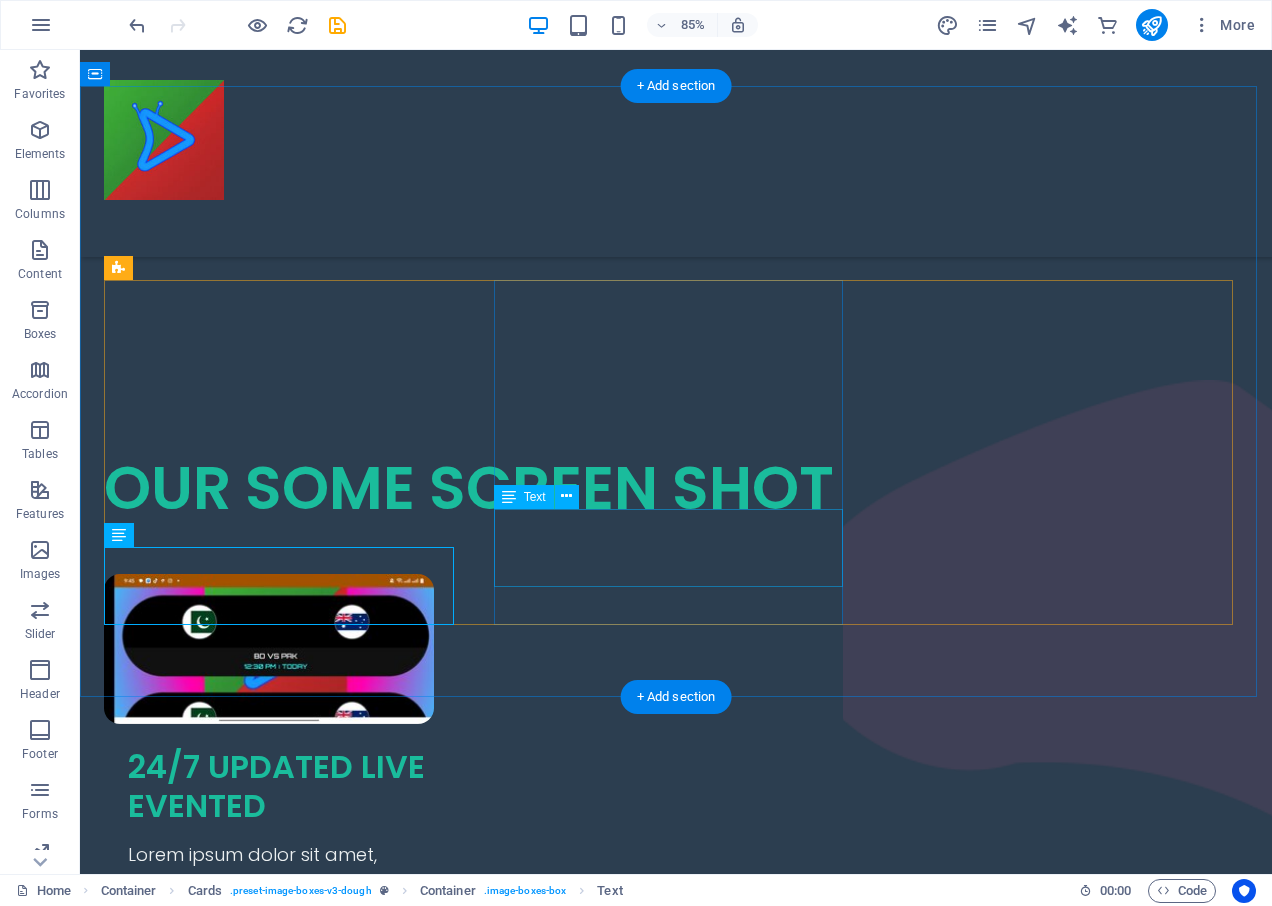 scroll, scrollTop: 1811, scrollLeft: 0, axis: vertical 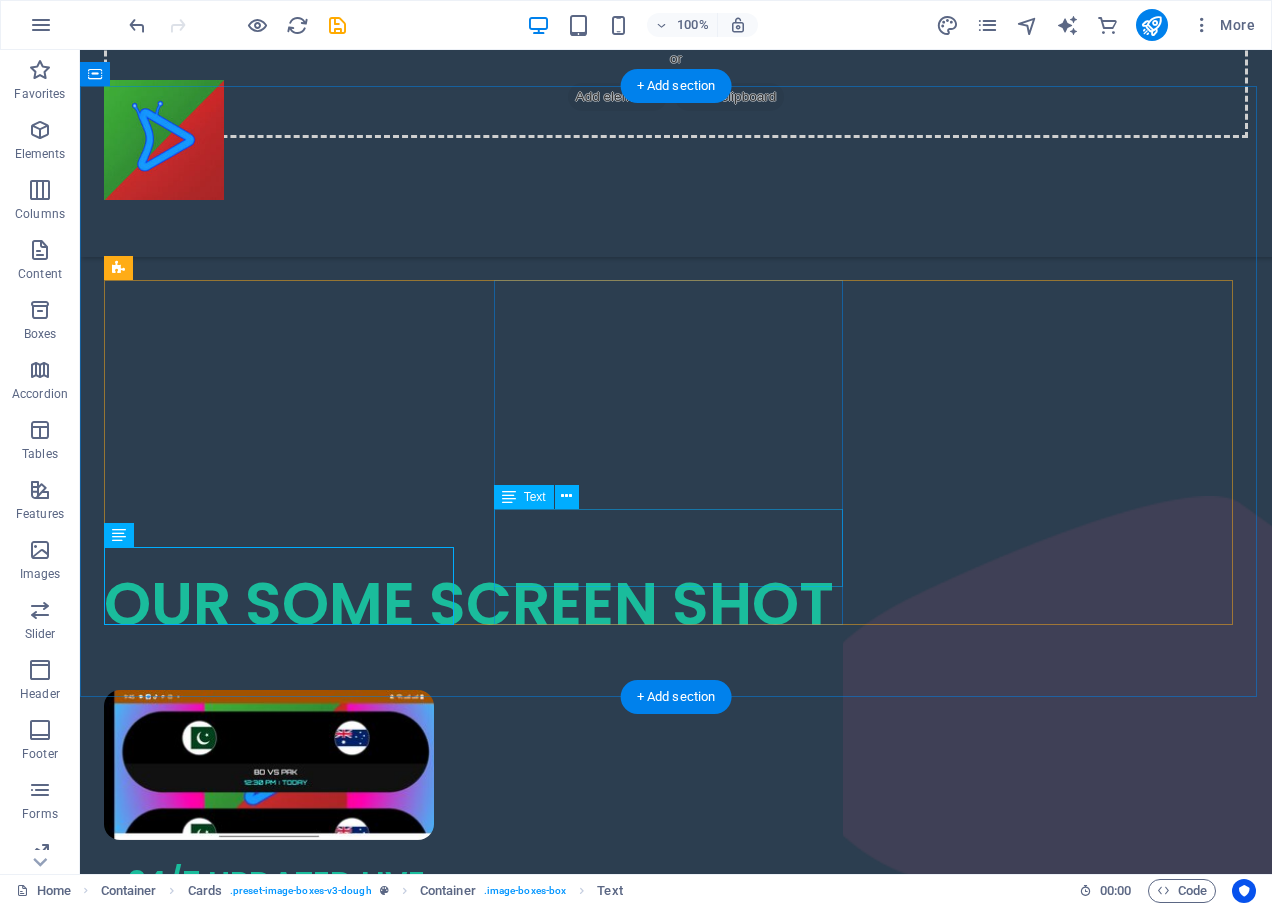 click on "Lorem ipsum dolor sit amet, consectetur adipiscing elit." at bounding box center (281, 1322) 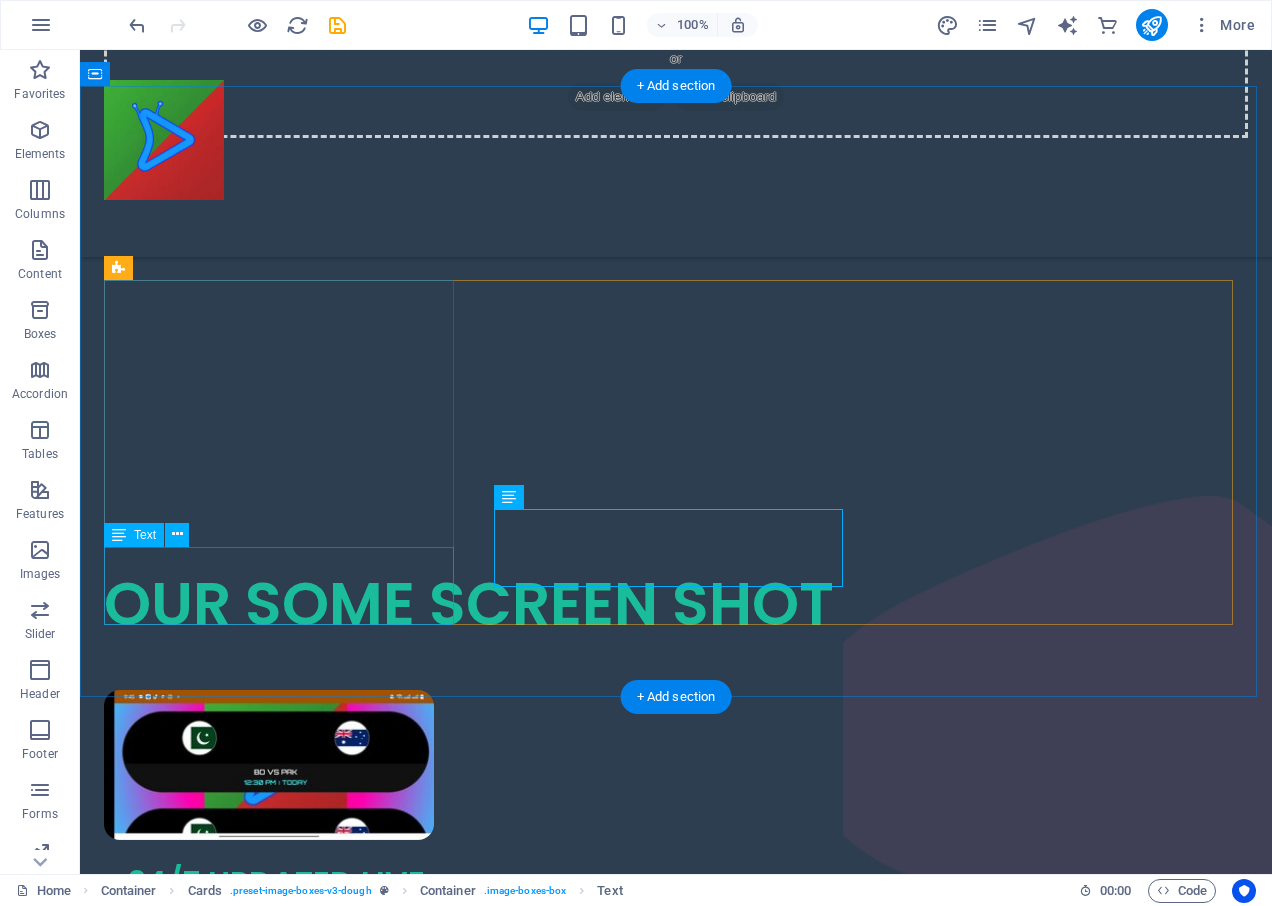 click on "Lorem ipsum dolor sit amet, consectetur adipiscing elit." at bounding box center (281, 996) 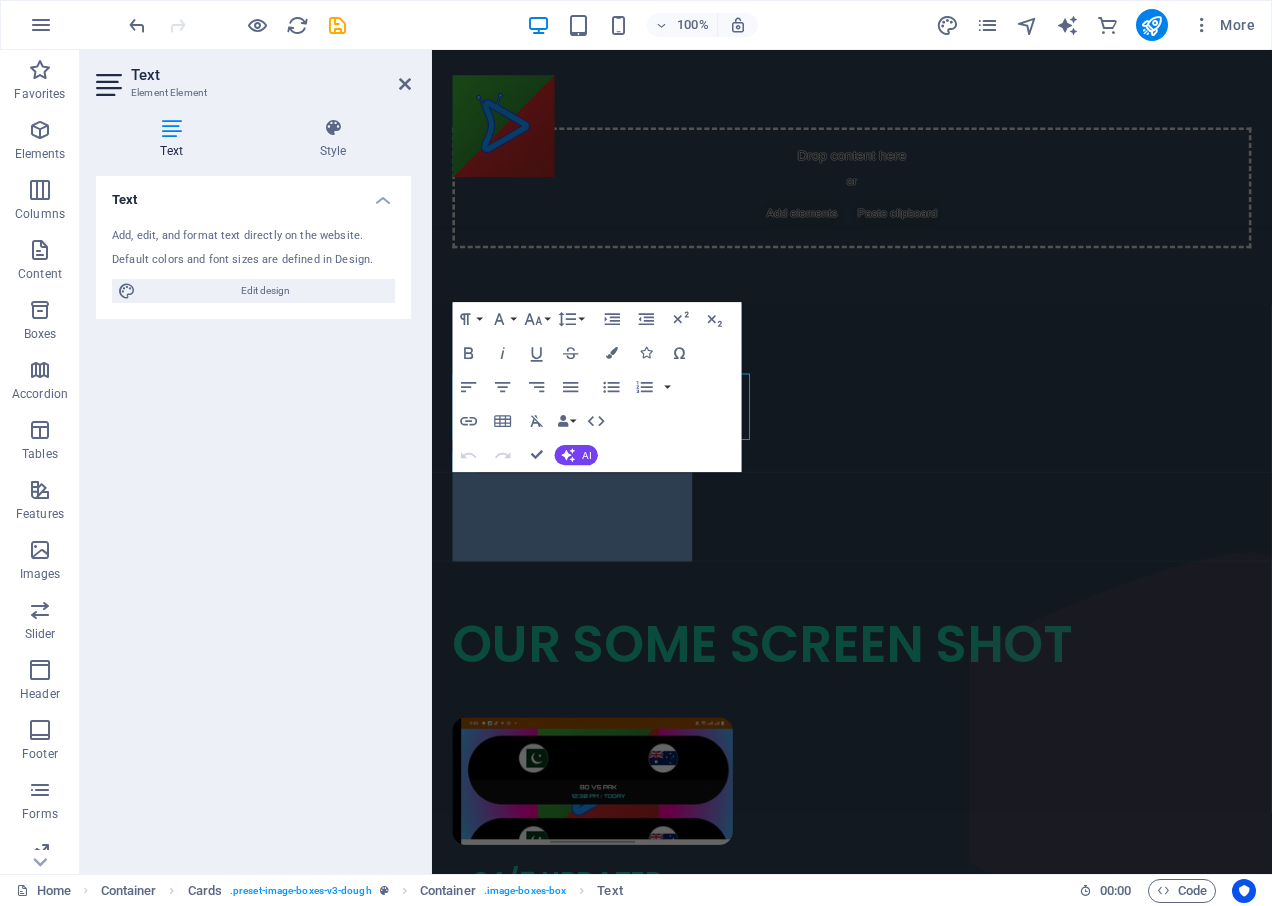 scroll, scrollTop: 1927, scrollLeft: 0, axis: vertical 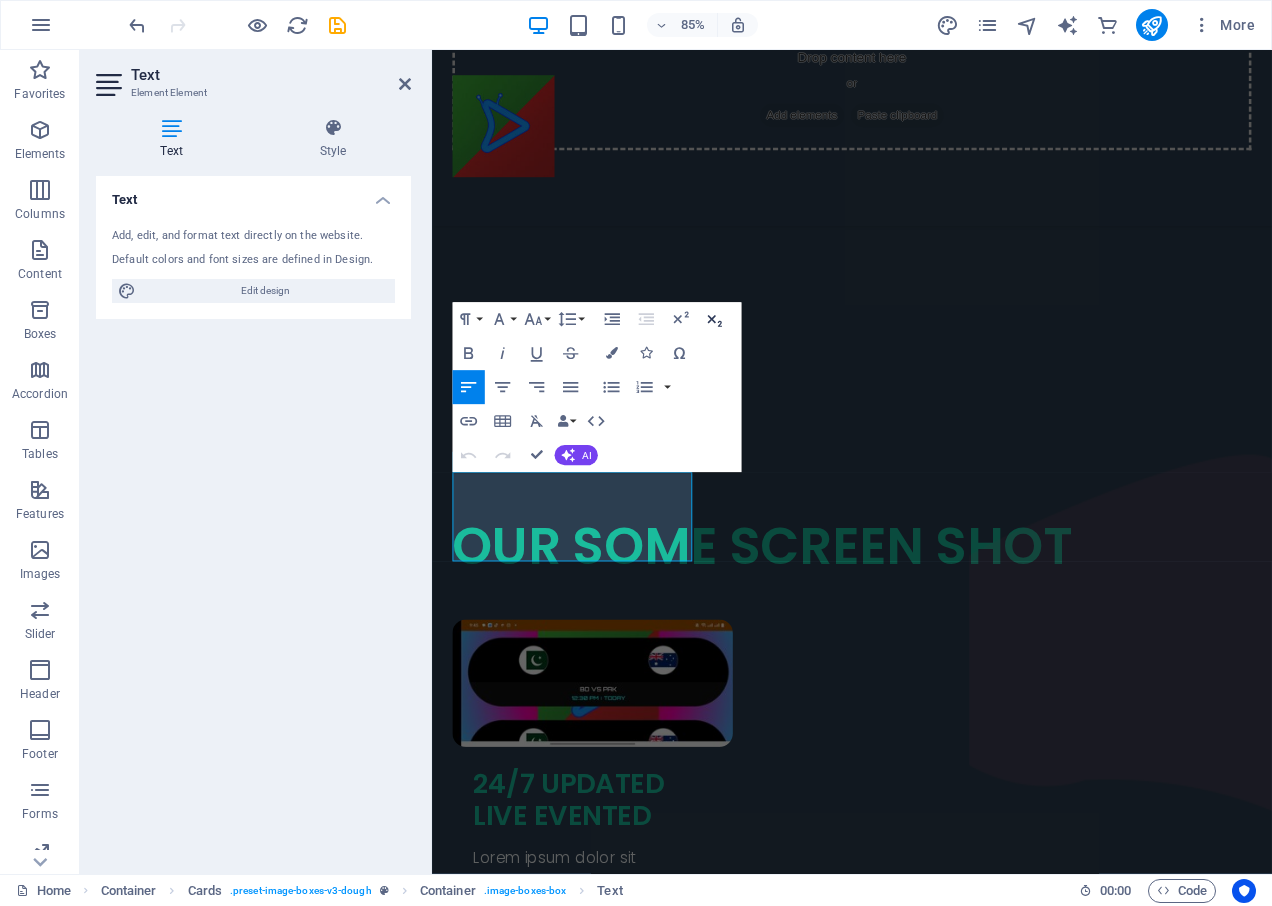 click 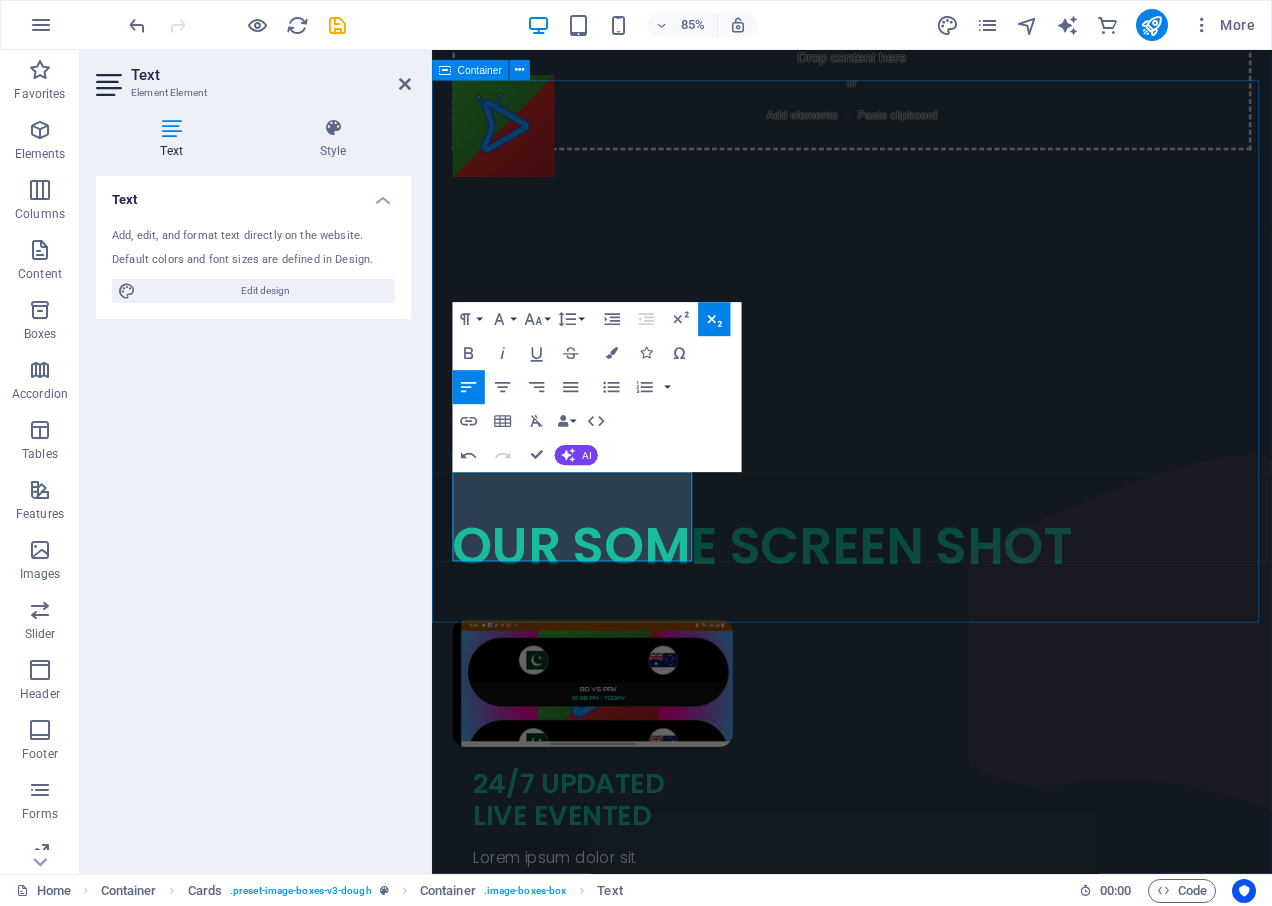 click on "OUR SOME SCREEN SHOT  24/7 UPDATED LIVE EVENTED ​ Lorem ipsum dolor sit amet, consectetur adipiscing elit. 143 Oak Avenue Lorem ipsum dolor sit amet, consectetur adipiscing elit. 88 Elm Road Lorem ipsum dolor sit amet, consectetur adipiscing elit." at bounding box center (926, 1217) 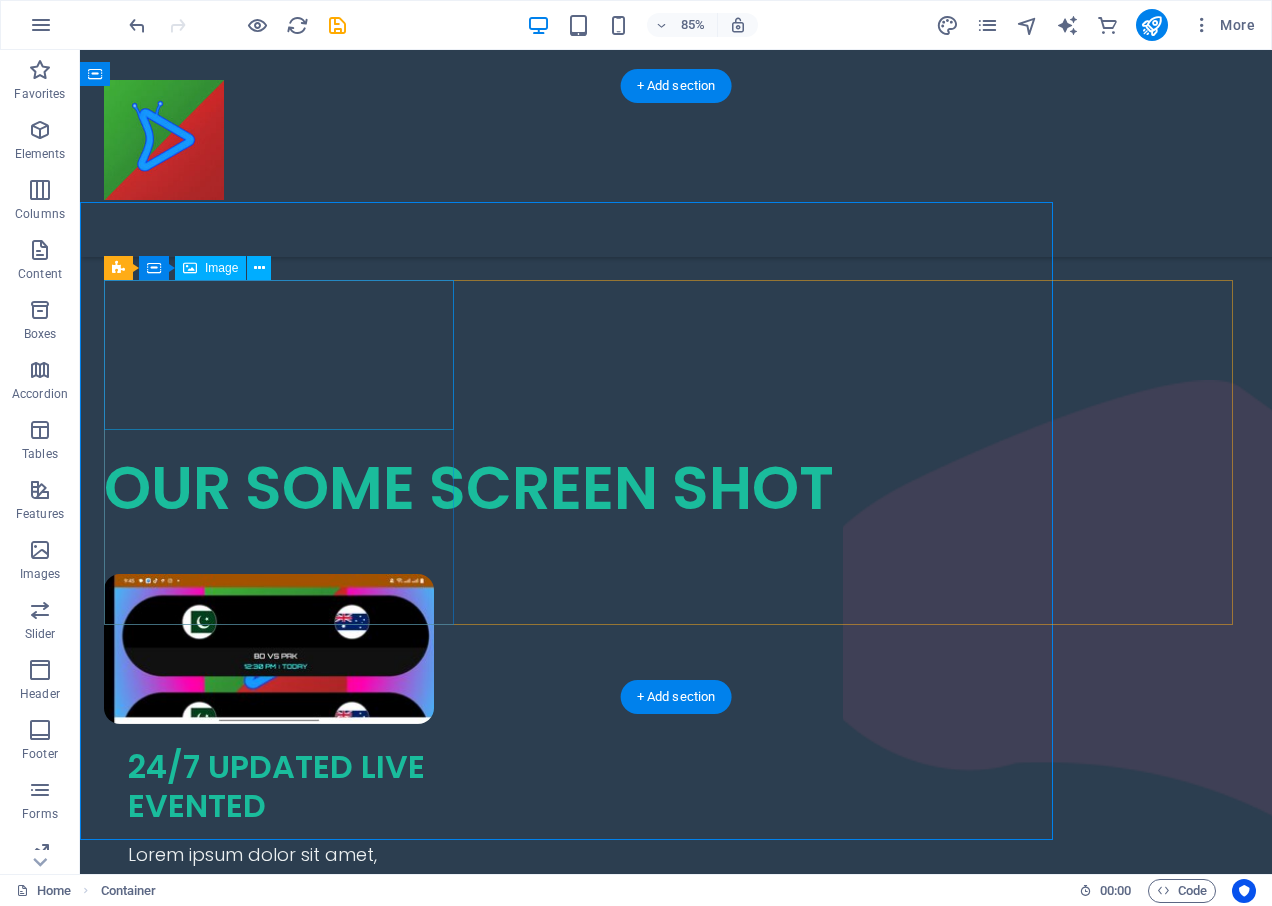 scroll, scrollTop: 1811, scrollLeft: 0, axis: vertical 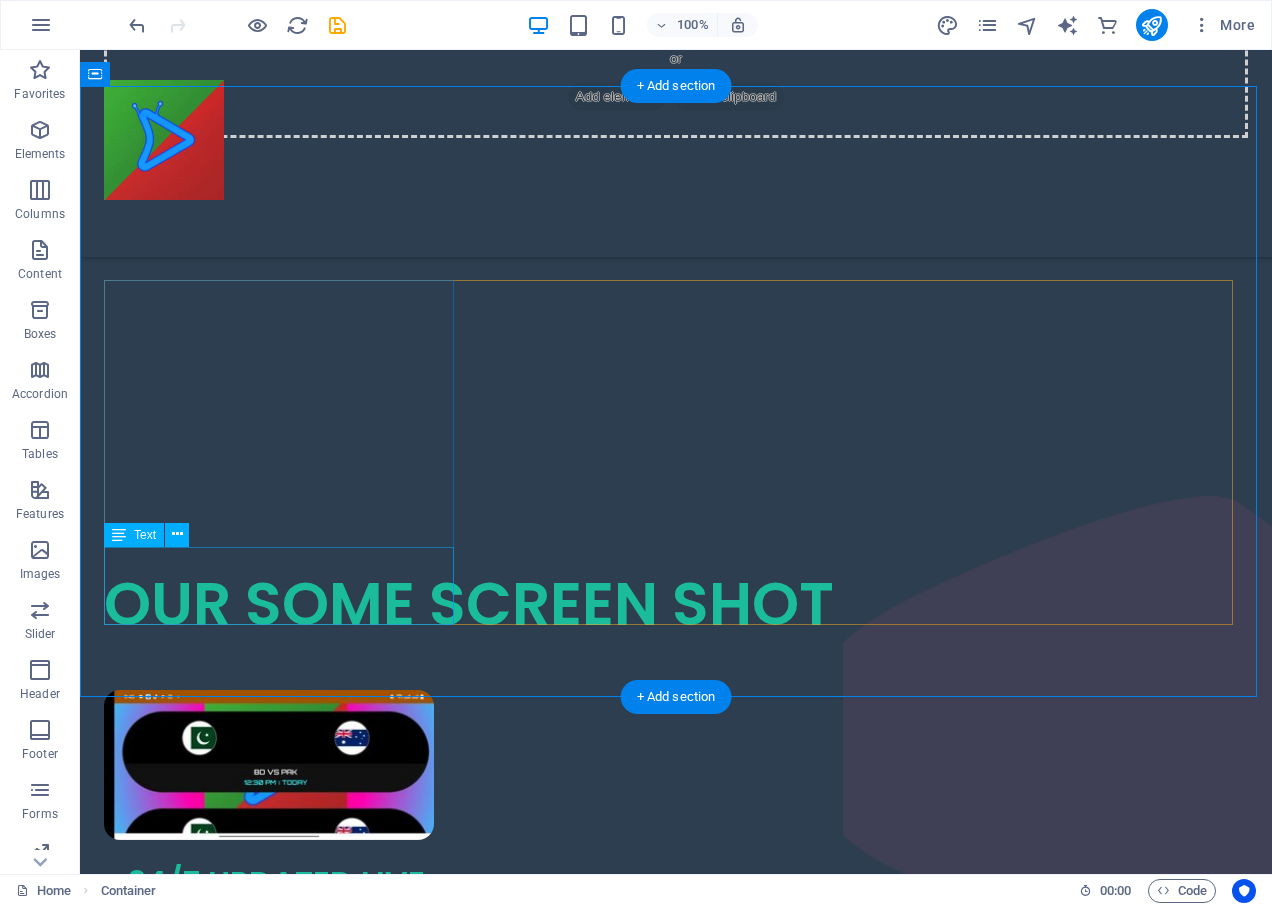 click on "Lorem ipsum dolor sit amet, consectetur adipiscing elit." at bounding box center (281, 996) 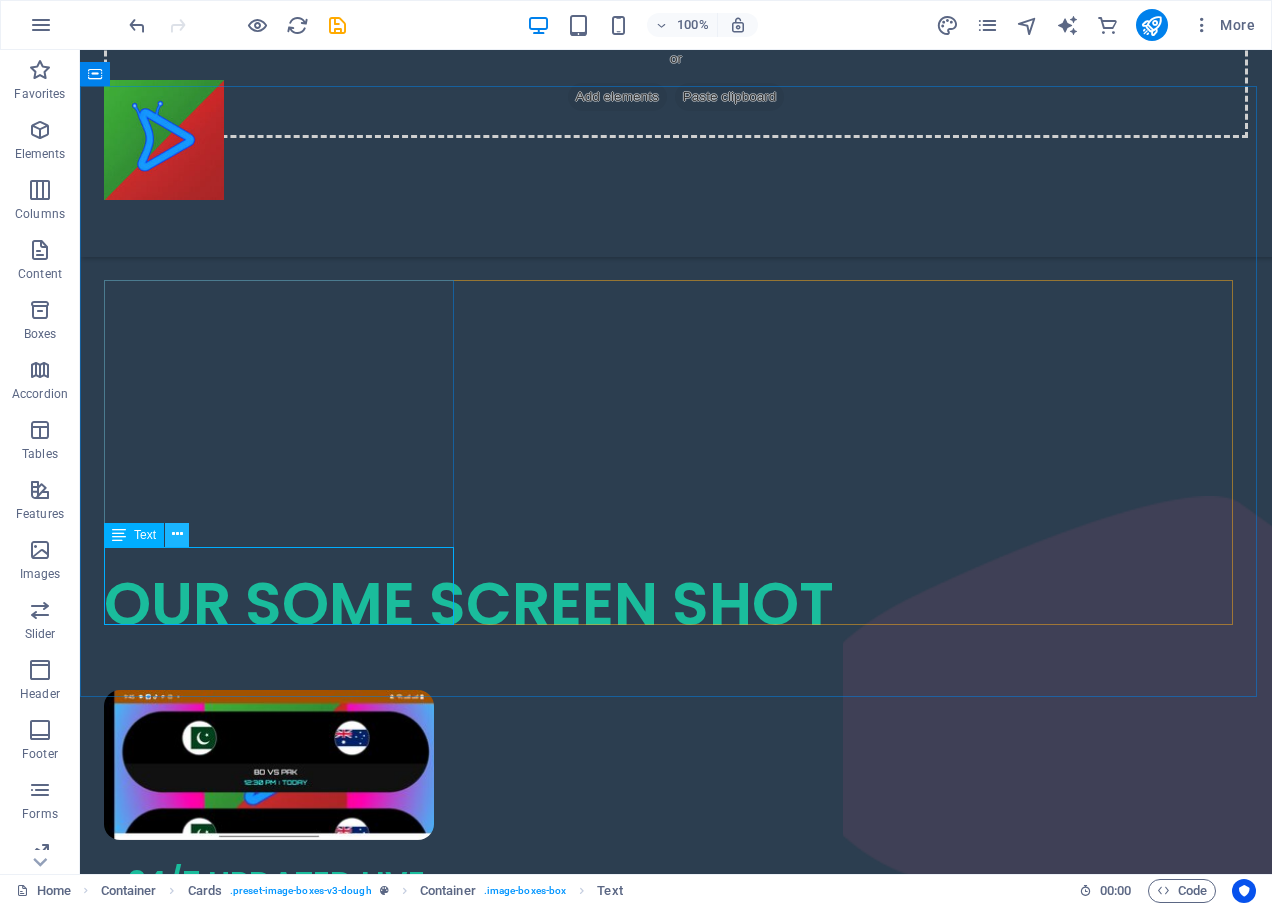 click at bounding box center (177, 535) 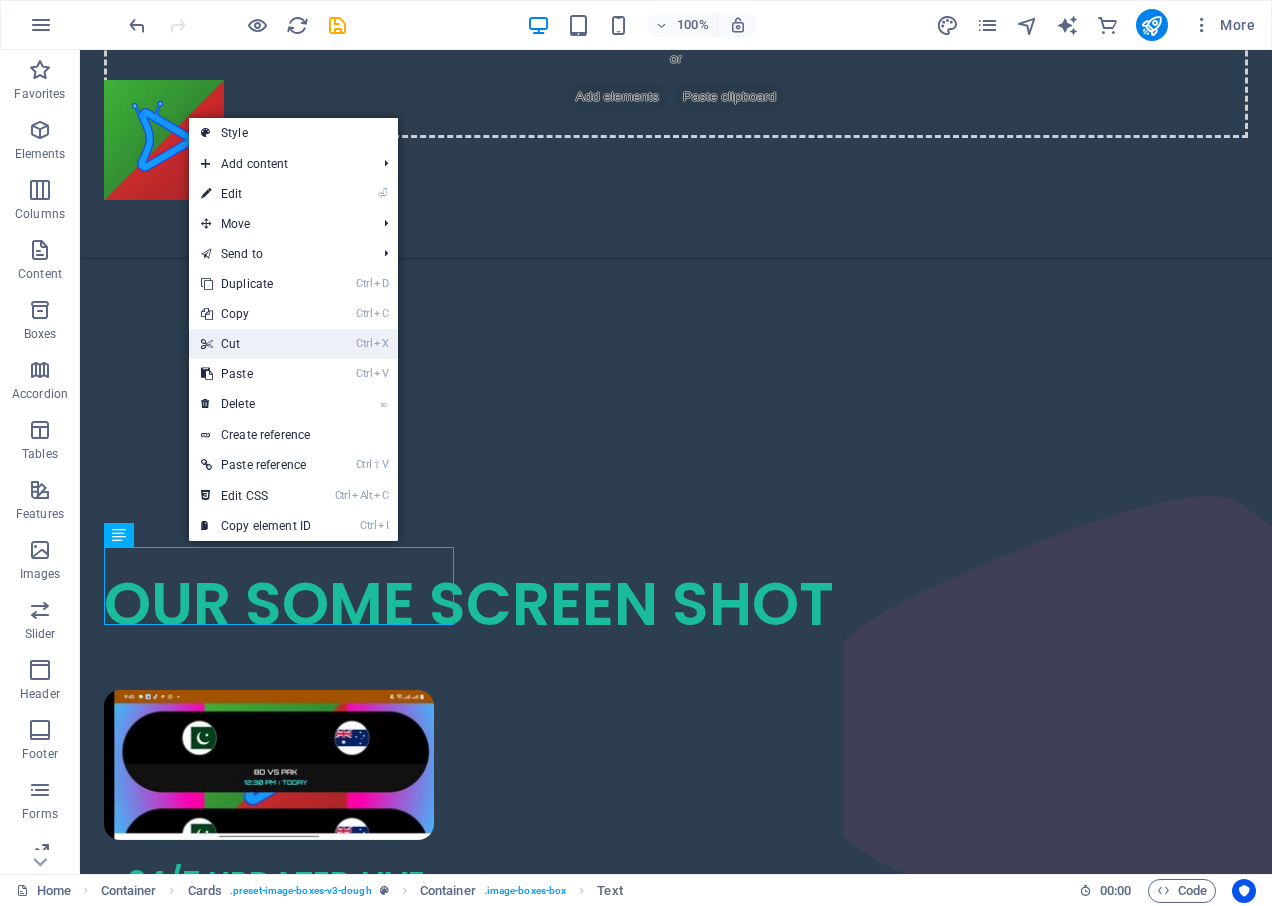 click on "Ctrl X  Cut" at bounding box center [256, 344] 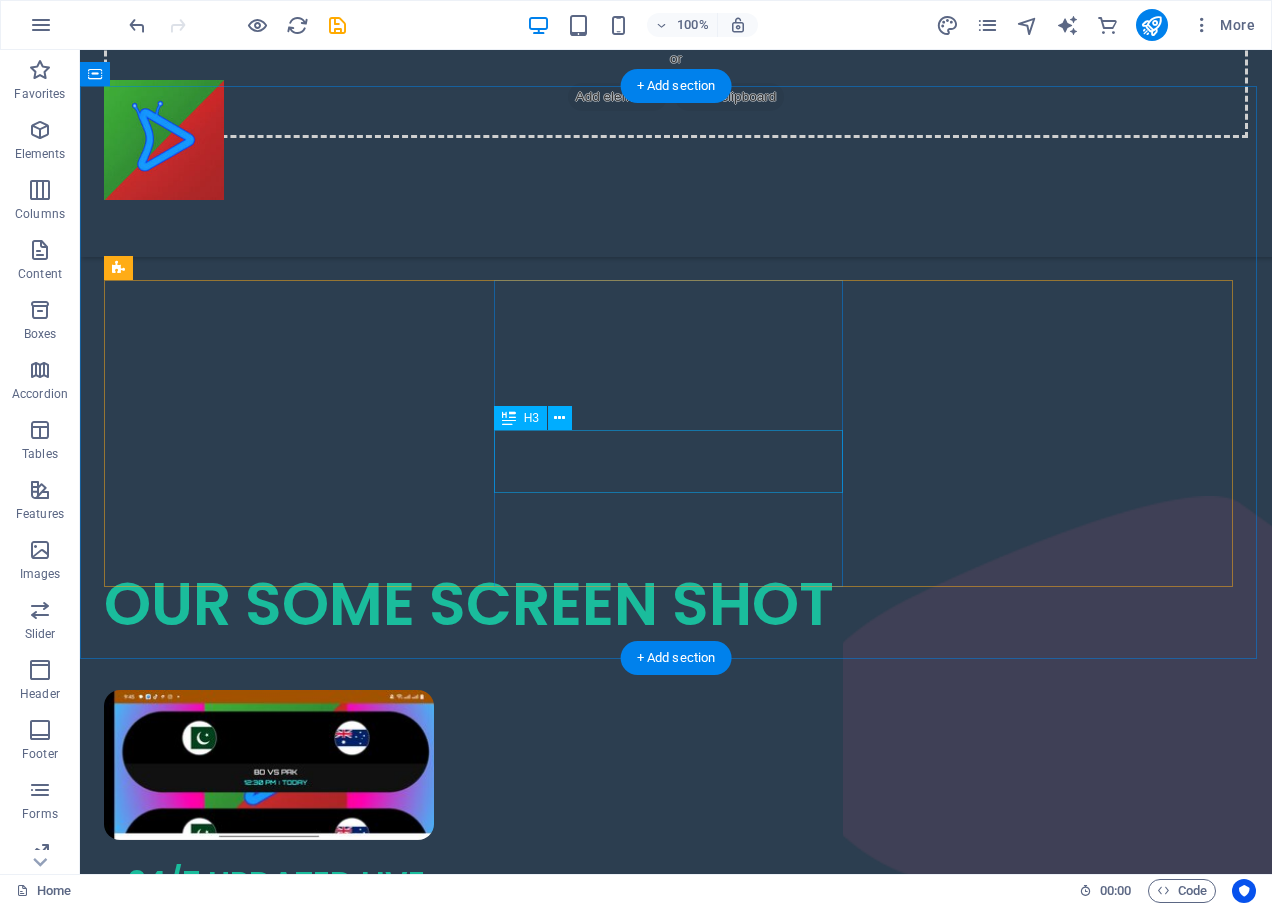 click on "143 Oak Avenue" at bounding box center (281, 1182) 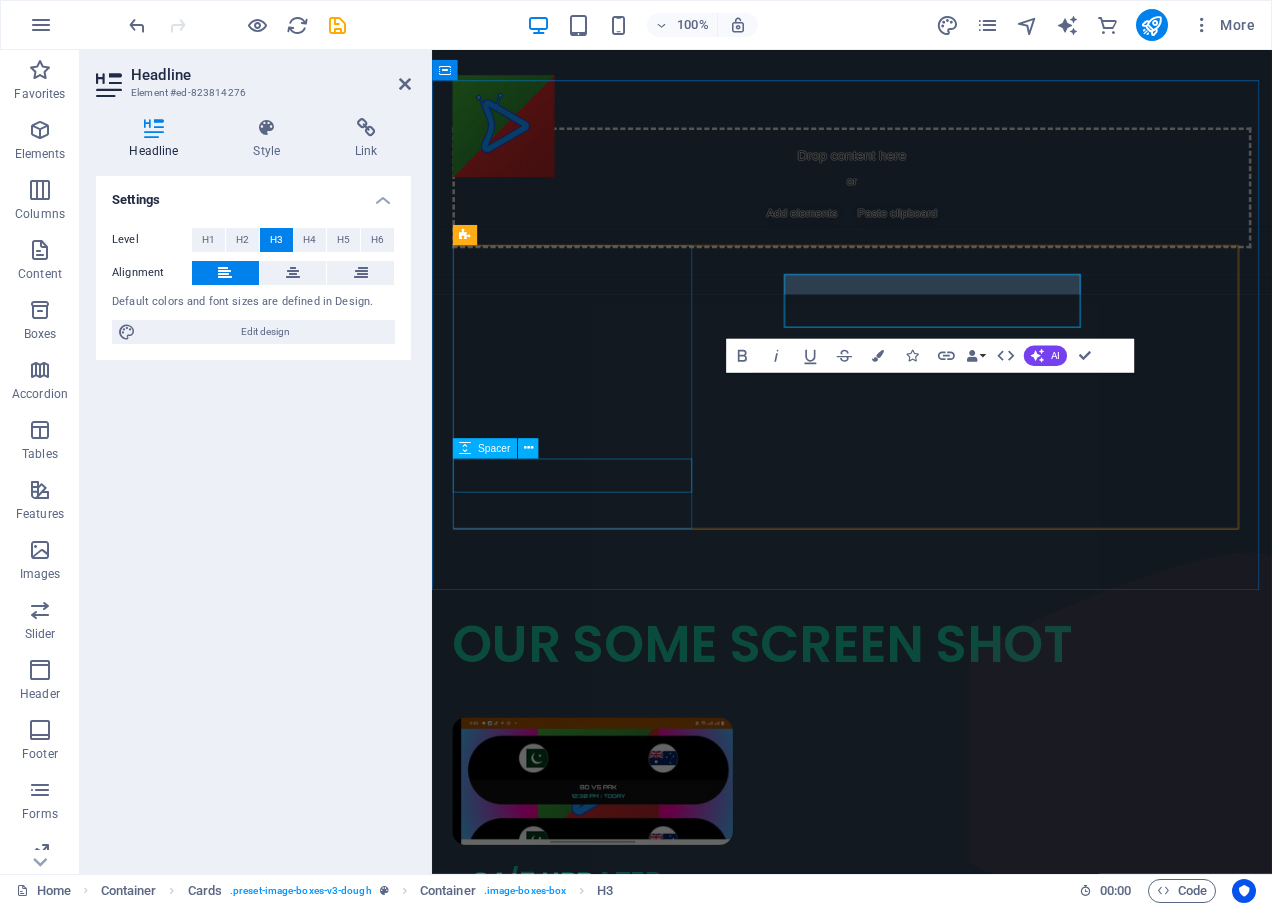 scroll, scrollTop: 1927, scrollLeft: 0, axis: vertical 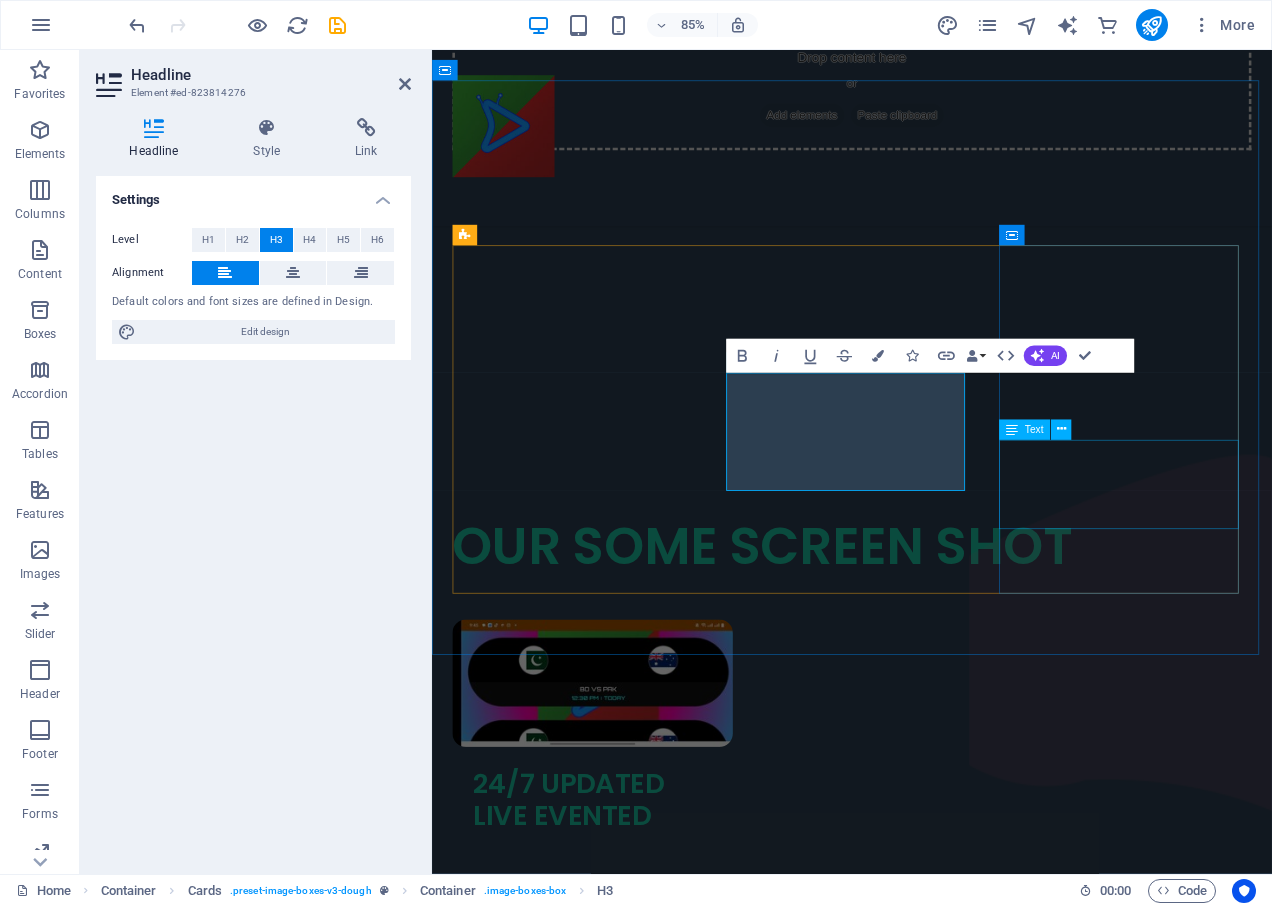 click on "Lorem ipsum dolor sit amet, consectetur adipiscing elit." at bounding box center (599, 1741) 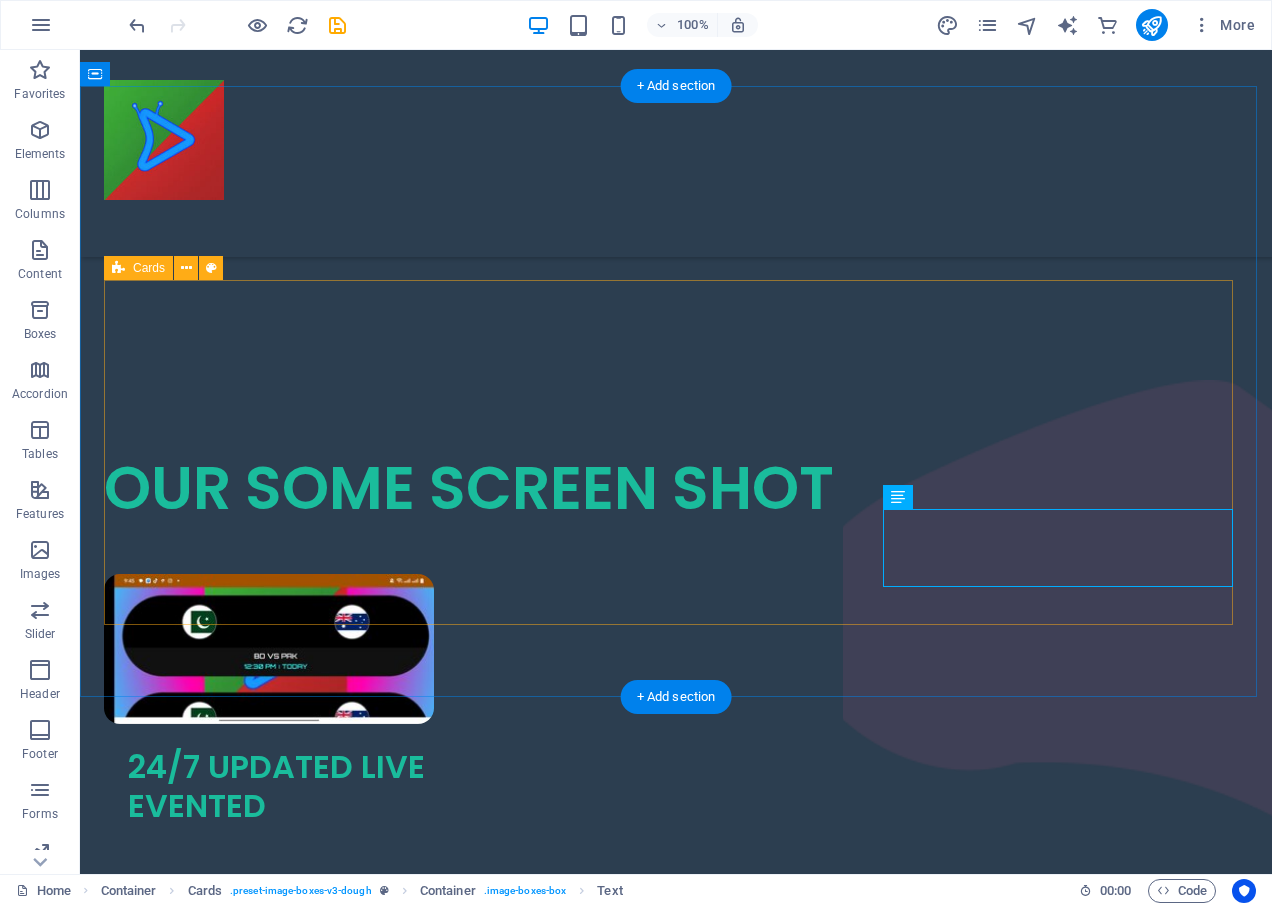 scroll, scrollTop: 1811, scrollLeft: 0, axis: vertical 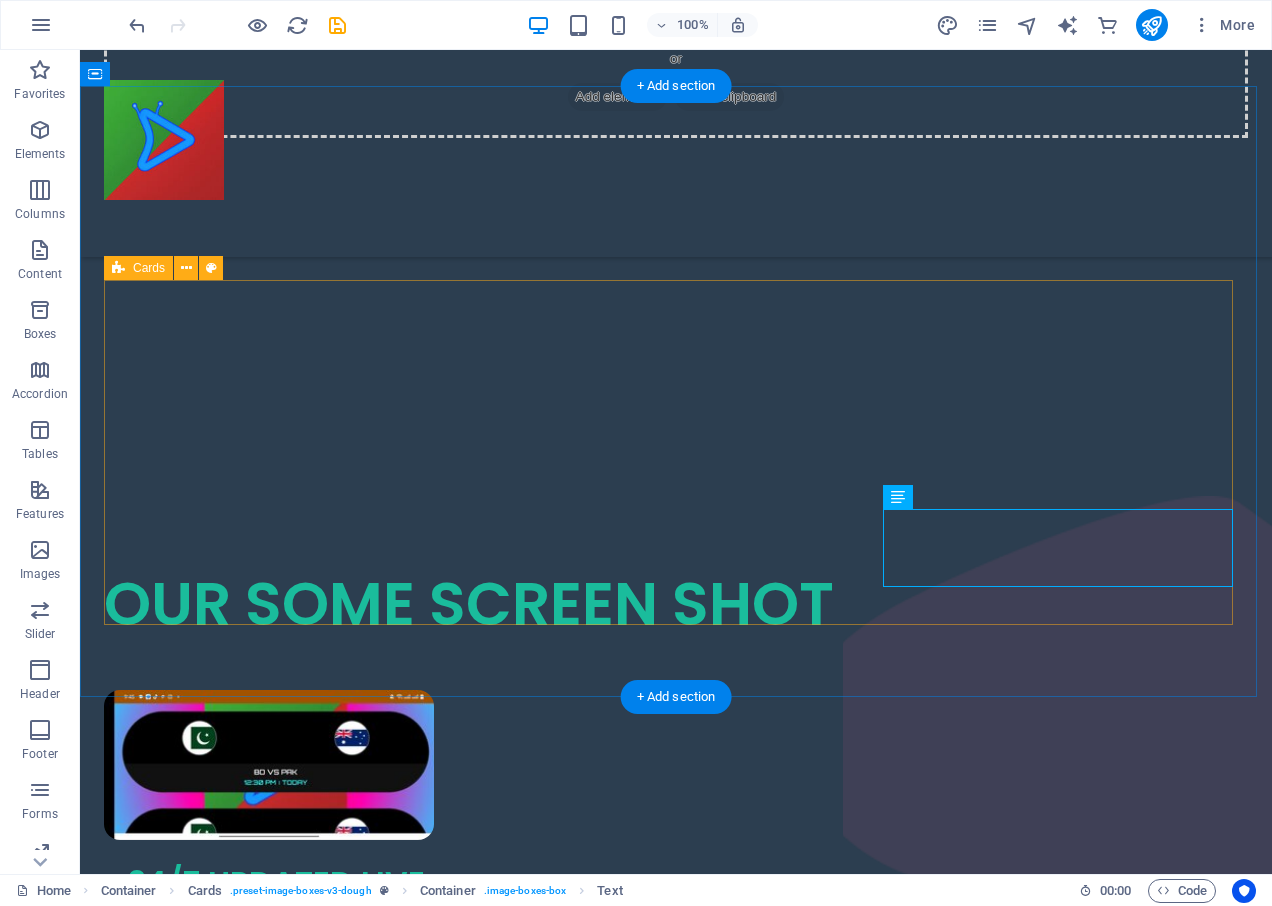 click on "24/7 UPDATED LIVE EVENTED INDIA KOLKATA CHANNELS Lorem ipsum dolor sit amet, consectetur adipiscing elit. 88 Elm Road Lorem ipsum dolor sit amet, consectetur adipiscing elit." at bounding box center [676, 1181] 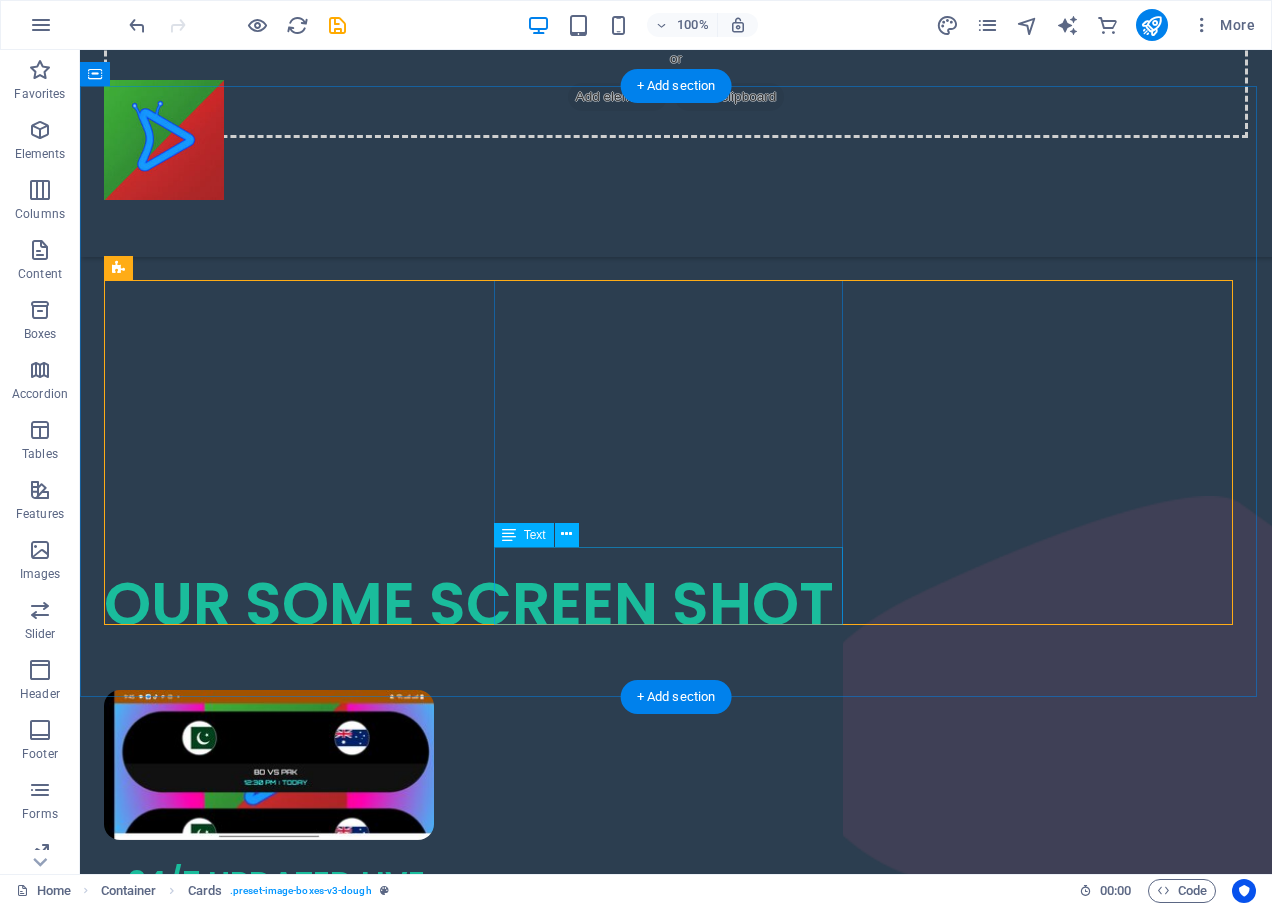 click on "Lorem ipsum dolor sit amet, consectetur adipiscing elit." at bounding box center (281, 1307) 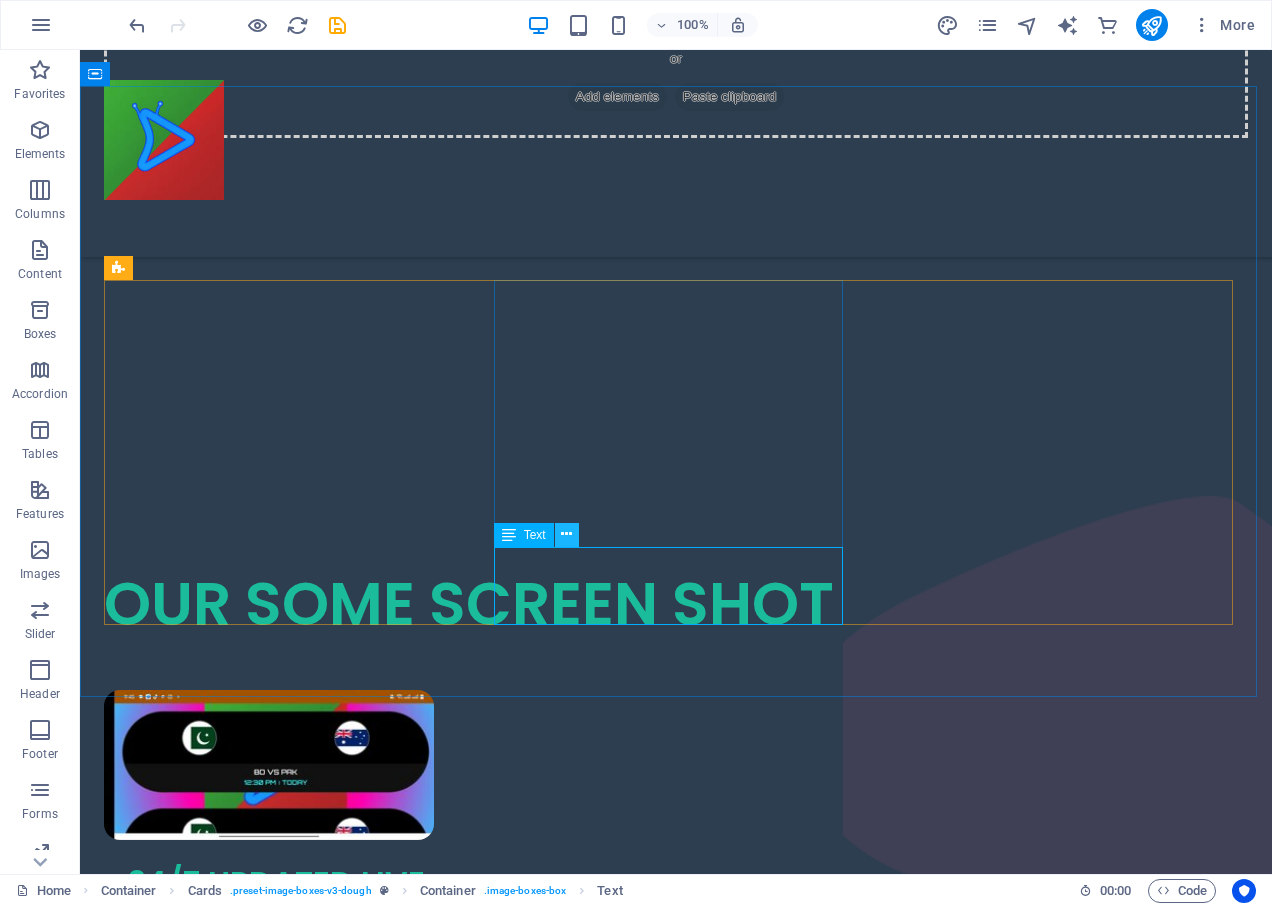 click on "Text" at bounding box center [543, 535] 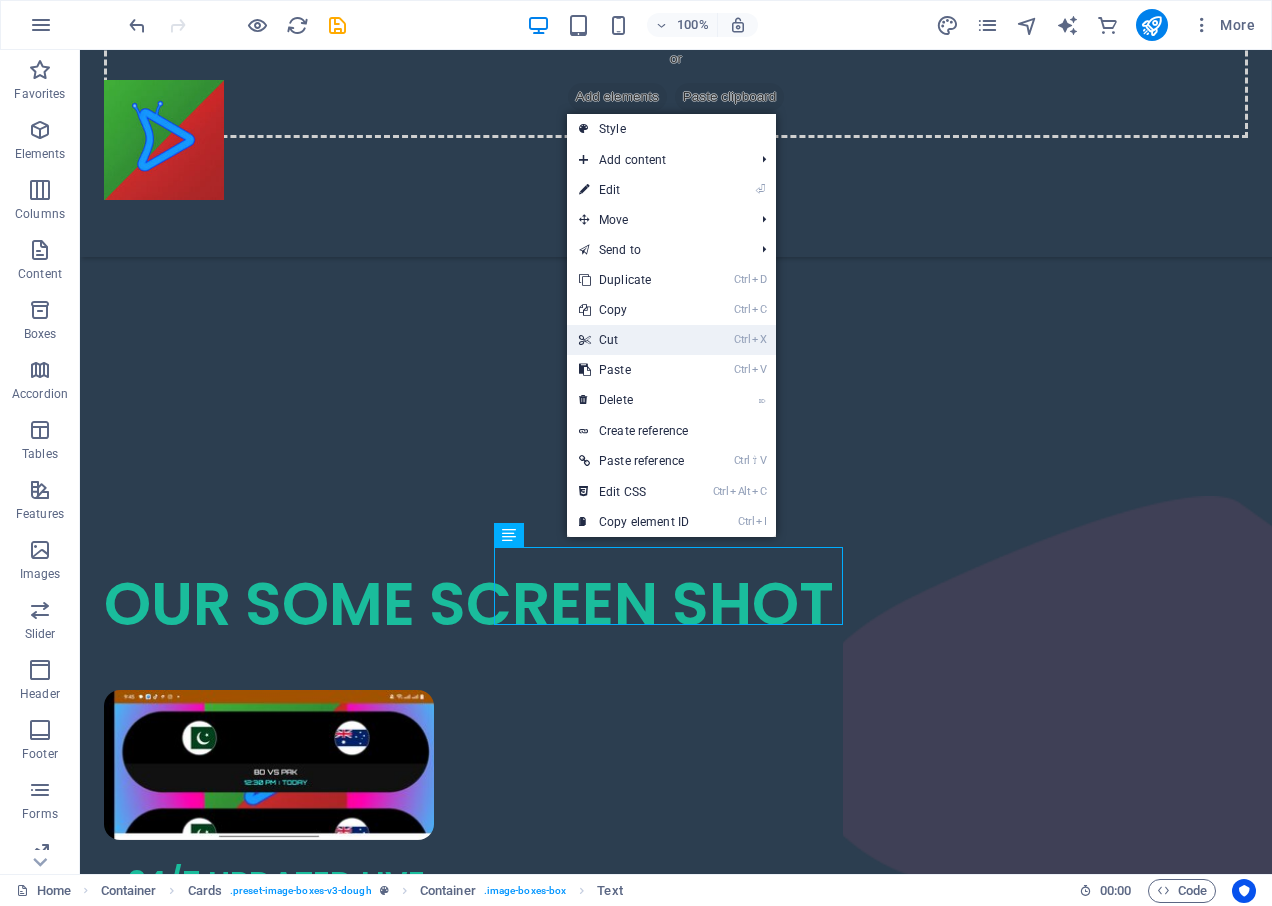 click on "Ctrl X  Cut" at bounding box center [634, 340] 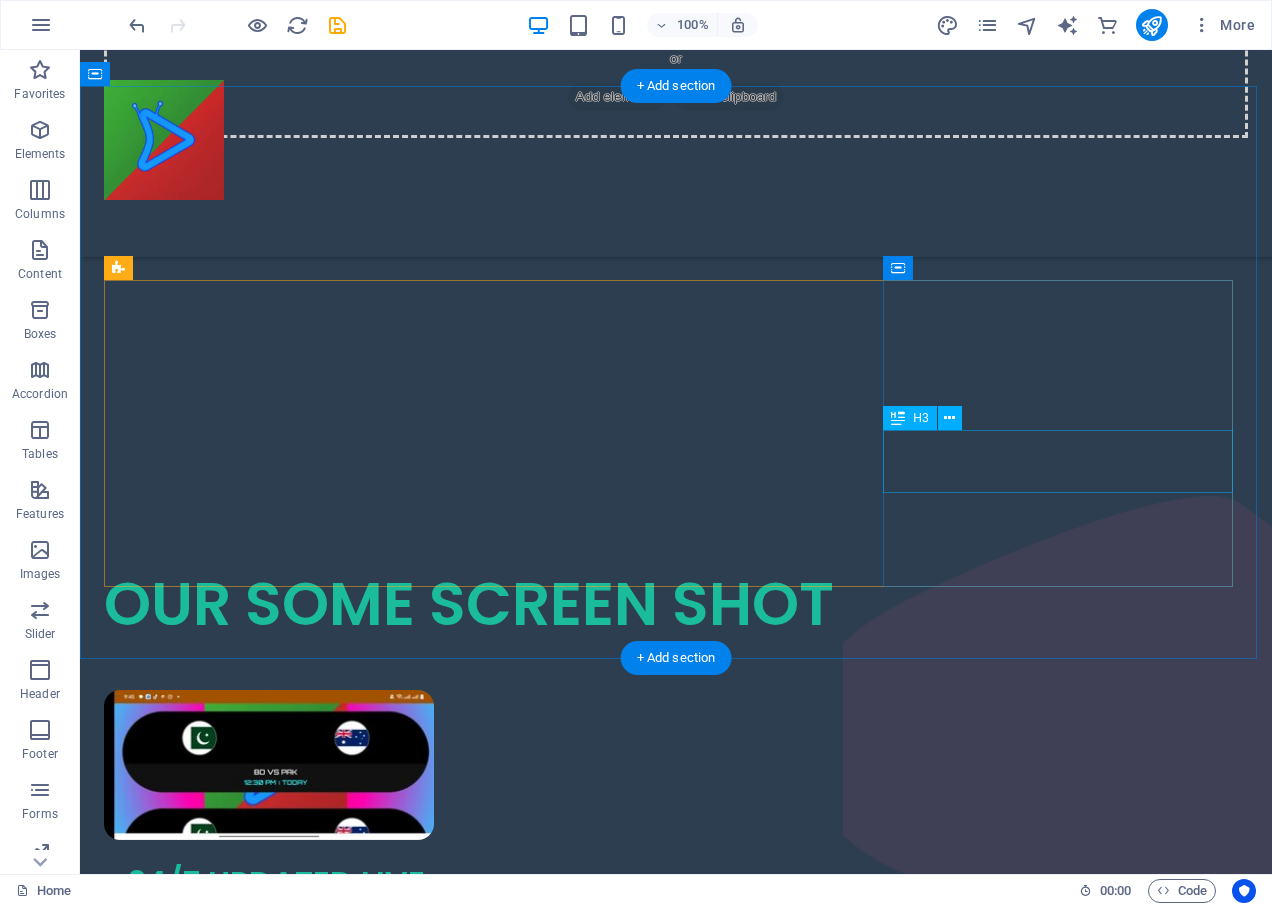 drag, startPoint x: 1085, startPoint y: 483, endPoint x: 1073, endPoint y: 478, distance: 13 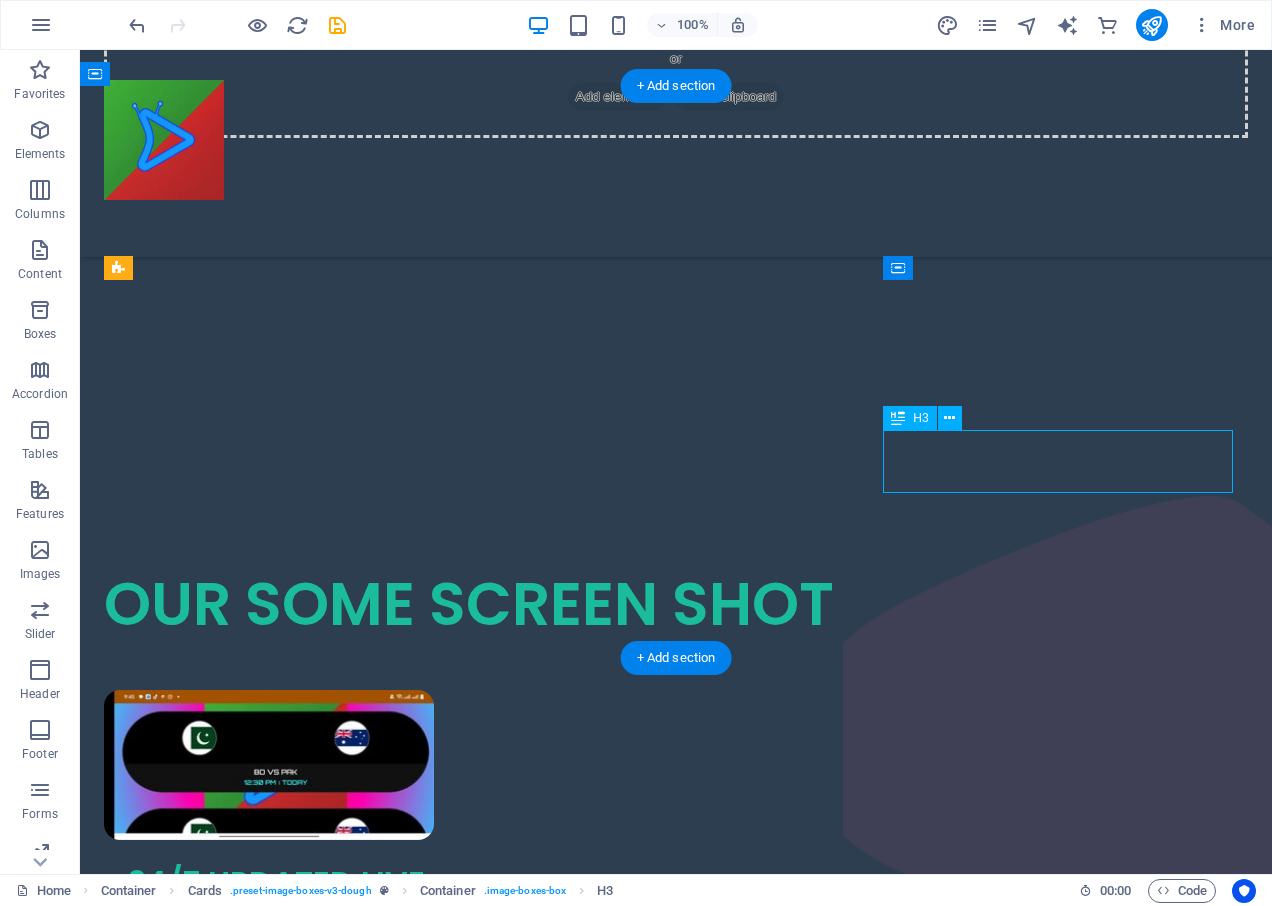 click on "88 Elm Road" at bounding box center (281, 1493) 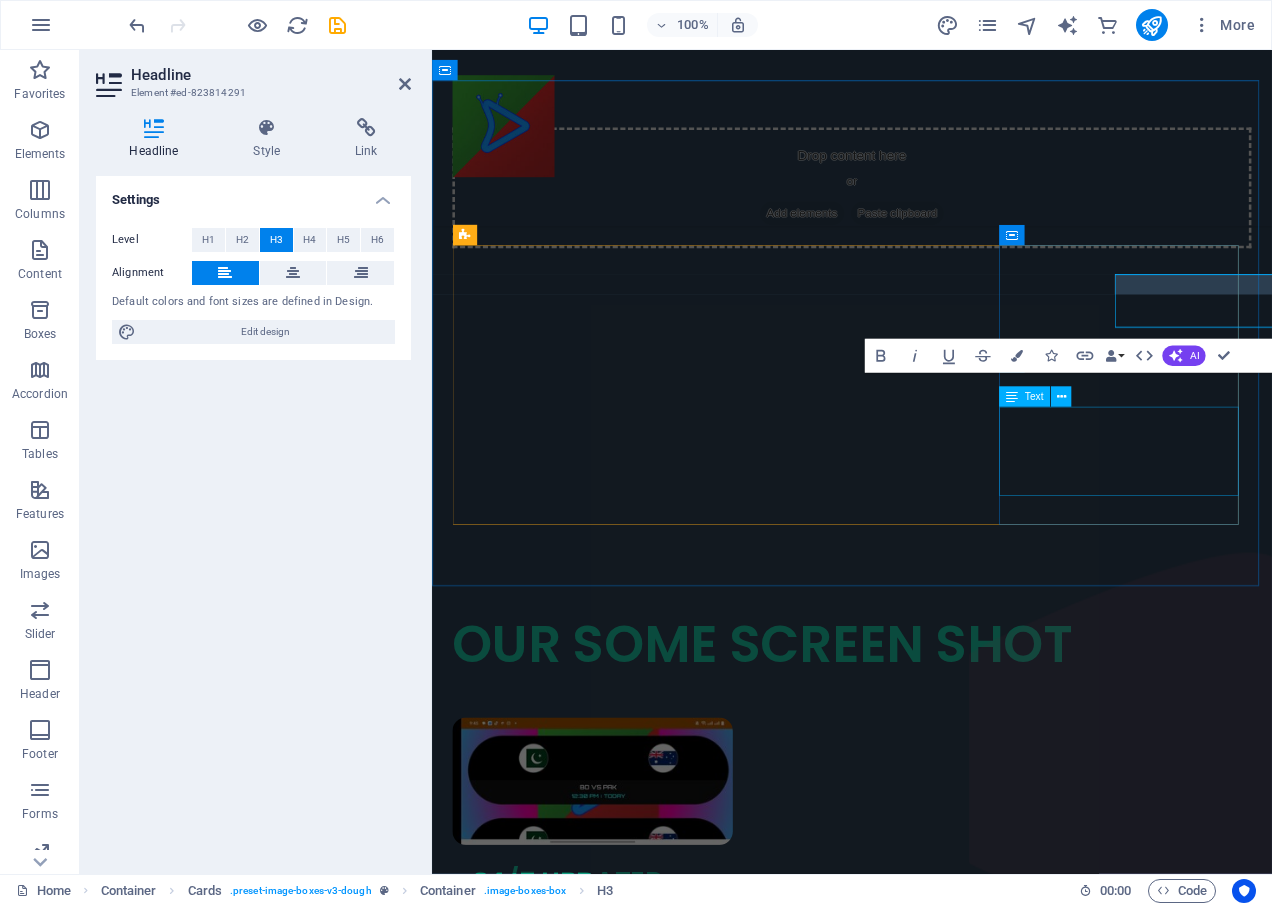 click on "Lorem ipsum dolor sit amet, consectetur adipiscing elit." at bounding box center (599, 1776) 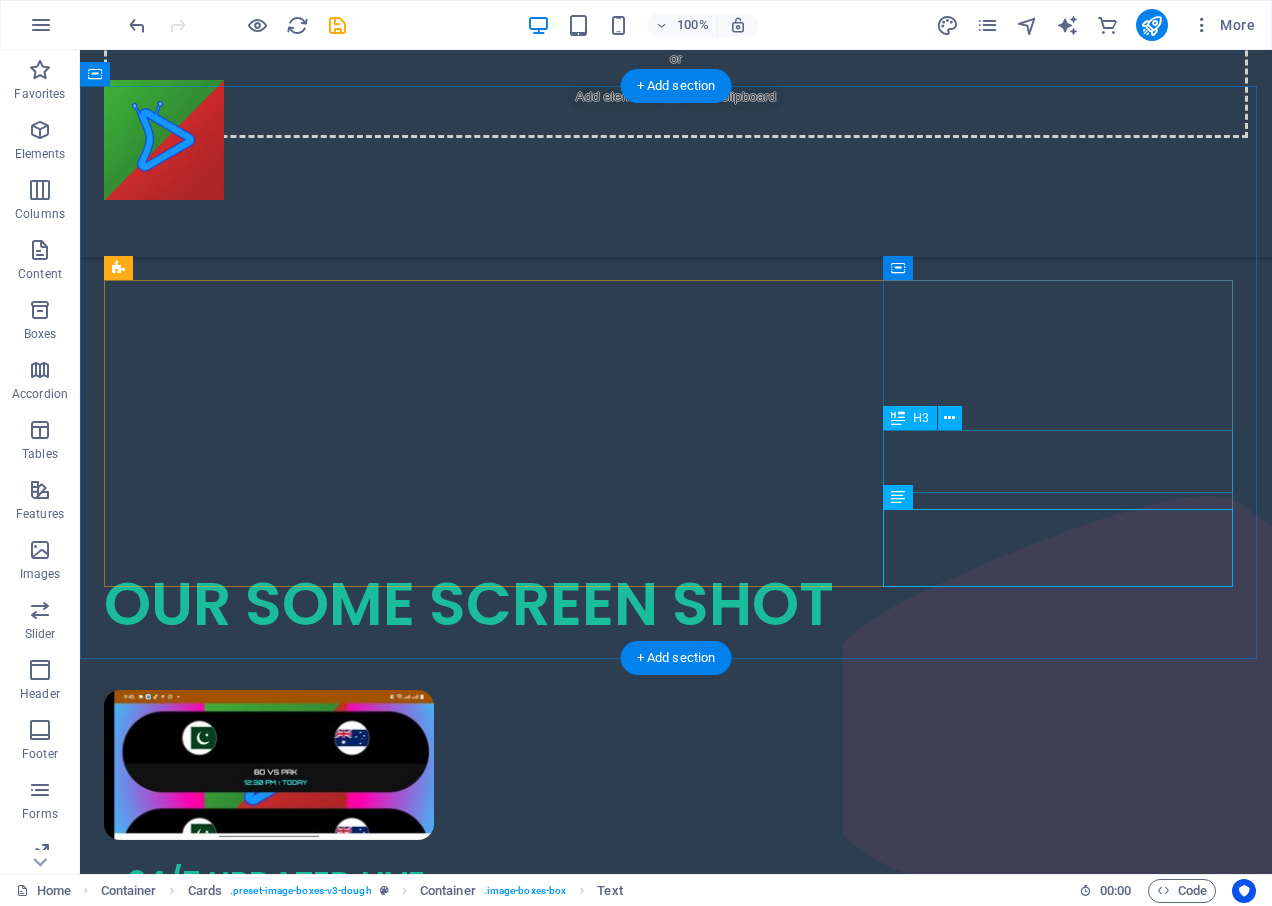 click on "88 Elm Road" at bounding box center [281, 1493] 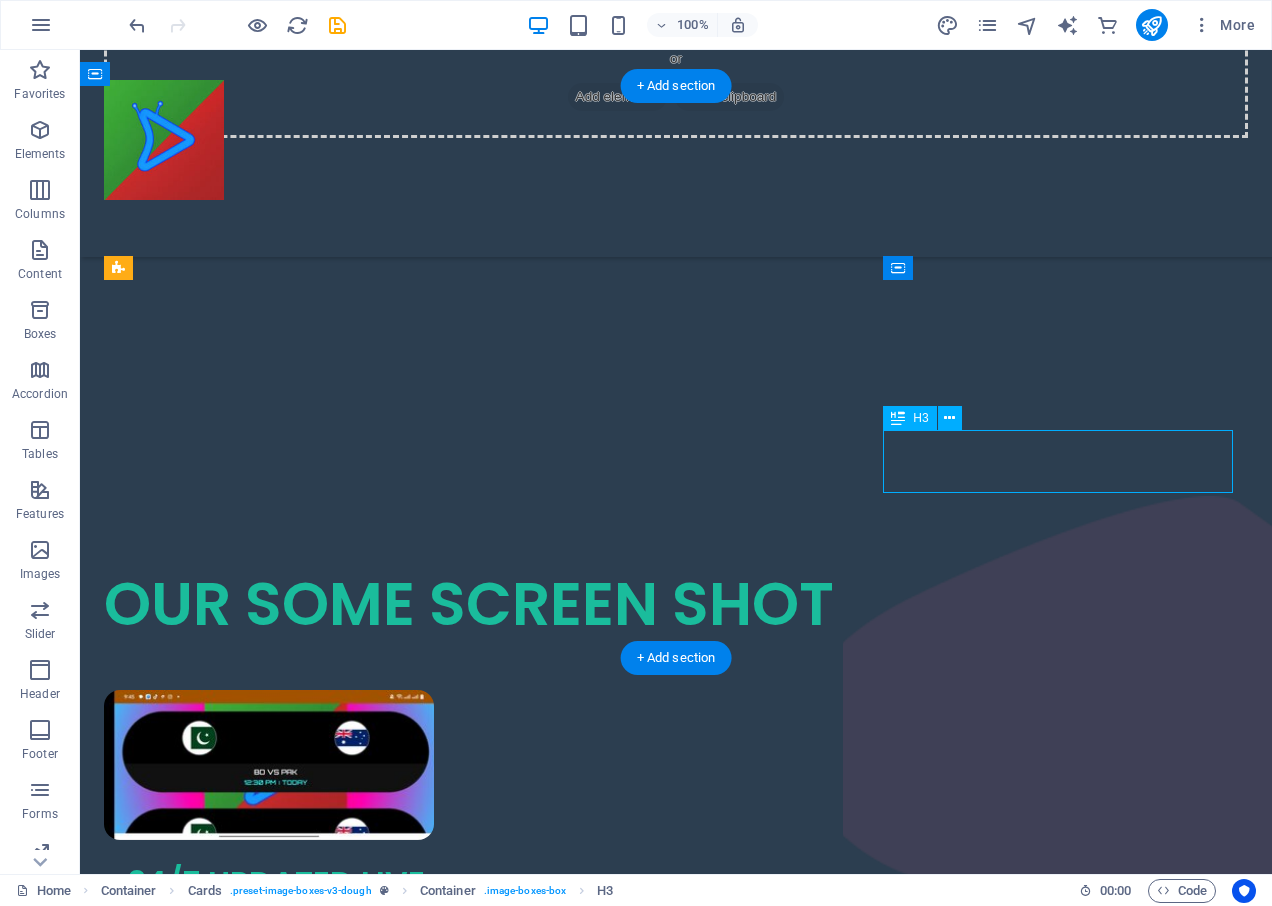 click on "88 Elm Road" at bounding box center [281, 1493] 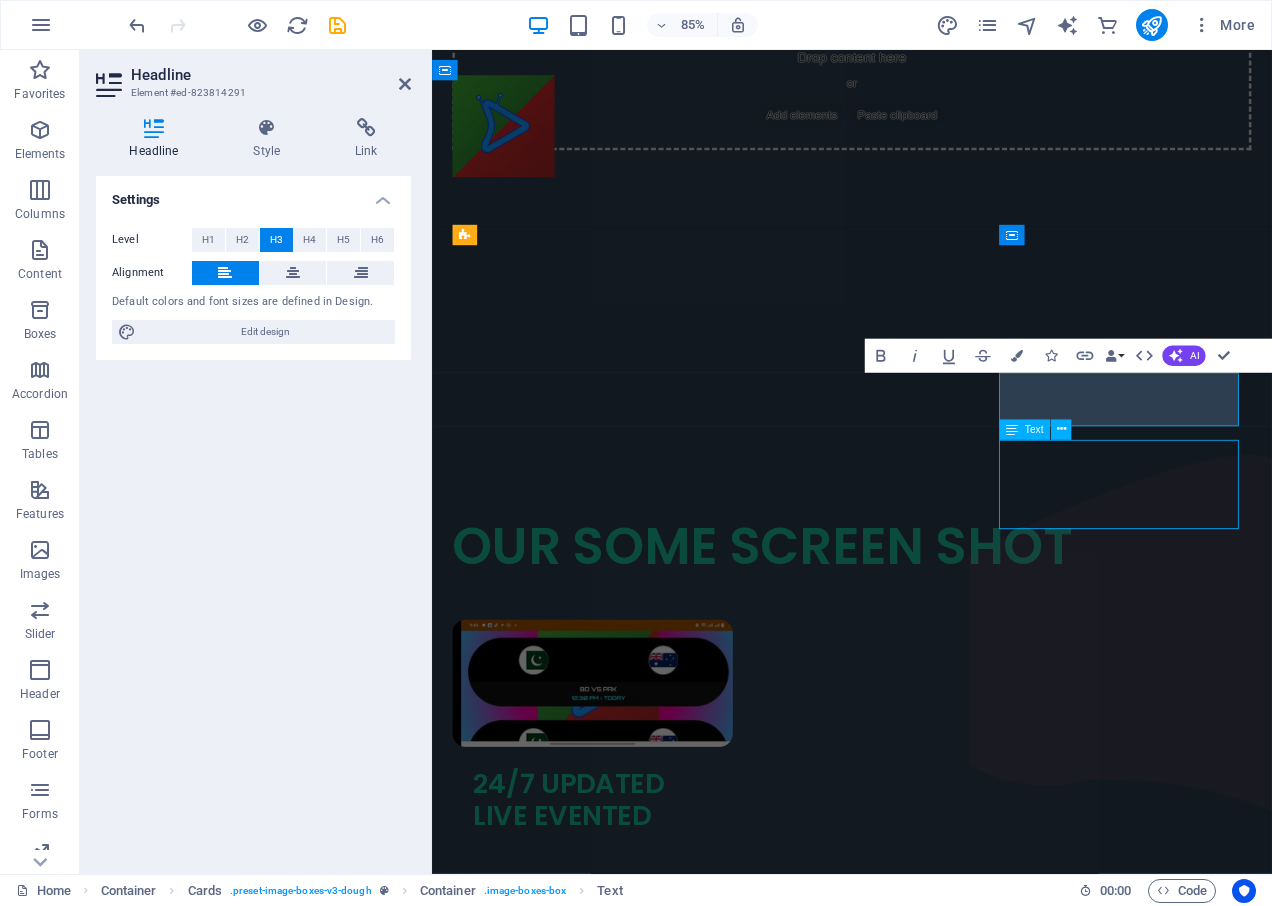 scroll, scrollTop: 1811, scrollLeft: 0, axis: vertical 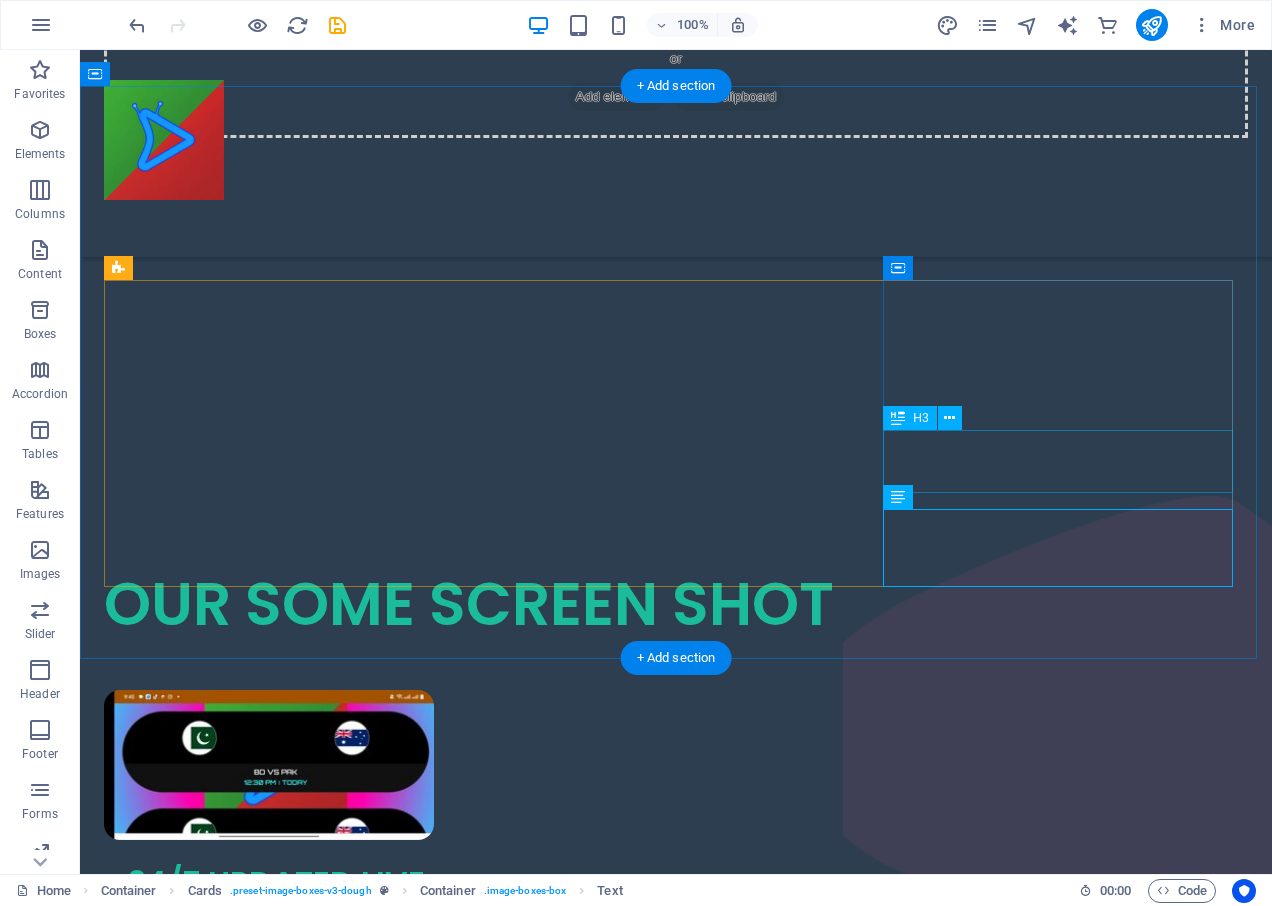 click on "88 Elm Road" at bounding box center [281, 1493] 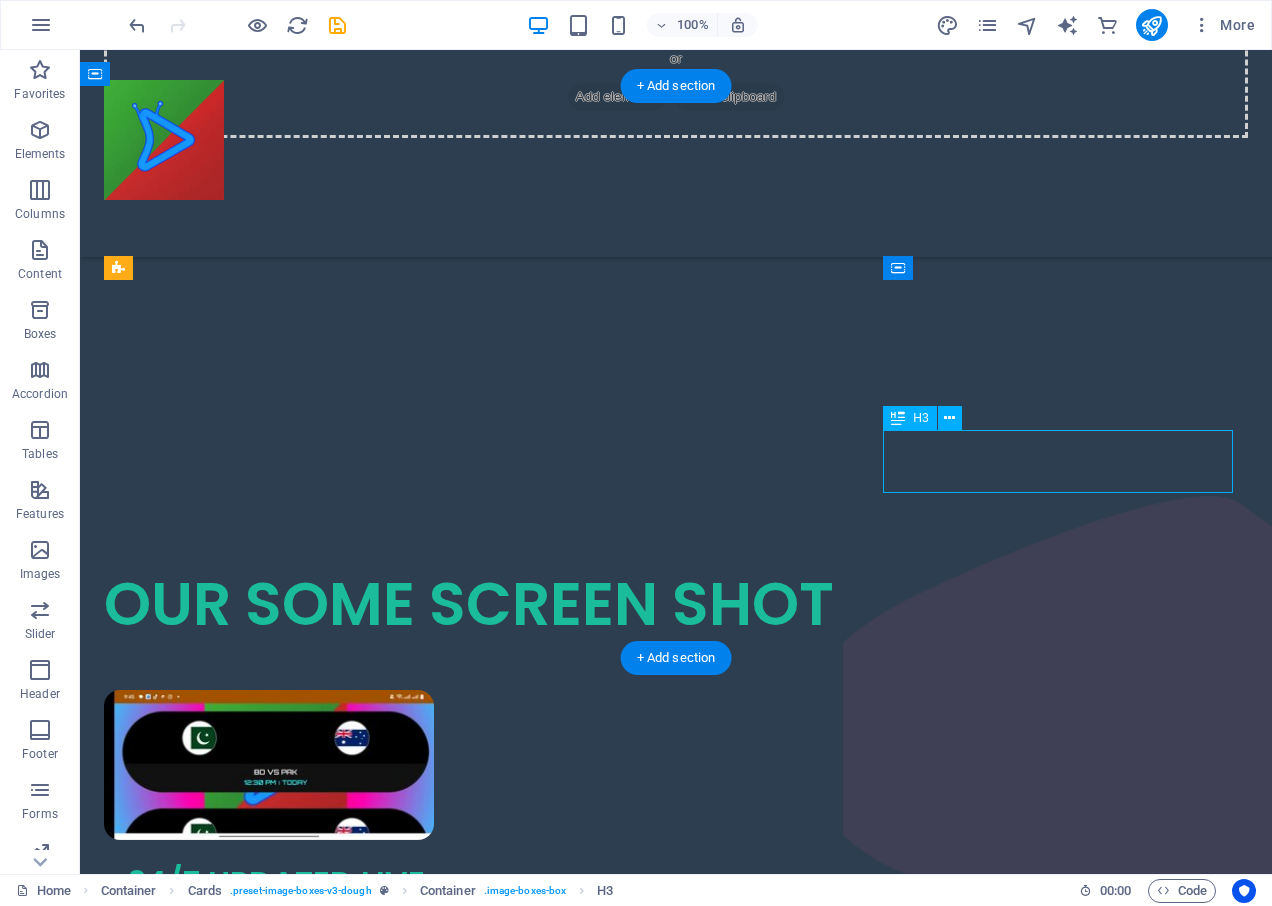 click on "88 Elm Road" at bounding box center [281, 1493] 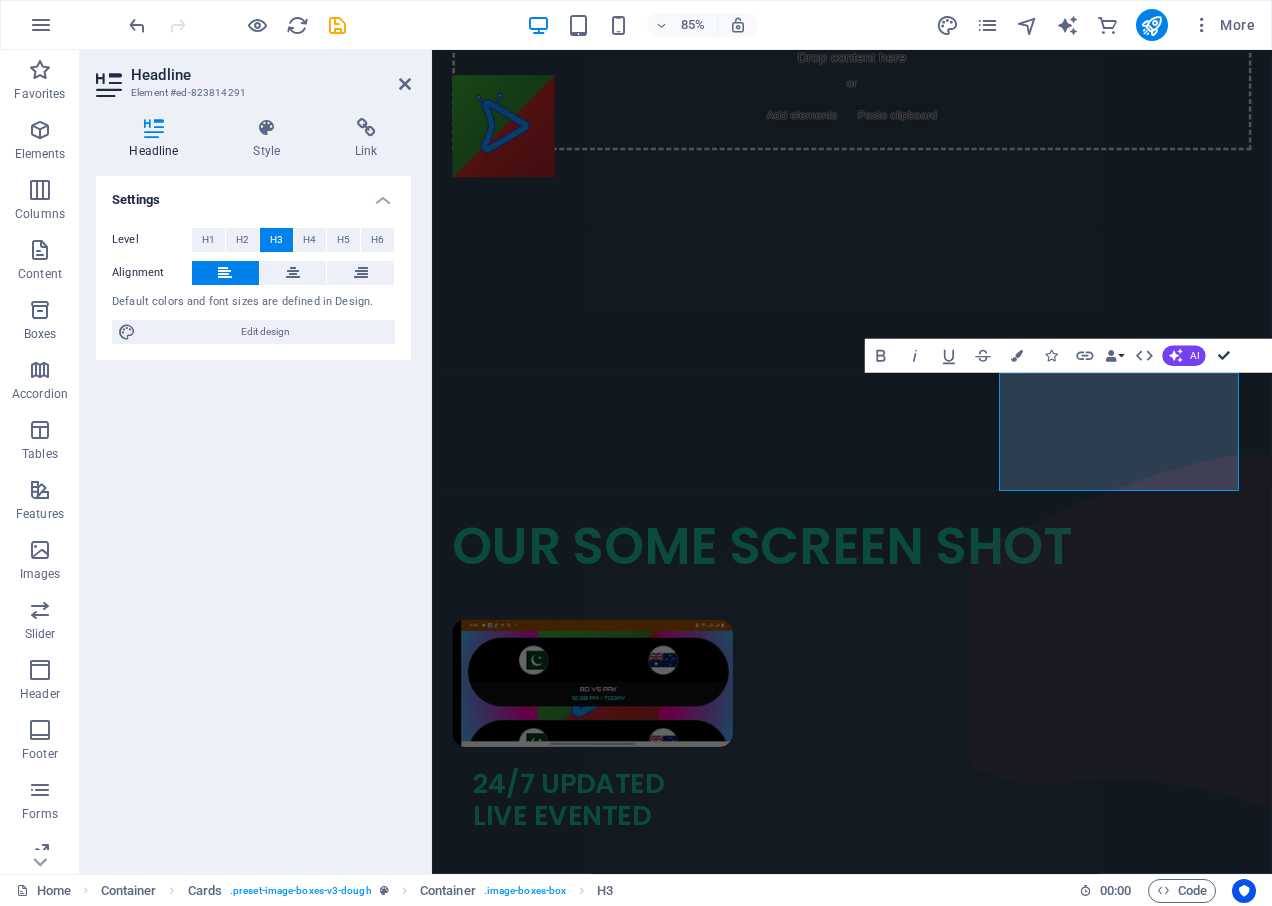 scroll, scrollTop: 1811, scrollLeft: 0, axis: vertical 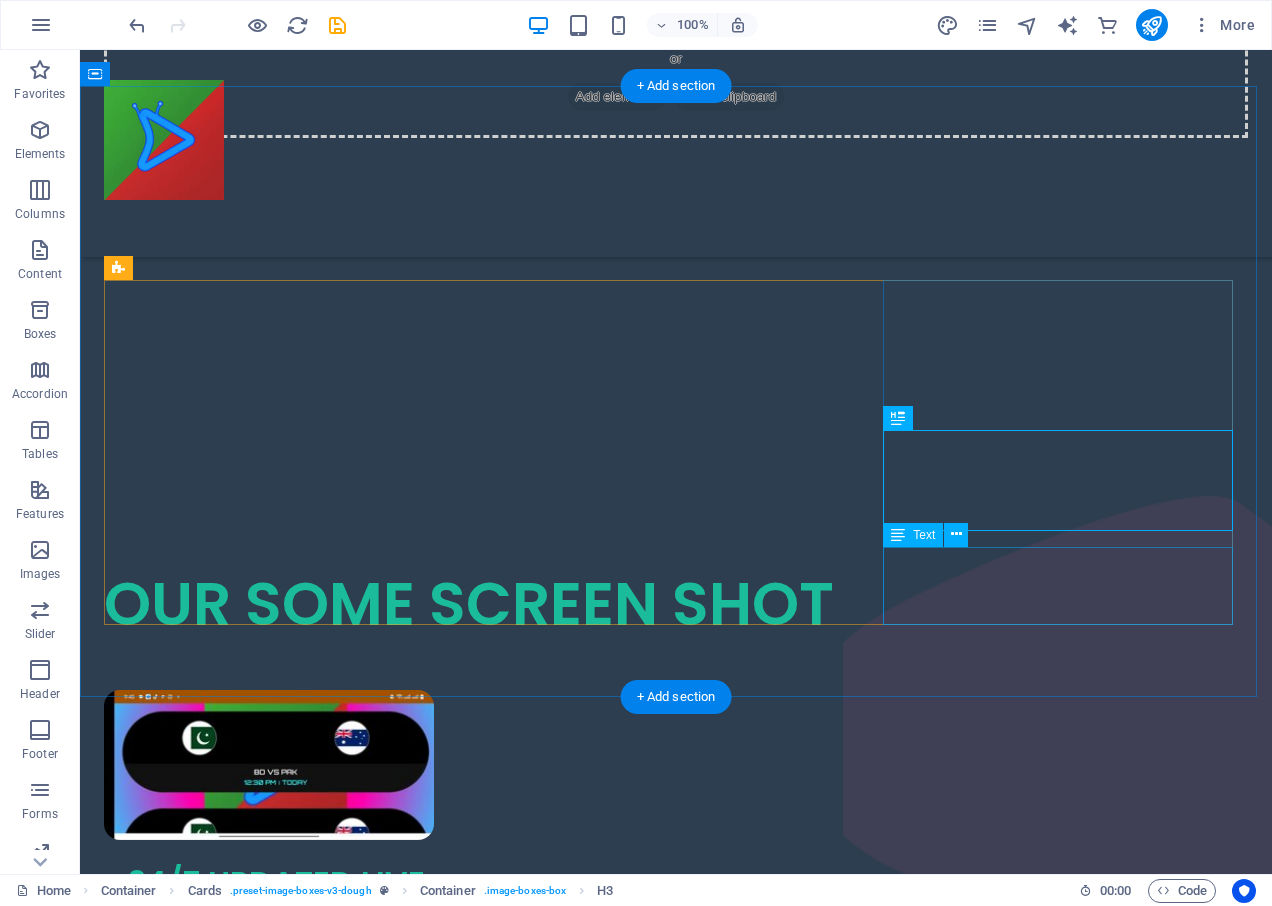 click on "Lorem ipsum dolor sit amet, consectetur adipiscing elit." at bounding box center (281, 1618) 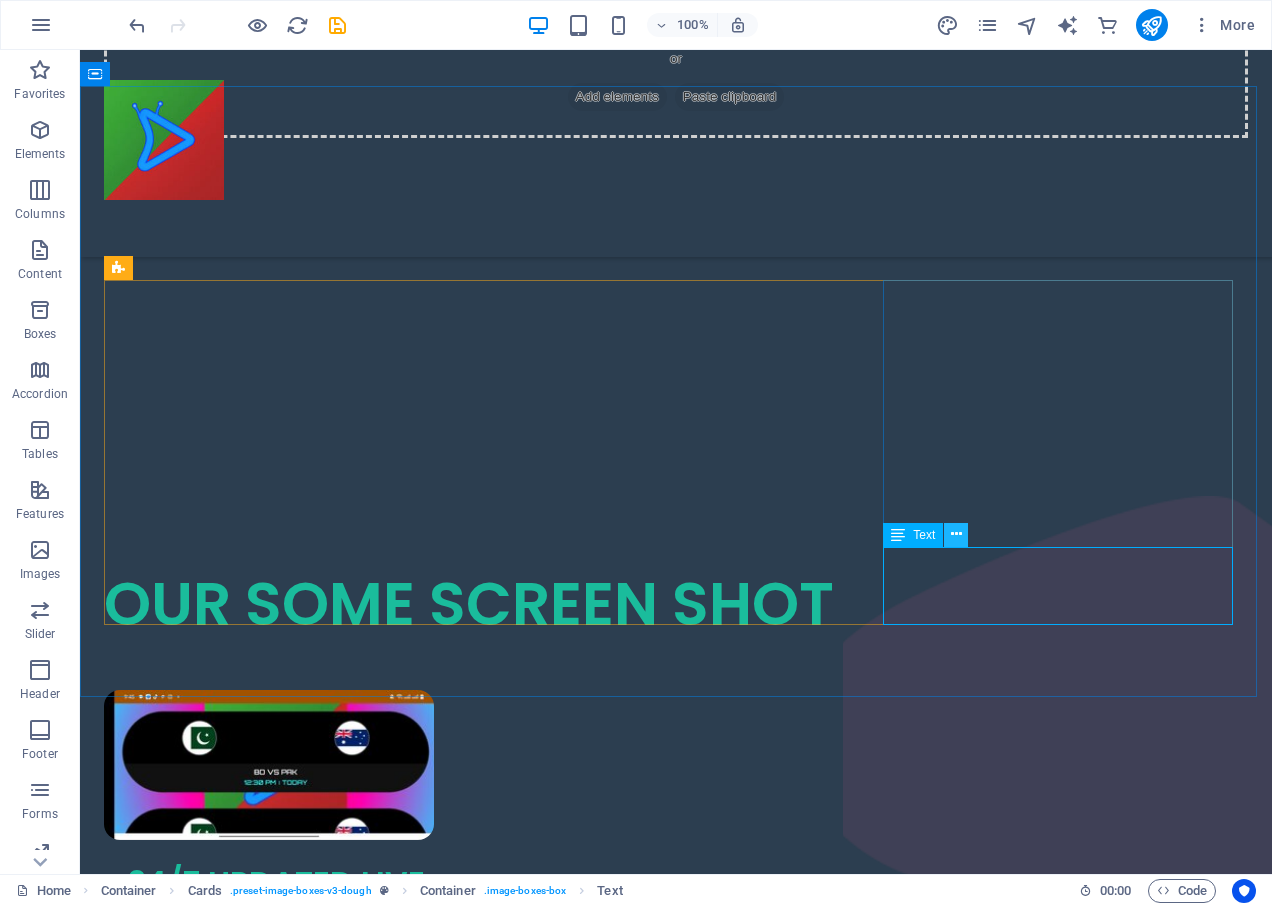 click at bounding box center [956, 534] 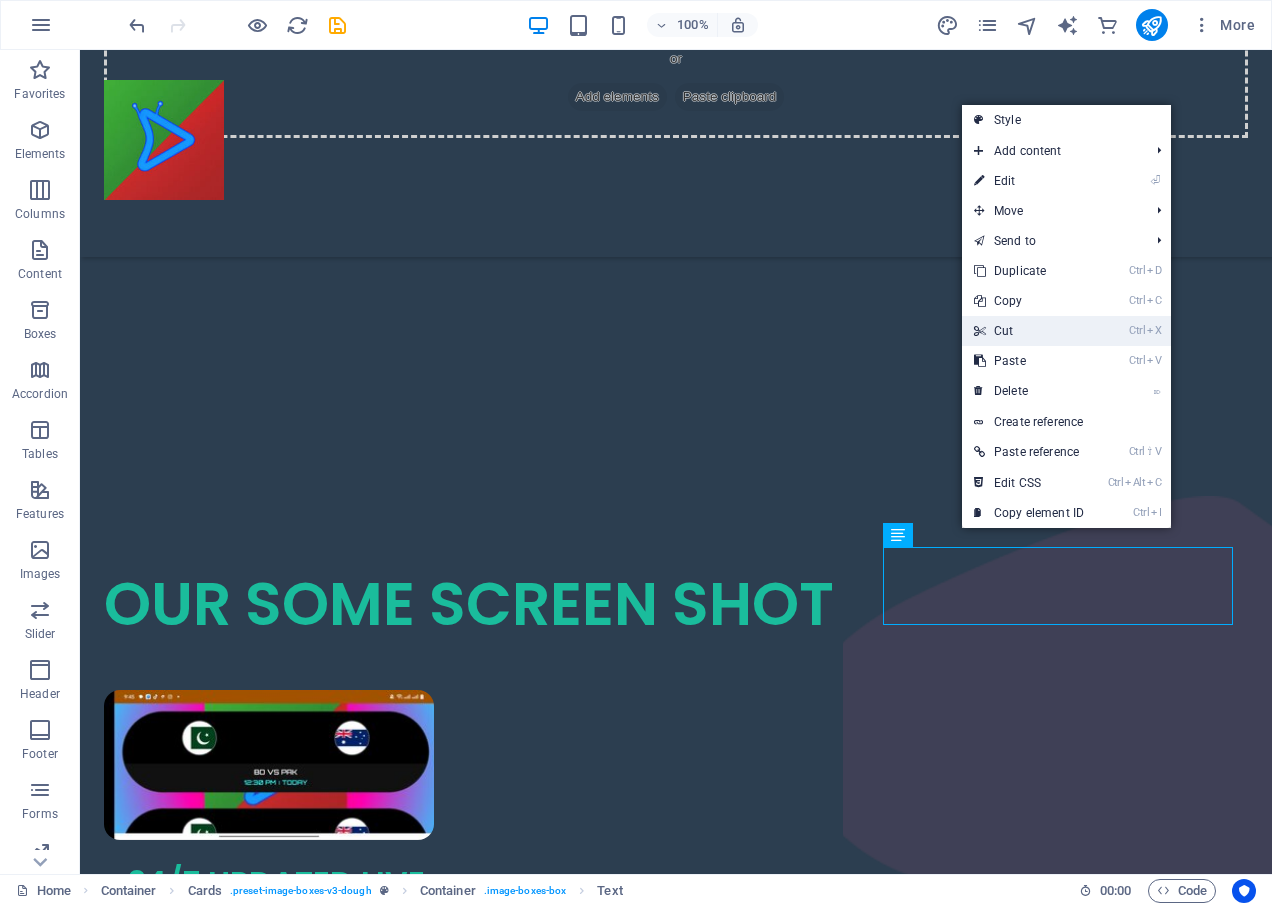 click on "Ctrl X  Cut" at bounding box center (1029, 331) 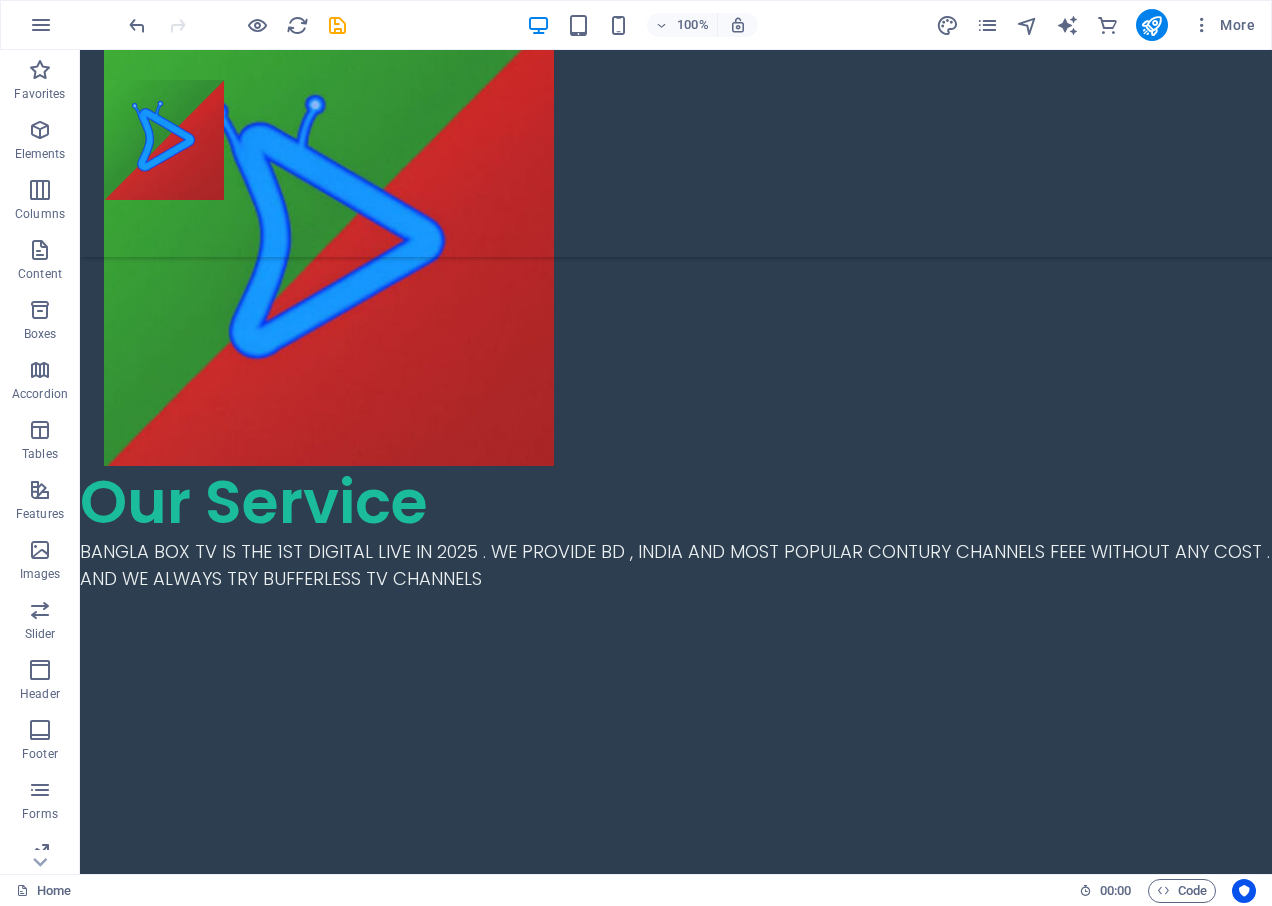 scroll, scrollTop: 0, scrollLeft: 0, axis: both 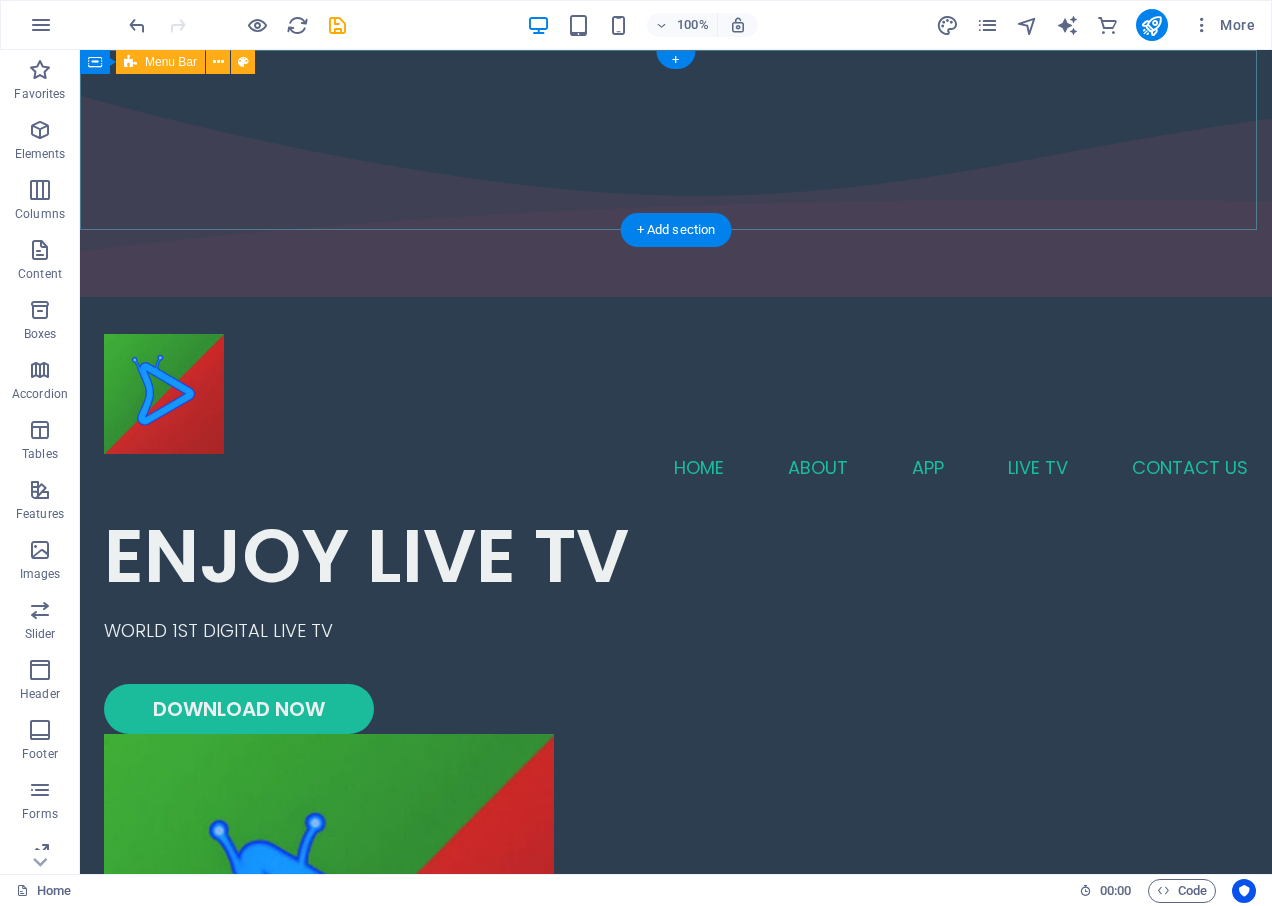 click on "Home ABOUT APP LIVE TV CONTACT US" at bounding box center [676, 407] 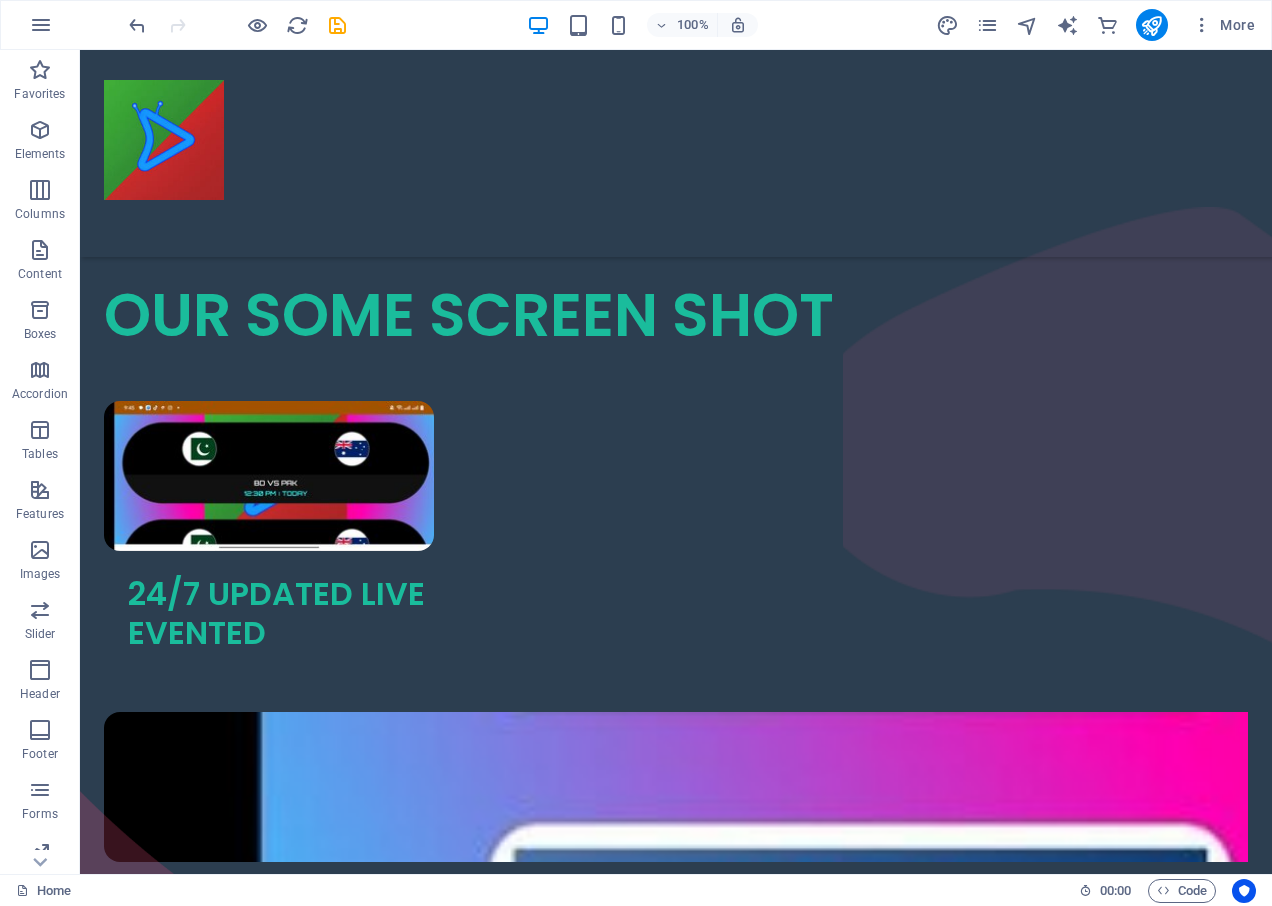scroll, scrollTop: 2400, scrollLeft: 0, axis: vertical 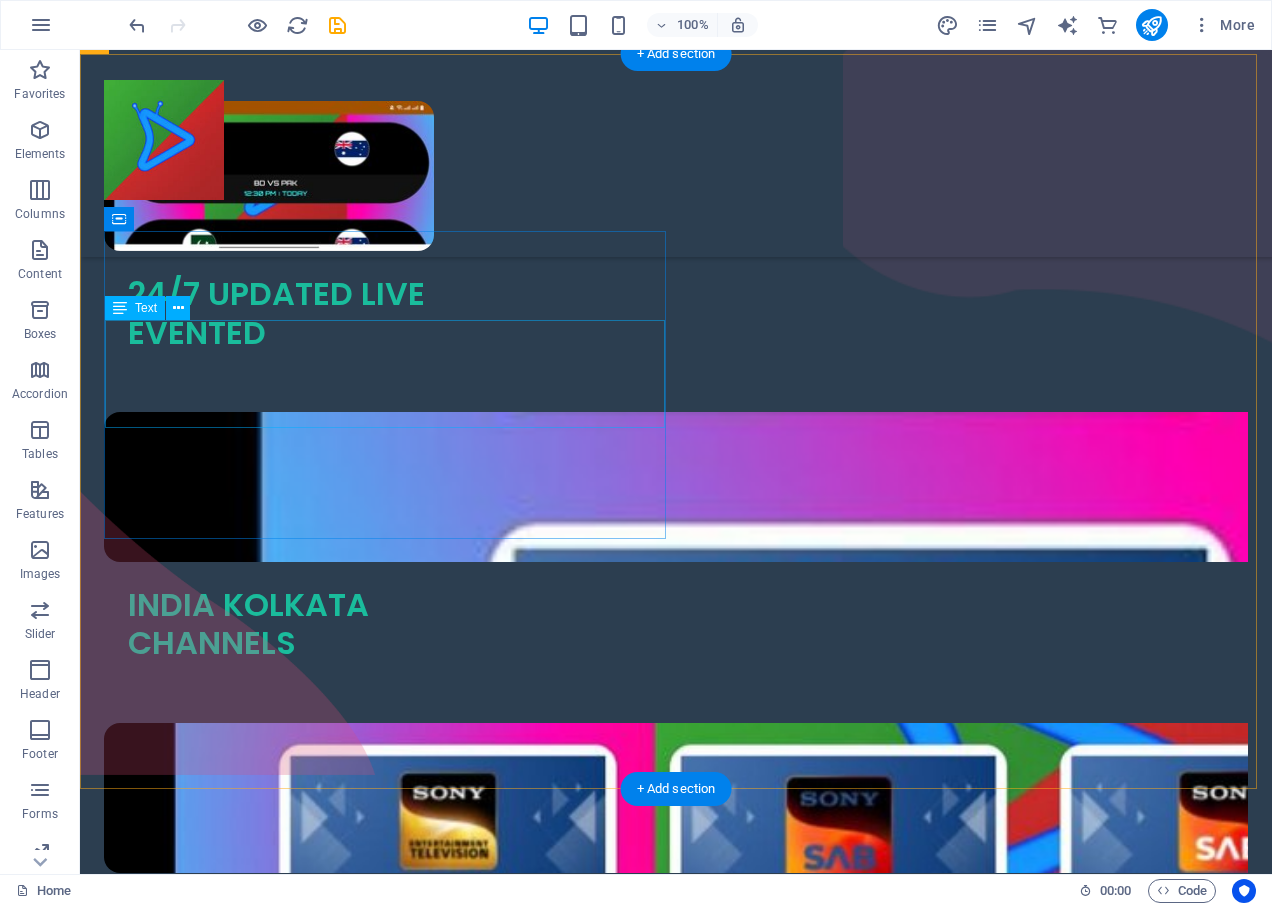 click on "Lorem ipsum dolor sit amet, consectetur adipiscing elit, sed do eiusmod tempor incididunt ut labore et dolore magna aliqua. Ultricies lacus sed turpis tincidunt. Ornare suspendisse sed nisi lacus sed viverra tellus." at bounding box center (676, 1274) 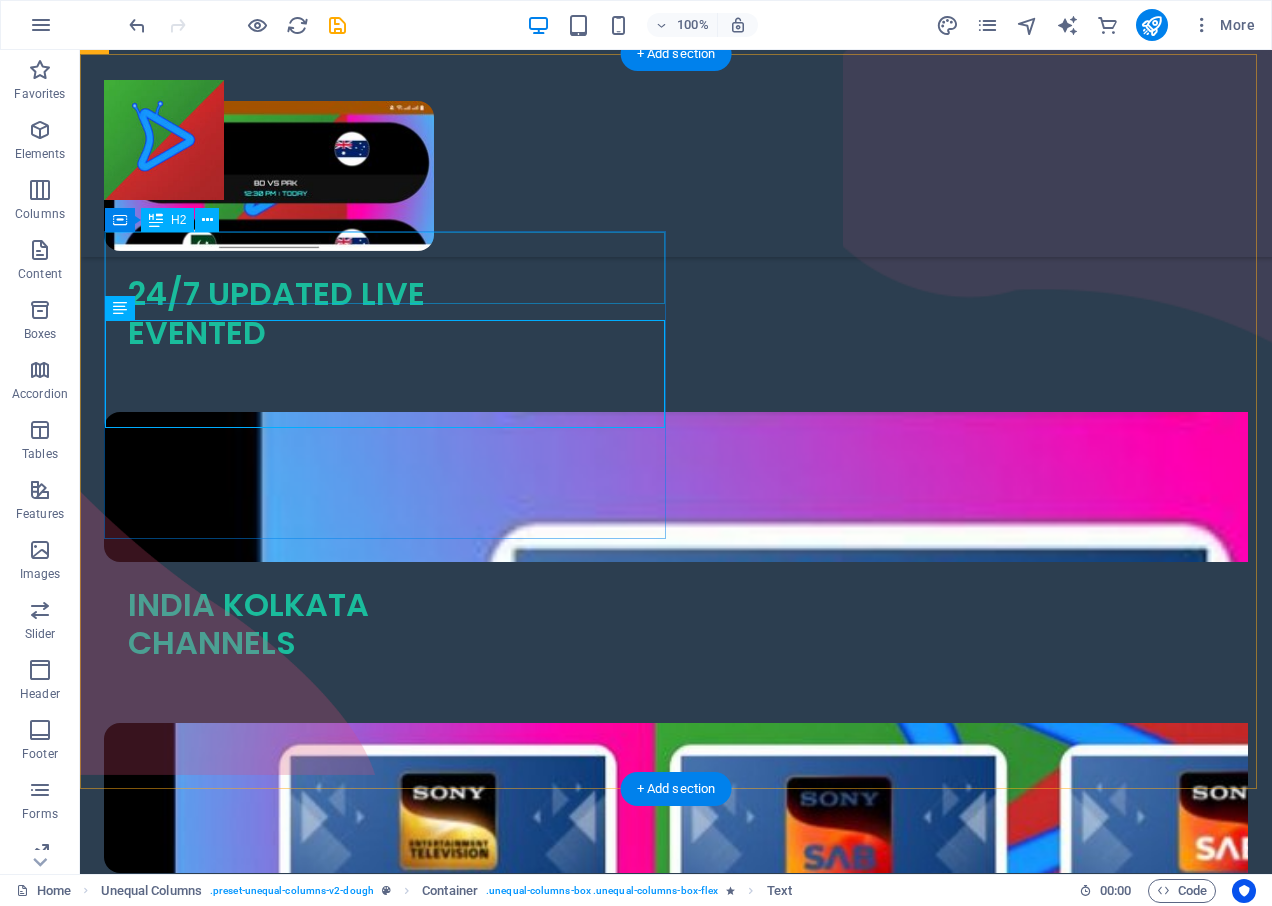 click on "Catering" at bounding box center [676, 1195] 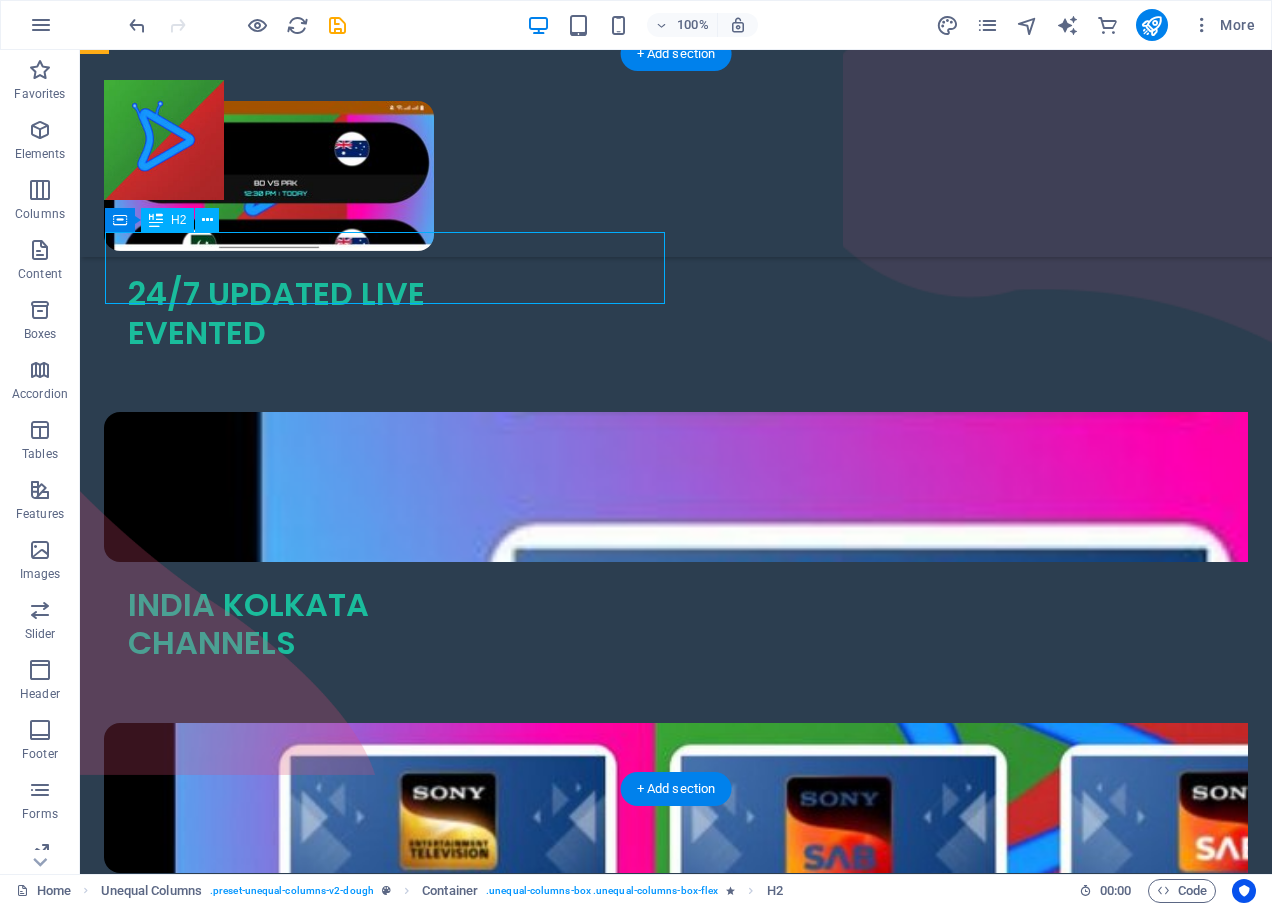 click on "Catering" at bounding box center [676, 1195] 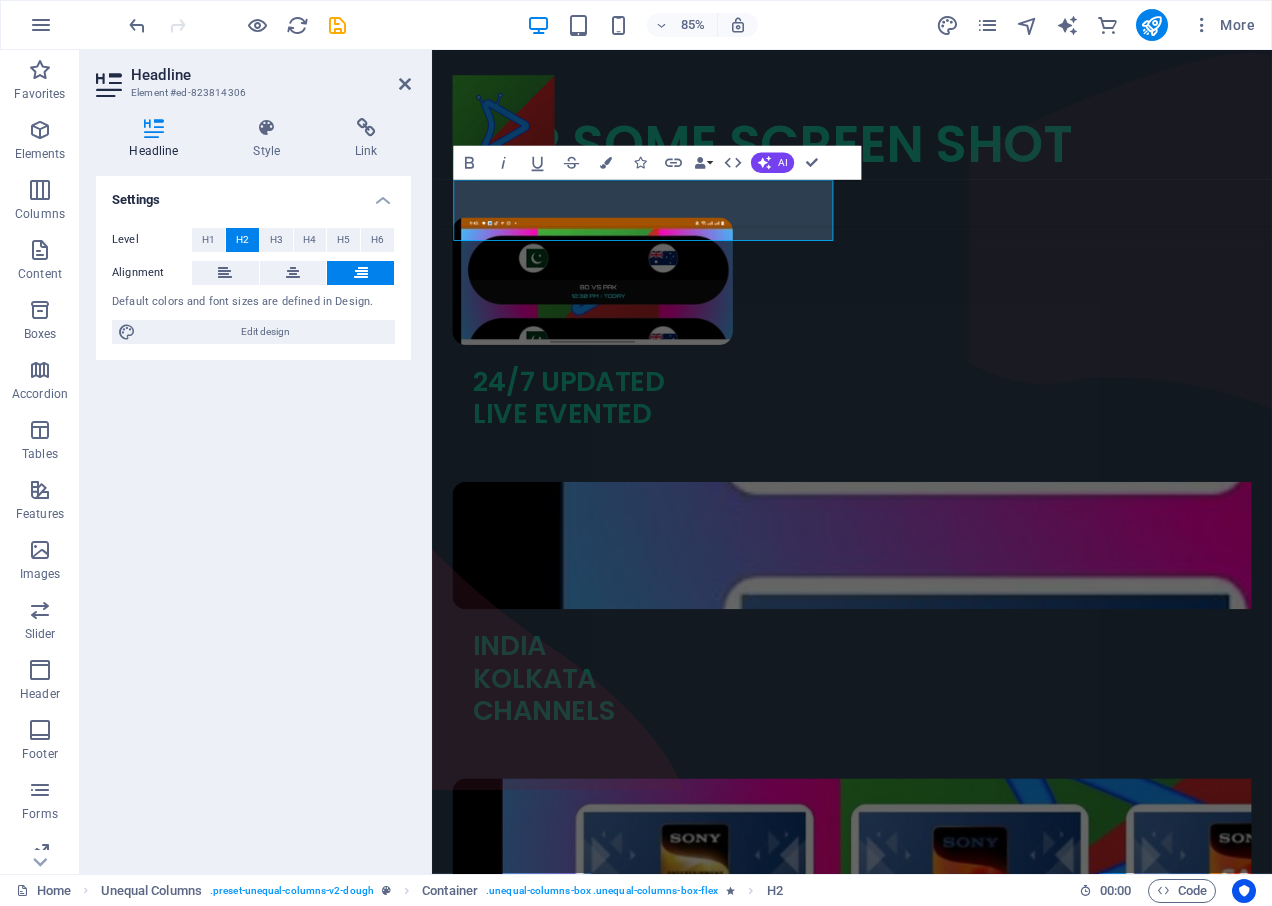 scroll, scrollTop: 2516, scrollLeft: 0, axis: vertical 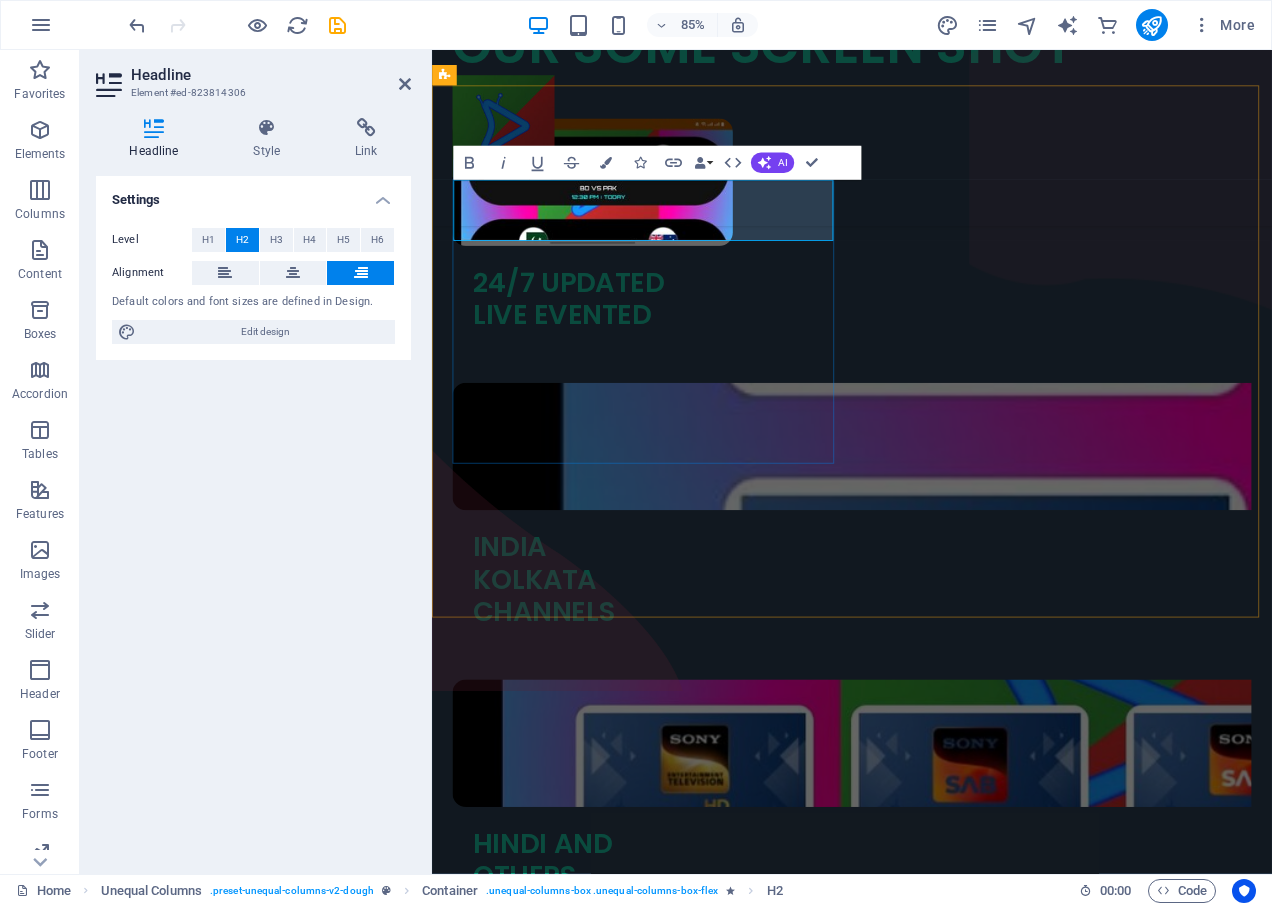 click on "Catering" at bounding box center [926, 1301] 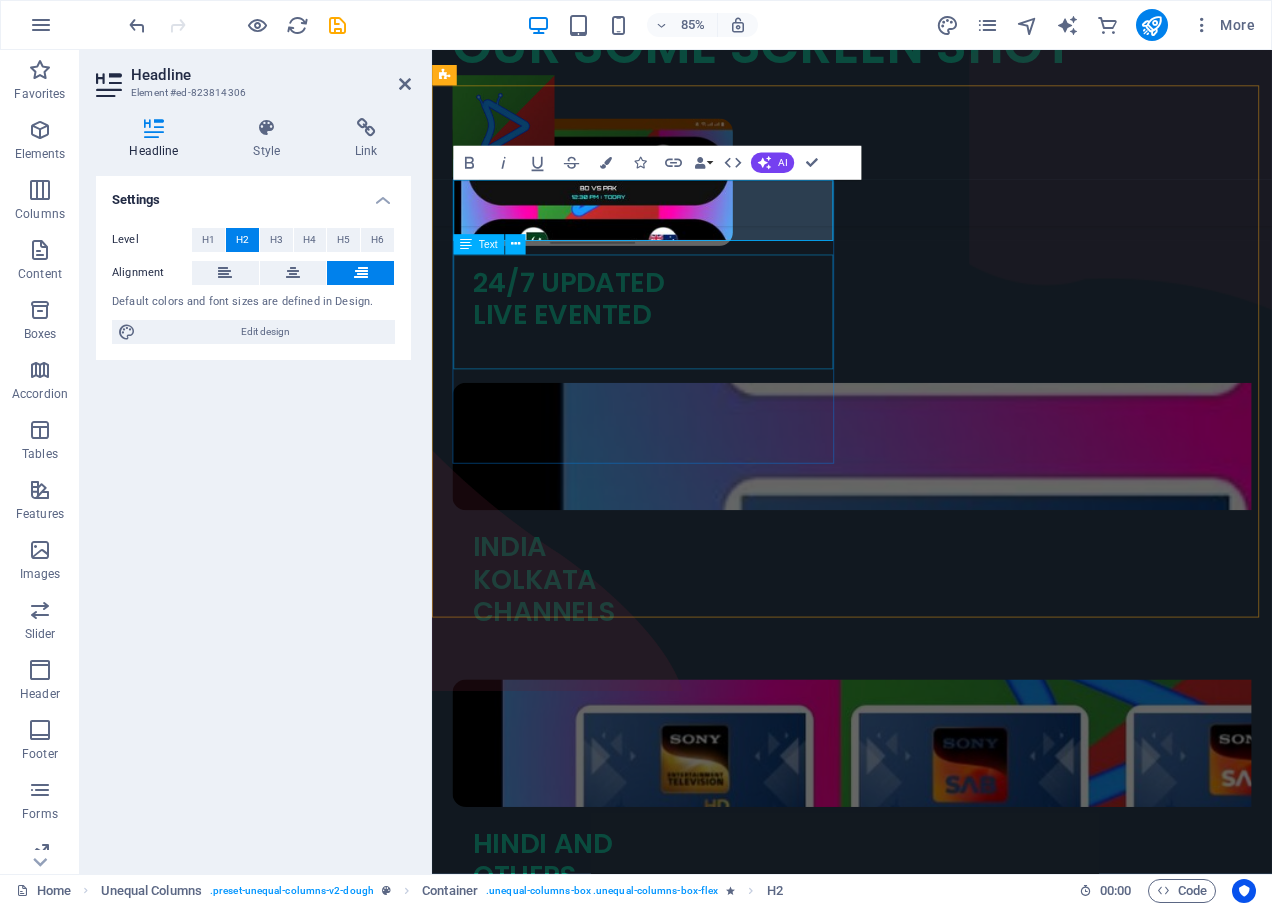 click on "Lorem ipsum dolor sit amet, consectetur adipiscing elit, sed do eiusmod tempor incididunt ut labore et dolore magna aliqua. Ultricies lacus sed turpis tincidunt. Ornare suspendisse sed nisi lacus sed viverra tellus." at bounding box center (926, 1393) 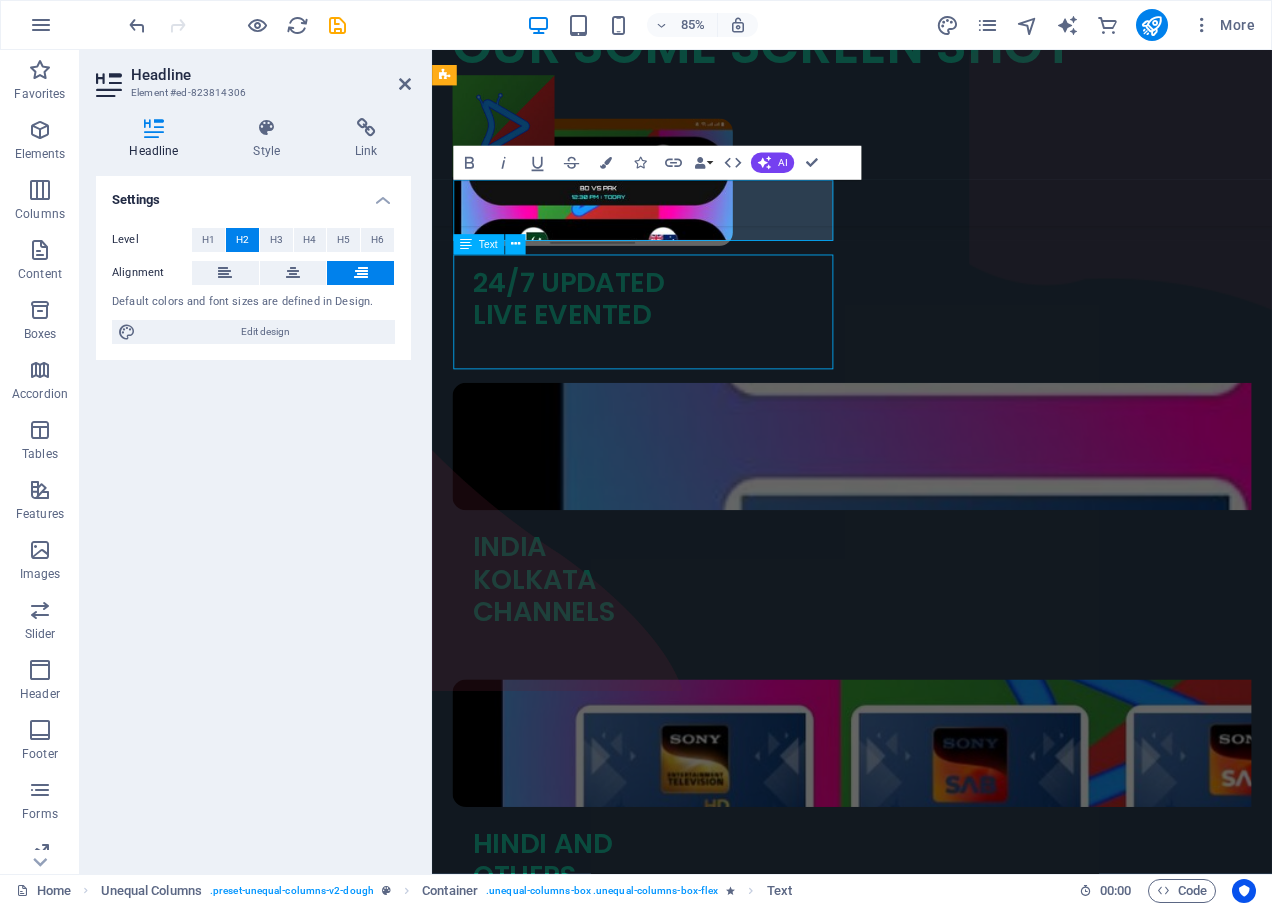 click on "Lorem ipsum dolor sit amet, consectetur adipiscing elit, sed do eiusmod tempor incididunt ut labore et dolore magna aliqua. Ultricies lacus sed turpis tincidunt. Ornare suspendisse sed nisi lacus sed viverra tellus." at bounding box center [926, 1393] 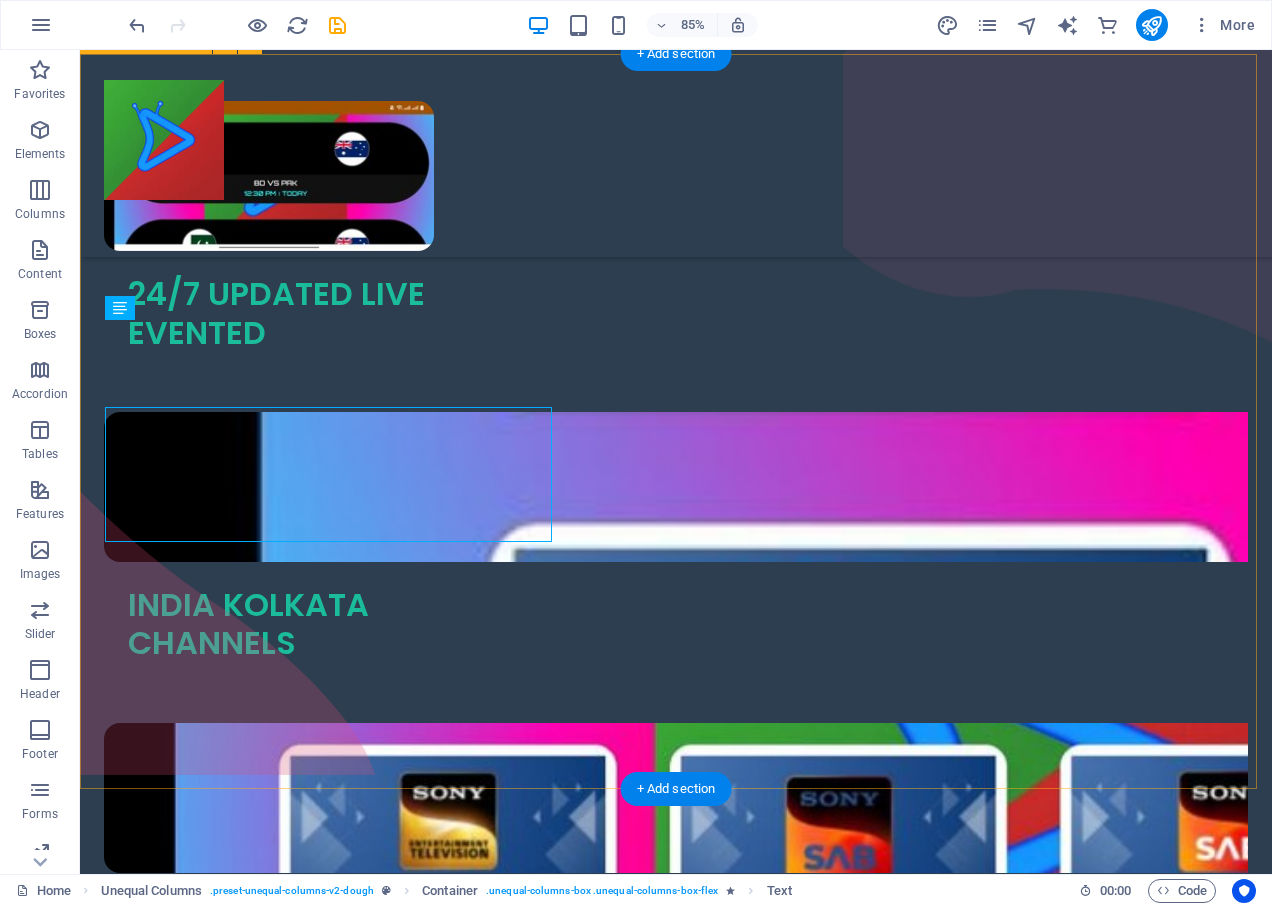 drag, startPoint x: 355, startPoint y: 342, endPoint x: 189, endPoint y: 426, distance: 186.043 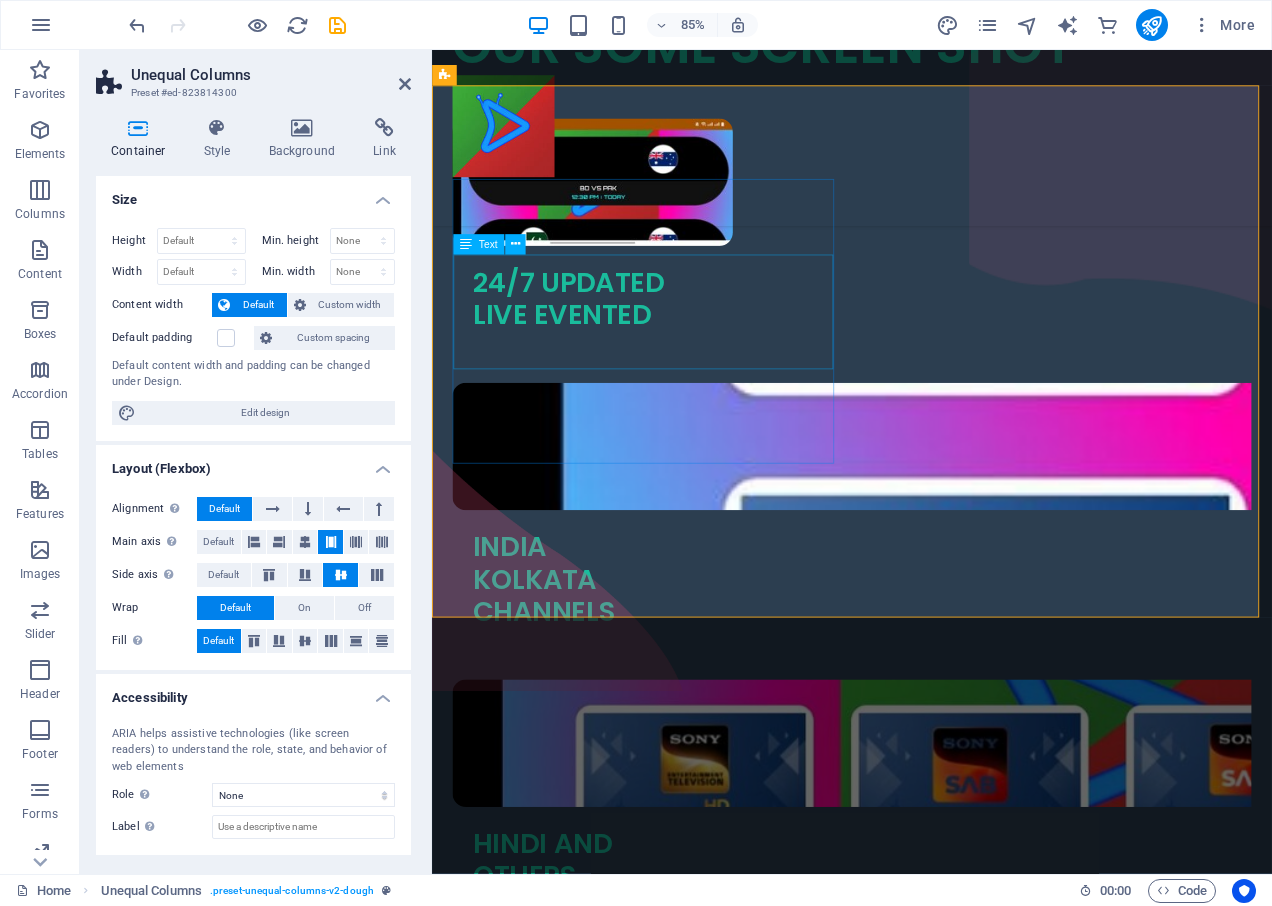 click on "Lorem ipsum dolor sit amet, consectetur adipiscing elit, sed do eiusmod tempor incididunt ut labore et dolore magna aliqua. Ultricies lacus sed turpis tincidunt. Ornare suspendisse sed nisi lacus sed viverra tellus." at bounding box center [926, 1393] 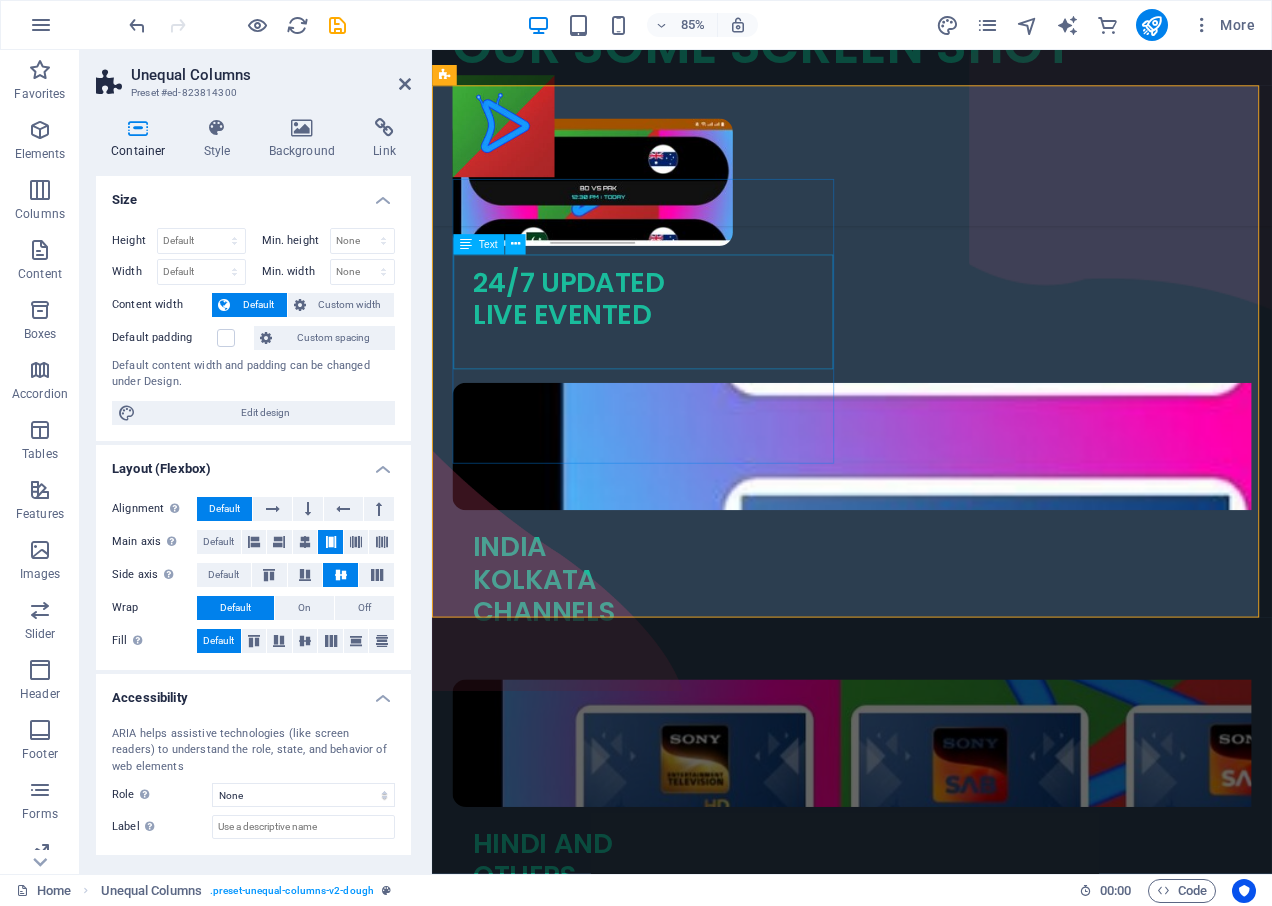 click on "Lorem ipsum dolor sit amet, consectetur adipiscing elit, sed do eiusmod tempor incididunt ut labore et dolore magna aliqua. Ultricies lacus sed turpis tincidunt. Ornare suspendisse sed nisi lacus sed viverra tellus." at bounding box center (926, 1393) 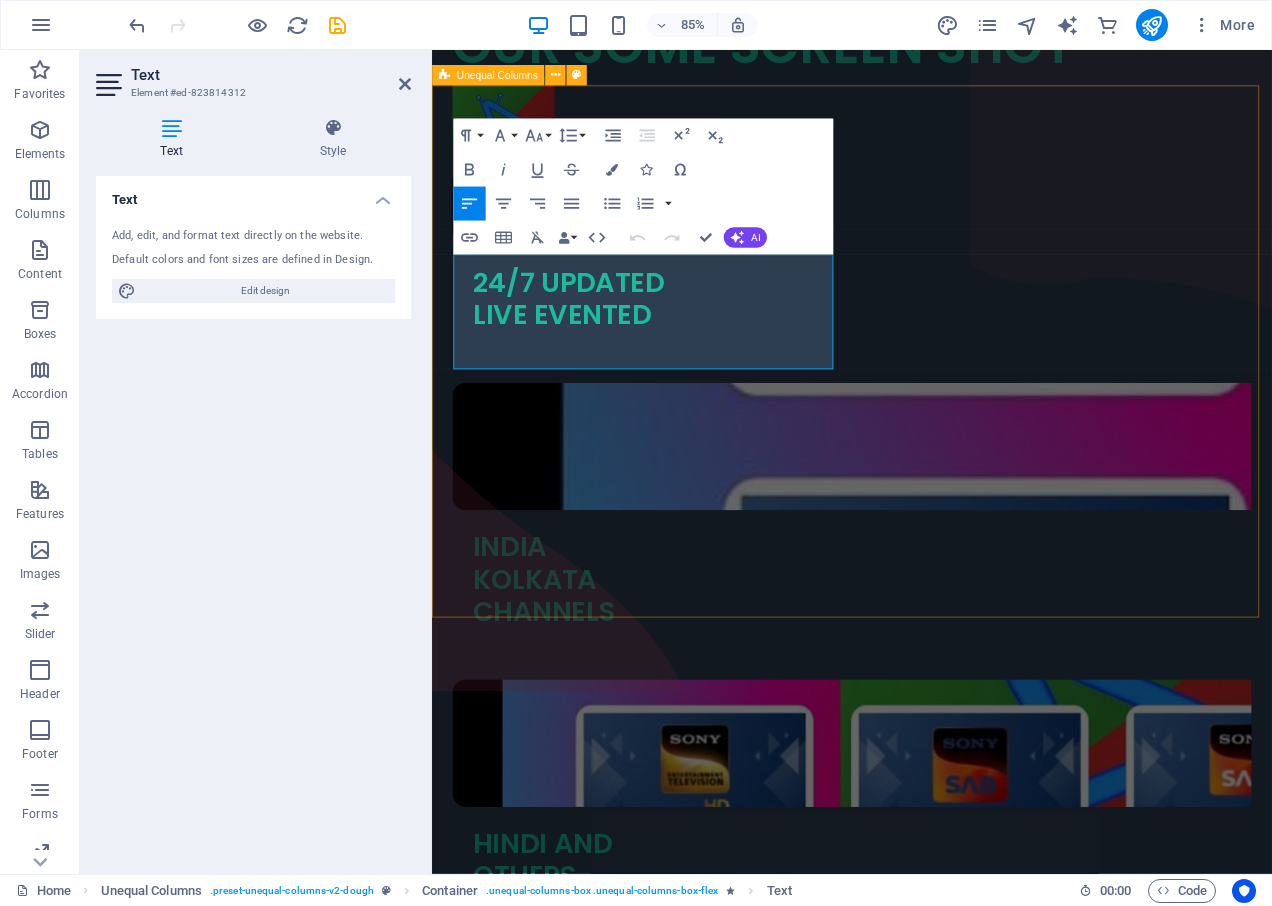 drag, startPoint x: 676, startPoint y: 407, endPoint x: 443, endPoint y: 300, distance: 256.39423 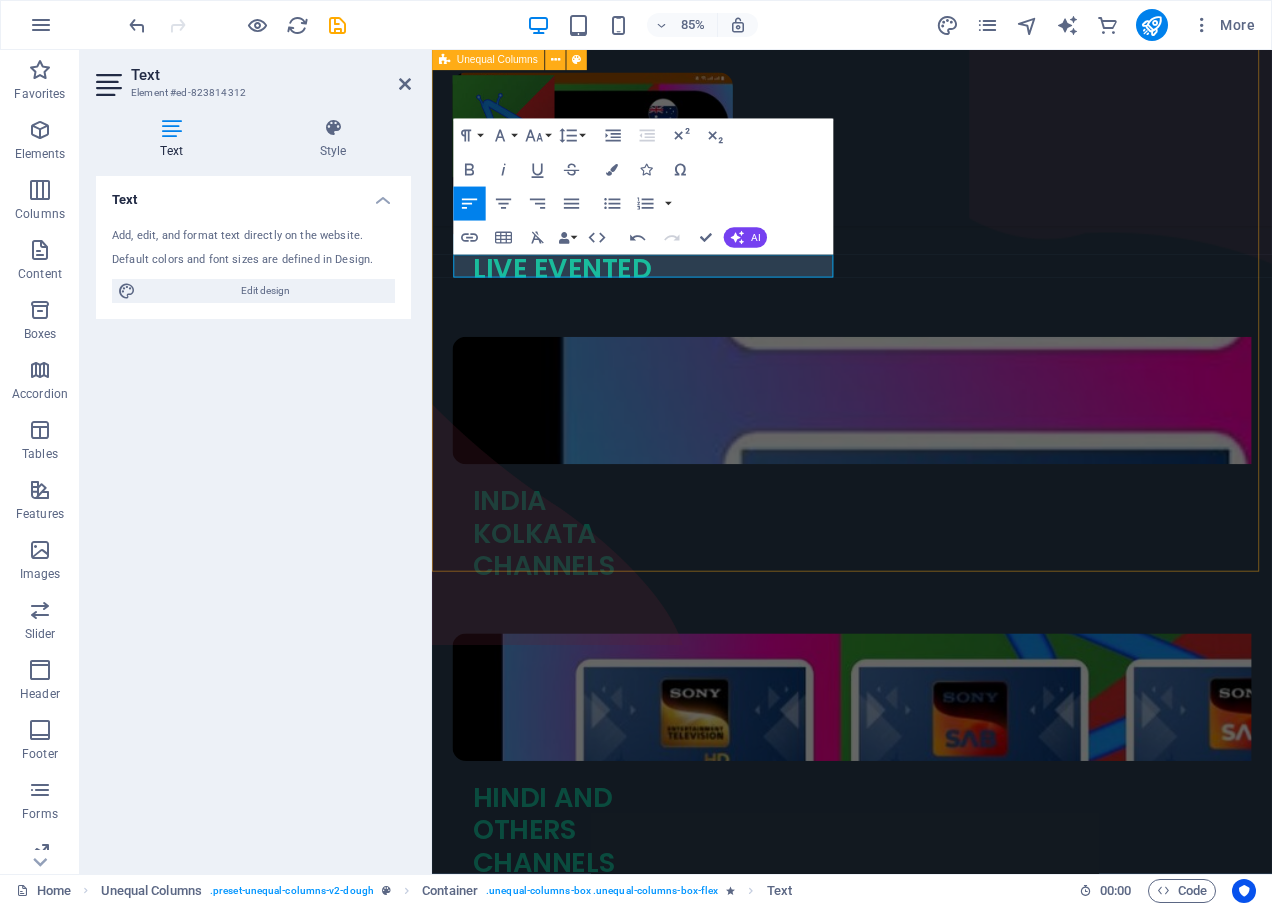 click on "24/7 SUPPORT ​OUR APP ANY PORVLEM YOU SUPPORT 24/7 FREE  Contact Us" at bounding box center (926, 1952) 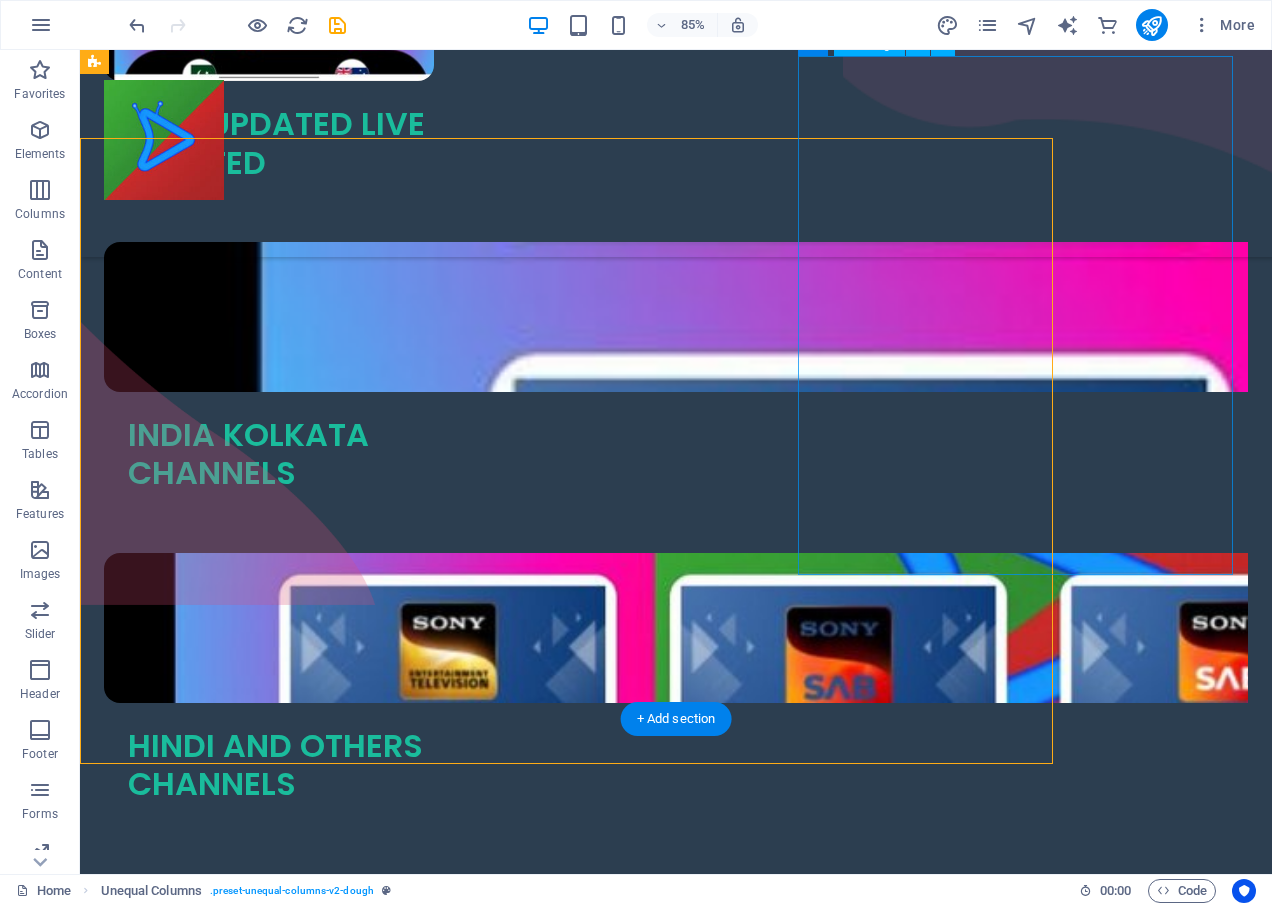 scroll, scrollTop: 2470, scrollLeft: 0, axis: vertical 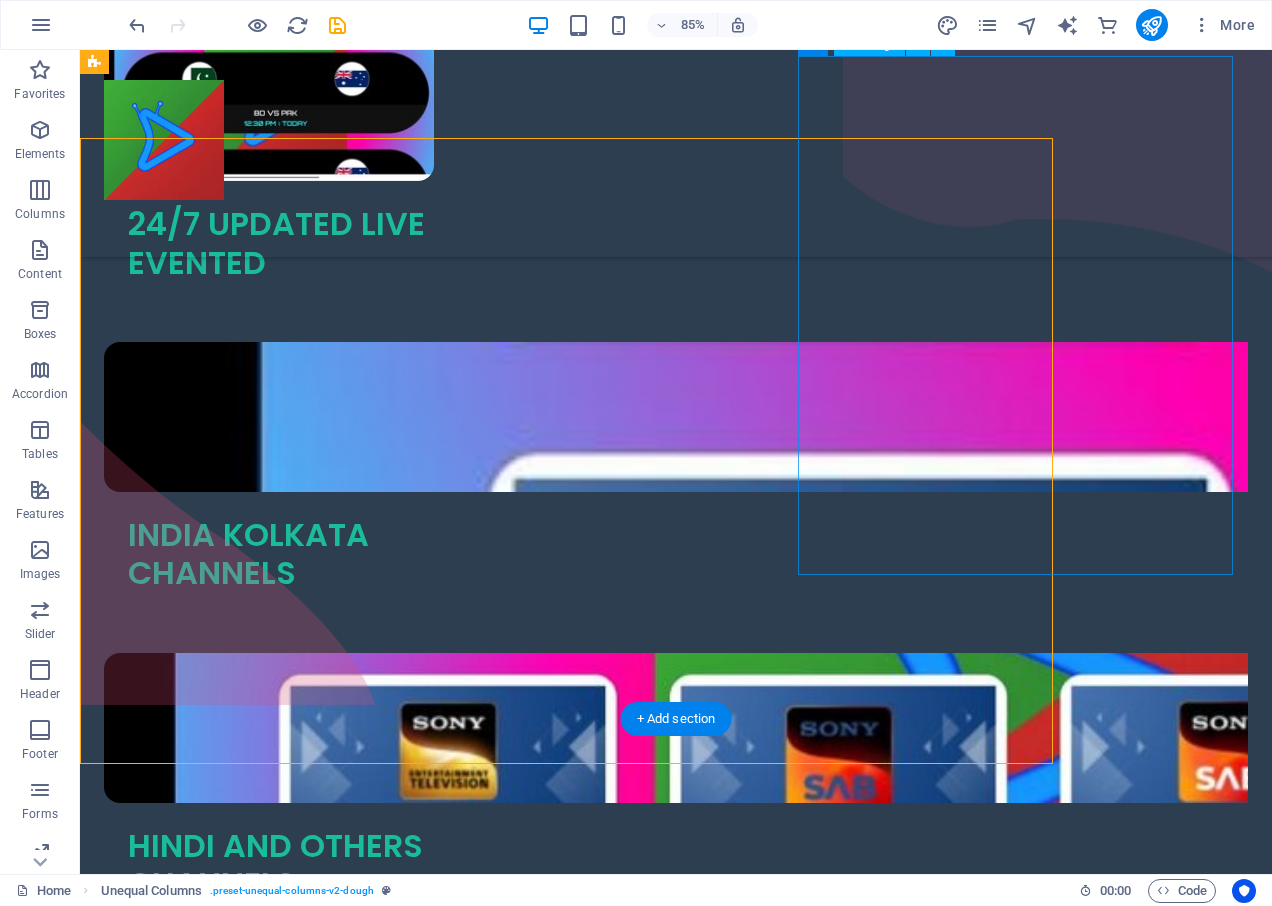 click at bounding box center [676, 2062] 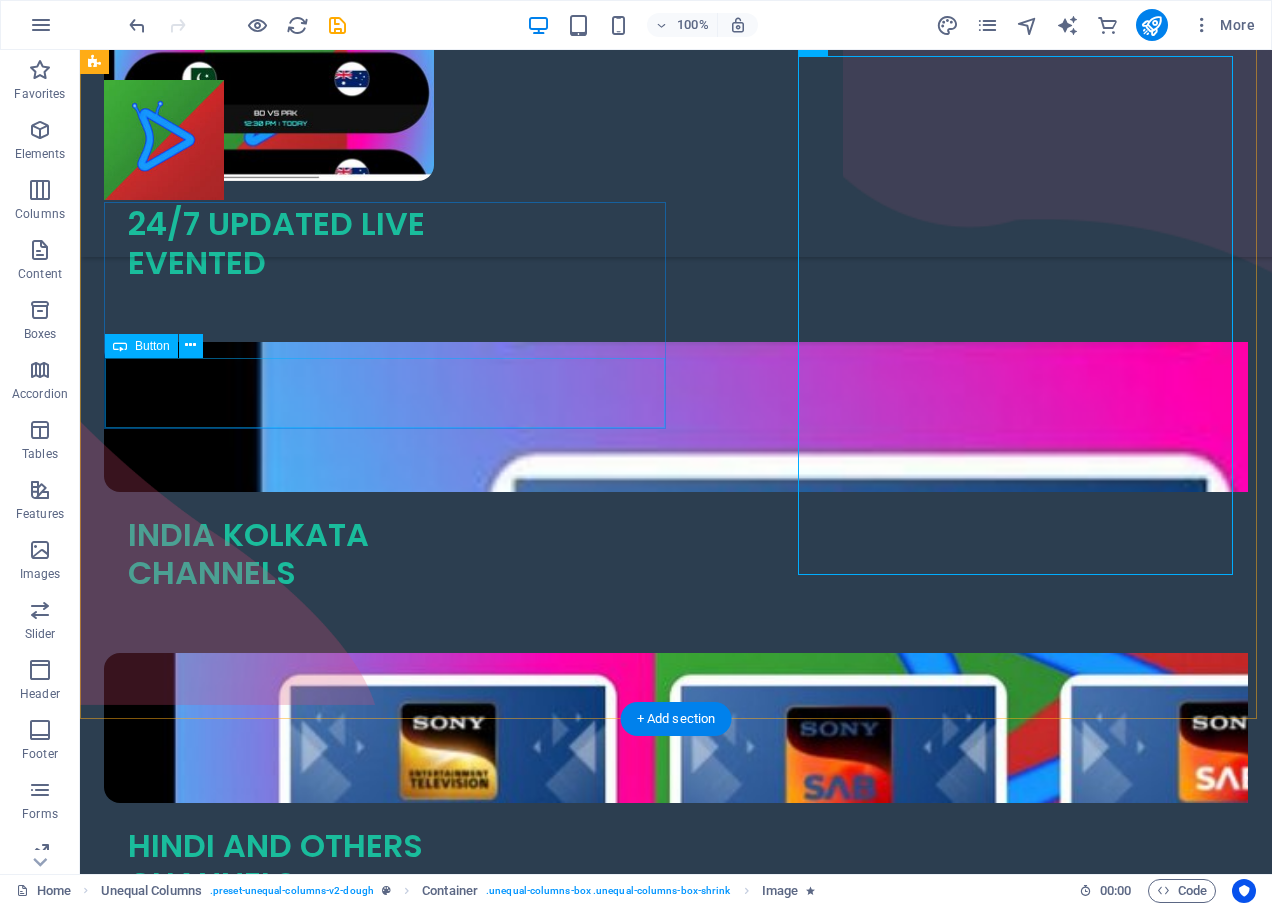 click on "Contact Us" at bounding box center [676, 1279] 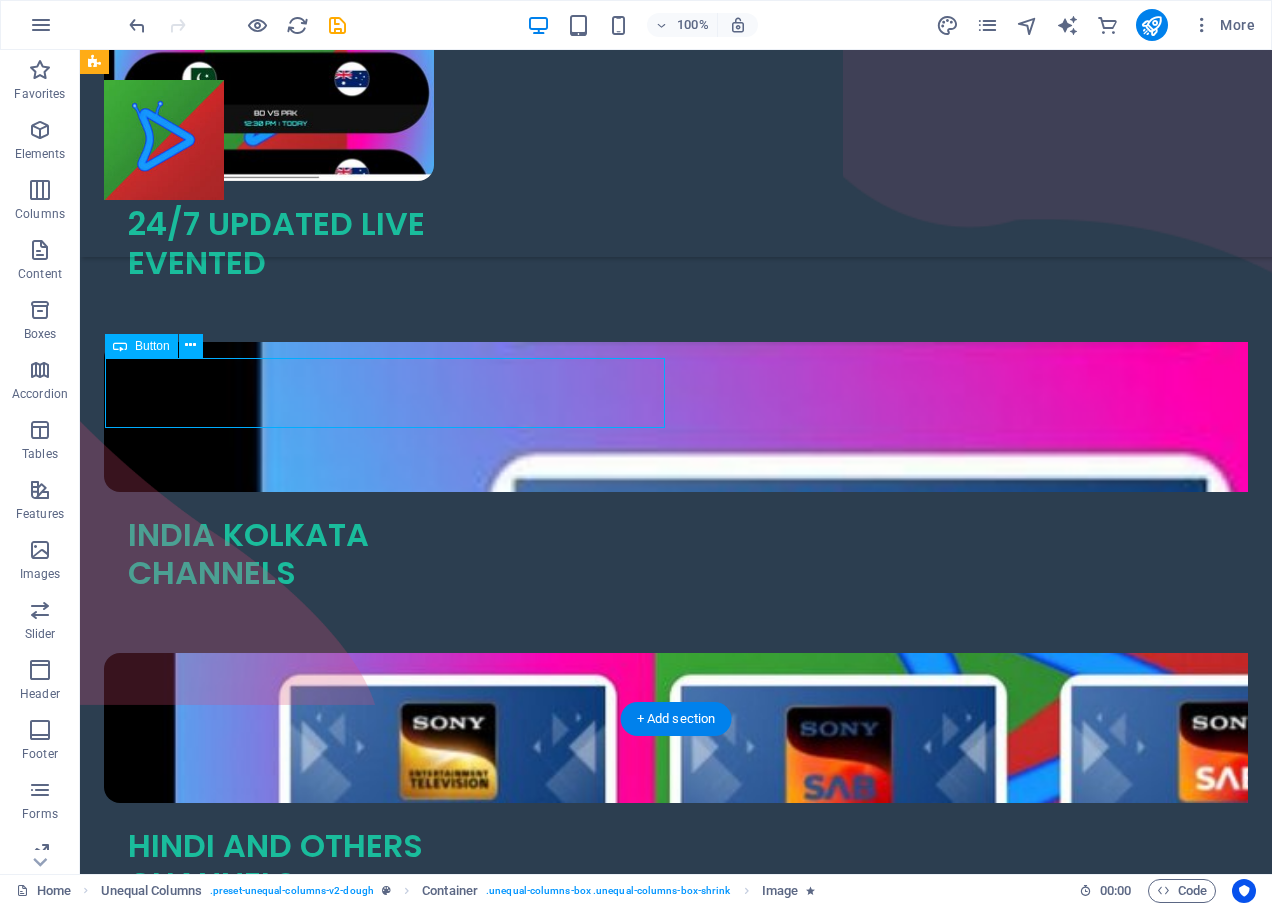 click on "Contact Us" at bounding box center (676, 1279) 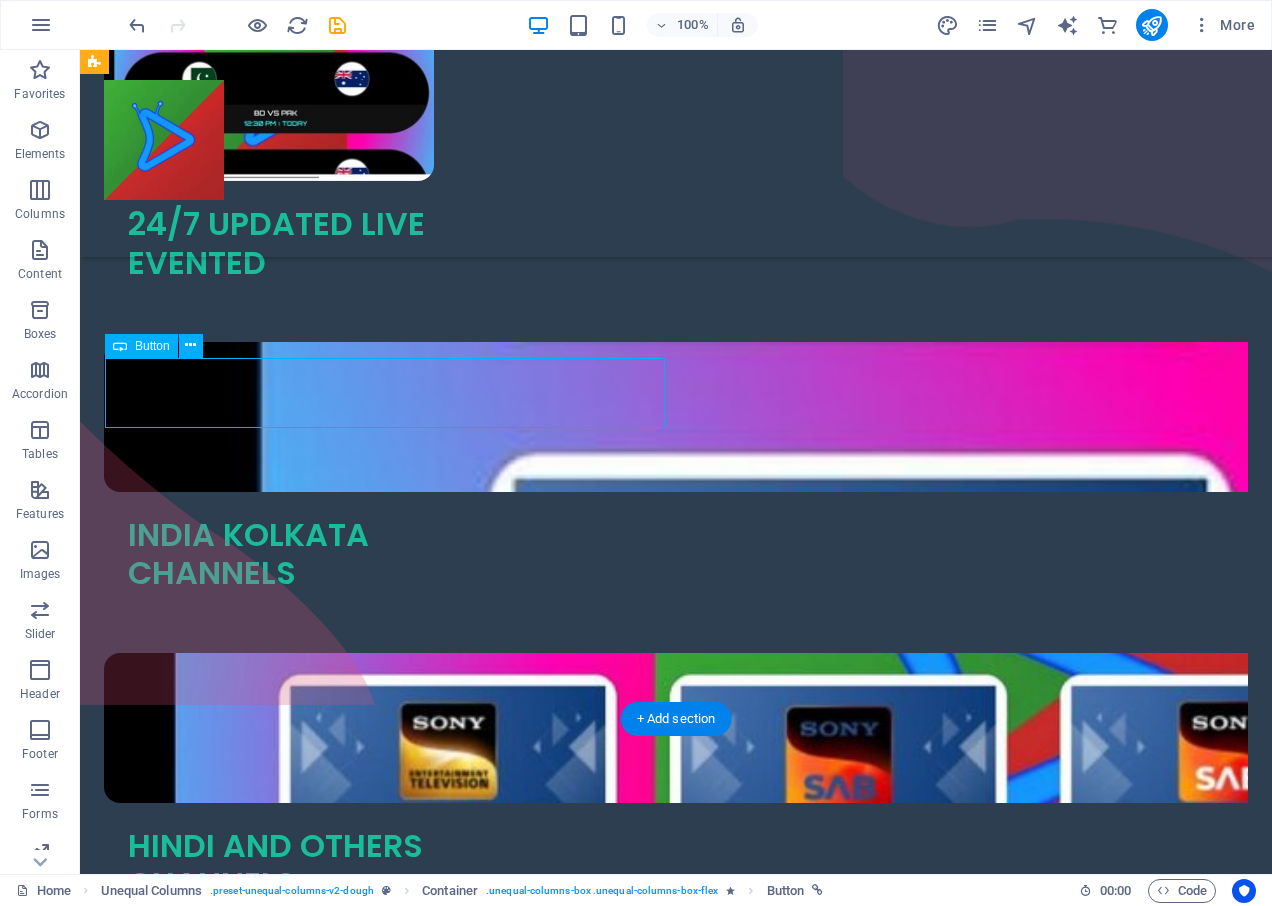click on "Contact Us" at bounding box center [676, 1279] 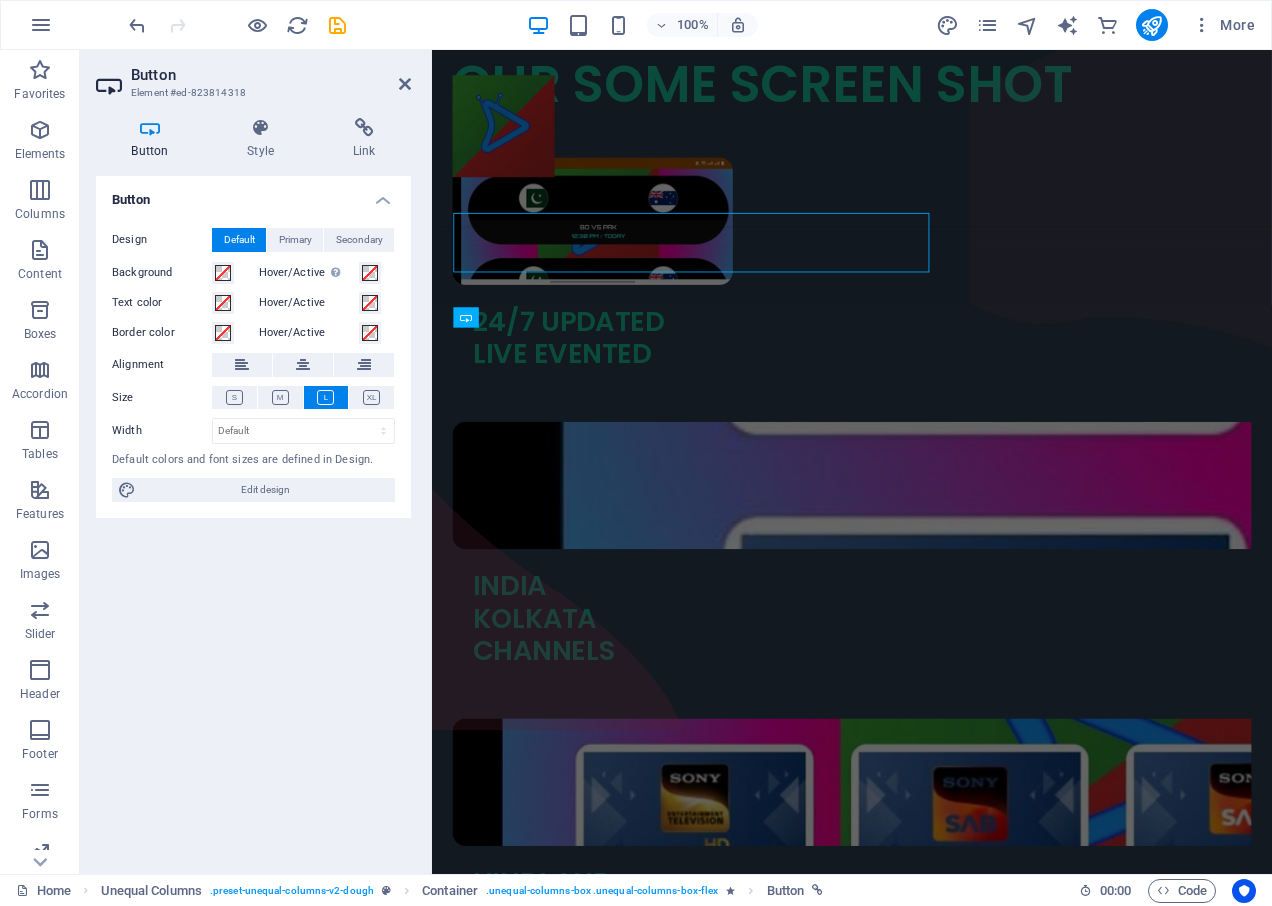 scroll, scrollTop: 2586, scrollLeft: 0, axis: vertical 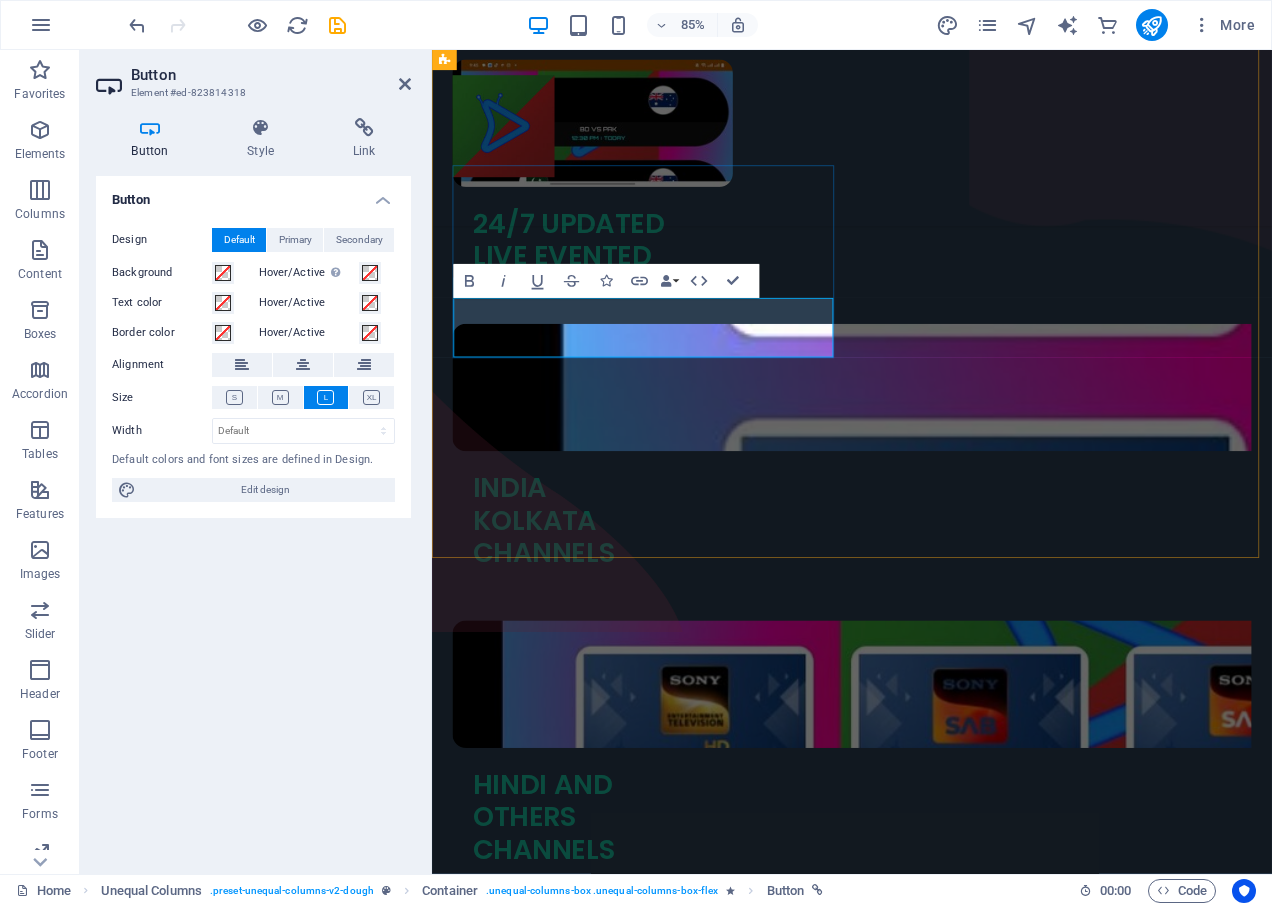 click on "Contact Us" at bounding box center [606, 1385] 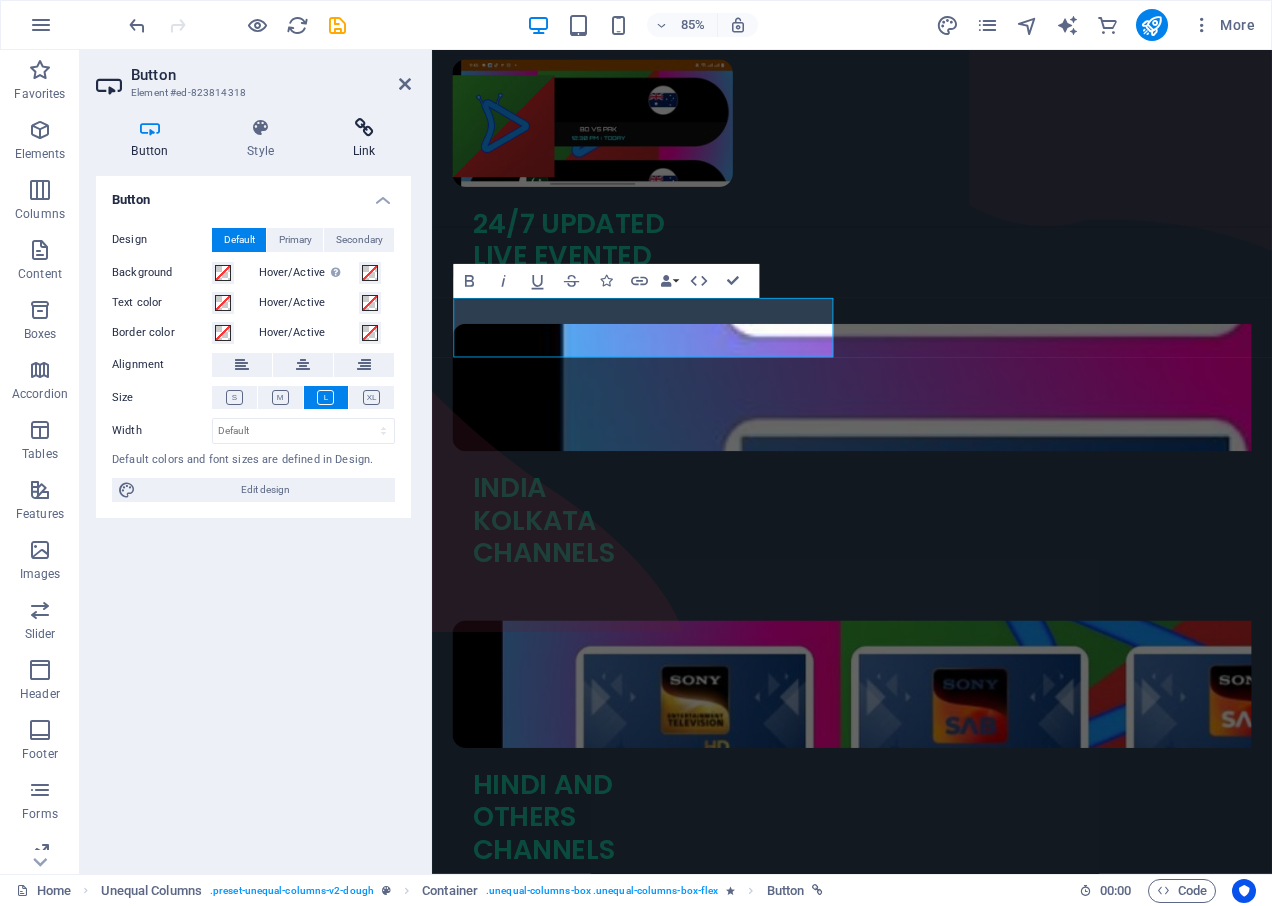 click at bounding box center [364, 128] 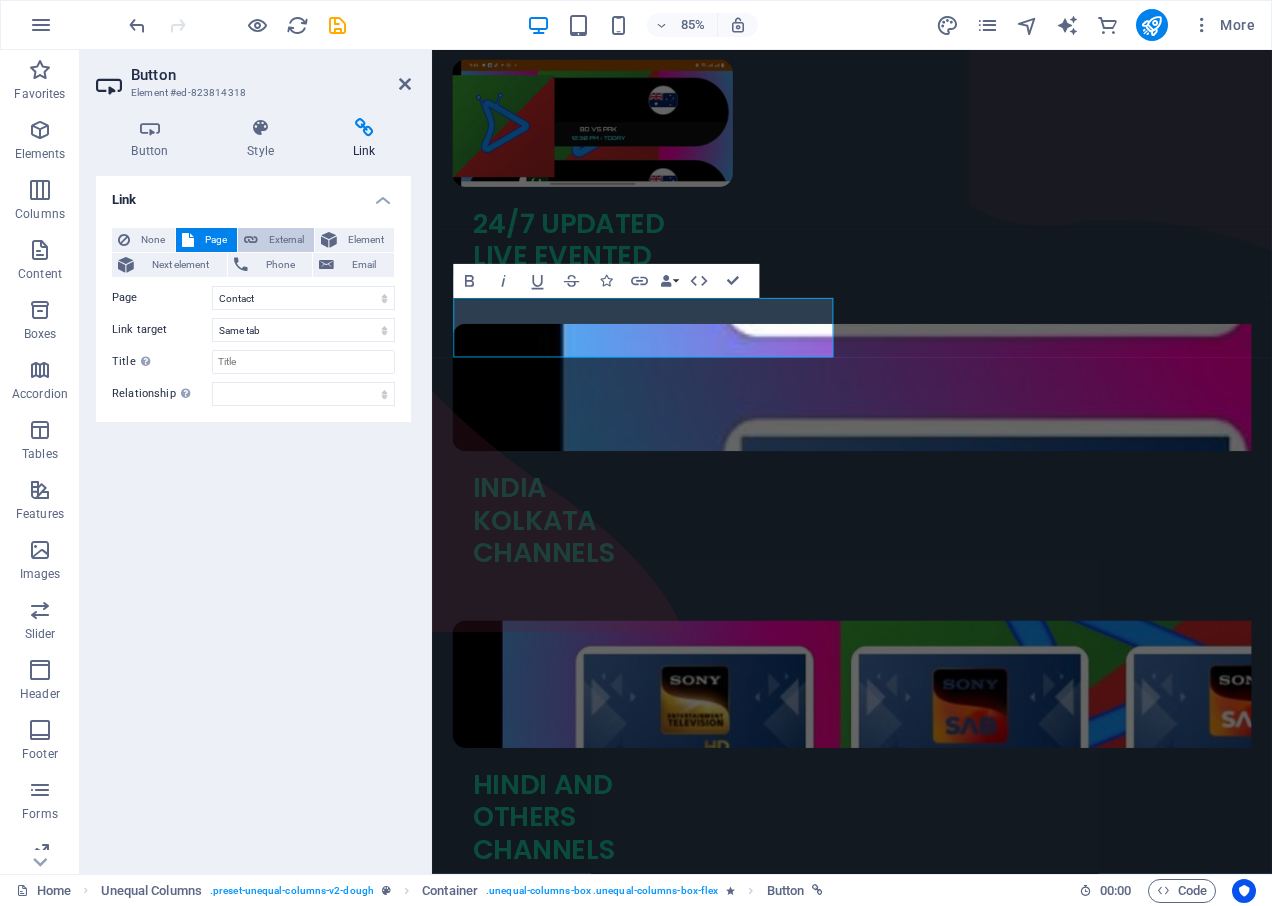 click on "External" at bounding box center (286, 240) 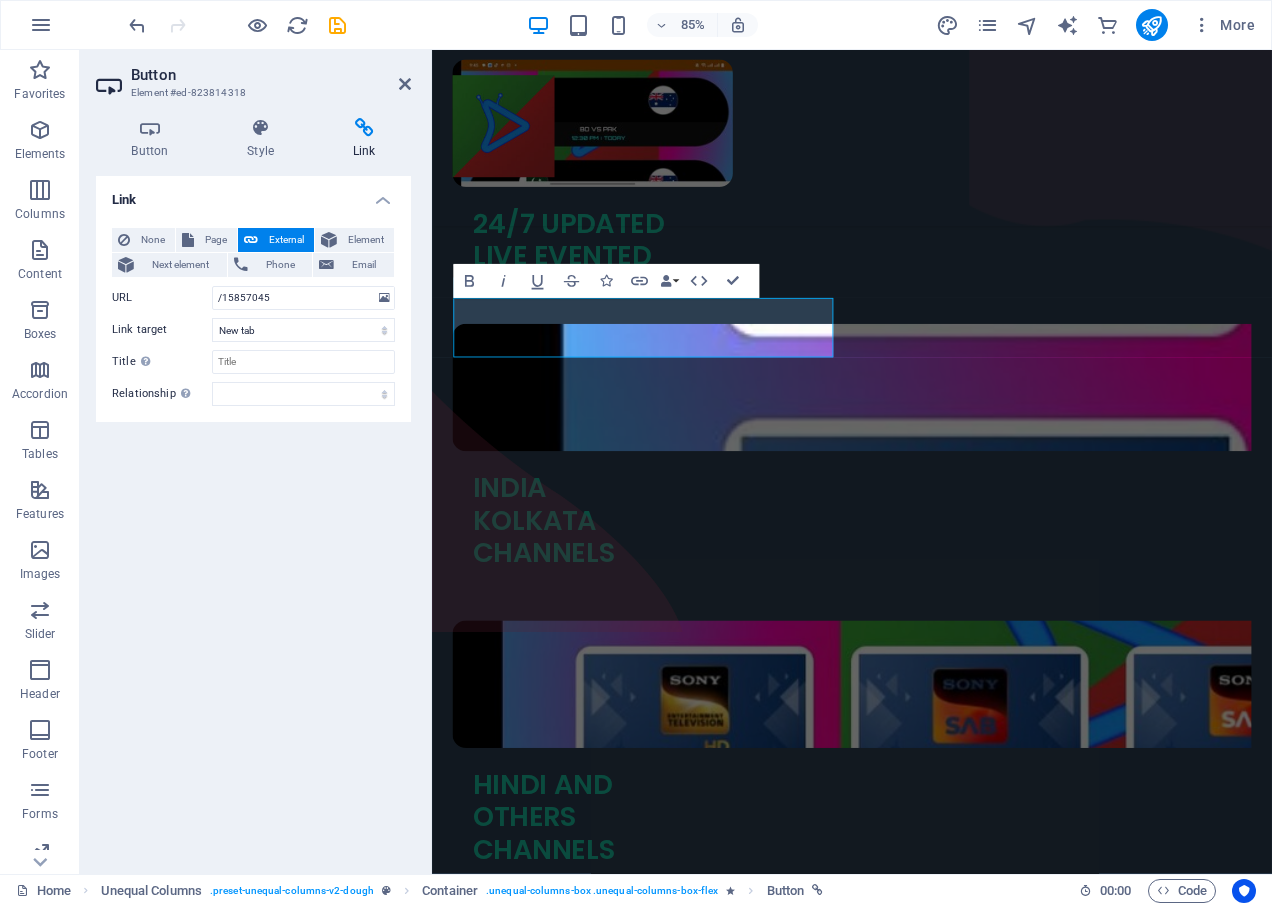 click on "Button Element #ed-823814318" at bounding box center [253, 76] 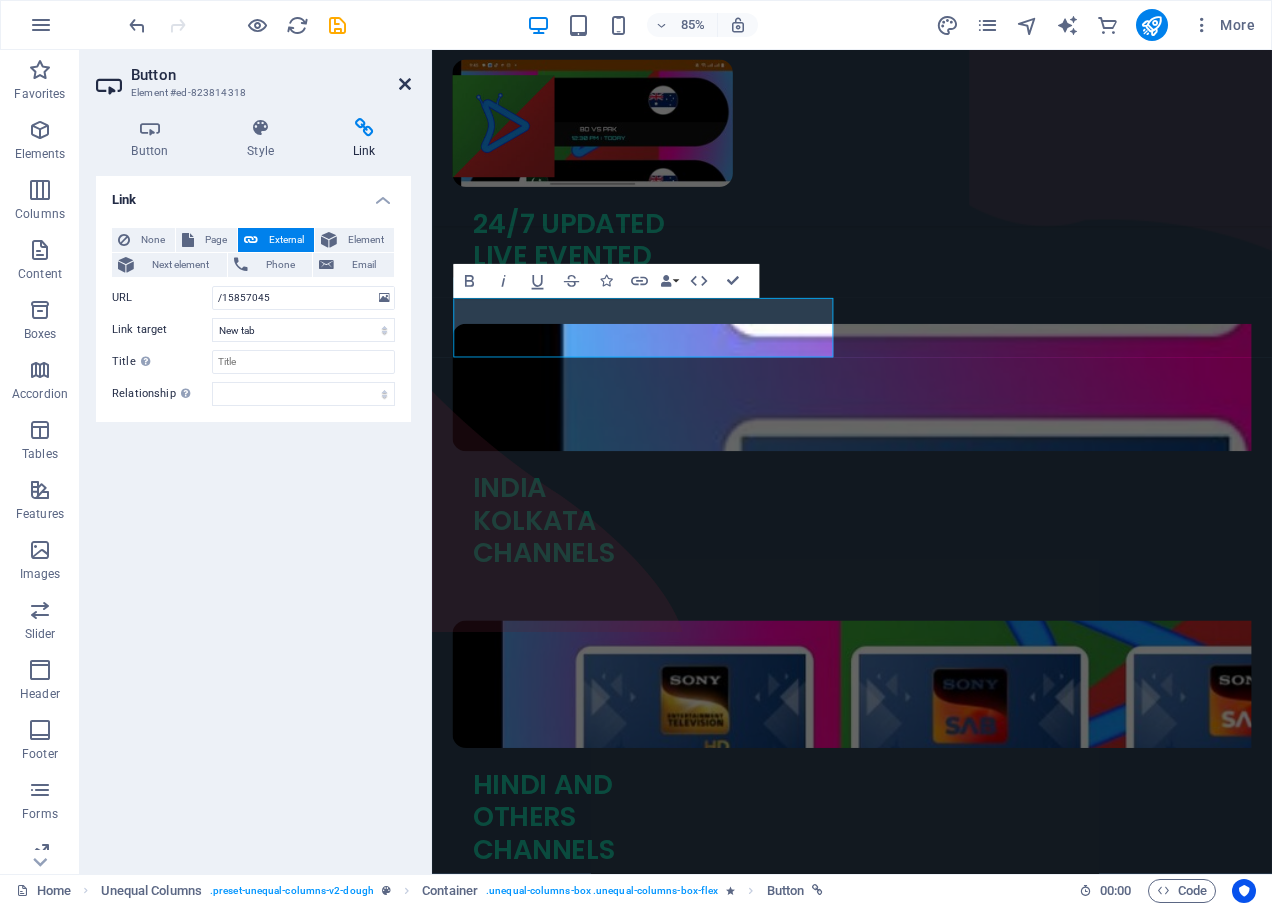 click at bounding box center (405, 84) 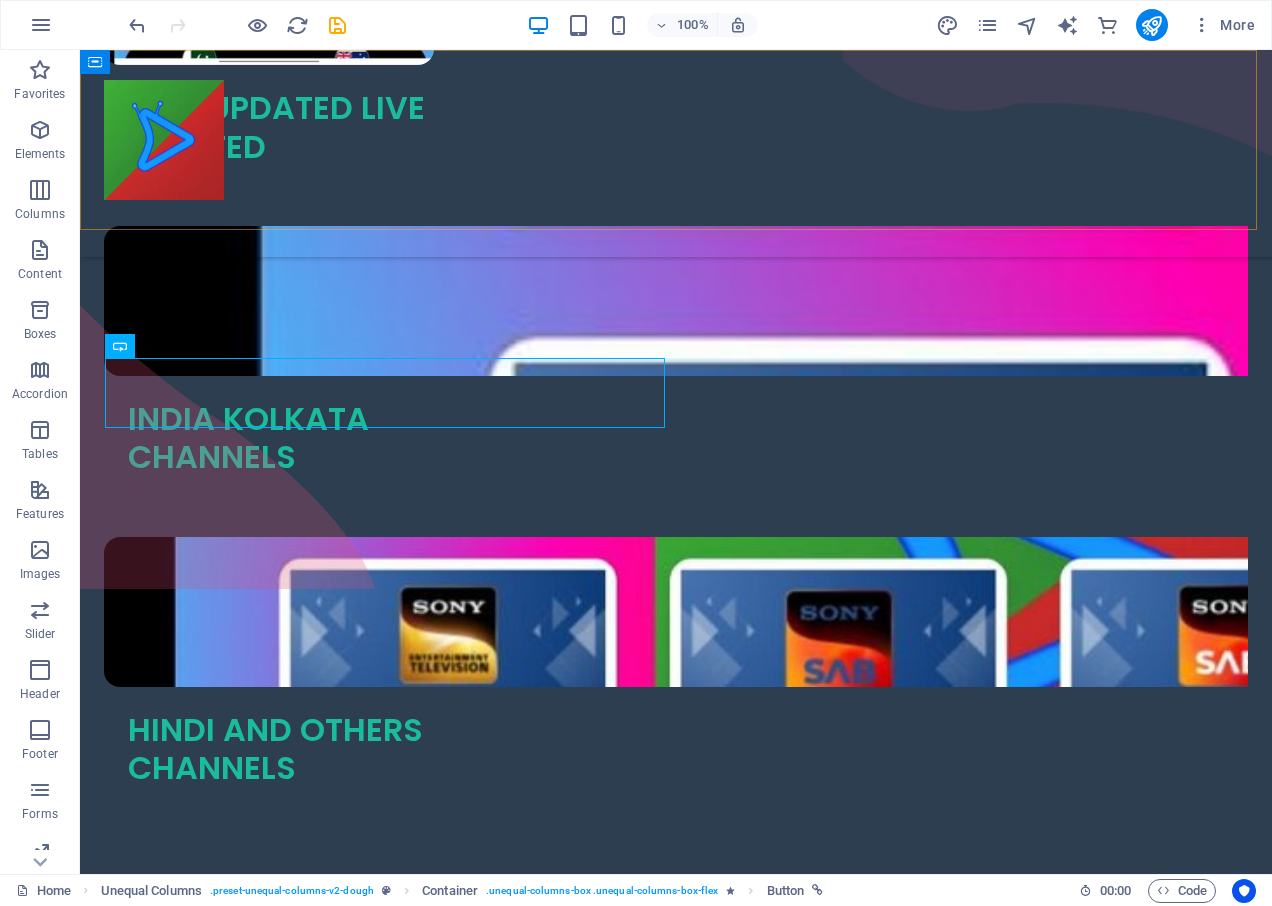 scroll, scrollTop: 2470, scrollLeft: 0, axis: vertical 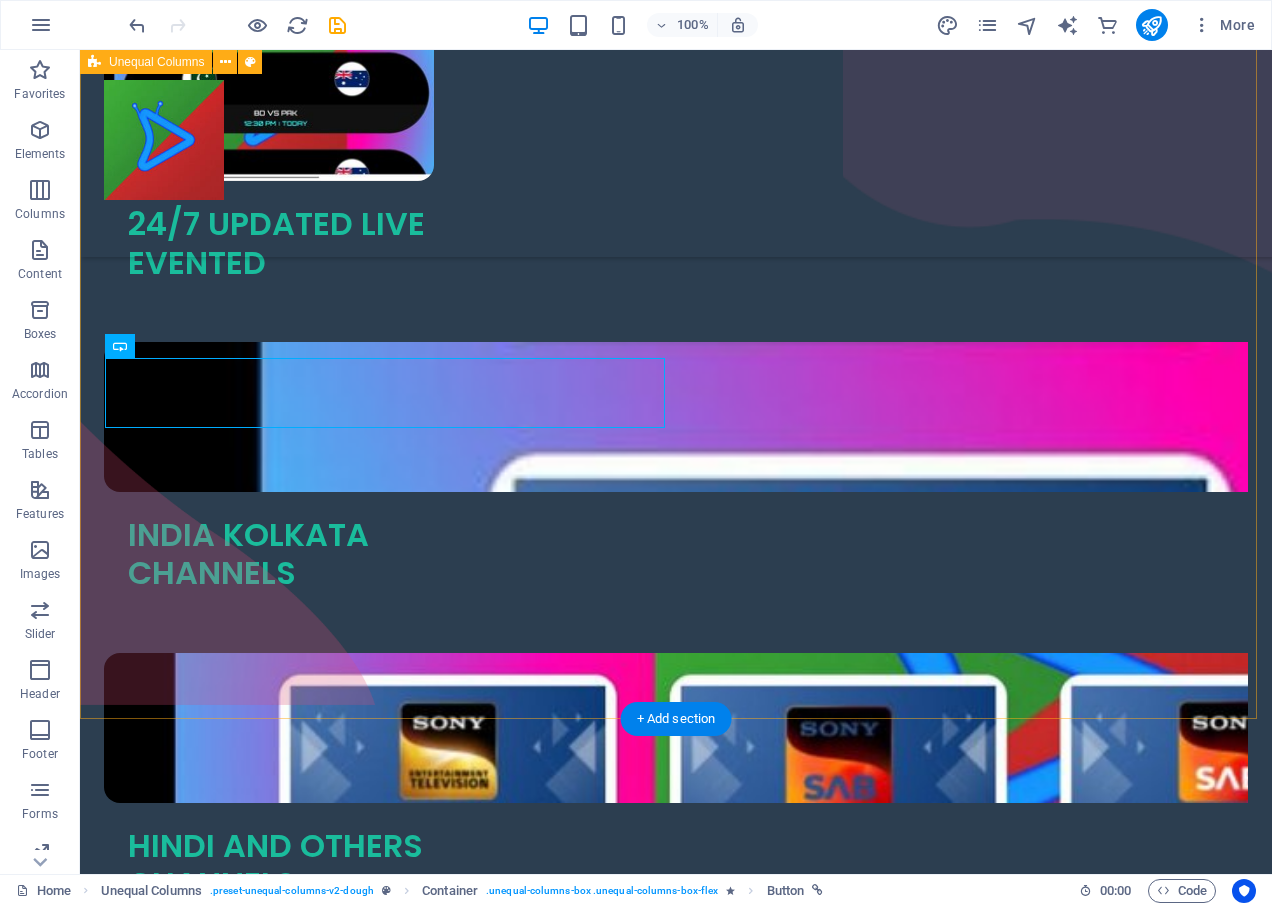 click on "24/7 SUPPORT OUR APP ANY PORVLEM YOU SUPPORT 24/7 FREE  CONTACT US" at bounding box center [676, 1952] 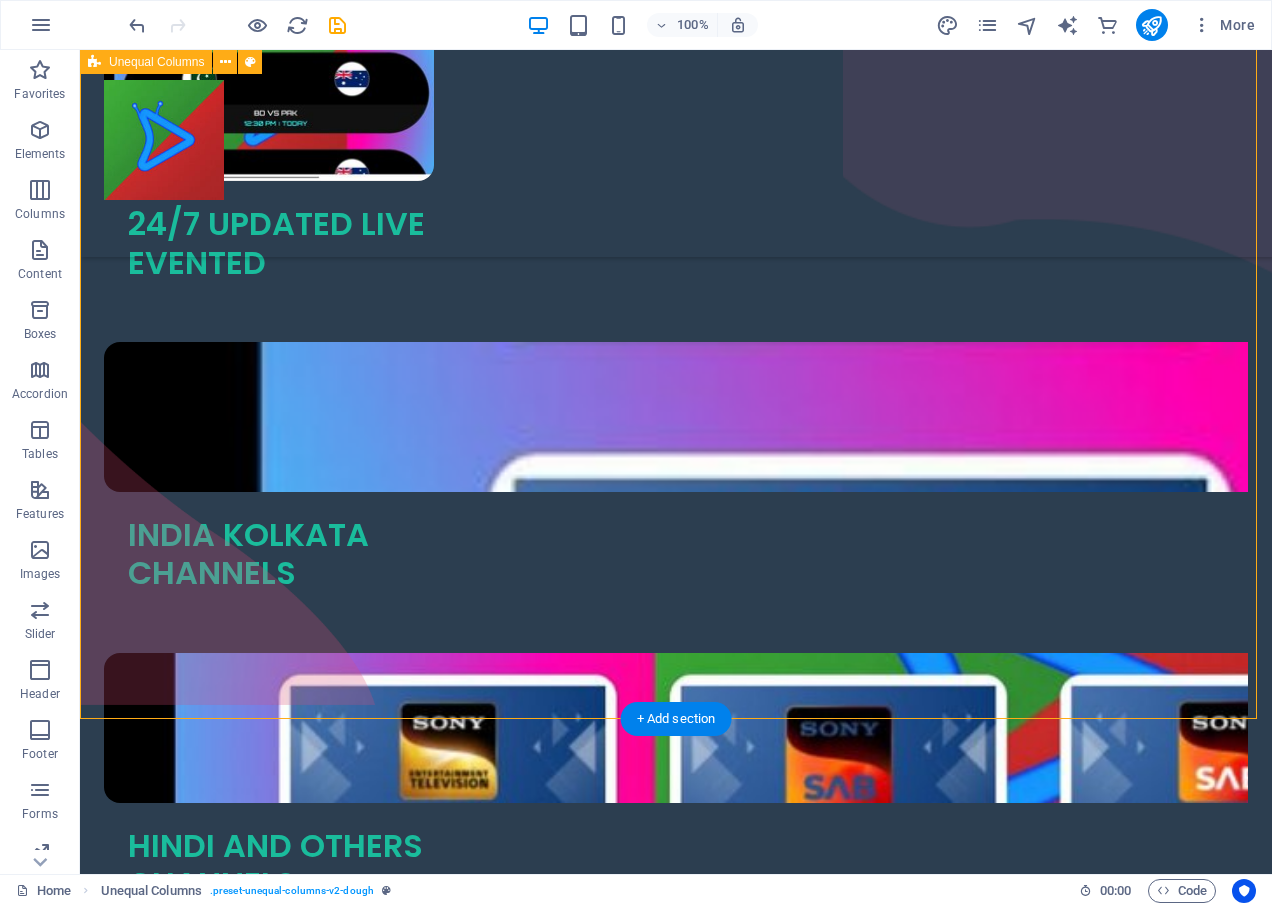 click on "24/7 SUPPORT OUR APP ANY PORVLEM YOU SUPPORT 24/7 FREE  CONTACT US" at bounding box center (676, 1952) 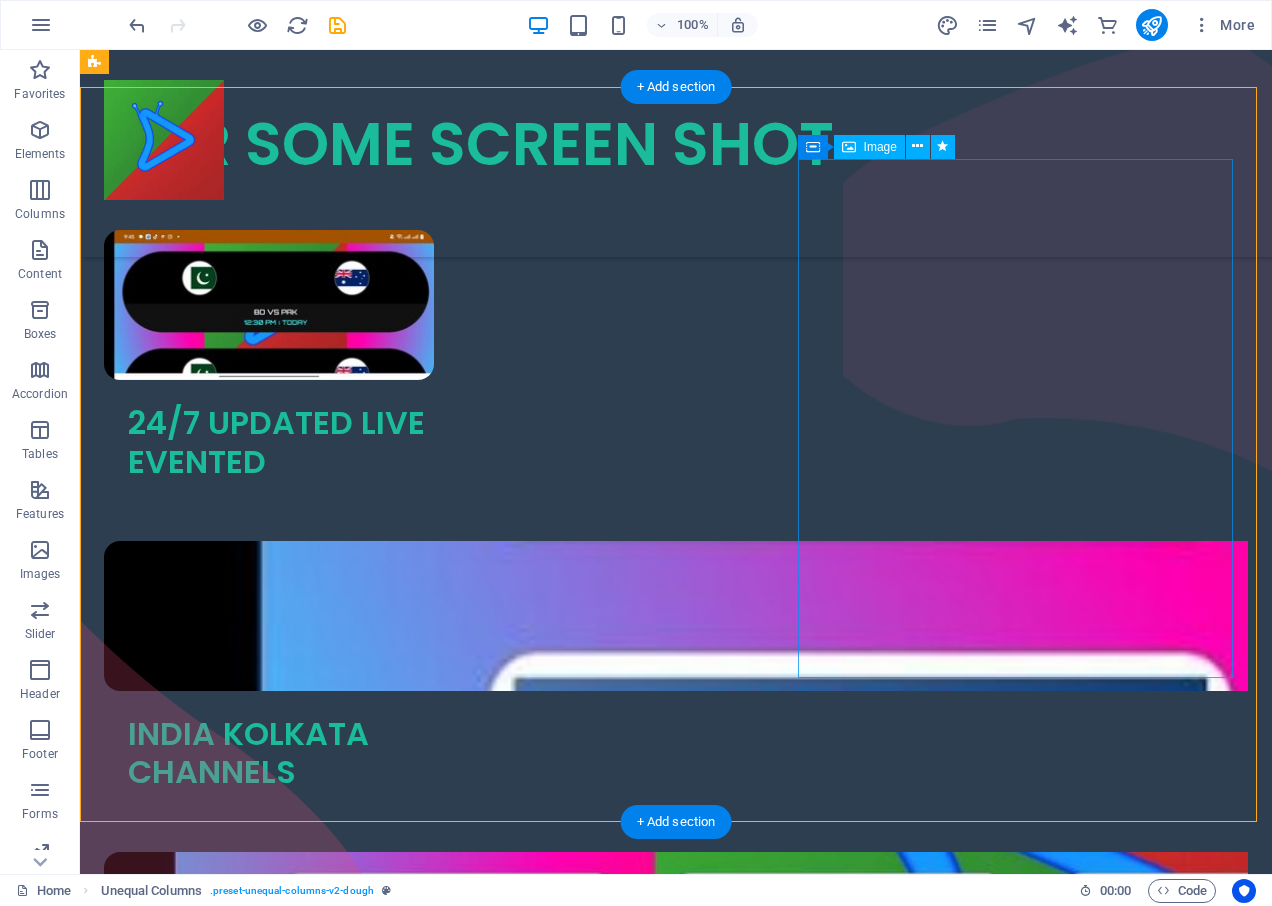 scroll, scrollTop: 2270, scrollLeft: 0, axis: vertical 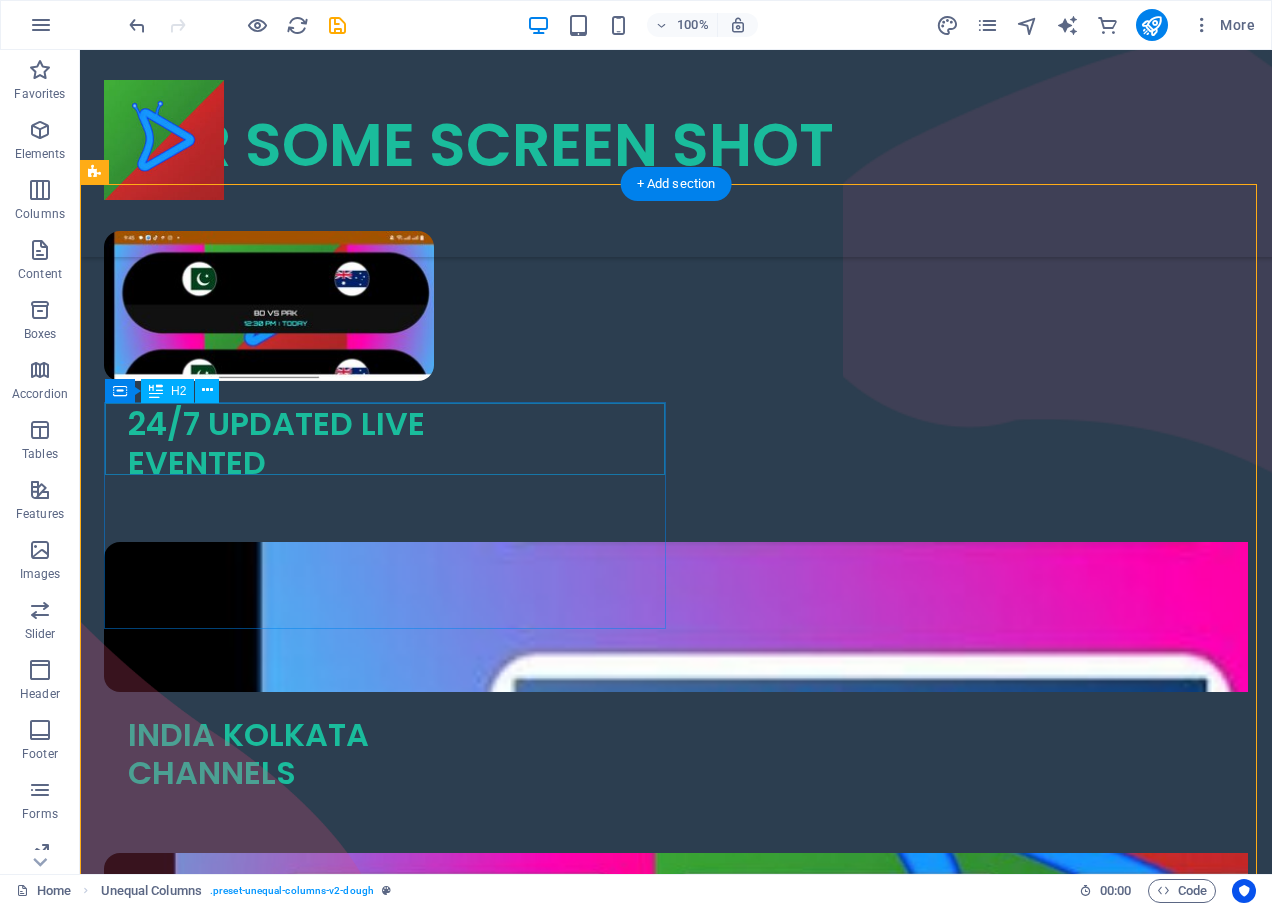 click on "24/7 SUPPORT" at bounding box center (676, 1325) 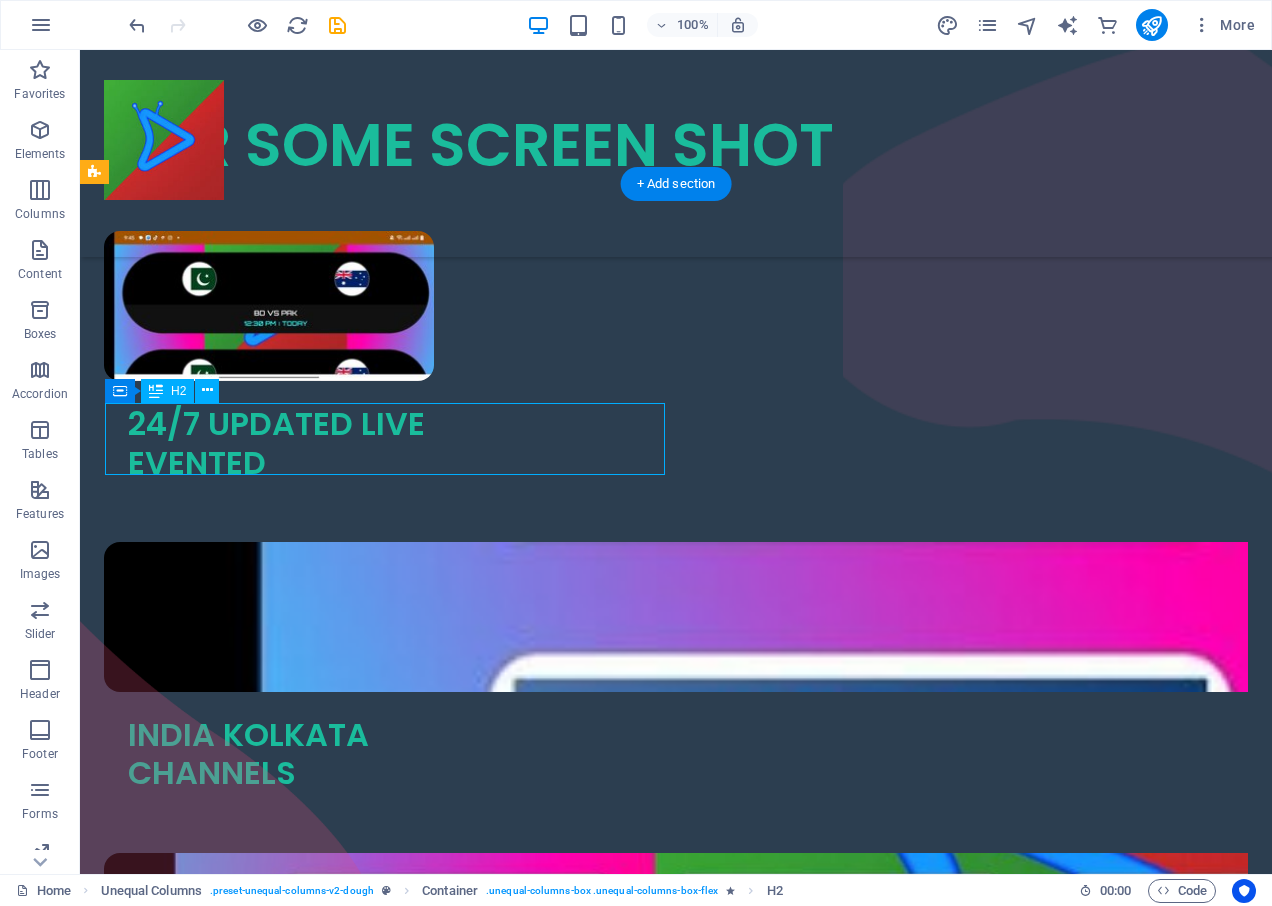 click on "24/7 SUPPORT" at bounding box center (676, 1325) 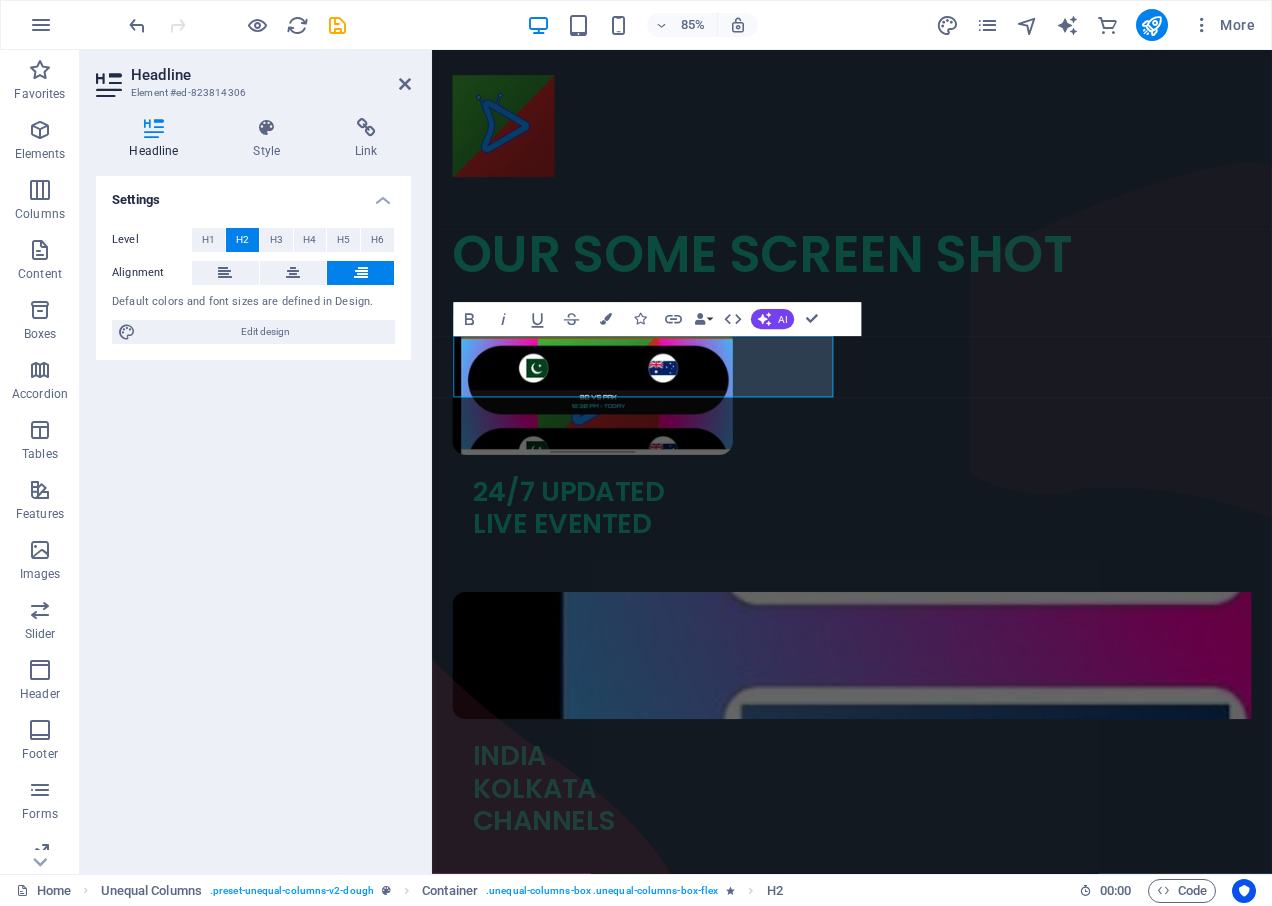 scroll, scrollTop: 2386, scrollLeft: 0, axis: vertical 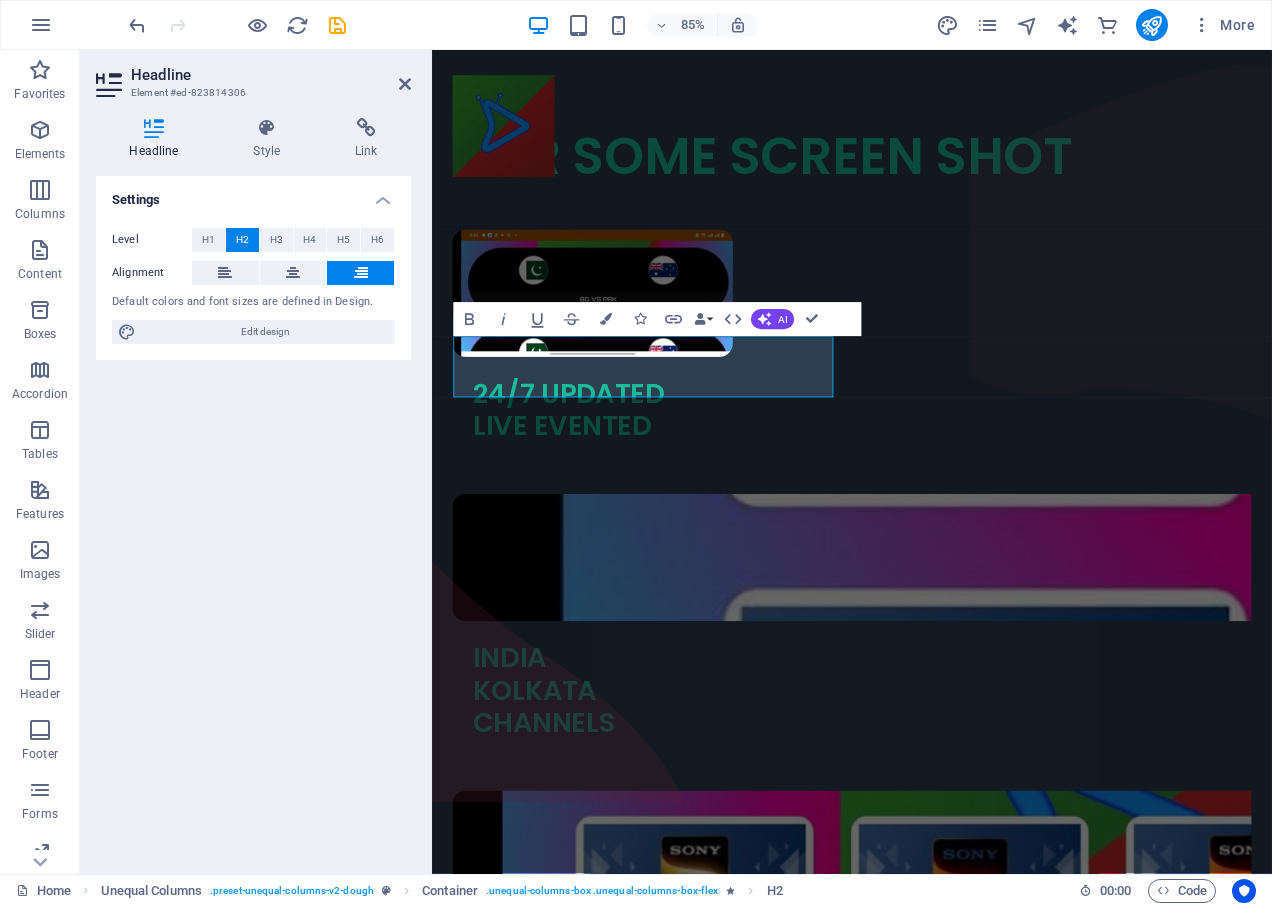 click on "Headline Style Link Settings Level H1 H2 H3 H4 H5 H6 Alignment Default colors and font sizes are defined in Design. Edit design Unequal Columns Element Layout How this element expands within the layout (Flexbox). Size Default auto px % 1/1 1/2 1/3 1/4 1/5 1/6 1/7 1/8 1/9 1/10 Grow Shrink Order Container layout Visible Visible Opacity 100 % Overflow Spacing Margin Default auto px % rem vw vh Custom Custom auto px % rem vw vh auto px % rem vw vh auto px % rem vw vh auto px % rem vw vh Padding Default px rem % vh vw Custom Custom px rem % vh vw px rem % vh vw px rem % vh vw px rem % vh vw Border Style              - Width 1 auto px rem % vh vw Custom Custom 1 auto px rem % vh vw 1 auto px rem % vh vw 1 auto px rem % vh vw 1 auto px rem % vh vw  - Color Round corners Default px rem % vh vw Custom Custom px rem % vh vw px rem % vh vw px rem % vh vw px rem % vh vw Shadow Default None Outside Inside Color X offset 0 px rem vh vw Y offset 0 px rem vh vw Blur 0 px rem % vh vw Spread 0 px rem vh vw Default 0" at bounding box center [253, 488] 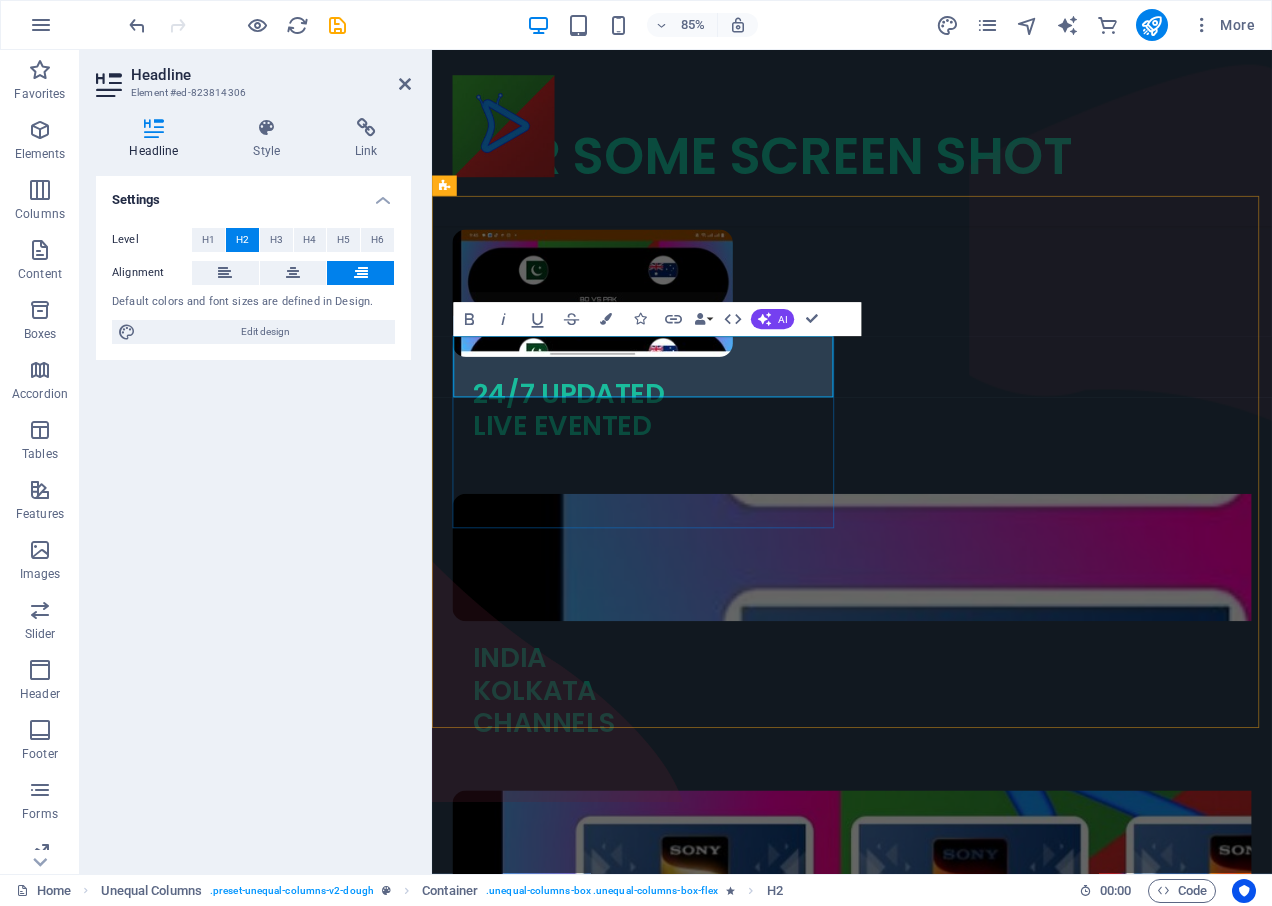 click on "24/7 SUPPORT" at bounding box center (926, 1431) 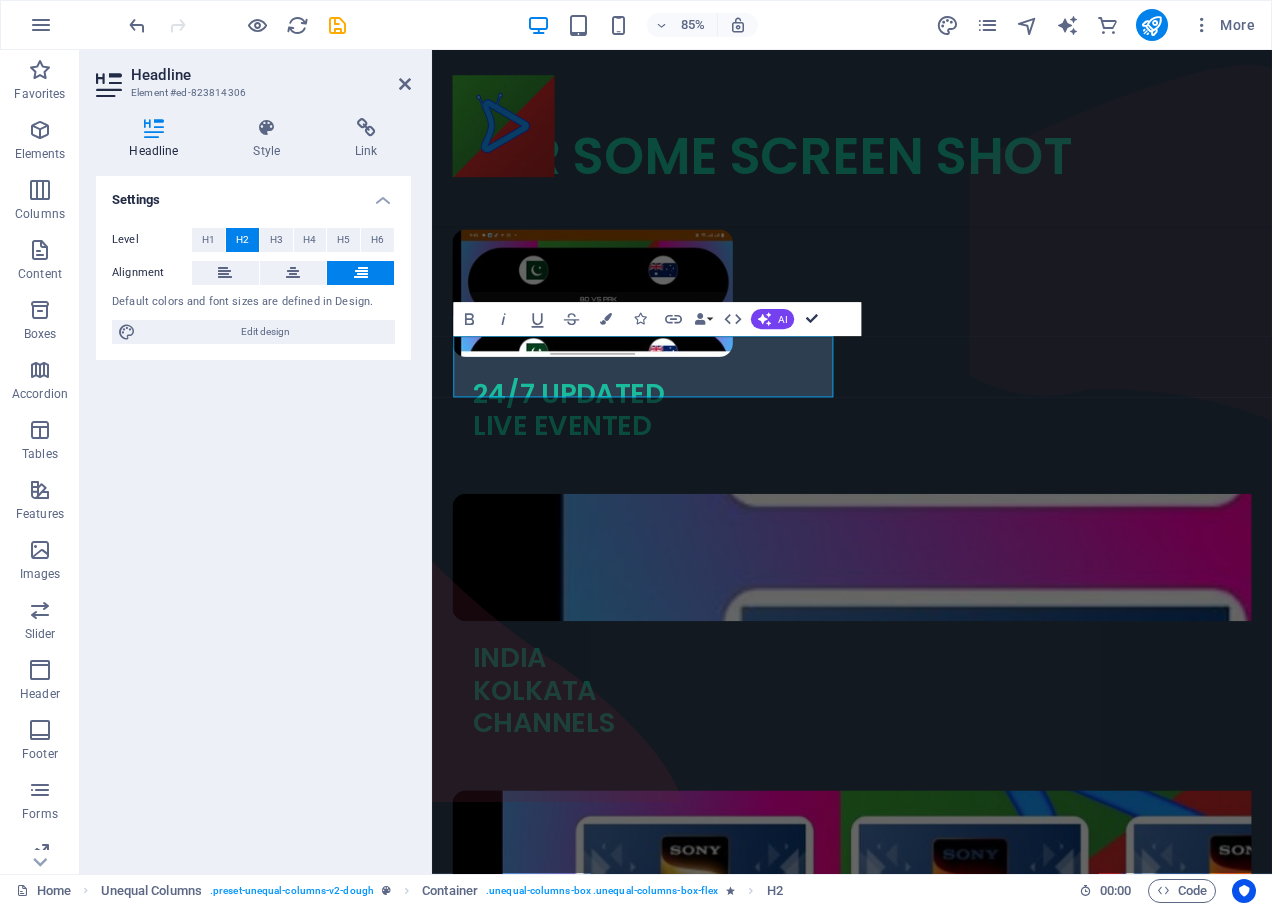 drag, startPoint x: 740, startPoint y: 258, endPoint x: 820, endPoint y: 308, distance: 94.33981 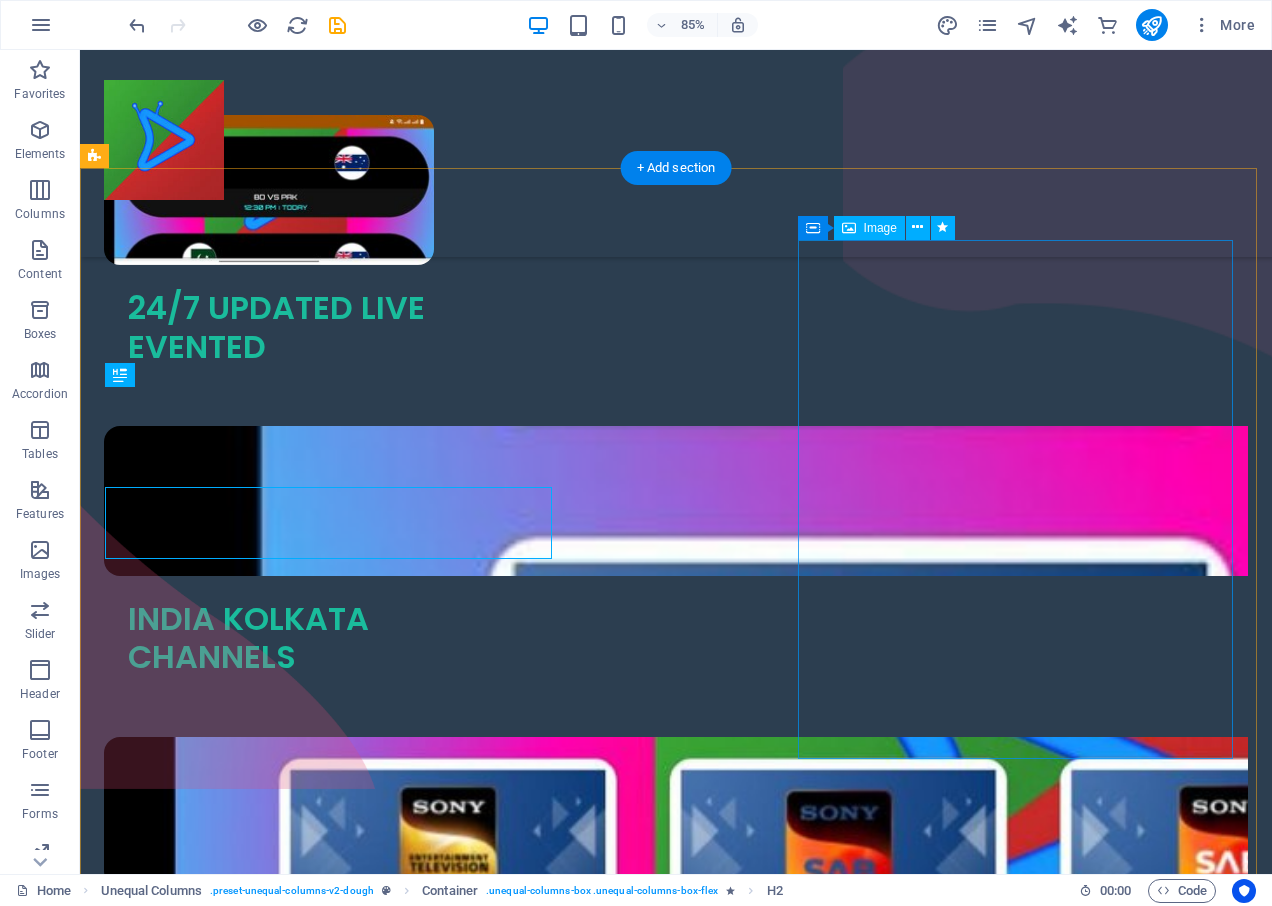 scroll, scrollTop: 2286, scrollLeft: 0, axis: vertical 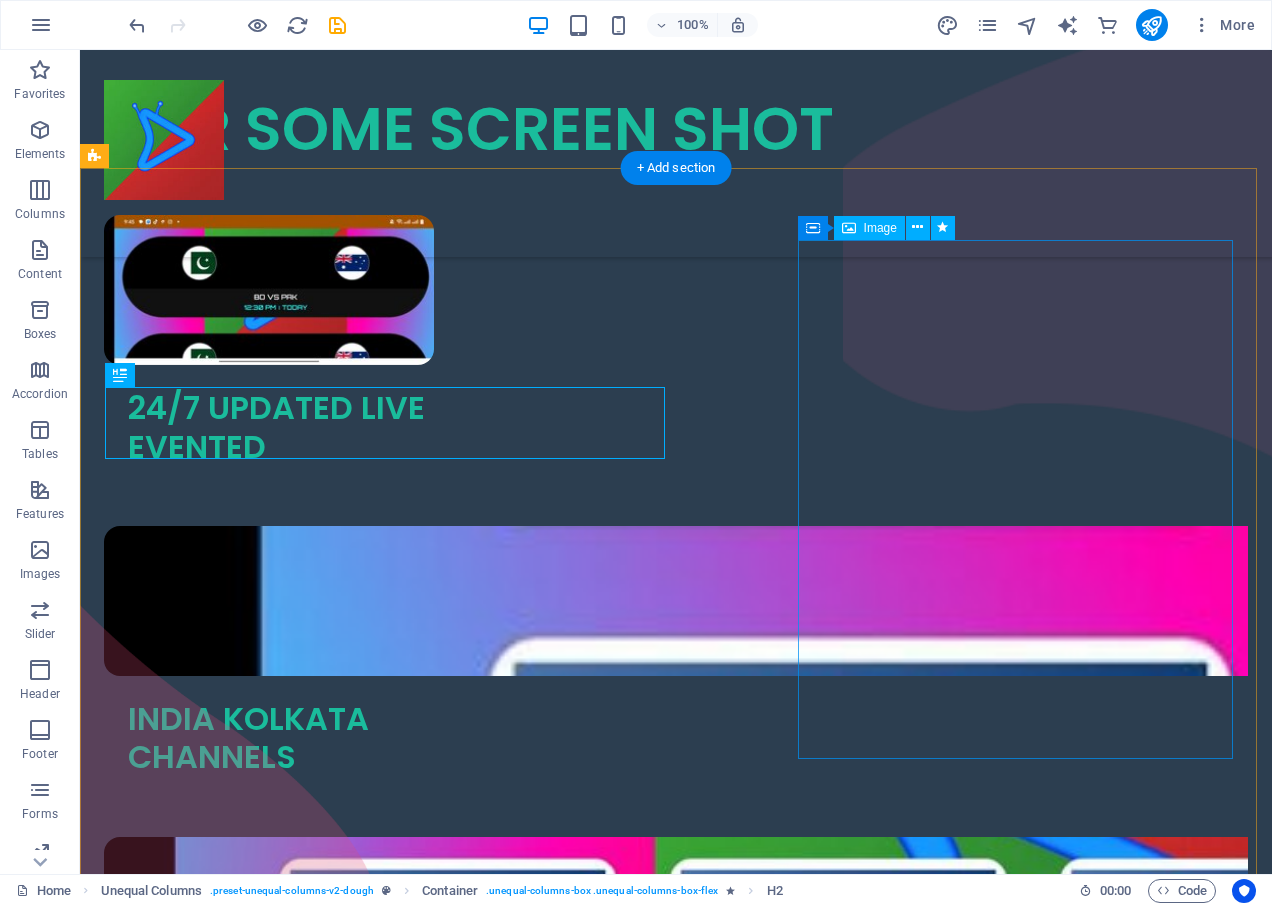 click at bounding box center [676, 2246] 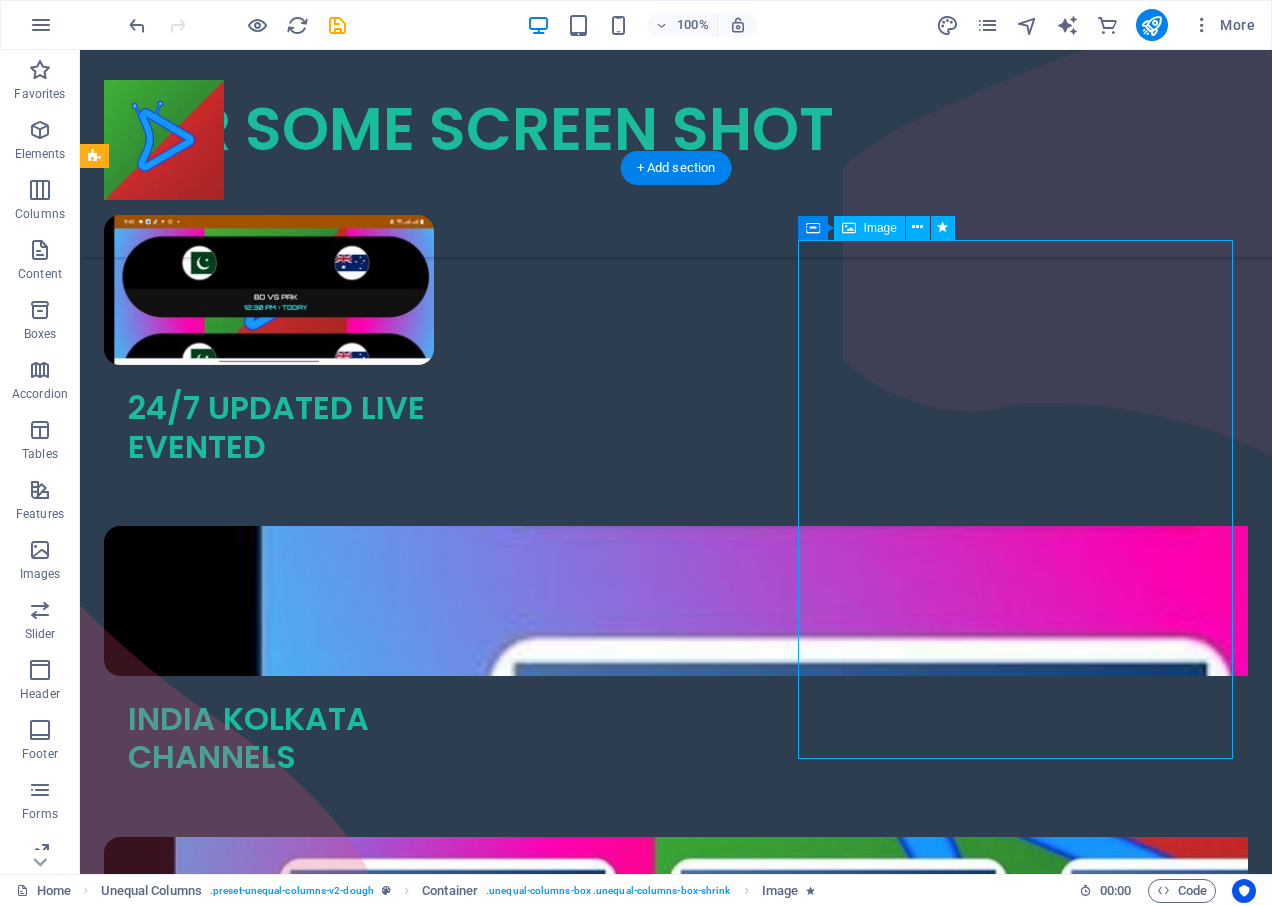 click on "24/7 SUPPORT OUR APP ANY PORVLEM YOU SUPPORT 24/7 FREE  CONTACT US" at bounding box center [676, 2136] 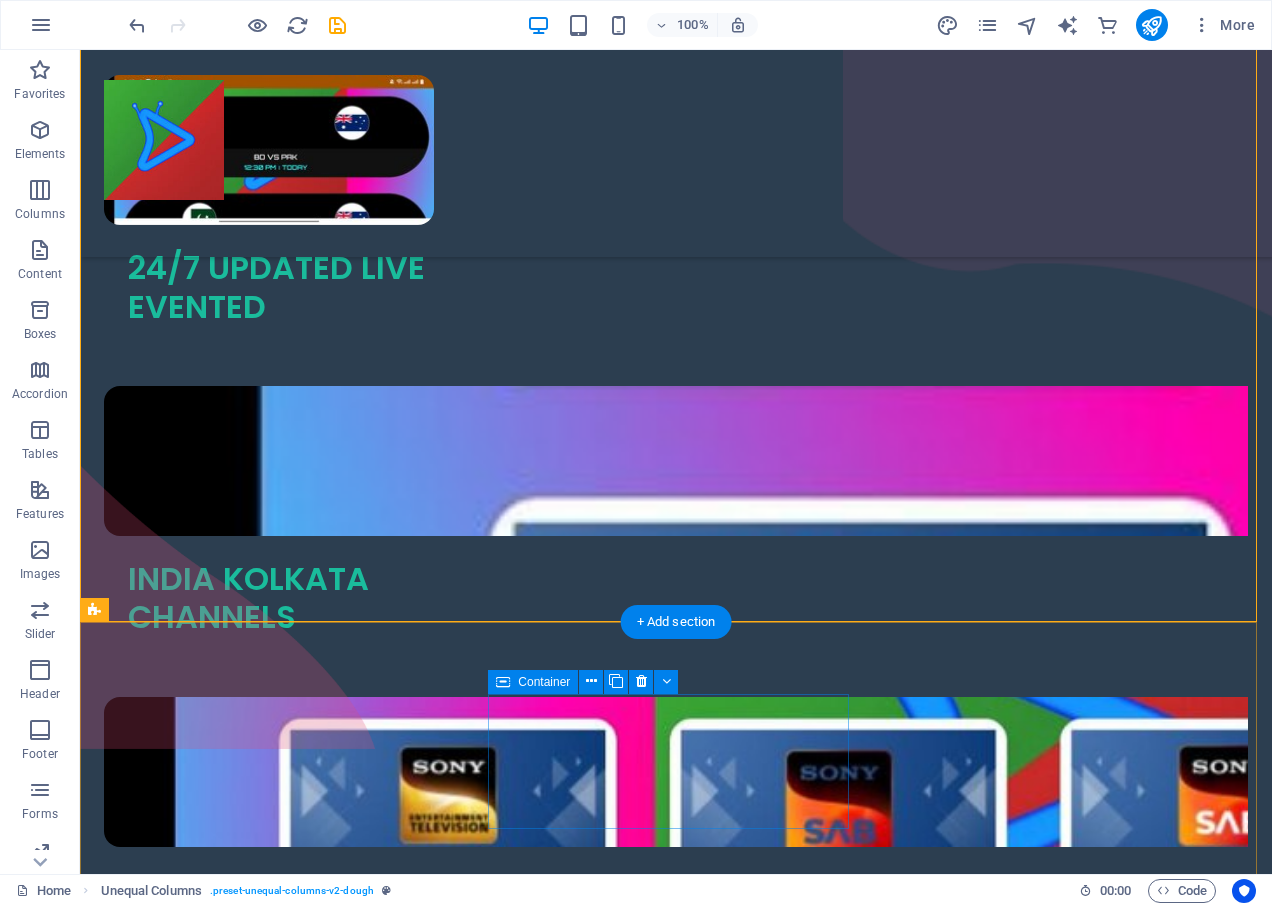 scroll, scrollTop: 2586, scrollLeft: 0, axis: vertical 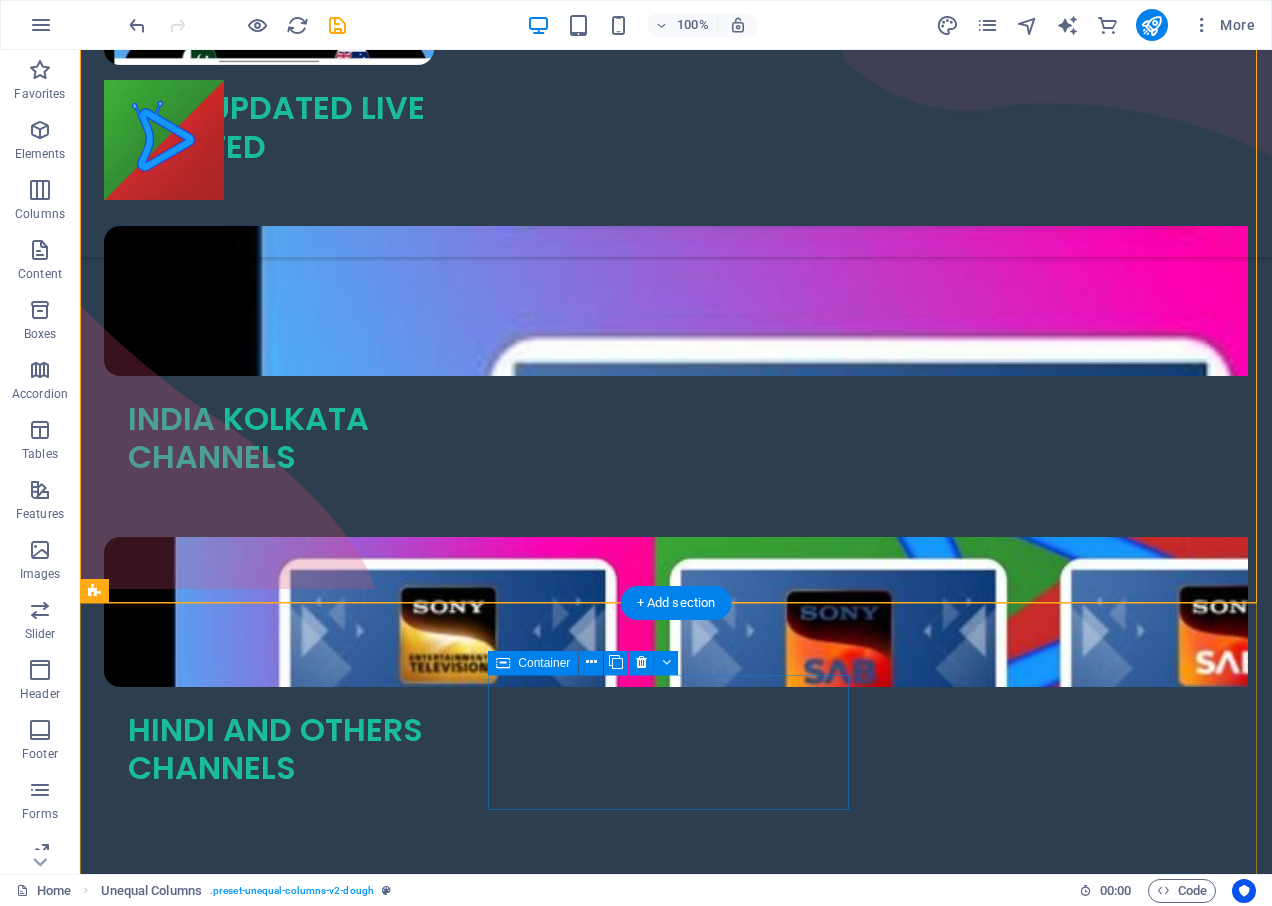 click on "Home About Menu Location Catering" at bounding box center [286, 3425] 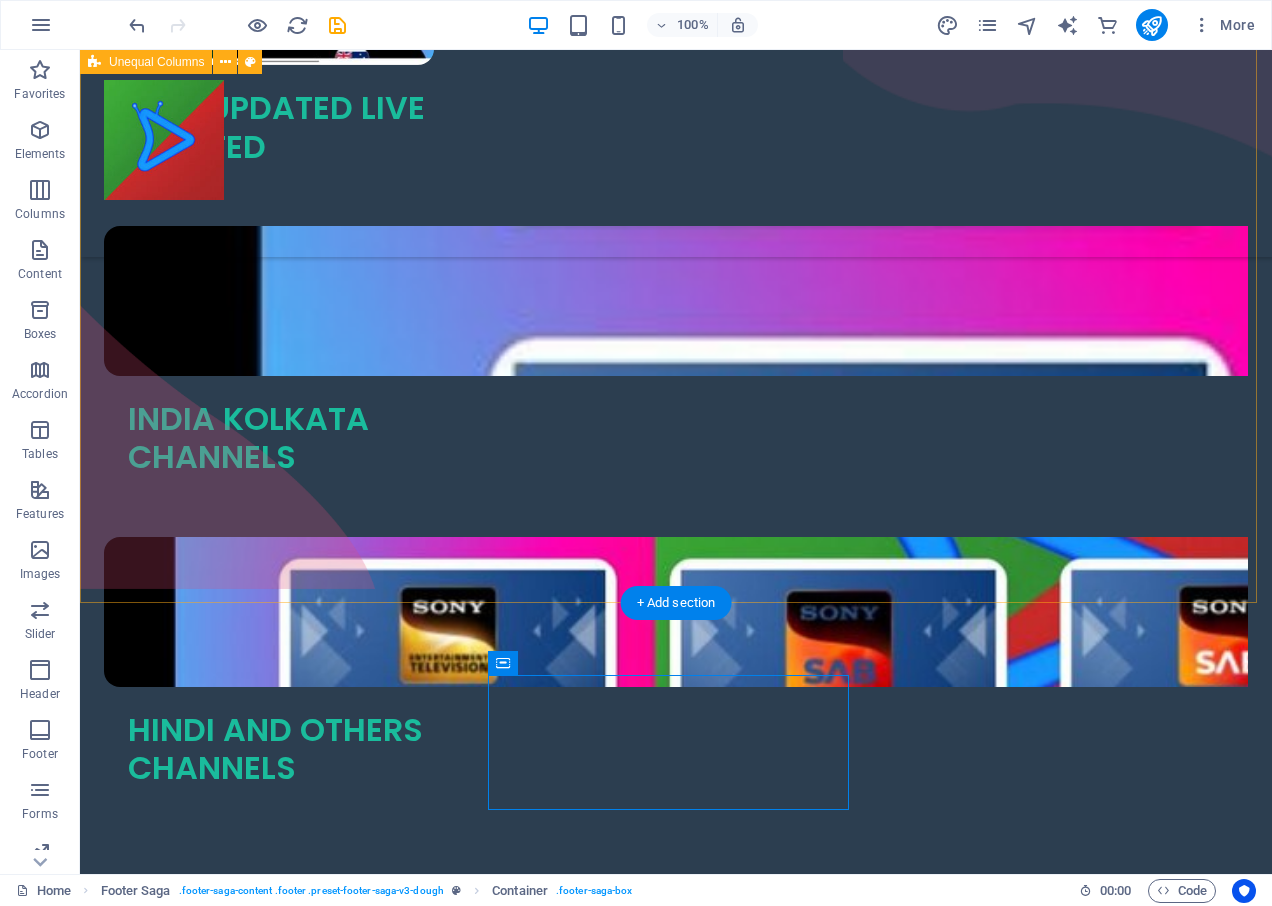 click on "24/7 SUPPORT OUR APP ANY PORVLEM YOU SUPPORT 24/7 FREE  CONTACT US" at bounding box center (676, 1836) 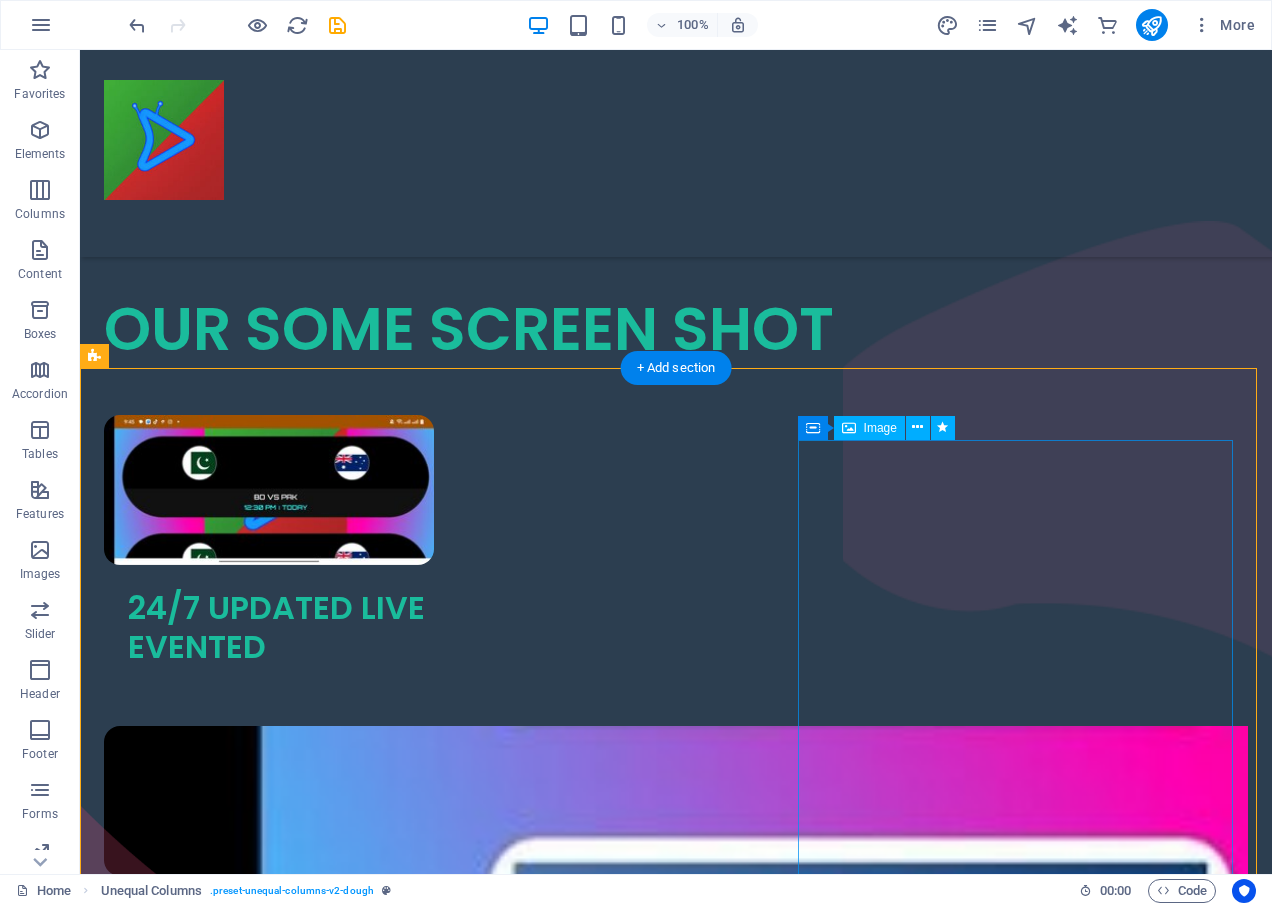 scroll, scrollTop: 2386, scrollLeft: 0, axis: vertical 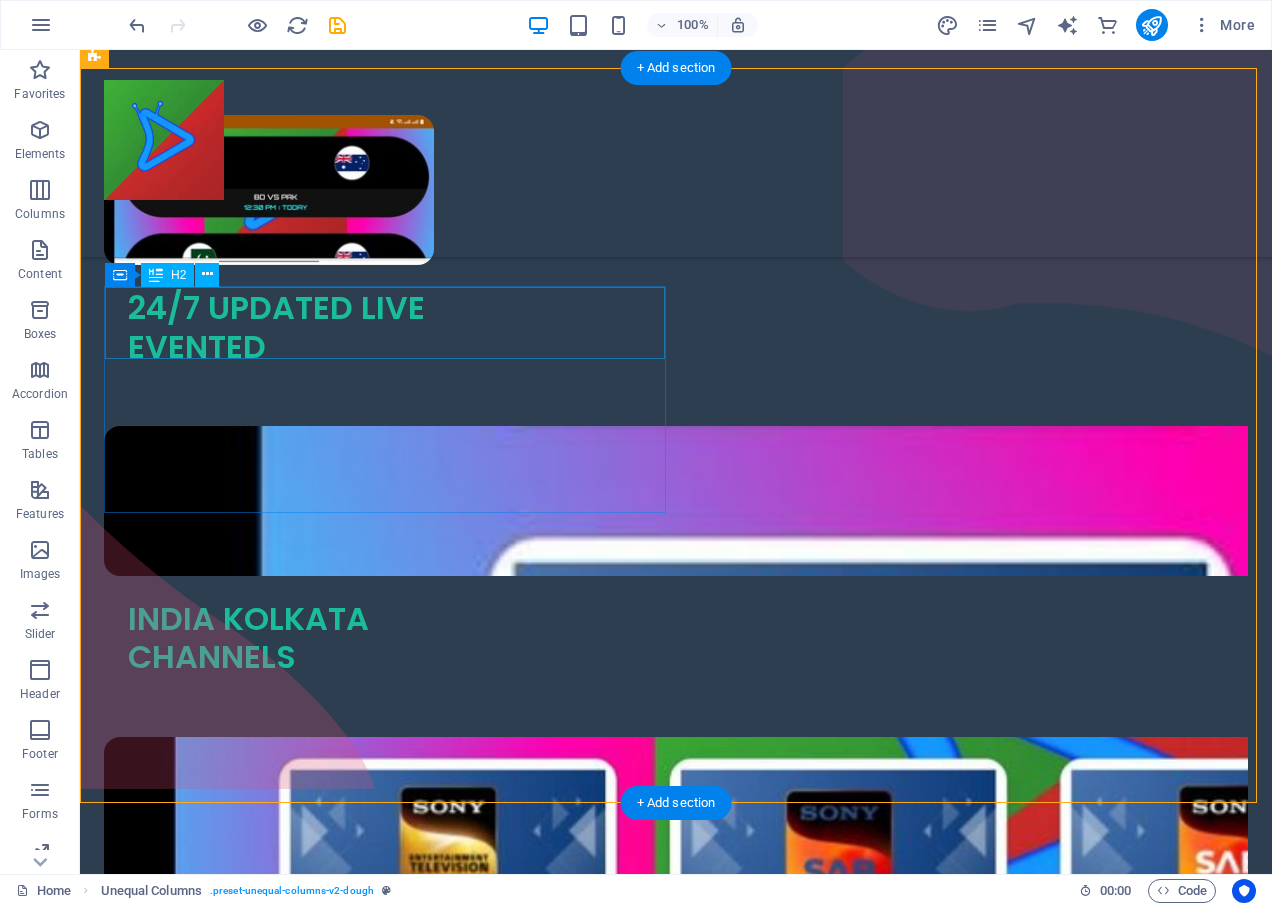 click on "24/7 SUPPORT" at bounding box center (676, 1209) 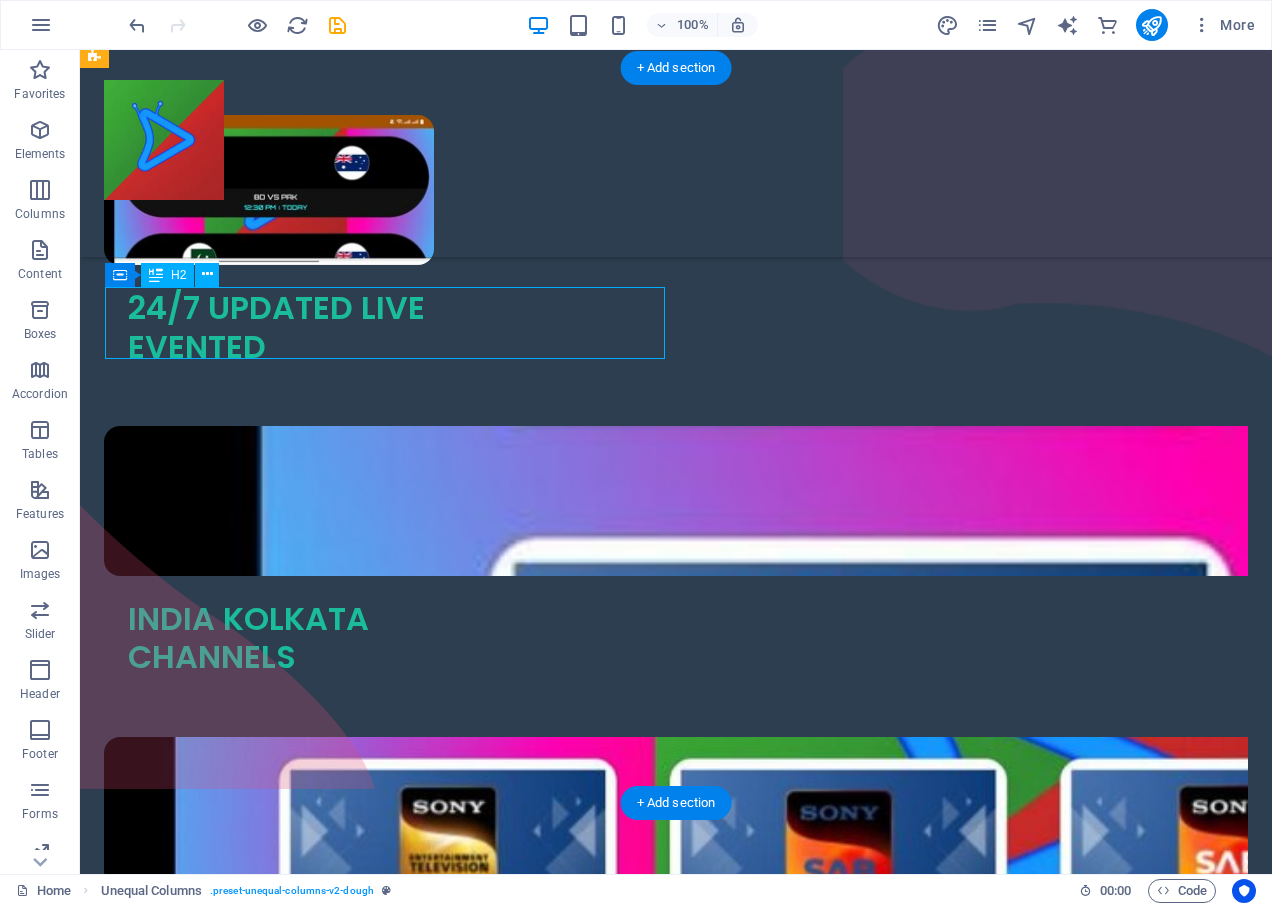 click on "24/7 SUPPORT" at bounding box center [676, 1209] 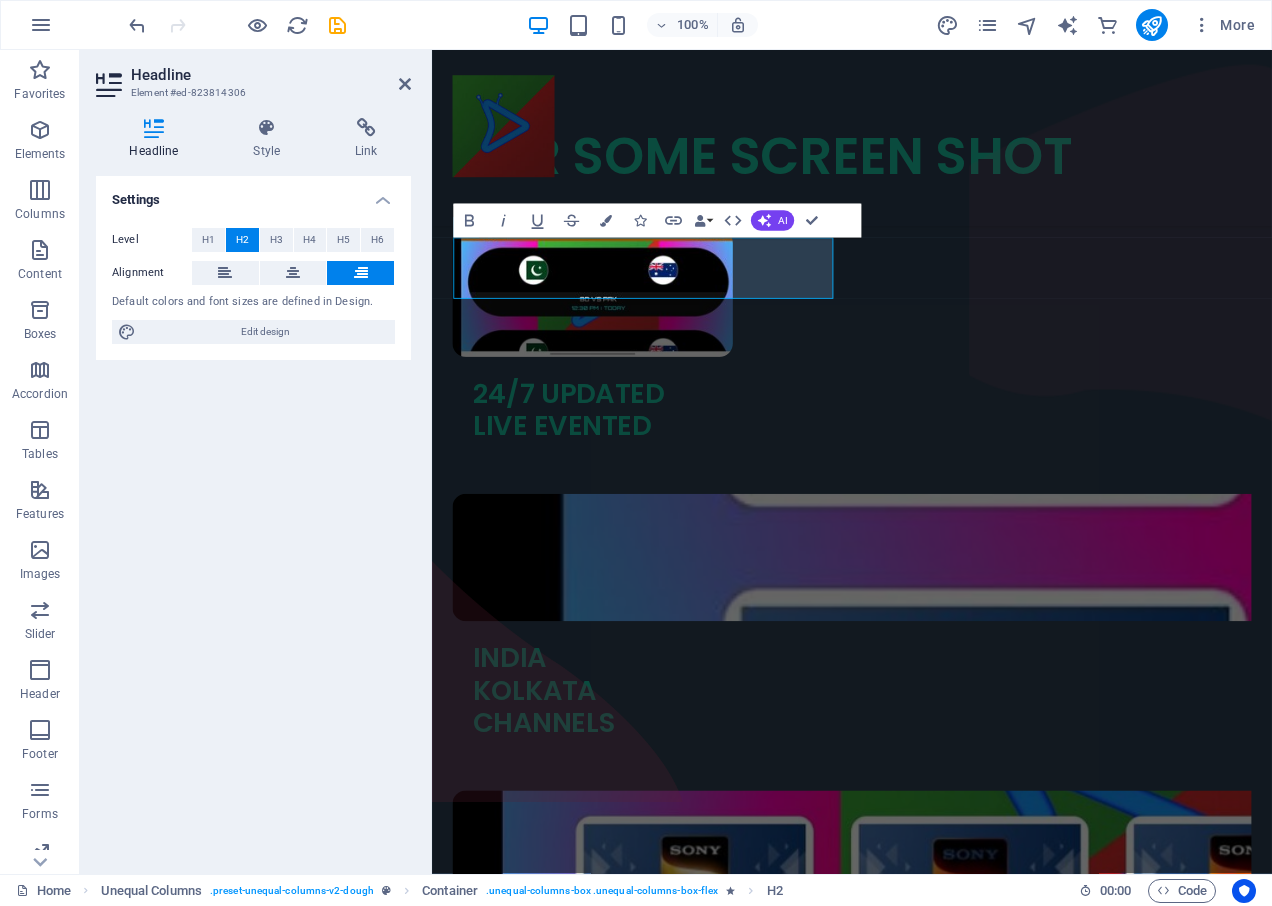scroll, scrollTop: 2502, scrollLeft: 0, axis: vertical 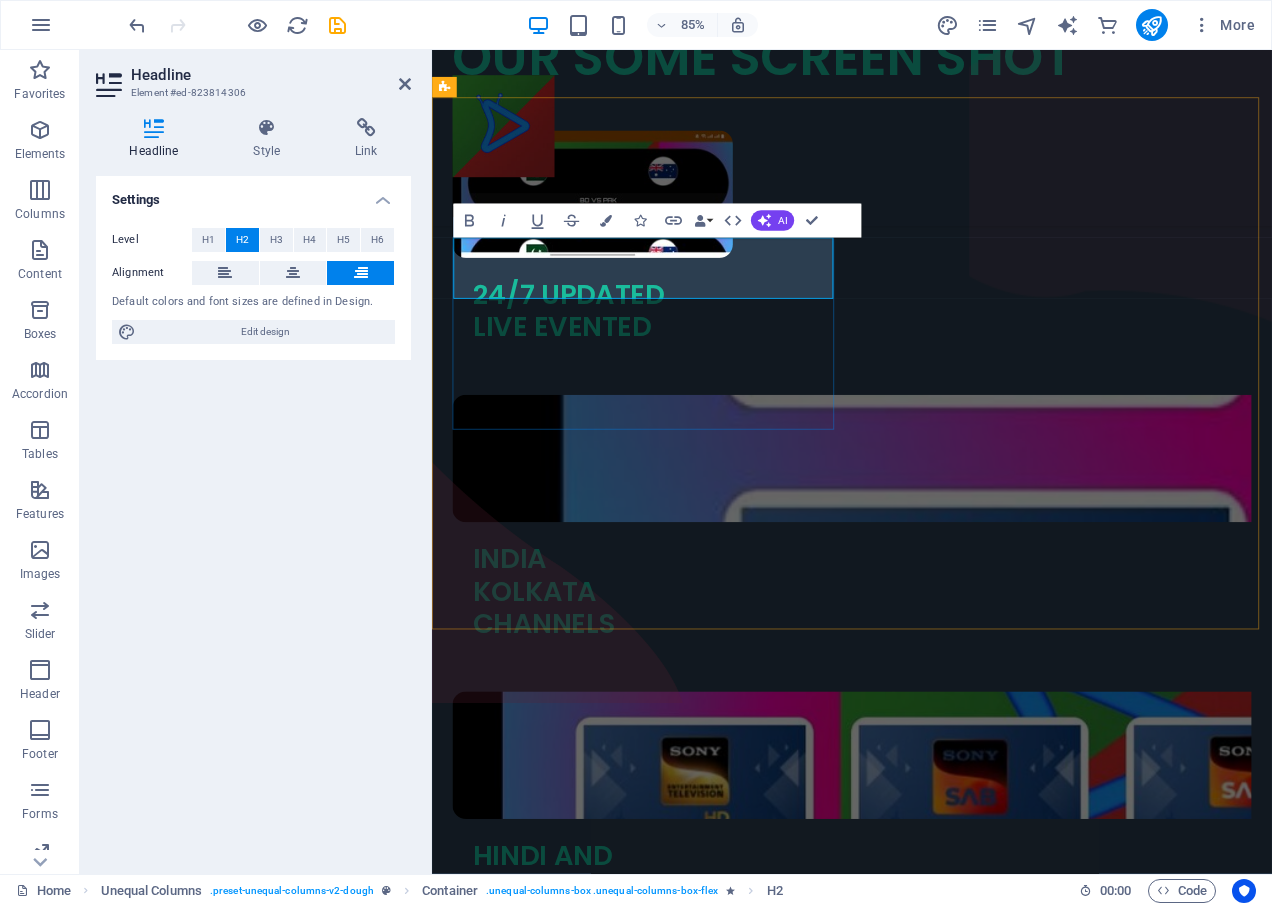 click at bounding box center (926, 1315) 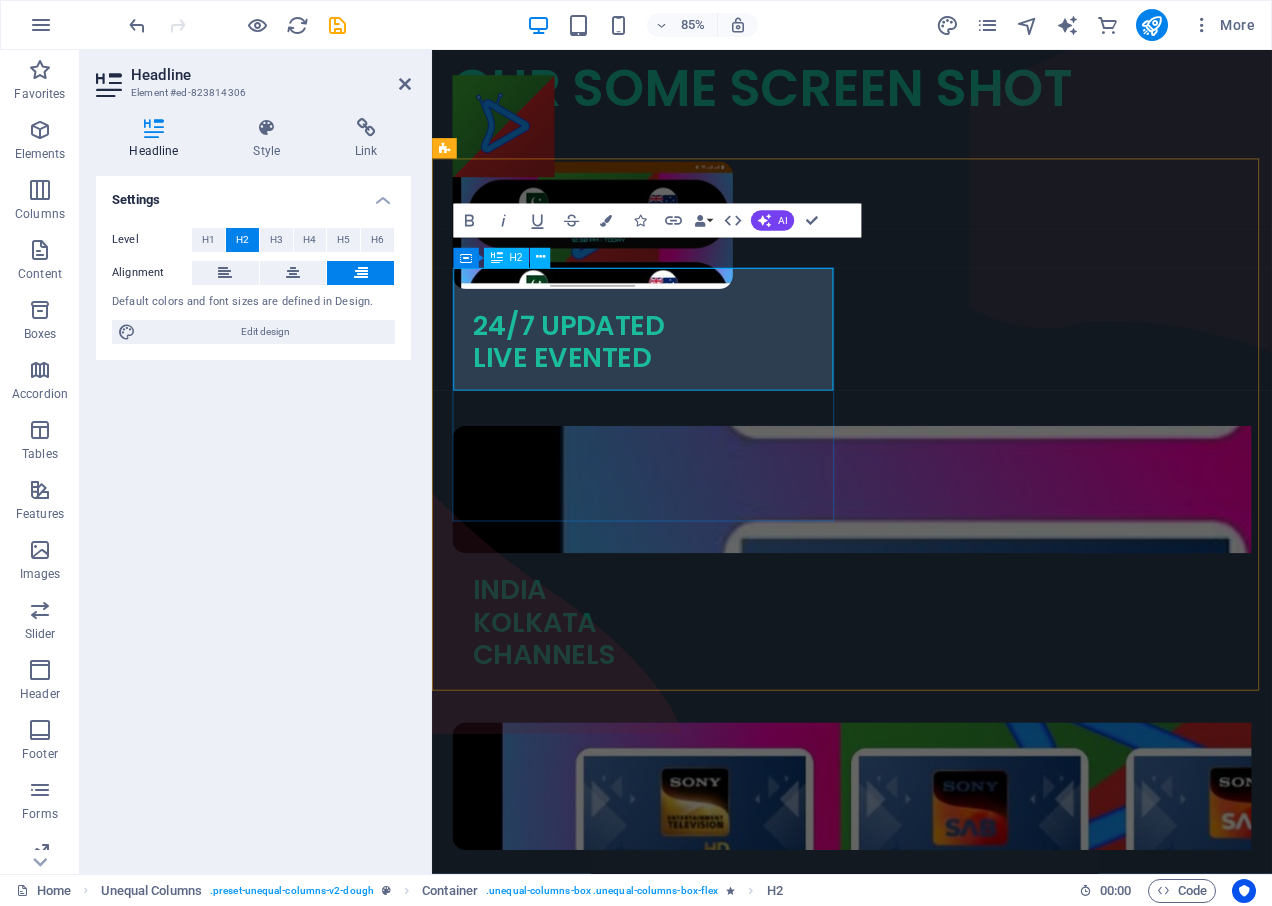 scroll, scrollTop: 2430, scrollLeft: 0, axis: vertical 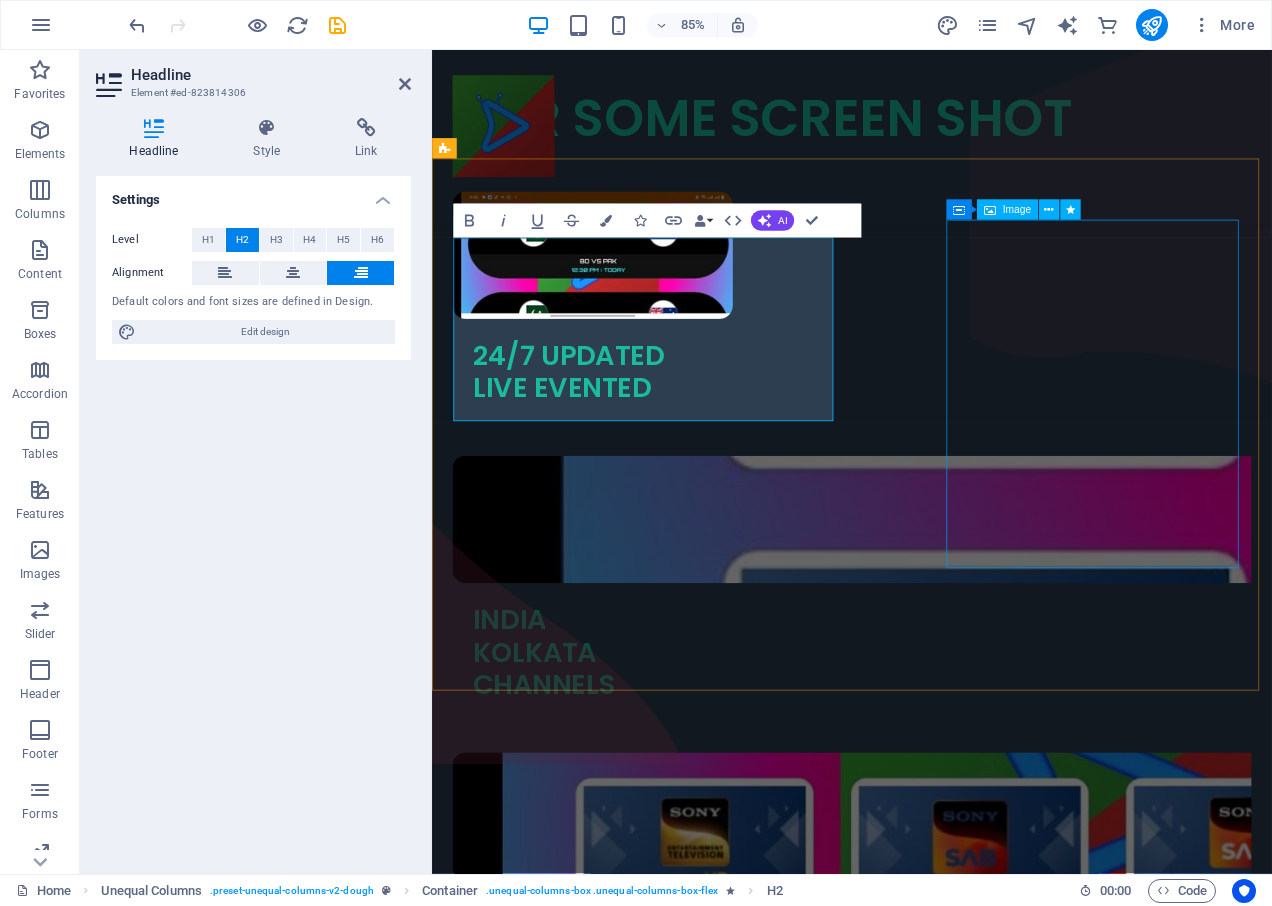 click at bounding box center [926, 2275] 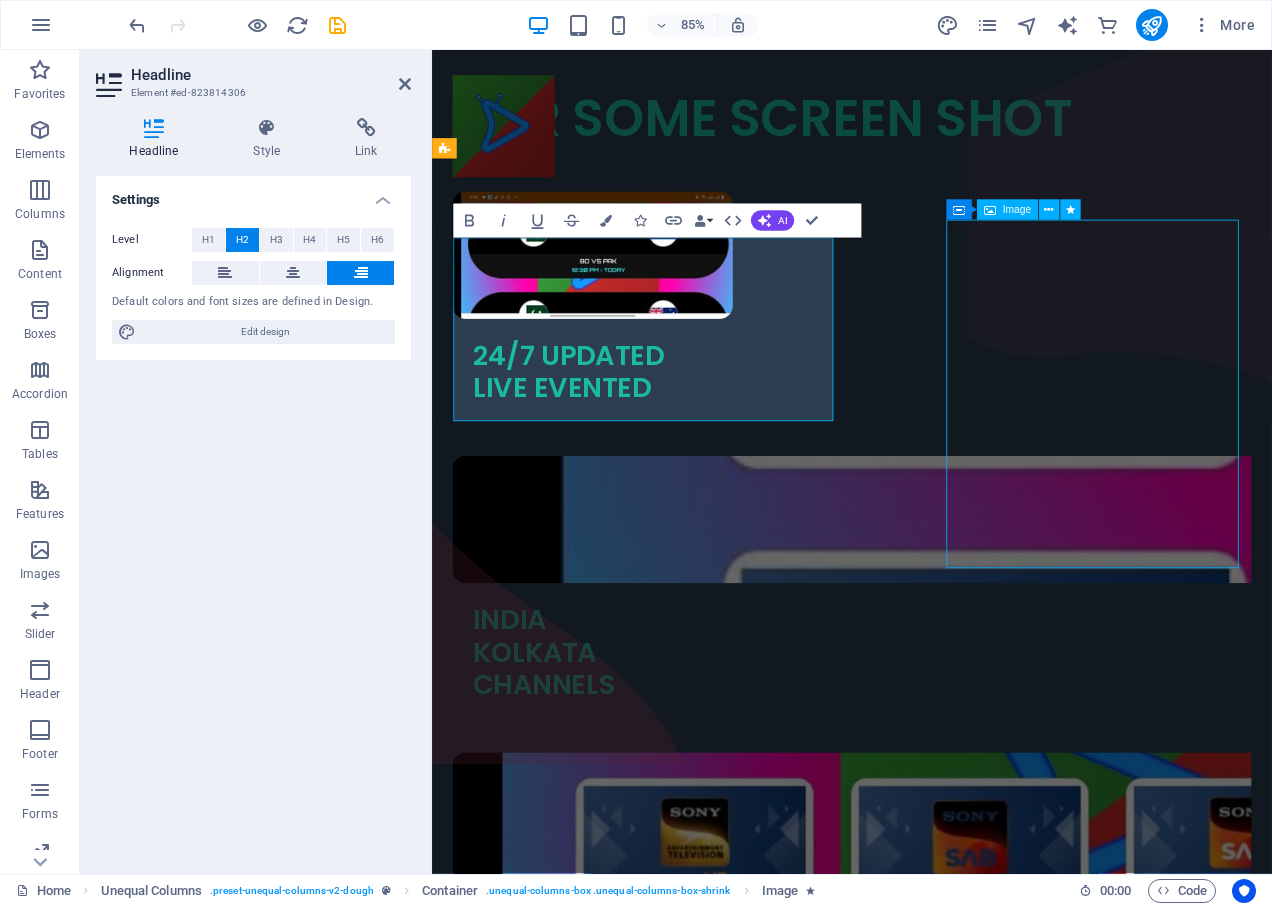 scroll, scrollTop: 2314, scrollLeft: 0, axis: vertical 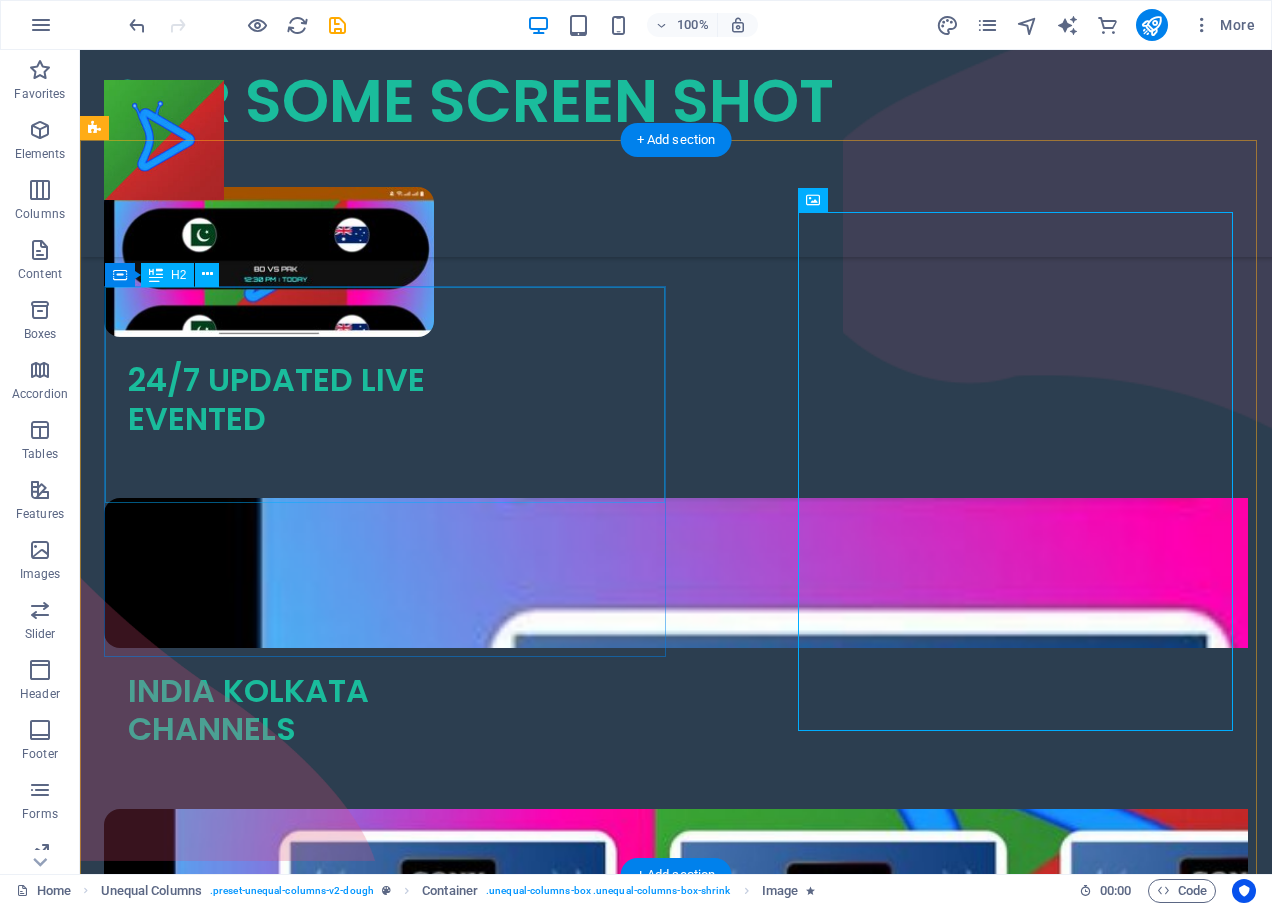 click on "SUPPORT 24/7 BANGLA BOX TEAM" at bounding box center (676, 1281) 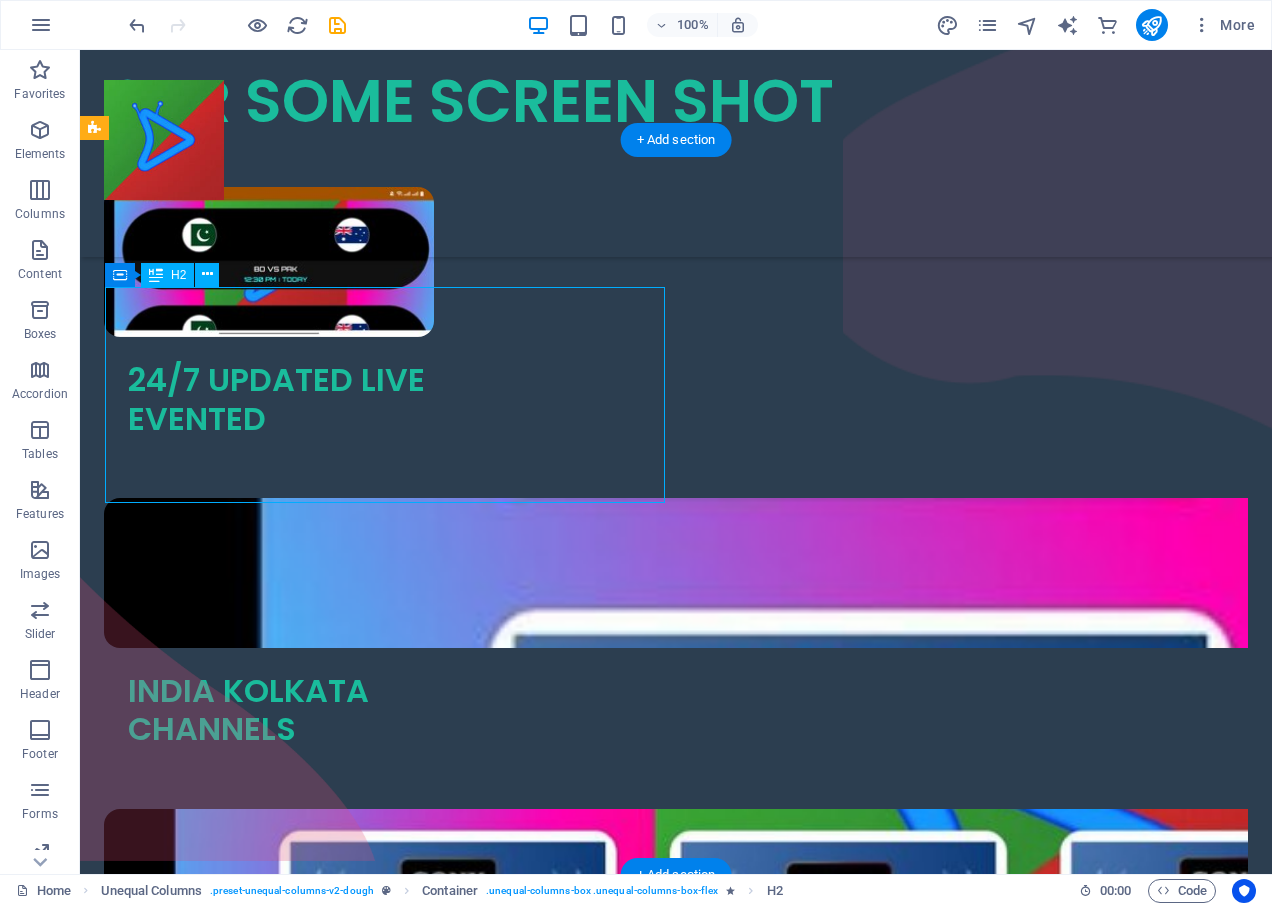 drag, startPoint x: 560, startPoint y: 375, endPoint x: 171, endPoint y: 383, distance: 389.08224 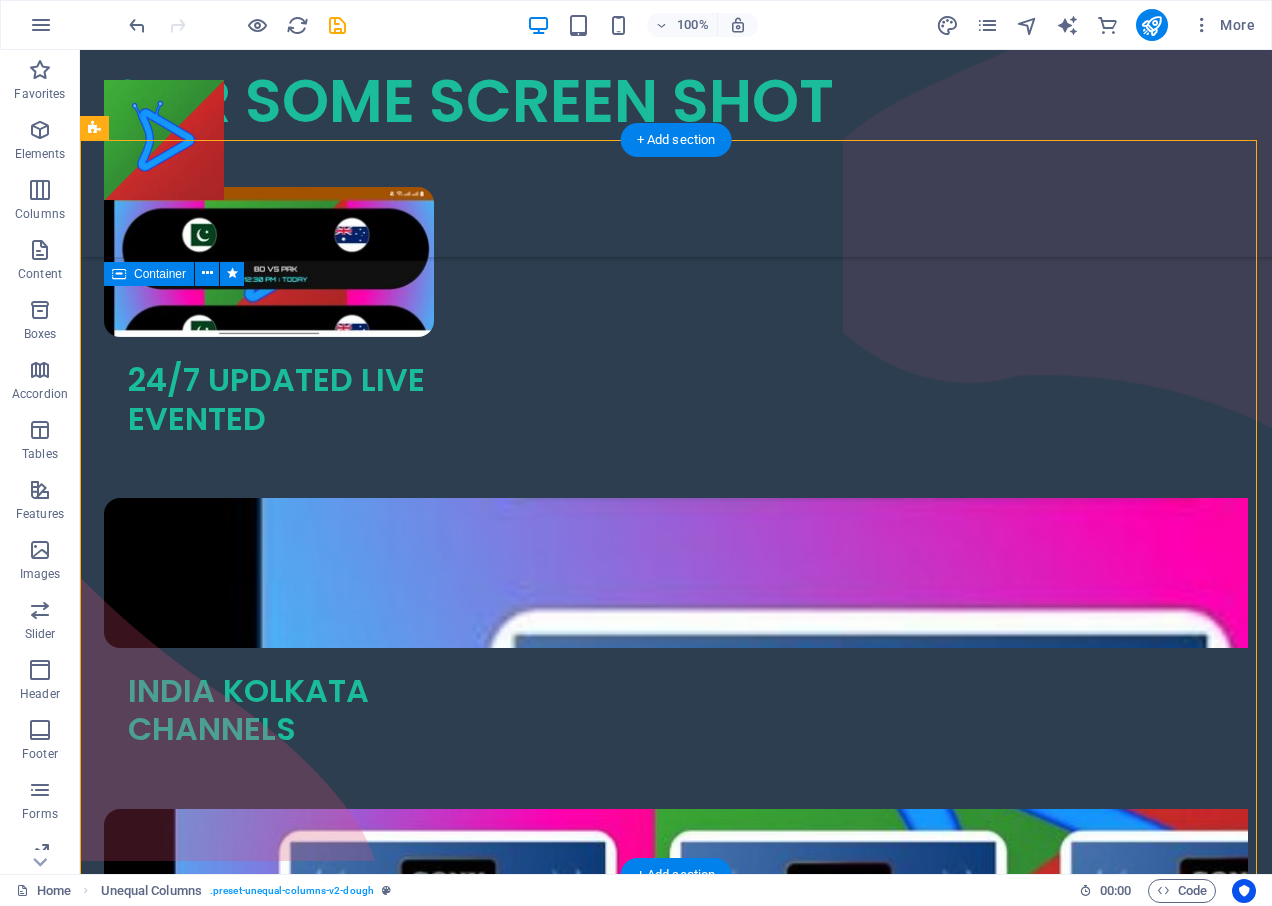 click on "SUPPORT 24/7 BANGLA BOX TEAM  OUR APP ANY PORVLEM YOU SUPPORT 24/7 FREE  CONTACT US" at bounding box center [676, 2108] 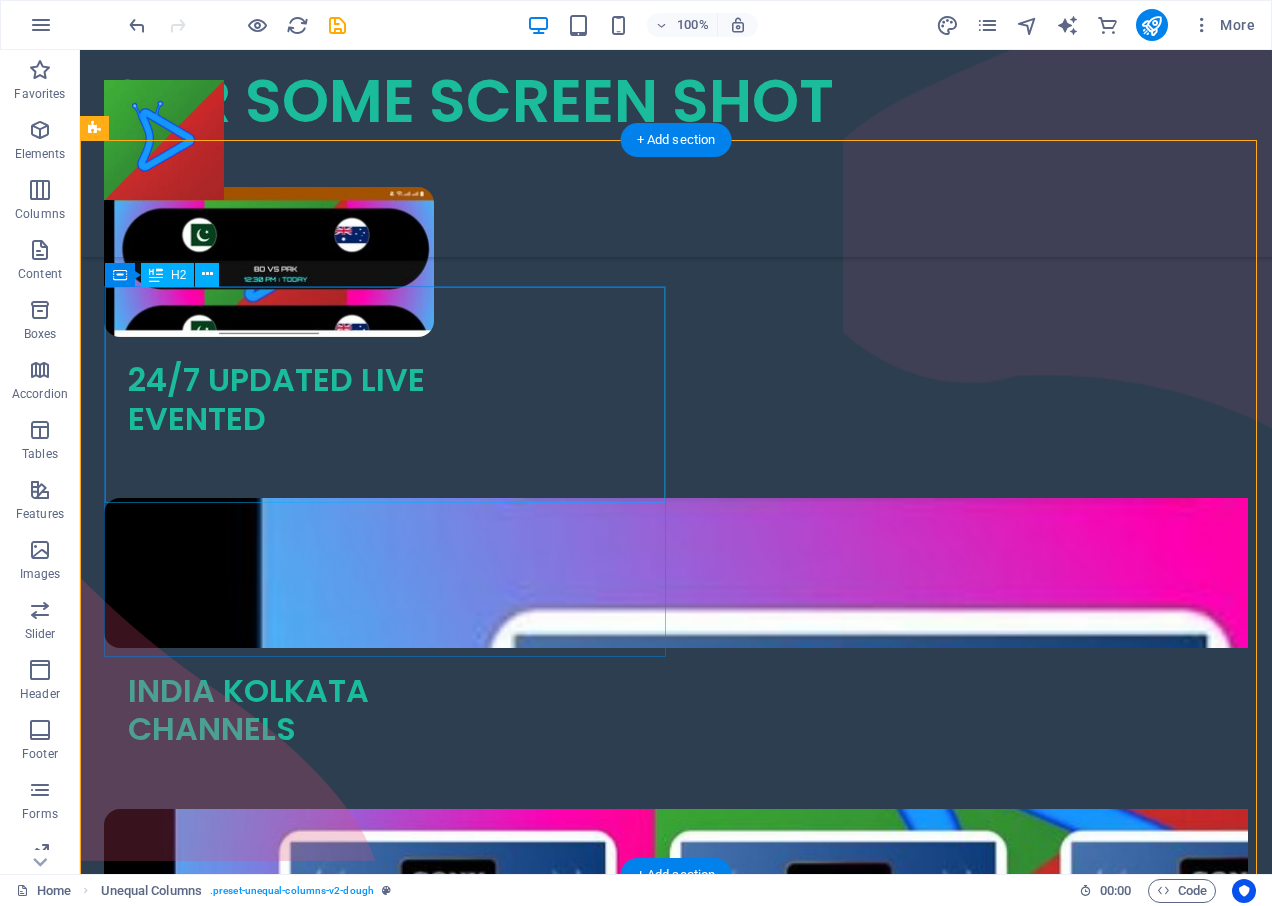 click on "SUPPORT 24/7 BANGLA BOX TEAM" at bounding box center (676, 1281) 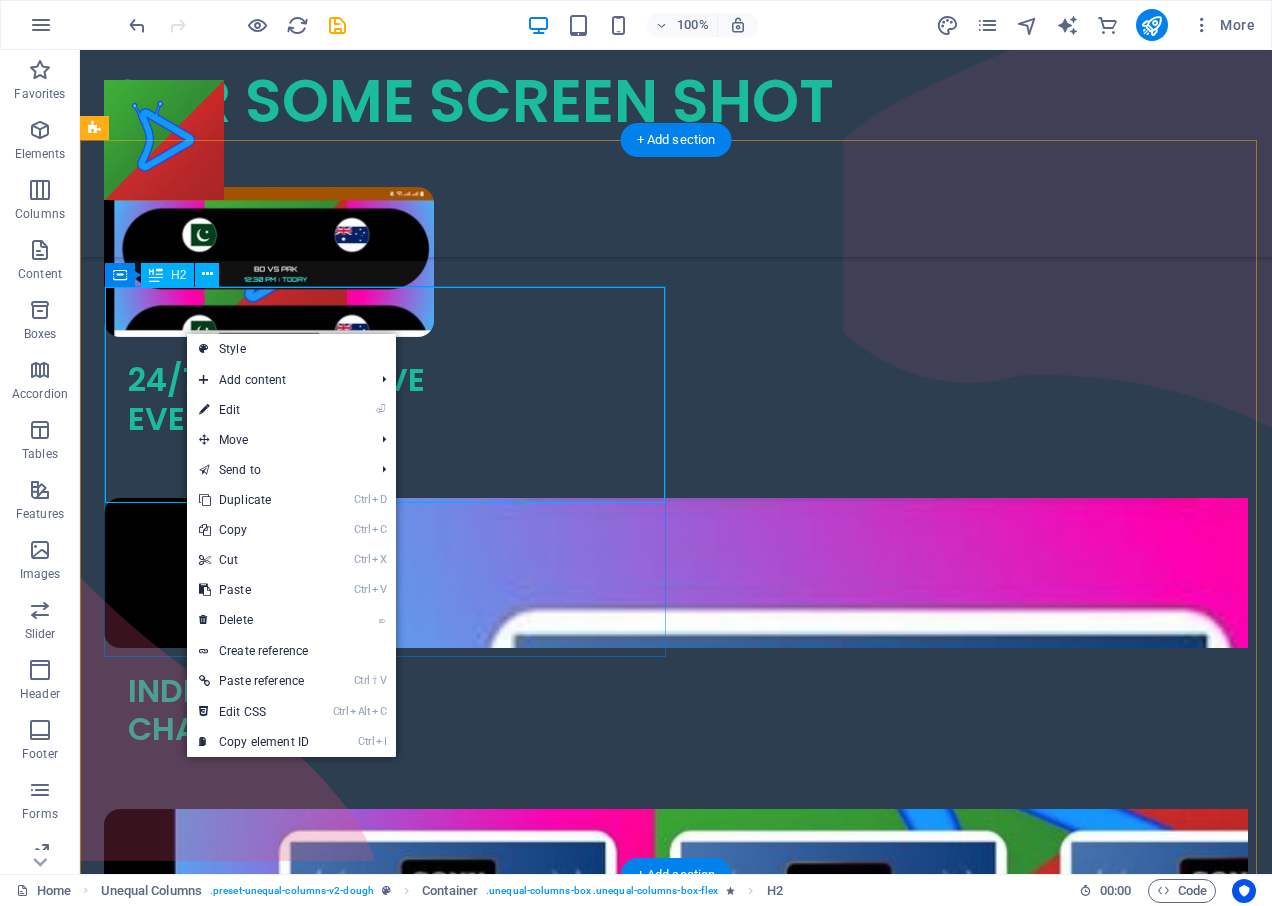 click on "SUPPORT 24/7 BANGLA BOX TEAM" at bounding box center [676, 1281] 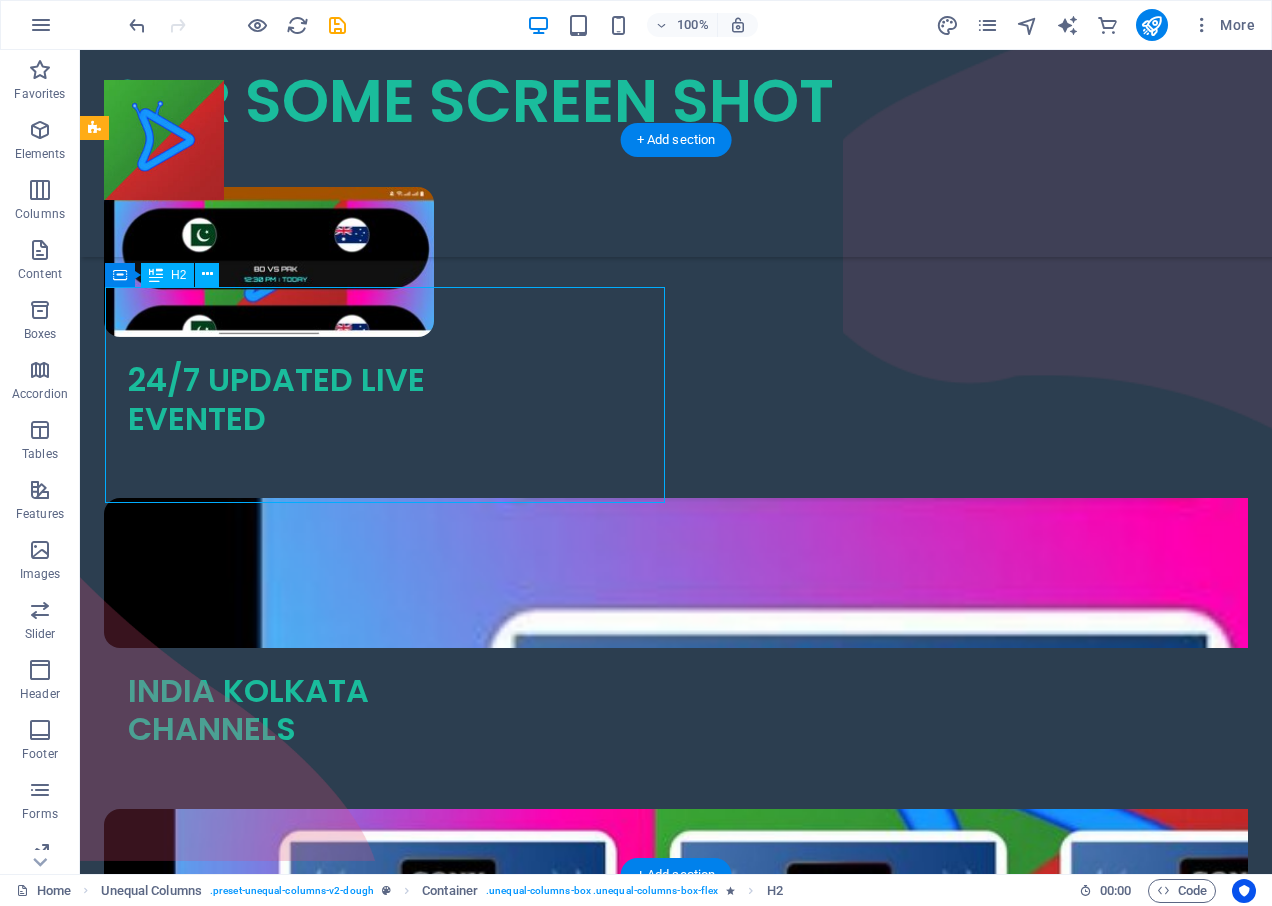 drag, startPoint x: 247, startPoint y: 384, endPoint x: 257, endPoint y: 317, distance: 67.74216 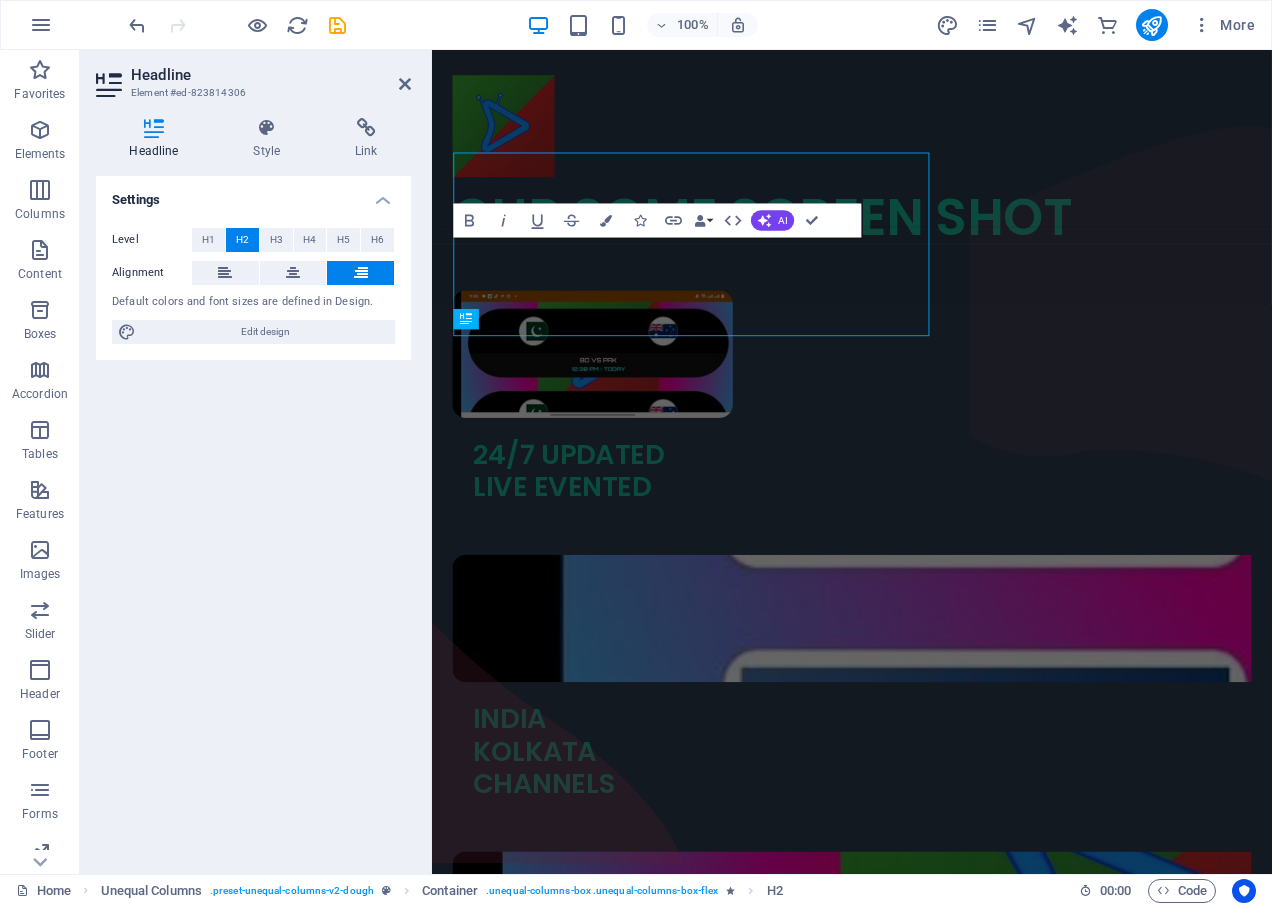 scroll, scrollTop: 2430, scrollLeft: 0, axis: vertical 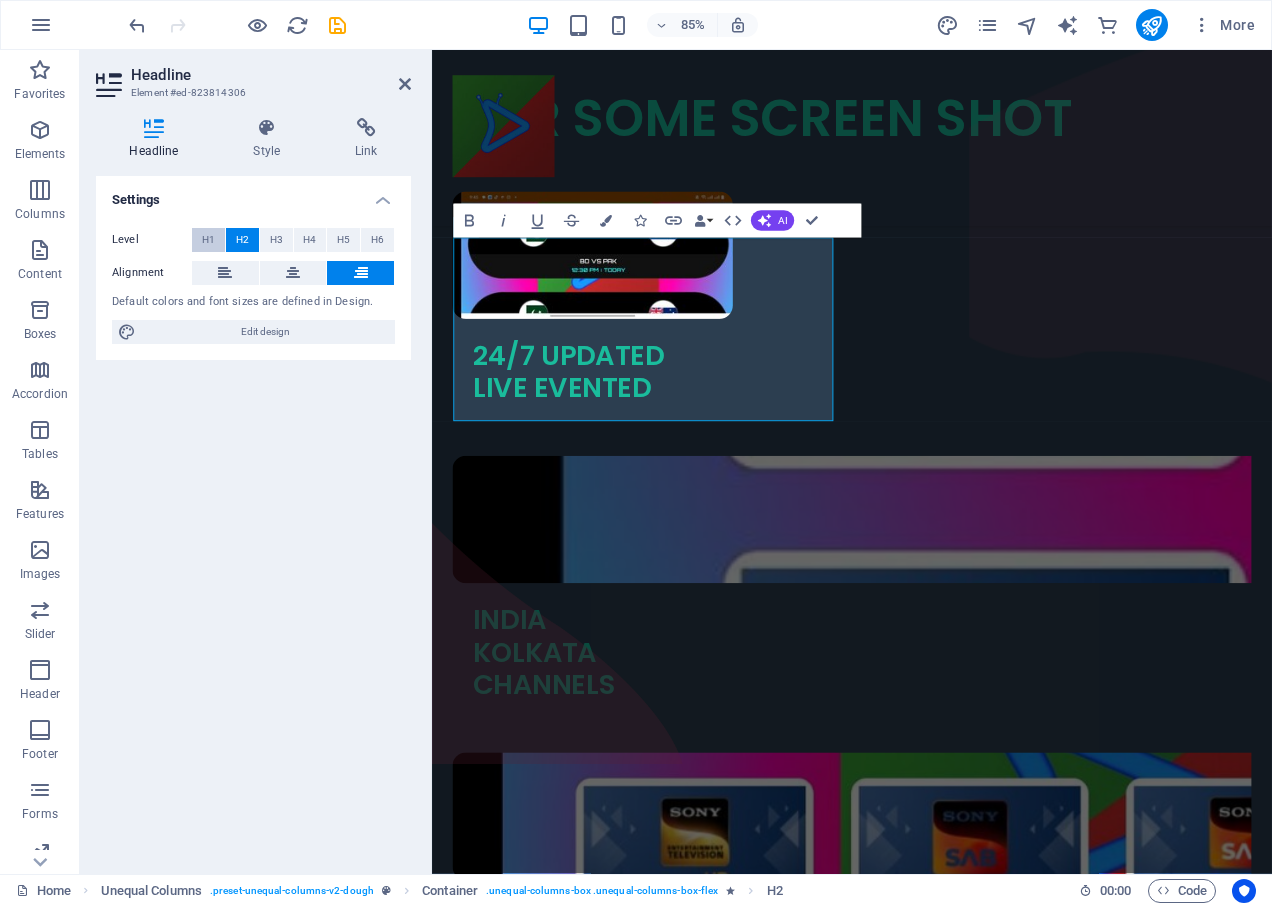 click on "H1" at bounding box center (208, 240) 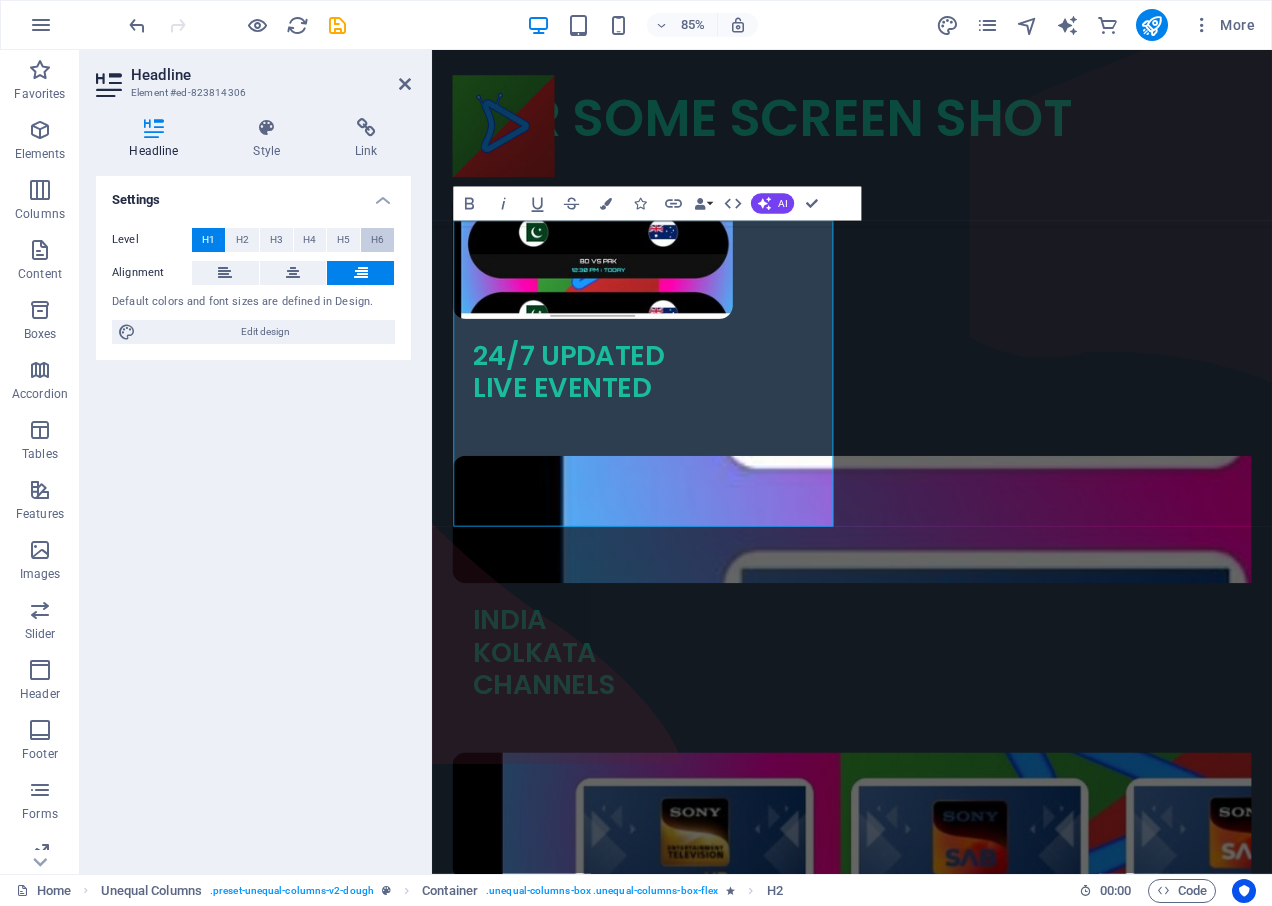 click on "H6" at bounding box center (377, 240) 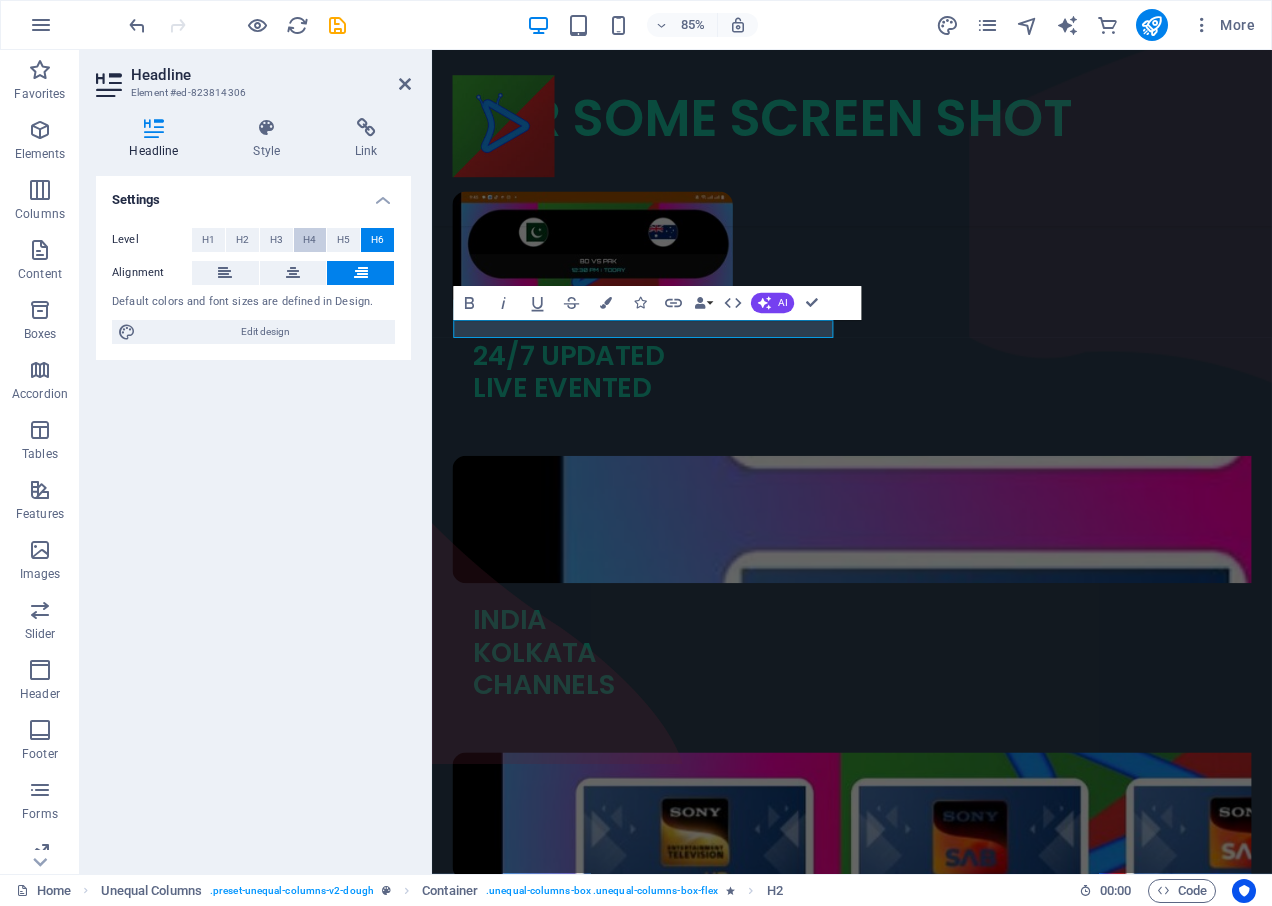 click on "H4" at bounding box center (310, 240) 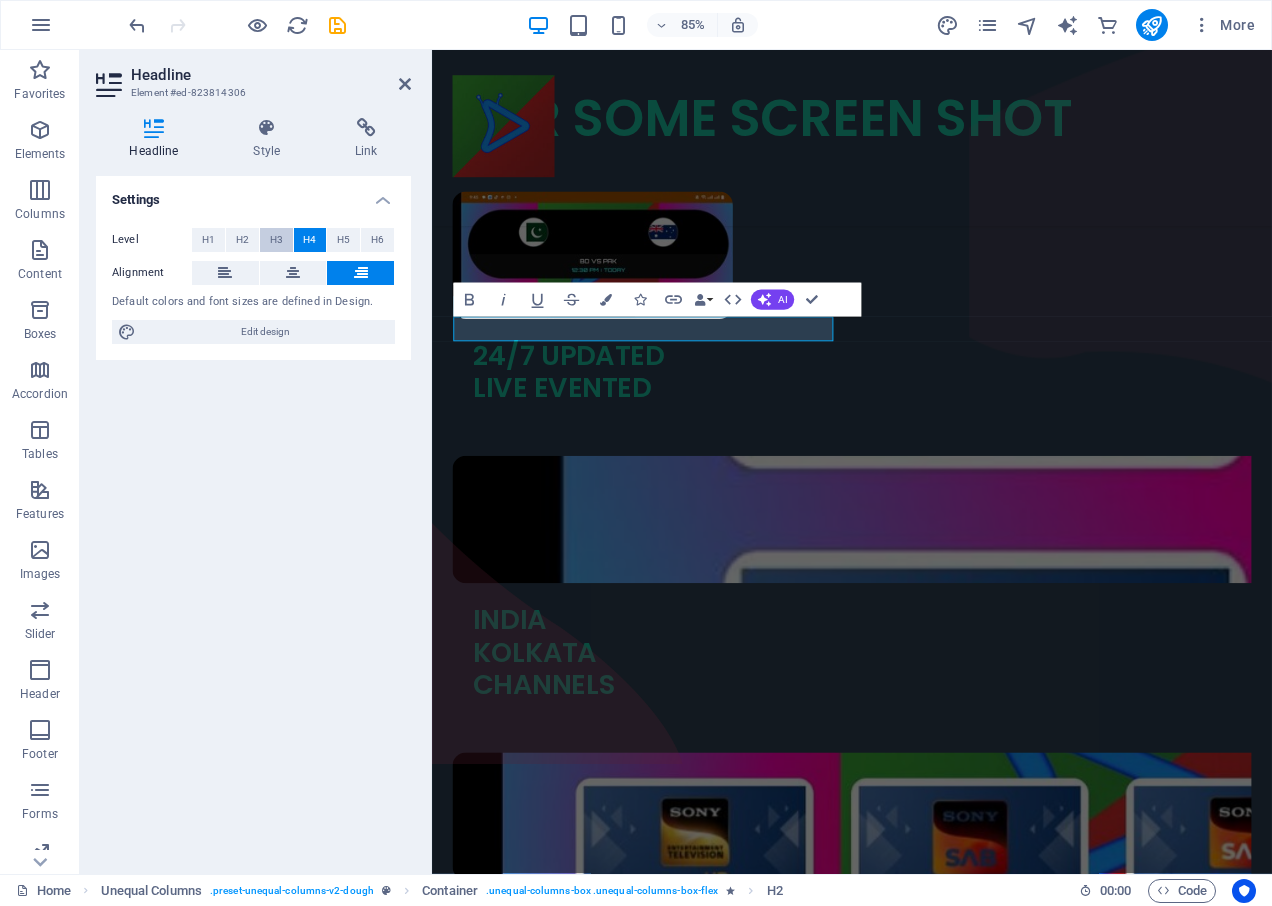 click on "H3" at bounding box center [276, 240] 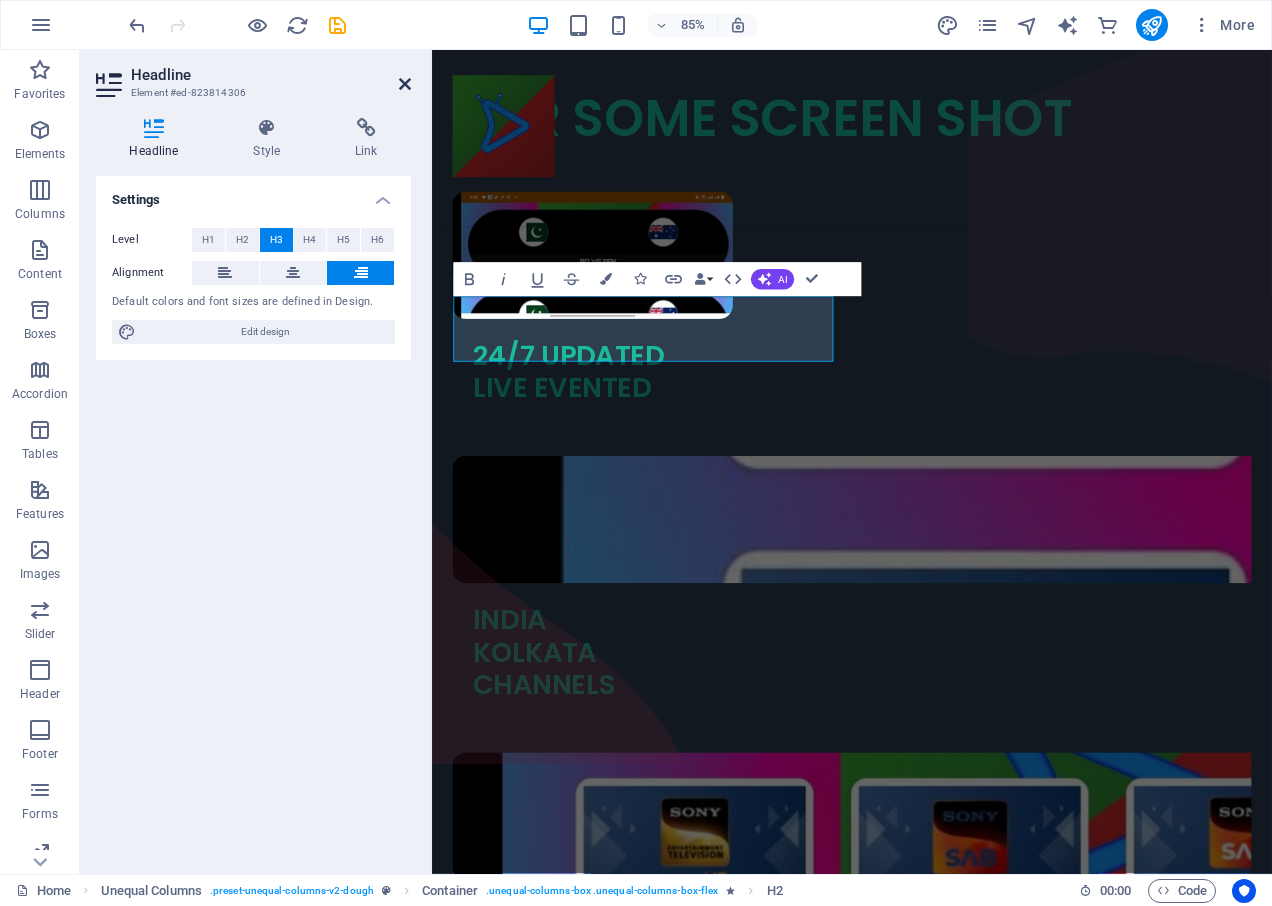click at bounding box center (405, 84) 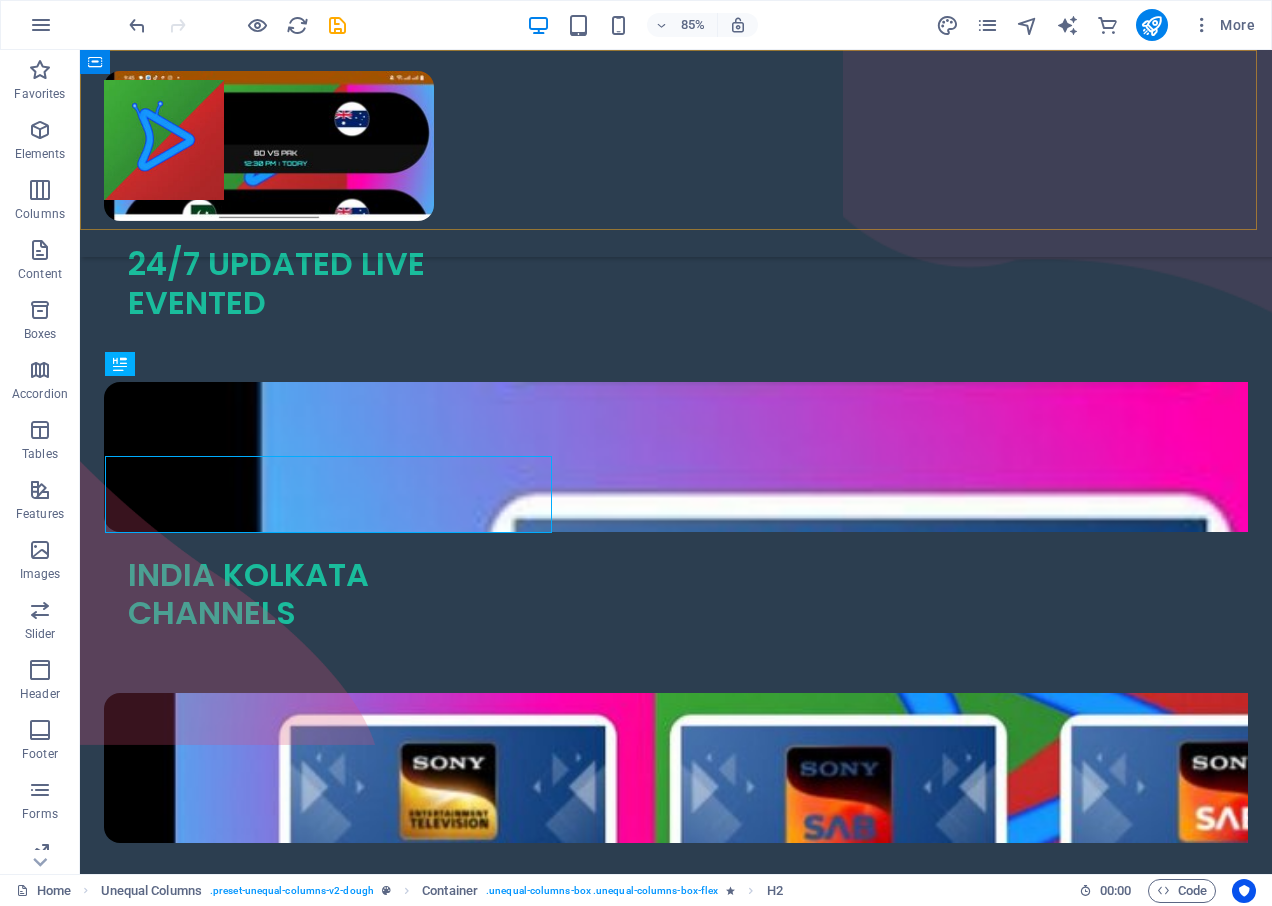 scroll, scrollTop: 2314, scrollLeft: 0, axis: vertical 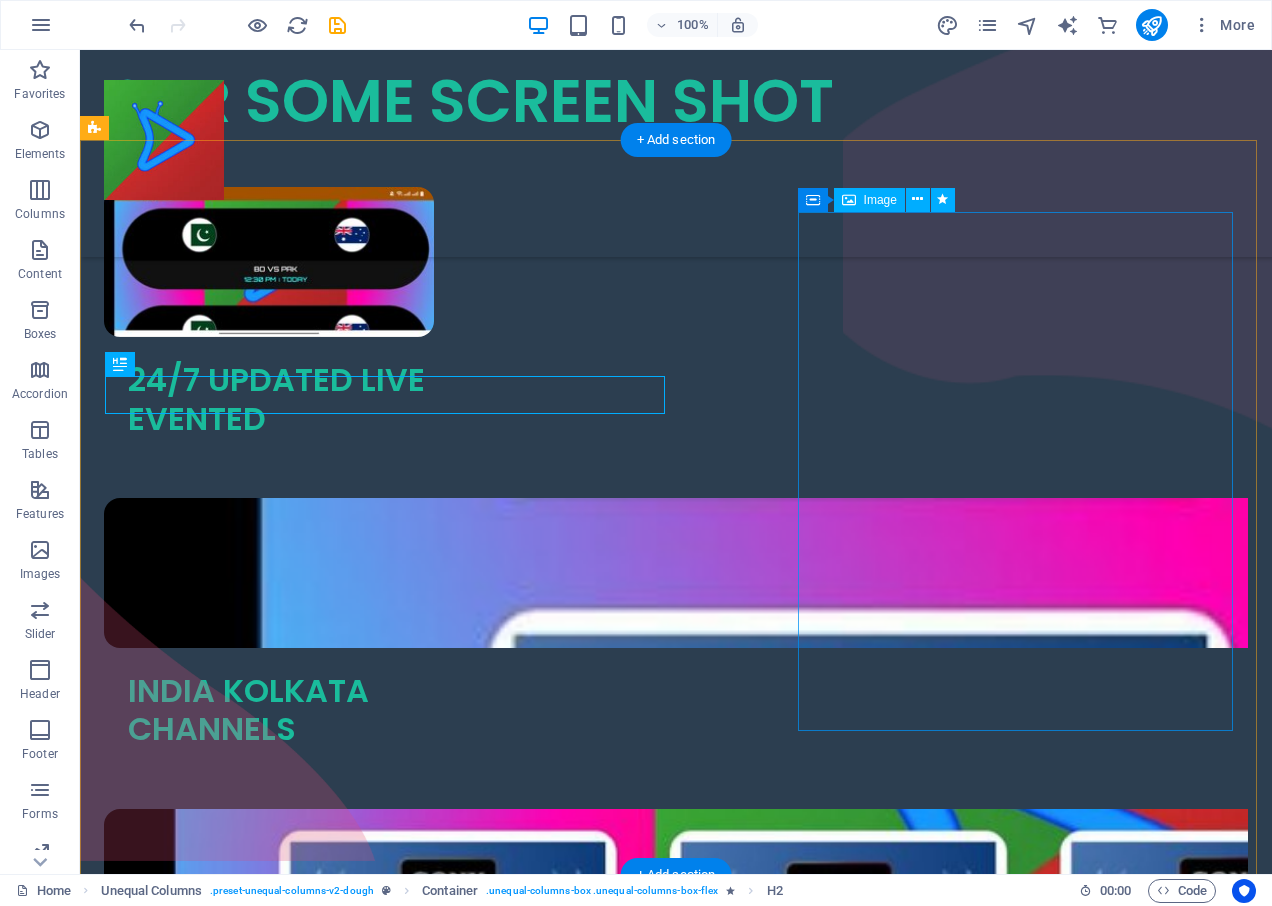 click at bounding box center [676, 2184] 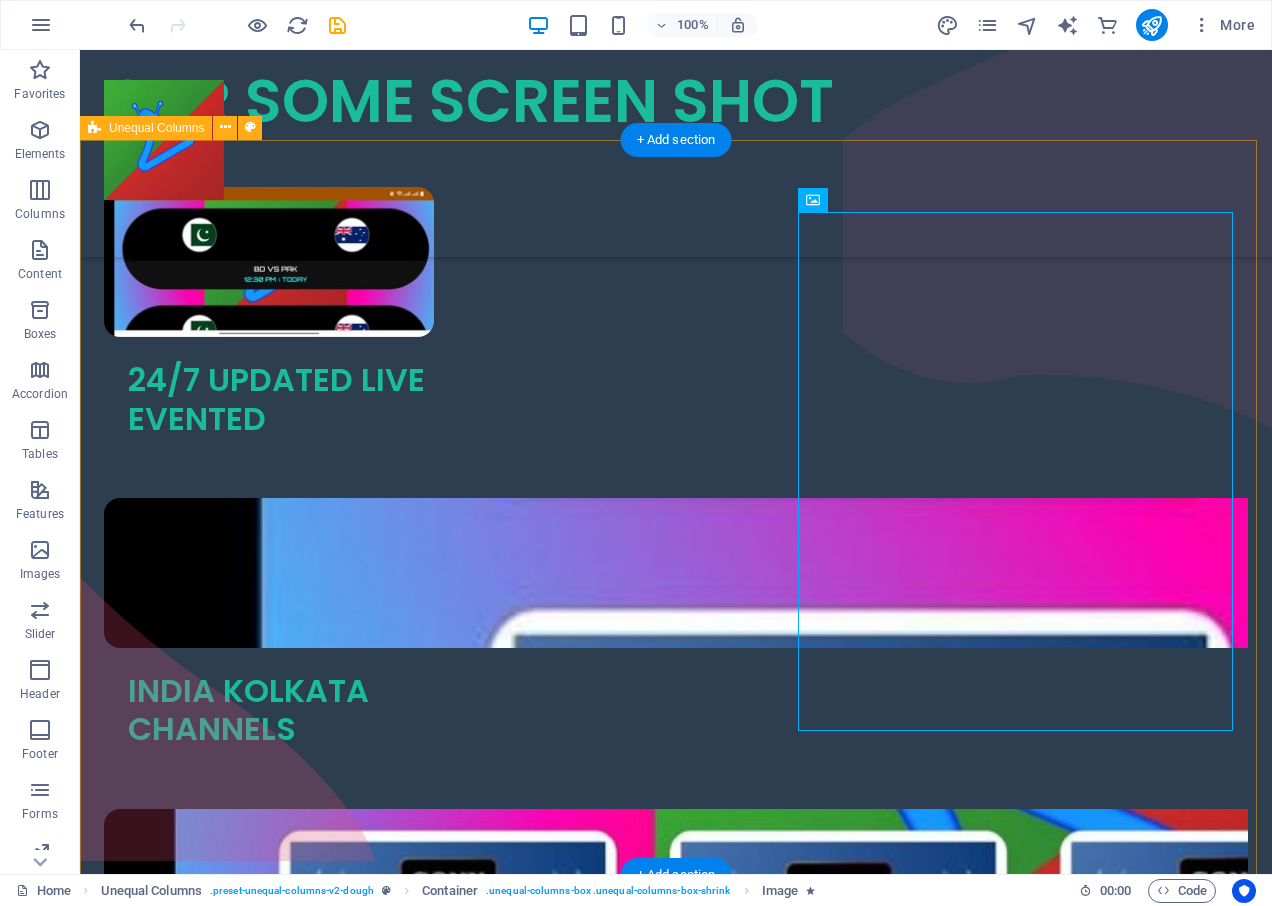 click on "SUPPORT 24/7 BANGLA BOX TEAM  OUR APP ANY PORVLEM YOU SUPPORT 24/7 FREE  CONTACT US" at bounding box center (676, 2091) 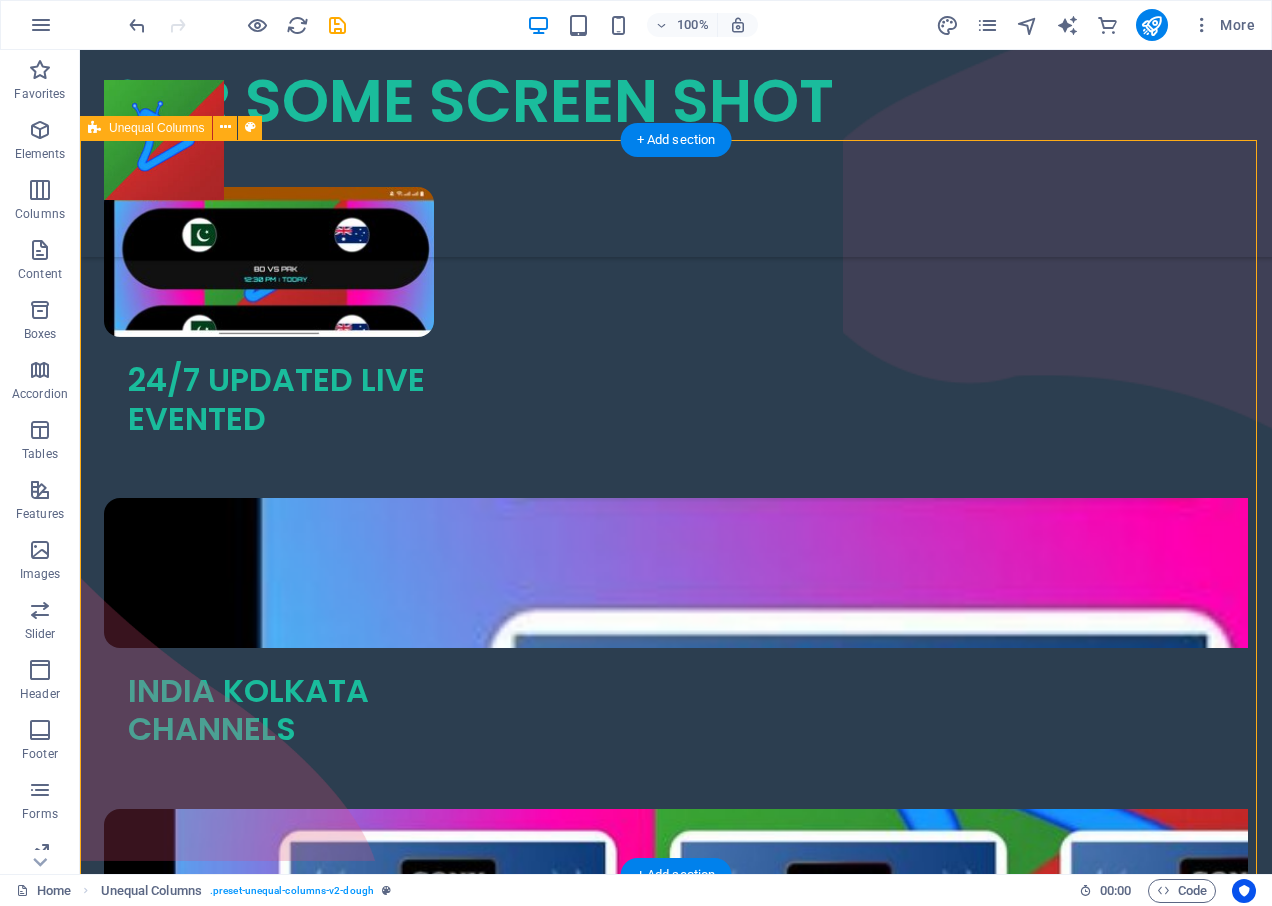 click on "SUPPORT 24/7 BANGLA BOX TEAM  OUR APP ANY PORVLEM YOU SUPPORT 24/7 FREE  CONTACT US" at bounding box center (676, 2091) 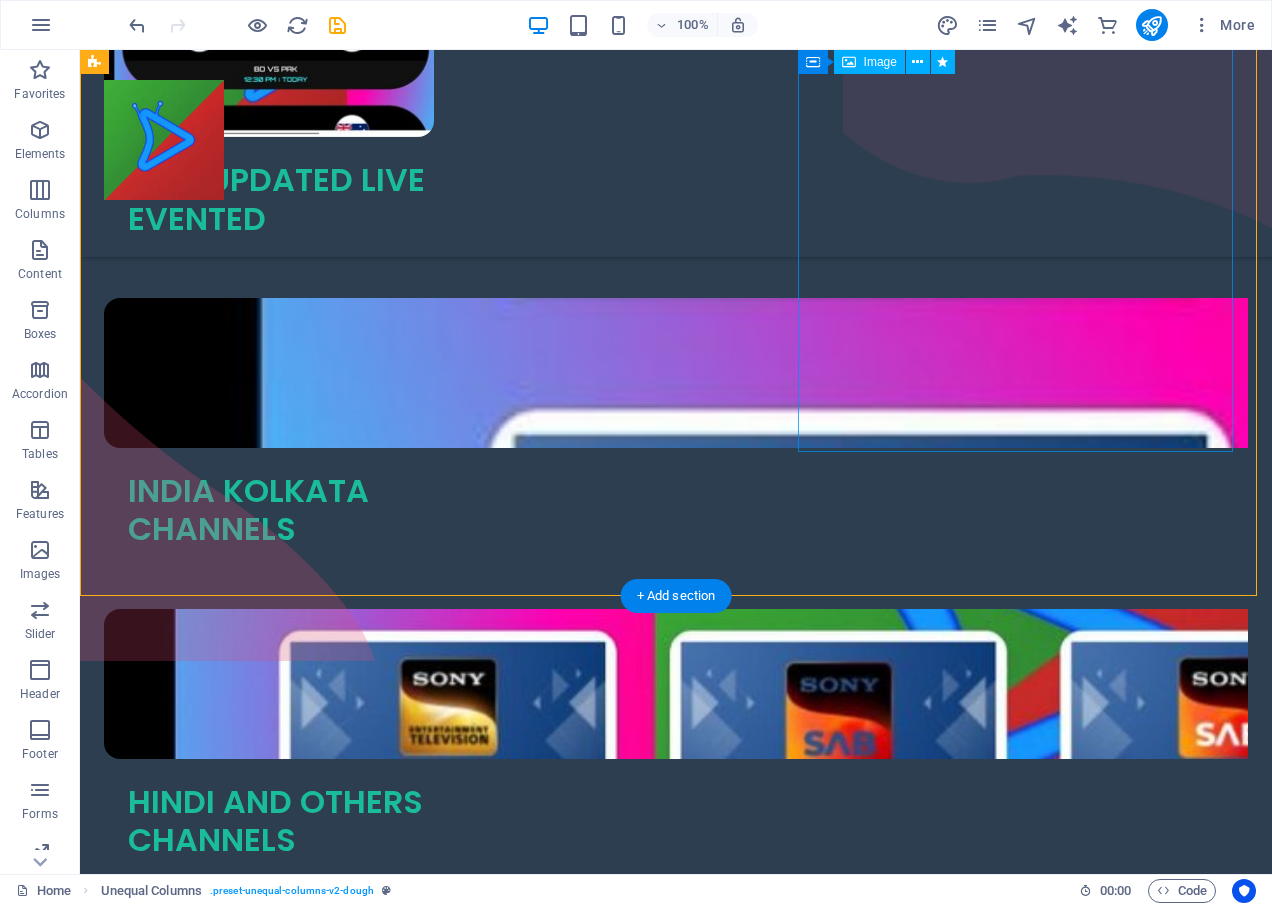scroll, scrollTop: 2593, scrollLeft: 0, axis: vertical 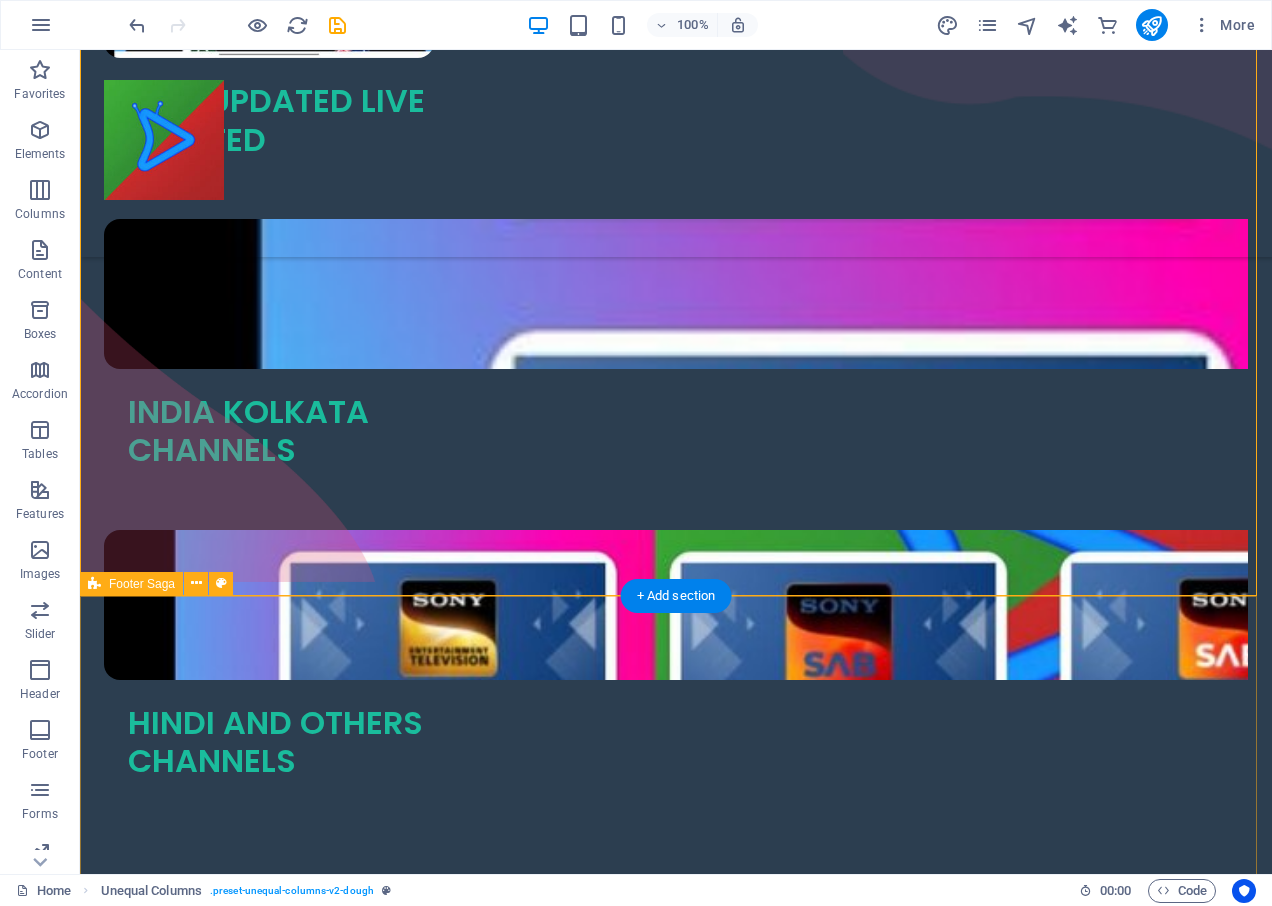click on "Street ,  Berlin ,   12345
0123 - 456789   3ec8248fdcd6eb33ca5d2346e51c8d@cpanel.local Home About Menu Location Catering Facebook Twitter Youtube
Copyright    banglaboxtv.top . All rights reserved Legal Notice  |  Privacy Policy" at bounding box center [676, 3285] 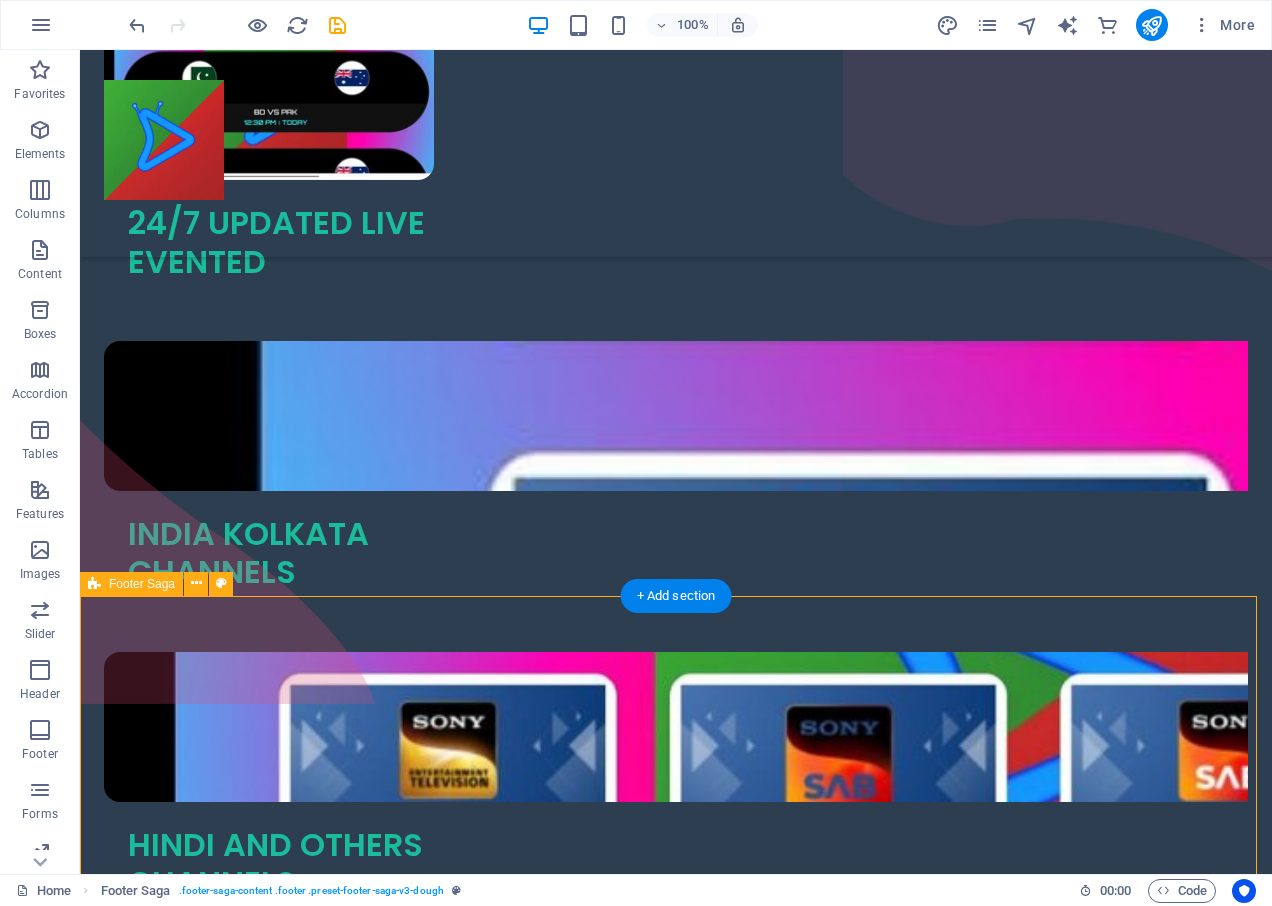 scroll, scrollTop: 2393, scrollLeft: 0, axis: vertical 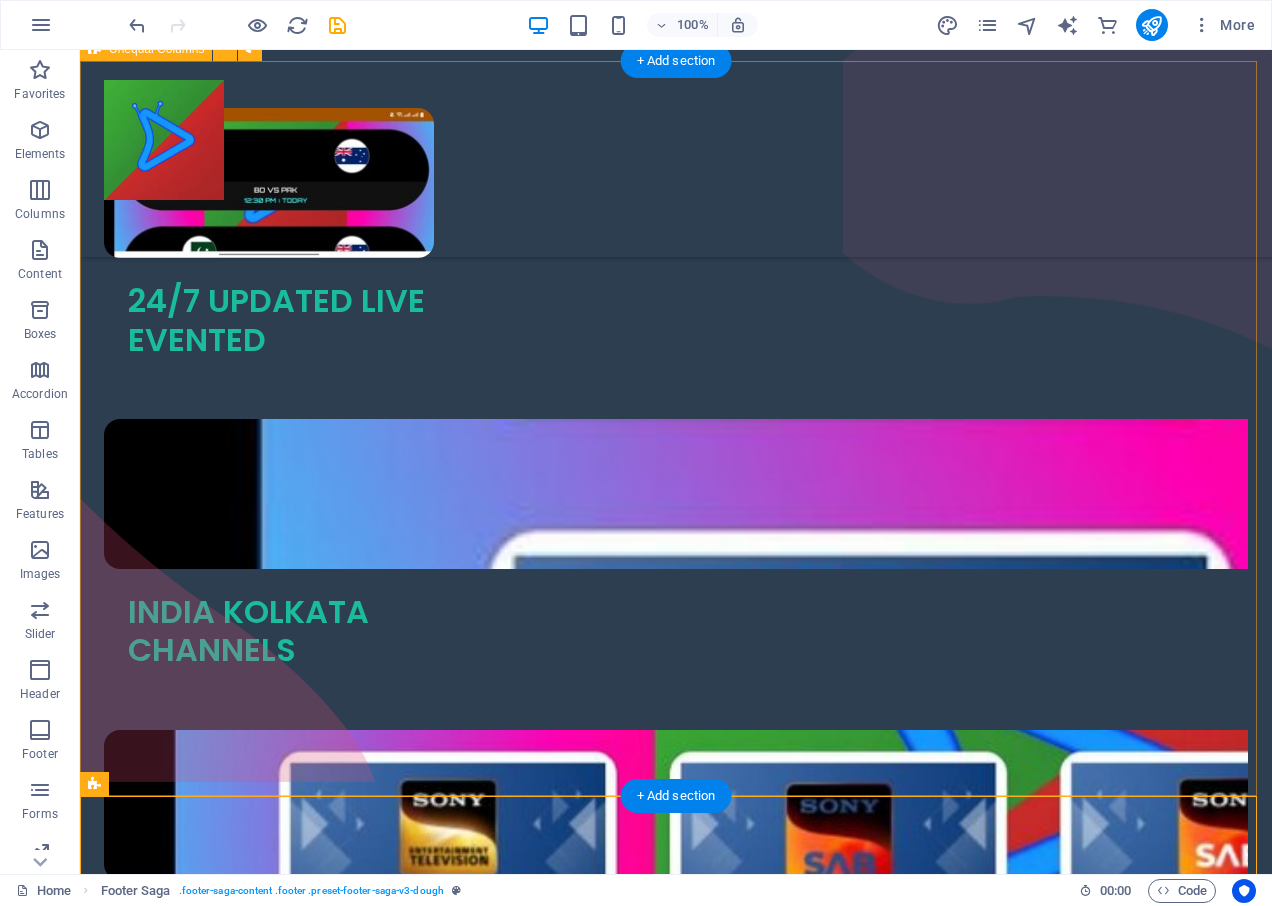 click on "SUPPORT 24/7 BANGLA BOX TEAM  OUR APP ANY PORVLEM YOU SUPPORT 24/7 FREE  CONTACT US" at bounding box center [676, 2012] 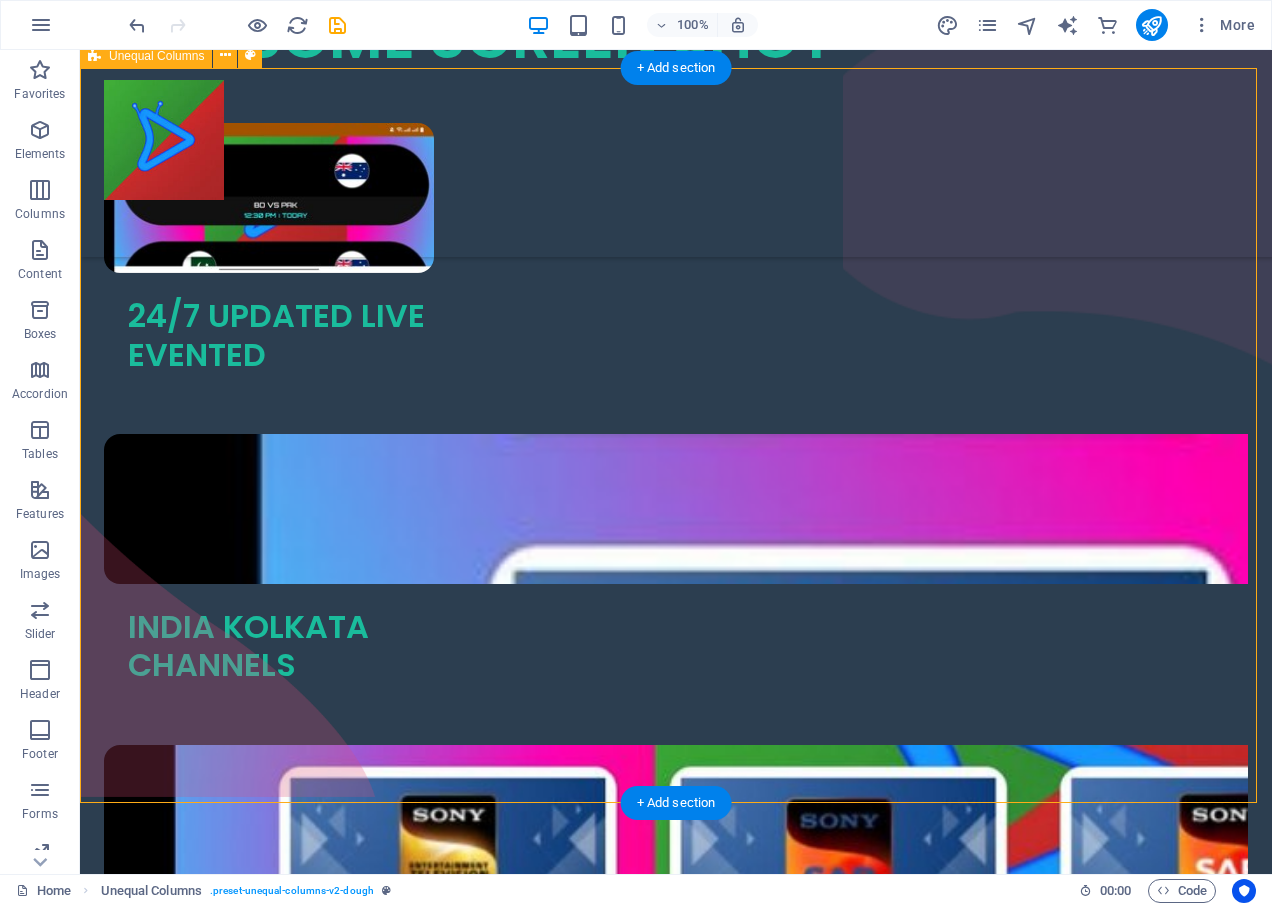 scroll, scrollTop: 2293, scrollLeft: 0, axis: vertical 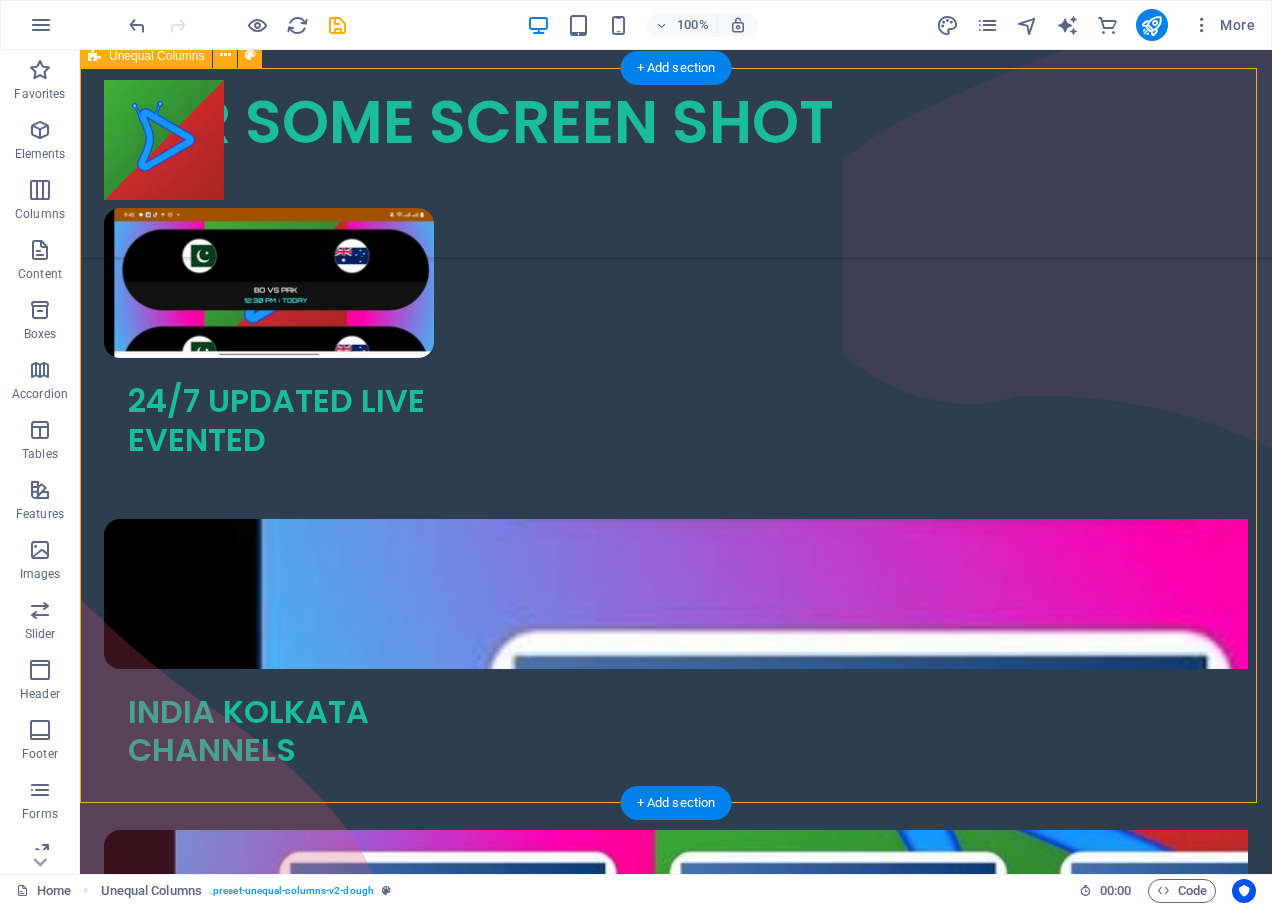 click on "SUPPORT 24/7 BANGLA BOX TEAM  OUR APP ANY PORVLEM YOU SUPPORT 24/7 FREE  CONTACT US" at bounding box center [676, 2112] 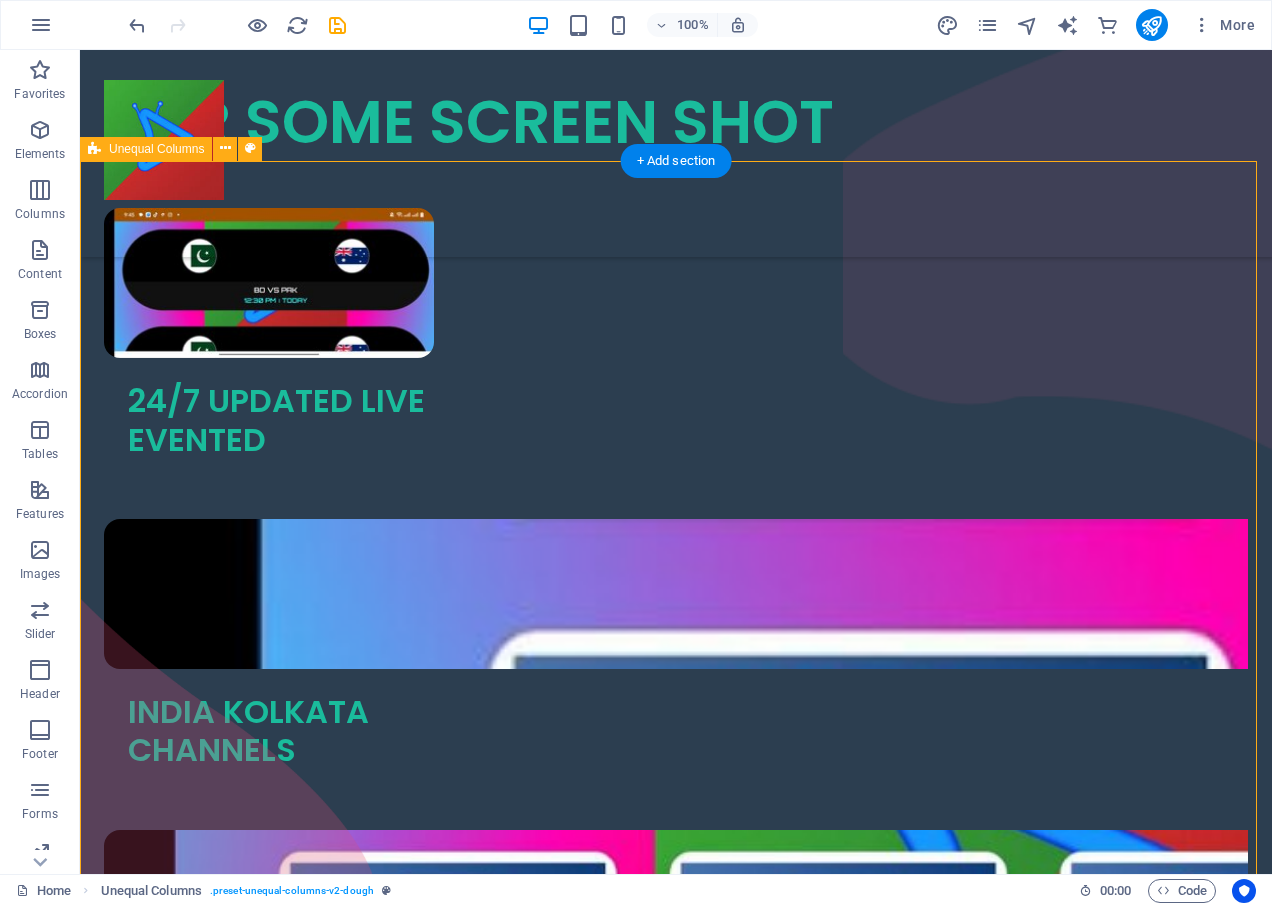 click on "SUPPORT 24/7 BANGLA BOX TEAM  OUR APP ANY PORVLEM YOU SUPPORT 24/7 FREE  CONTACT US" at bounding box center (676, 2112) 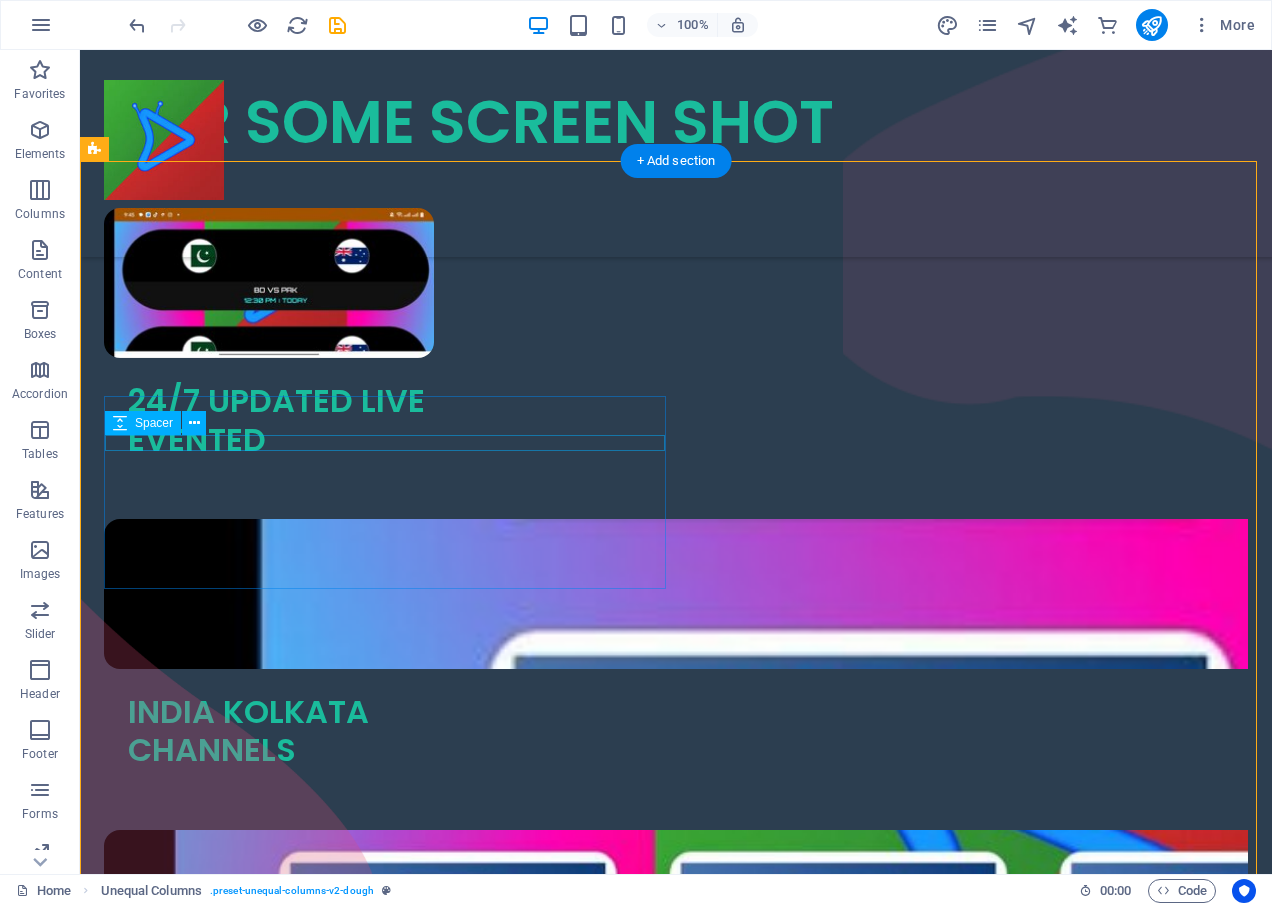 click at bounding box center [676, 1312] 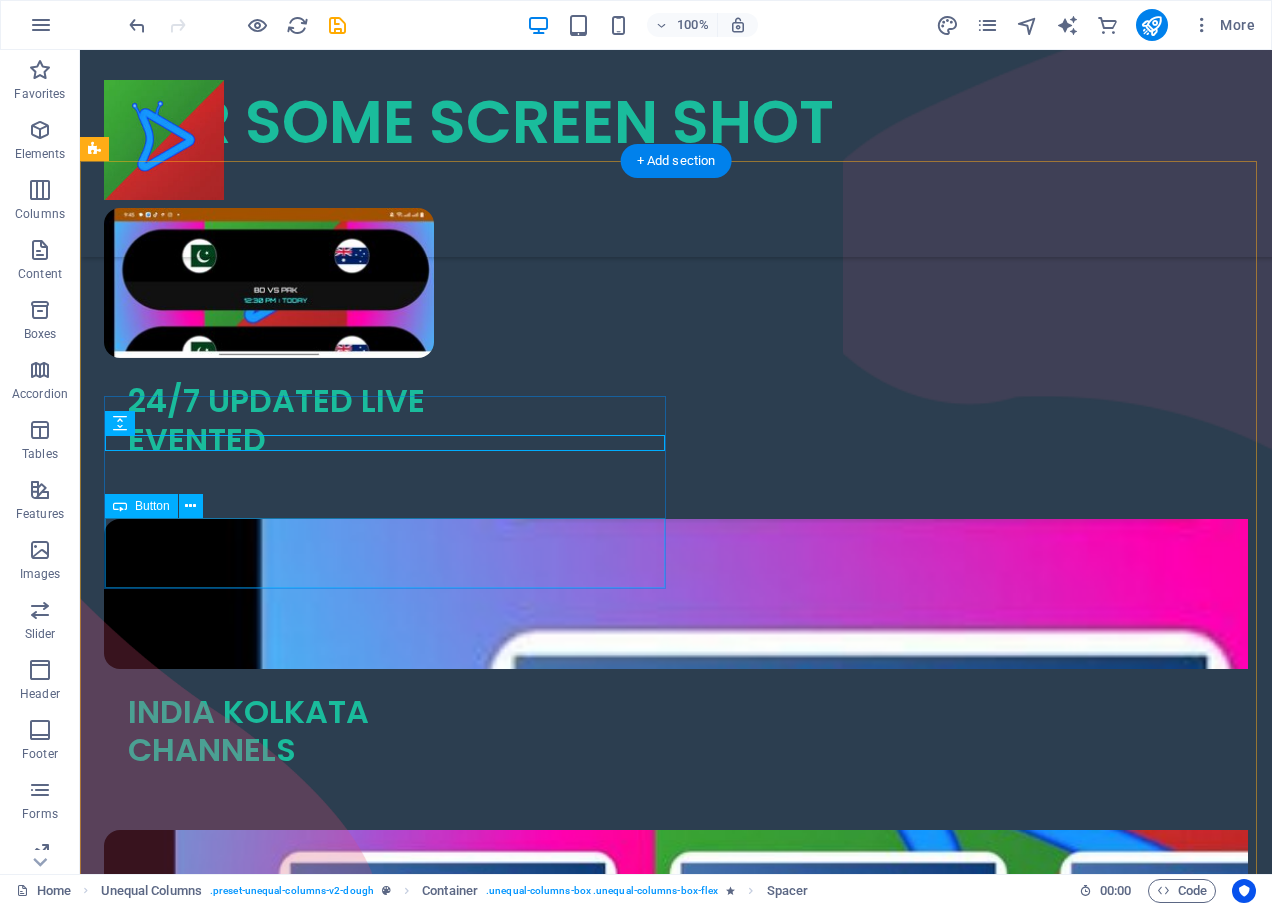 click on "CONTACT US" at bounding box center [676, 1422] 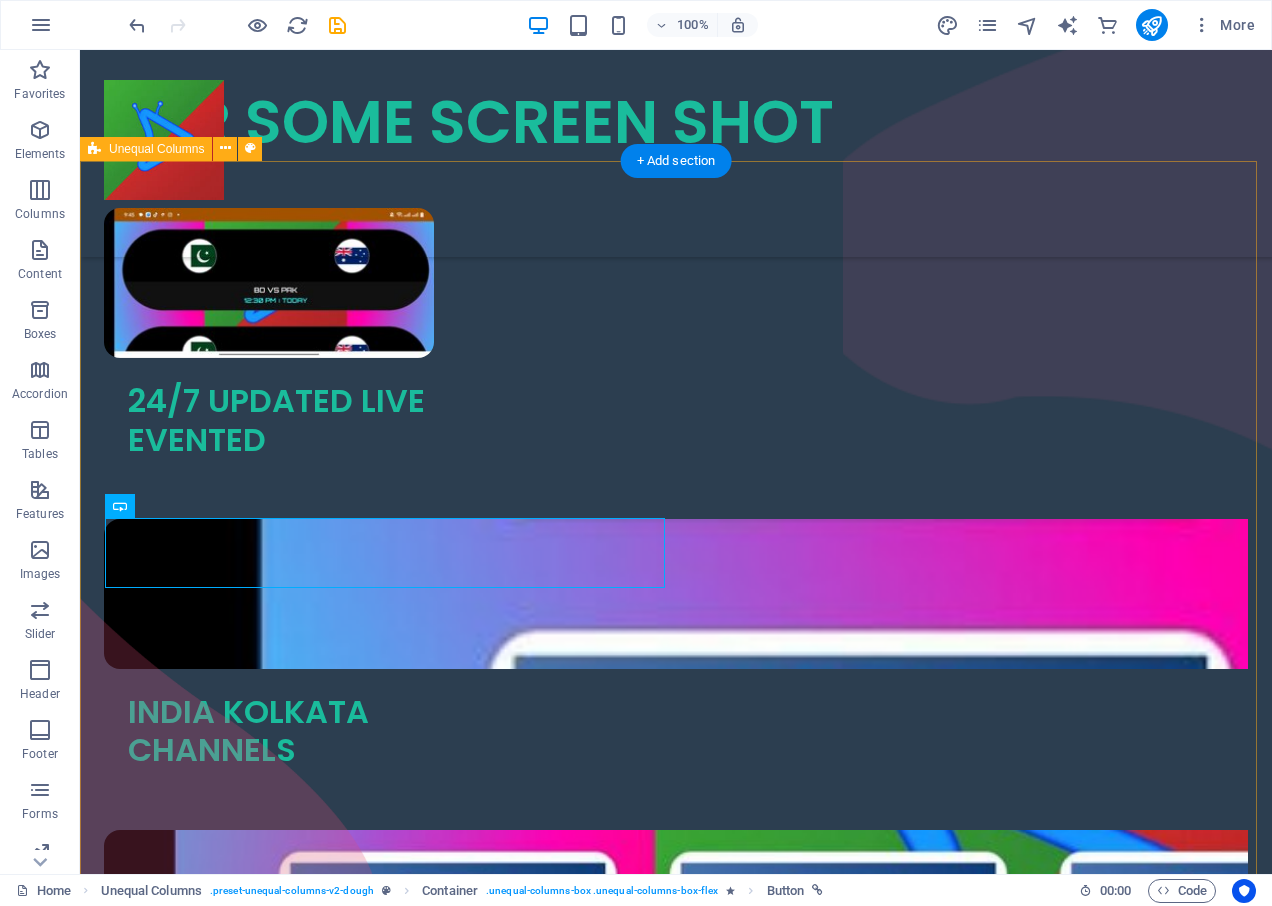 click on "SUPPORT 24/7 BANGLA BOX TEAM  OUR APP ANY PORVLEM YOU SUPPORT 24/7 FREE  CONTACT US" at bounding box center (676, 2112) 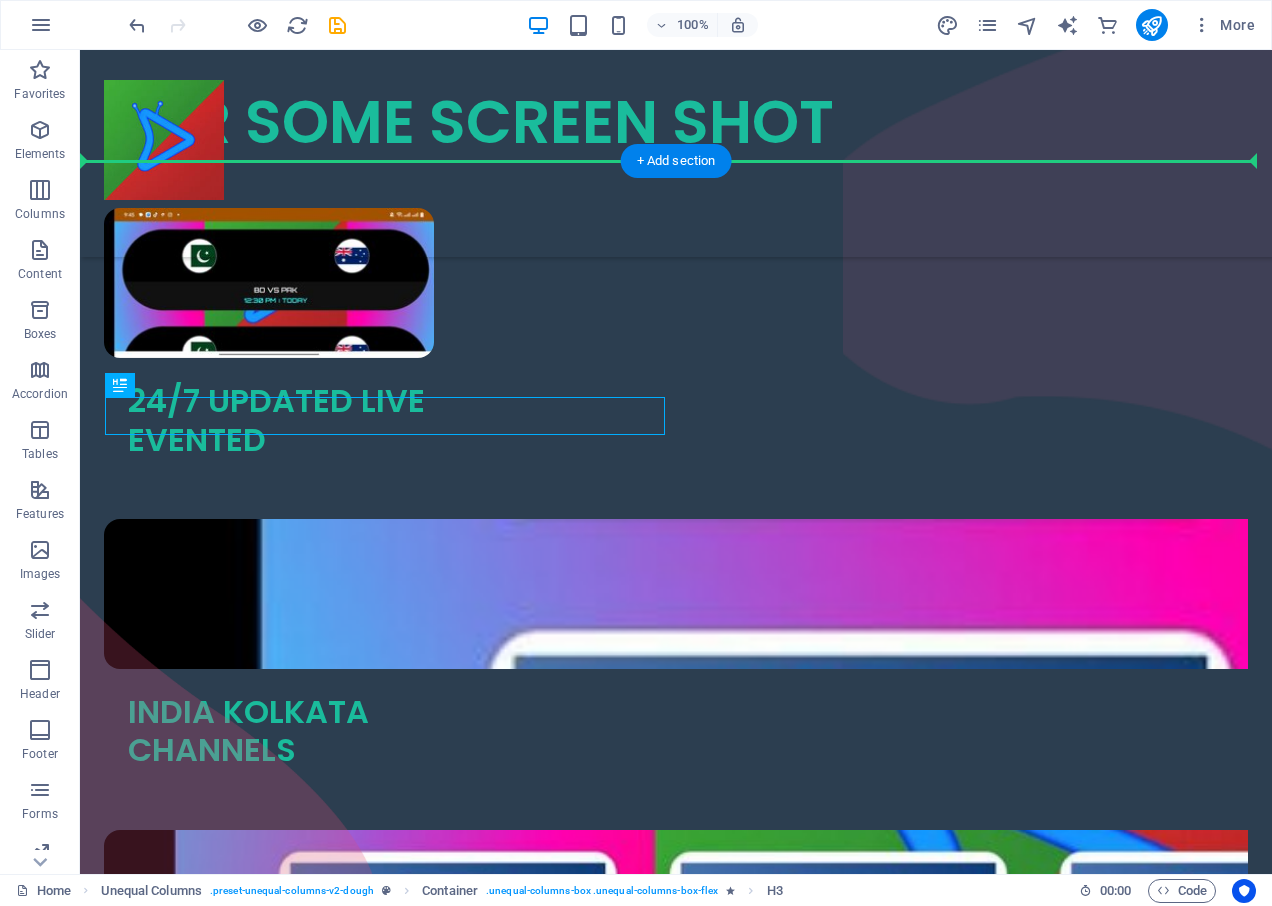 drag, startPoint x: 154, startPoint y: 416, endPoint x: 90, endPoint y: 423, distance: 64.381676 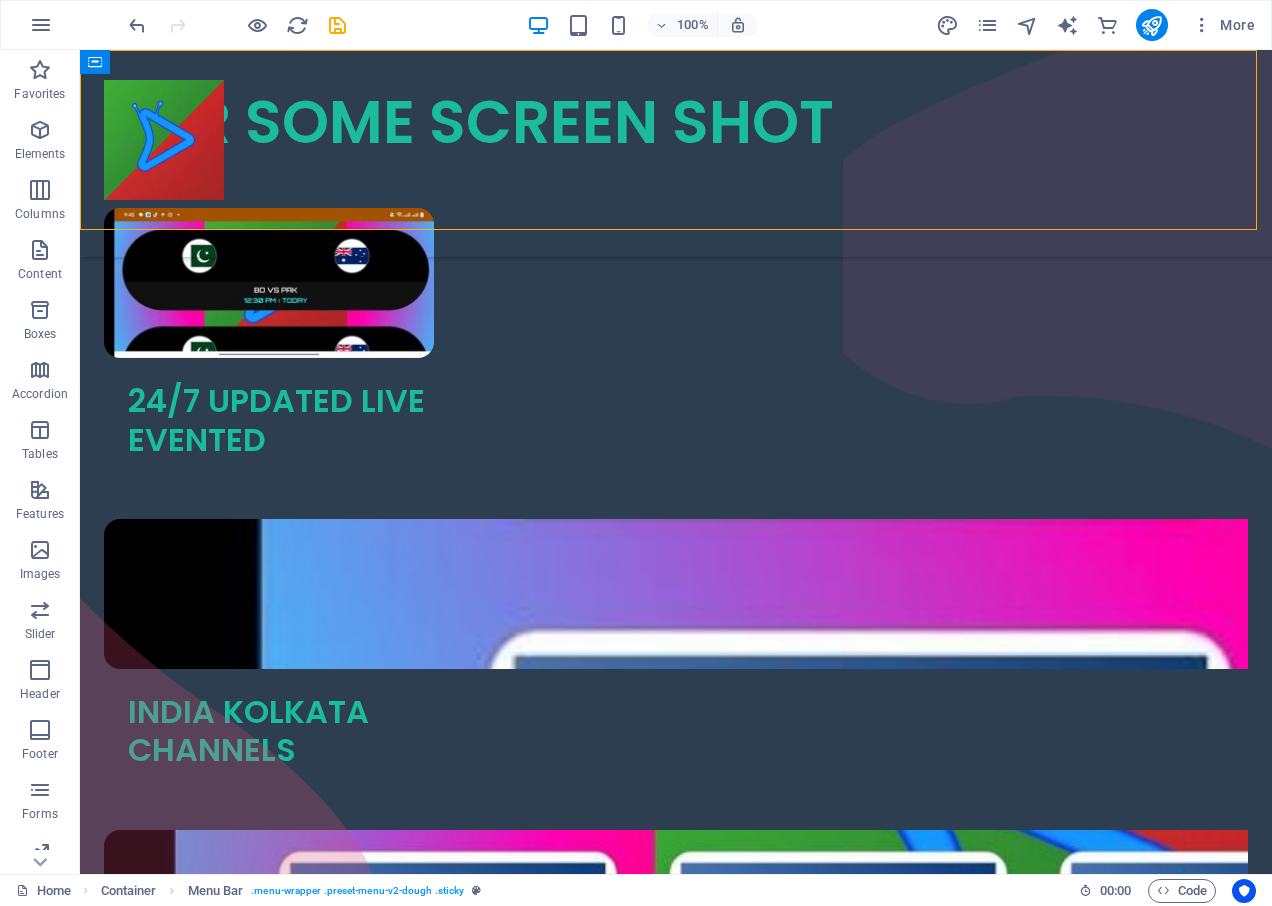drag, startPoint x: 970, startPoint y: 170, endPoint x: 881, endPoint y: 227, distance: 105.68822 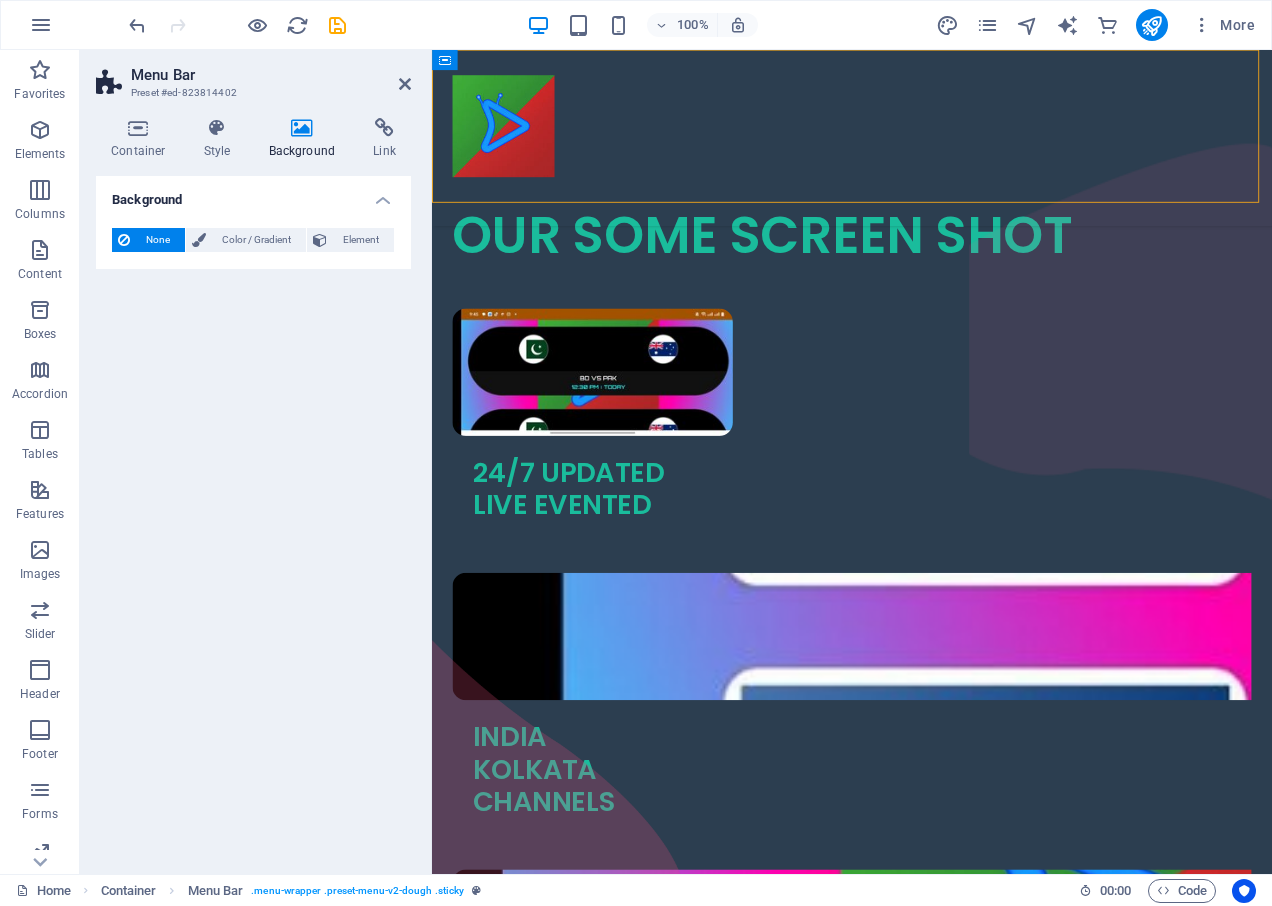 scroll, scrollTop: 2409, scrollLeft: 0, axis: vertical 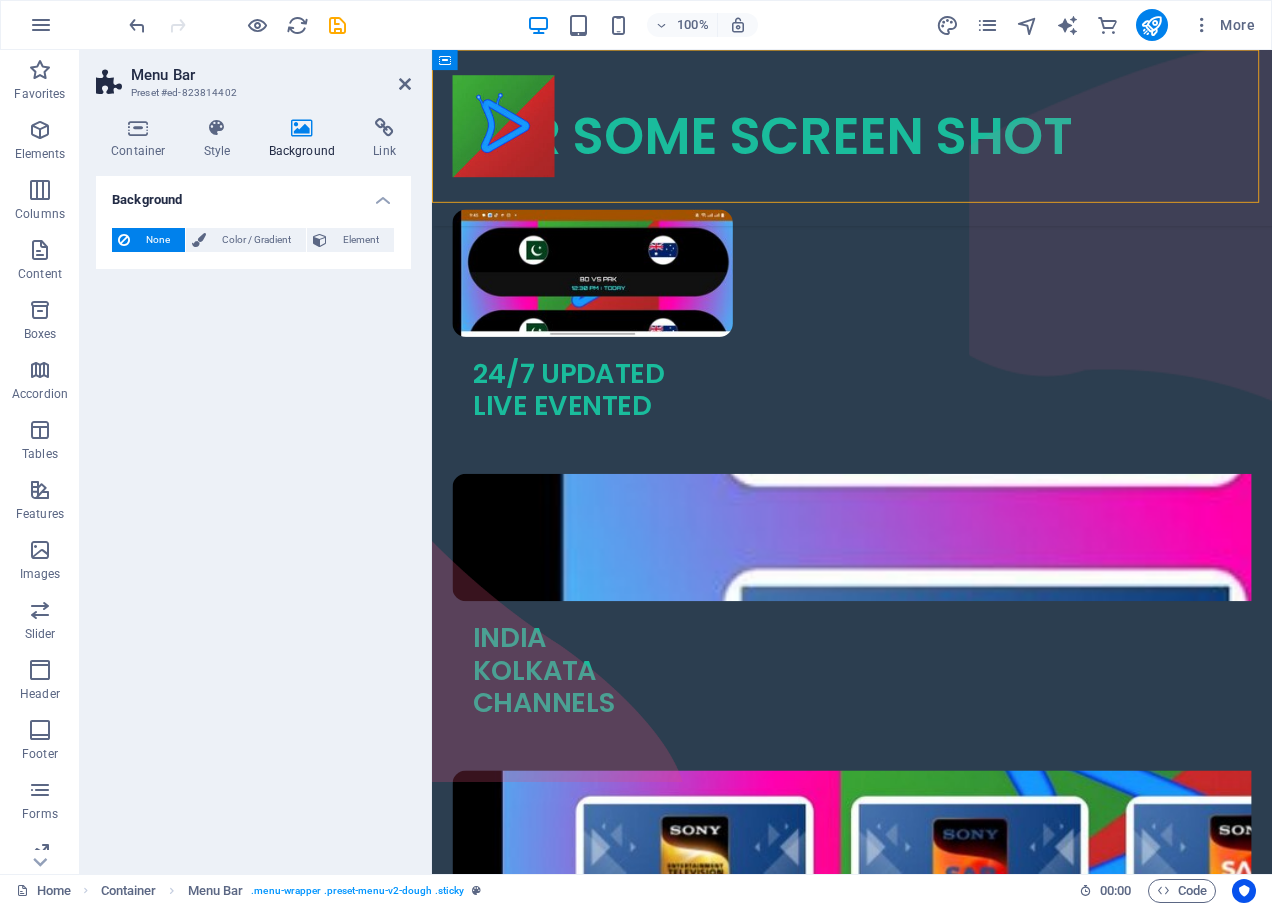 click on "Home ABOUT APP LIVE TV CONTACT US" at bounding box center [926, 153] 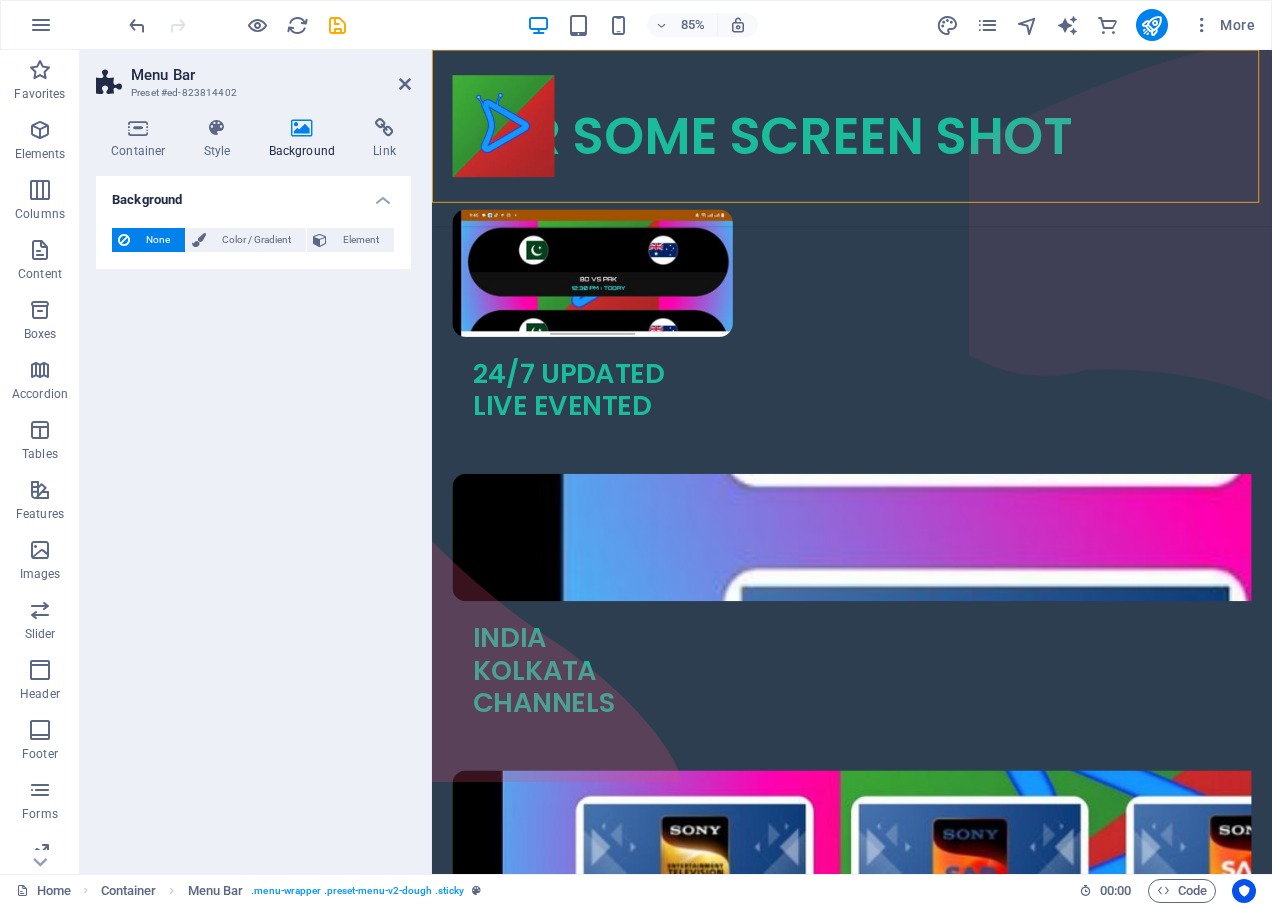 click on "Menu Bar" at bounding box center [271, 75] 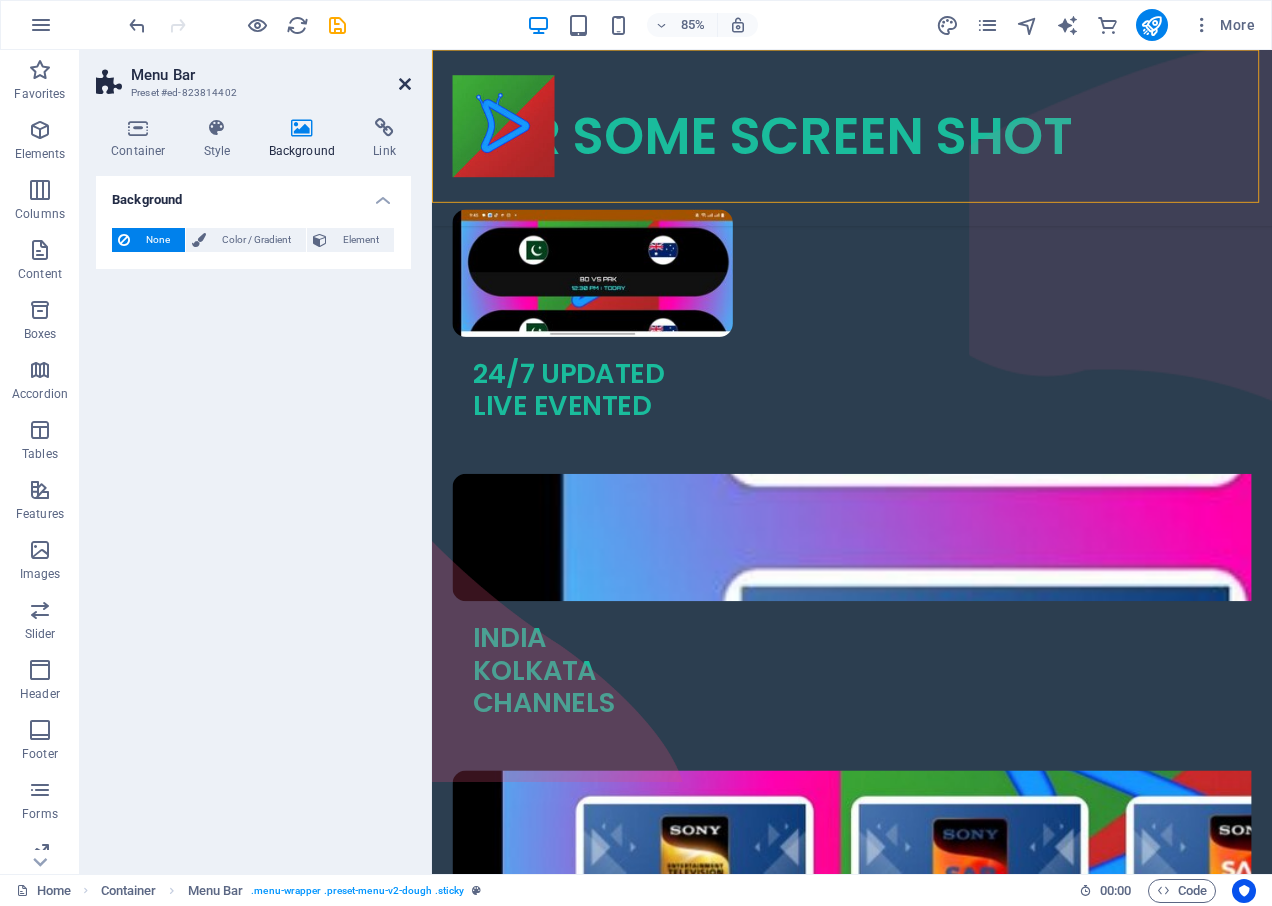 click at bounding box center [405, 84] 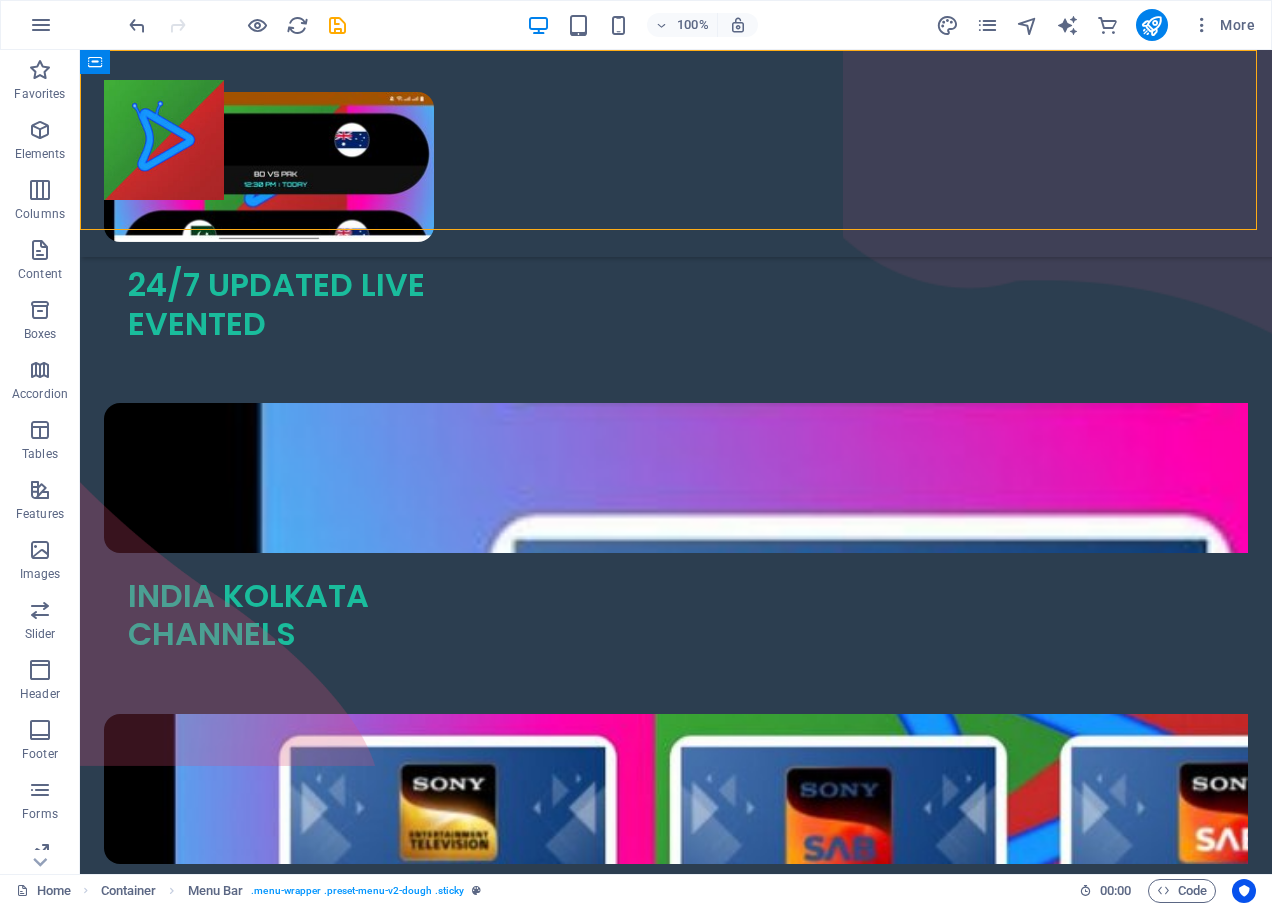 scroll, scrollTop: 2293, scrollLeft: 0, axis: vertical 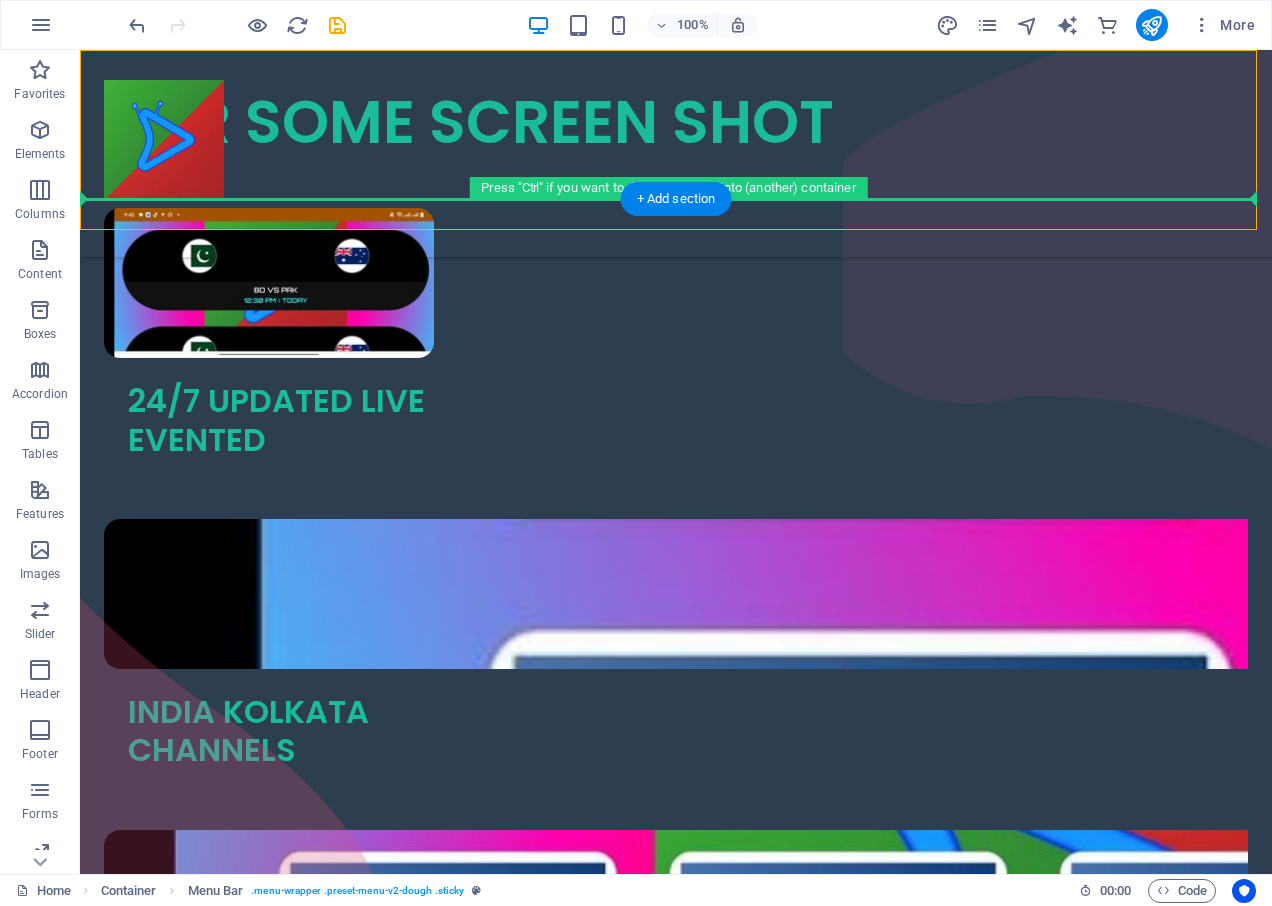 drag, startPoint x: 806, startPoint y: 187, endPoint x: 201, endPoint y: 433, distance: 653.1011 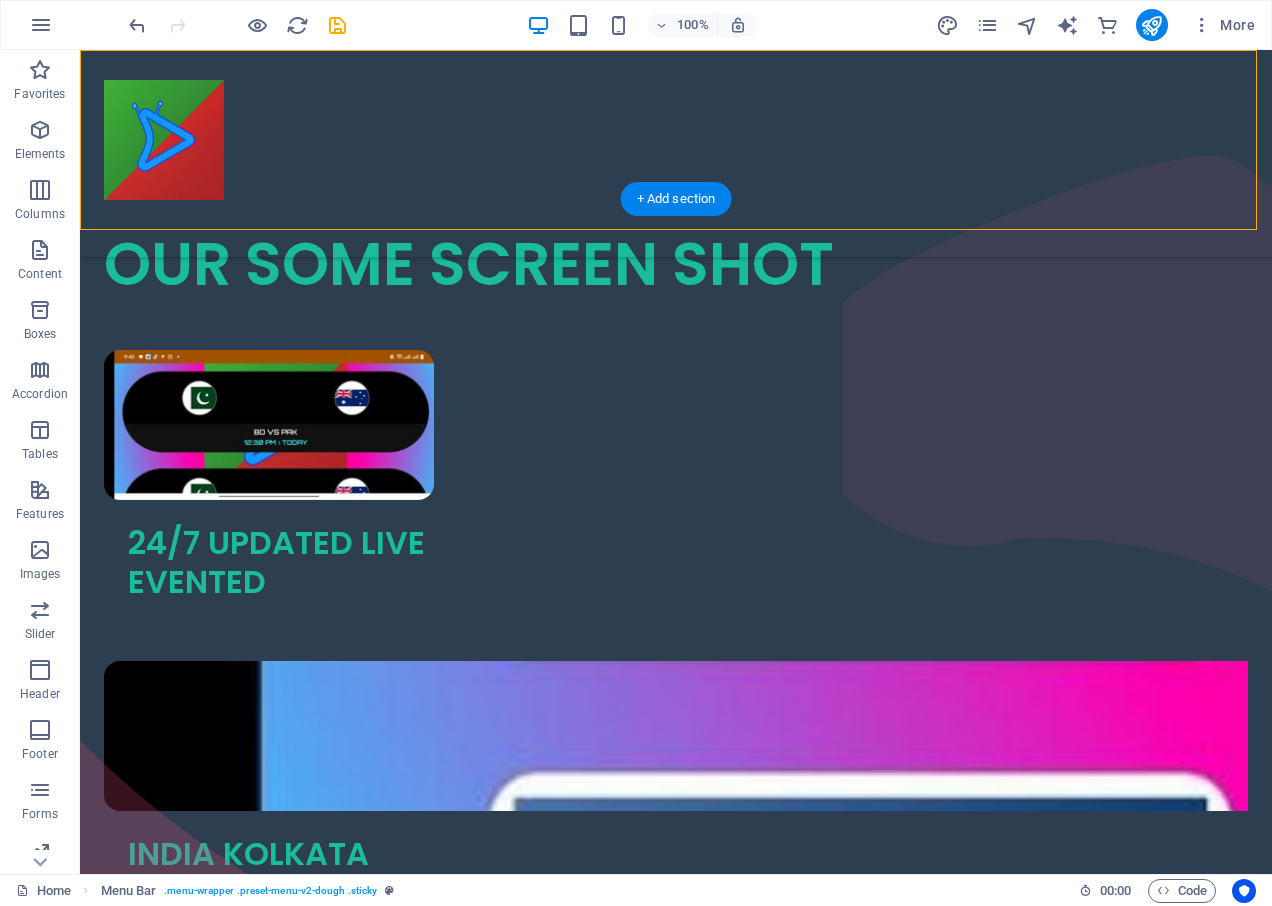 scroll, scrollTop: 2435, scrollLeft: 0, axis: vertical 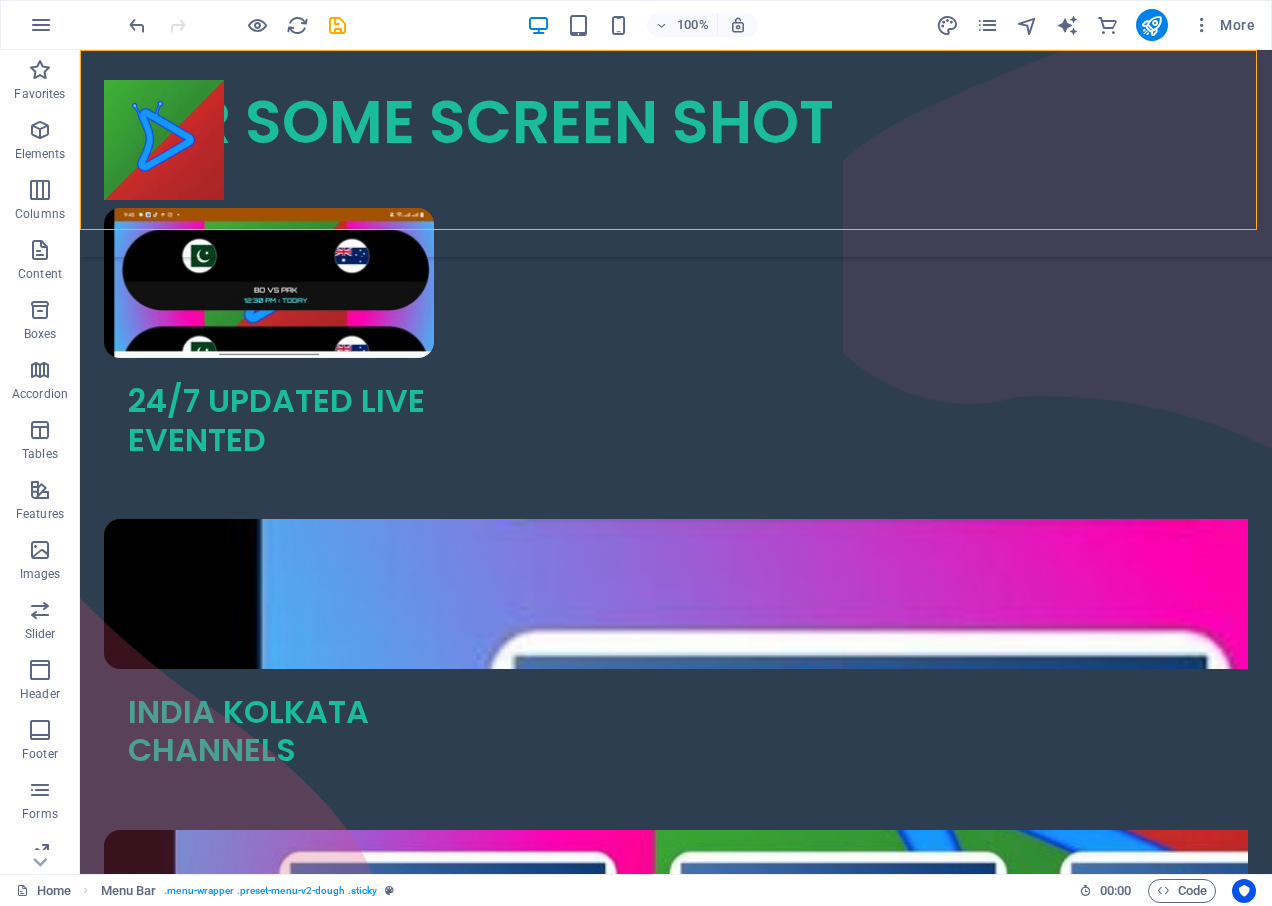 click on "Home ABOUT APP LIVE TV CONTACT US" at bounding box center [676, 153] 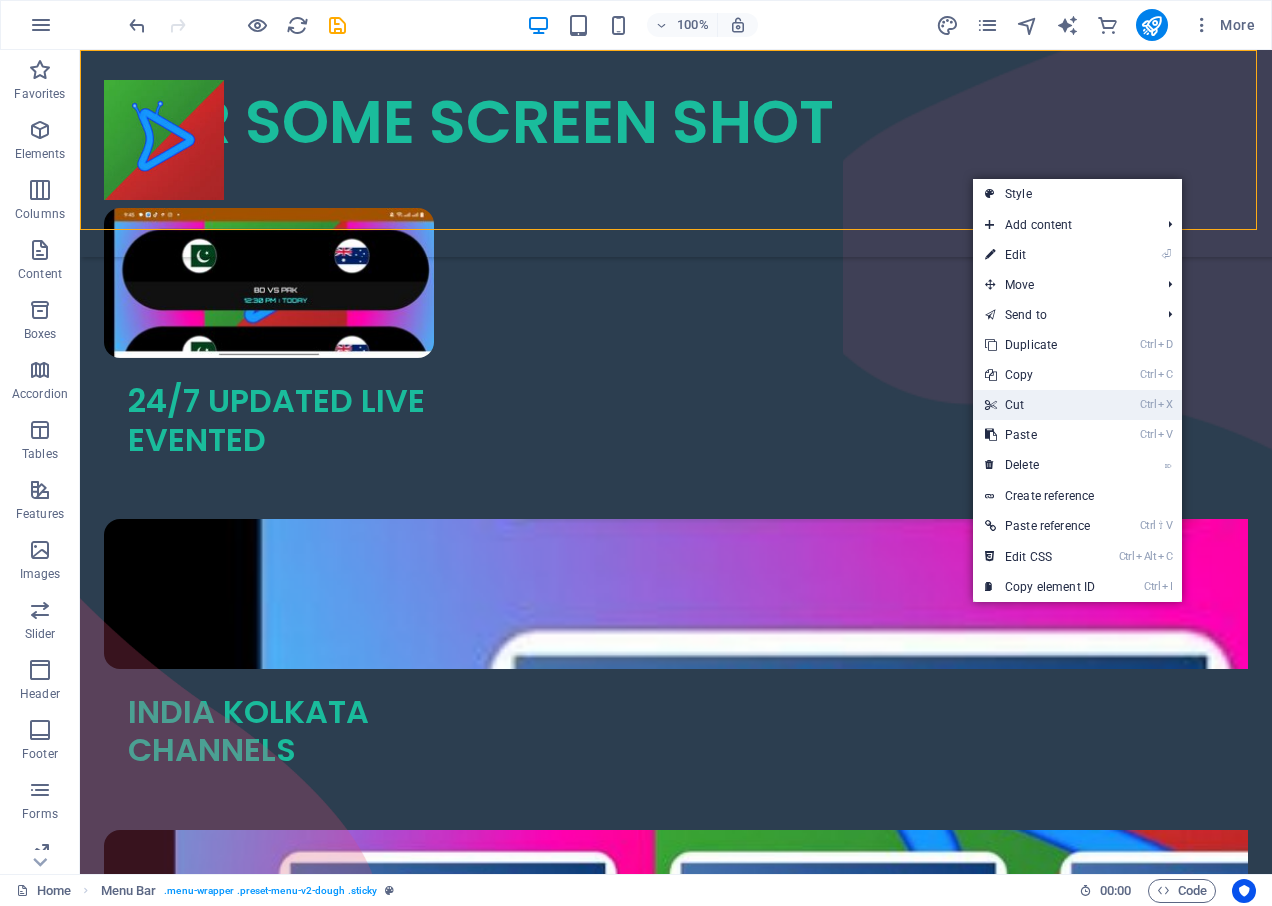 click on "Ctrl X  Cut" at bounding box center (1040, 405) 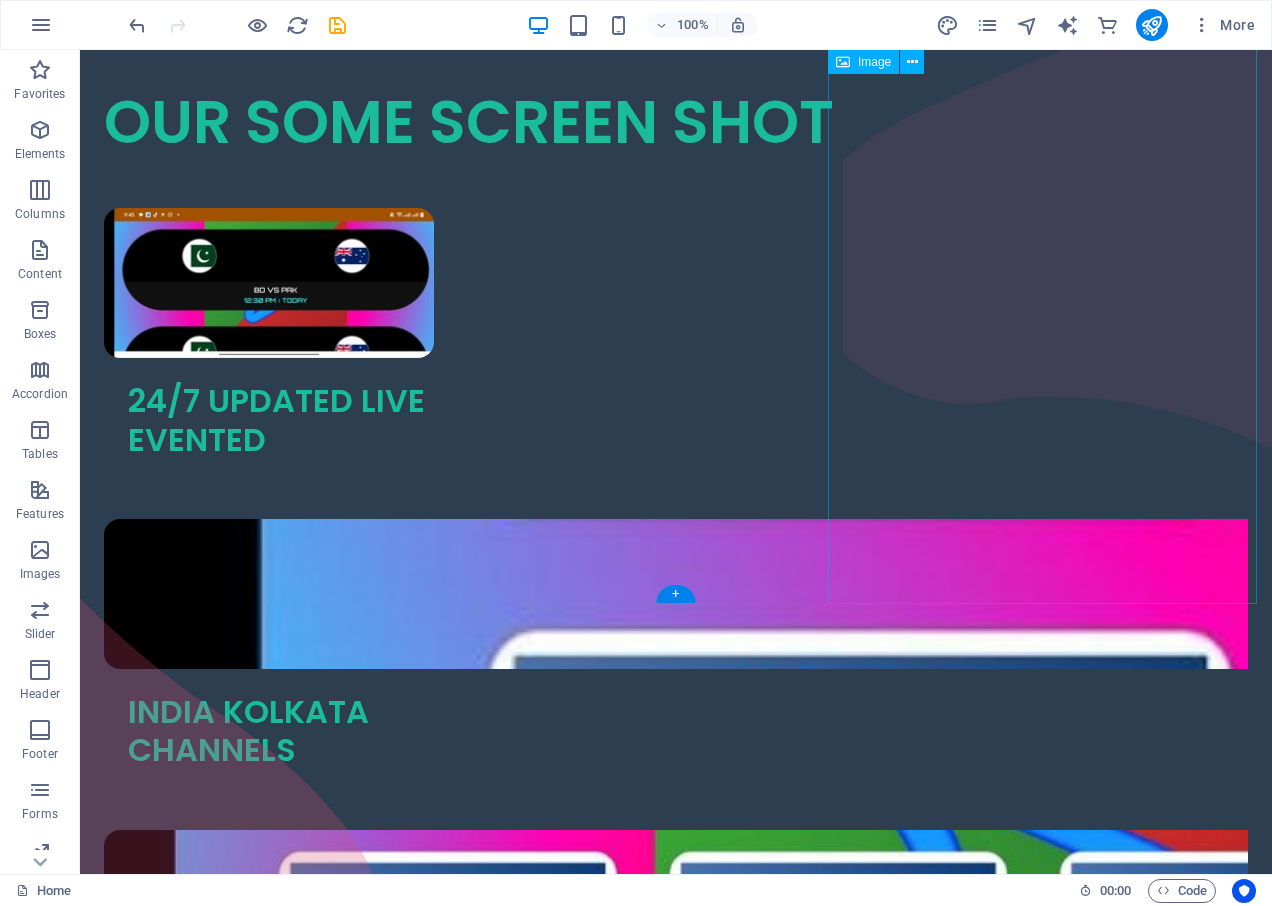 click at bounding box center [1057, 514] 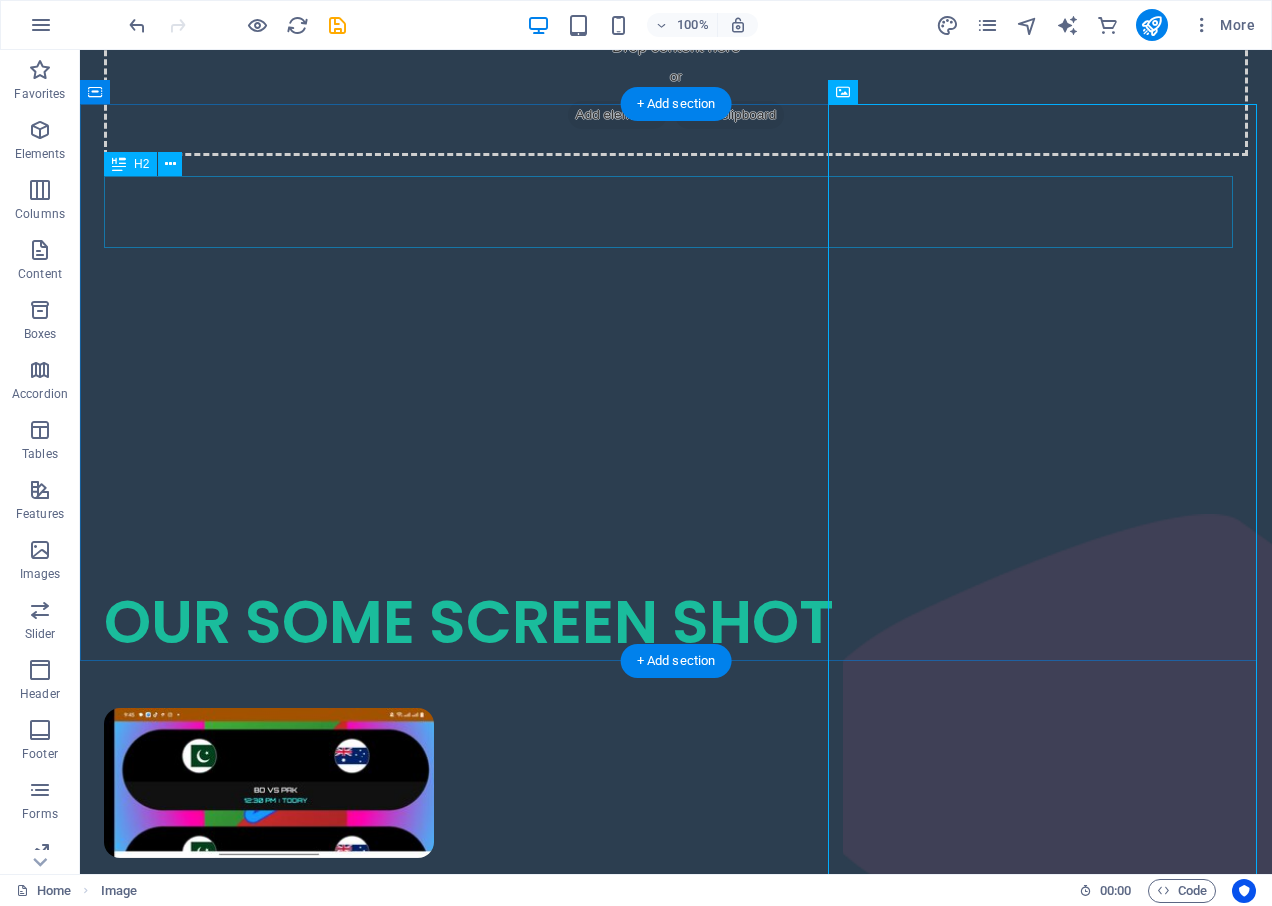 scroll, scrollTop: 2235, scrollLeft: 0, axis: vertical 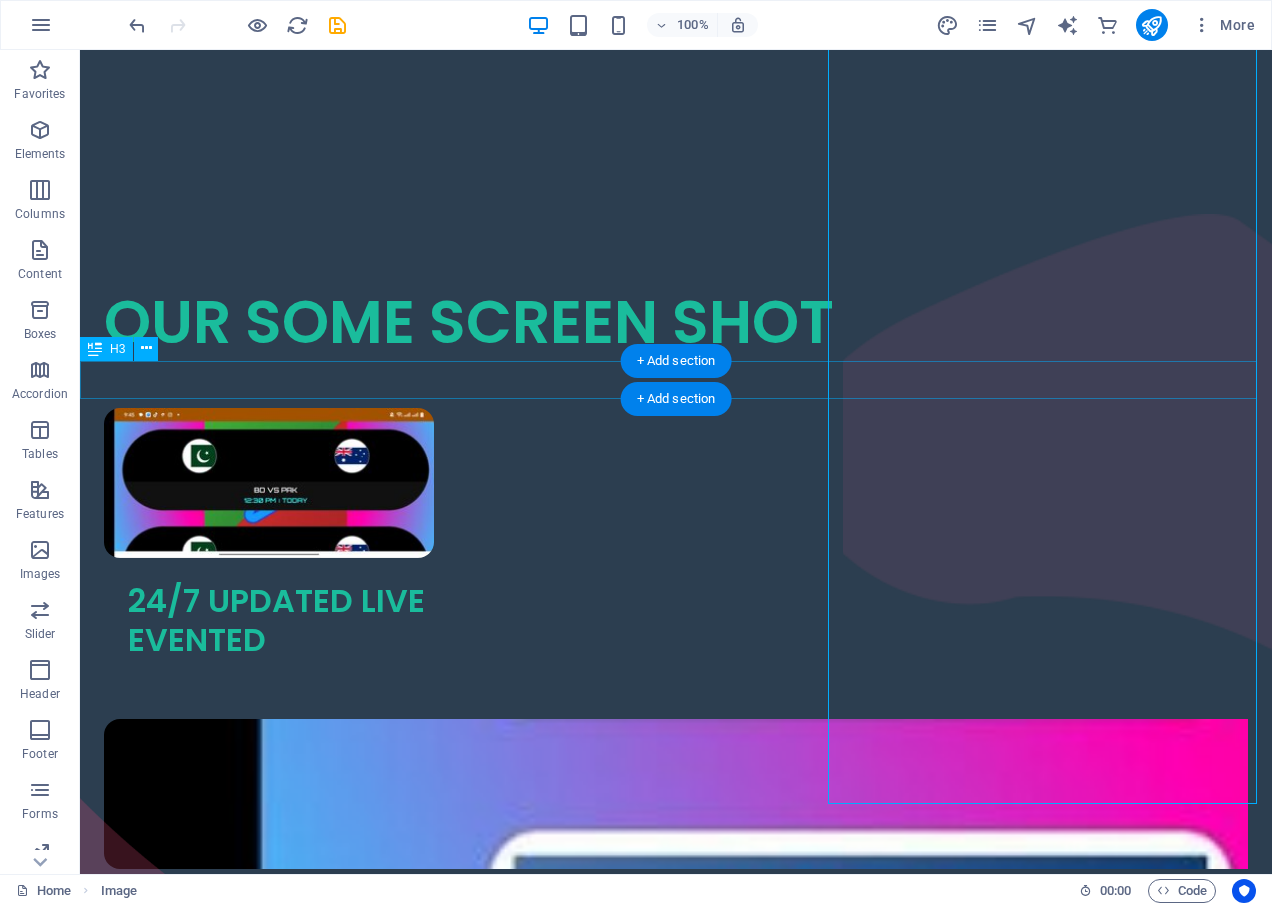 click on "SUPPORT 24/7 BANGLA BOX TEAM" at bounding box center (676, 1412) 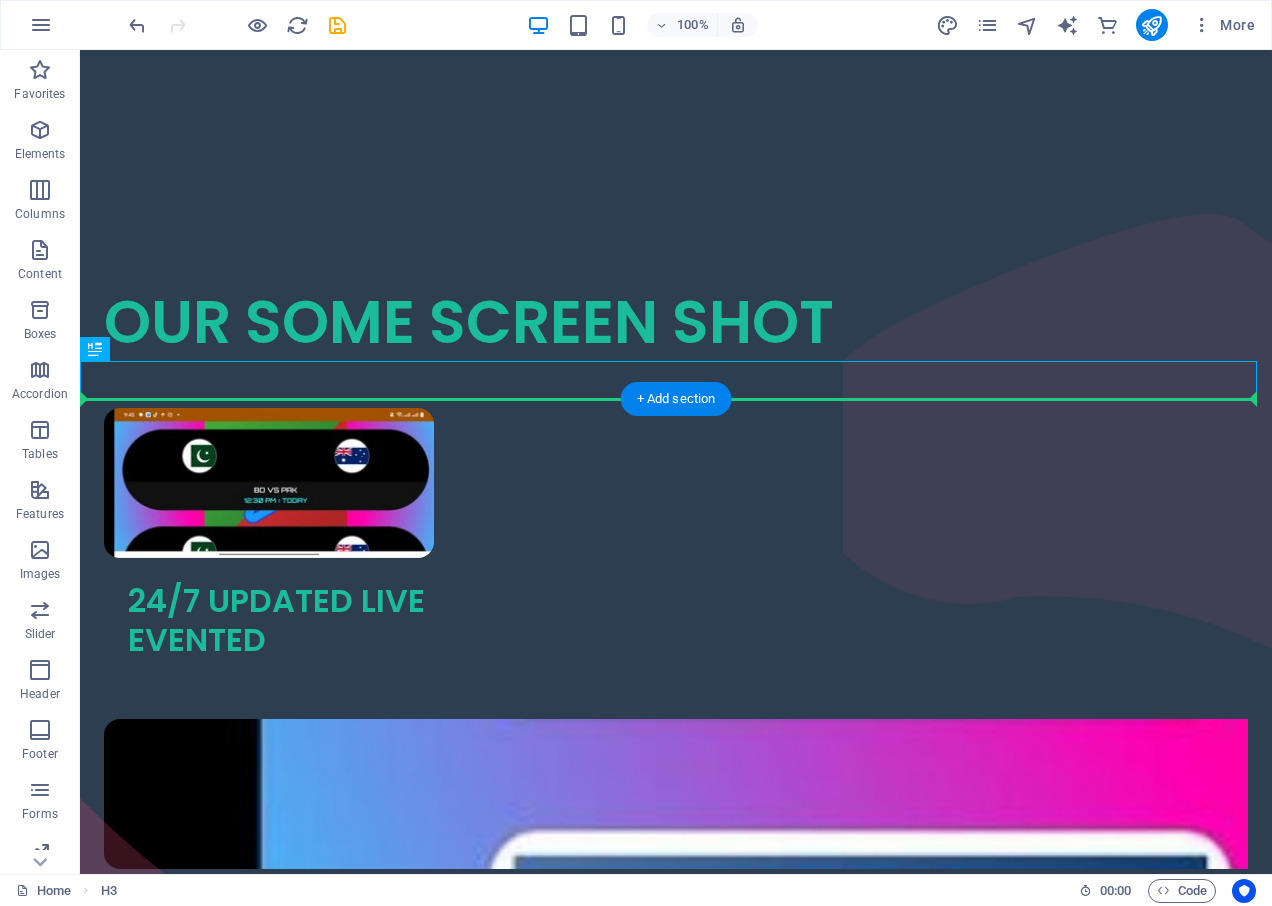 drag, startPoint x: 796, startPoint y: 377, endPoint x: 271, endPoint y: 634, distance: 584.5289 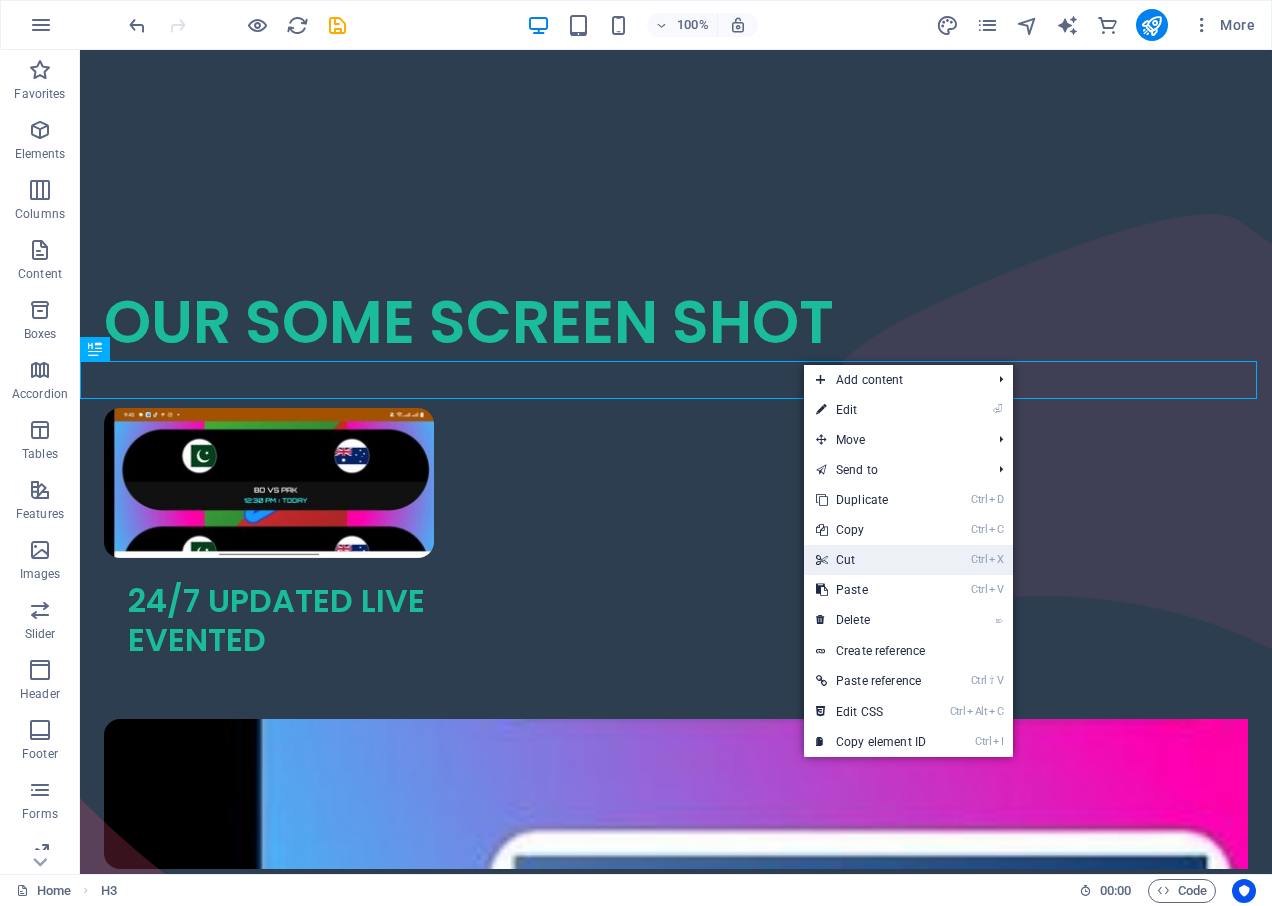 click on "Ctrl X  Cut" at bounding box center [871, 560] 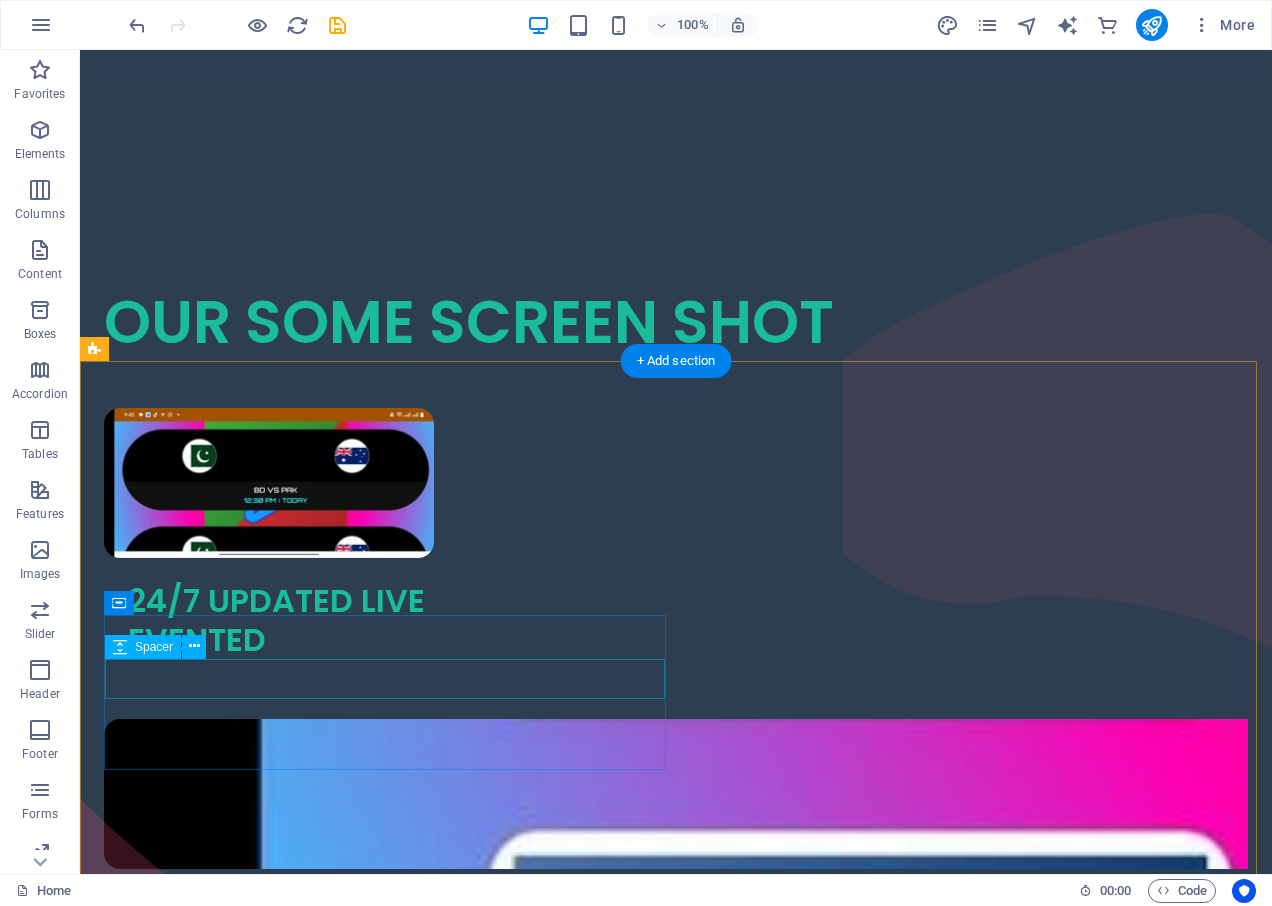 click at bounding box center [676, 1529] 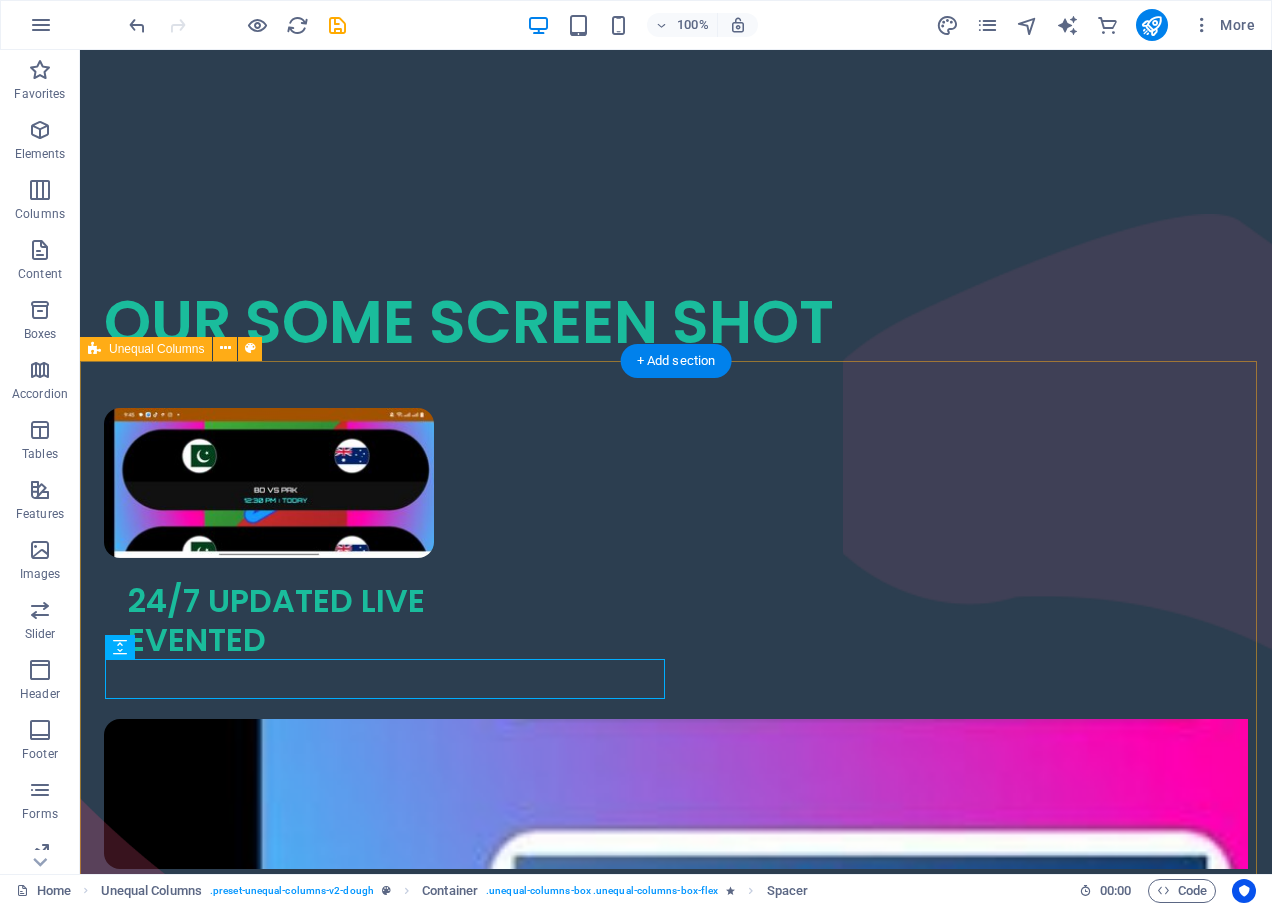 click on "OUR APP ANY PORVLEM YOU SUPPORT 24/7 FREE  CONTACT US" at bounding box center [676, 2293] 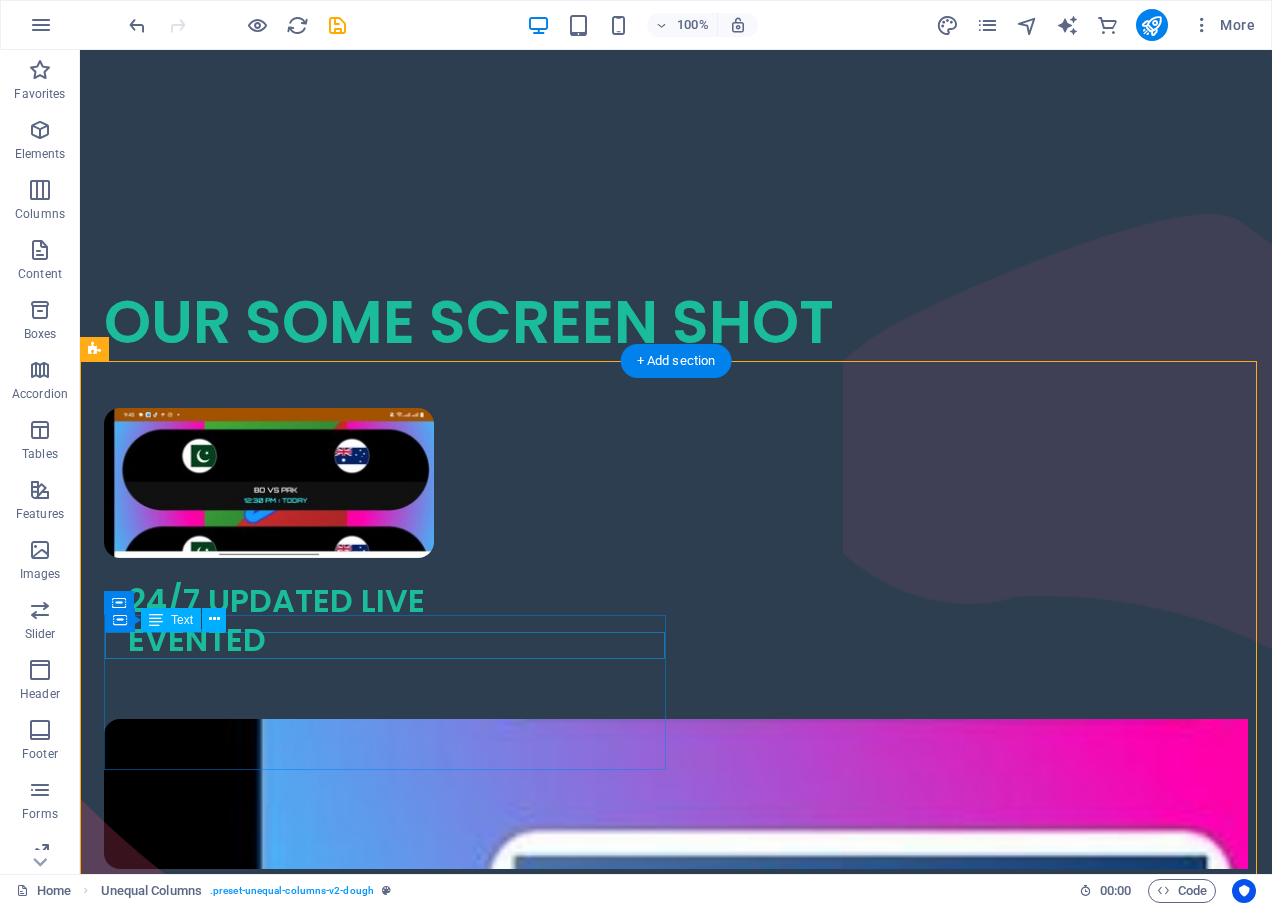 click on "OUR APP ANY PORVLEM YOU SUPPORT 24/7 FREE" at bounding box center [676, 1495] 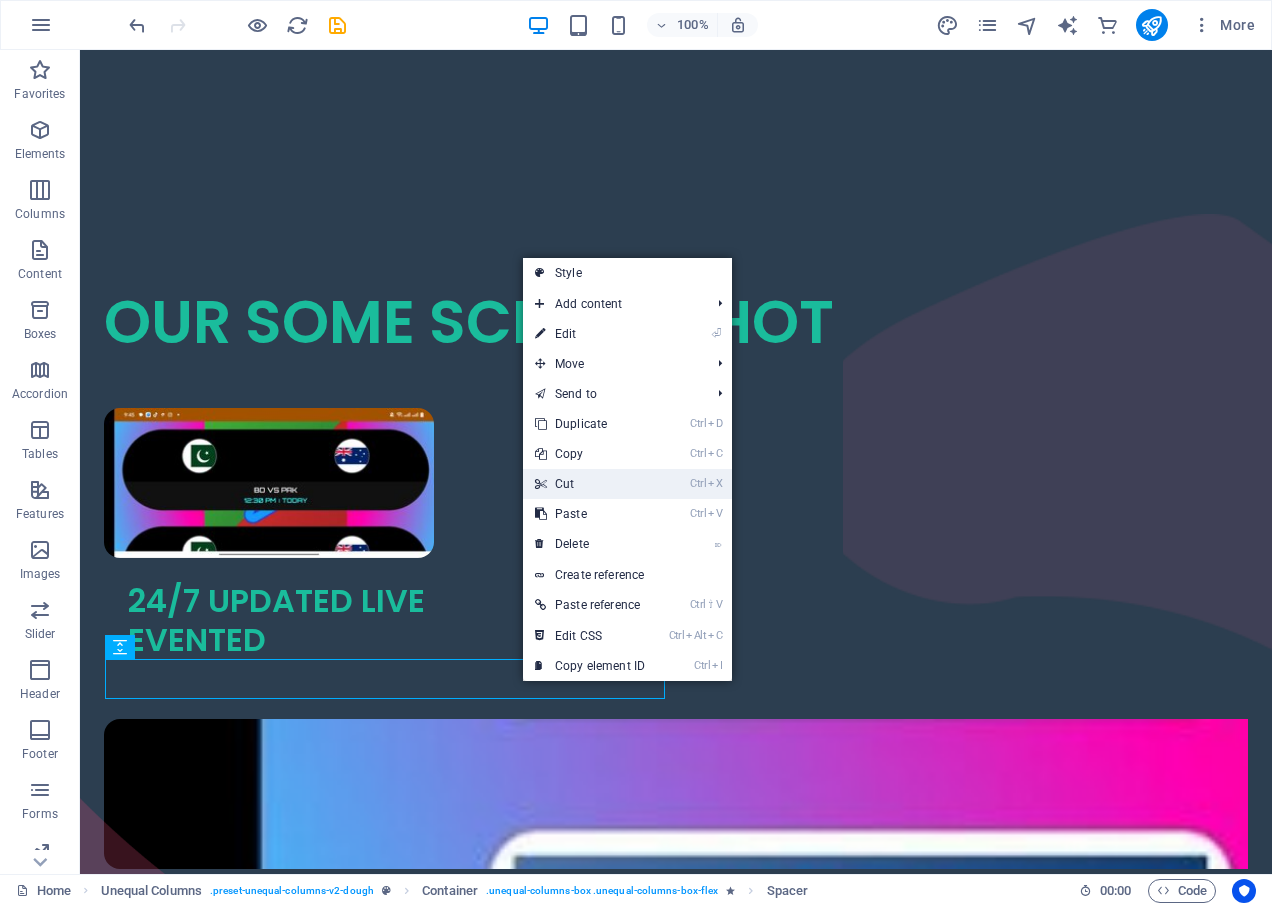 click on "Ctrl X  Cut" at bounding box center (590, 484) 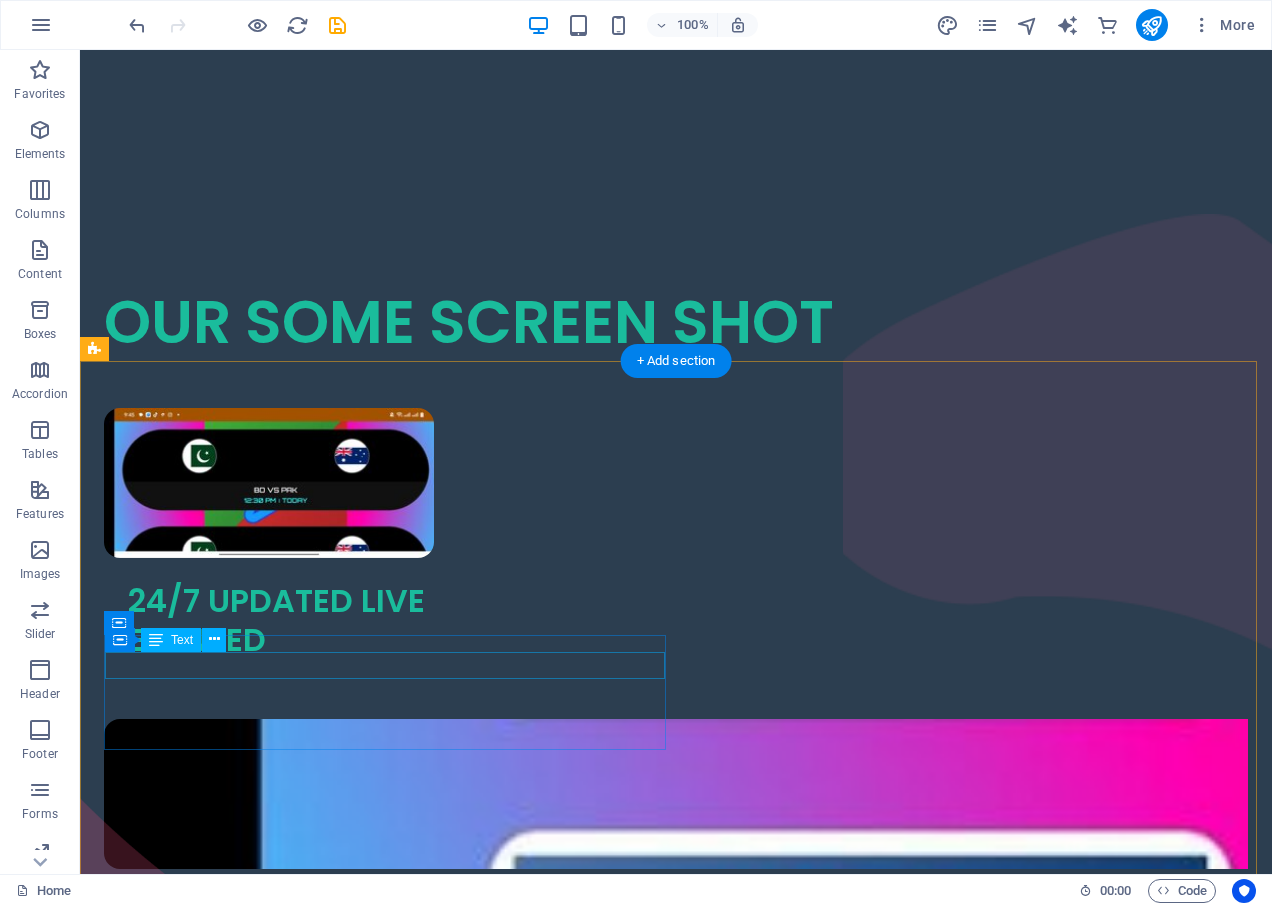 click on "OUR APP ANY PORVLEM YOU SUPPORT 24/7 FREE" at bounding box center [676, 1495] 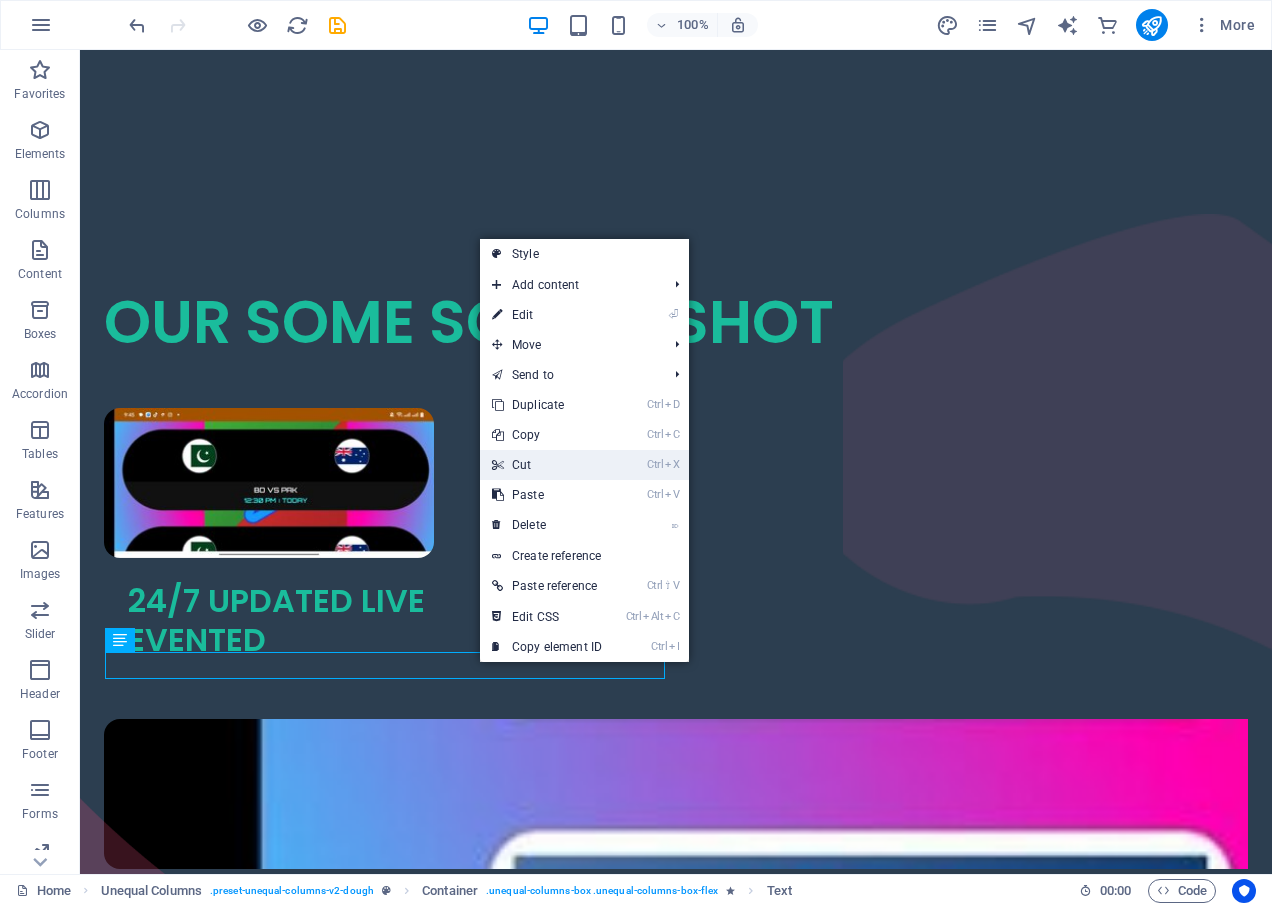 click on "Ctrl X  Cut" at bounding box center (547, 465) 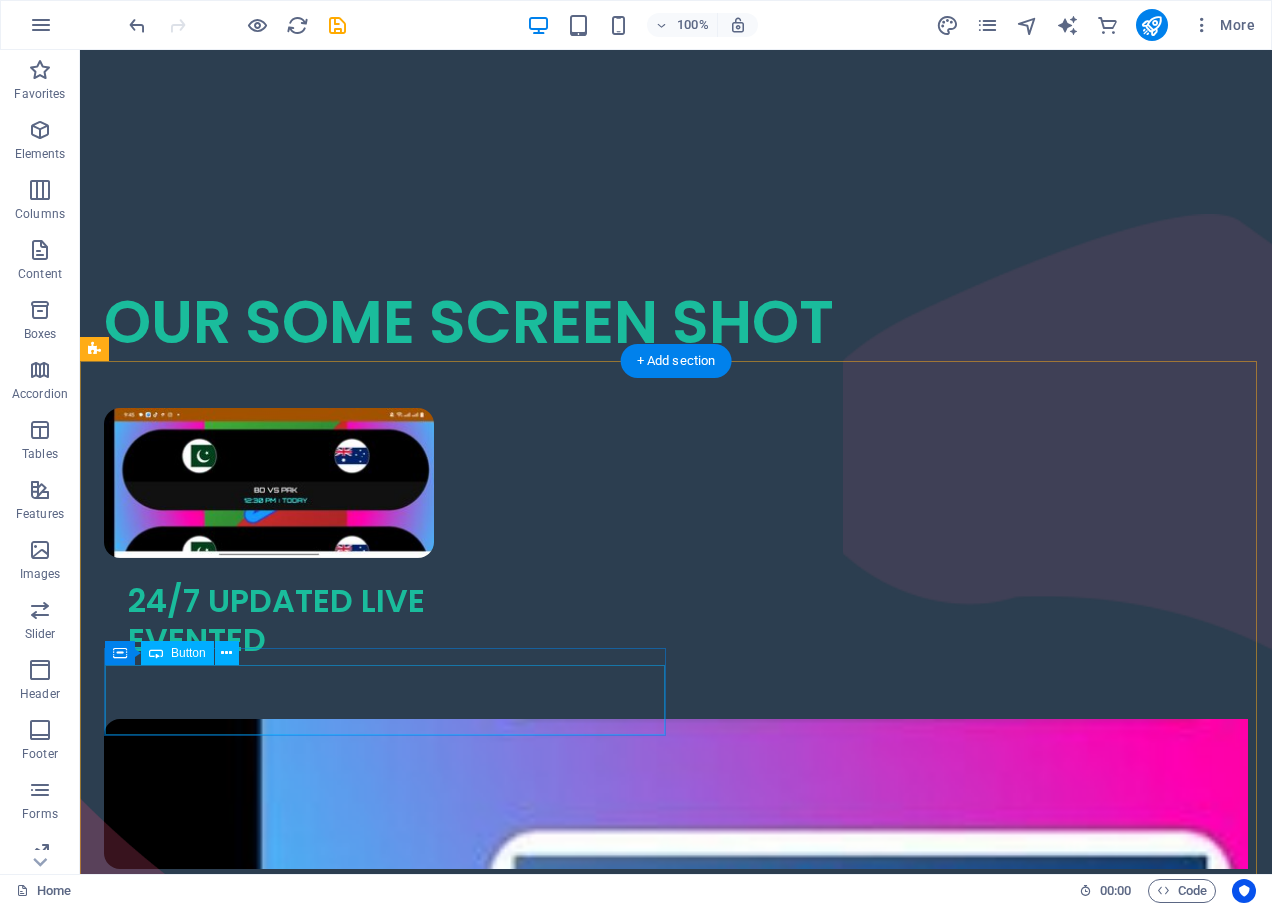 click on "CONTACT US" at bounding box center [676, 1517] 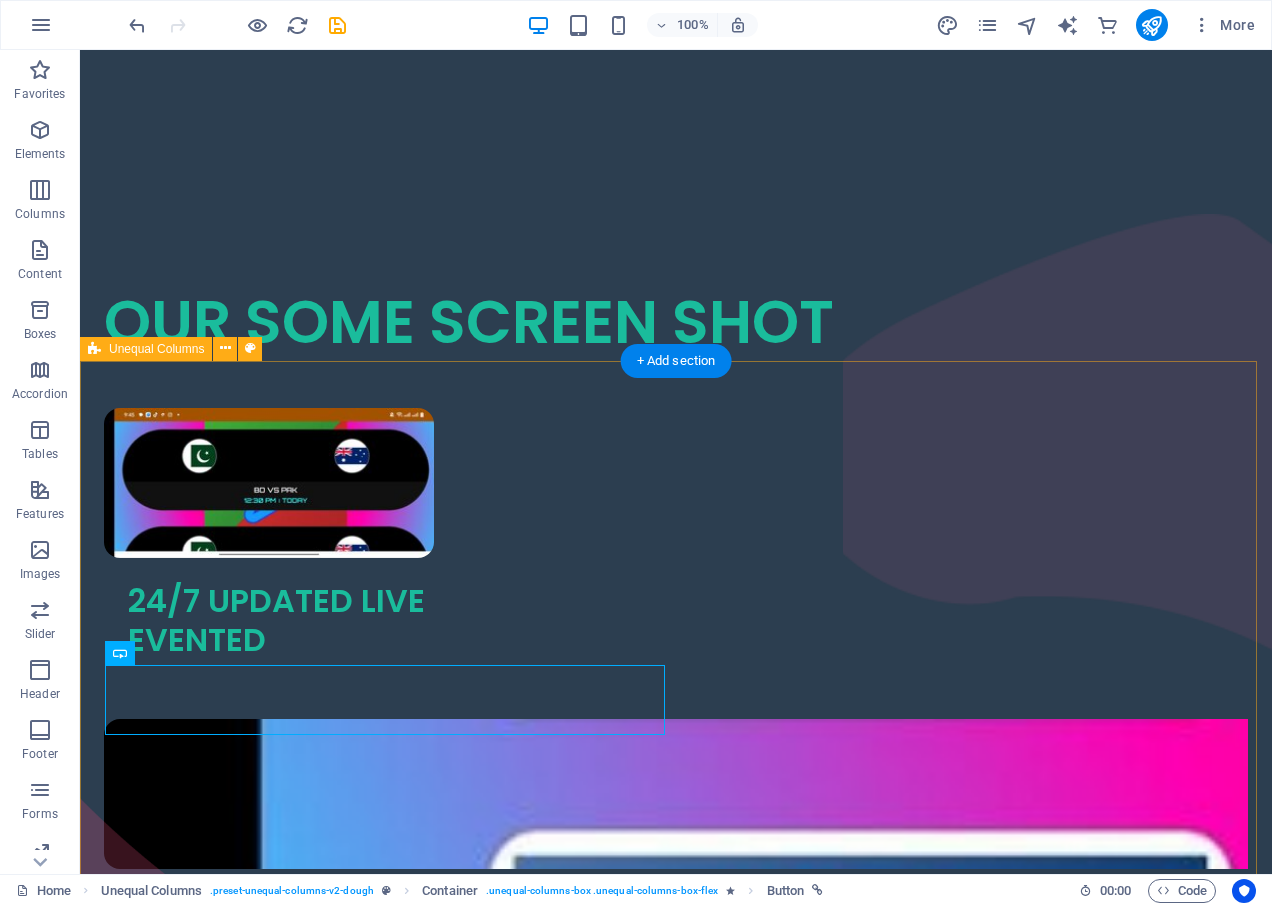 click on "CONTACT US" at bounding box center [676, 2259] 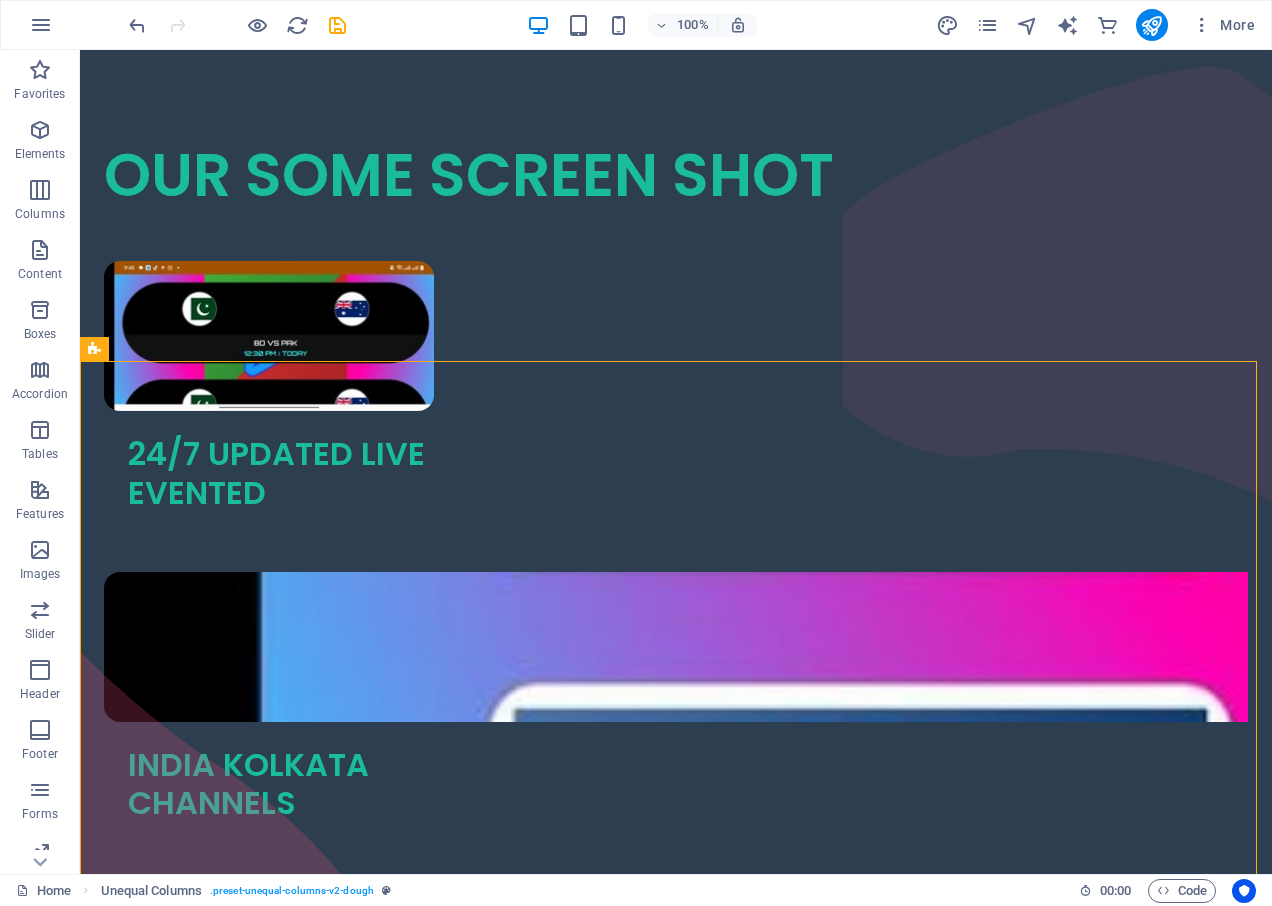 scroll, scrollTop: 2535, scrollLeft: 0, axis: vertical 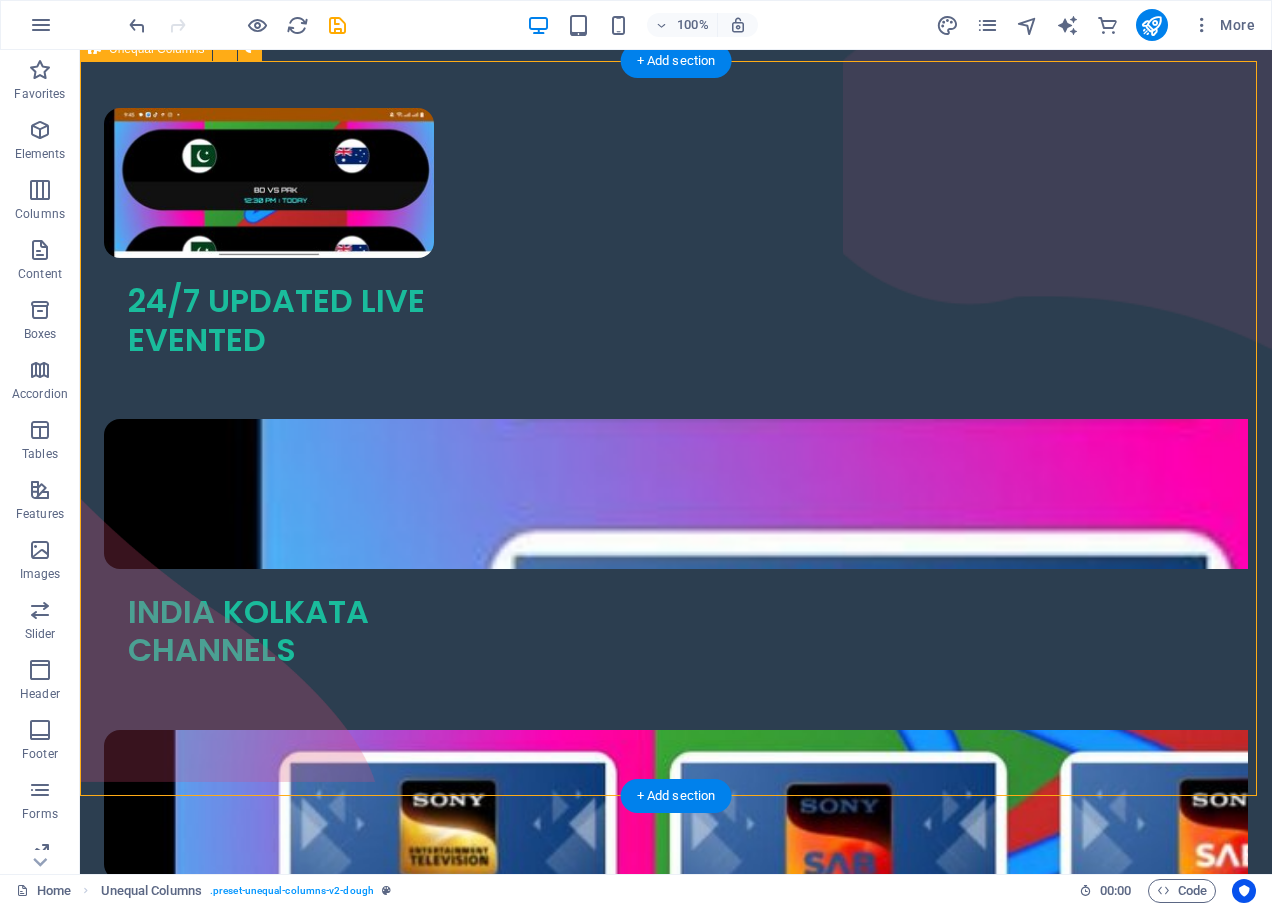 click on "CONTACT US" at bounding box center (676, 1959) 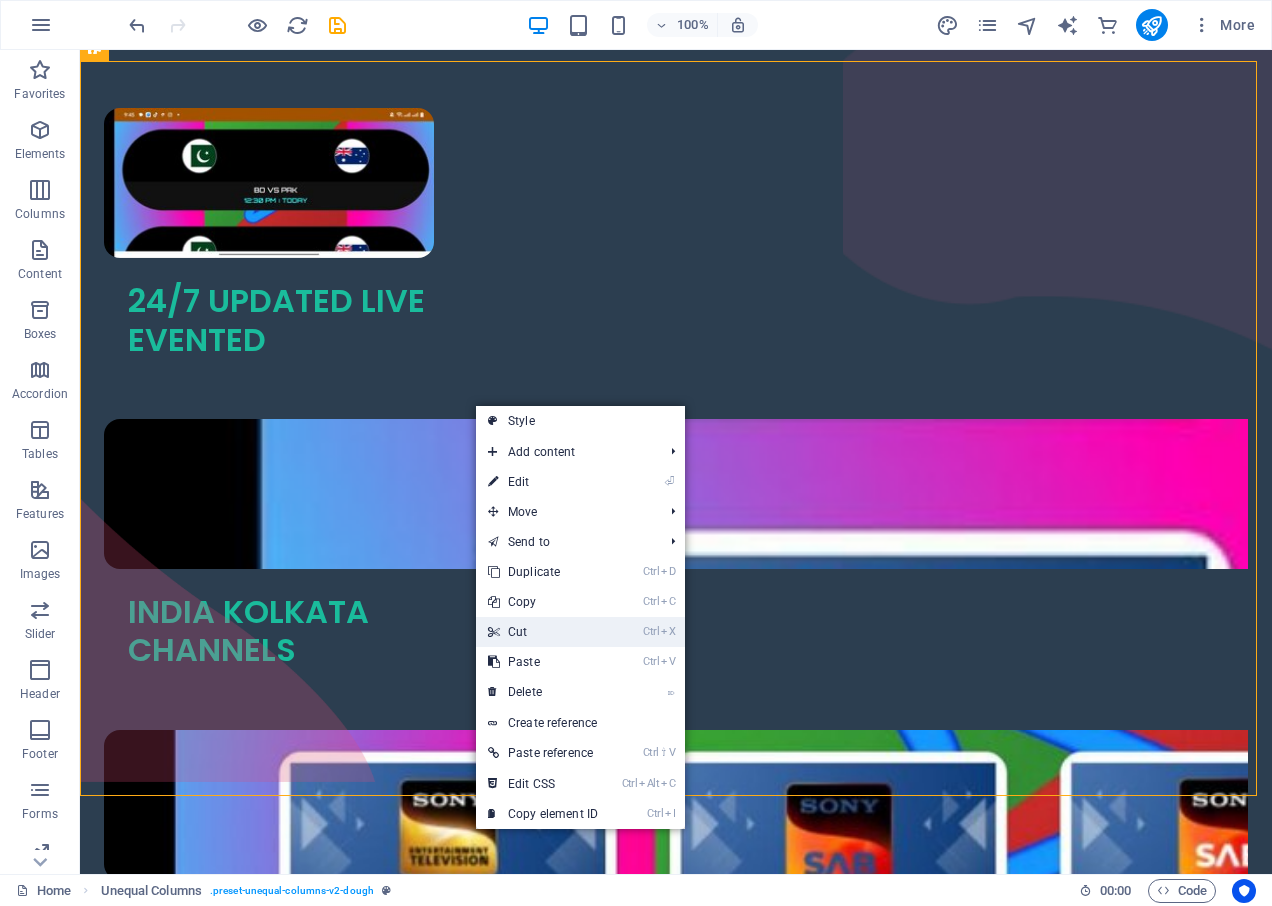 click on "Ctrl X  Cut" at bounding box center [543, 632] 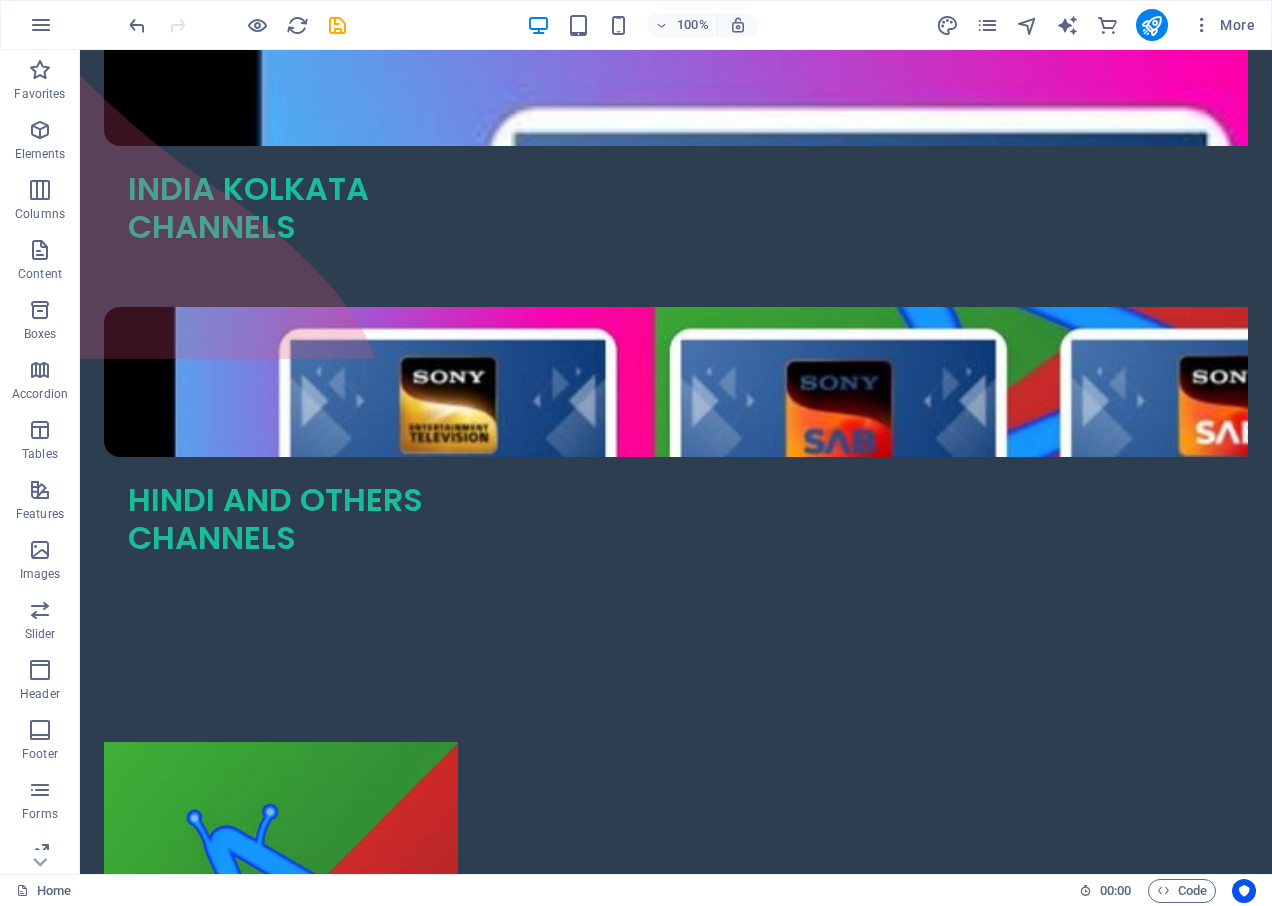 scroll, scrollTop: 2898, scrollLeft: 0, axis: vertical 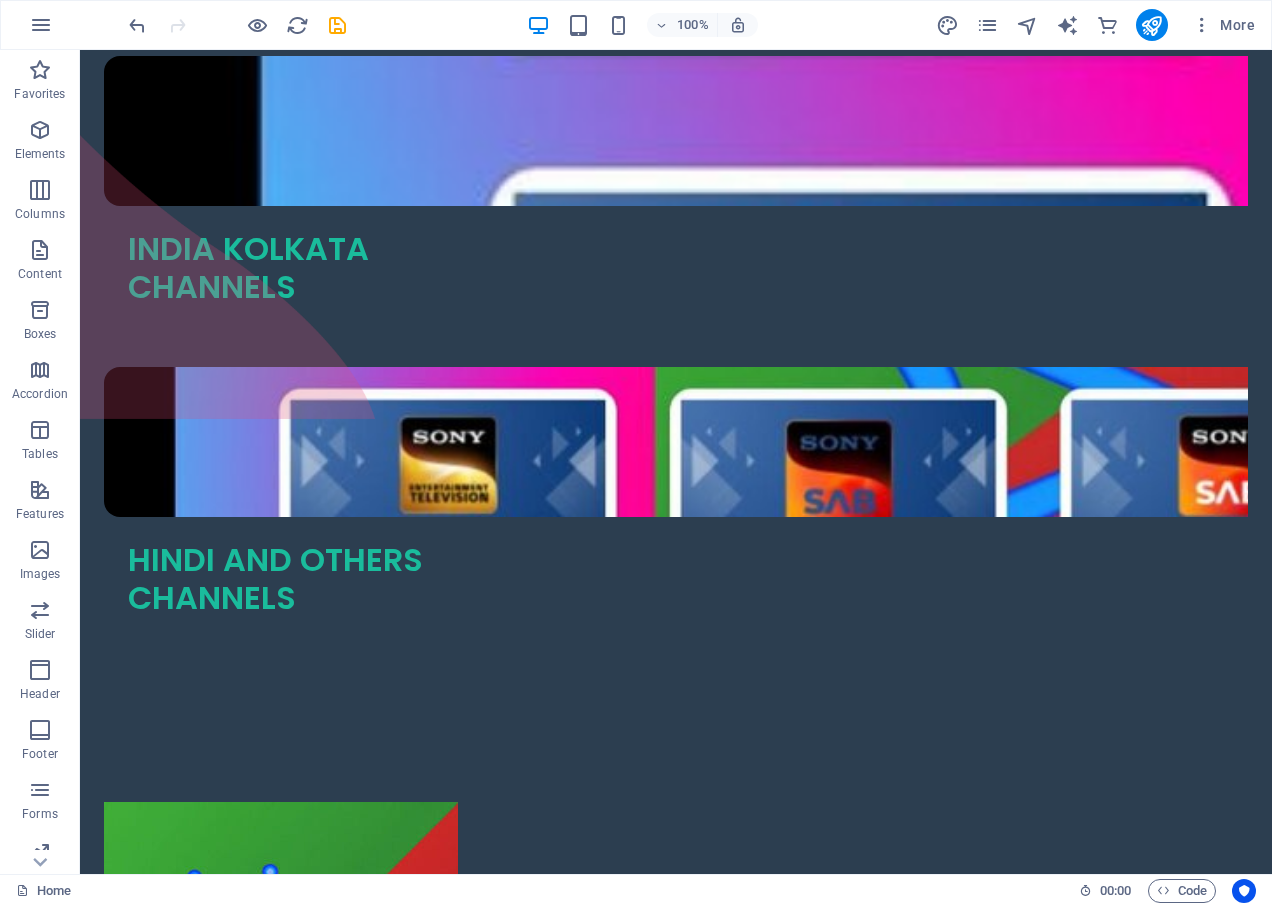 drag, startPoint x: 529, startPoint y: 539, endPoint x: 223, endPoint y: 512, distance: 307.18887 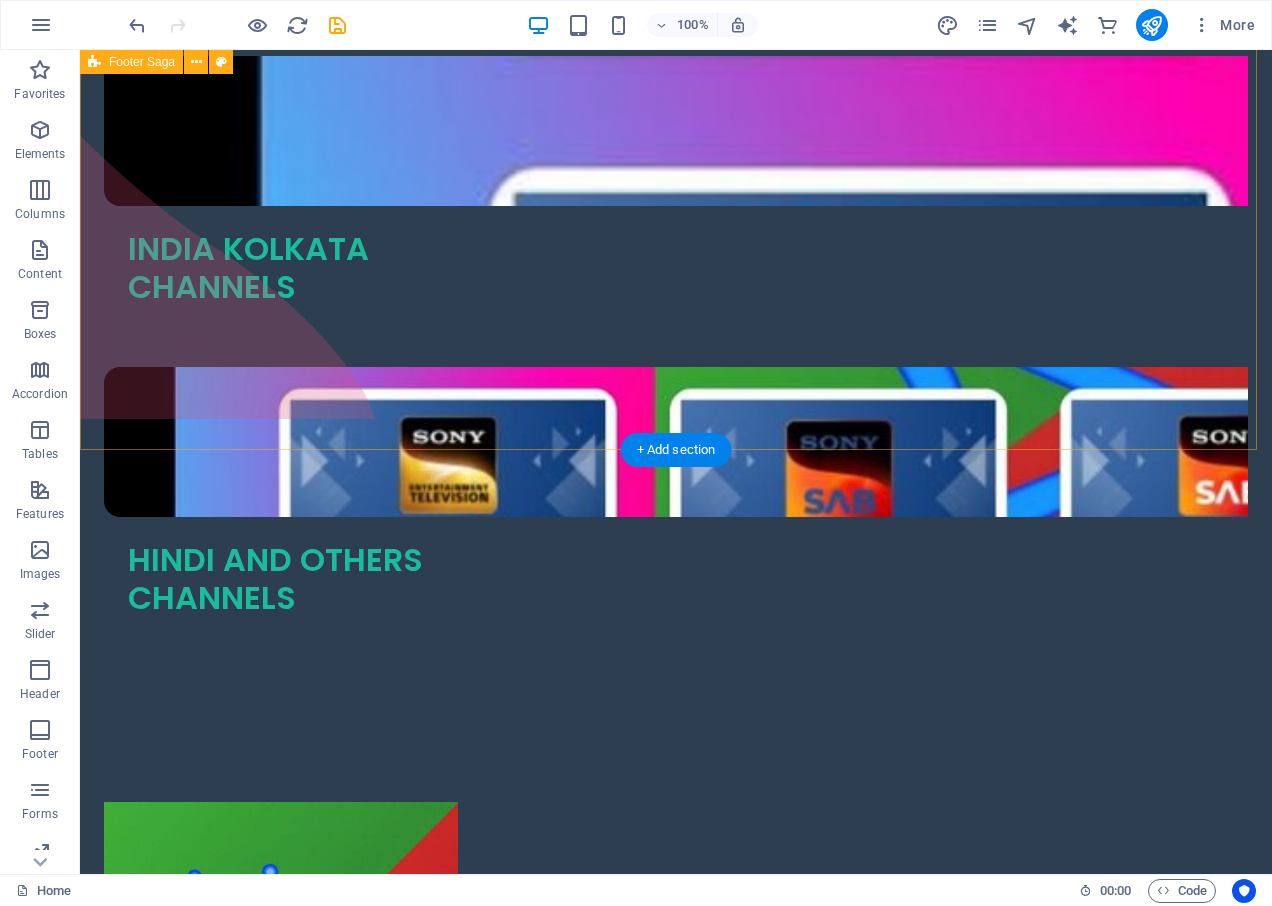 click on "Street ,  Berlin ,   12345
0123 - 456789   3ec8248fdcd6eb33ca5d2346e51c8d@cpanel.local Home About Menu Location Catering Facebook Twitter Youtube
Copyright    banglaboxtv.top . All rights reserved Legal Notice  |  Privacy Policy" at bounding box center (676, 1284) 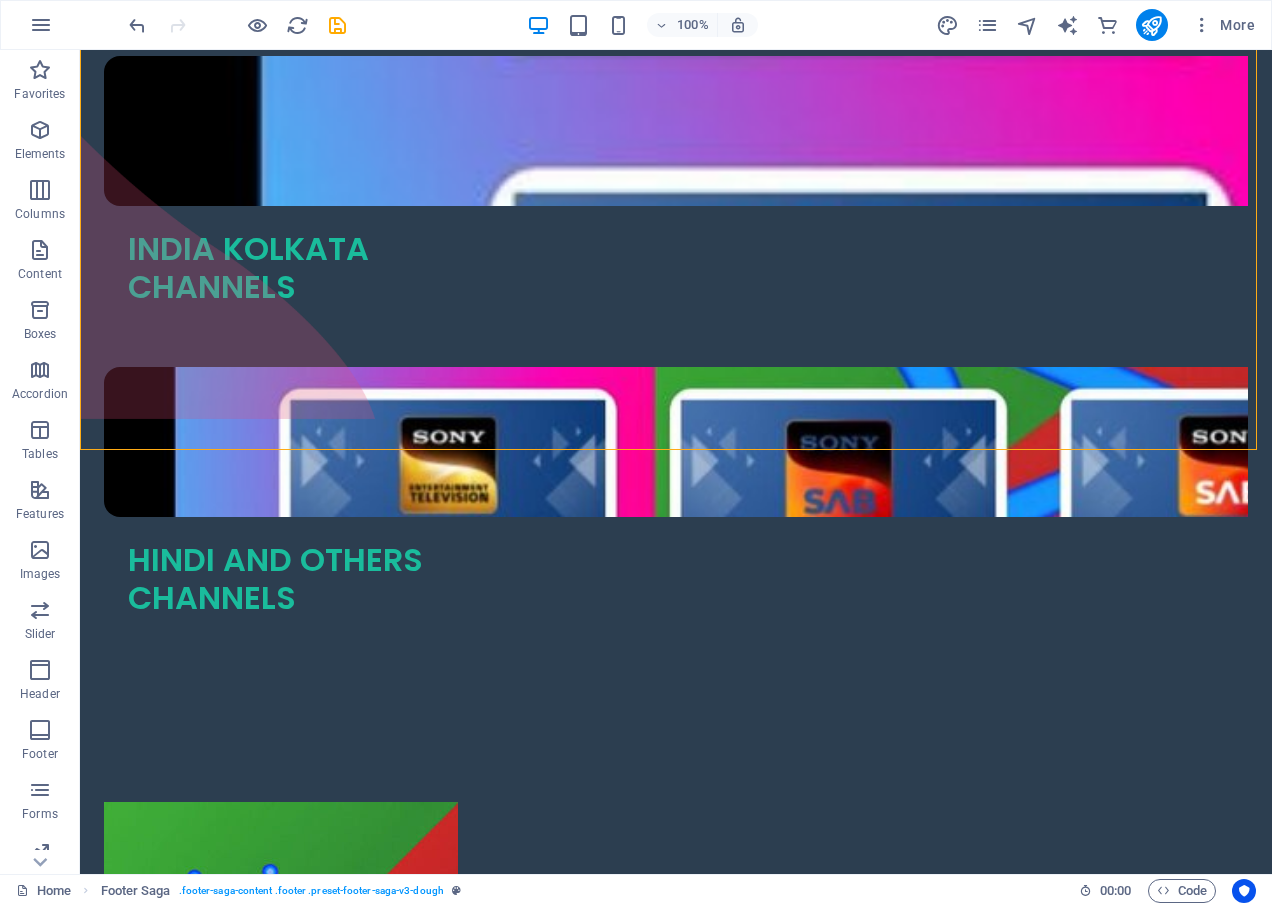 drag, startPoint x: 1095, startPoint y: 482, endPoint x: 168, endPoint y: 497, distance: 927.12134 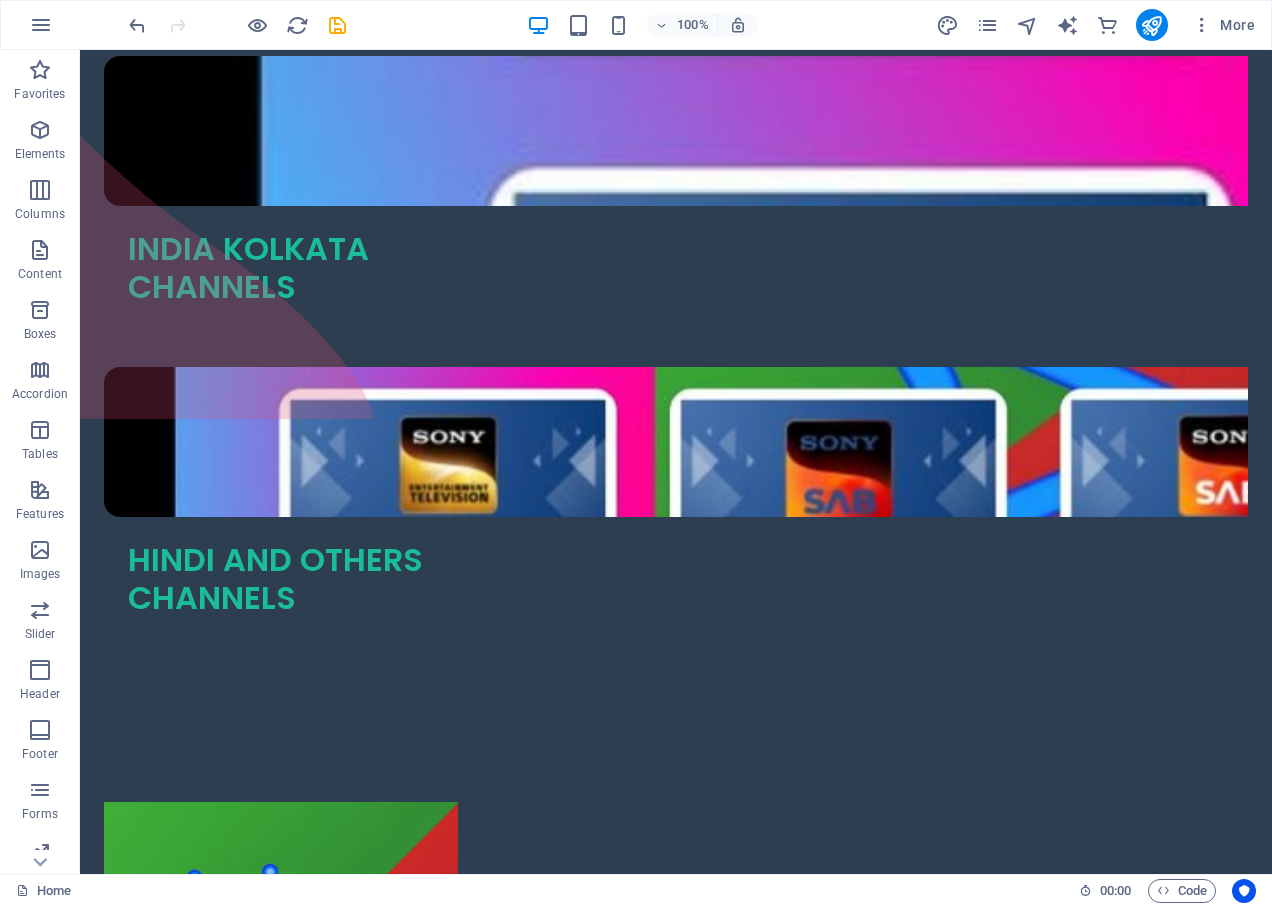 click on "Sugary Donut Sugary Donut $3.50 Choco Sprinkle Choco Sprinkle $2.50" at bounding box center [676, 2047] 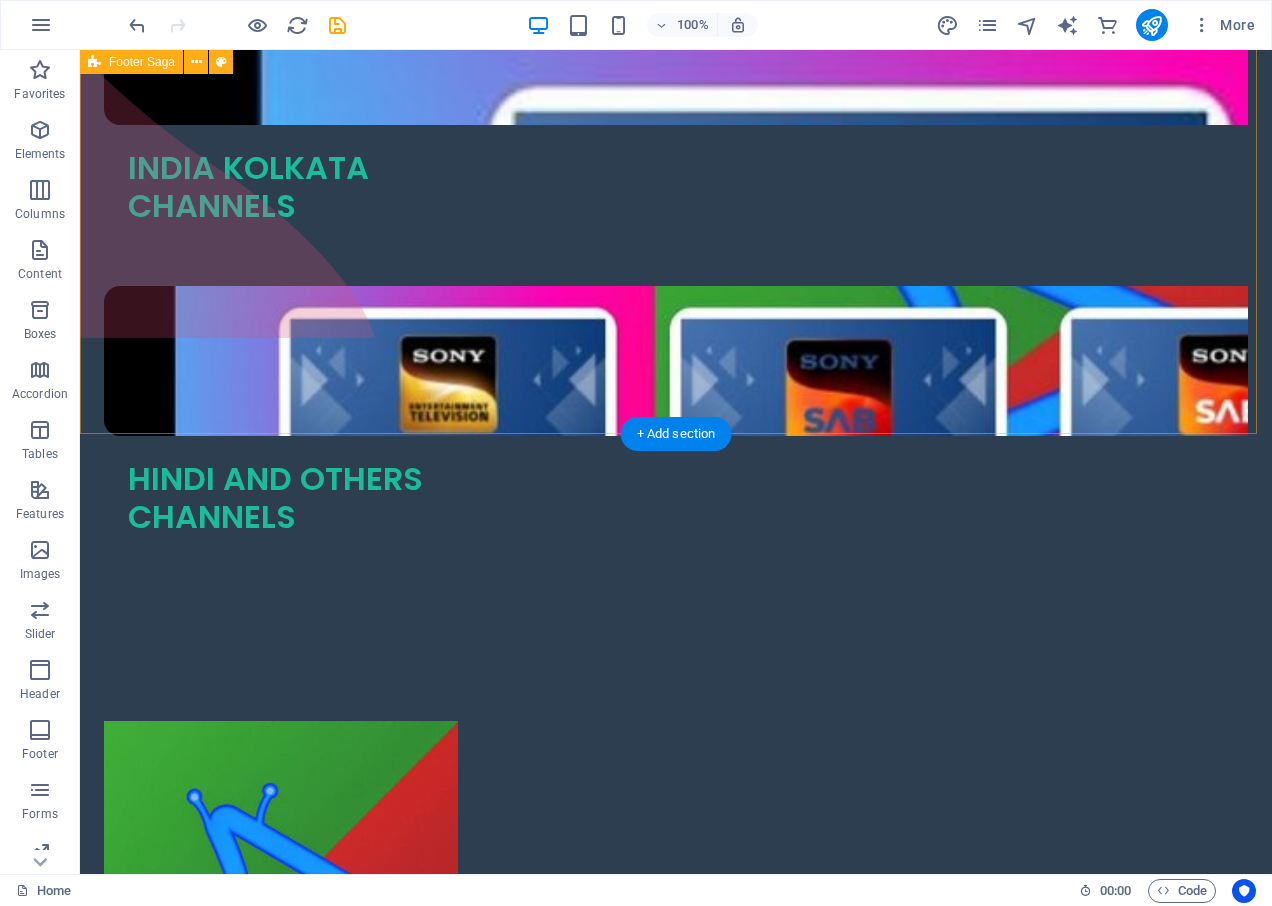 scroll, scrollTop: 2898, scrollLeft: 0, axis: vertical 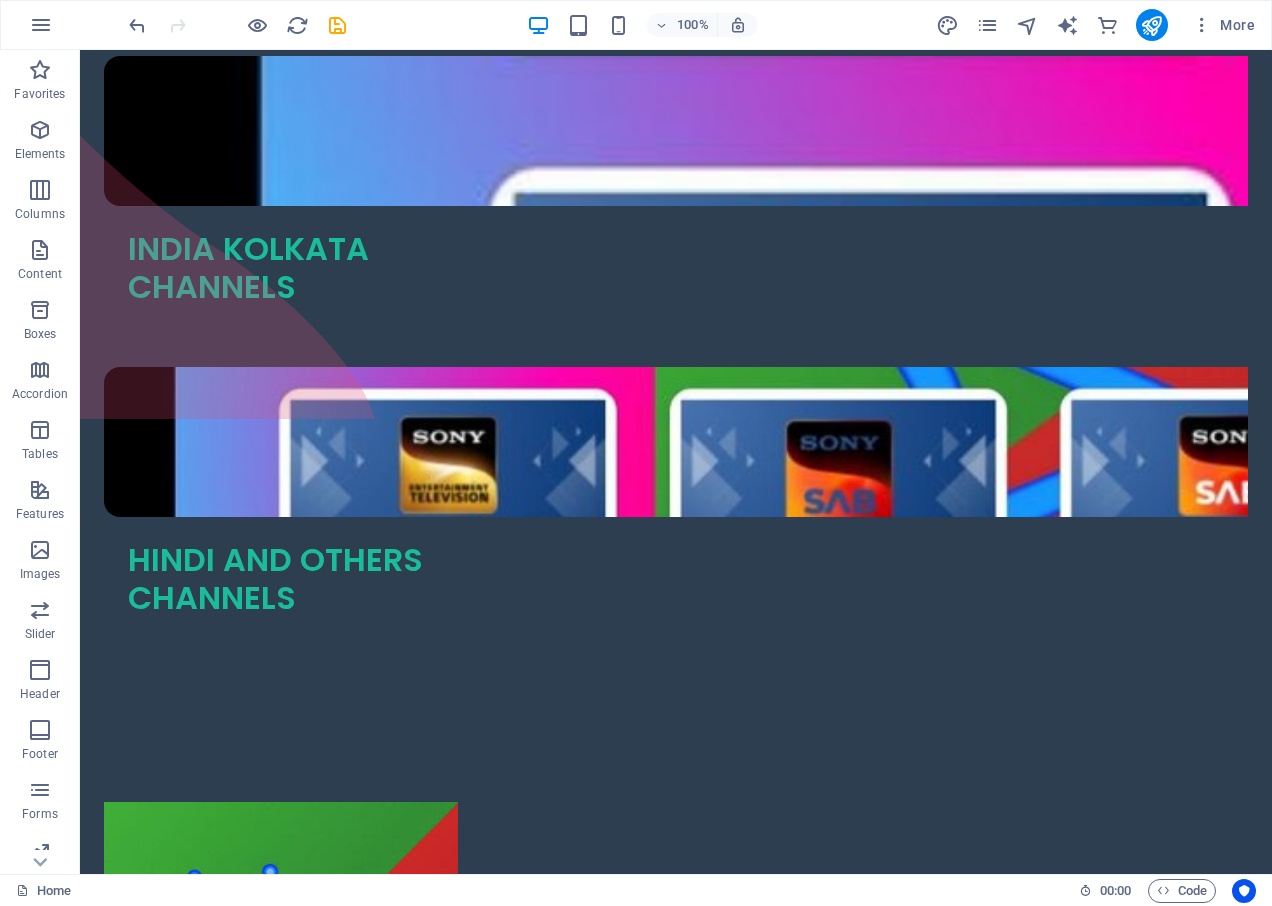 click on "Sugary Donut" 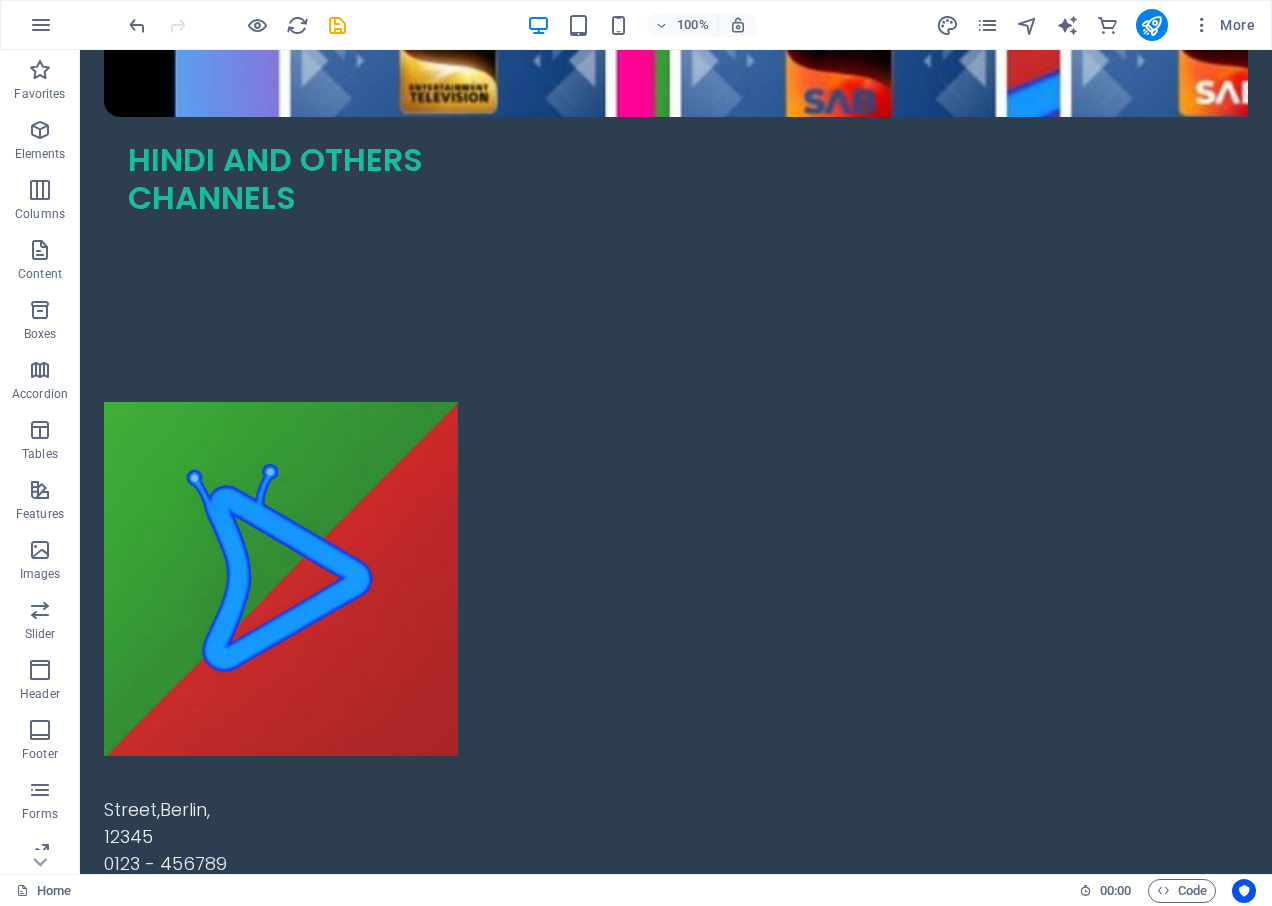 scroll, scrollTop: 3198, scrollLeft: 0, axis: vertical 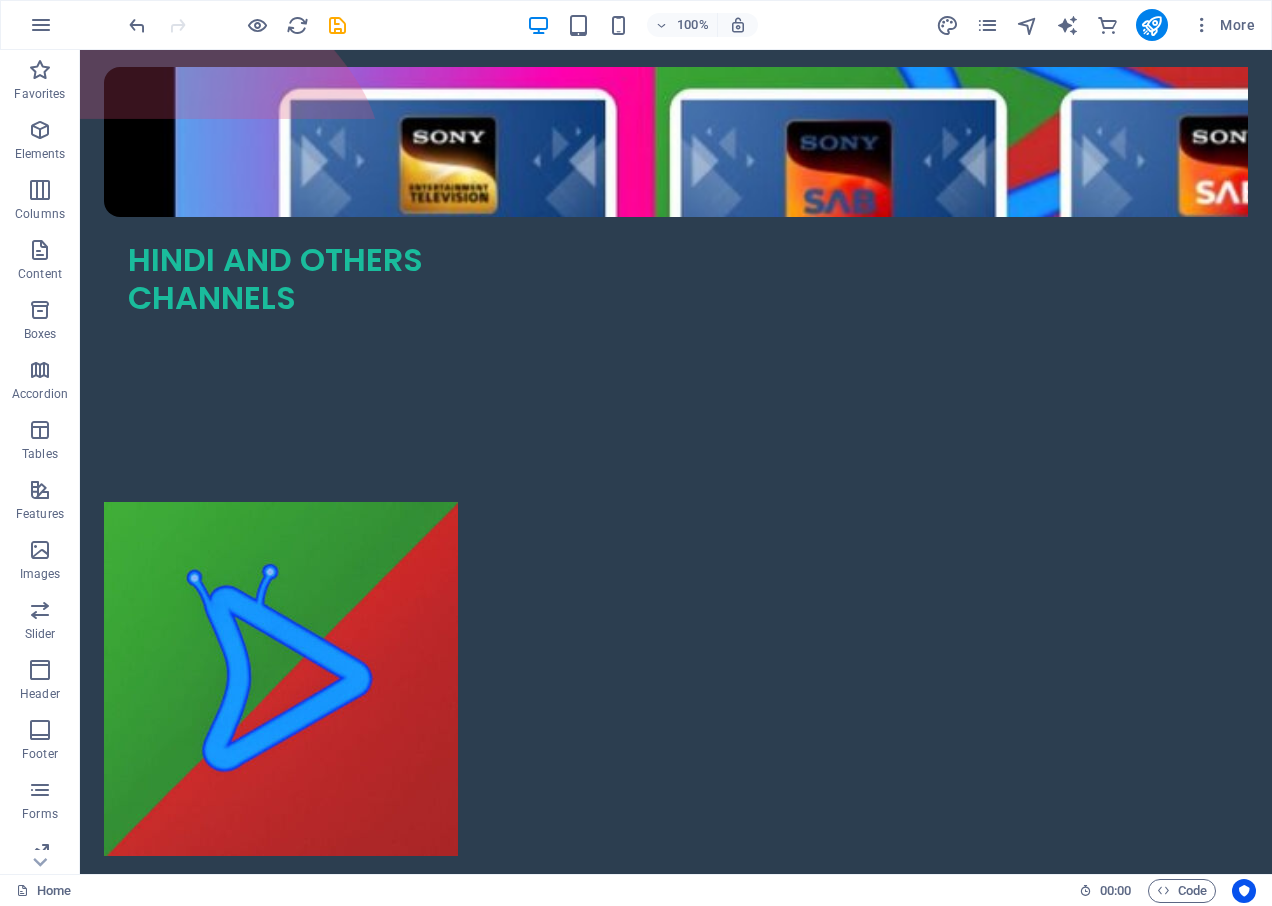 click on "Featured Products Sugary Donut Sugary Donut $3.50 Choco Sprinkle Choco Sprinkle $2.50 Bundle Options Classic Bundle Classic Bundle $18.50 Spicy Bundle Spicy Bundle $20.50 SugarDough Merch Donut Mug Donut Mug $22.50" at bounding box center (676, 2290) 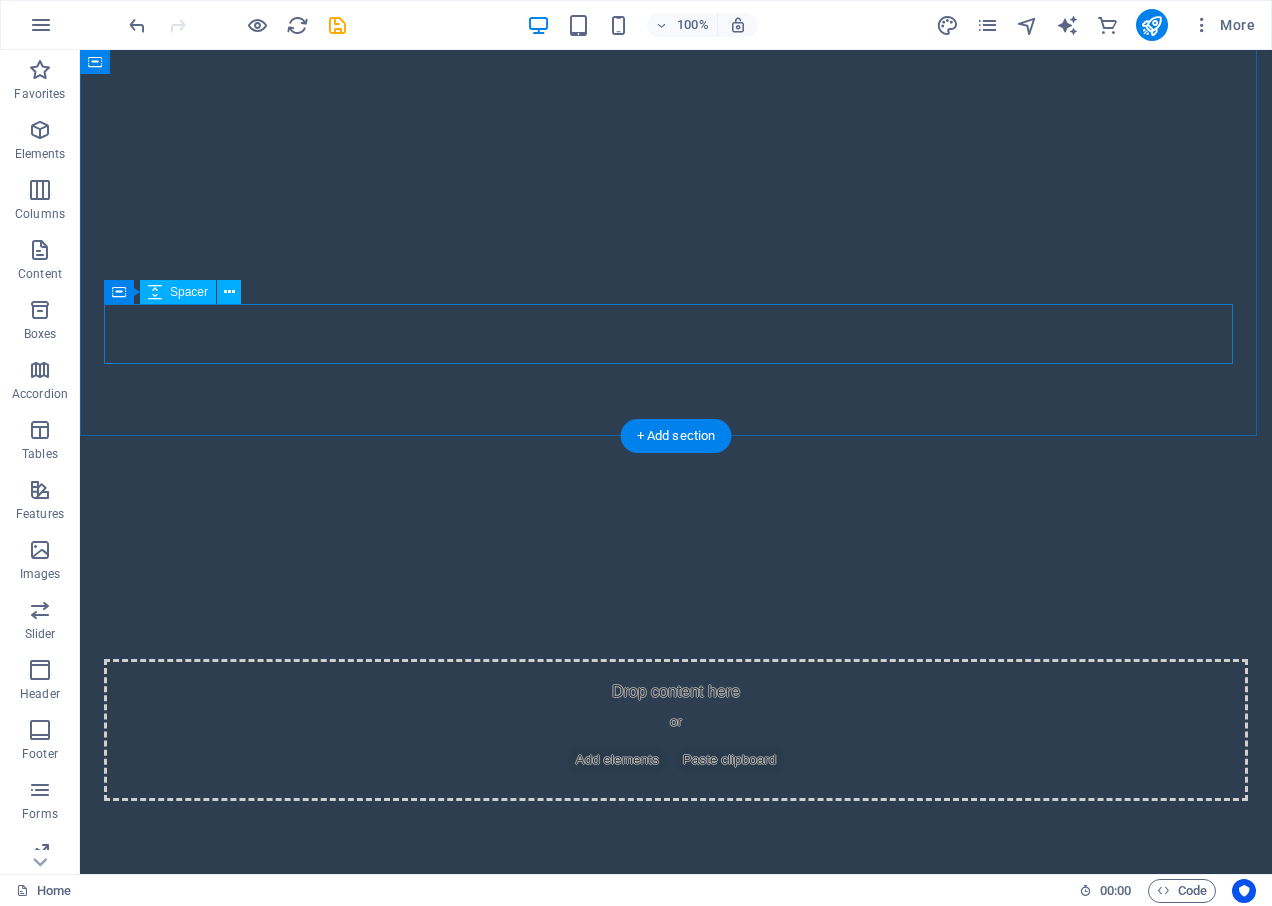 scroll, scrollTop: 1498, scrollLeft: 0, axis: vertical 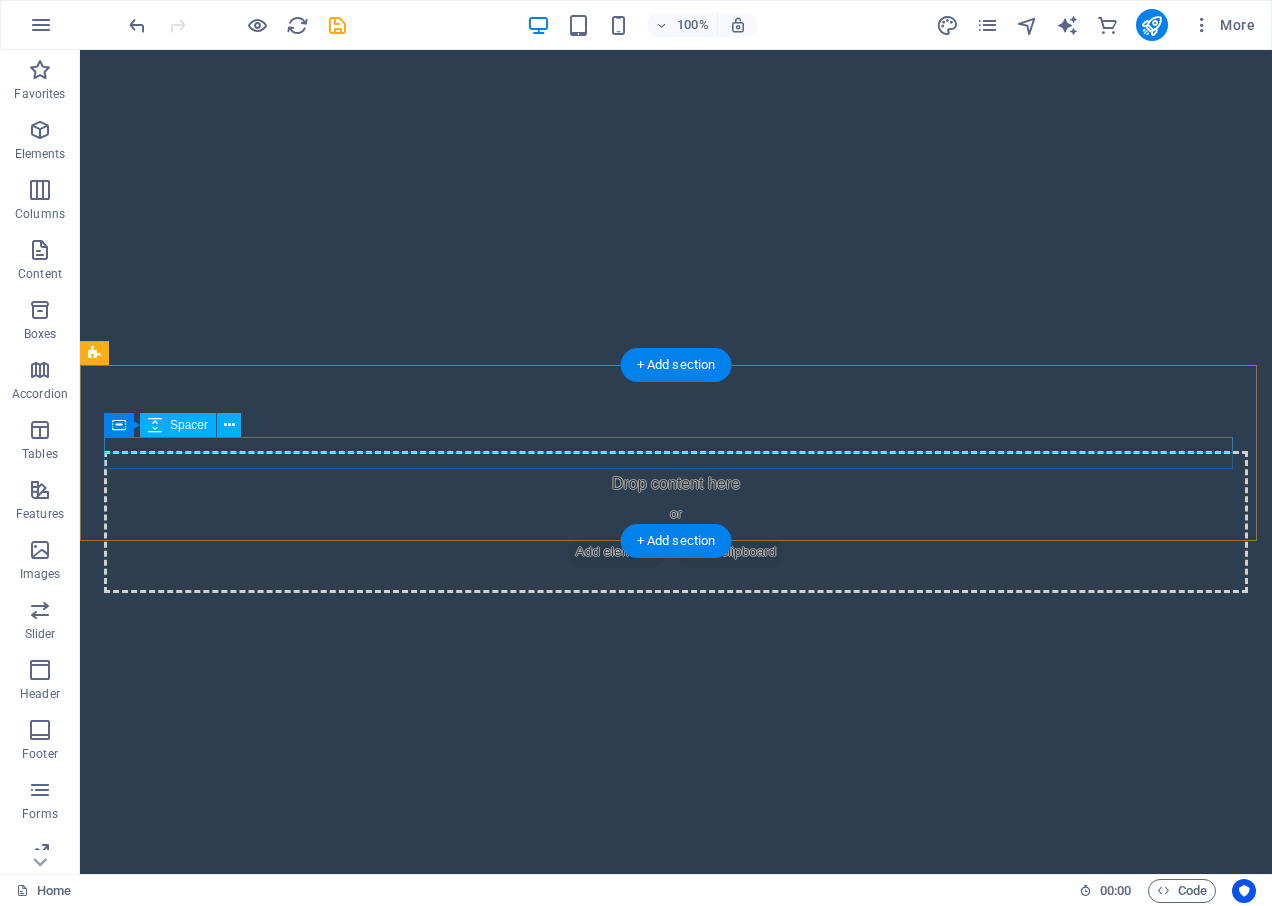 click at bounding box center [676, 855] 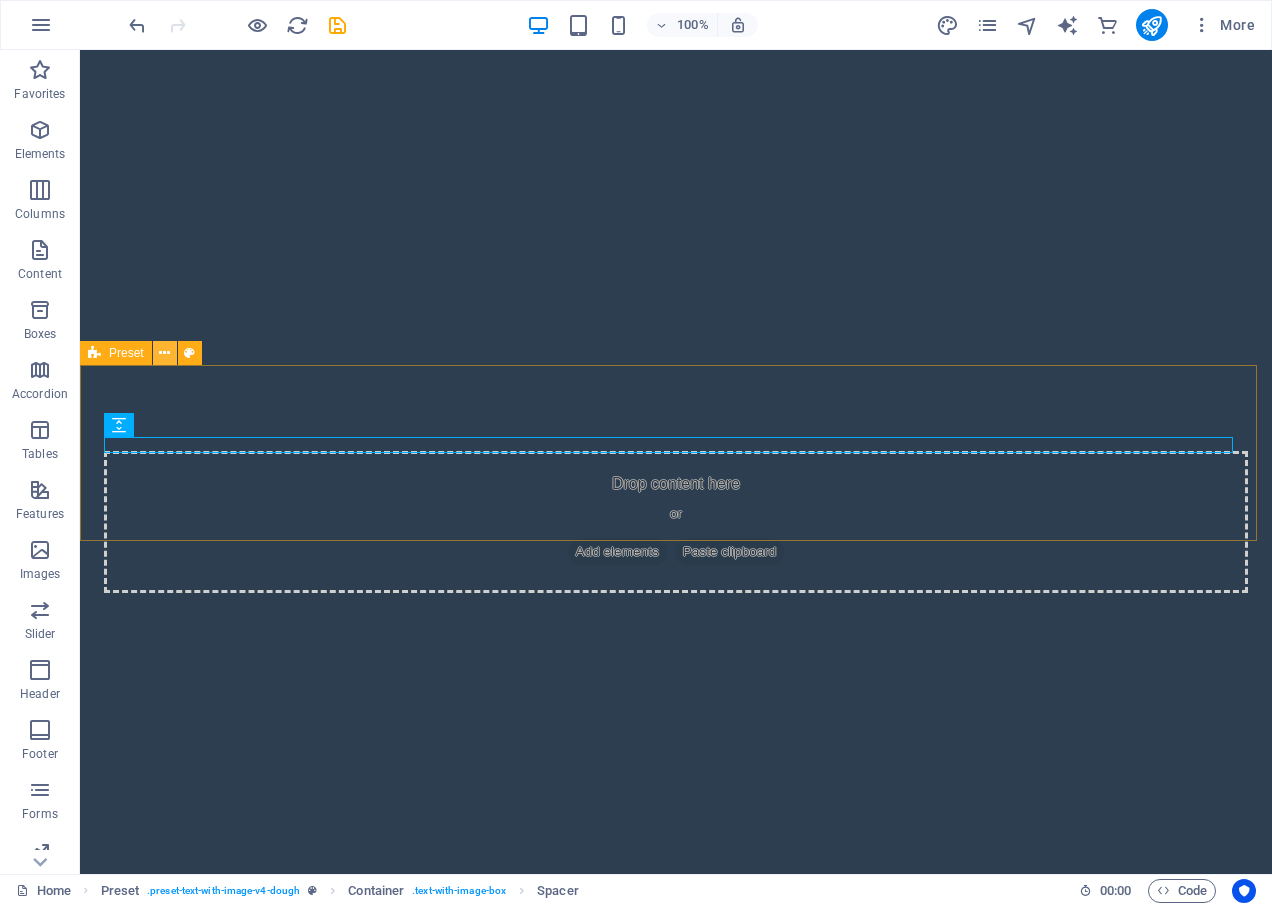 click at bounding box center [165, 353] 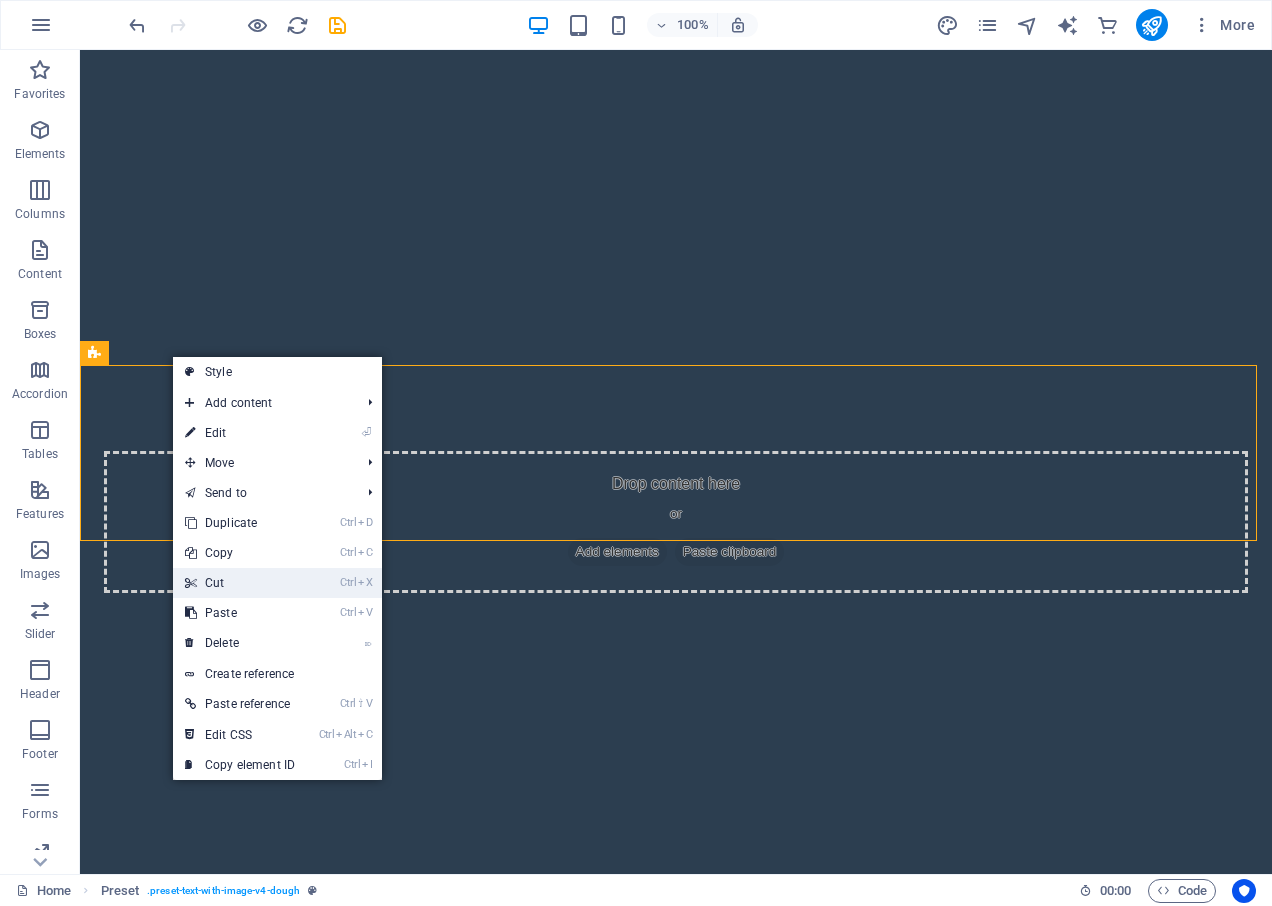 click on "Ctrl X  Cut" at bounding box center (240, 583) 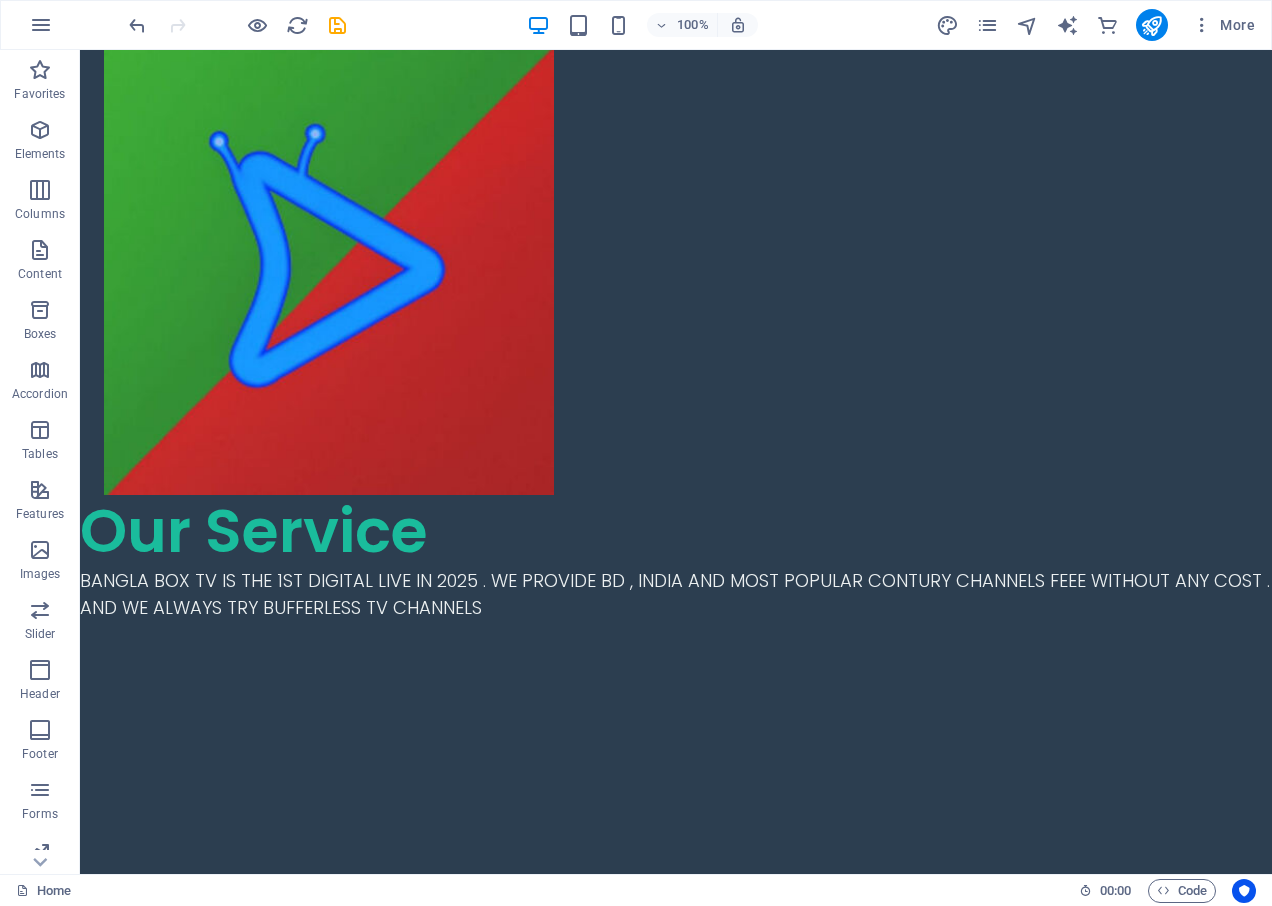 scroll, scrollTop: 577, scrollLeft: 0, axis: vertical 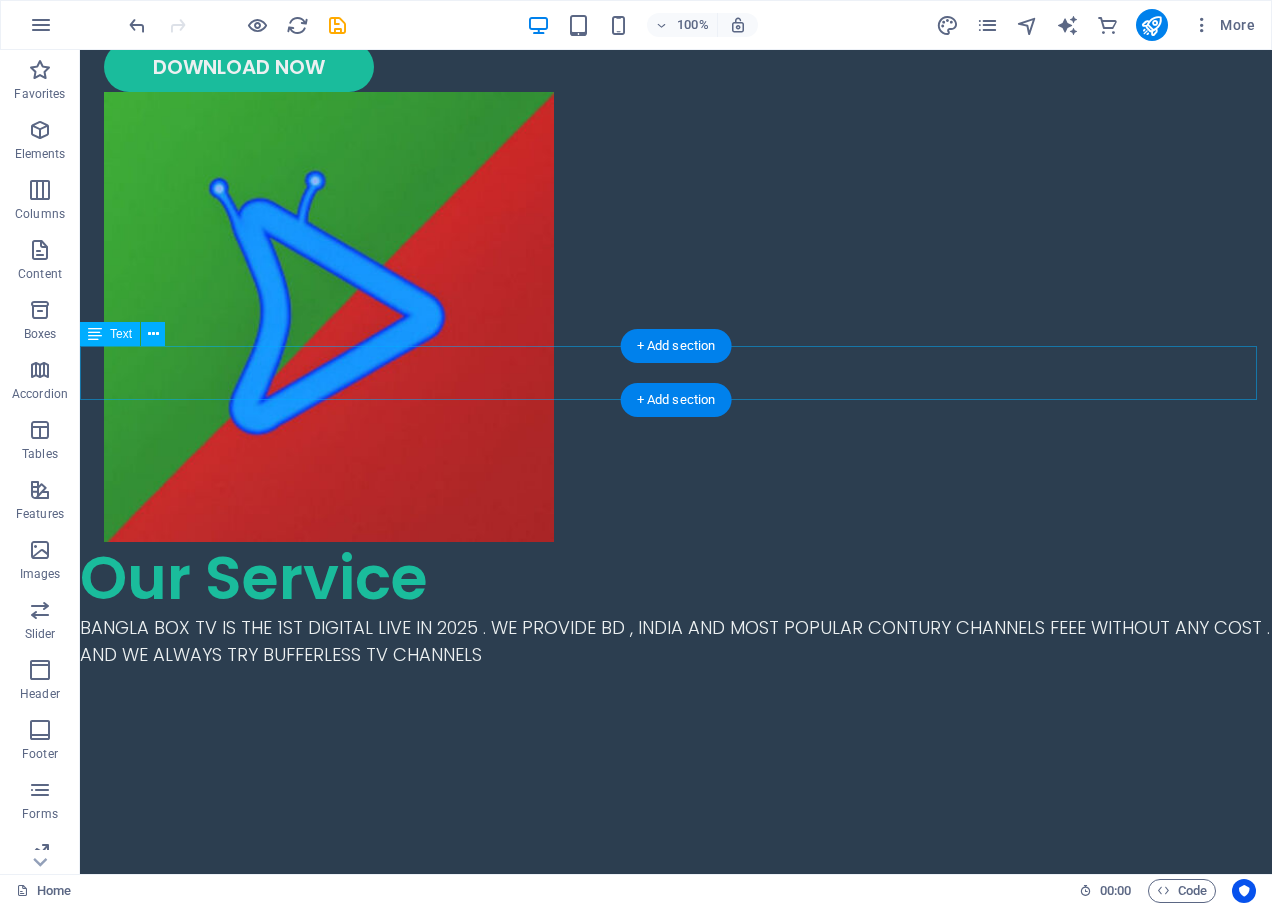click on "BANGLA BOX TV IS THE 1ST DIGITAL LIVE IN 2025 . WE PROVIDE BD , INDIA AND MOST POPULAR CONTURY CHANNELS FEEE WITHOUT ANY COST . AND WE ALWAYS TRY BUFFERLESS TV CHANNELS" at bounding box center [676, 641] 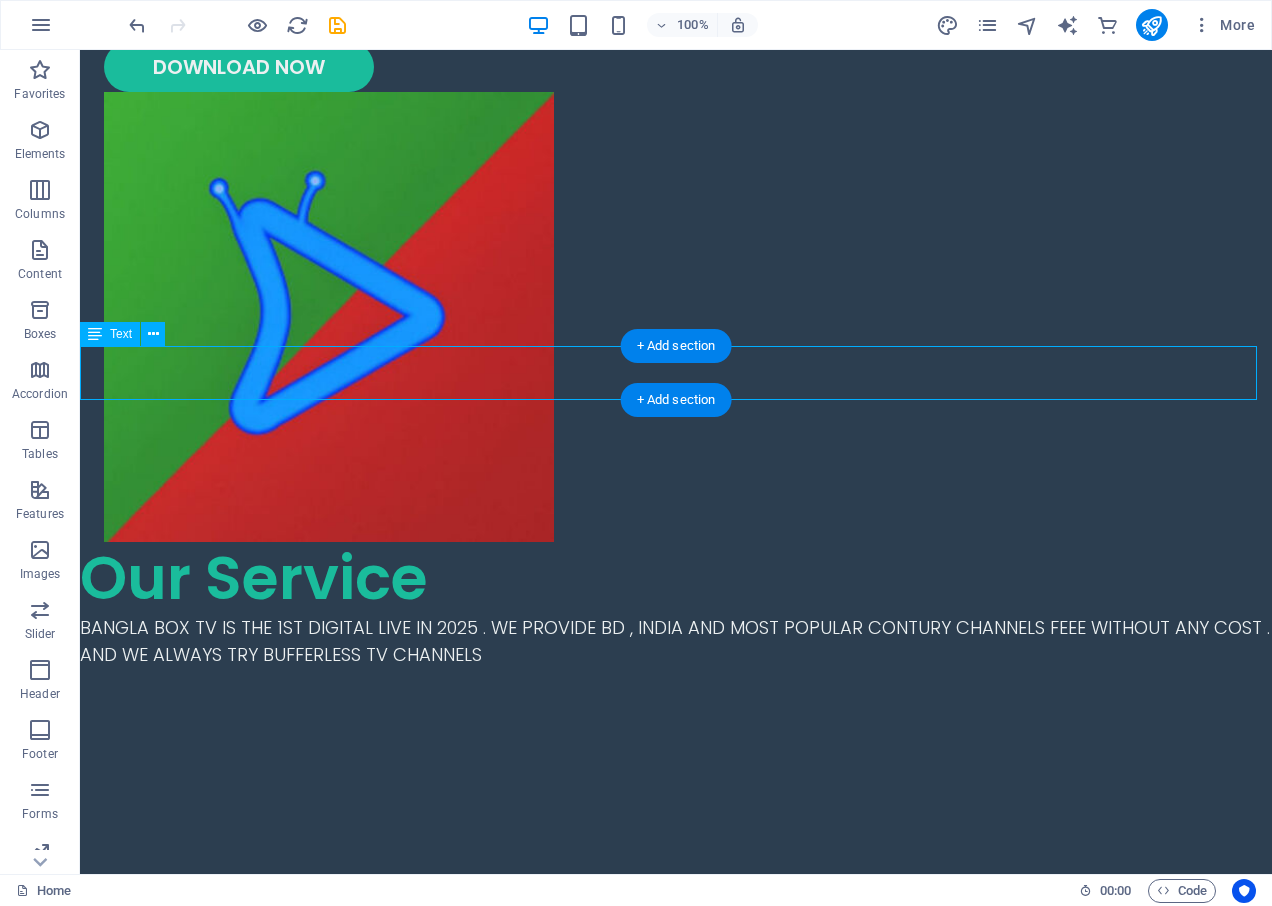 click on "BANGLA BOX TV IS THE 1ST DIGITAL LIVE IN 2025 . WE PROVIDE BD , INDIA AND MOST POPULAR CONTURY CHANNELS FEEE WITHOUT ANY COST . AND WE ALWAYS TRY BUFFERLESS TV CHANNELS" at bounding box center [676, 641] 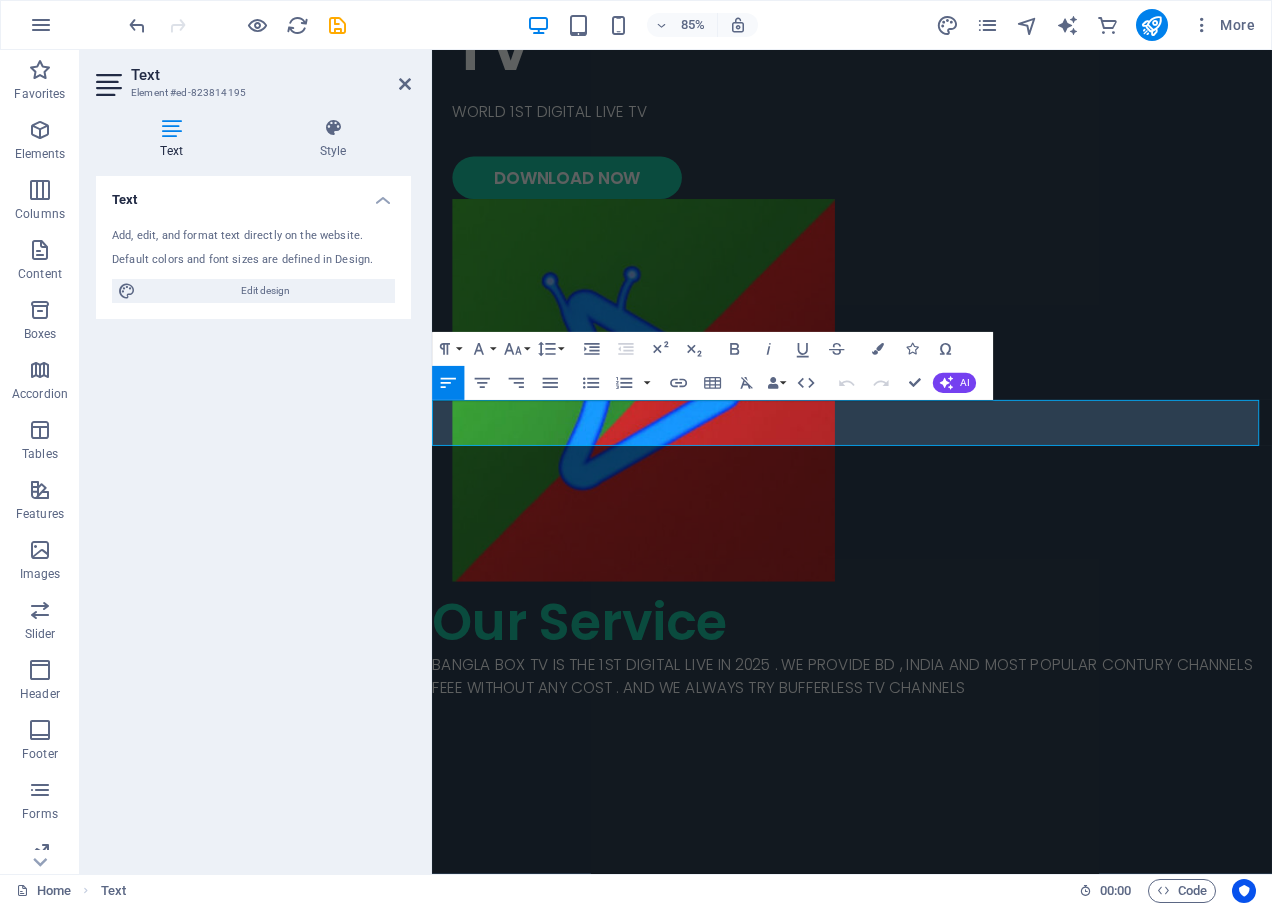 drag, startPoint x: 1108, startPoint y: 493, endPoint x: 413, endPoint y: 434, distance: 697.4998 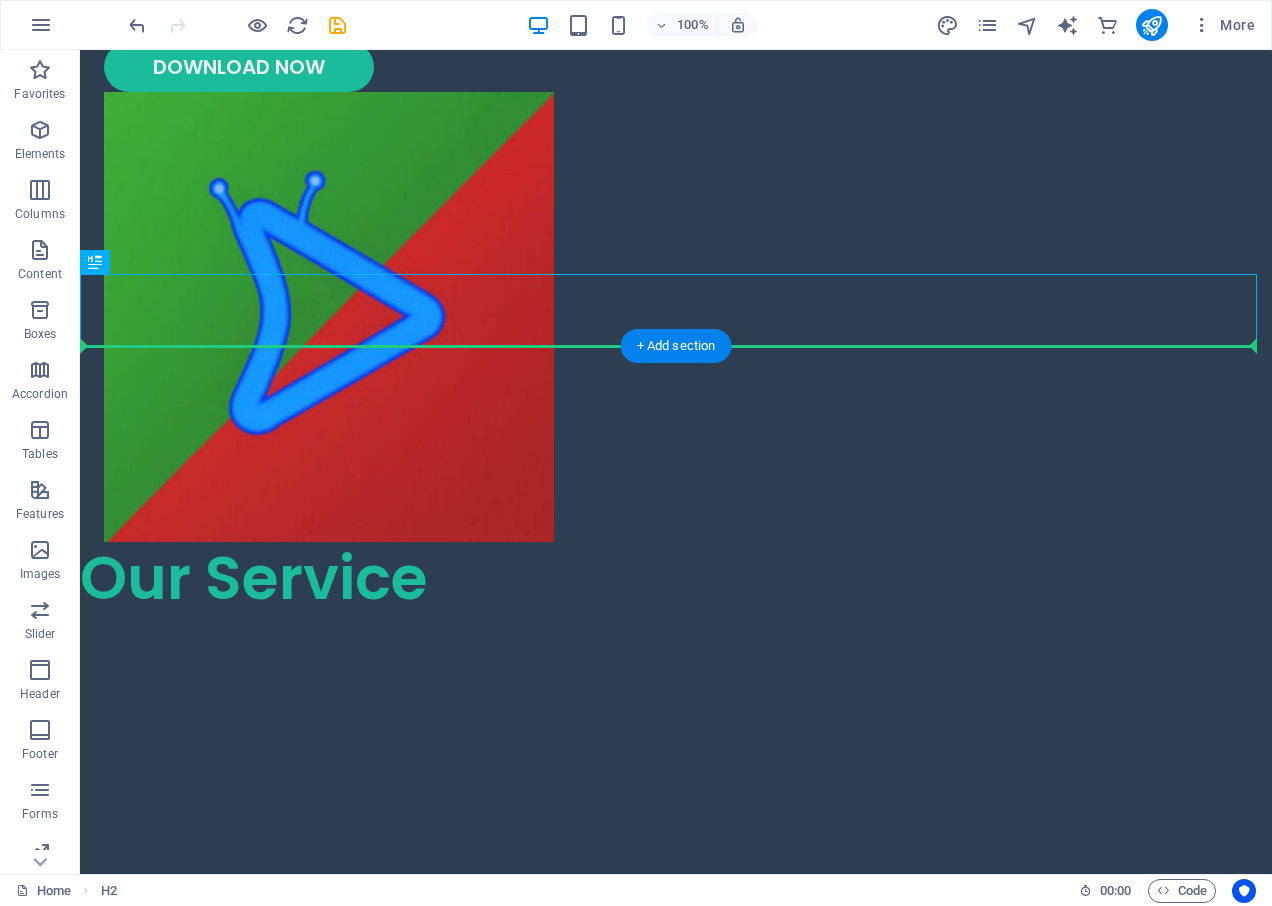 drag, startPoint x: 747, startPoint y: 319, endPoint x: 731, endPoint y: 464, distance: 145.88008 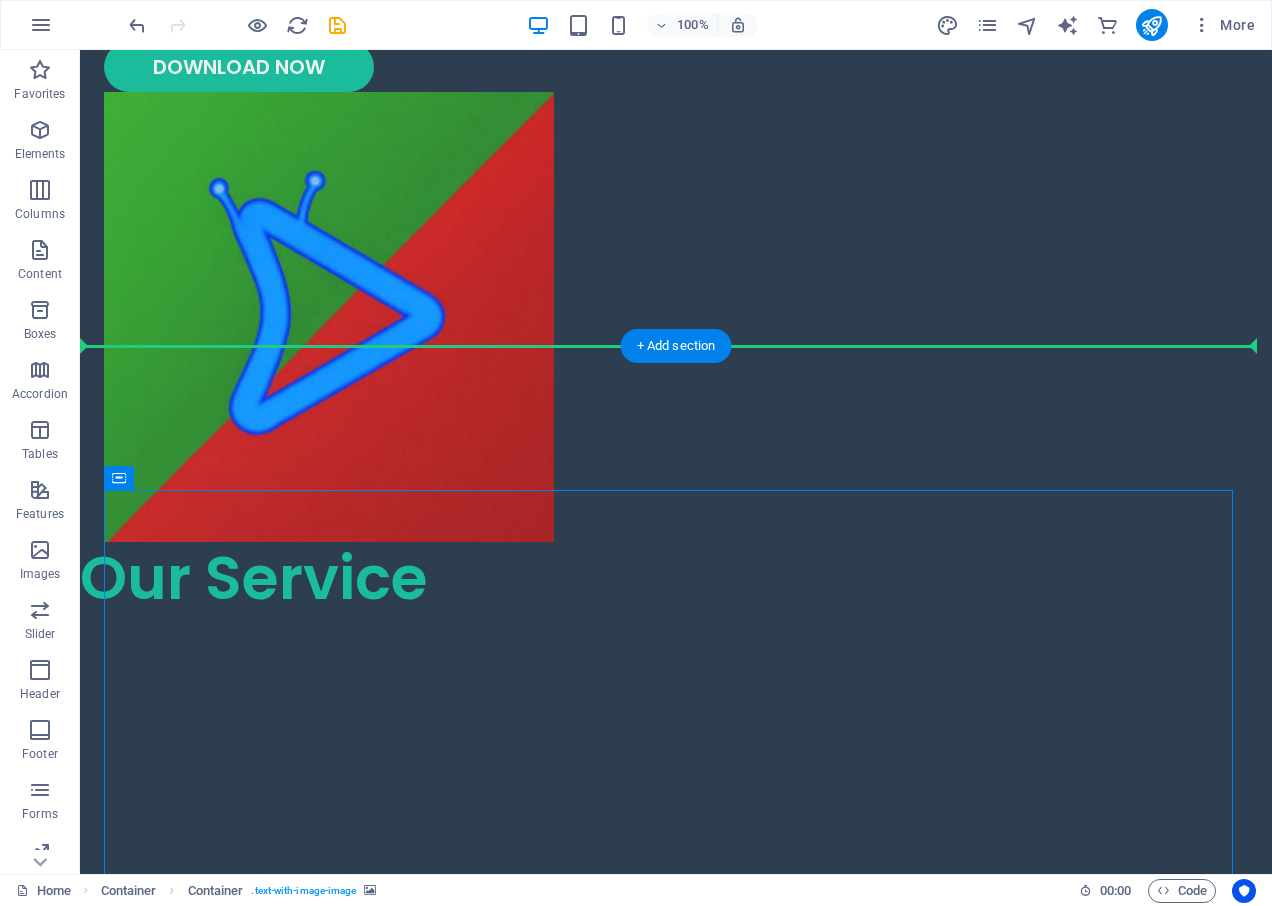 drag, startPoint x: 748, startPoint y: 548, endPoint x: 741, endPoint y: 468, distance: 80.305664 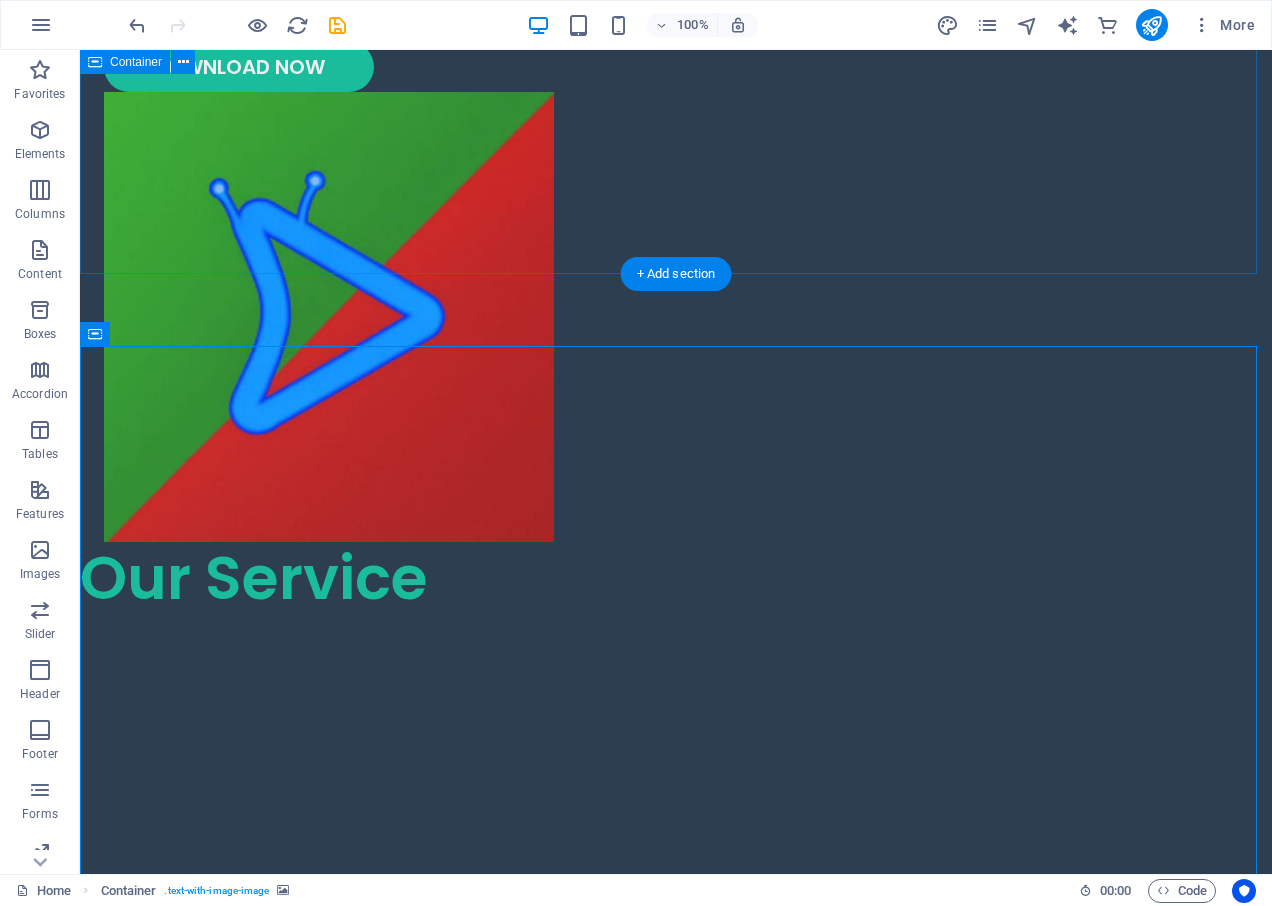 click on "ENJOY LIVE TV WORLD 1ST DIGITAL LIVE TV  DOWNLOAD NOW" at bounding box center [676, 205] 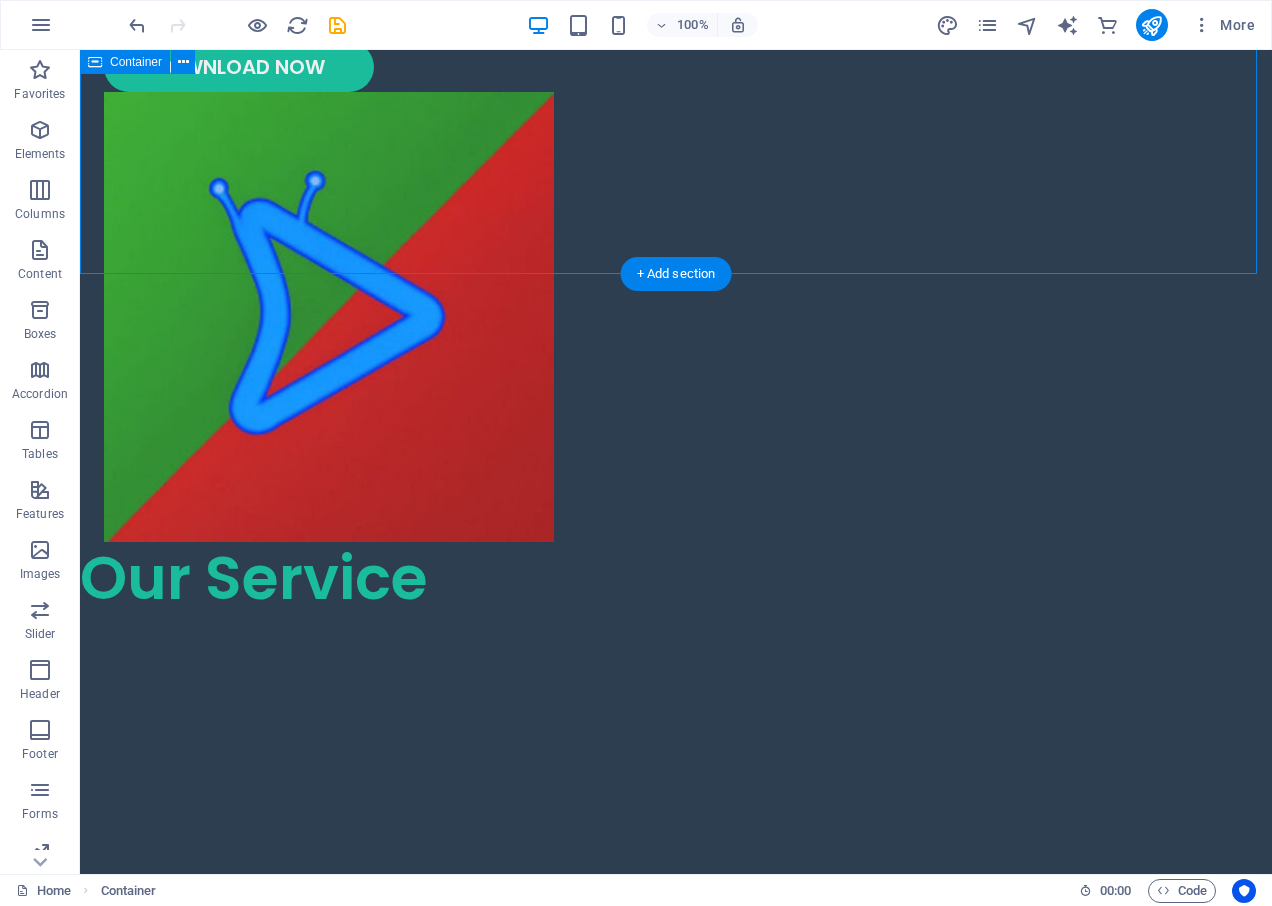click on "ENJOY LIVE TV WORLD 1ST DIGITAL LIVE TV  DOWNLOAD NOW" at bounding box center (676, 205) 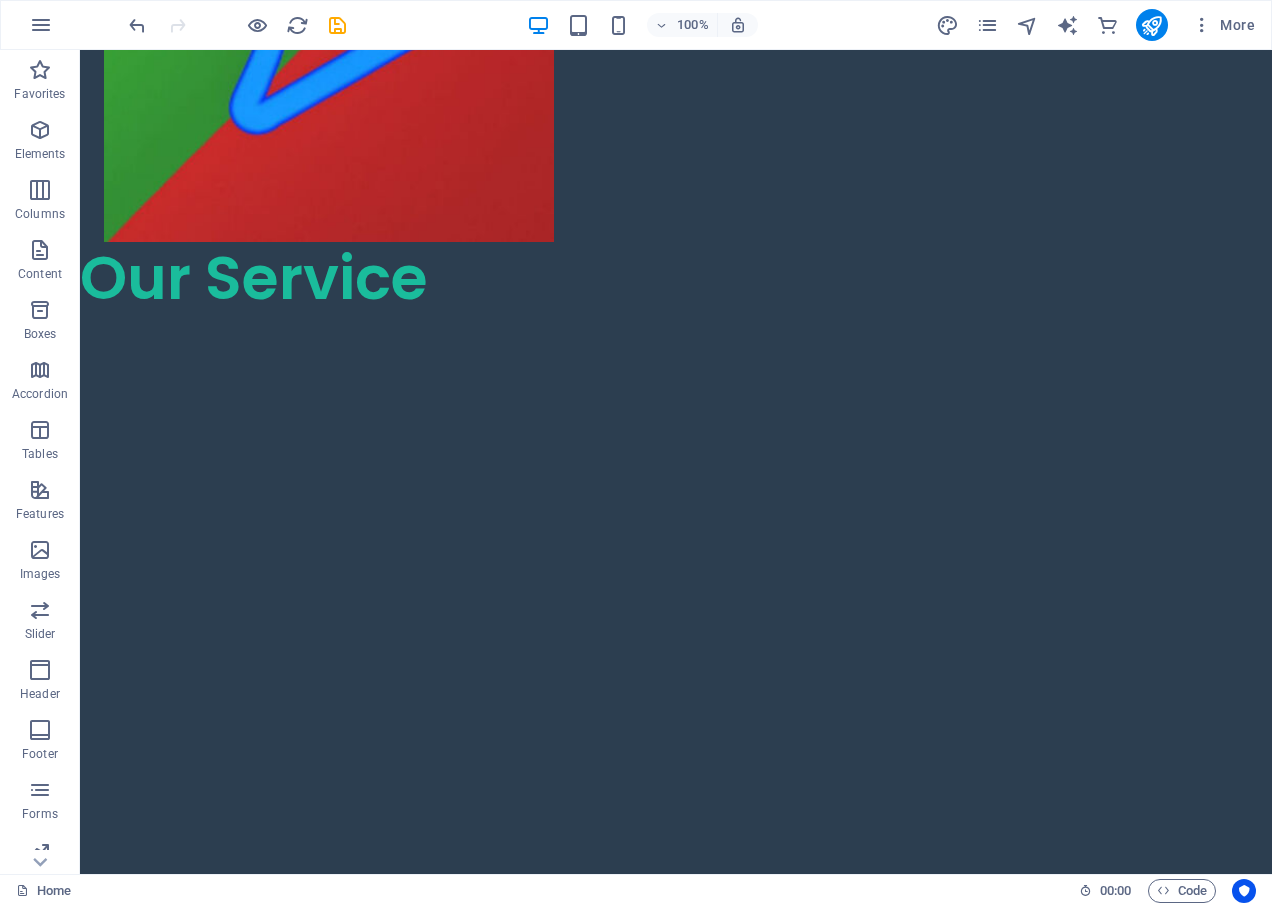 scroll, scrollTop: 1377, scrollLeft: 0, axis: vertical 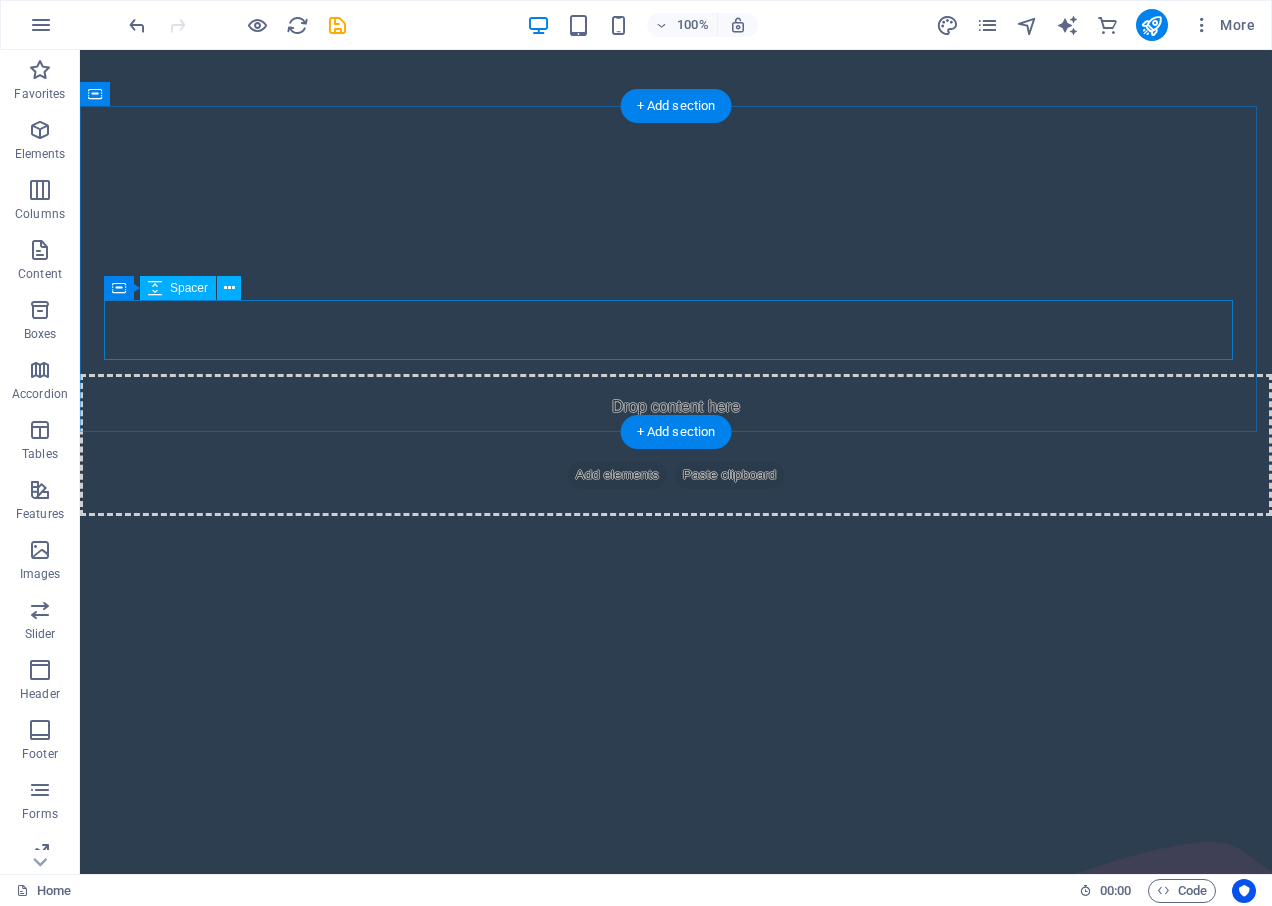 click at bounding box center (676, 740) 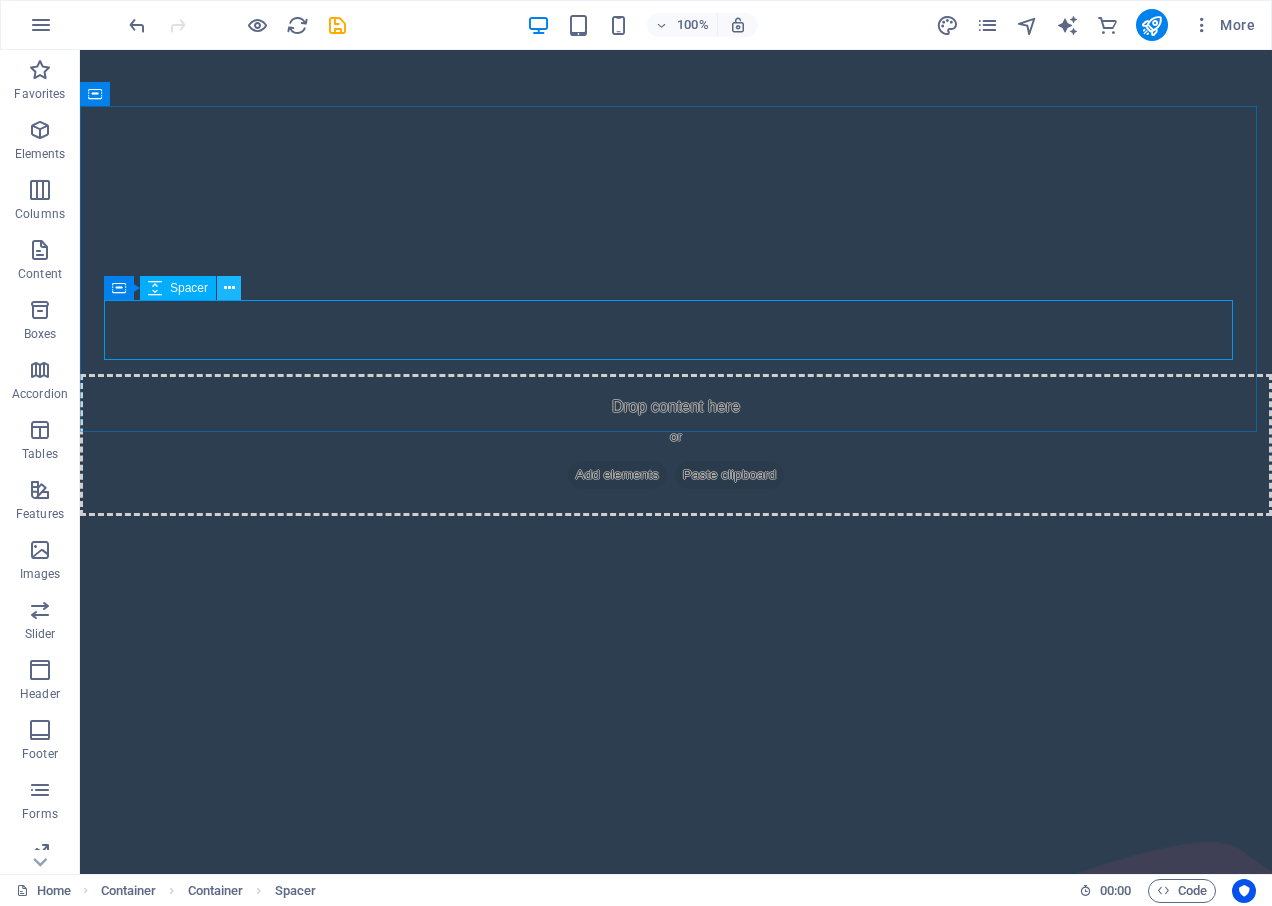 click at bounding box center (229, 288) 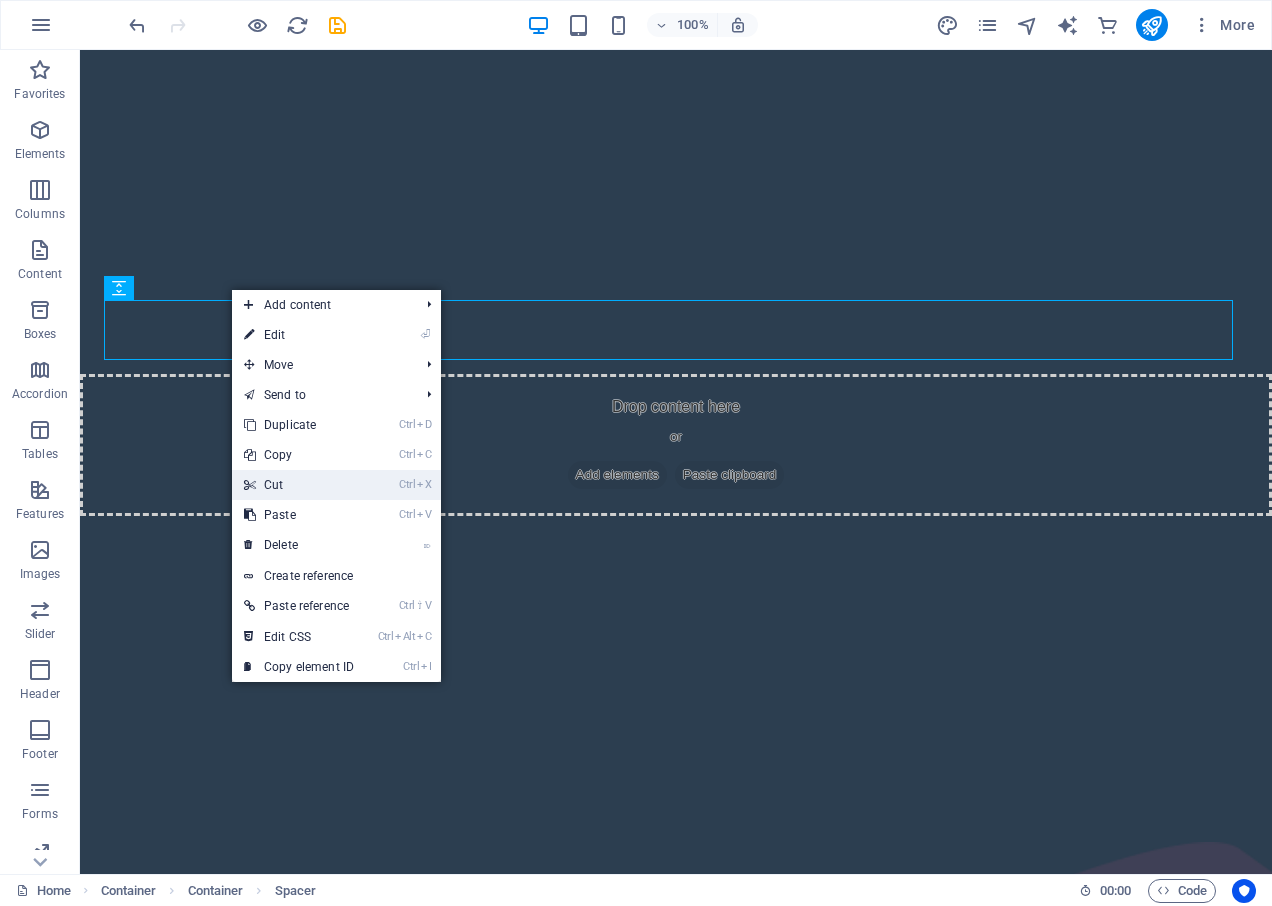 click on "Ctrl X  Cut" at bounding box center (299, 485) 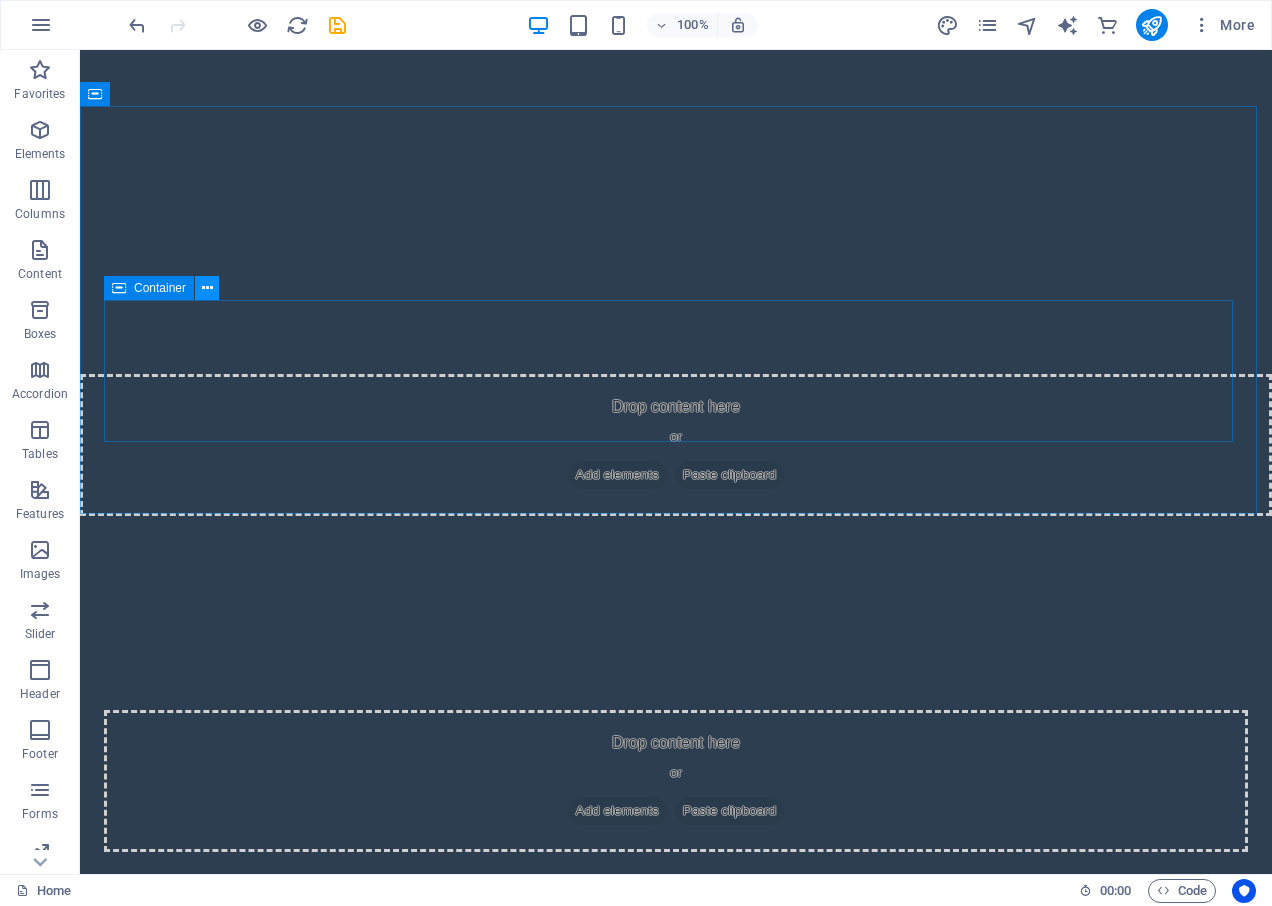 click at bounding box center [207, 288] 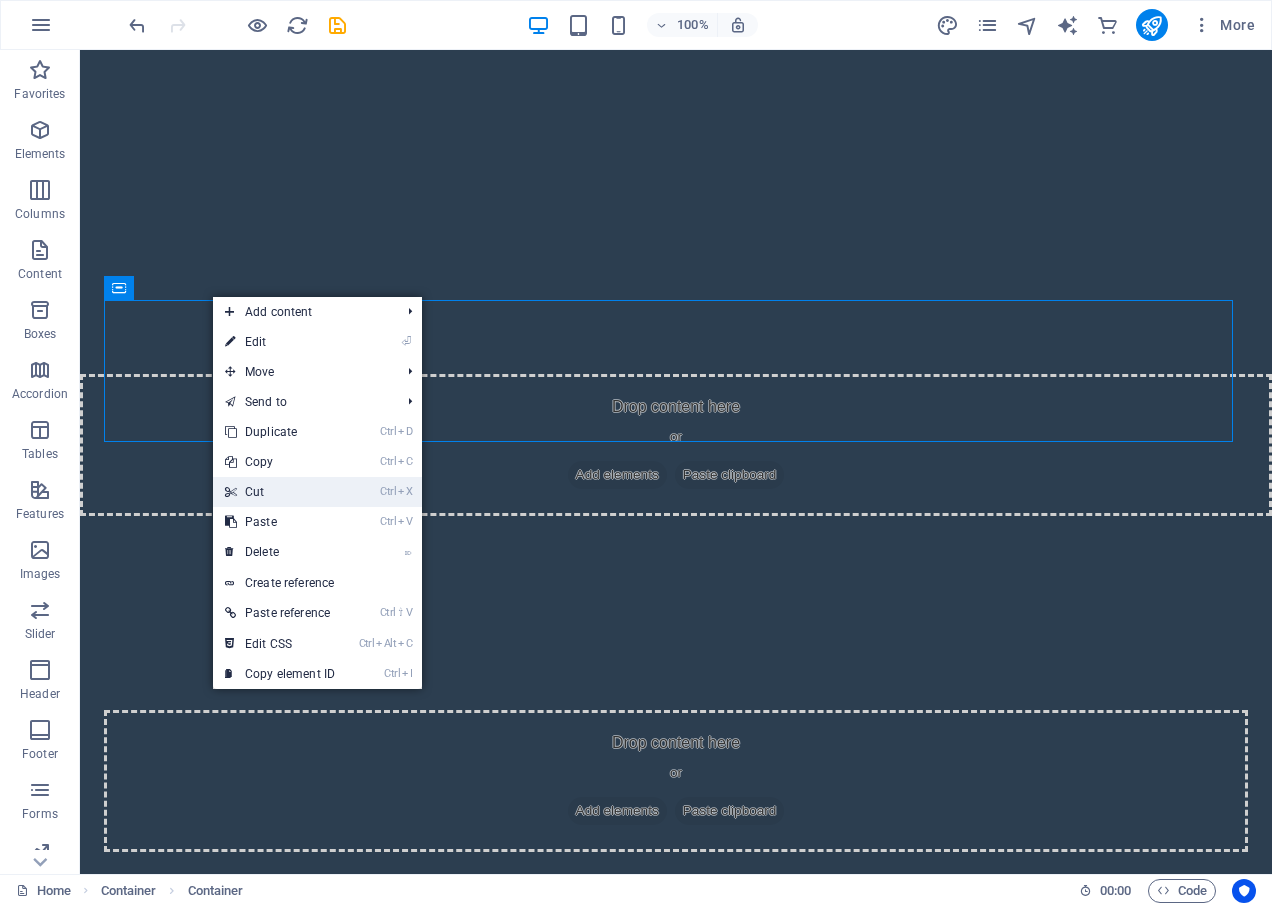 click on "Ctrl X  Cut" at bounding box center (280, 492) 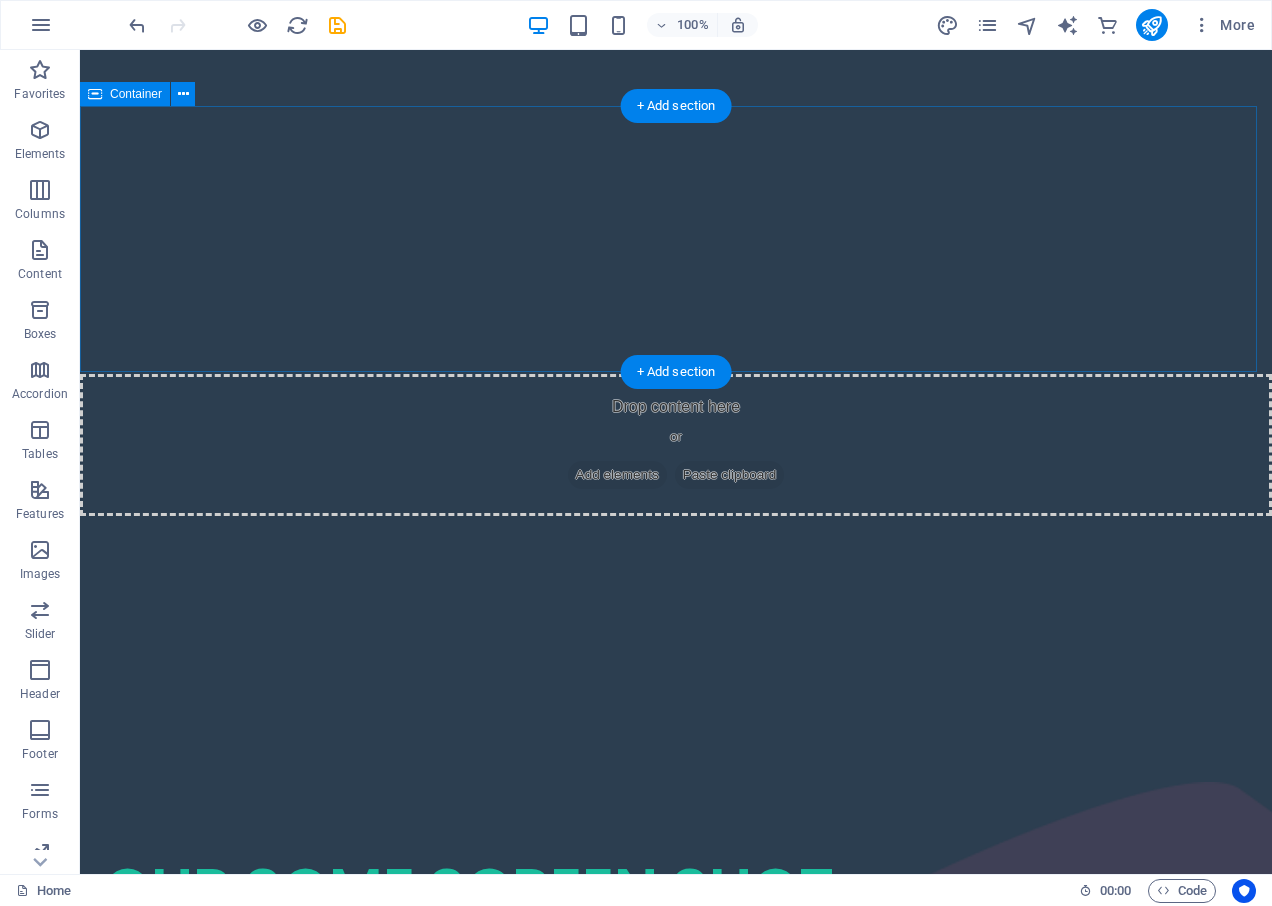 click at bounding box center [676, 649] 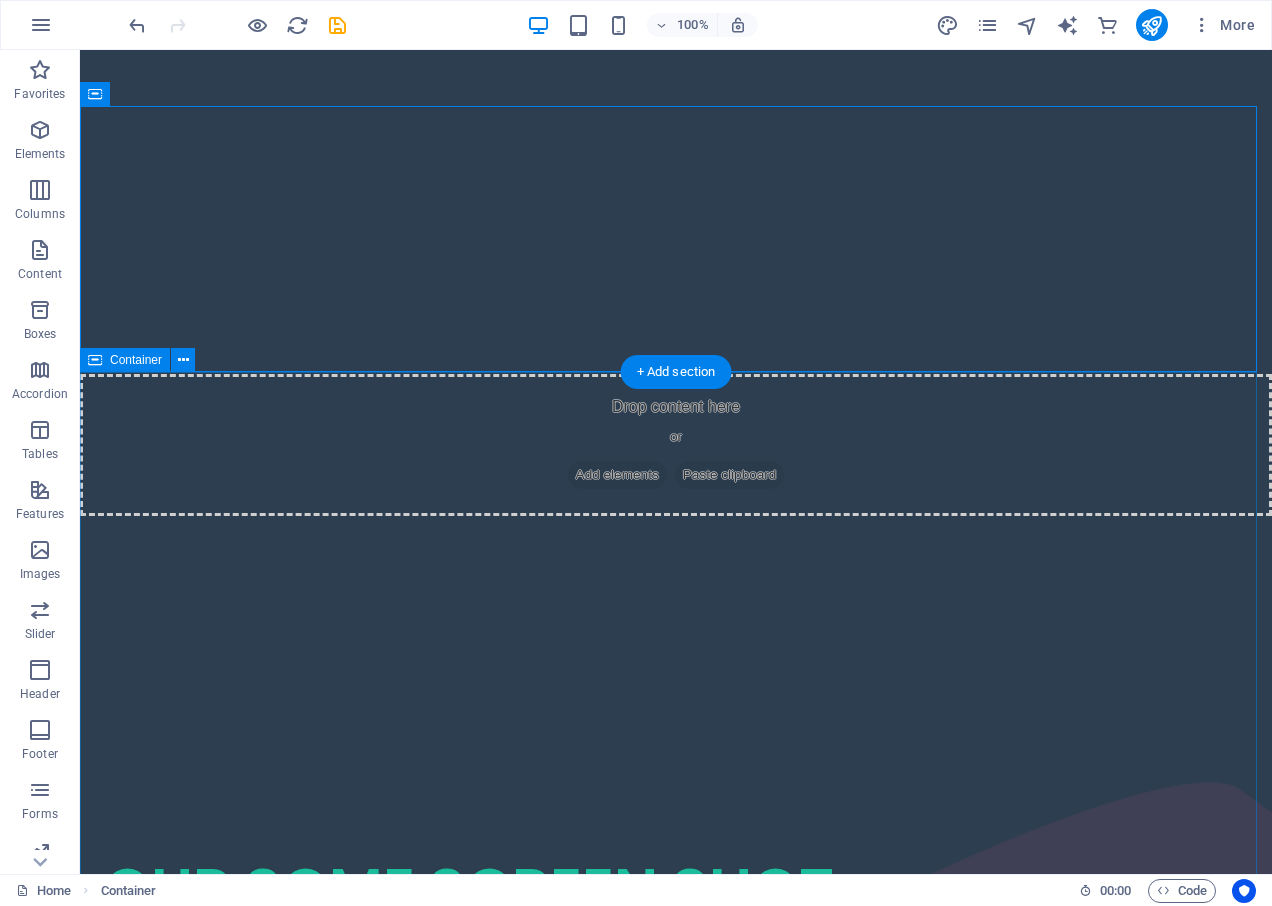click on "OUR SOME SCREEN SHOT  24/7 UPDATED LIVE EVENTED INDIA KOLKATA CHANNELS HINDI AND OTHERS CHANNELS" at bounding box center (676, 1371) 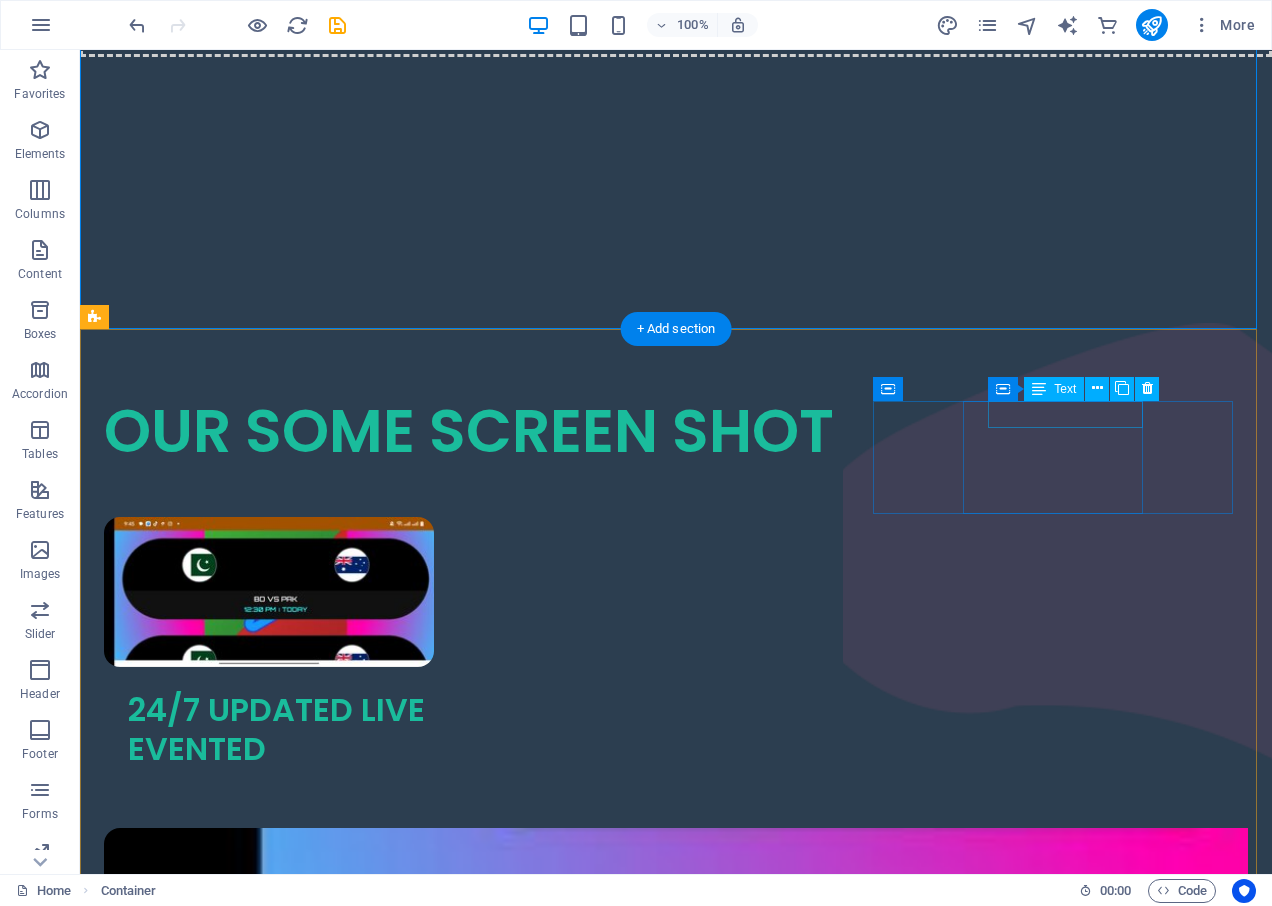 scroll, scrollTop: 1977, scrollLeft: 0, axis: vertical 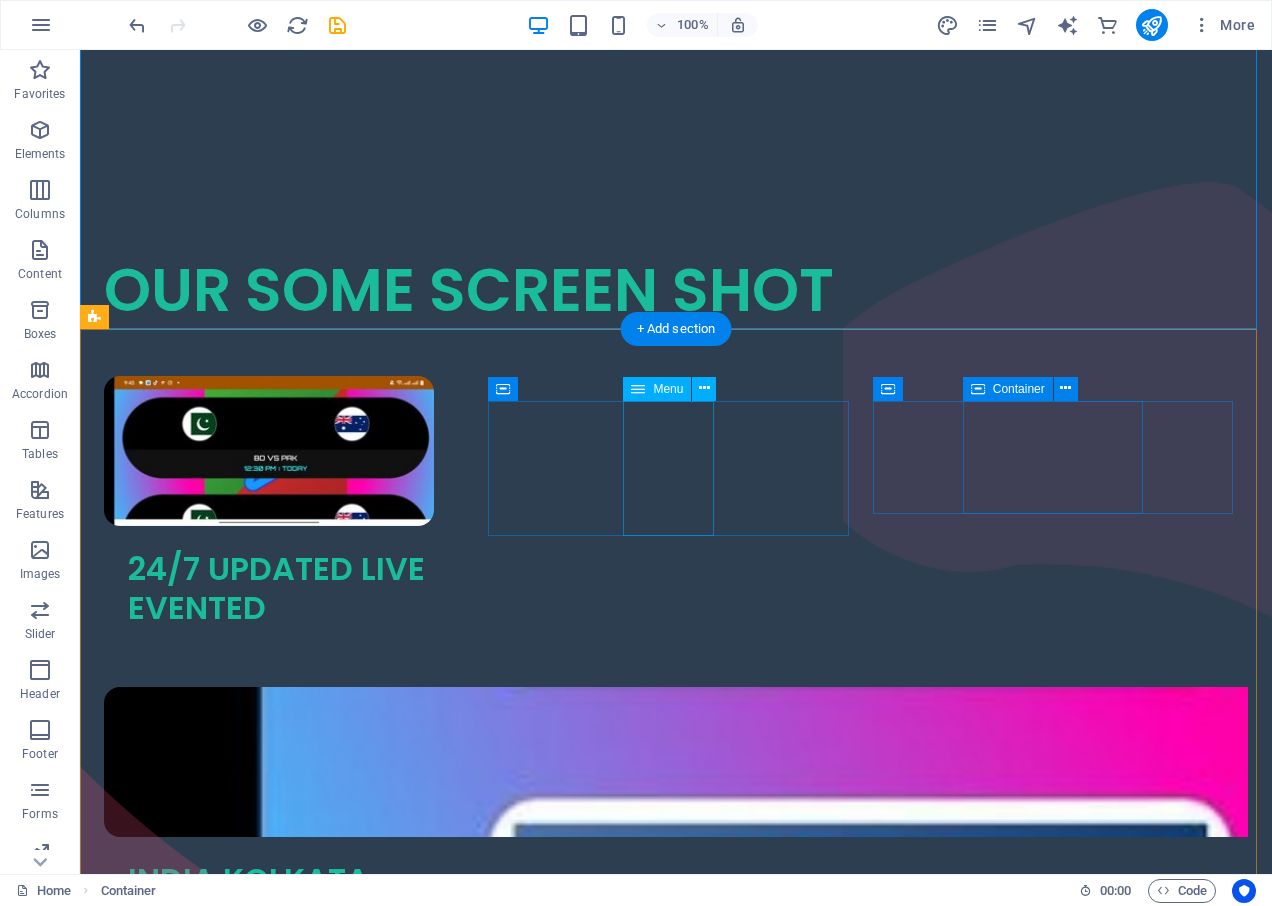 click on "Home About Menu Location Catering" at bounding box center (286, 2014) 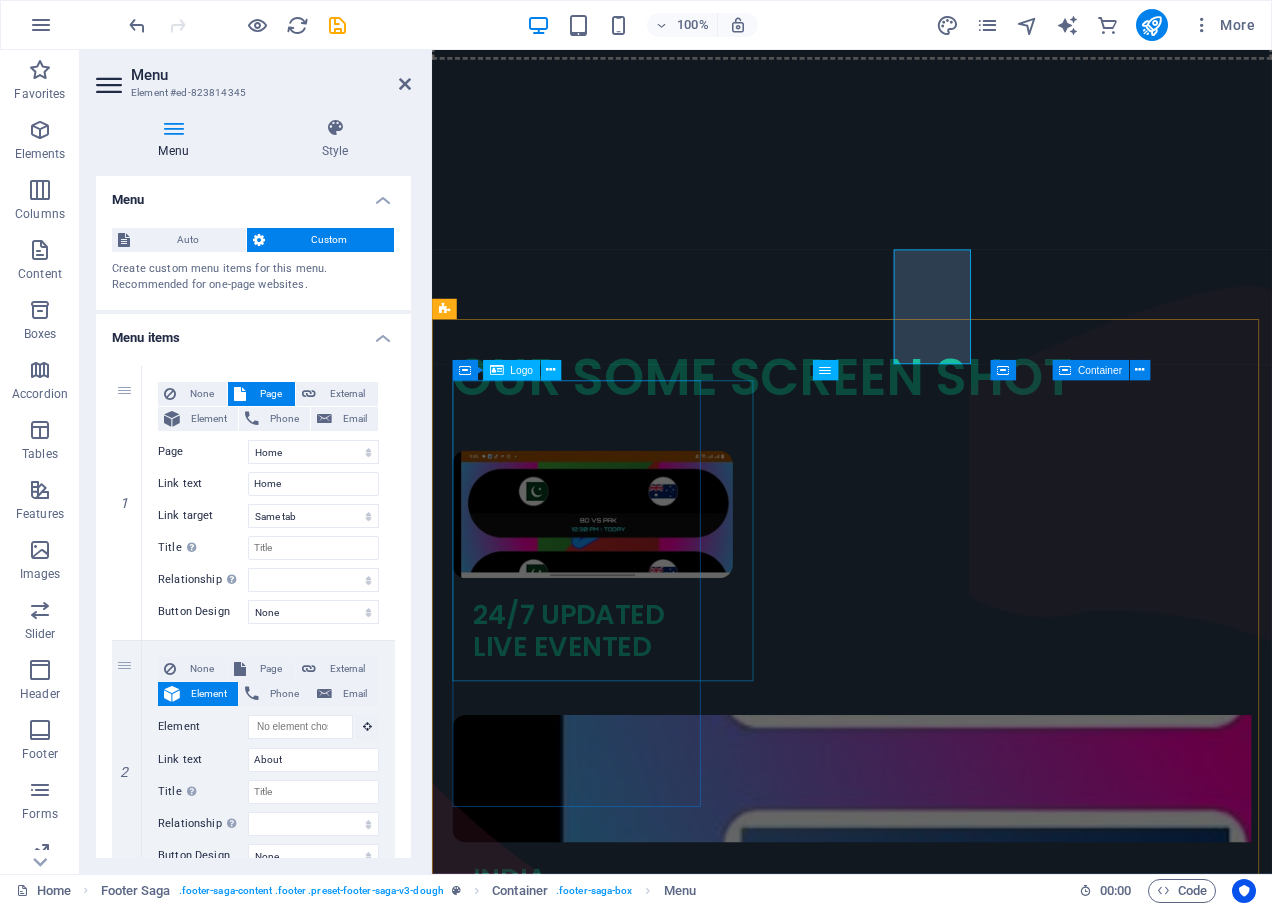 scroll, scrollTop: 2093, scrollLeft: 0, axis: vertical 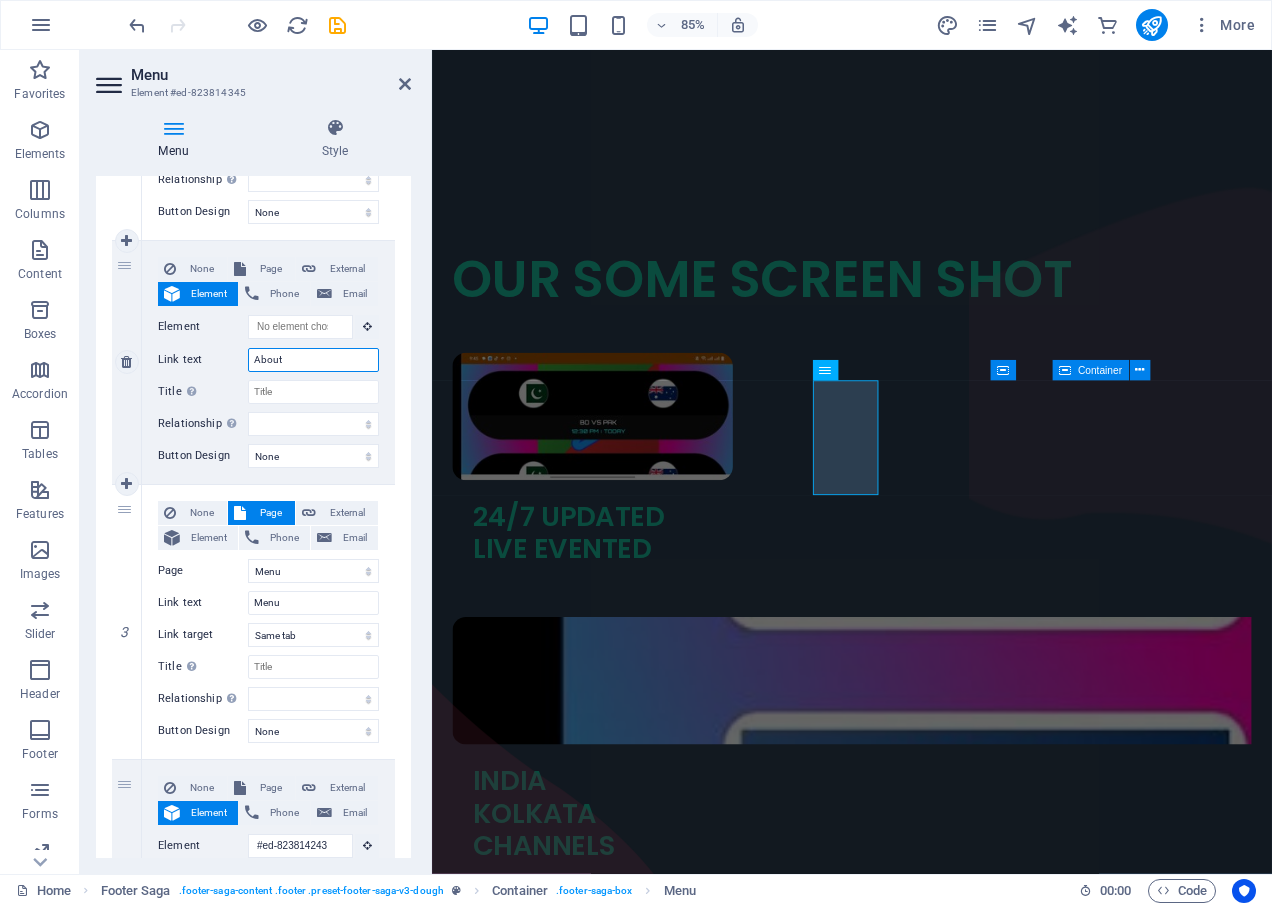 click on "About" at bounding box center (313, 360) 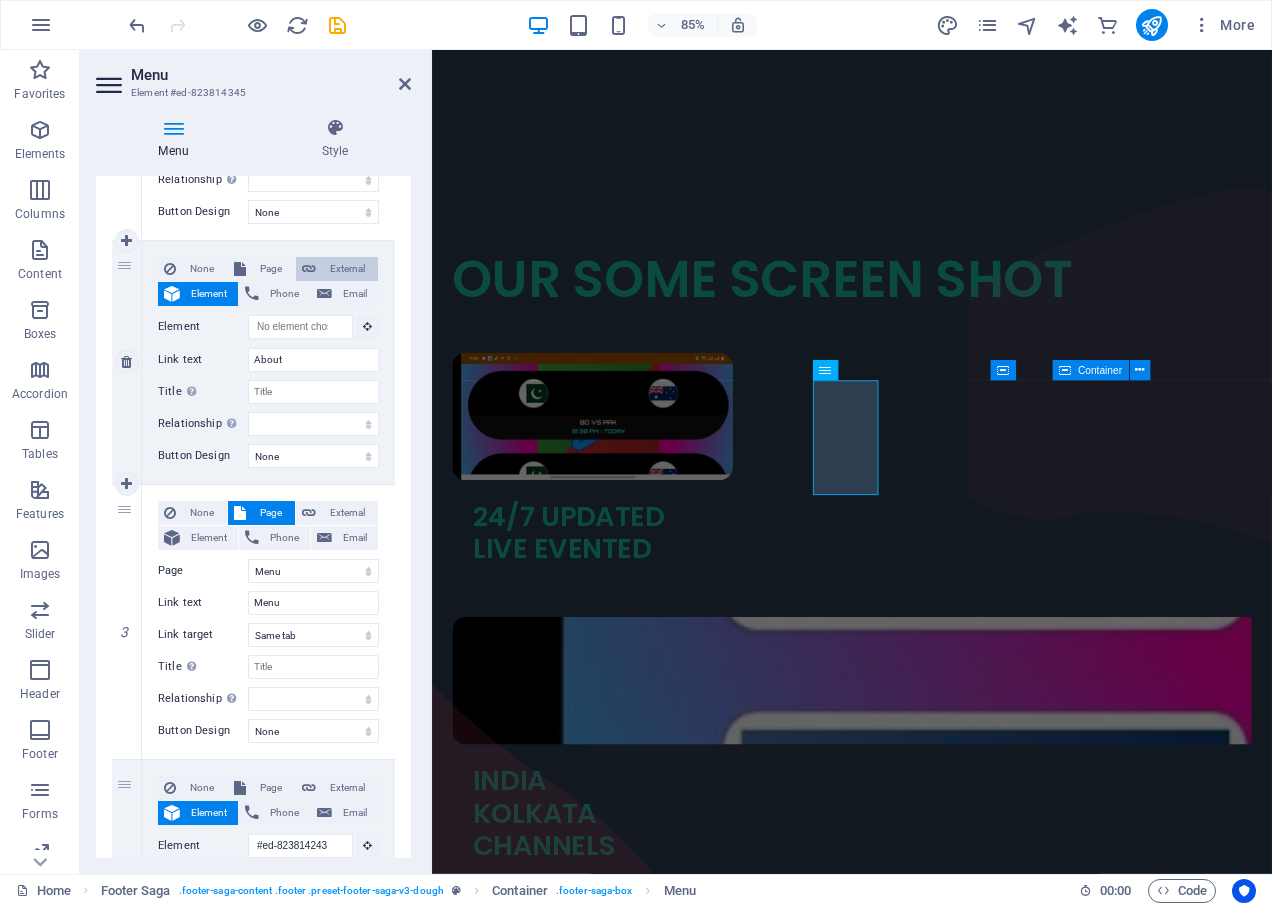 click on "External" at bounding box center (347, 269) 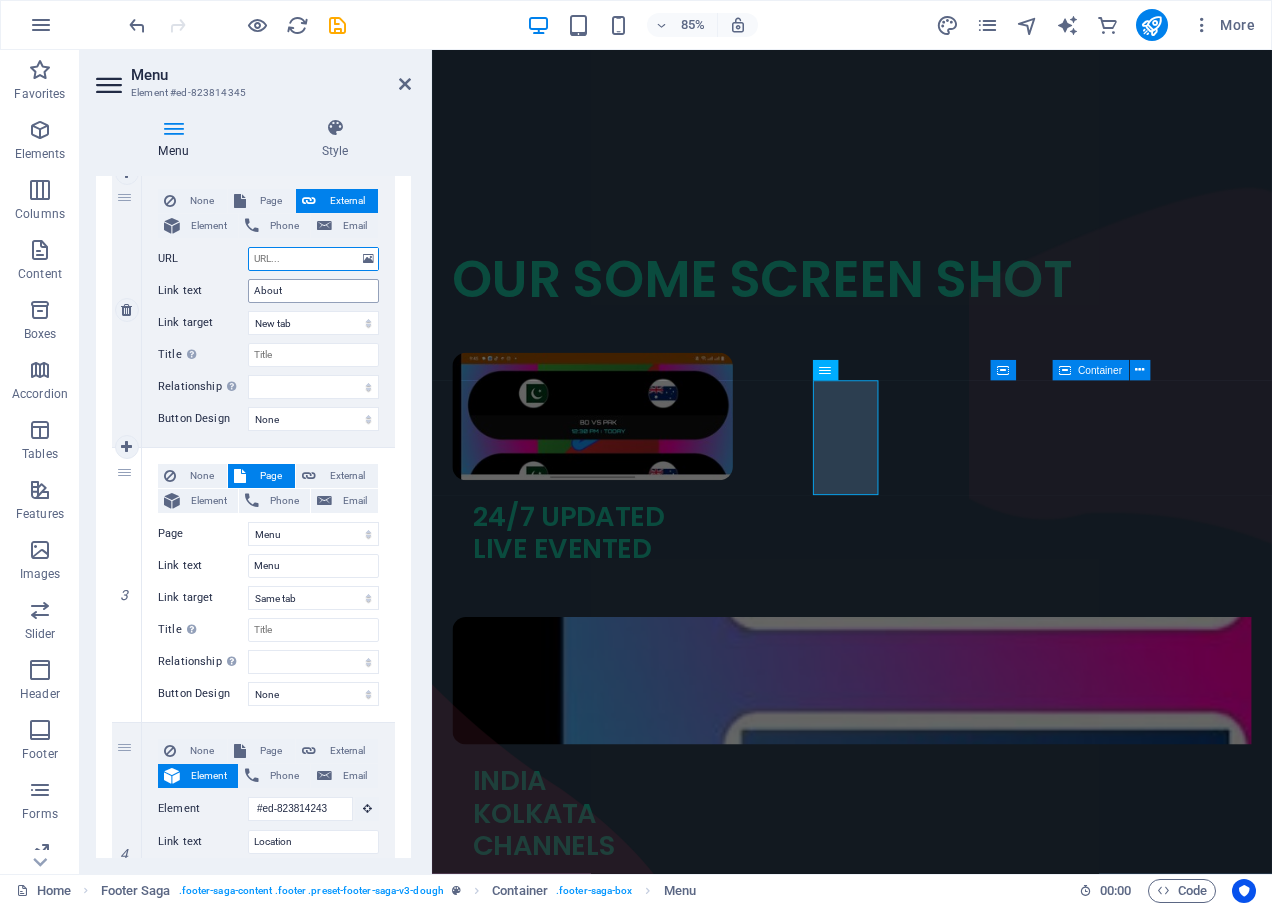 scroll, scrollTop: 500, scrollLeft: 0, axis: vertical 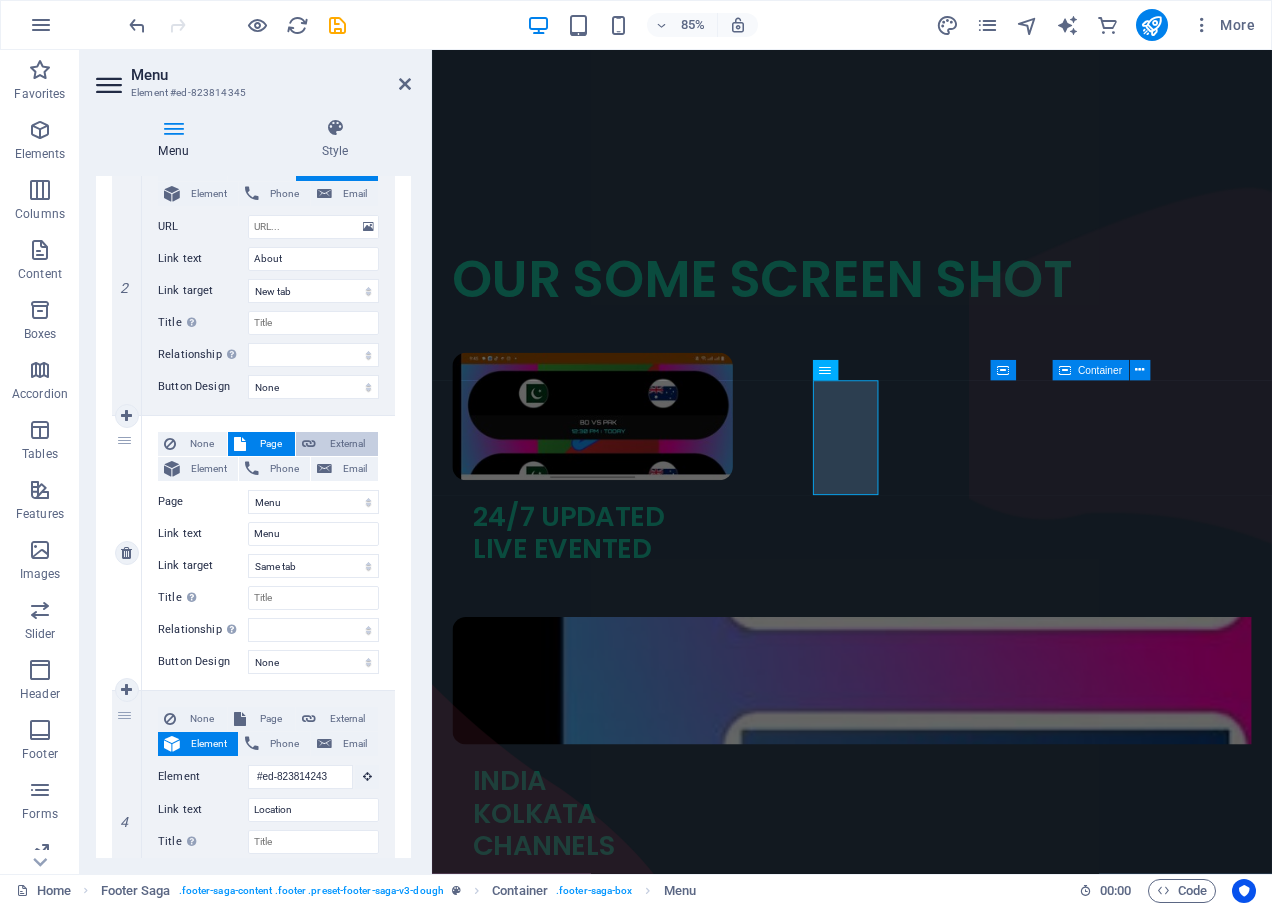 click at bounding box center (309, 444) 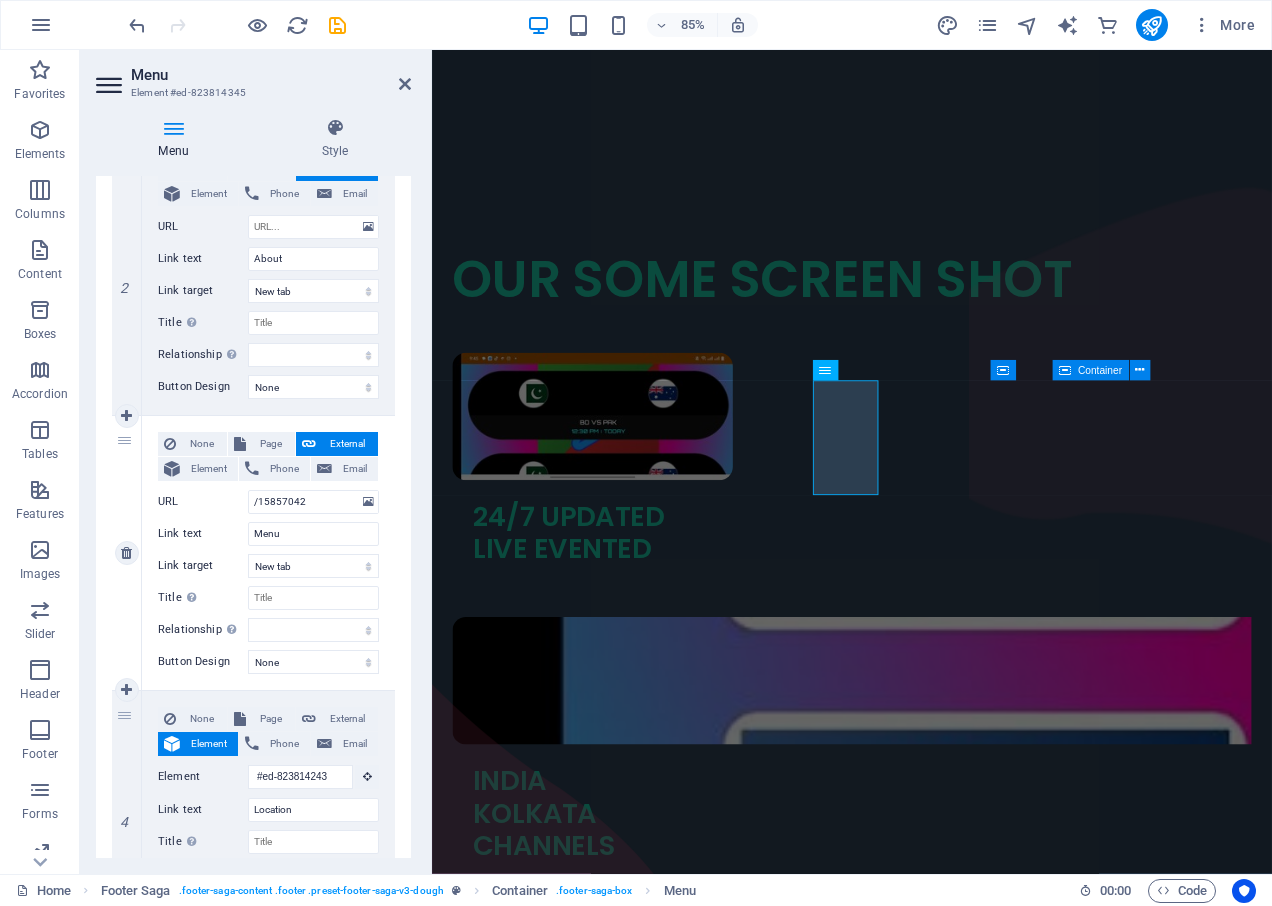 click at bounding box center (309, 444) 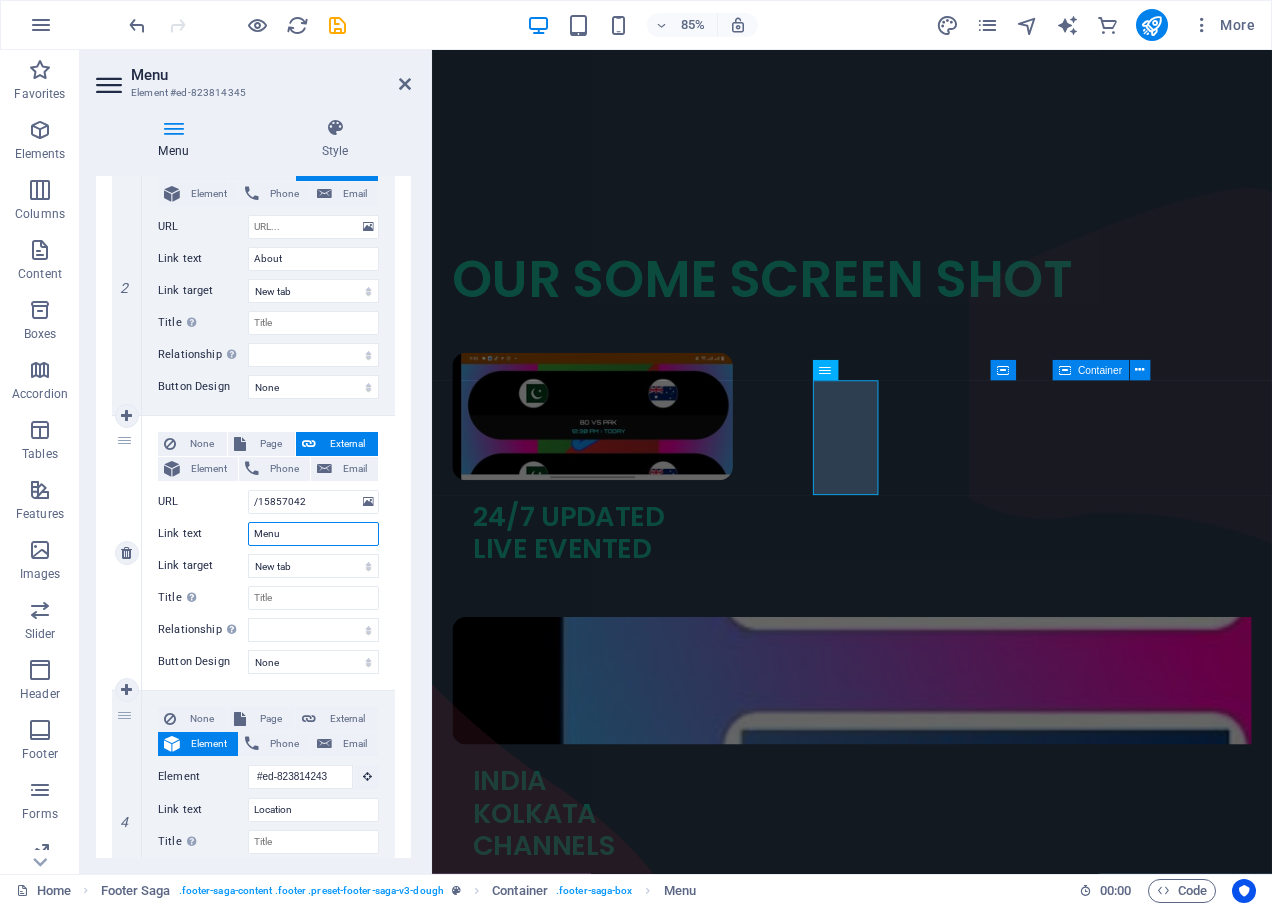 drag, startPoint x: 299, startPoint y: 537, endPoint x: 197, endPoint y: 536, distance: 102.0049 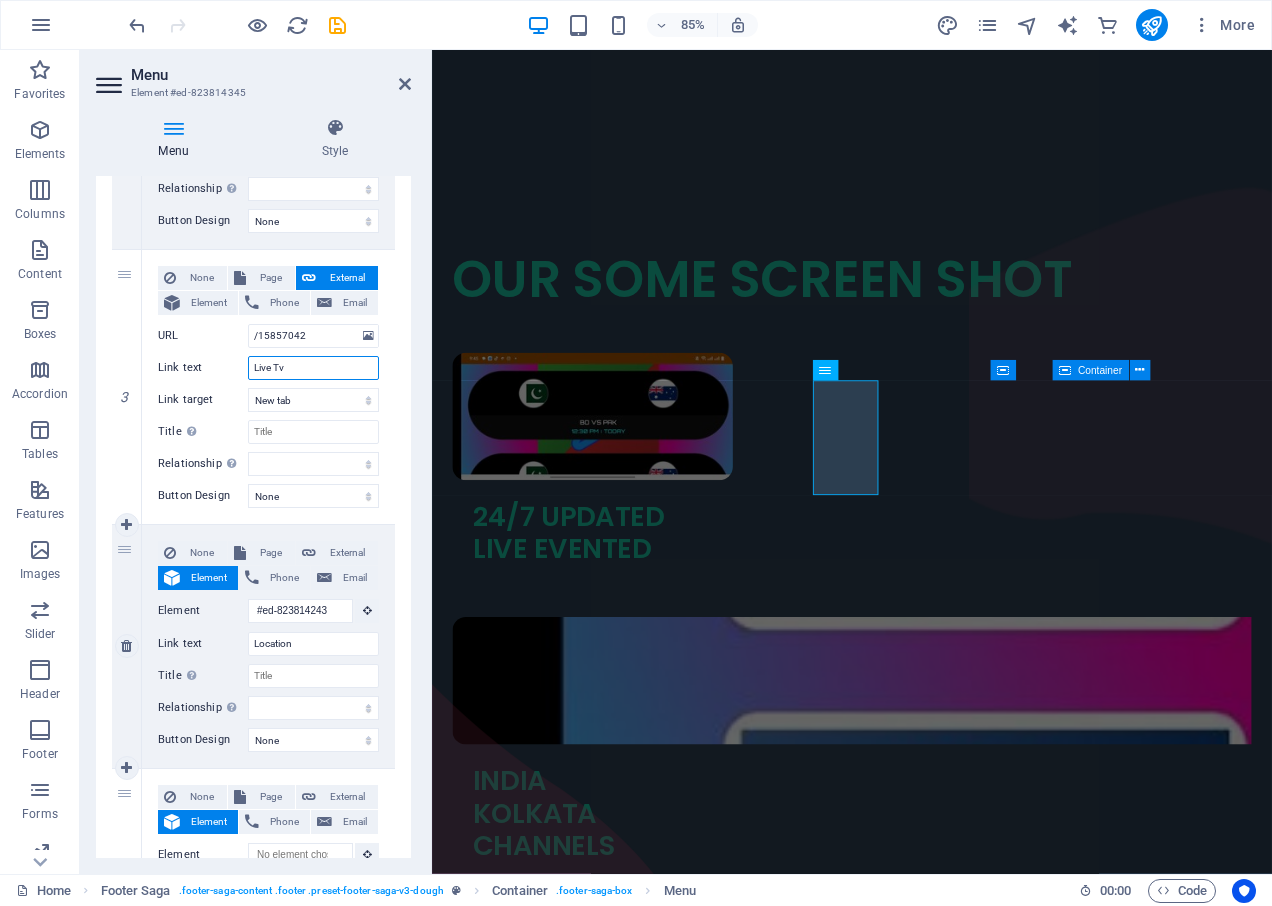 scroll, scrollTop: 700, scrollLeft: 0, axis: vertical 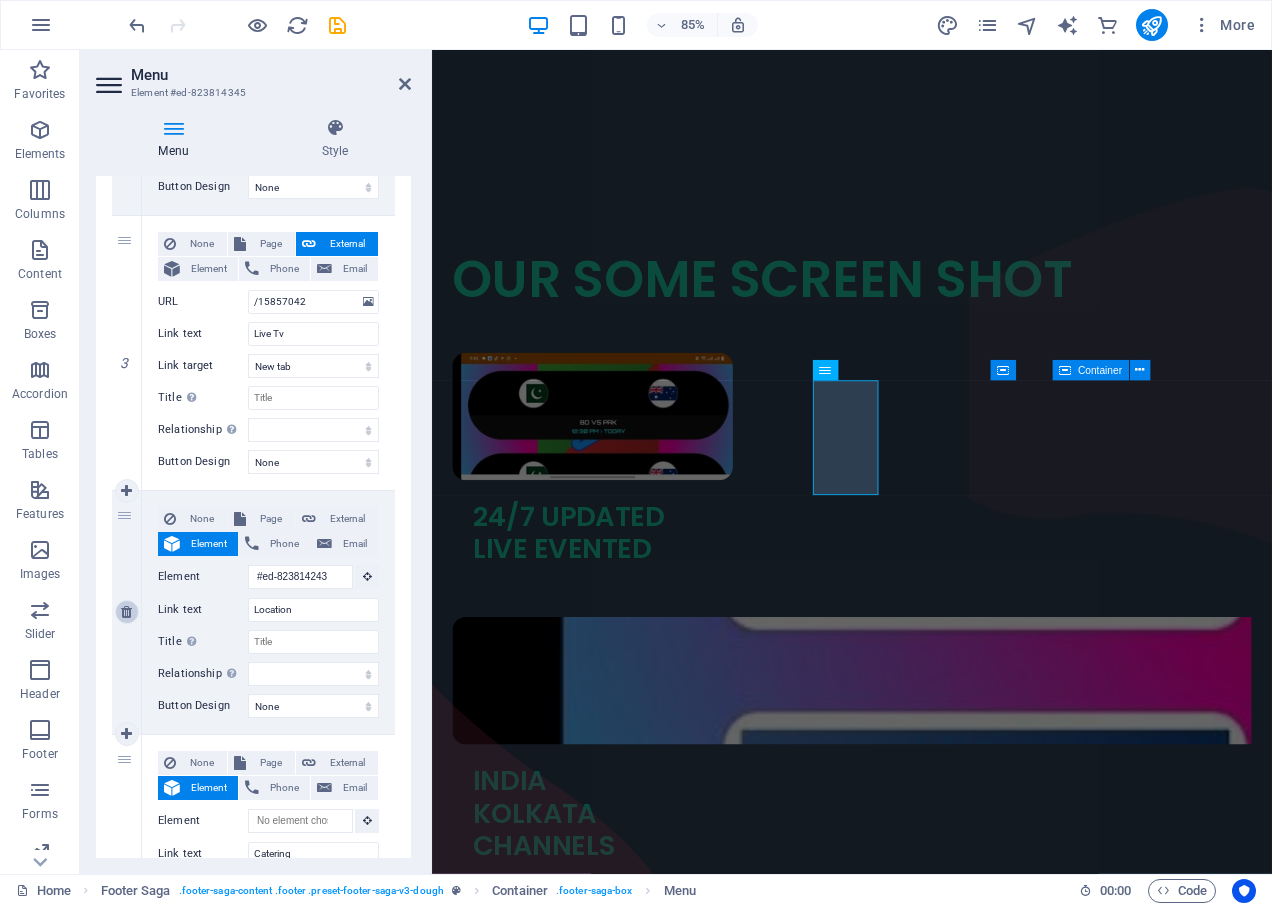 click at bounding box center [126, 612] 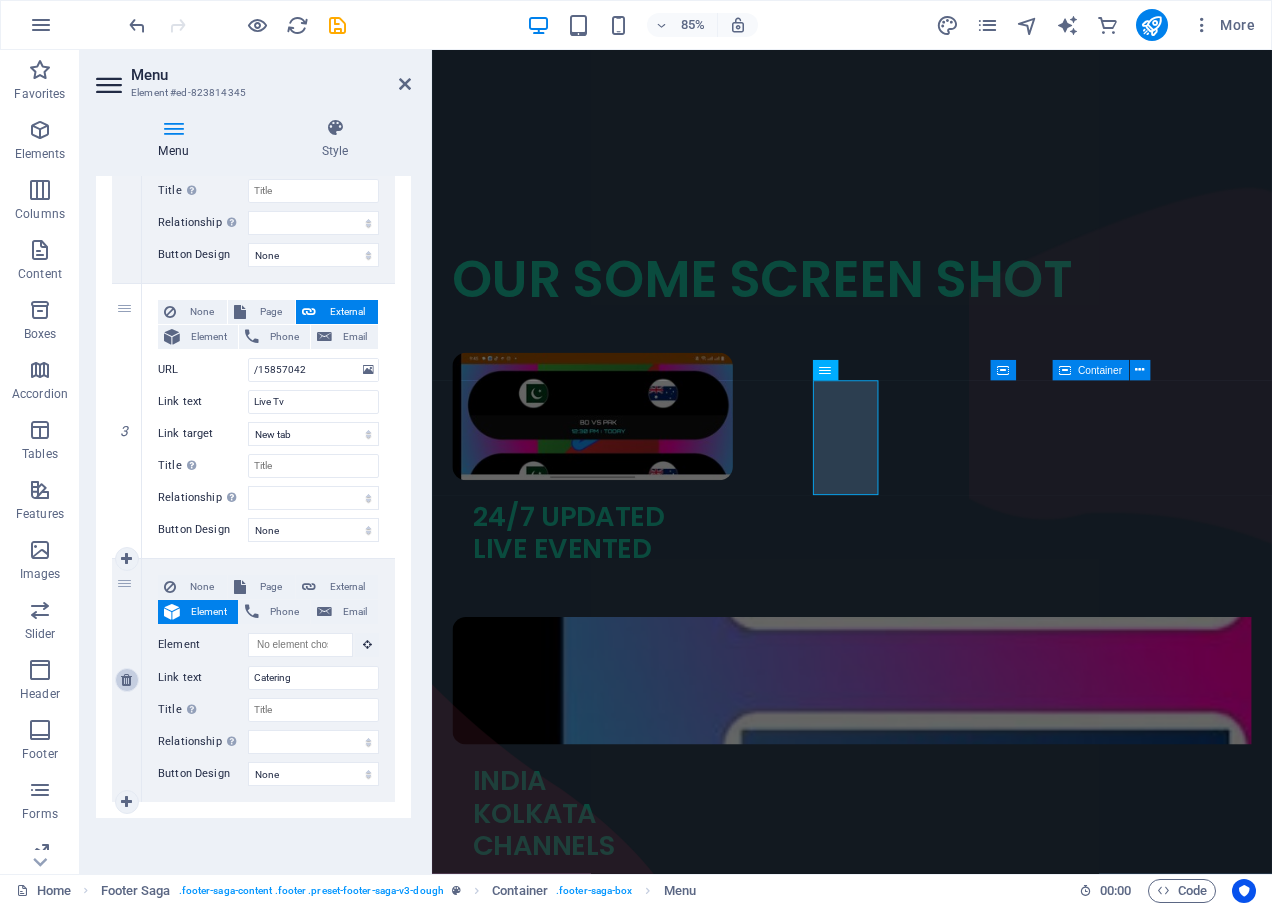scroll, scrollTop: 632, scrollLeft: 0, axis: vertical 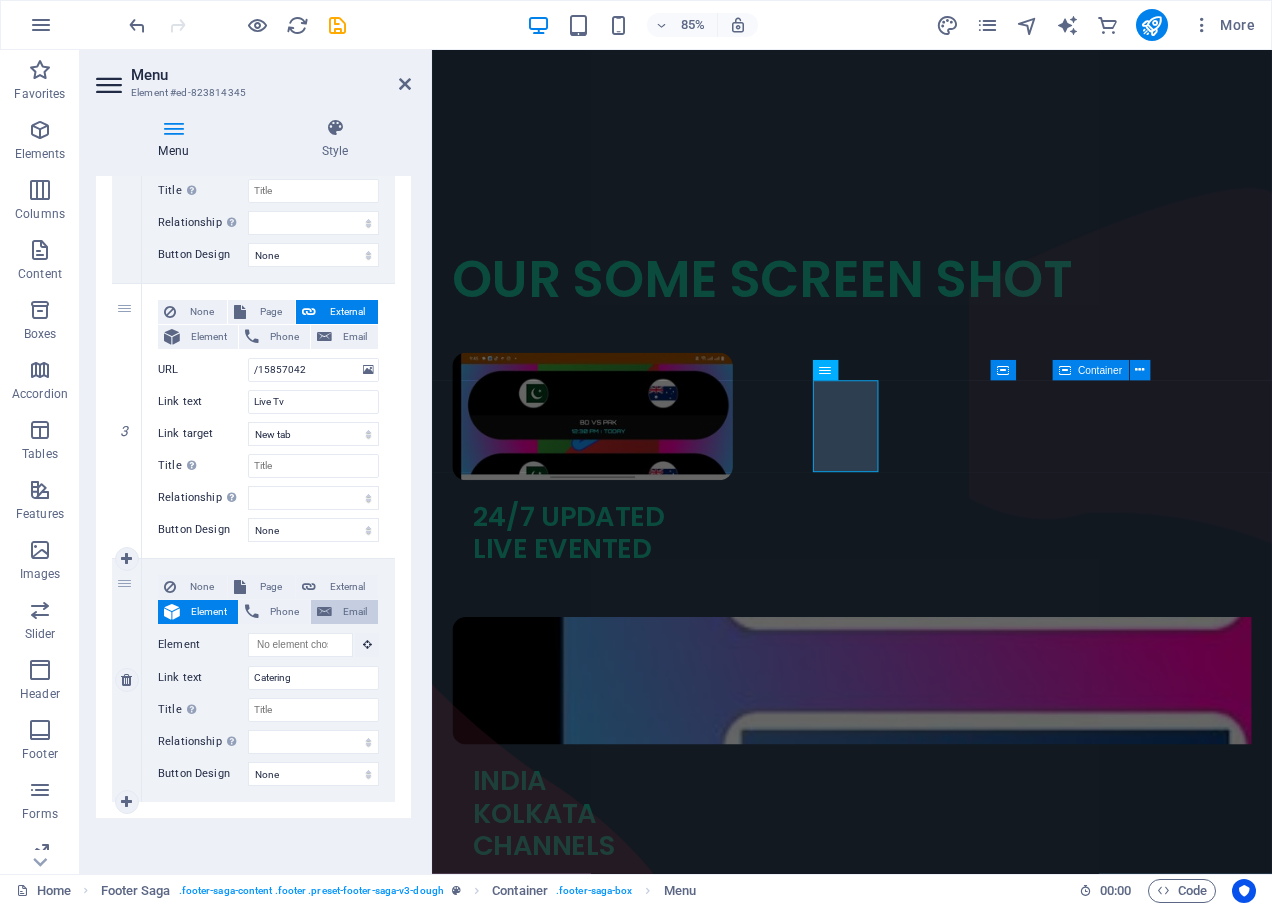 click on "Email" at bounding box center [344, 612] 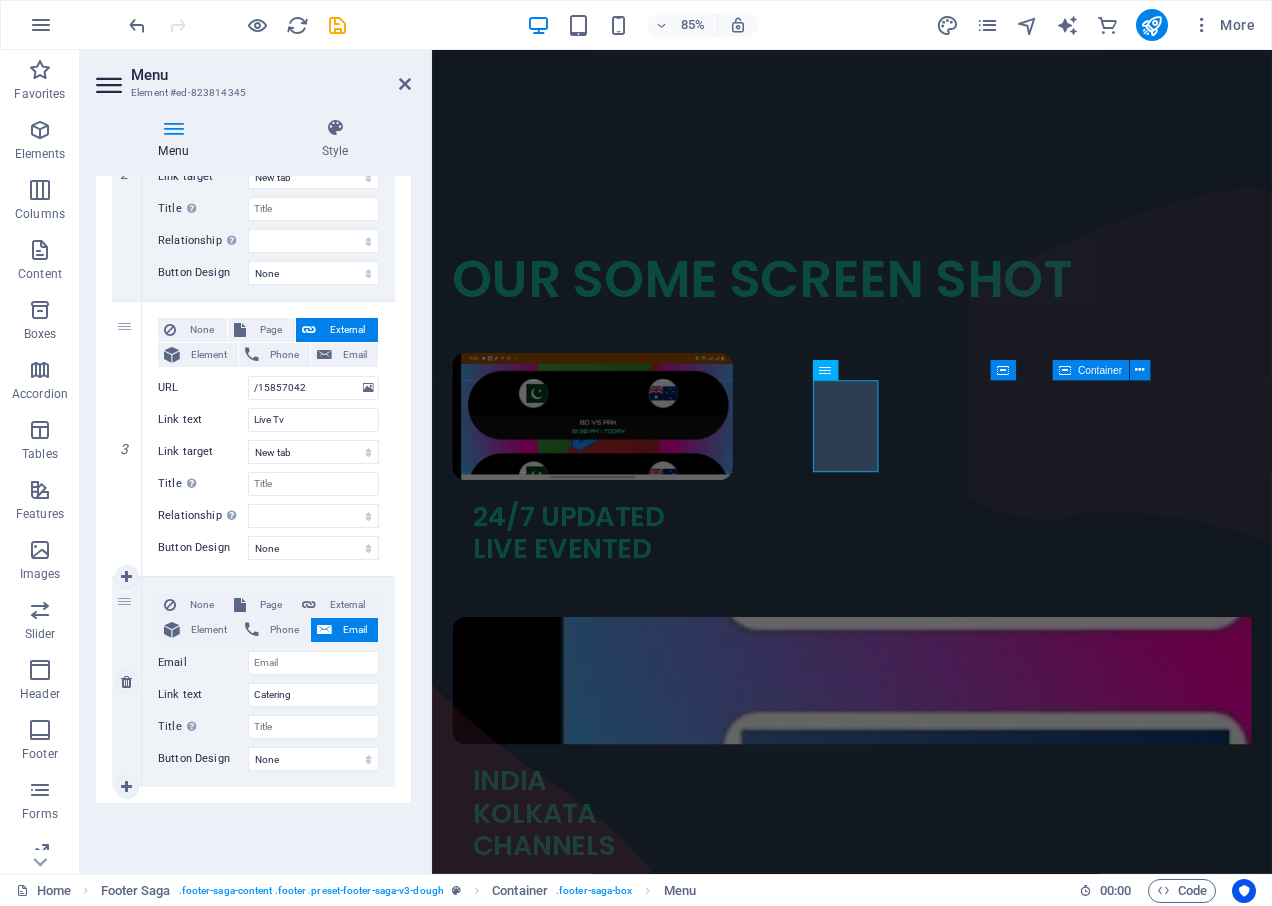 click on "External" at bounding box center (347, 605) 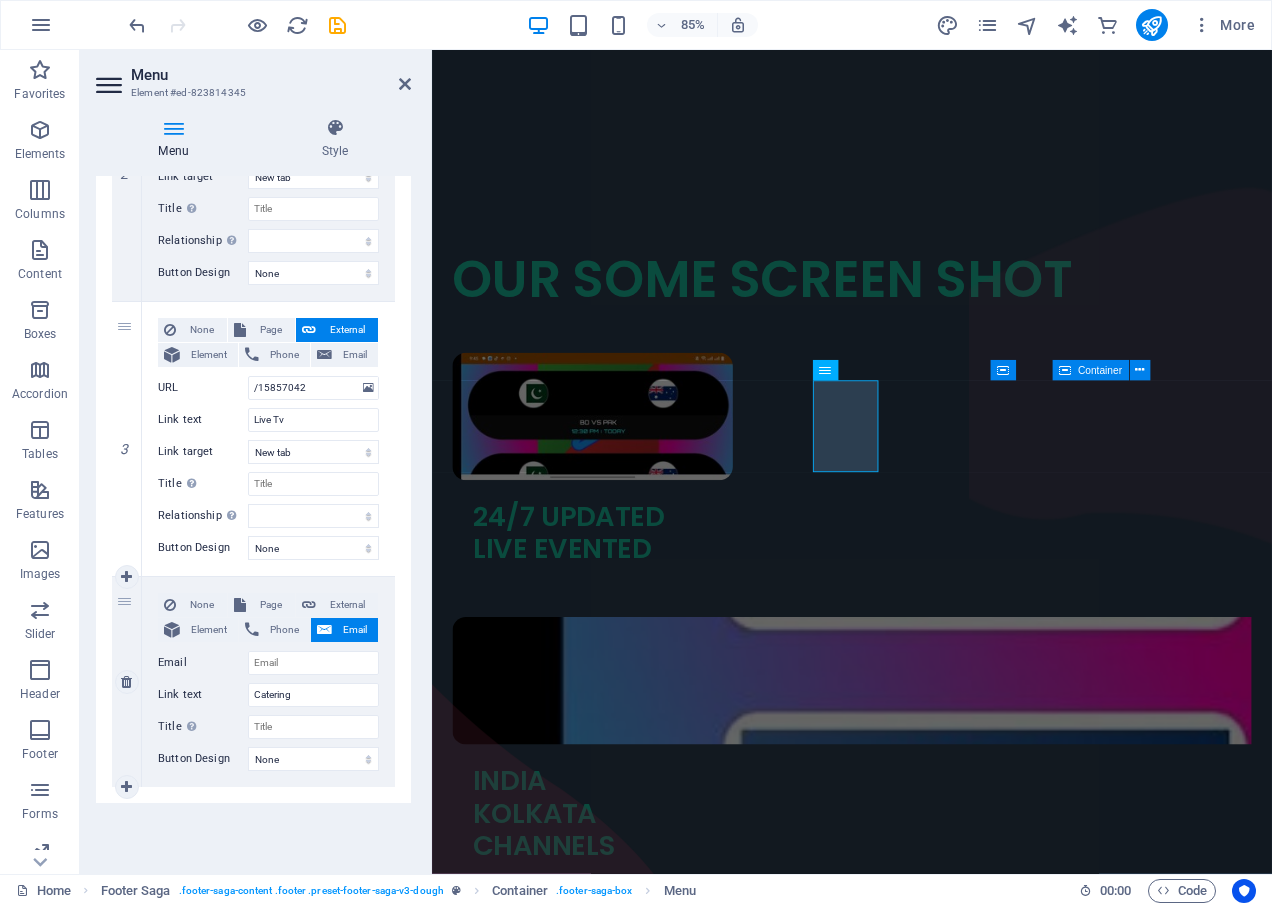 scroll, scrollTop: 614, scrollLeft: 0, axis: vertical 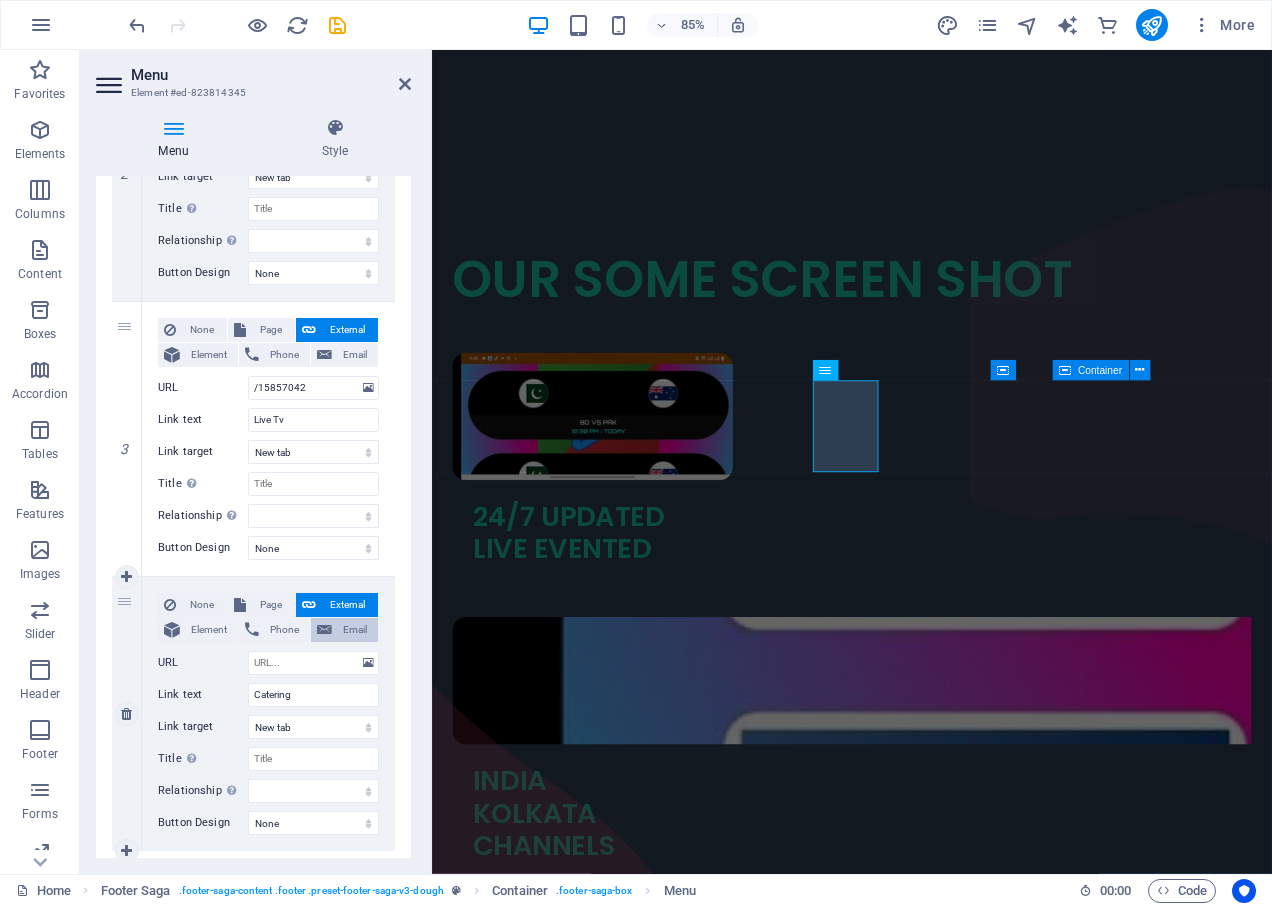 click on "Email" at bounding box center (355, 630) 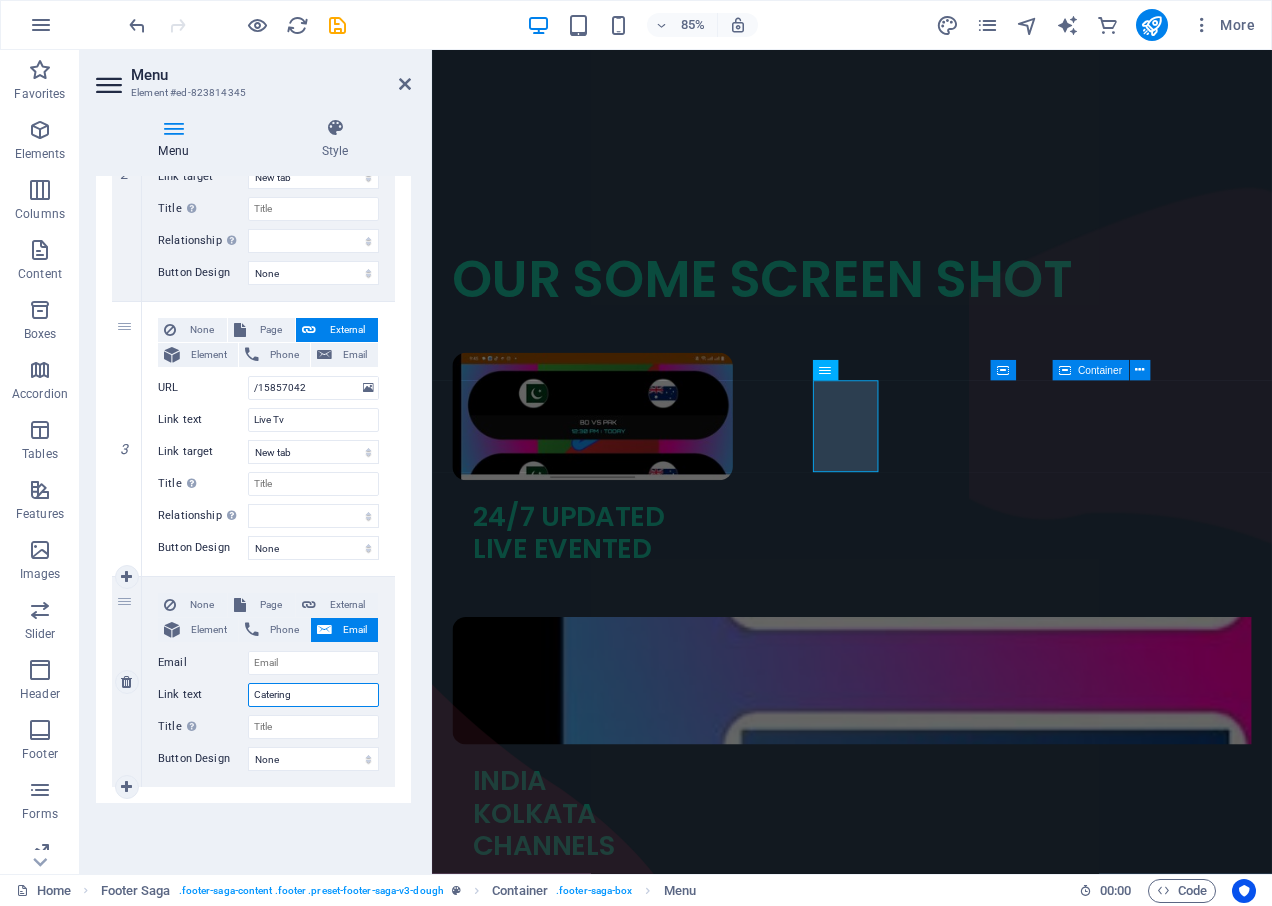 click on "Catering" at bounding box center (313, 695) 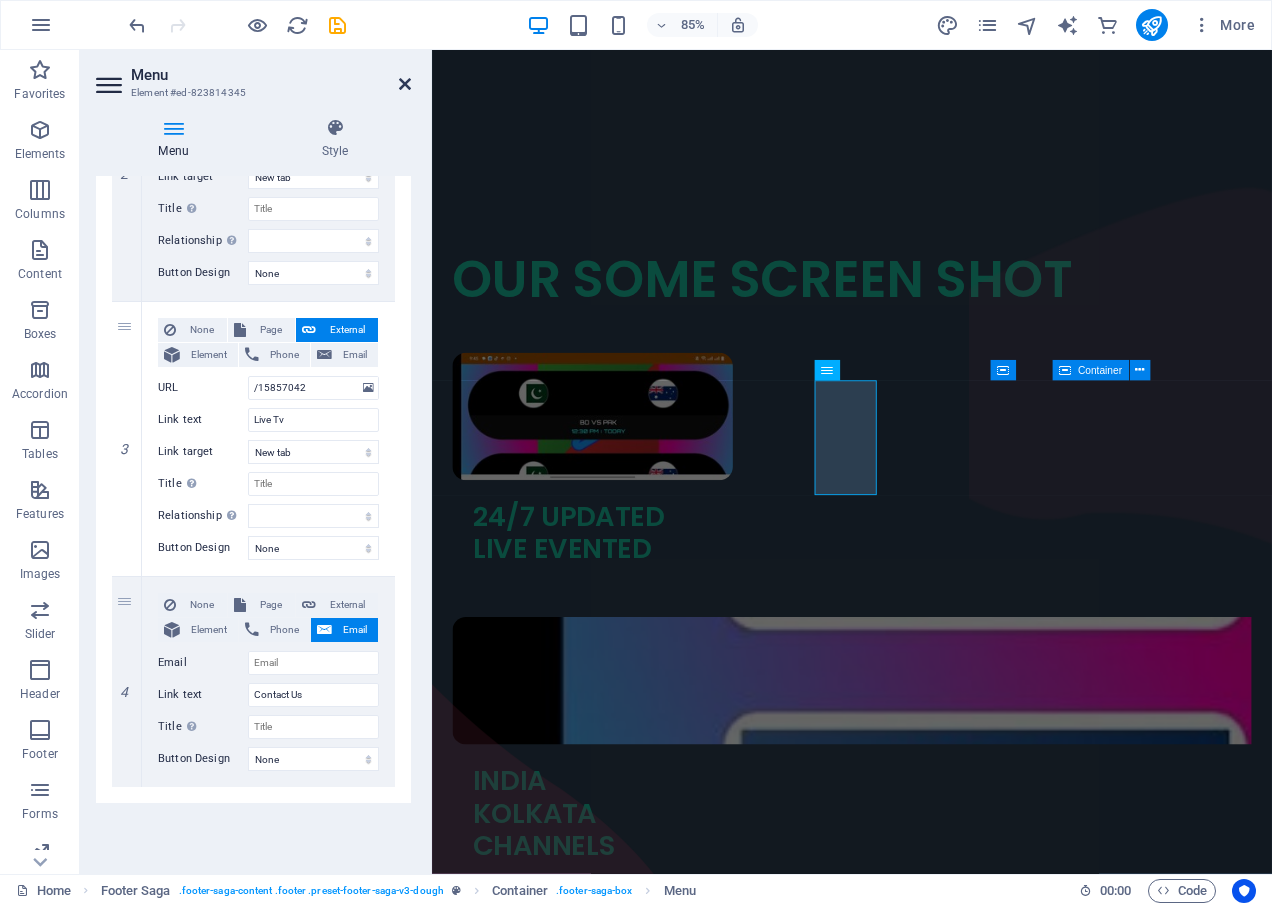 click at bounding box center [405, 84] 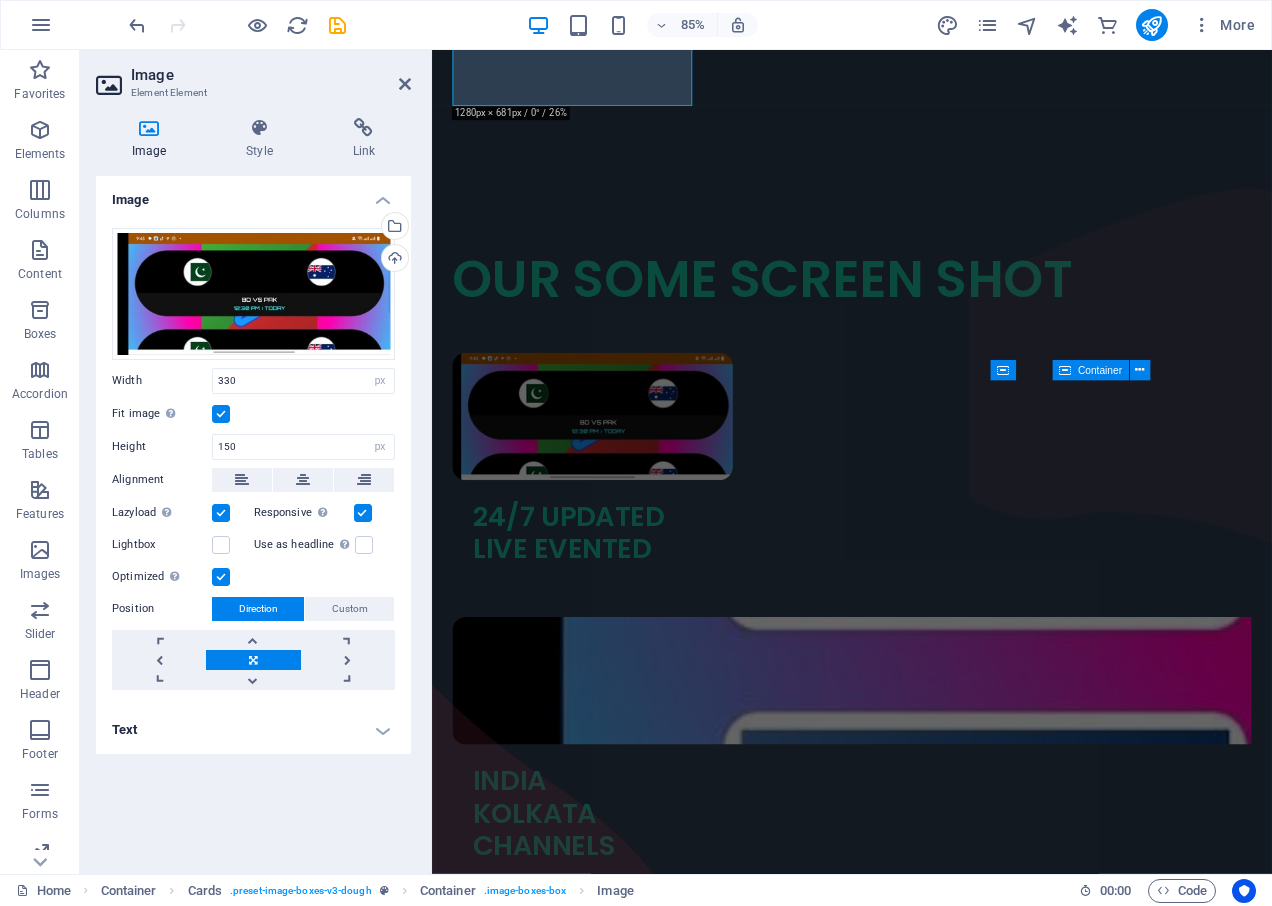 click on "Image Element #ed-823814258" at bounding box center [253, 76] 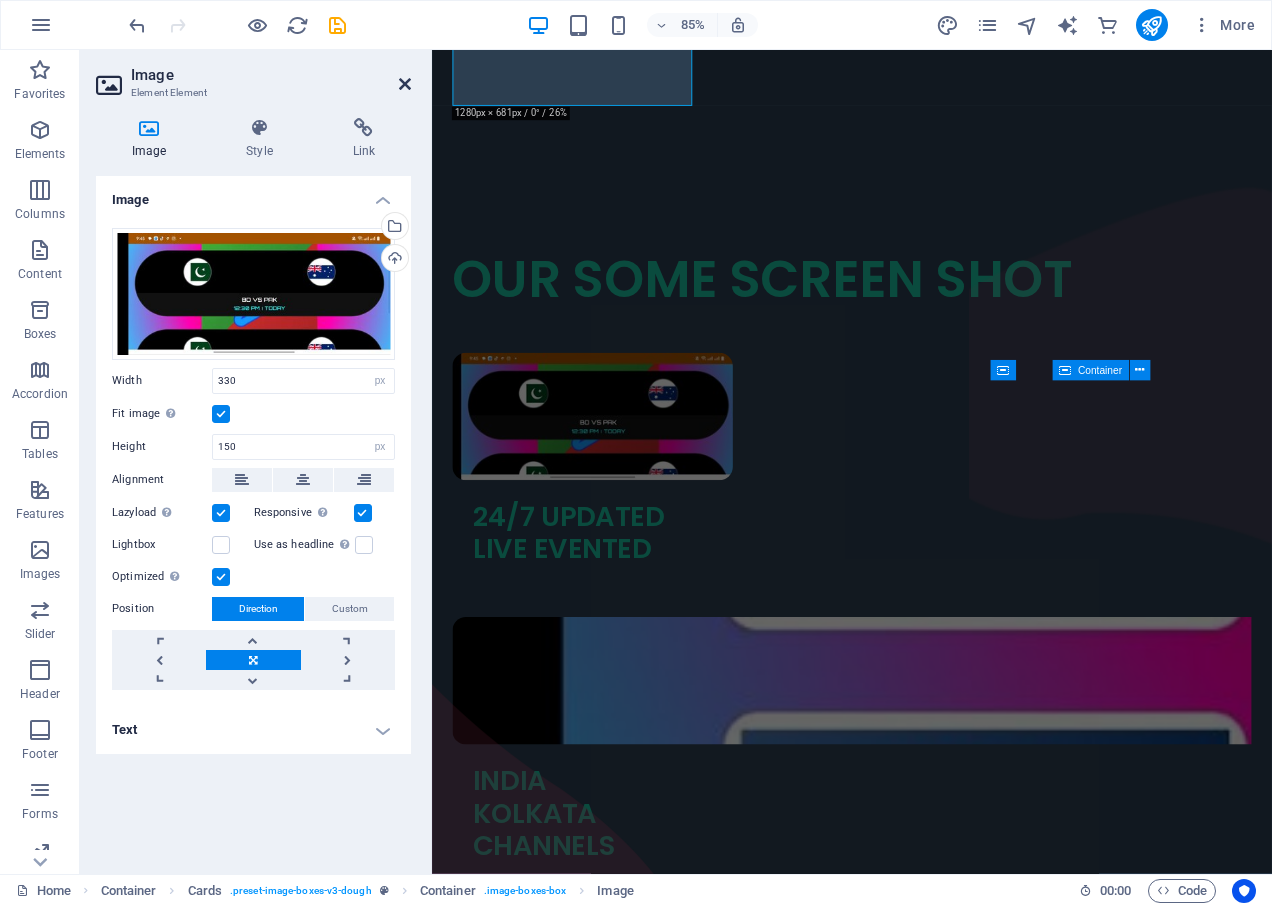 click at bounding box center [405, 84] 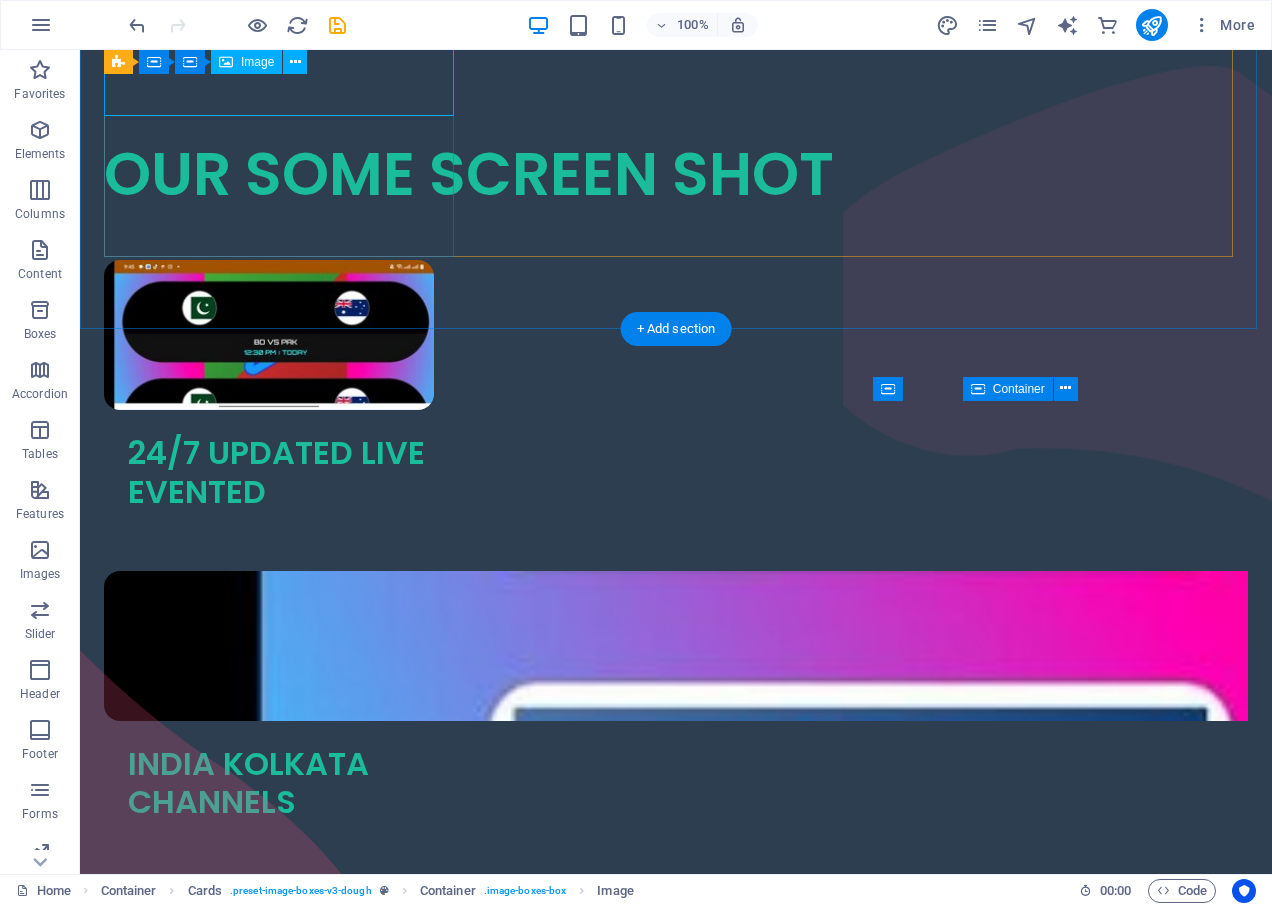 scroll, scrollTop: 1977, scrollLeft: 0, axis: vertical 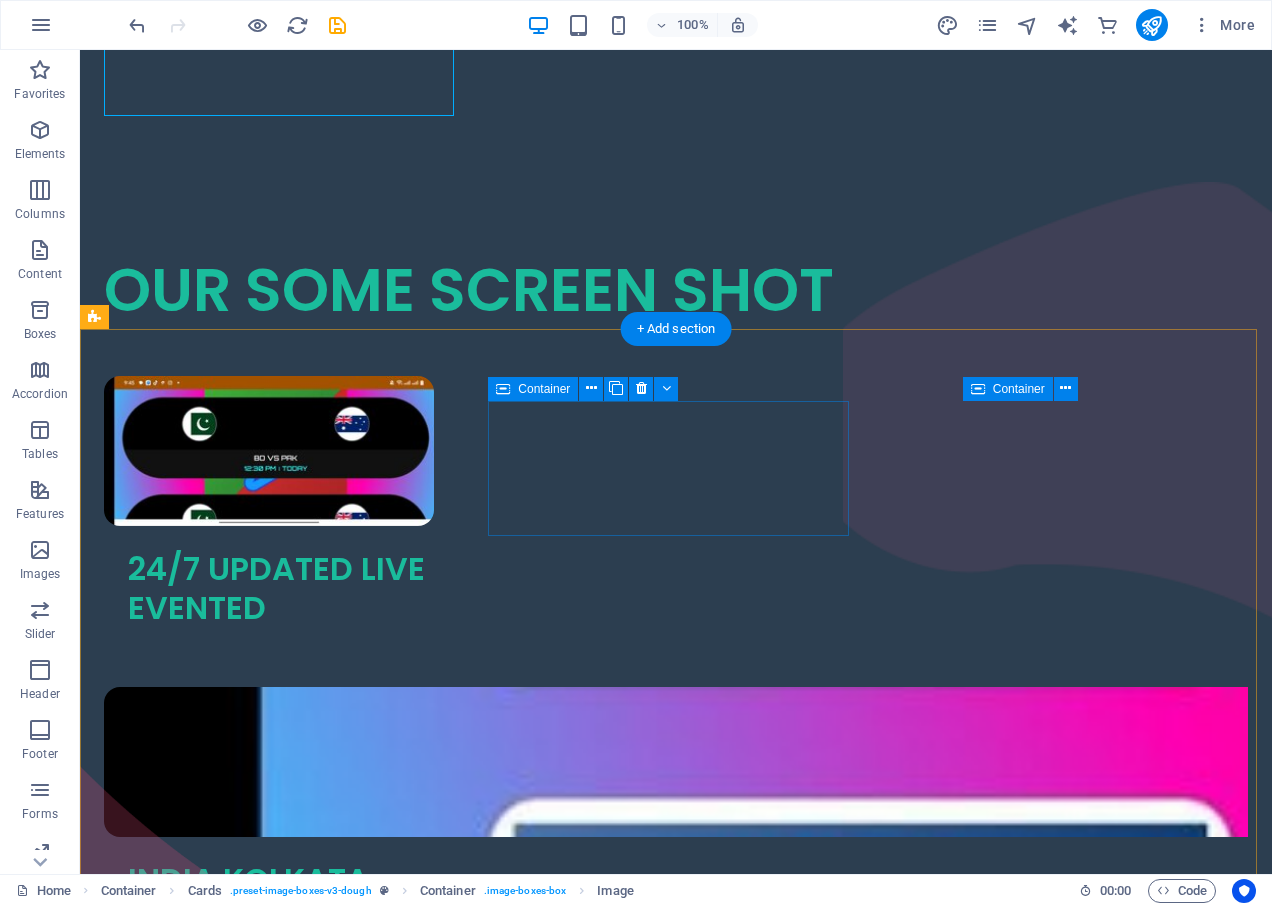 click on "Home About Live Tv Contact Us" at bounding box center [286, 2001] 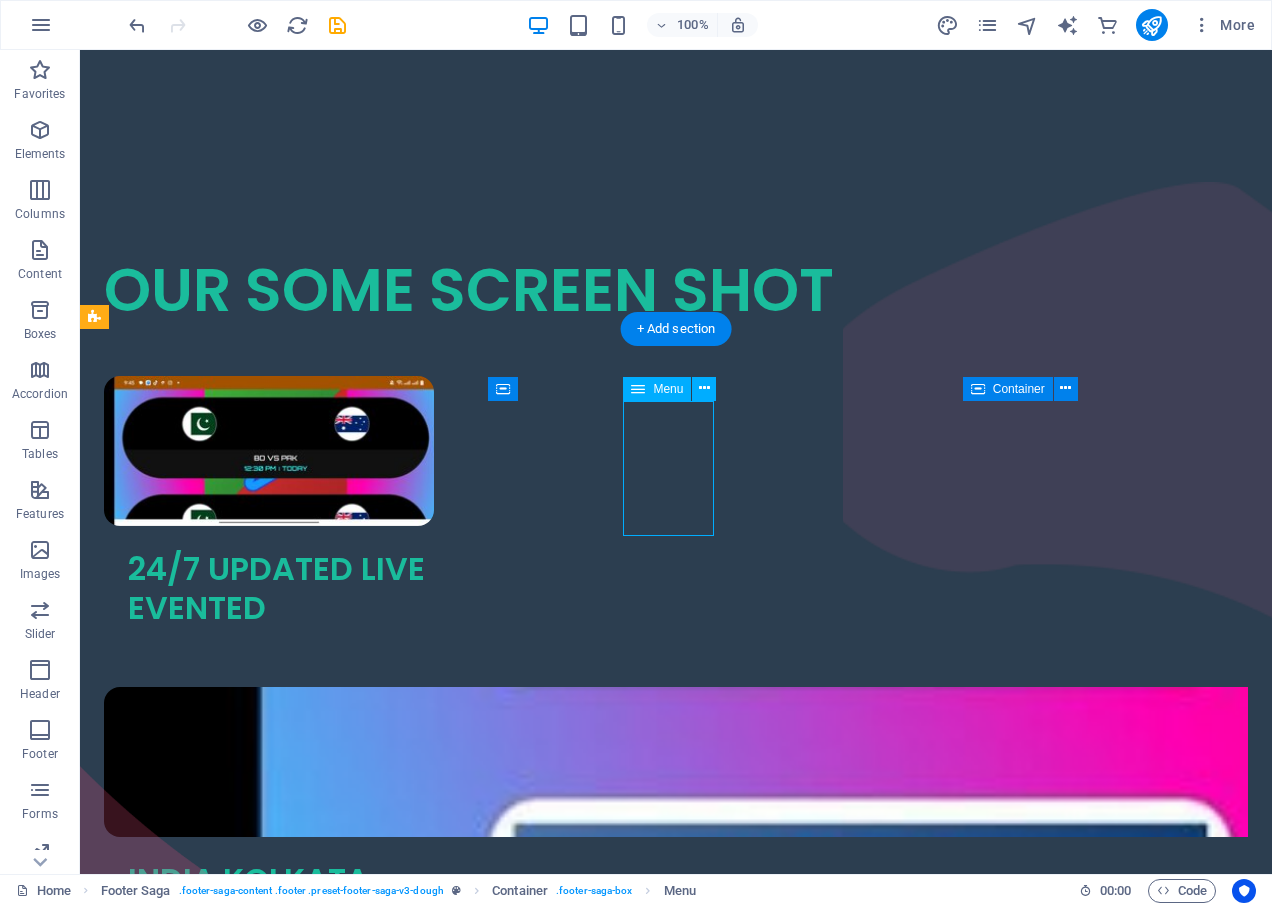 click on "Home About Live Tv Contact Us" at bounding box center (286, 2001) 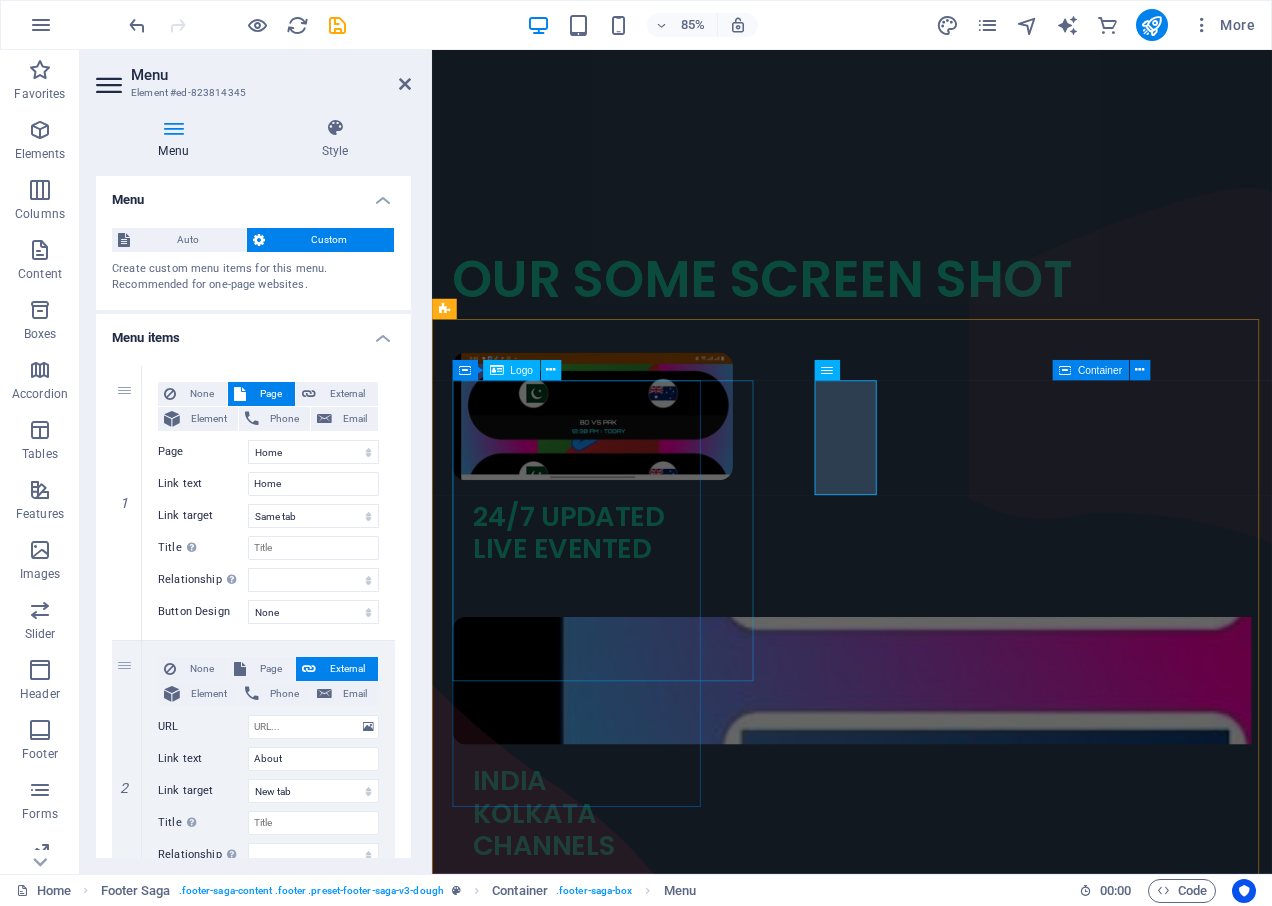 click at bounding box center (604, 1716) 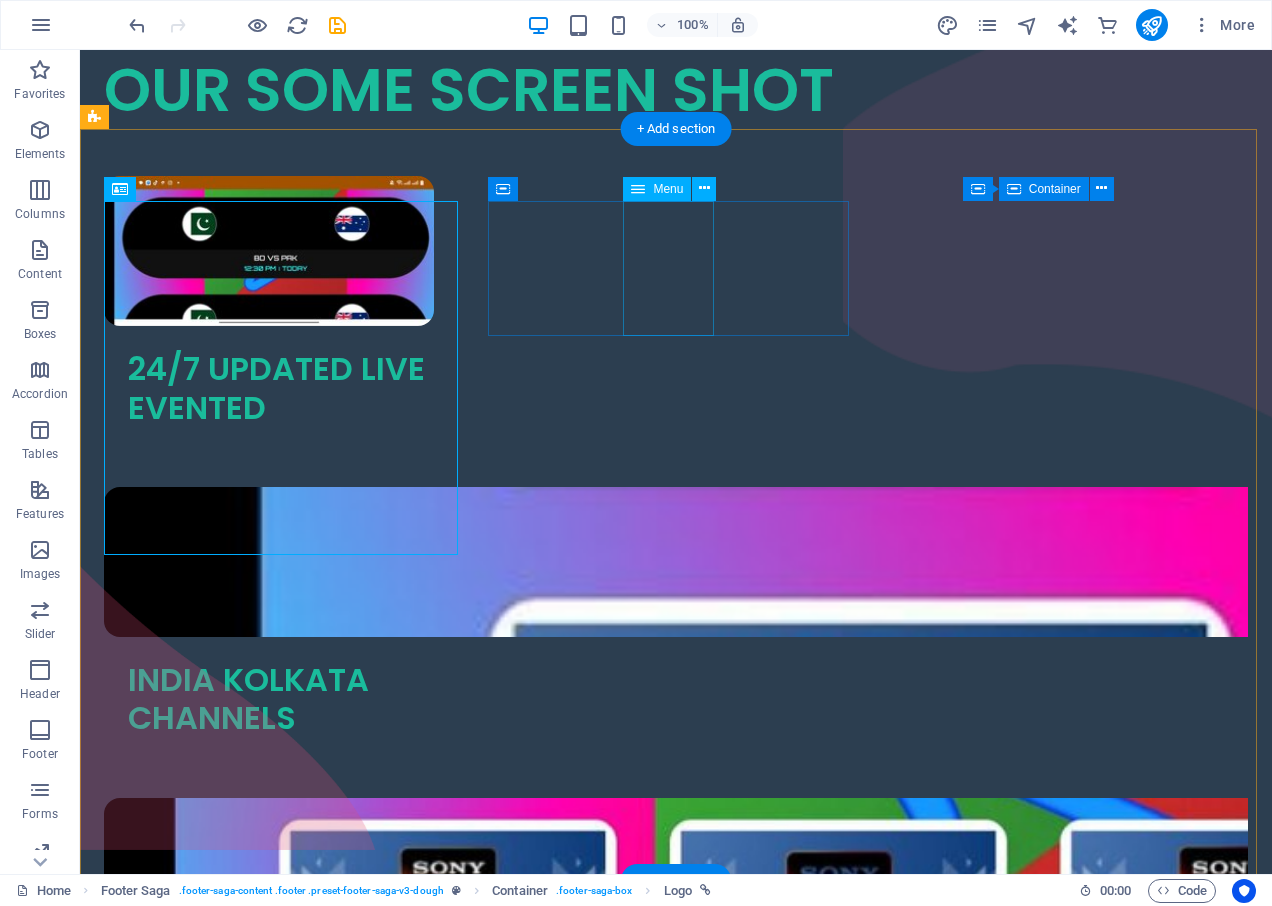 click on "Home About Live Tv Contact Us" at bounding box center [286, 1801] 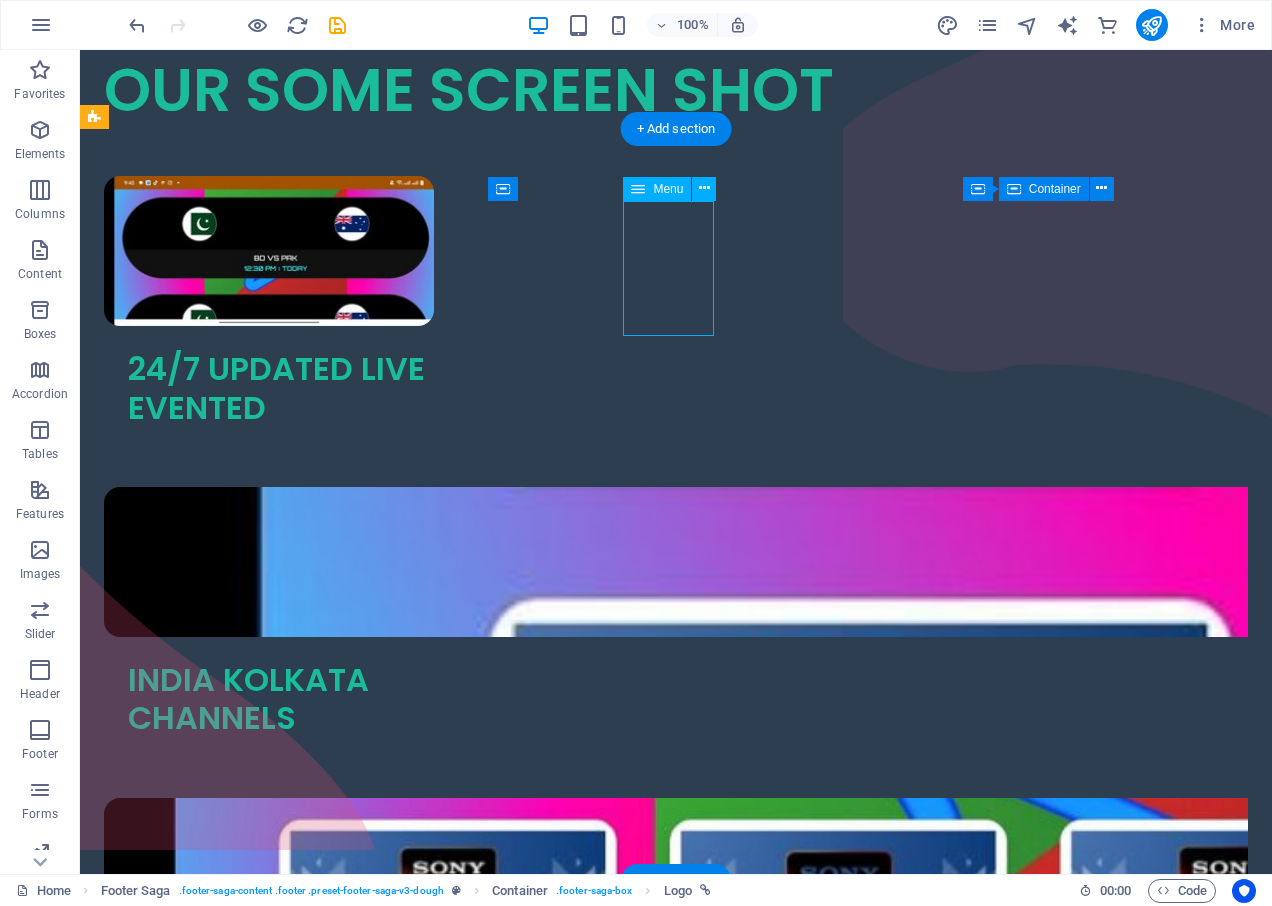 click on "Home About Live Tv Contact Us" at bounding box center [286, 1801] 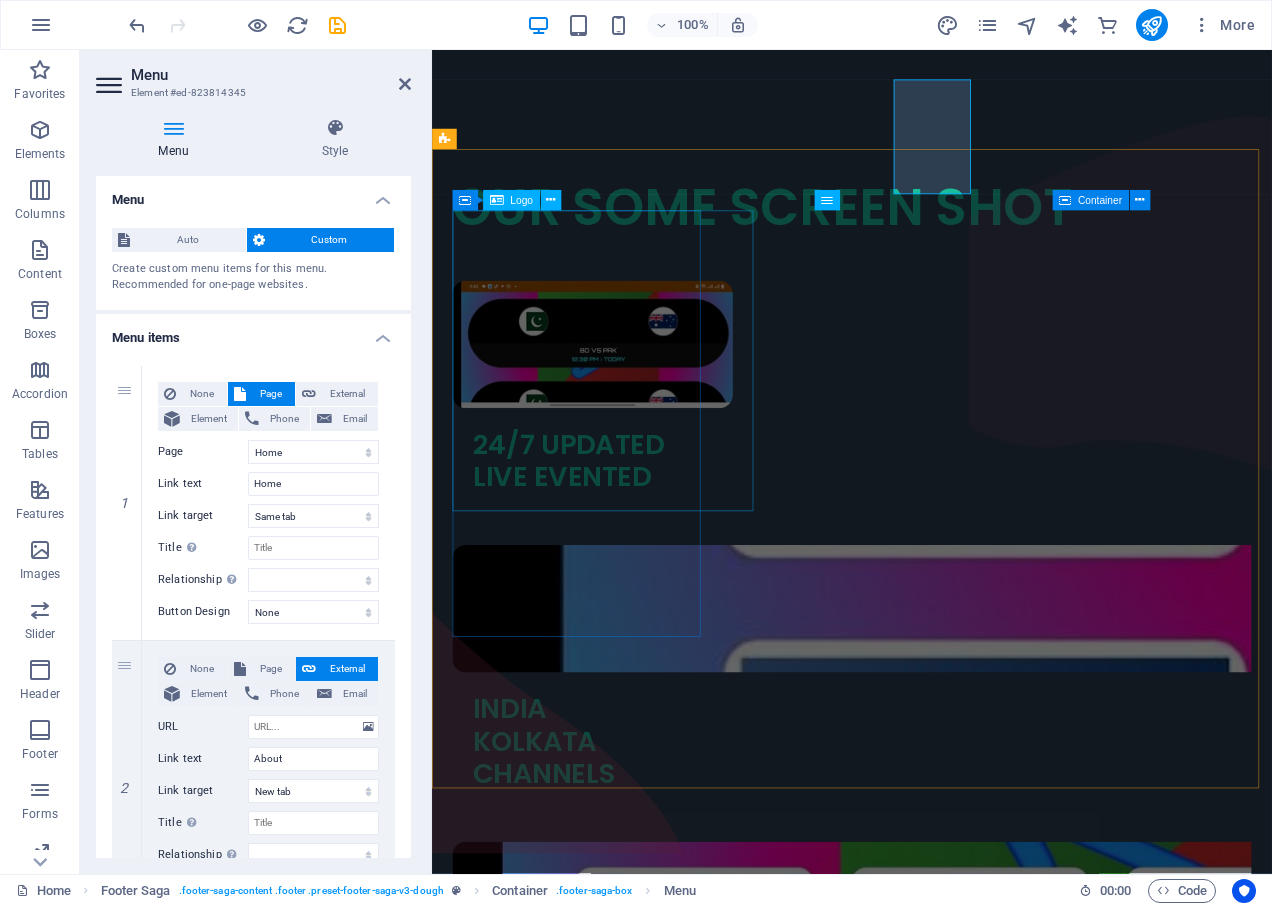 scroll, scrollTop: 2293, scrollLeft: 0, axis: vertical 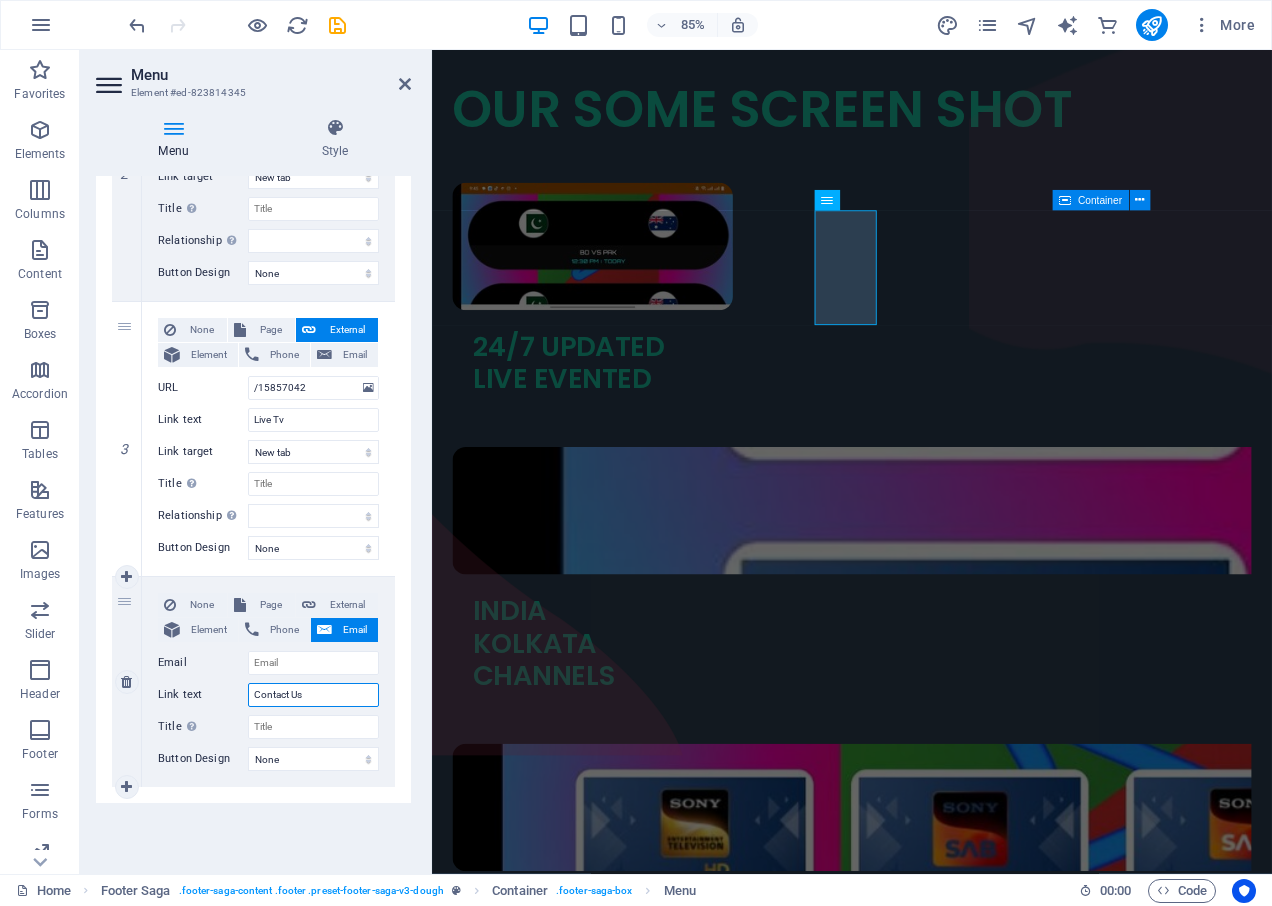 click on "Contact Us" at bounding box center (313, 695) 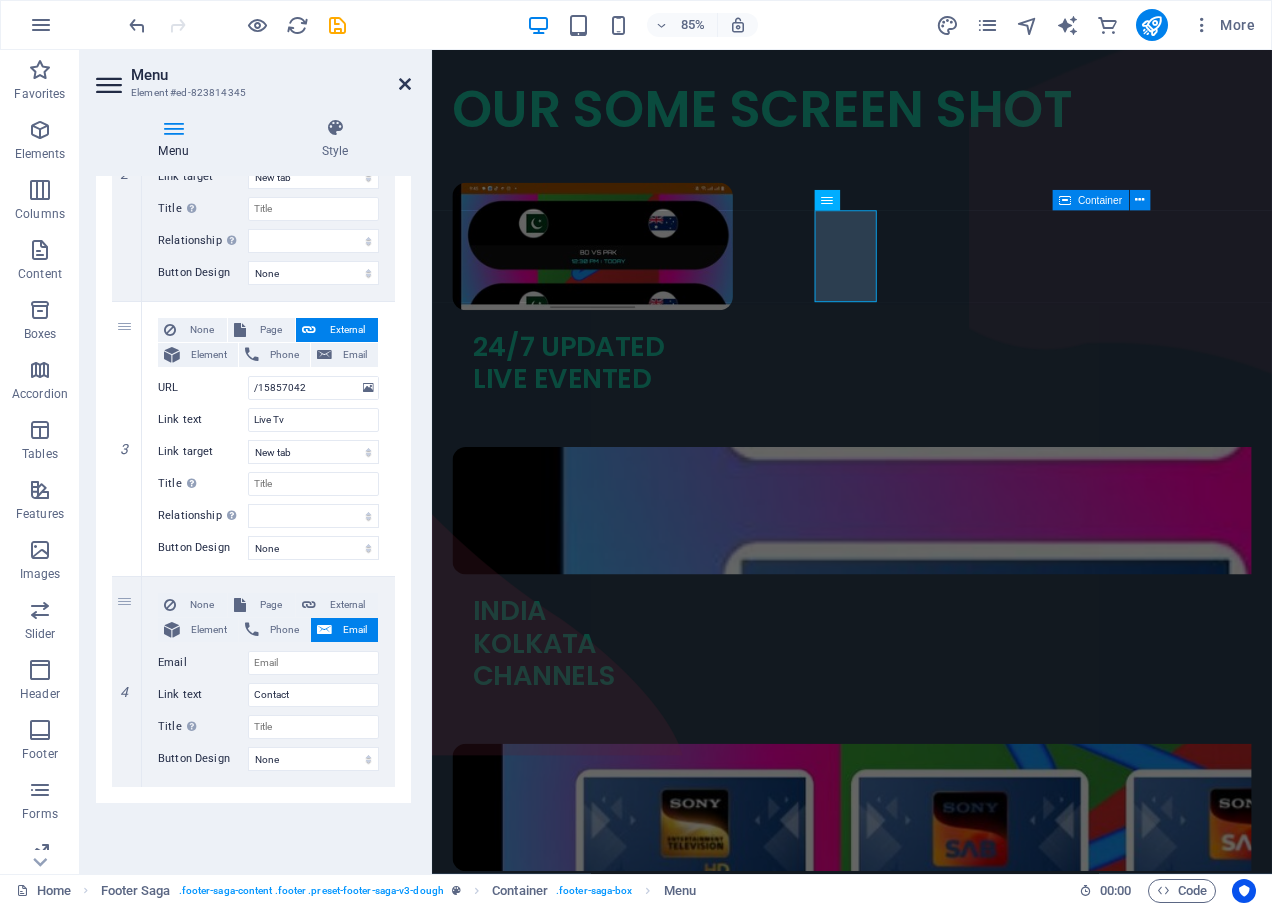 click at bounding box center (405, 84) 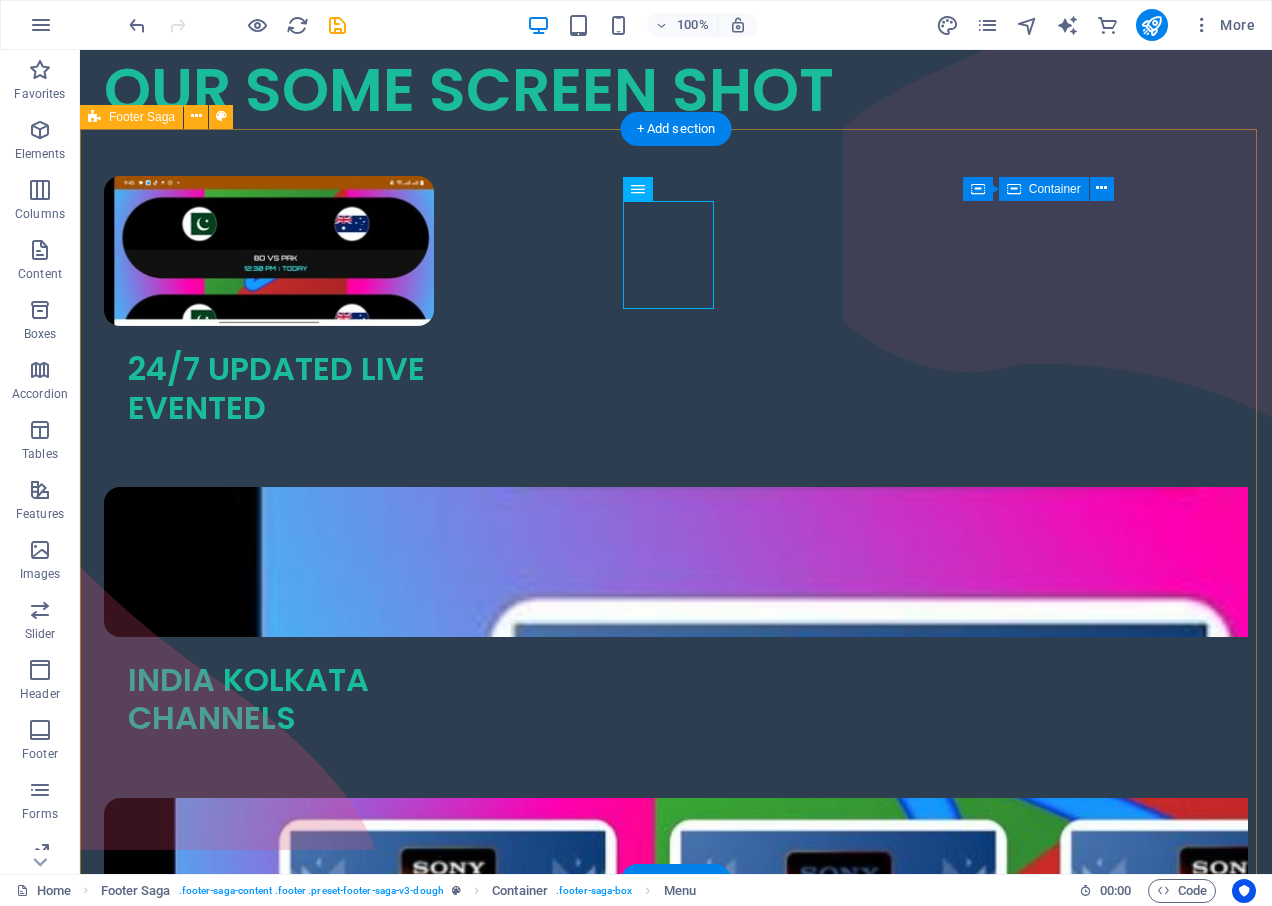 scroll, scrollTop: 2077, scrollLeft: 0, axis: vertical 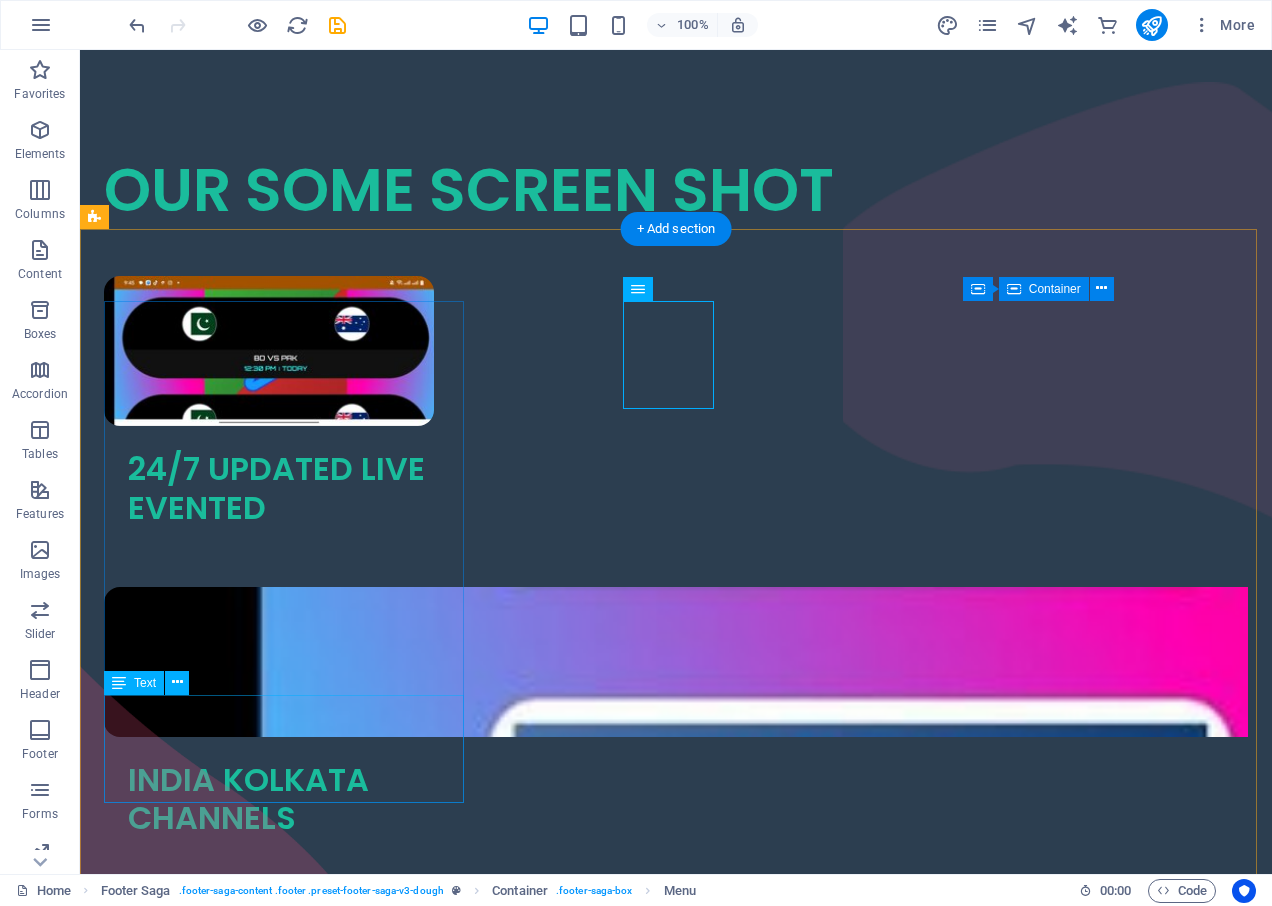 click on "Street ,  Berlin ,   12345
0123 - 456789   3ec8248fdcd6eb33ca5d2346e51c8d@cpanel.local" at bounding box center [286, 1781] 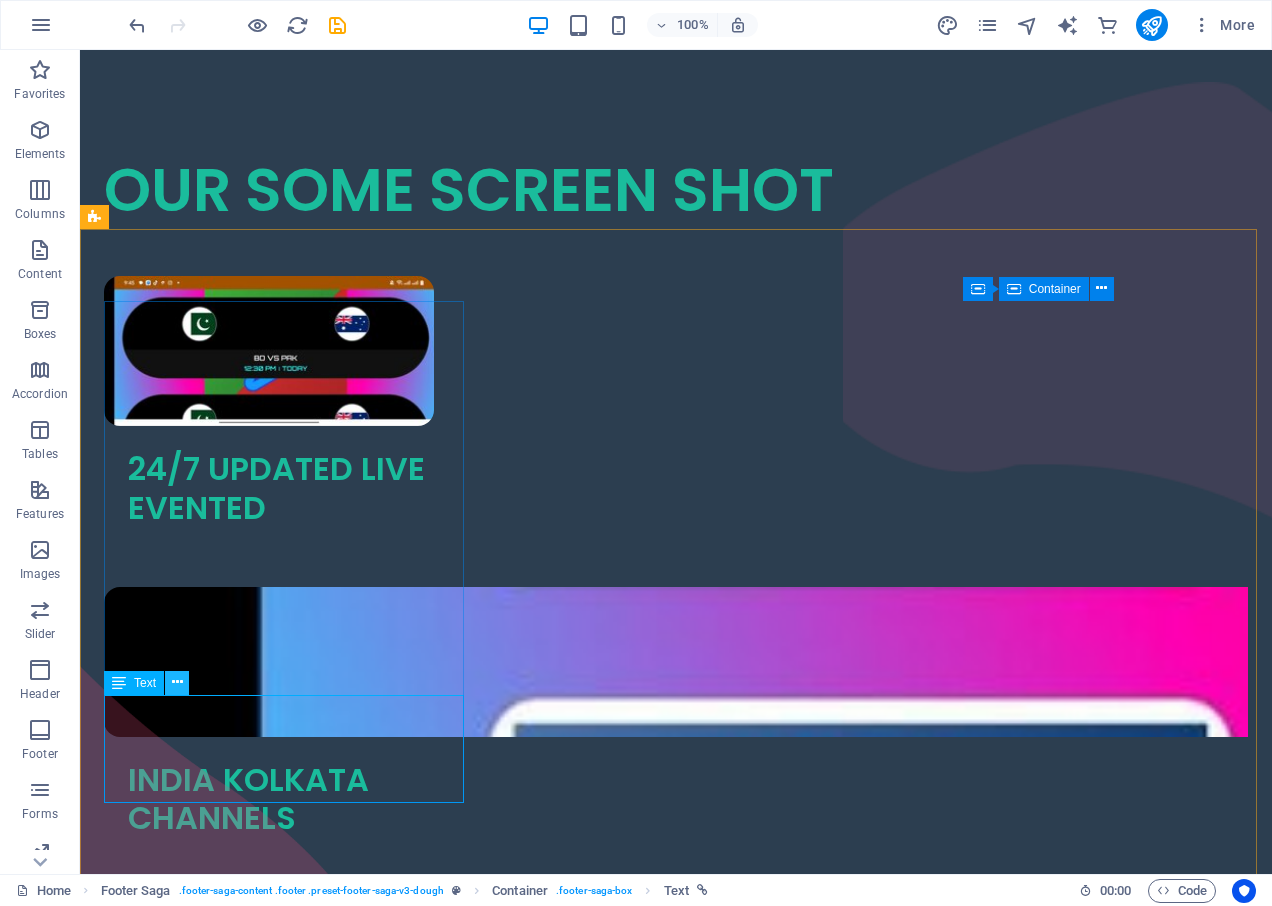 click at bounding box center [177, 683] 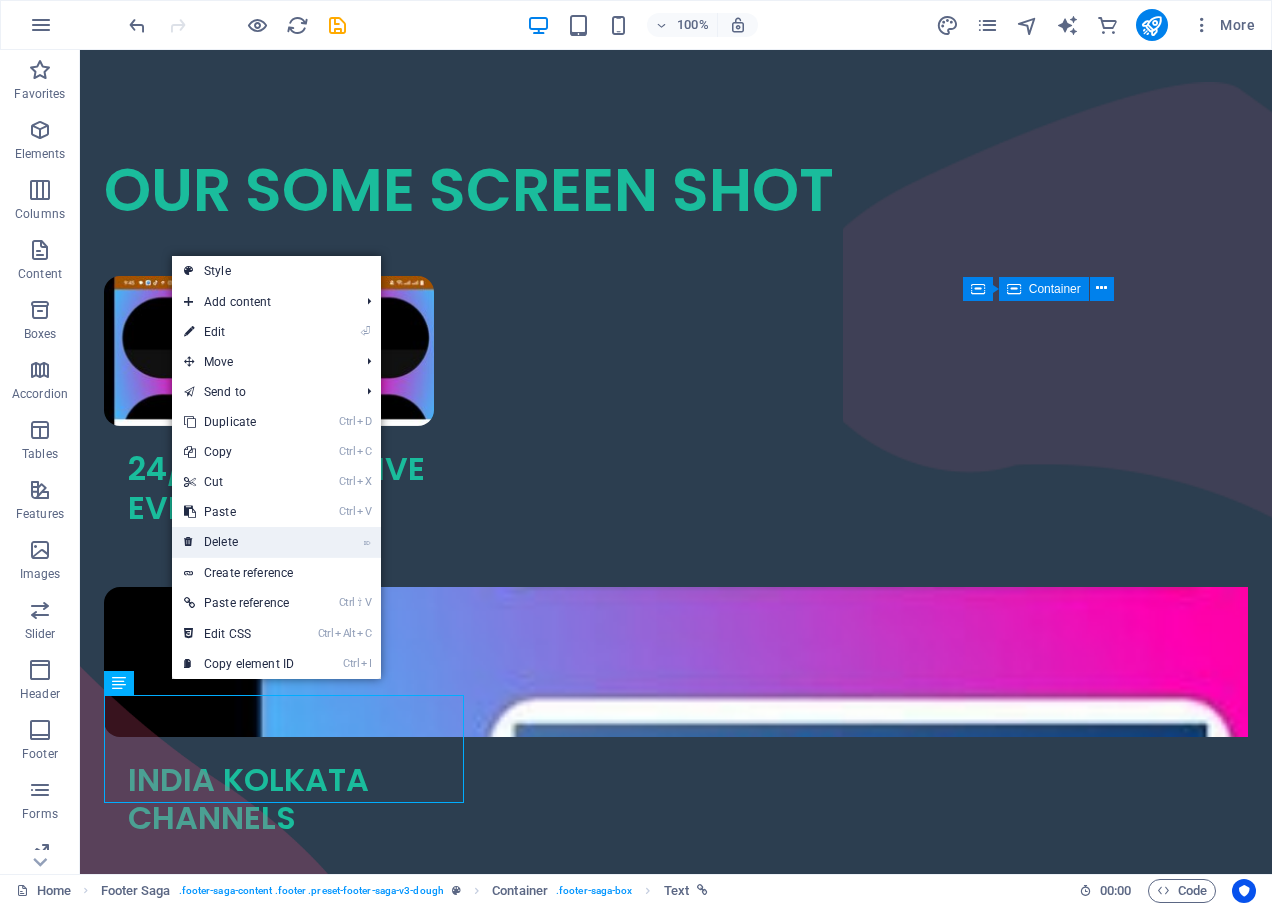 click on "⌦  Delete" at bounding box center [239, 542] 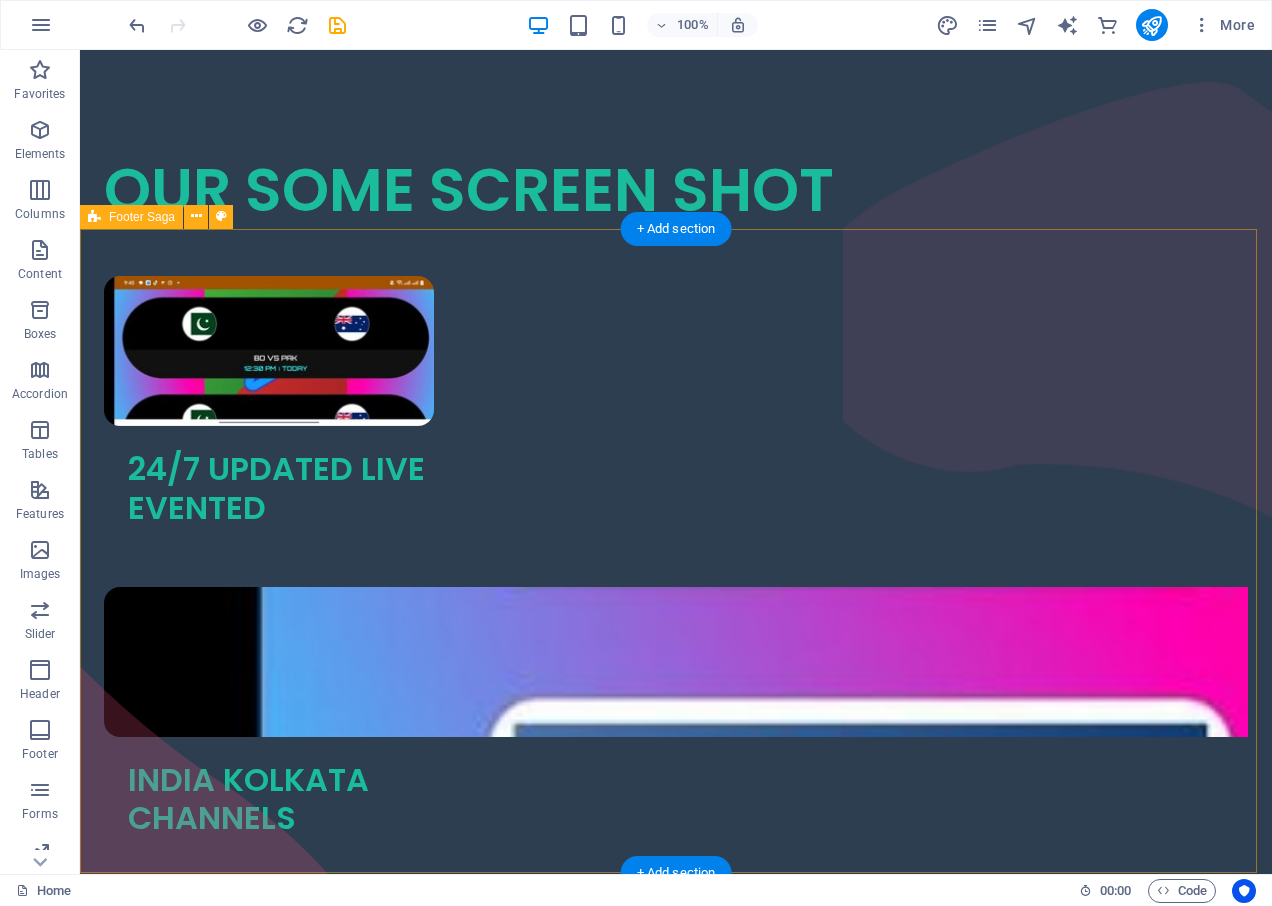 click on "Home About Live Tv Contact Facebook Twitter Youtube
Copyright    banglaboxtv.top . All rights reserved Legal Notice  |  Privacy Policy" at bounding box center (676, 1747) 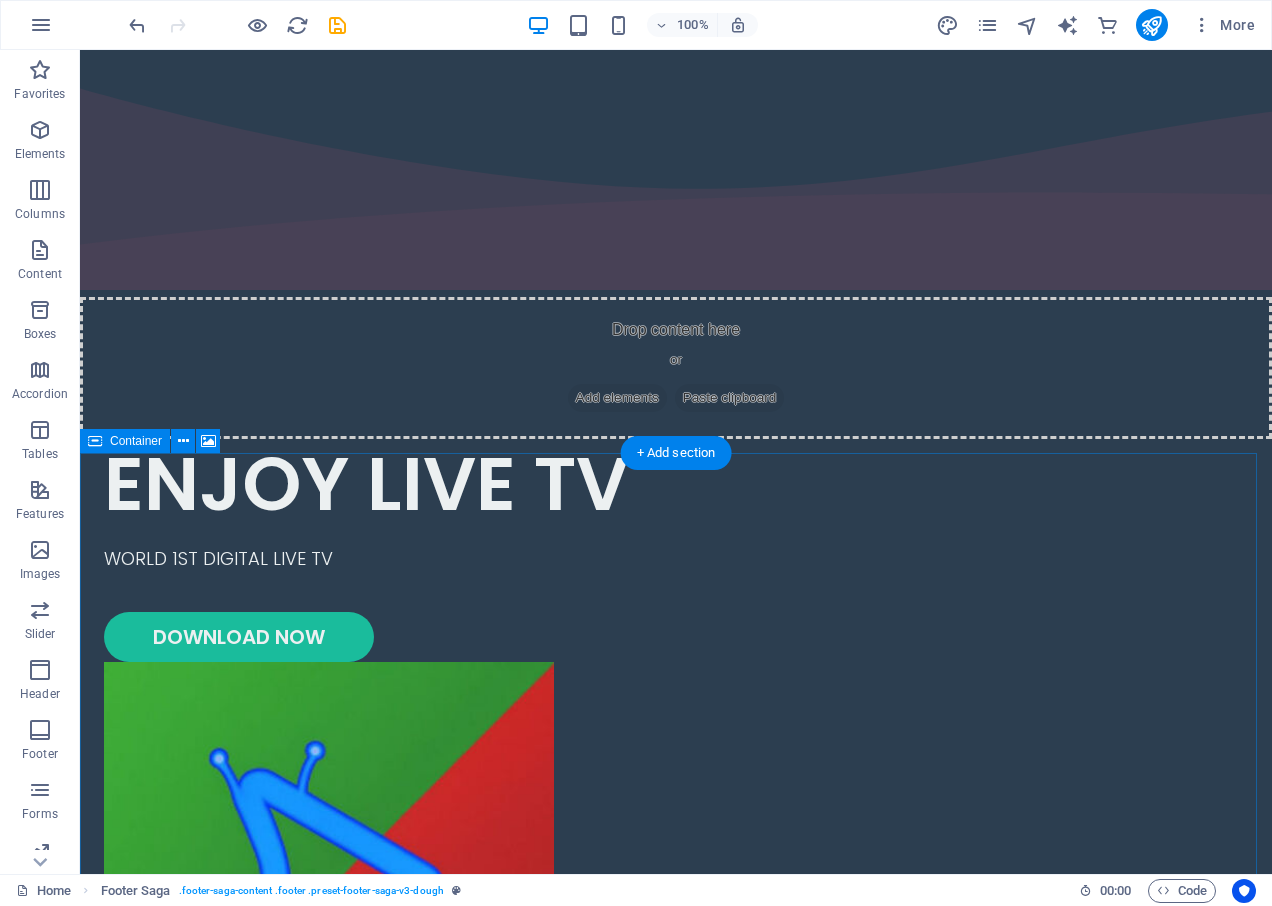 scroll, scrollTop: 0, scrollLeft: 0, axis: both 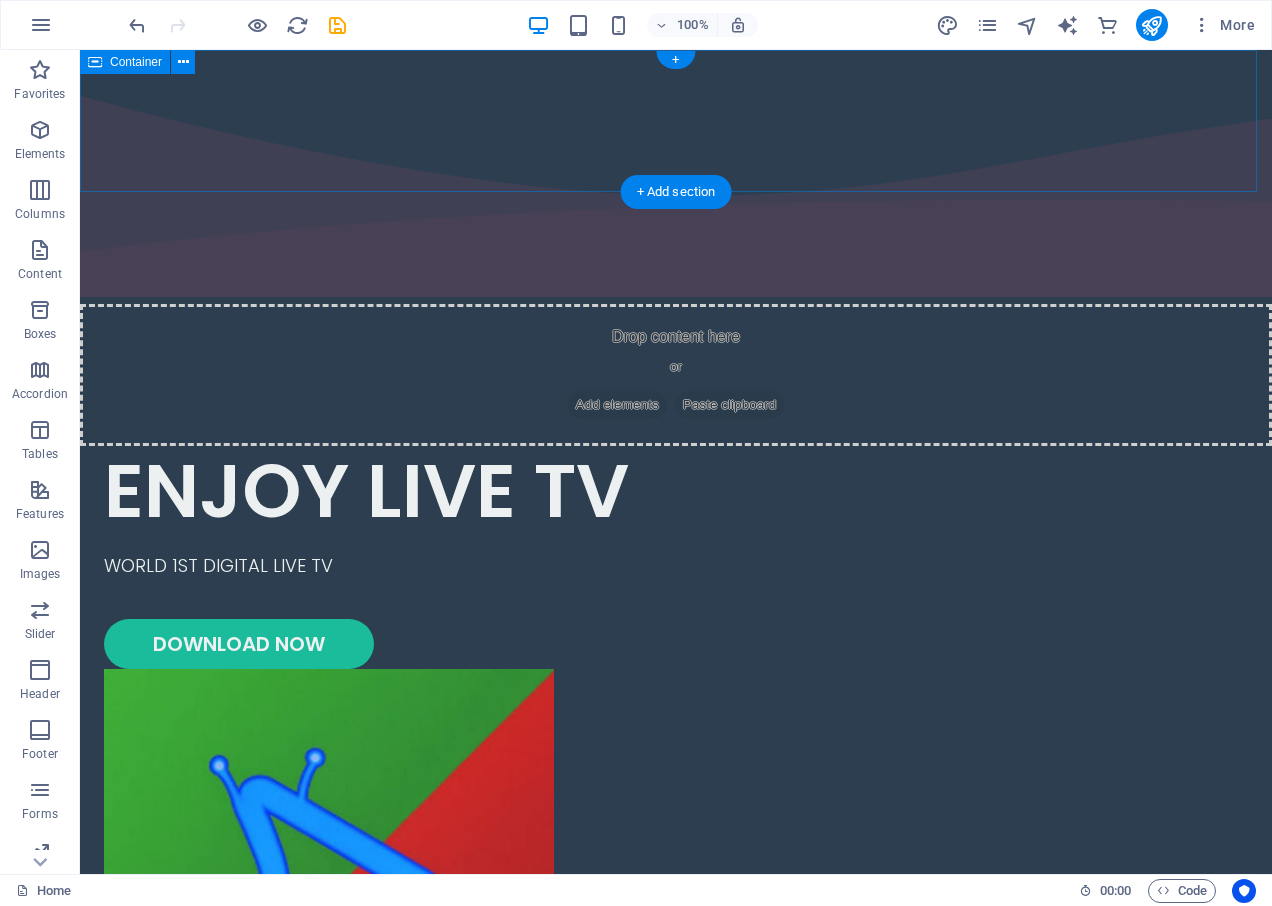click on "Drop content here or  Add elements  Paste clipboard" at bounding box center (676, 375) 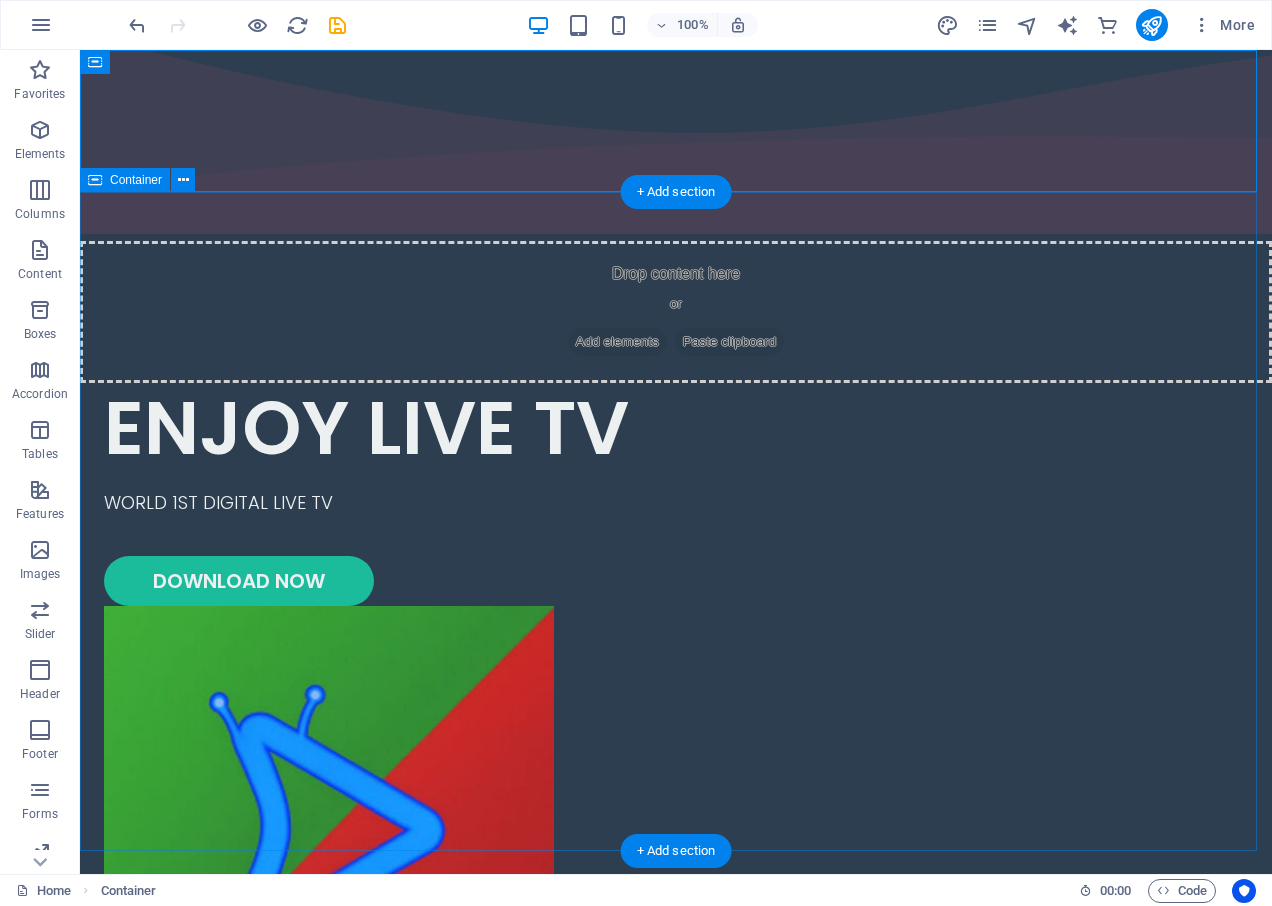 scroll, scrollTop: 0, scrollLeft: 0, axis: both 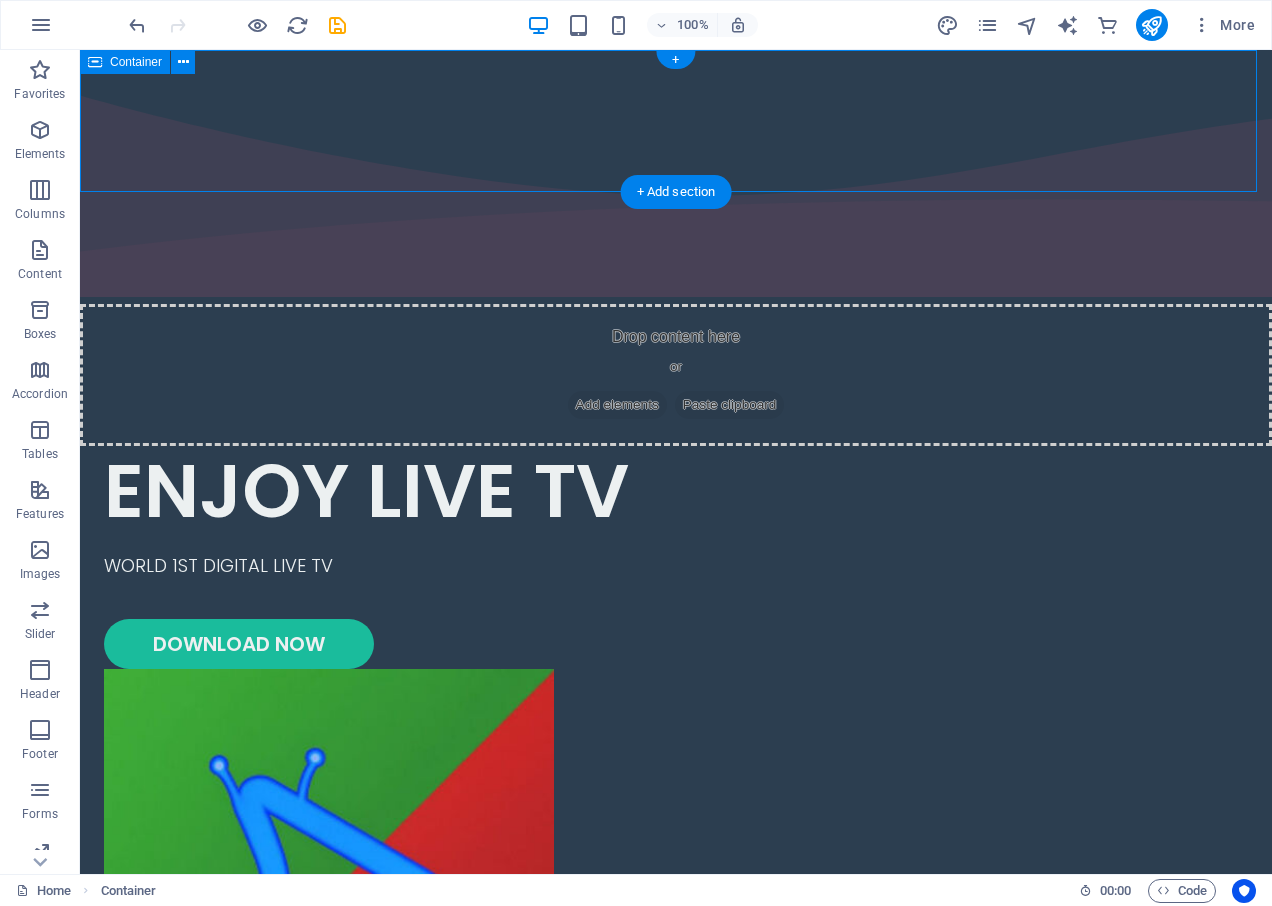 click on "Drop content here or  Add elements  Paste clipboard" at bounding box center [676, 375] 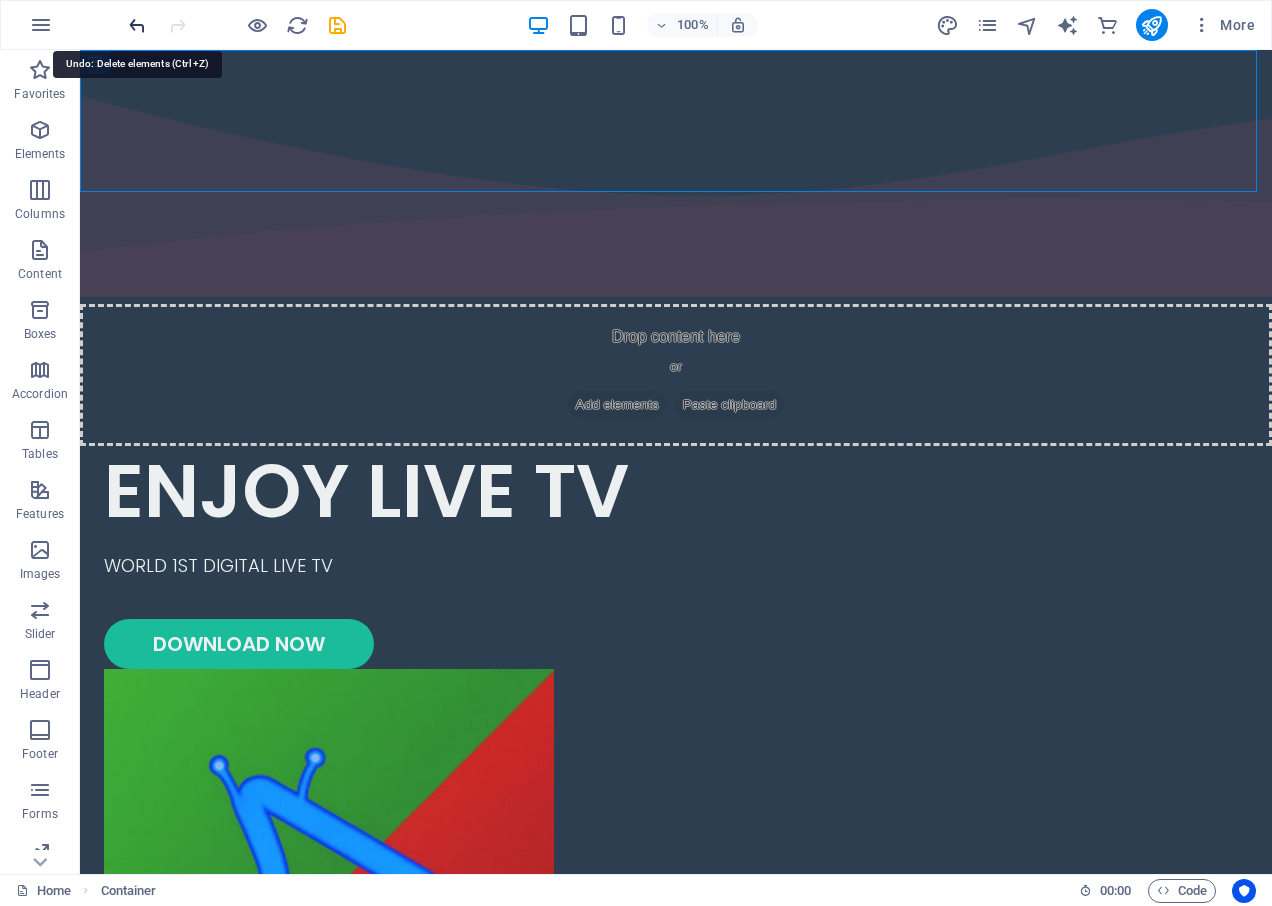 click at bounding box center [137, 25] 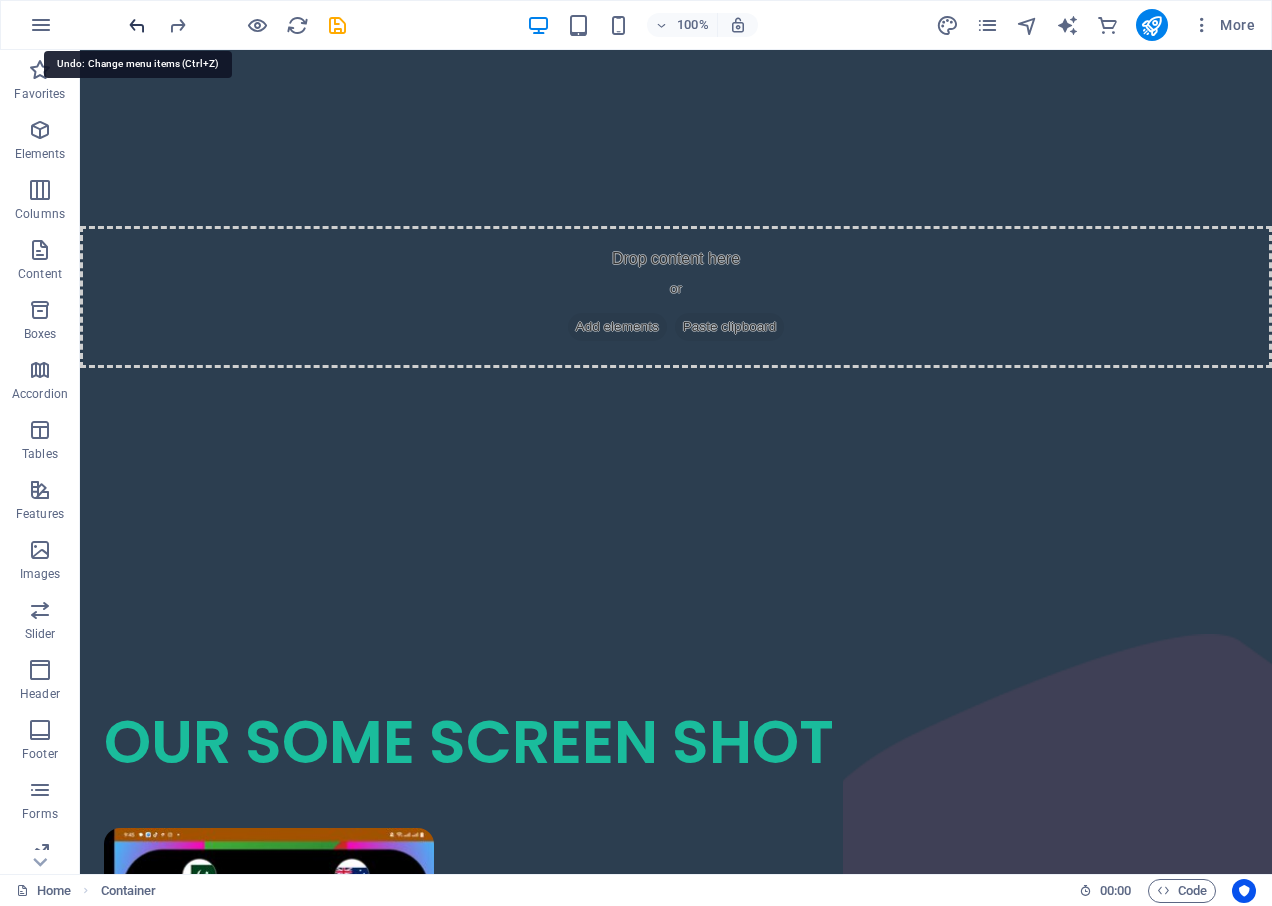 scroll, scrollTop: 1983, scrollLeft: 0, axis: vertical 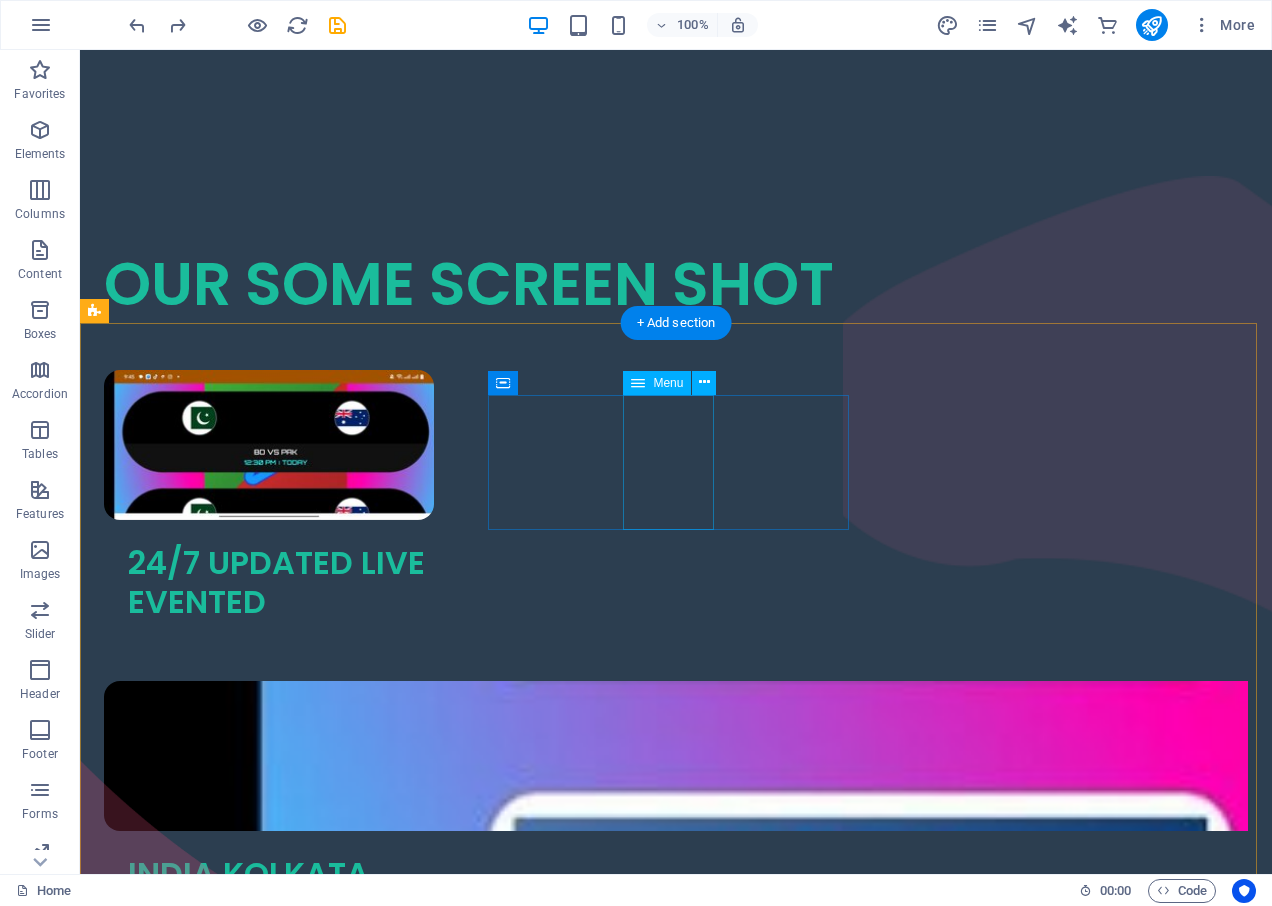 click on "Home About Live Tv Contact Us" at bounding box center [286, 1995] 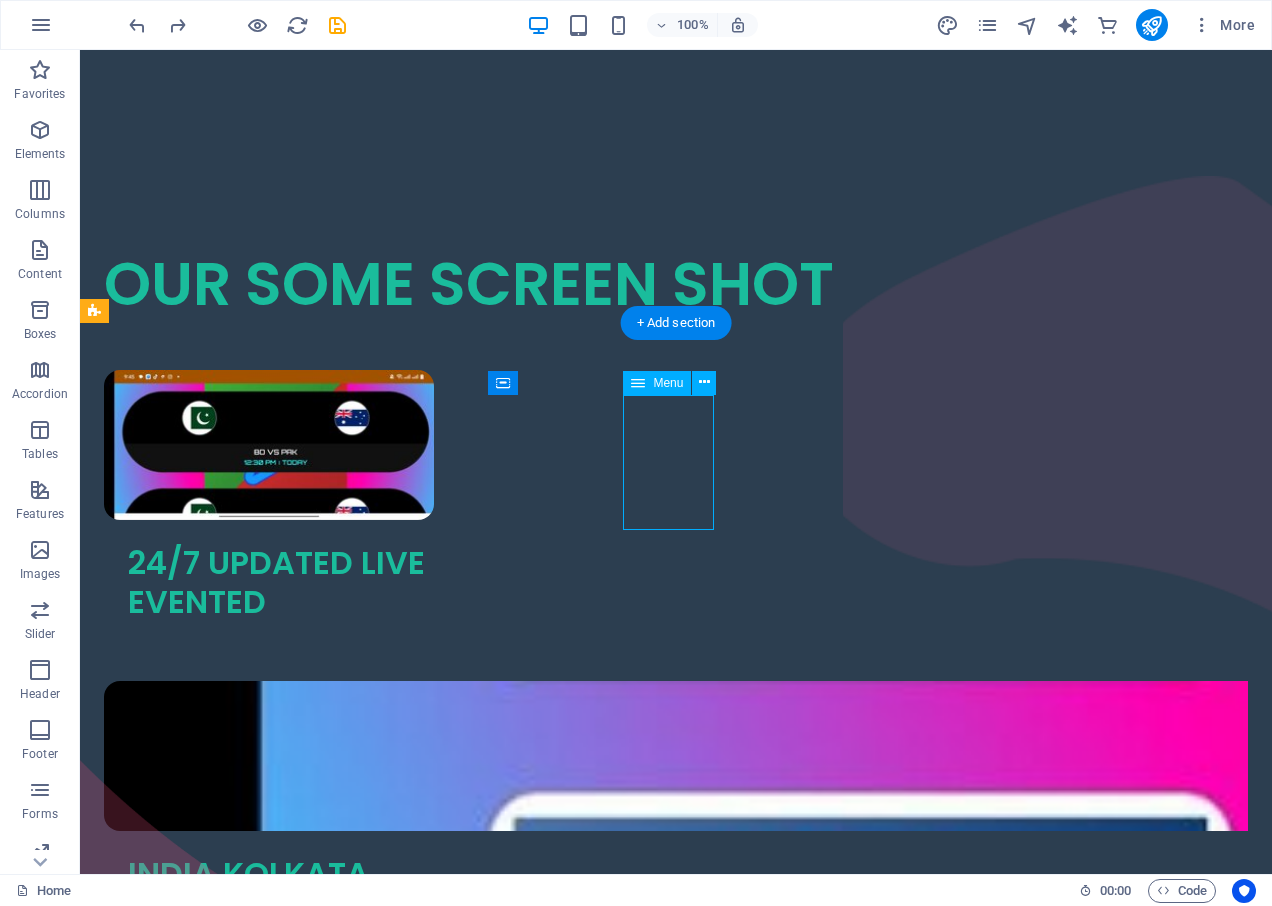 click on "Home About Live Tv Contact Us" at bounding box center (286, 1995) 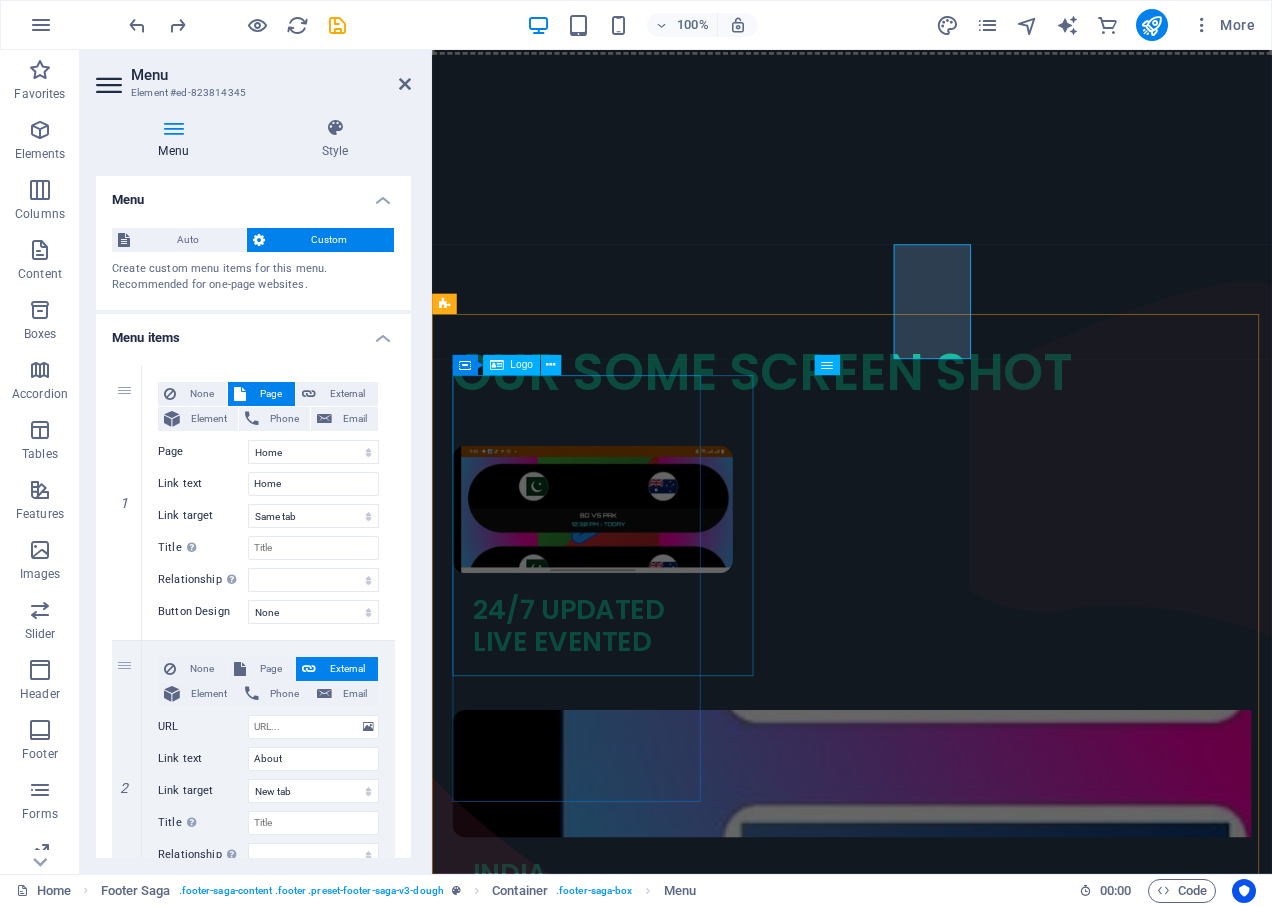 scroll, scrollTop: 2099, scrollLeft: 0, axis: vertical 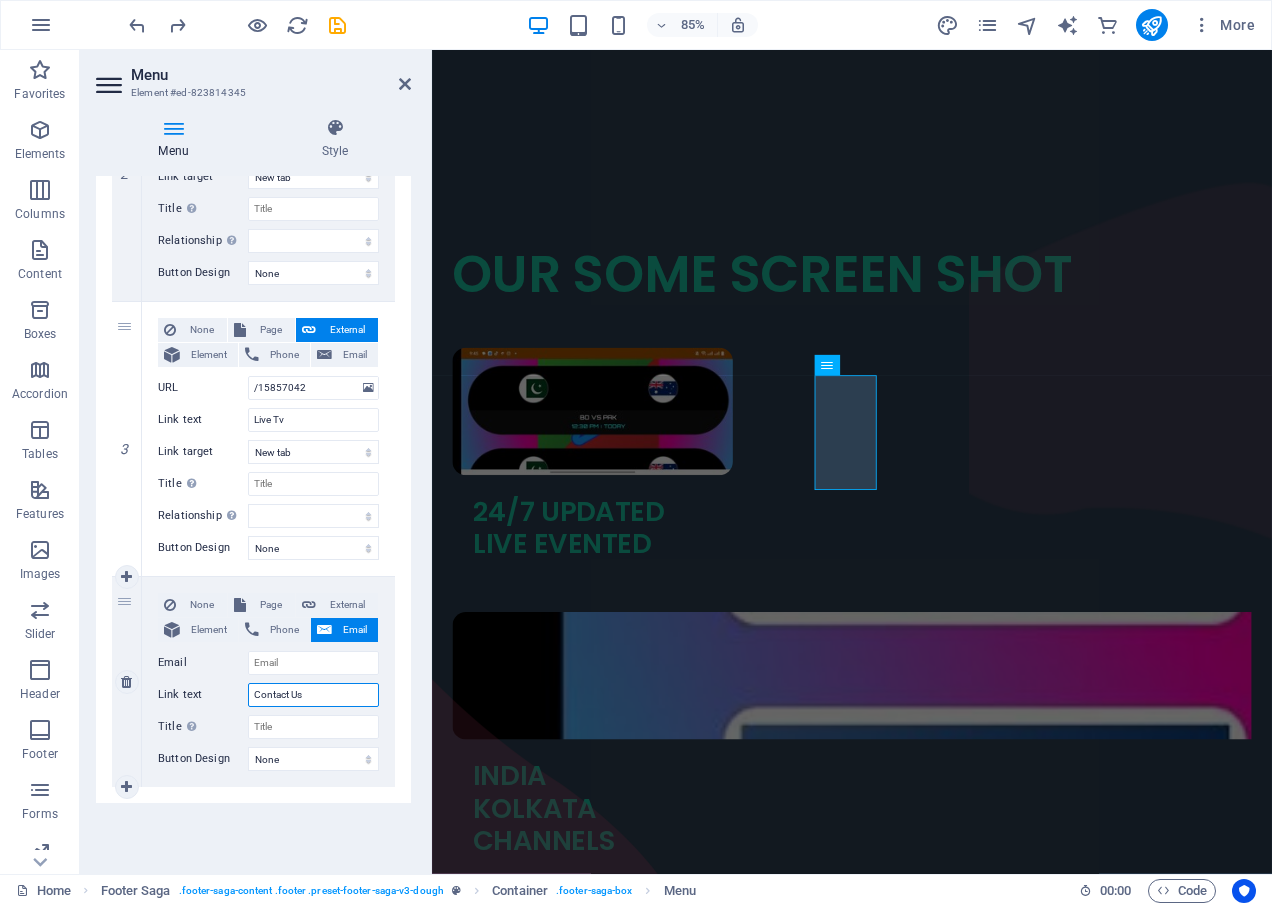 click on "Contact Us" at bounding box center [313, 695] 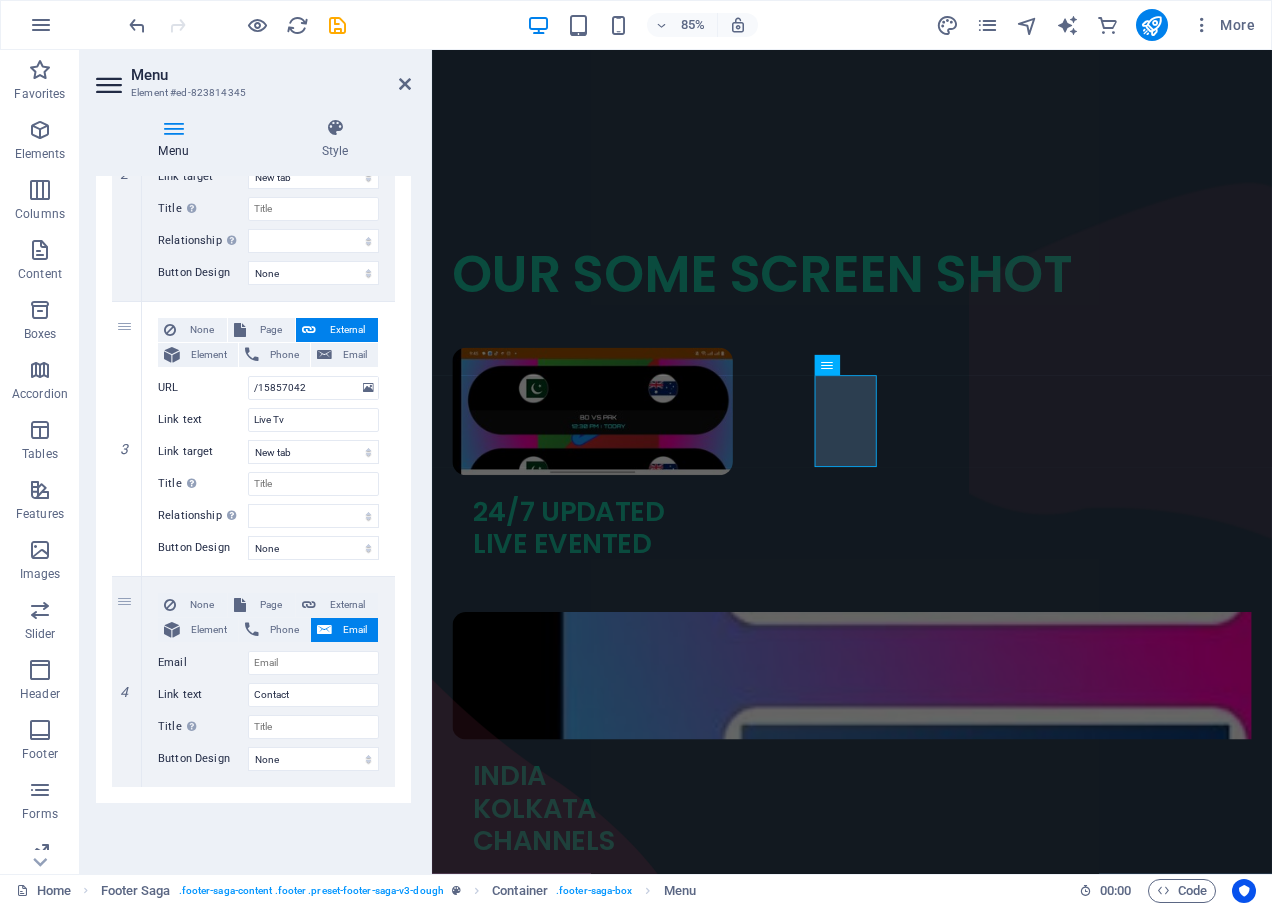 click on "Menu" at bounding box center [271, 75] 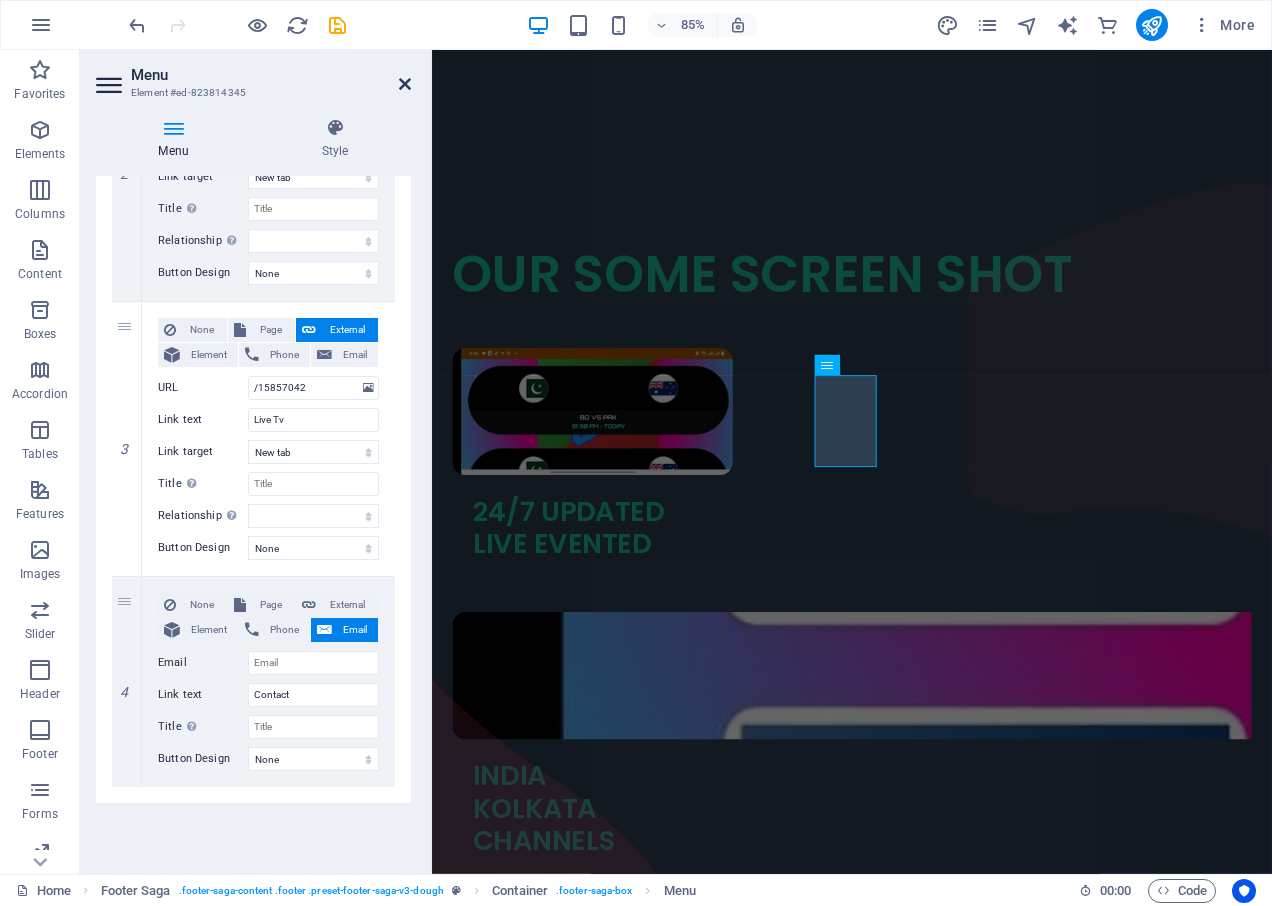 drag, startPoint x: 400, startPoint y: 84, endPoint x: 348, endPoint y: 31, distance: 74.24958 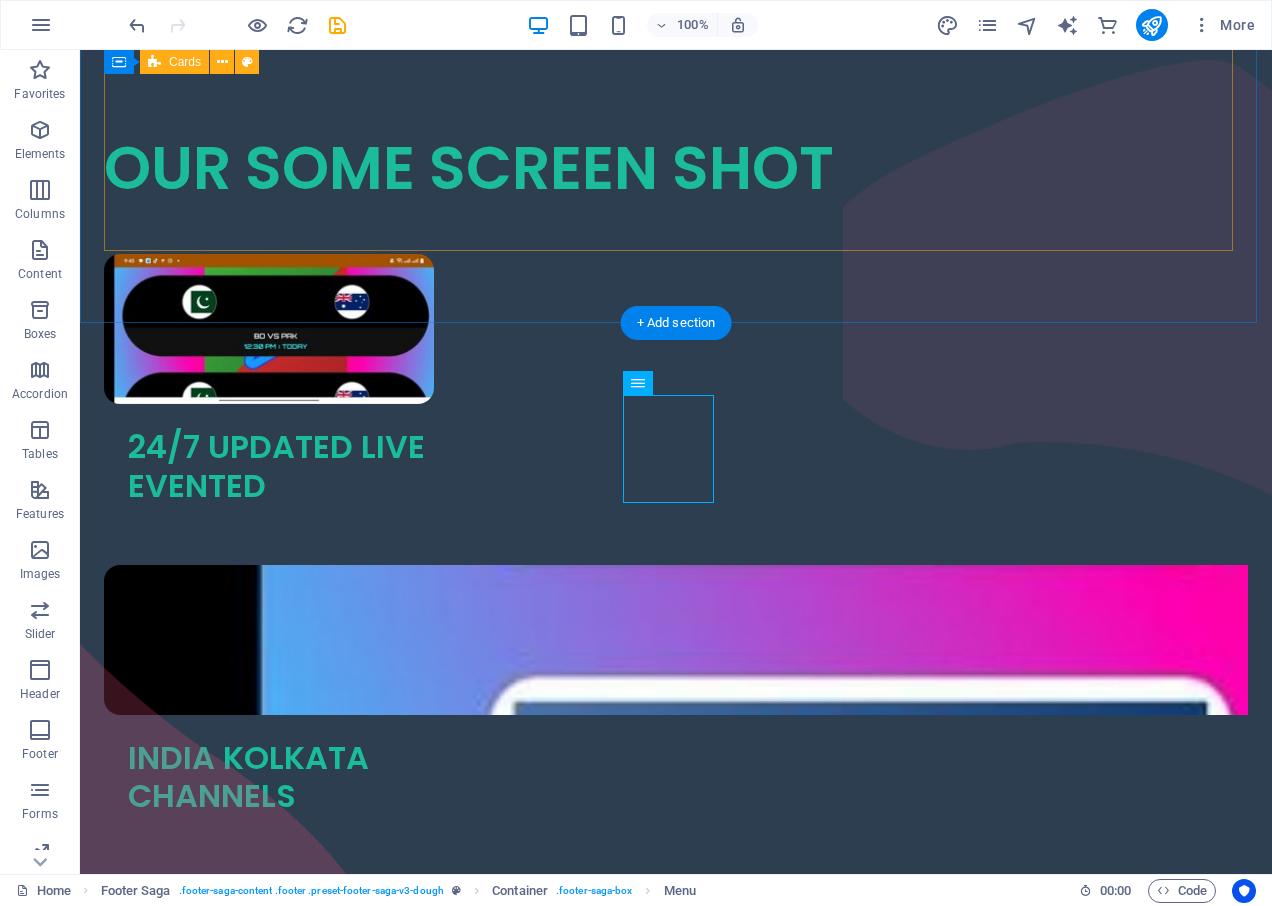 scroll, scrollTop: 1983, scrollLeft: 0, axis: vertical 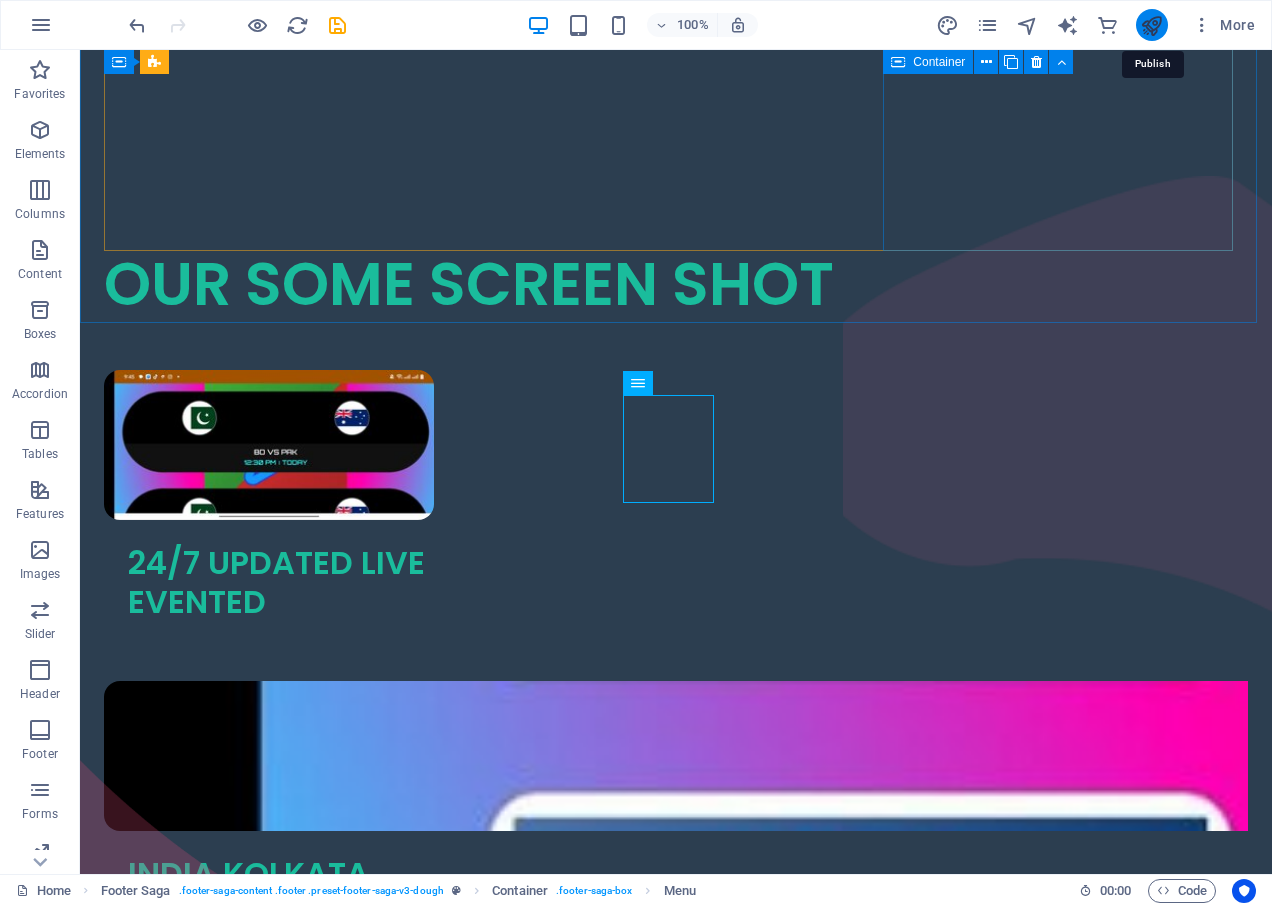 click at bounding box center (1151, 25) 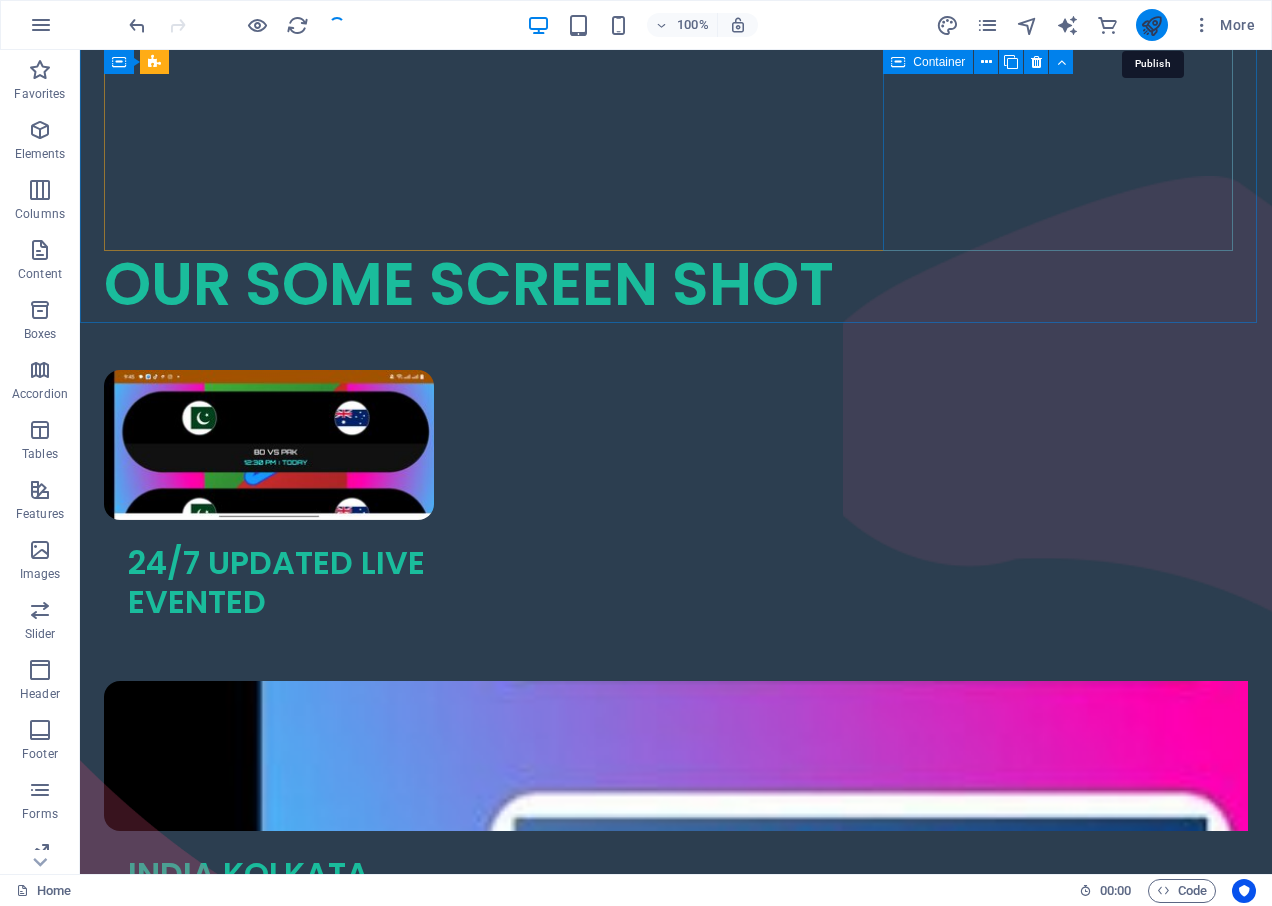 click at bounding box center (1151, 25) 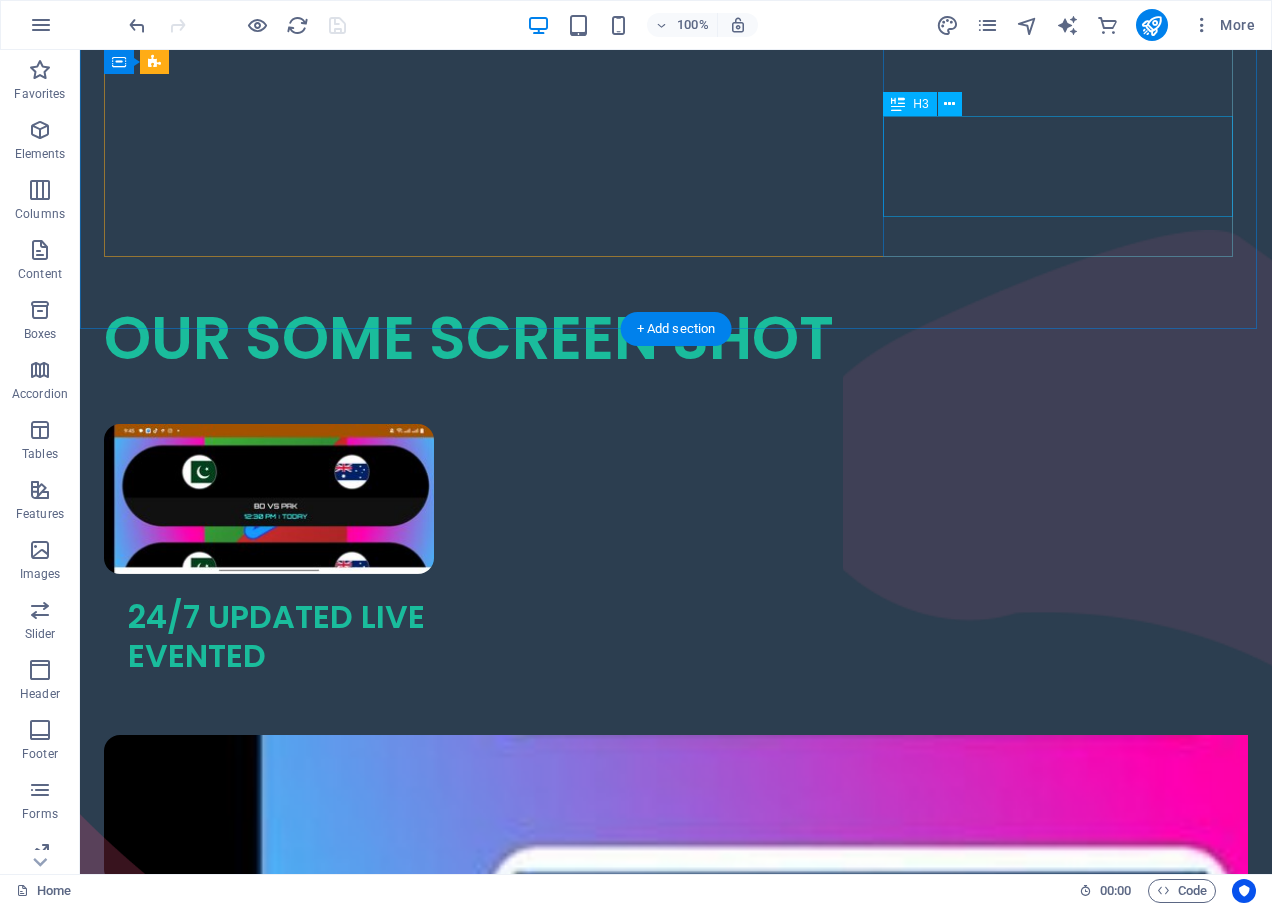 scroll, scrollTop: 1883, scrollLeft: 0, axis: vertical 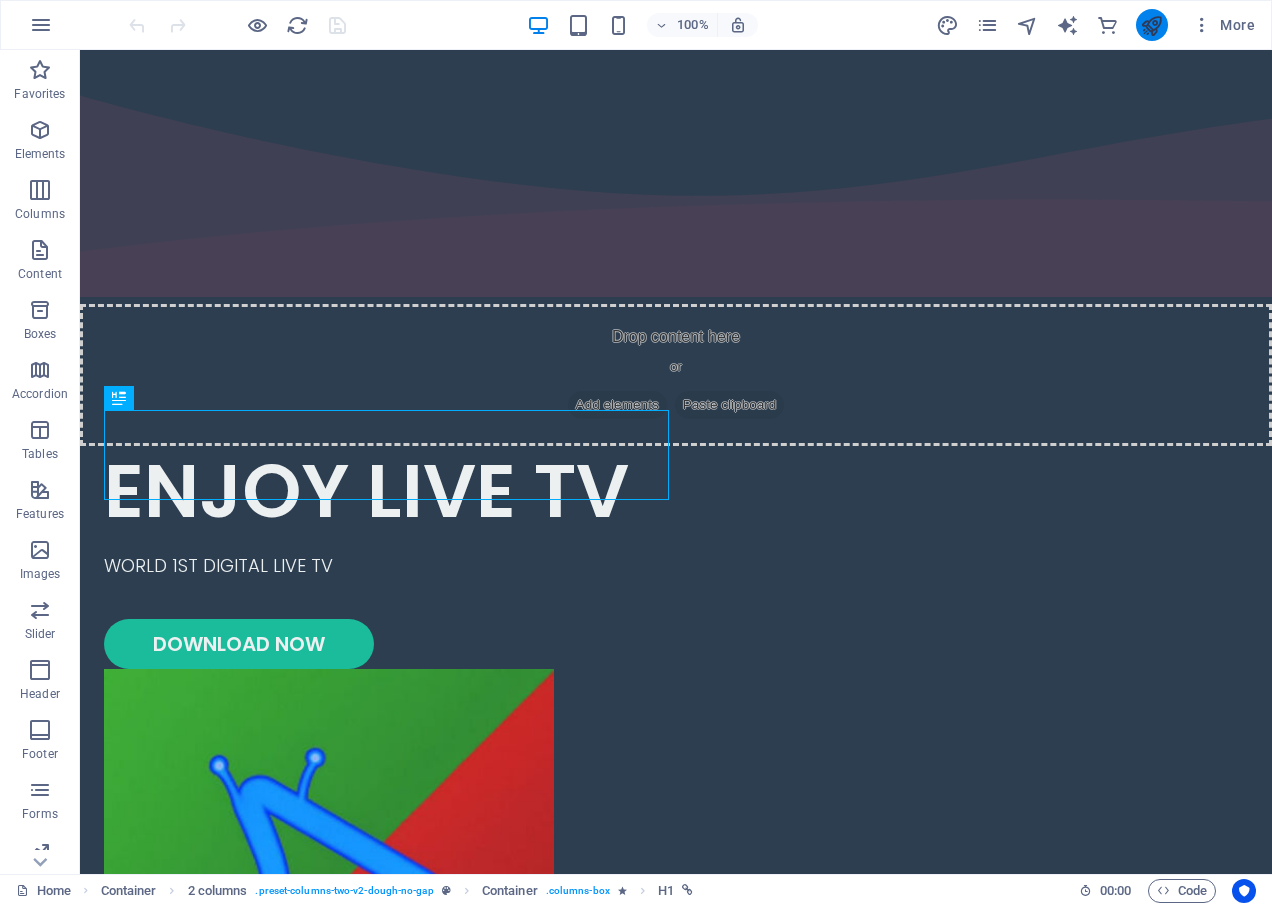 click at bounding box center (1152, 25) 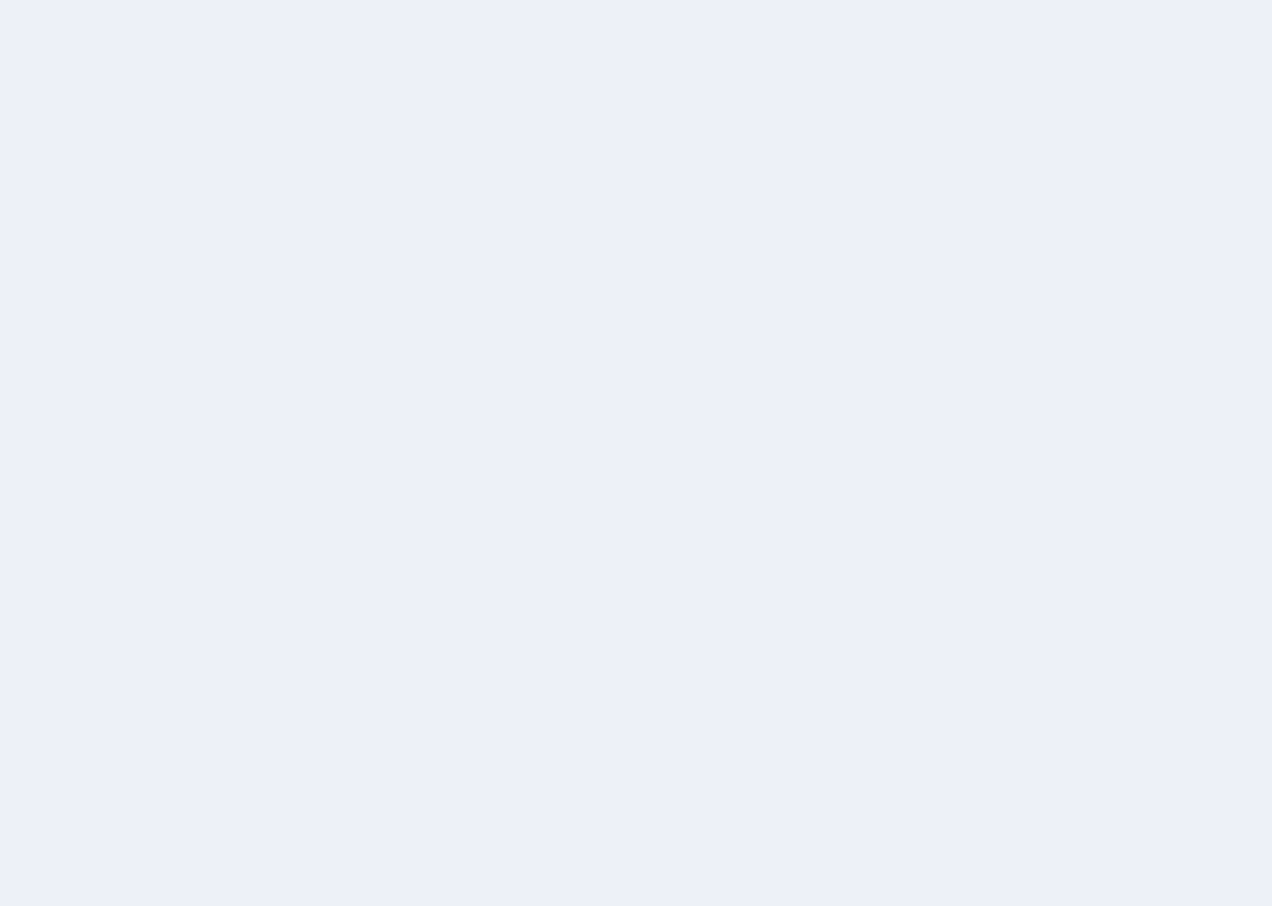 scroll, scrollTop: 0, scrollLeft: 0, axis: both 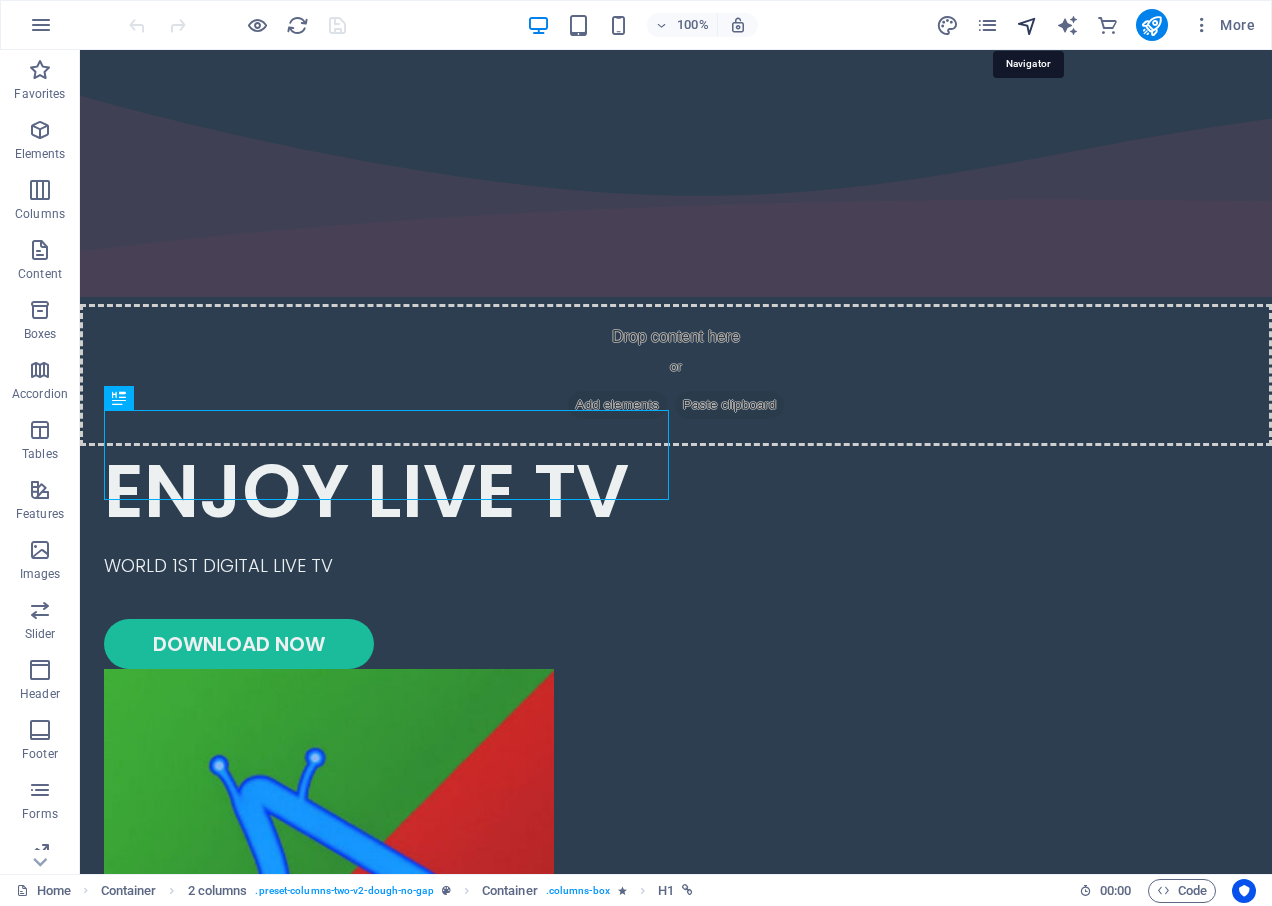 click at bounding box center [1027, 25] 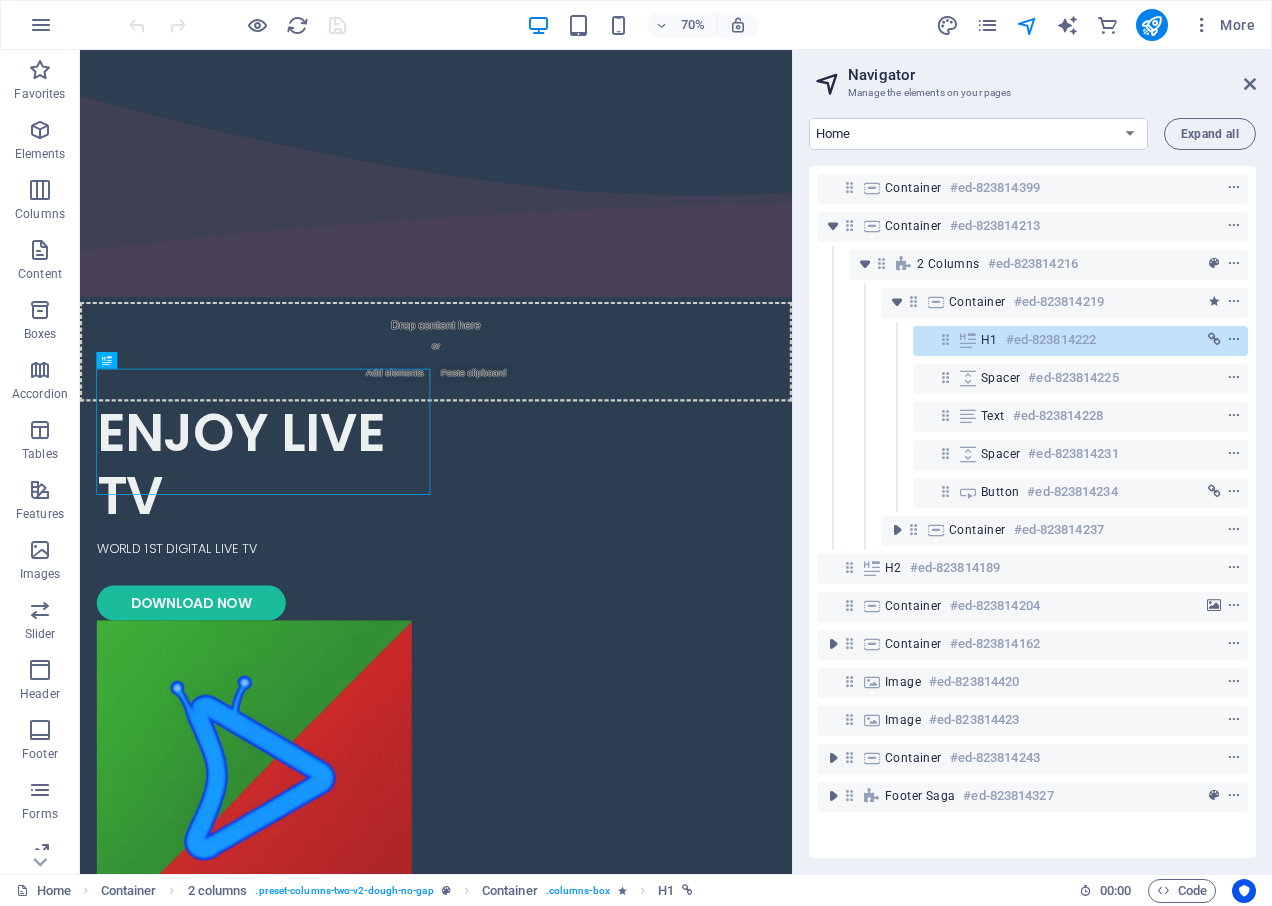 click on "Navigator" at bounding box center (1052, 75) 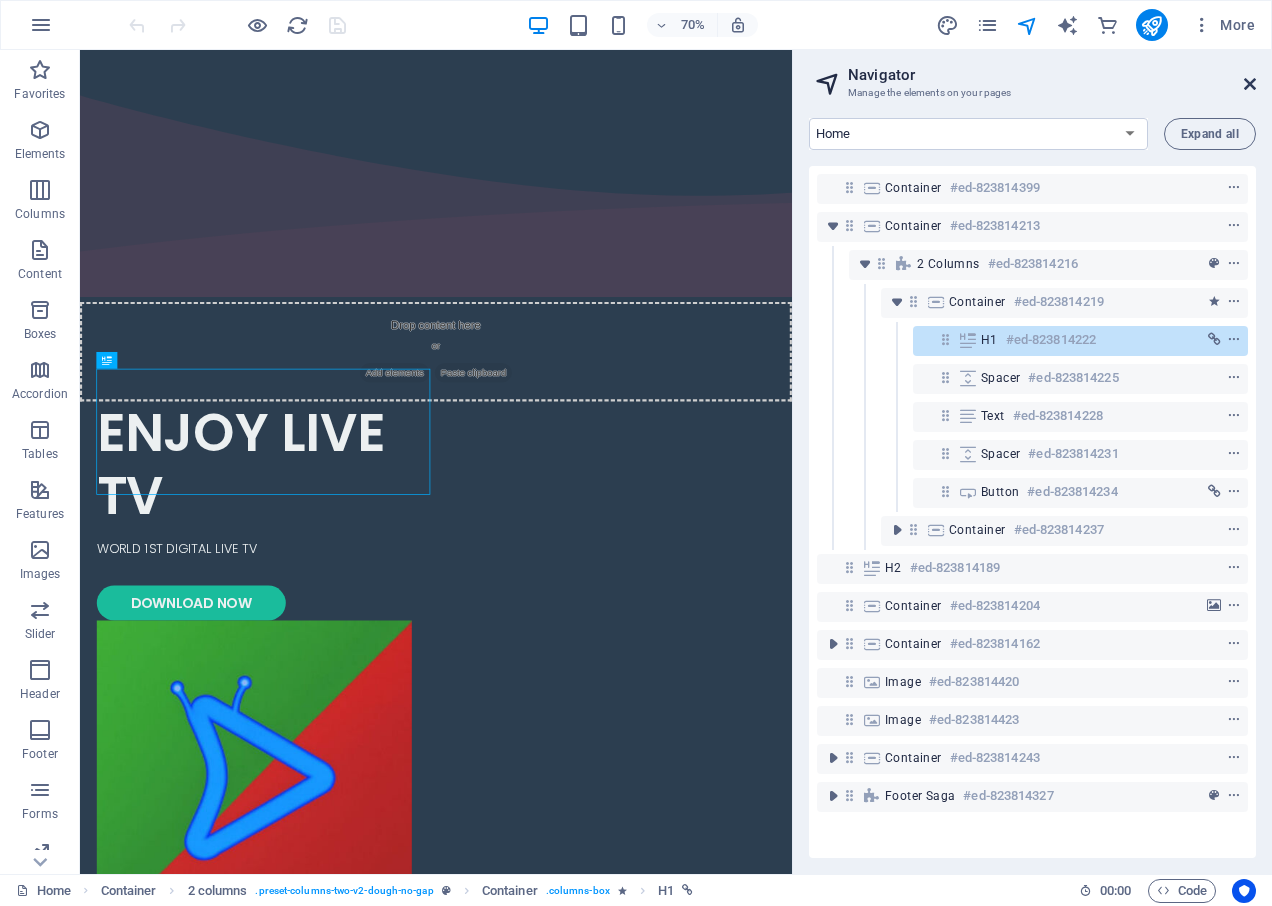 click at bounding box center (1250, 84) 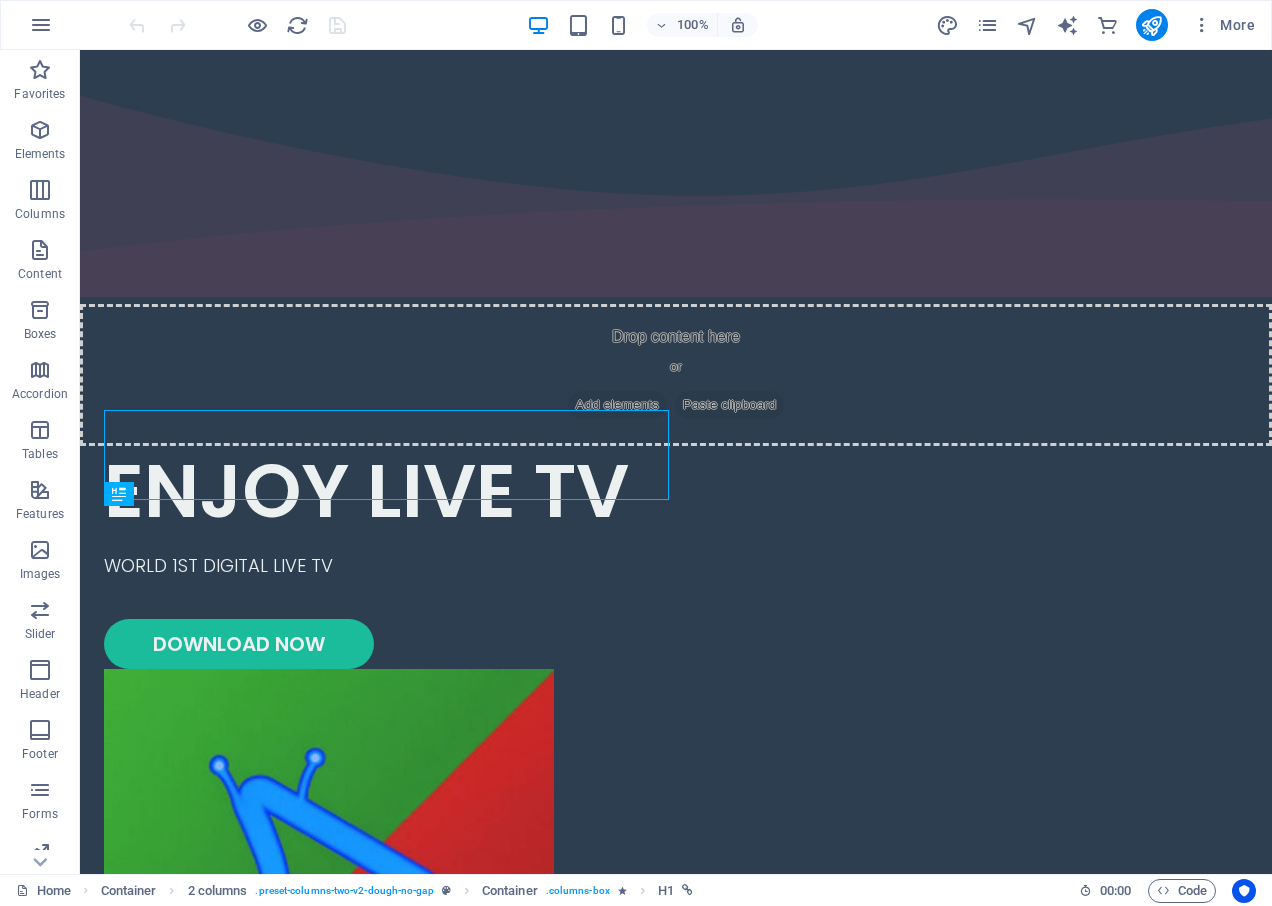 click on "100%" at bounding box center [642, 25] 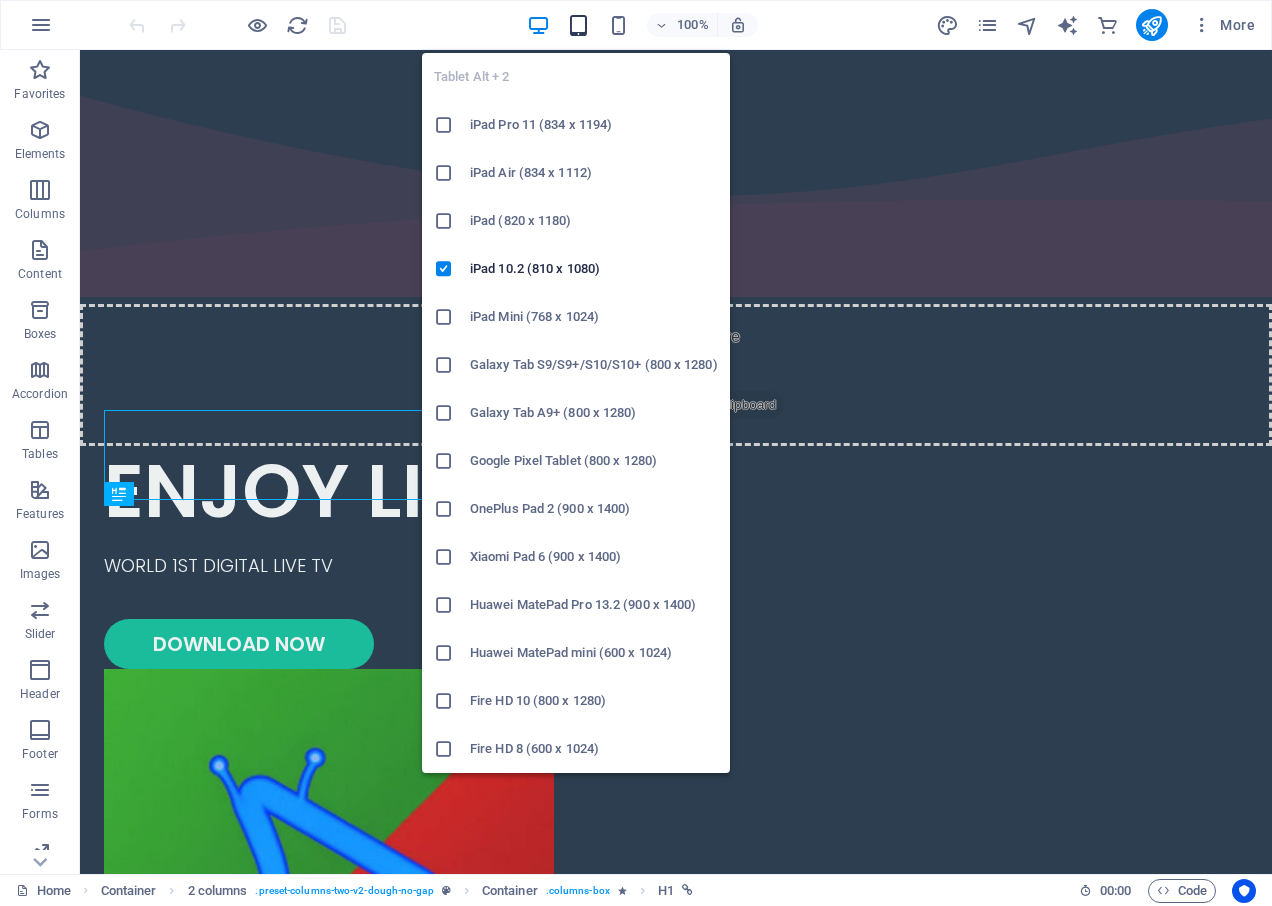 click at bounding box center (578, 25) 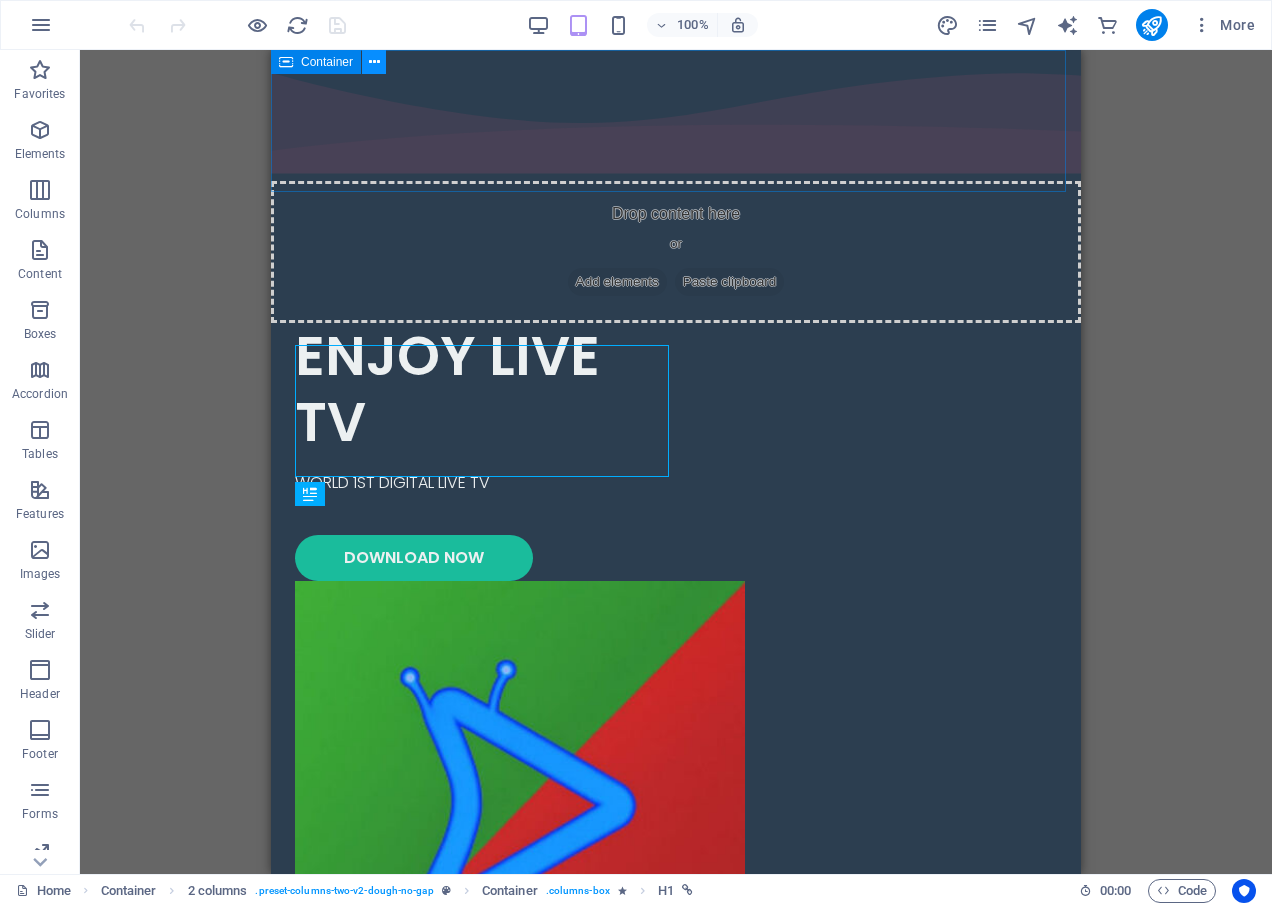 click at bounding box center [374, 62] 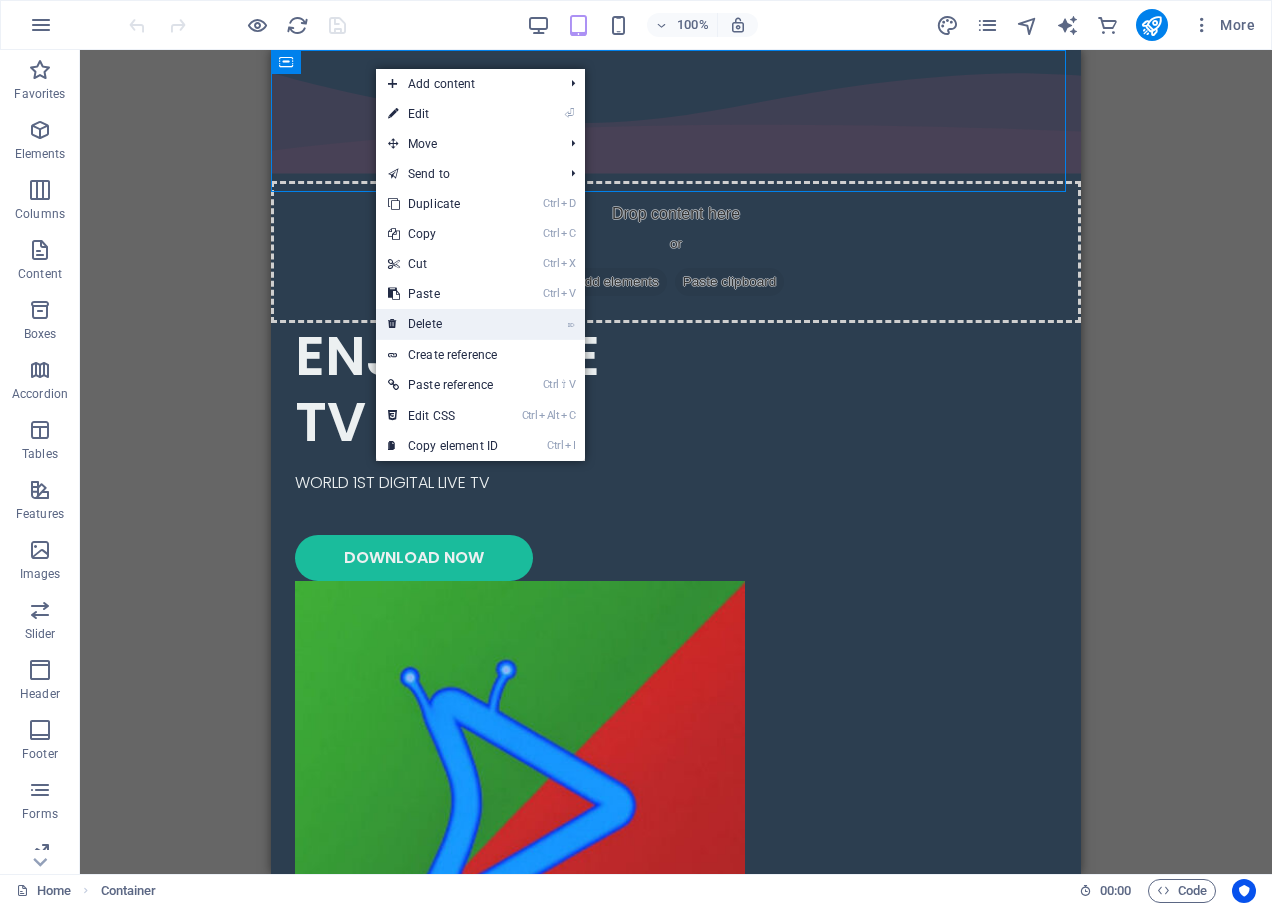 click on "⌦  Delete" at bounding box center (443, 324) 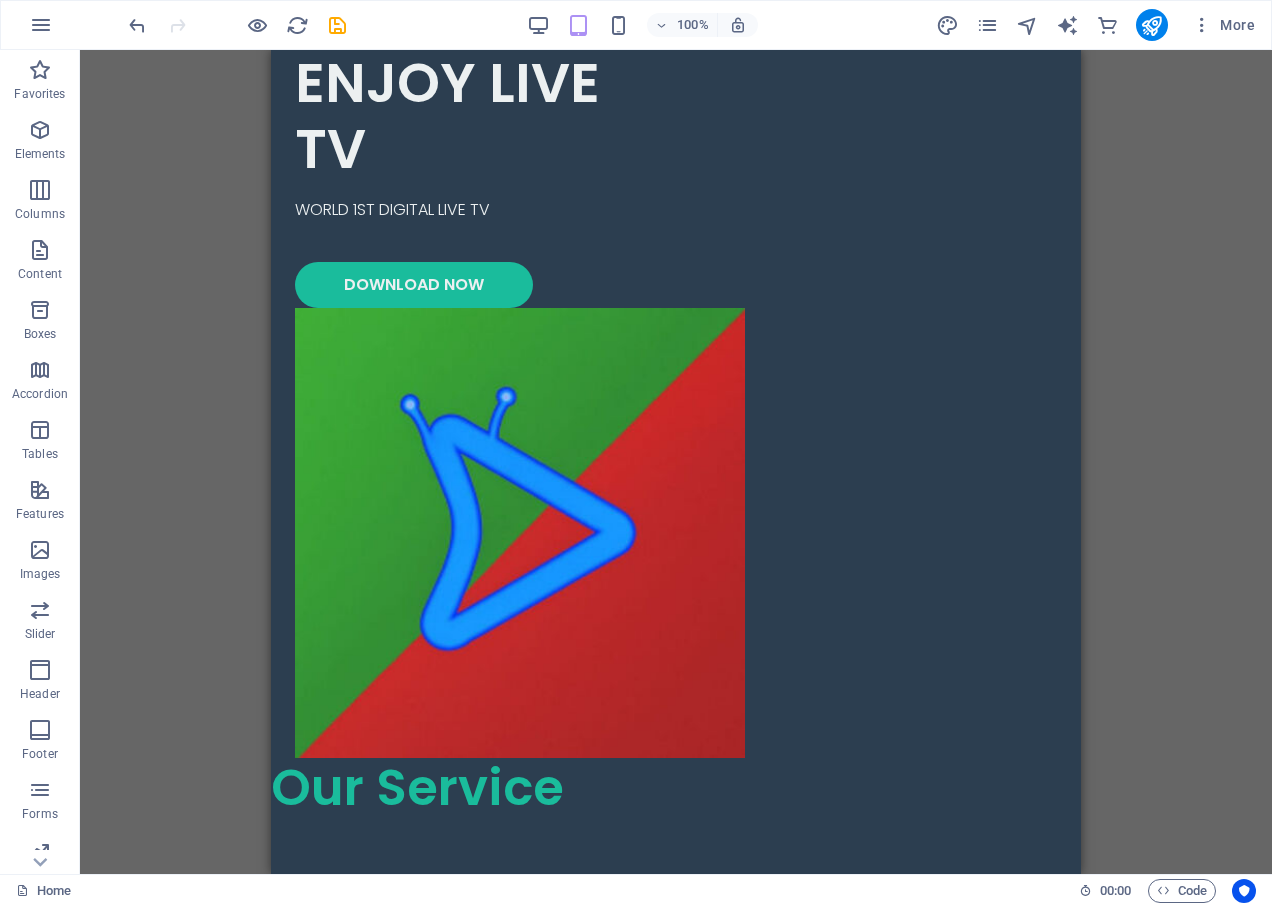 click on "banglaboxtv.top Home Favorites Elements Columns Content Boxes Accordion Tables Features Images Slider Header Footer Forms Marketing Collections Commerce
Drag here to replace the existing content. Press “Ctrl” if you want to create a new element.
H1   Container   2 columns   Container   Container   Image   Container   H2   Spacer   Placeholder   Container   Spacer 100% More Home 00 : 00 Code" at bounding box center (636, 453) 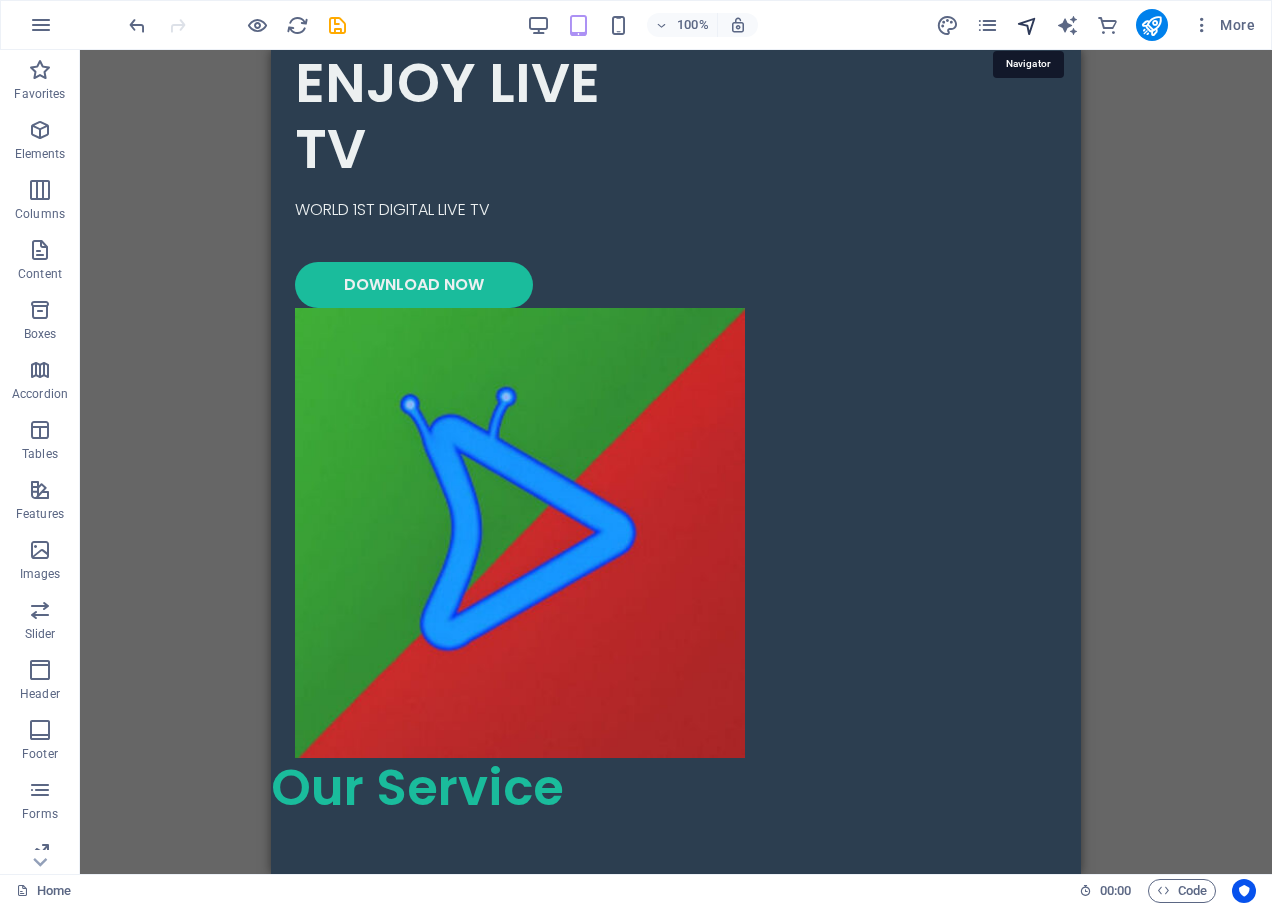click at bounding box center (1027, 25) 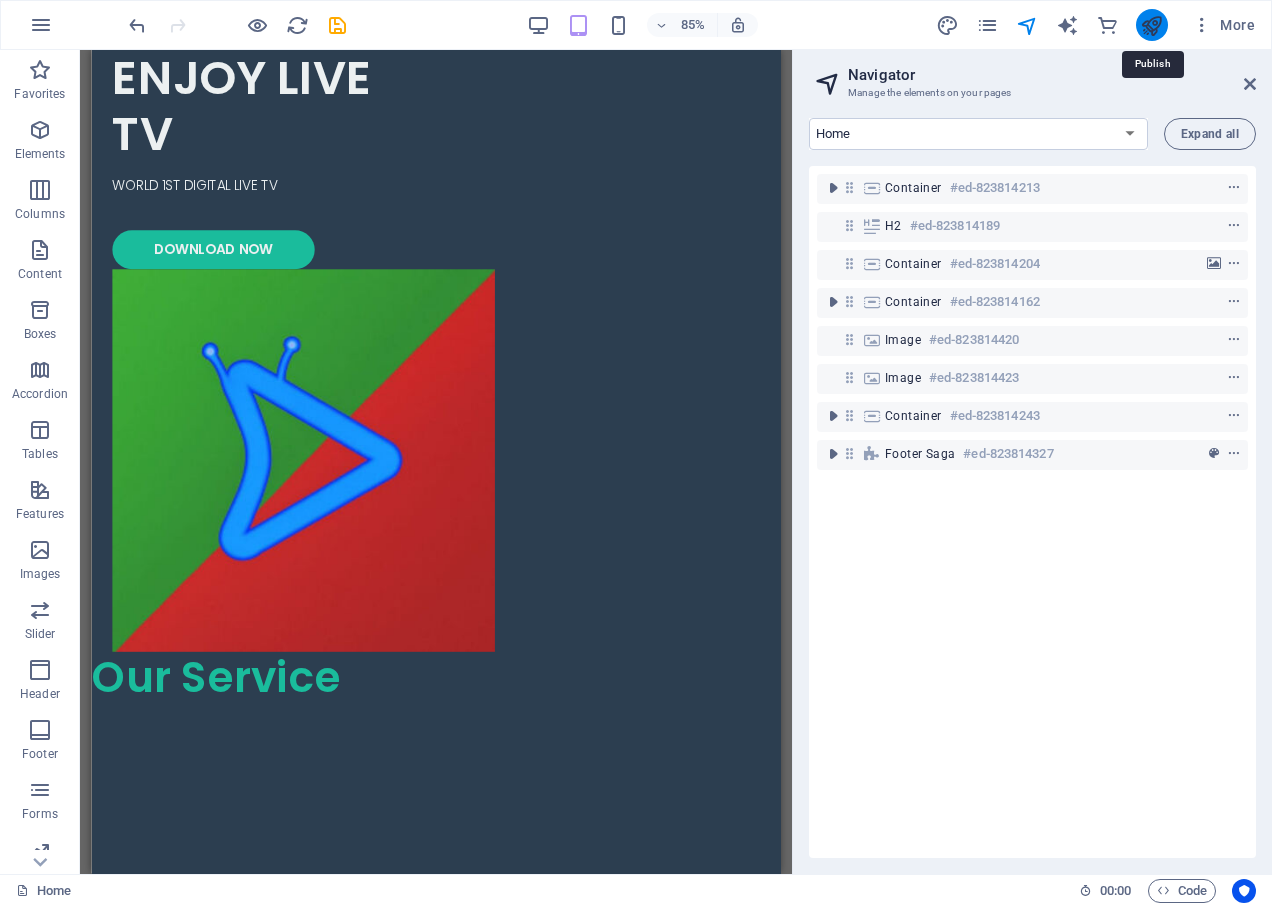 click at bounding box center [1151, 25] 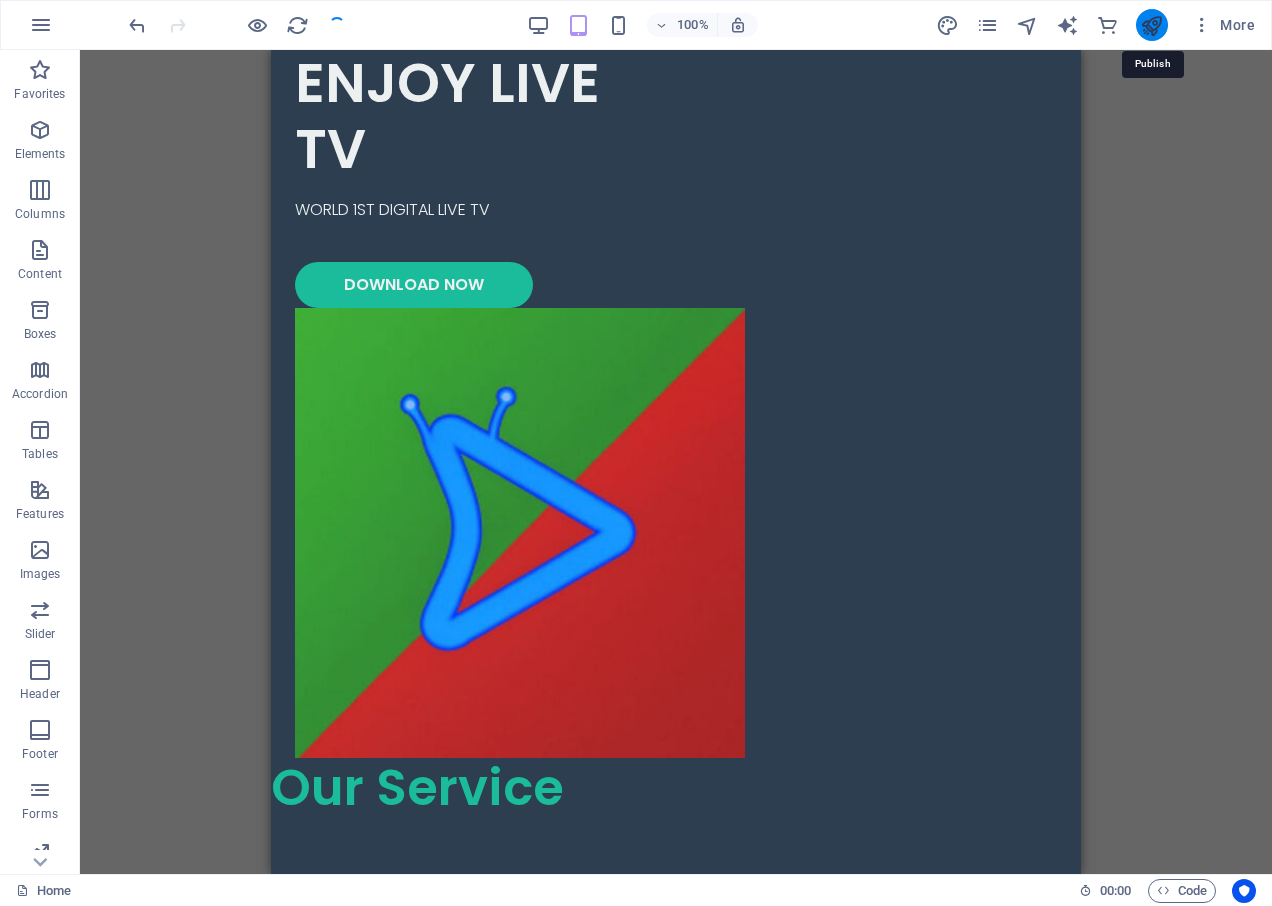 click at bounding box center (1151, 25) 